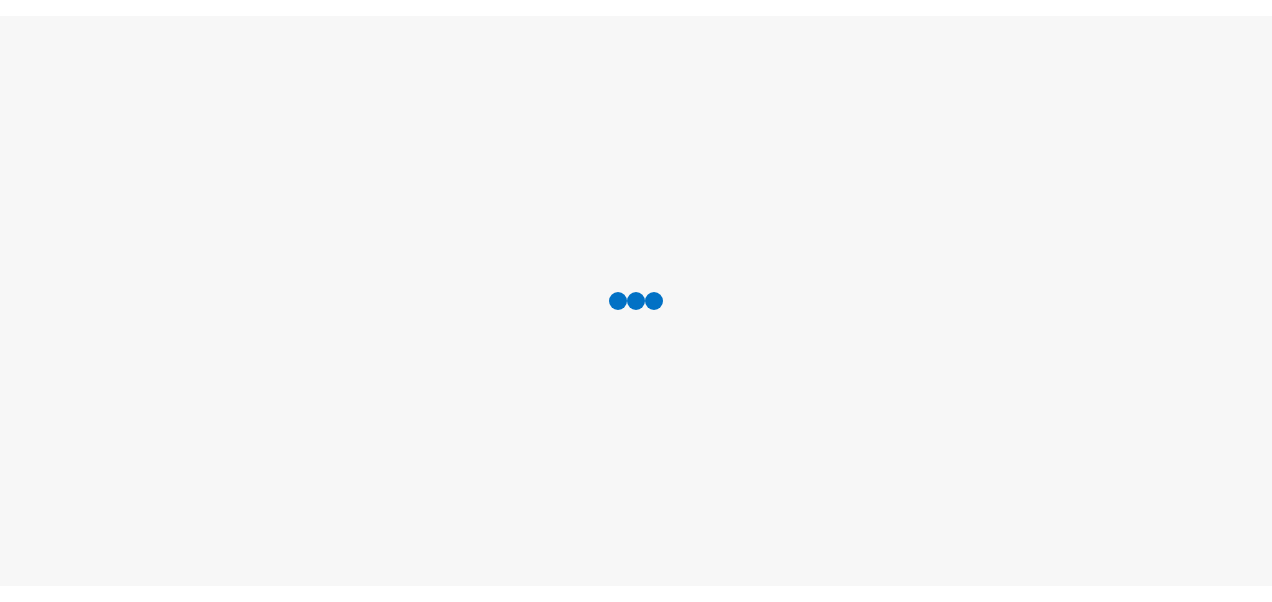 scroll, scrollTop: 0, scrollLeft: 0, axis: both 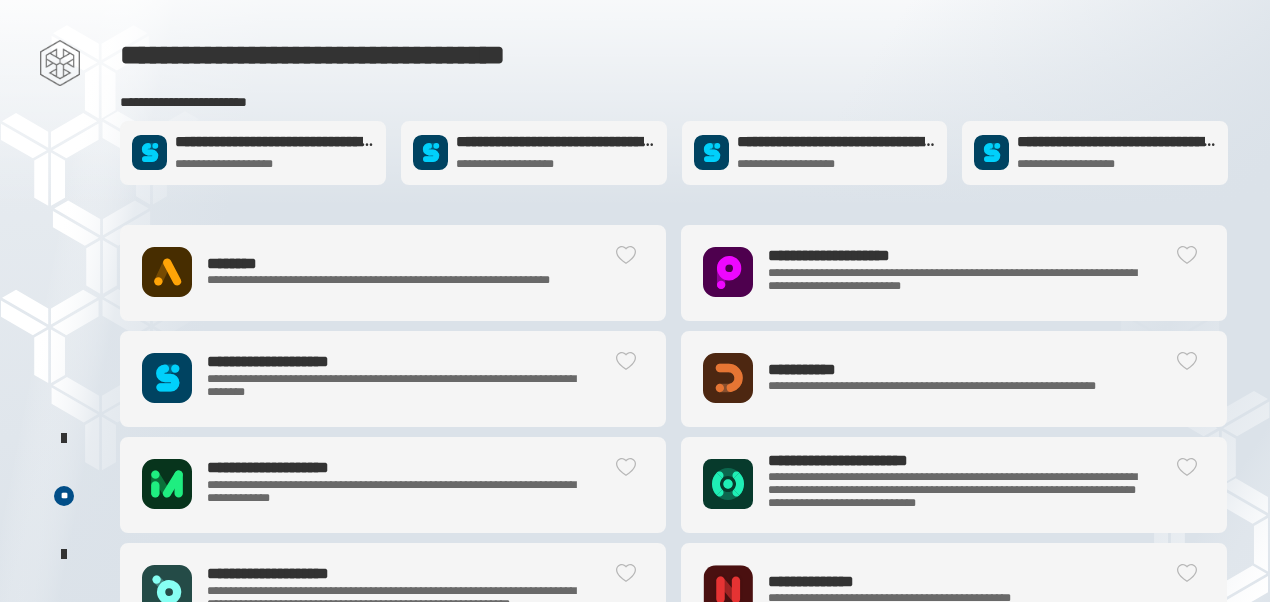 click on "**********" 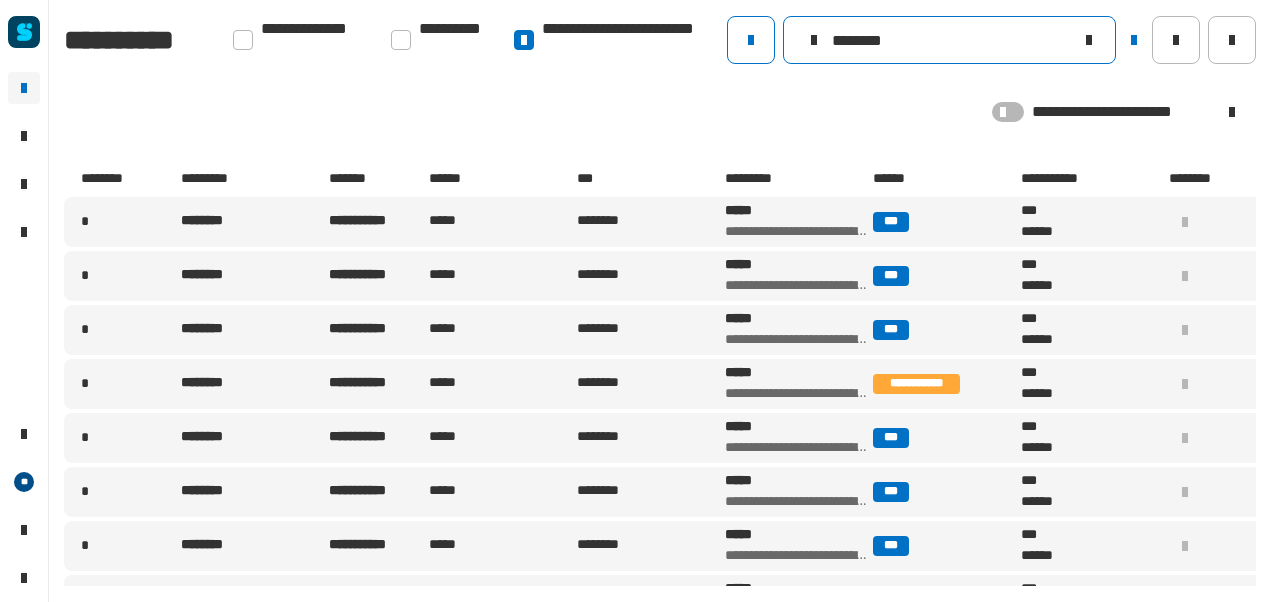 drag, startPoint x: 912, startPoint y: 56, endPoint x: 868, endPoint y: 48, distance: 44.72136 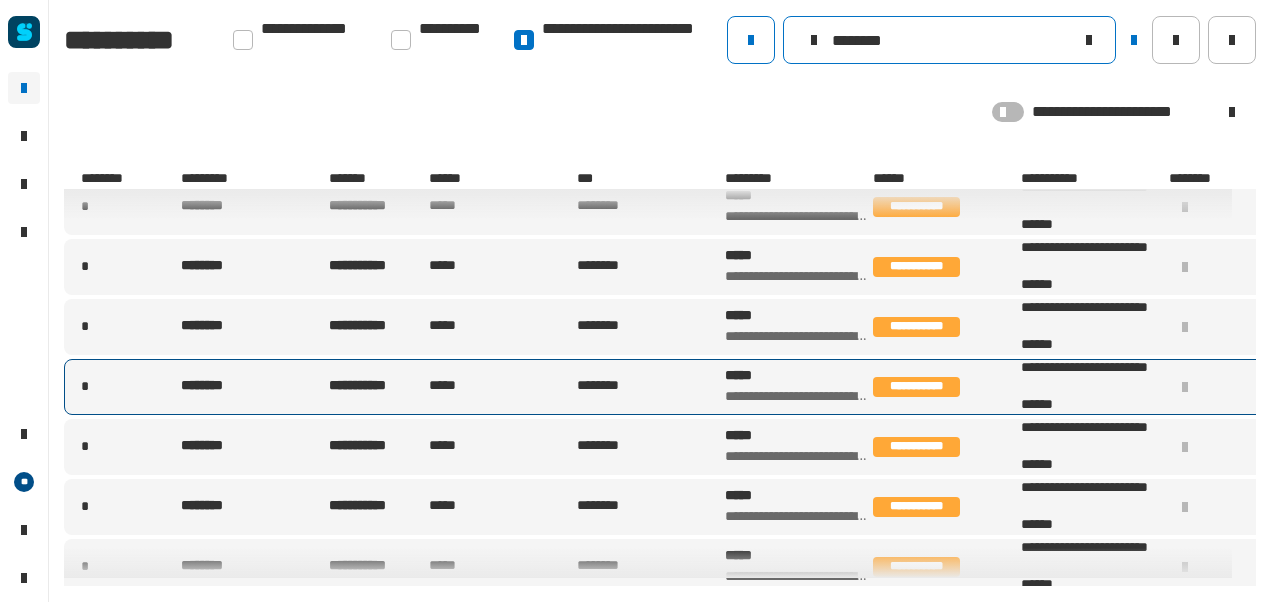 scroll, scrollTop: 0, scrollLeft: 0, axis: both 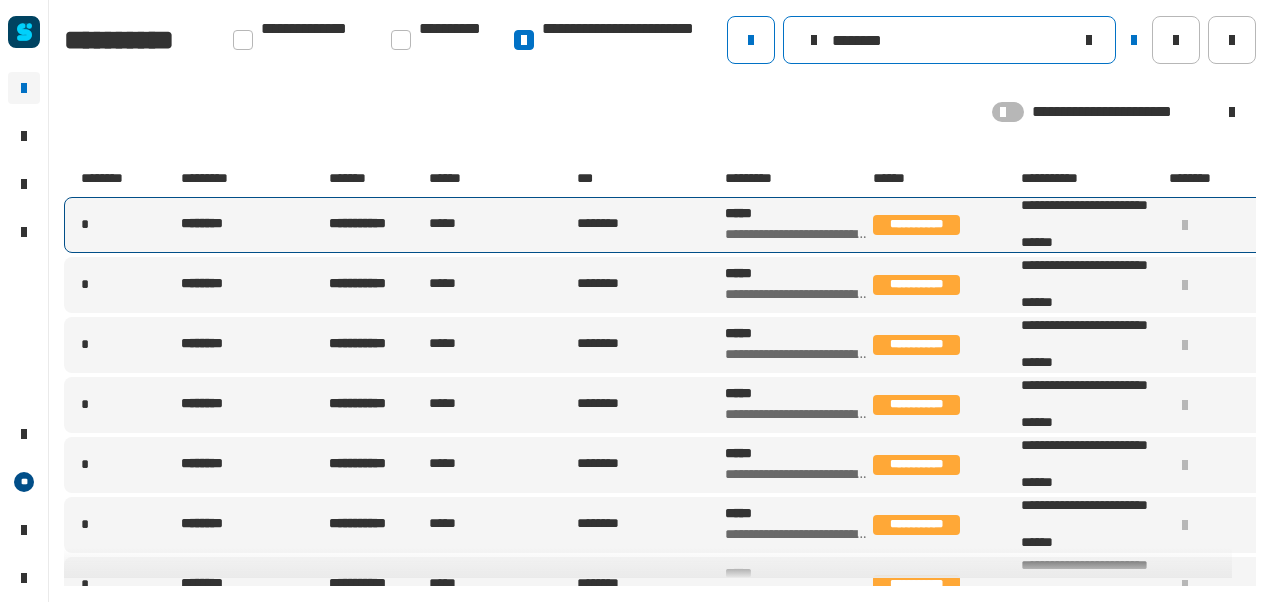type on "********" 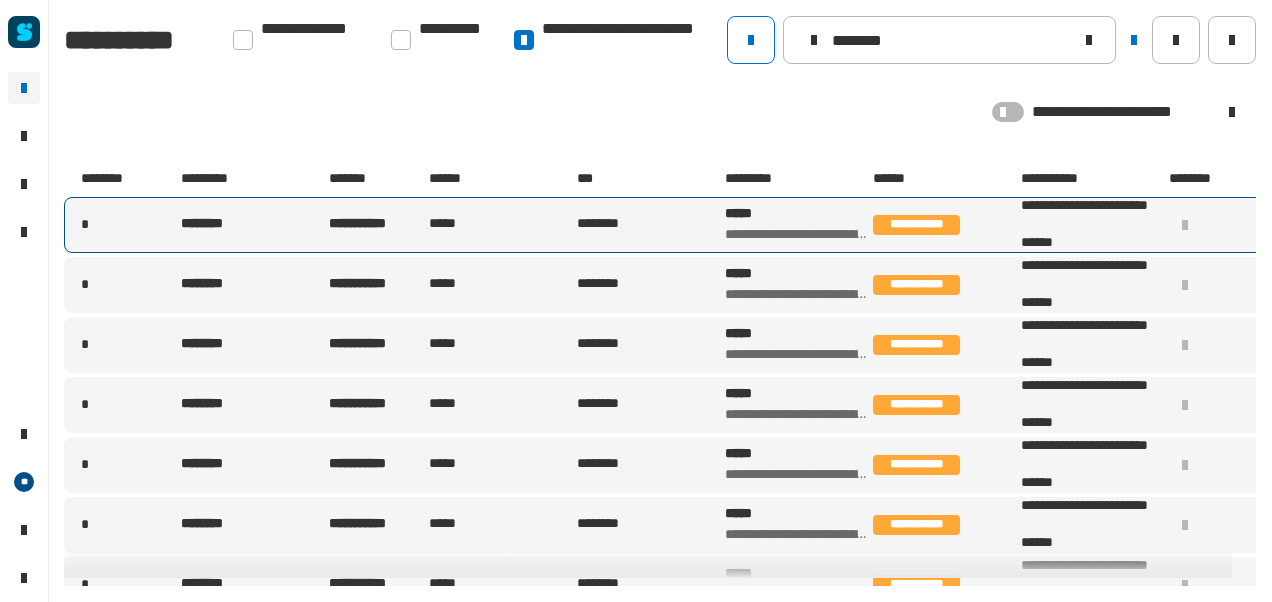 click on "**********" at bounding box center [364, 224] 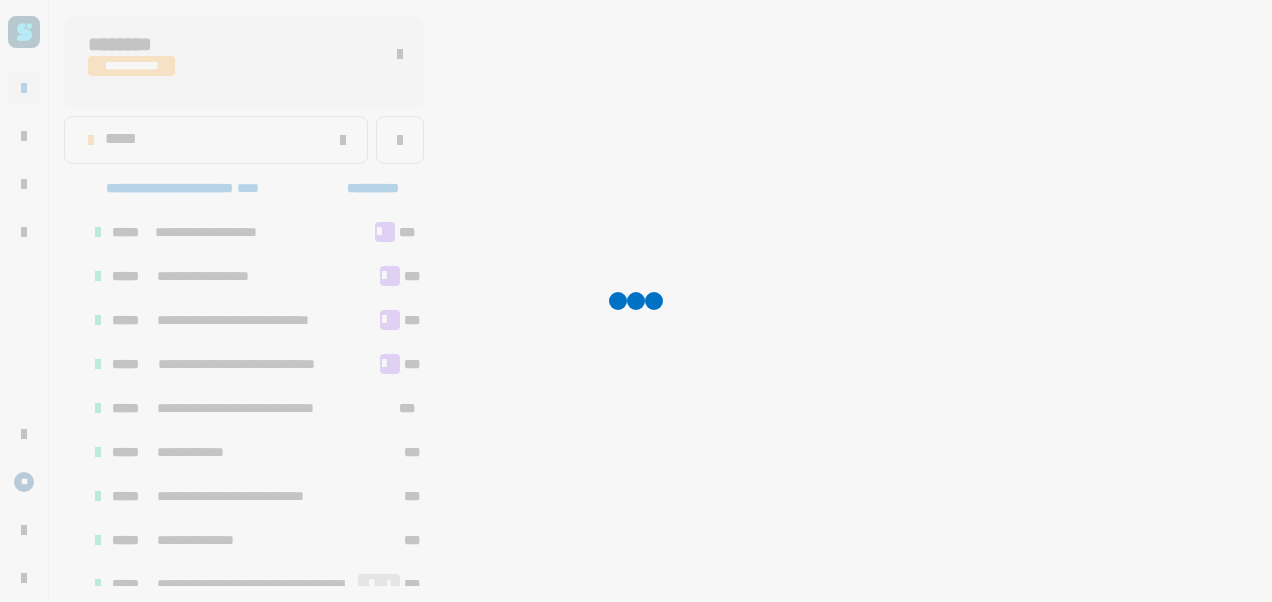 scroll, scrollTop: 502, scrollLeft: 0, axis: vertical 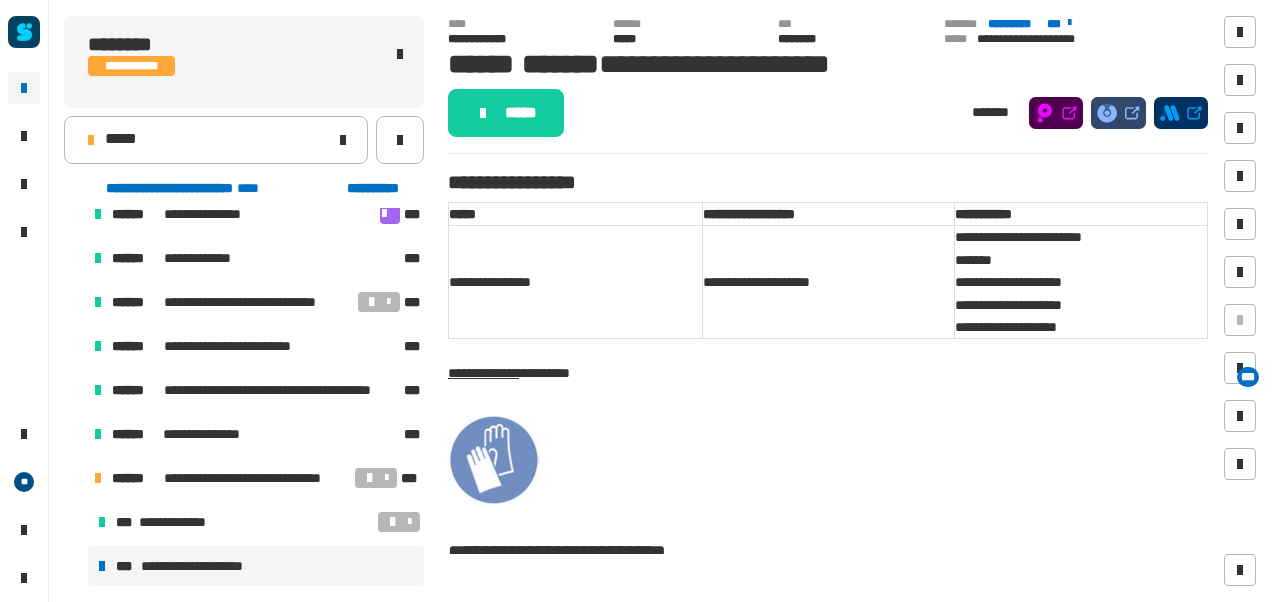click on "**********" at bounding box center [256, 566] 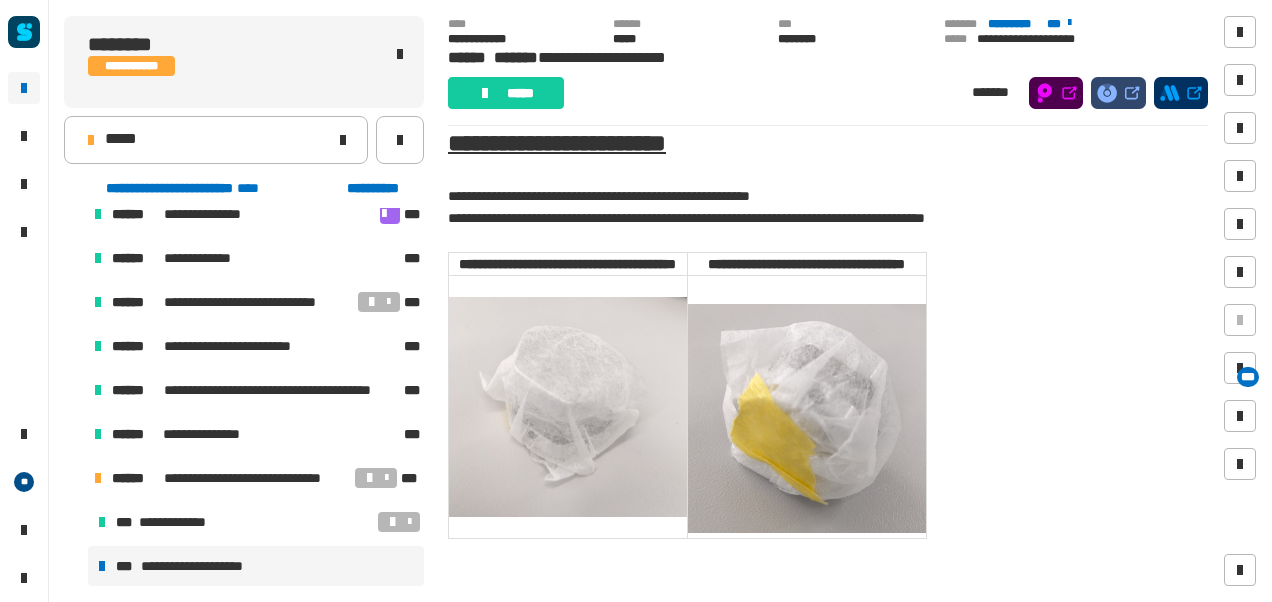 scroll, scrollTop: 375, scrollLeft: 0, axis: vertical 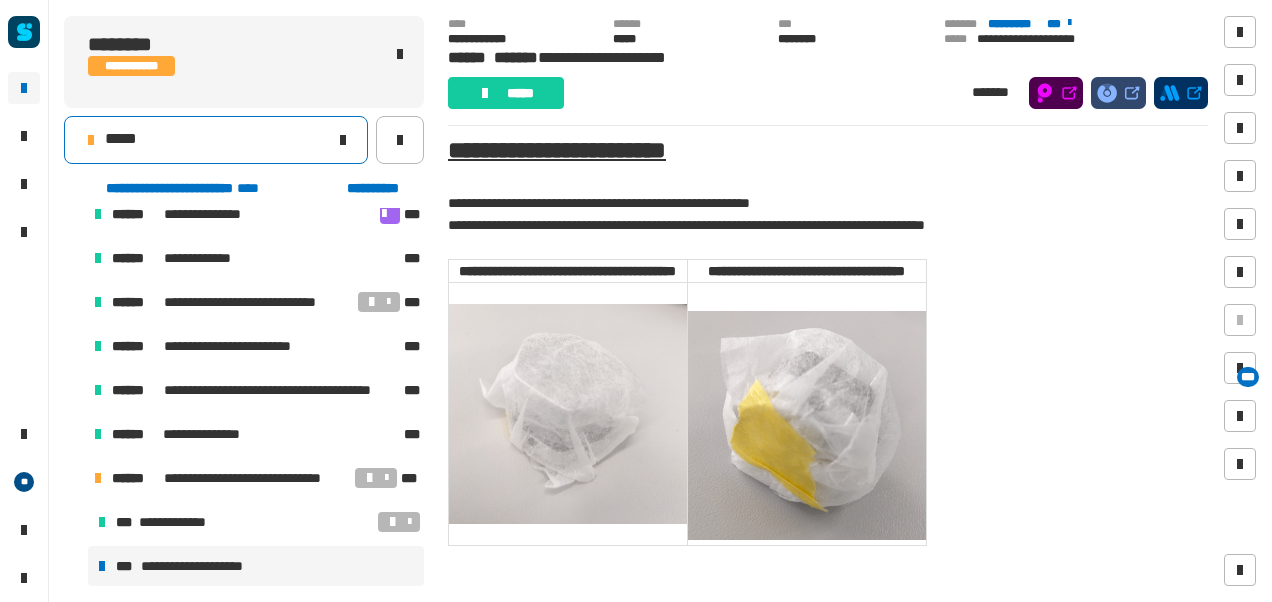 click on "*****" 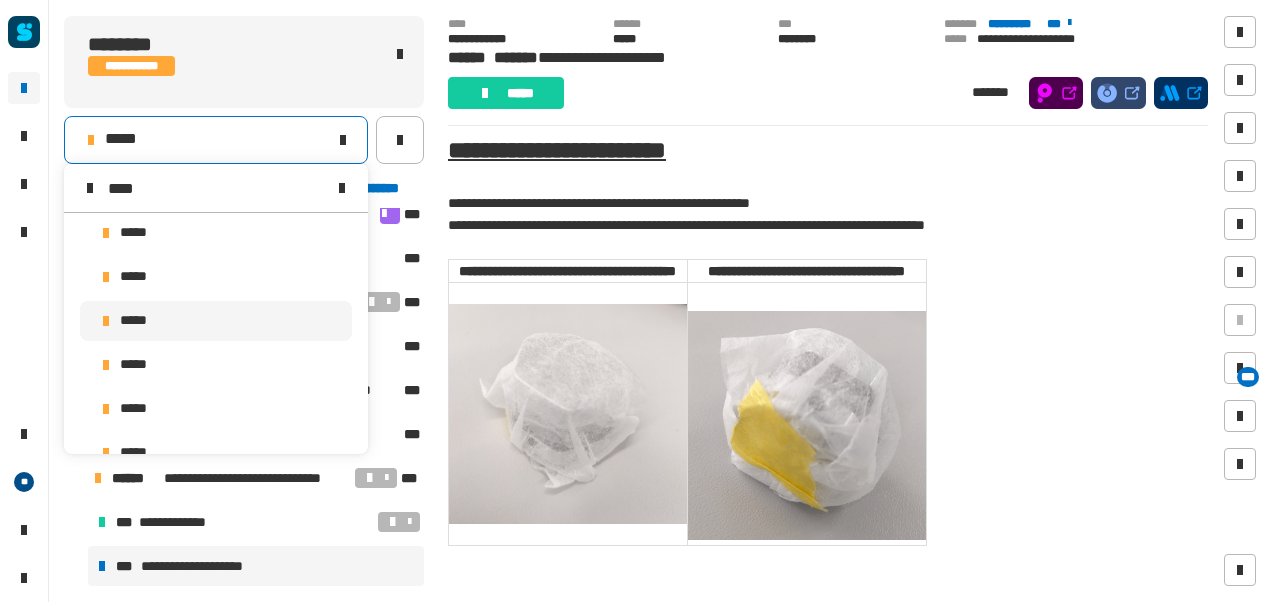 scroll, scrollTop: 0, scrollLeft: 0, axis: both 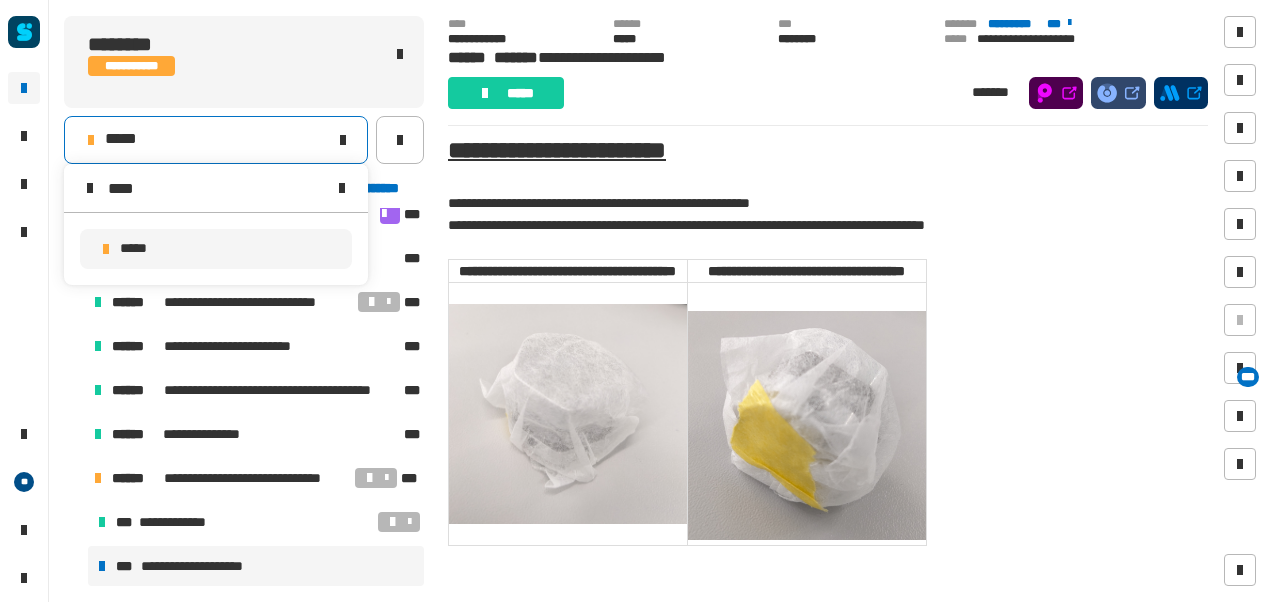 type on "****" 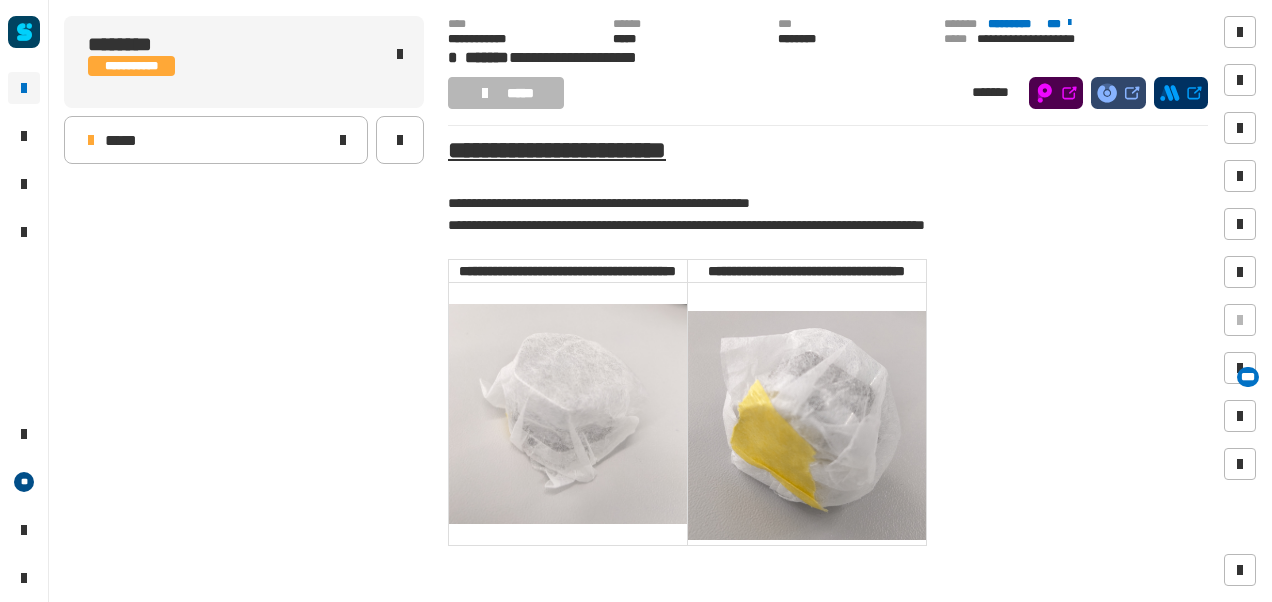 scroll, scrollTop: 0, scrollLeft: 0, axis: both 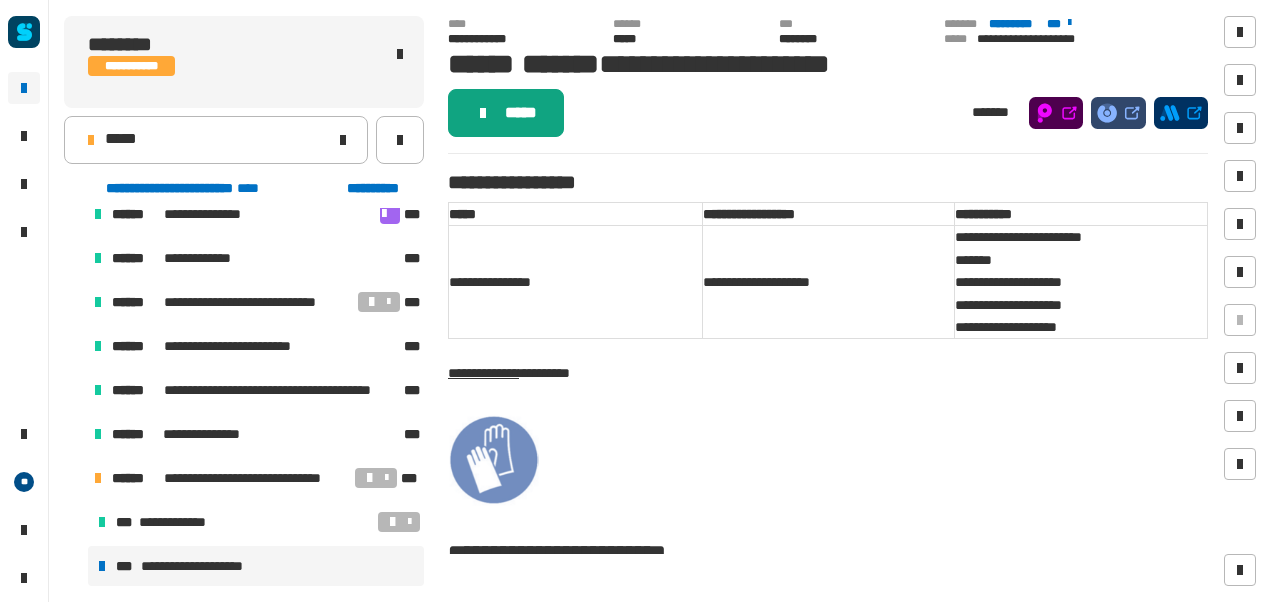 click on "*****" 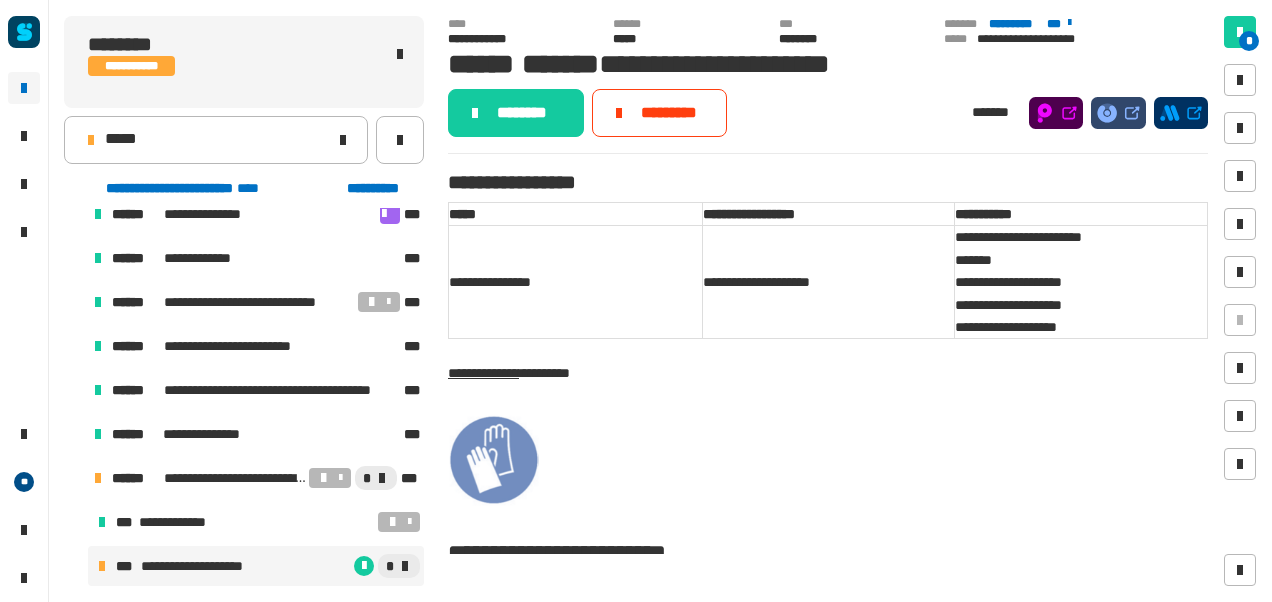 click on "********" 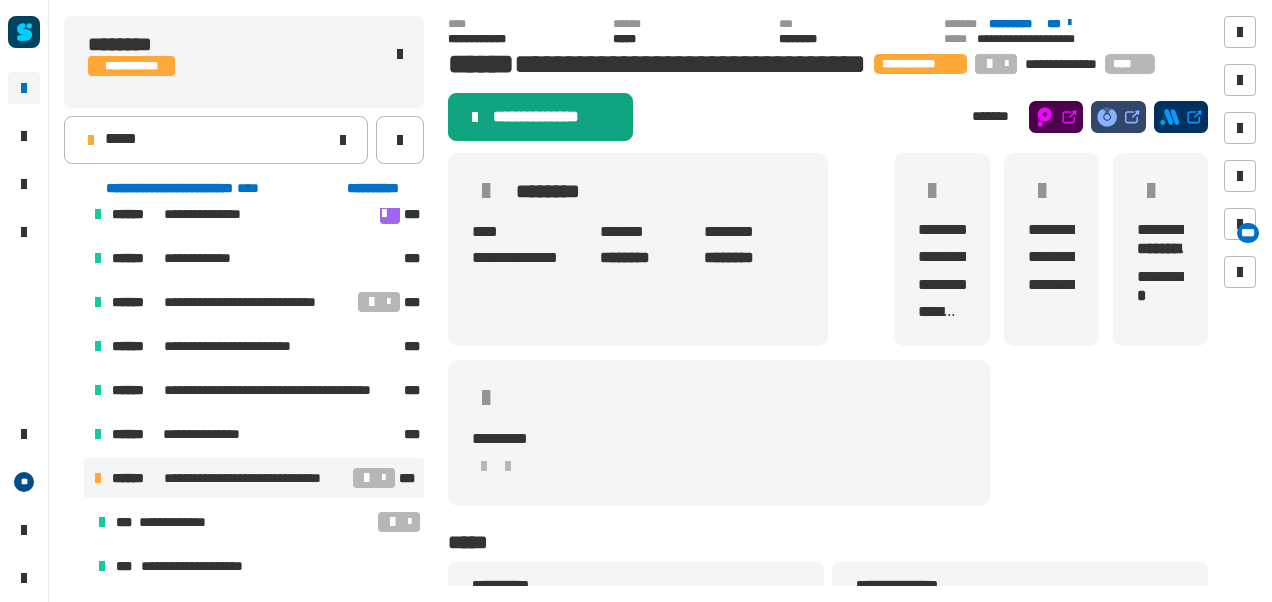 click on "**********" 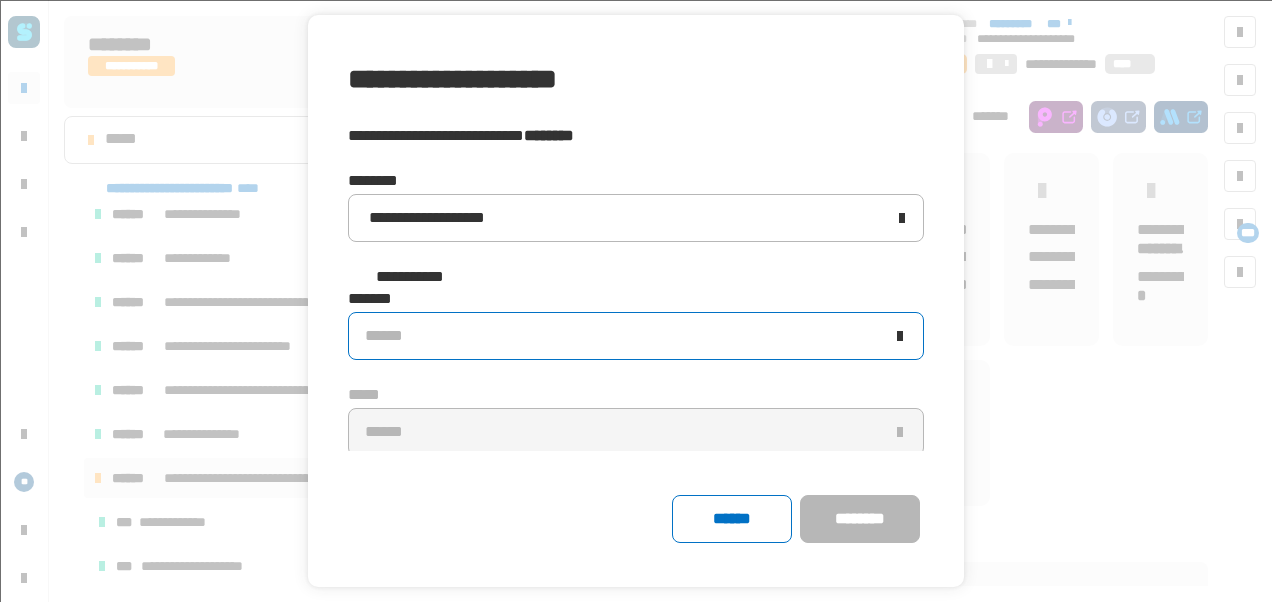 click on "******" 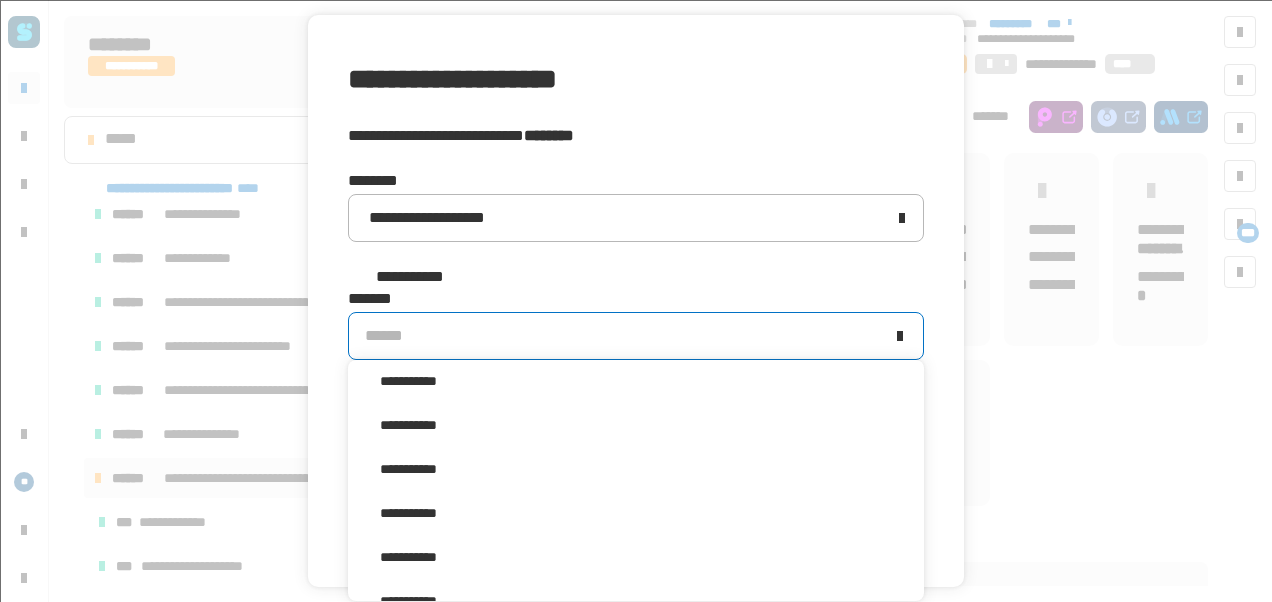 scroll, scrollTop: 16, scrollLeft: 0, axis: vertical 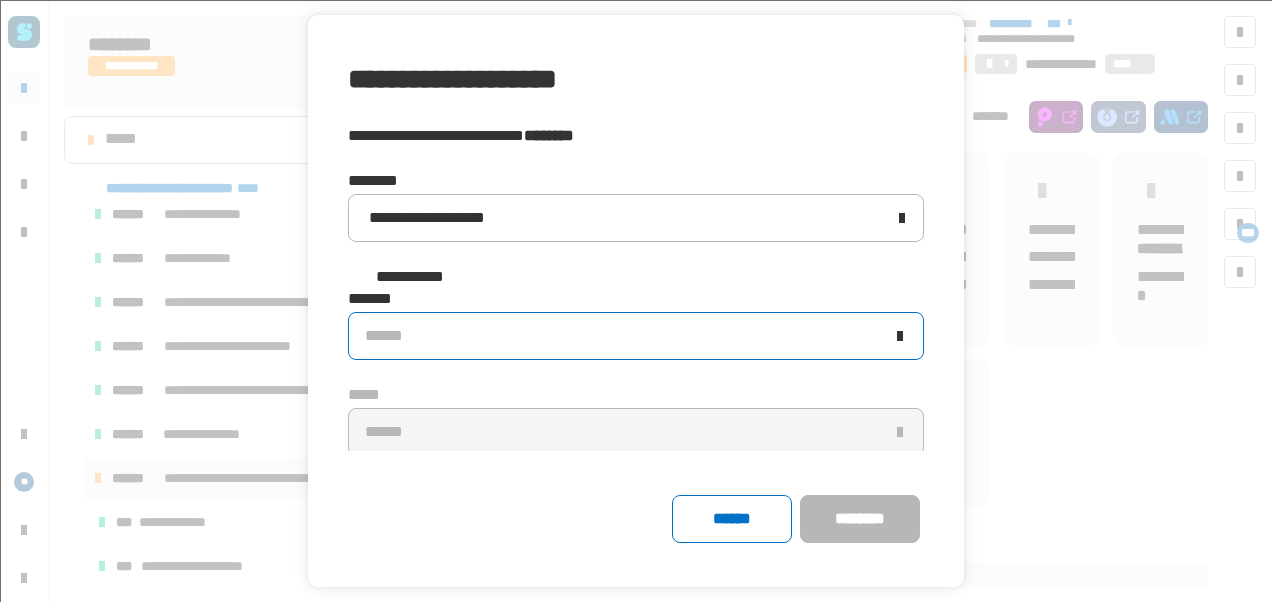 click on "******" 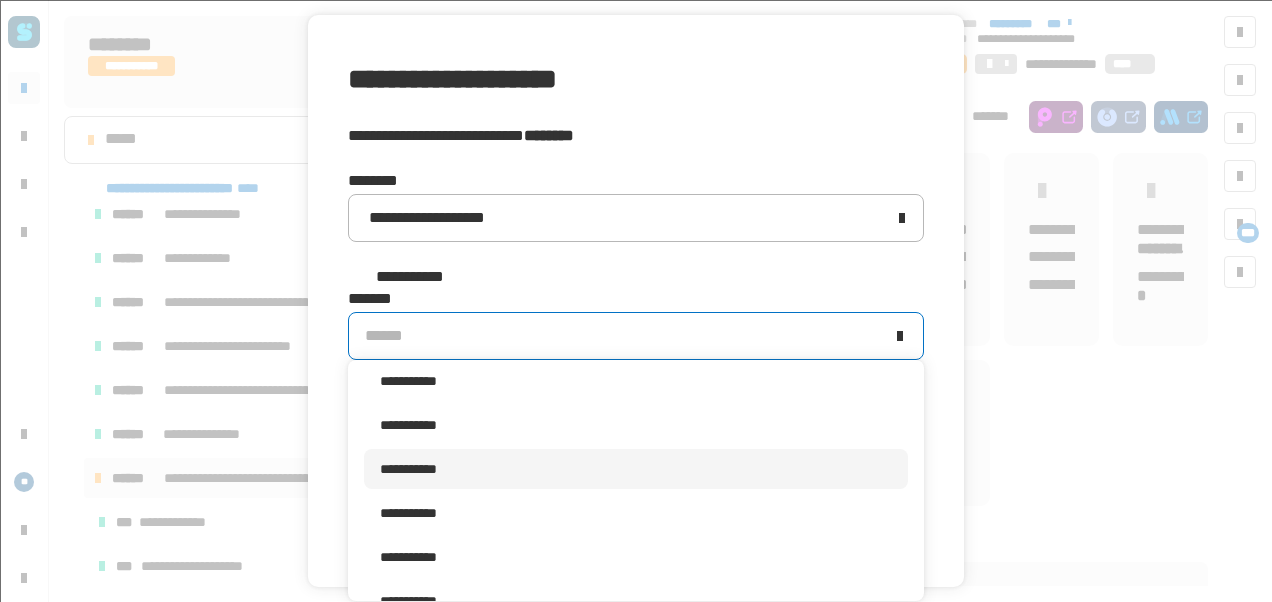 scroll, scrollTop: 16, scrollLeft: 0, axis: vertical 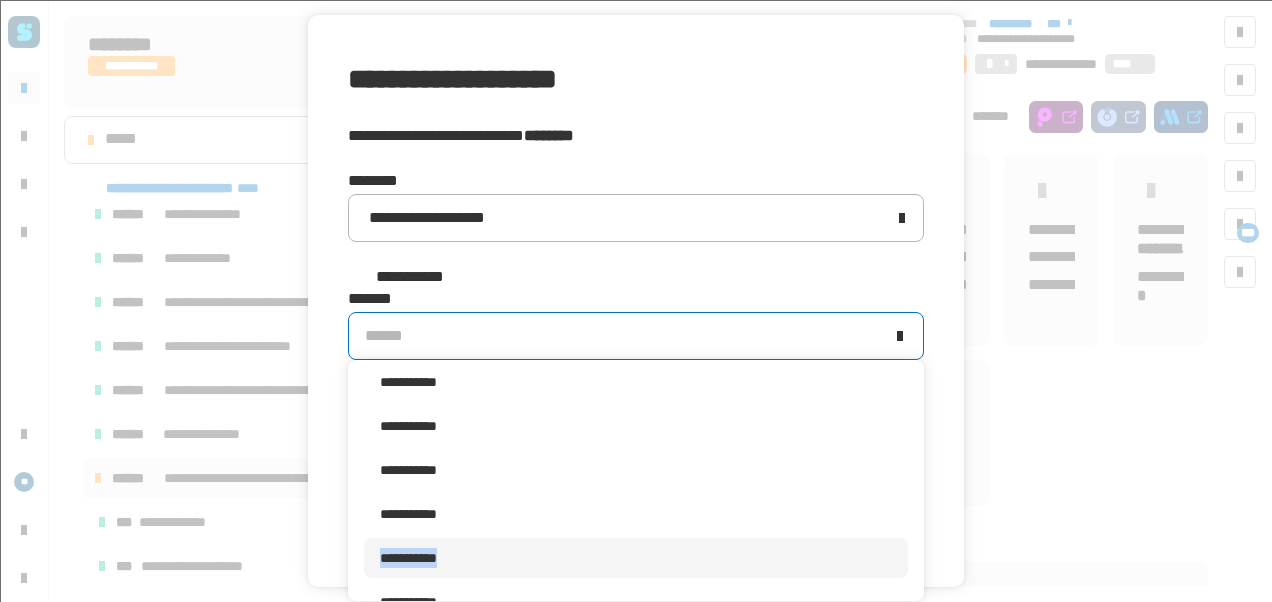 drag, startPoint x: 884, startPoint y: 494, endPoint x: 890, endPoint y: 565, distance: 71.25307 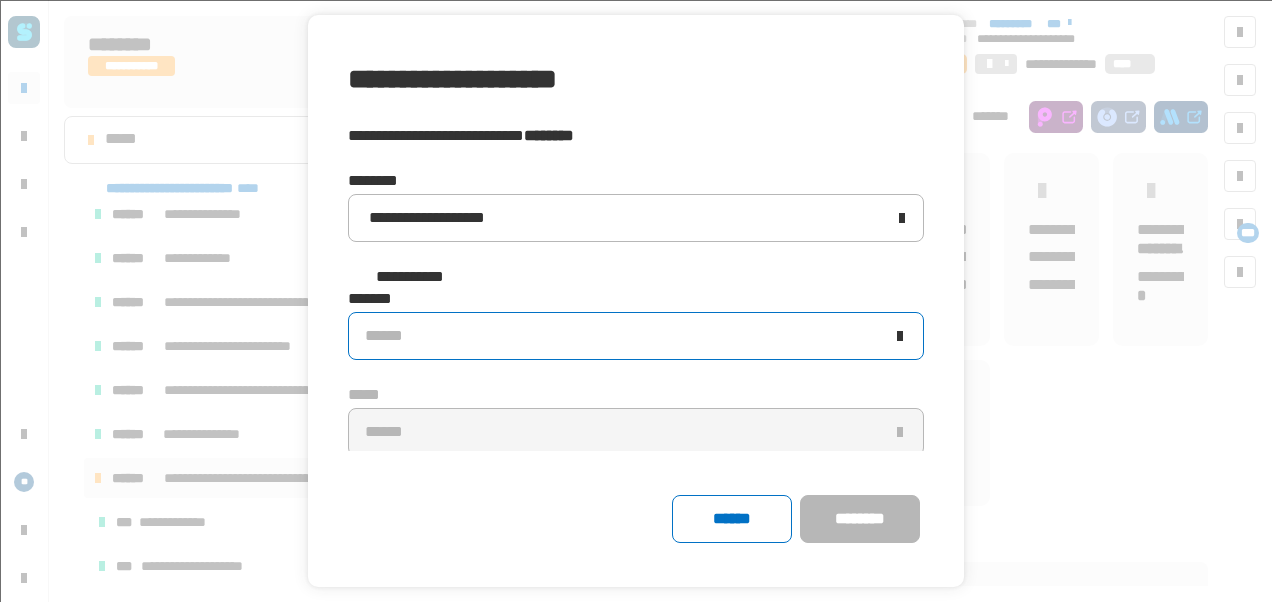 click on "******" 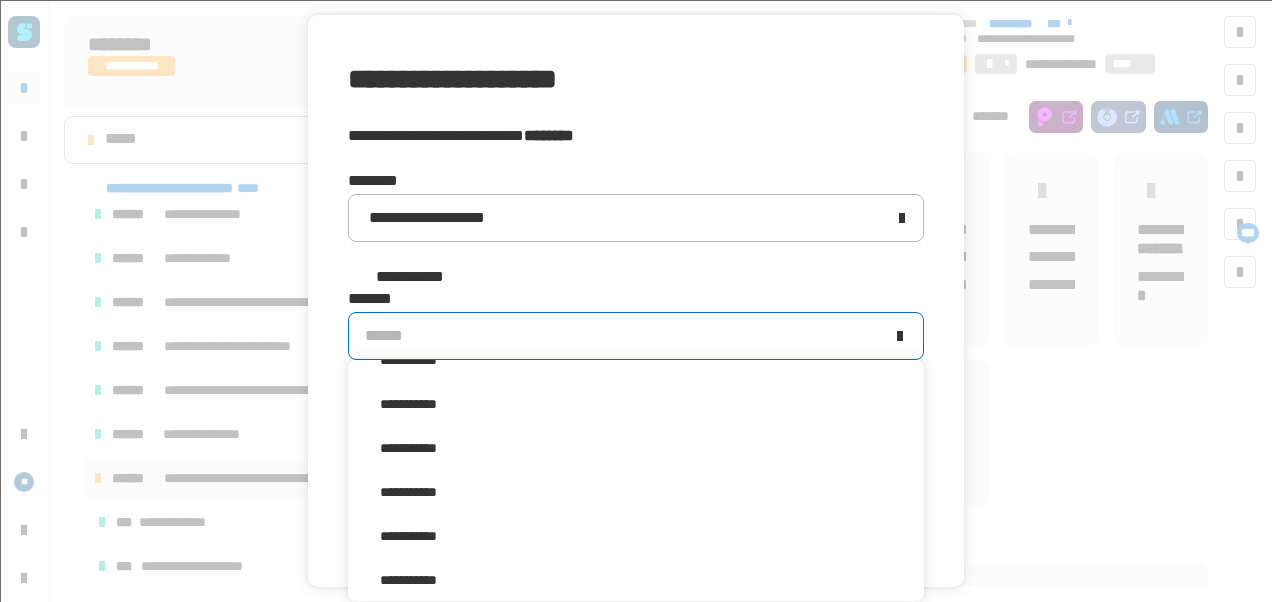 scroll, scrollTop: 579, scrollLeft: 0, axis: vertical 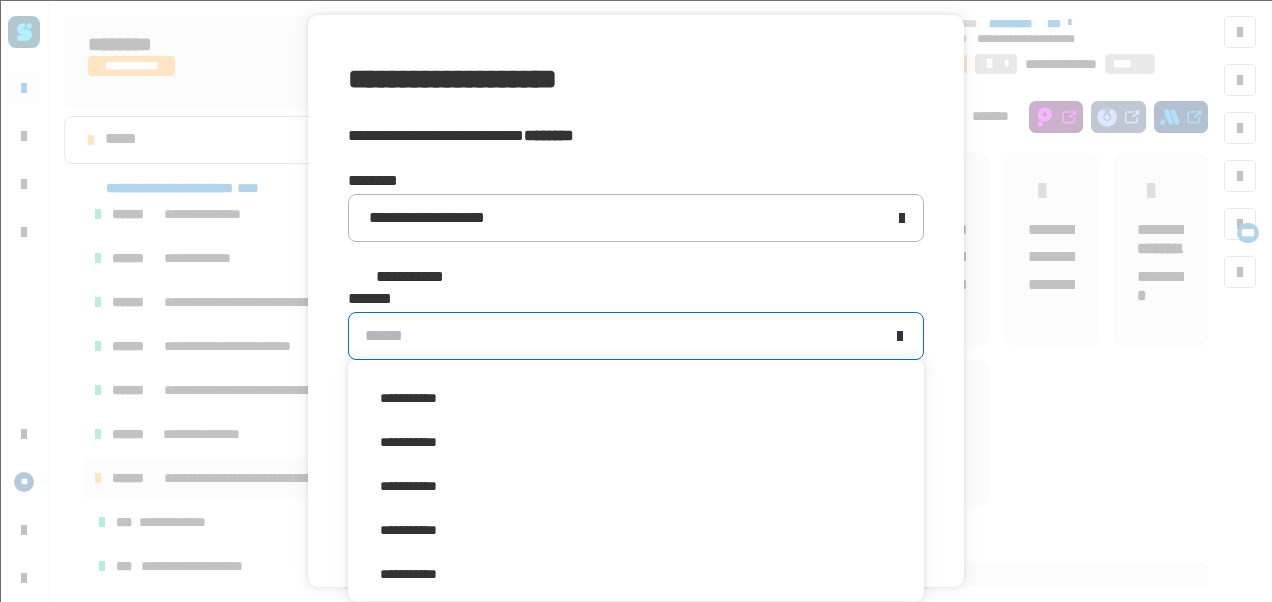 click on "**********" 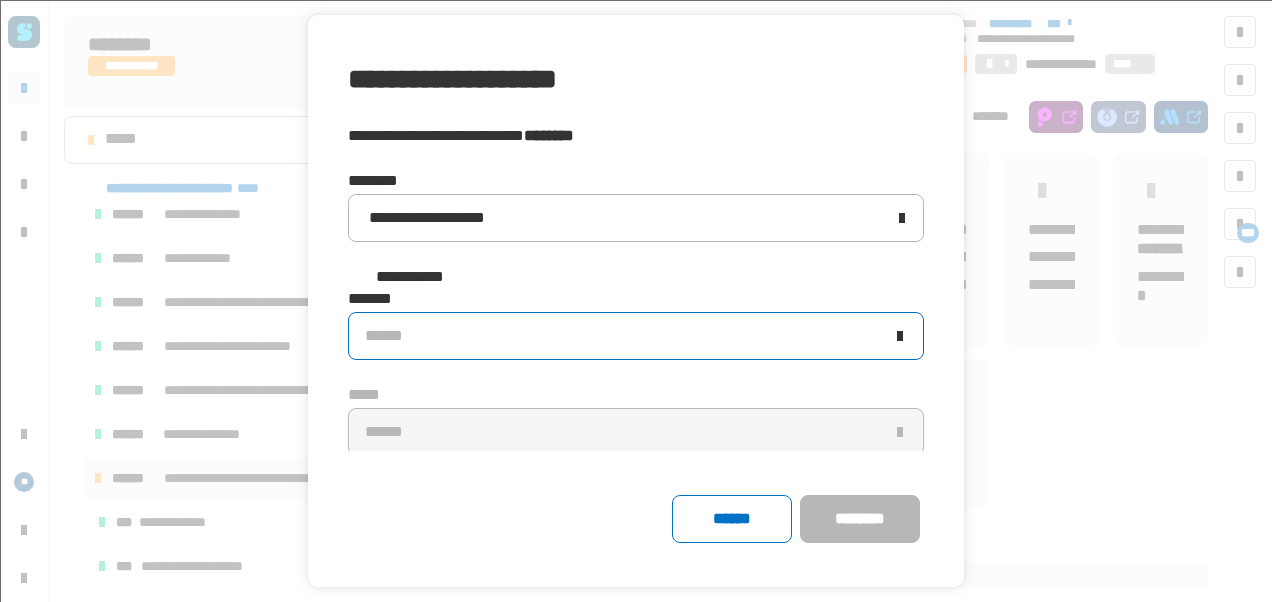 click 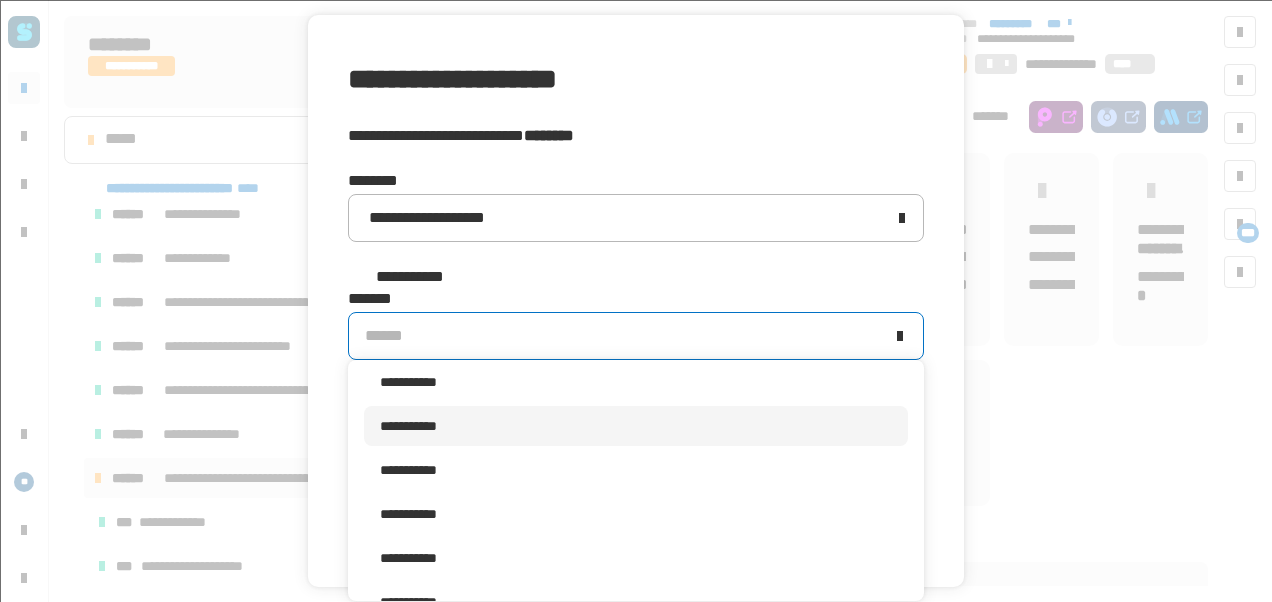 scroll, scrollTop: 16, scrollLeft: 0, axis: vertical 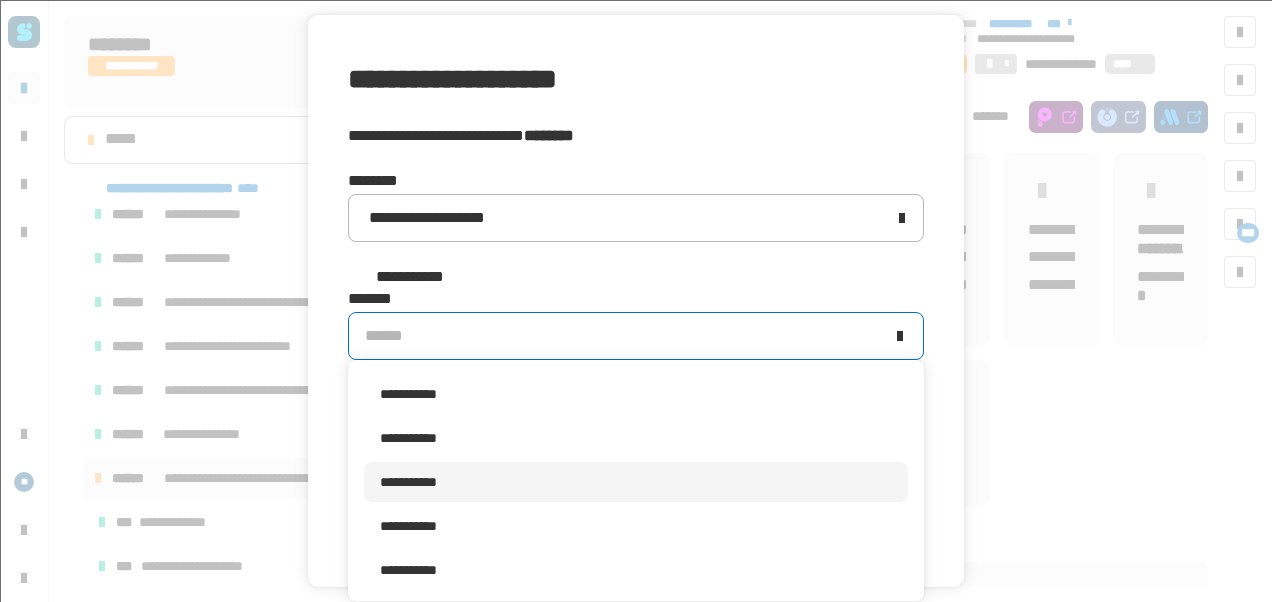 click on "**********" at bounding box center (636, 482) 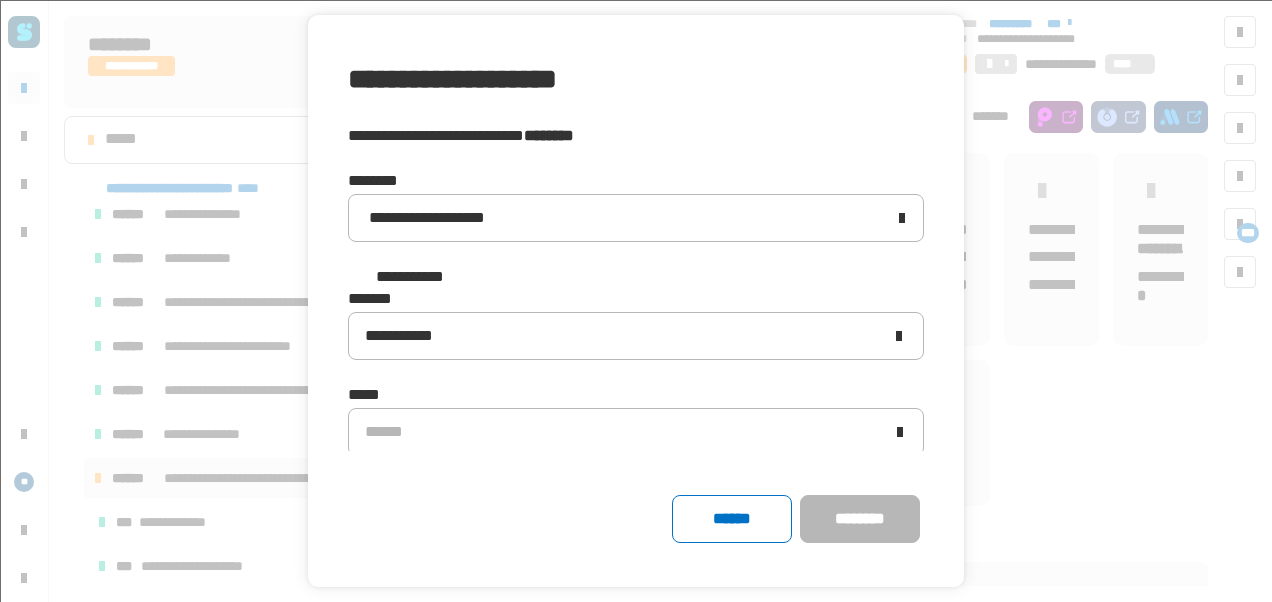scroll, scrollTop: 5, scrollLeft: 0, axis: vertical 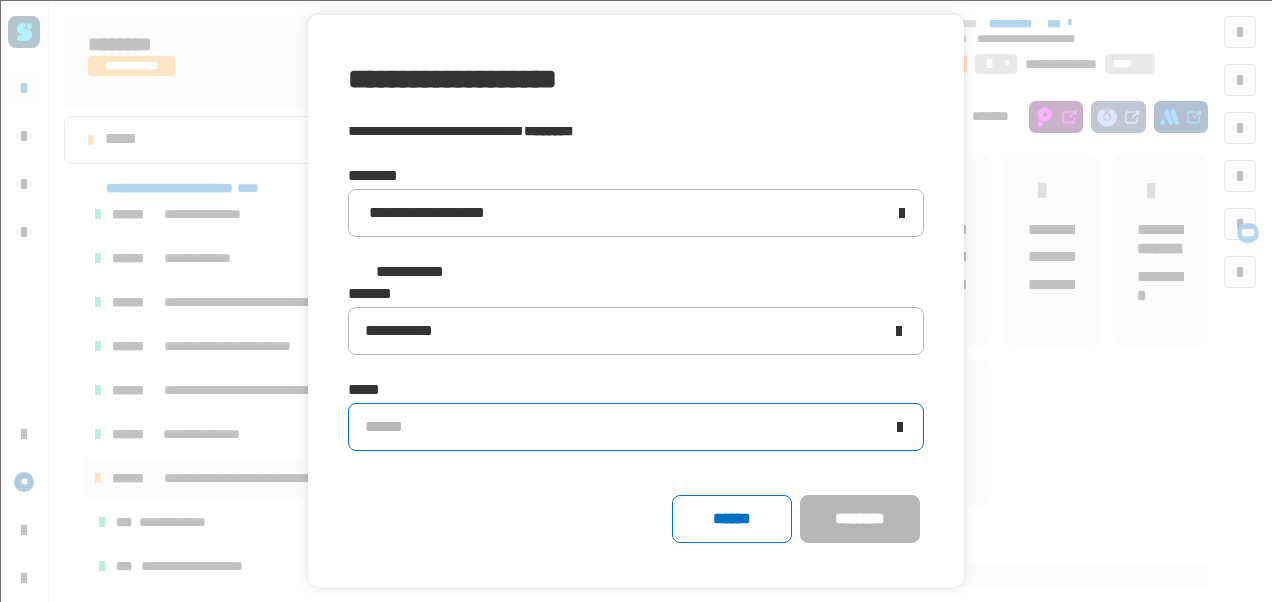 click on "******" 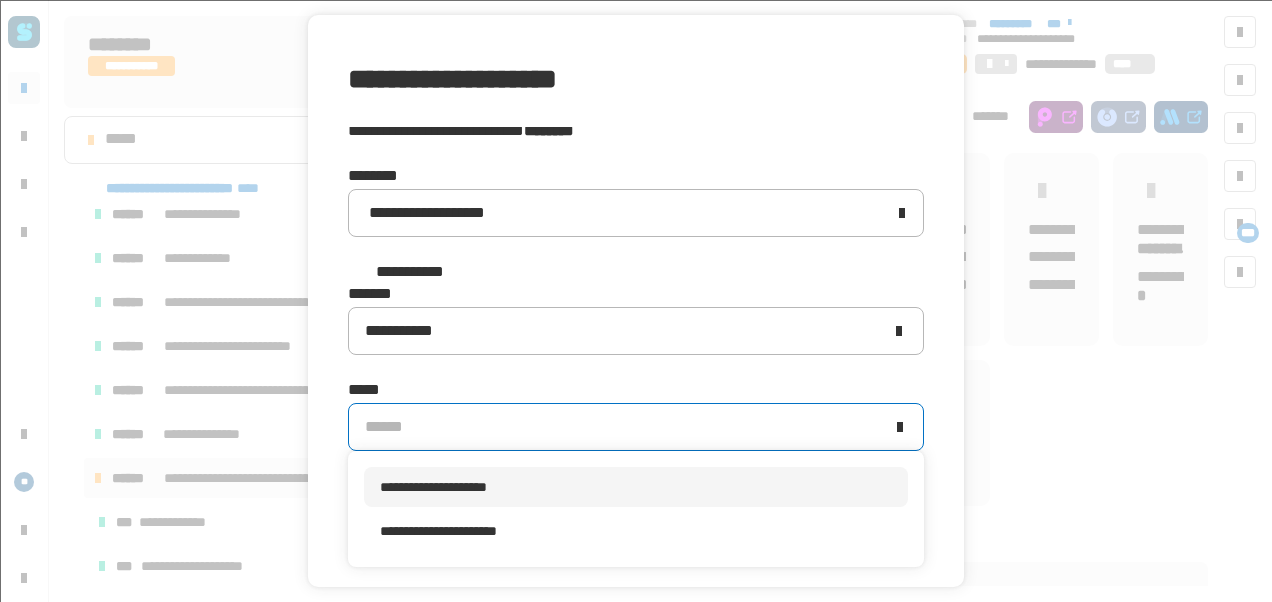 click on "**********" at bounding box center (636, 487) 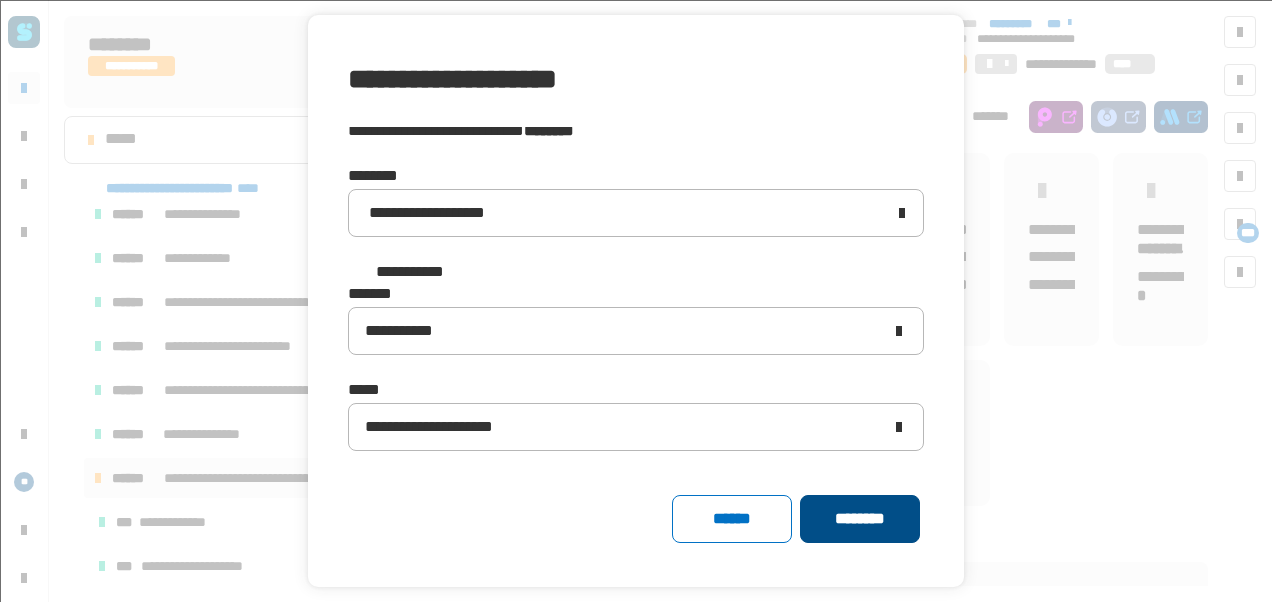click on "********" 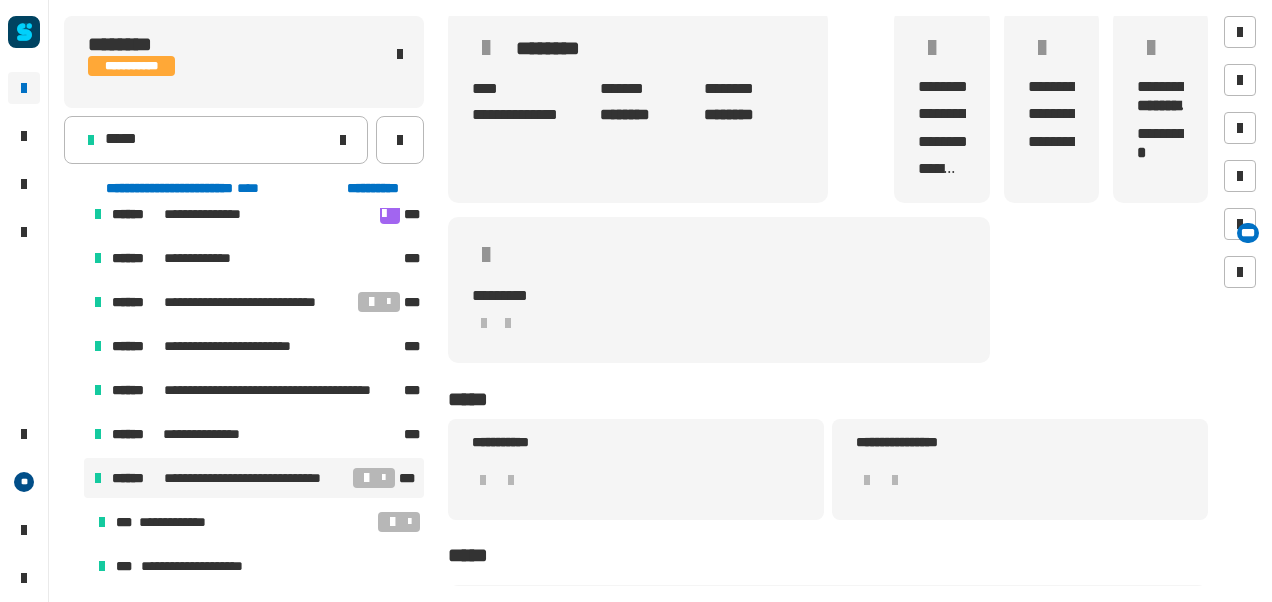 scroll, scrollTop: 102, scrollLeft: 0, axis: vertical 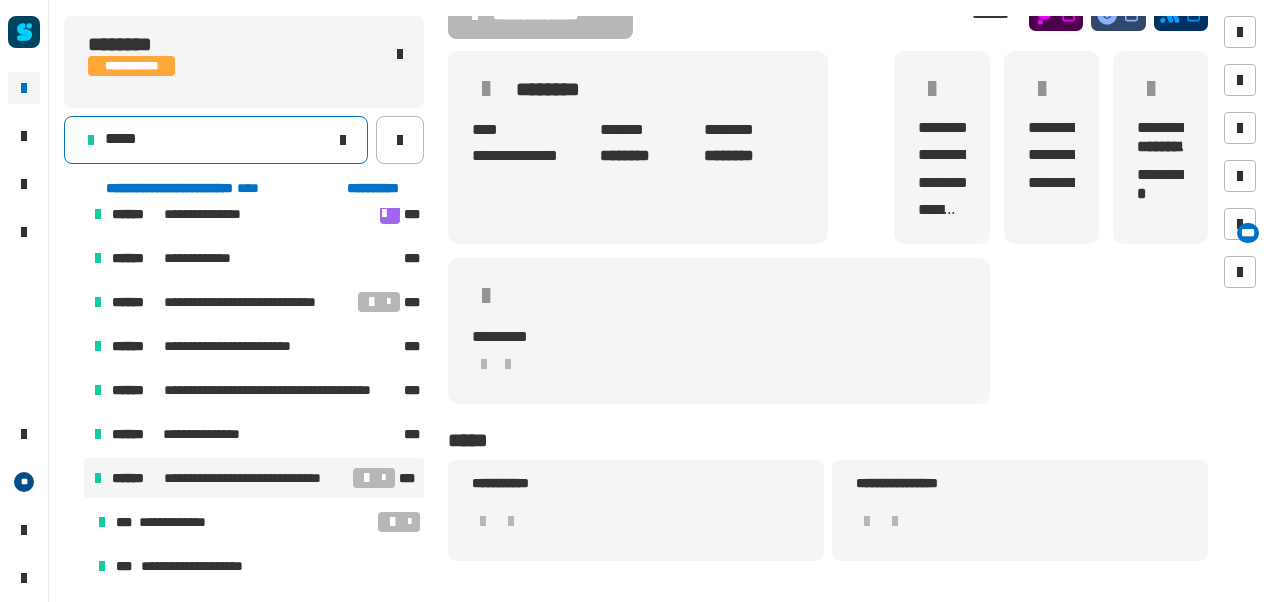 click on "*****" 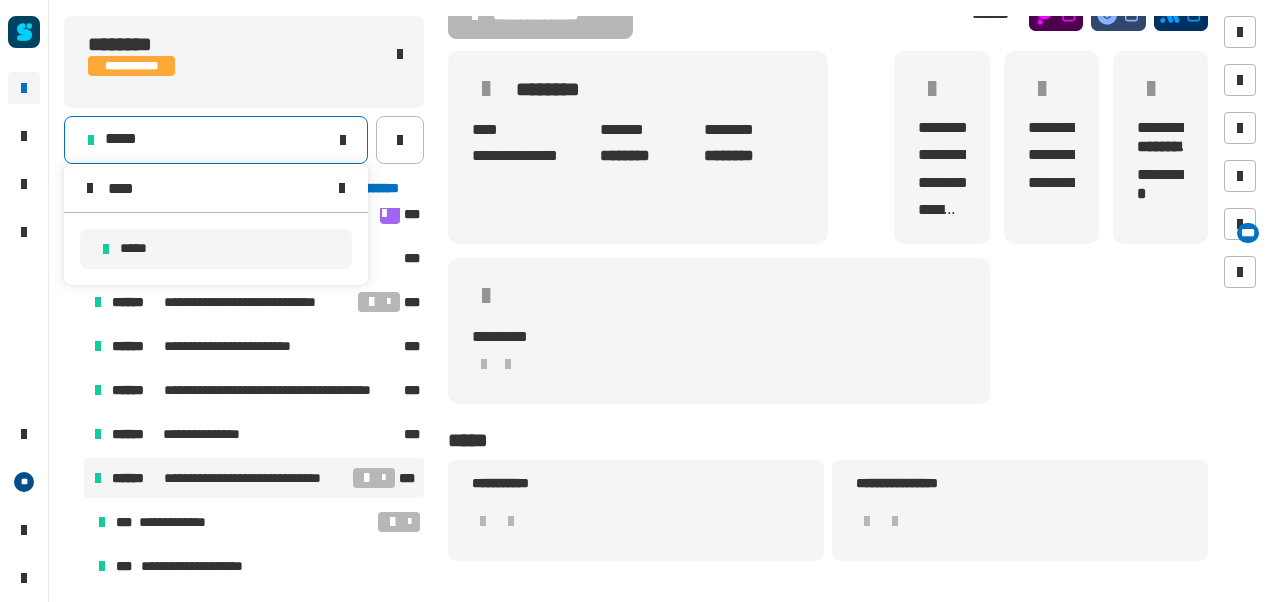 click at bounding box center [342, 188] 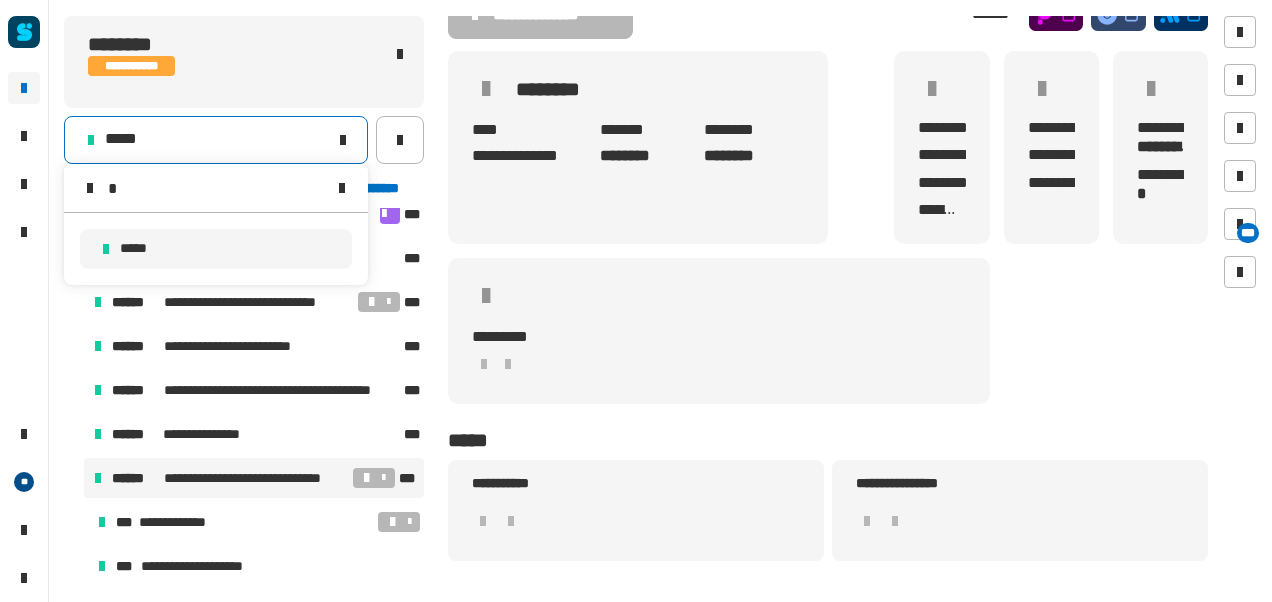 type 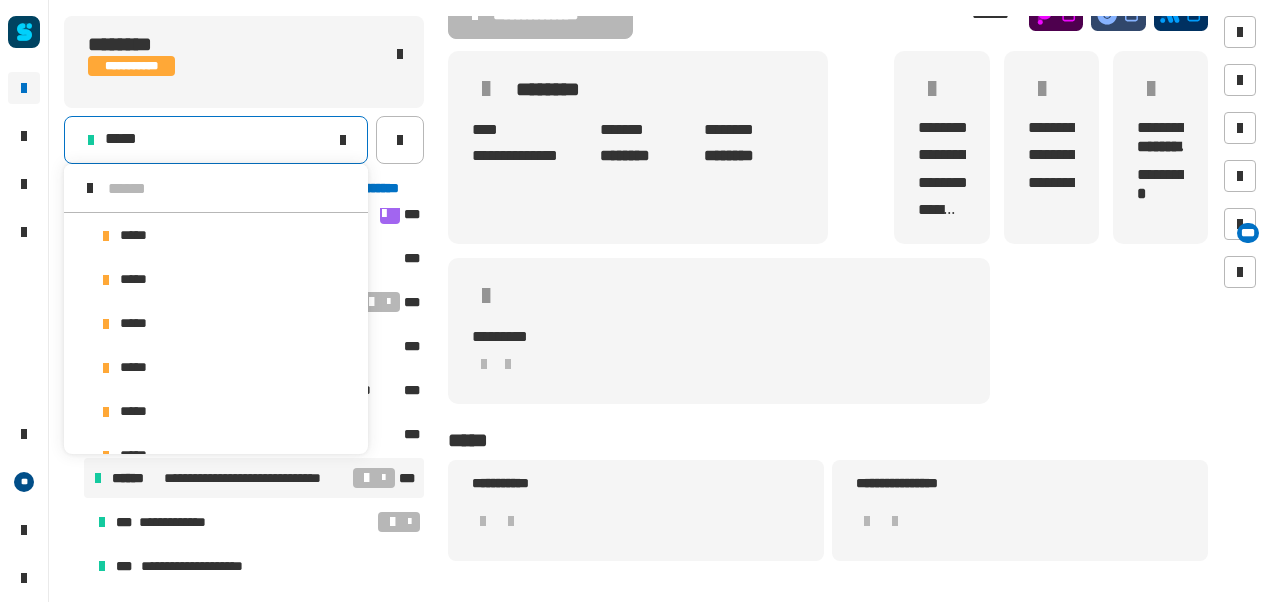scroll, scrollTop: 16, scrollLeft: 0, axis: vertical 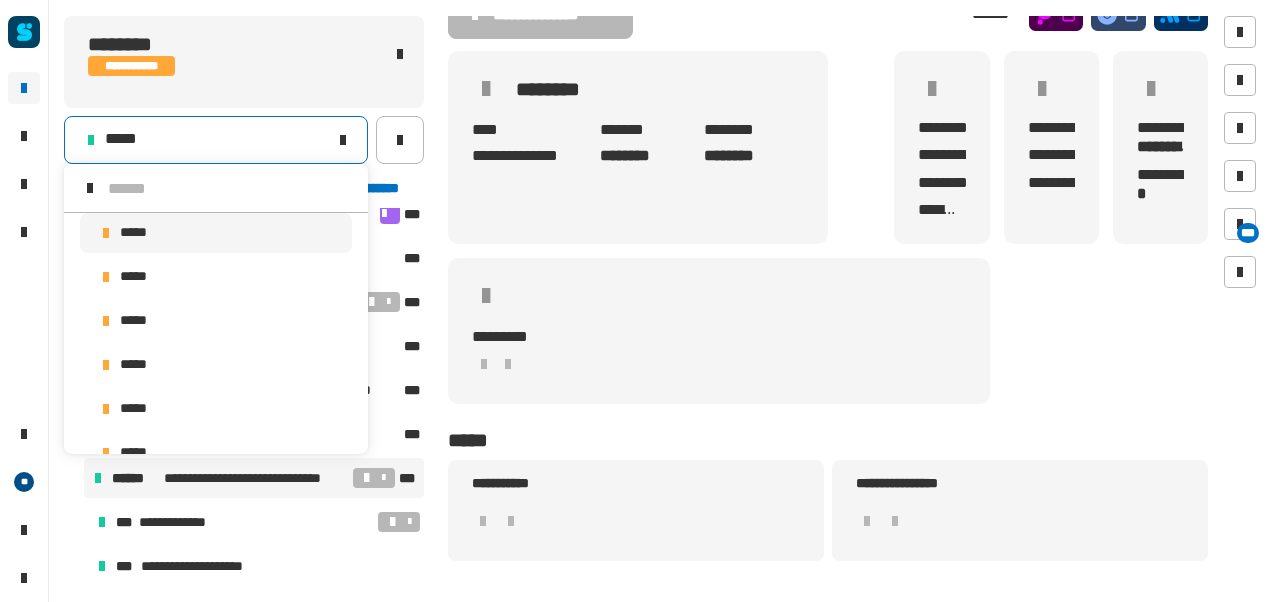 click on "*****" at bounding box center [216, 233] 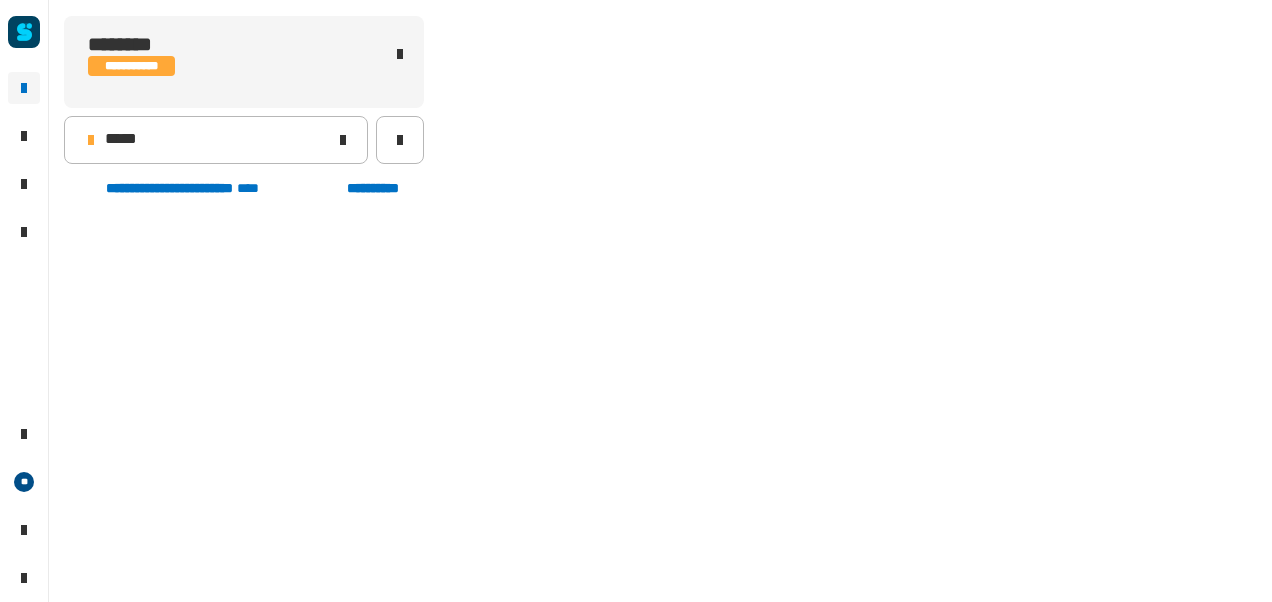 scroll, scrollTop: 502, scrollLeft: 0, axis: vertical 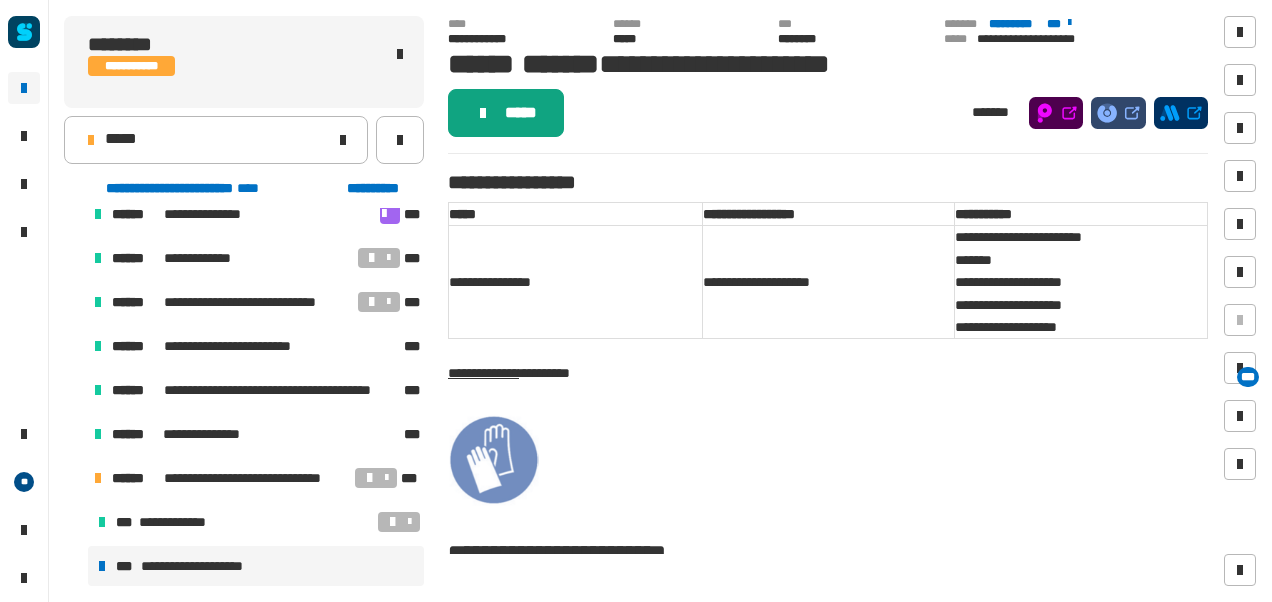 click on "*****" 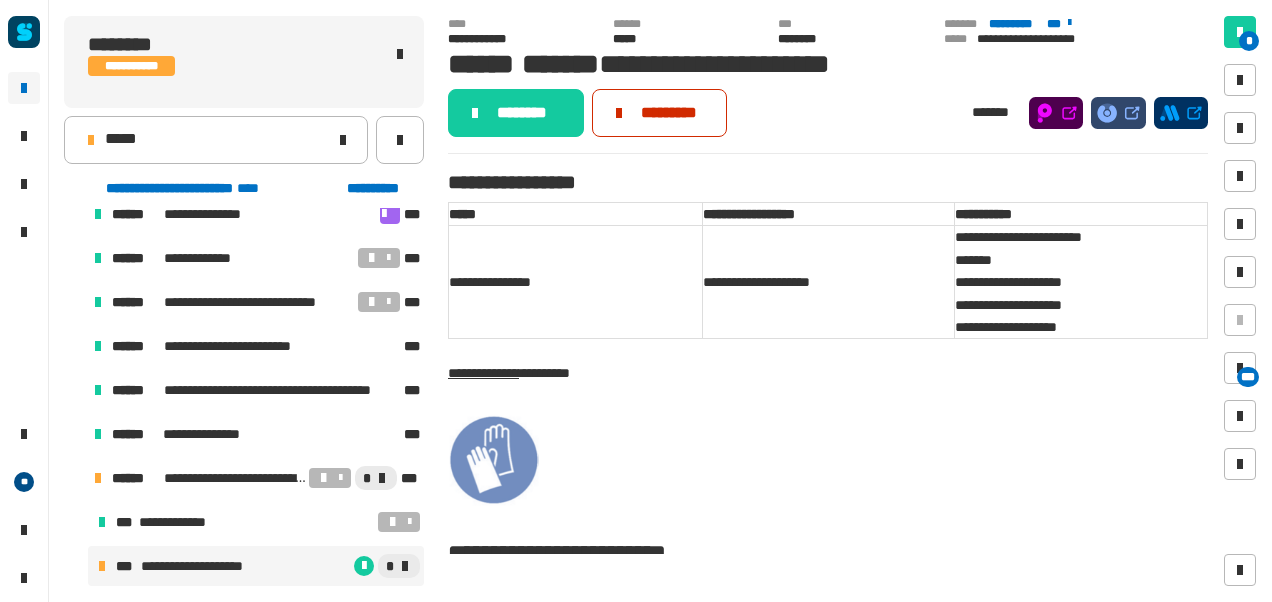 click on "*********" 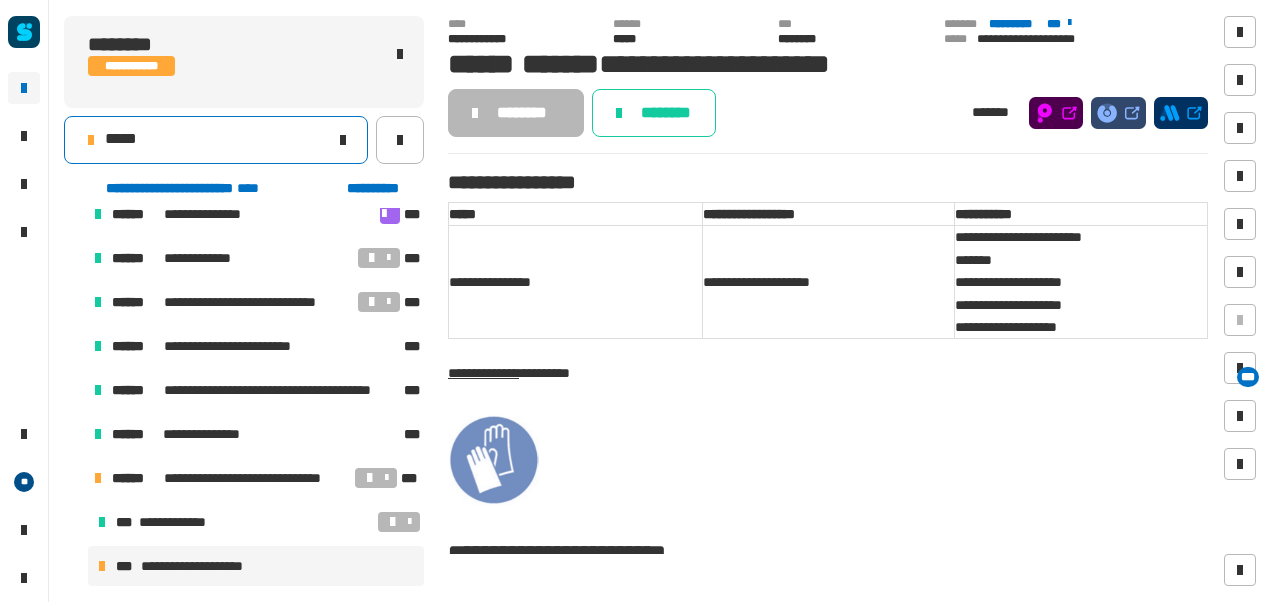 click on "*****" 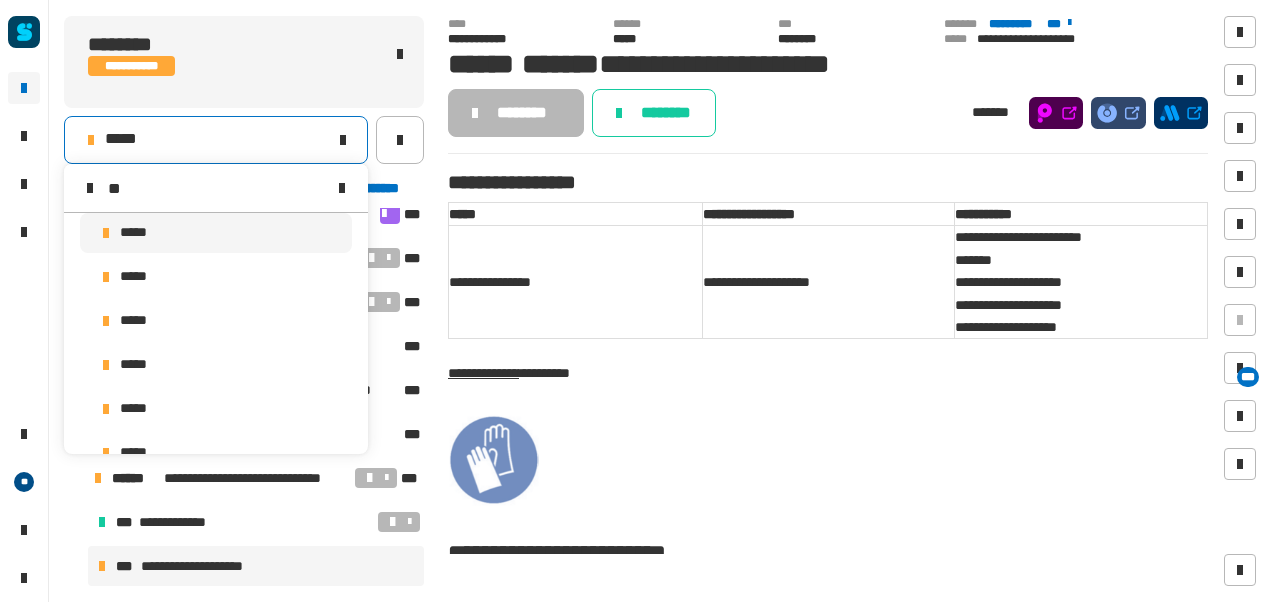 scroll, scrollTop: 0, scrollLeft: 0, axis: both 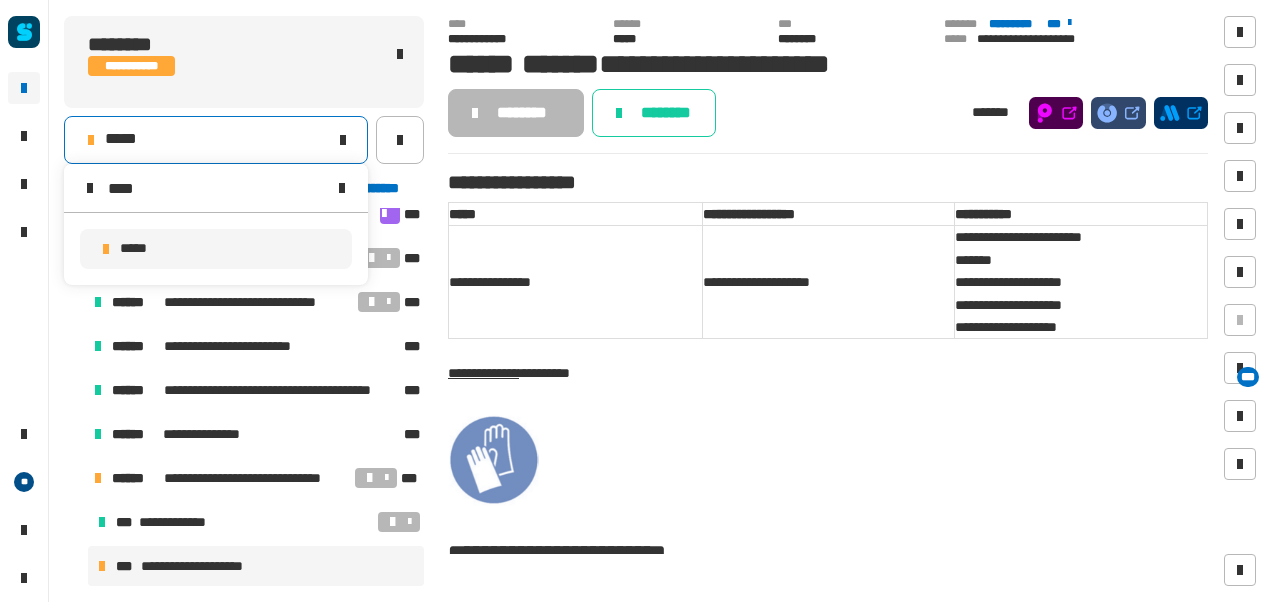 type on "****" 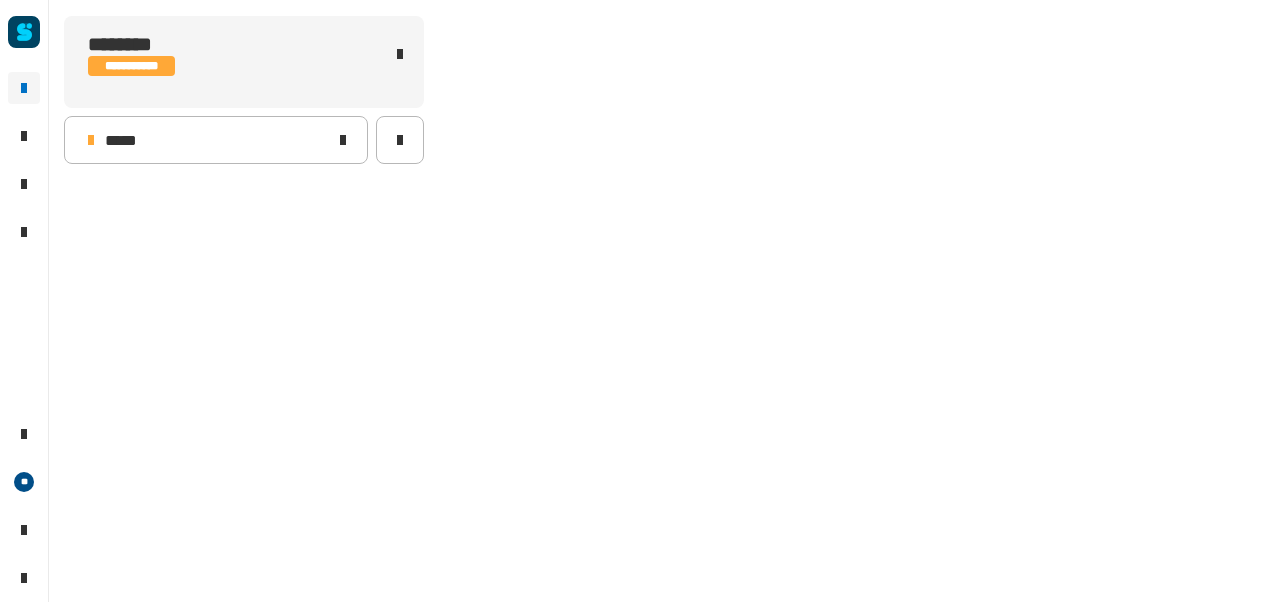 scroll, scrollTop: 0, scrollLeft: 0, axis: both 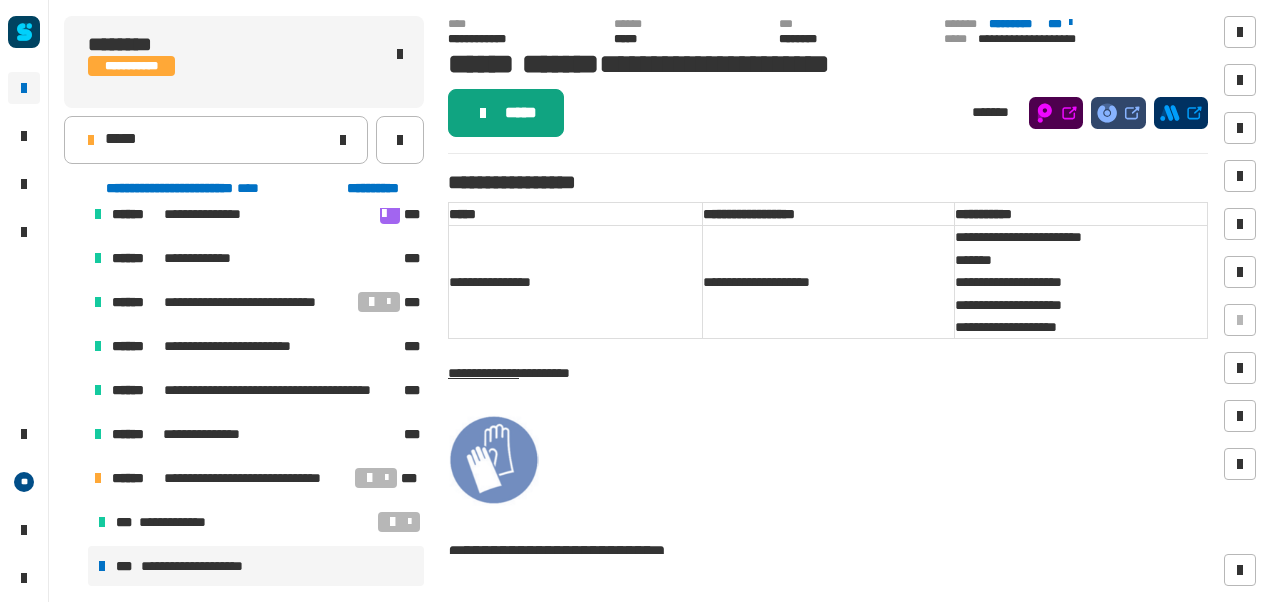 click on "*****" 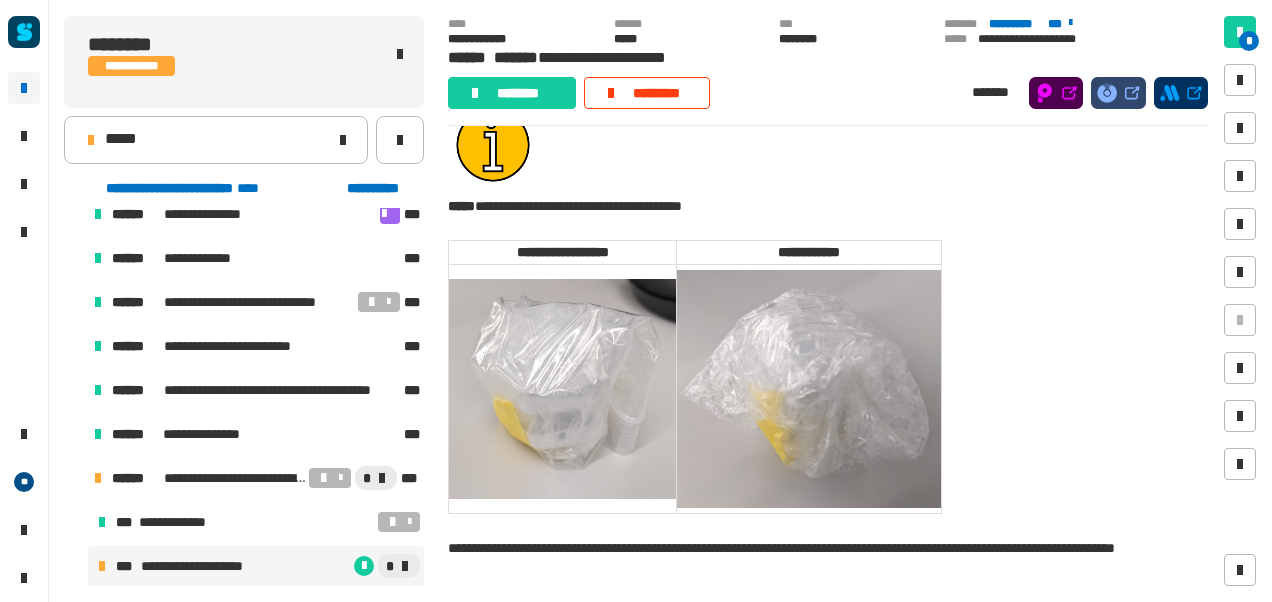 scroll, scrollTop: 916, scrollLeft: 0, axis: vertical 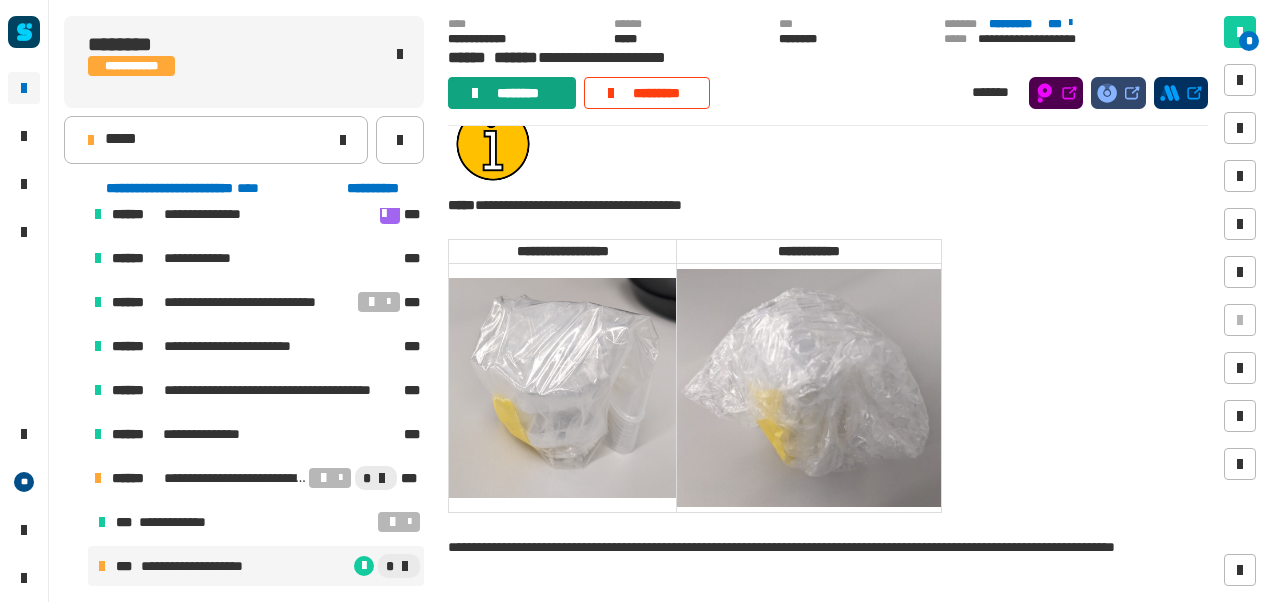 click on "********" 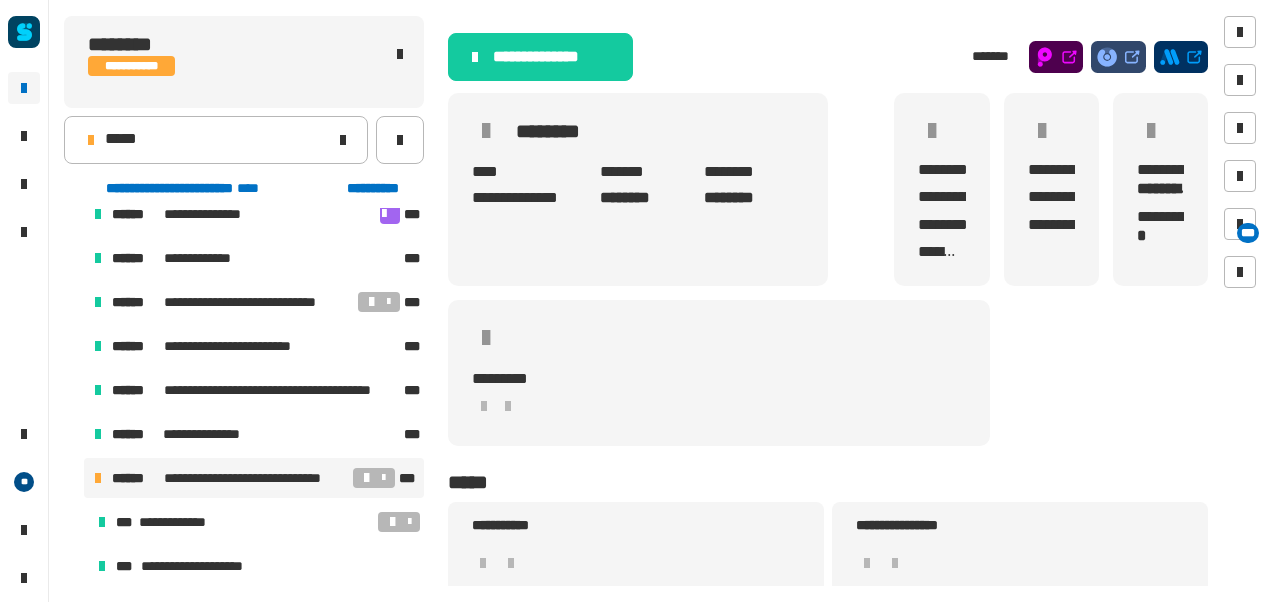 scroll, scrollTop: 258, scrollLeft: 0, axis: vertical 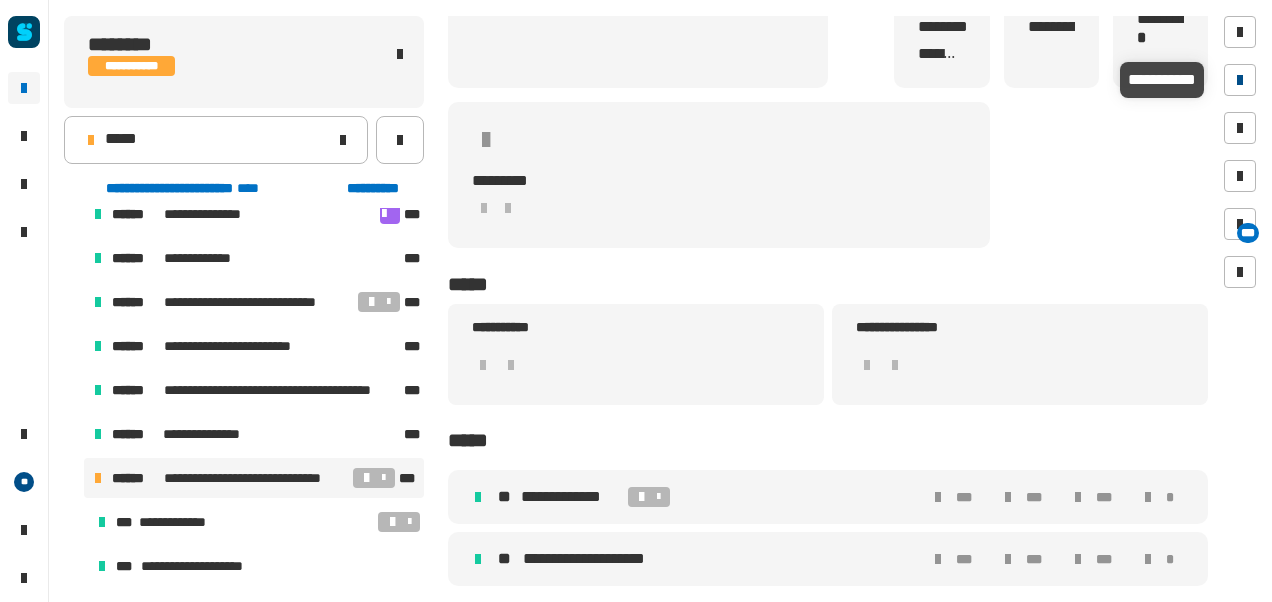 click at bounding box center [1240, 80] 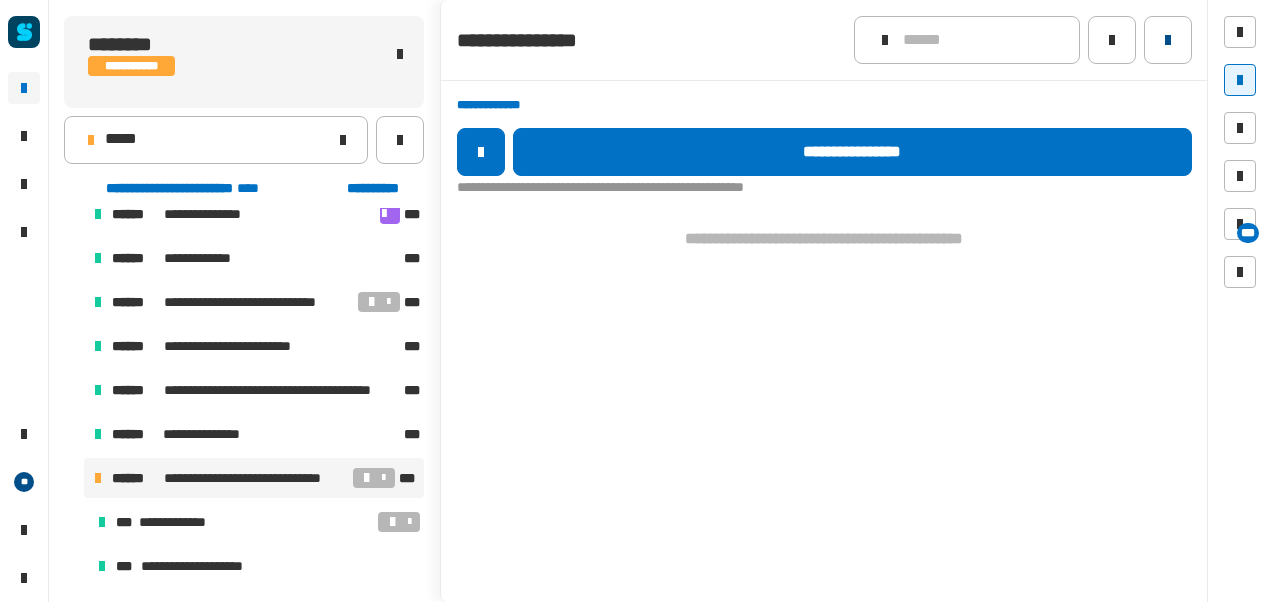 click 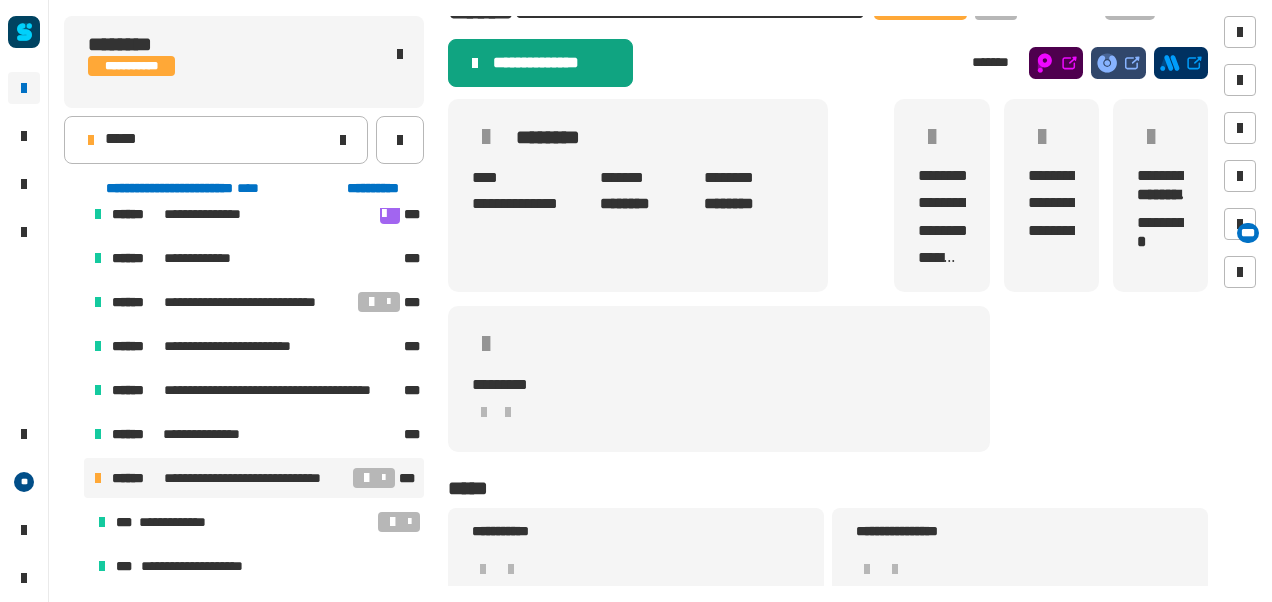 scroll, scrollTop: 0, scrollLeft: 0, axis: both 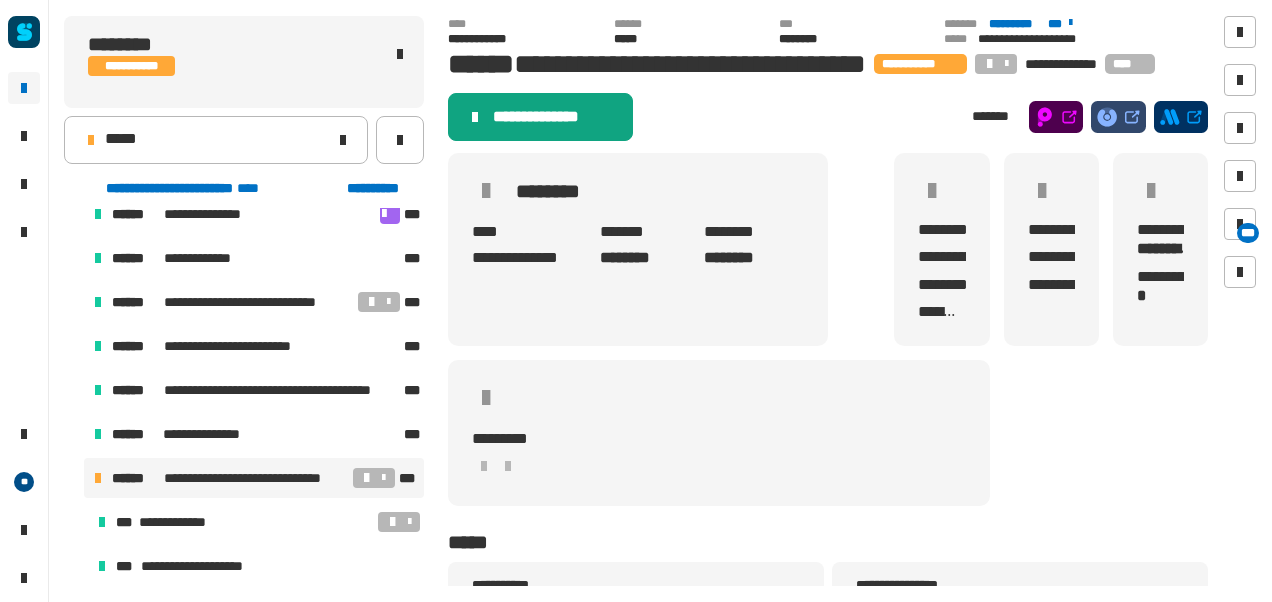 click on "**********" 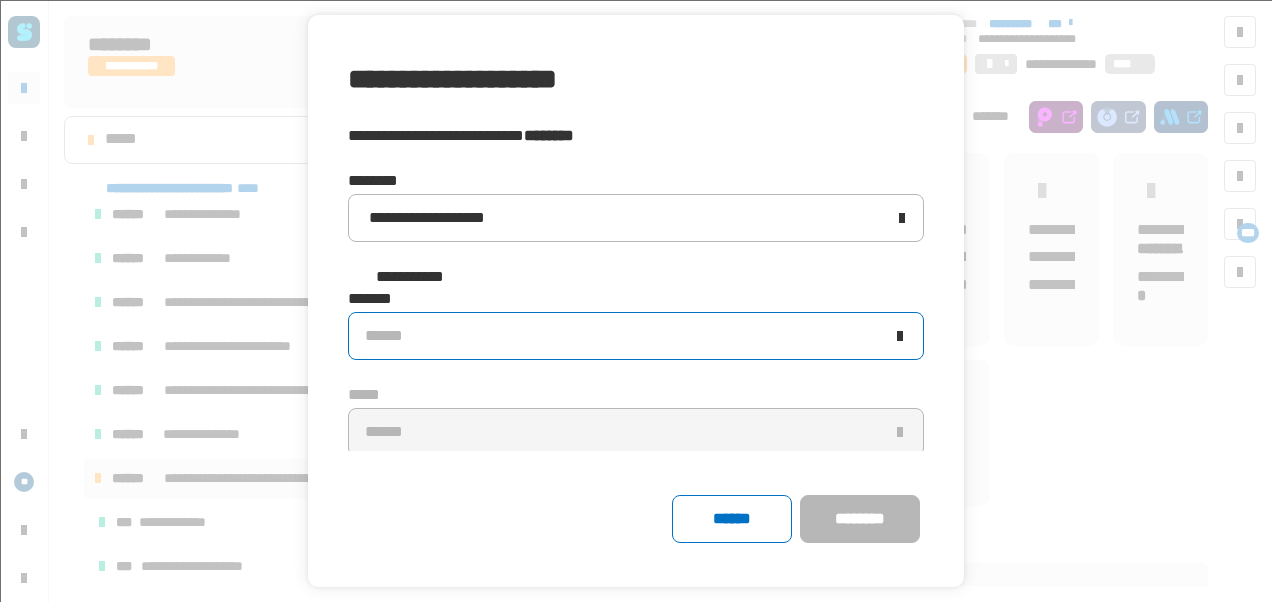 click on "******" 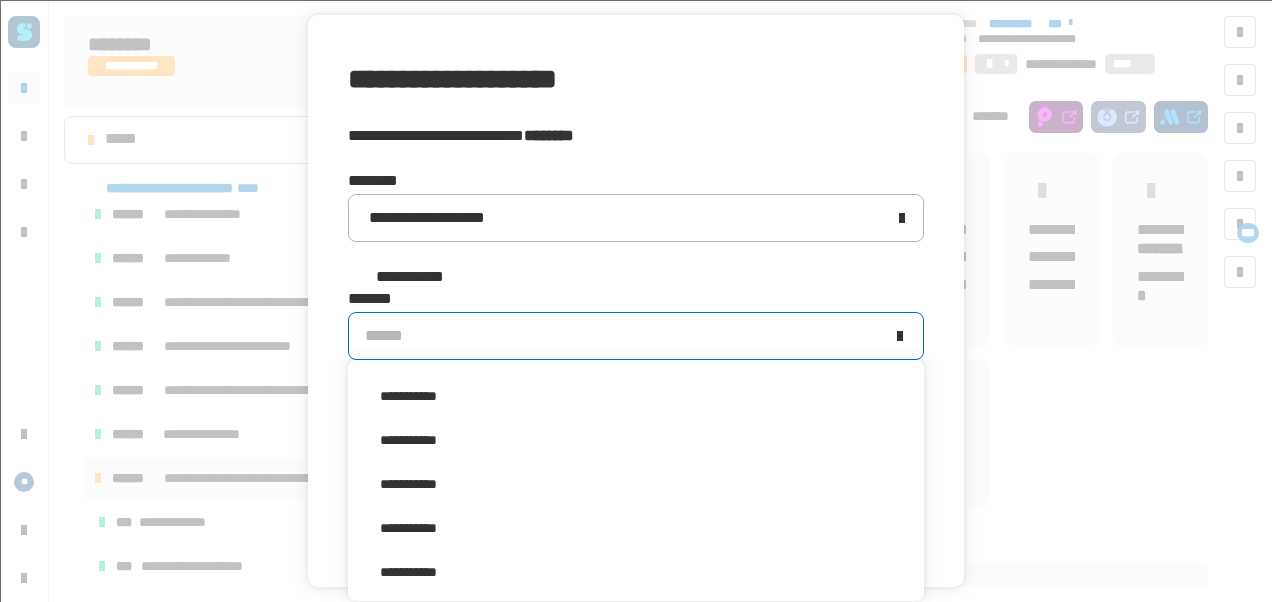 scroll, scrollTop: 0, scrollLeft: 0, axis: both 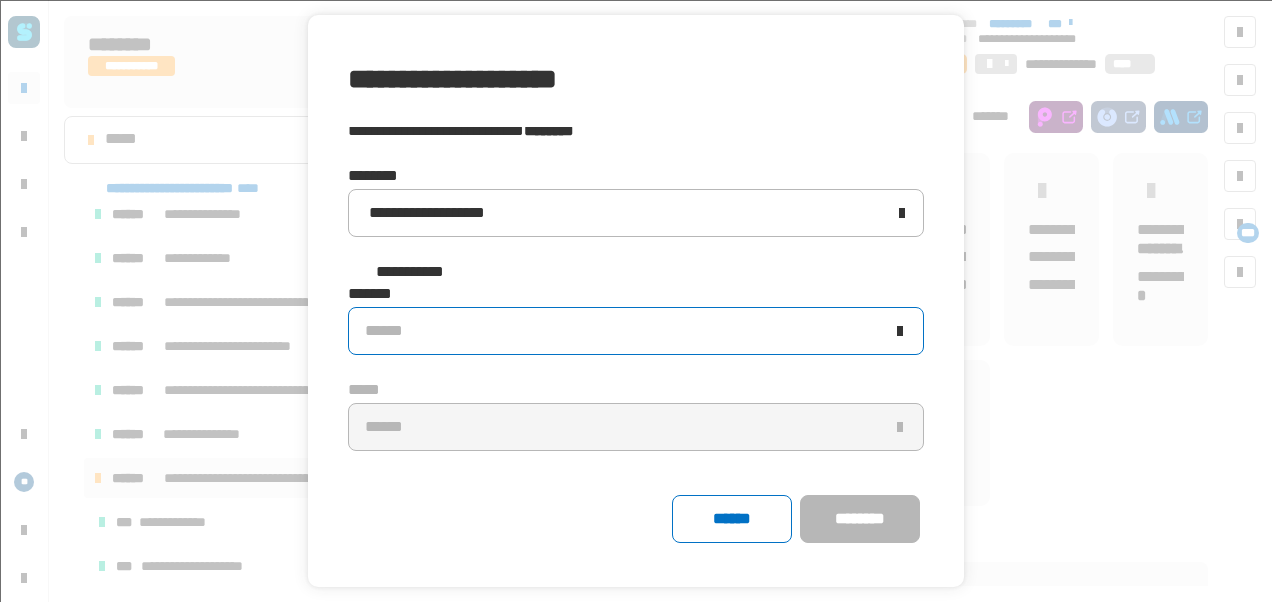 click on "******" 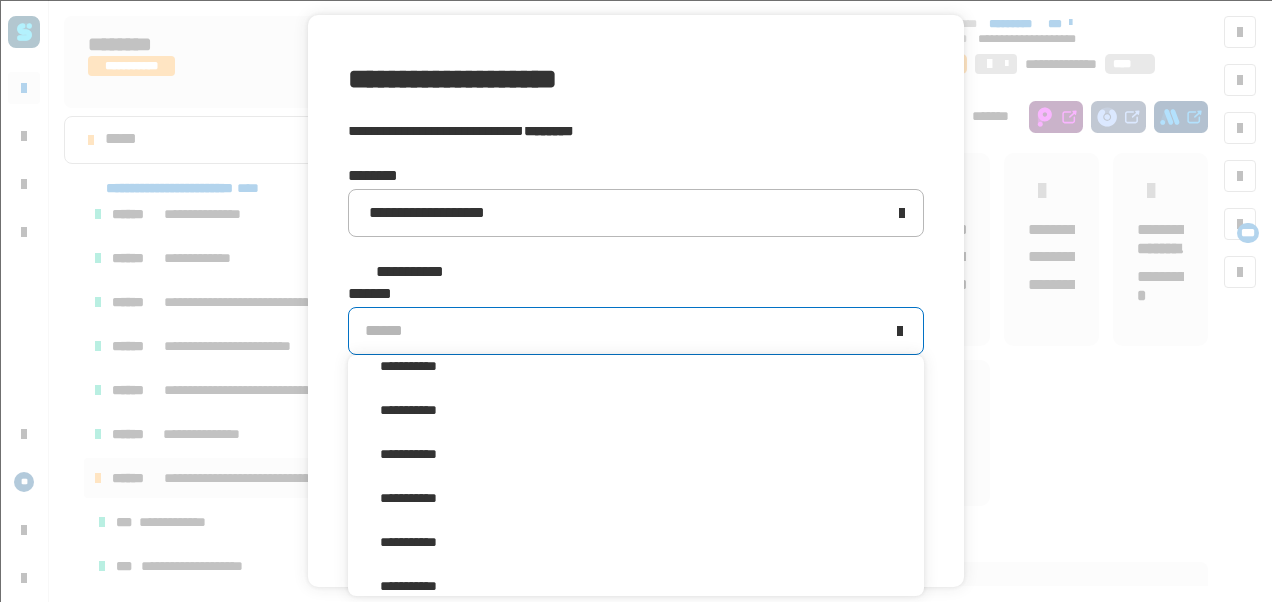 scroll, scrollTop: 355, scrollLeft: 0, axis: vertical 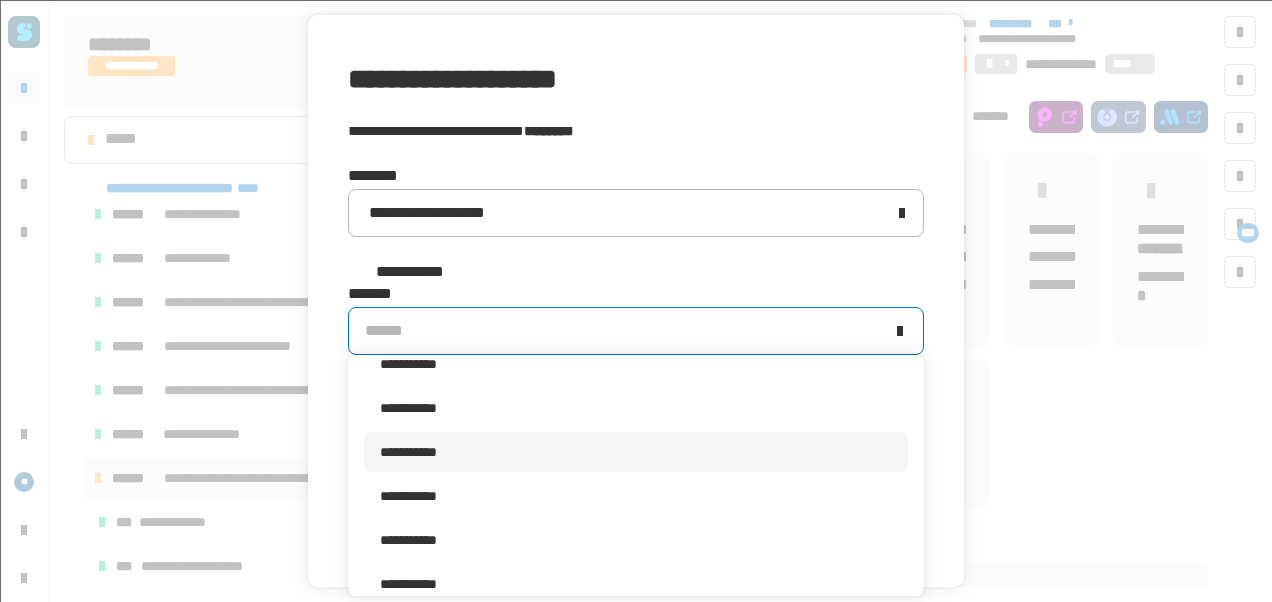 click on "**********" at bounding box center [636, 452] 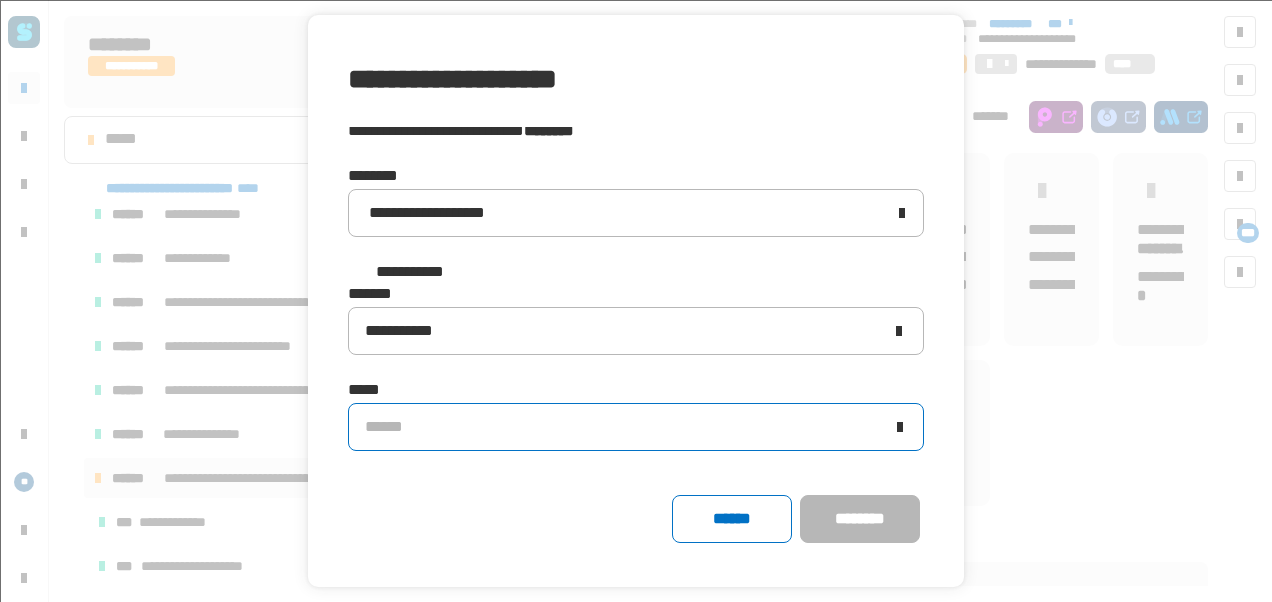 click on "******" 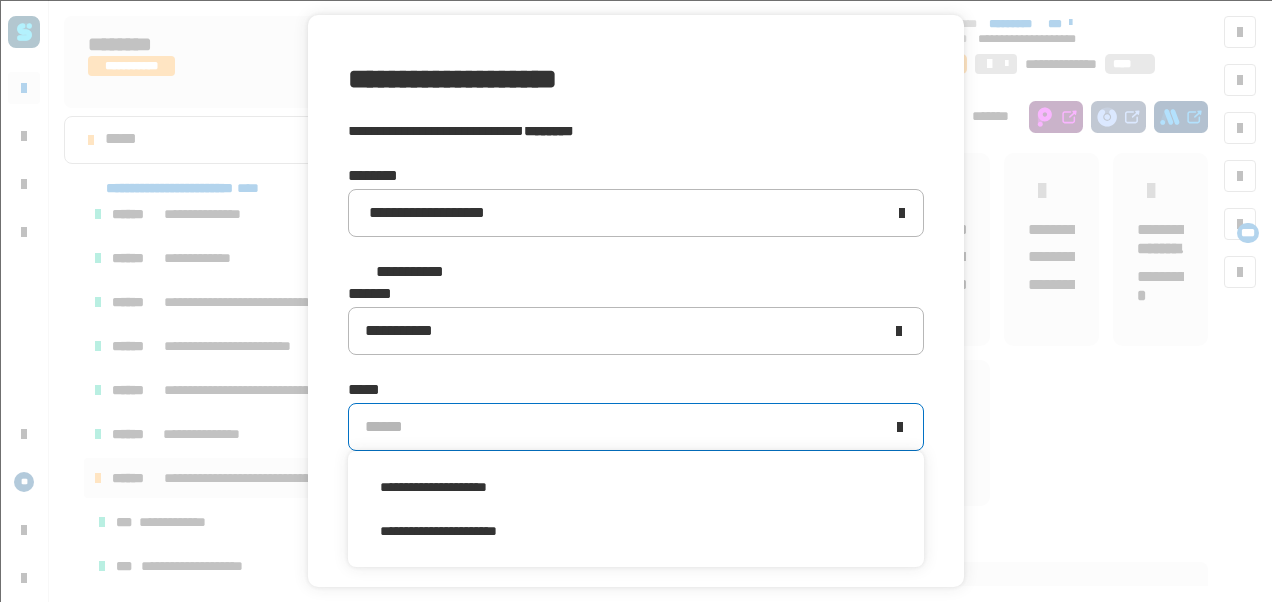 scroll, scrollTop: 0, scrollLeft: 0, axis: both 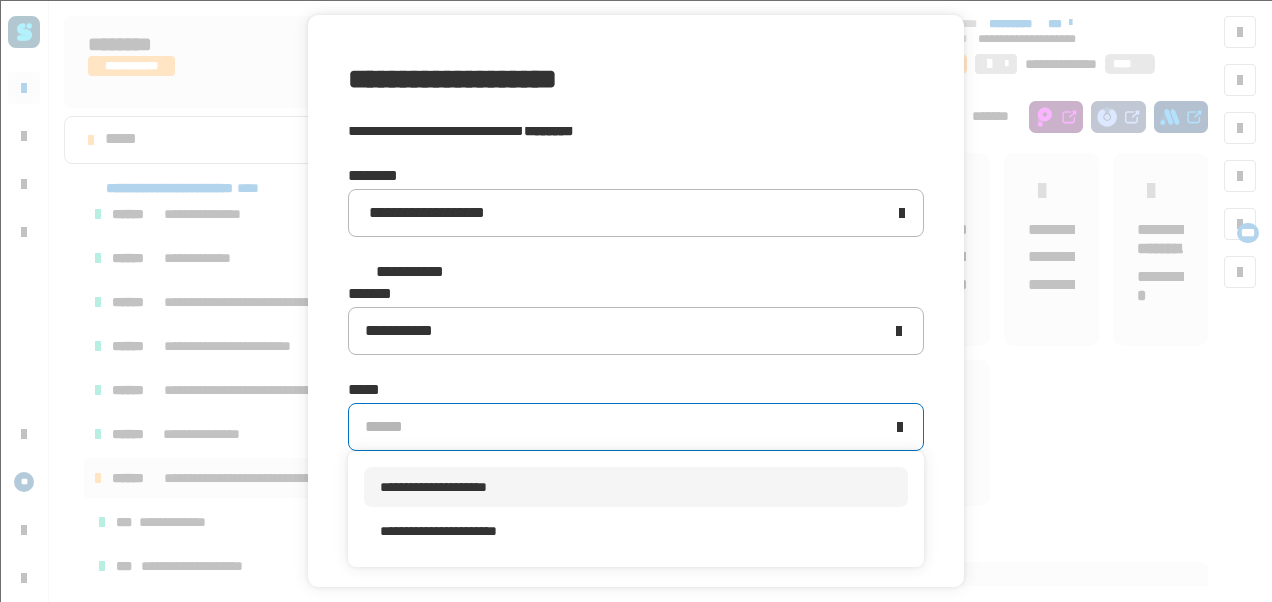click on "**********" at bounding box center (636, 487) 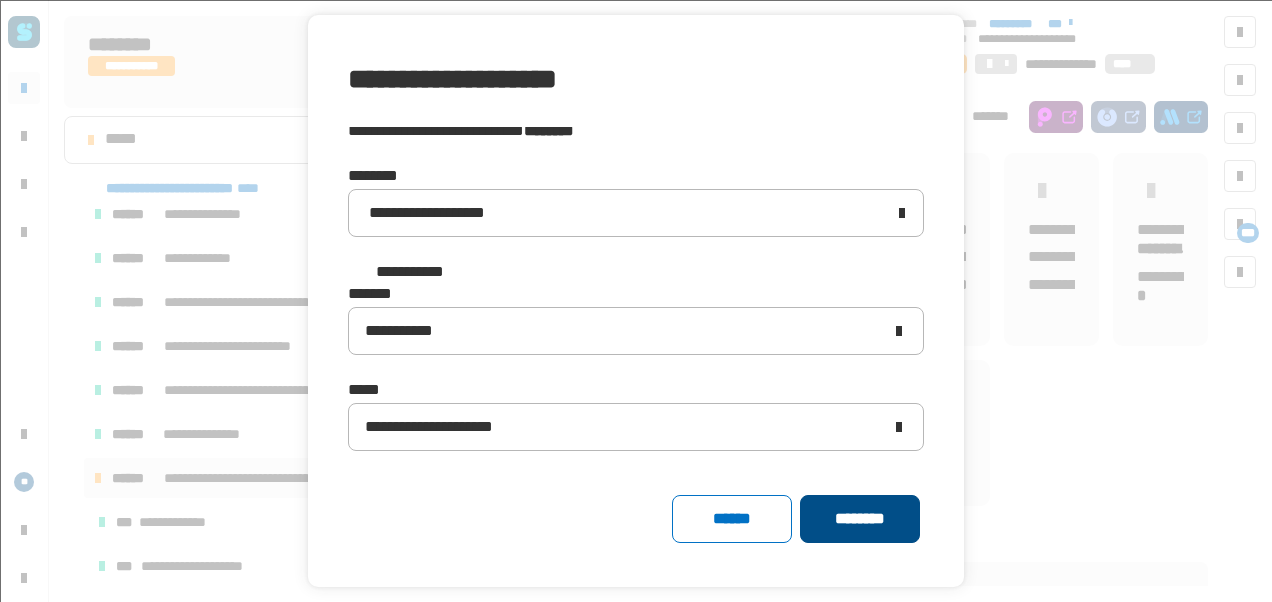 click on "********" 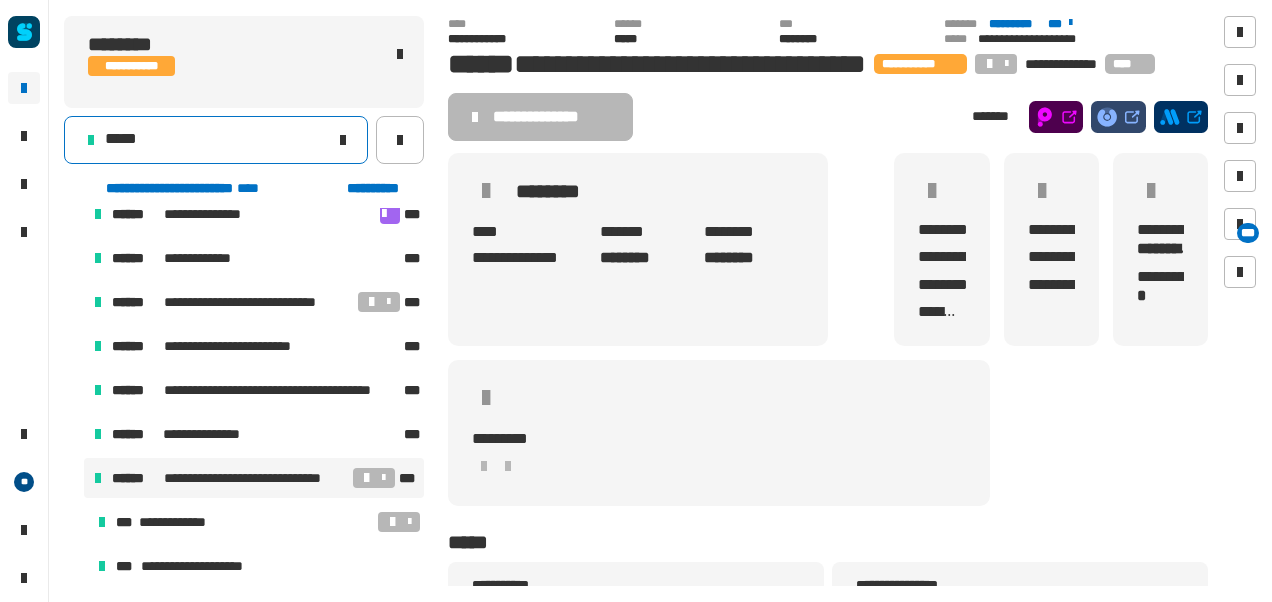 click on "*****" 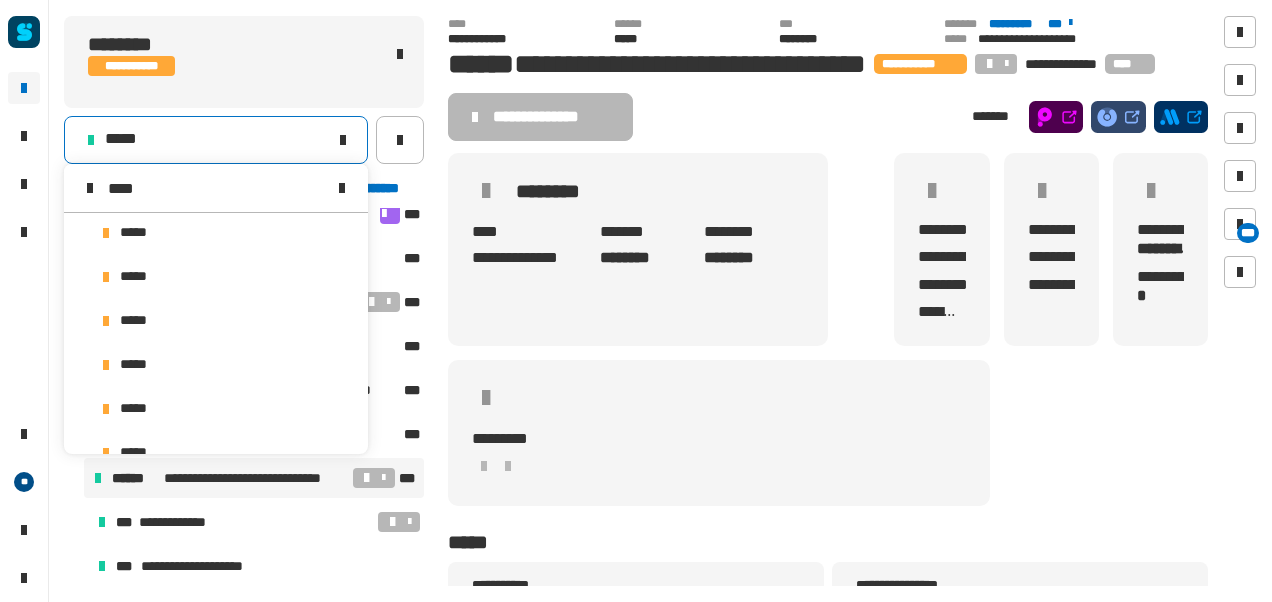 scroll, scrollTop: 0, scrollLeft: 0, axis: both 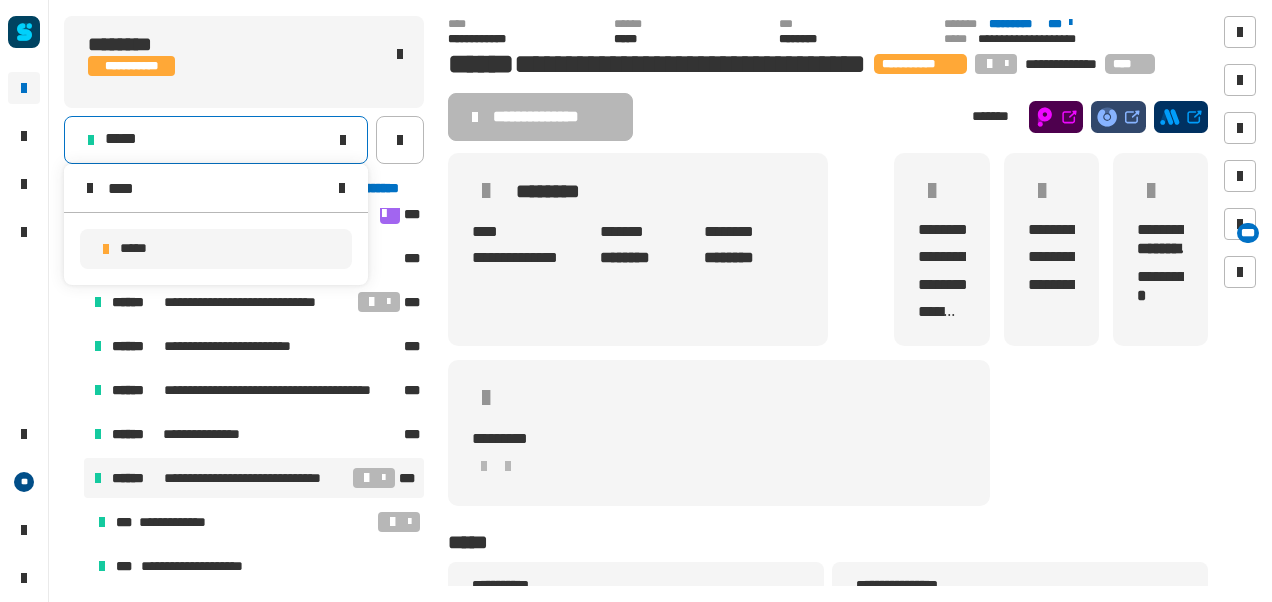 type on "****" 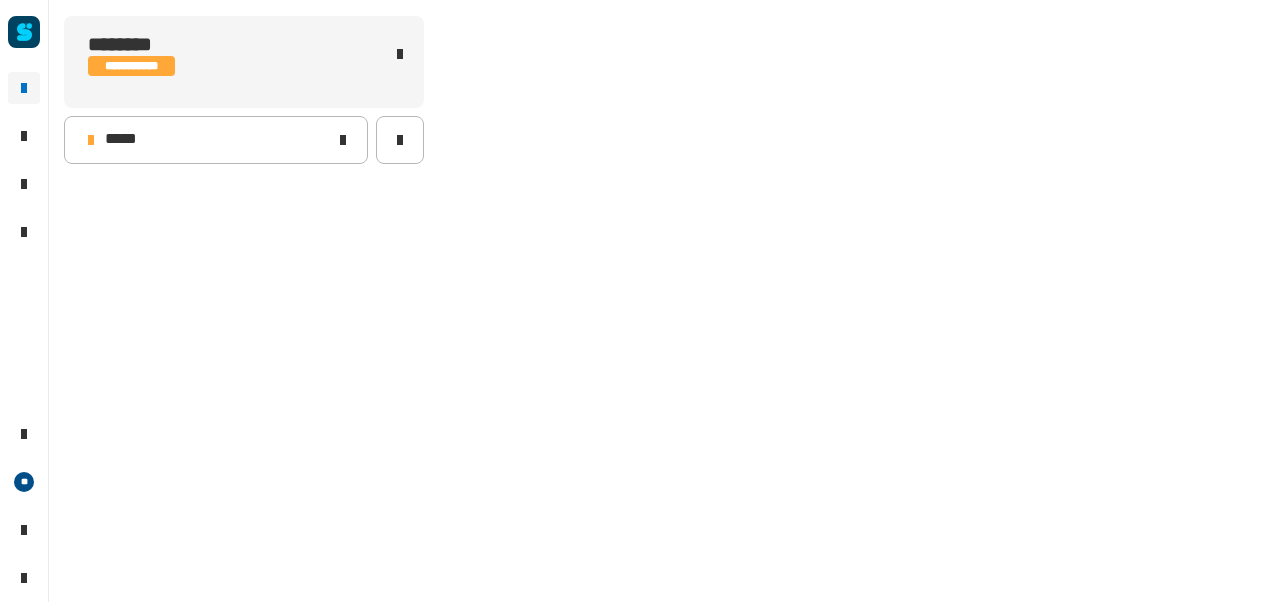 scroll, scrollTop: 0, scrollLeft: 0, axis: both 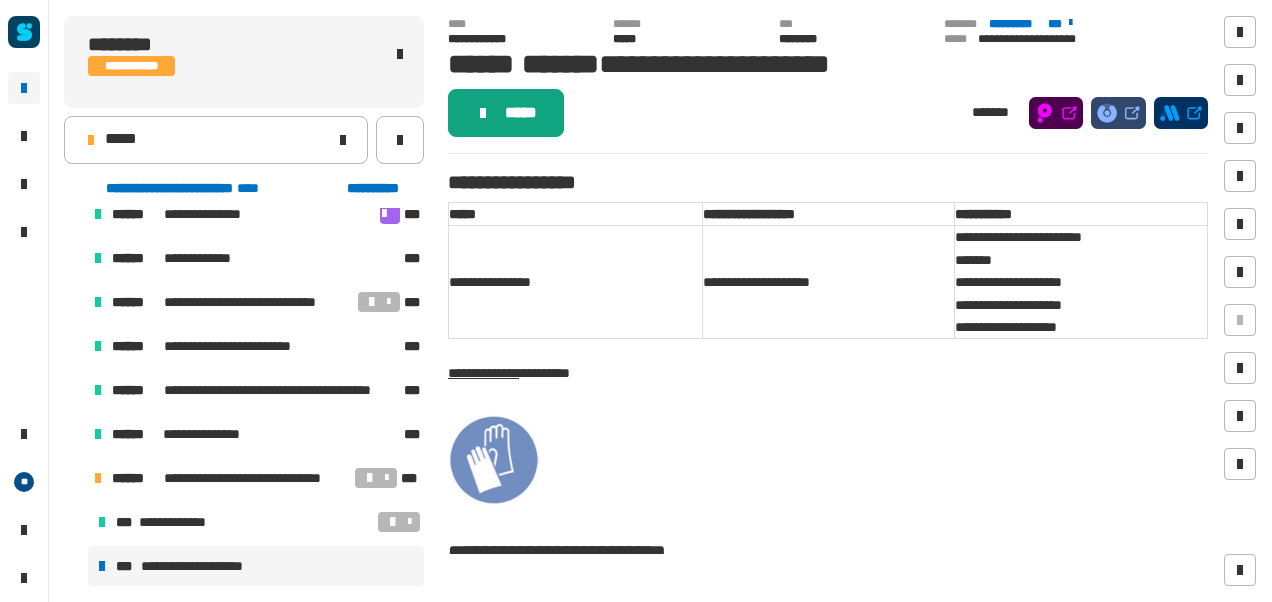 click on "*****" 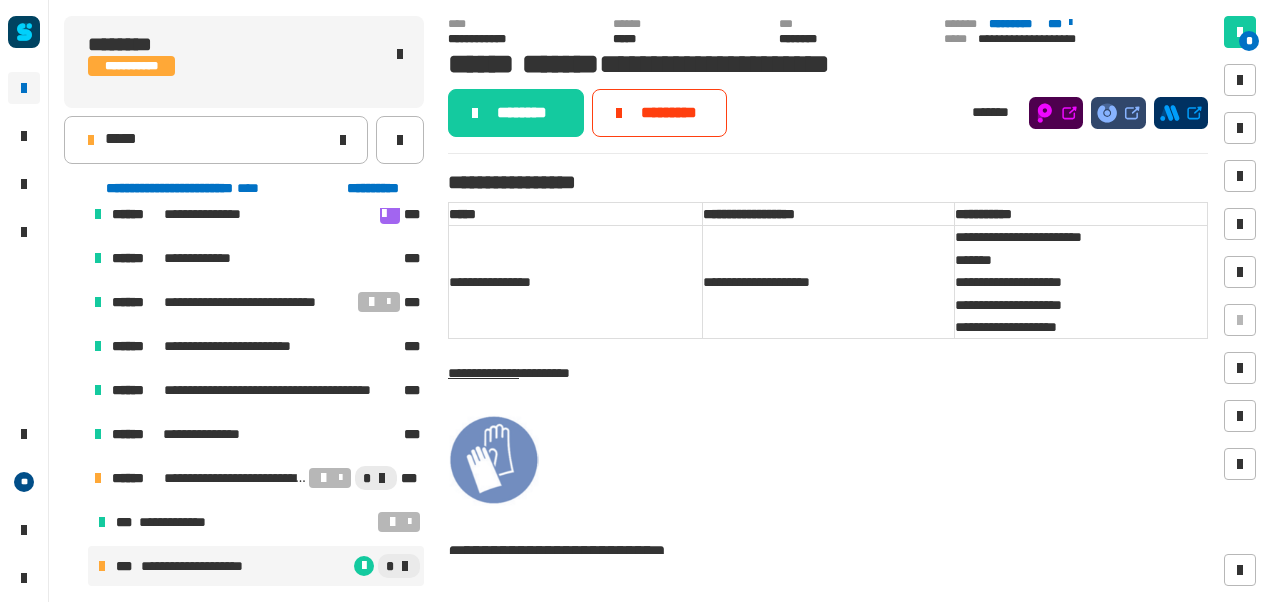 click on "********" 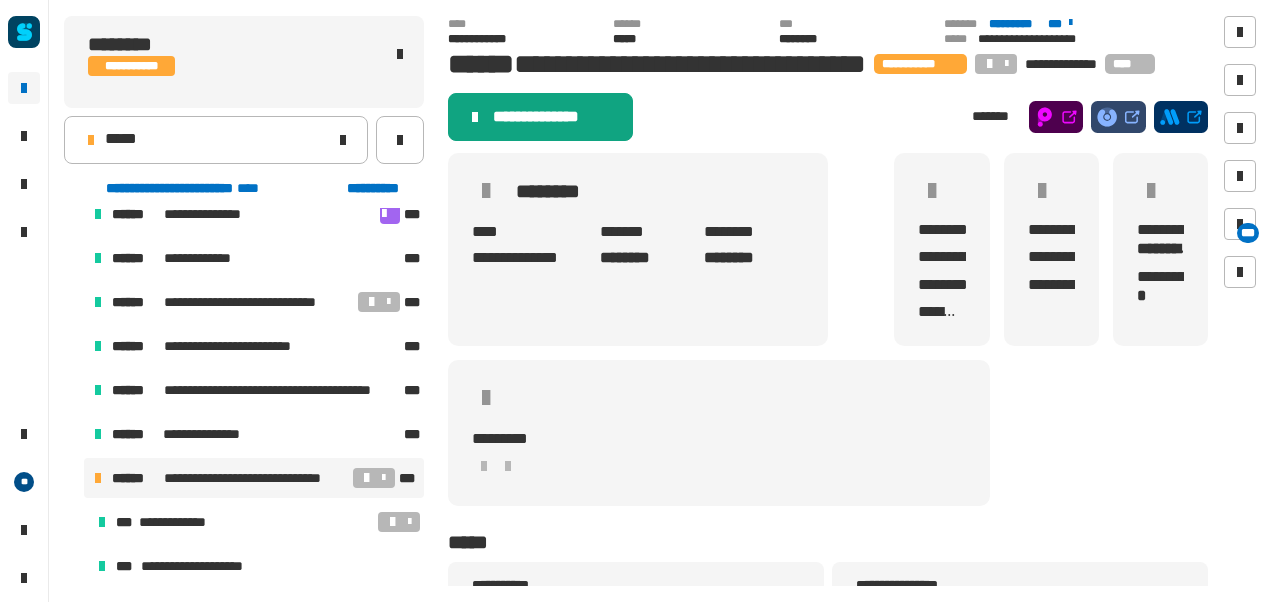 click on "**********" 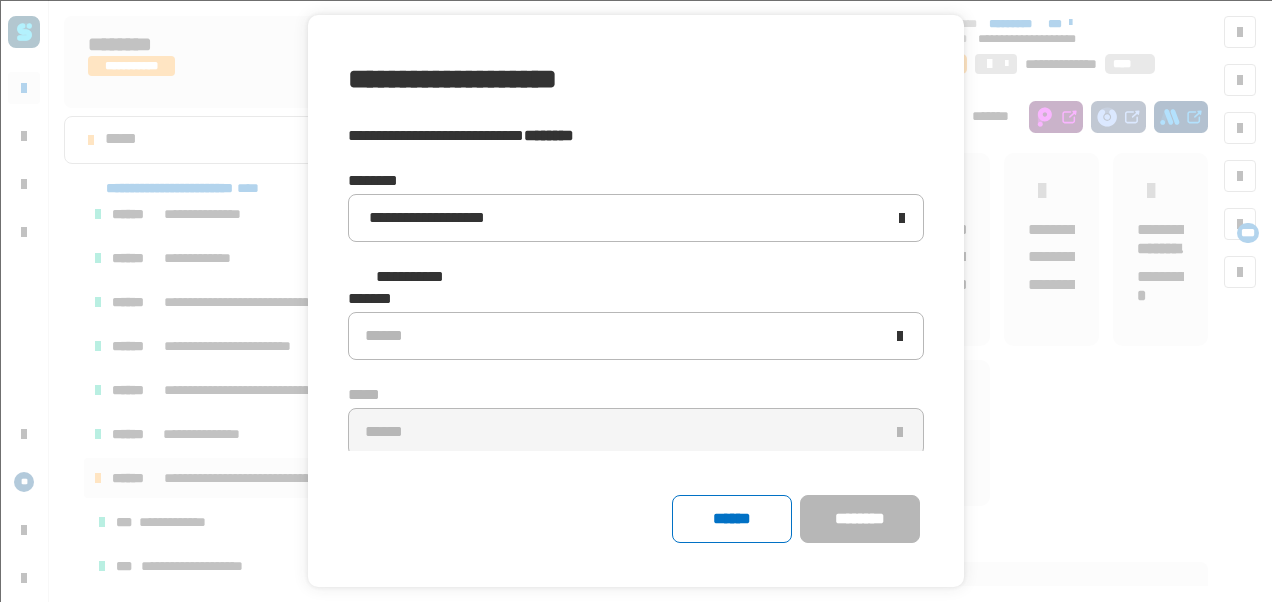 scroll, scrollTop: 5, scrollLeft: 0, axis: vertical 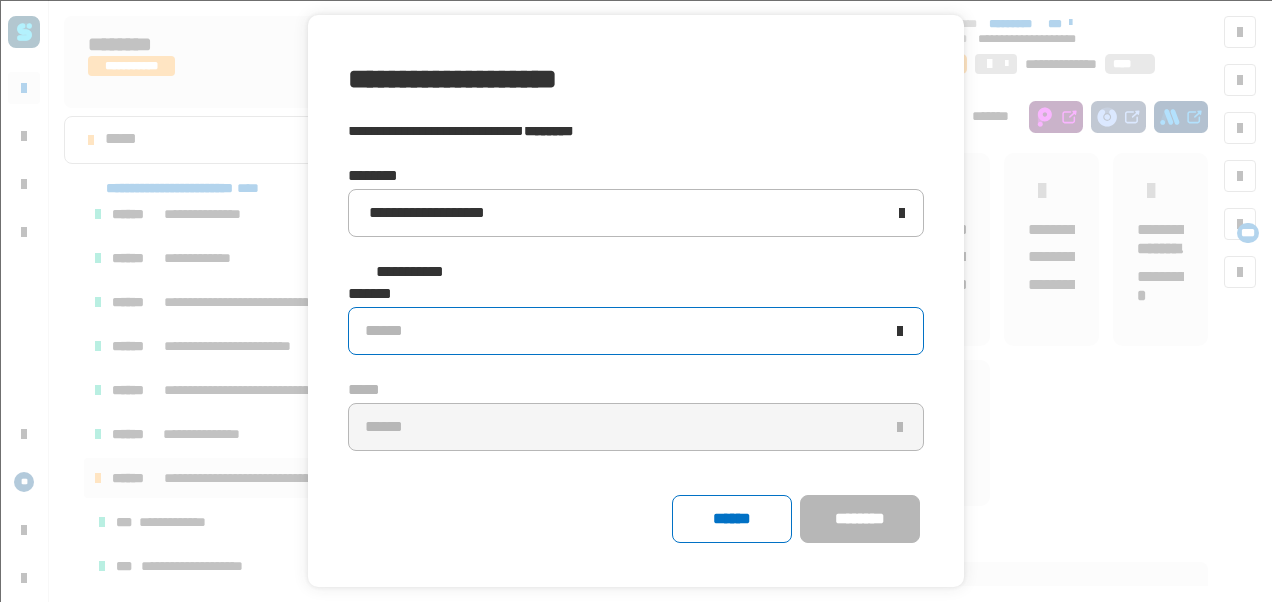 click on "******" 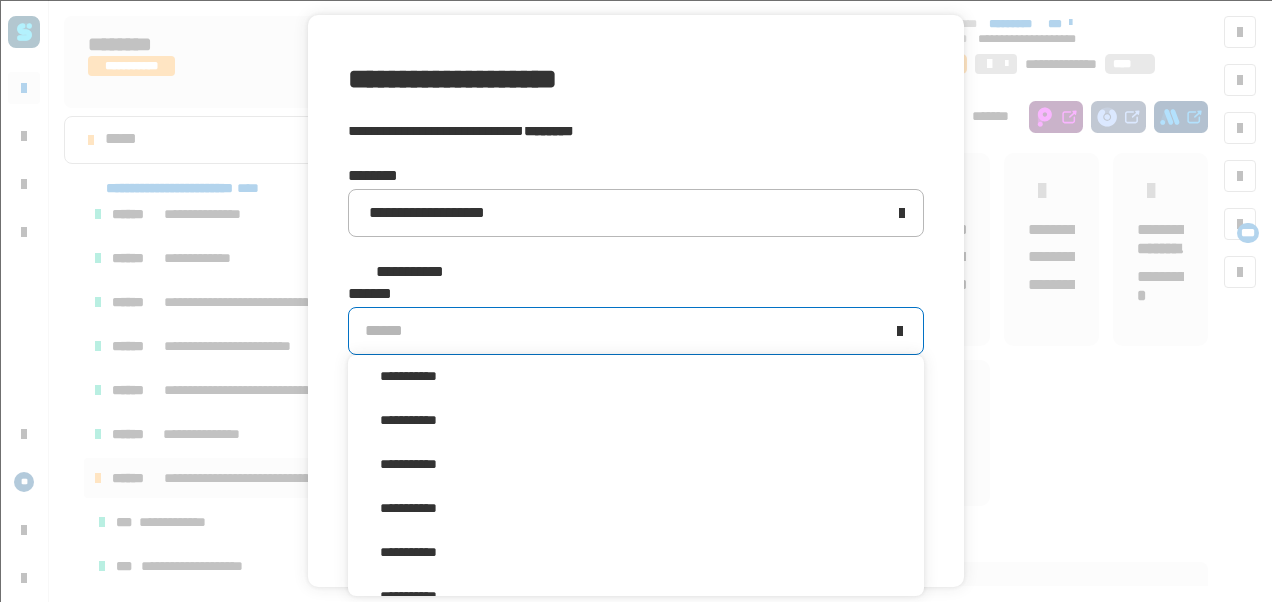 scroll, scrollTop: 0, scrollLeft: 0, axis: both 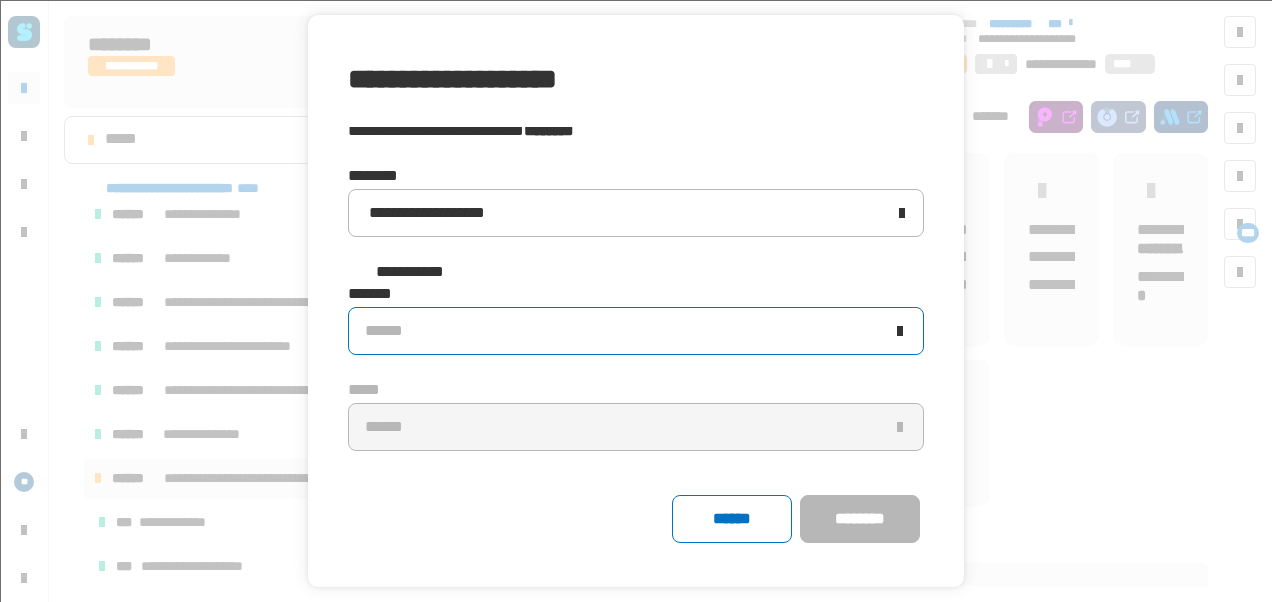 click on "******" 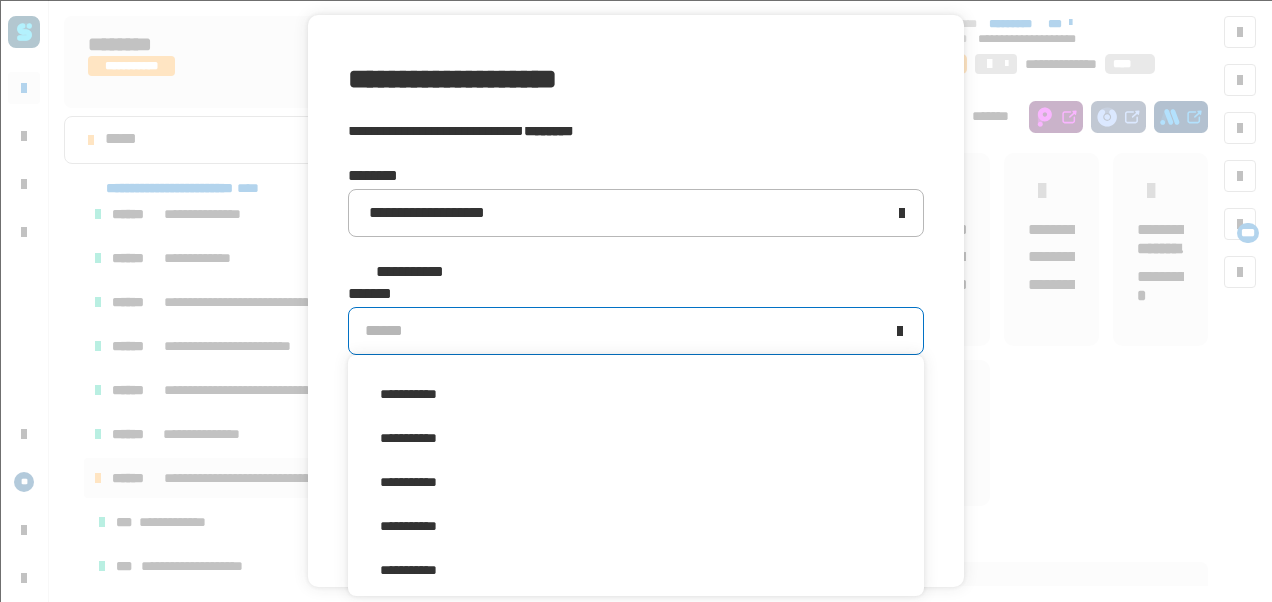 scroll, scrollTop: 379, scrollLeft: 0, axis: vertical 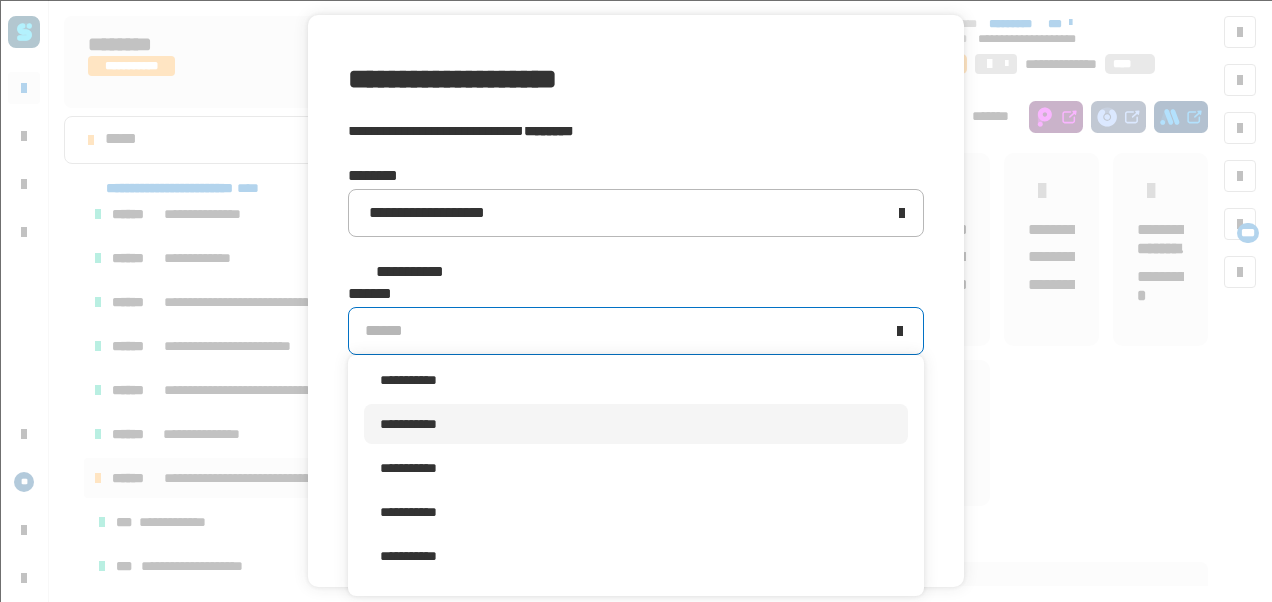 click on "**********" at bounding box center (636, 424) 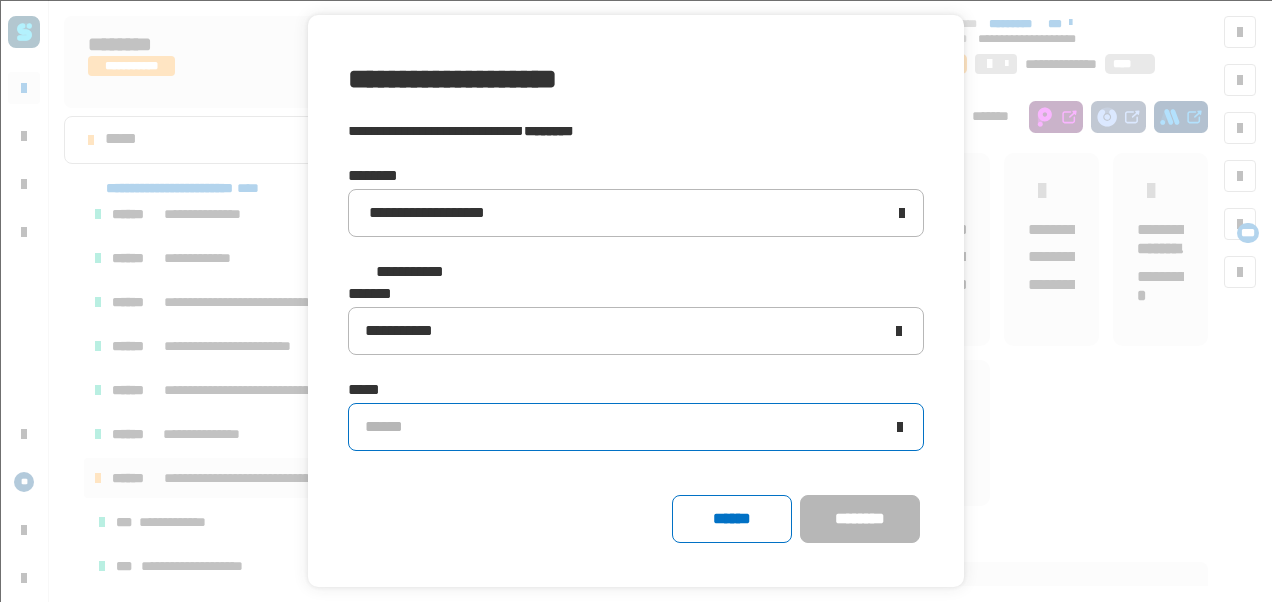 click on "******" 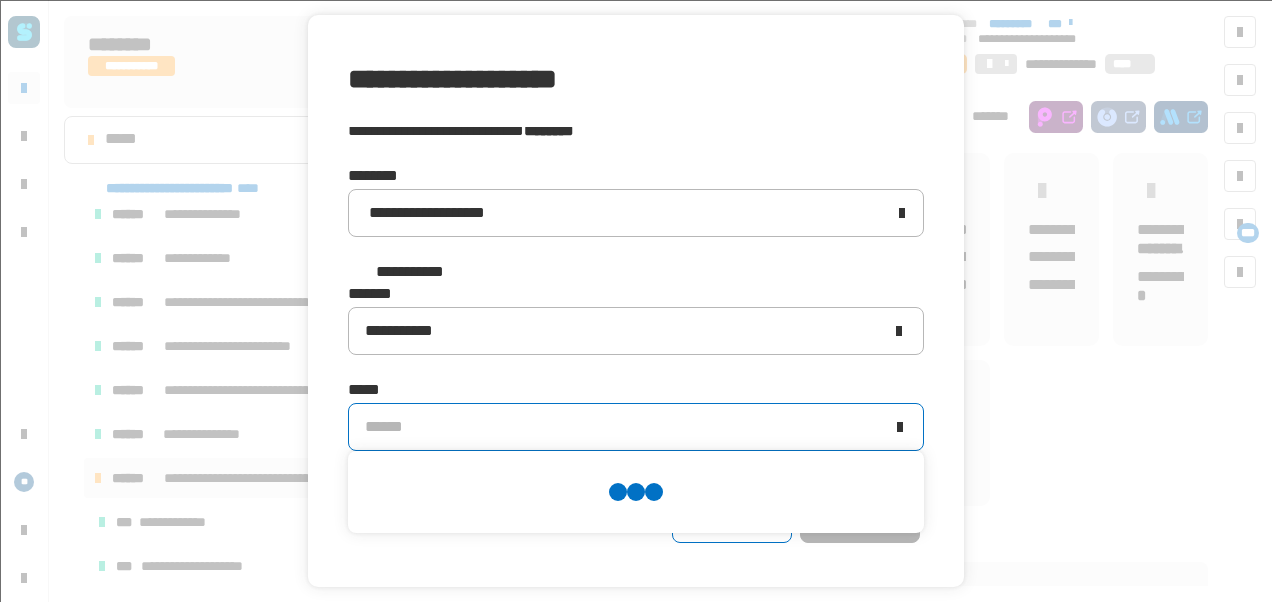 scroll, scrollTop: 0, scrollLeft: 0, axis: both 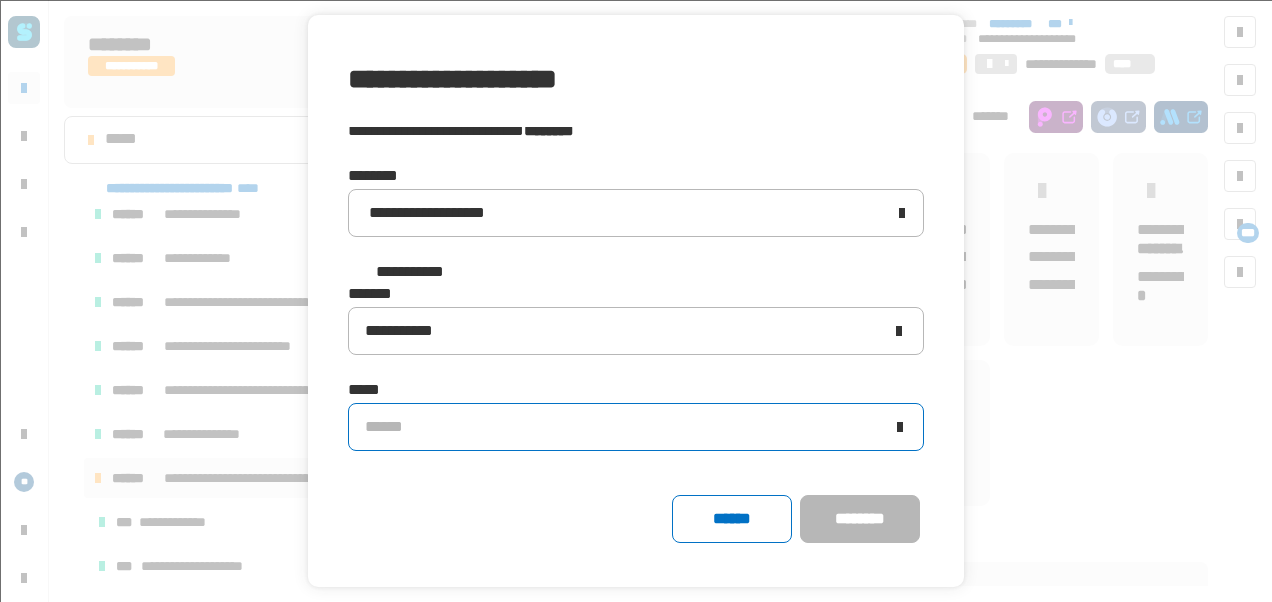 click on "******" 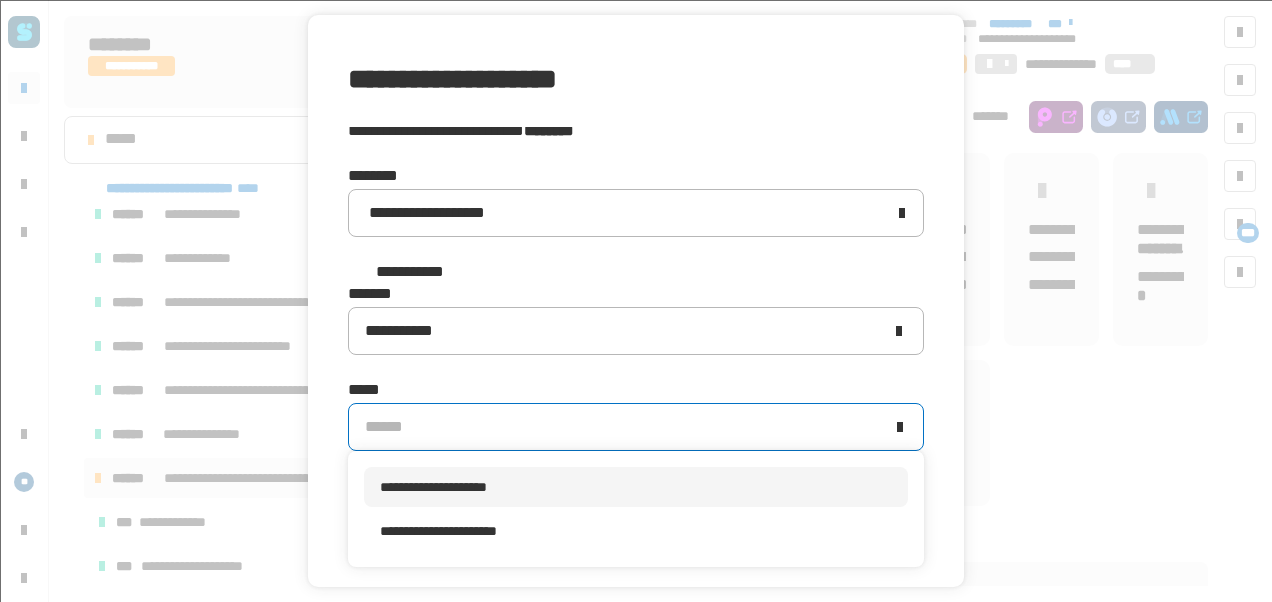 scroll, scrollTop: 0, scrollLeft: 0, axis: both 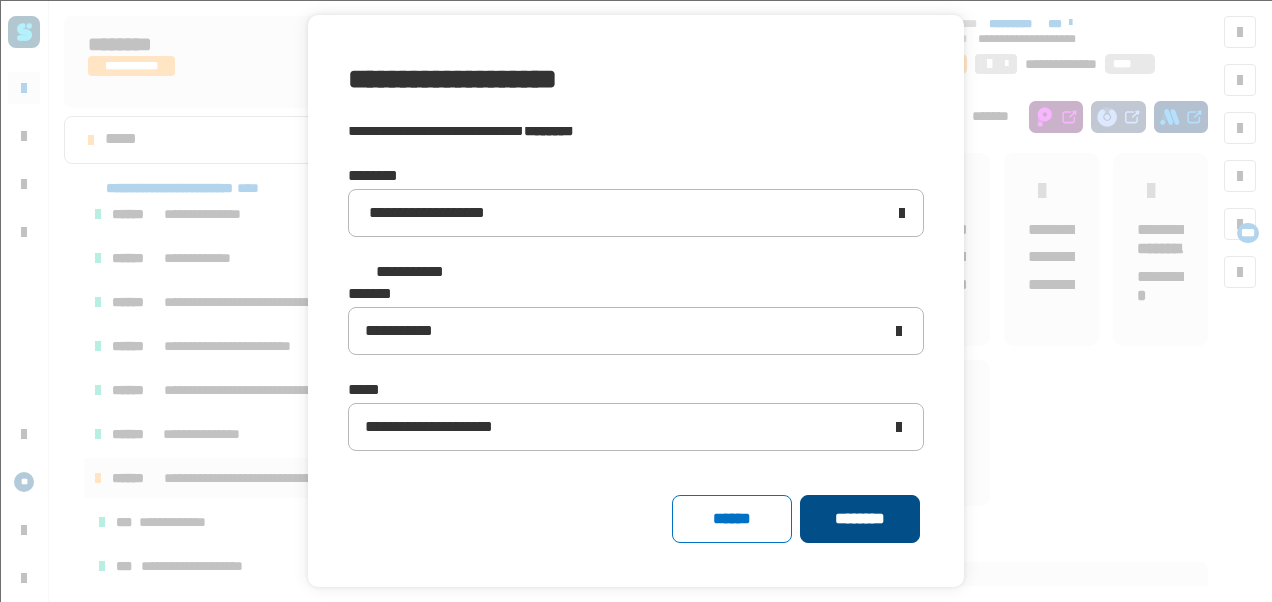 click on "********" 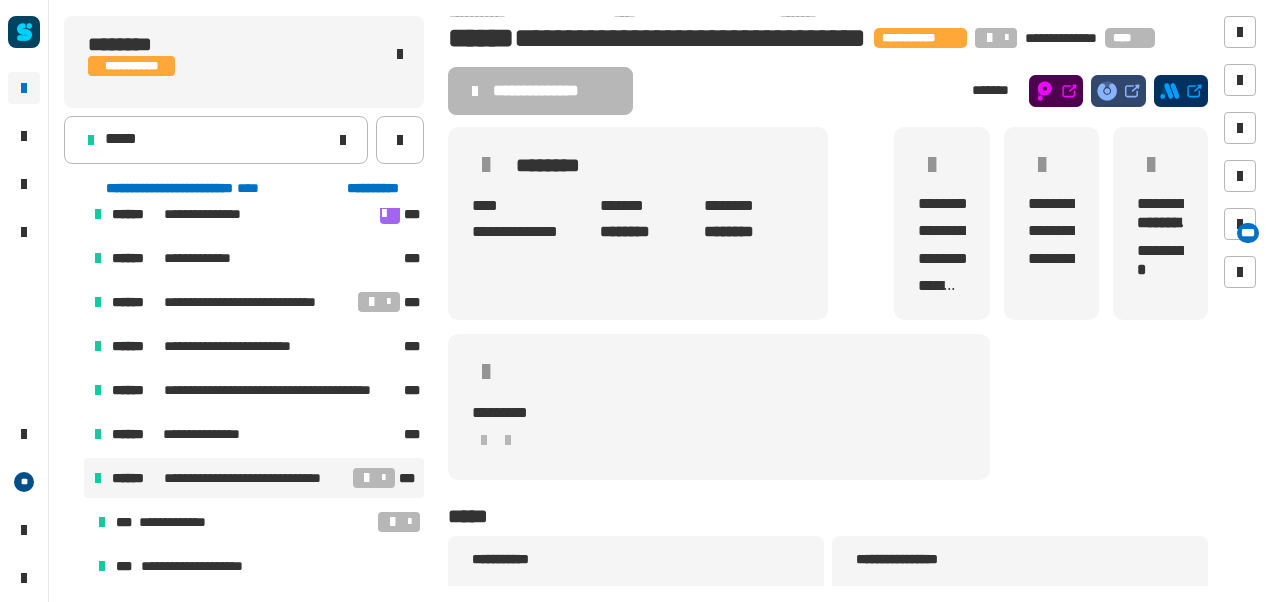 scroll, scrollTop: 28, scrollLeft: 0, axis: vertical 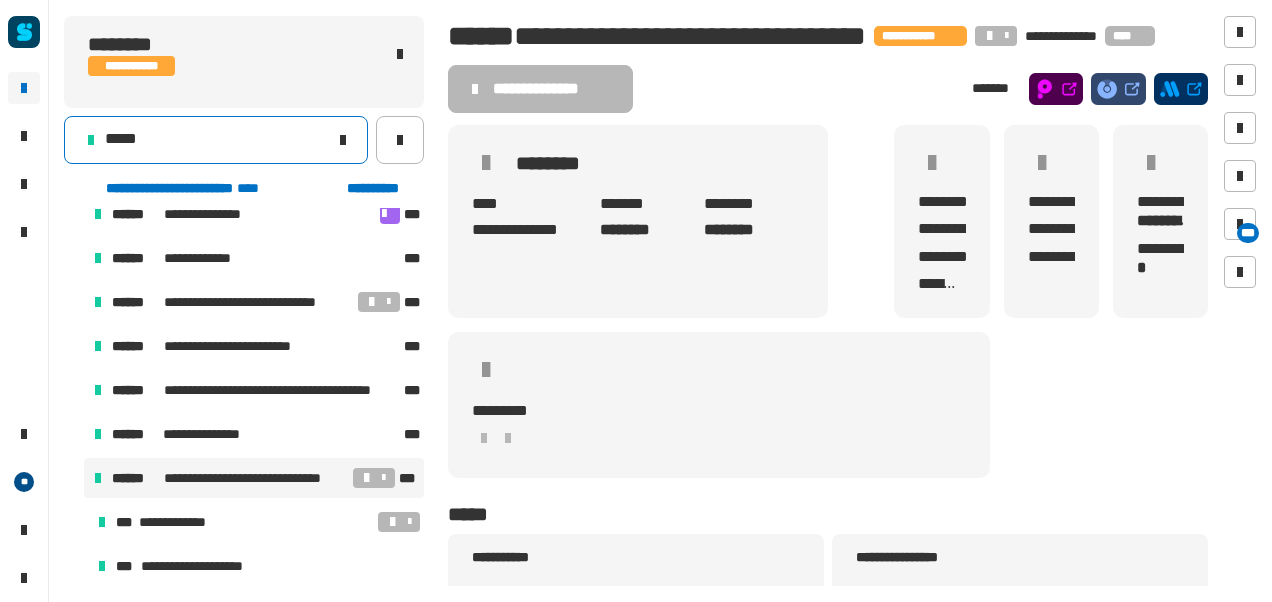 click on "*****" 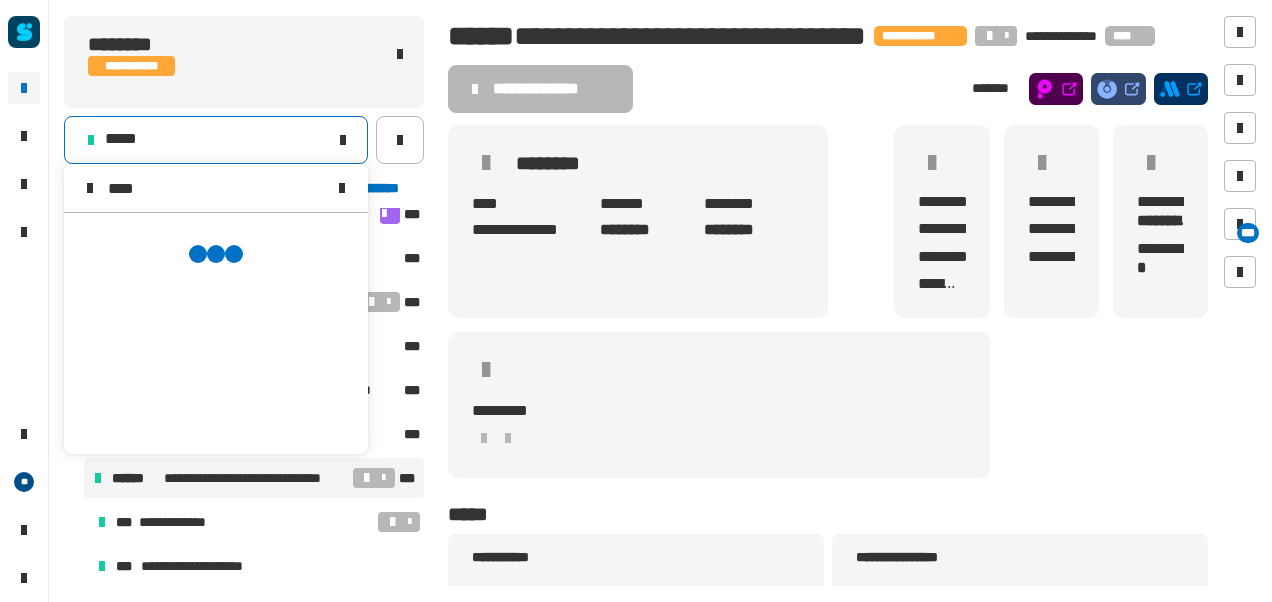scroll, scrollTop: 0, scrollLeft: 0, axis: both 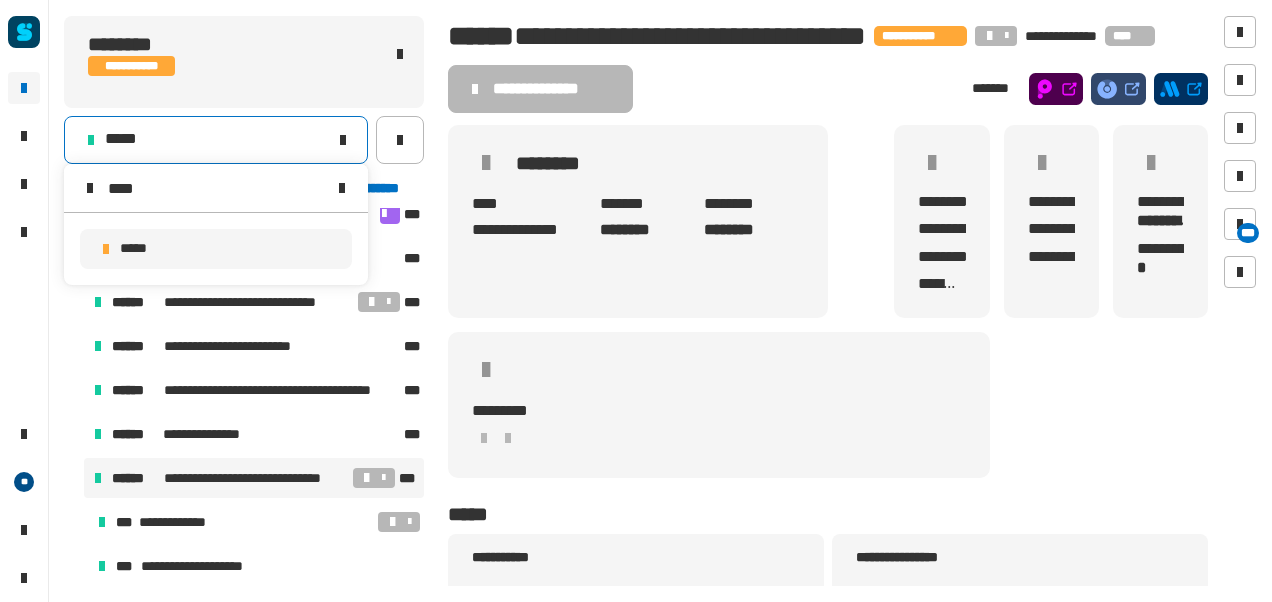 type on "****" 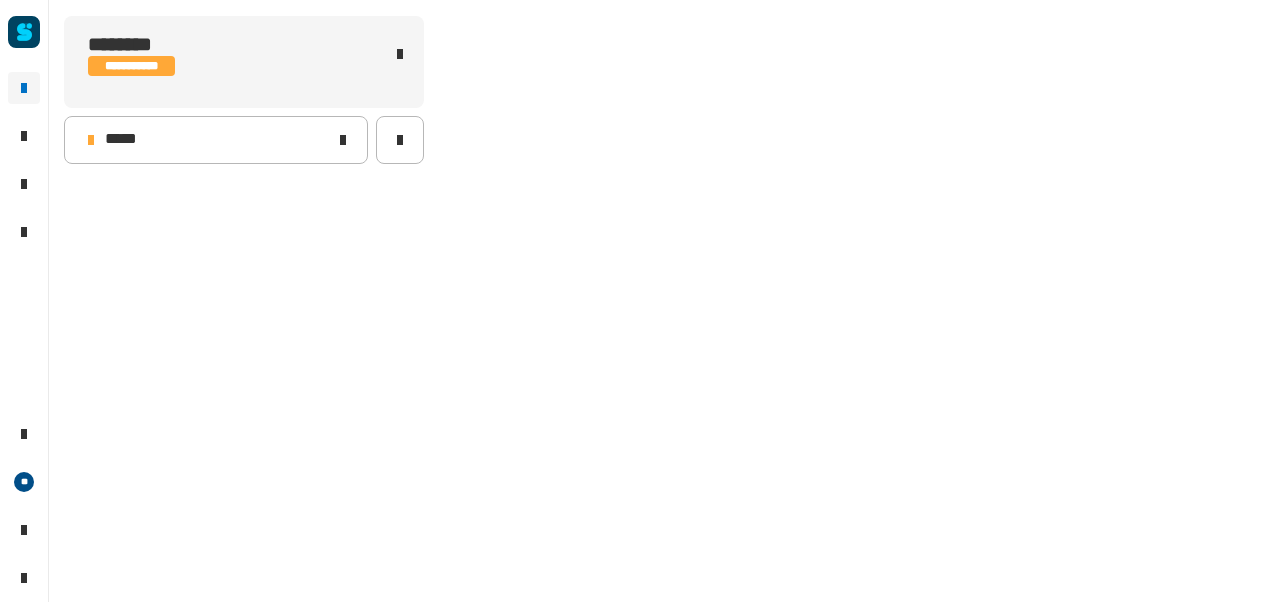 scroll, scrollTop: 0, scrollLeft: 0, axis: both 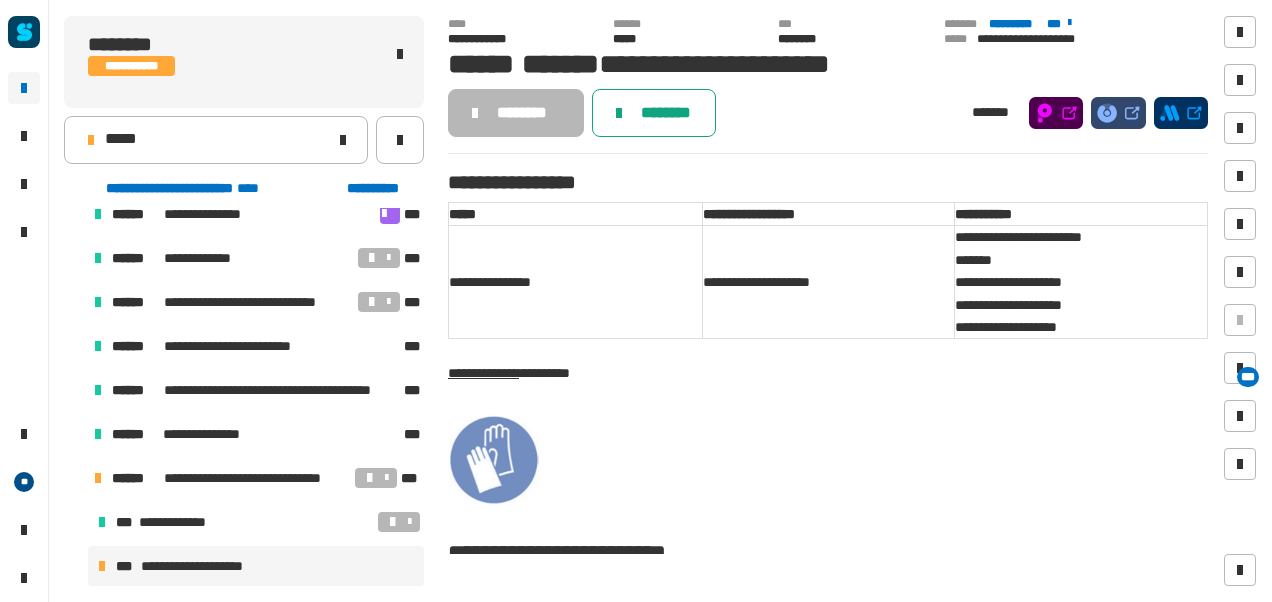 click on "********" 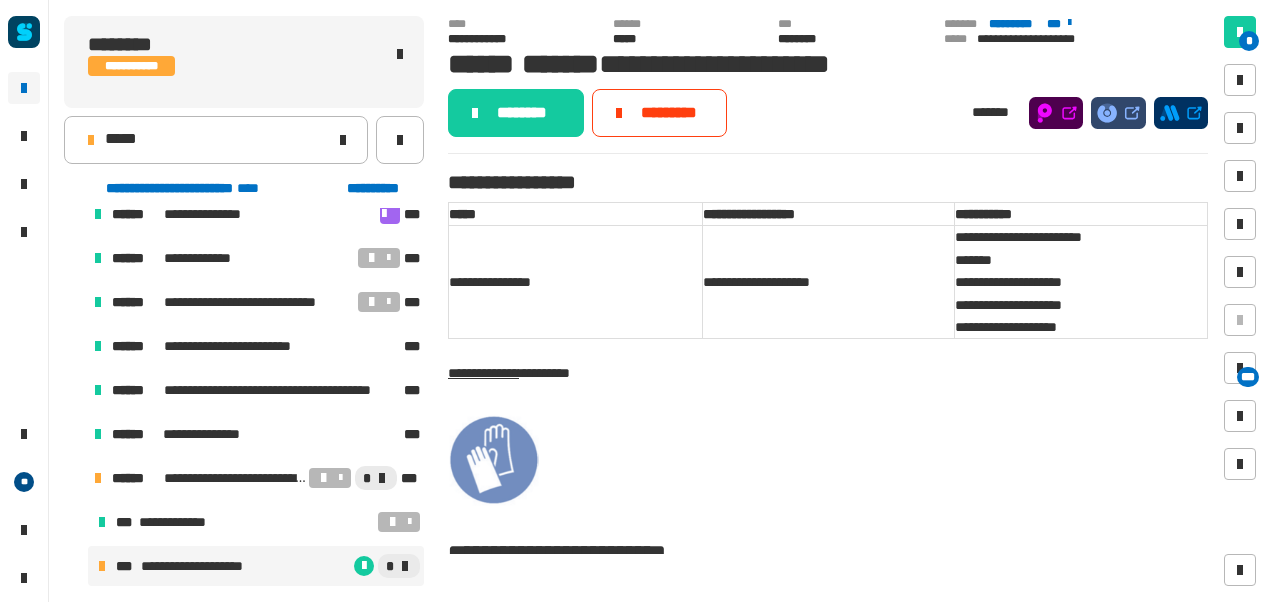click on "**********" at bounding box center (576, 282) 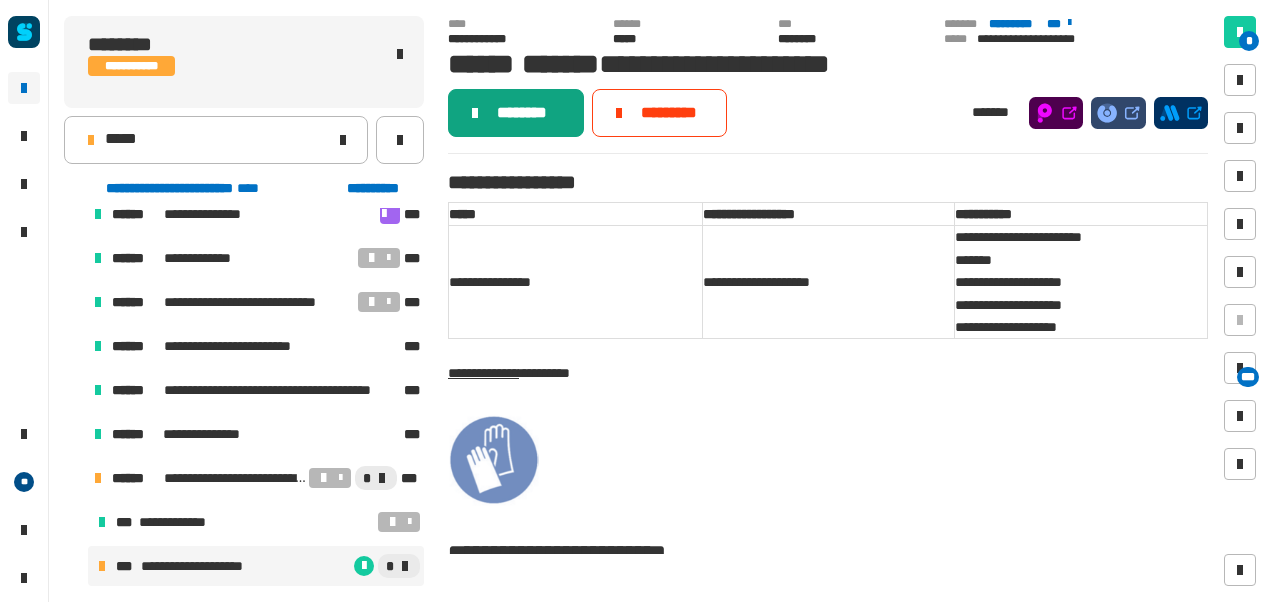 click on "********" 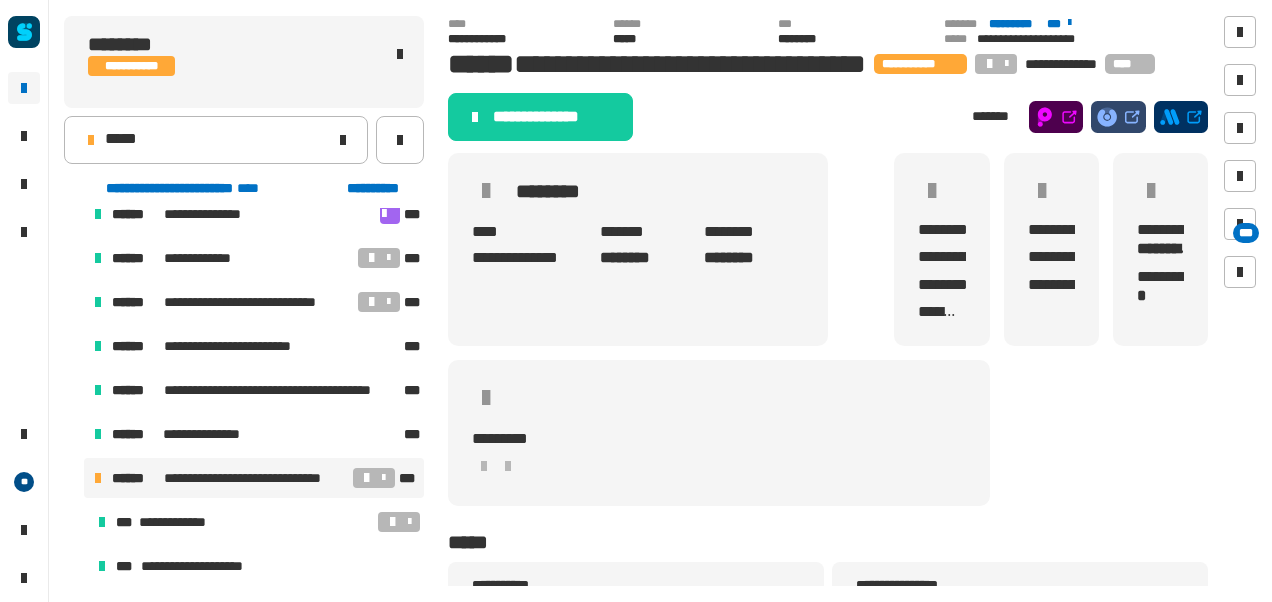 click on "**********" 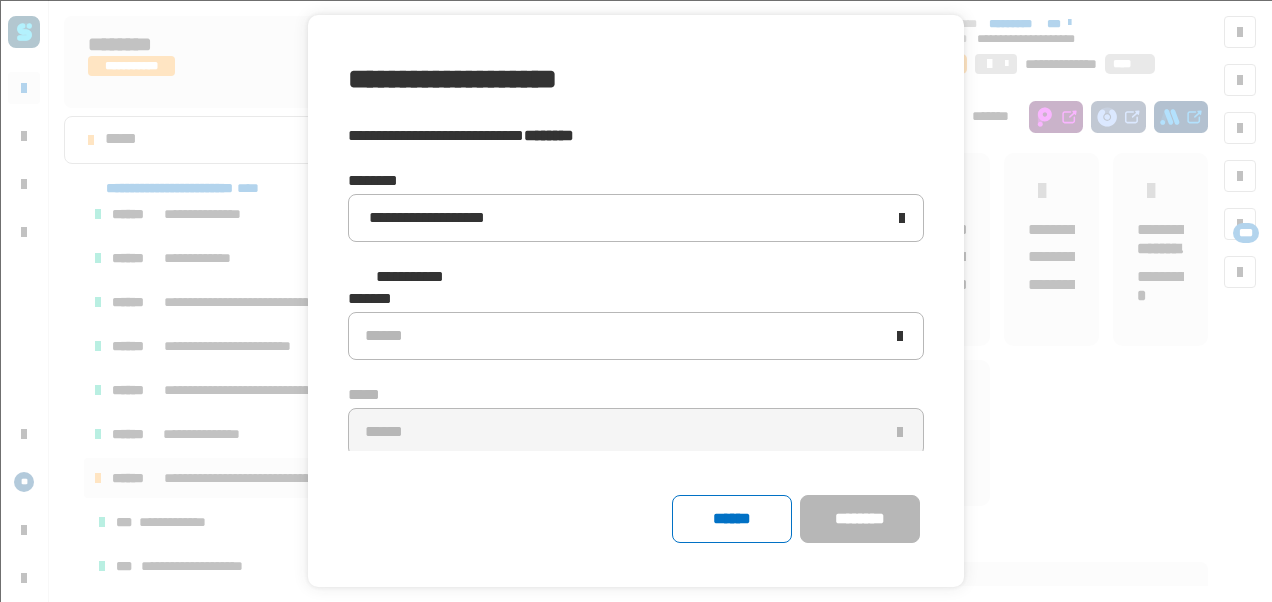 click on "******* ****** ***** ******" 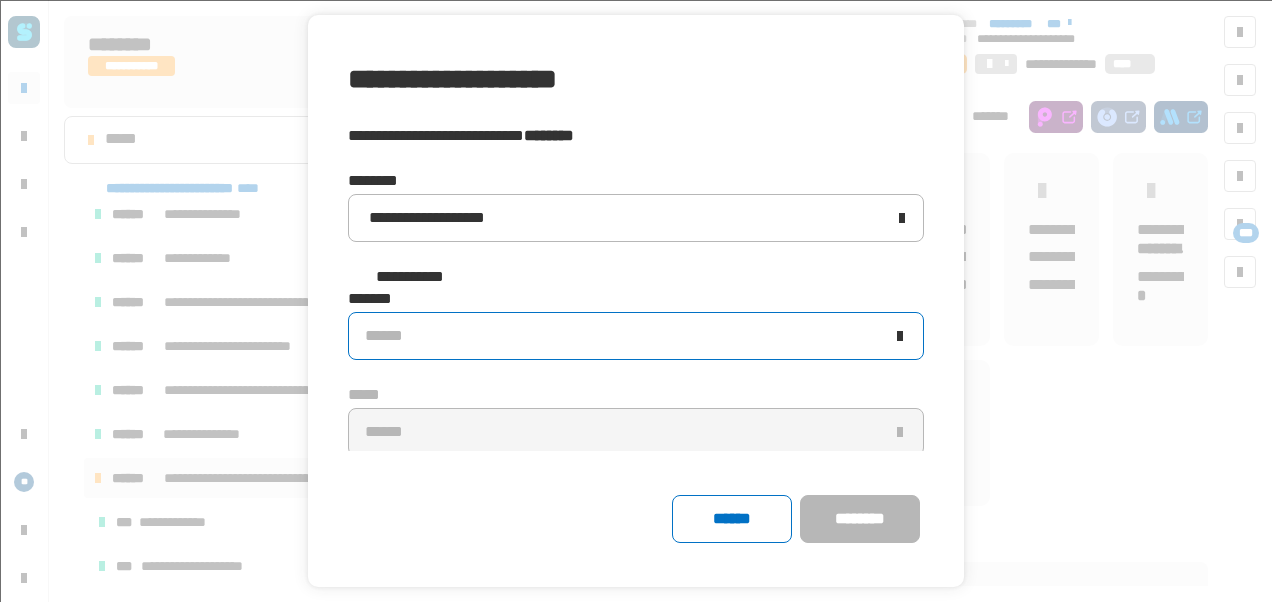 click on "******" 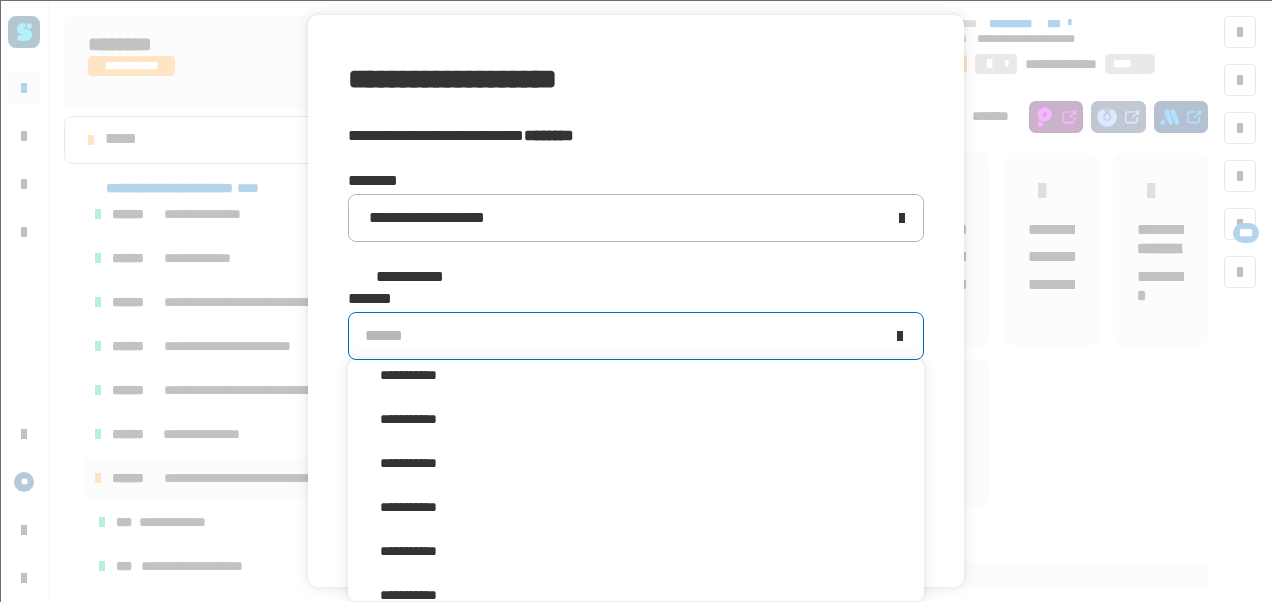 scroll, scrollTop: 326, scrollLeft: 0, axis: vertical 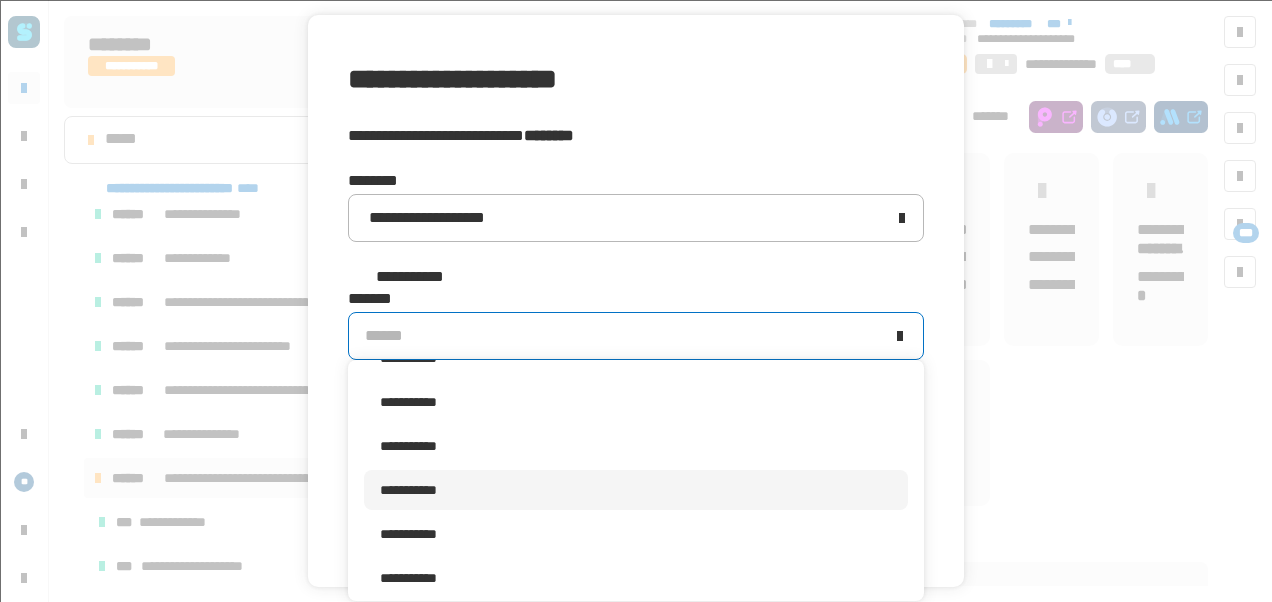 click on "**********" at bounding box center (636, 490) 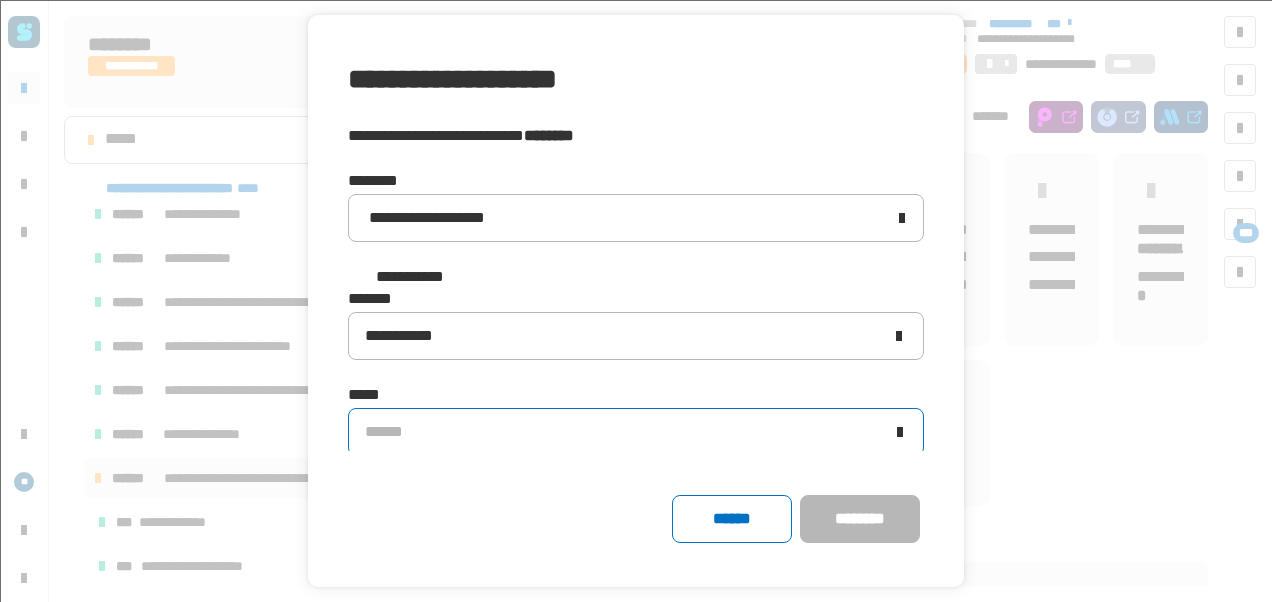 click on "******" 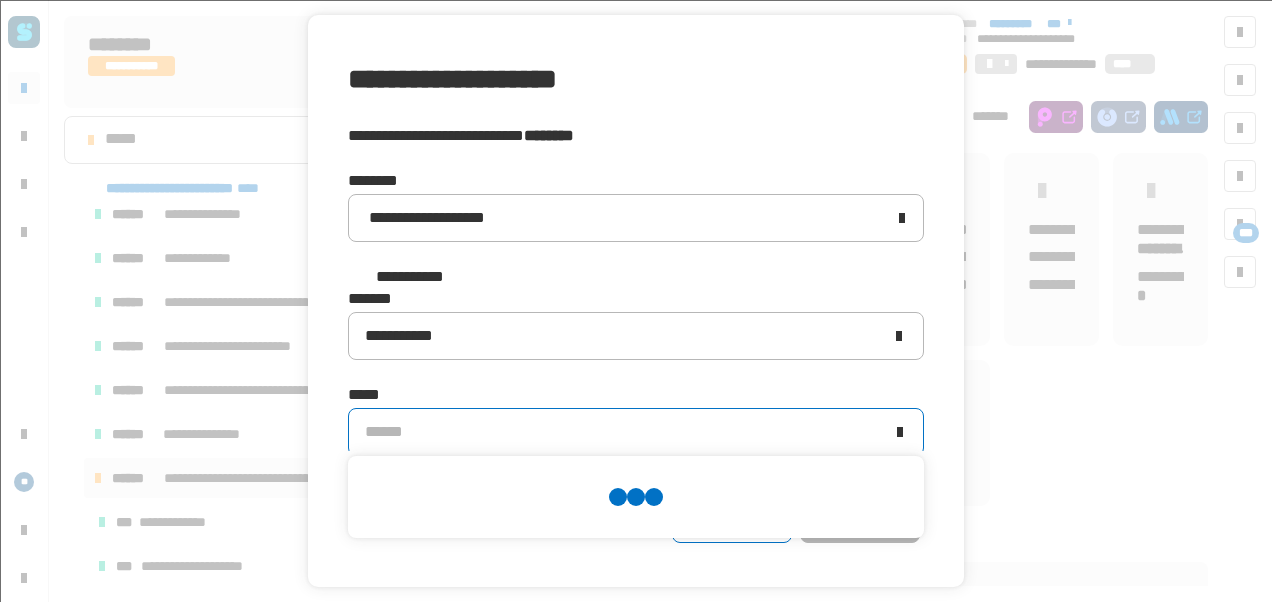 scroll, scrollTop: 0, scrollLeft: 0, axis: both 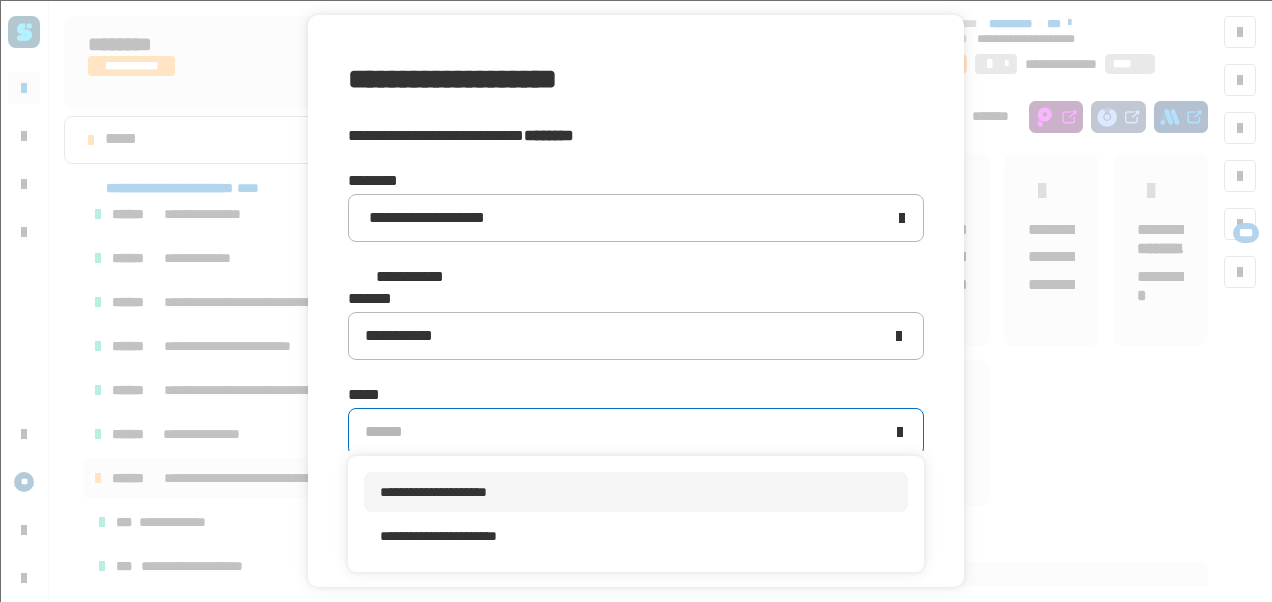 click on "**********" at bounding box center (433, 492) 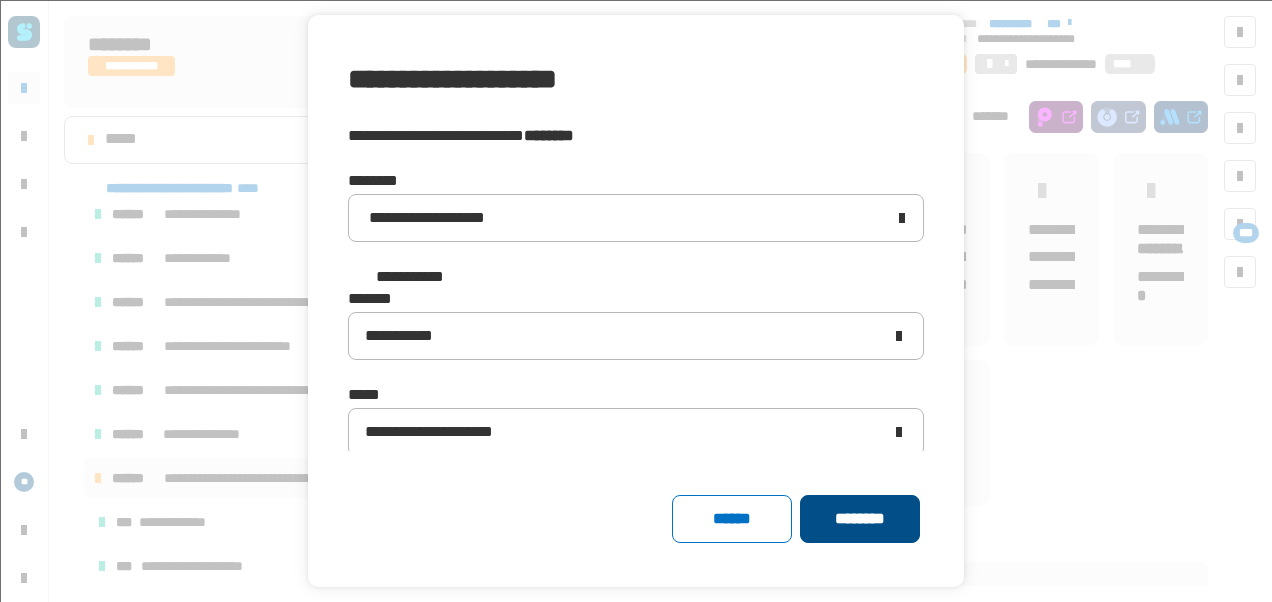 click on "********" 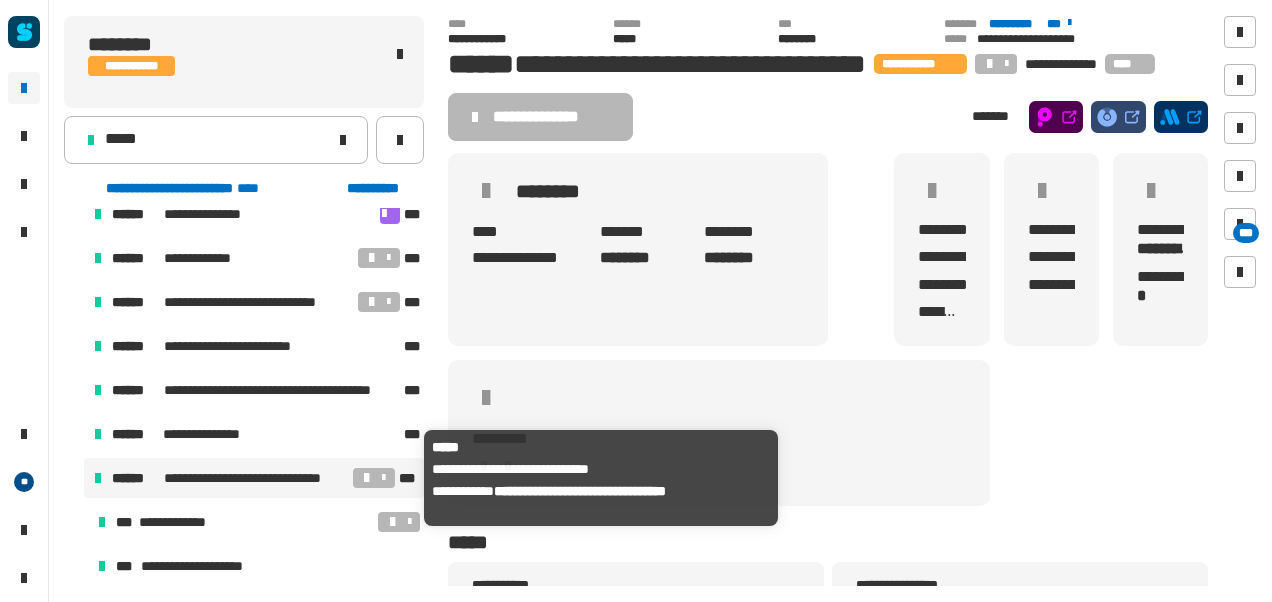 click on "**********" at bounding box center [256, 478] 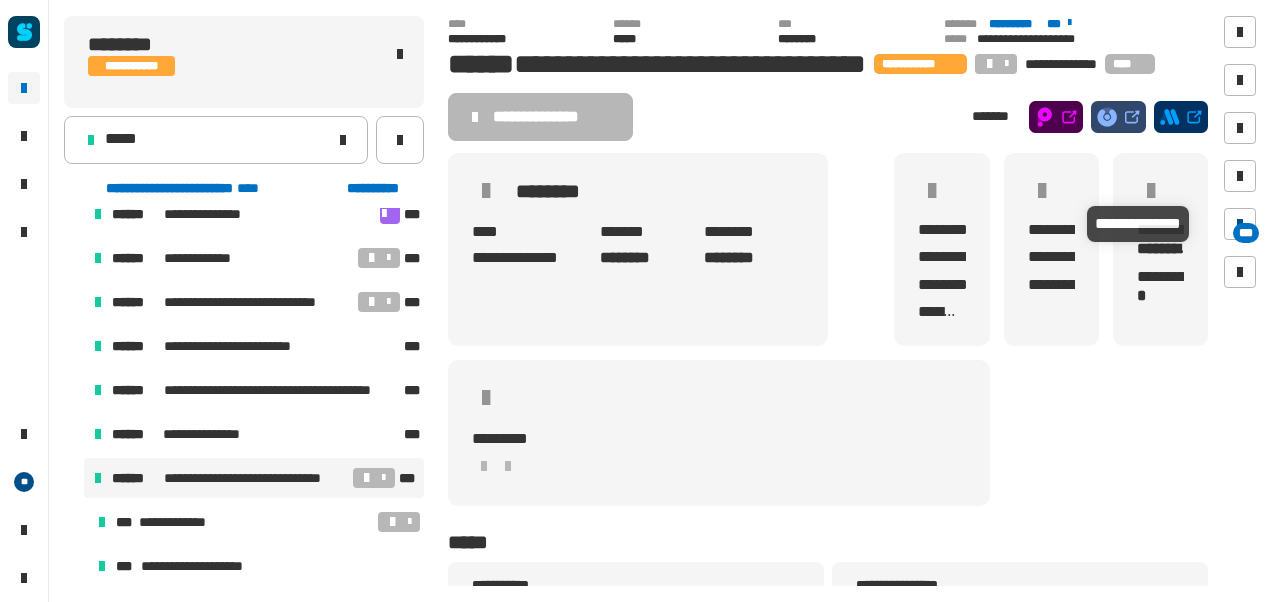 click on "***" at bounding box center (1240, 224) 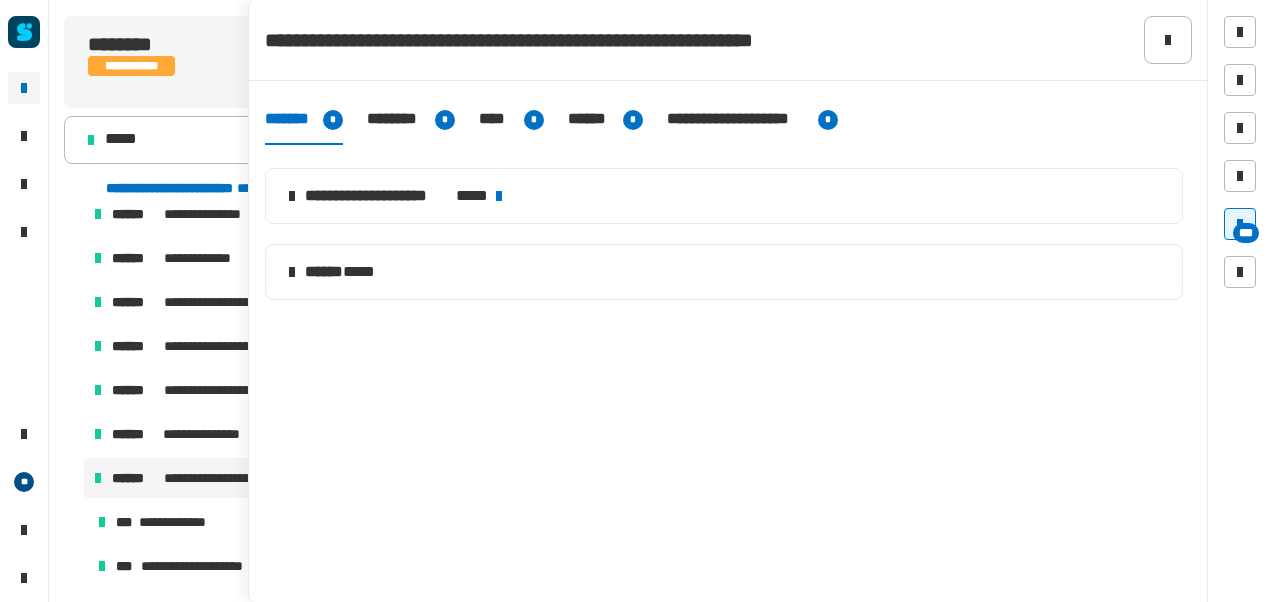 click on "*****" 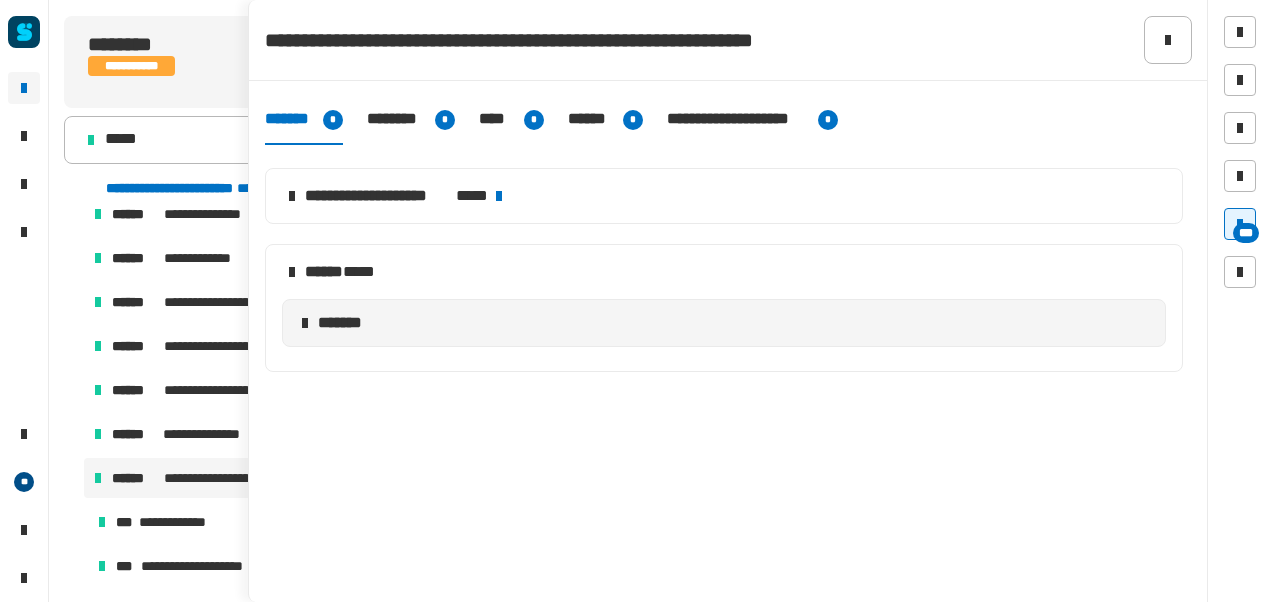 click 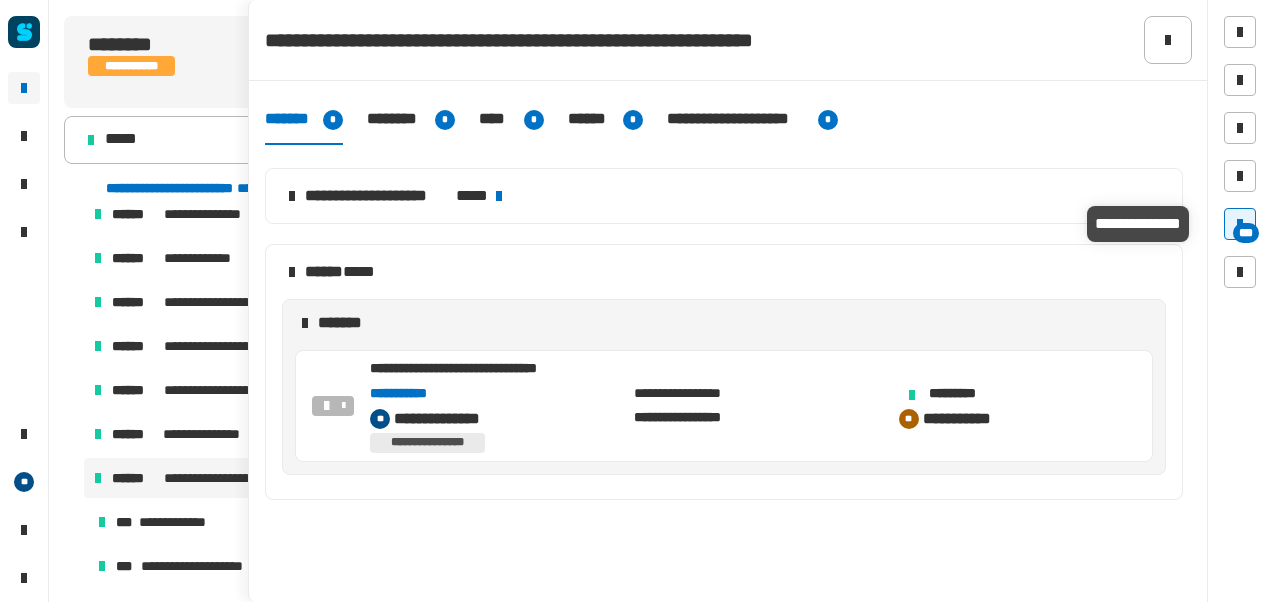 click on "***" at bounding box center (1246, 233) 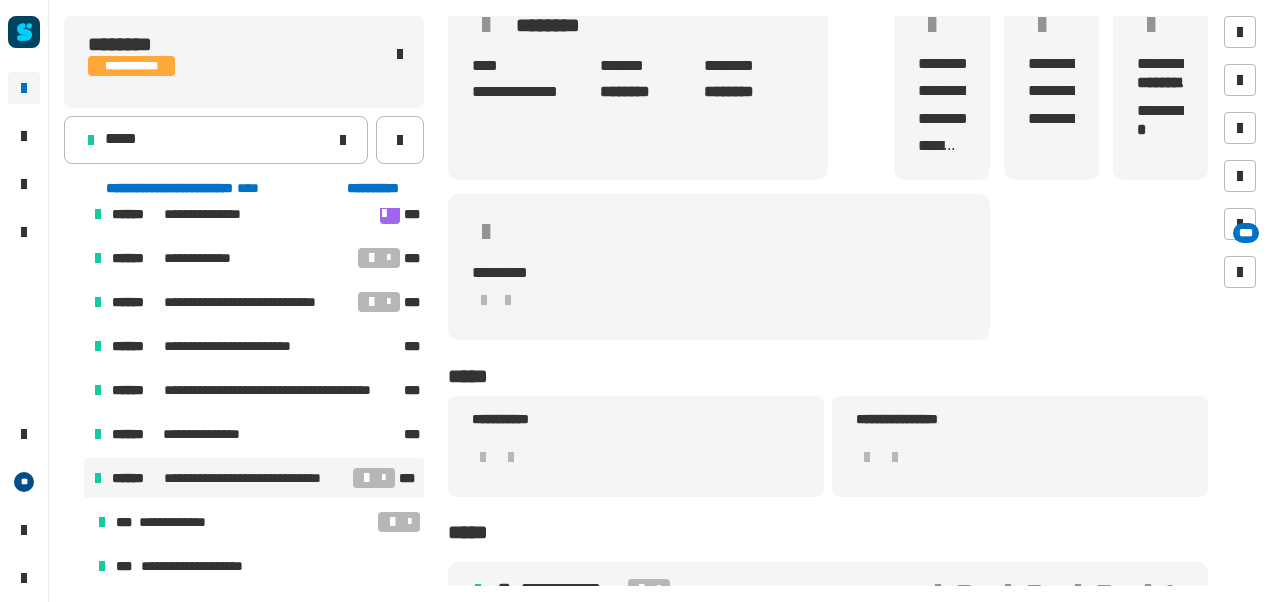 scroll, scrollTop: 0, scrollLeft: 0, axis: both 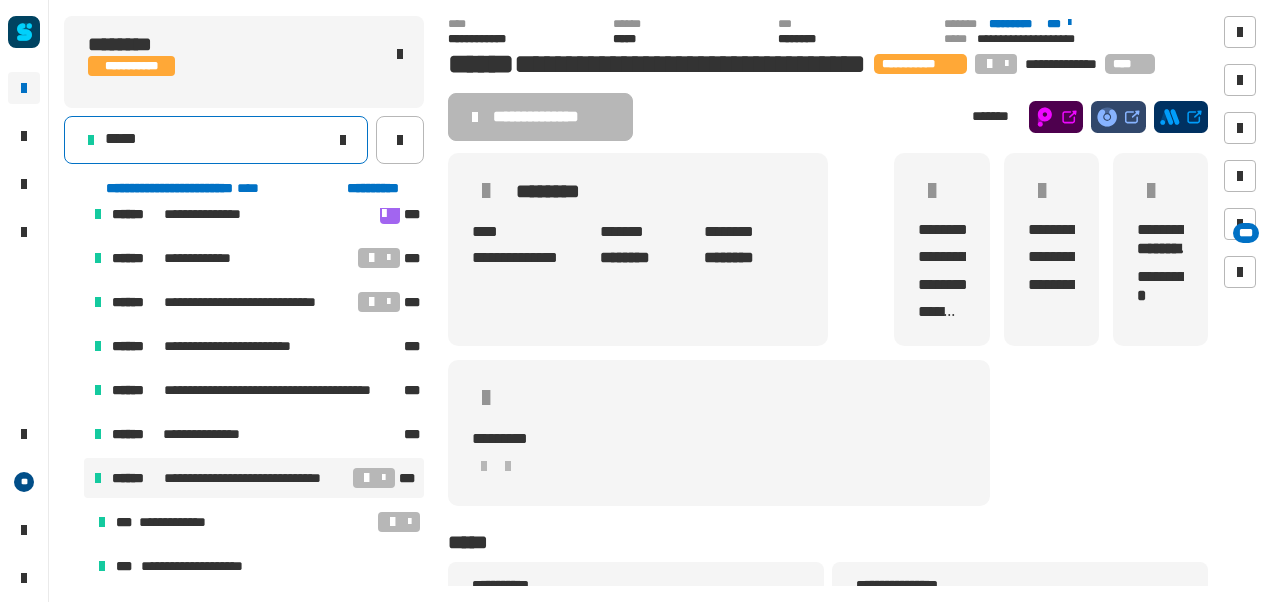 click on "*****" 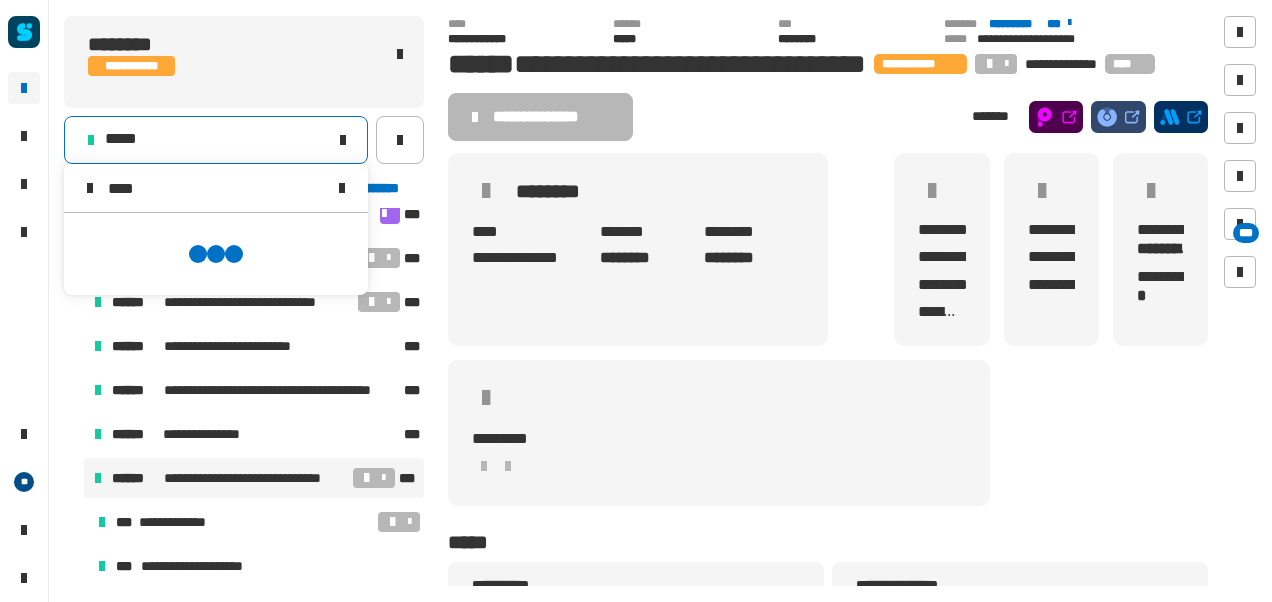 scroll, scrollTop: 0, scrollLeft: 0, axis: both 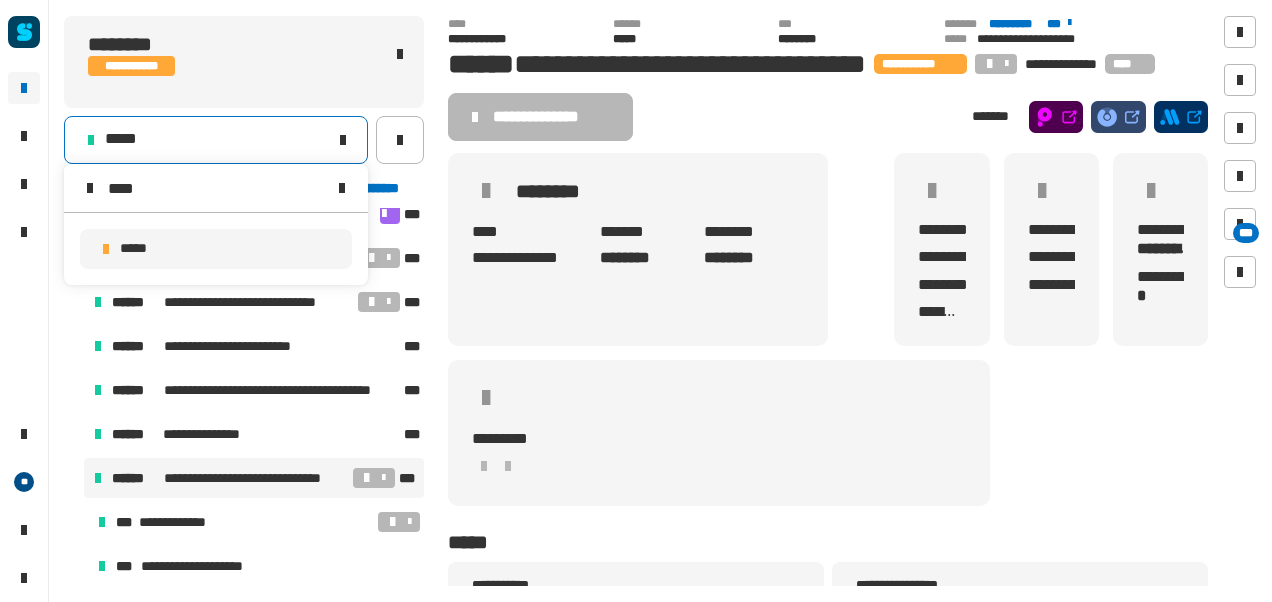type on "****" 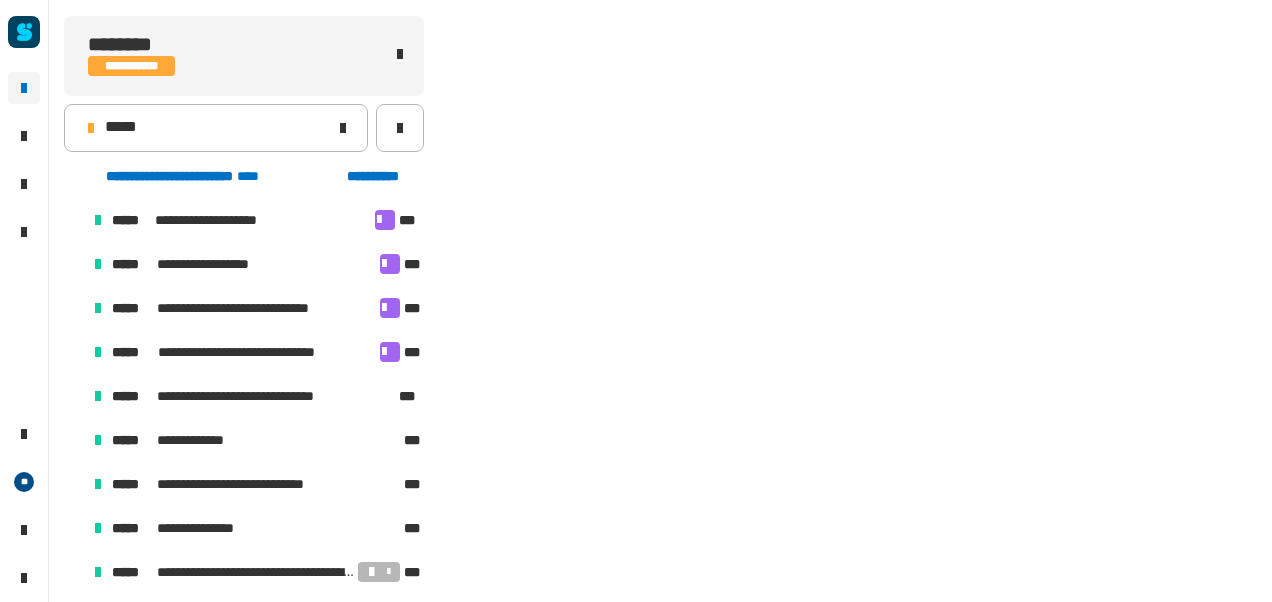 scroll, scrollTop: 502, scrollLeft: 0, axis: vertical 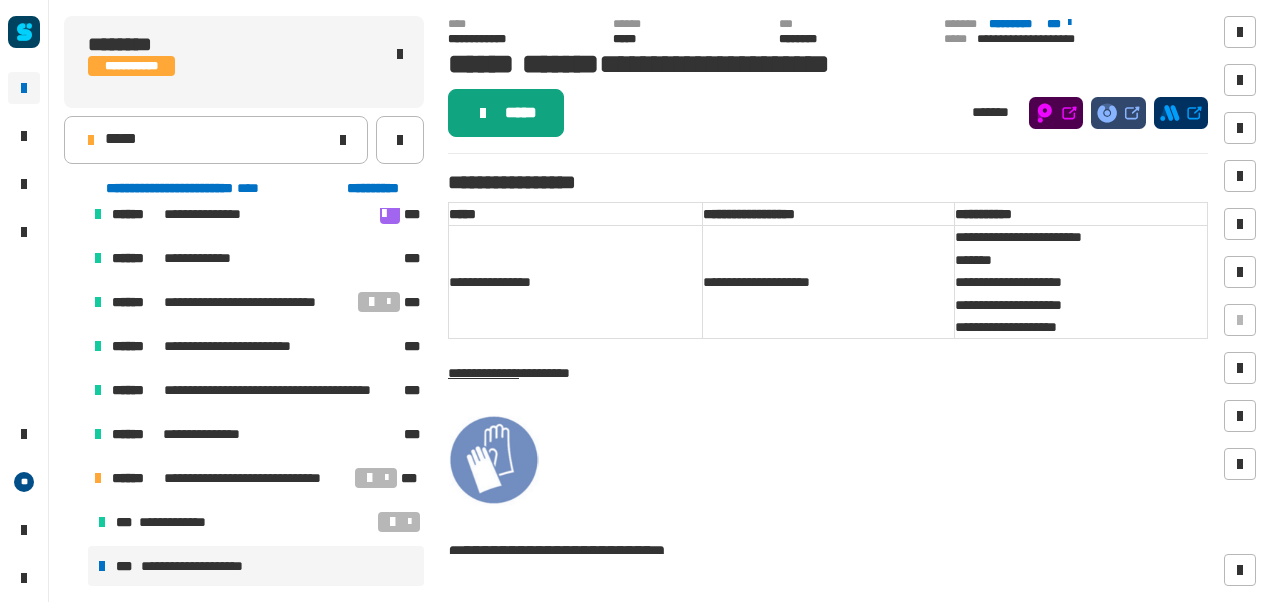 click on "*****" 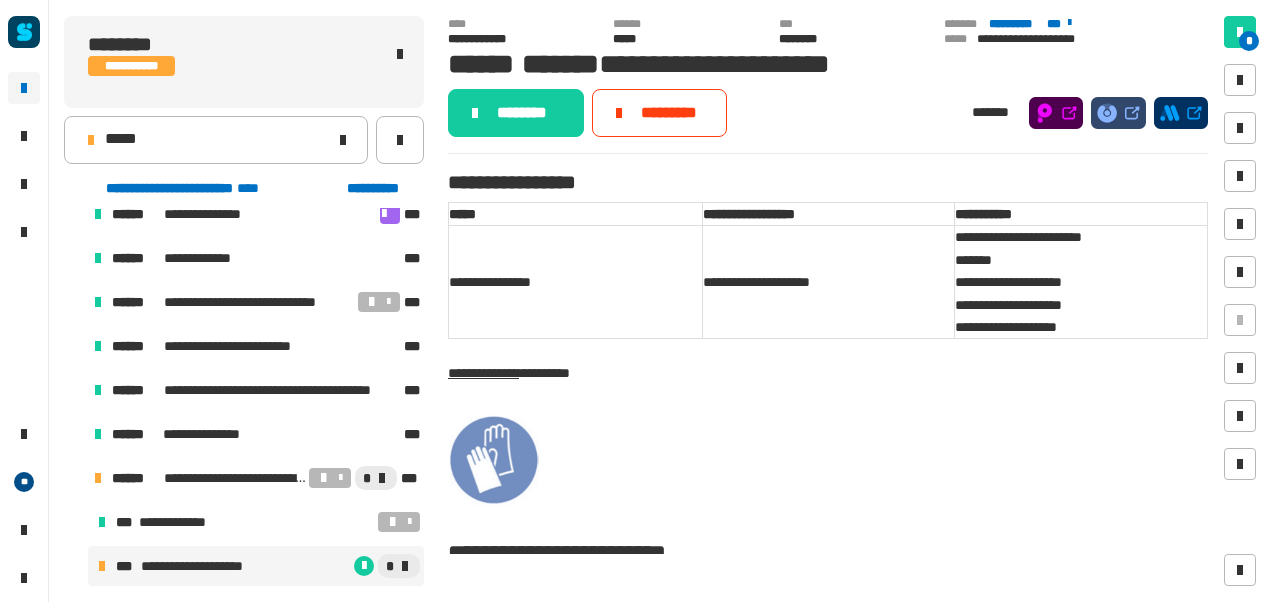 click on "********" 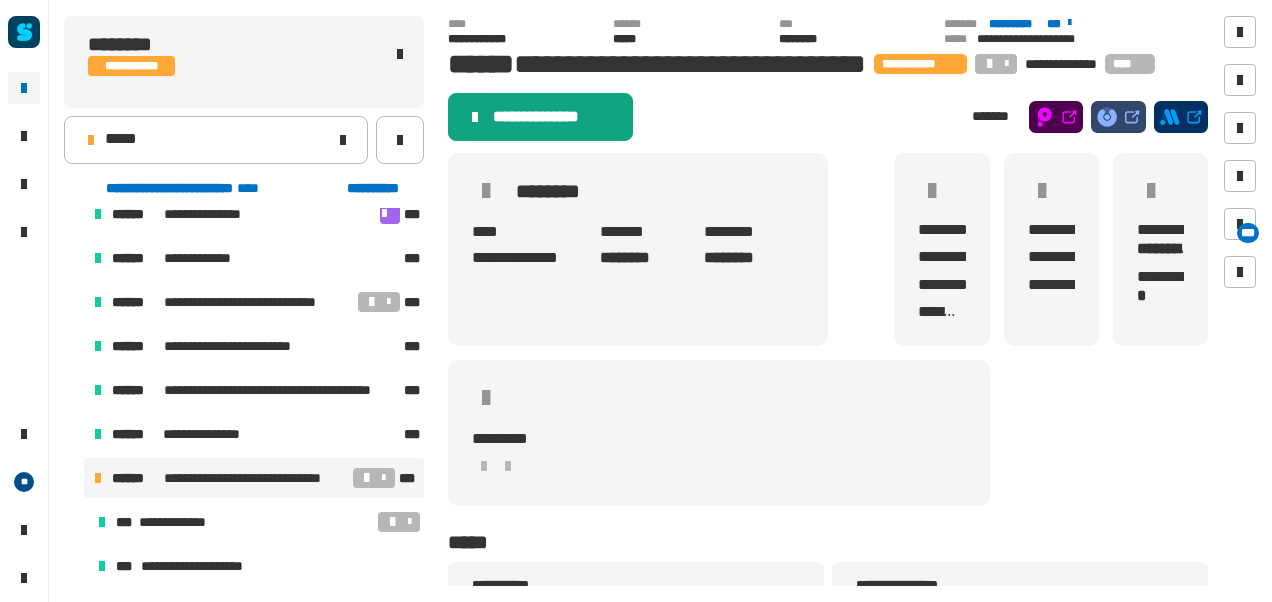 click on "**********" 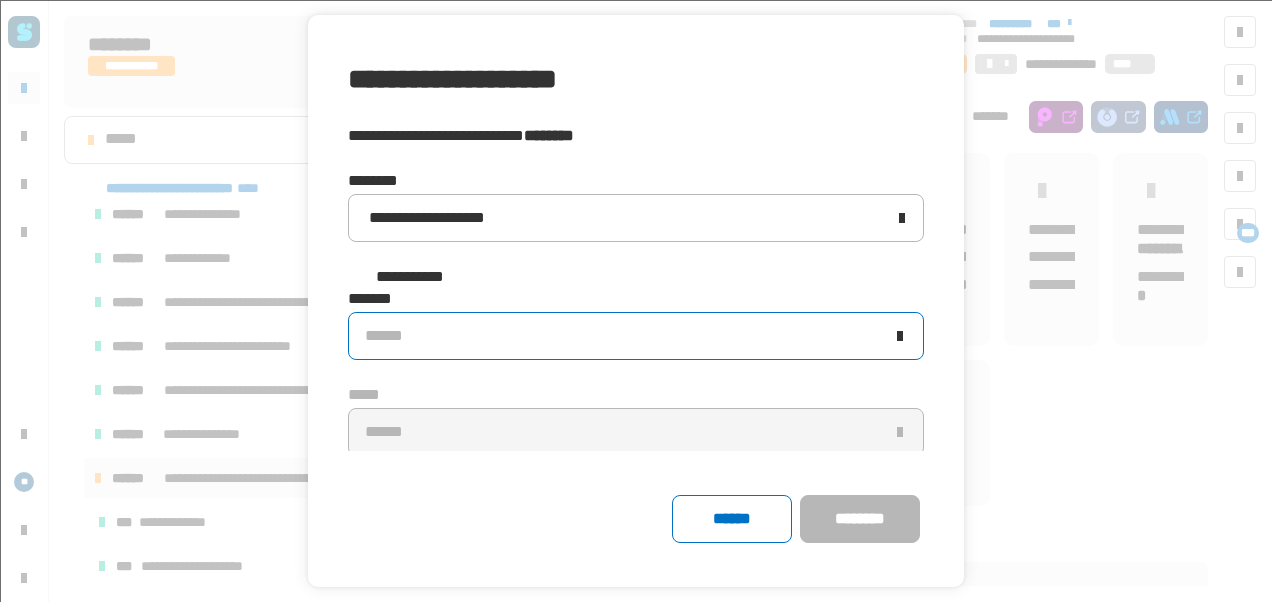 click on "******" 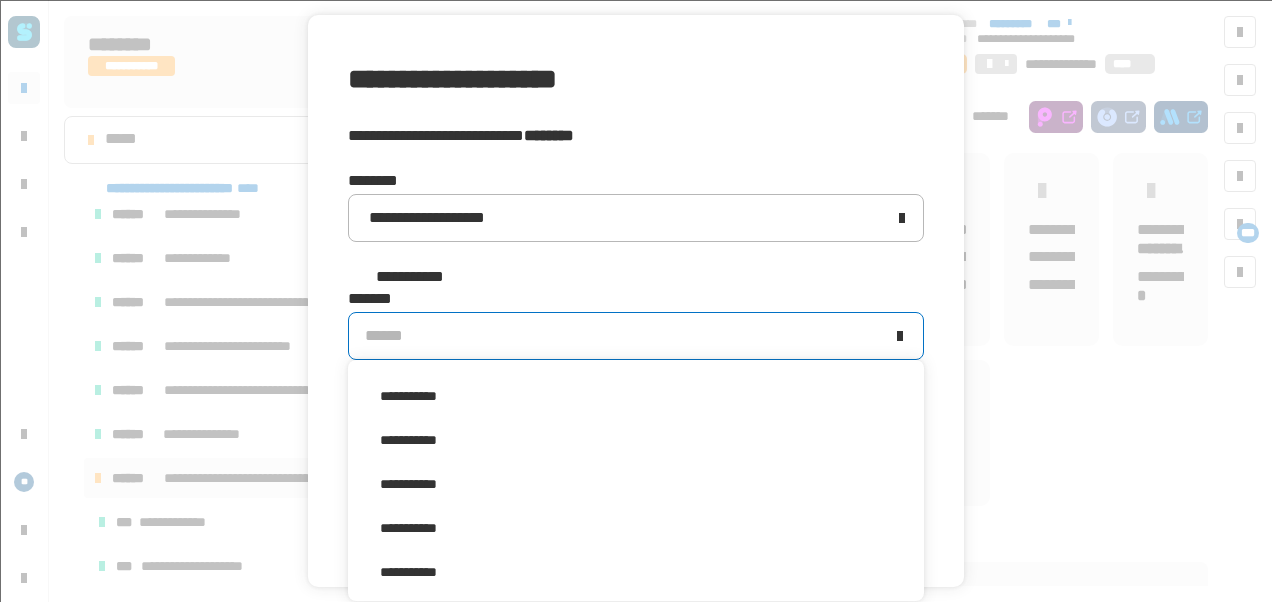 scroll, scrollTop: 13, scrollLeft: 0, axis: vertical 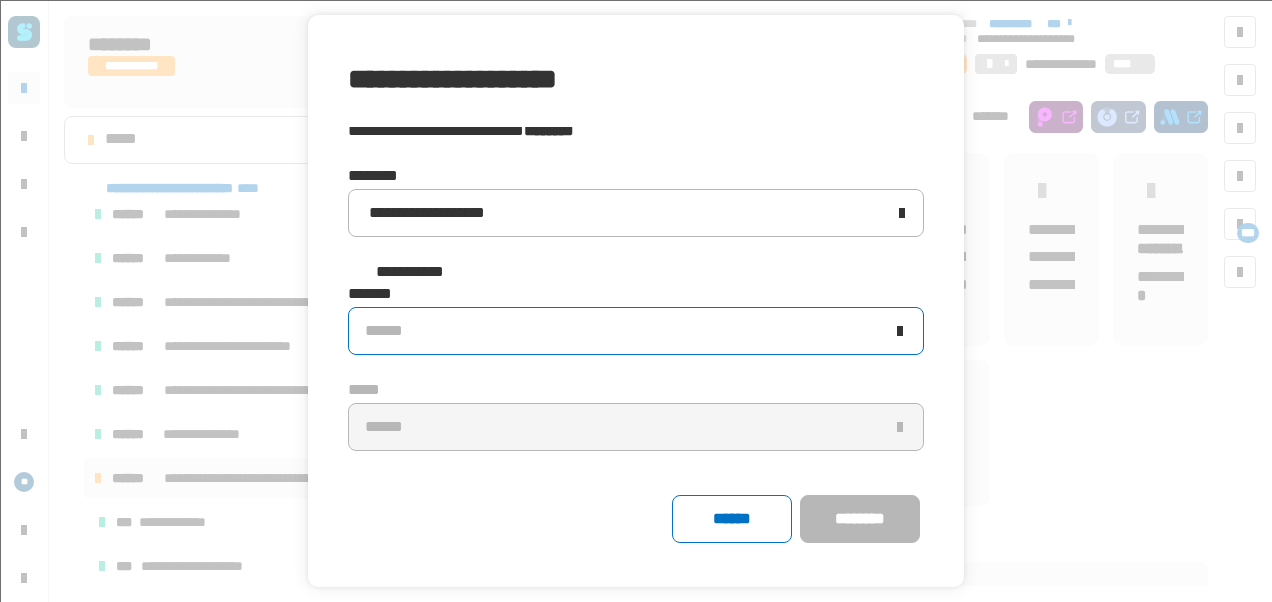 click on "******" 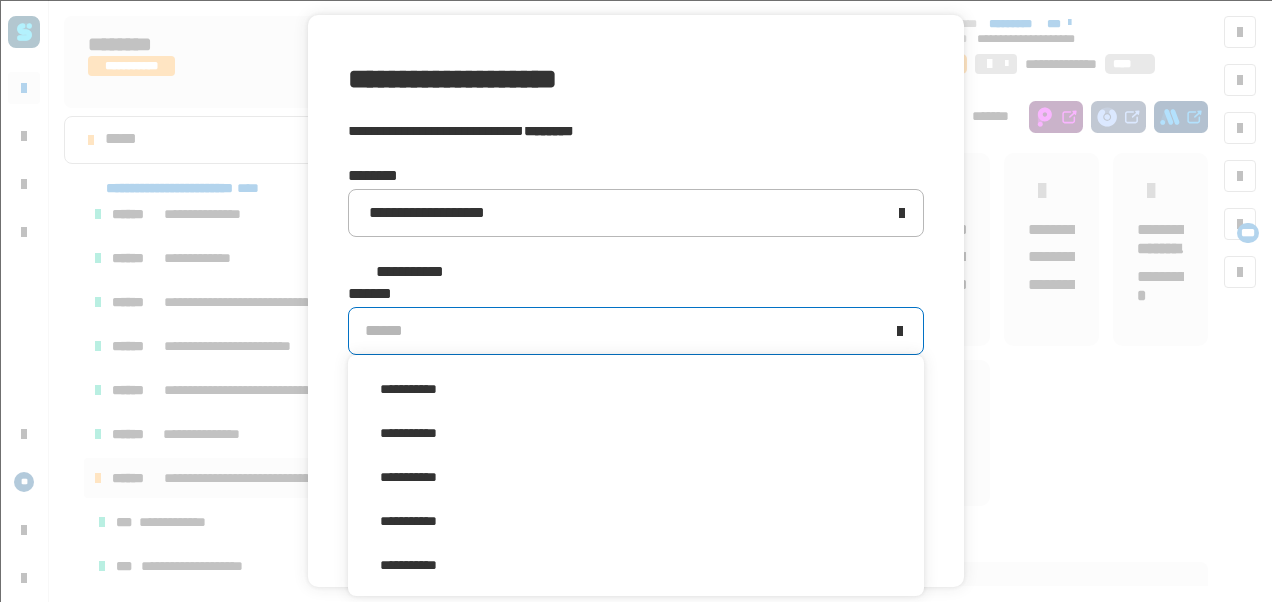 scroll, scrollTop: 334, scrollLeft: 0, axis: vertical 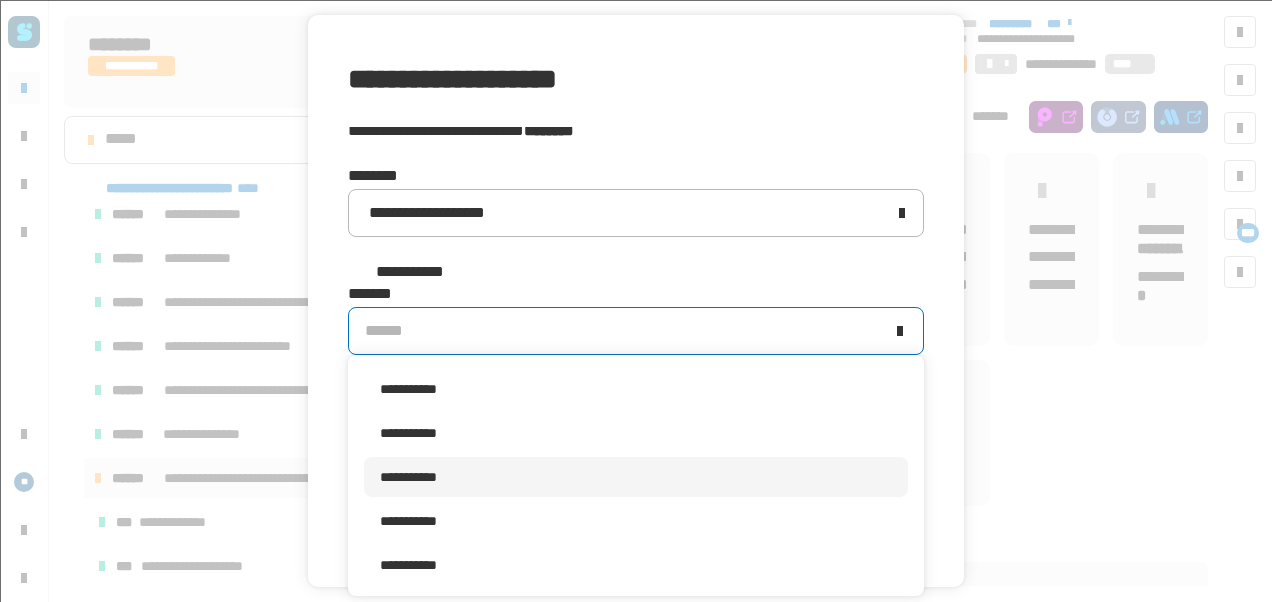 click on "**********" at bounding box center (408, 477) 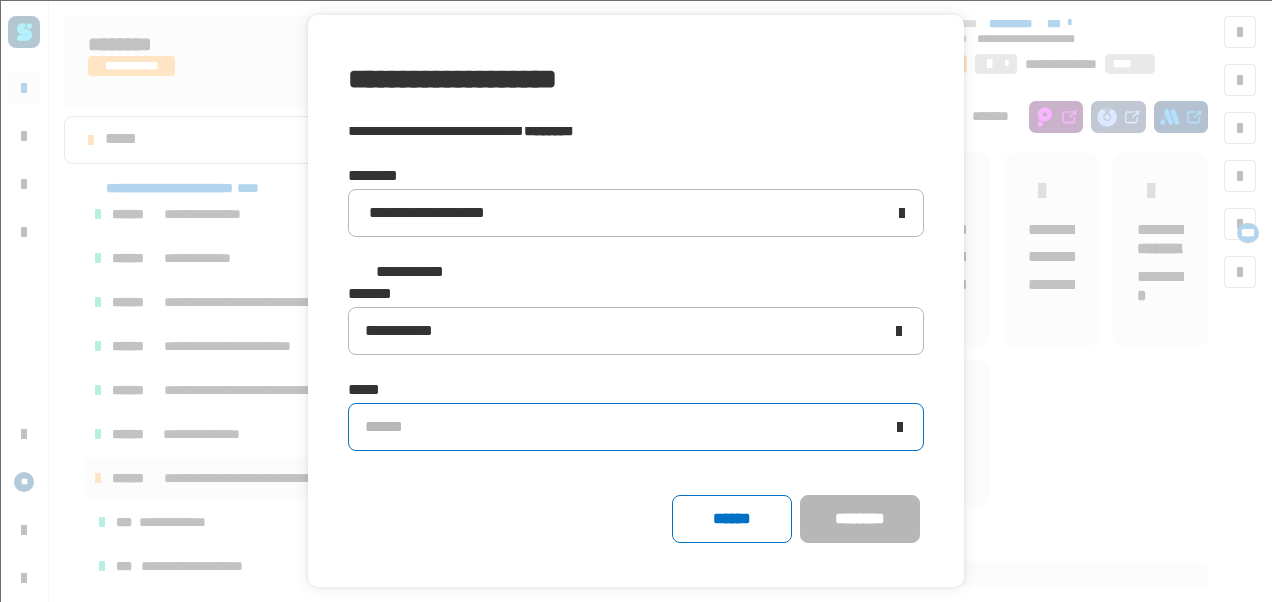 click on "******" 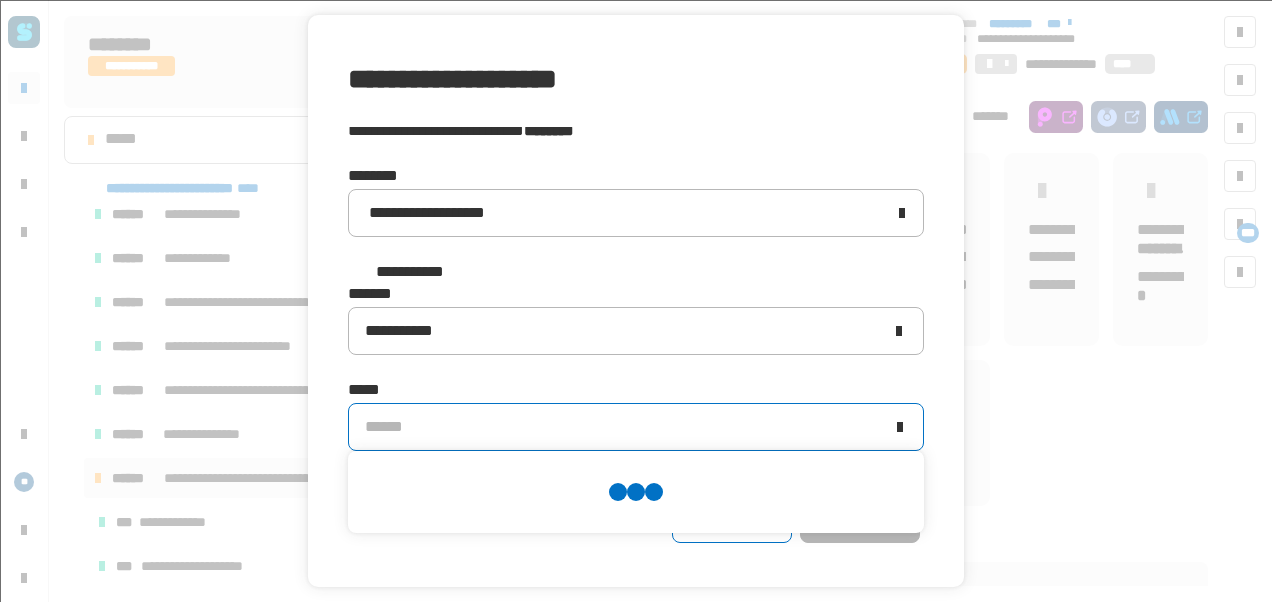 scroll, scrollTop: 0, scrollLeft: 0, axis: both 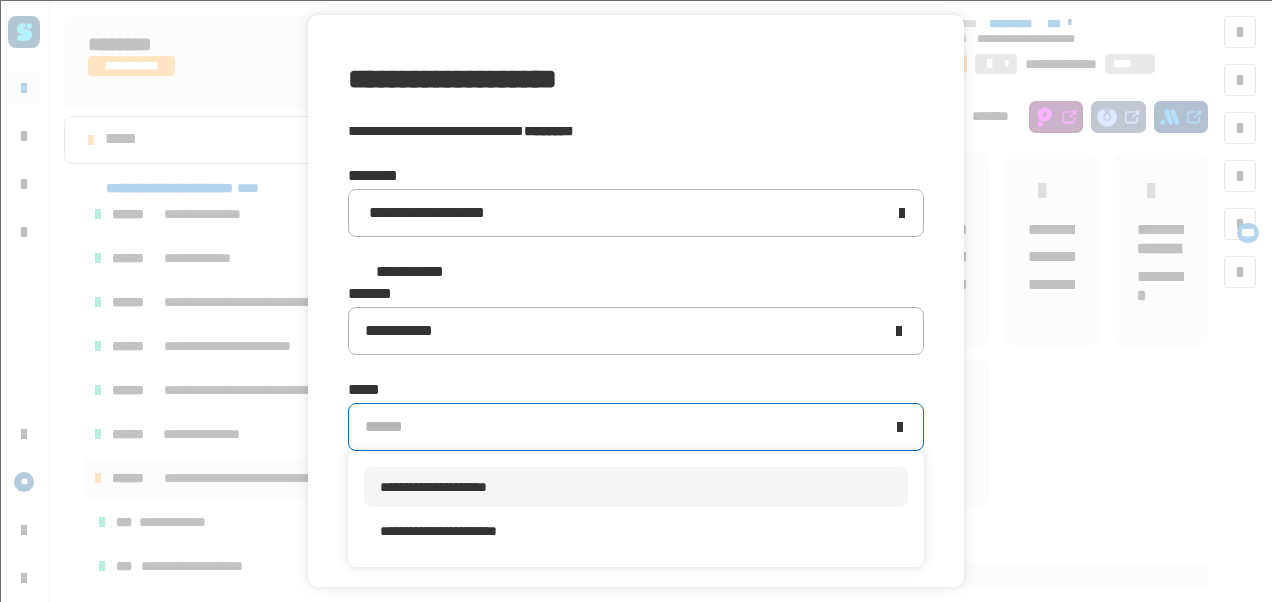 click on "**********" at bounding box center (433, 487) 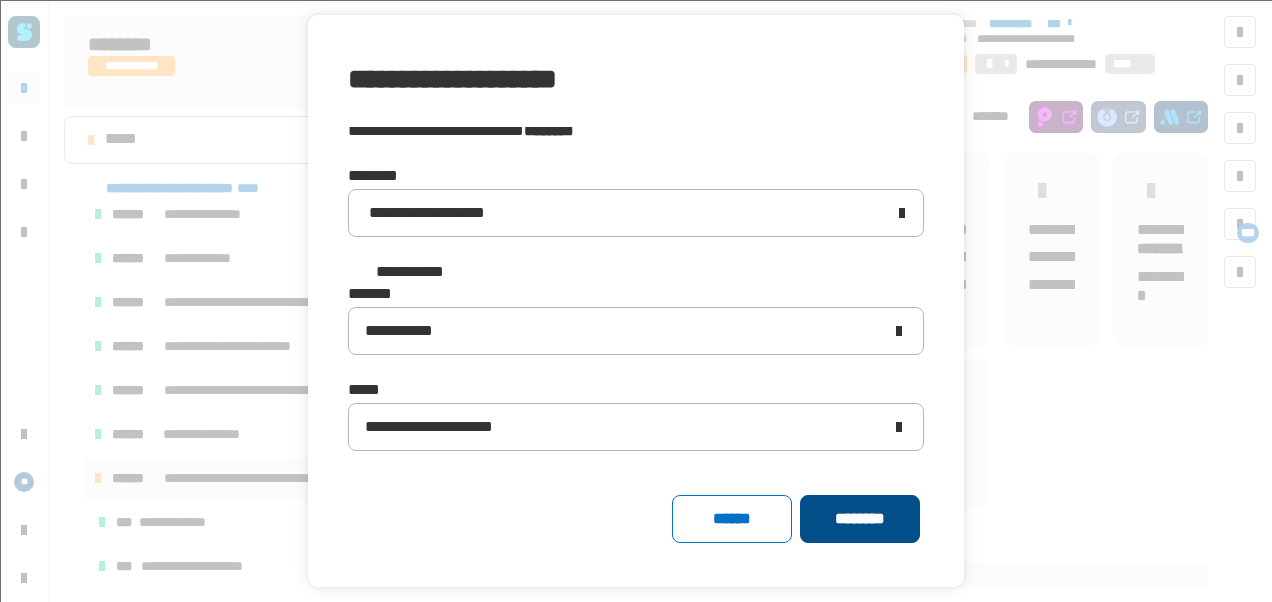 click on "********" 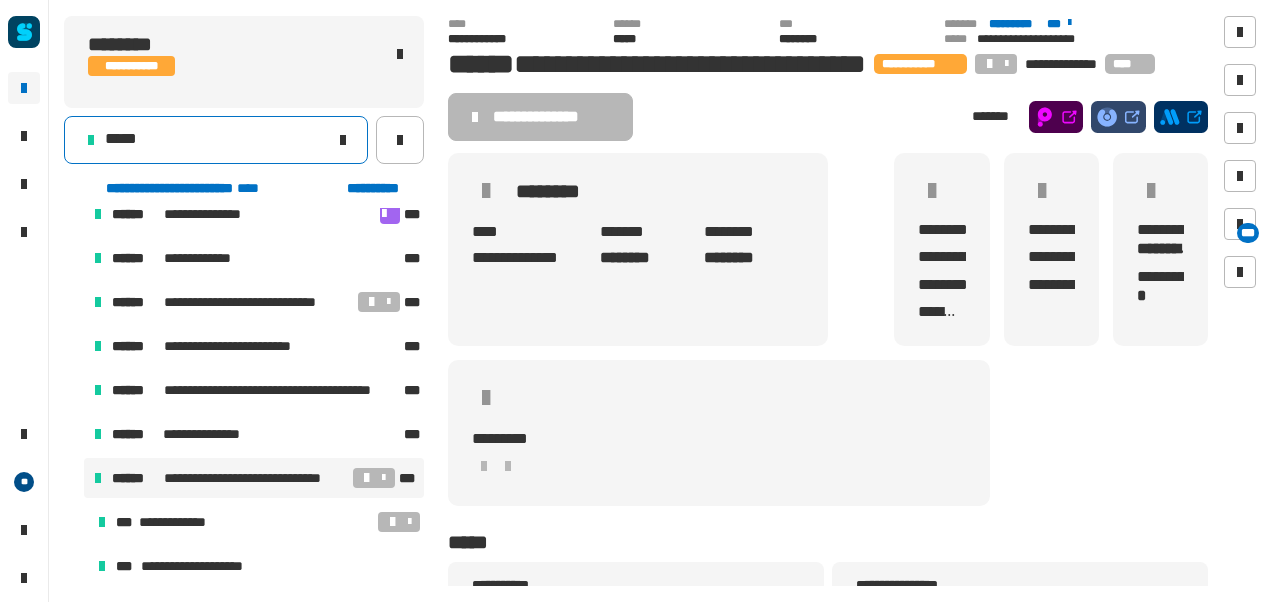 click on "*****" 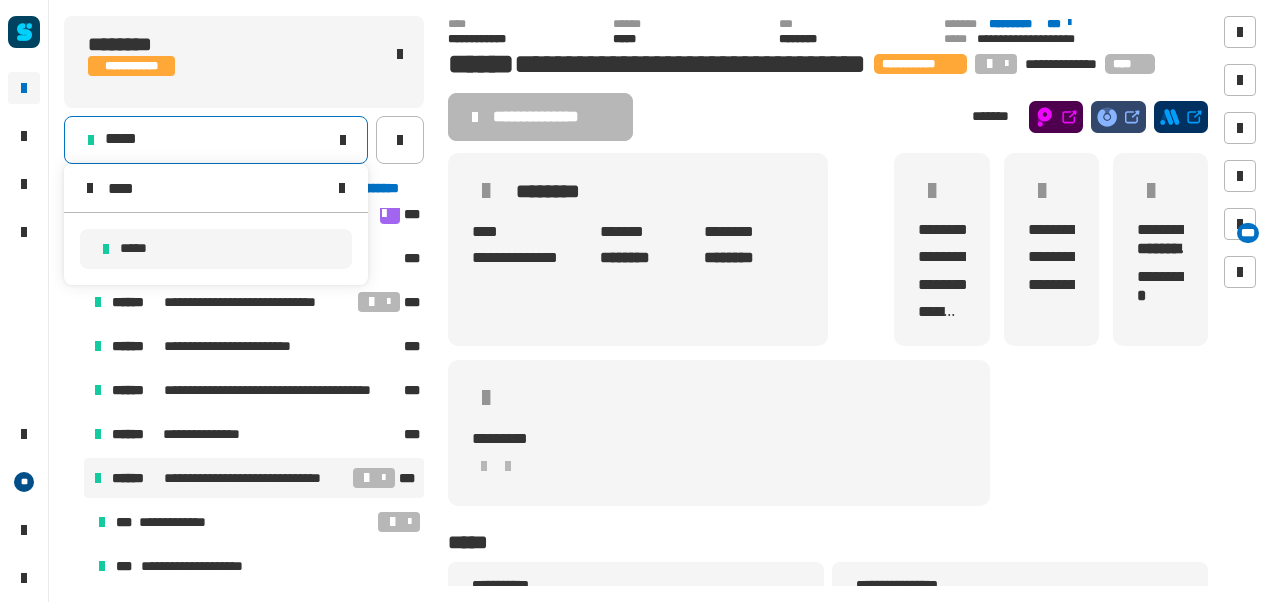 click on "*****" 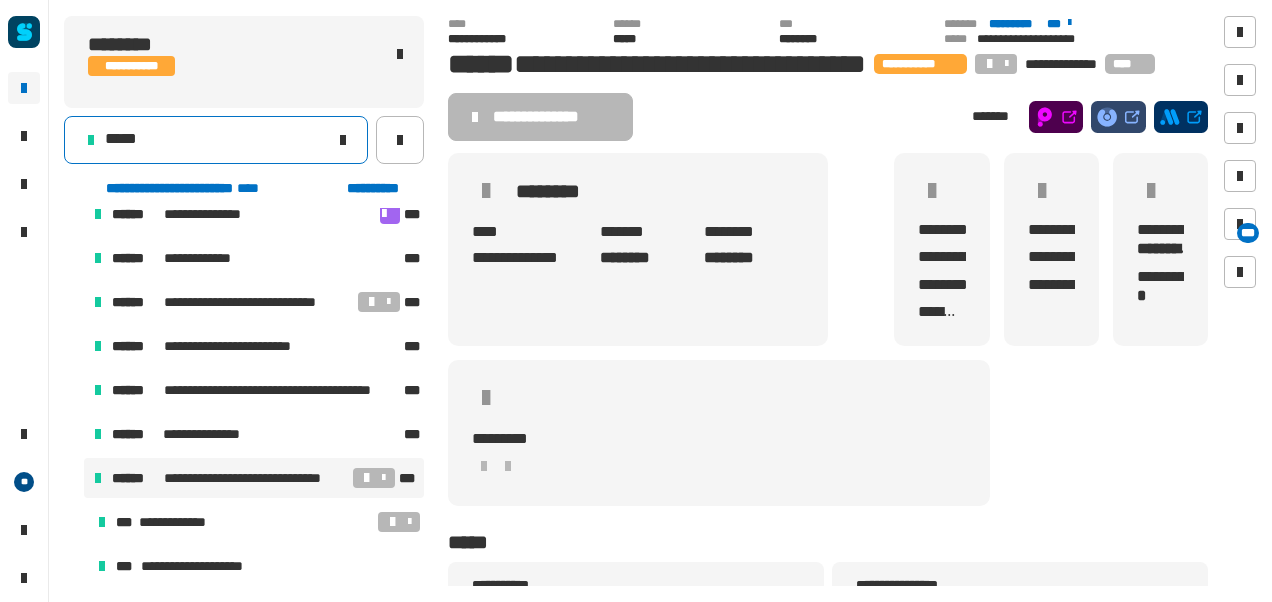click on "*****" 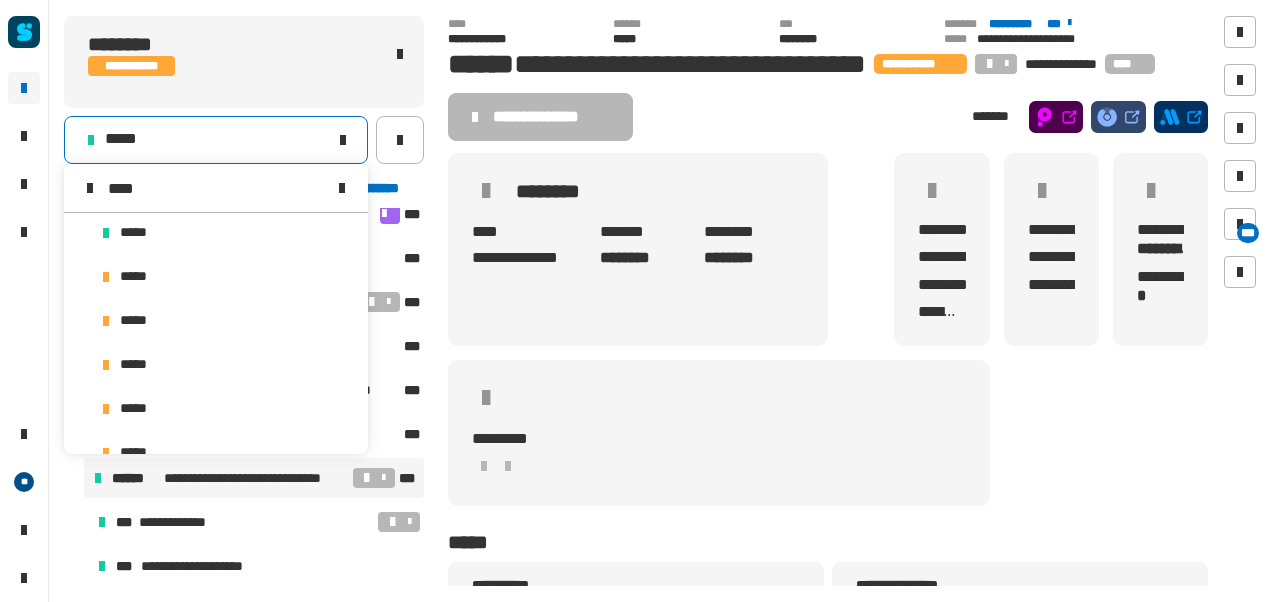 scroll, scrollTop: 0, scrollLeft: 0, axis: both 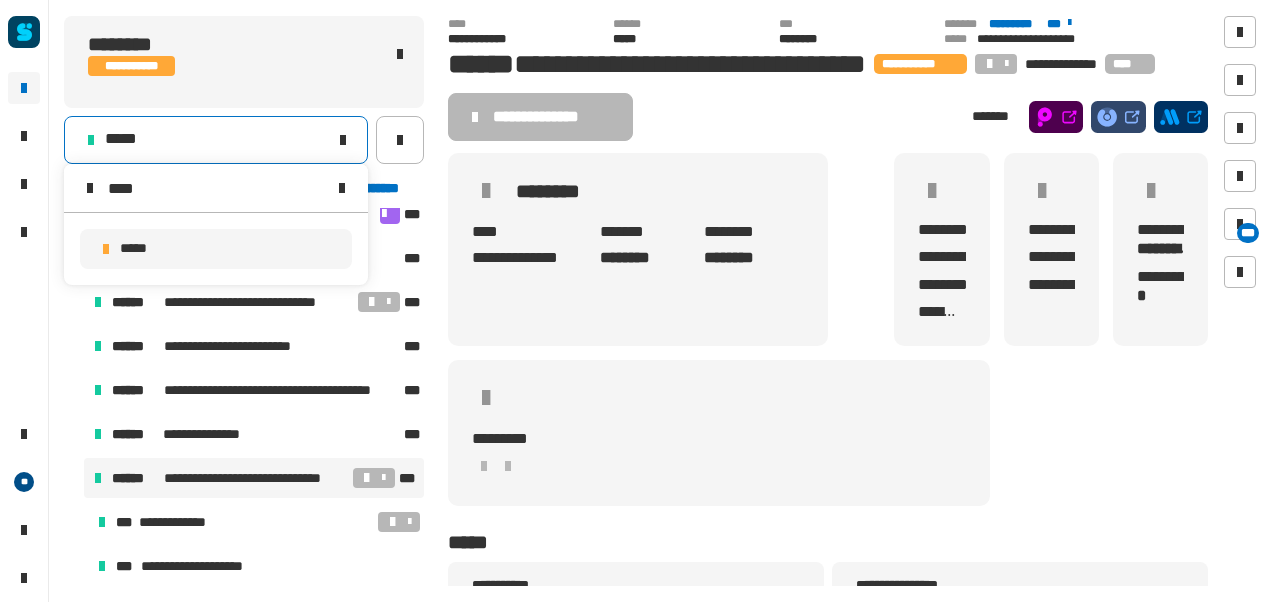 type on "****" 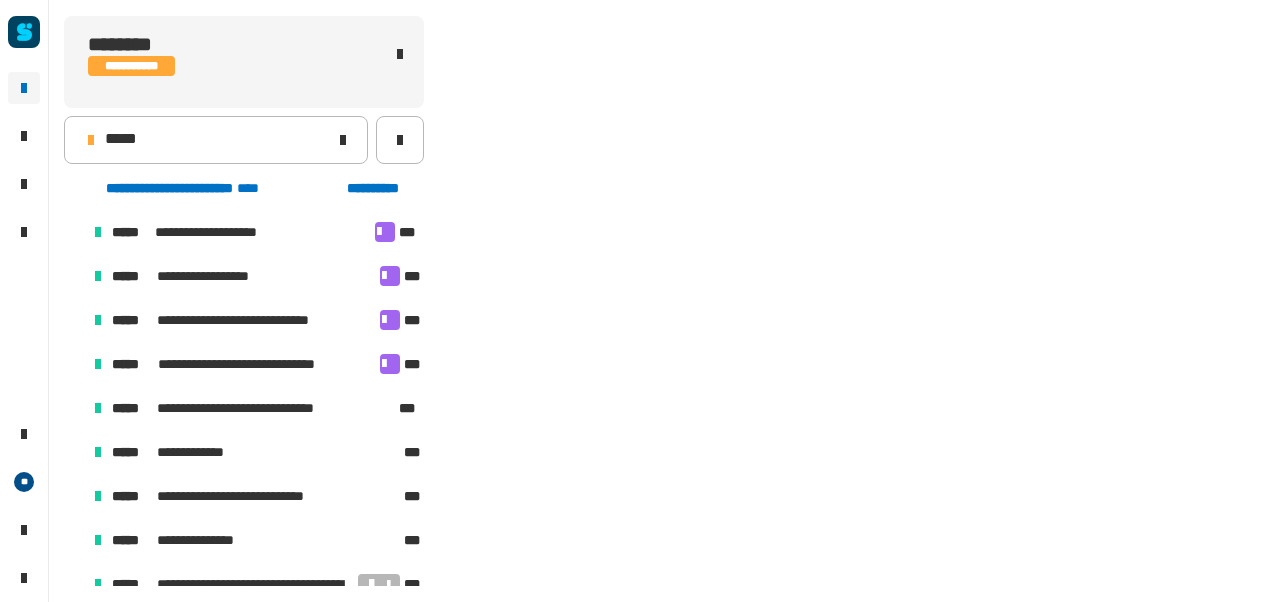 scroll, scrollTop: 502, scrollLeft: 0, axis: vertical 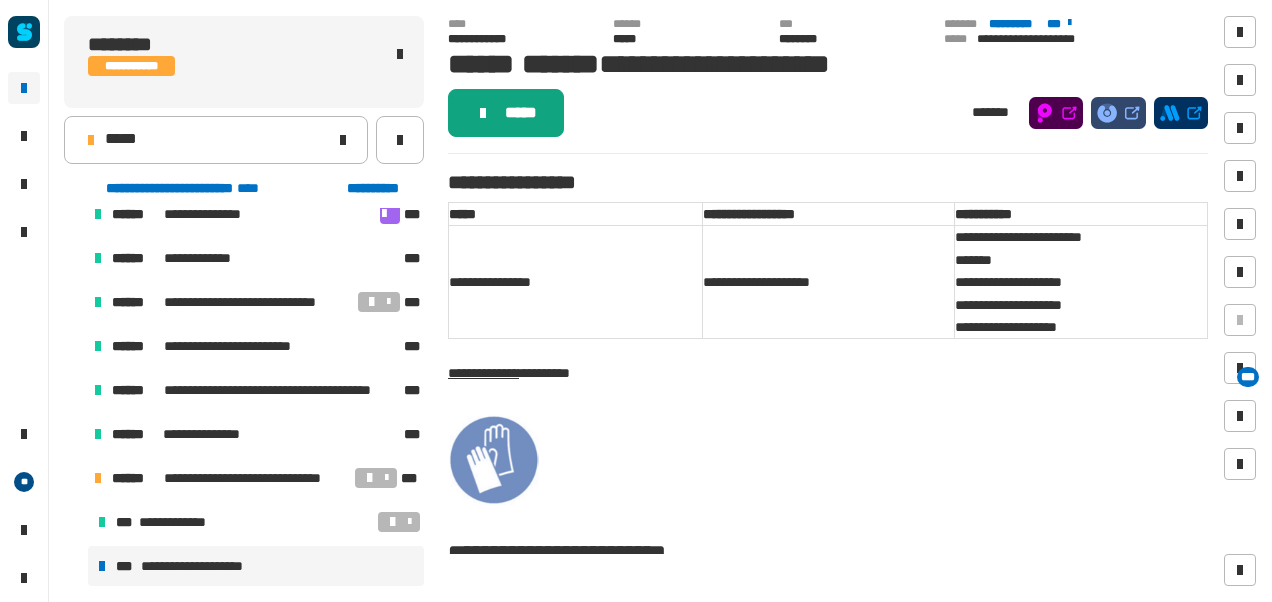 click on "*****" 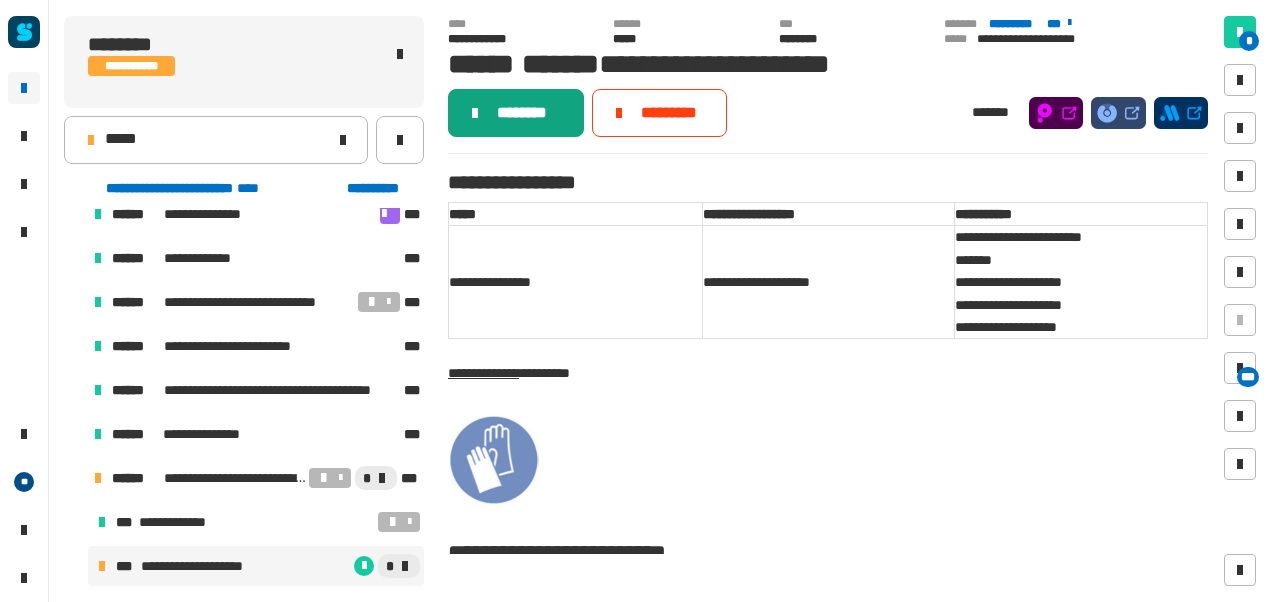 click on "********" 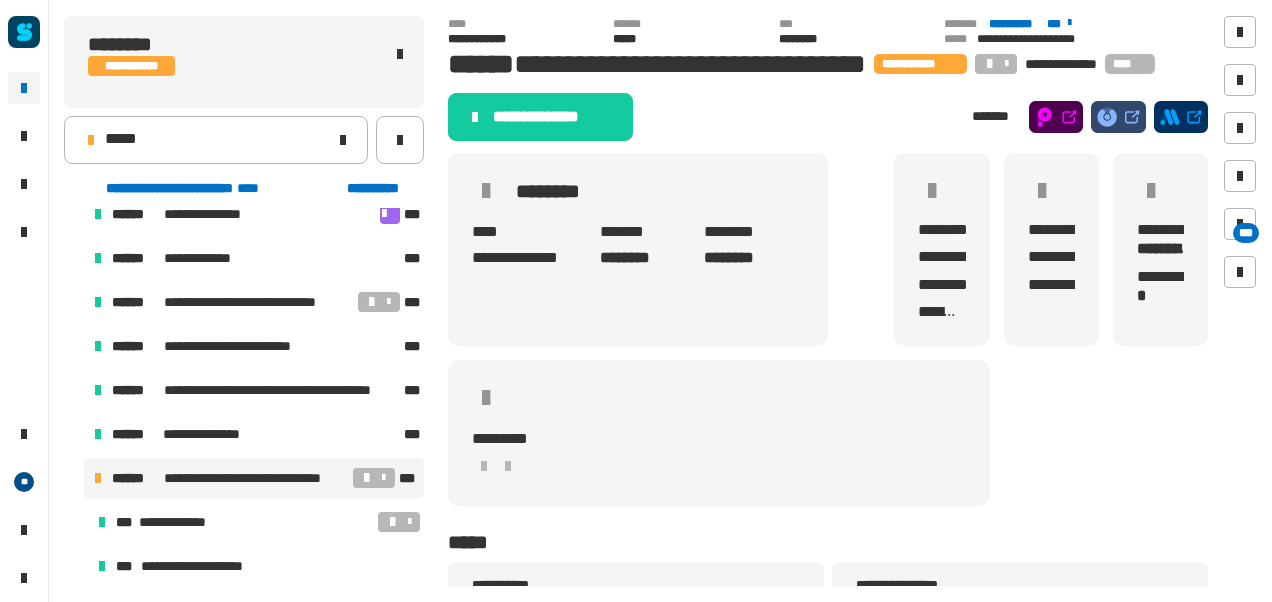 click on "**********" 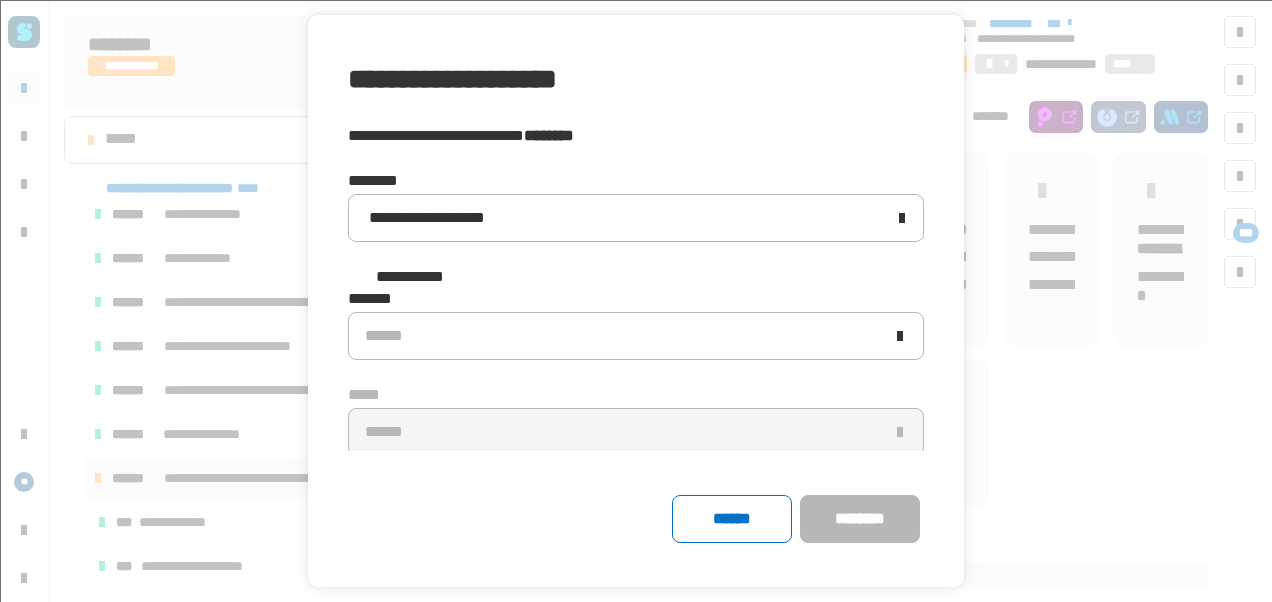 click on "******* ****** ***** ******" 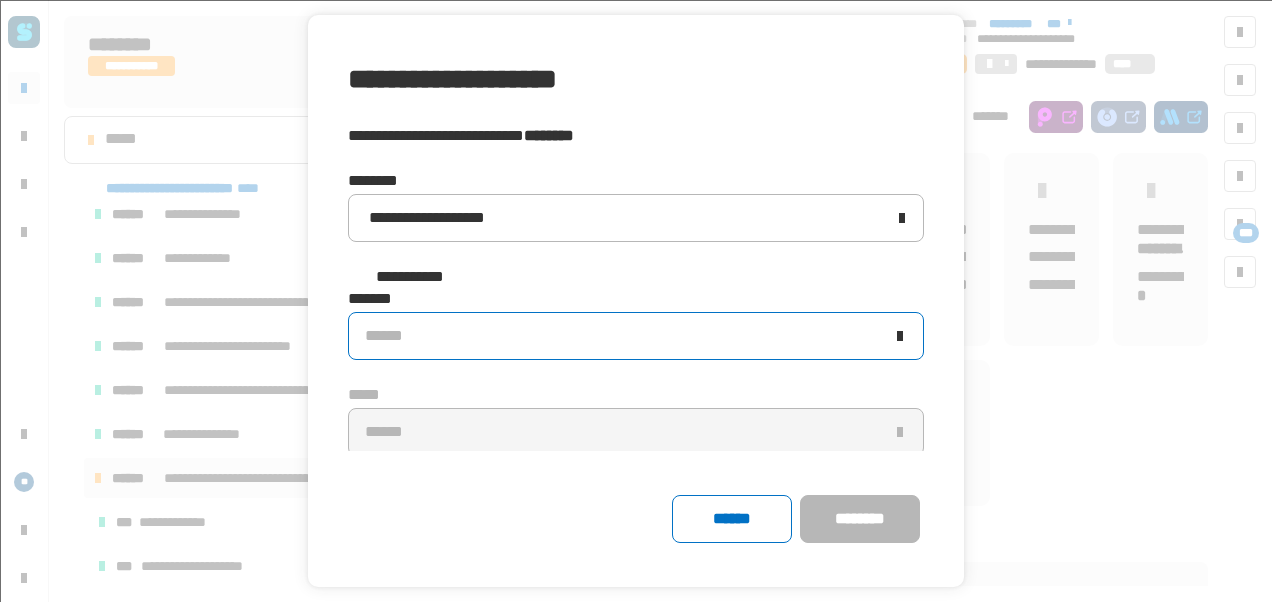 click on "******" 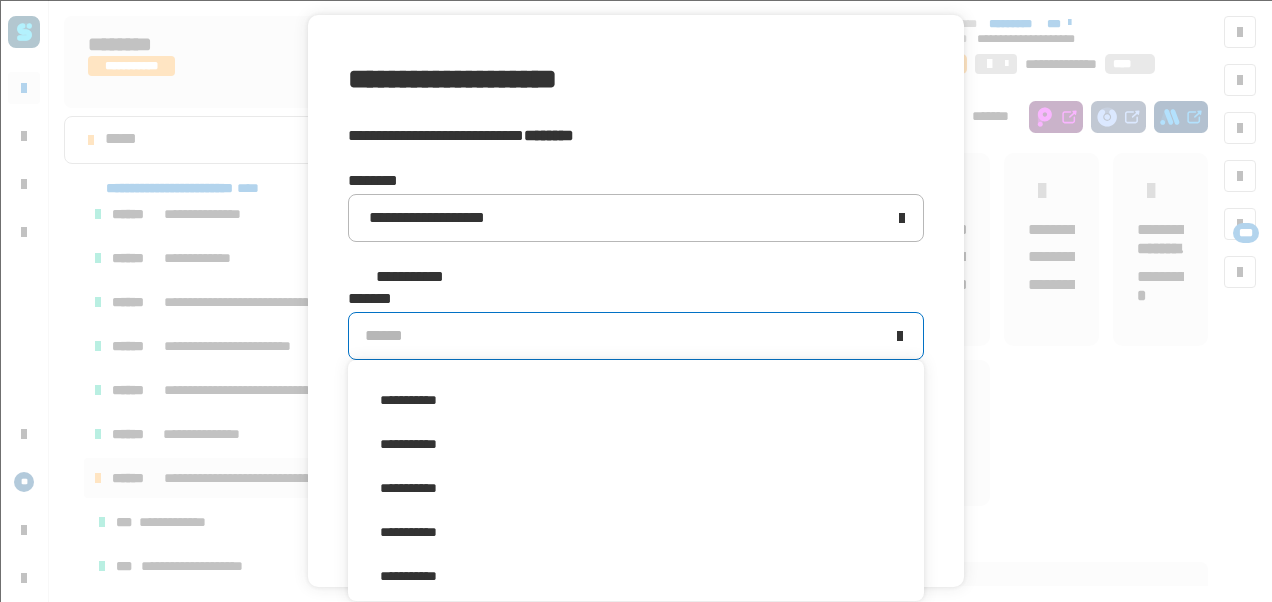 scroll, scrollTop: 329, scrollLeft: 0, axis: vertical 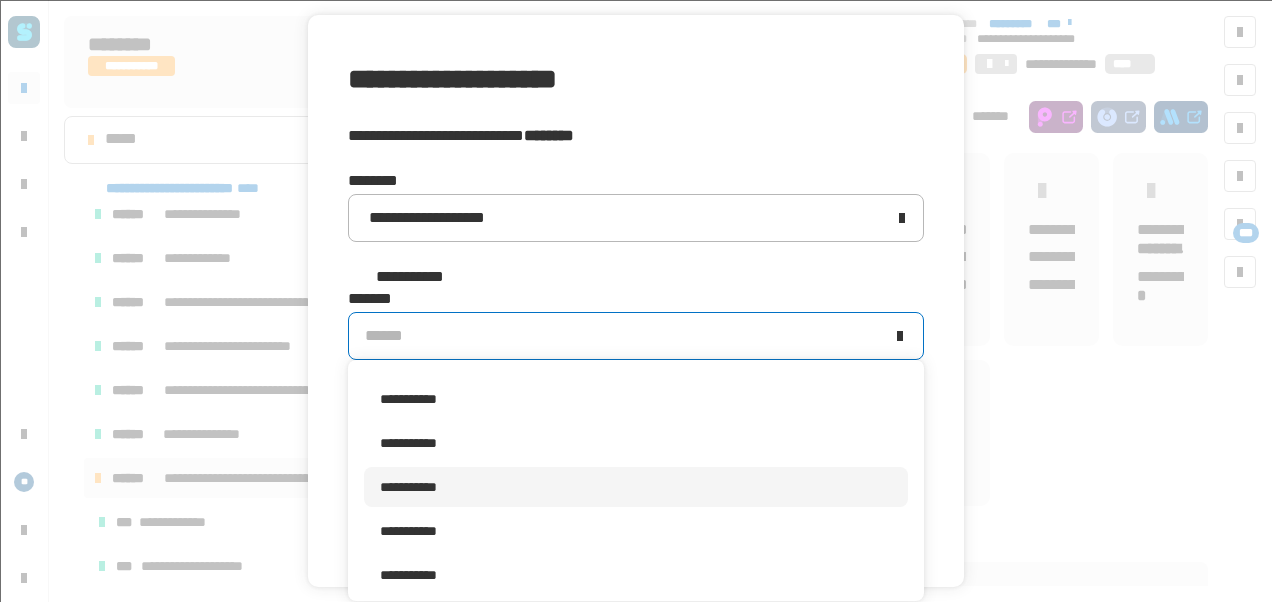 click on "**********" at bounding box center (636, 487) 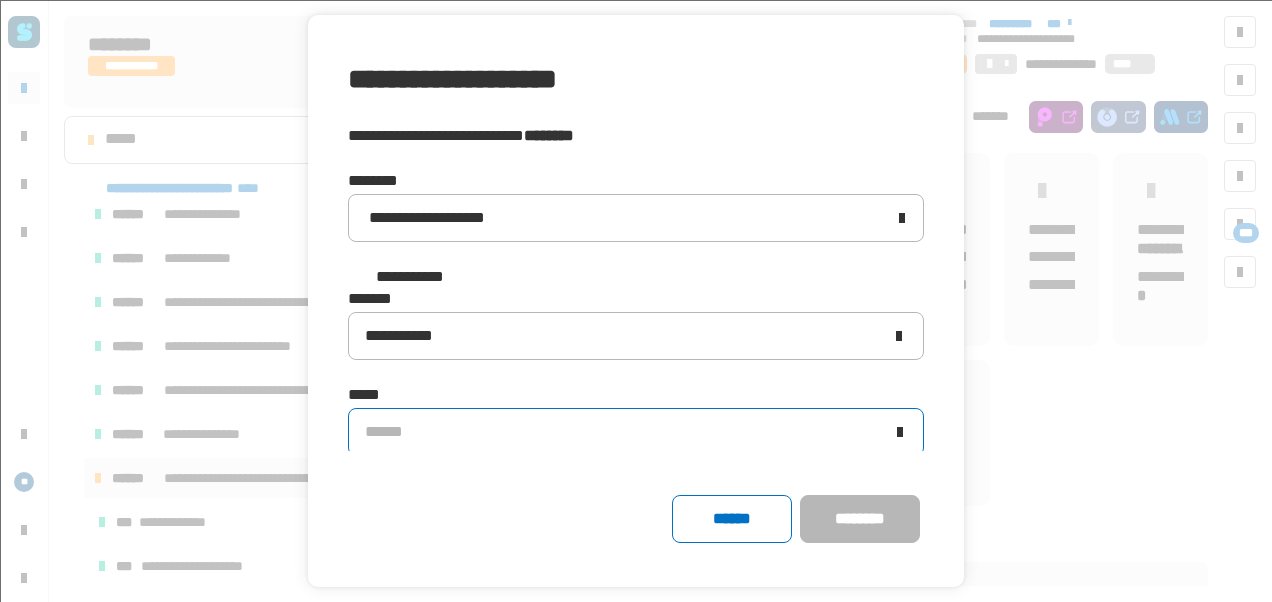 click on "******" 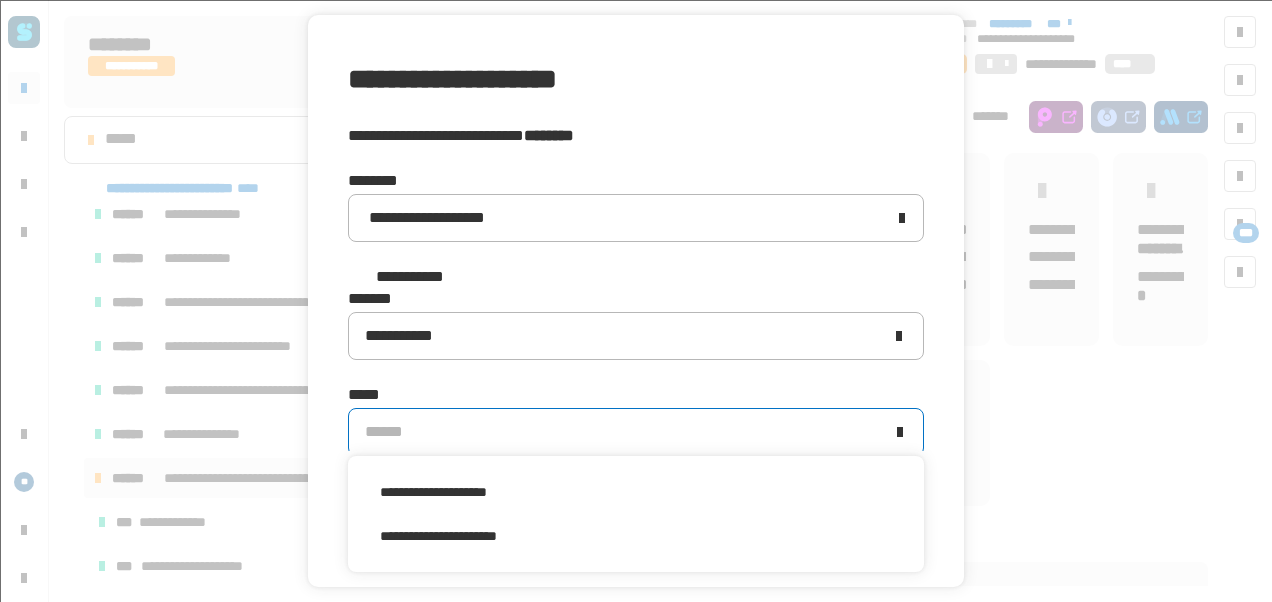 scroll, scrollTop: 0, scrollLeft: 0, axis: both 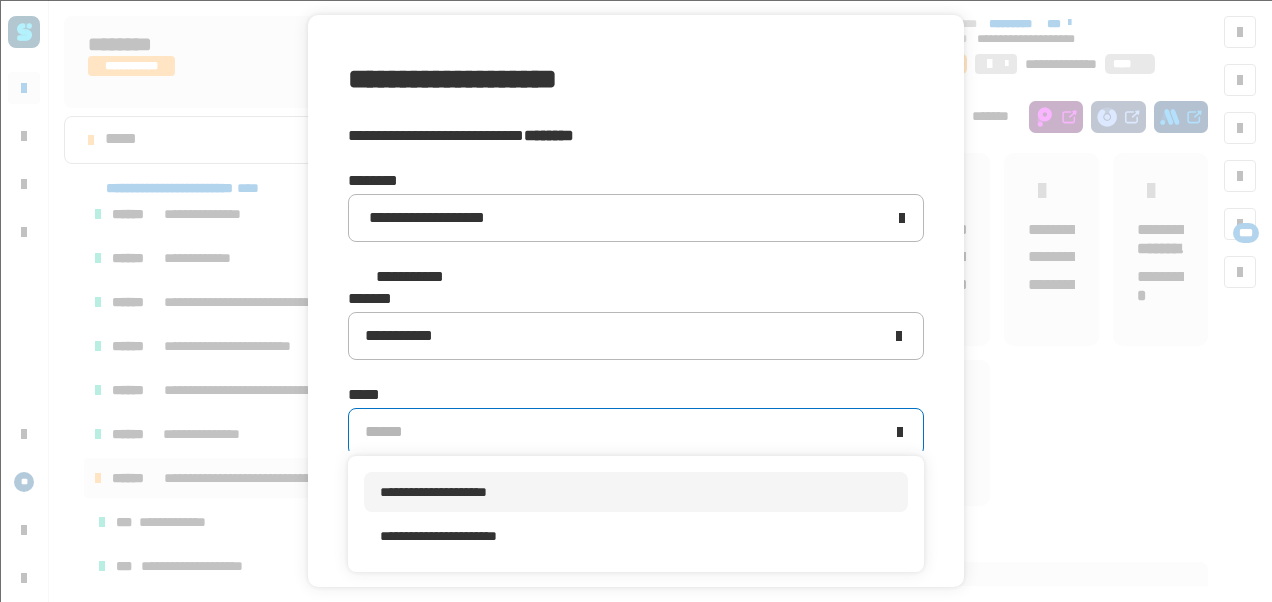 click on "**********" at bounding box center (636, 492) 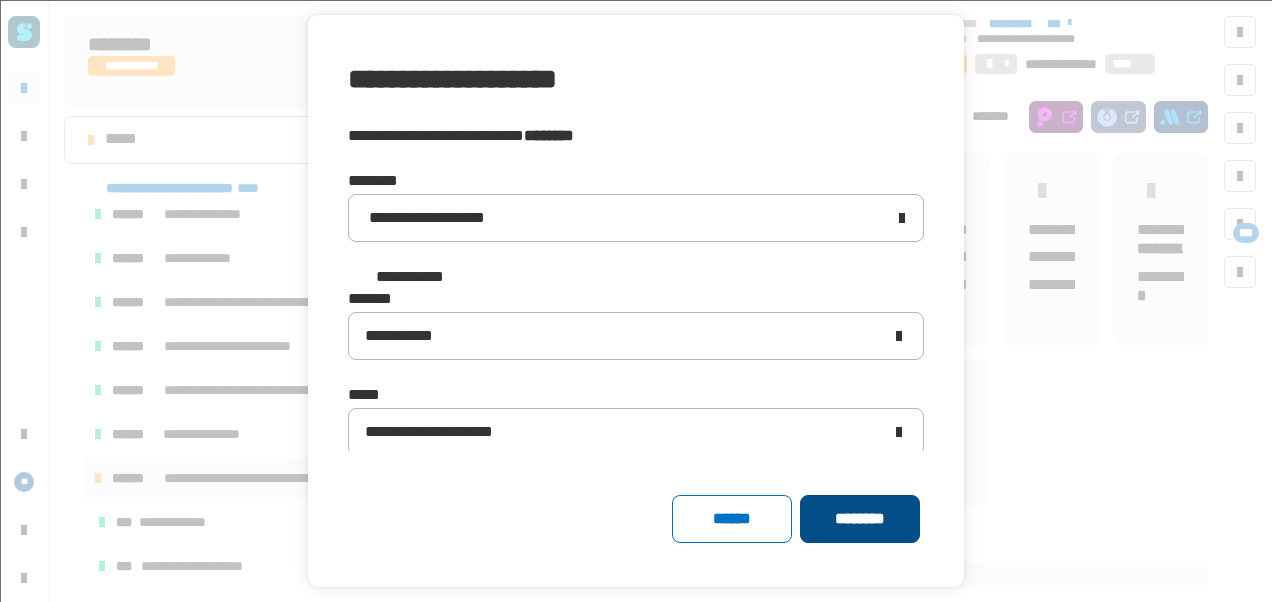 click on "********" 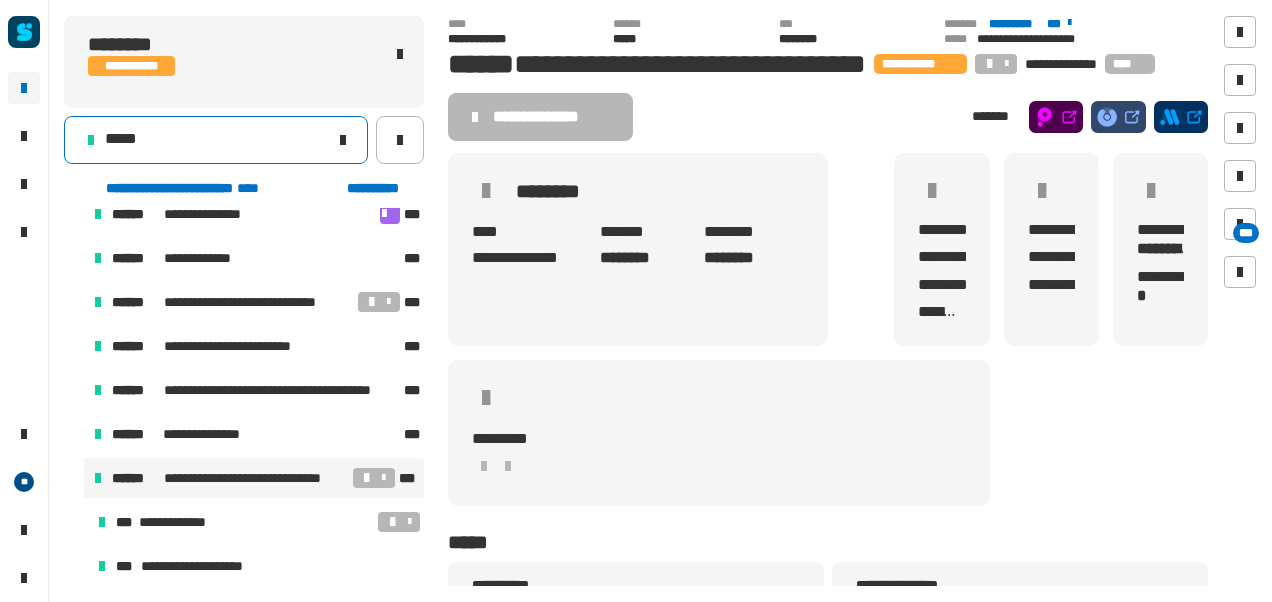 click on "*****" 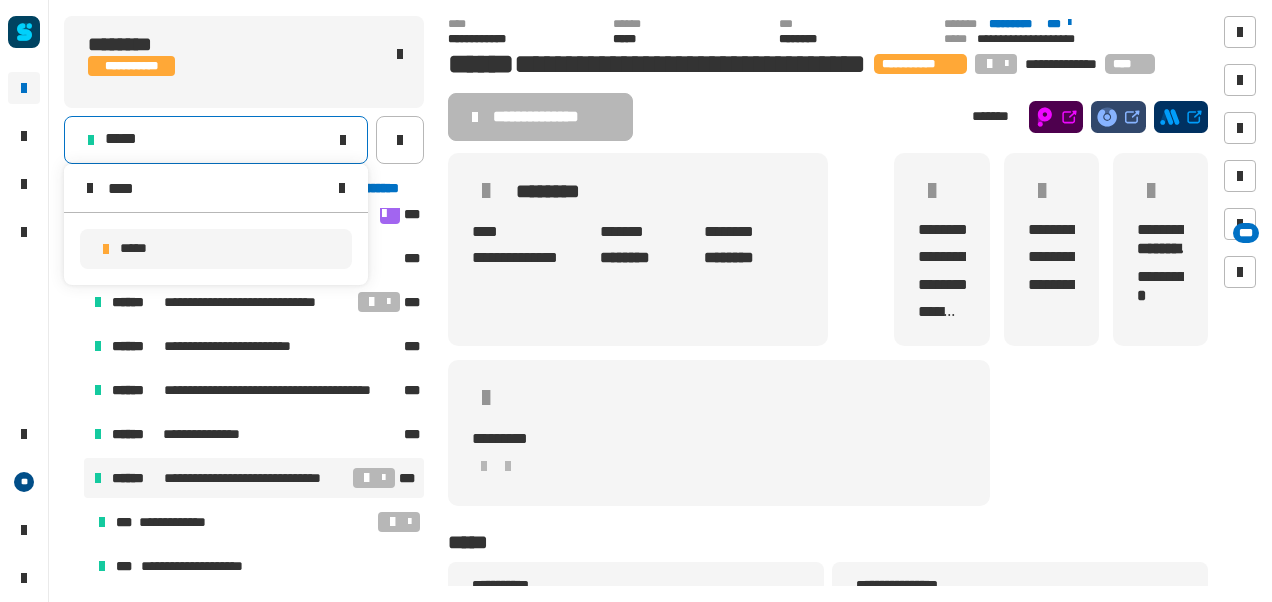 type on "****" 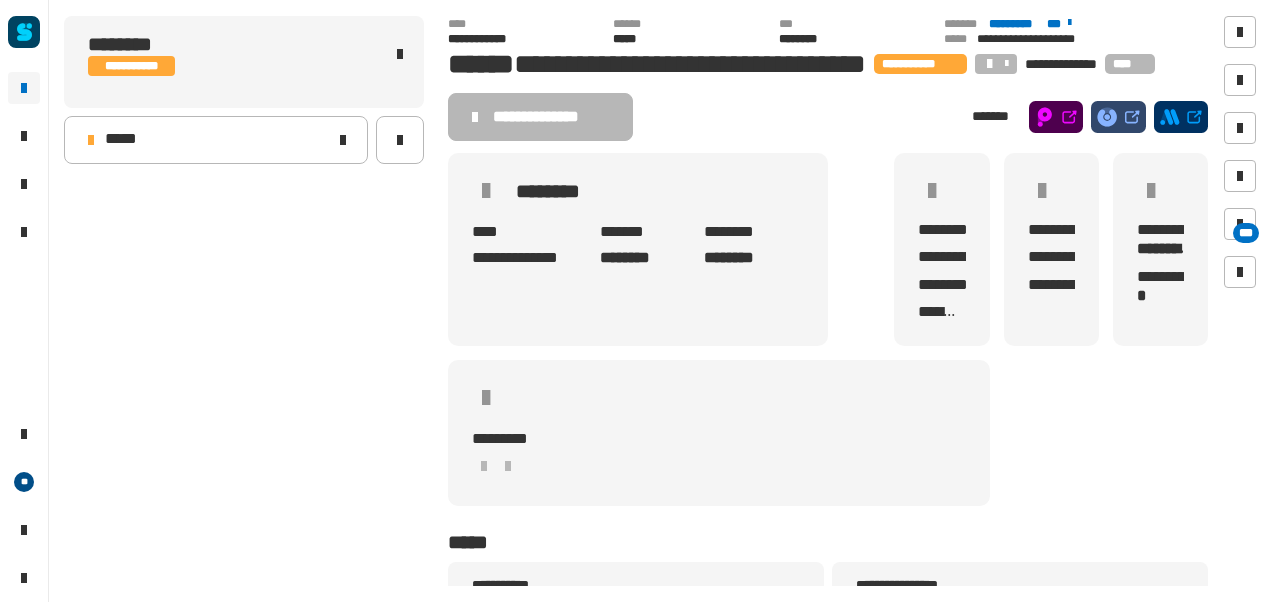 scroll, scrollTop: 0, scrollLeft: 0, axis: both 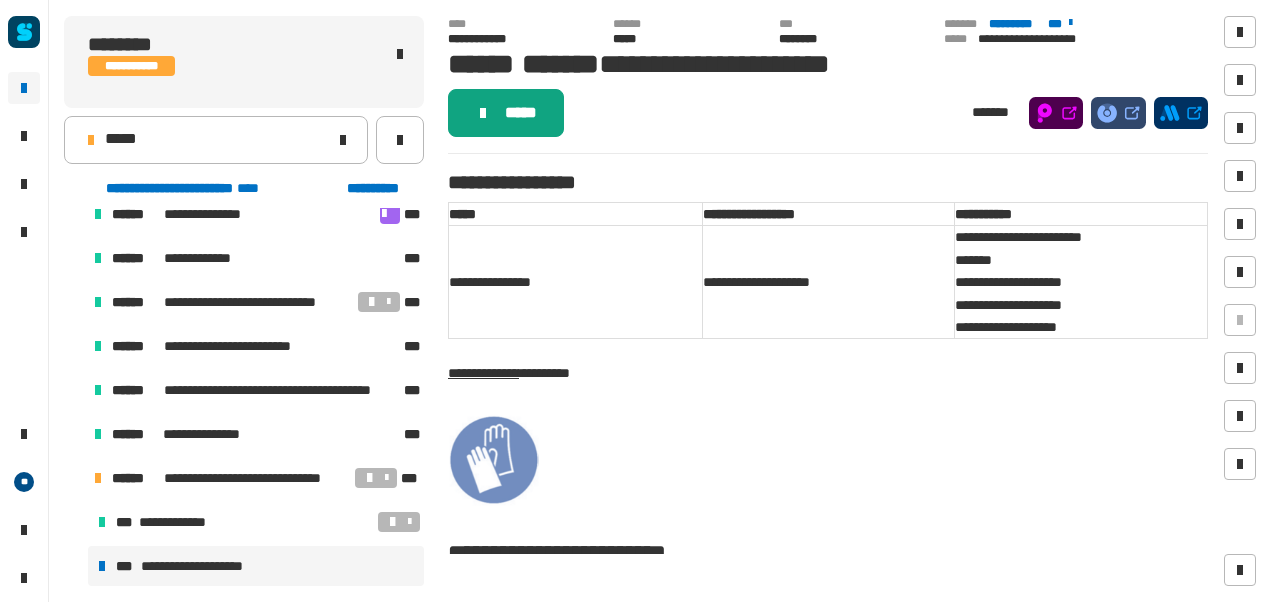 click on "*****" 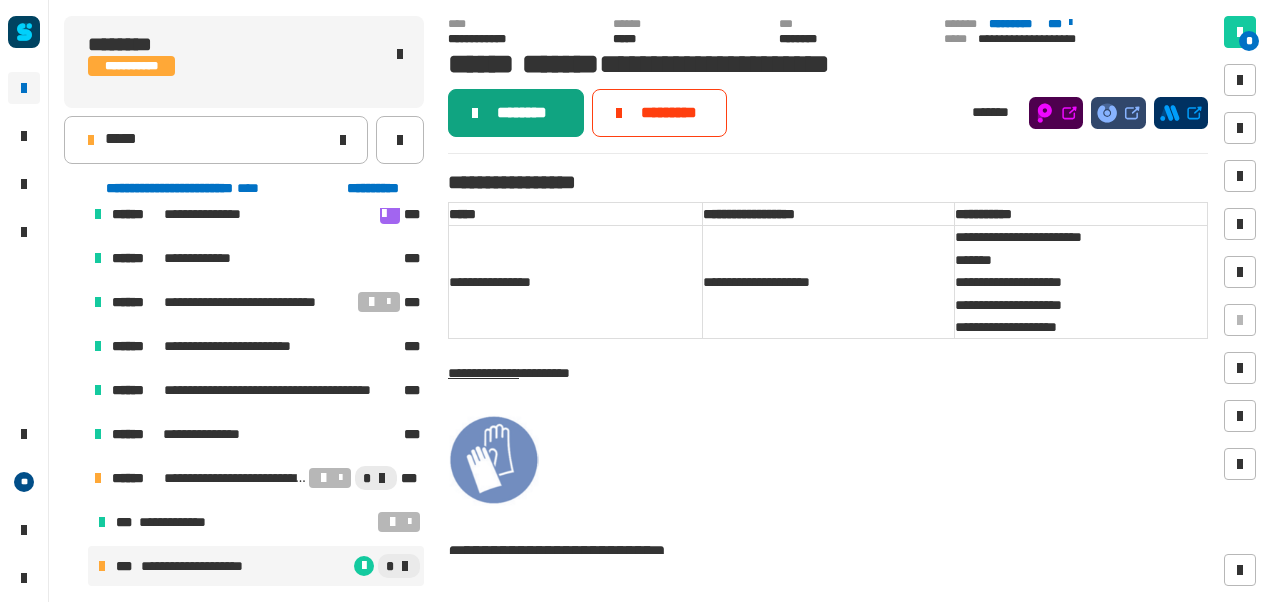 click on "********" 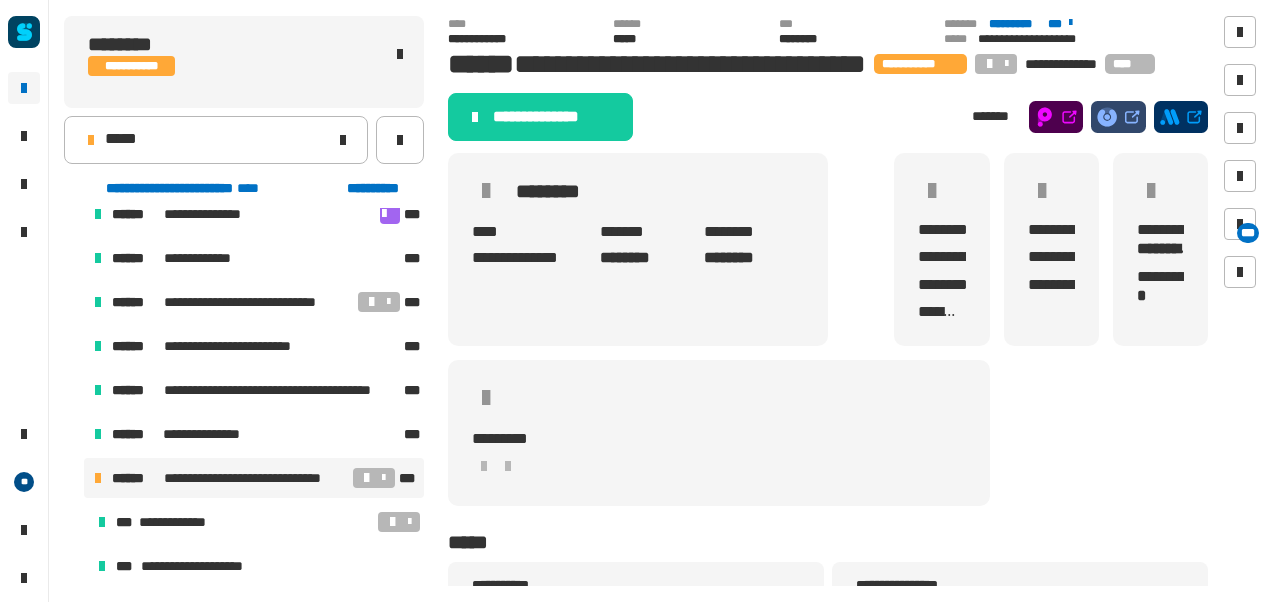 click on "**********" 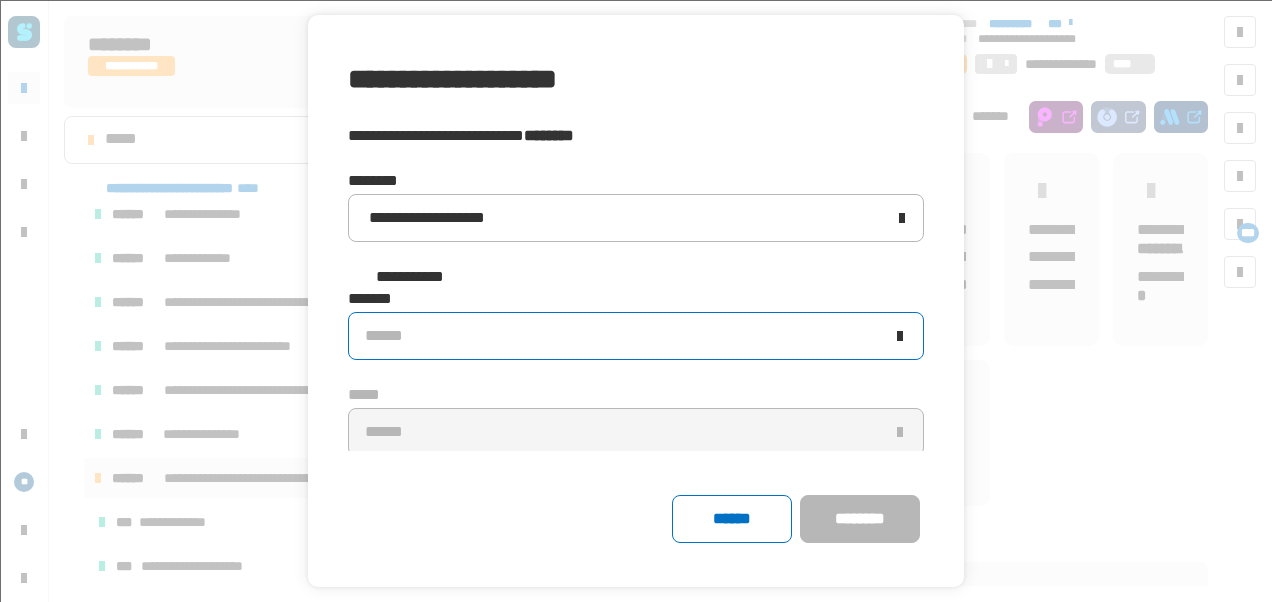 click on "******" 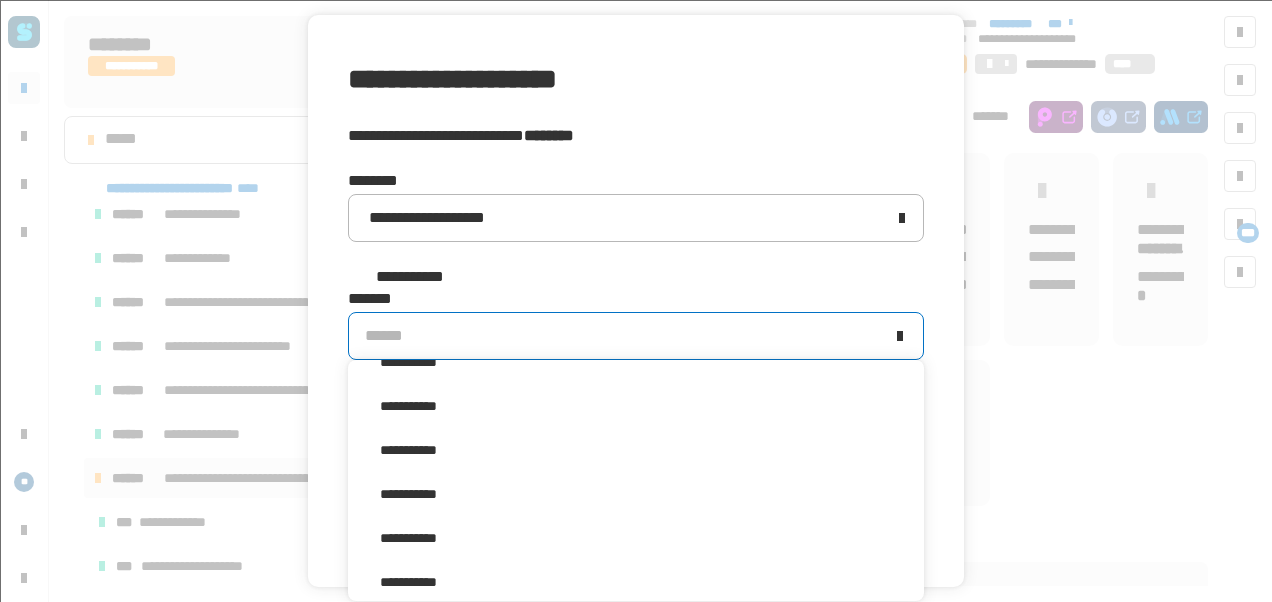 scroll, scrollTop: 324, scrollLeft: 0, axis: vertical 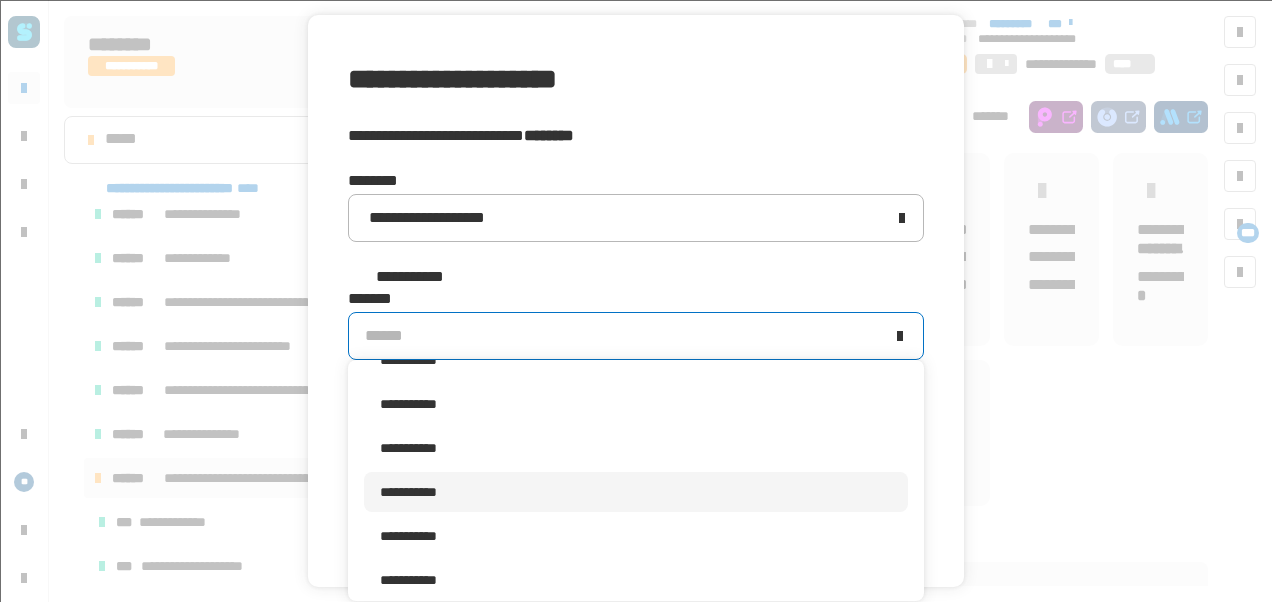 click on "**********" at bounding box center [408, 492] 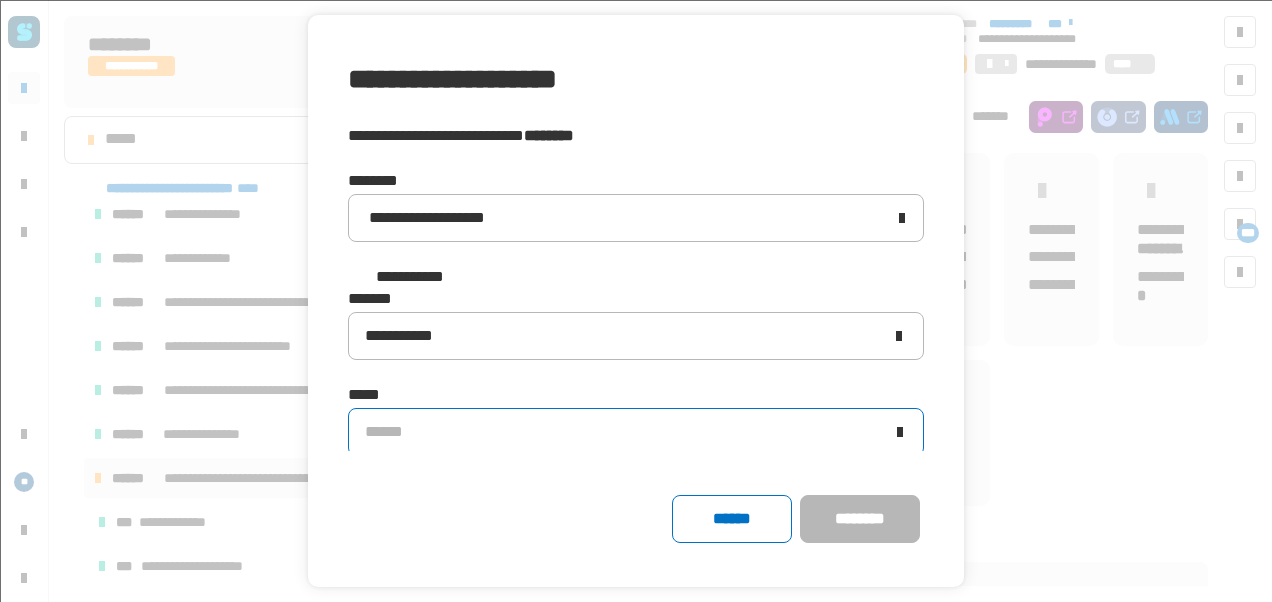 click on "******" 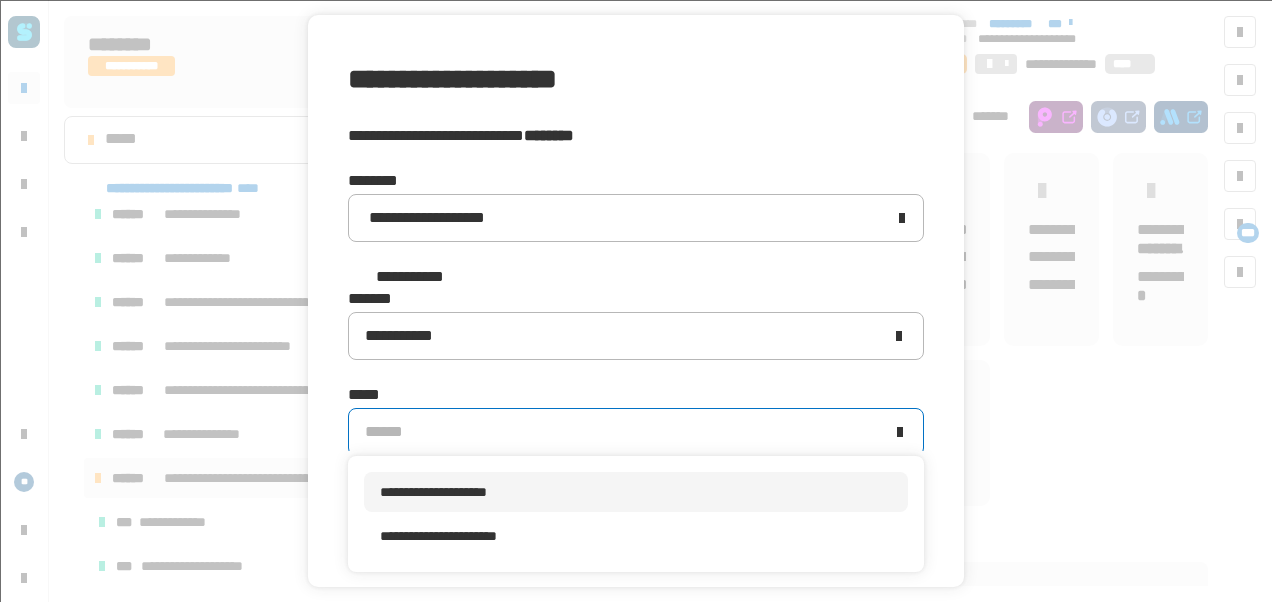 scroll, scrollTop: 0, scrollLeft: 0, axis: both 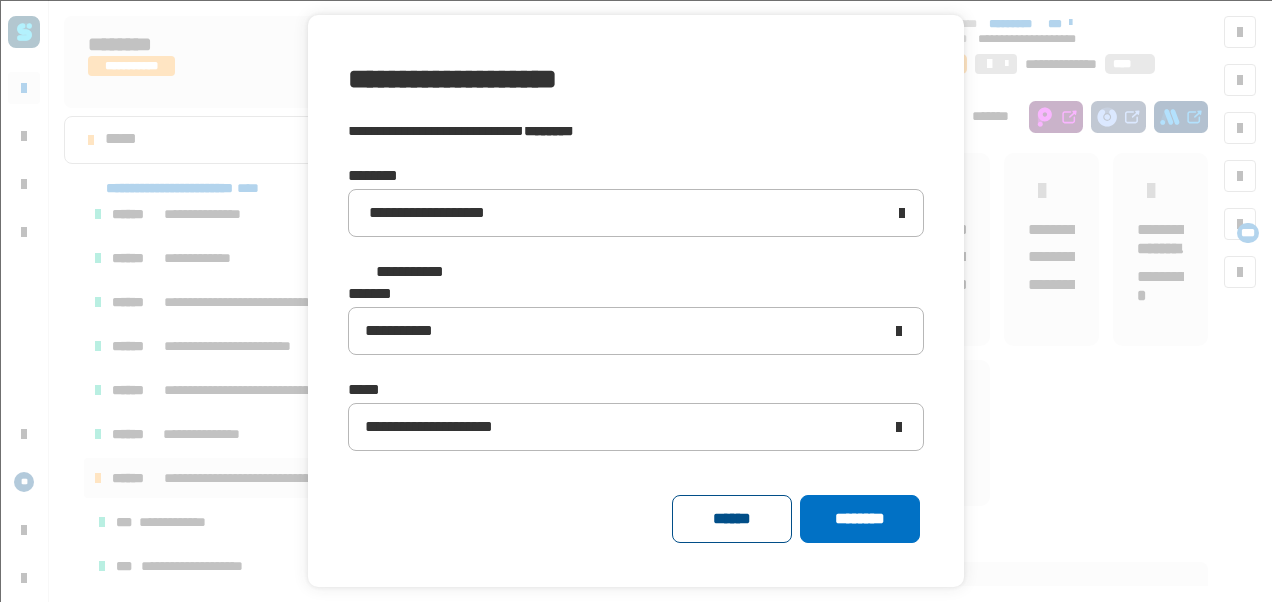 click on "******" 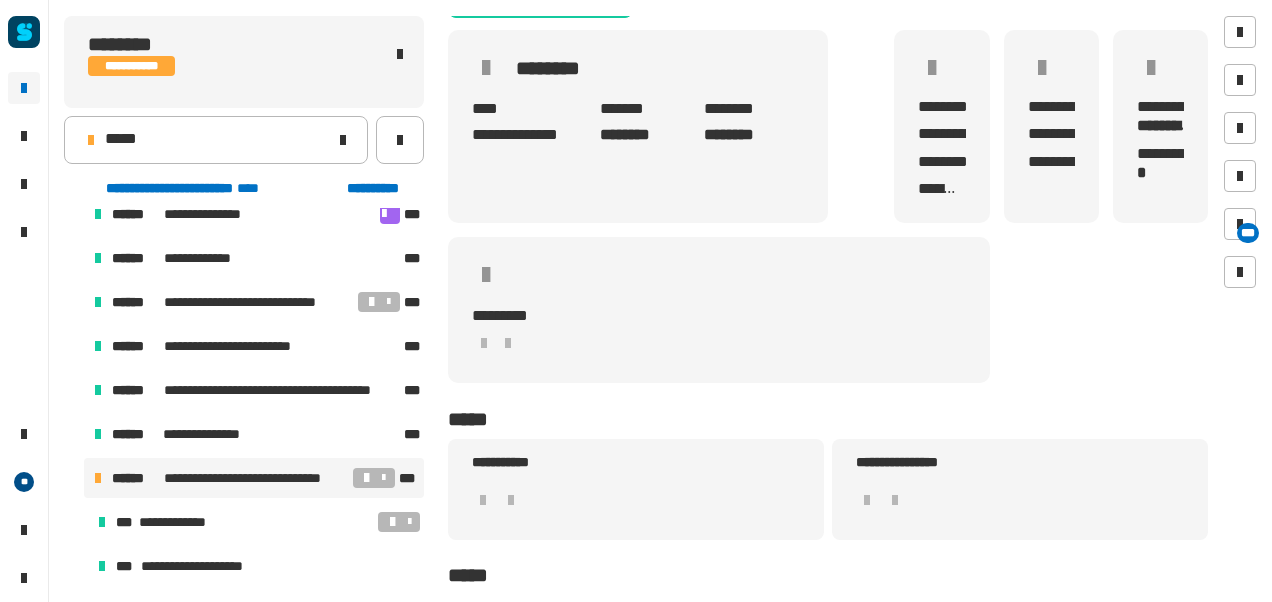 scroll, scrollTop: 0, scrollLeft: 0, axis: both 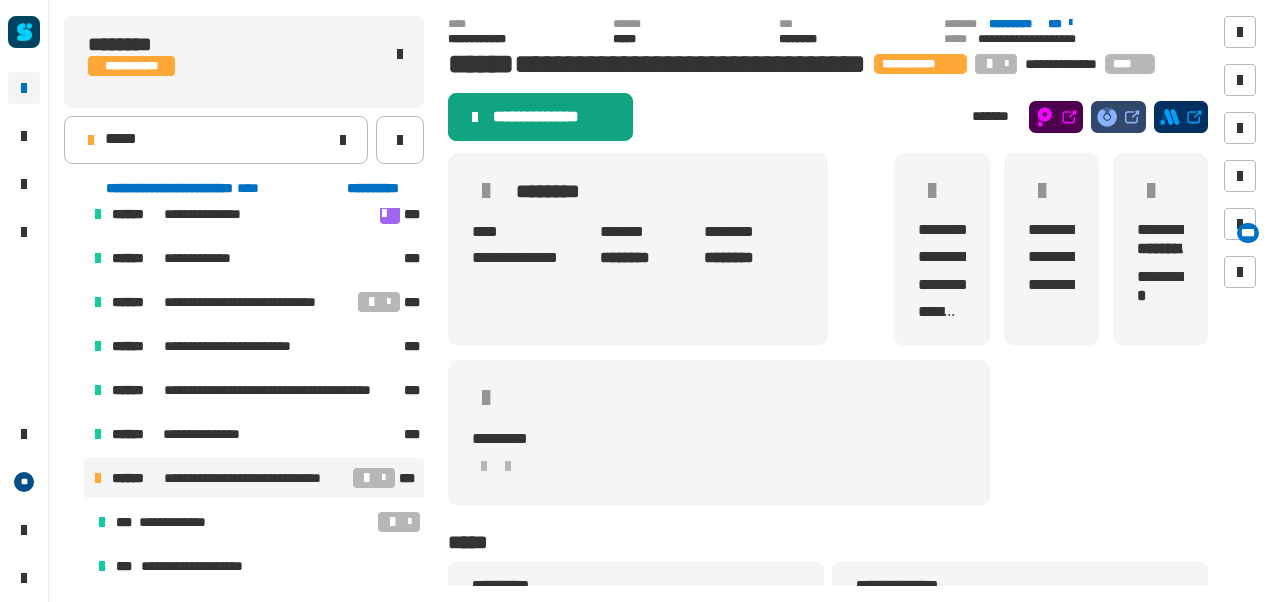 click on "**********" 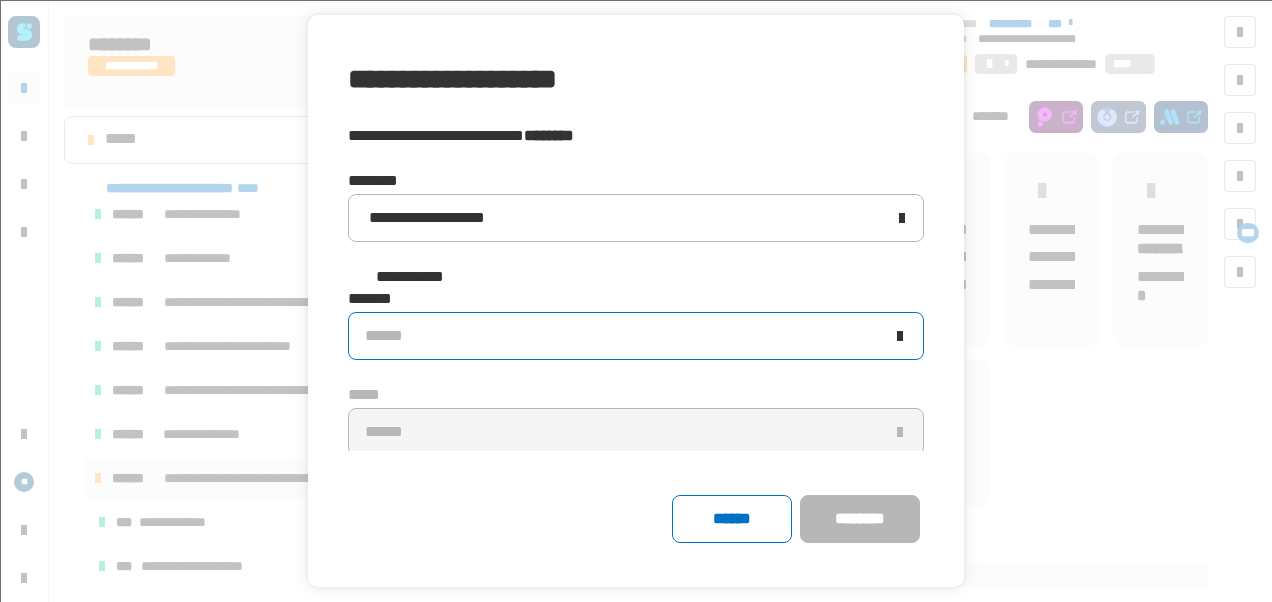 click on "******" 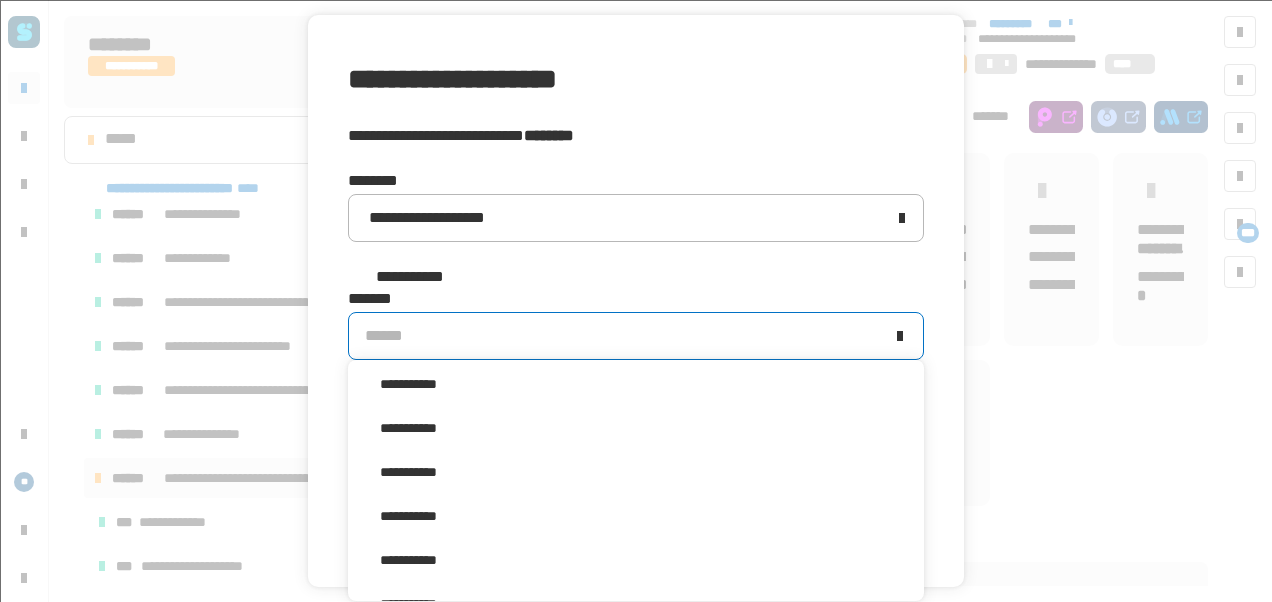 scroll, scrollTop: 16, scrollLeft: 0, axis: vertical 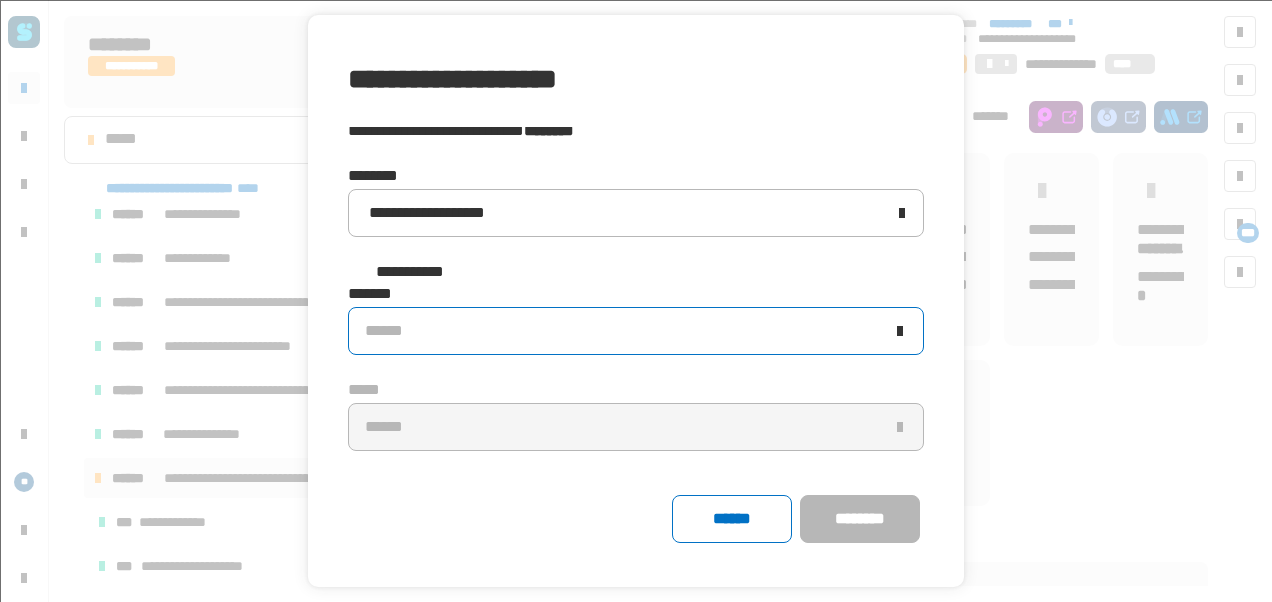 click on "******" 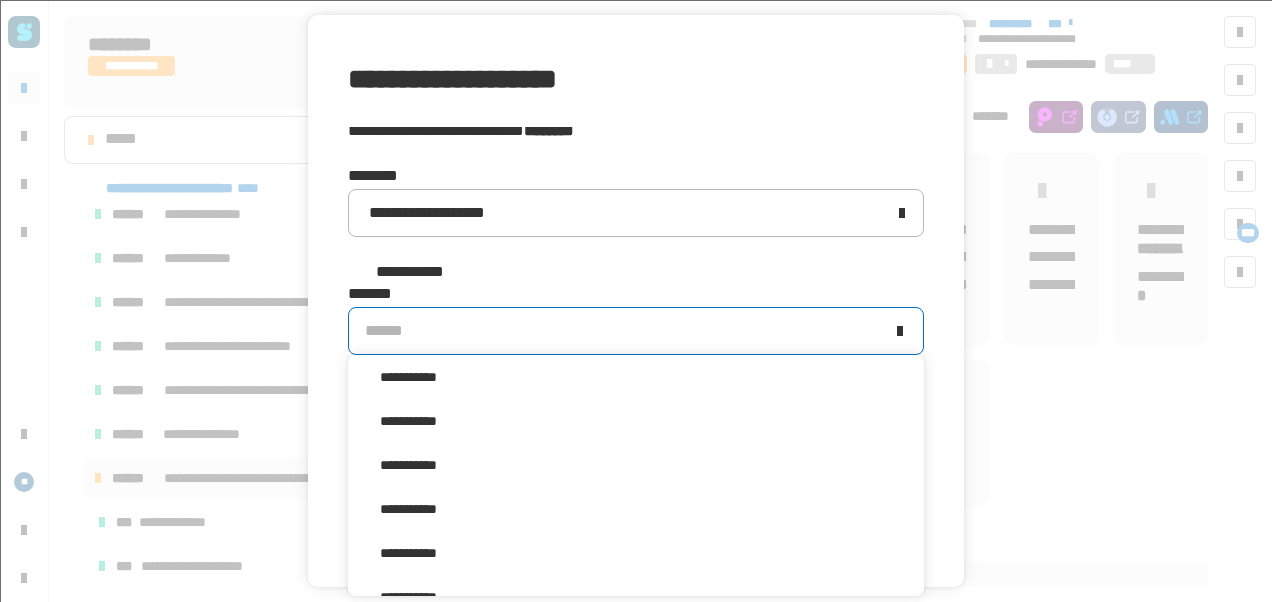 scroll, scrollTop: 15, scrollLeft: 0, axis: vertical 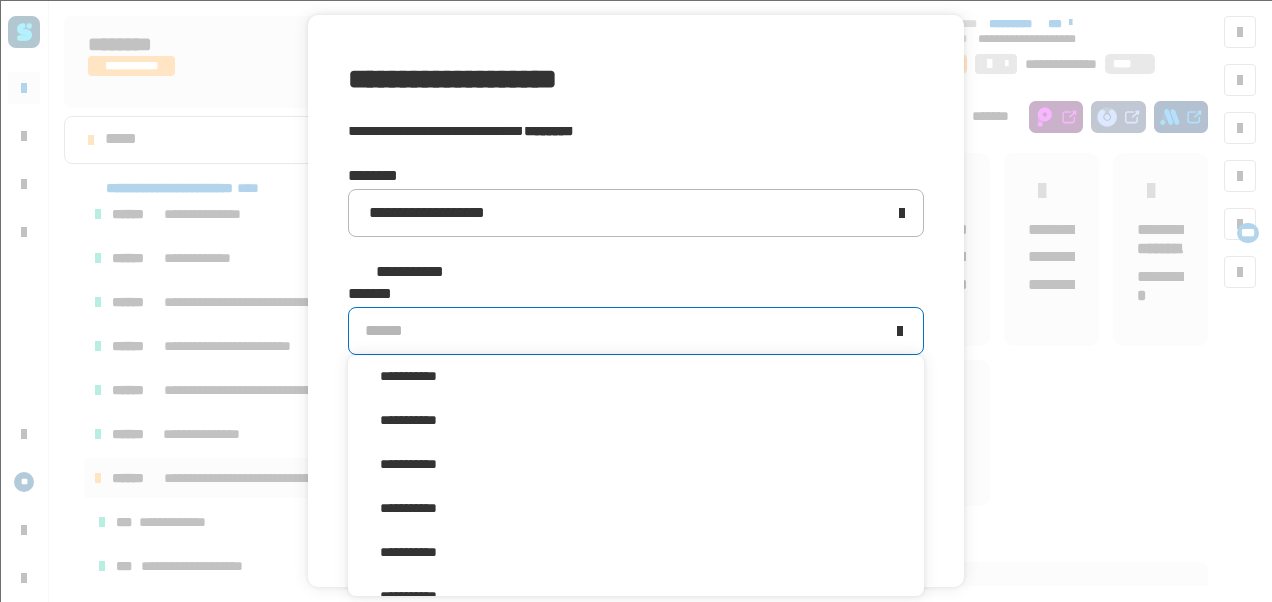 click on "**********" at bounding box center (636, 464) 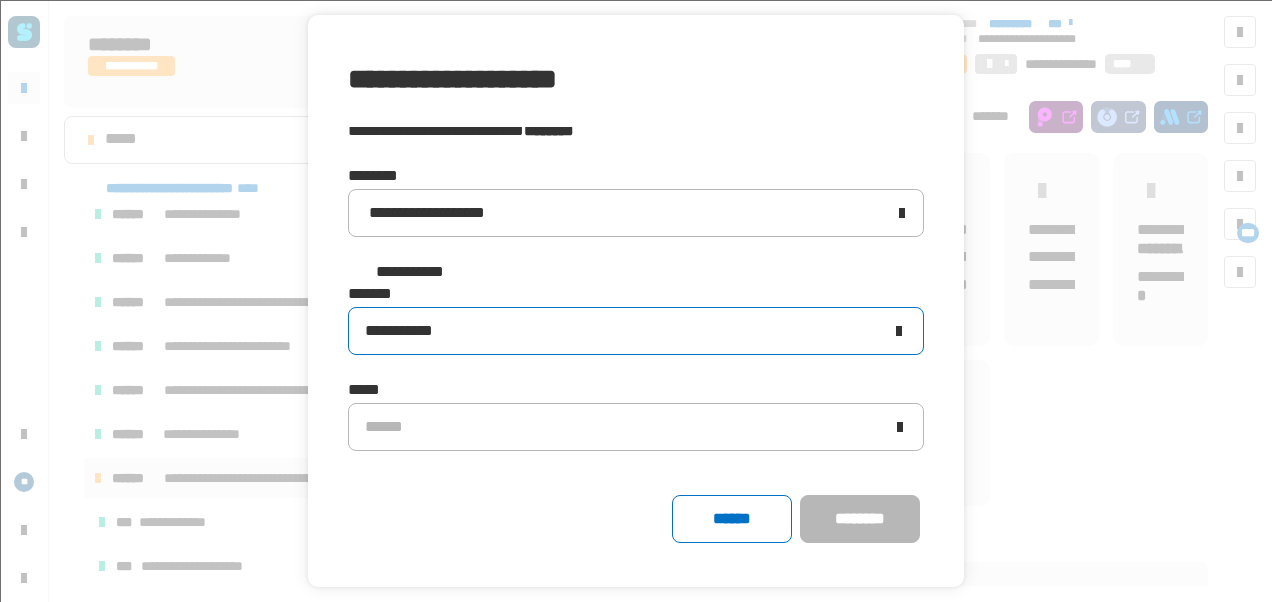 click on "**********" 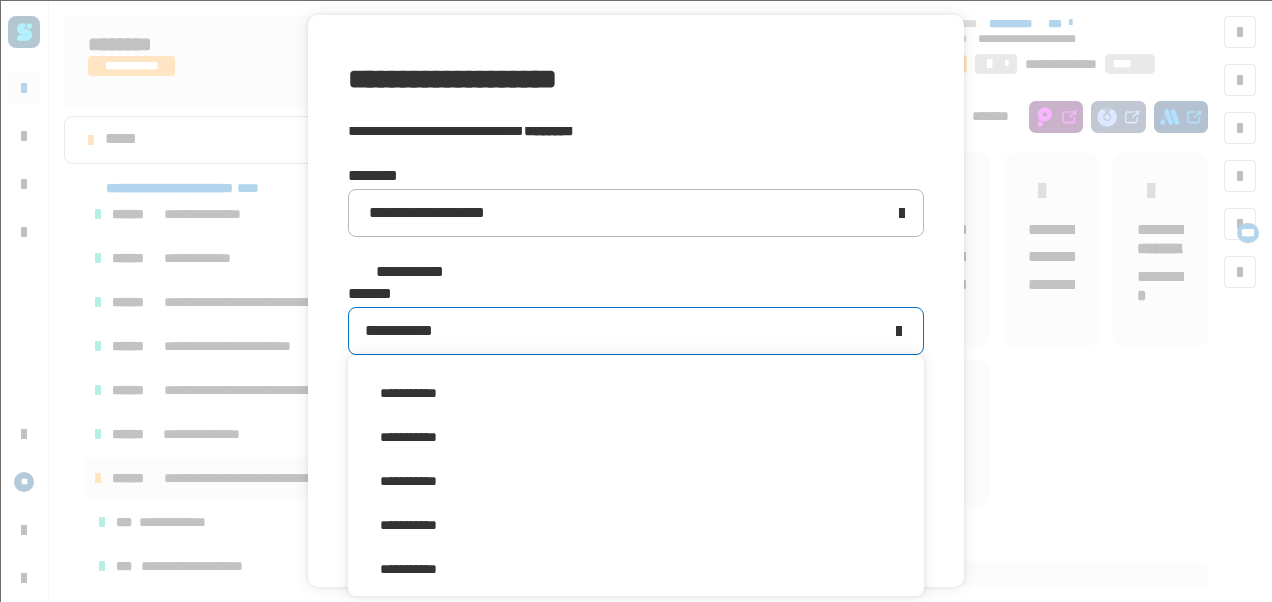 scroll, scrollTop: 411, scrollLeft: 0, axis: vertical 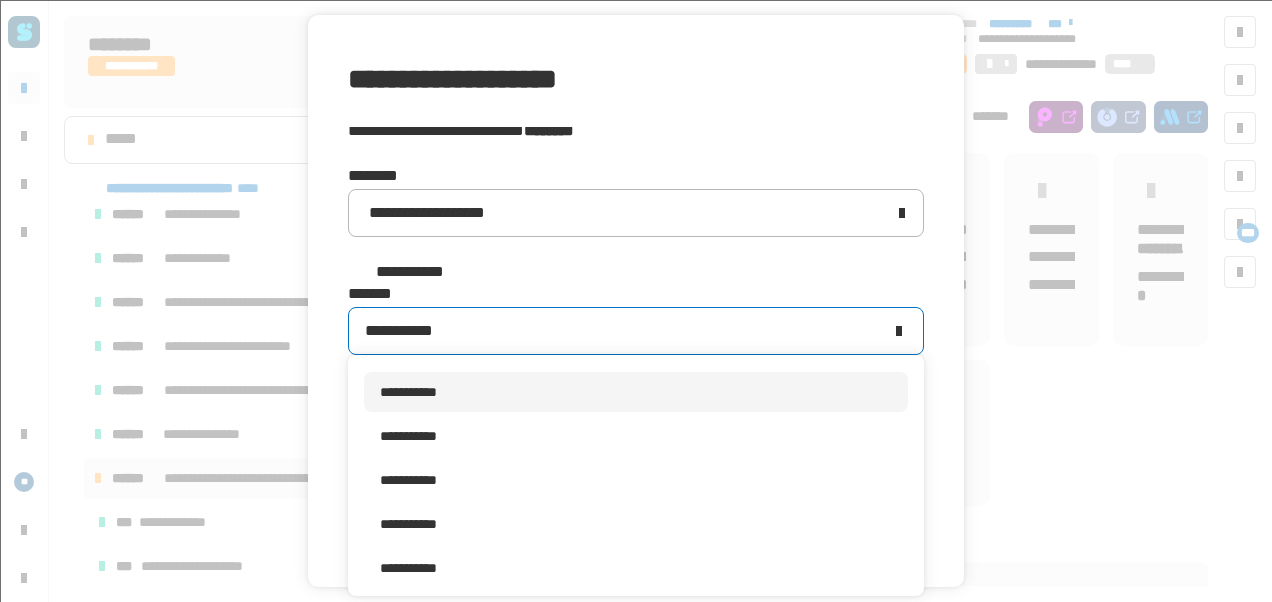 click on "**********" at bounding box center (636, 392) 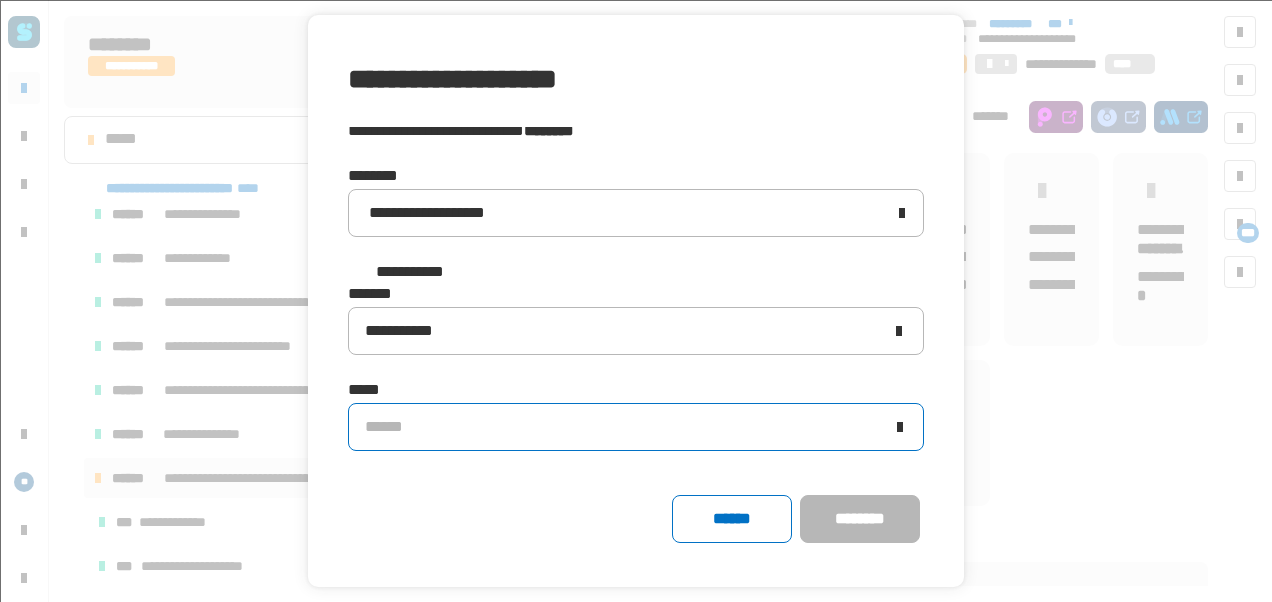 click on "******" 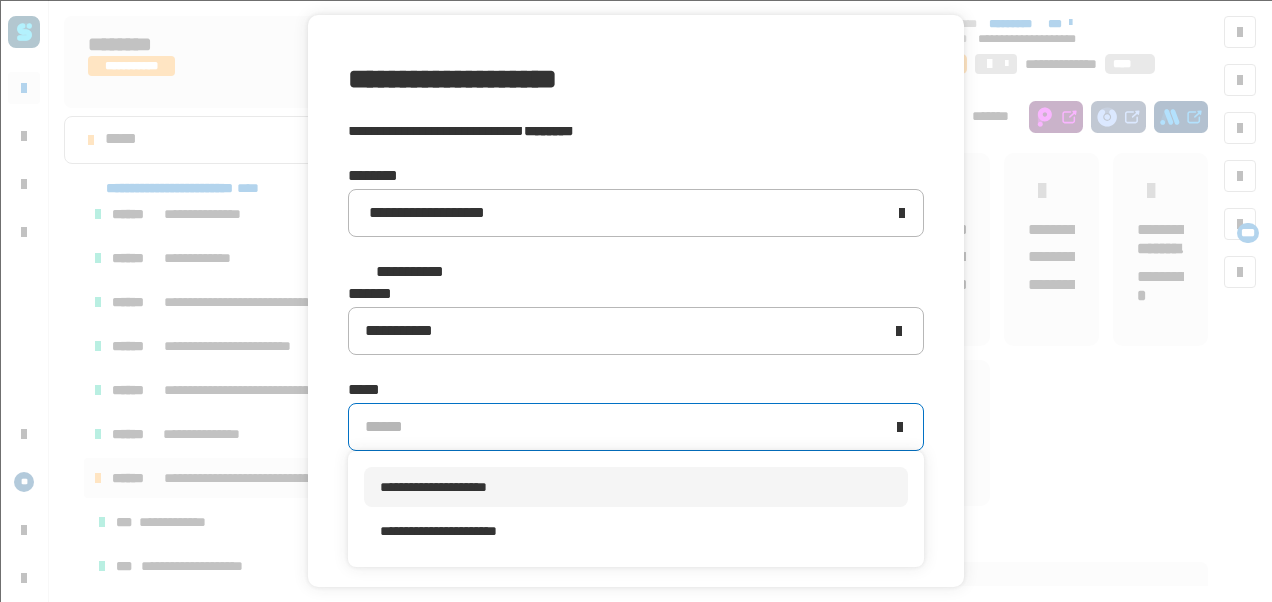 scroll, scrollTop: 0, scrollLeft: 0, axis: both 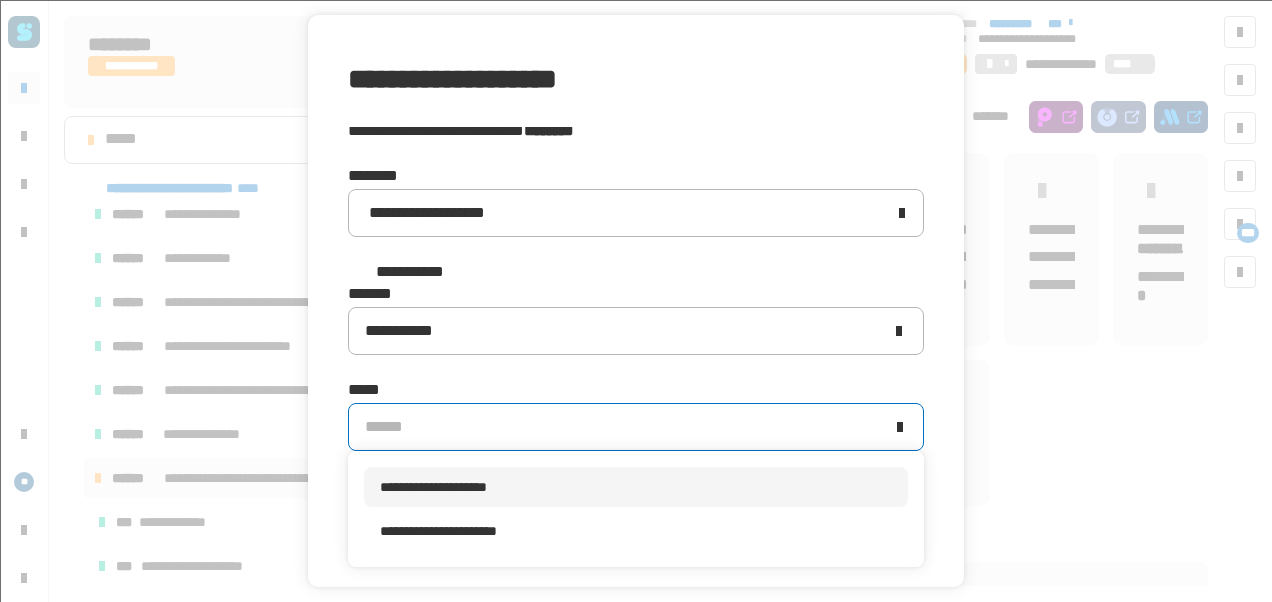 click on "**********" at bounding box center [433, 487] 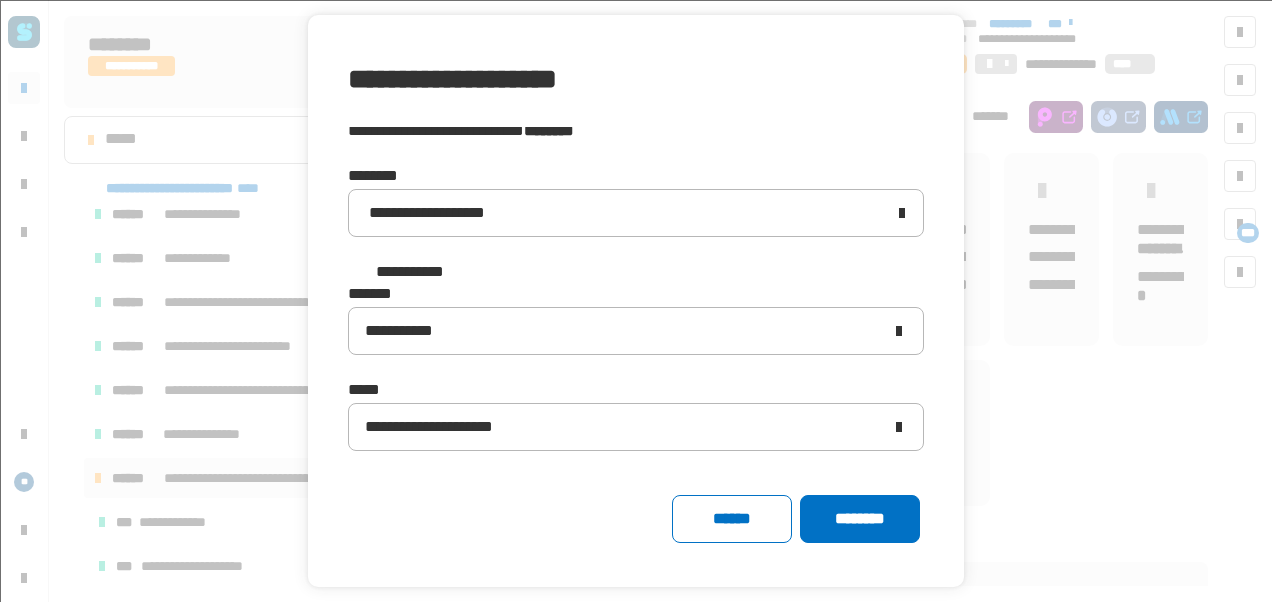 click on "****** ********" 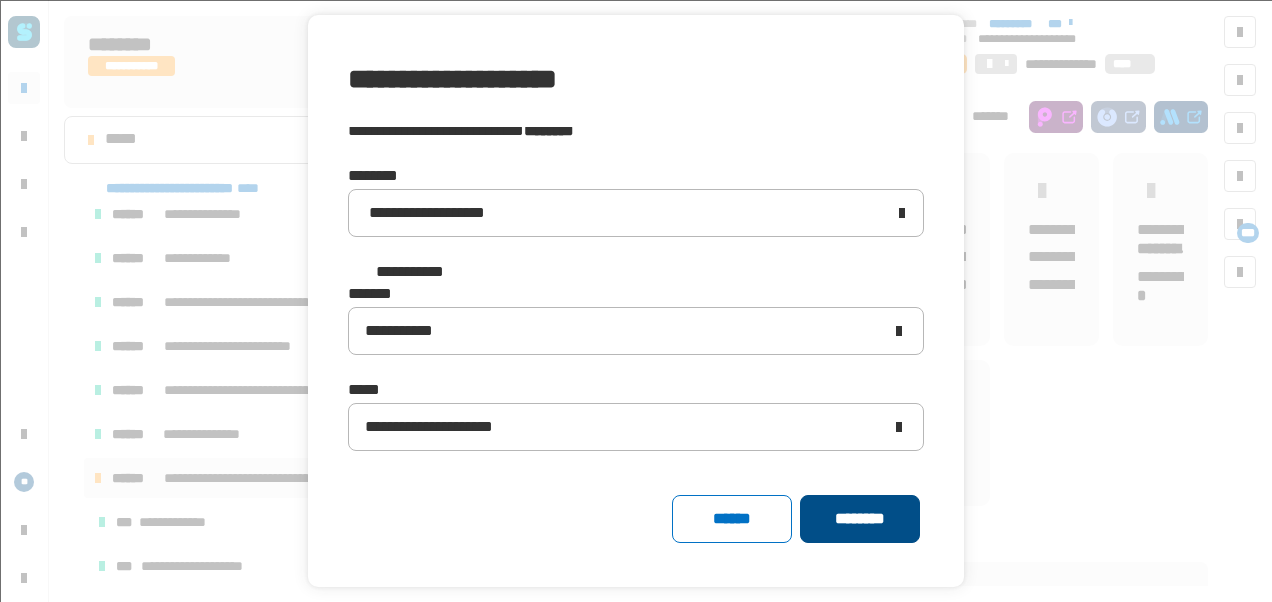 click on "********" 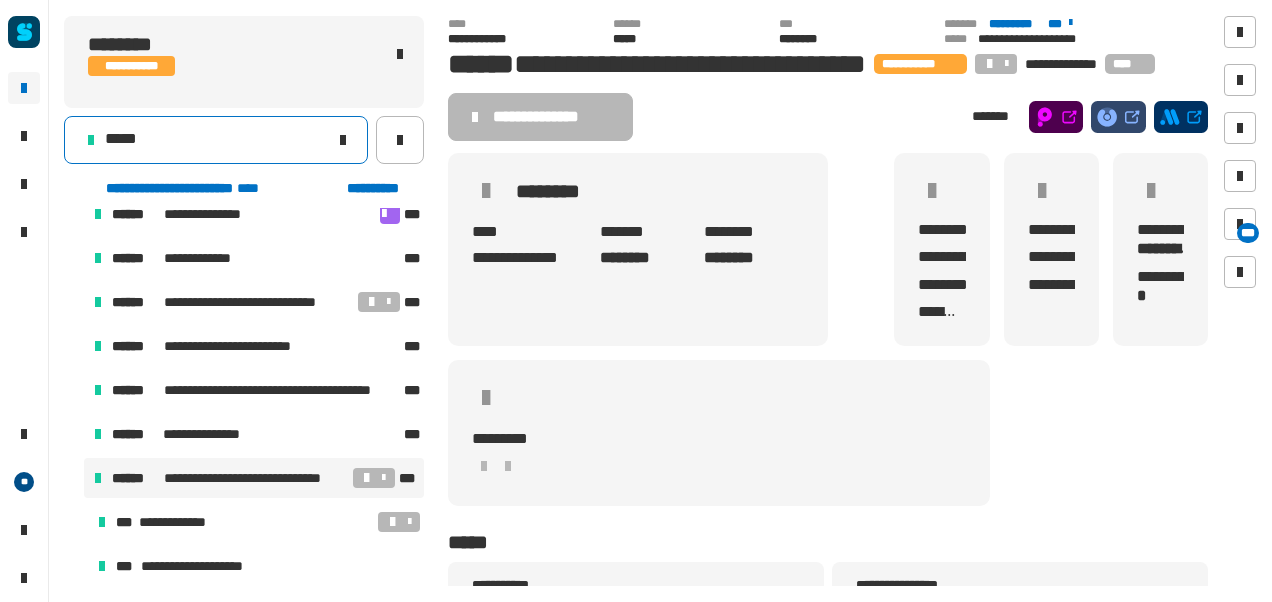 click on "*****" 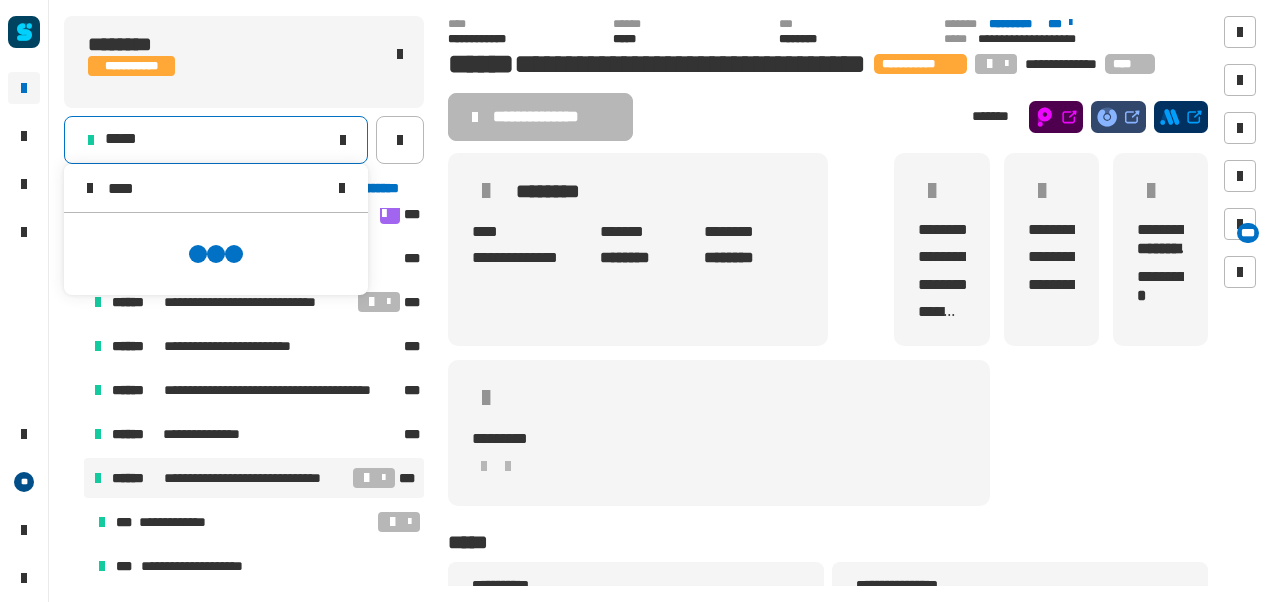 scroll, scrollTop: 0, scrollLeft: 0, axis: both 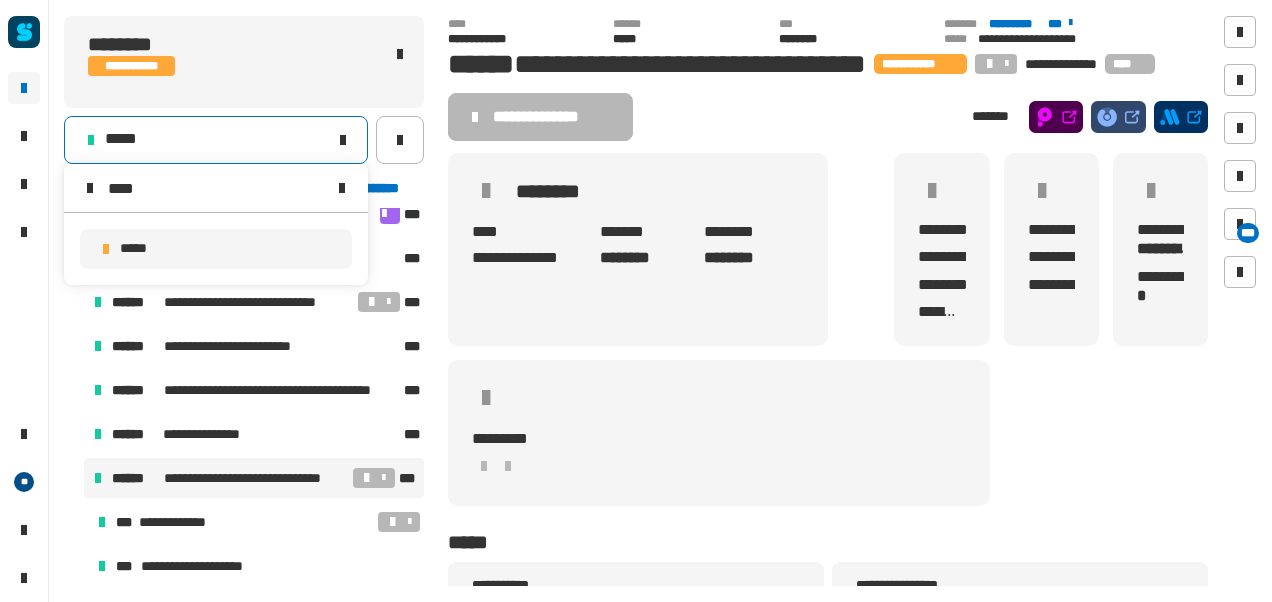 type on "****" 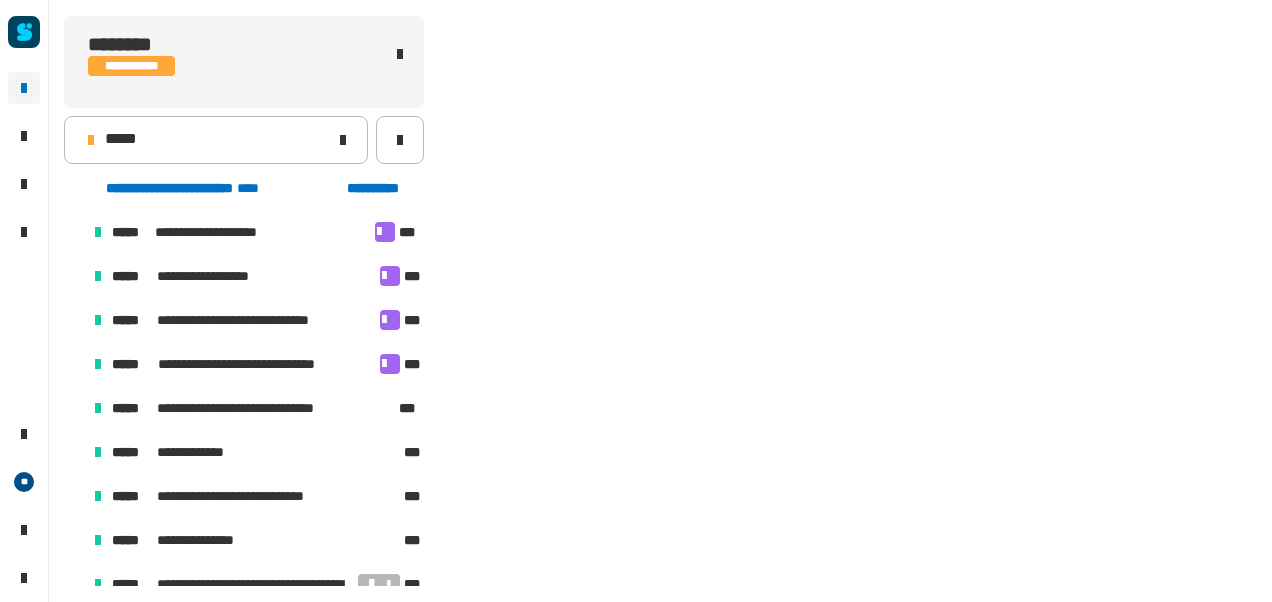 scroll, scrollTop: 502, scrollLeft: 0, axis: vertical 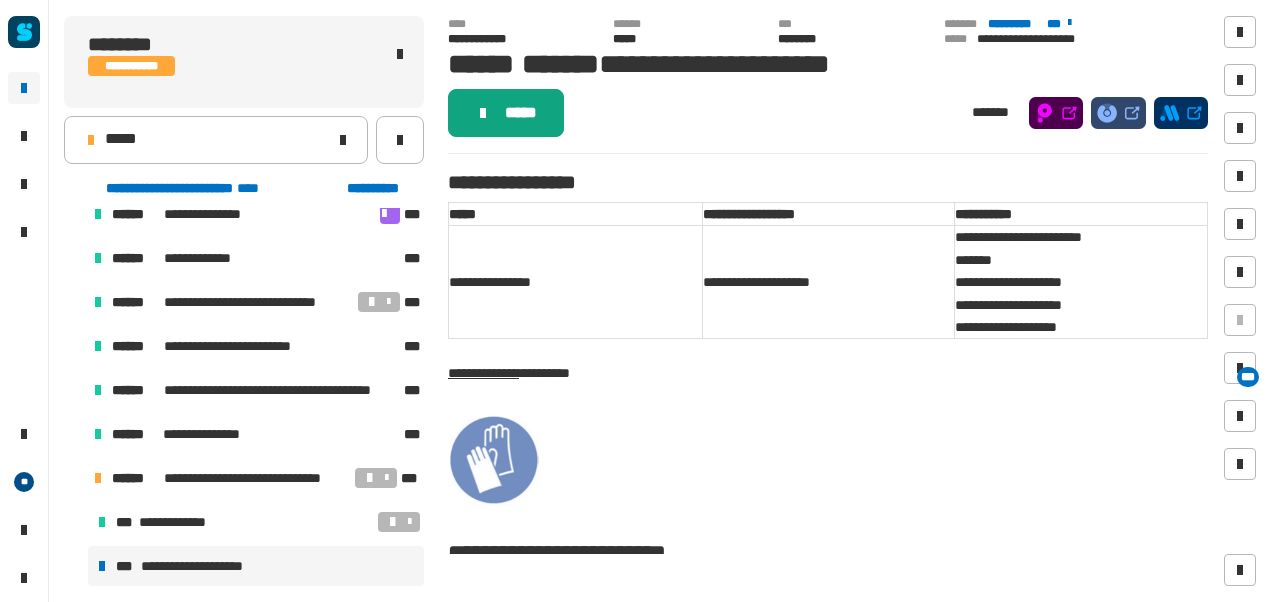 click on "*****" 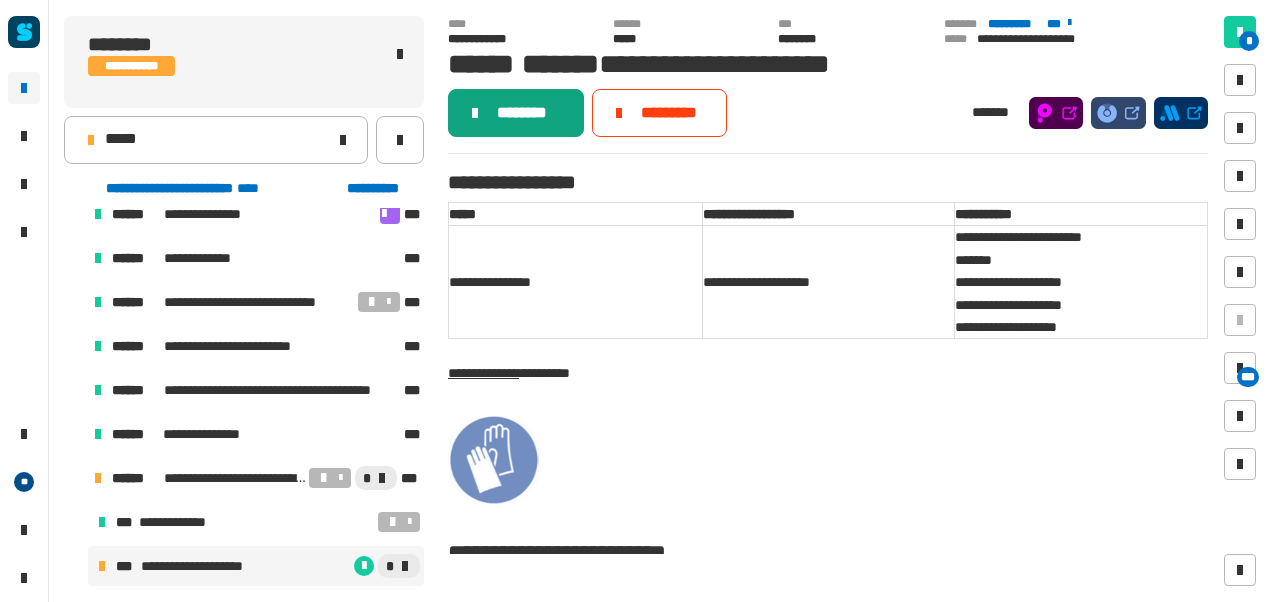 click on "********" 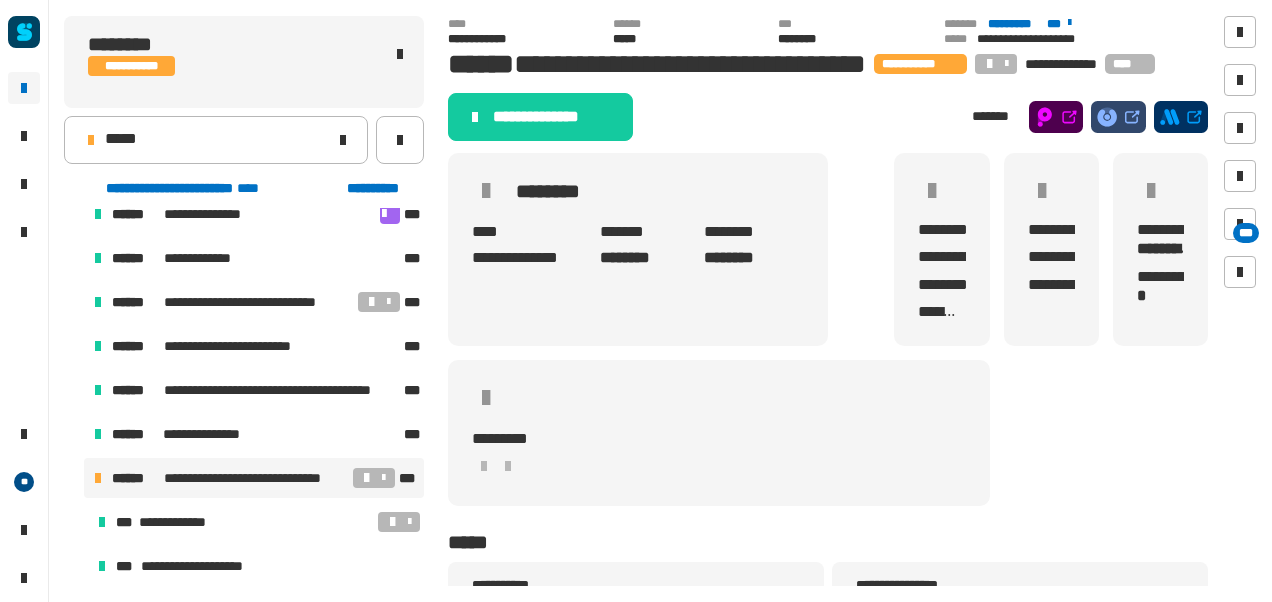 click on "**********" 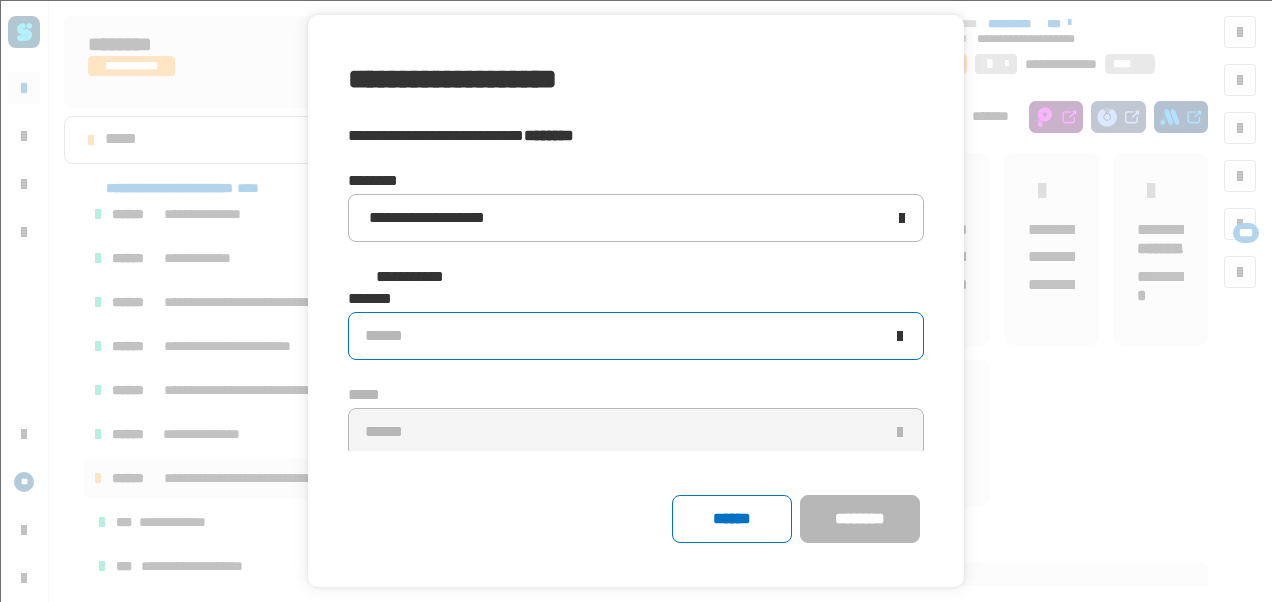 click on "******" 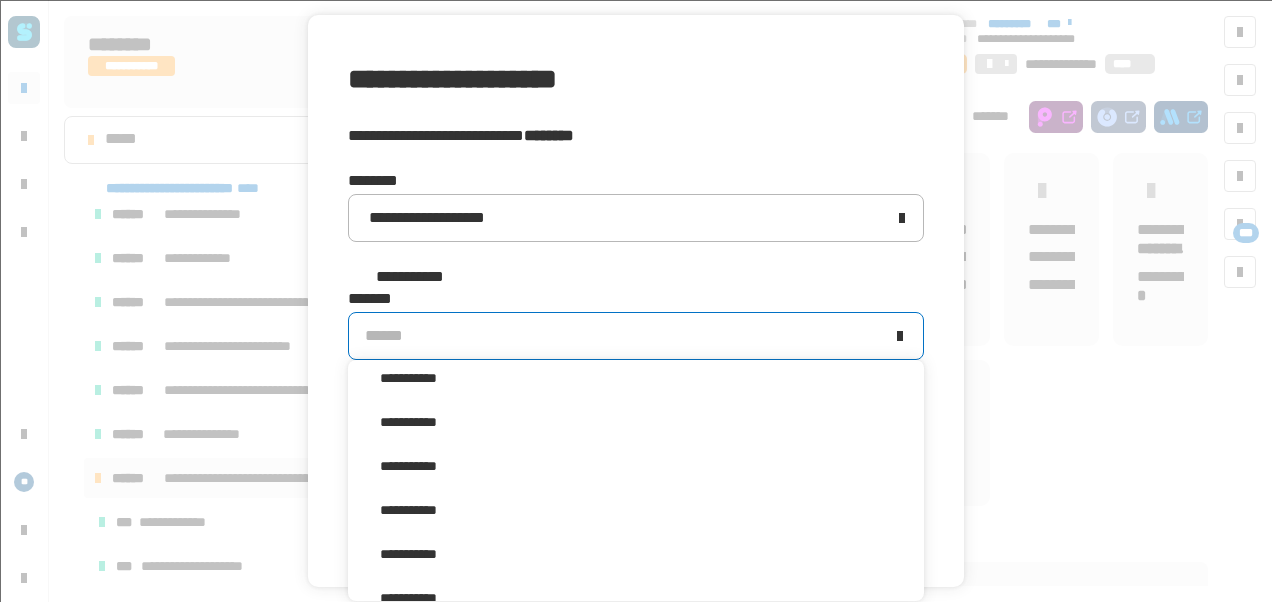scroll, scrollTop: 347, scrollLeft: 0, axis: vertical 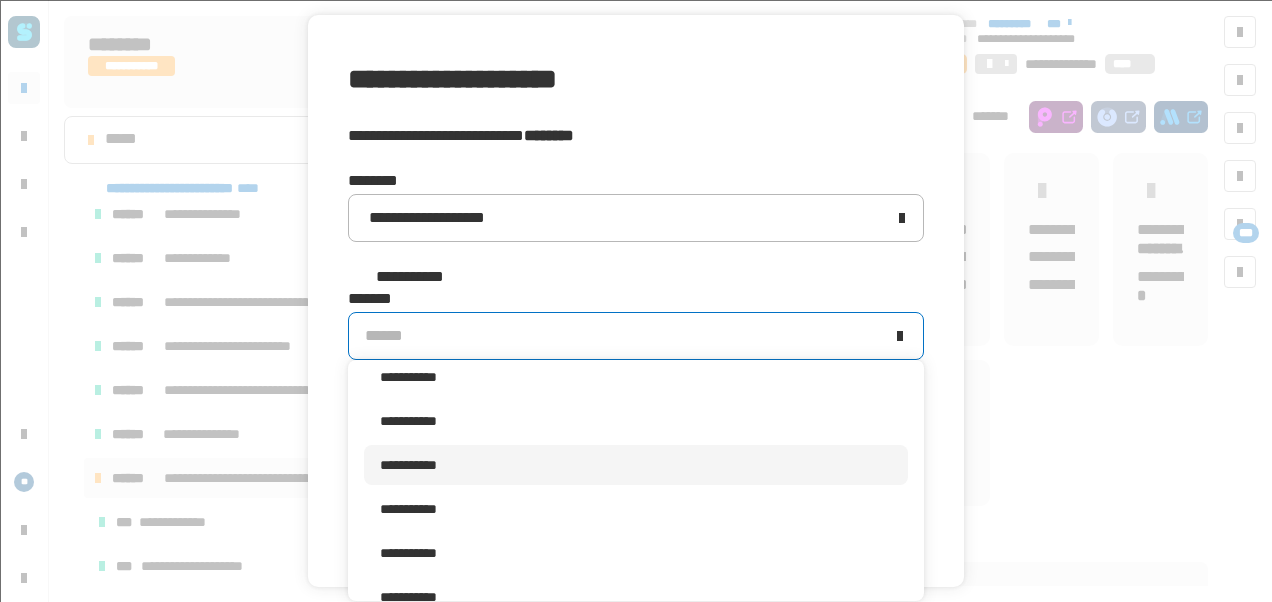 click on "**********" at bounding box center [408, 465] 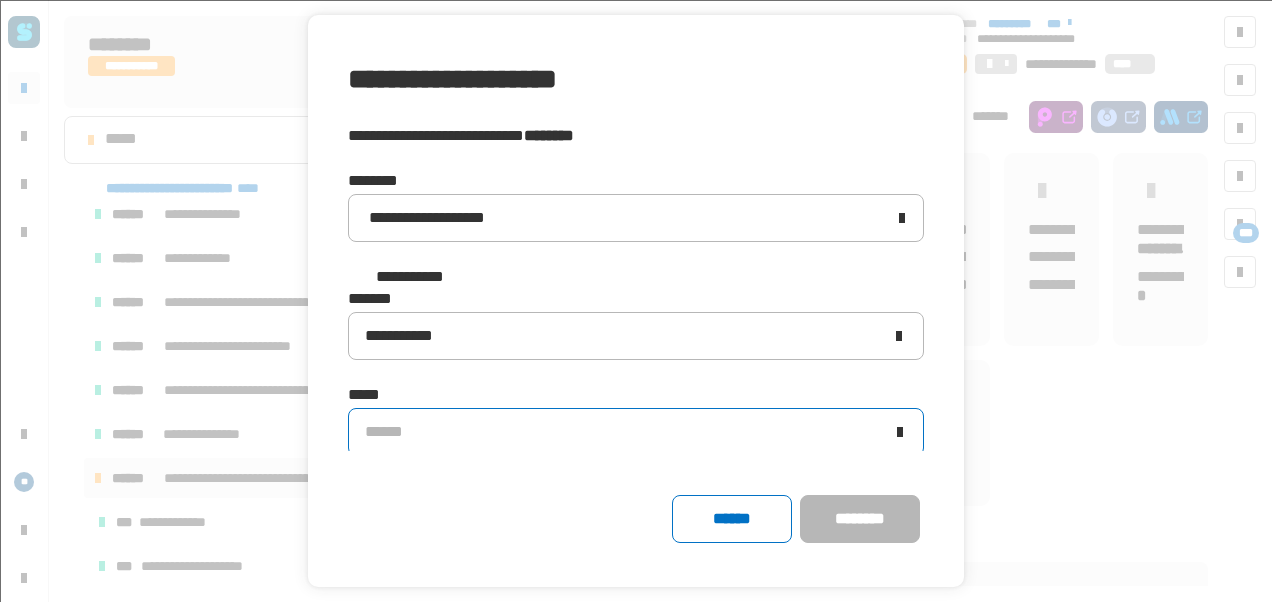 click on "******" 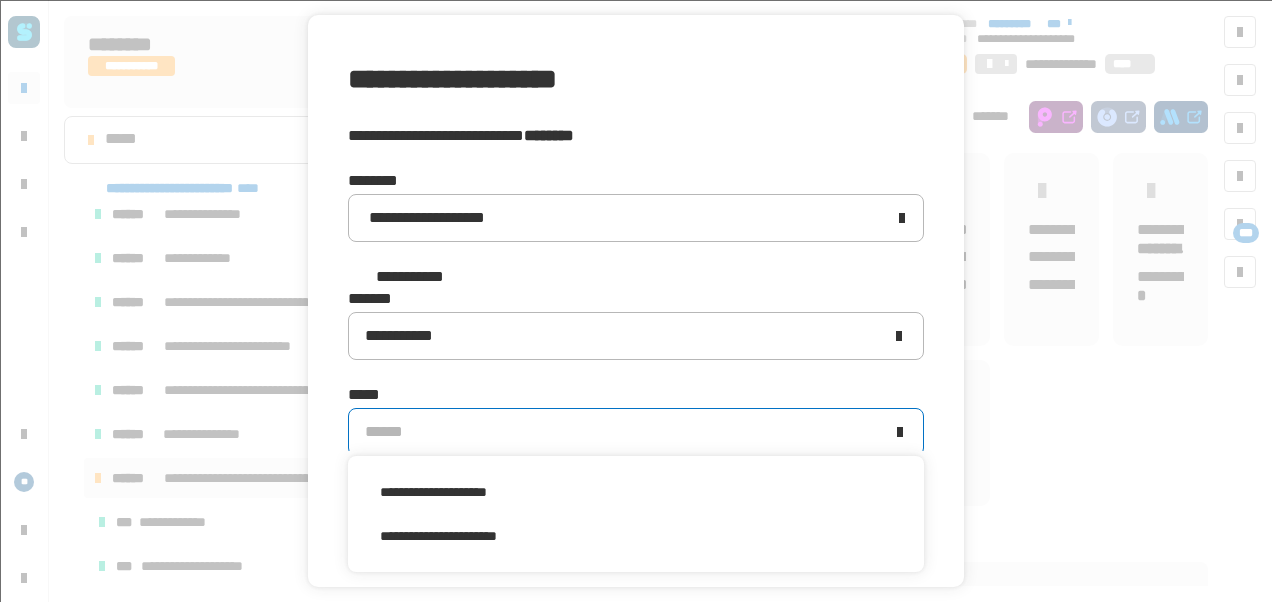 scroll, scrollTop: 0, scrollLeft: 0, axis: both 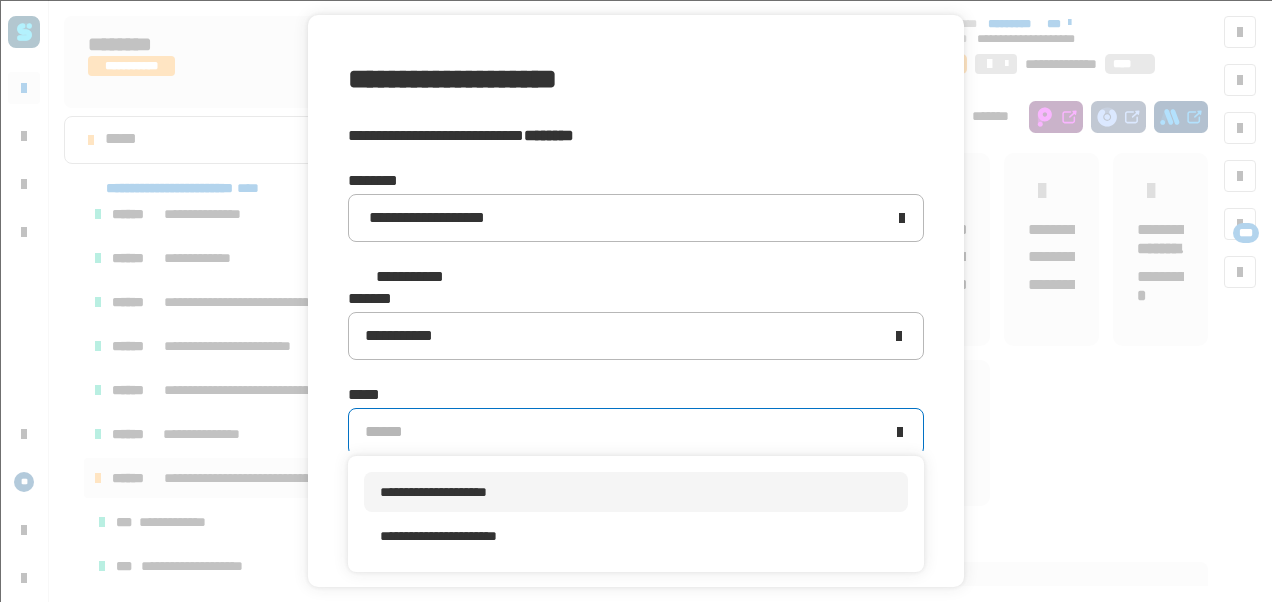 click on "**********" at bounding box center [433, 492] 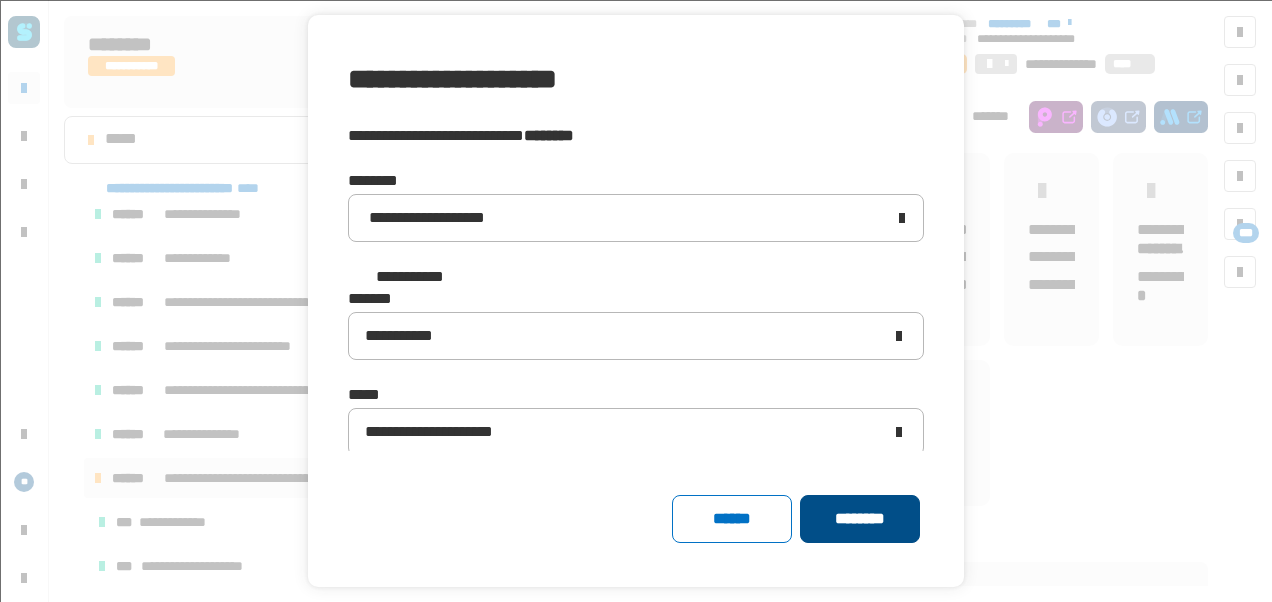 click on "********" 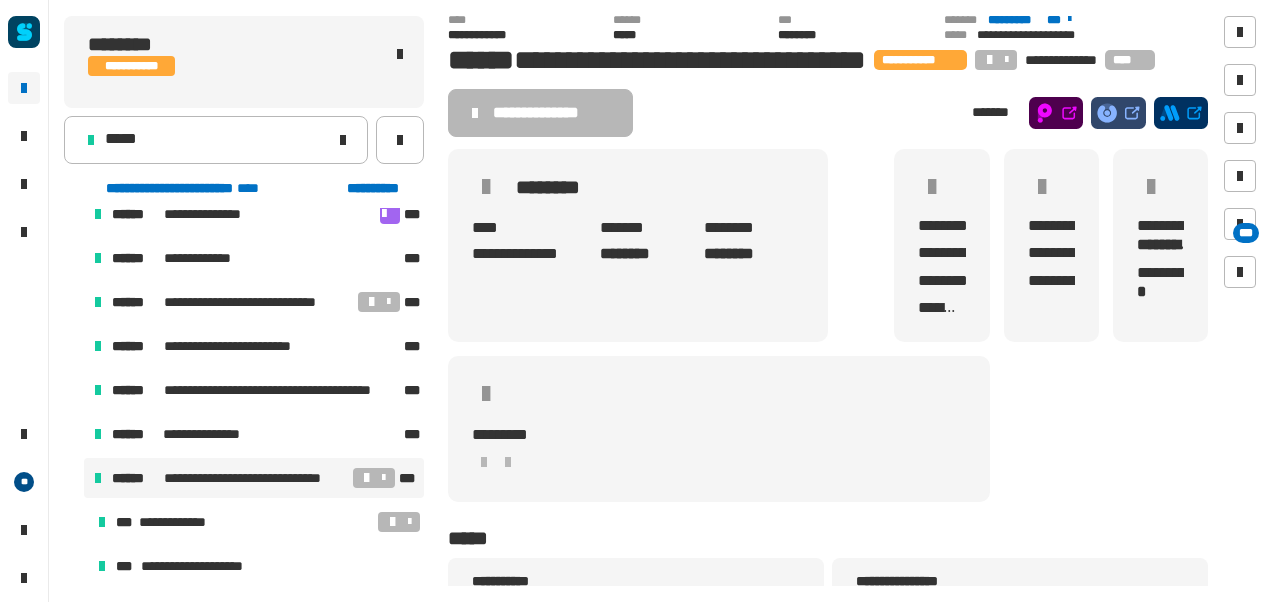 scroll, scrollTop: 0, scrollLeft: 0, axis: both 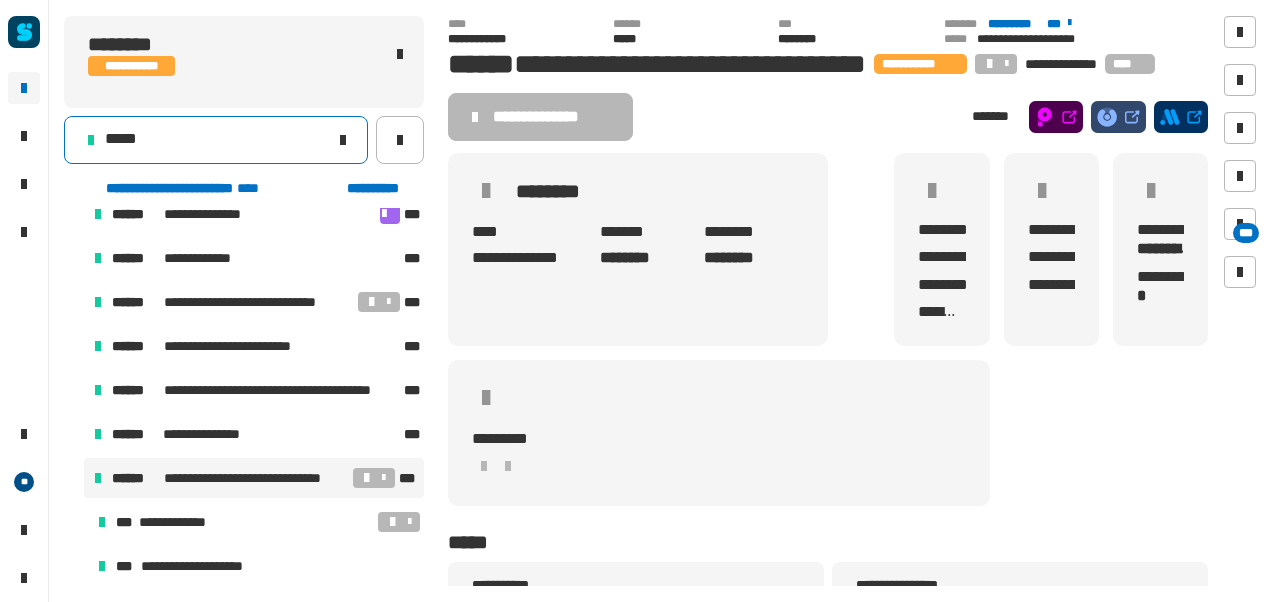 click on "*****" 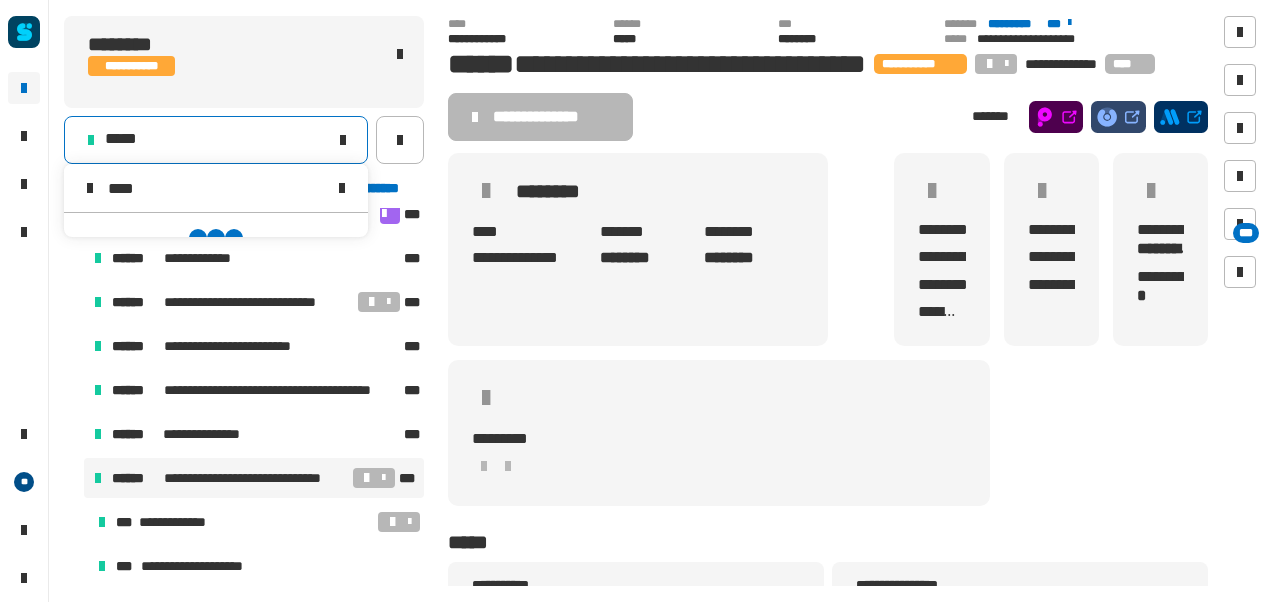 scroll, scrollTop: 0, scrollLeft: 0, axis: both 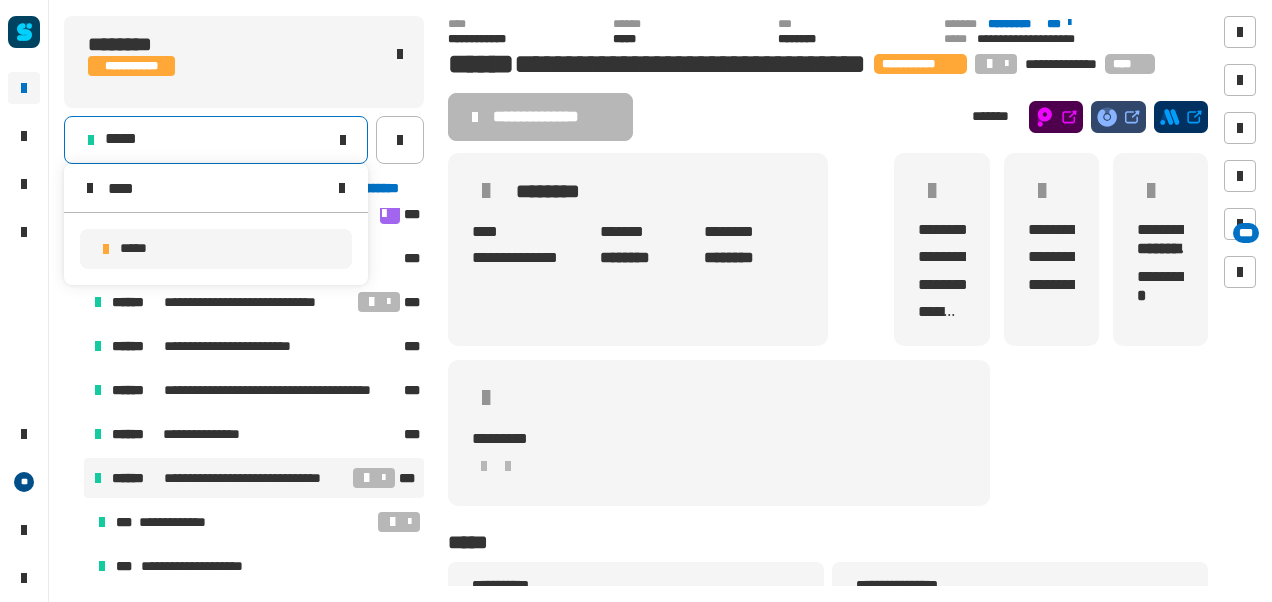 type on "****" 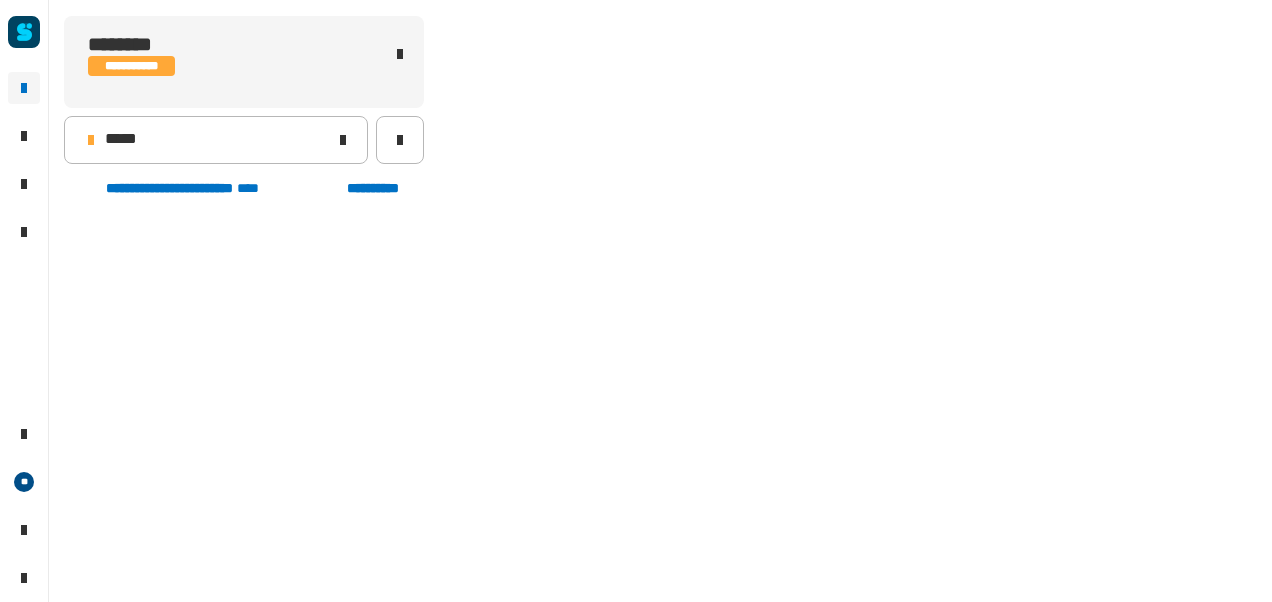 scroll, scrollTop: 502, scrollLeft: 0, axis: vertical 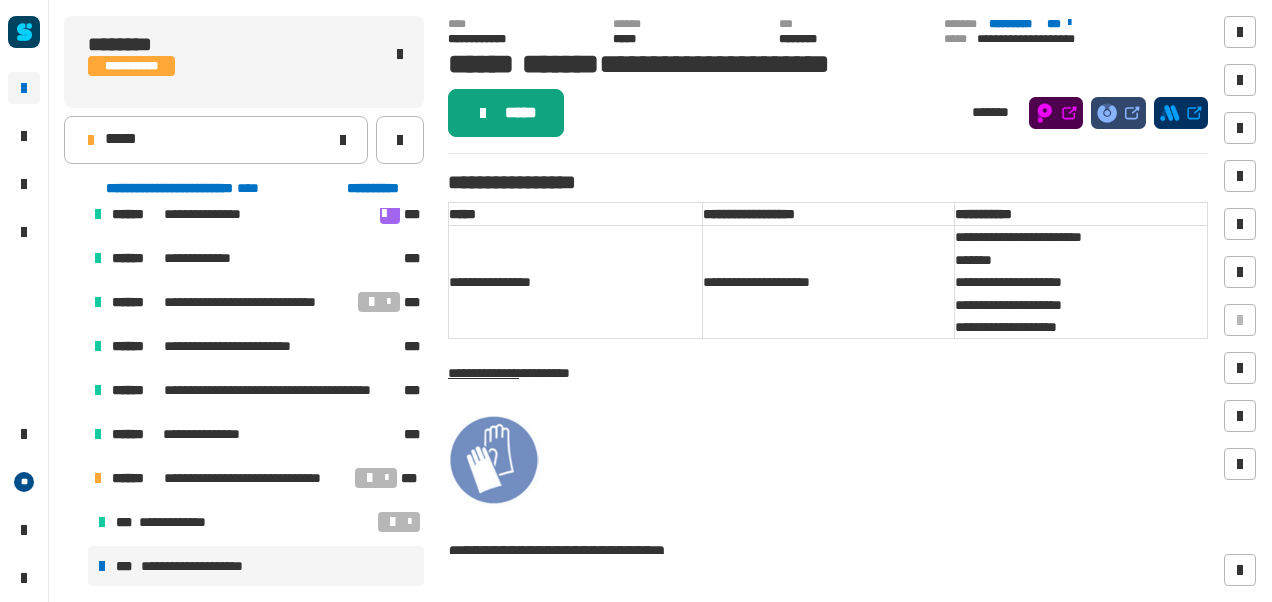 click on "*****" 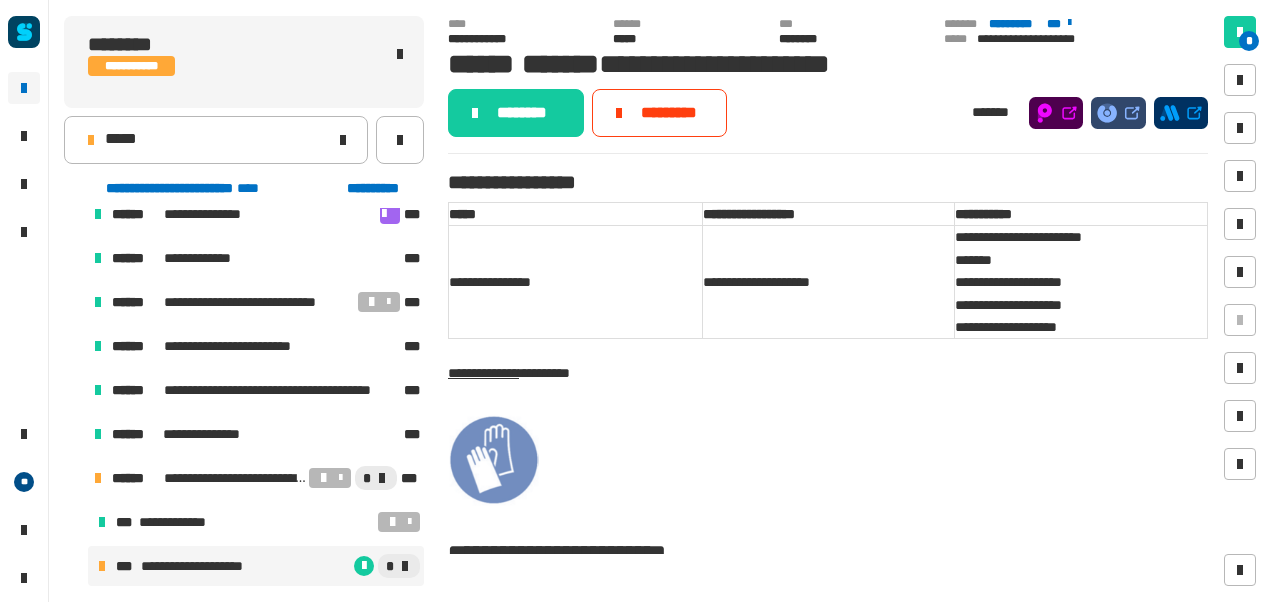 click on "********" 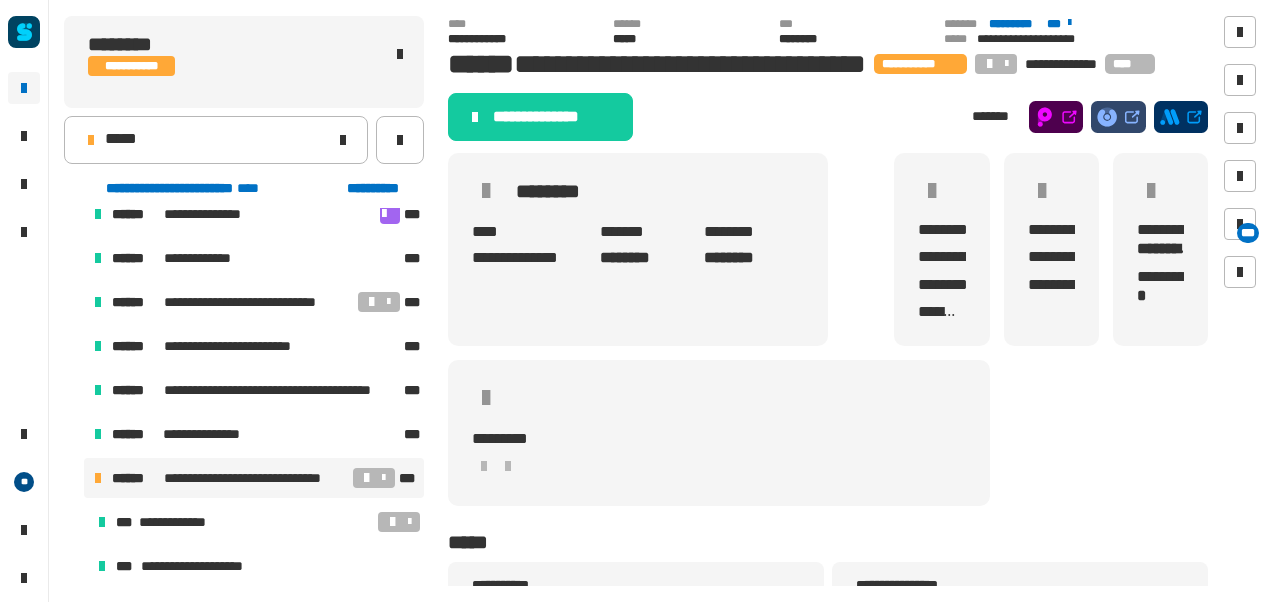 click on "**********" 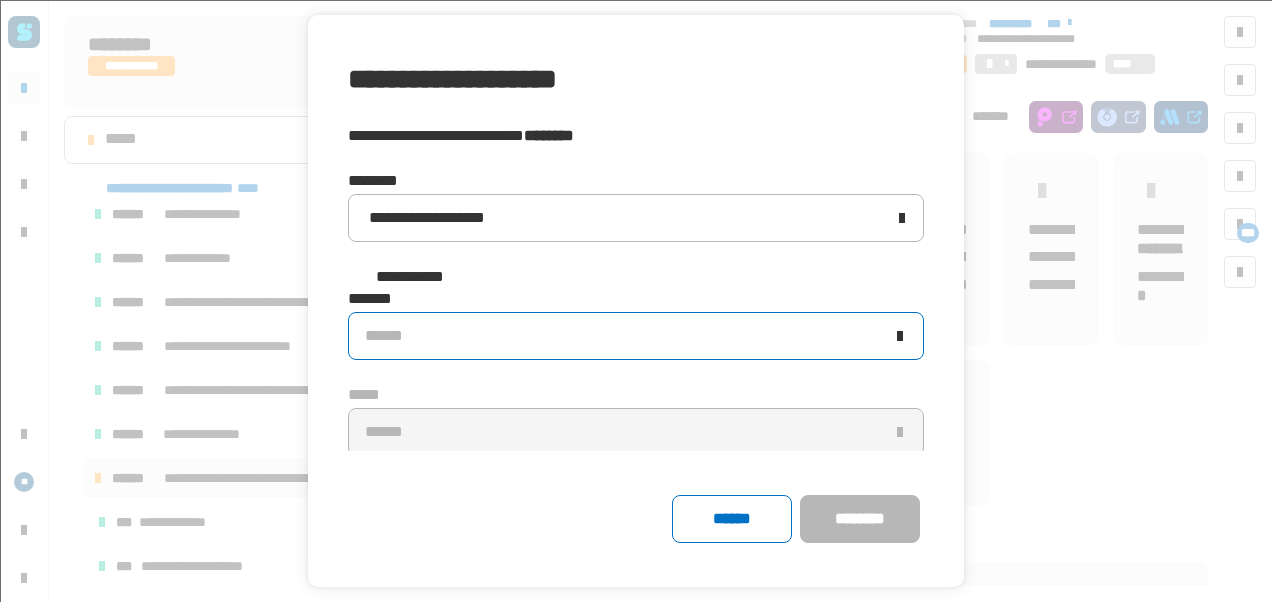click on "******" 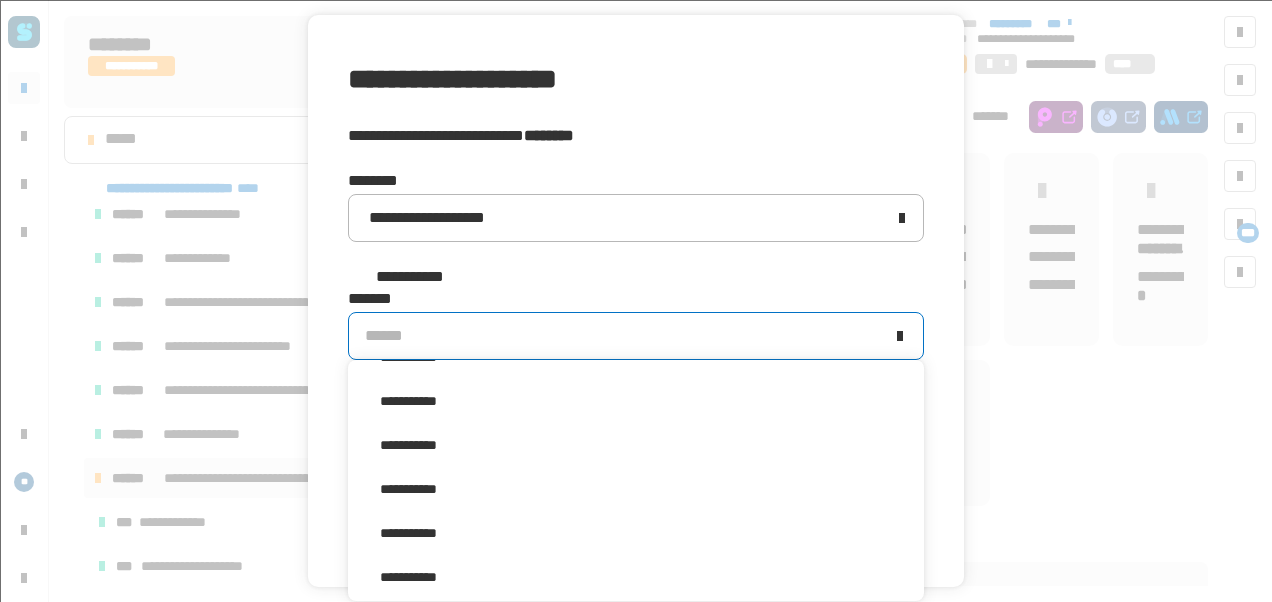 scroll, scrollTop: 329, scrollLeft: 0, axis: vertical 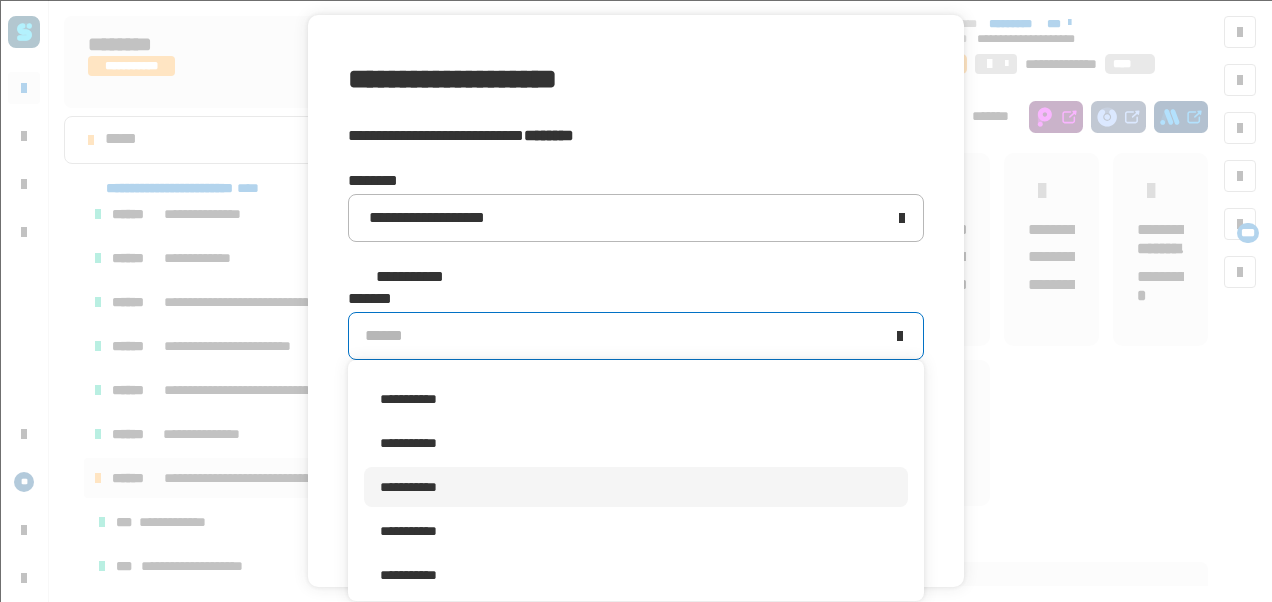 click on "**********" at bounding box center (408, 487) 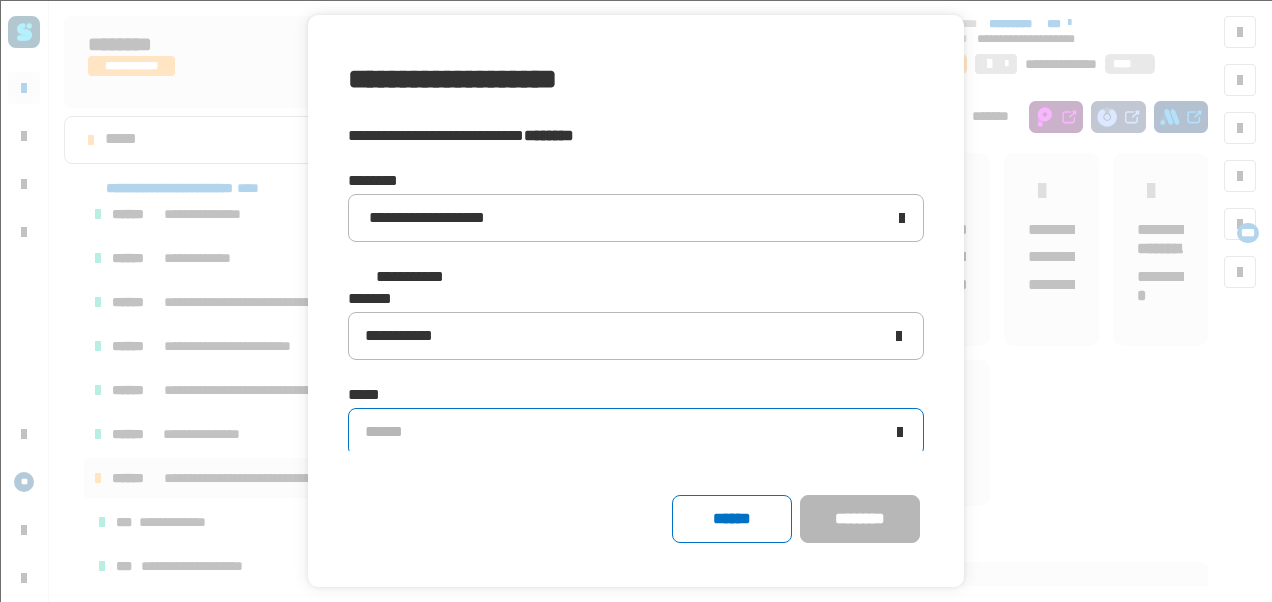 click on "******" 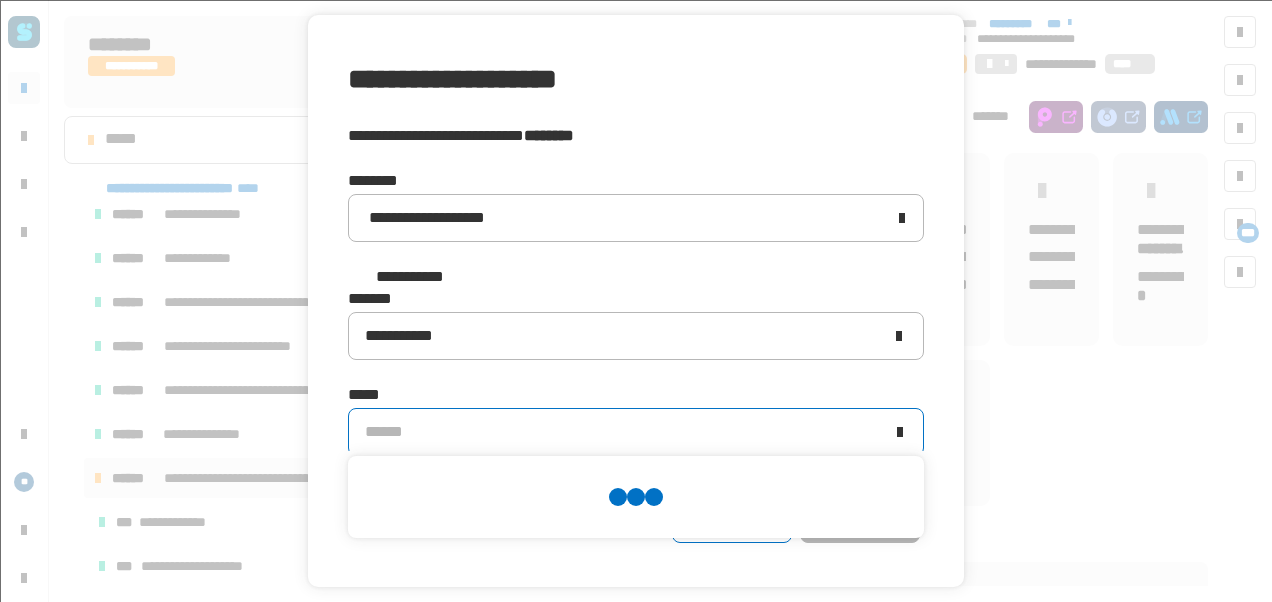 scroll, scrollTop: 0, scrollLeft: 0, axis: both 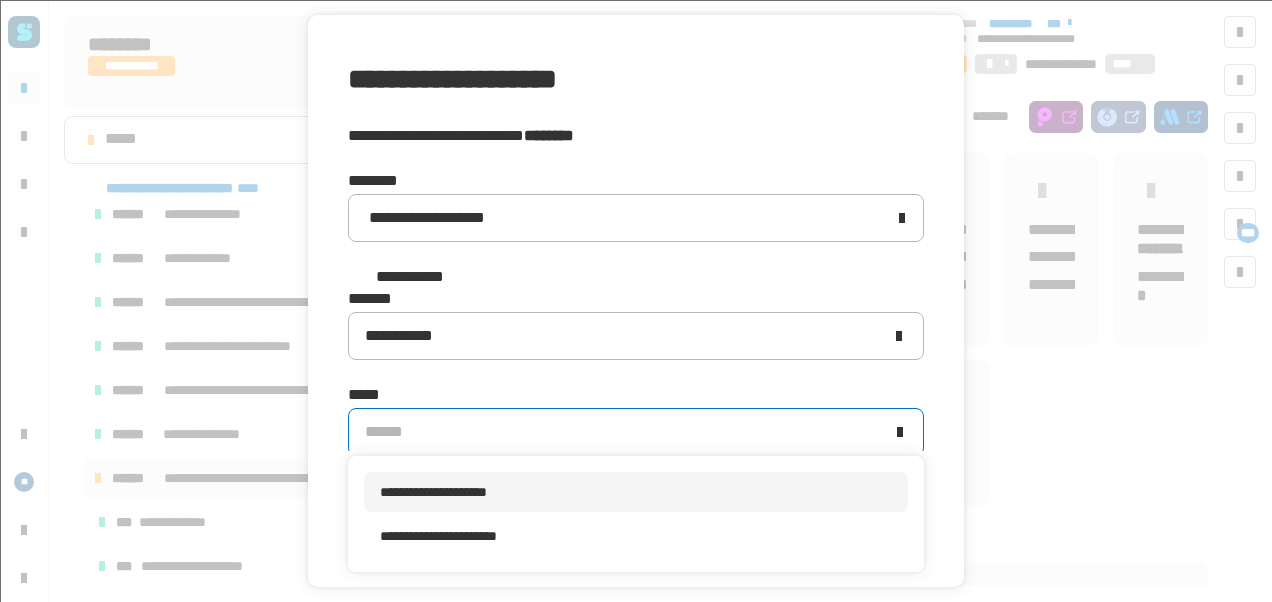 click on "**********" at bounding box center (636, 492) 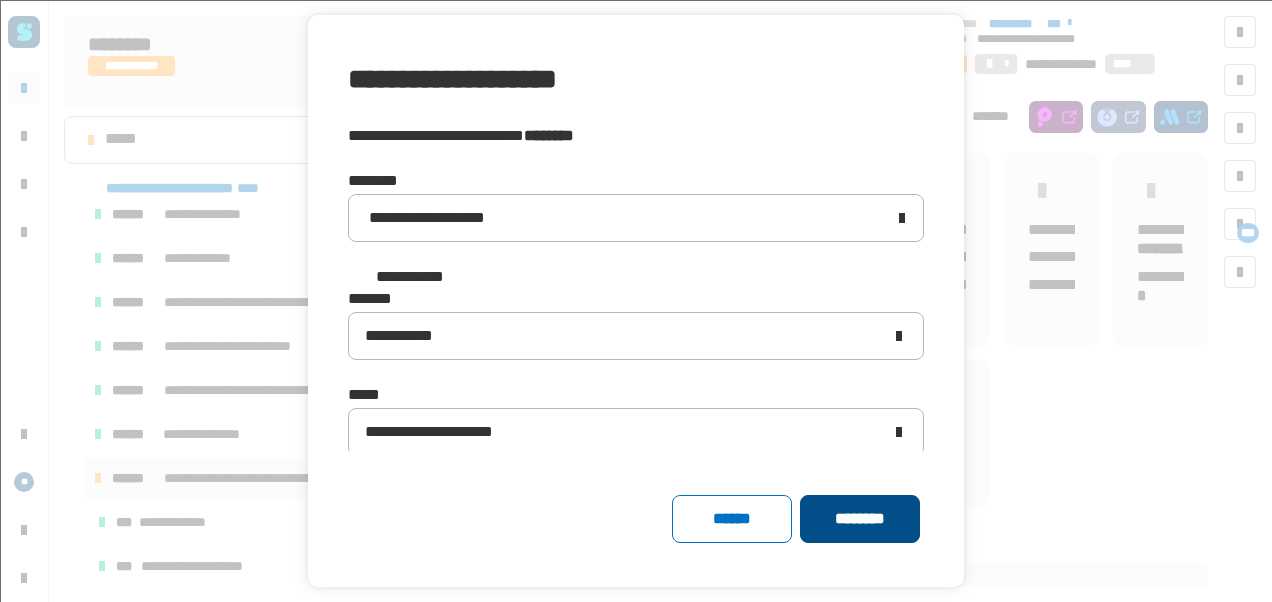 click on "********" 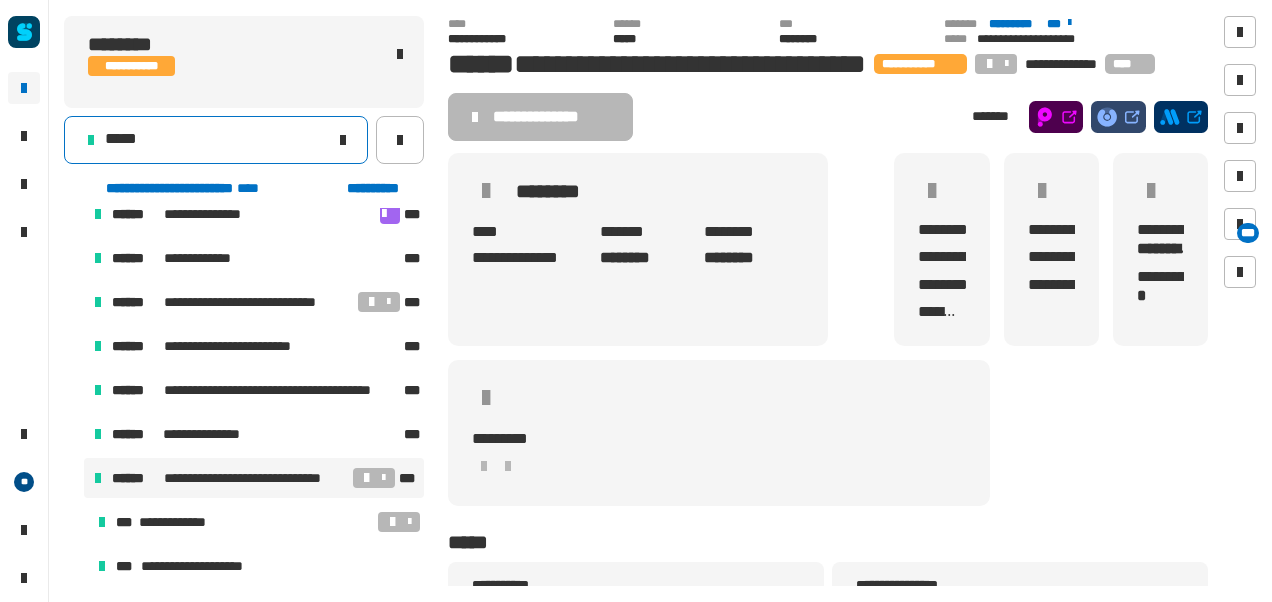 click on "*****" 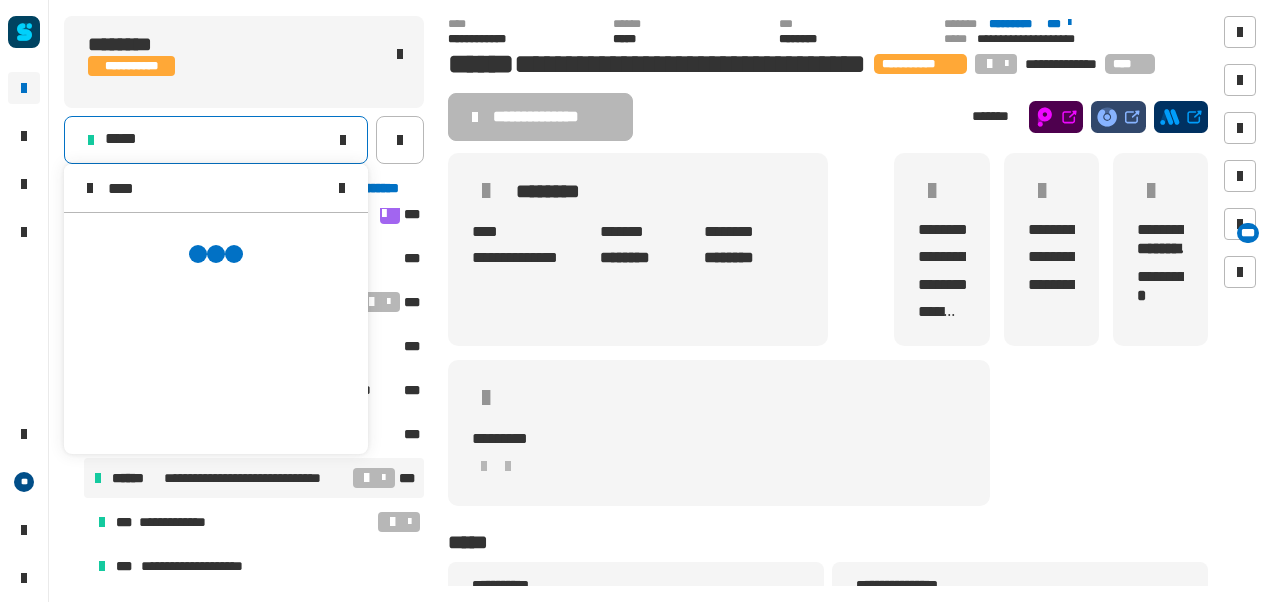 scroll, scrollTop: 0, scrollLeft: 0, axis: both 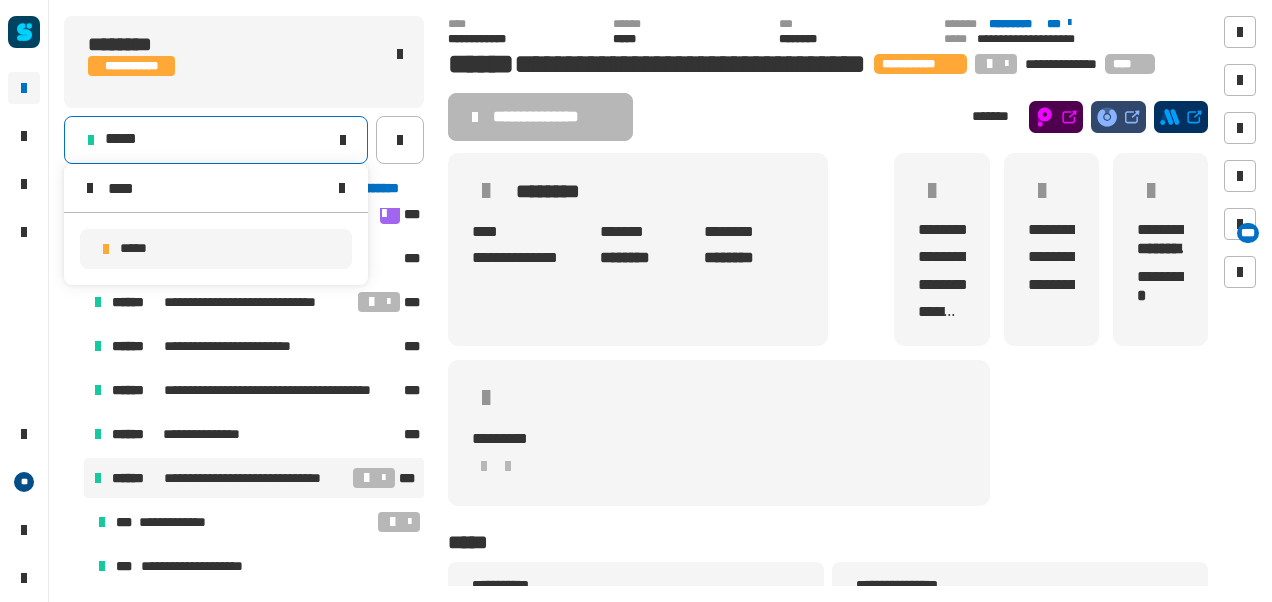 type on "****" 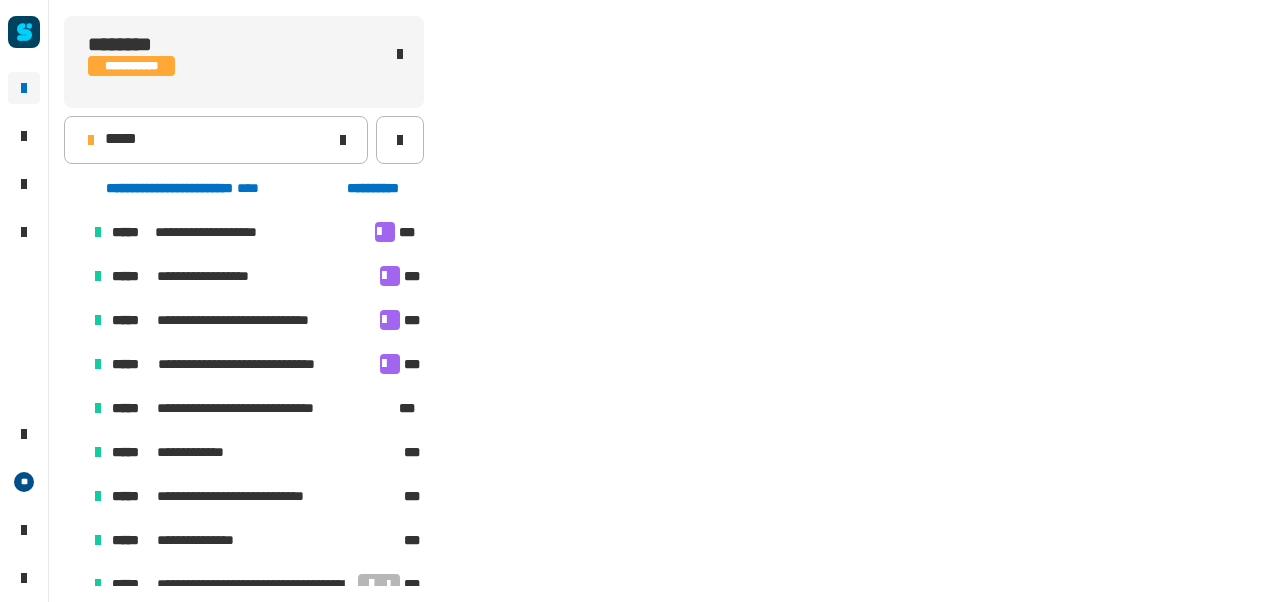 scroll, scrollTop: 502, scrollLeft: 0, axis: vertical 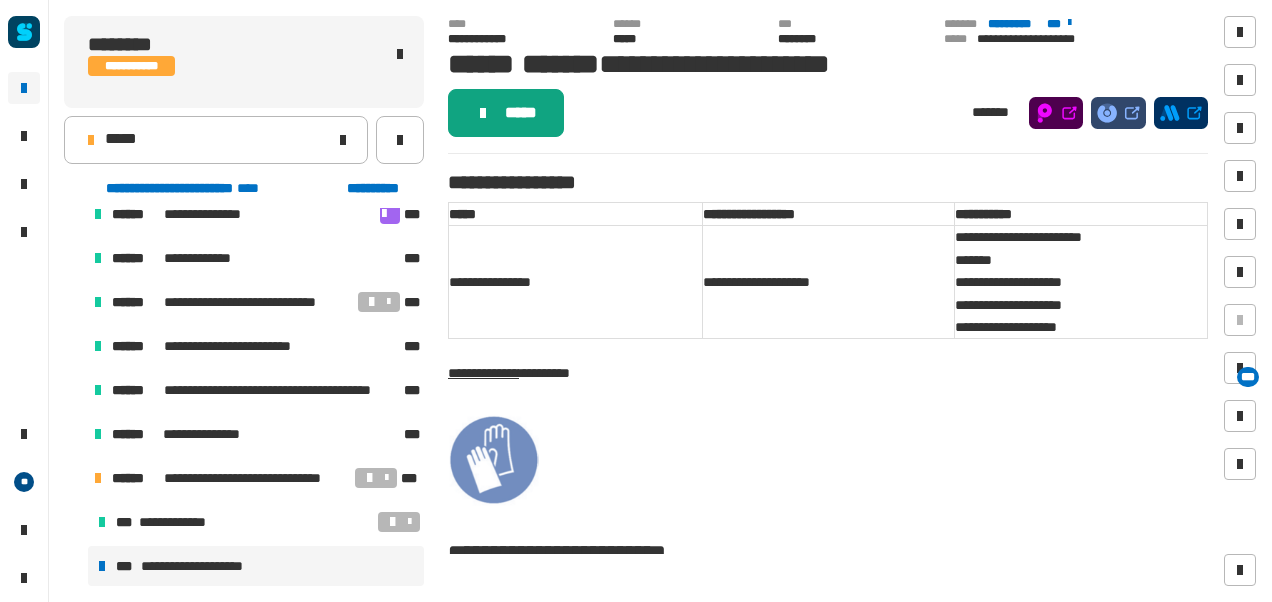 click 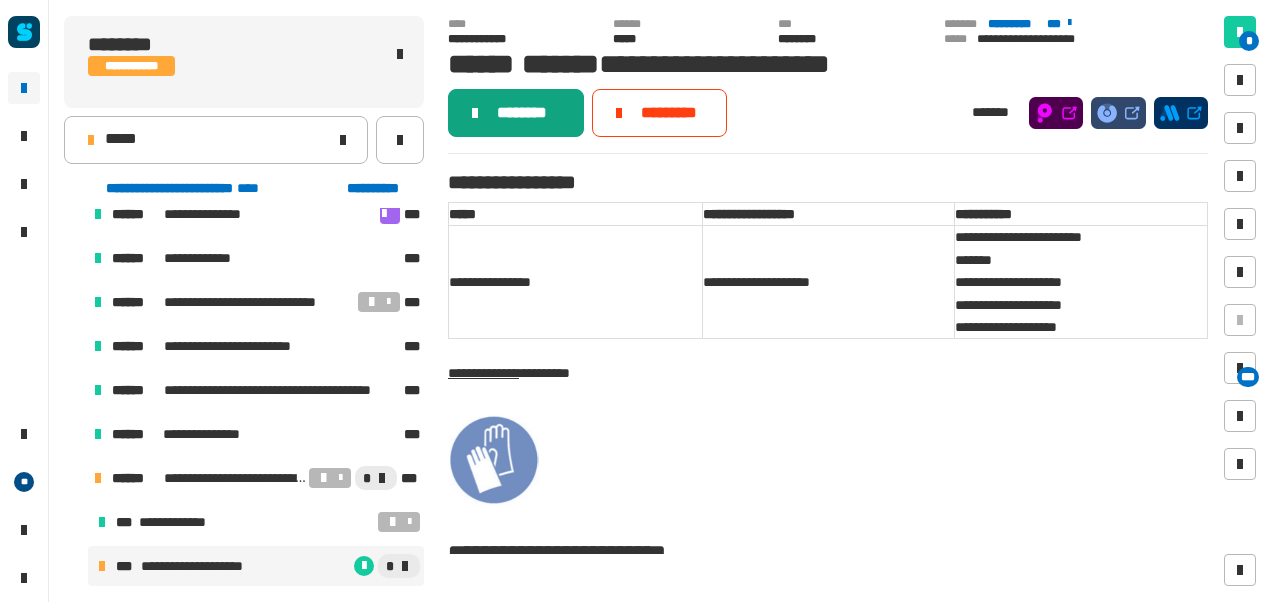click on "********" 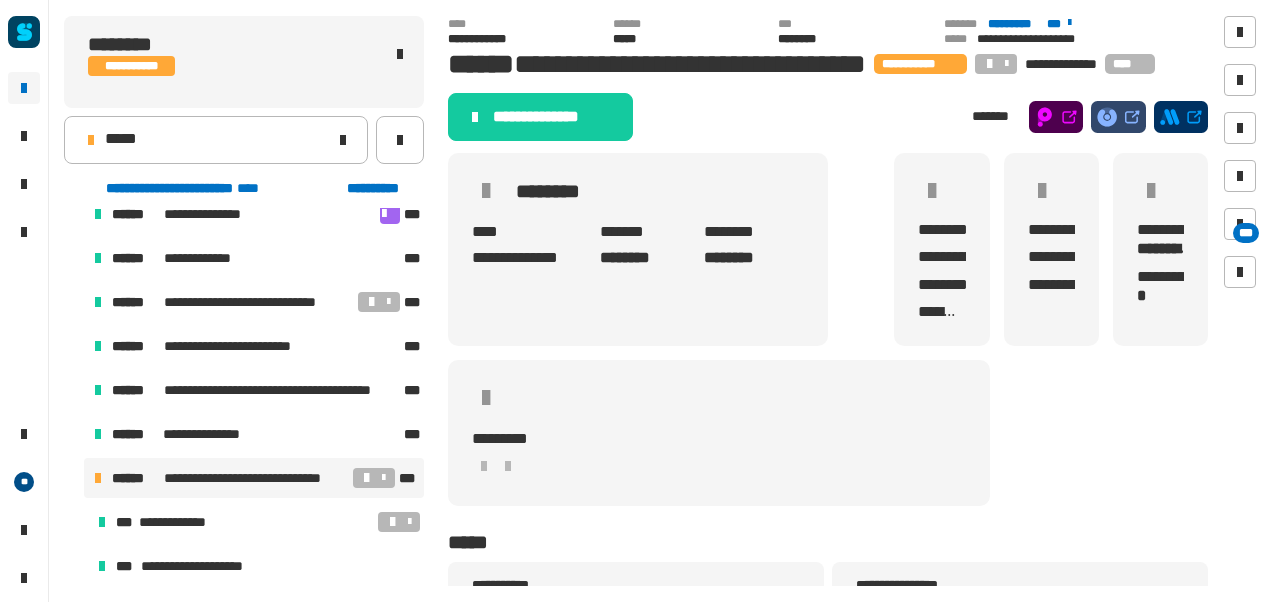 click on "**********" 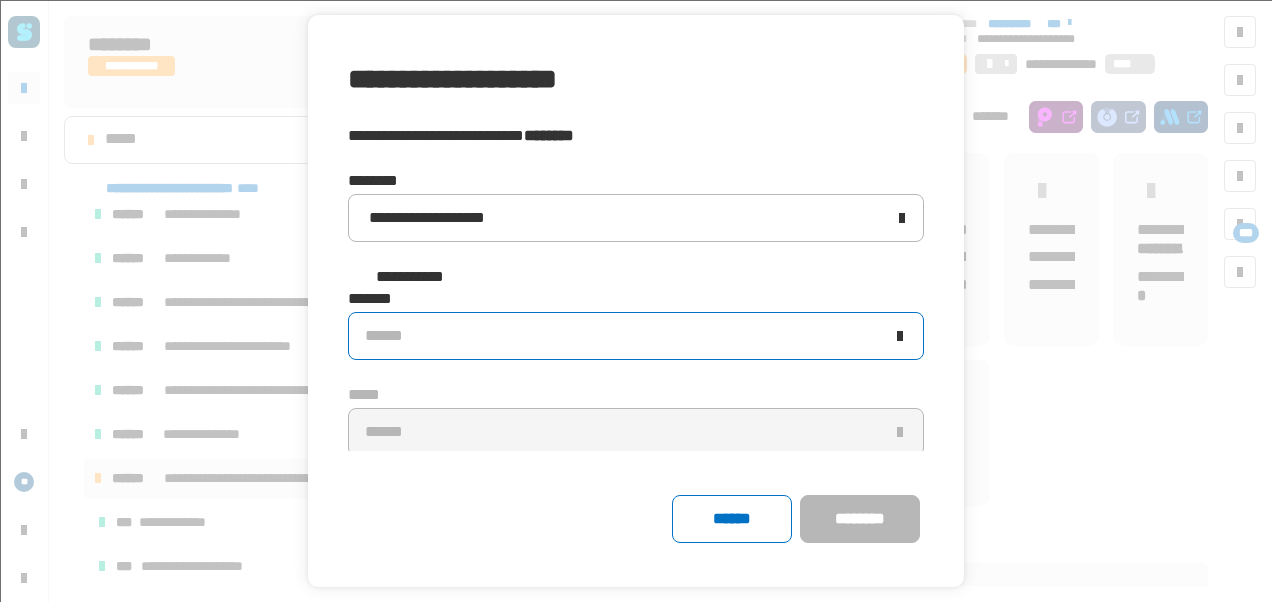 click on "******" 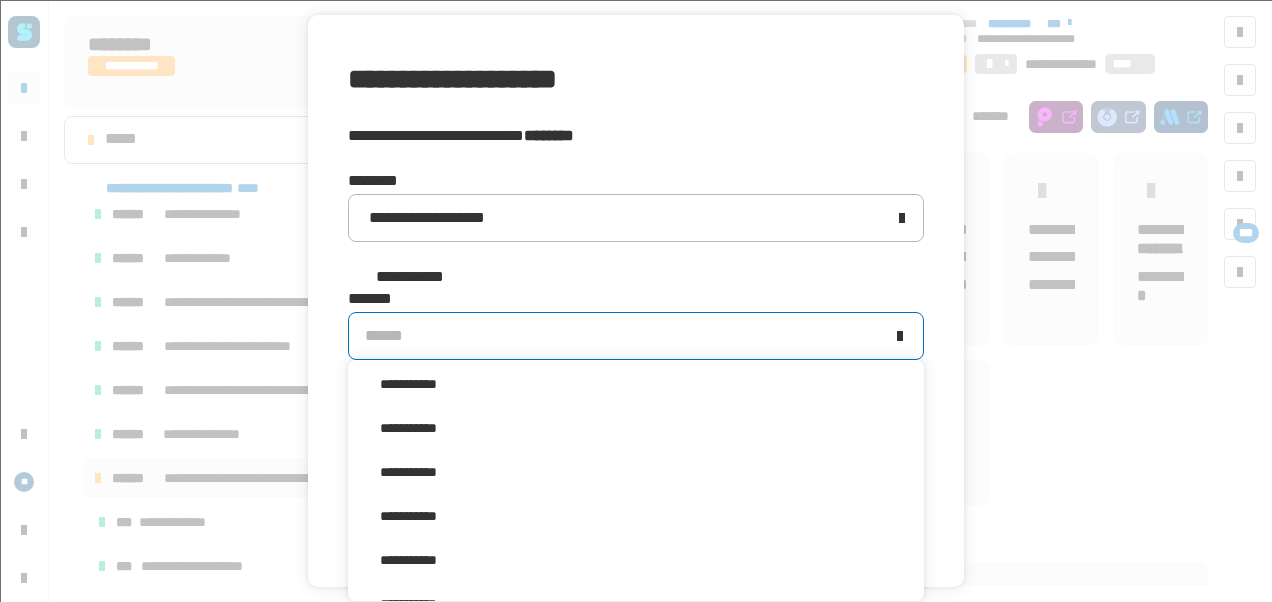 scroll, scrollTop: 16, scrollLeft: 0, axis: vertical 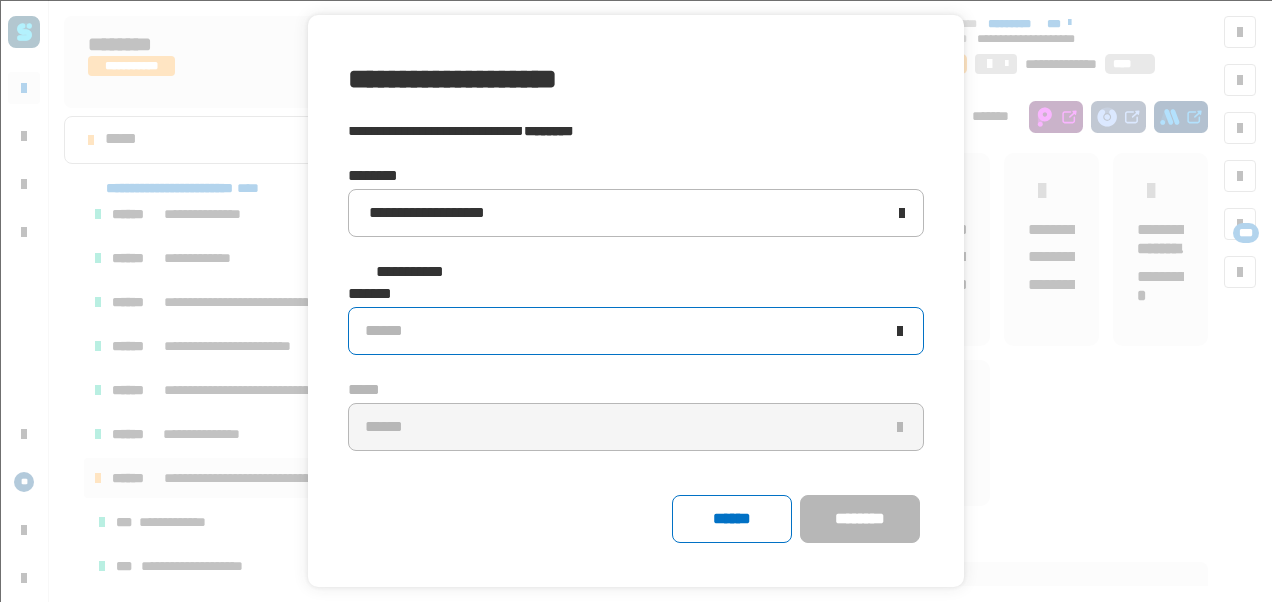 click on "******" 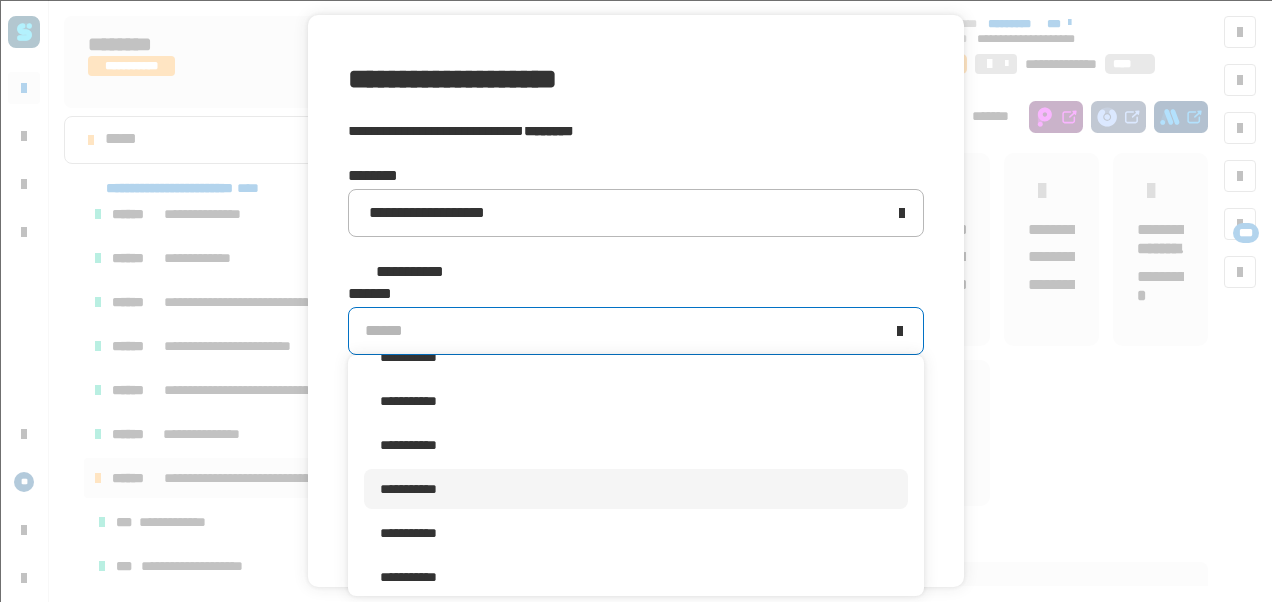 scroll, scrollTop: 322, scrollLeft: 0, axis: vertical 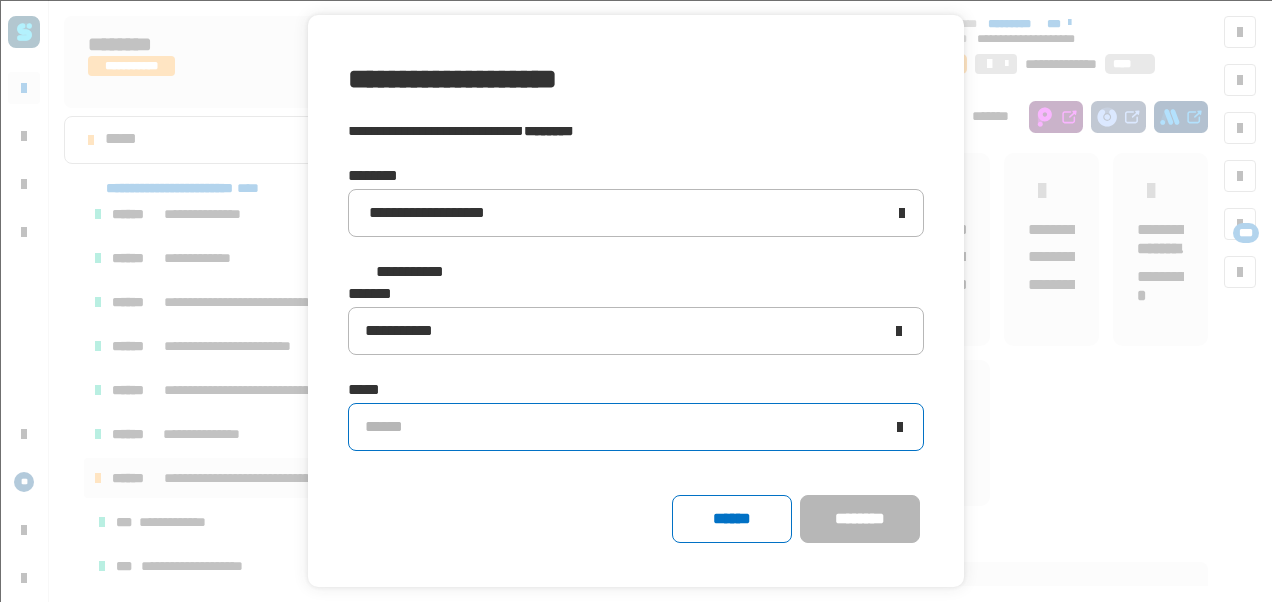 click on "******" 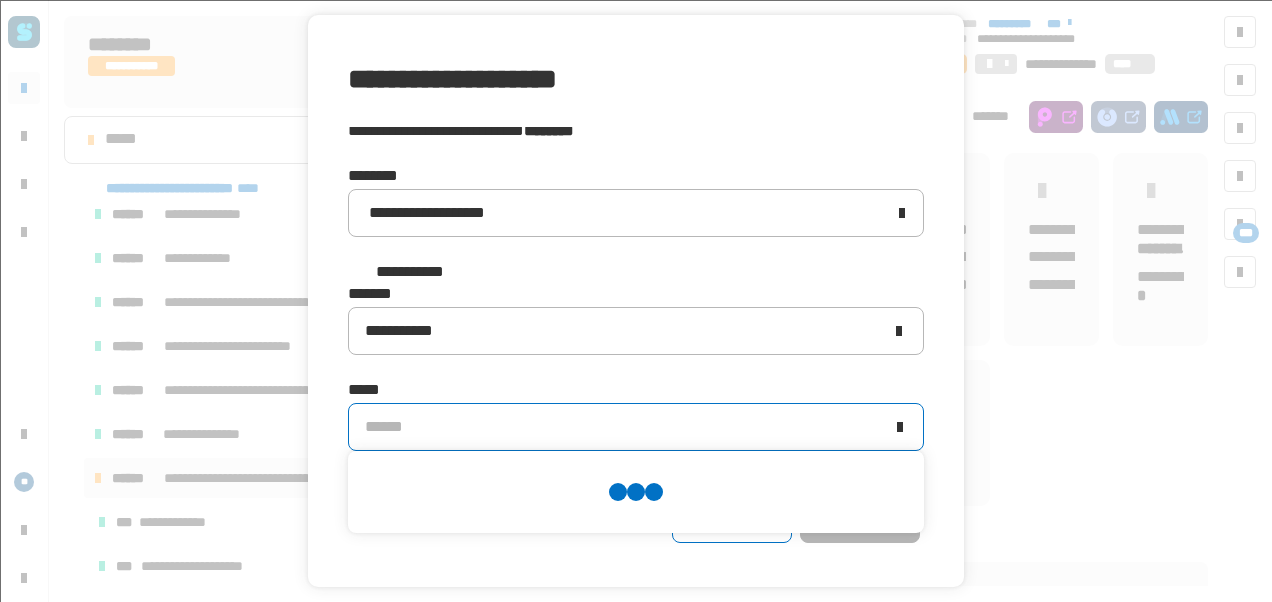 scroll, scrollTop: 0, scrollLeft: 0, axis: both 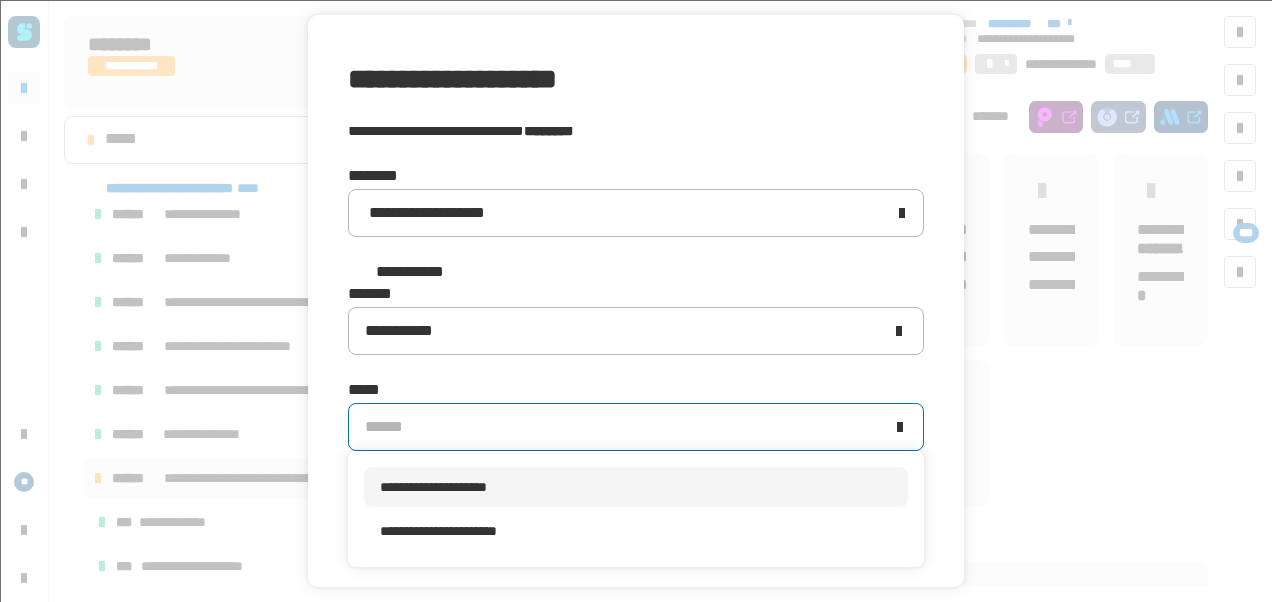 click on "**********" at bounding box center (433, 487) 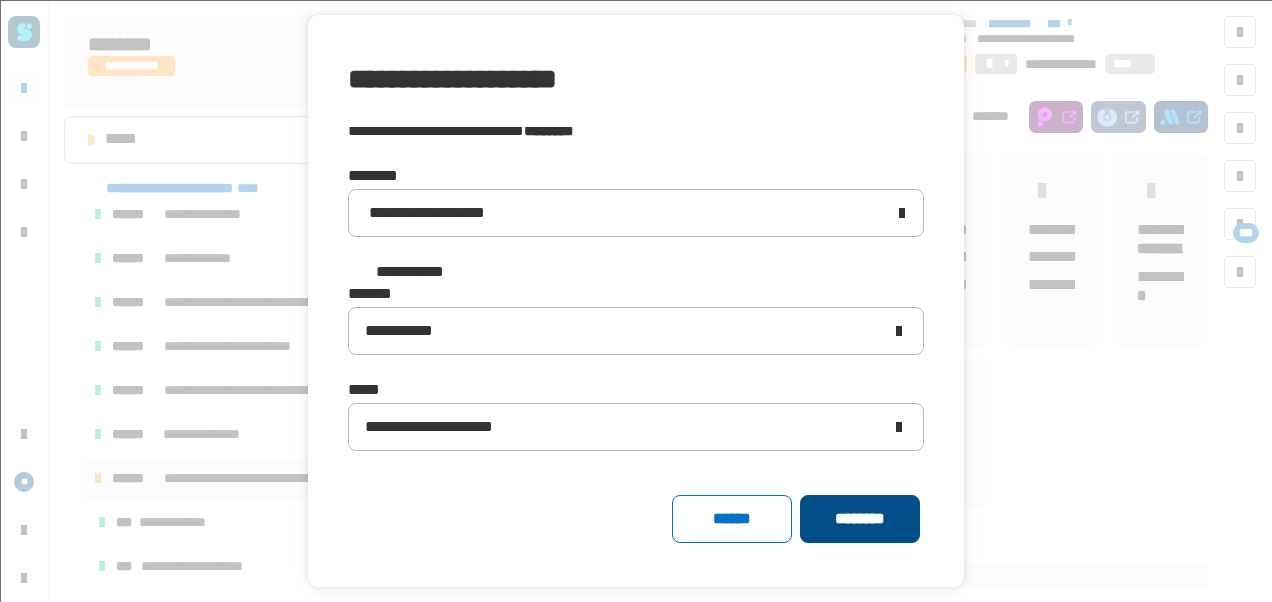 click on "********" 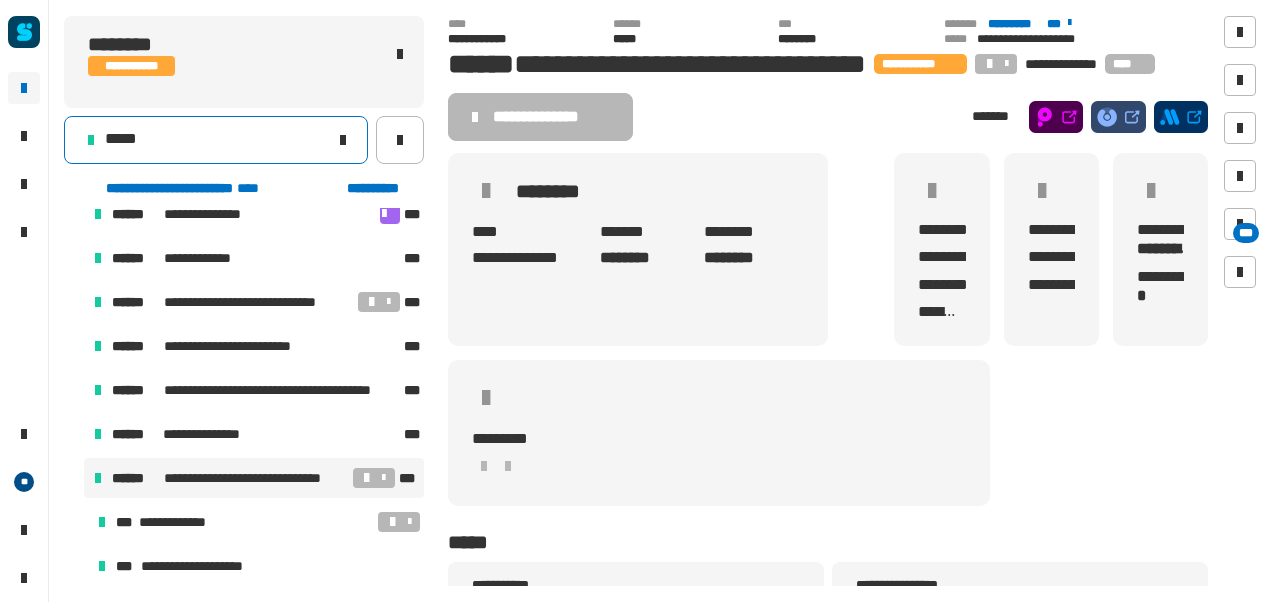 click on "*****" 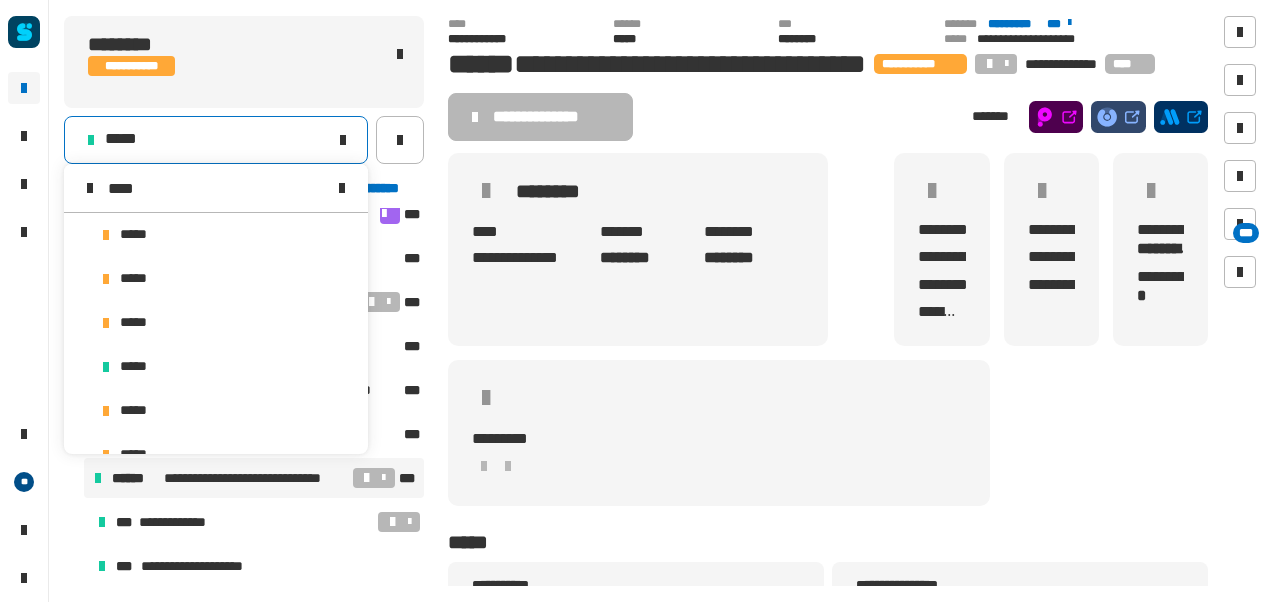 scroll, scrollTop: 0, scrollLeft: 0, axis: both 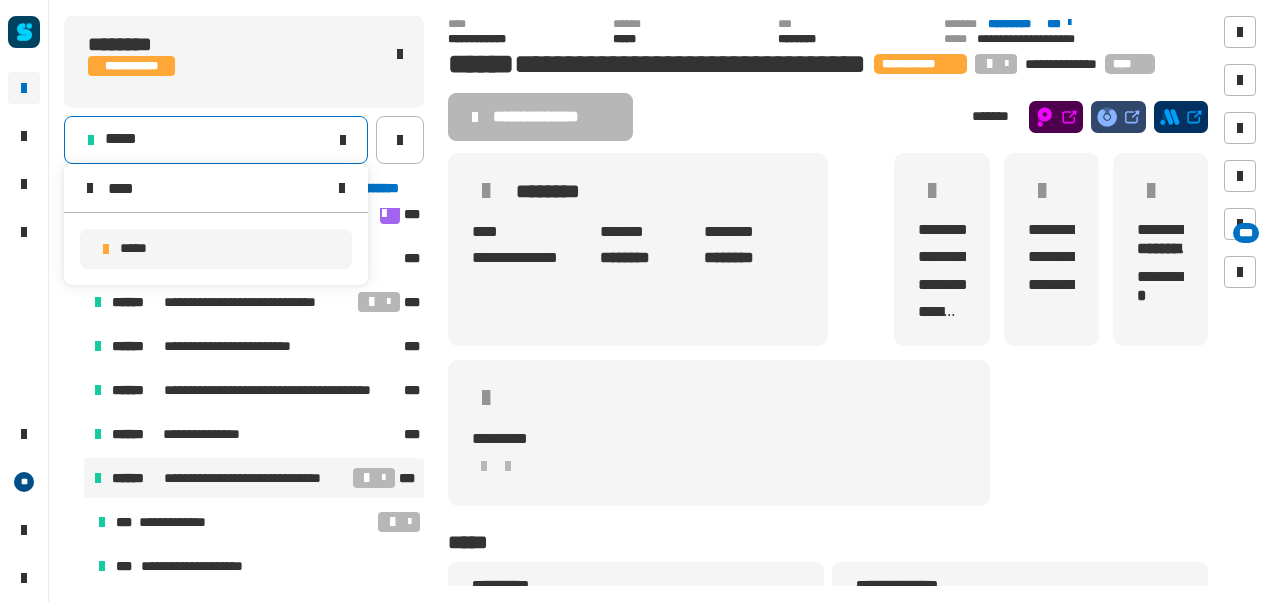 type on "****" 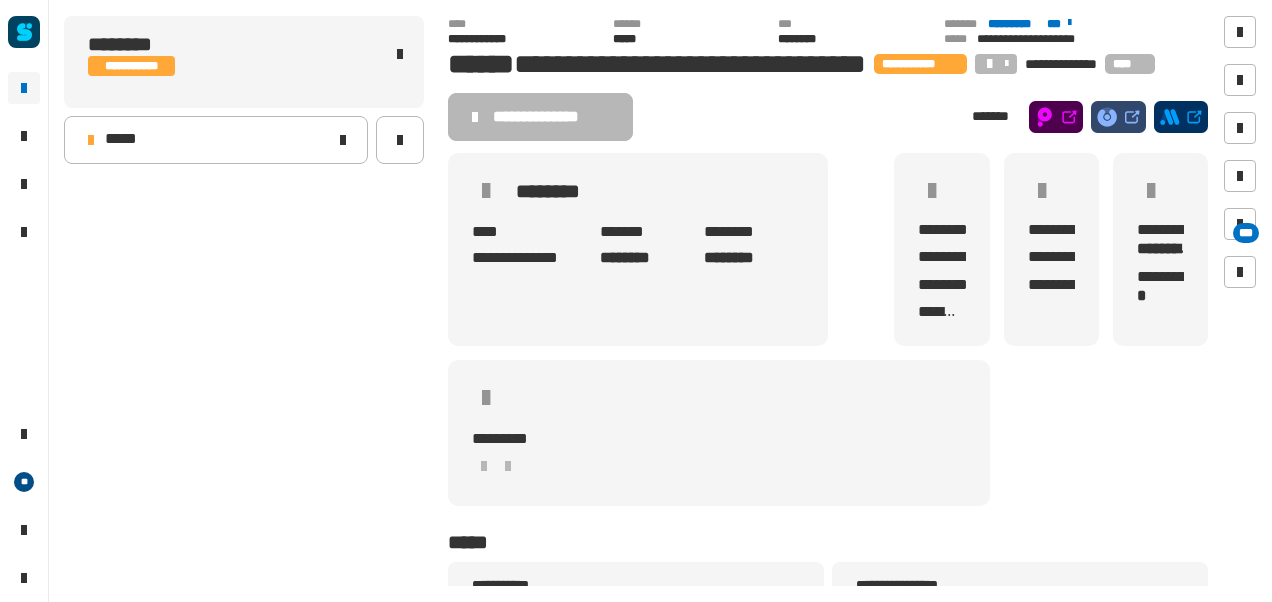 scroll, scrollTop: 0, scrollLeft: 0, axis: both 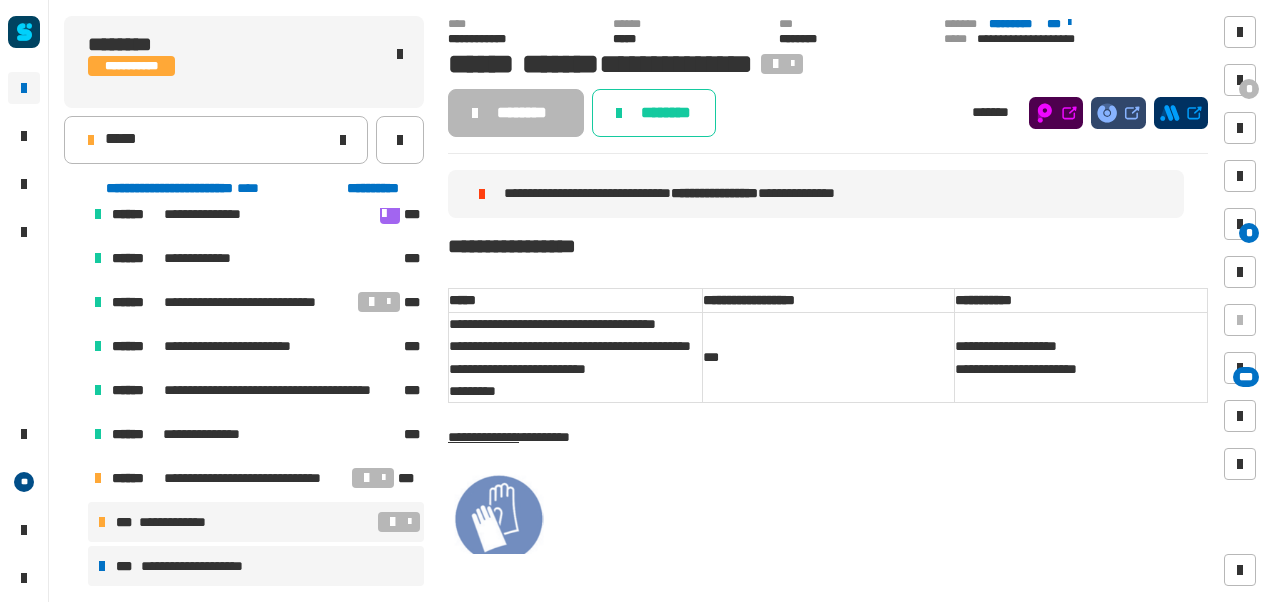 click on "**********" at bounding box center (256, 566) 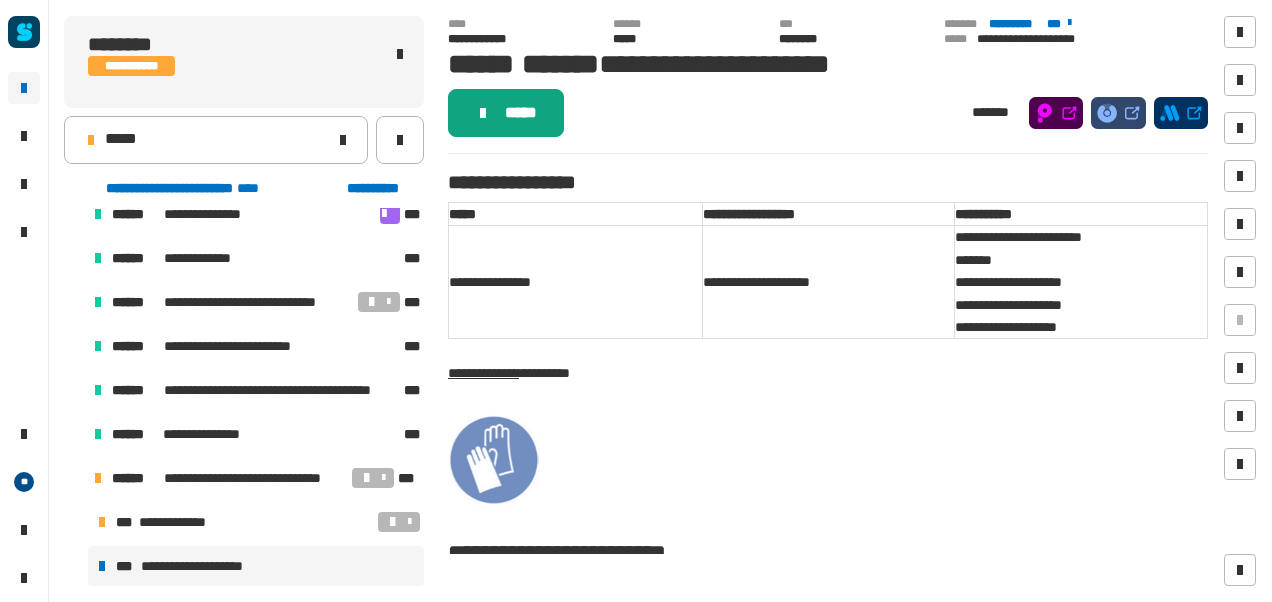 click on "*****" 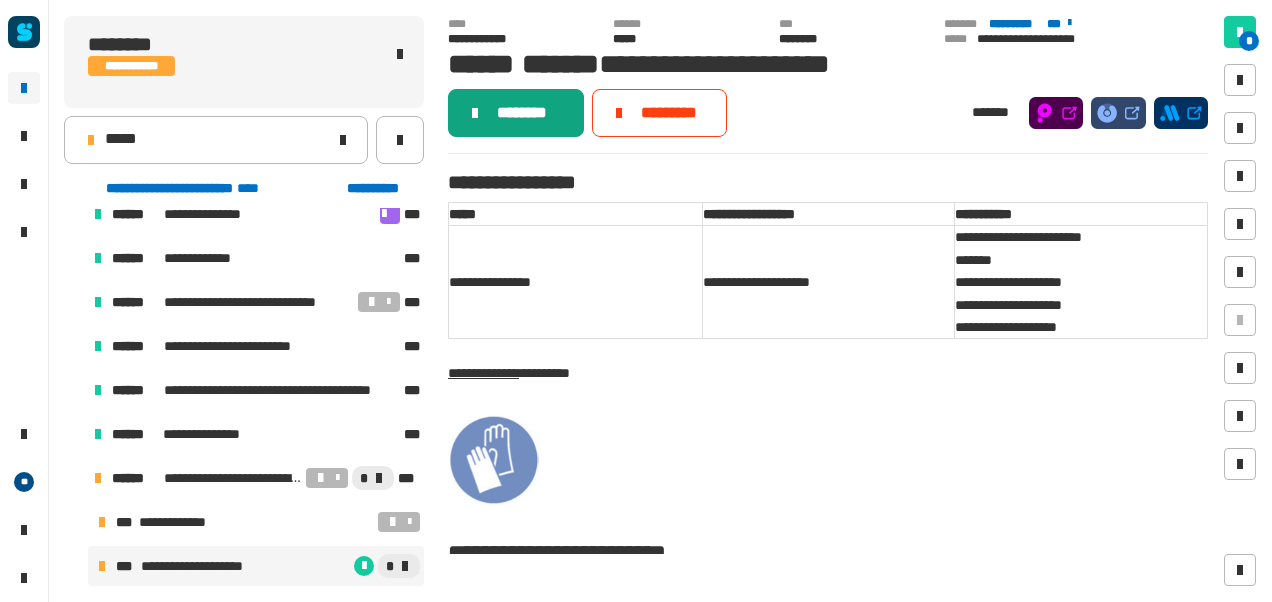 click on "********" 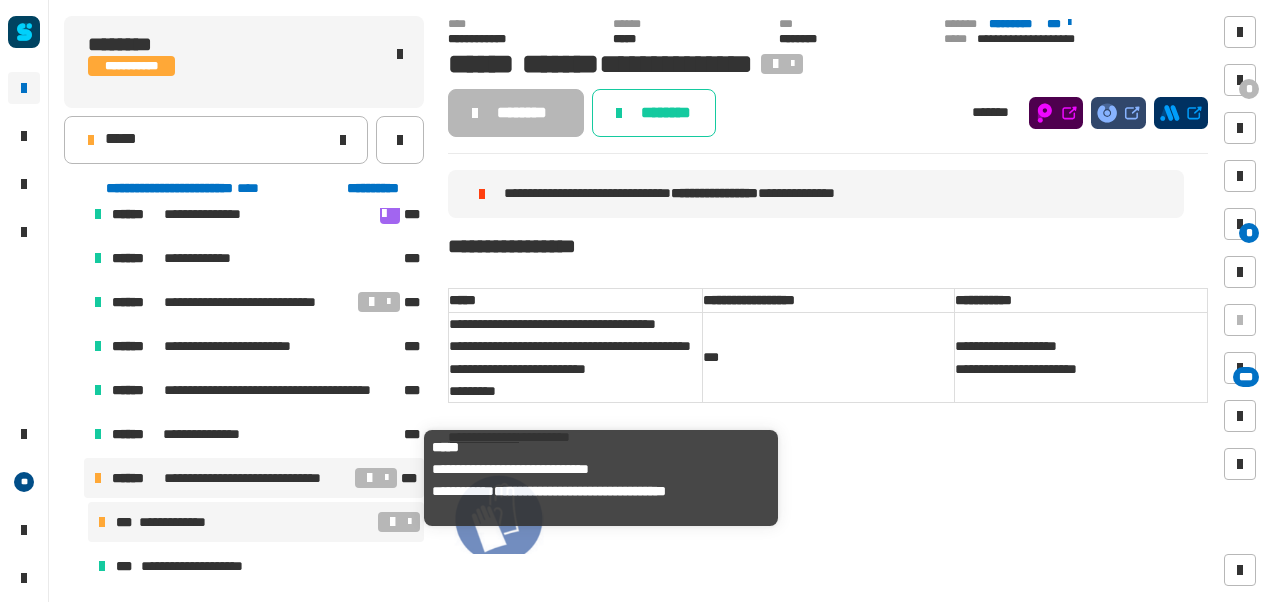 click on "**********" at bounding box center (258, 478) 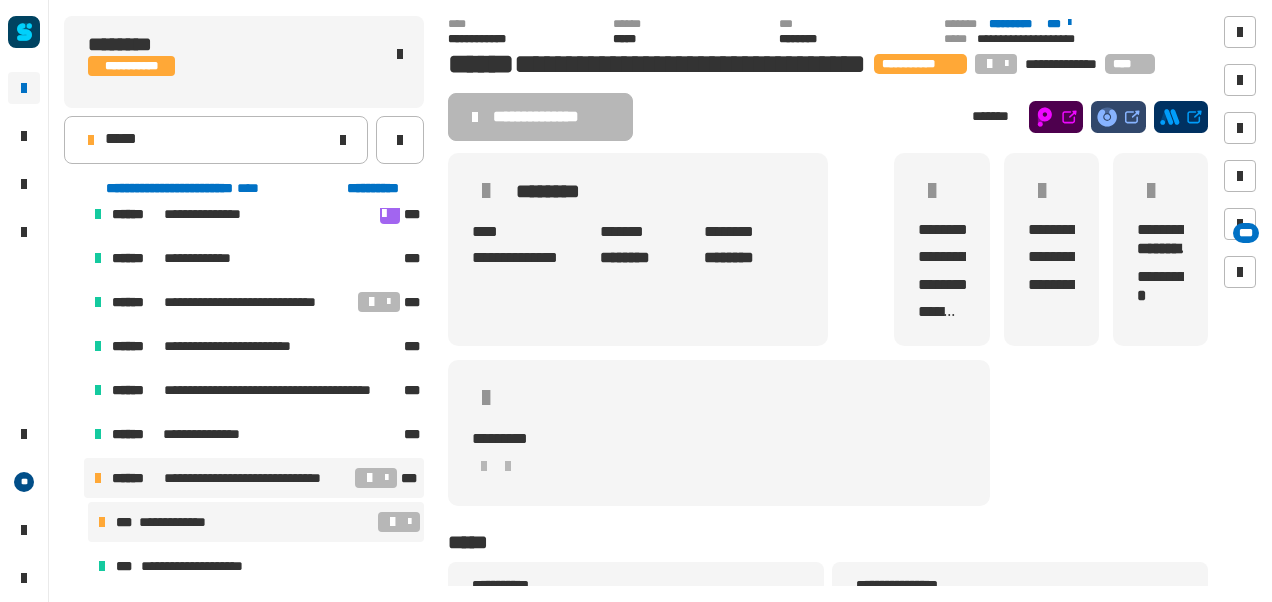 click at bounding box center [325, 522] 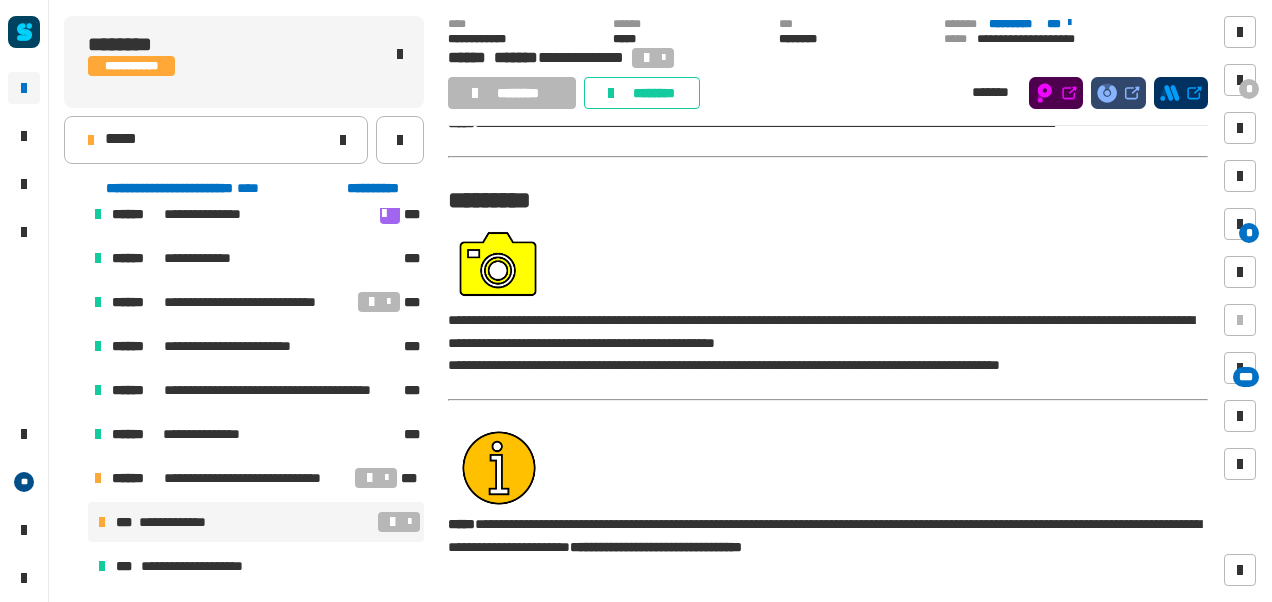 scroll, scrollTop: 1683, scrollLeft: 0, axis: vertical 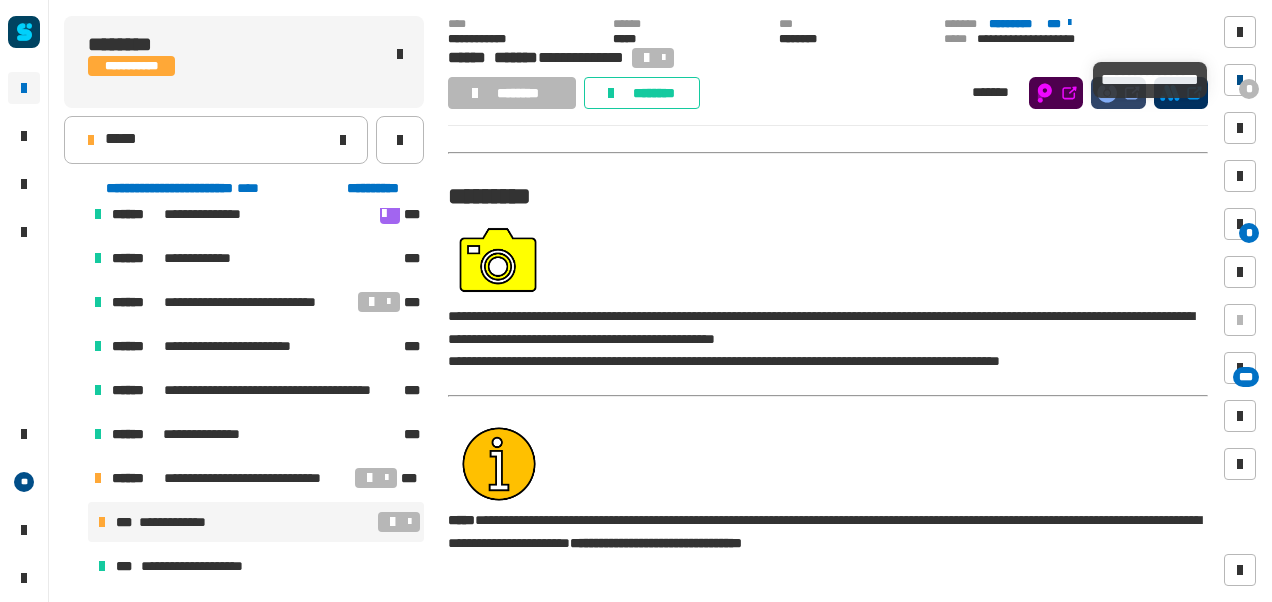 click on "*" at bounding box center [1240, 80] 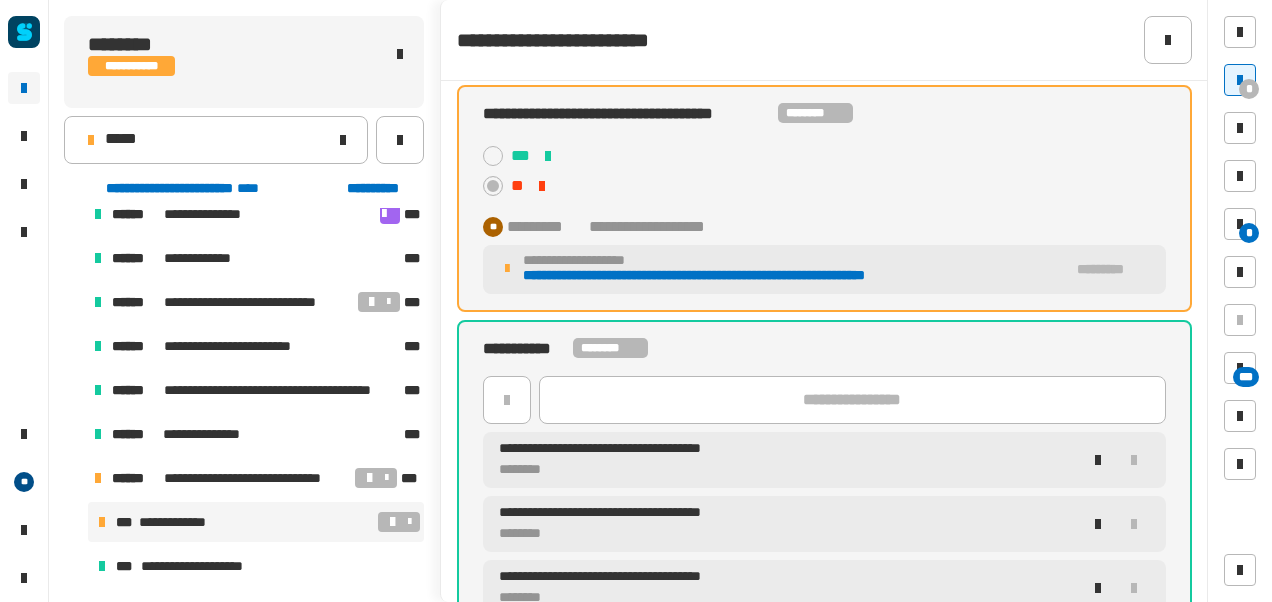 scroll, scrollTop: 133, scrollLeft: 0, axis: vertical 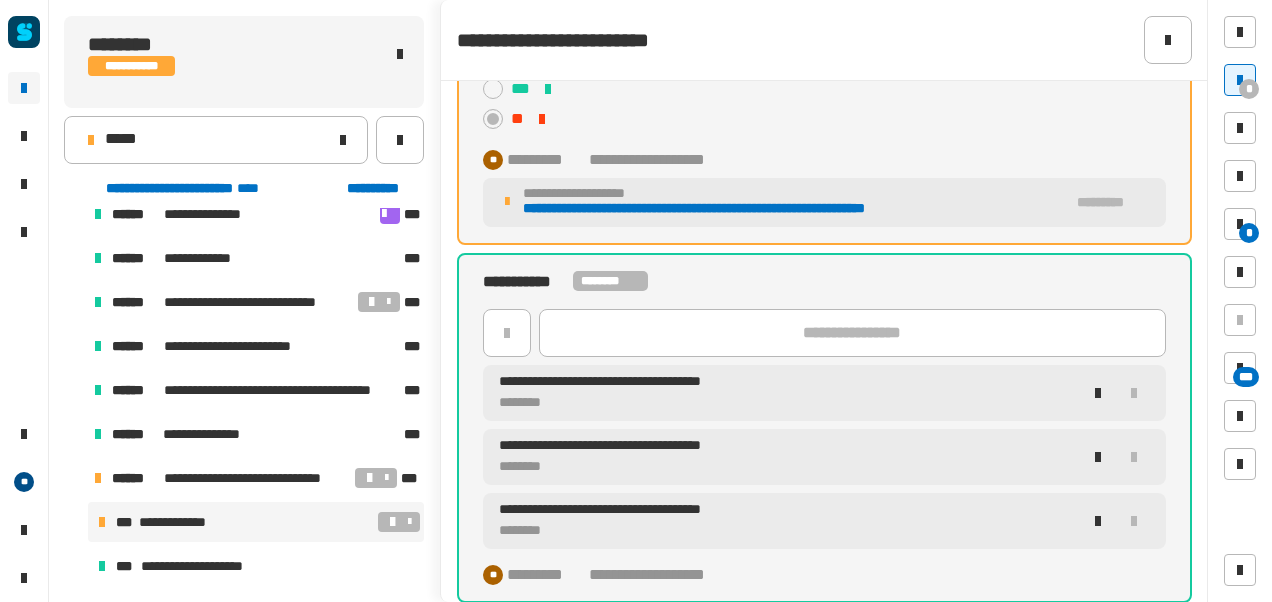 click on "**********" 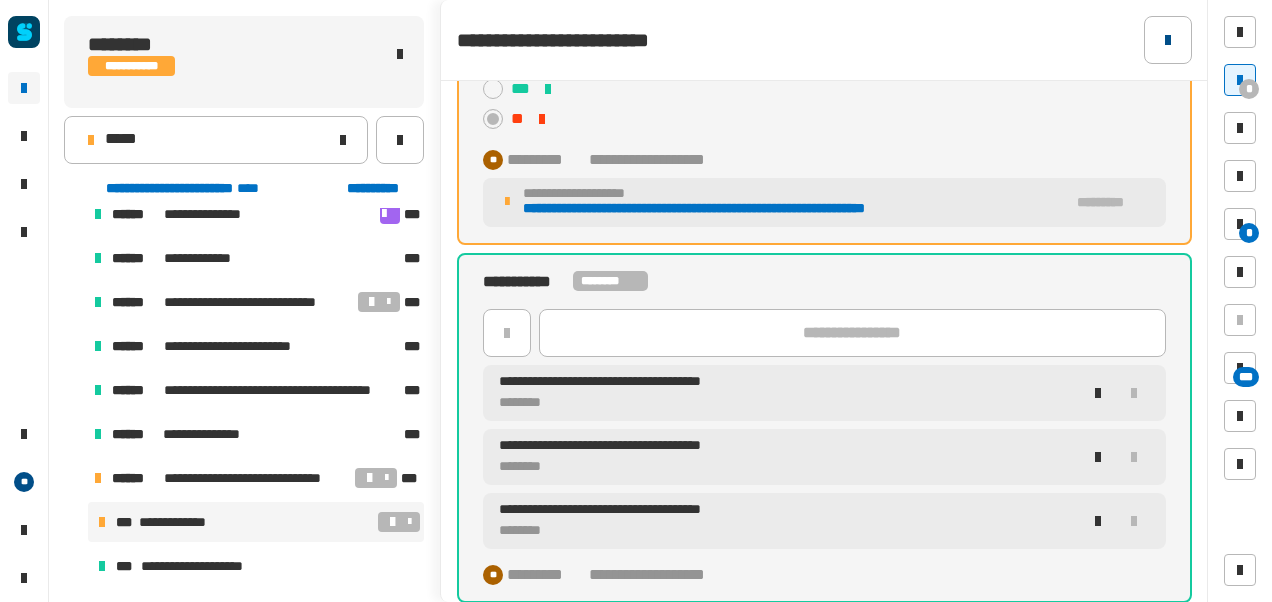 click 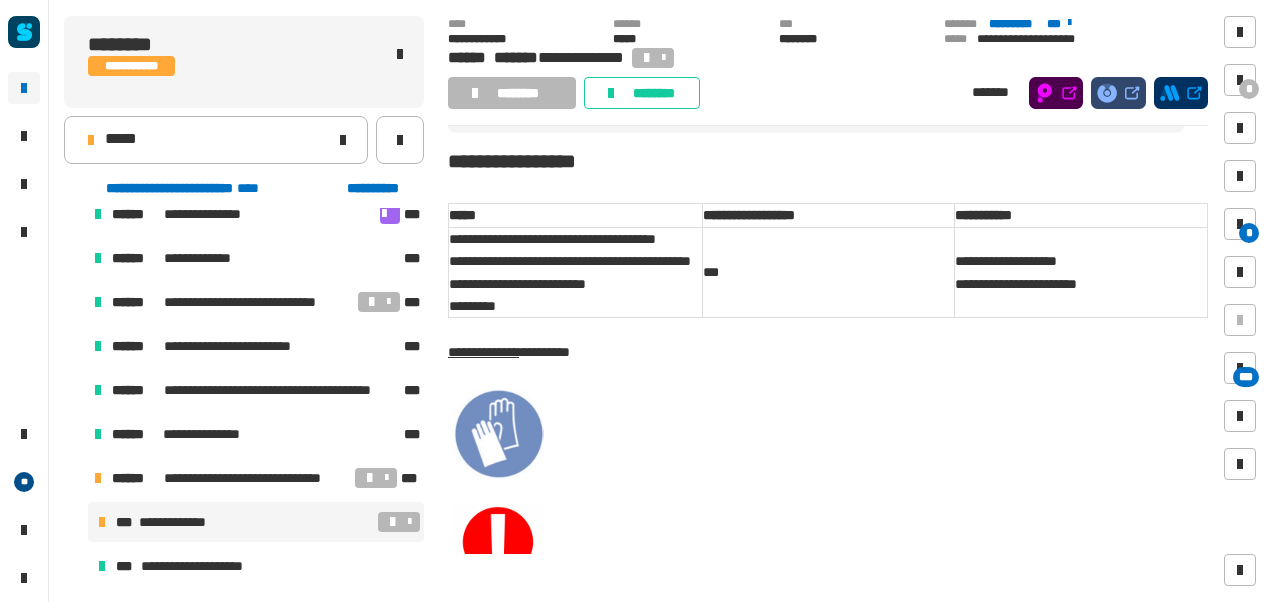 scroll, scrollTop: 0, scrollLeft: 0, axis: both 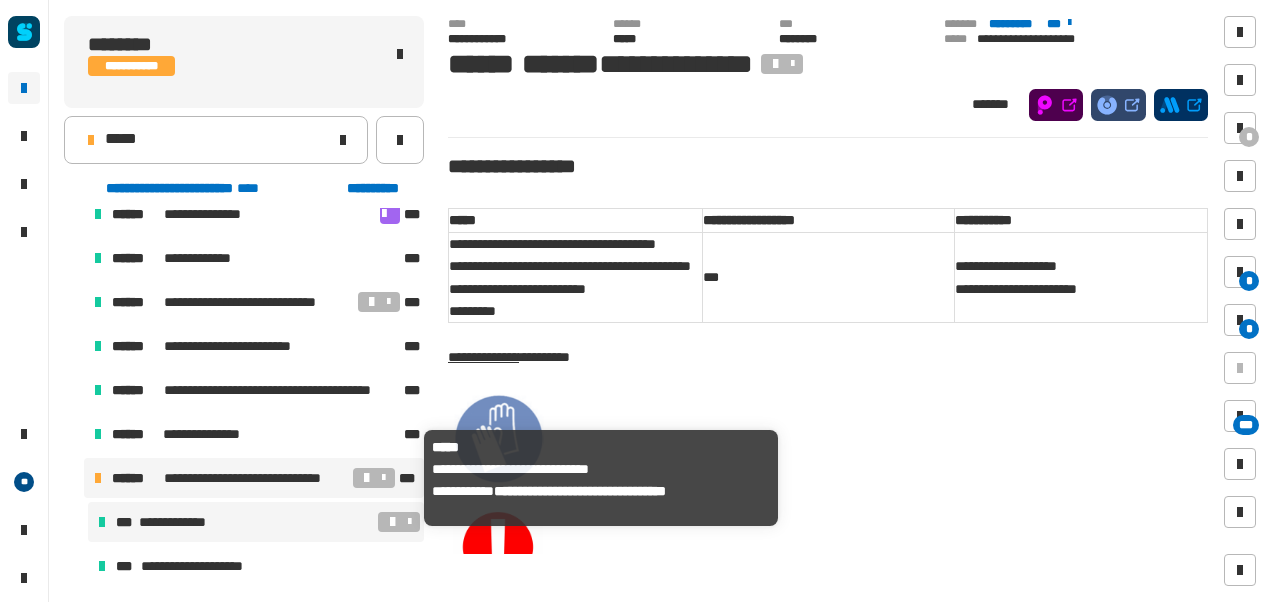 click on "**********" at bounding box center (256, 478) 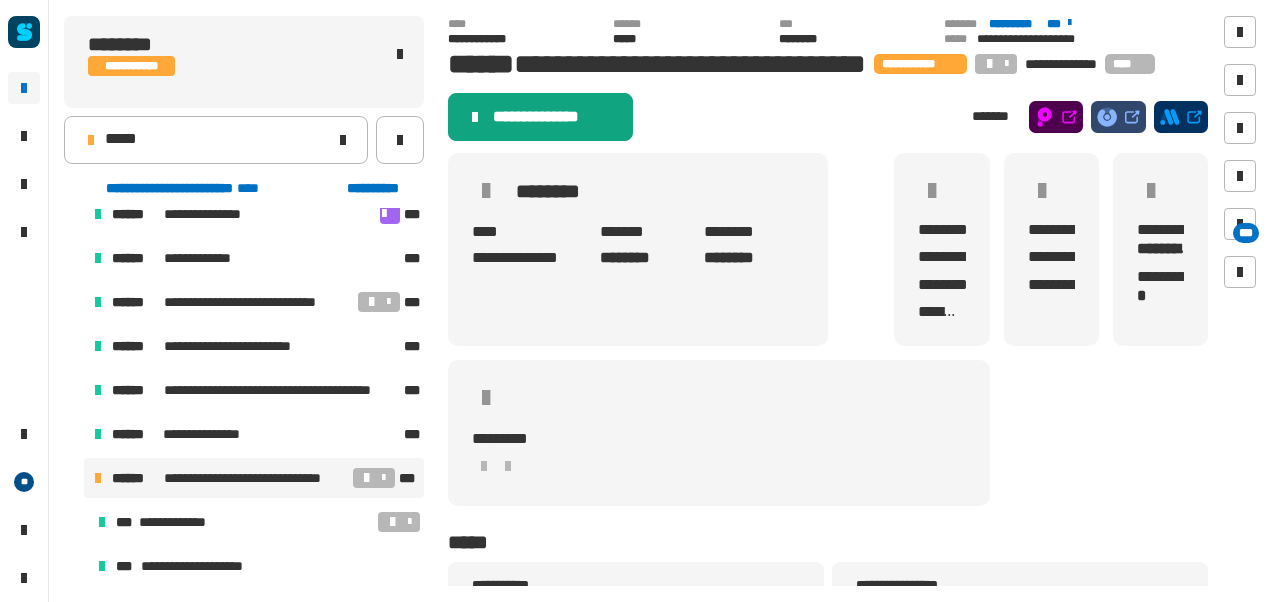 click on "**********" 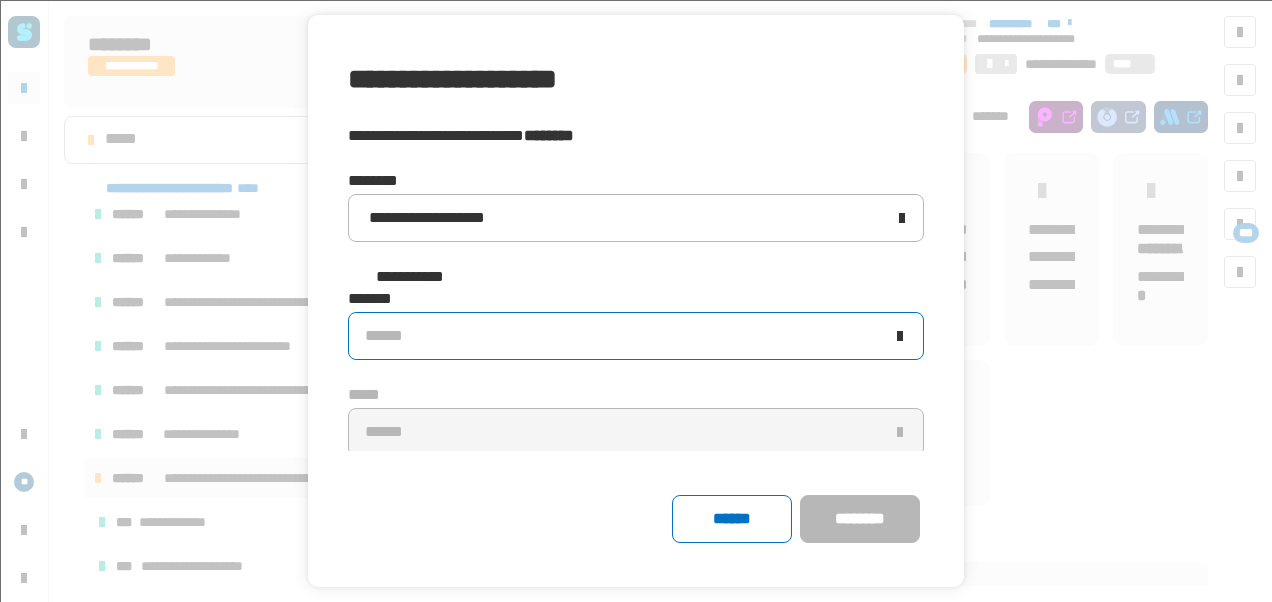 click on "******" 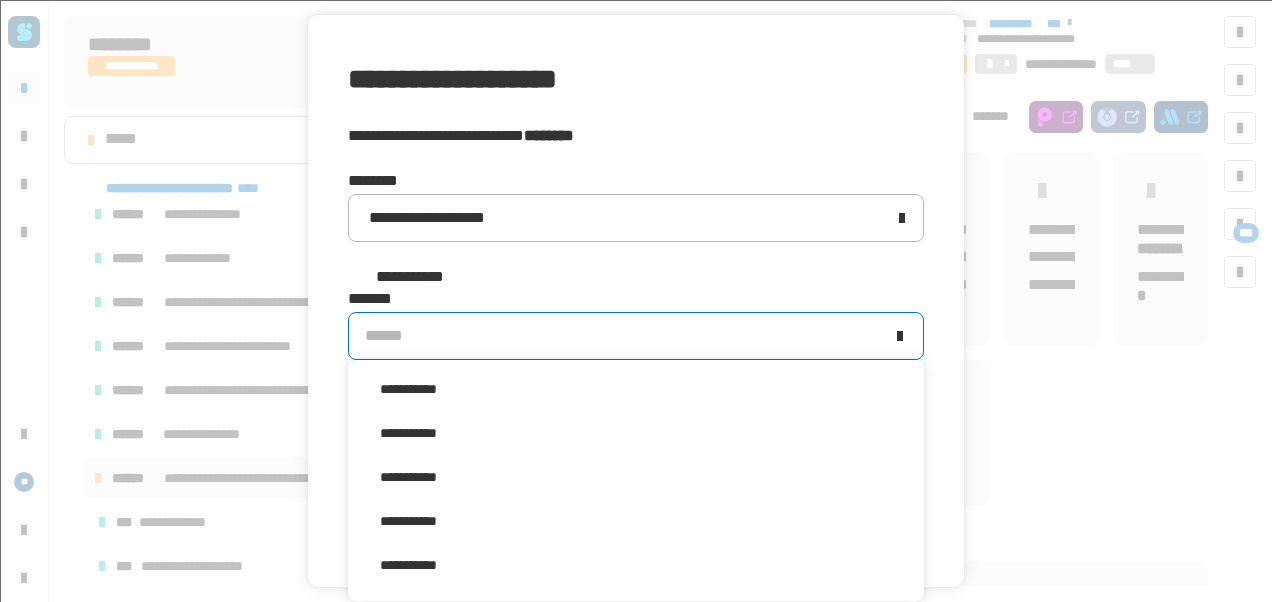 scroll, scrollTop: 326, scrollLeft: 0, axis: vertical 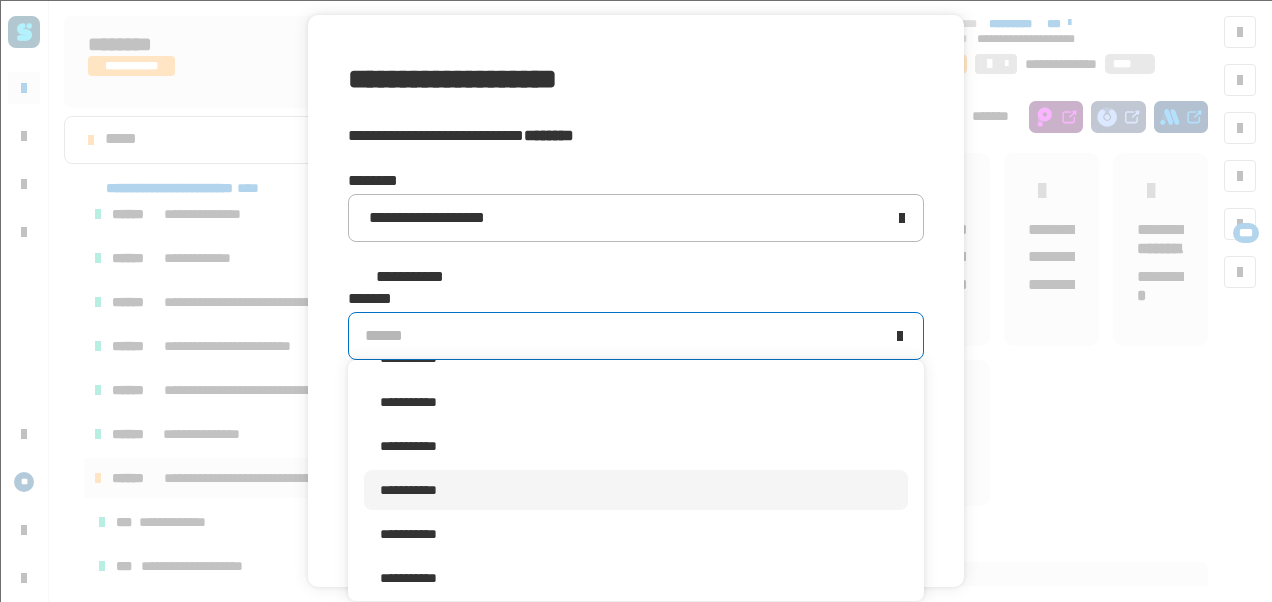 click on "**********" at bounding box center [636, 490] 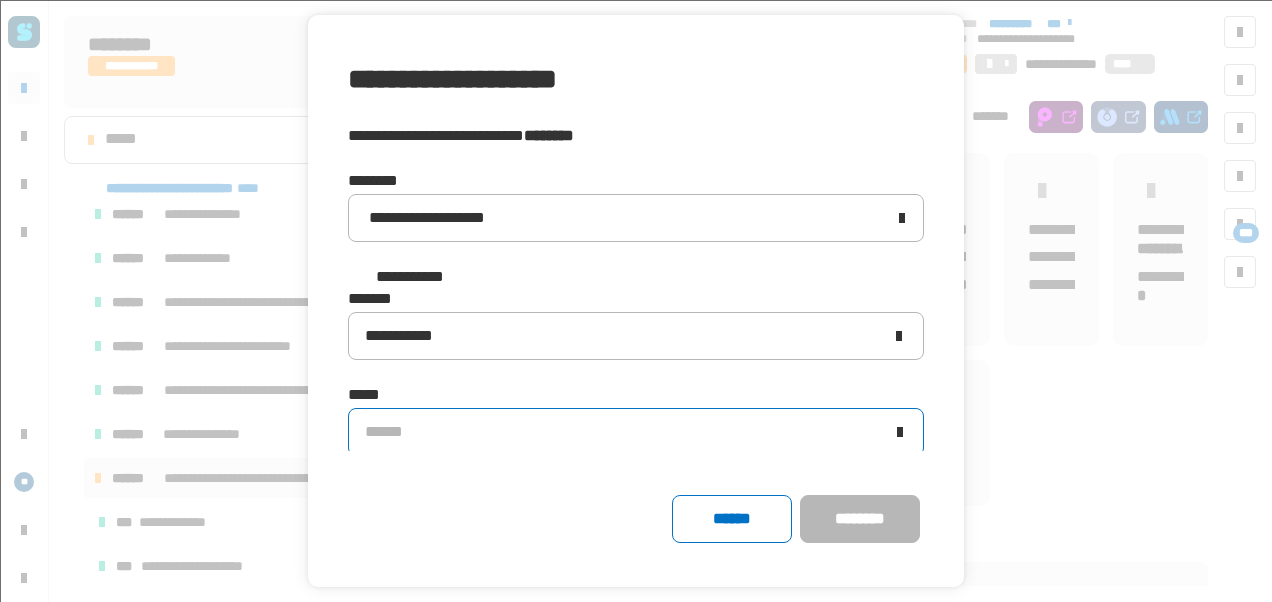 click on "******" 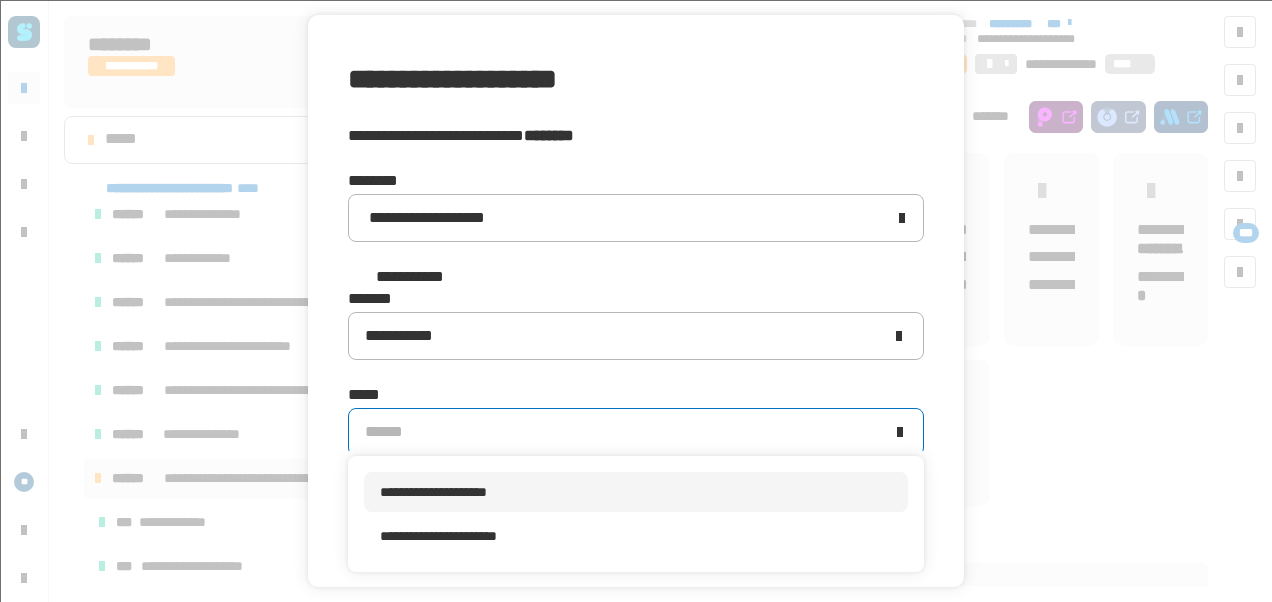 click on "**********" at bounding box center [433, 492] 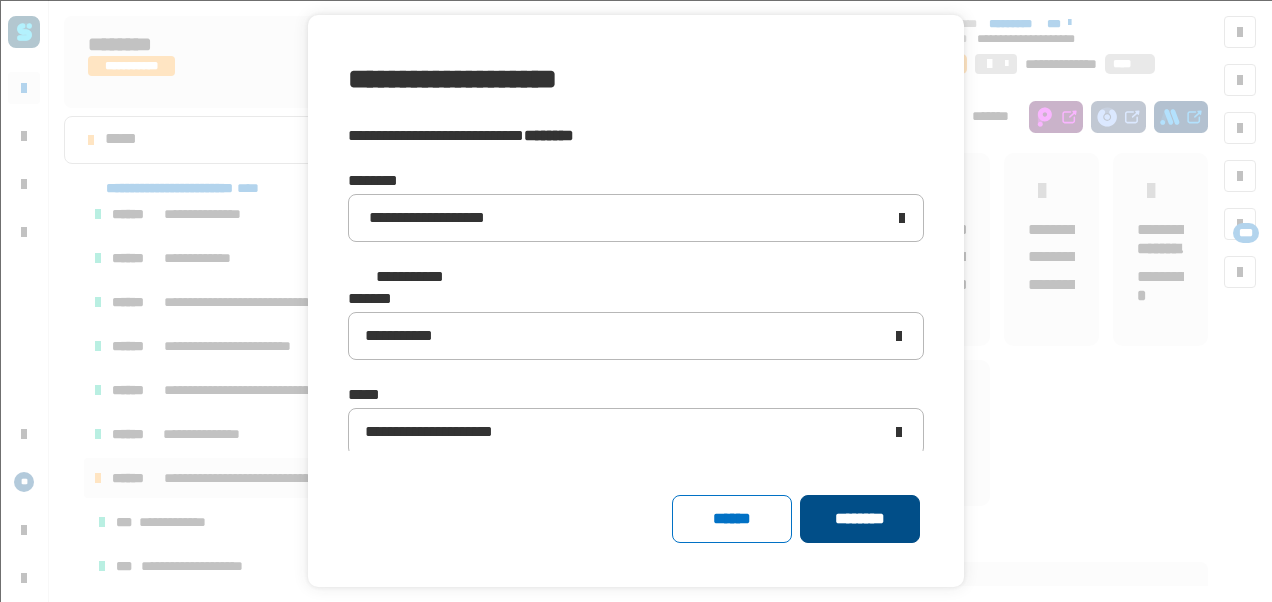 click on "********" 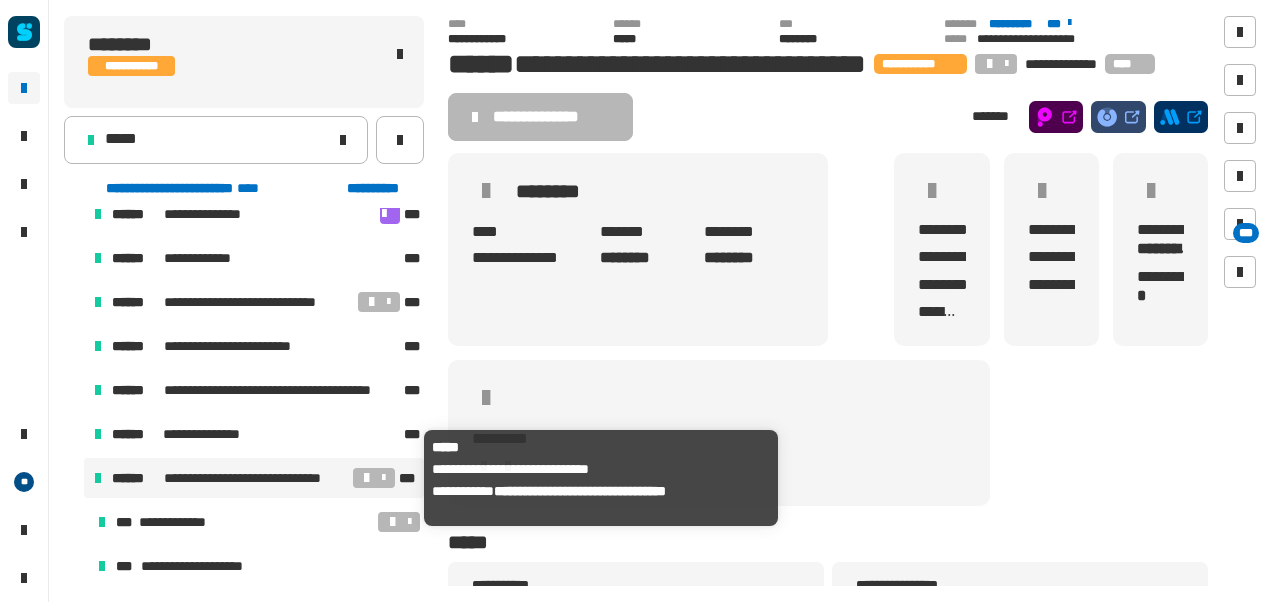 click on "**********" at bounding box center [256, 478] 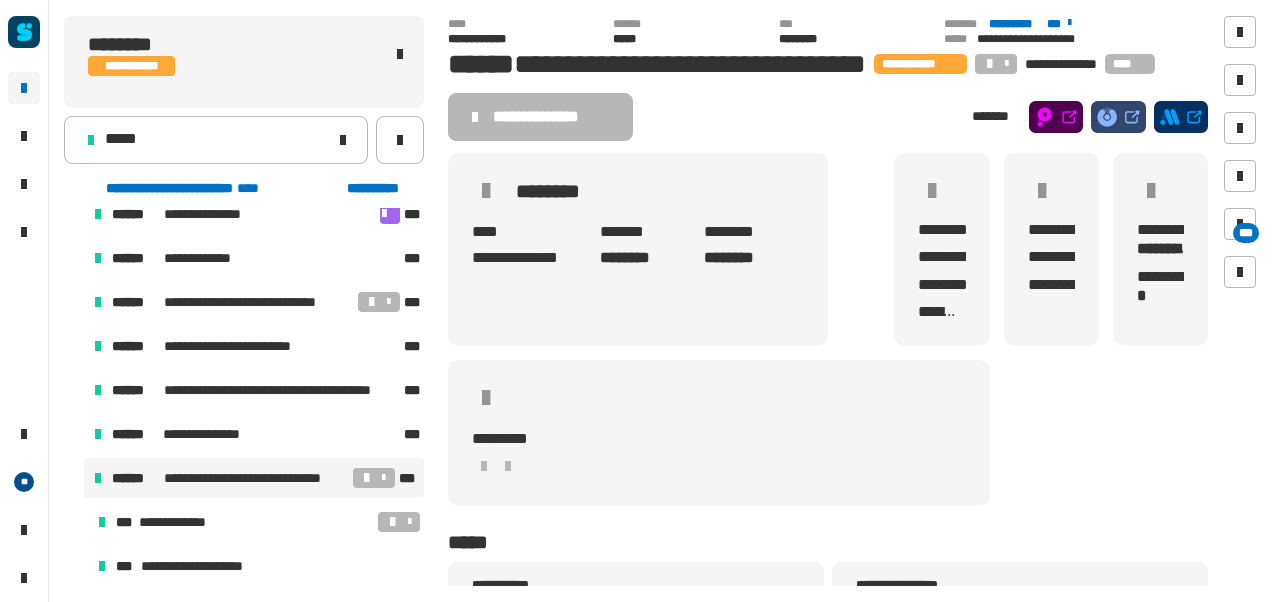 drag, startPoint x: 264, startPoint y: 473, endPoint x: 213, endPoint y: 480, distance: 51.47815 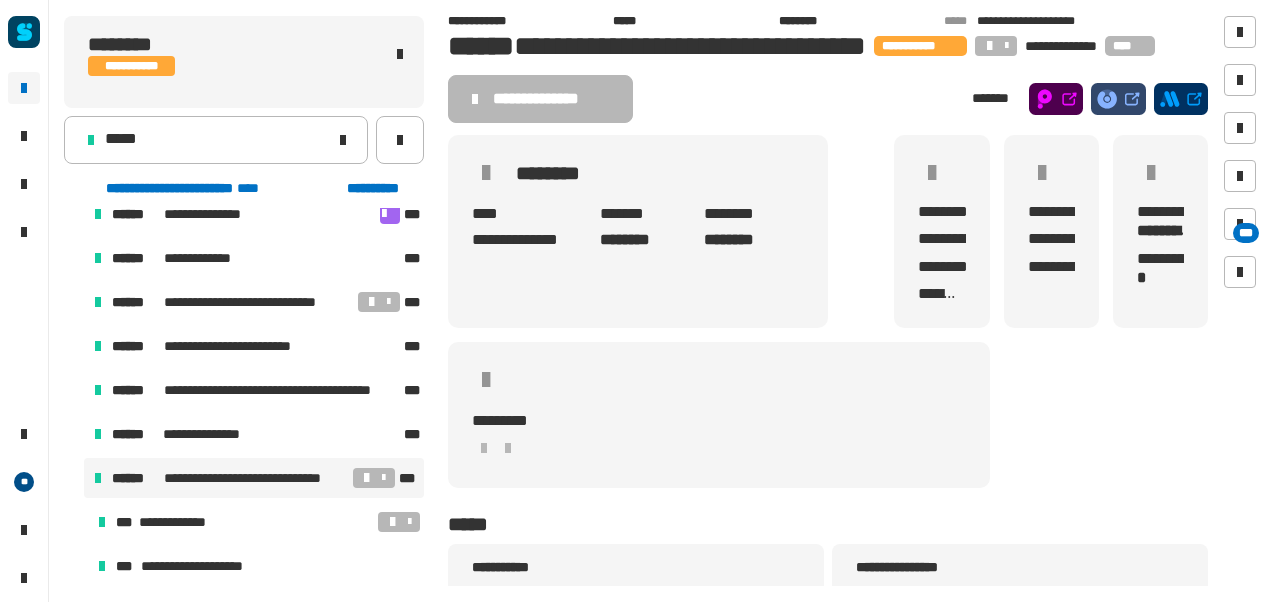 scroll, scrollTop: 0, scrollLeft: 0, axis: both 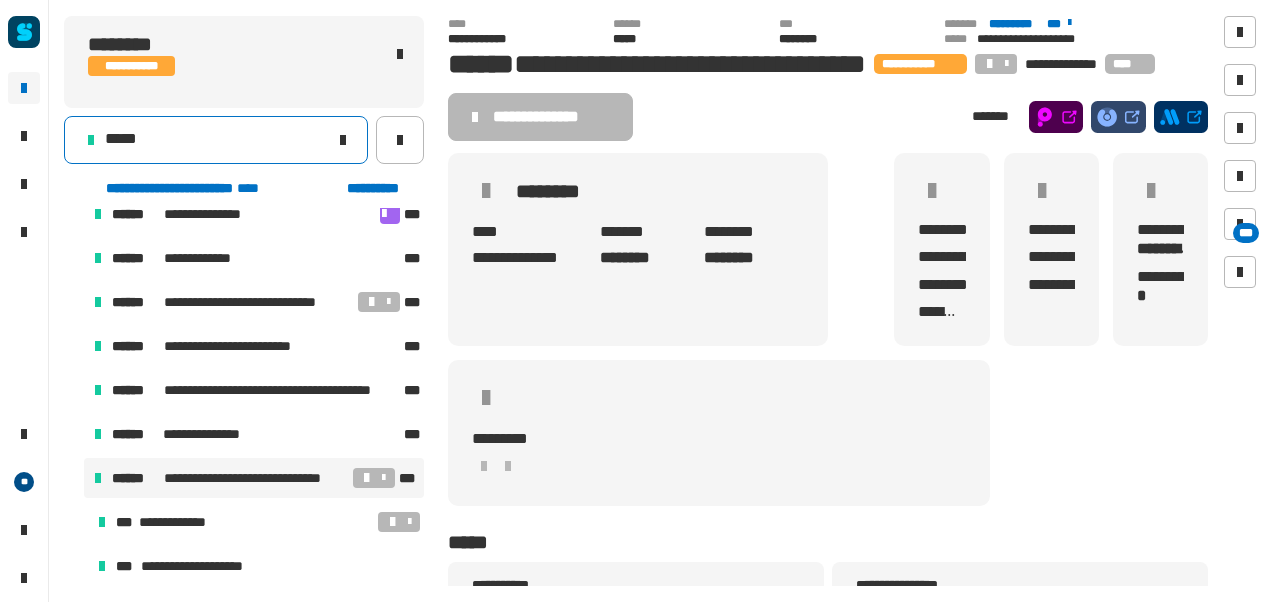 click on "*****" 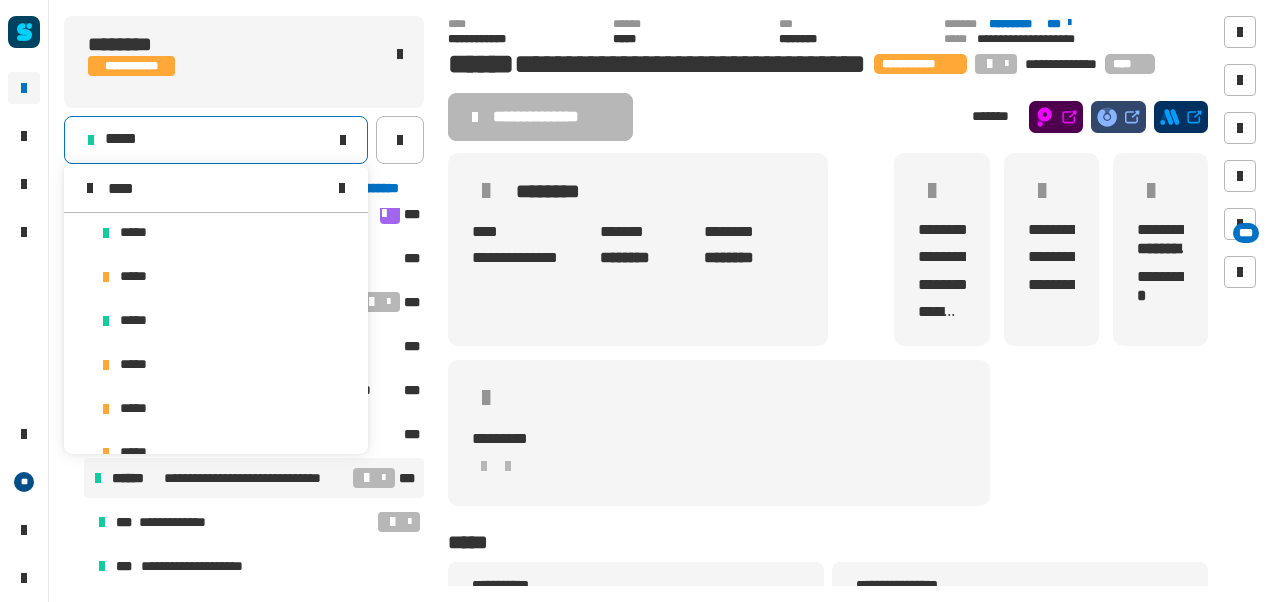scroll, scrollTop: 0, scrollLeft: 0, axis: both 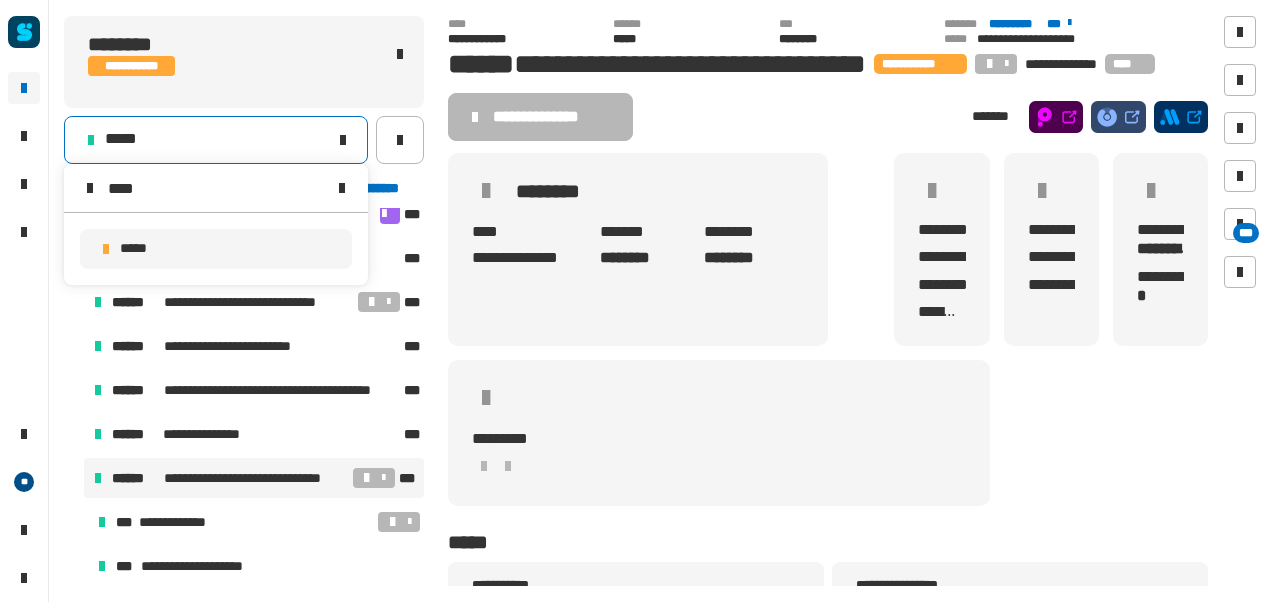 type on "****" 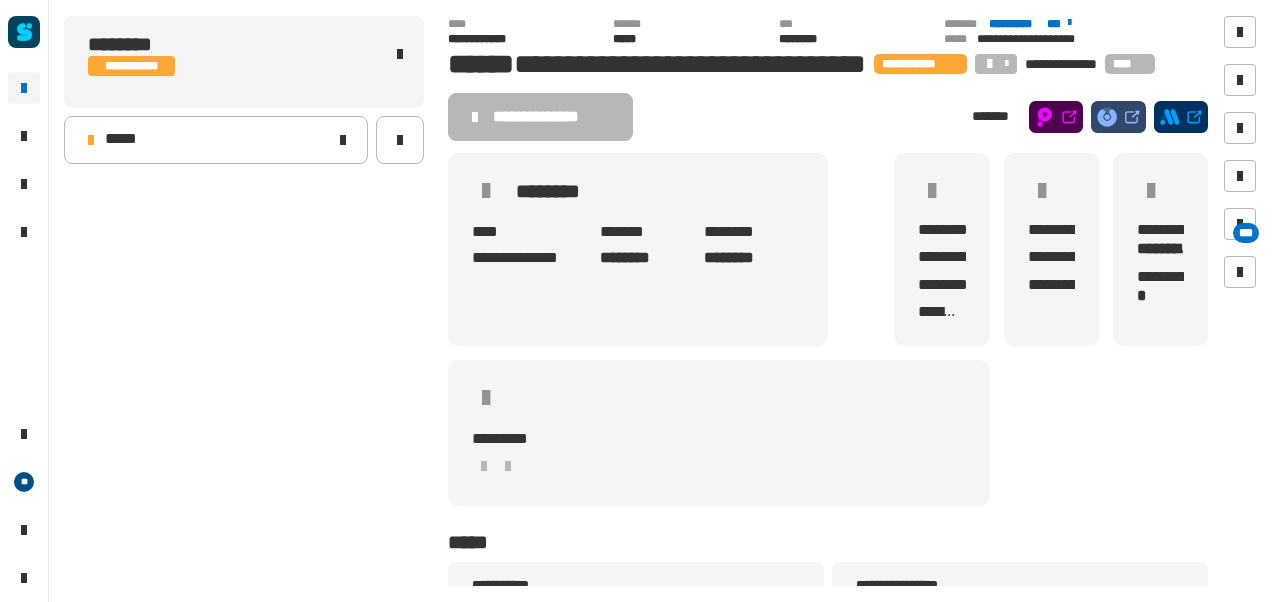 scroll, scrollTop: 0, scrollLeft: 0, axis: both 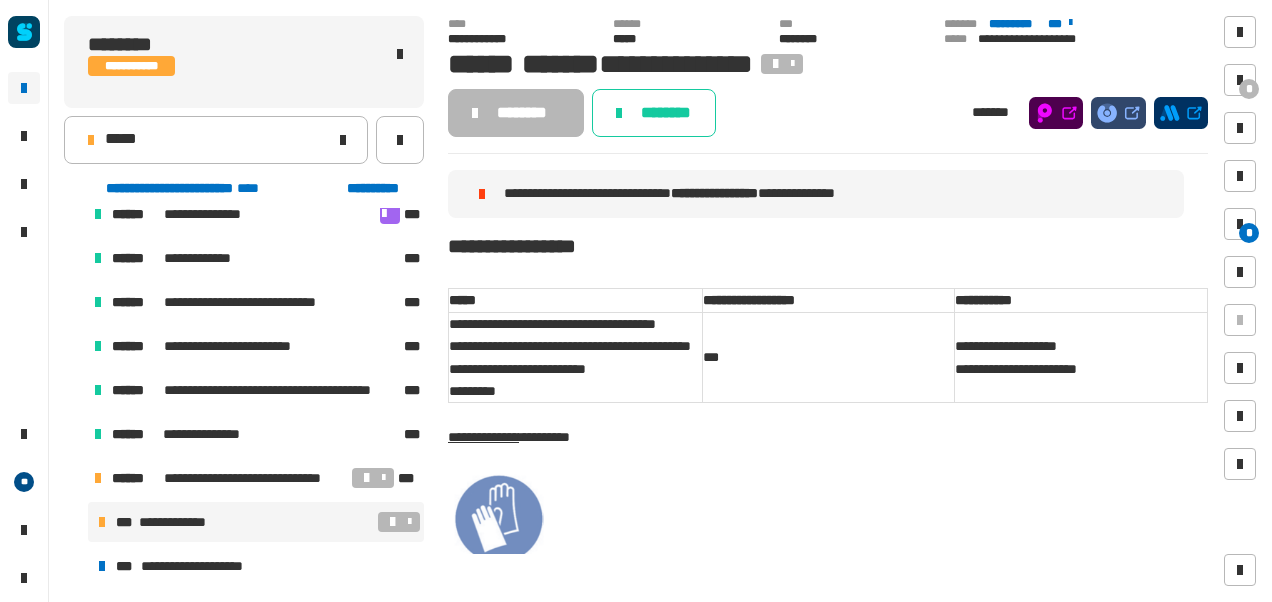 click on "**********" at bounding box center (256, 522) 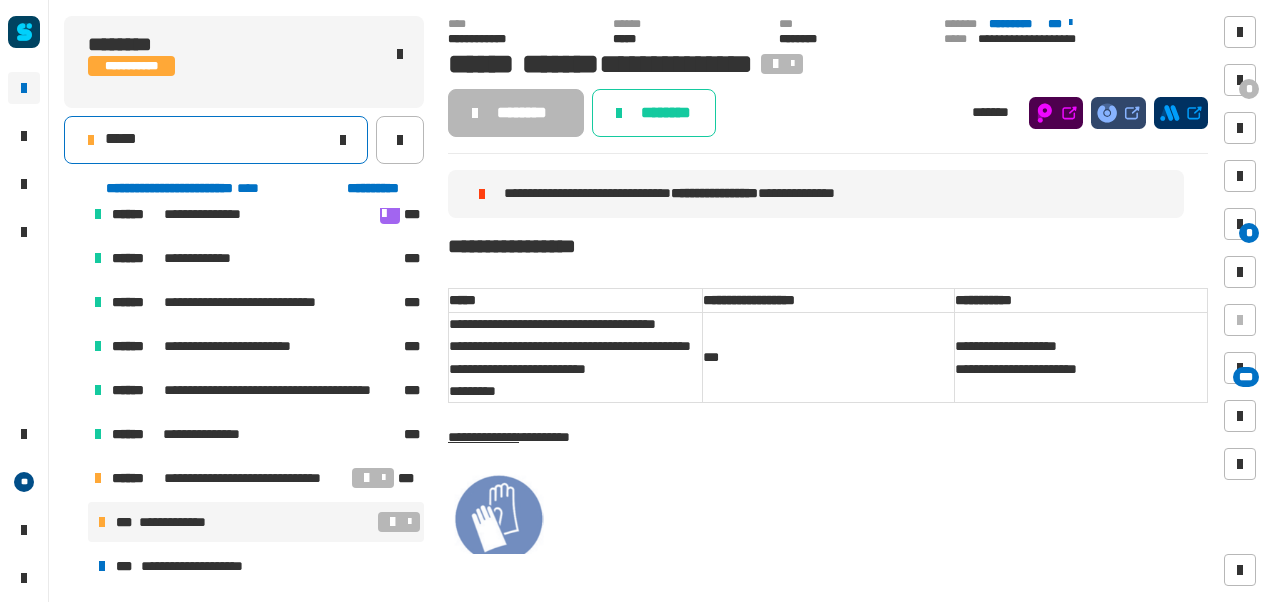 click on "*****" 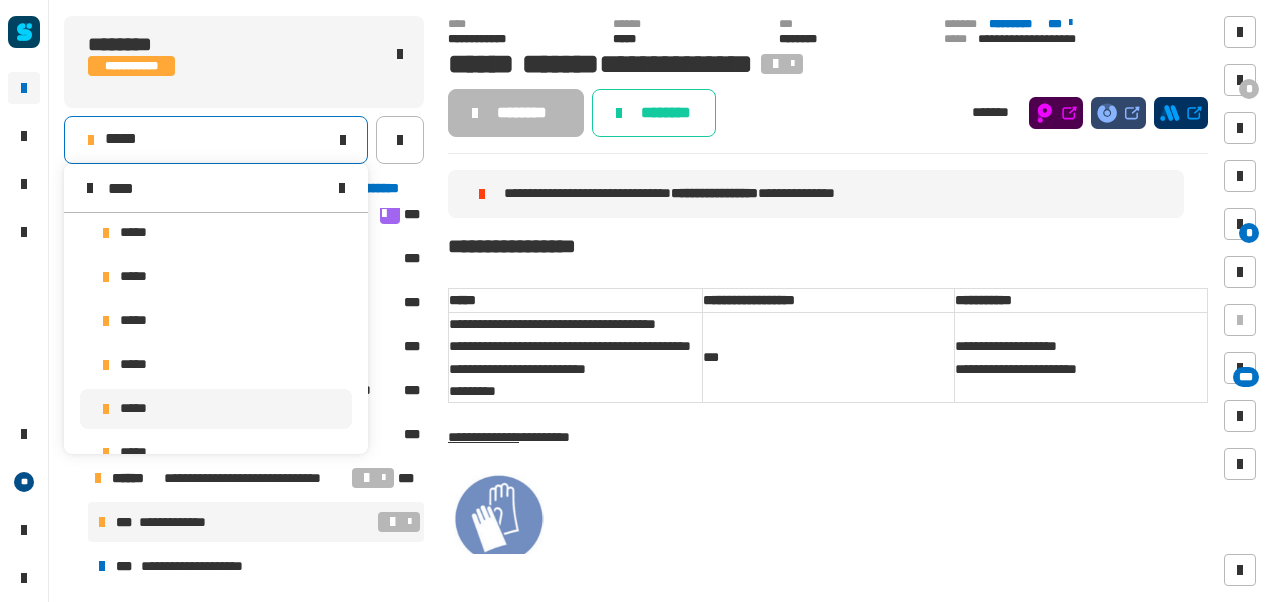 scroll, scrollTop: 0, scrollLeft: 0, axis: both 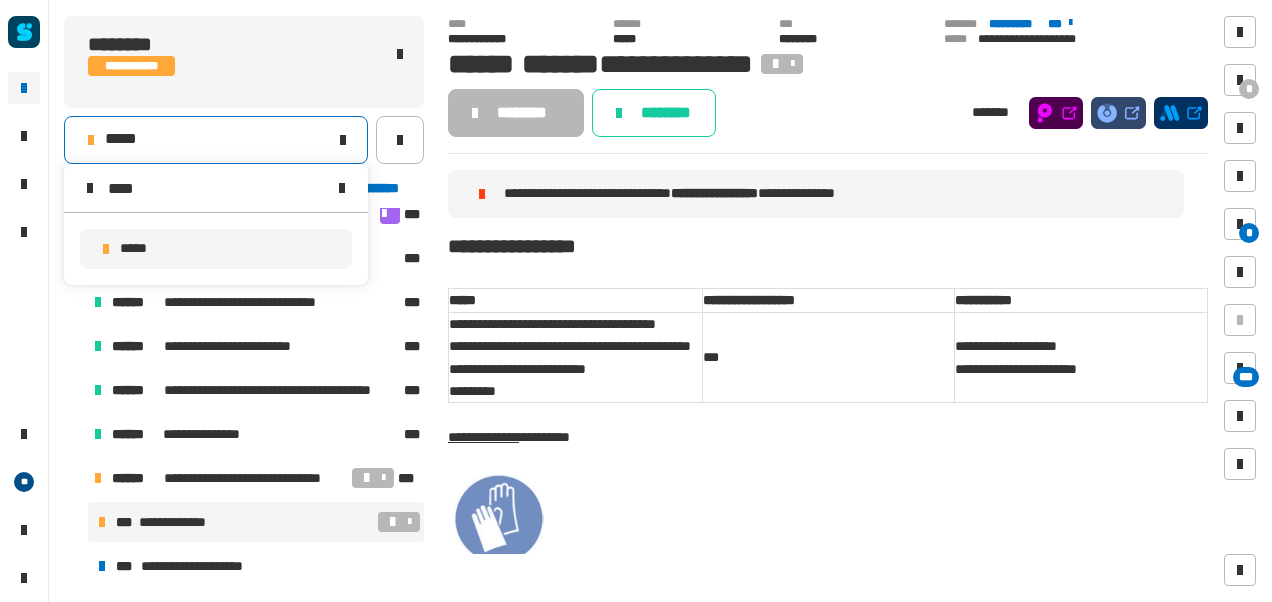 type on "****" 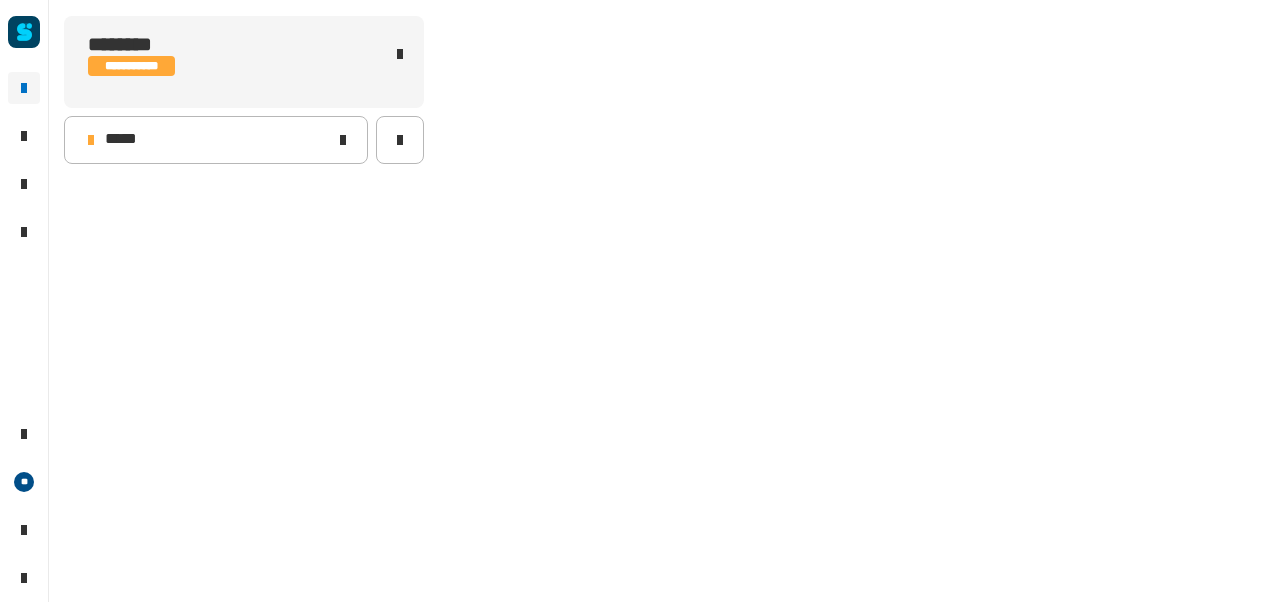 scroll, scrollTop: 0, scrollLeft: 0, axis: both 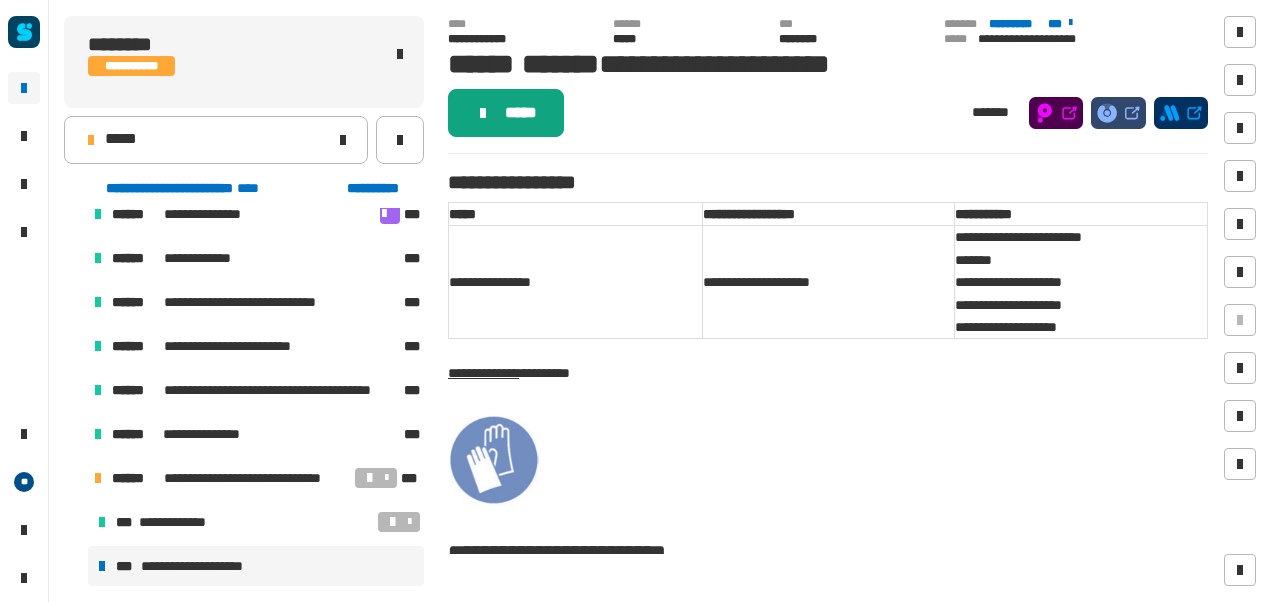 click on "*****" 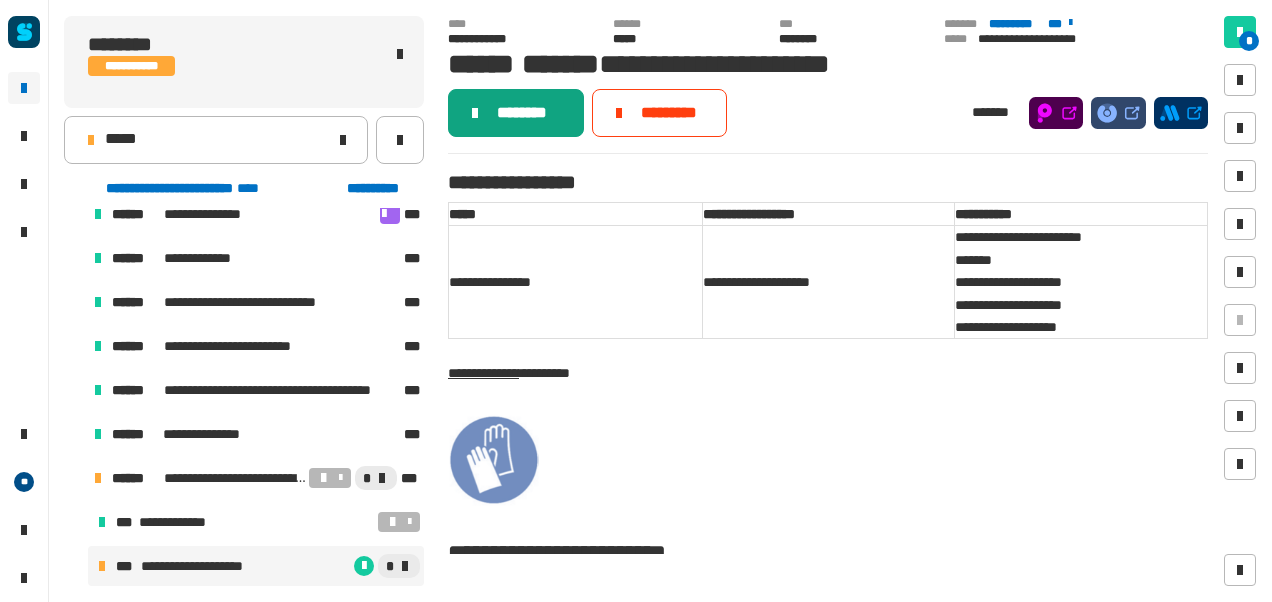 click on "********" 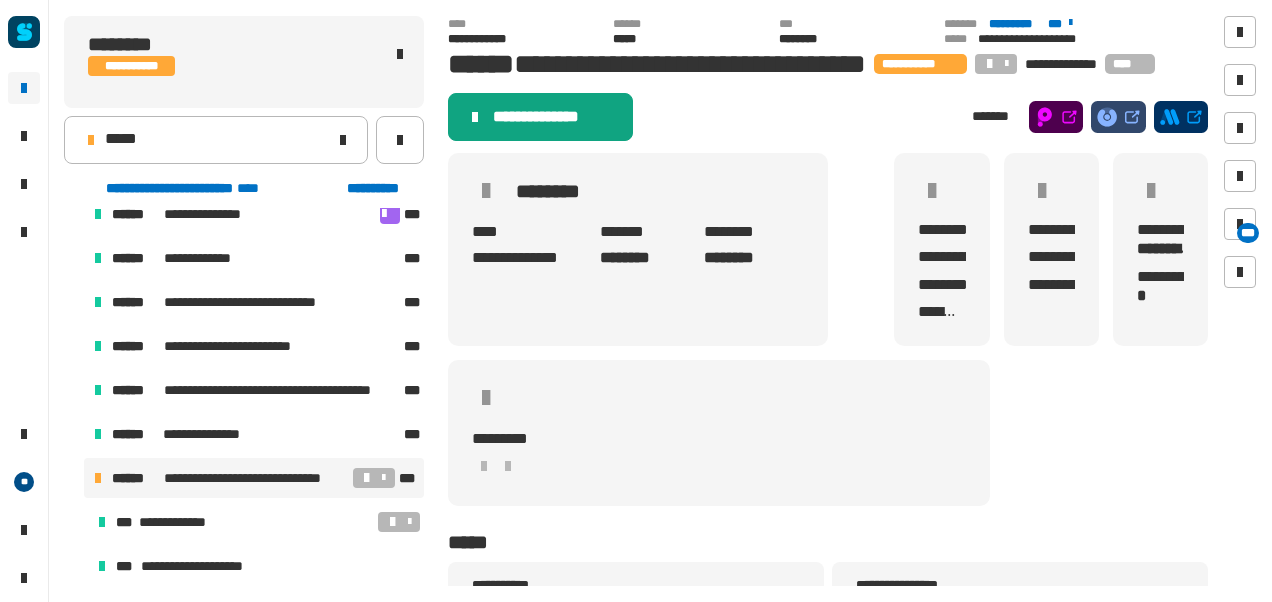 click on "**********" 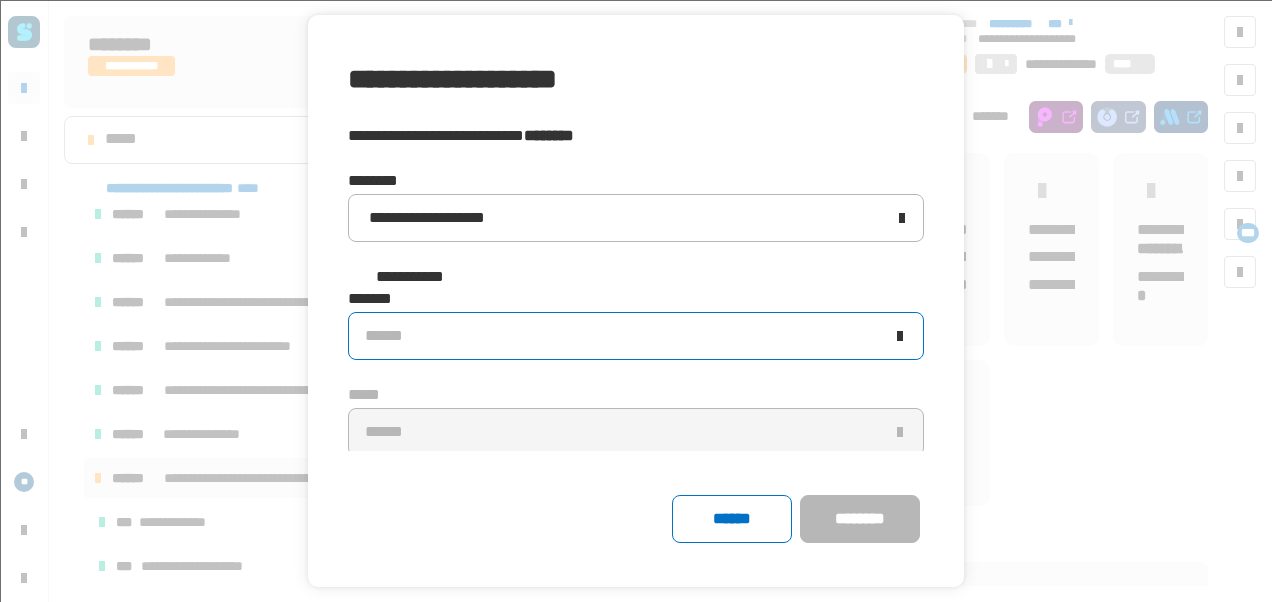click on "******" 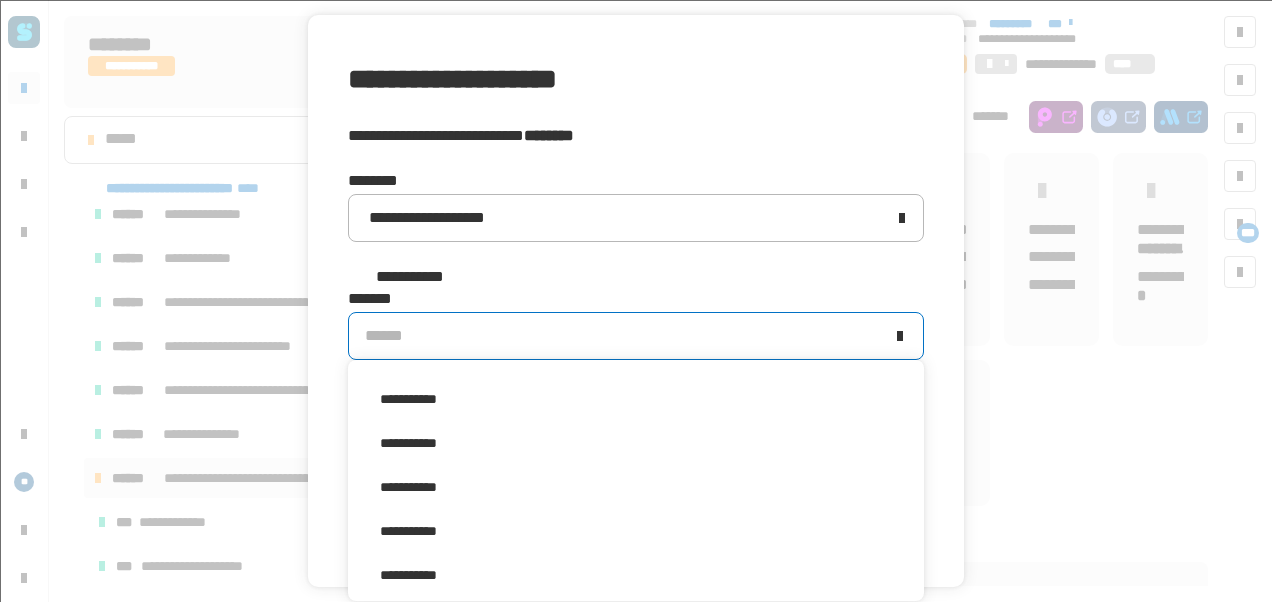 scroll, scrollTop: 410, scrollLeft: 0, axis: vertical 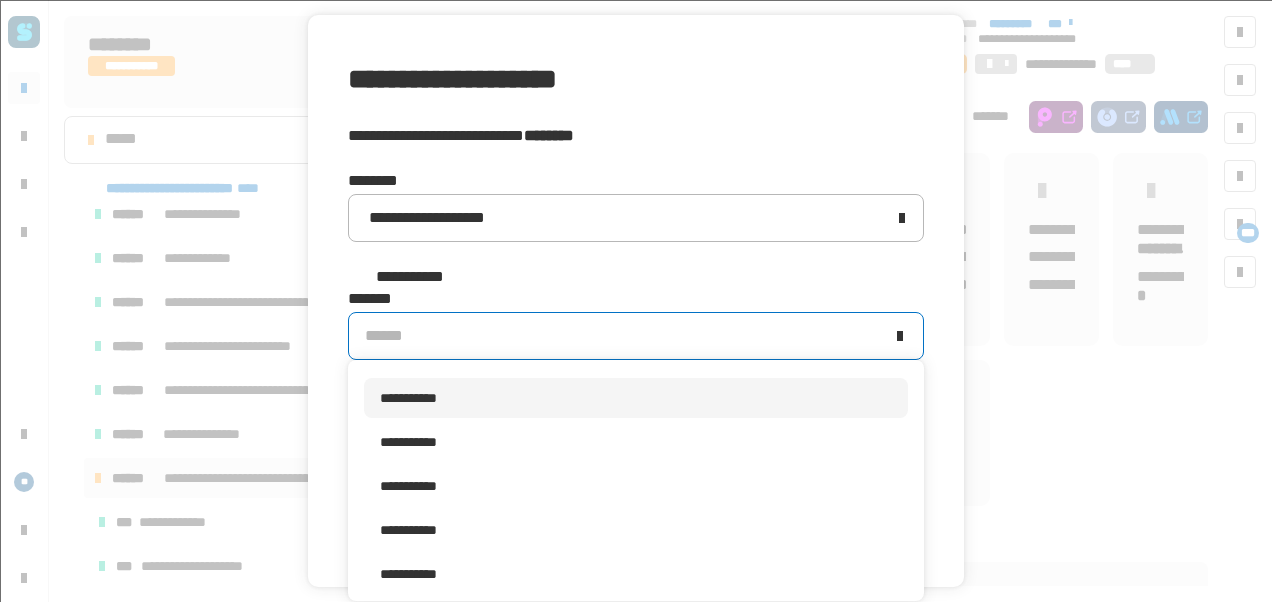 click on "**********" at bounding box center [636, 398] 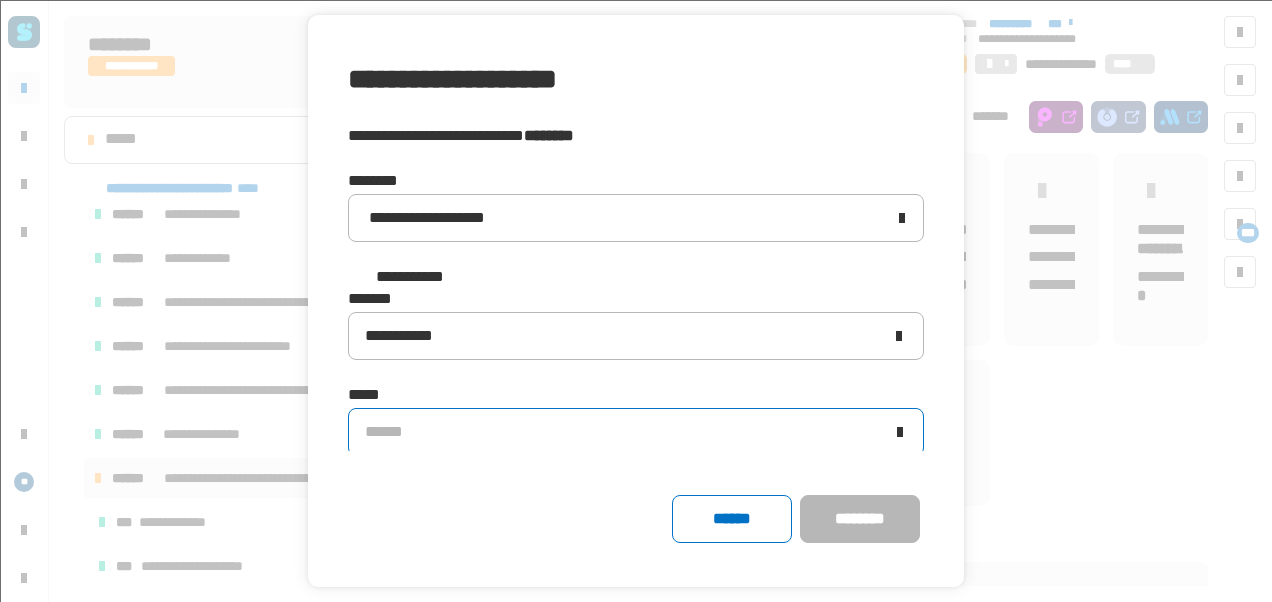 click on "******" 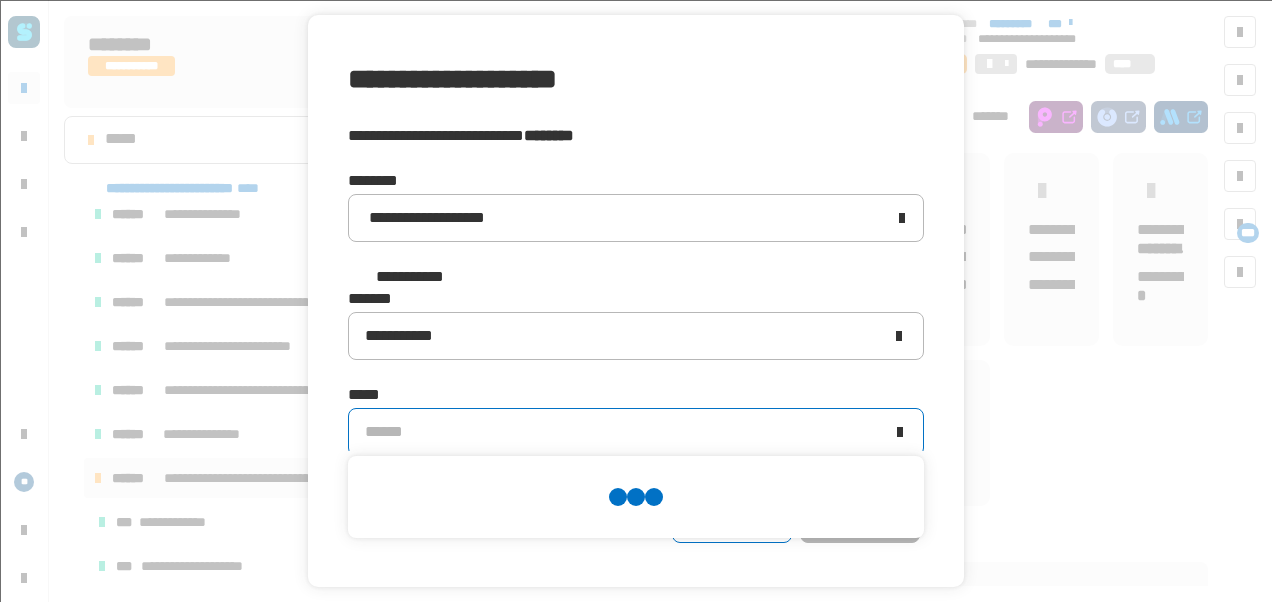 scroll, scrollTop: 0, scrollLeft: 0, axis: both 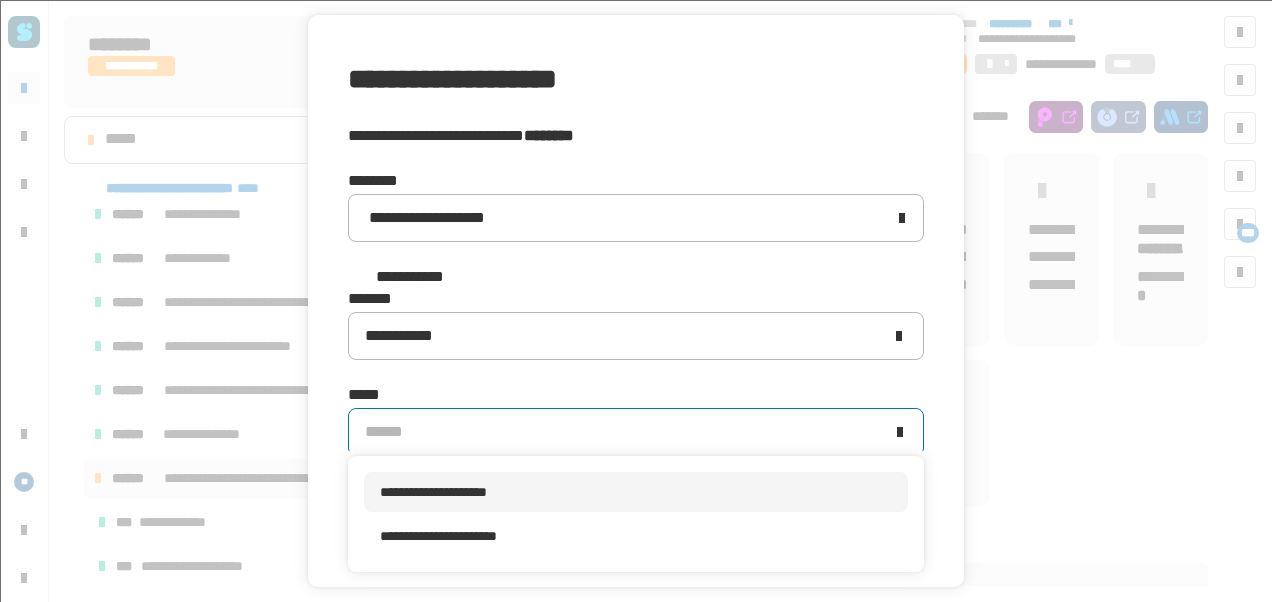 click on "**********" at bounding box center (433, 492) 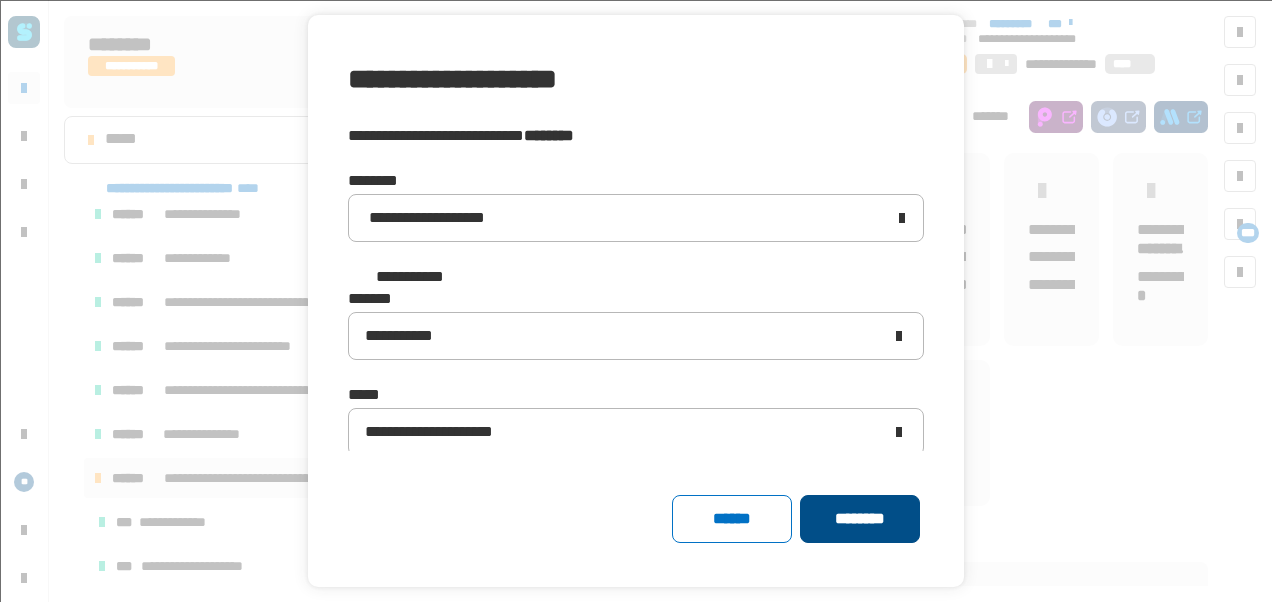 click on "********" 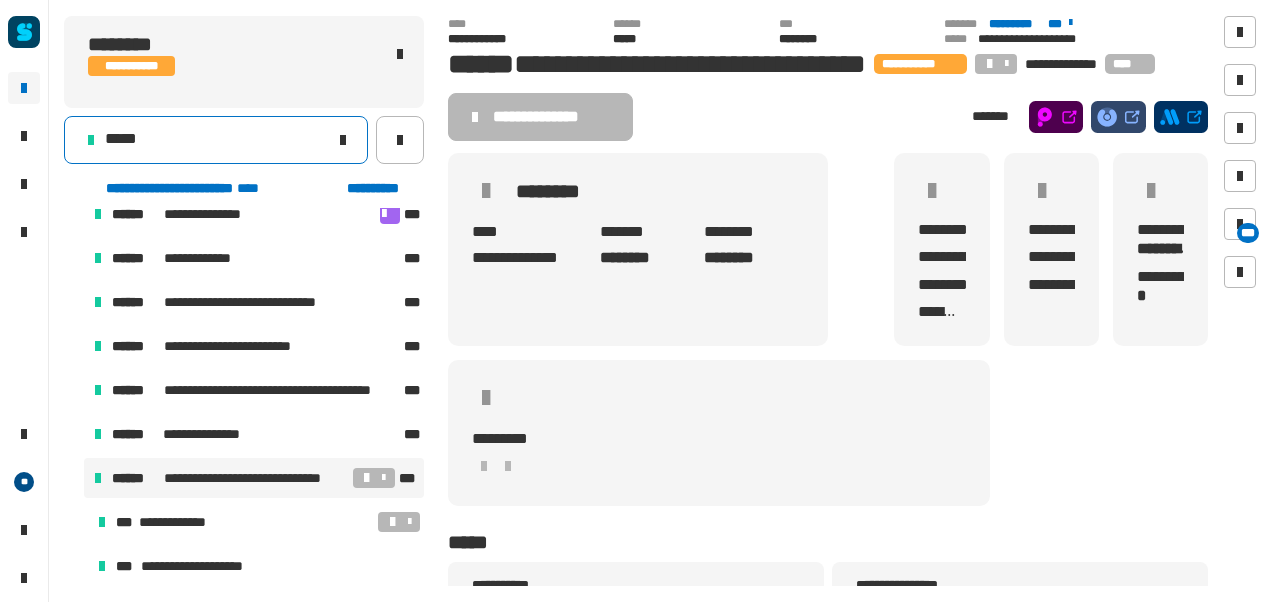 click on "*****" 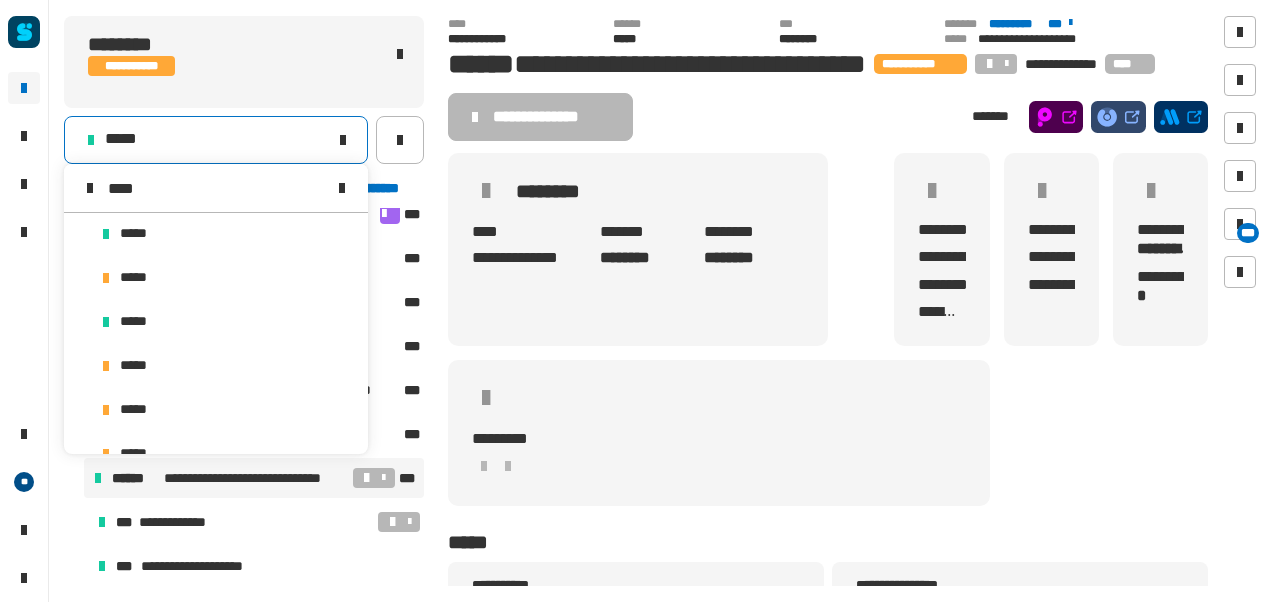 scroll, scrollTop: 0, scrollLeft: 0, axis: both 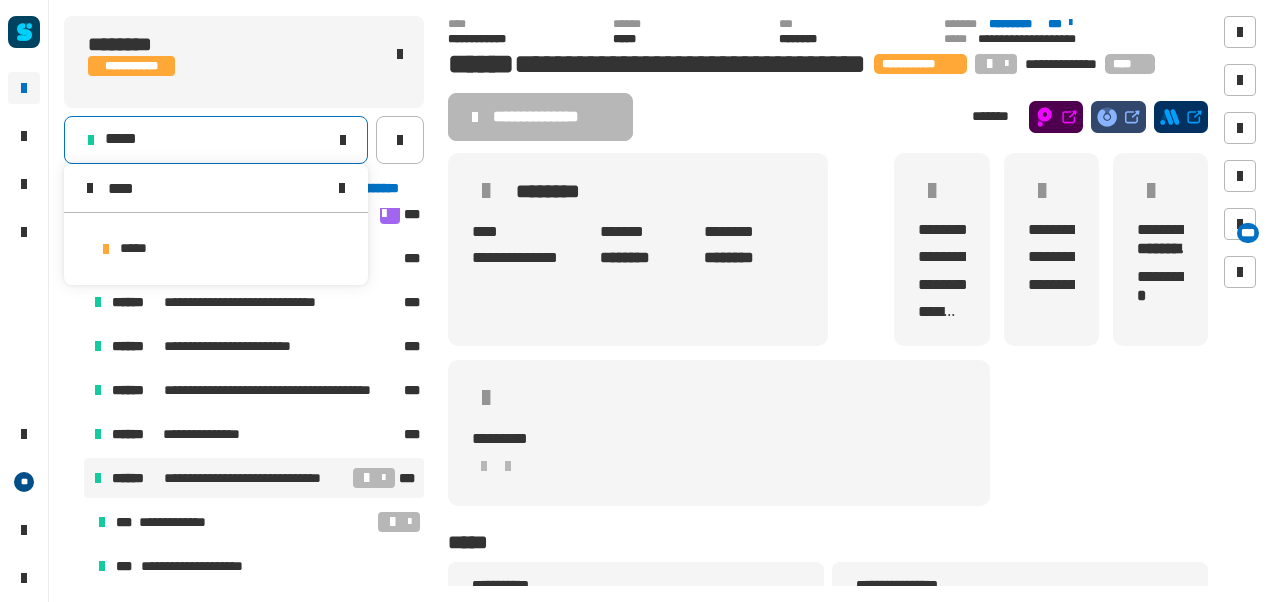 type on "****" 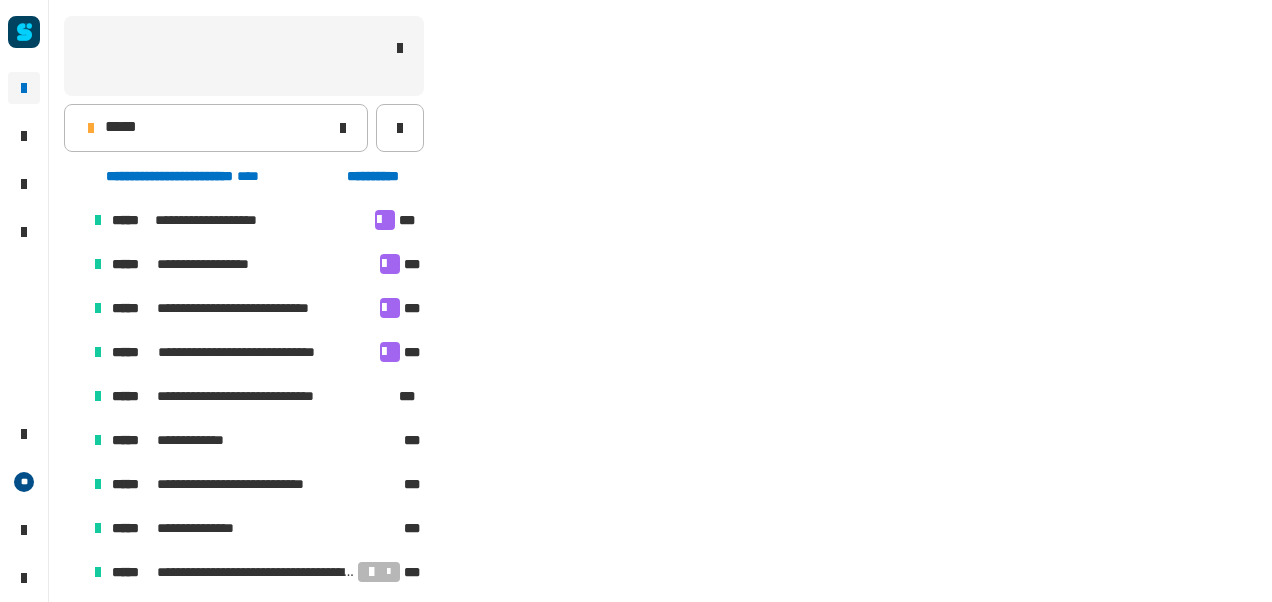 scroll, scrollTop: 502, scrollLeft: 0, axis: vertical 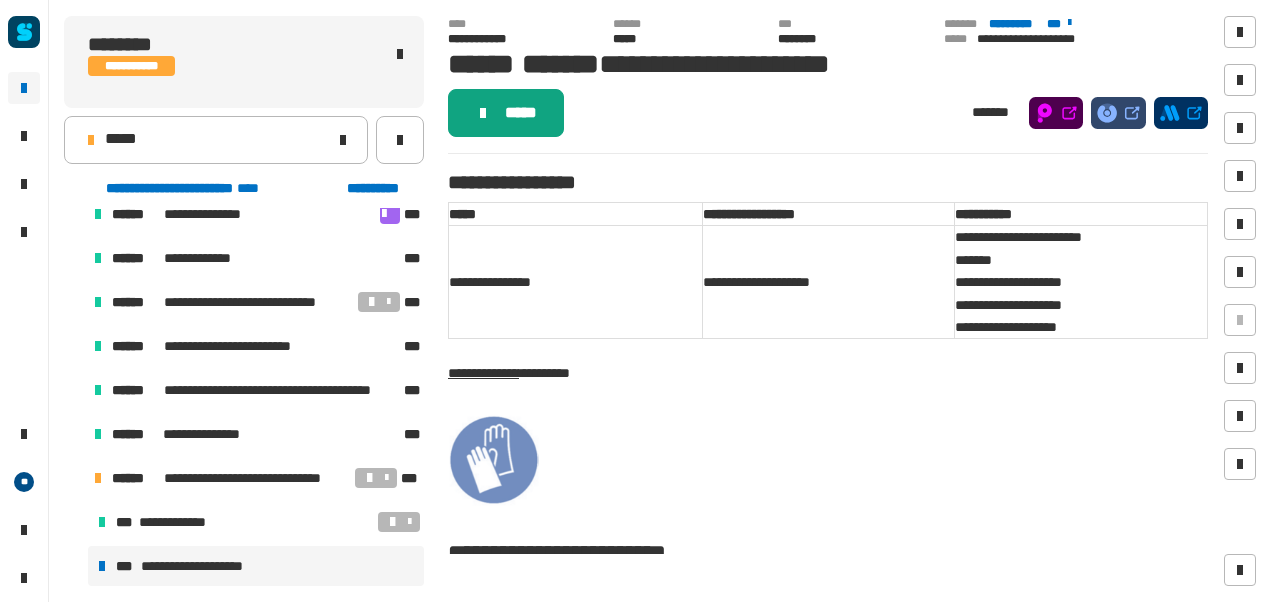 click 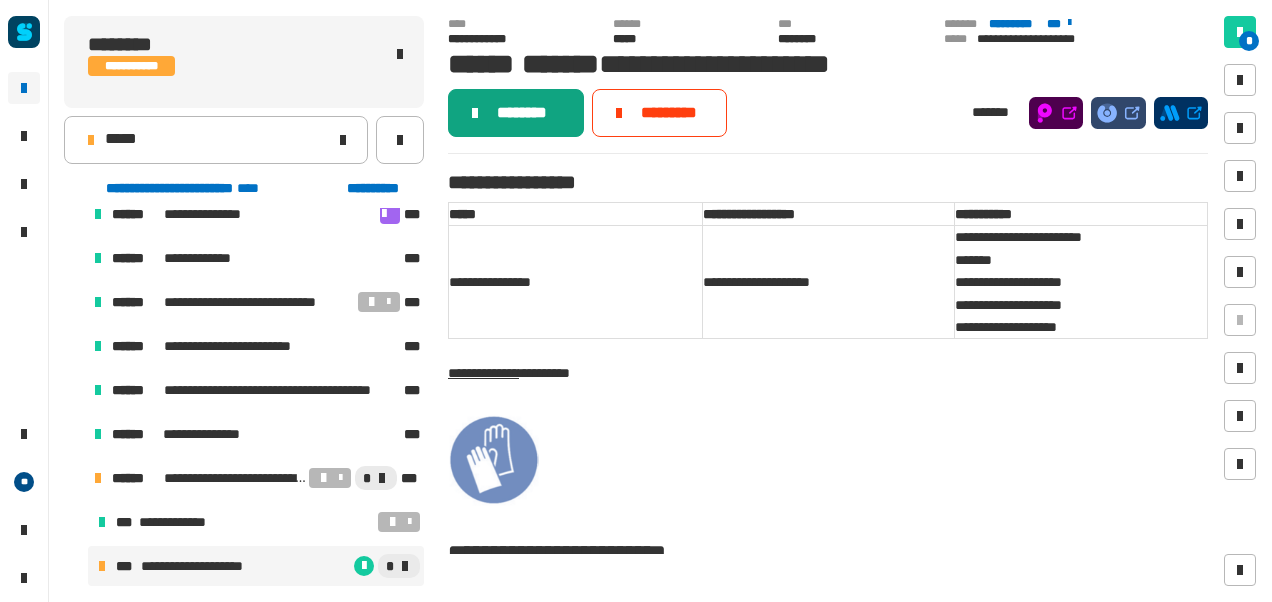 click on "********" 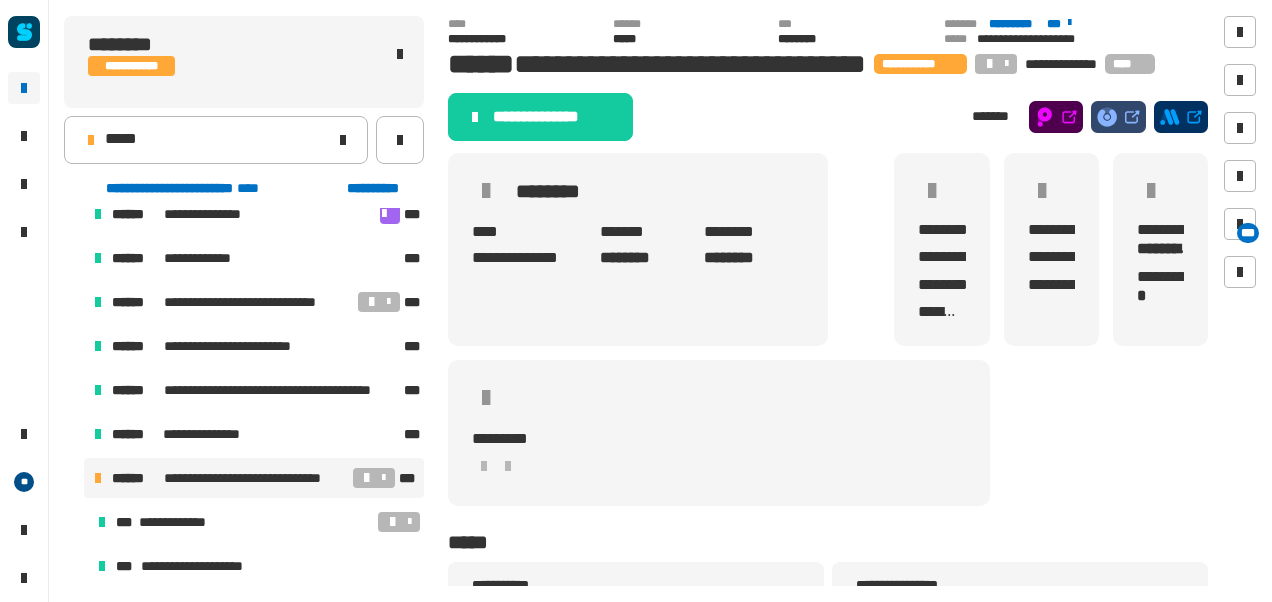 click on "**********" 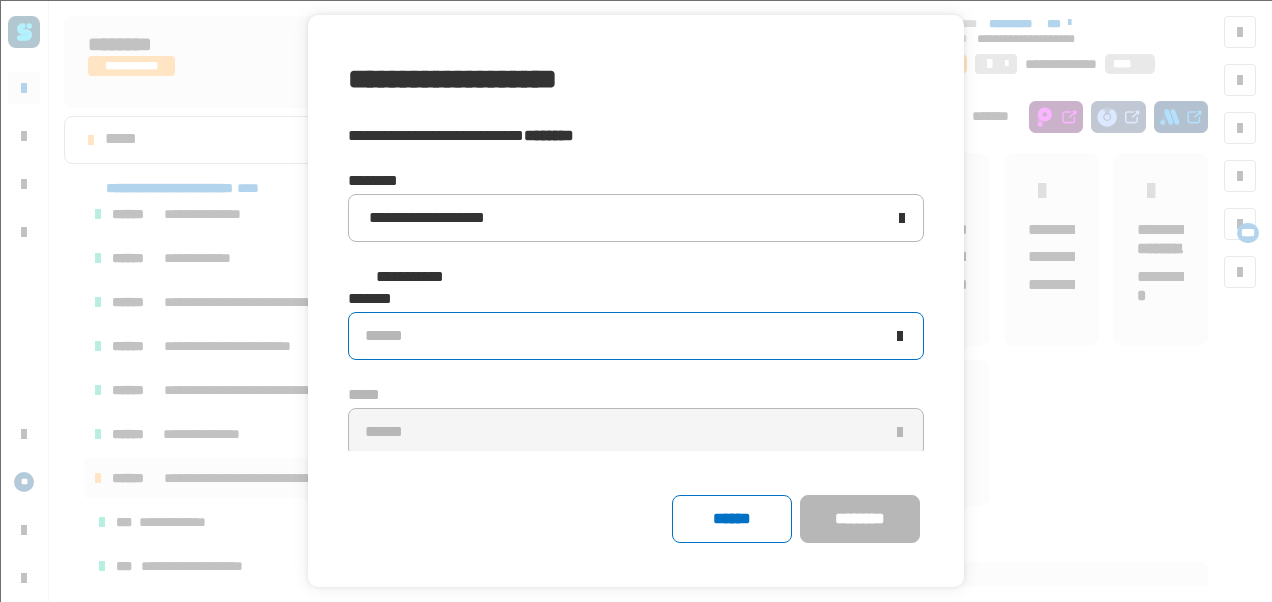 click on "******" 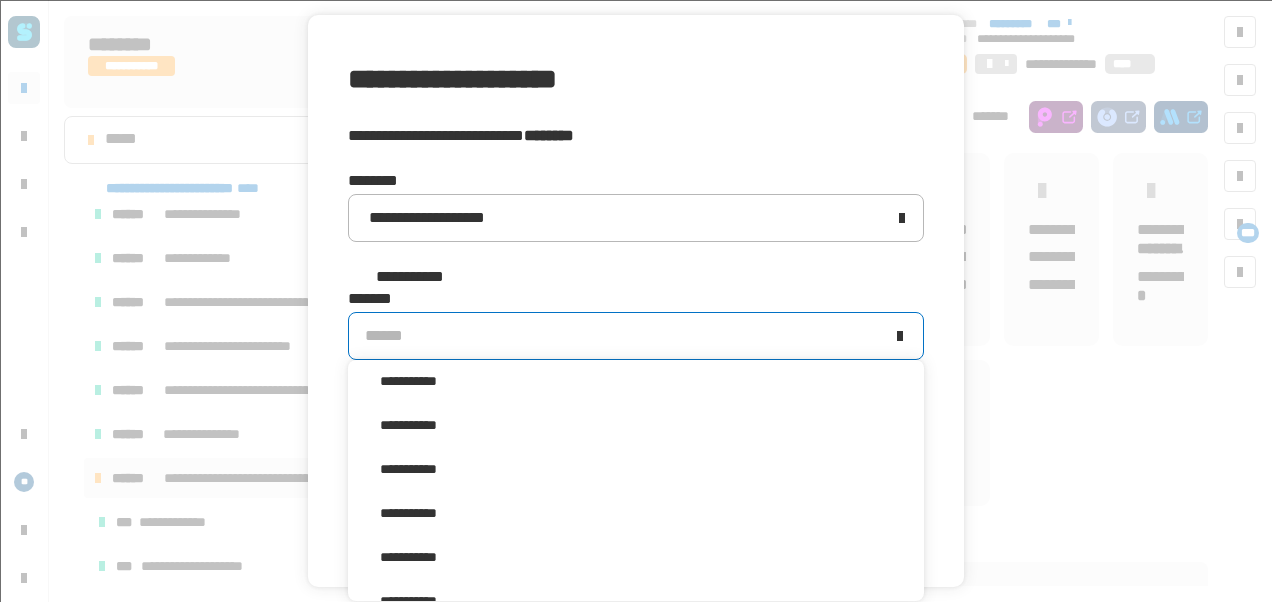 scroll, scrollTop: 349, scrollLeft: 0, axis: vertical 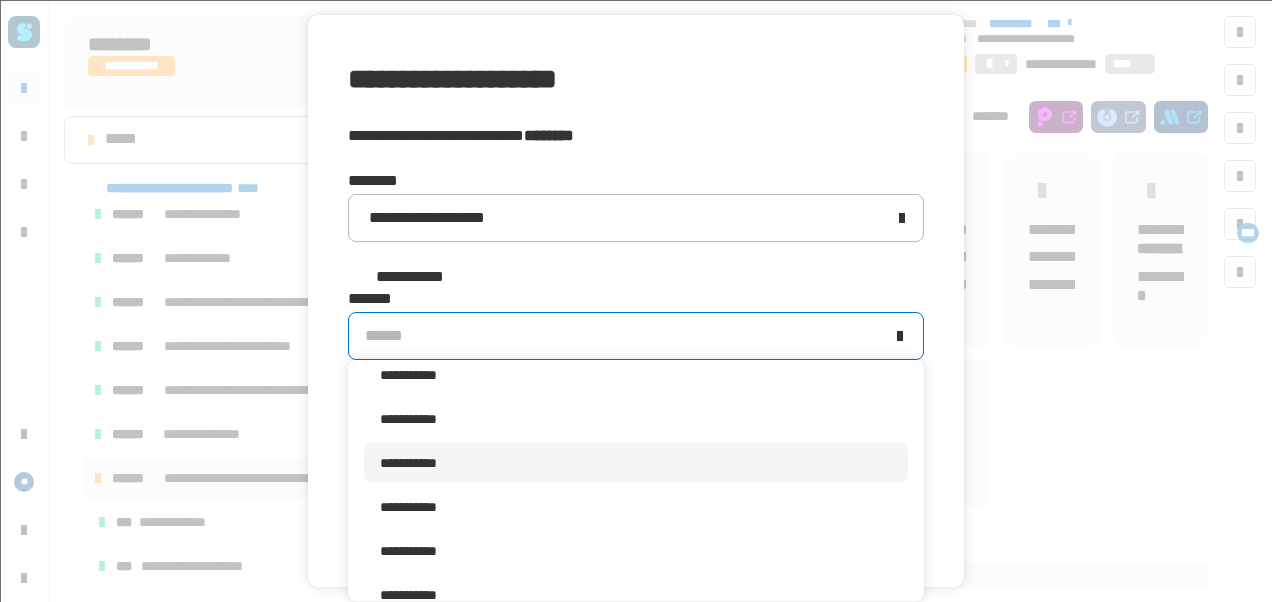 click on "**********" at bounding box center [636, 463] 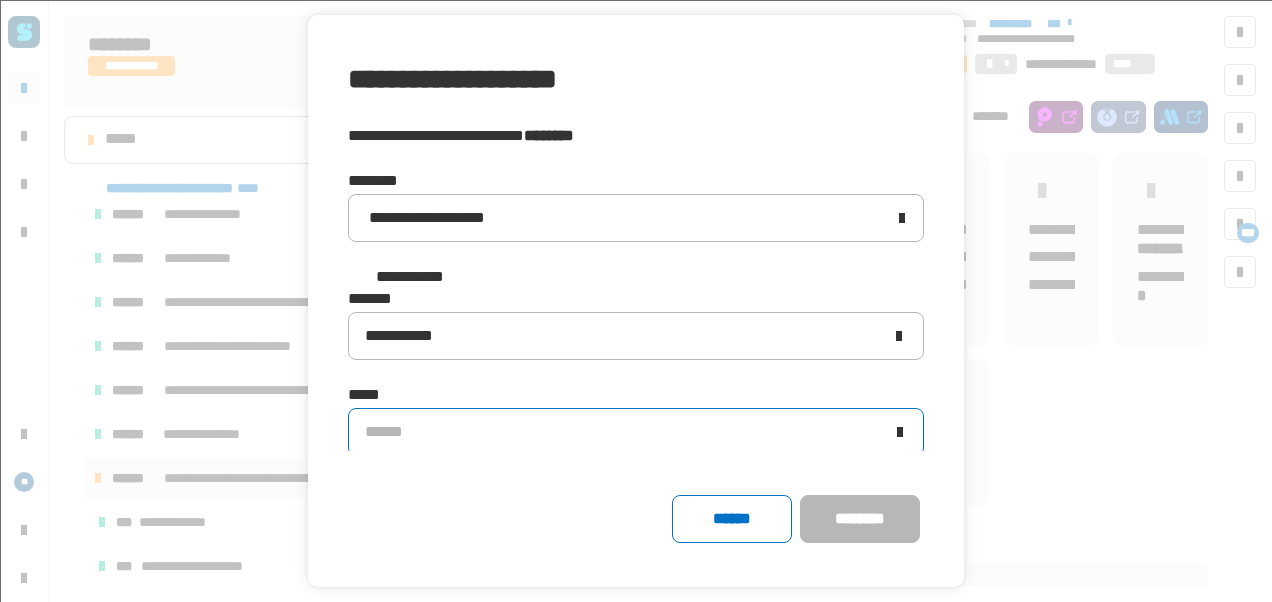 click on "******" 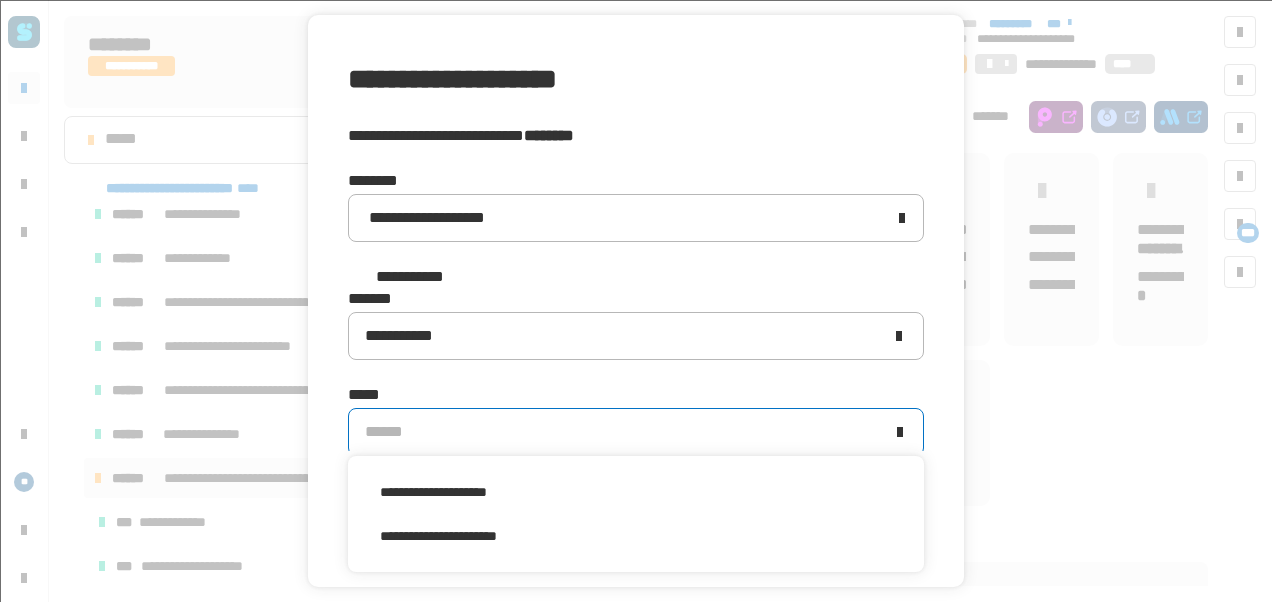 scroll, scrollTop: 0, scrollLeft: 0, axis: both 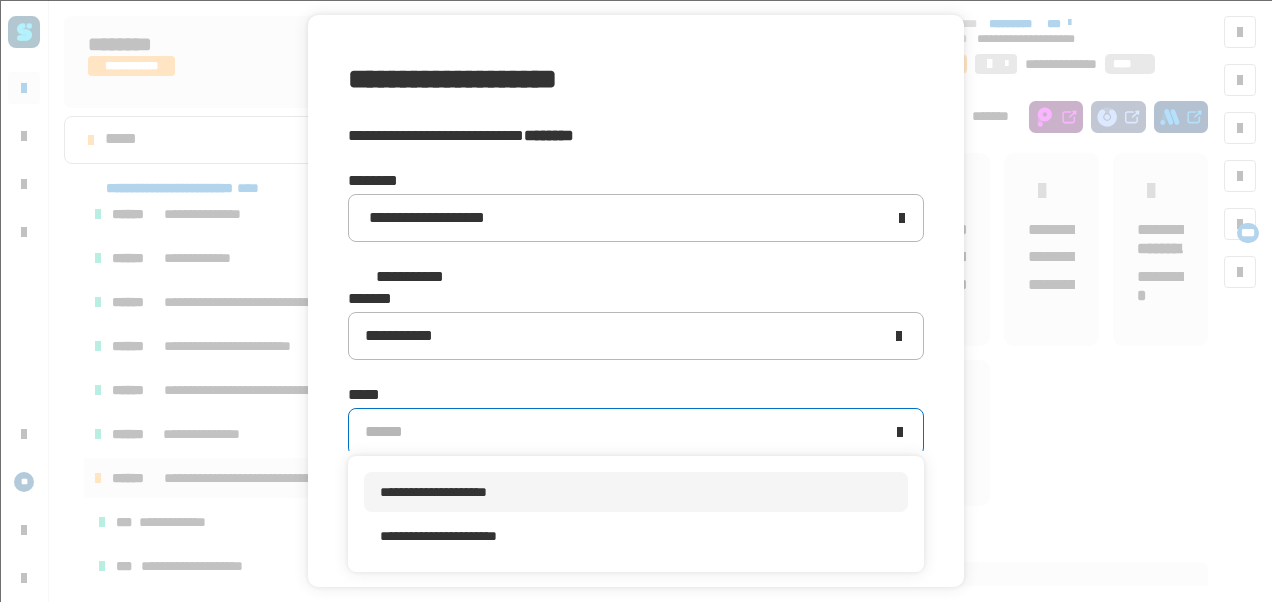 click on "**********" at bounding box center [433, 492] 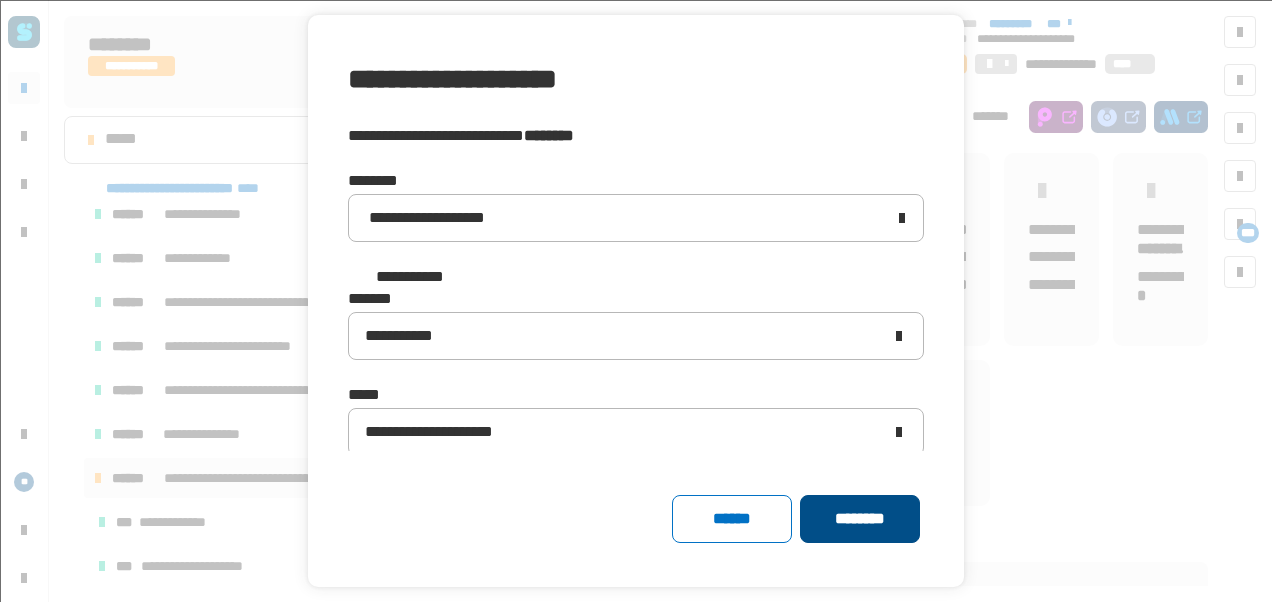 click on "********" 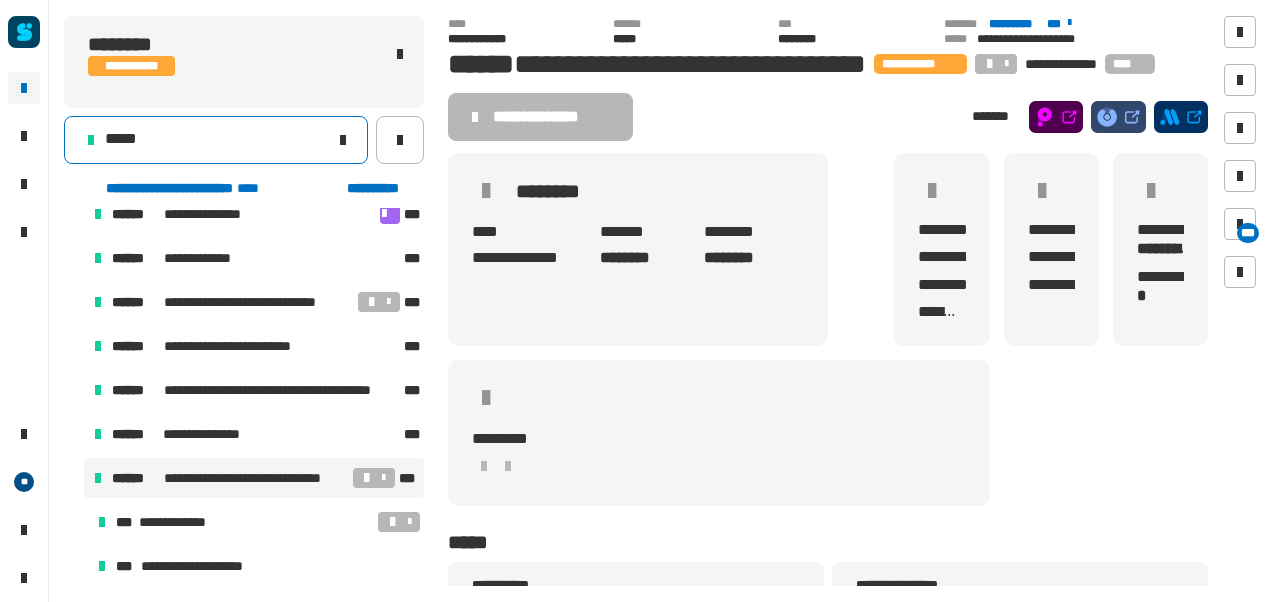click on "*****" 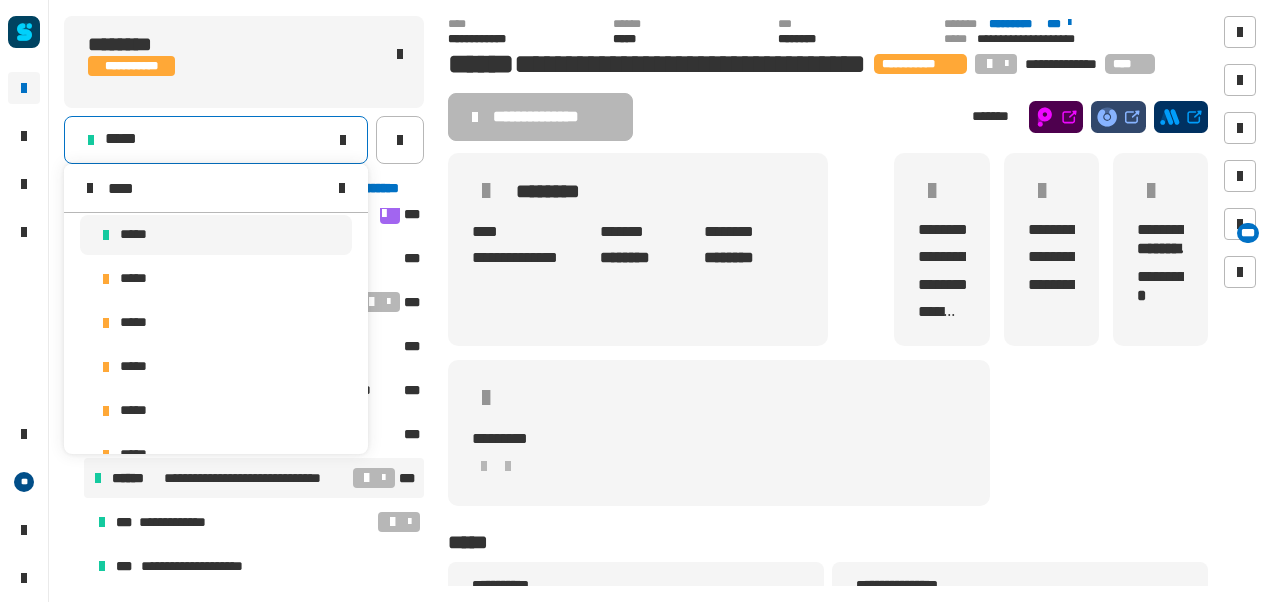 scroll, scrollTop: 0, scrollLeft: 0, axis: both 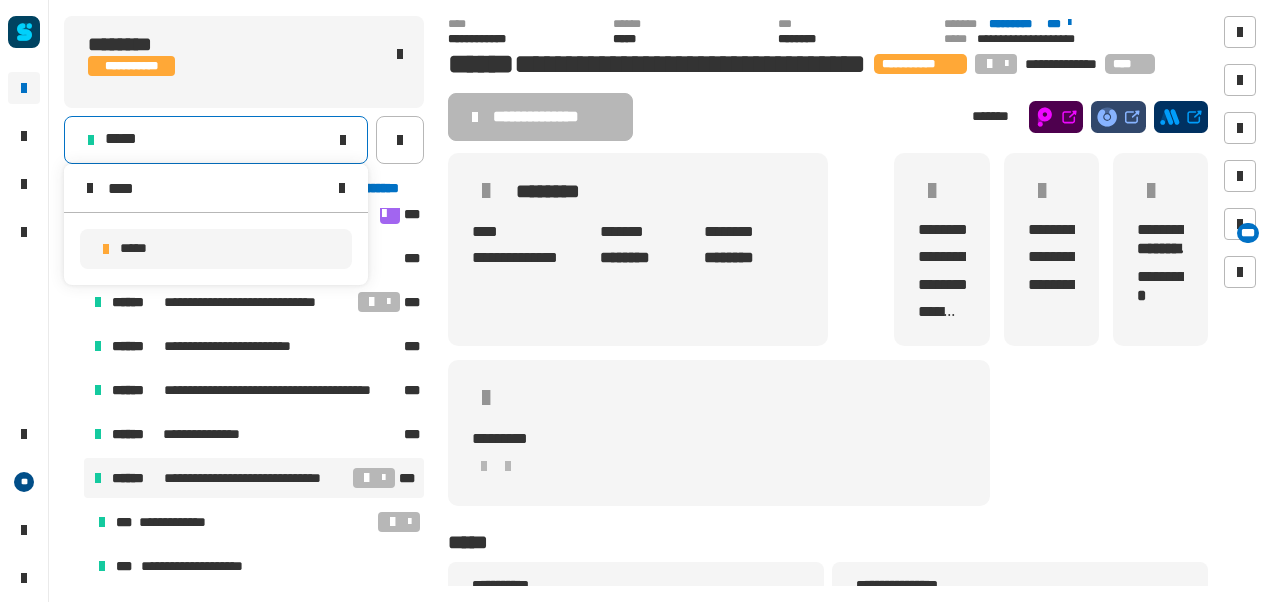 type on "****" 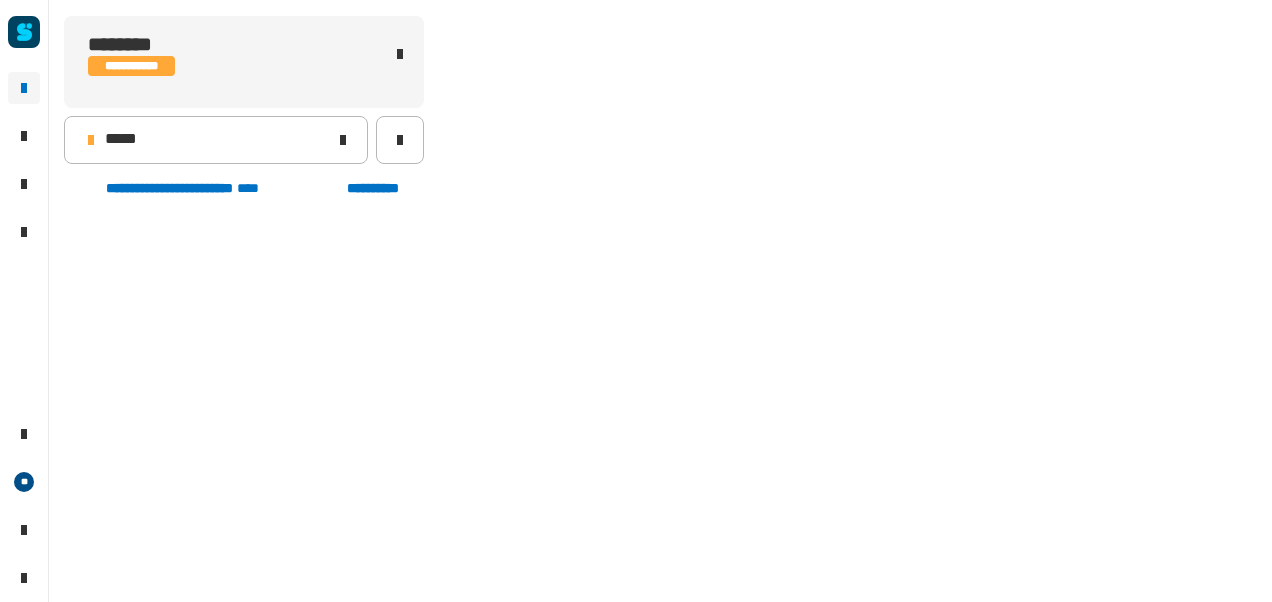 scroll, scrollTop: 502, scrollLeft: 0, axis: vertical 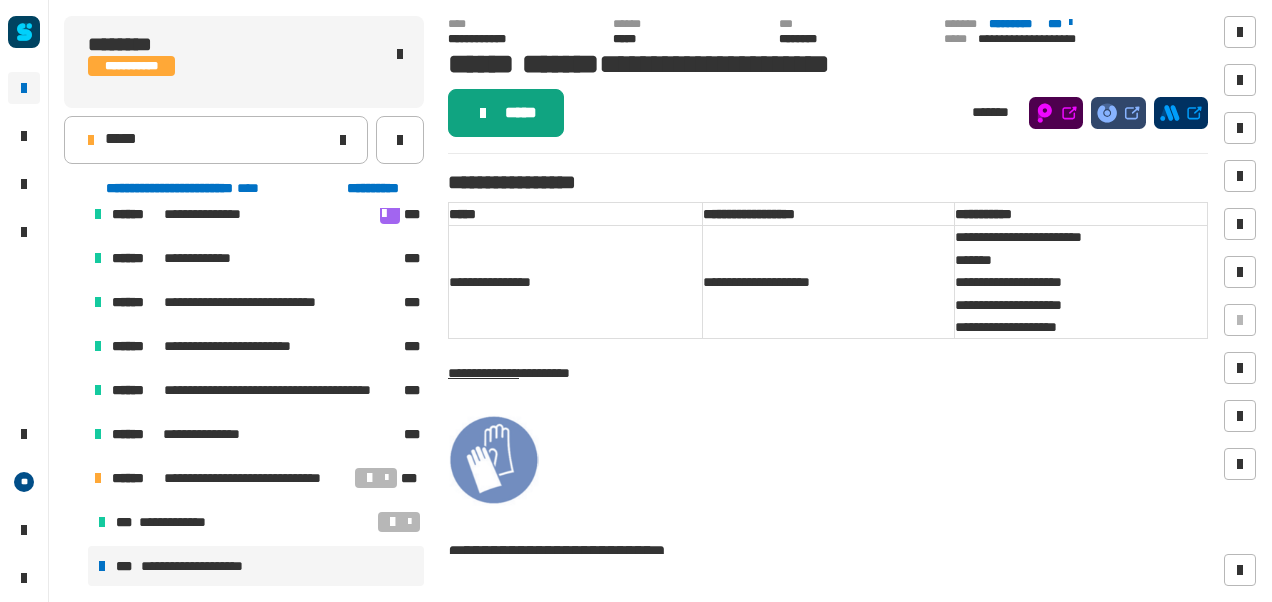 click on "*****" 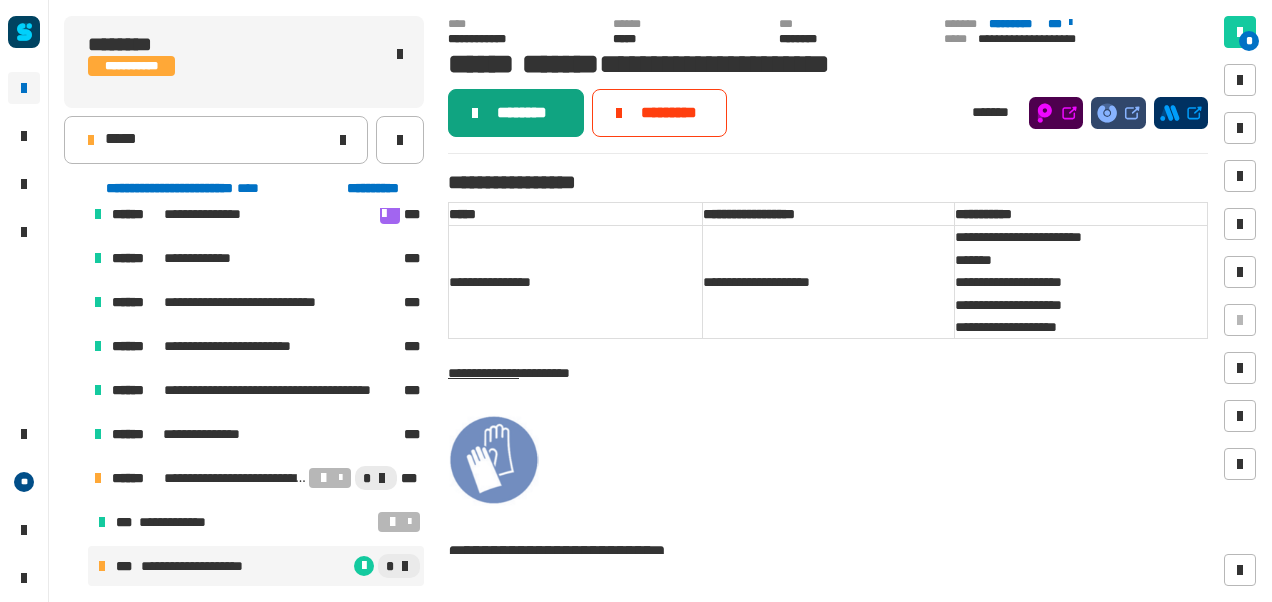 click on "********" 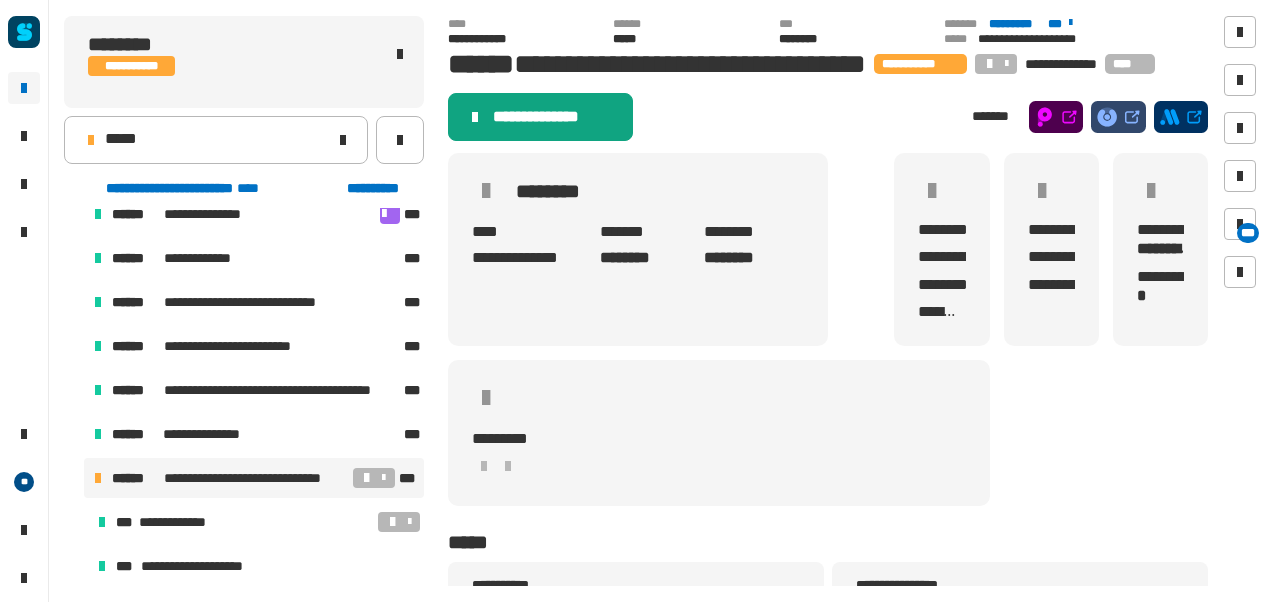 click on "**********" 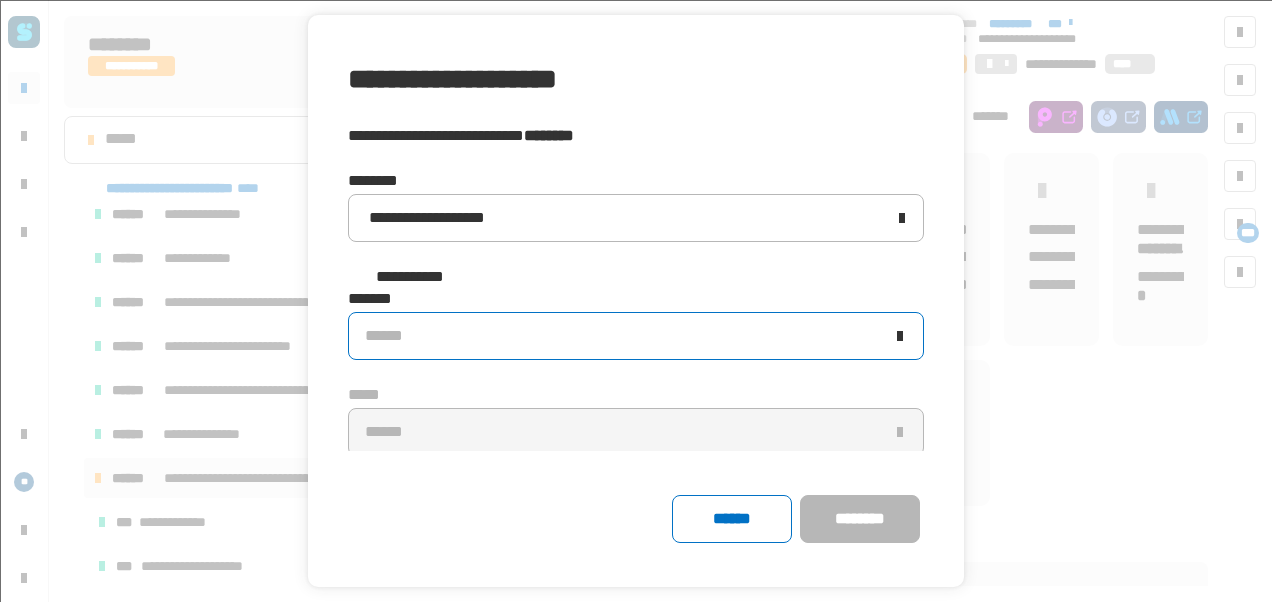 click on "******" 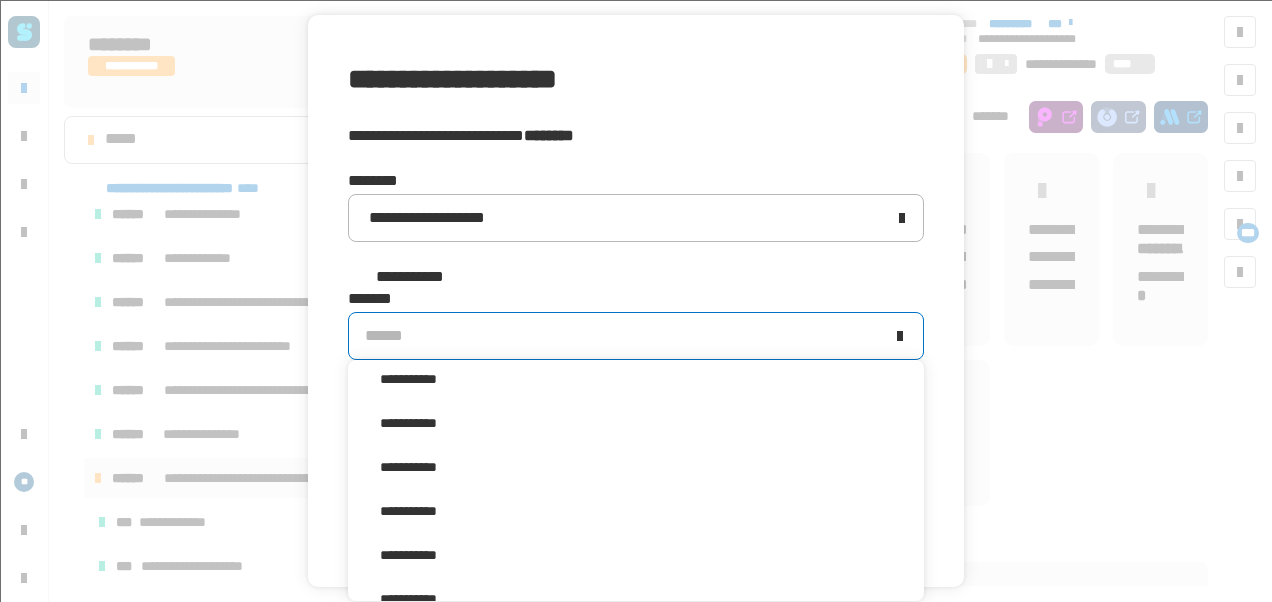 scroll, scrollTop: 307, scrollLeft: 0, axis: vertical 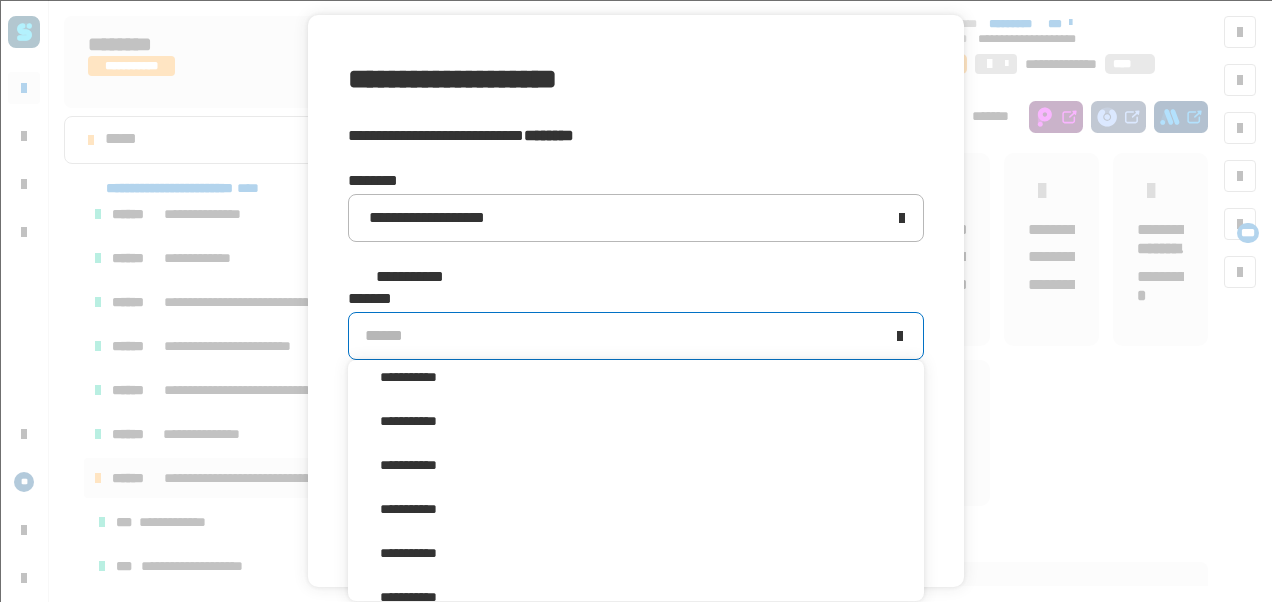 click on "**********" at bounding box center (636, 509) 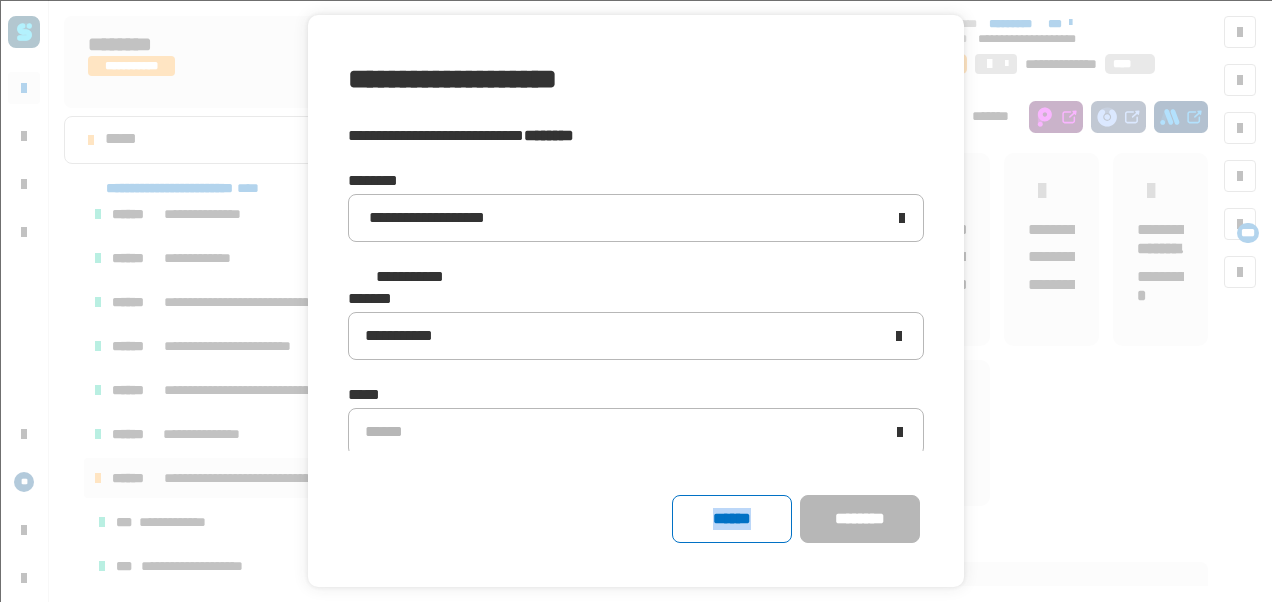 click on "****** ********" 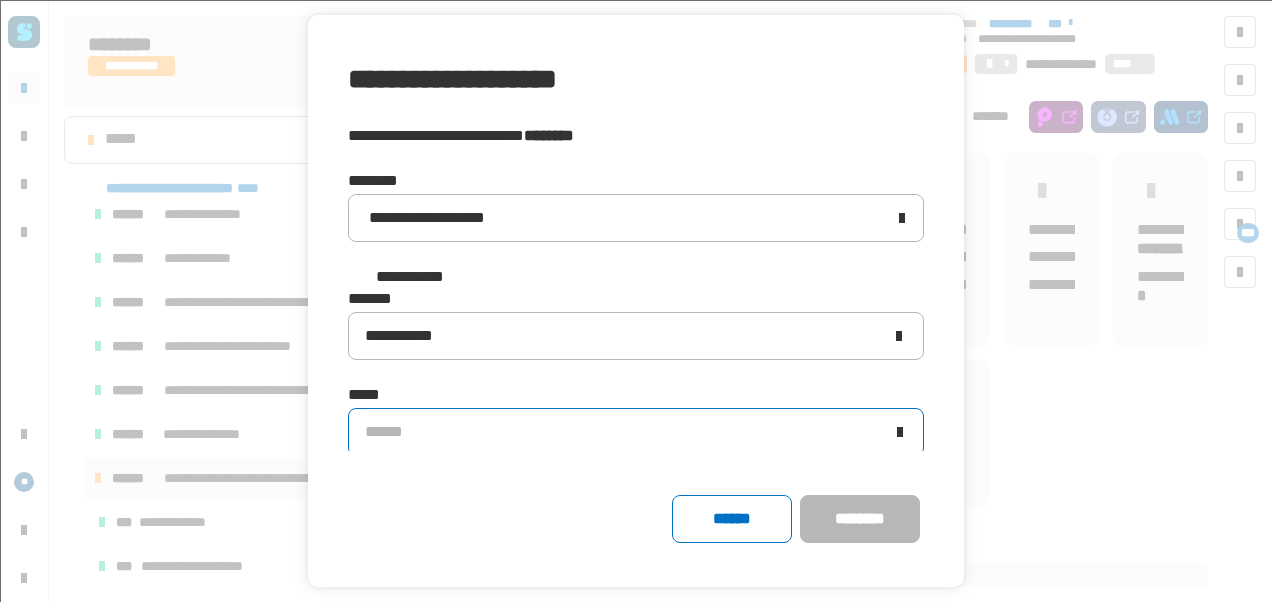 drag, startPoint x: 517, startPoint y: 512, endPoint x: 427, endPoint y: 448, distance: 110.4355 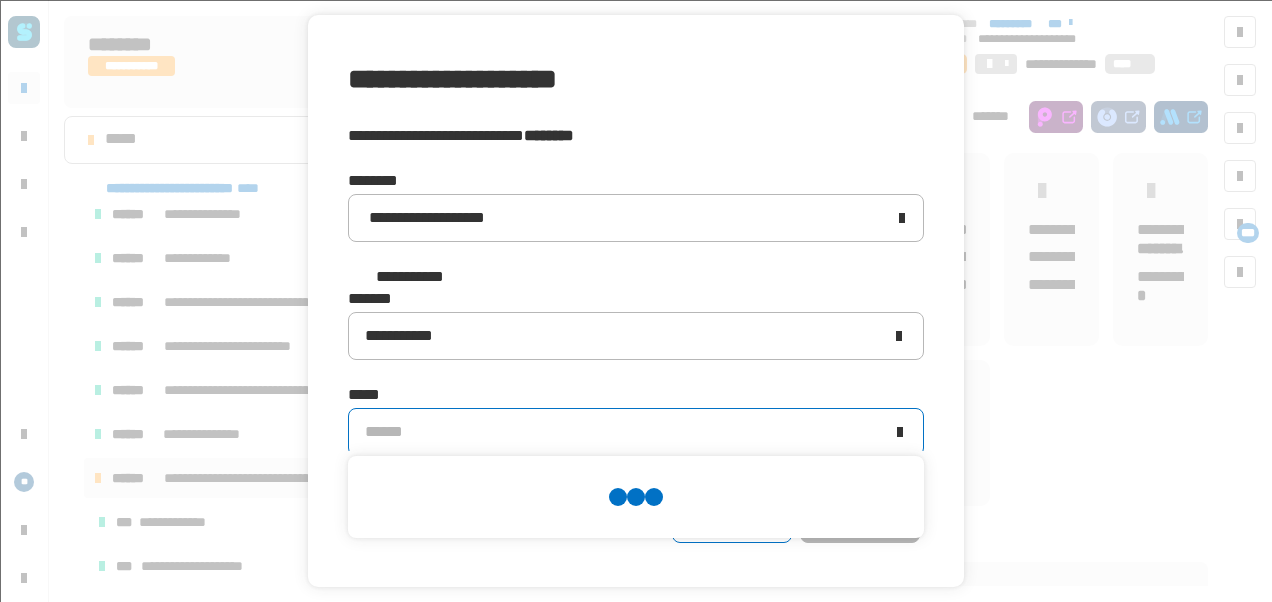 scroll, scrollTop: 0, scrollLeft: 0, axis: both 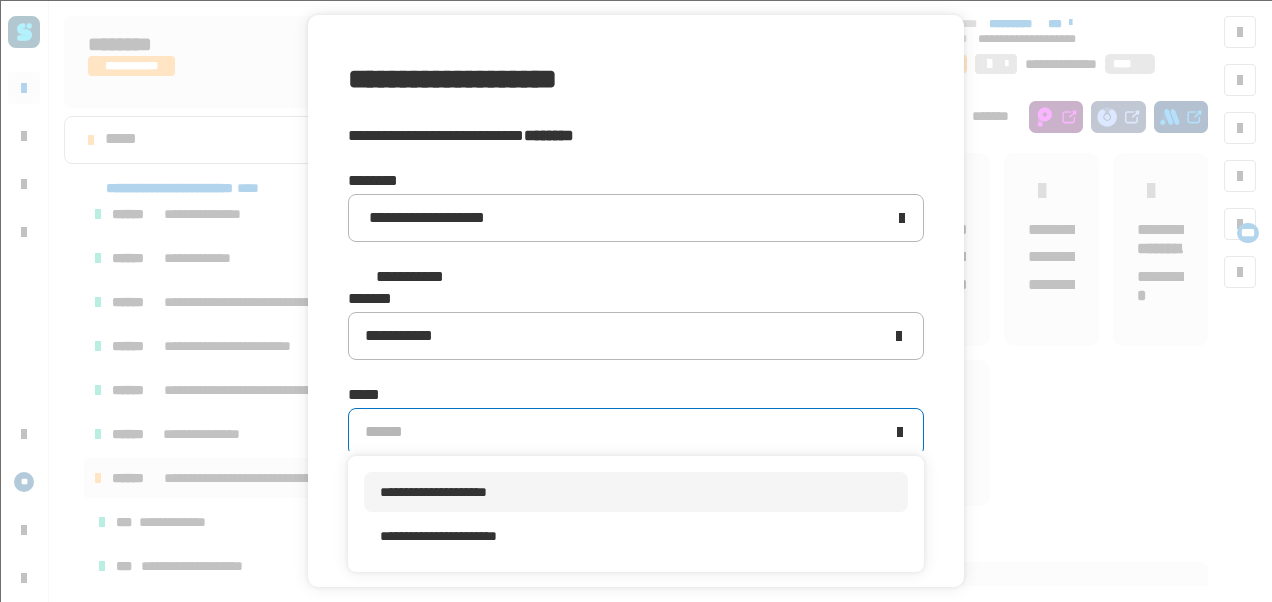 click on "**********" at bounding box center (636, 492) 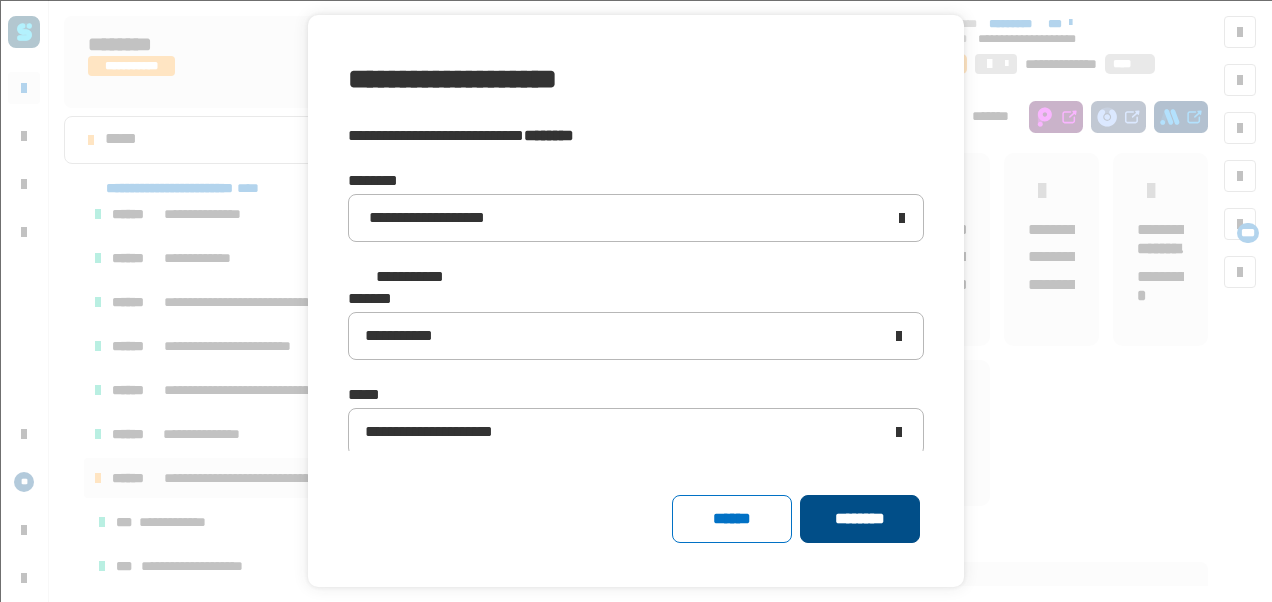 click on "********" 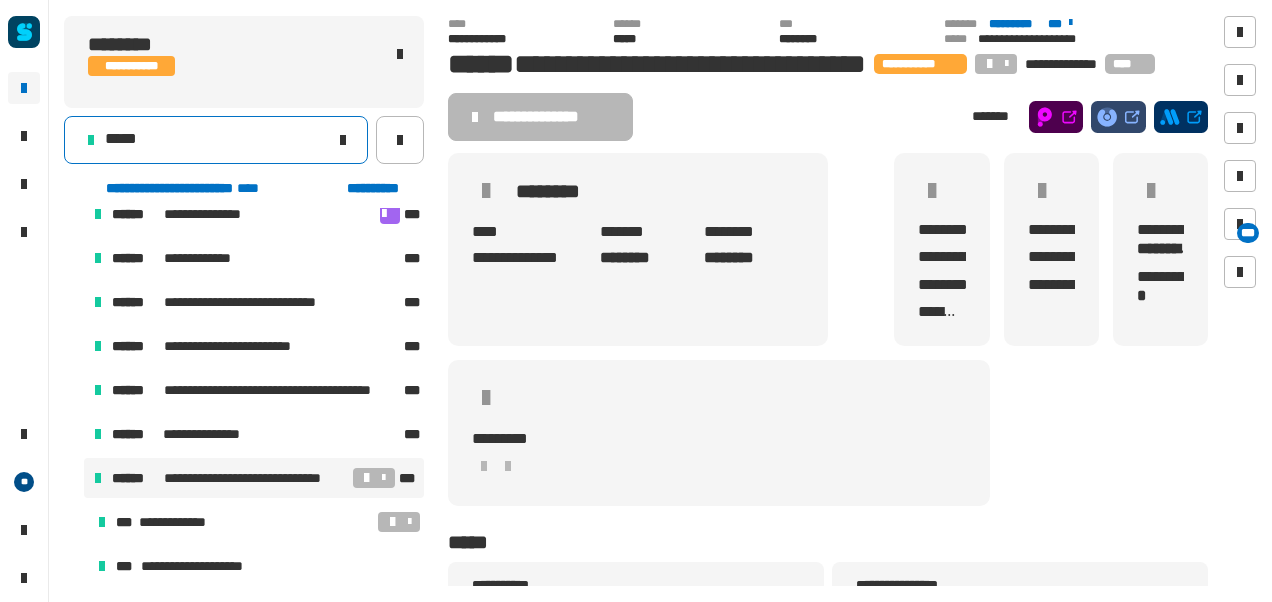 click on "*****" 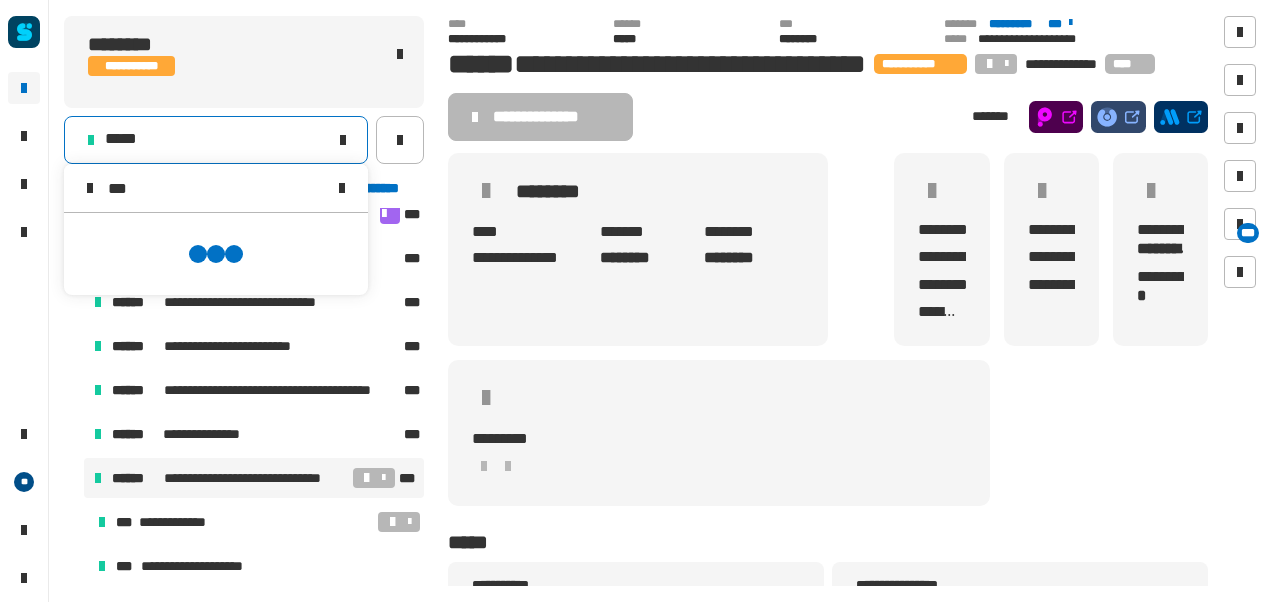 scroll, scrollTop: 0, scrollLeft: 0, axis: both 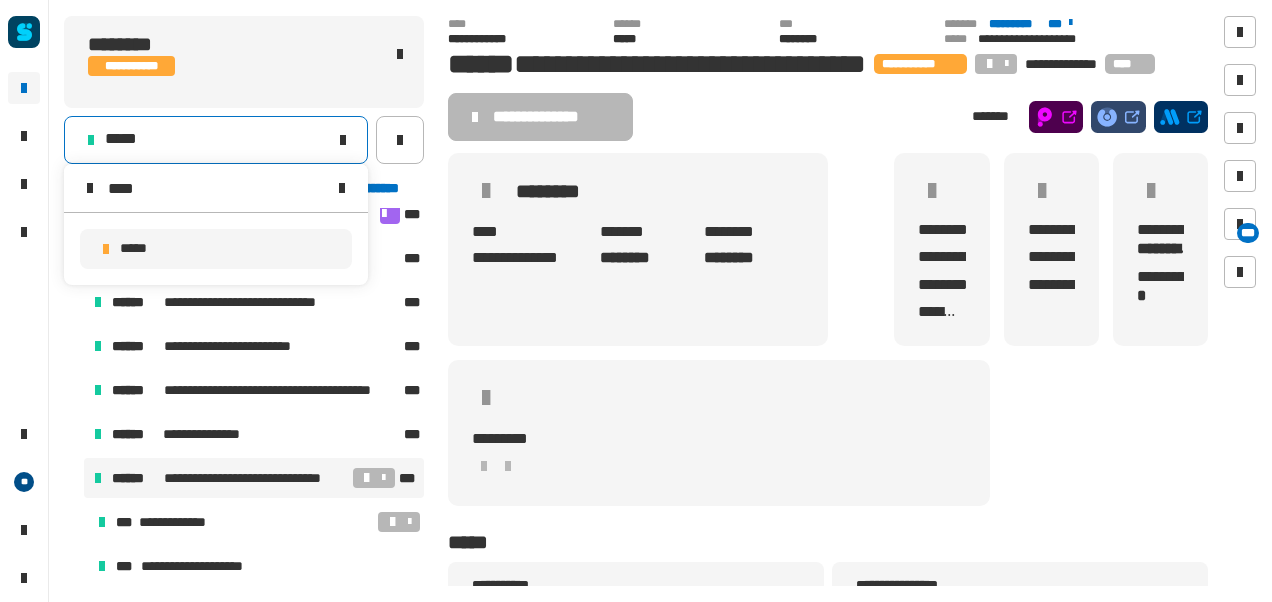 type on "****" 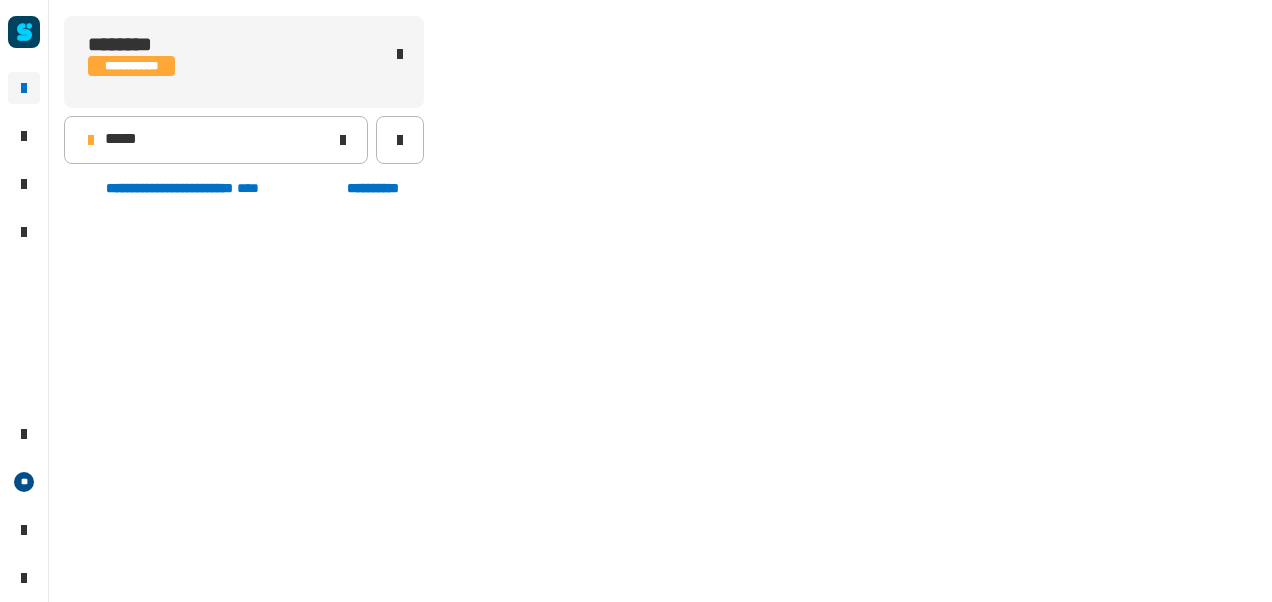 scroll, scrollTop: 502, scrollLeft: 0, axis: vertical 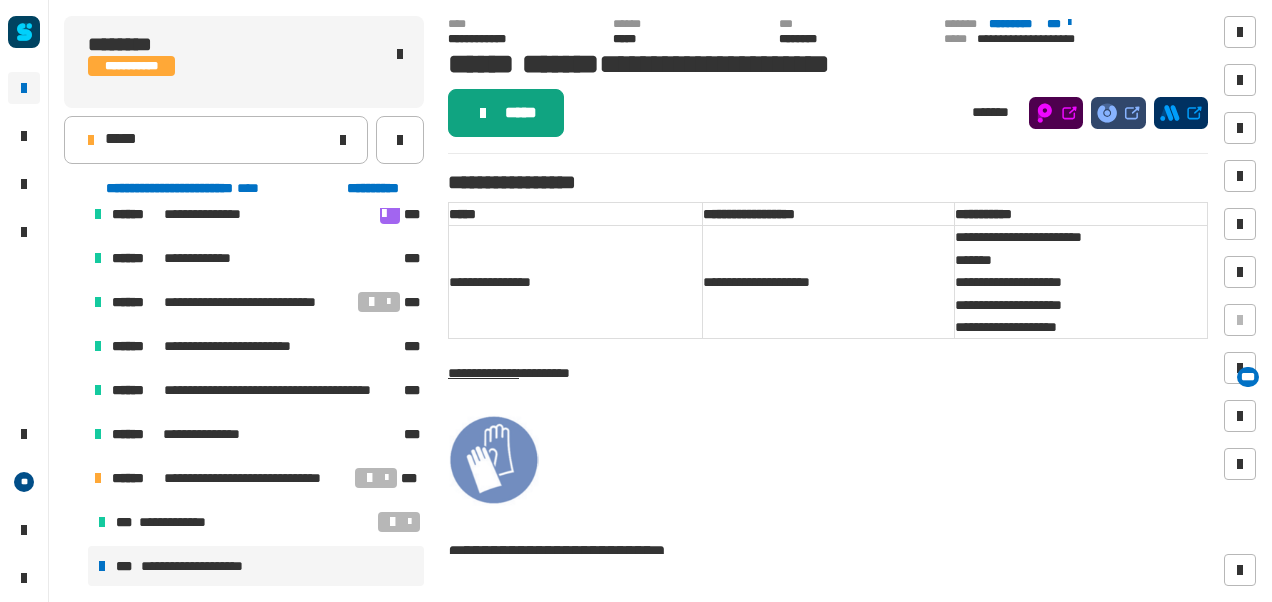 click on "*****" 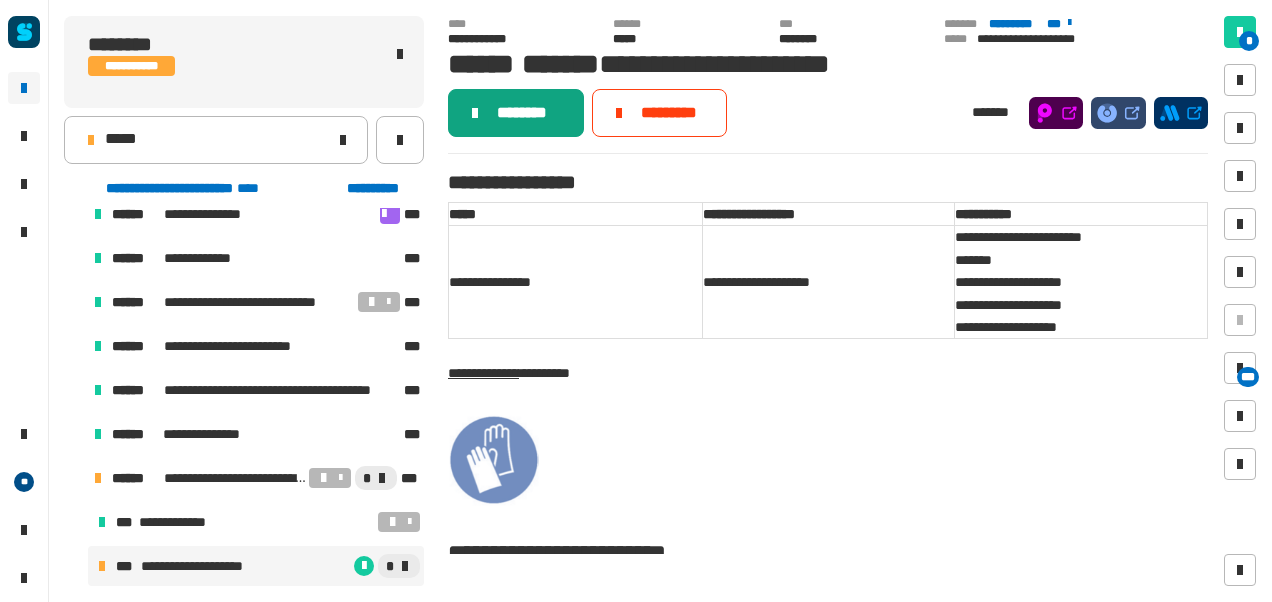 click on "********" 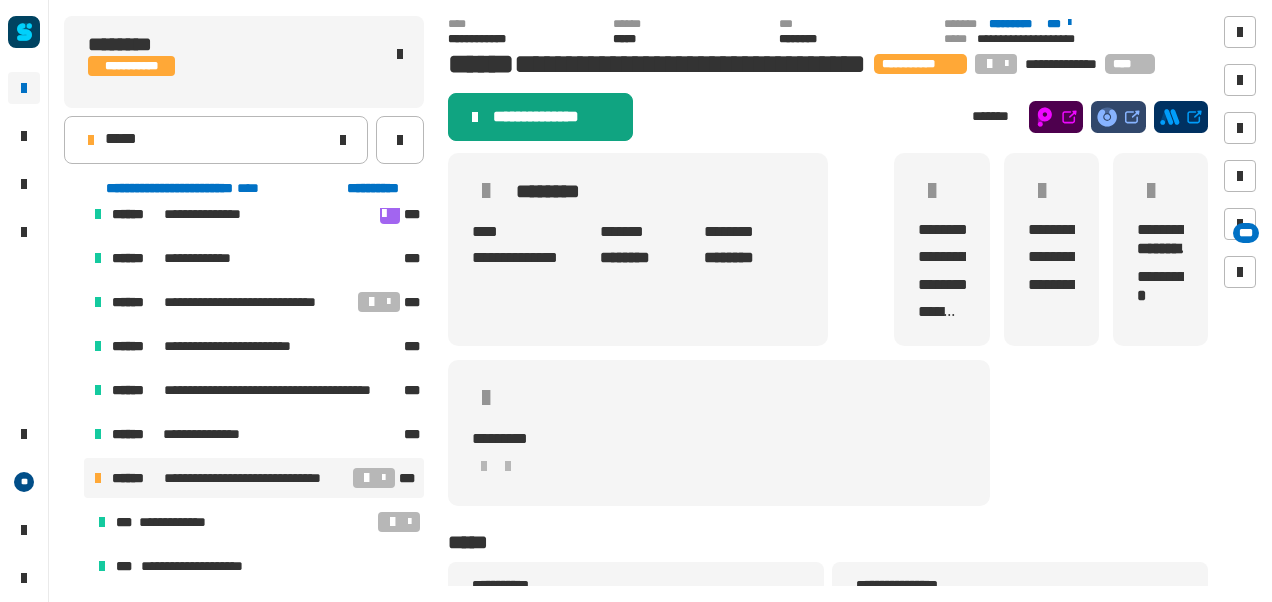 click on "**********" 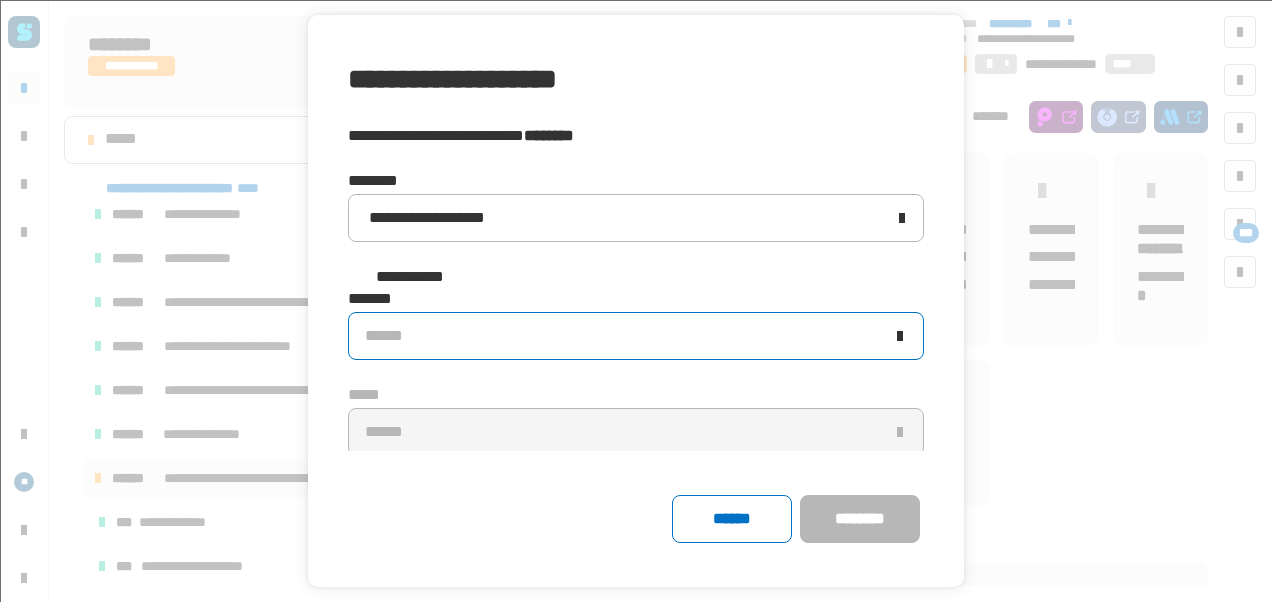 click on "******" 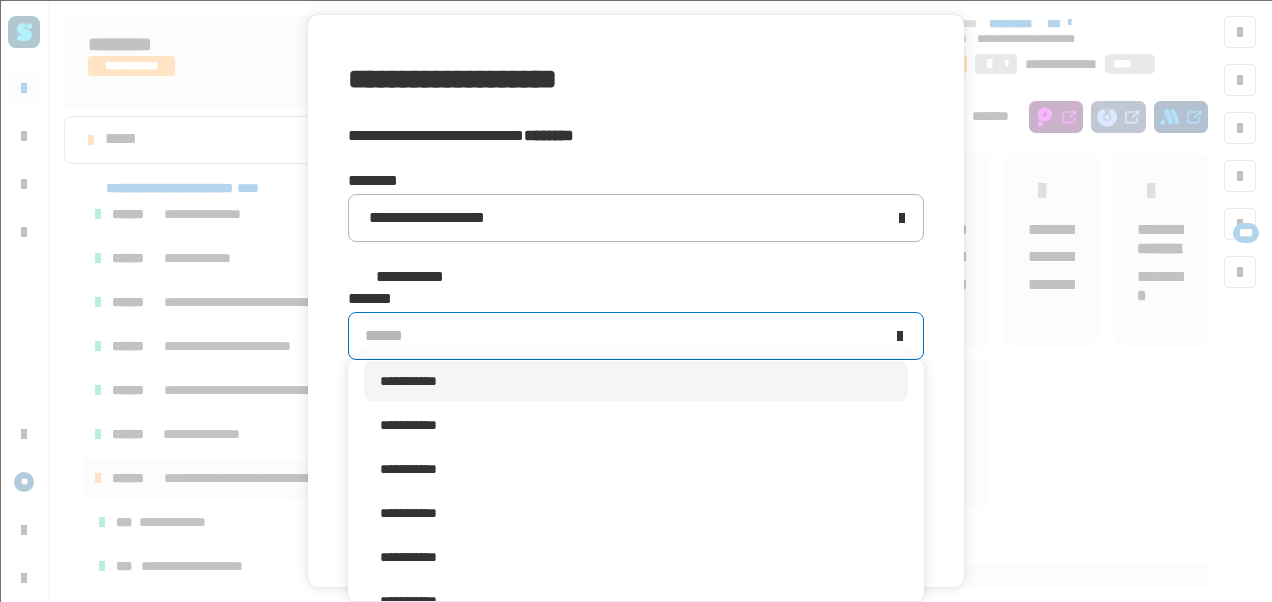 scroll, scrollTop: 344, scrollLeft: 0, axis: vertical 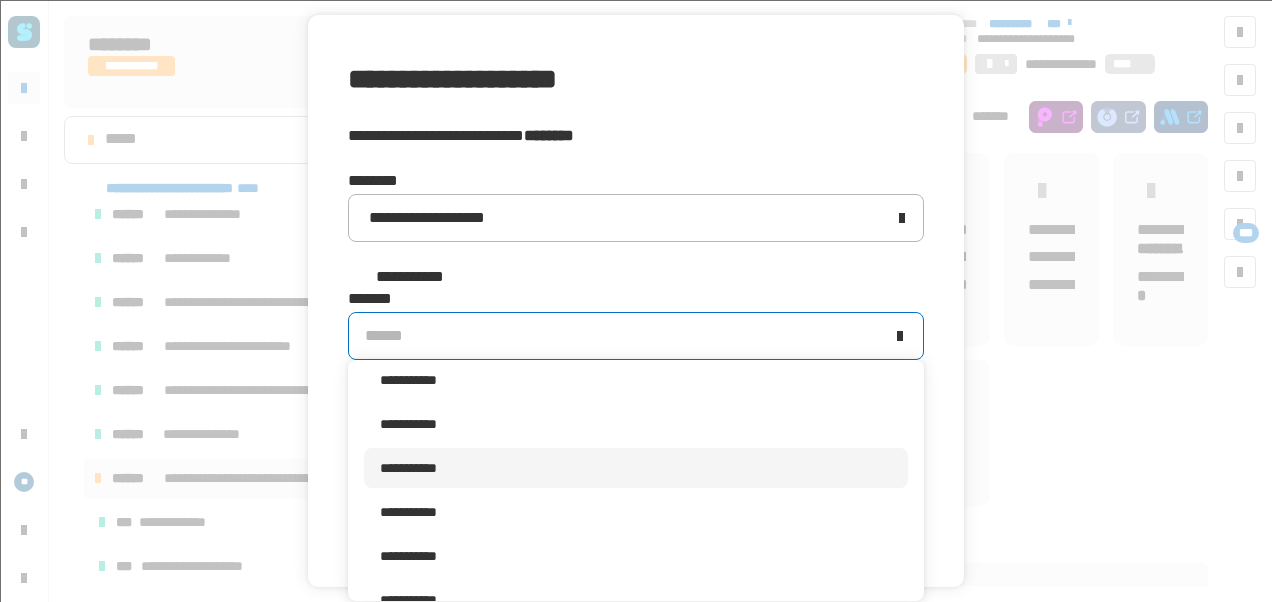 click on "**********" at bounding box center [636, 468] 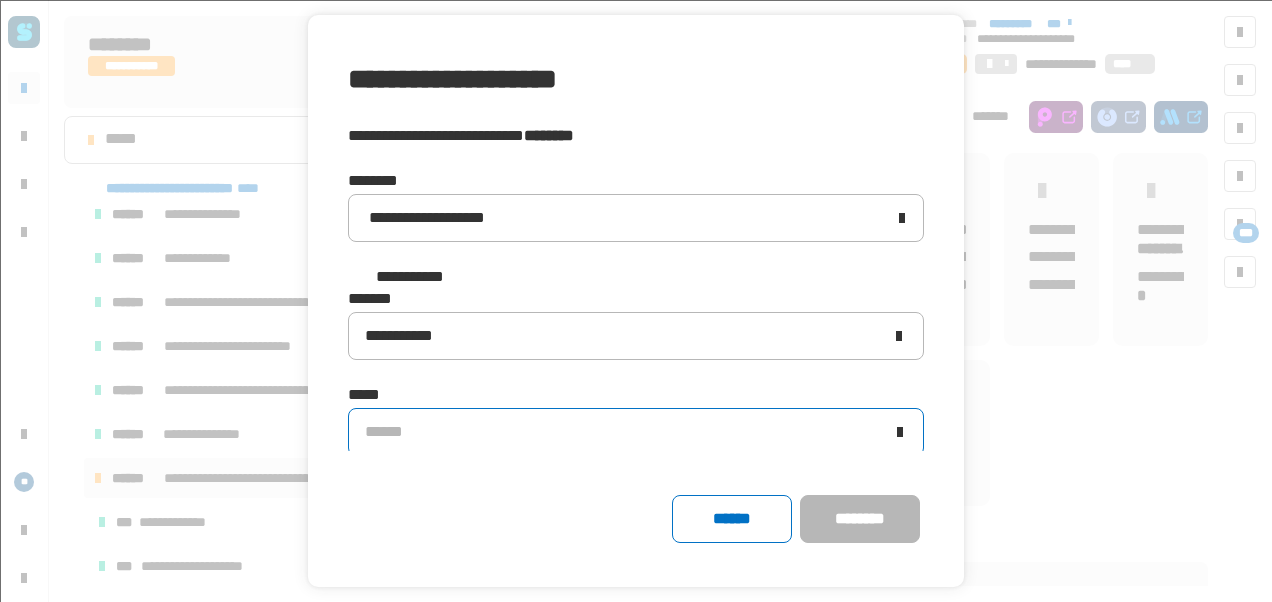 click on "******" 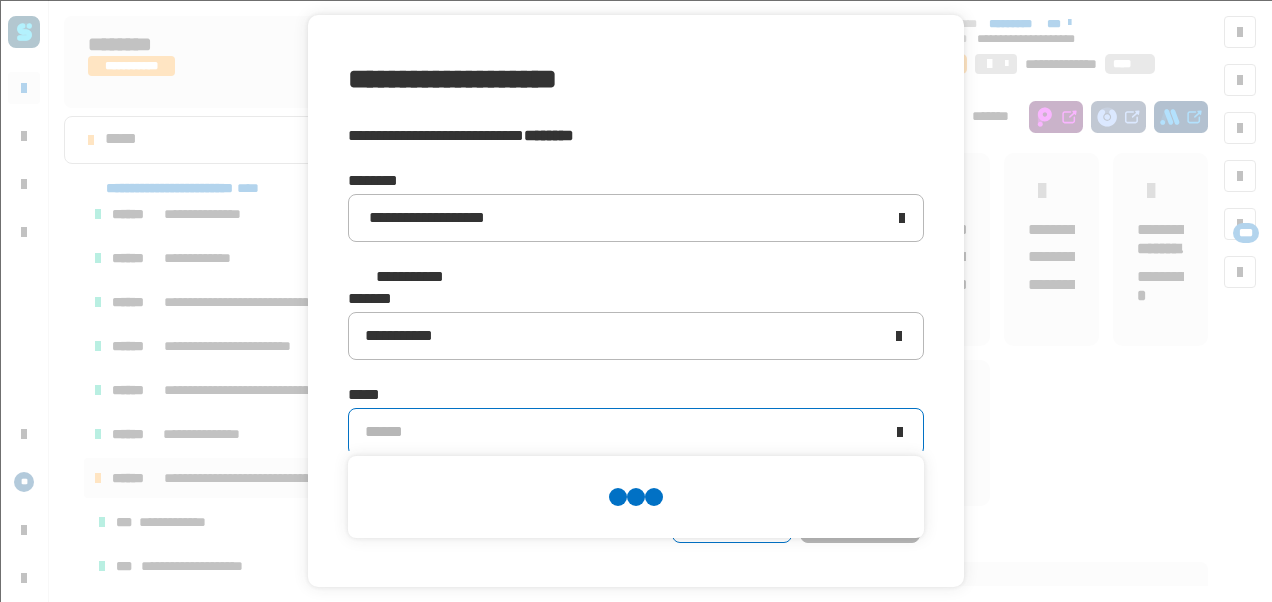 scroll, scrollTop: 0, scrollLeft: 0, axis: both 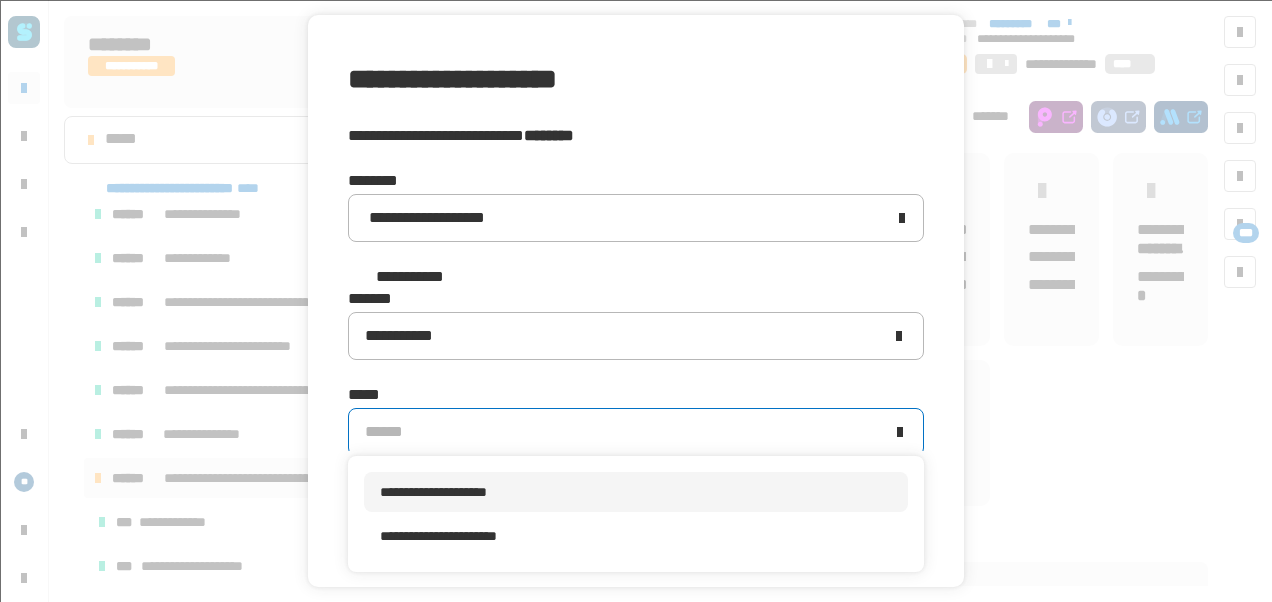 click on "**********" at bounding box center (636, 492) 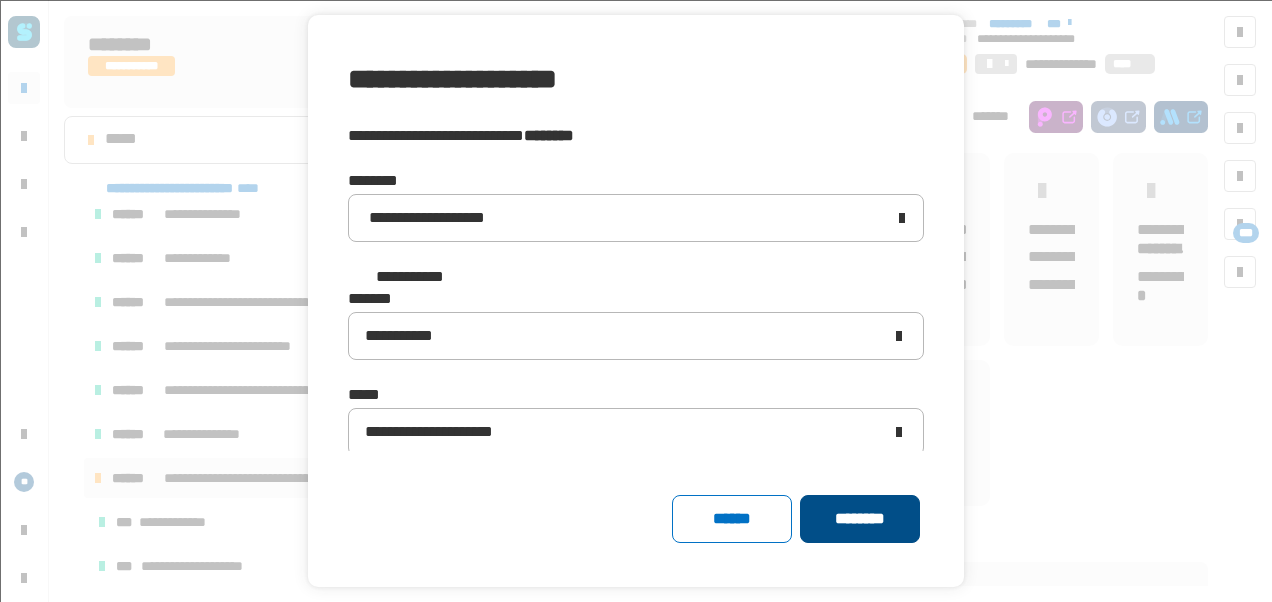 click on "********" 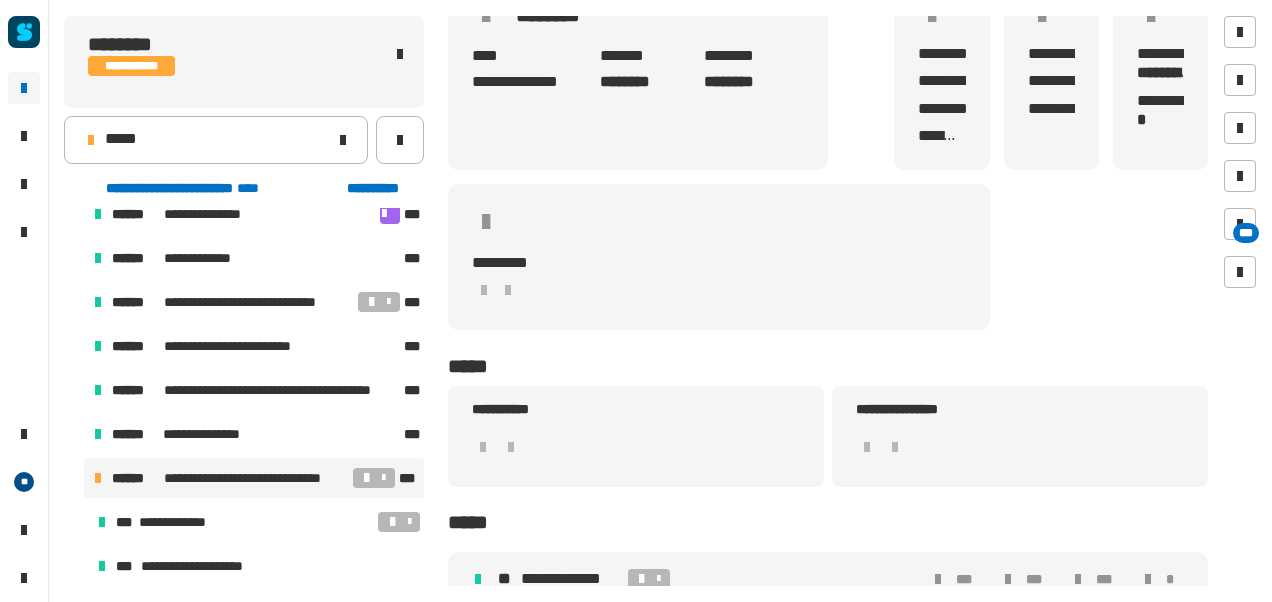 scroll, scrollTop: 177, scrollLeft: 0, axis: vertical 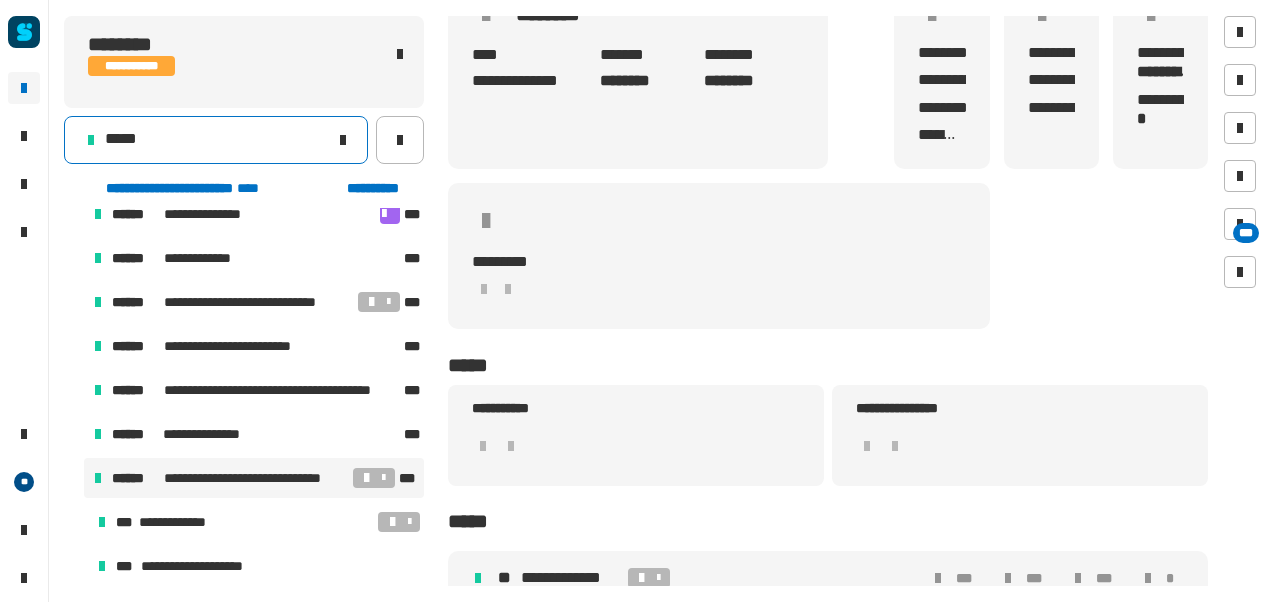 click on "*****" 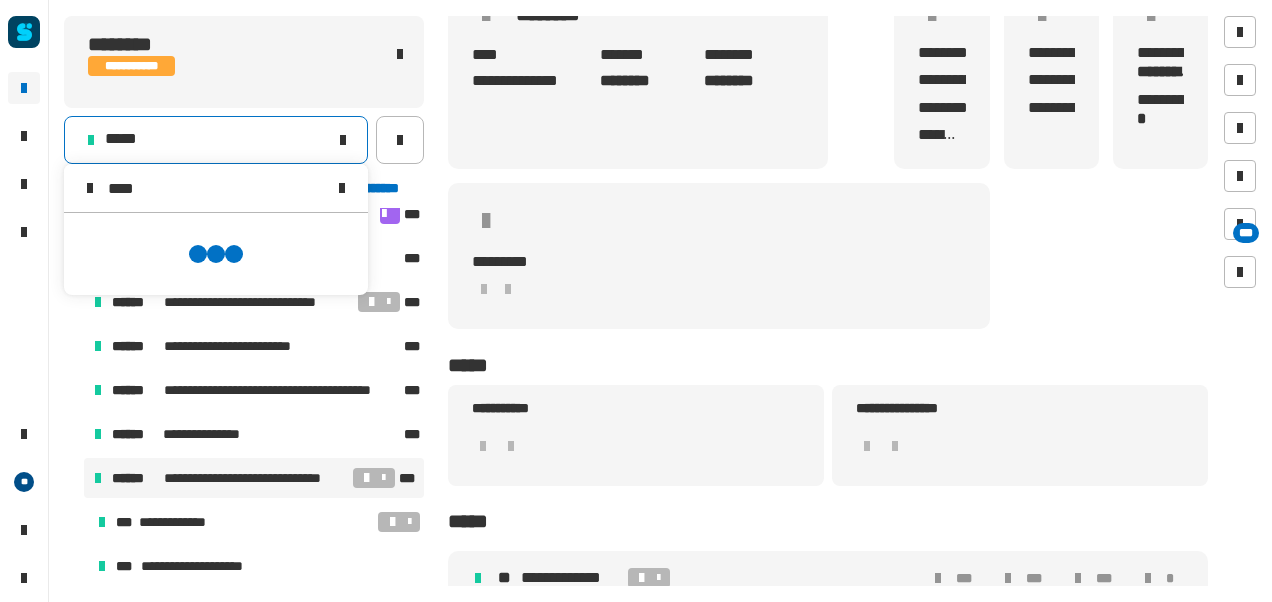 scroll, scrollTop: 0, scrollLeft: 0, axis: both 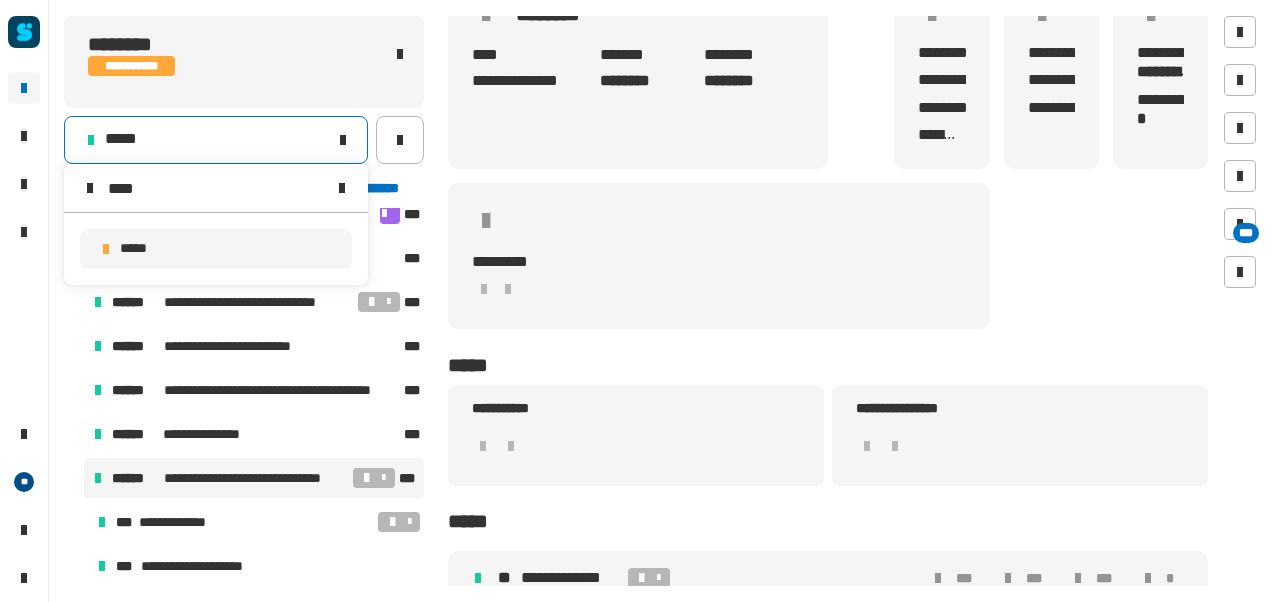 type on "****" 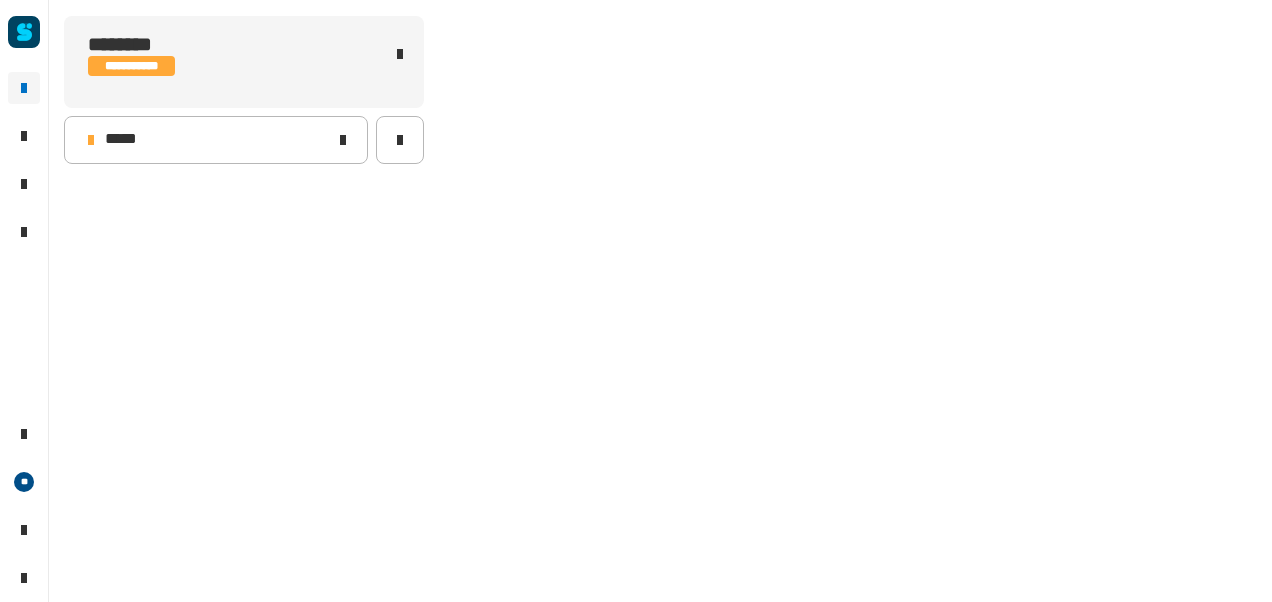 scroll, scrollTop: 0, scrollLeft: 0, axis: both 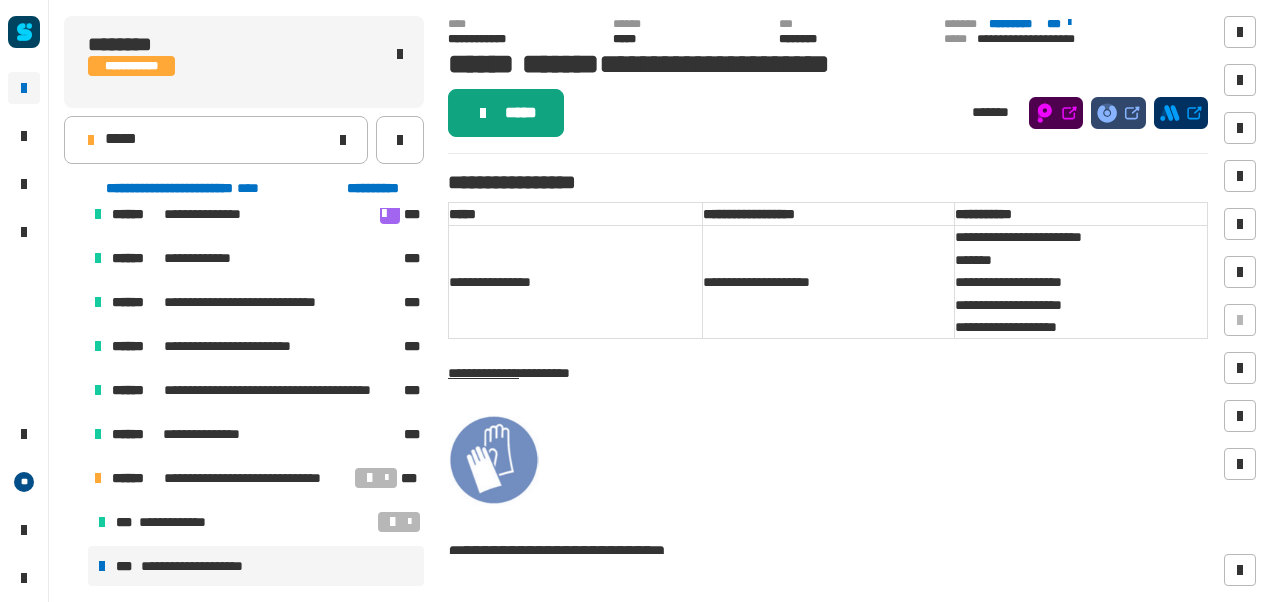 click on "*****" 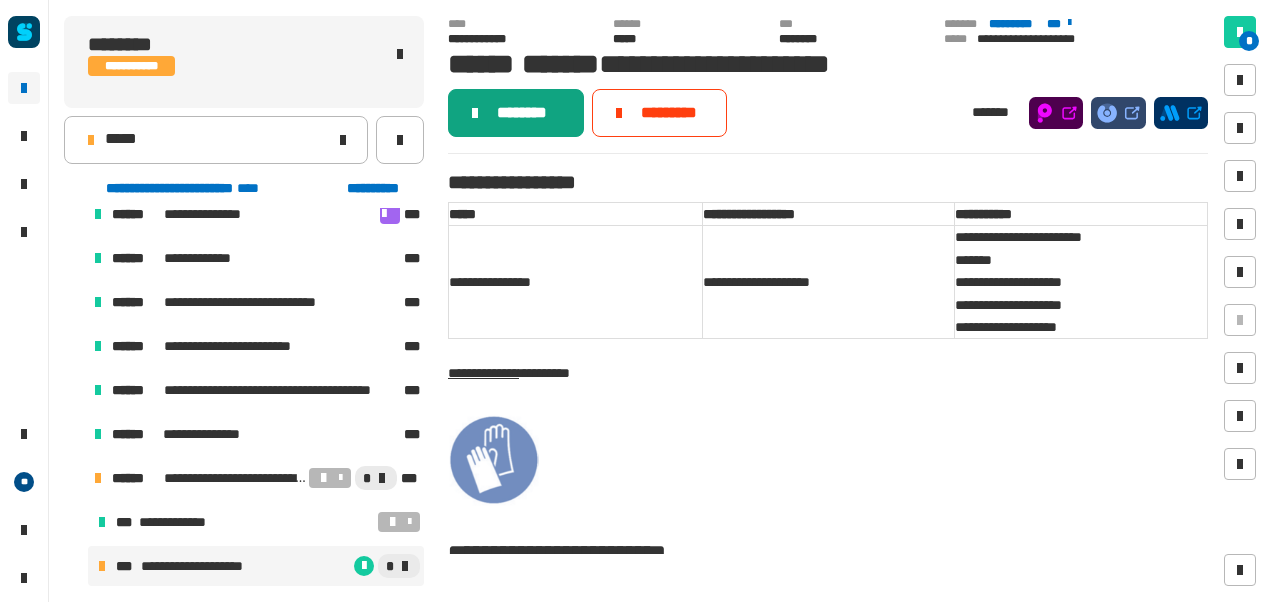 click on "********" 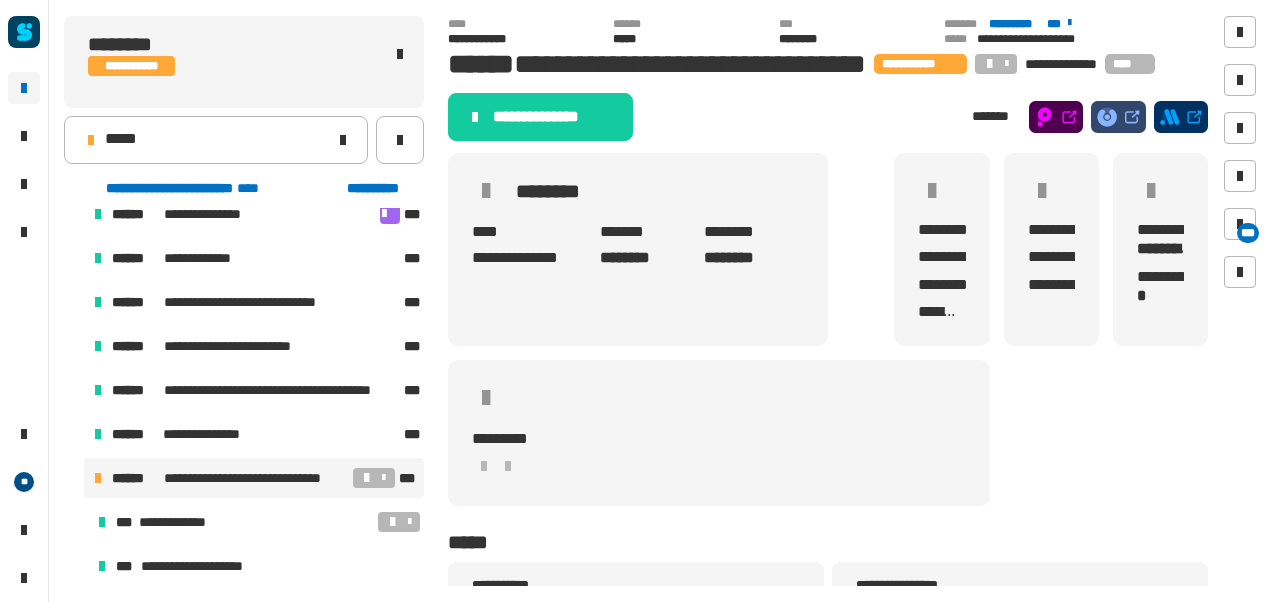 click on "**********" 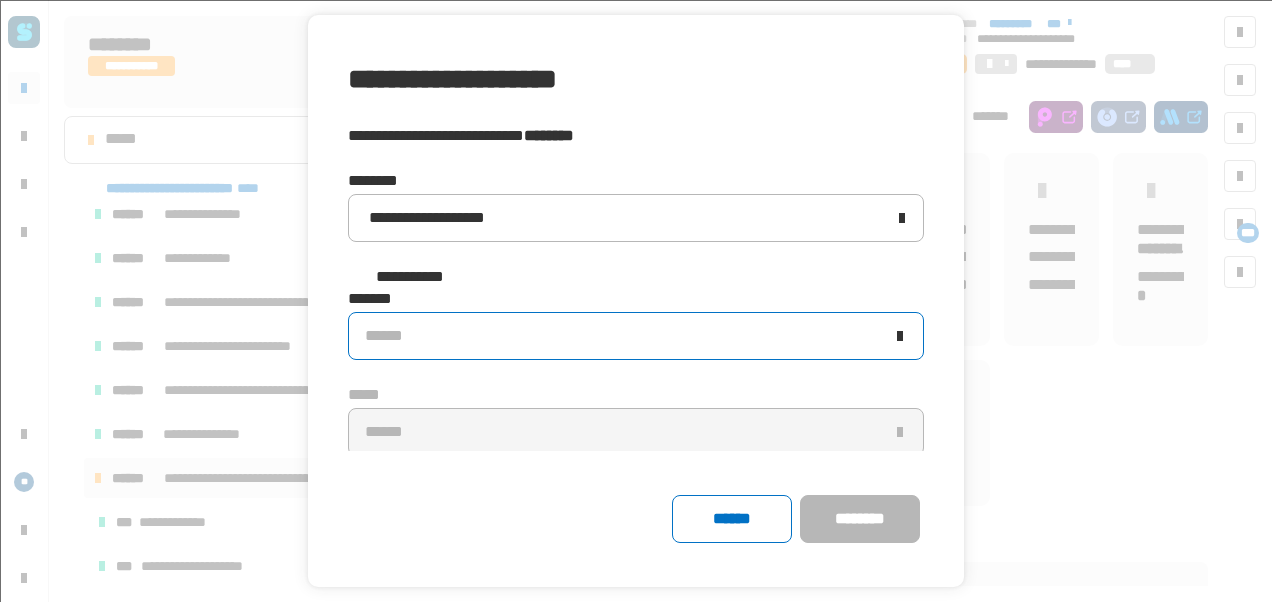 click on "******" 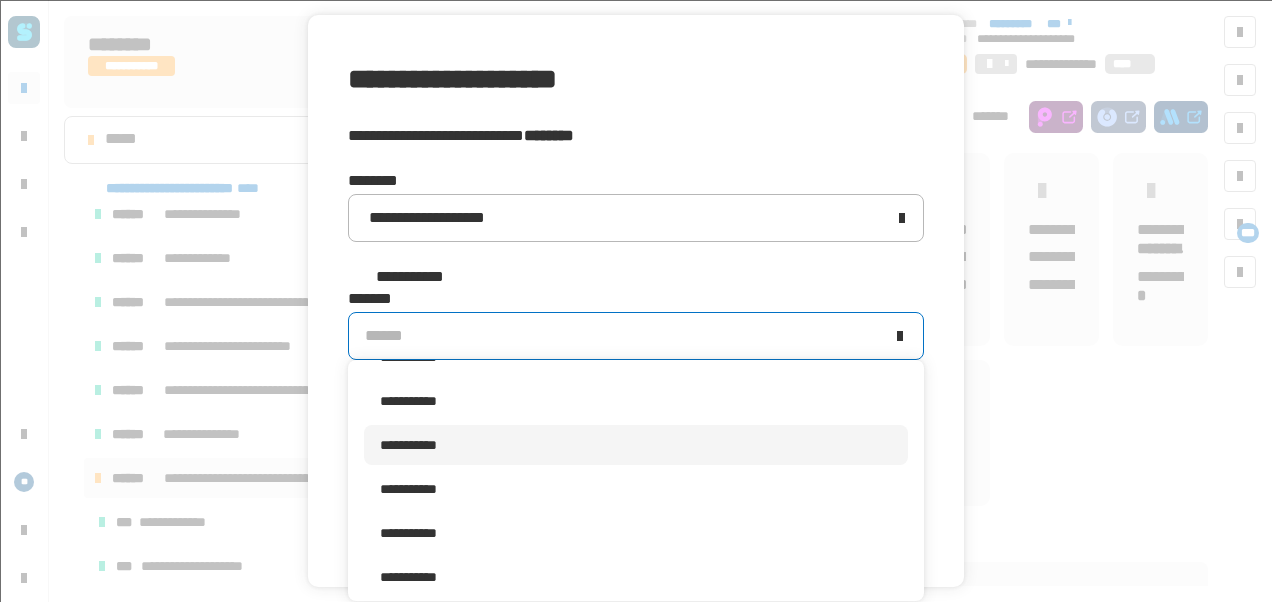 scroll, scrollTop: 329, scrollLeft: 0, axis: vertical 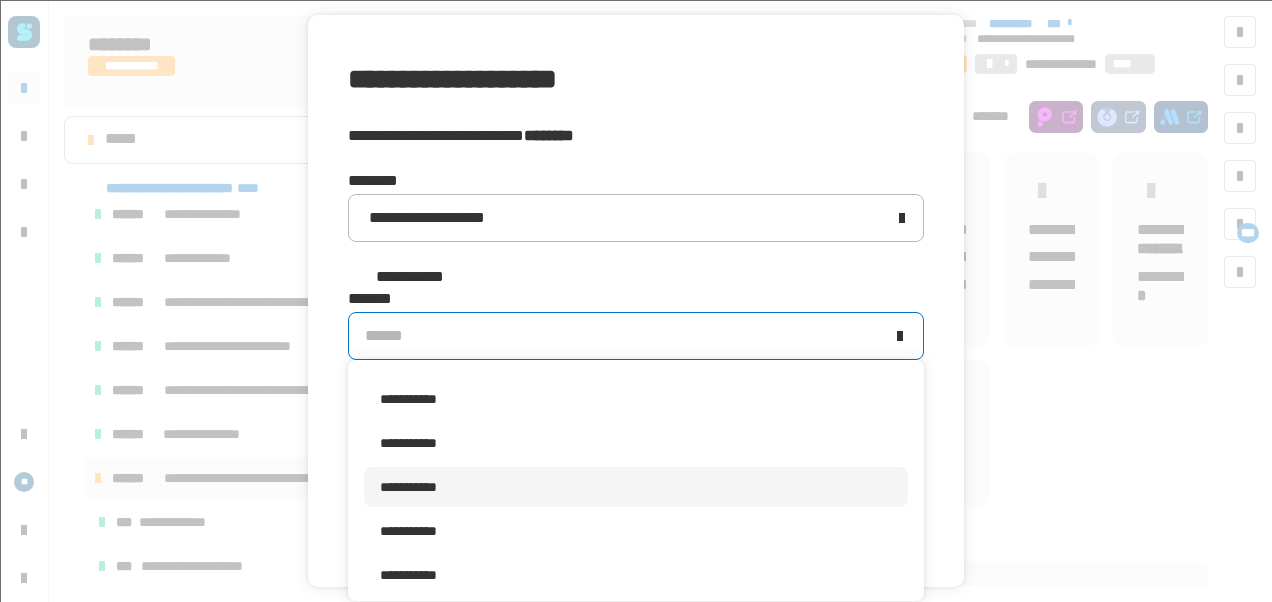 click on "**********" at bounding box center (408, 487) 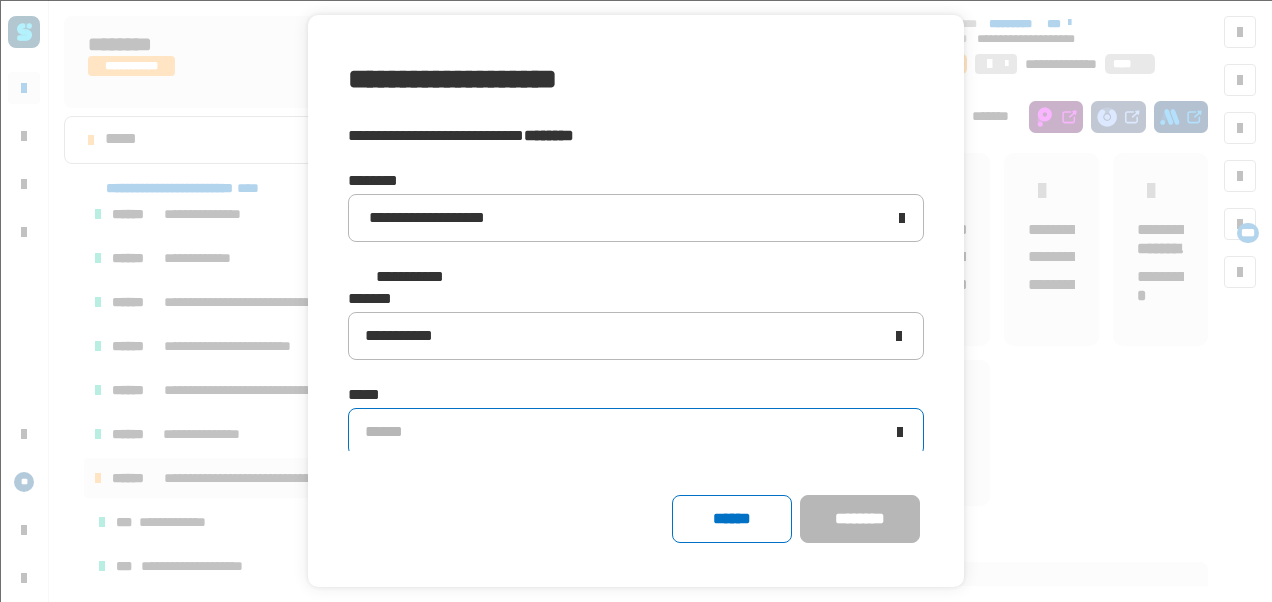 click on "******" 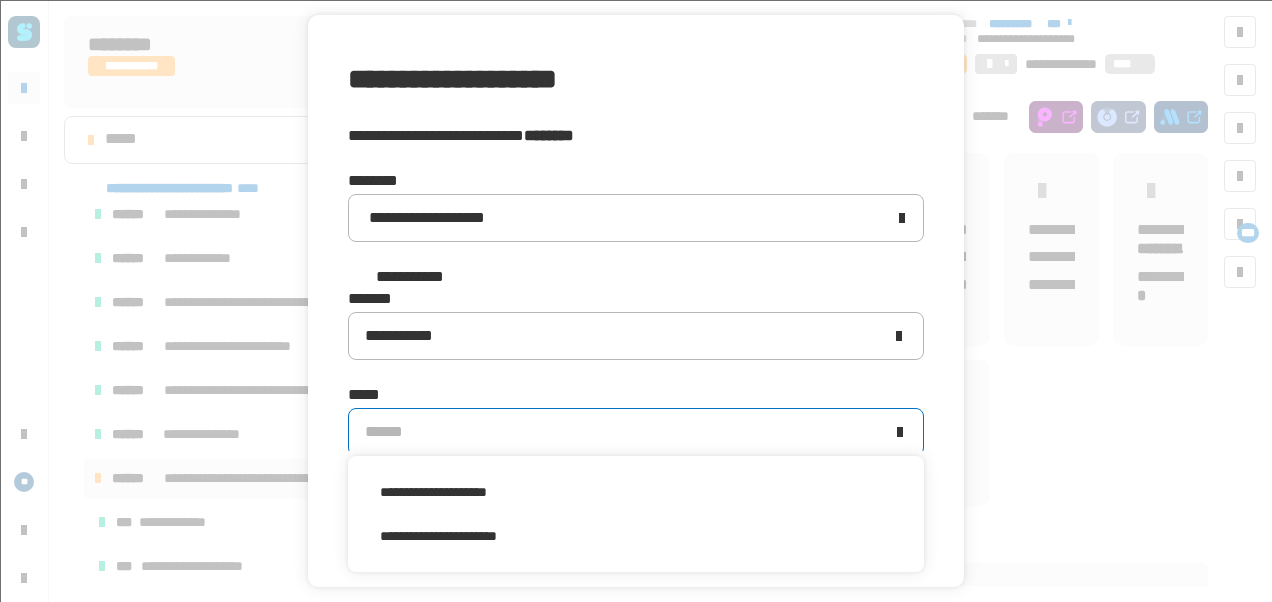 scroll, scrollTop: 0, scrollLeft: 0, axis: both 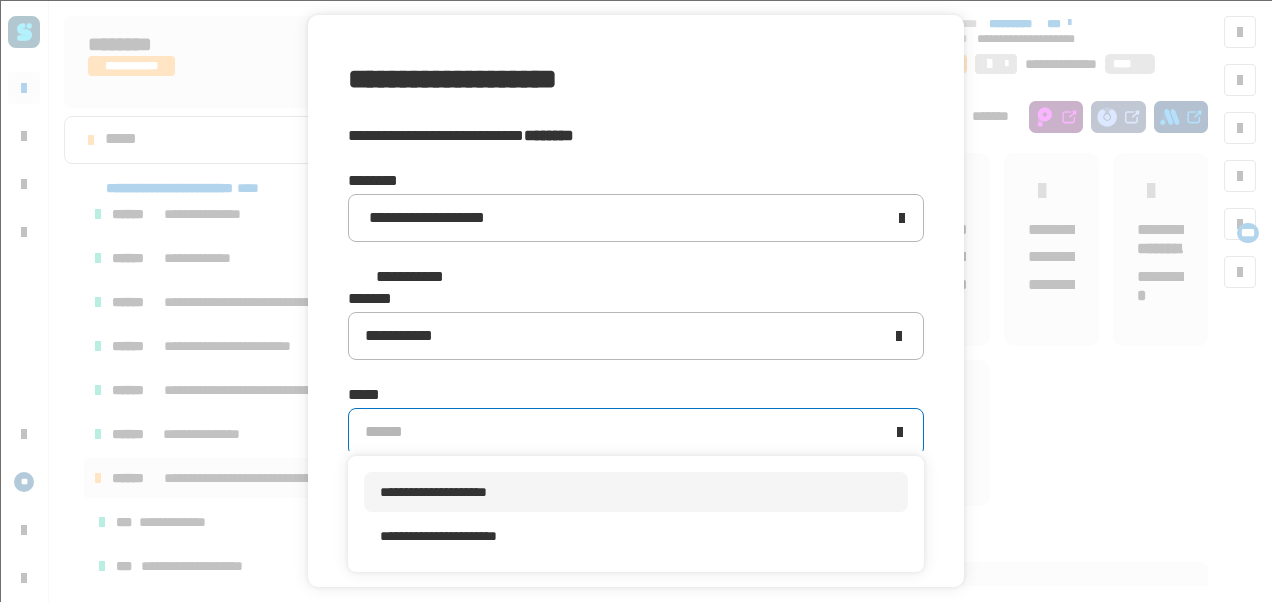 click on "**********" at bounding box center (636, 492) 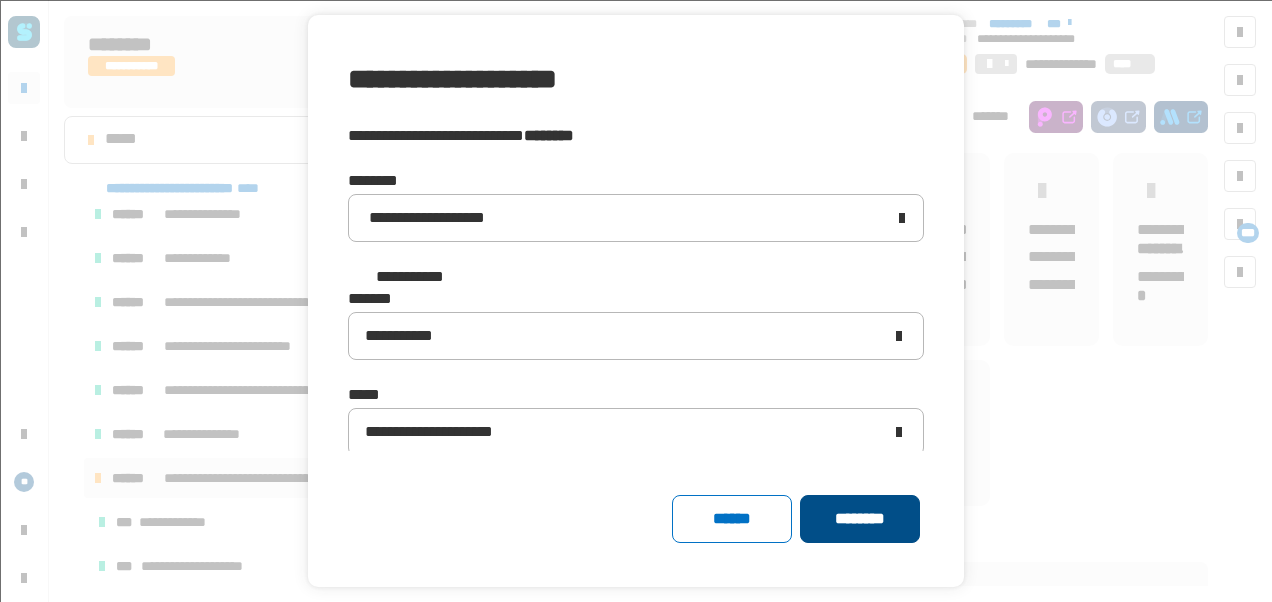 click on "********" 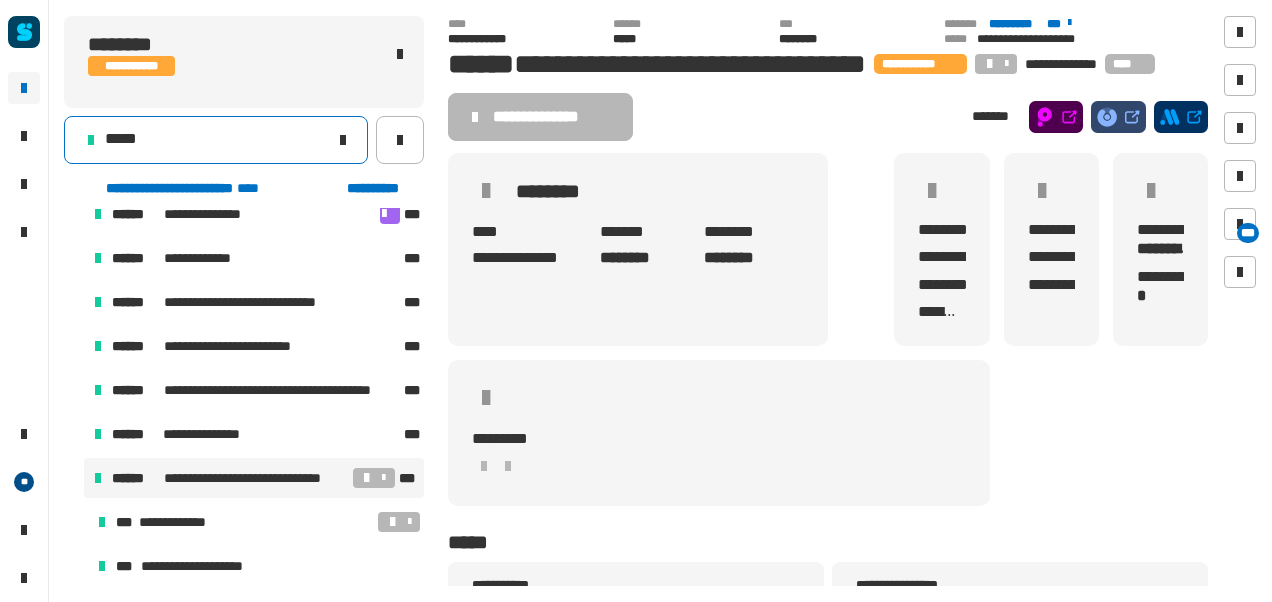click on "*****" 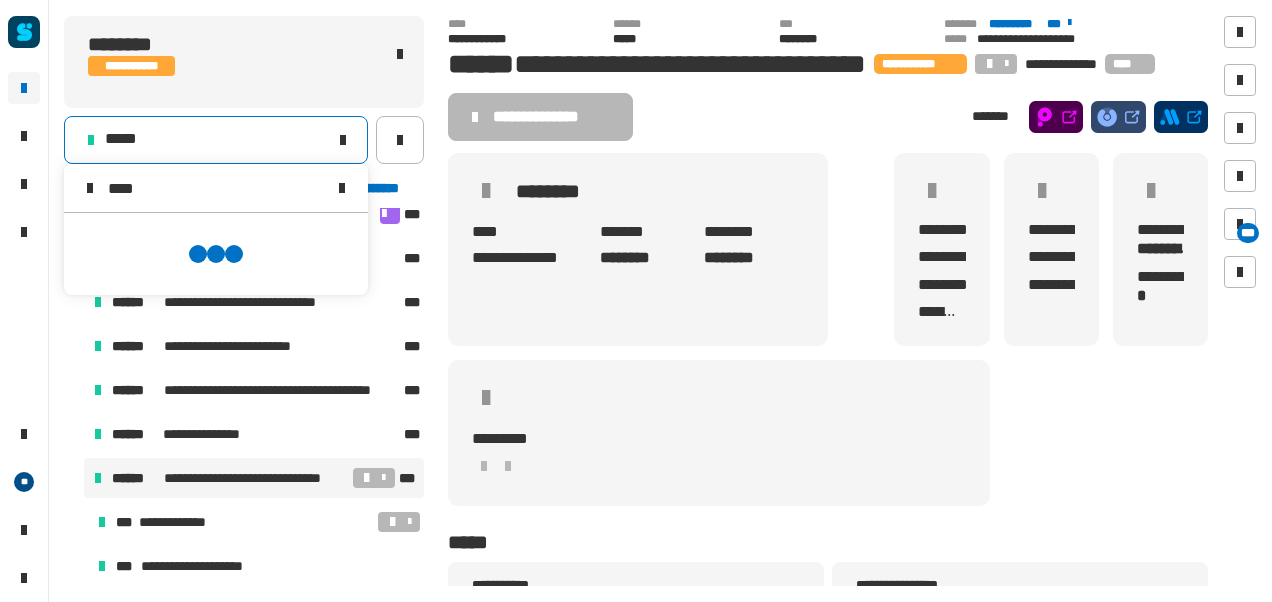 scroll, scrollTop: 0, scrollLeft: 0, axis: both 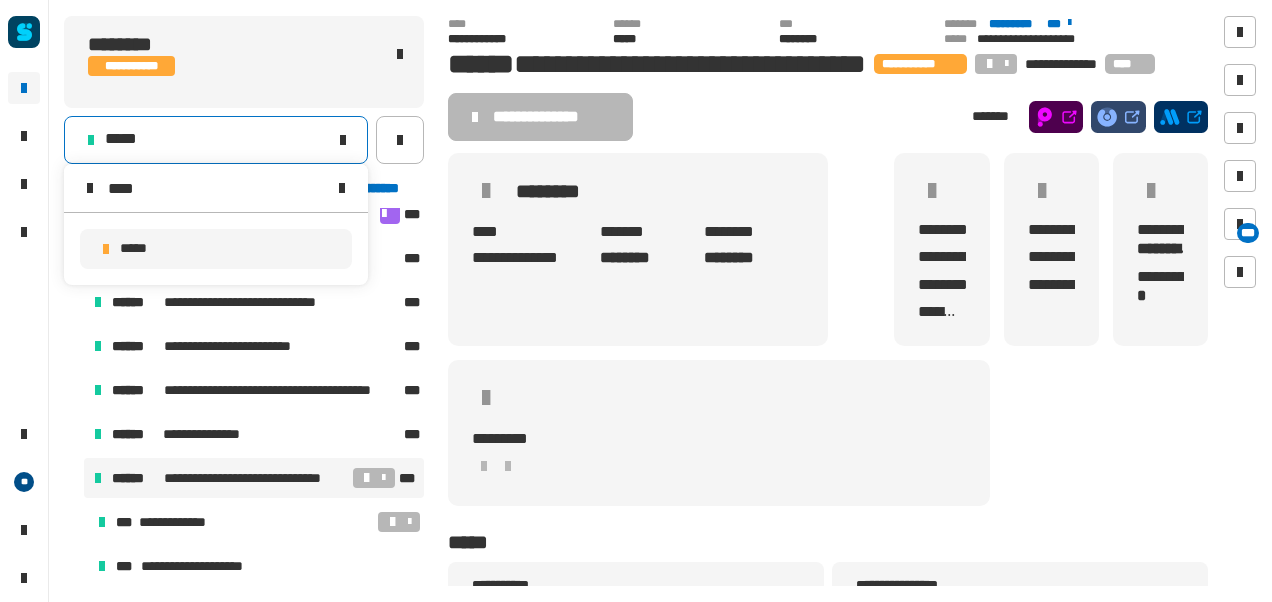 type on "****" 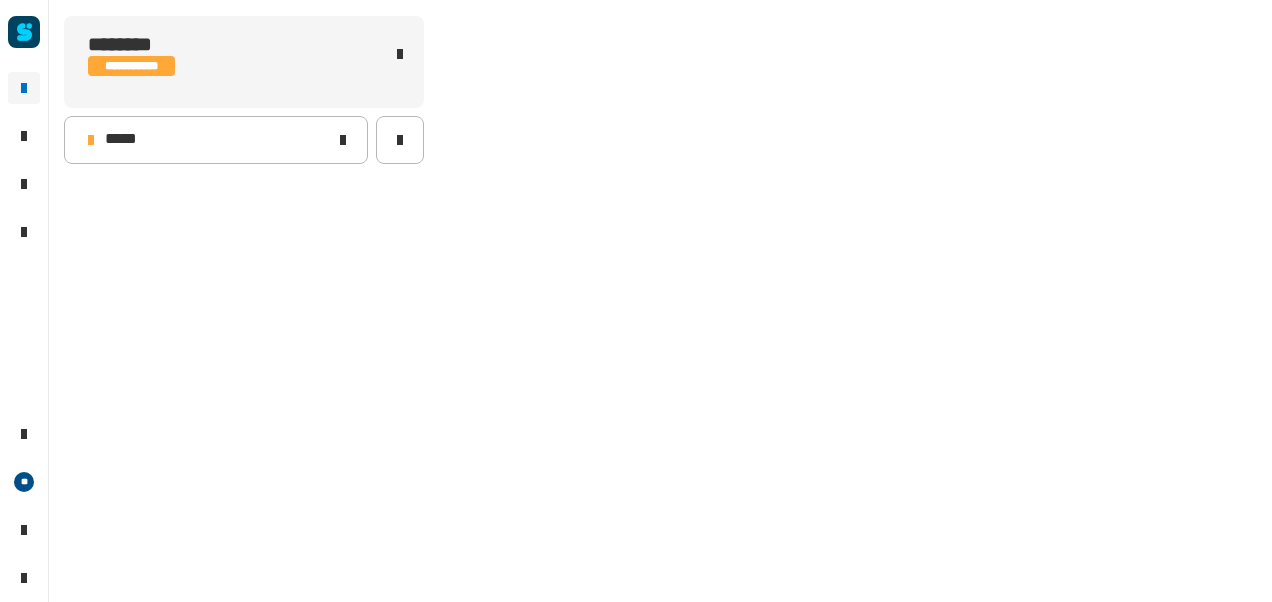 scroll, scrollTop: 0, scrollLeft: 0, axis: both 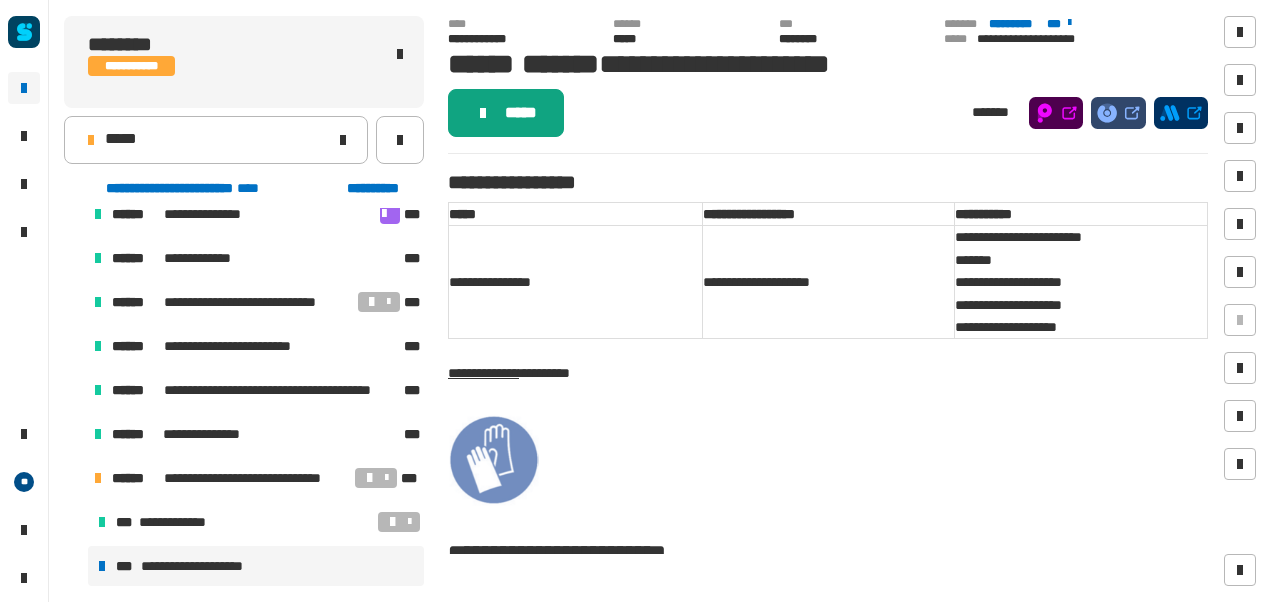 click on "*****" 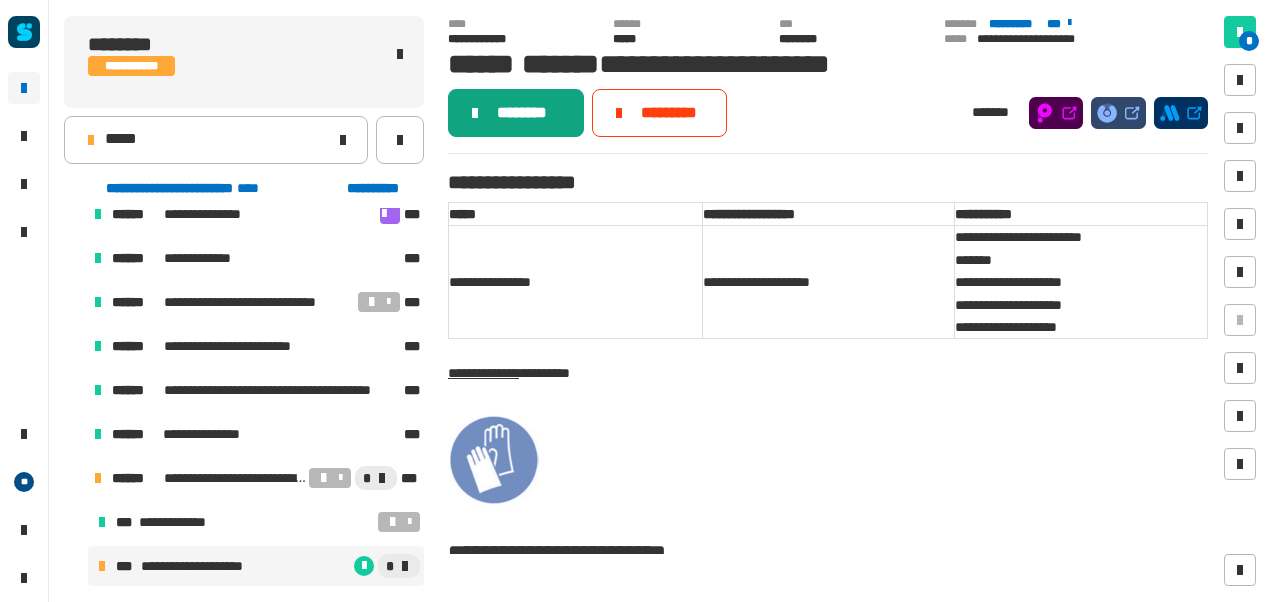 click on "********" 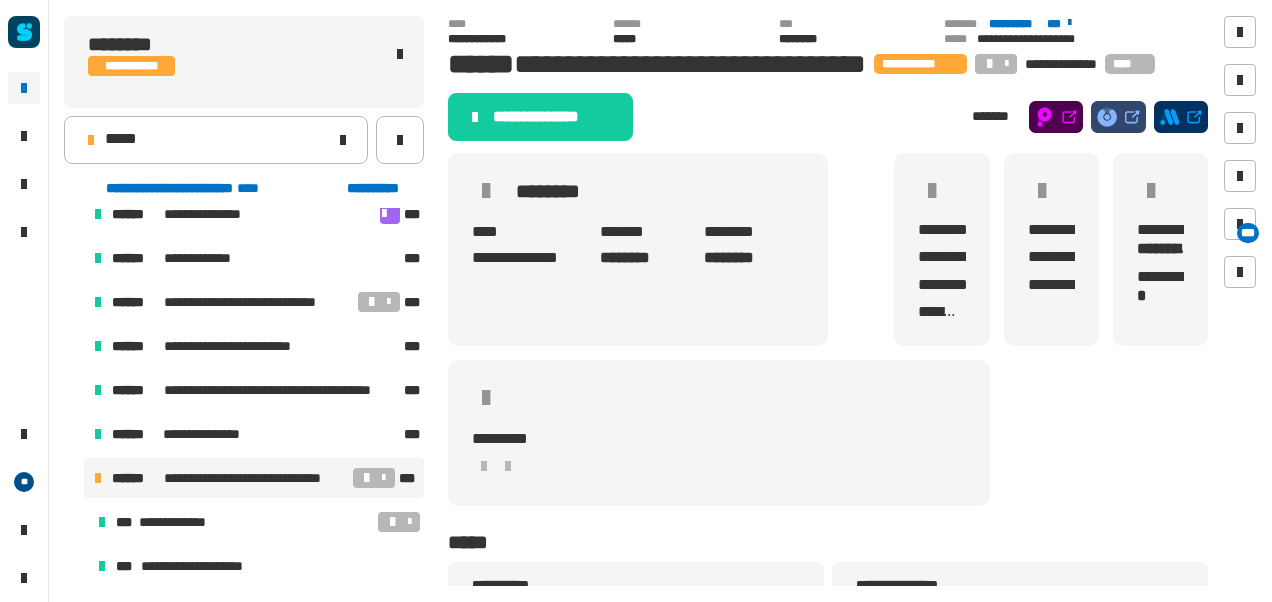 click on "**********" 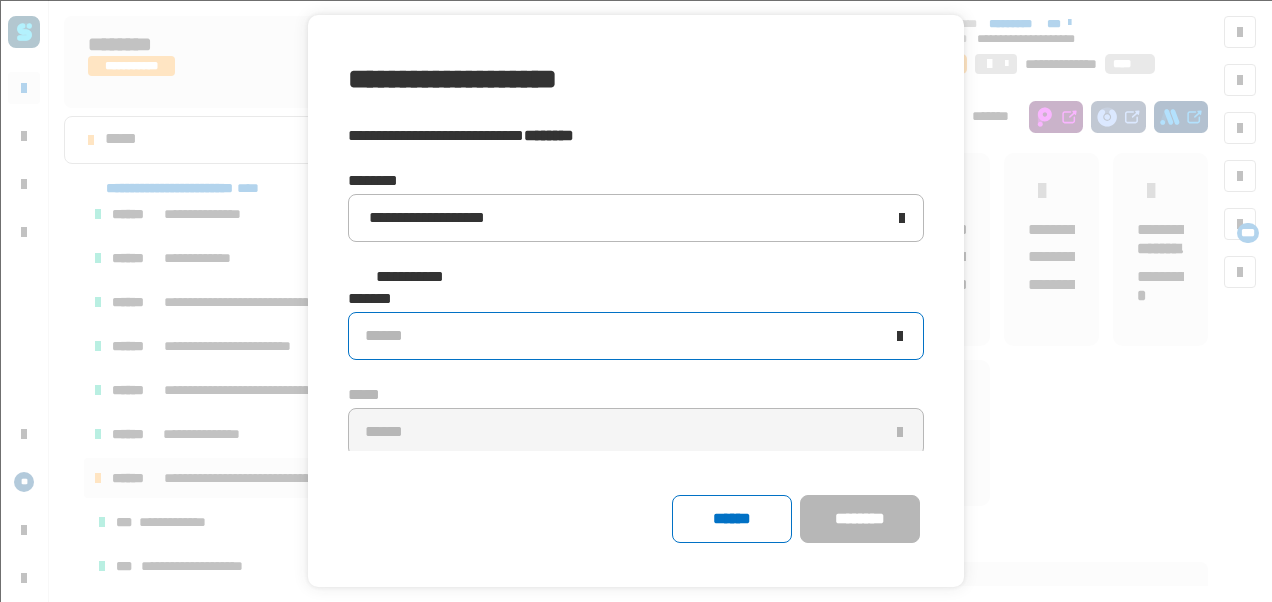 click on "******" 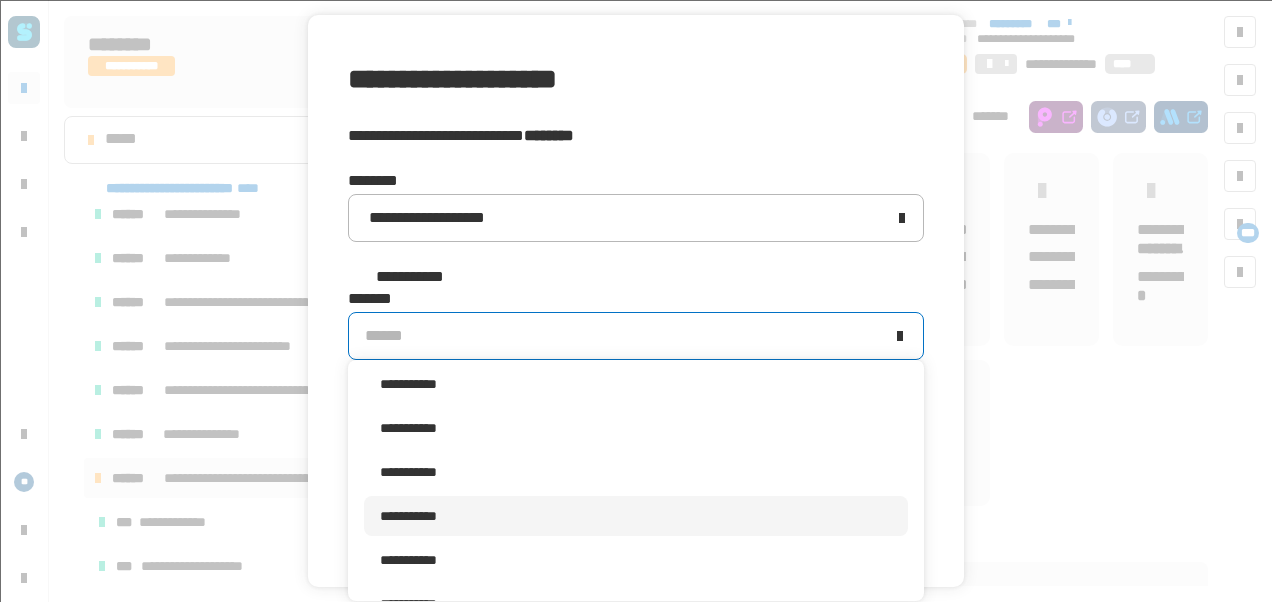 scroll, scrollTop: 300, scrollLeft: 0, axis: vertical 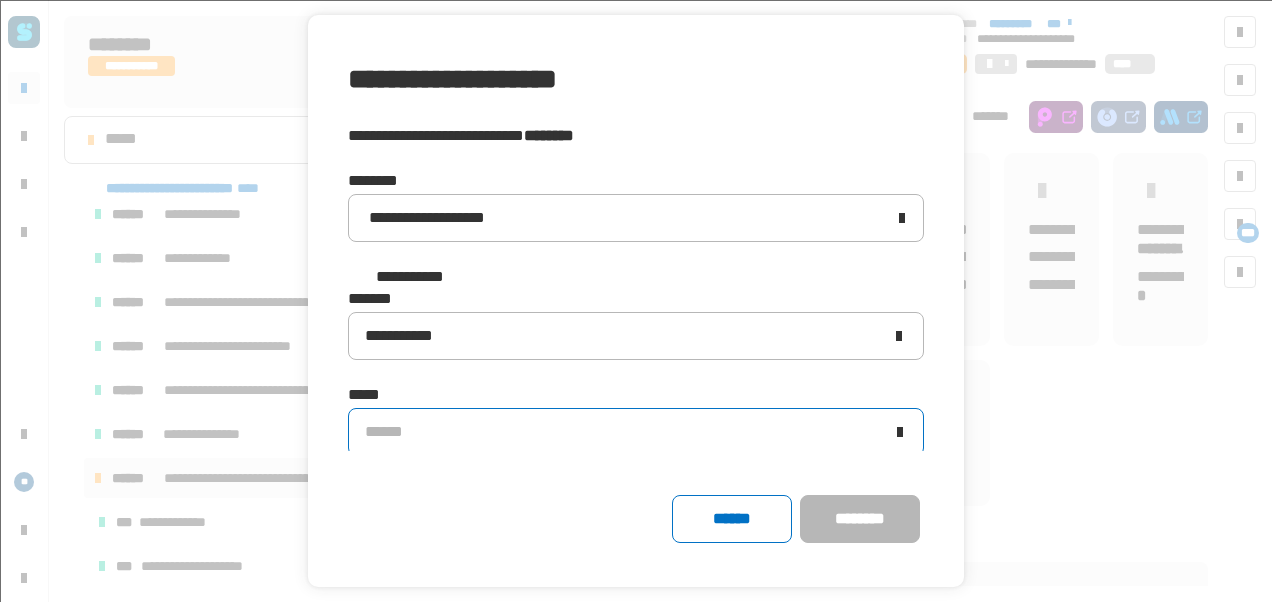 click on "******" 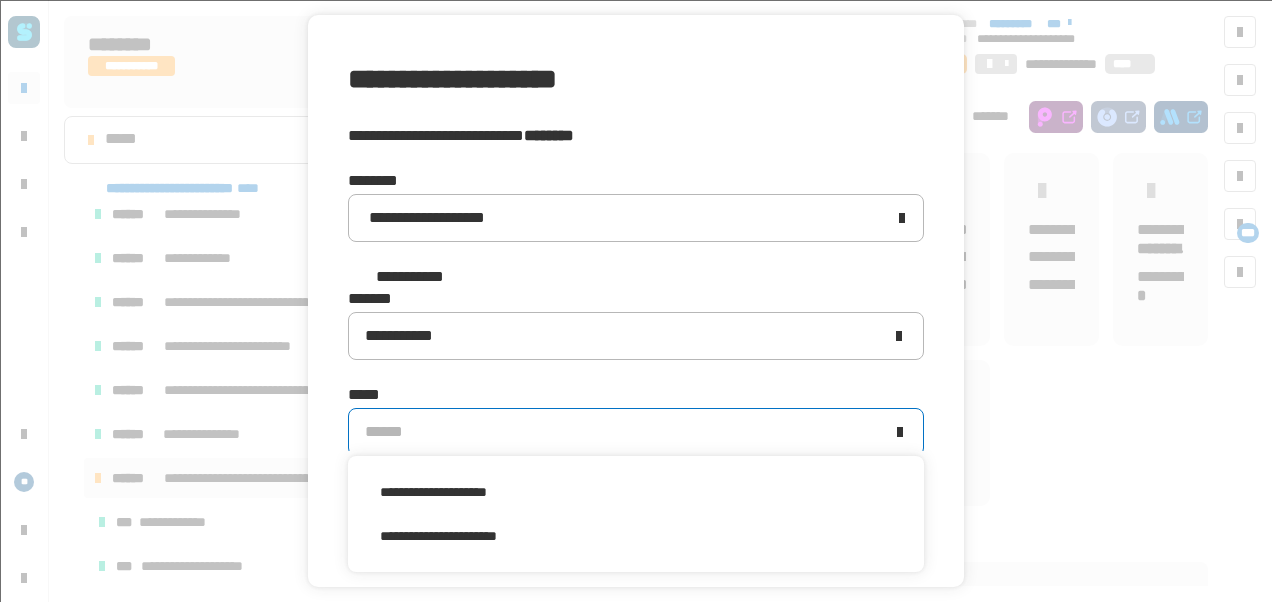 scroll, scrollTop: 0, scrollLeft: 0, axis: both 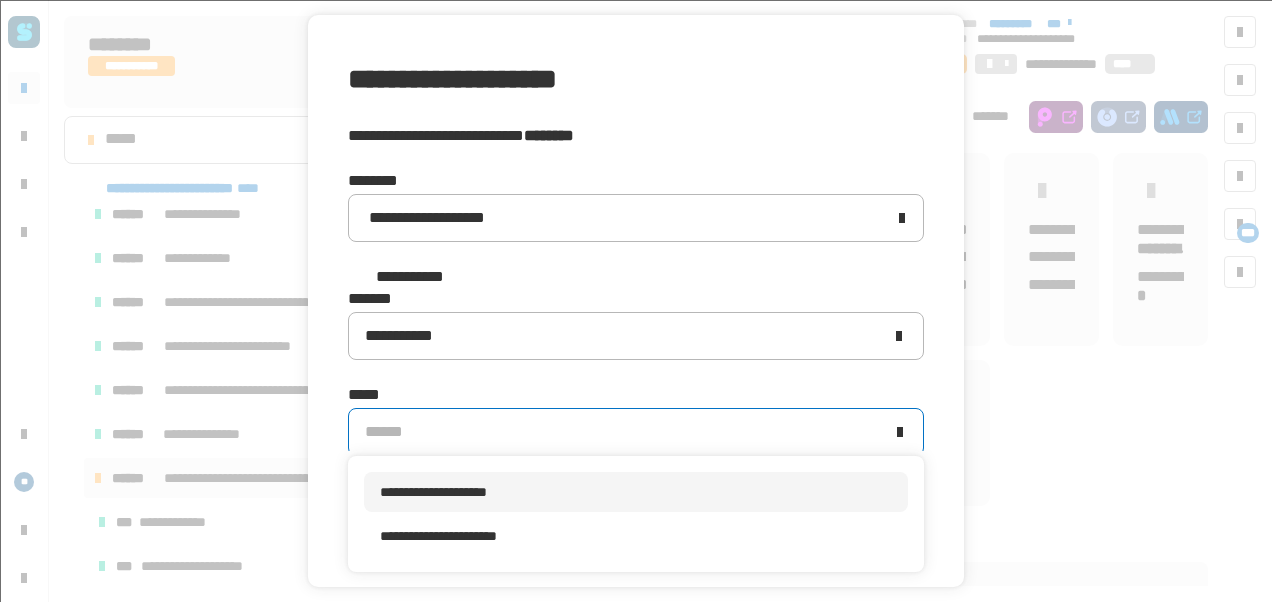click on "**********" at bounding box center [433, 492] 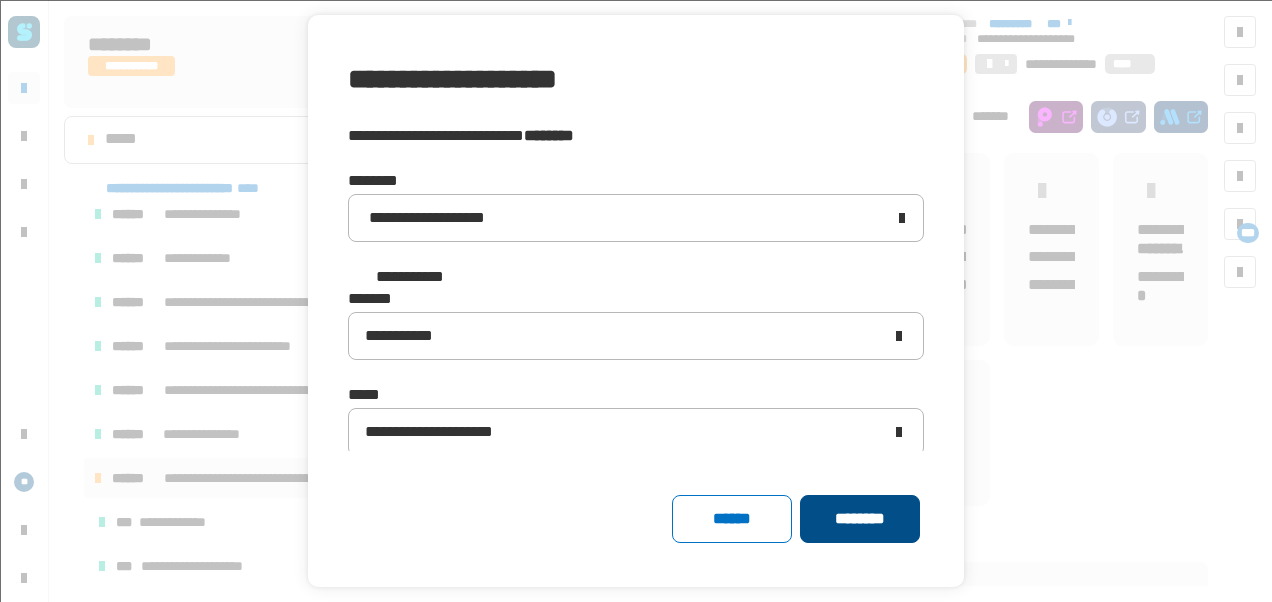 click on "********" 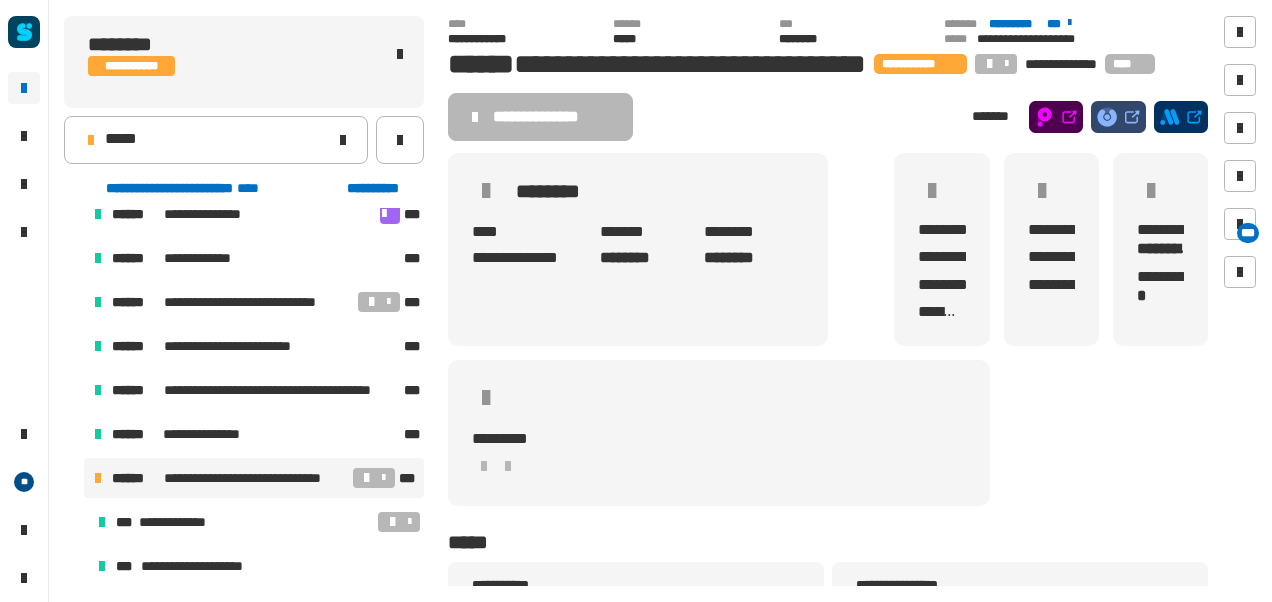 click on "**********" 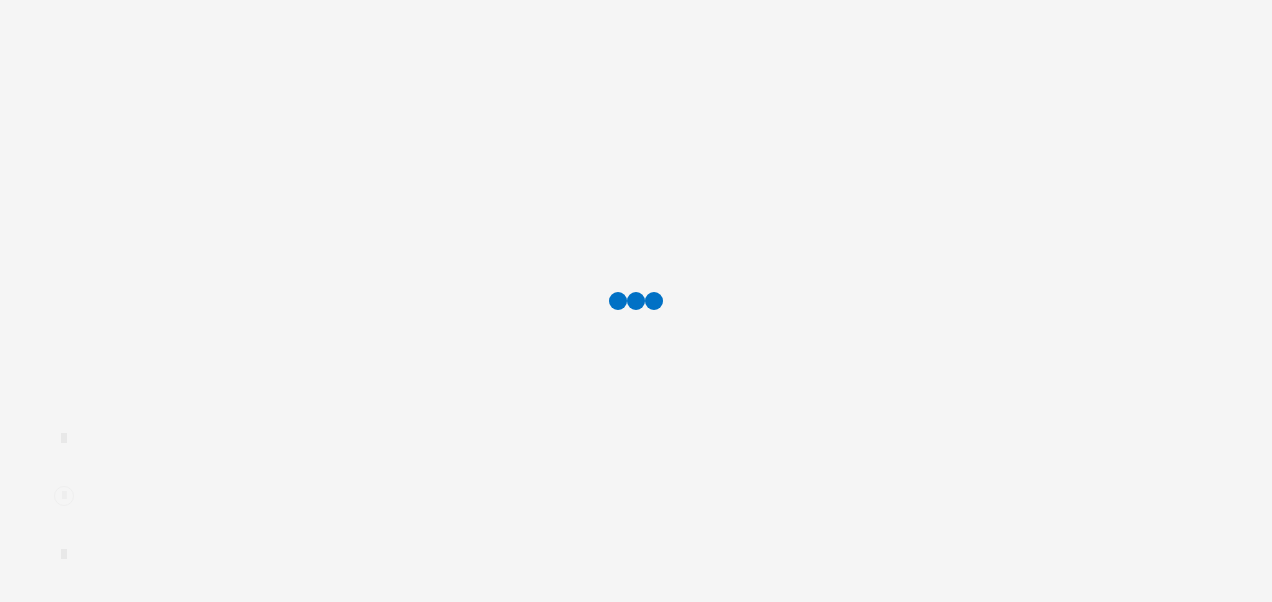 scroll, scrollTop: 0, scrollLeft: 0, axis: both 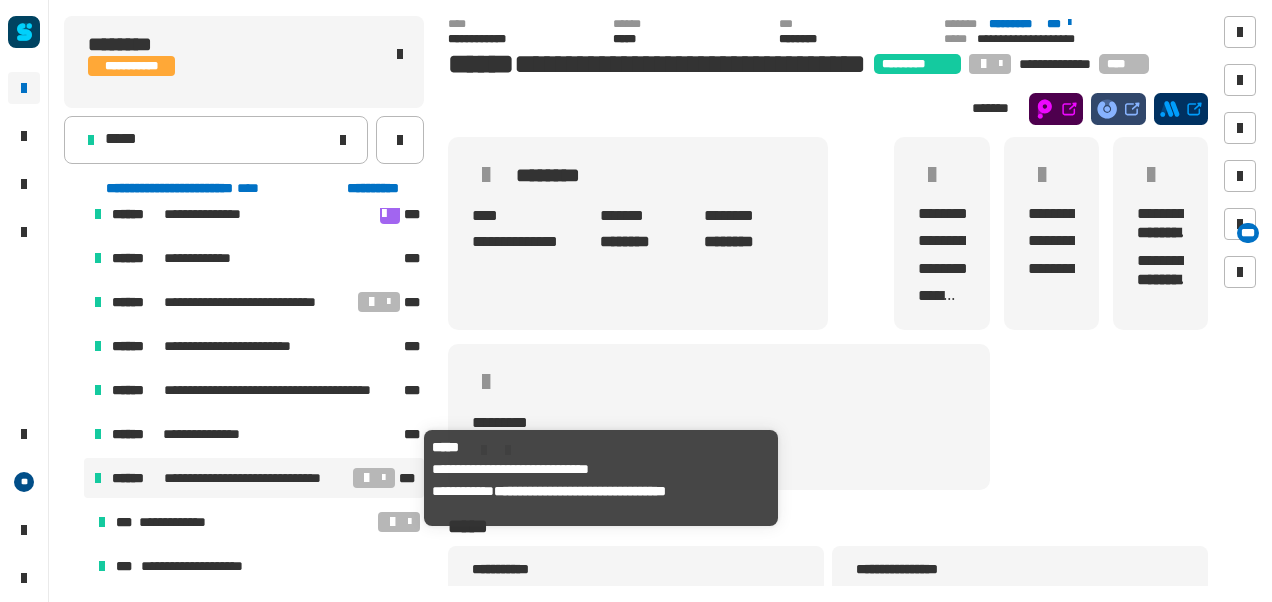 click on "**********" at bounding box center [256, 478] 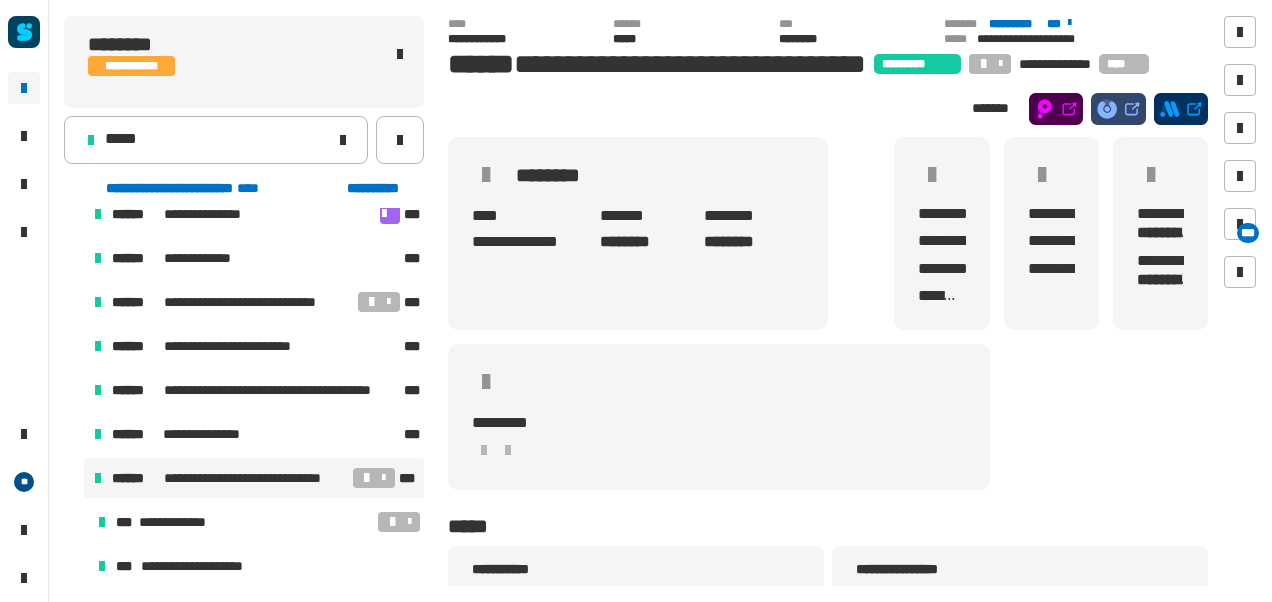 scroll, scrollTop: 242, scrollLeft: 0, axis: vertical 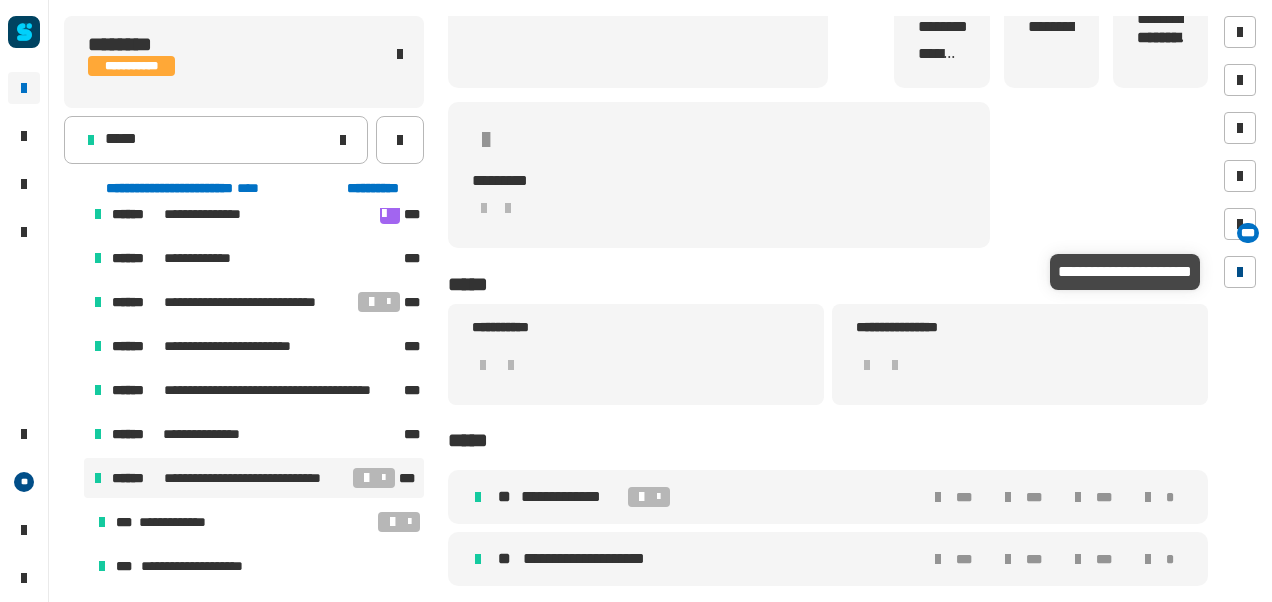 click at bounding box center [1240, 272] 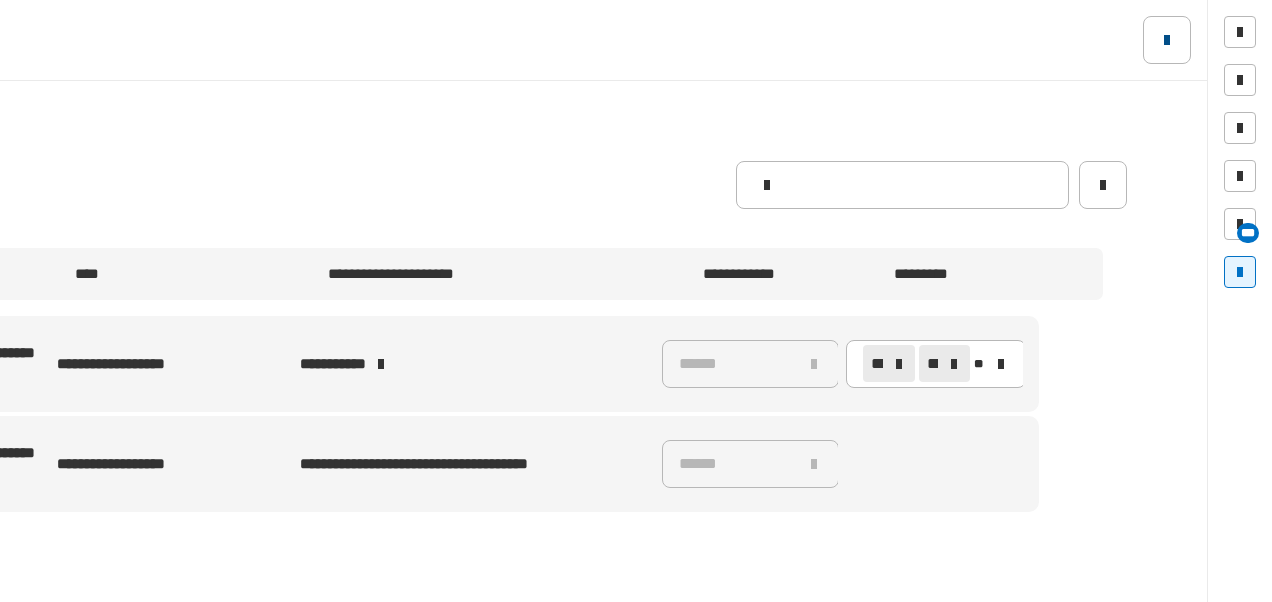 click 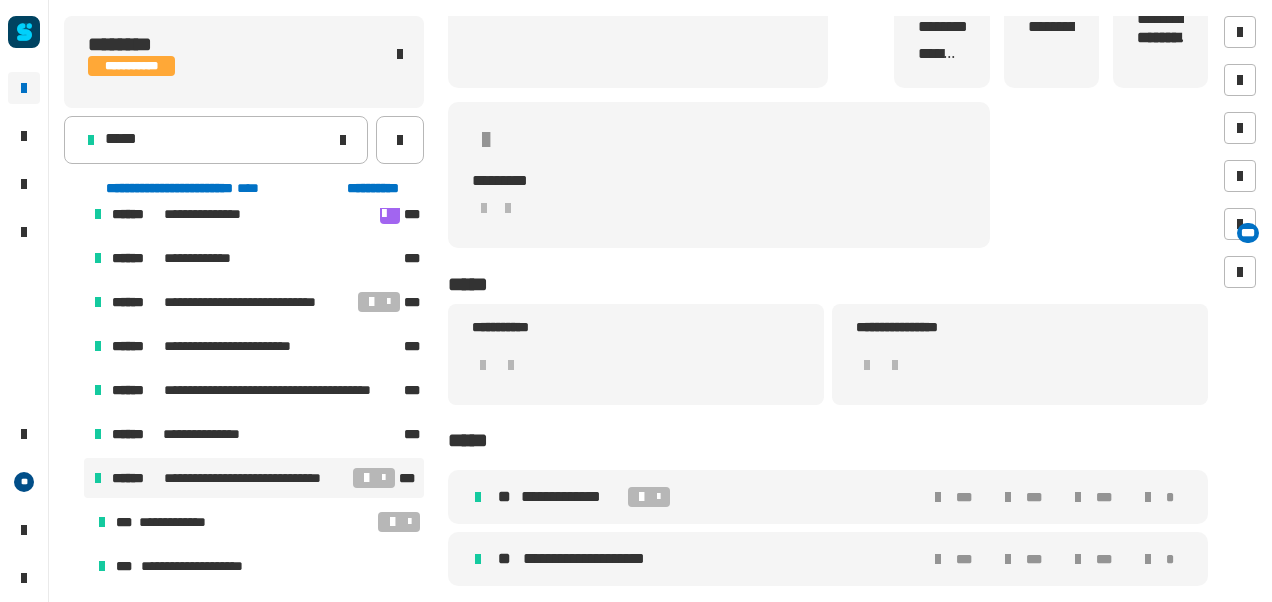 click at bounding box center [74, 478] 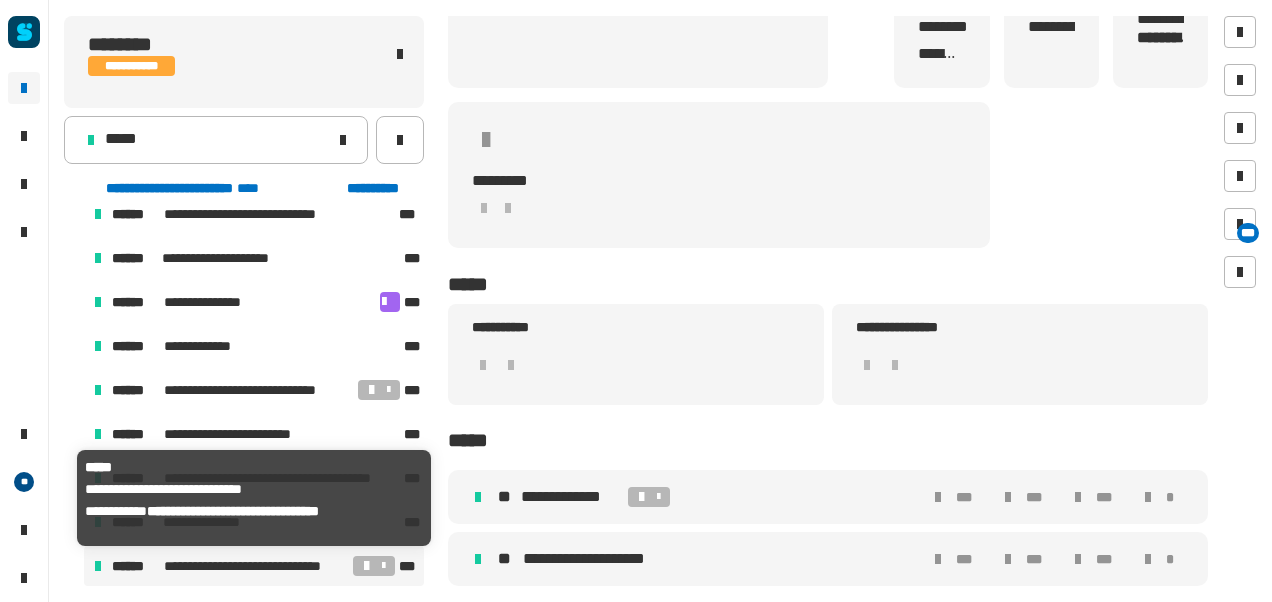 click on "**********" at bounding box center (254, 566) 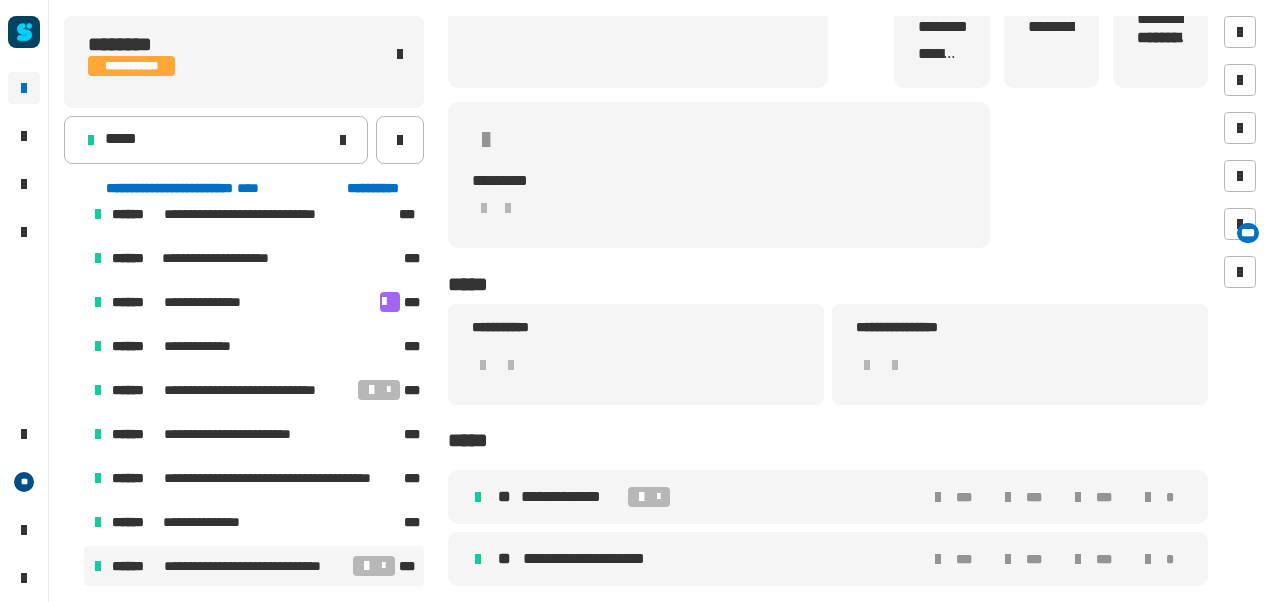 click at bounding box center [74, 566] 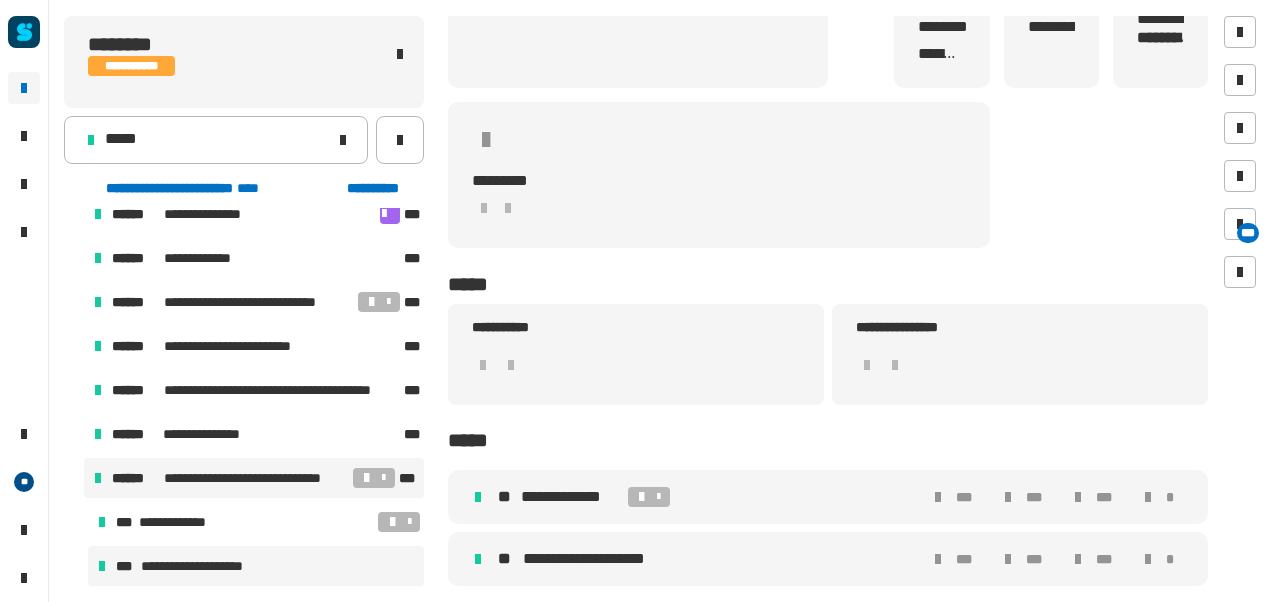 click on "**********" at bounding box center (209, 566) 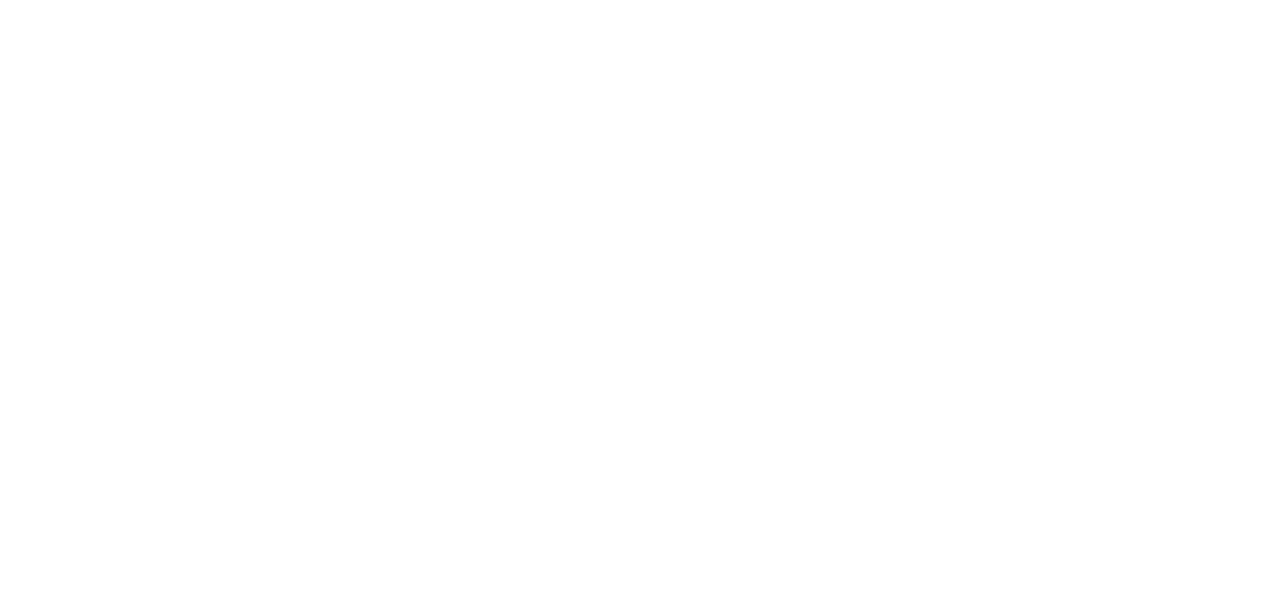 scroll, scrollTop: 1454, scrollLeft: 0, axis: vertical 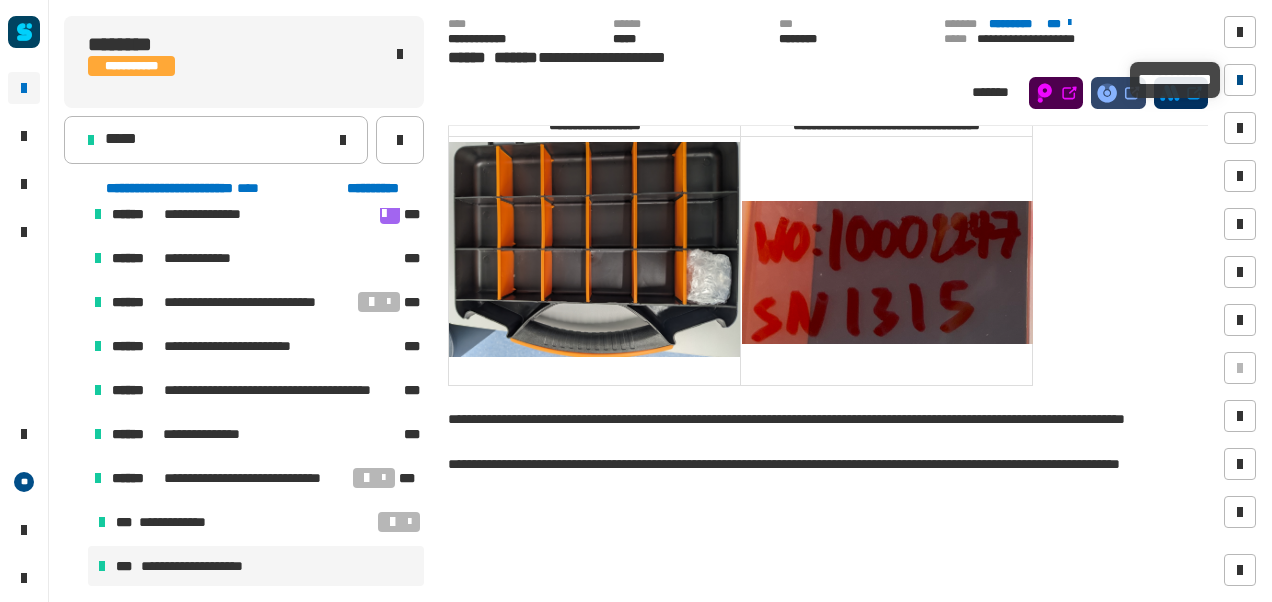 click at bounding box center [1240, 80] 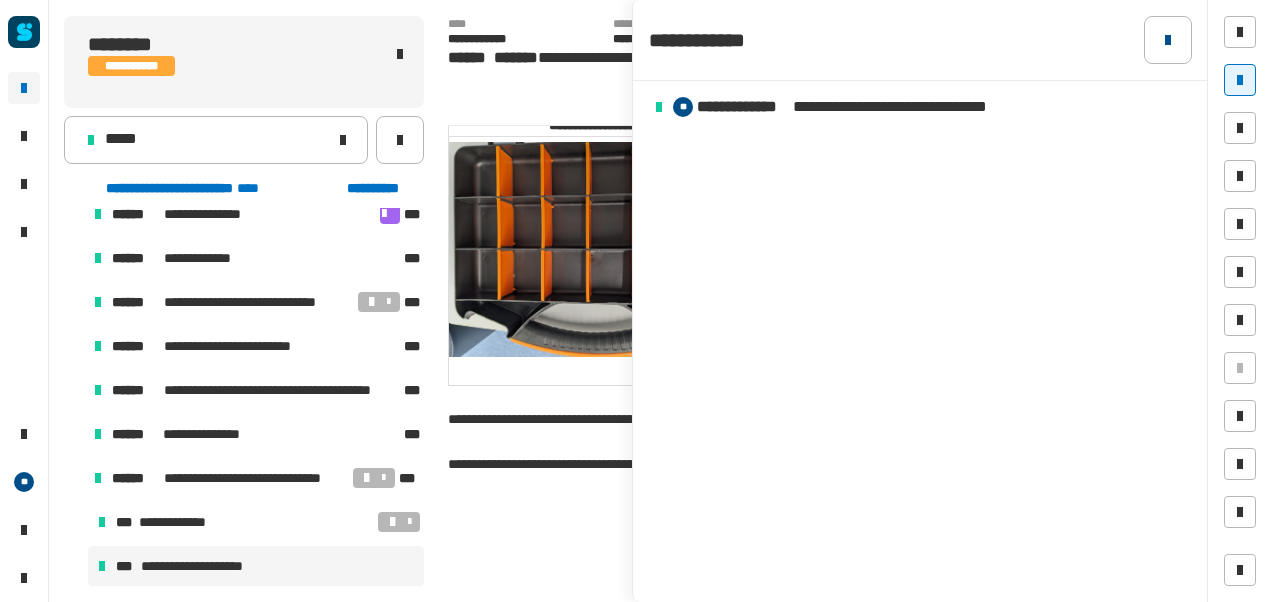 click 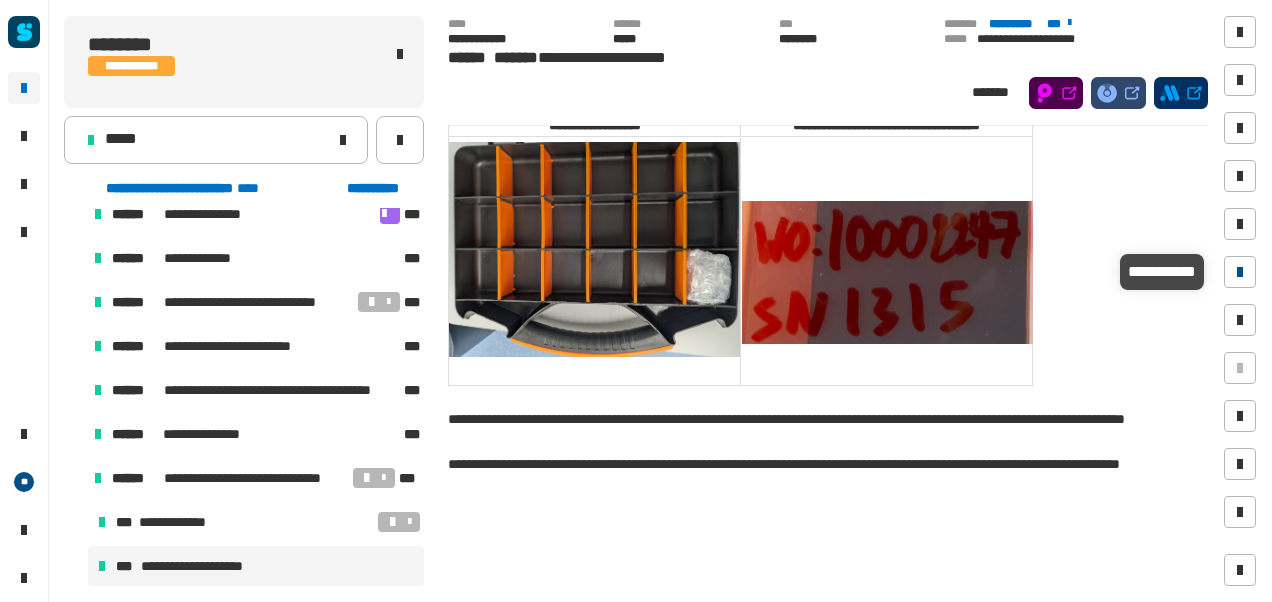 click at bounding box center [1240, 272] 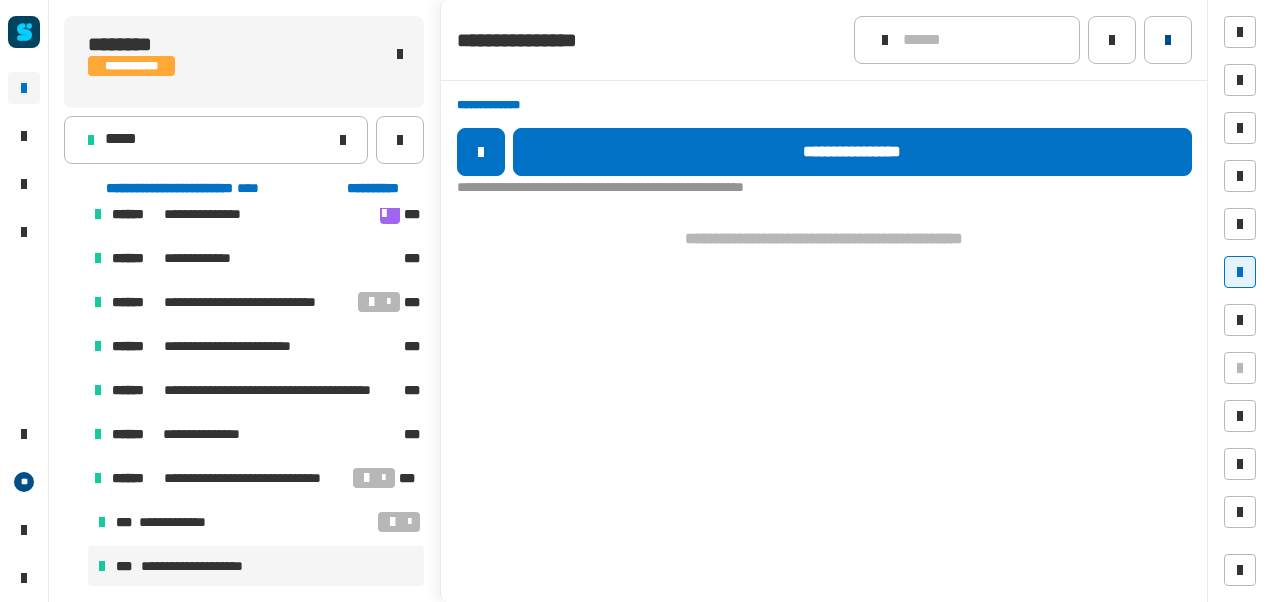 click 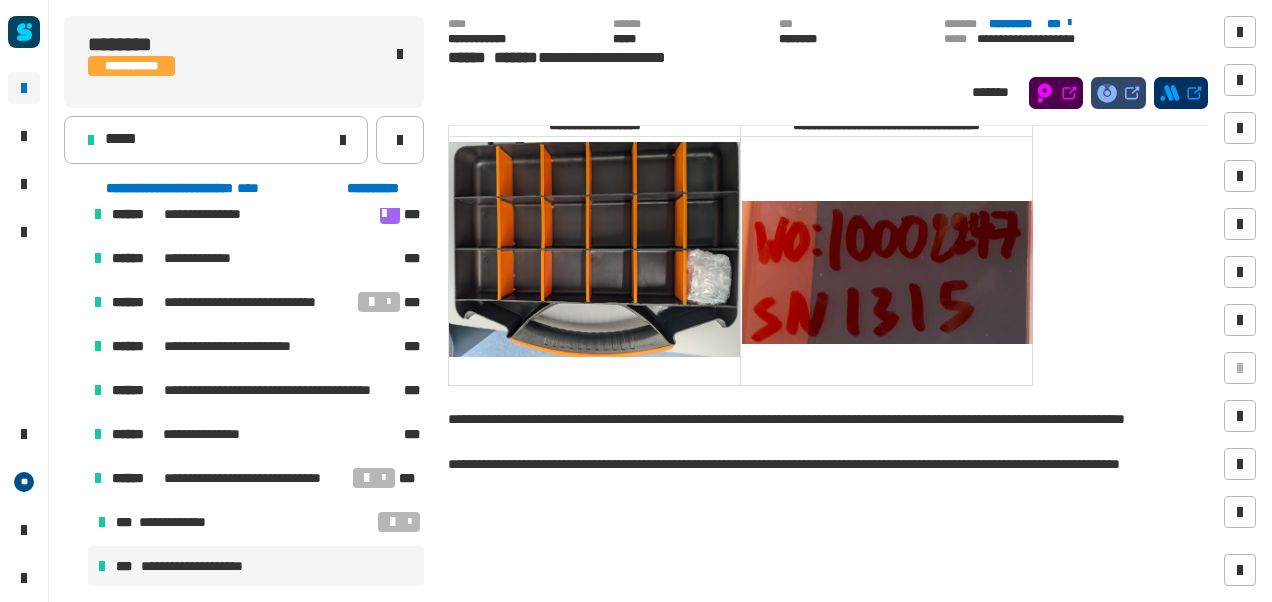 click on "**********" at bounding box center (256, 566) 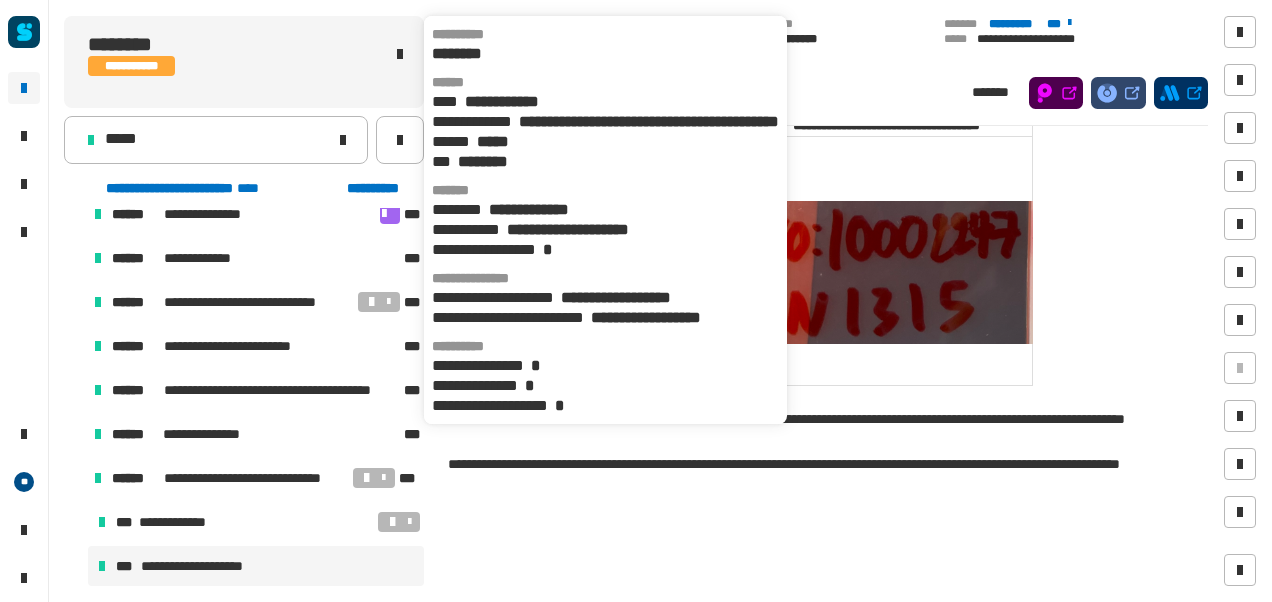 click on "********" 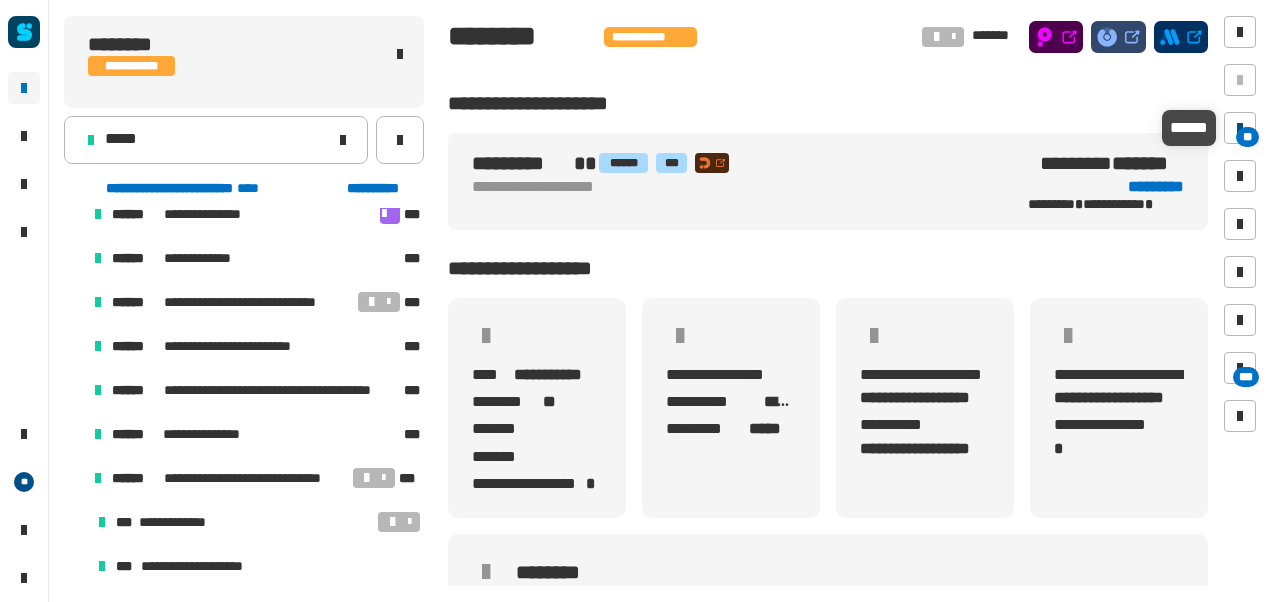 click on "**" at bounding box center [1240, 128] 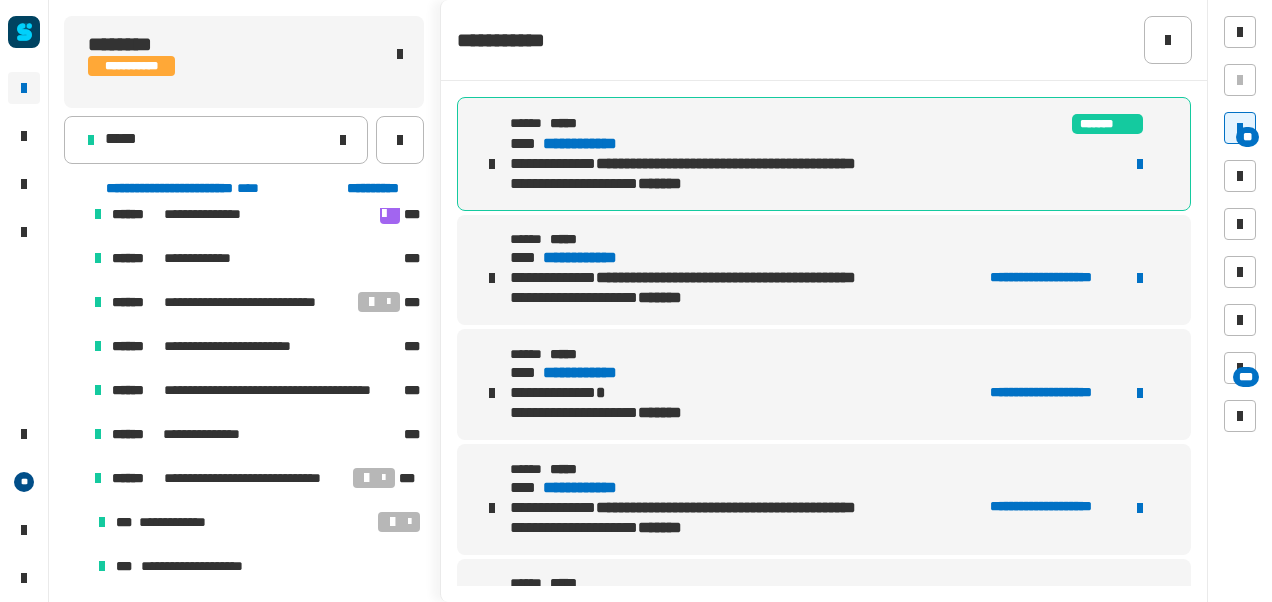 click at bounding box center [1140, 164] 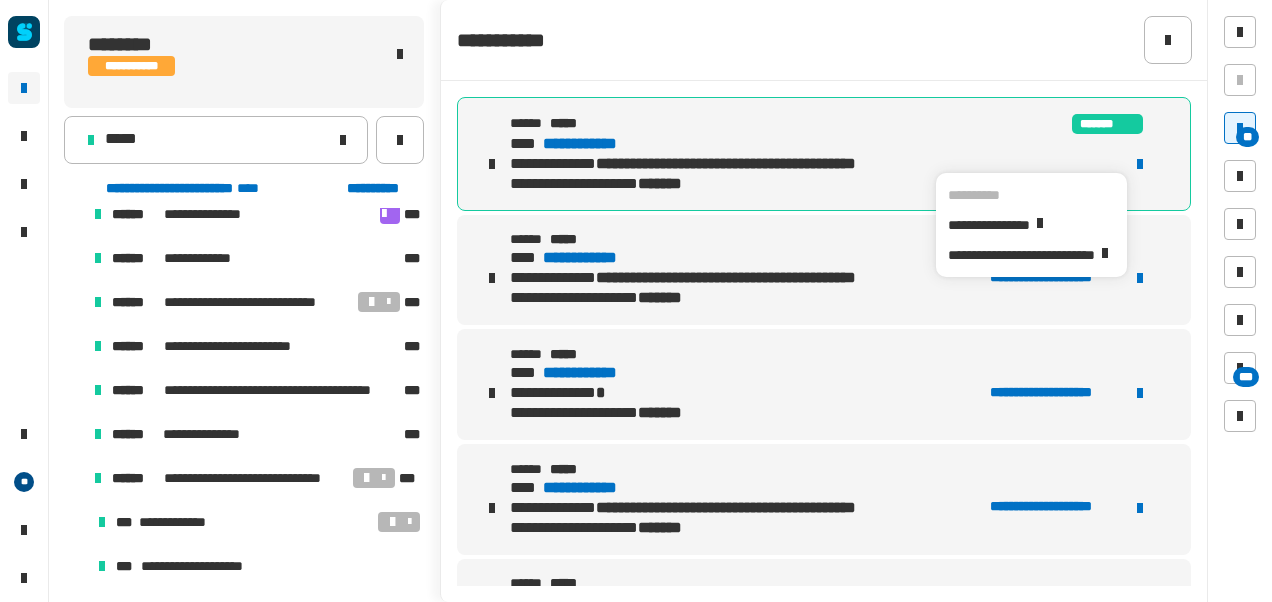 click on "**********" at bounding box center [726, 163] 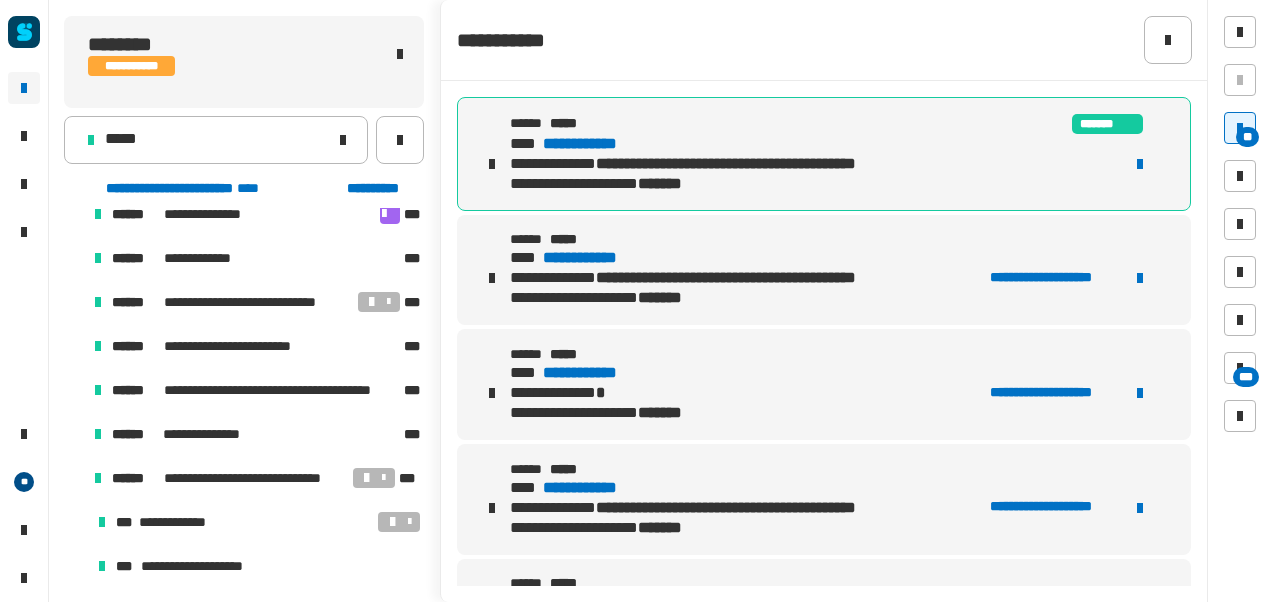 click on "**********" at bounding box center [598, 144] 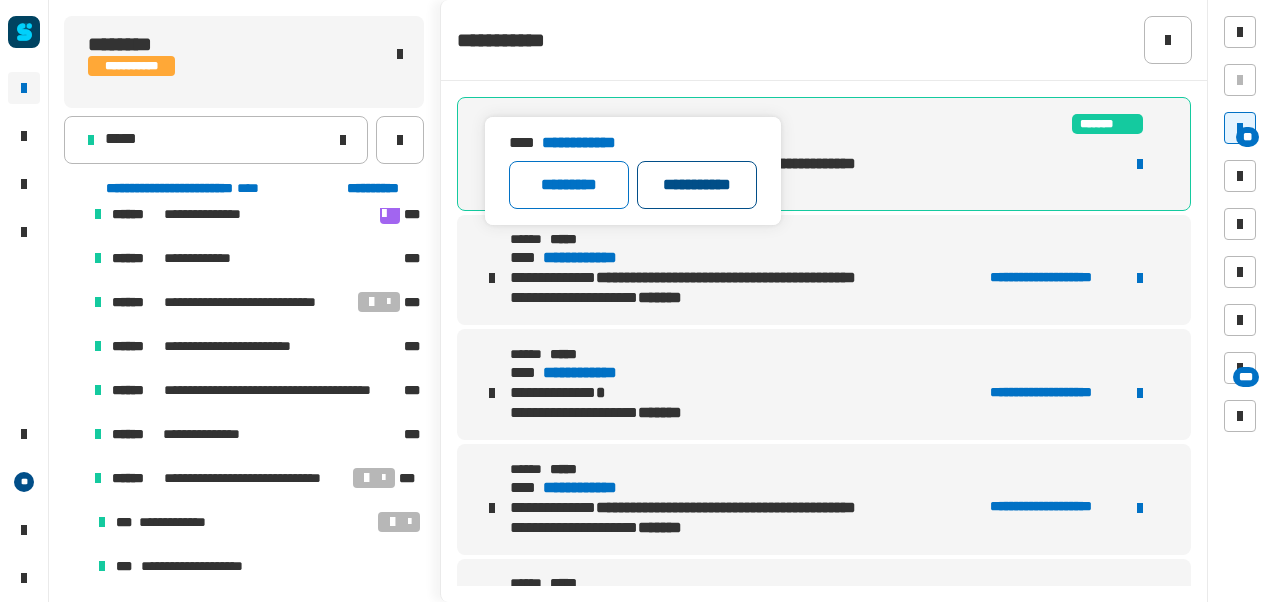 click on "**********" at bounding box center (697, 185) 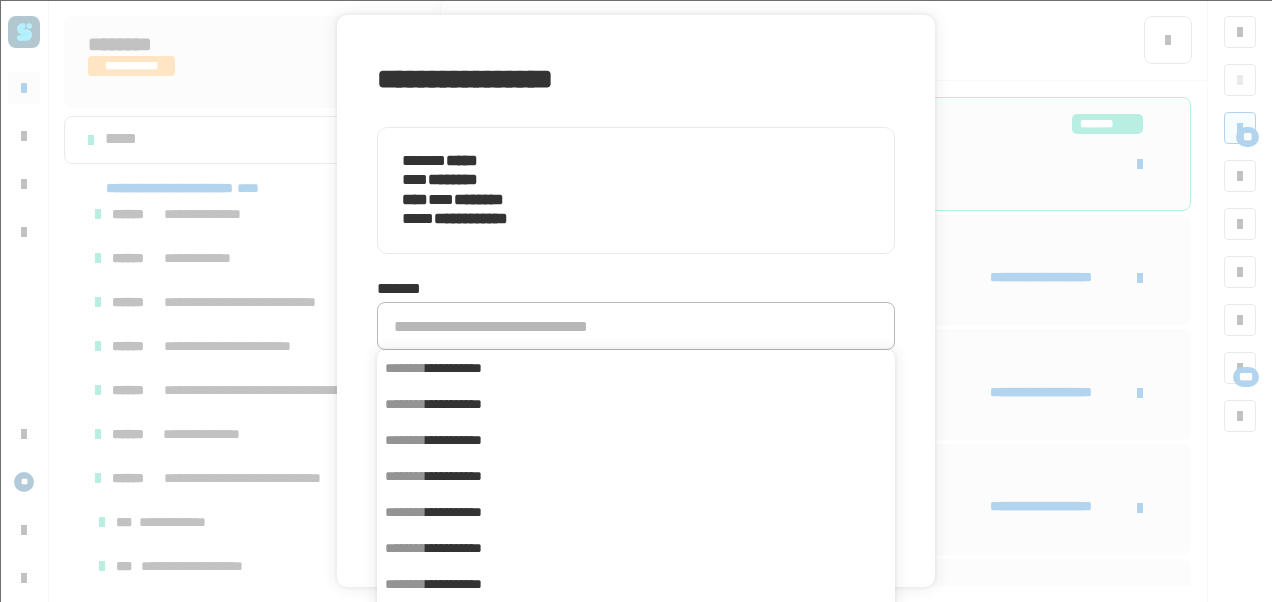 click on "**********" at bounding box center (636, 404) 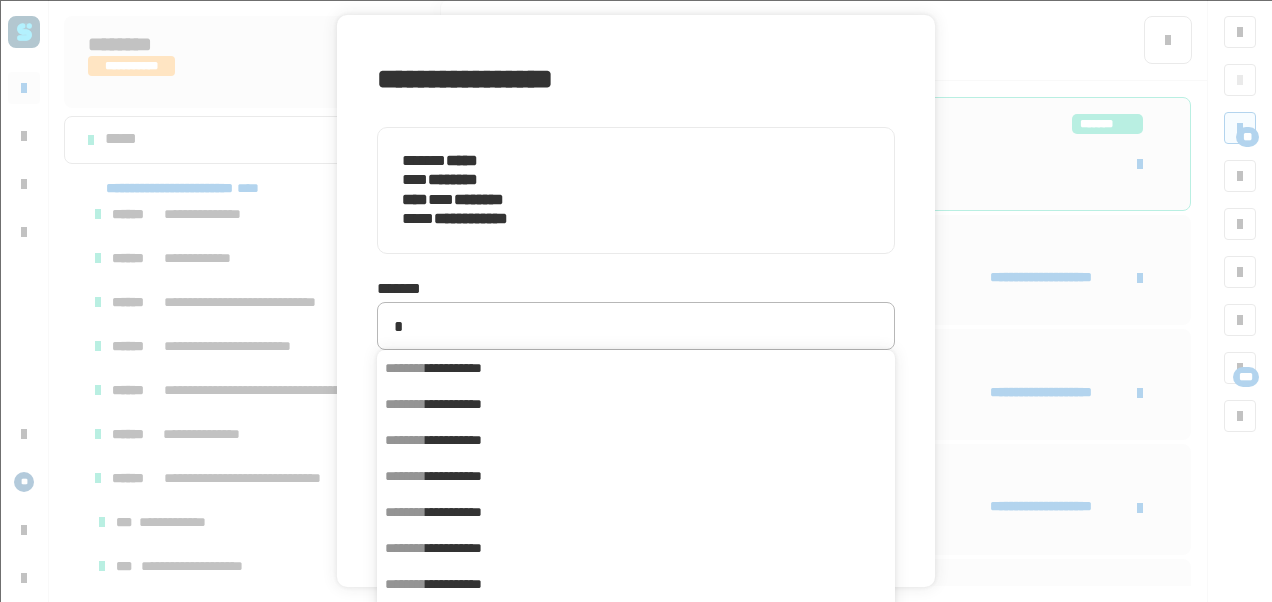 type on "**********" 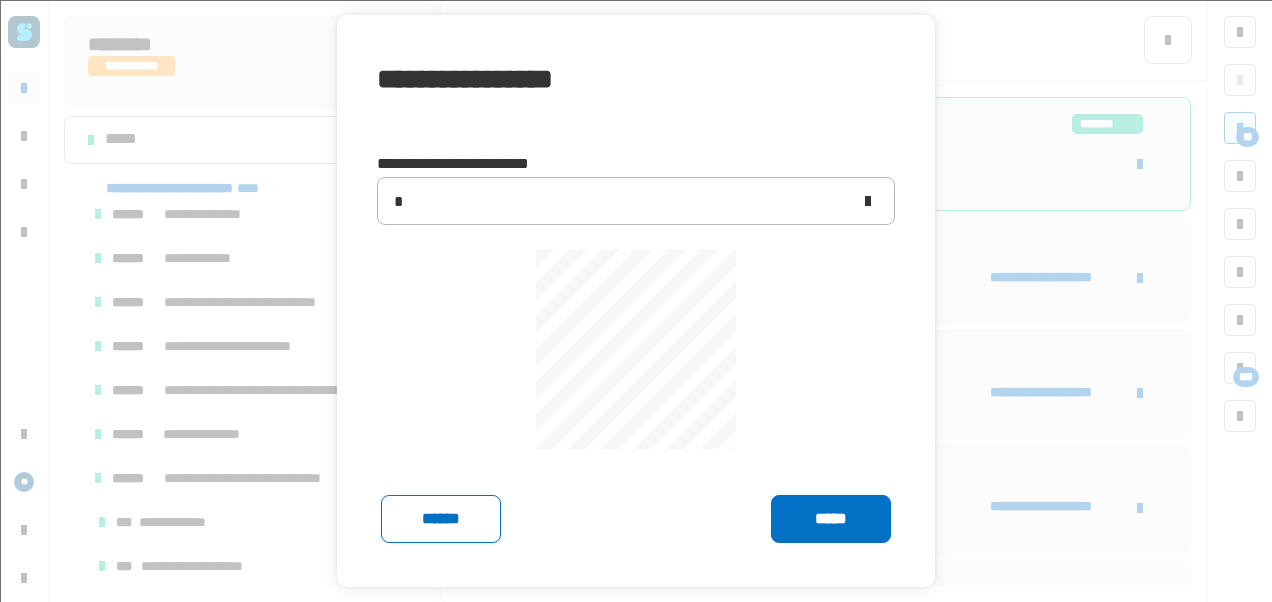 scroll, scrollTop: 246, scrollLeft: 0, axis: vertical 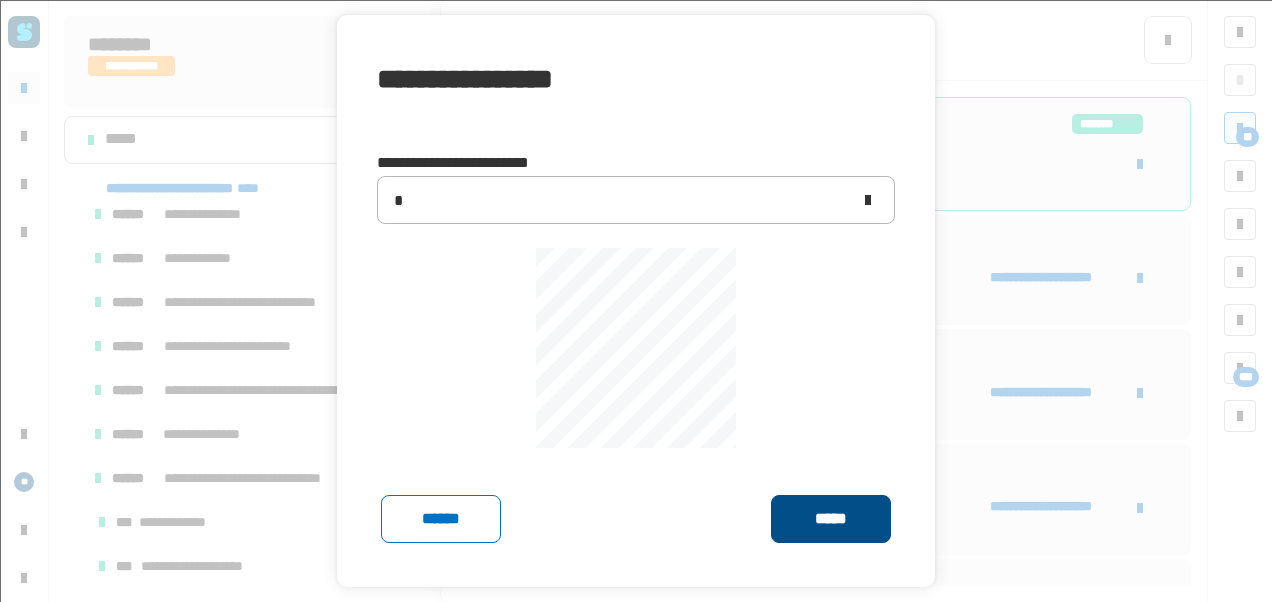 click on "*****" 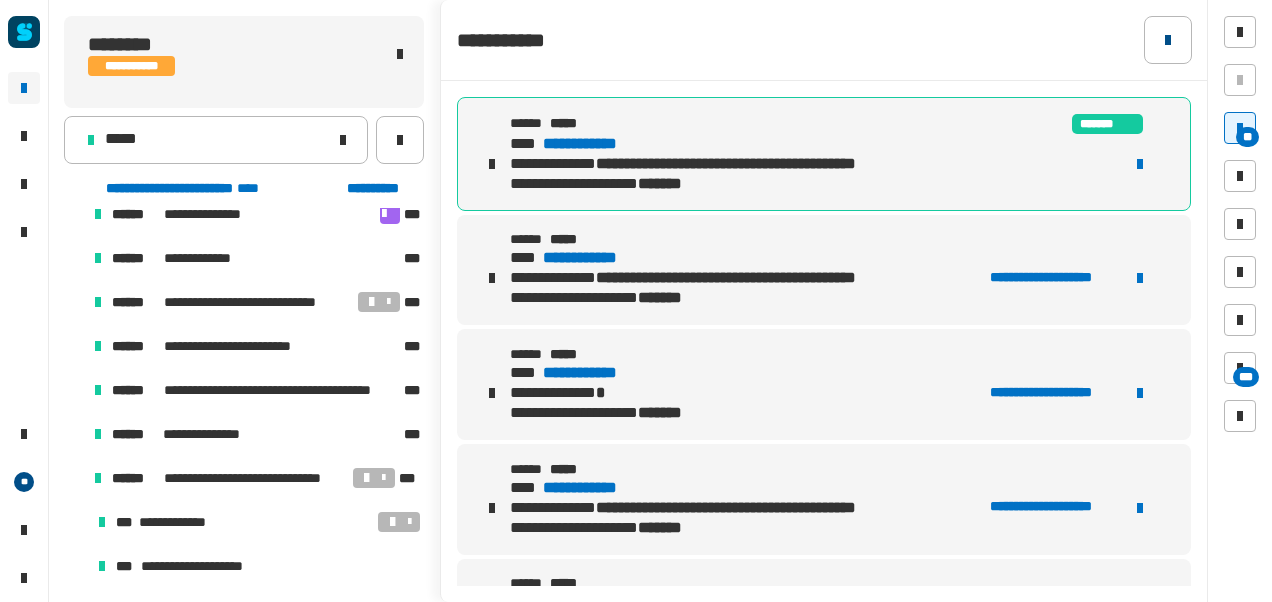 click 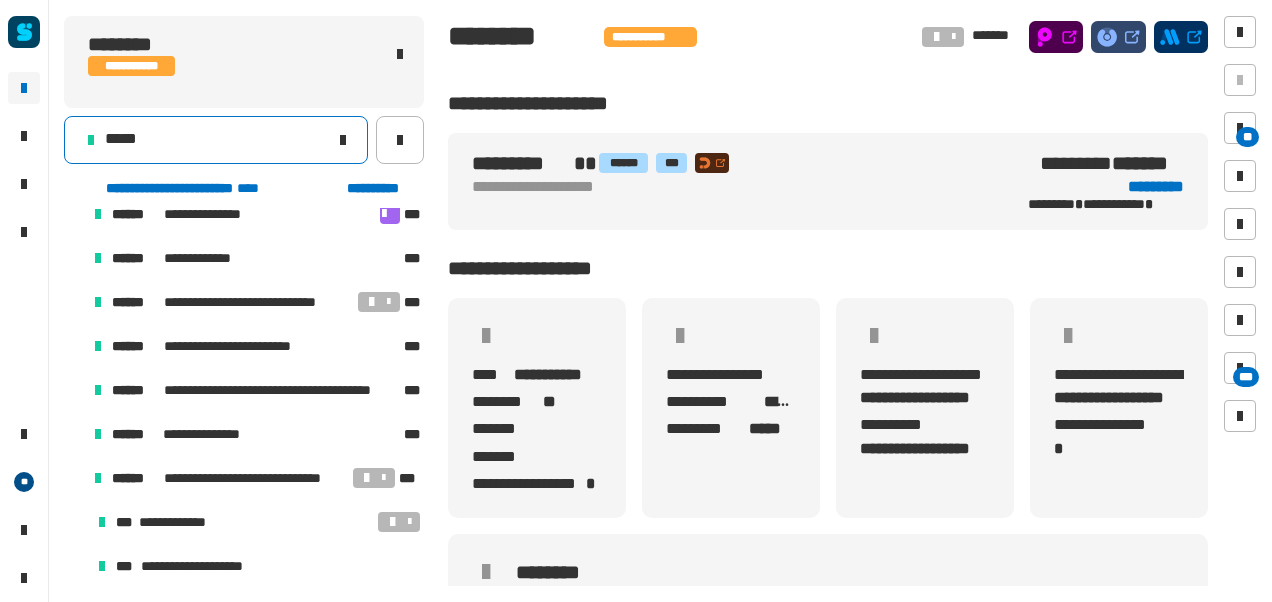 click on "*****" 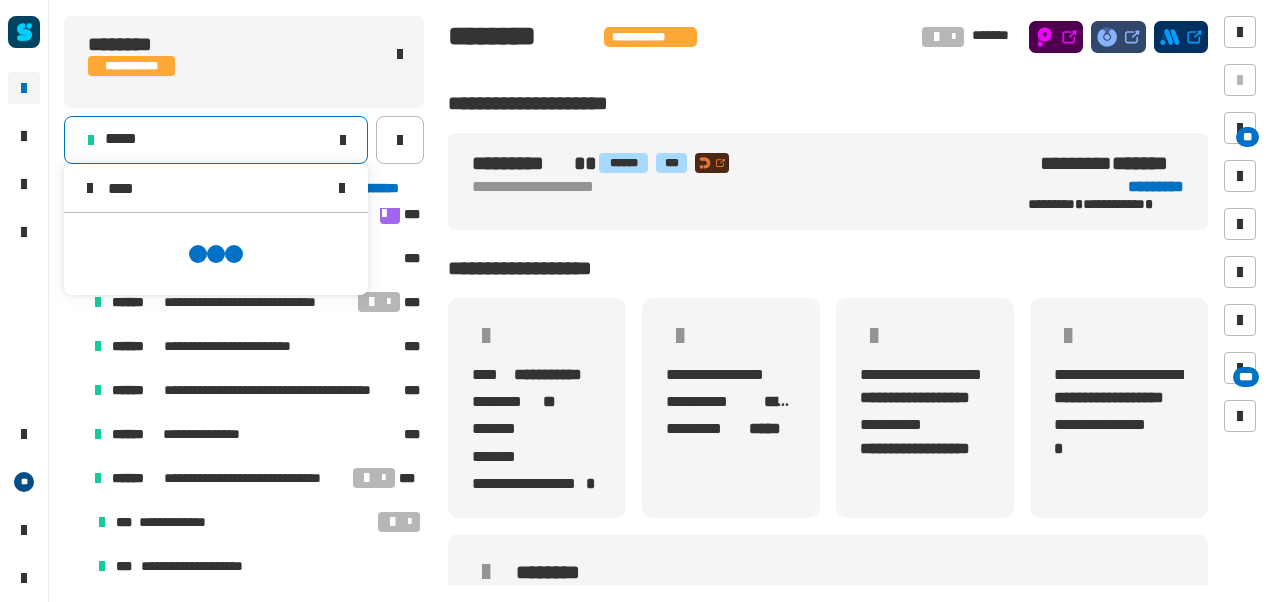 scroll, scrollTop: 0, scrollLeft: 0, axis: both 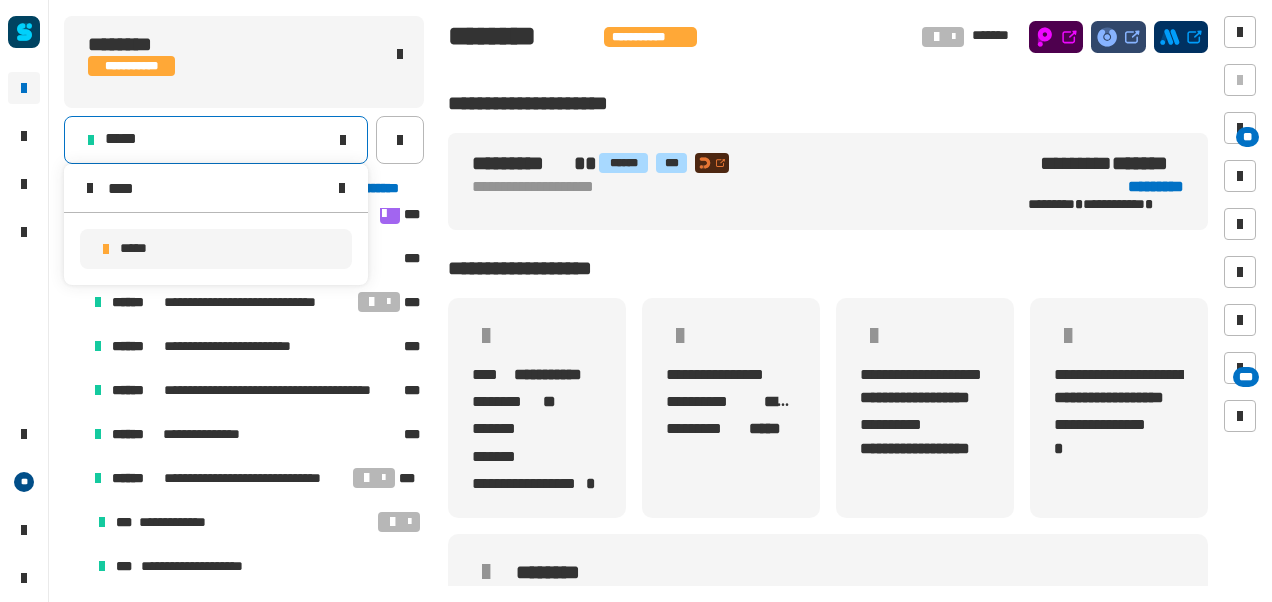 type on "****" 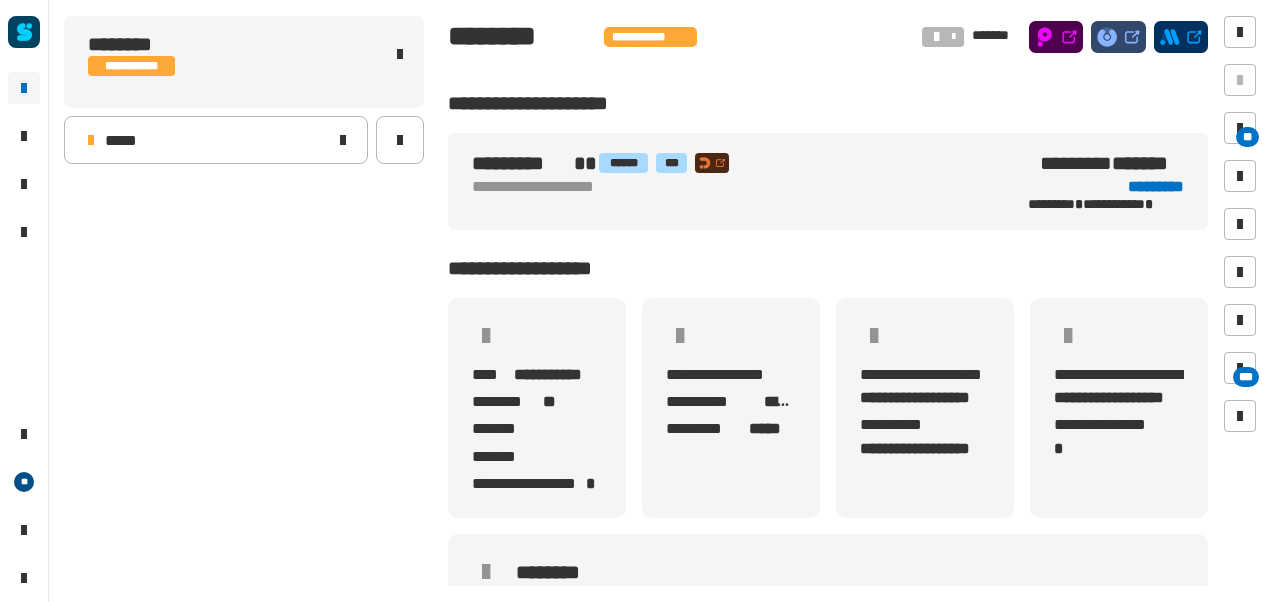 scroll, scrollTop: 0, scrollLeft: 0, axis: both 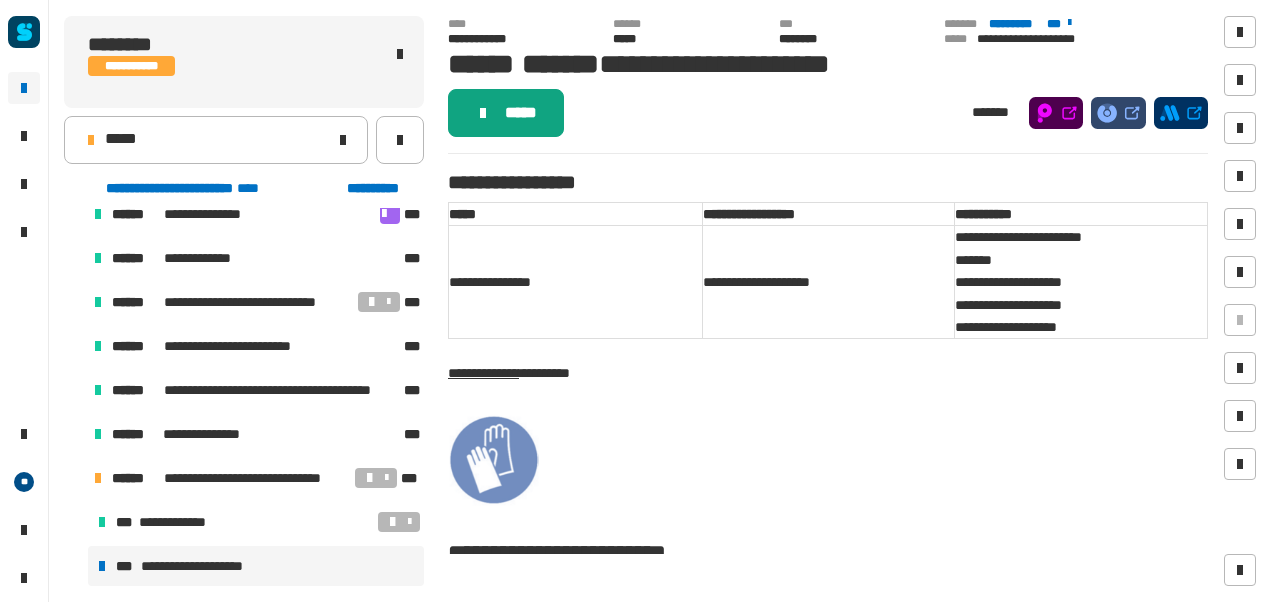 click on "*****" 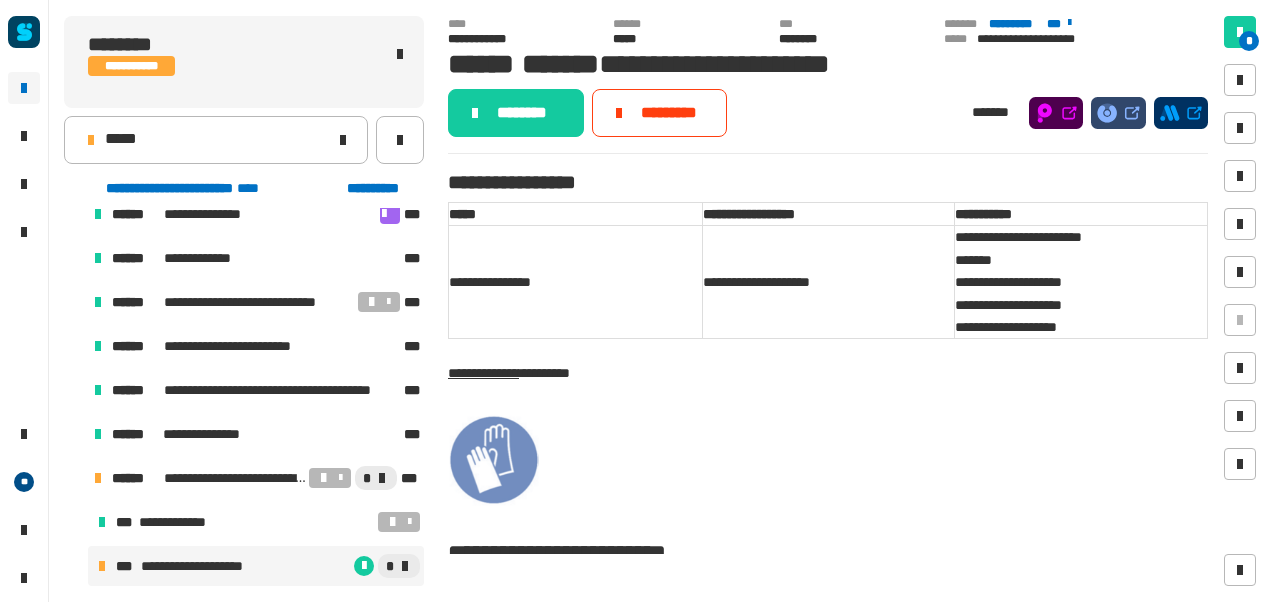 click on "**********" 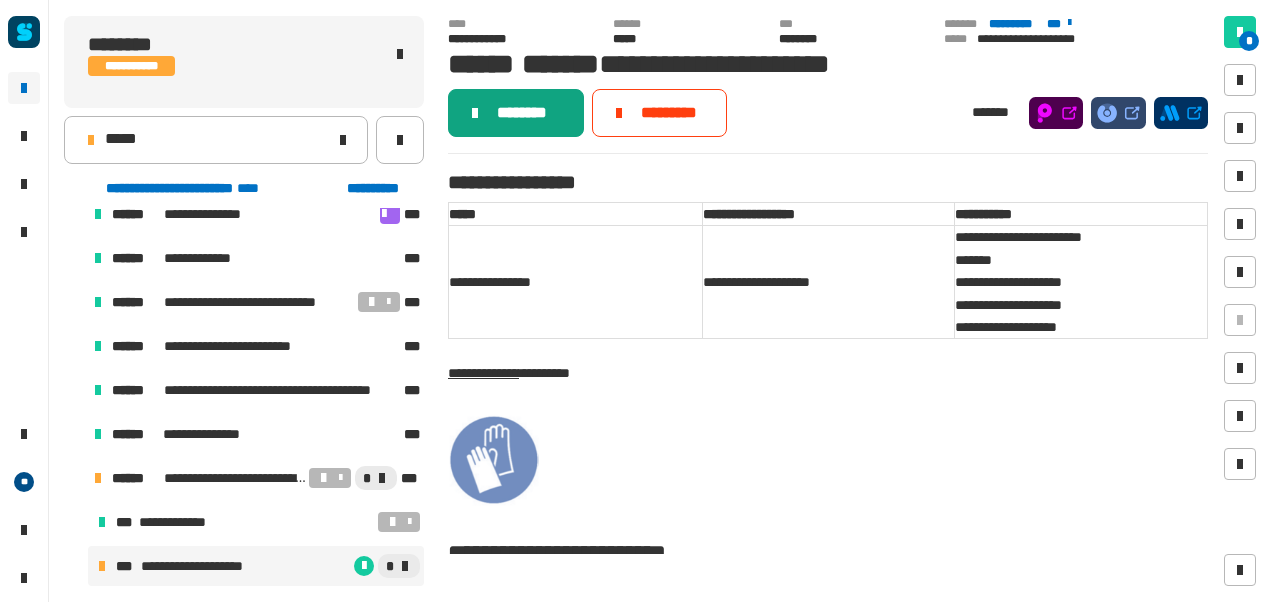 click on "********" 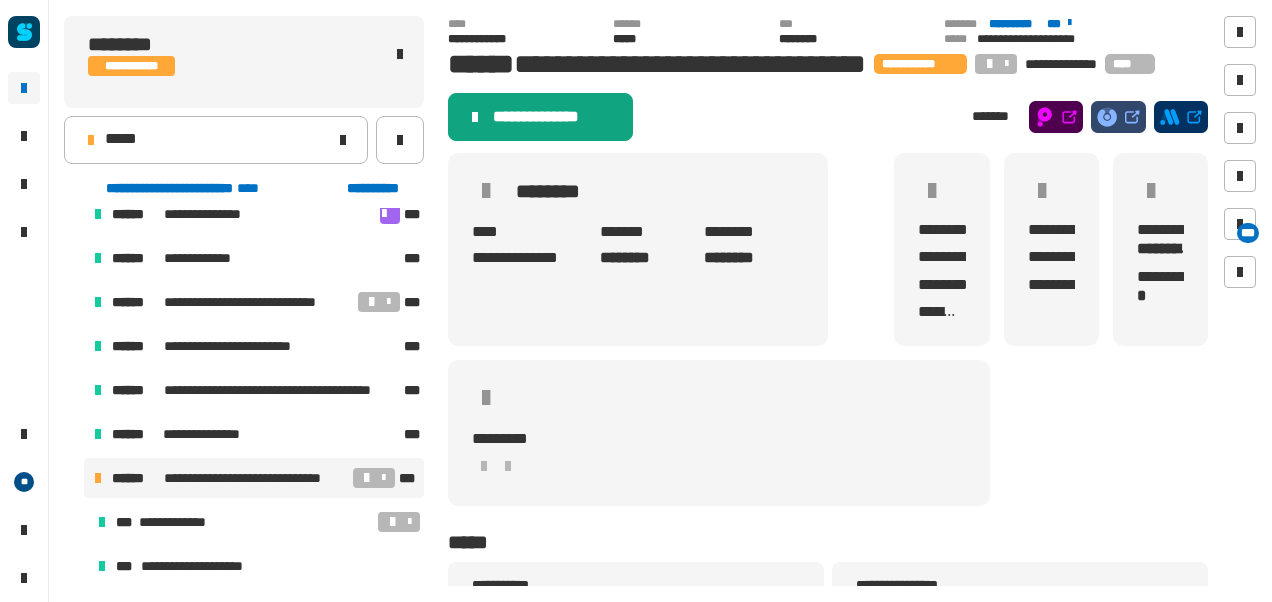 click on "**********" 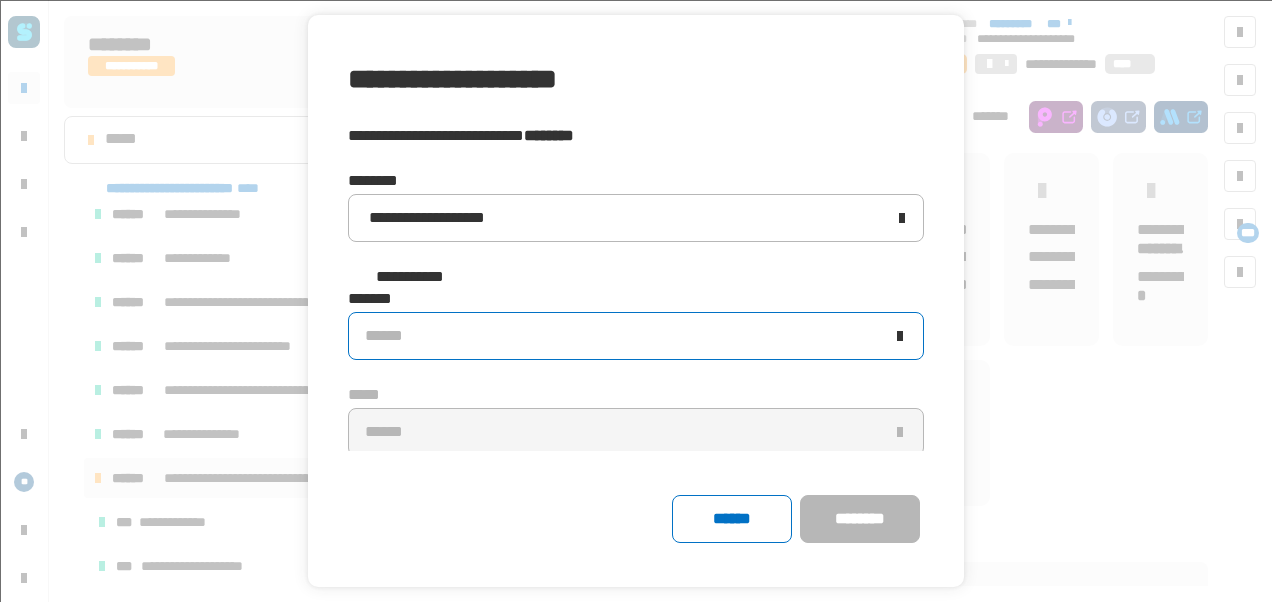 click on "******" 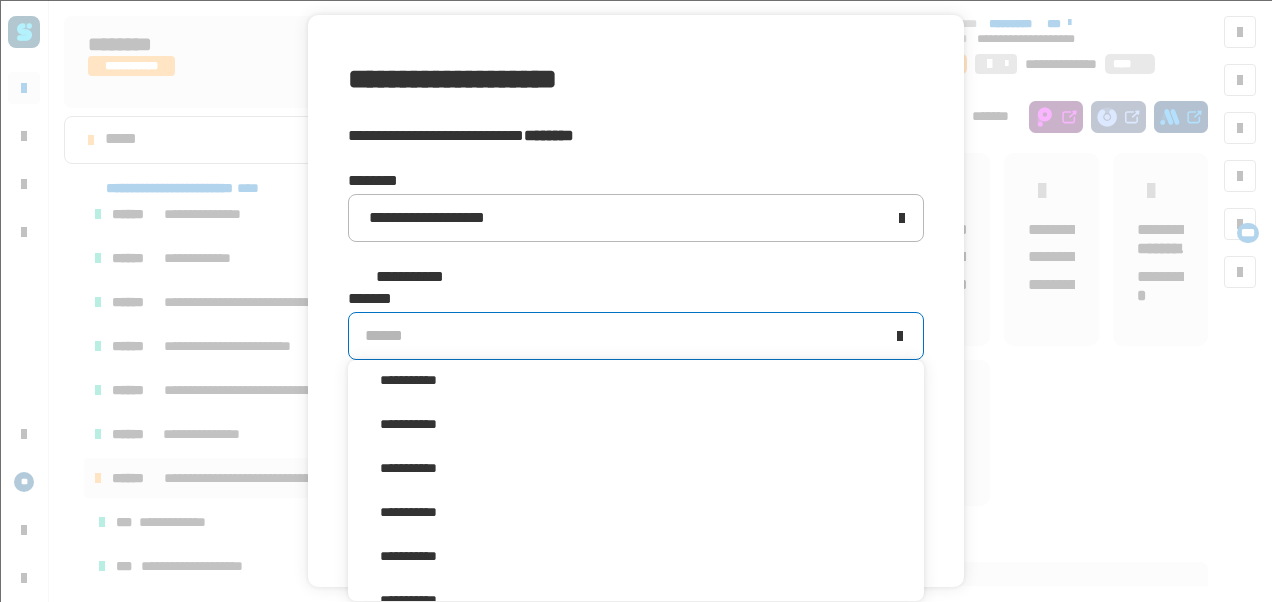 scroll, scrollTop: 305, scrollLeft: 0, axis: vertical 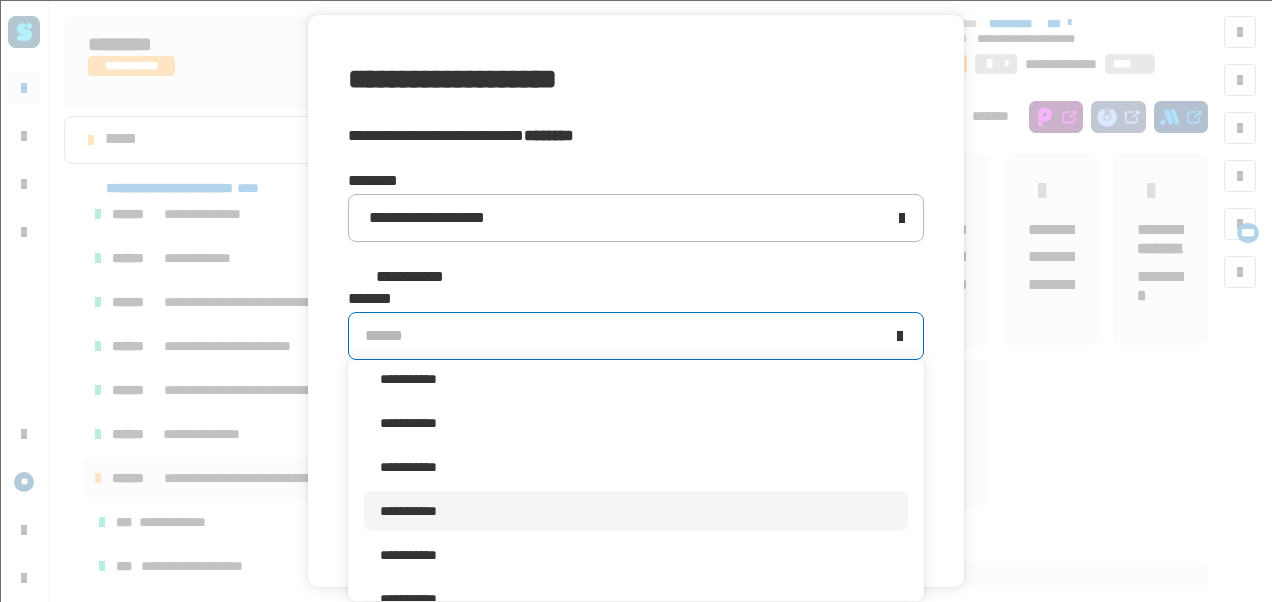 click on "**********" at bounding box center [636, 511] 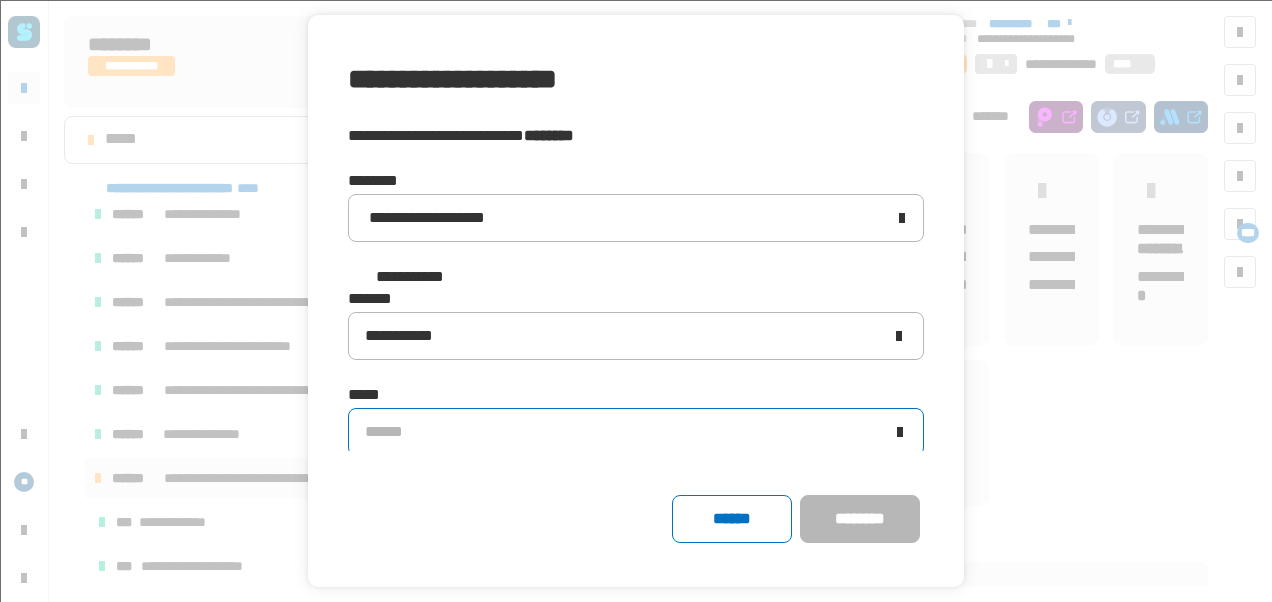 click on "******" 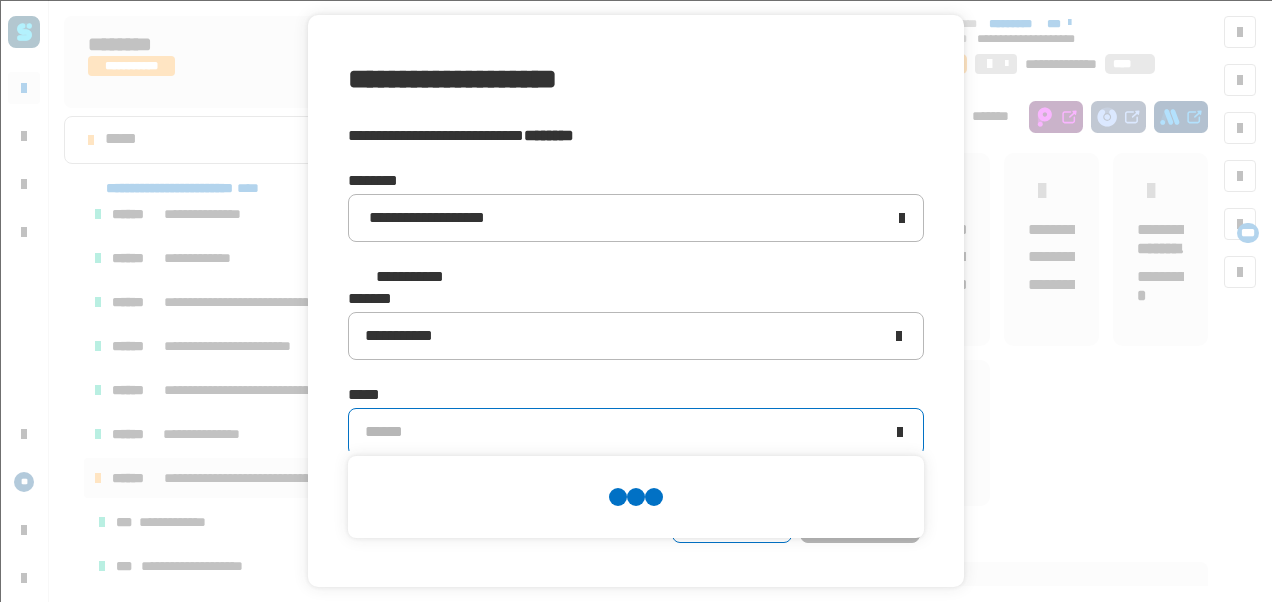 scroll, scrollTop: 0, scrollLeft: 0, axis: both 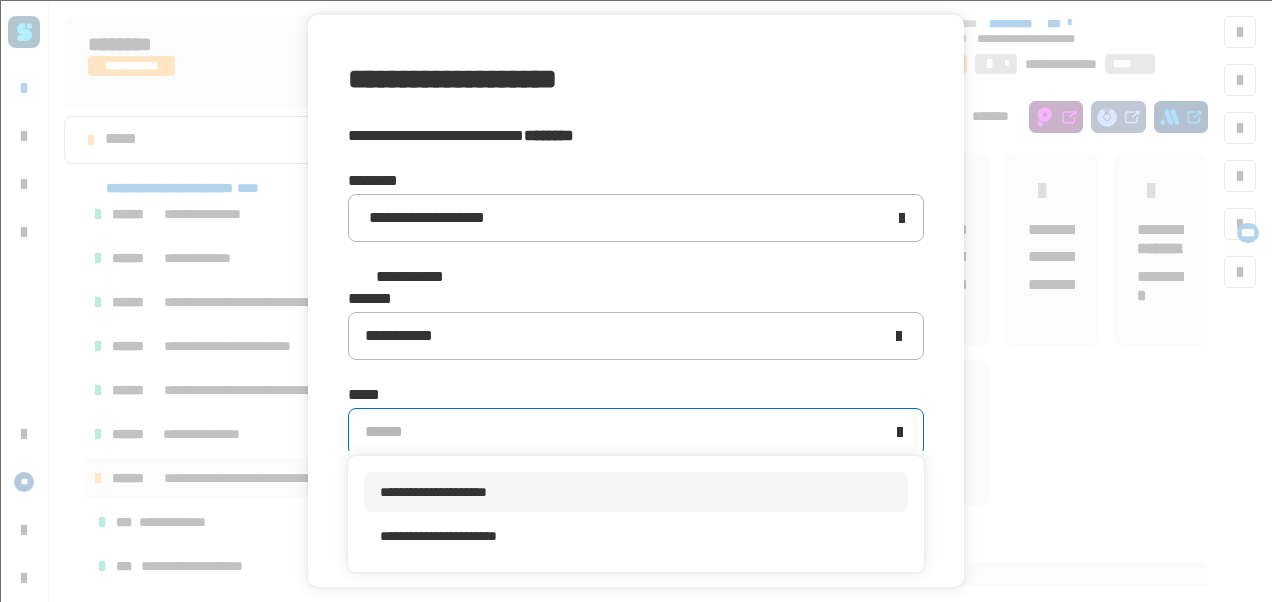 click on "**********" at bounding box center (636, 492) 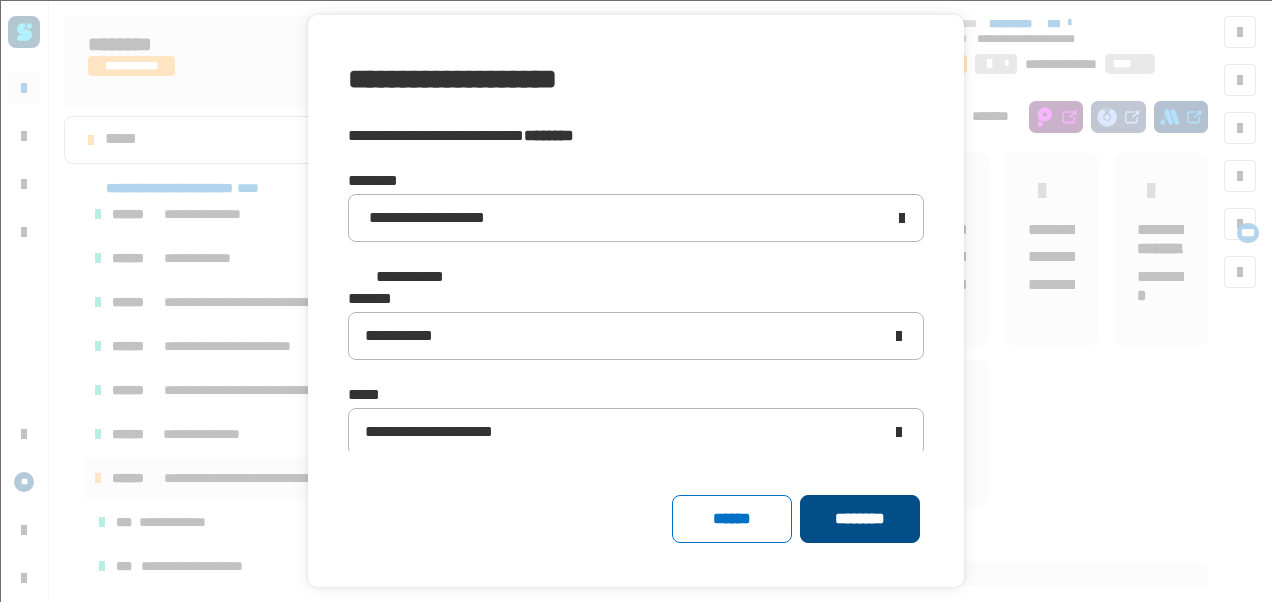 click on "********" 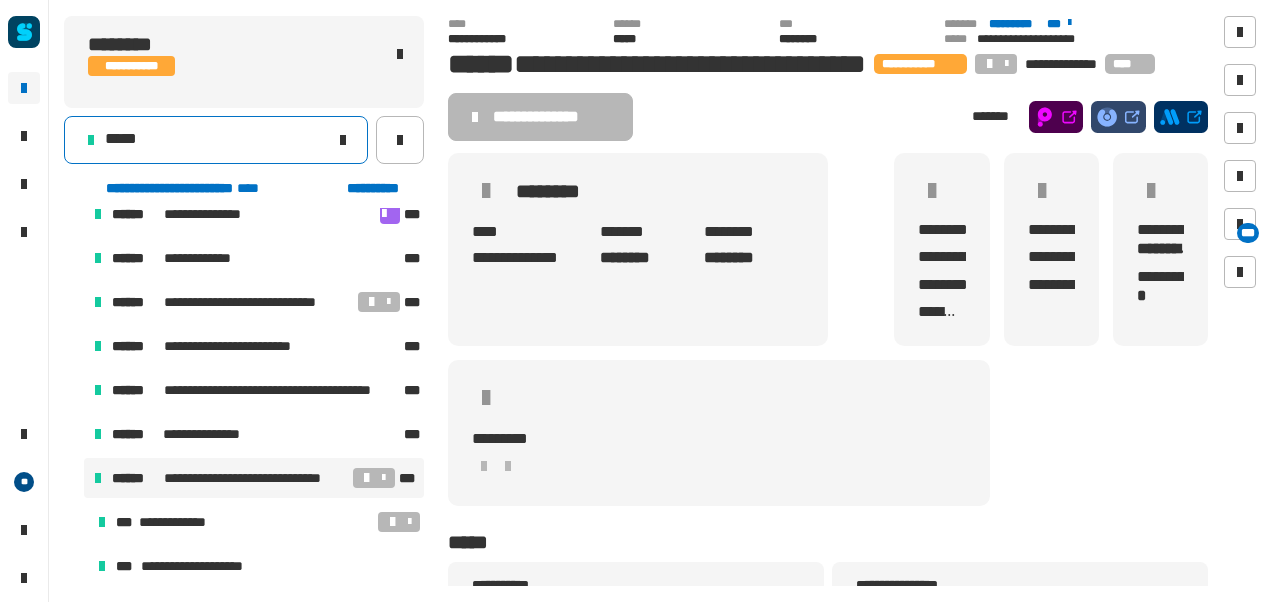 click on "*****" 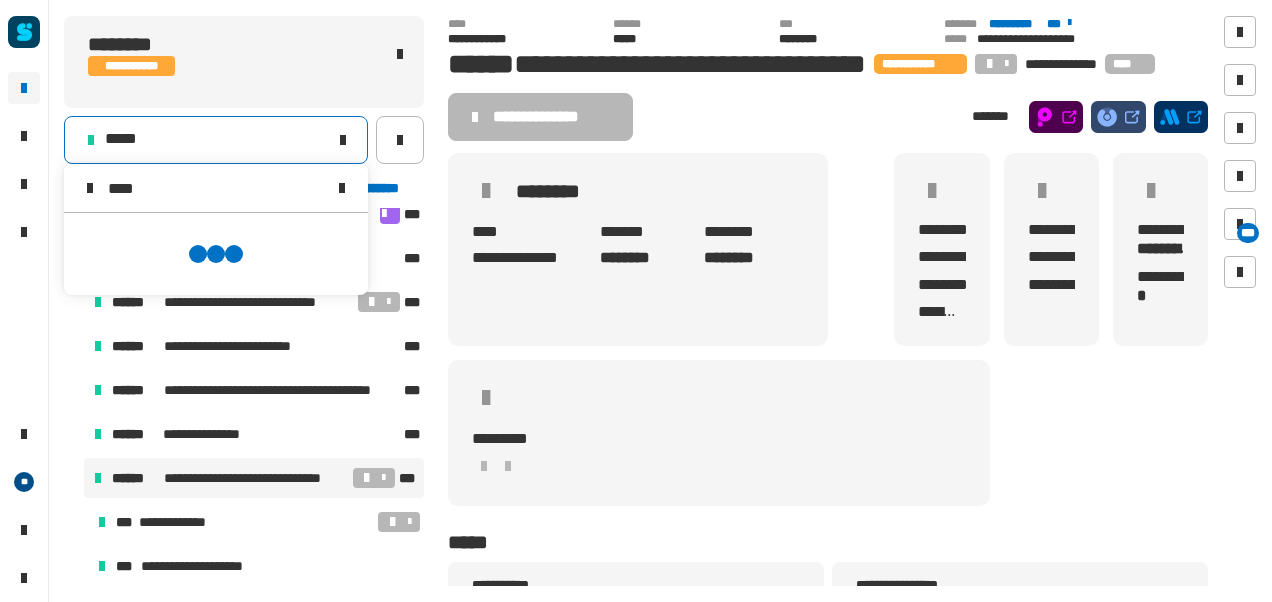 scroll, scrollTop: 0, scrollLeft: 0, axis: both 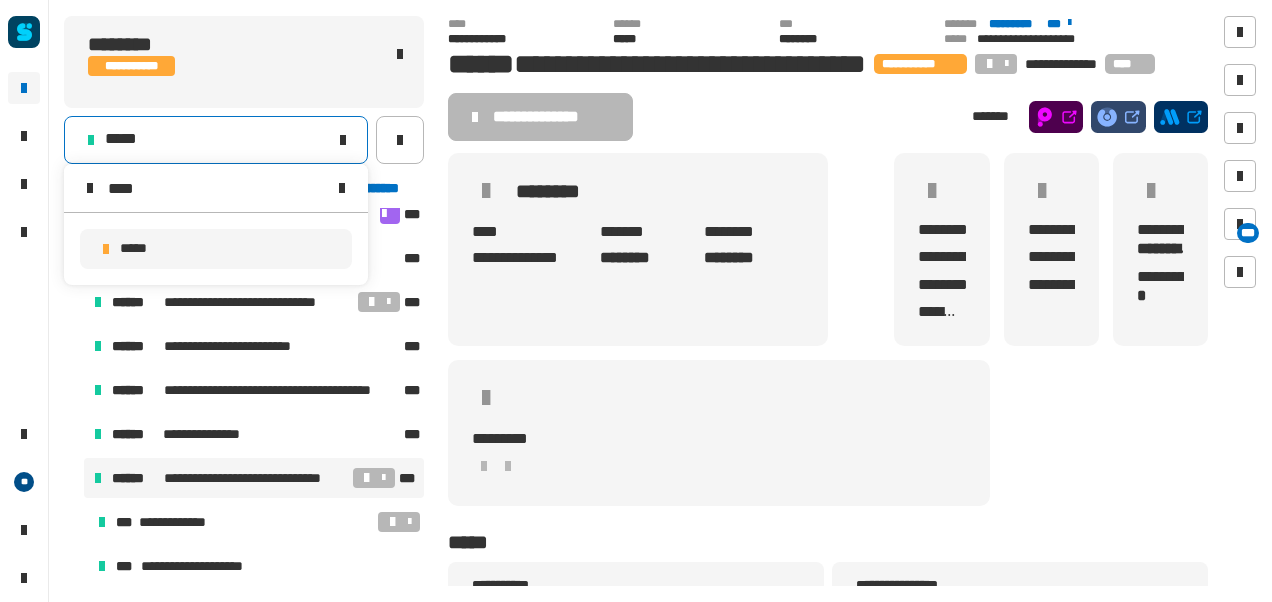 type on "****" 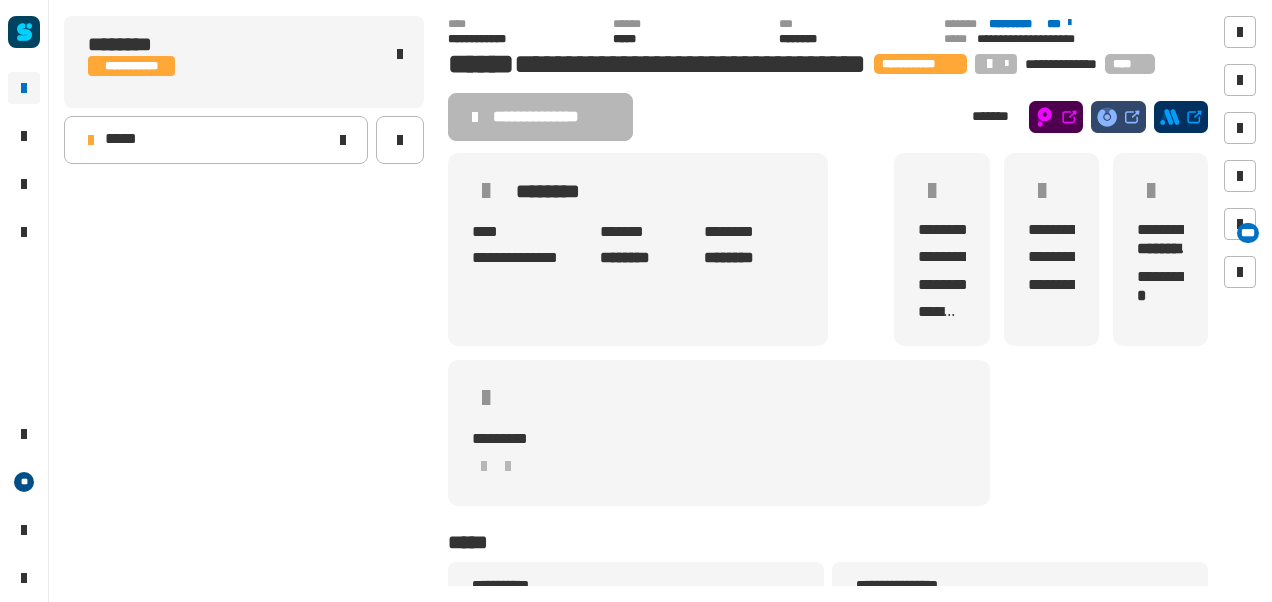 scroll, scrollTop: 0, scrollLeft: 0, axis: both 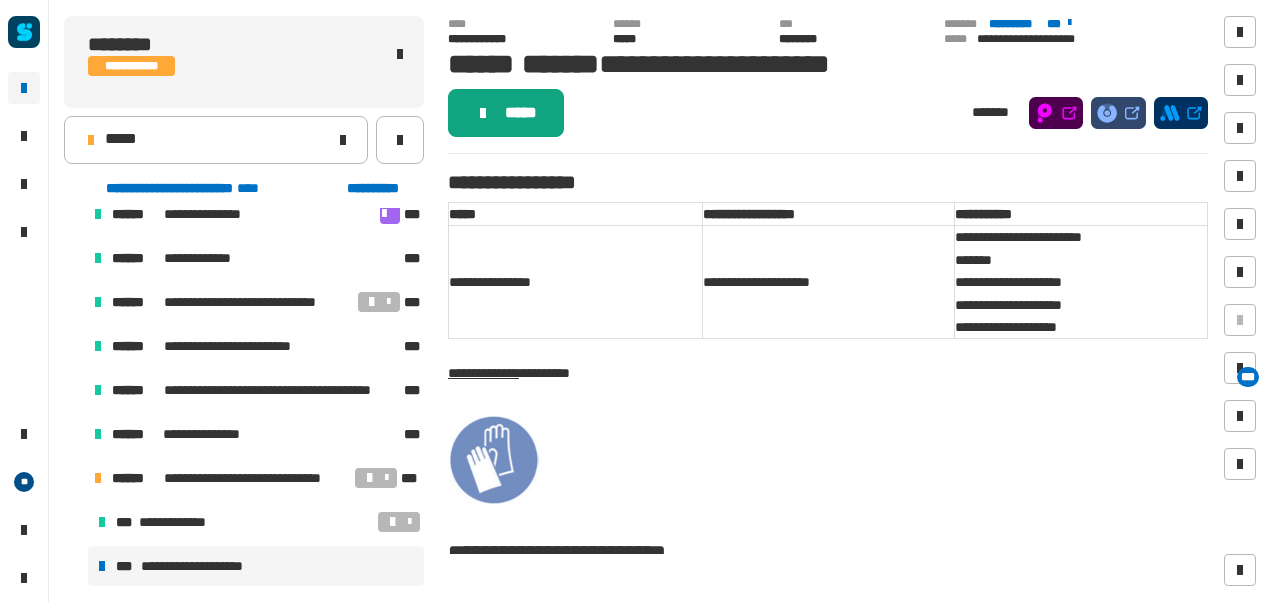 click on "*****" 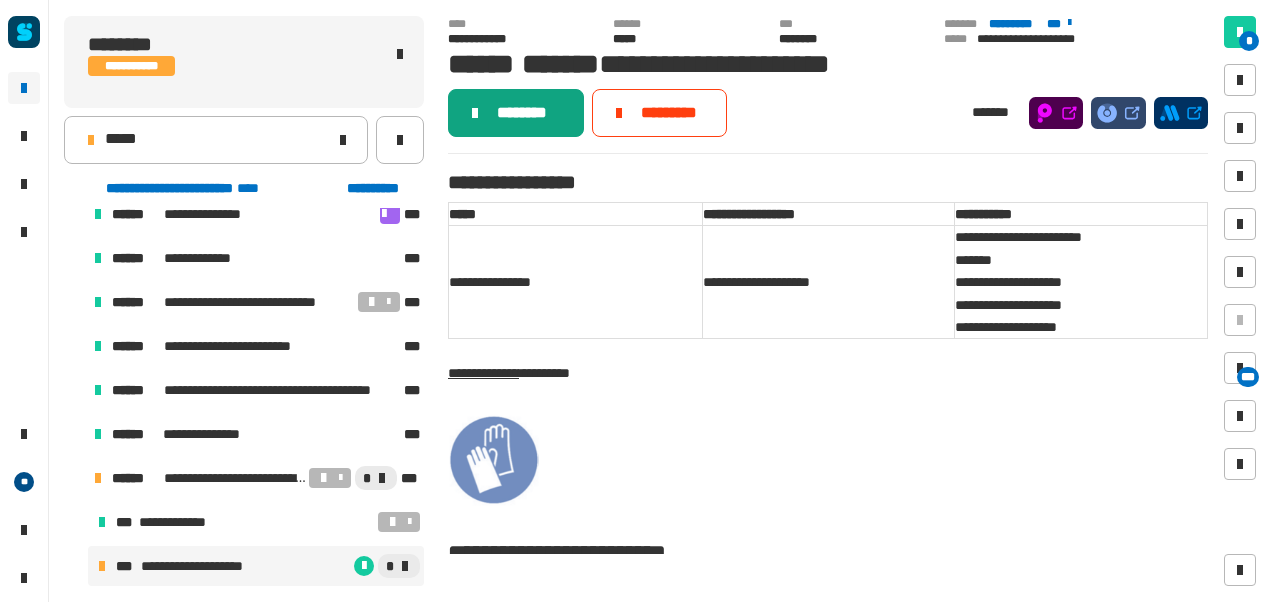 click on "********" 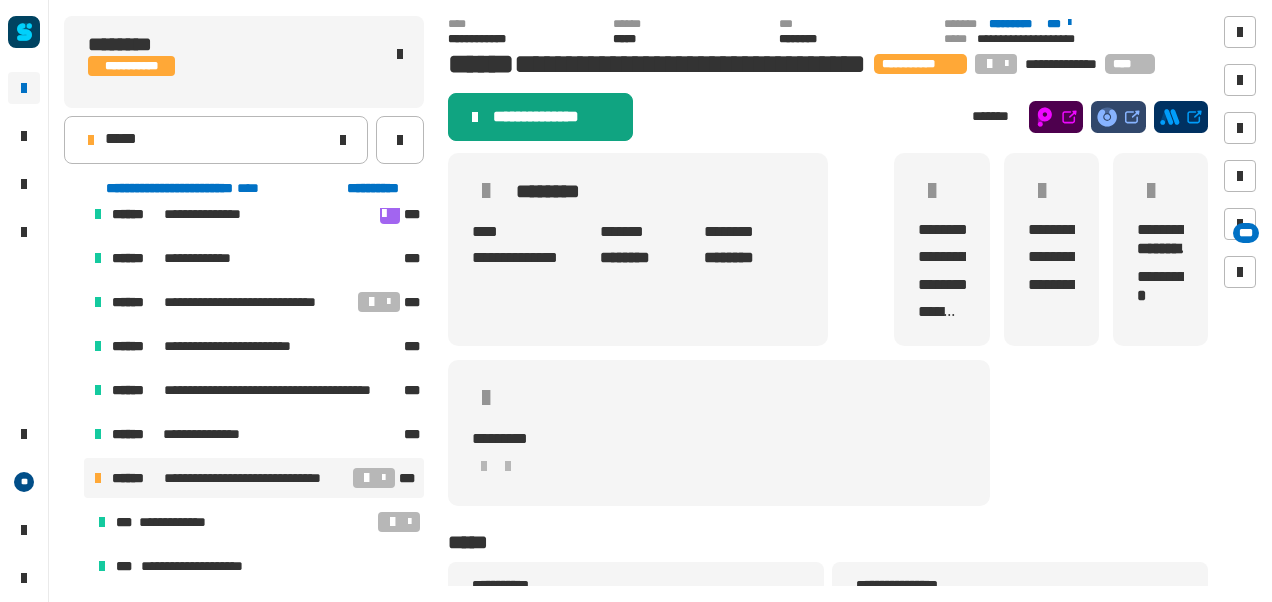 click on "**********" 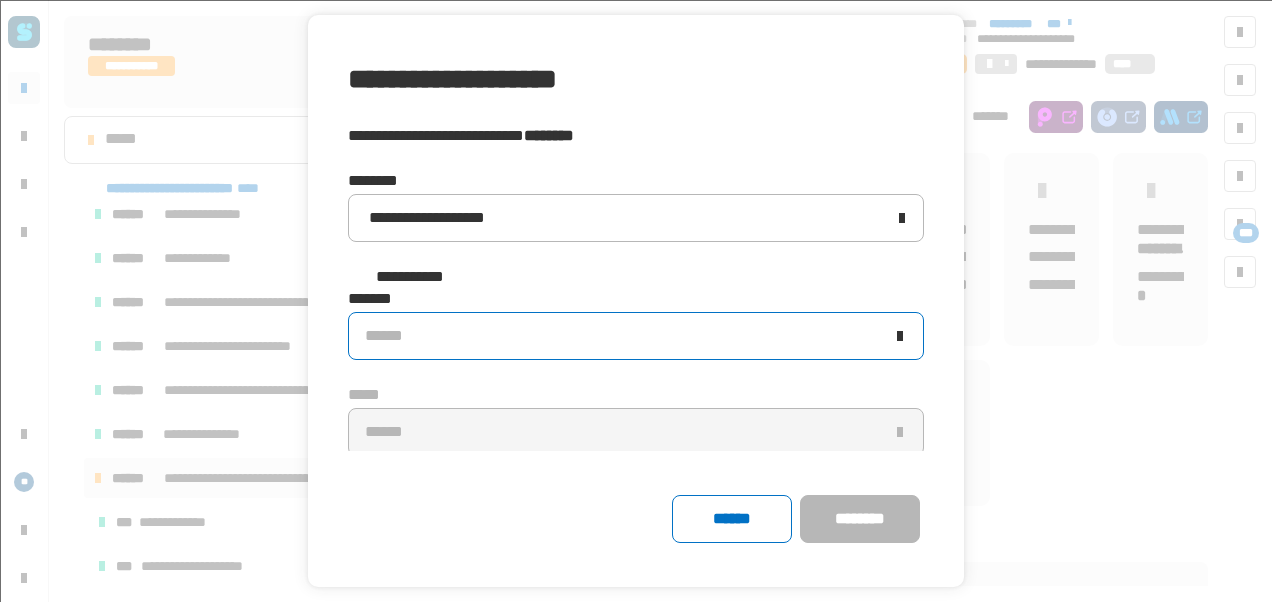click on "******" 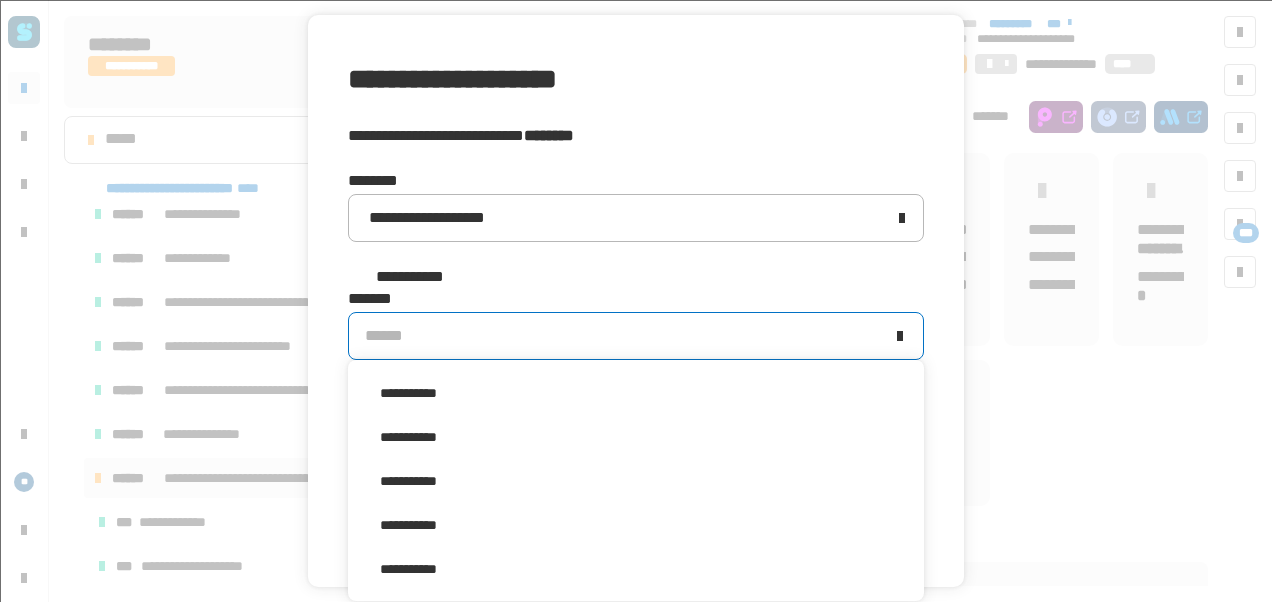 scroll, scrollTop: 300, scrollLeft: 0, axis: vertical 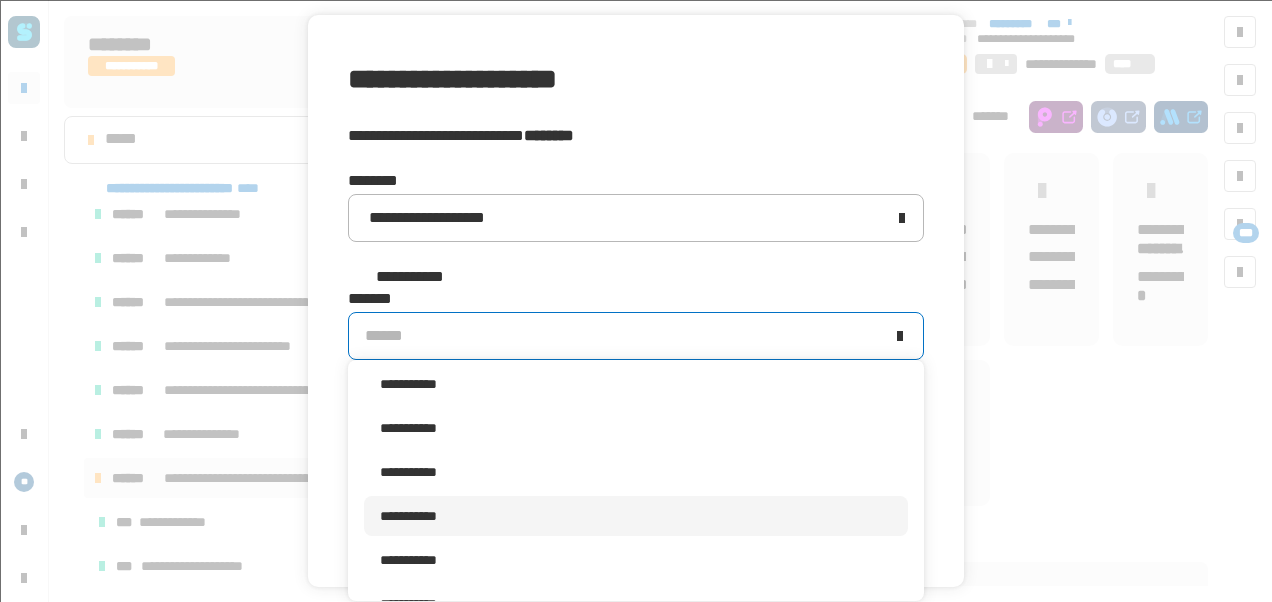 click on "**********" at bounding box center [636, 516] 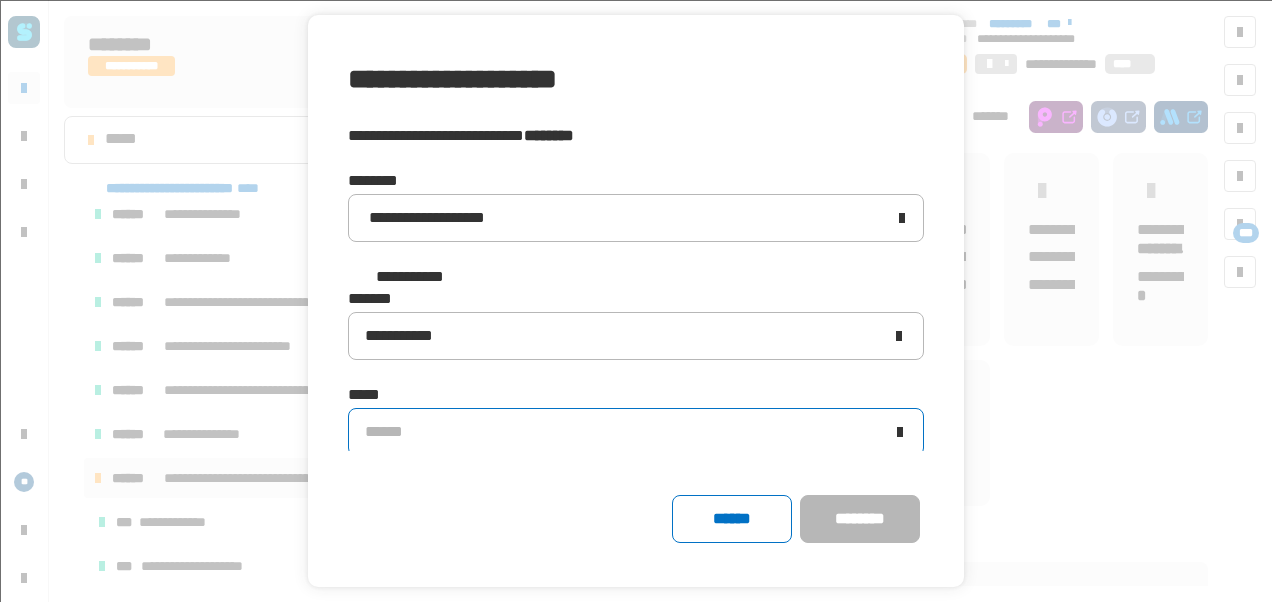 click on "******" 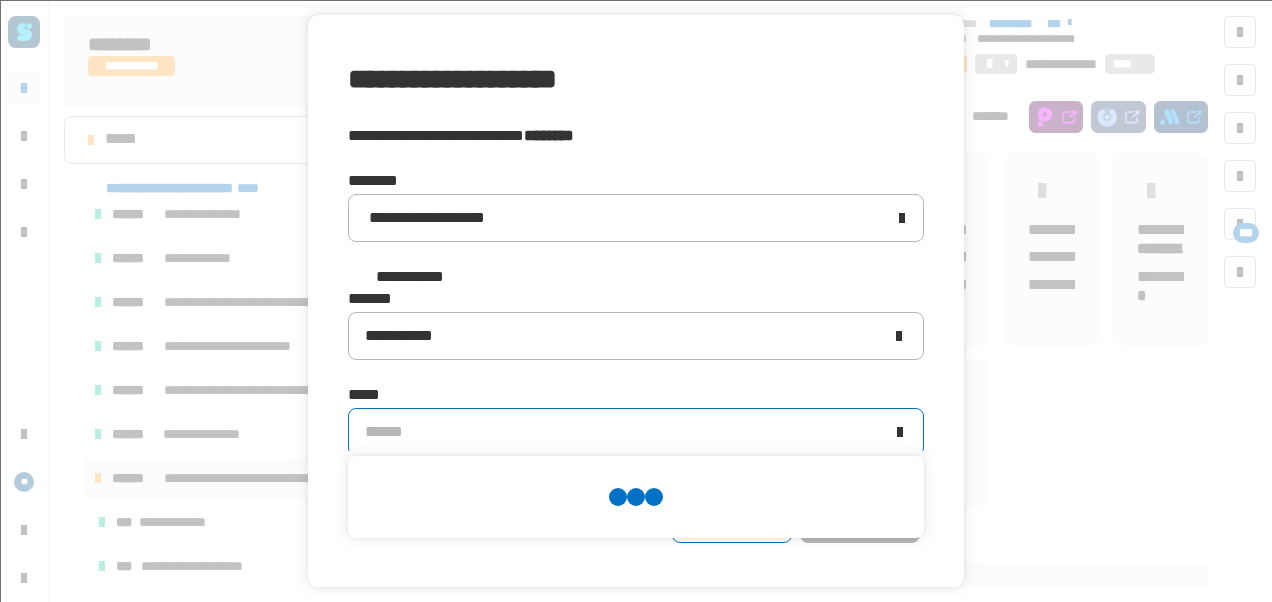 scroll, scrollTop: 0, scrollLeft: 0, axis: both 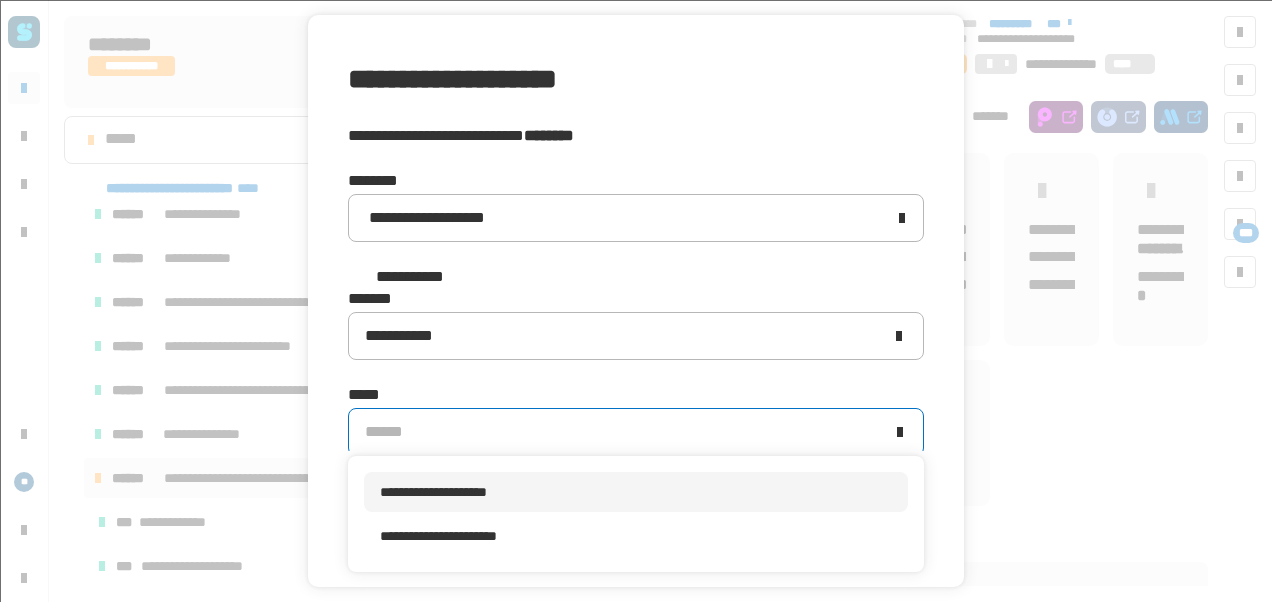 click on "**********" at bounding box center (636, 492) 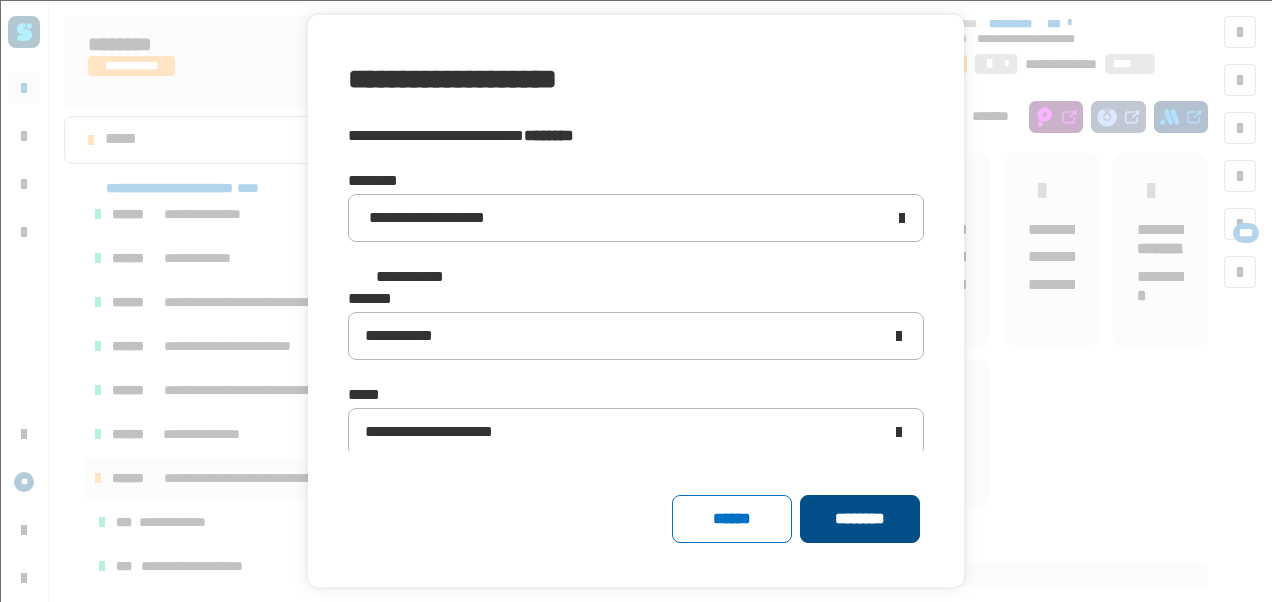click on "********" 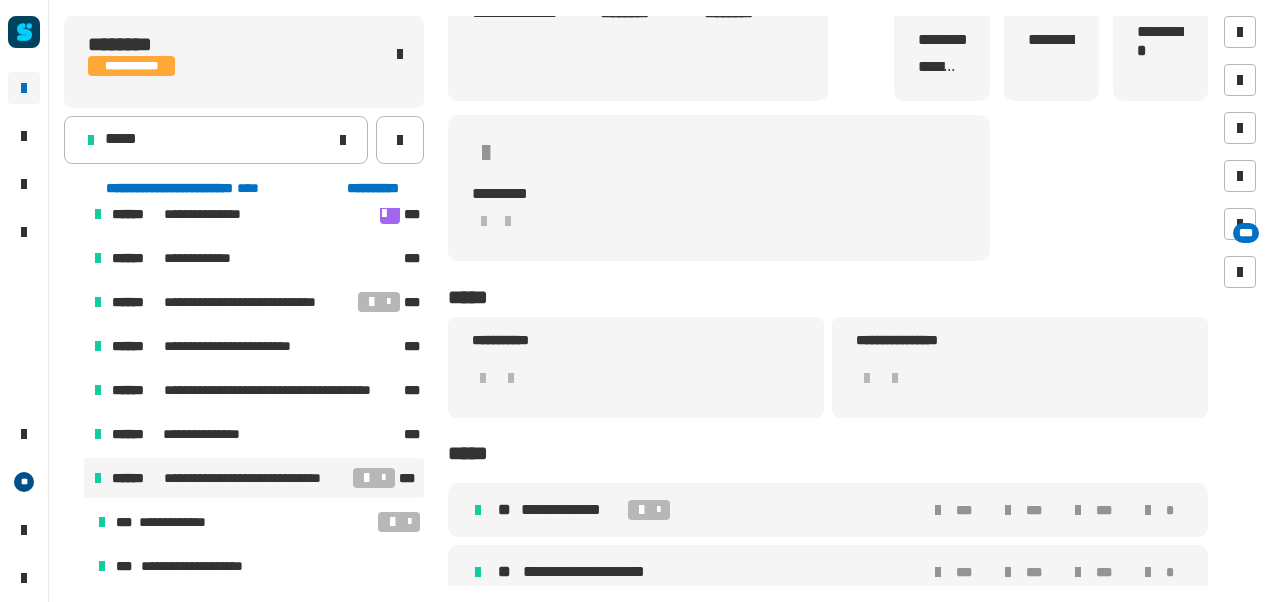 scroll, scrollTop: 258, scrollLeft: 0, axis: vertical 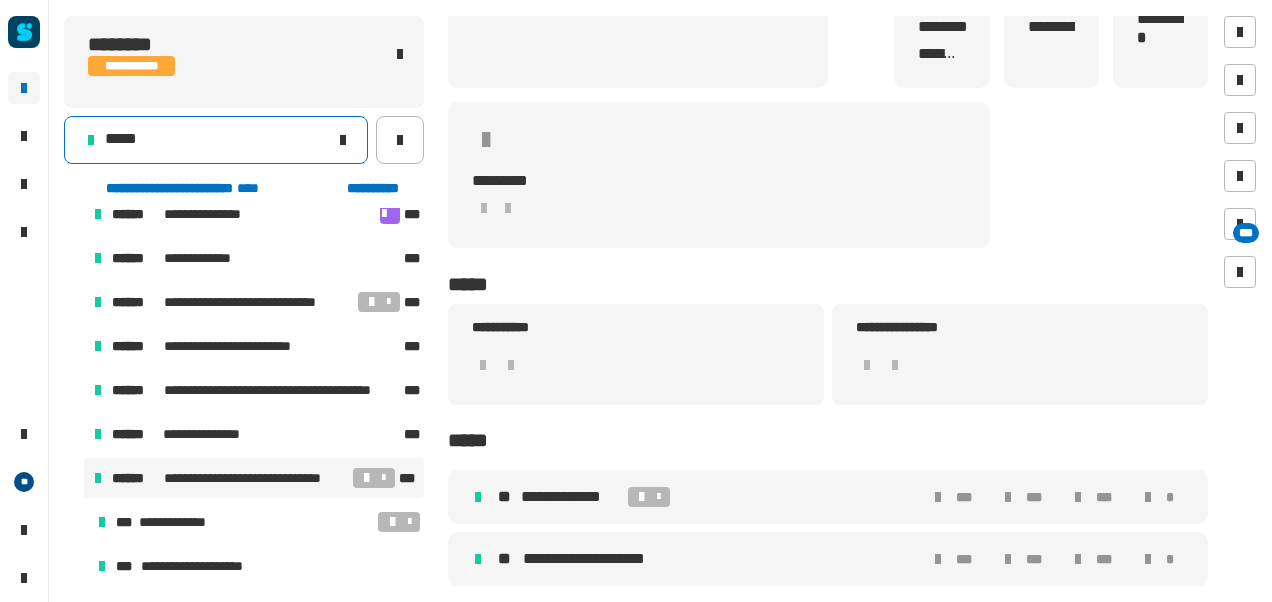click on "*****" 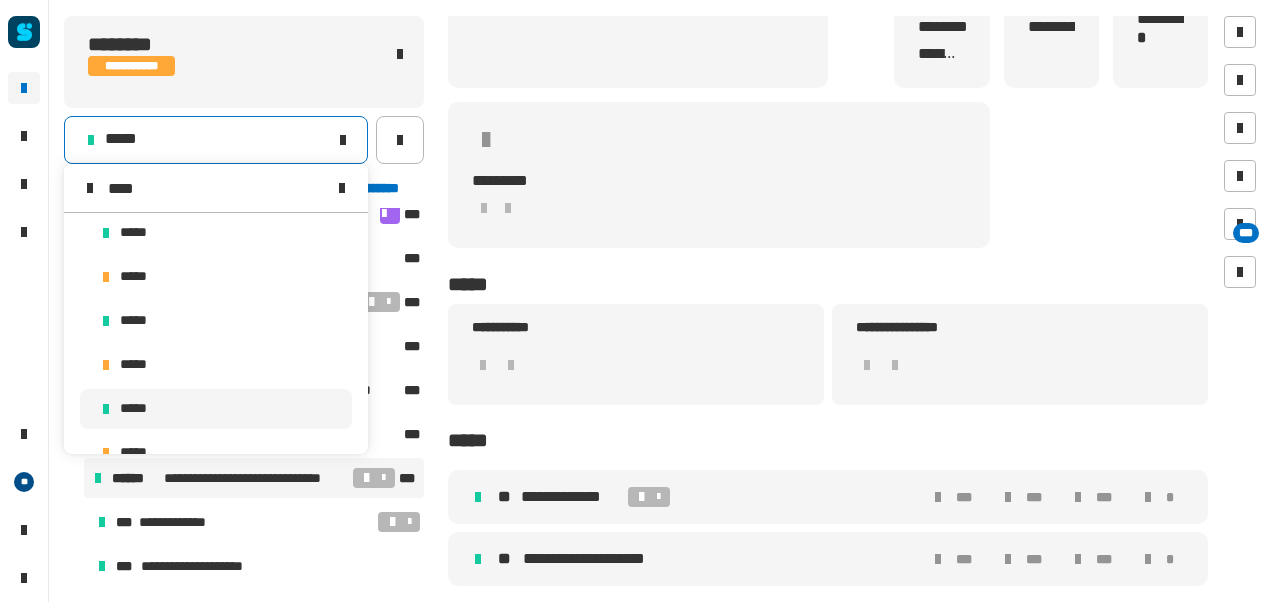 scroll, scrollTop: 0, scrollLeft: 0, axis: both 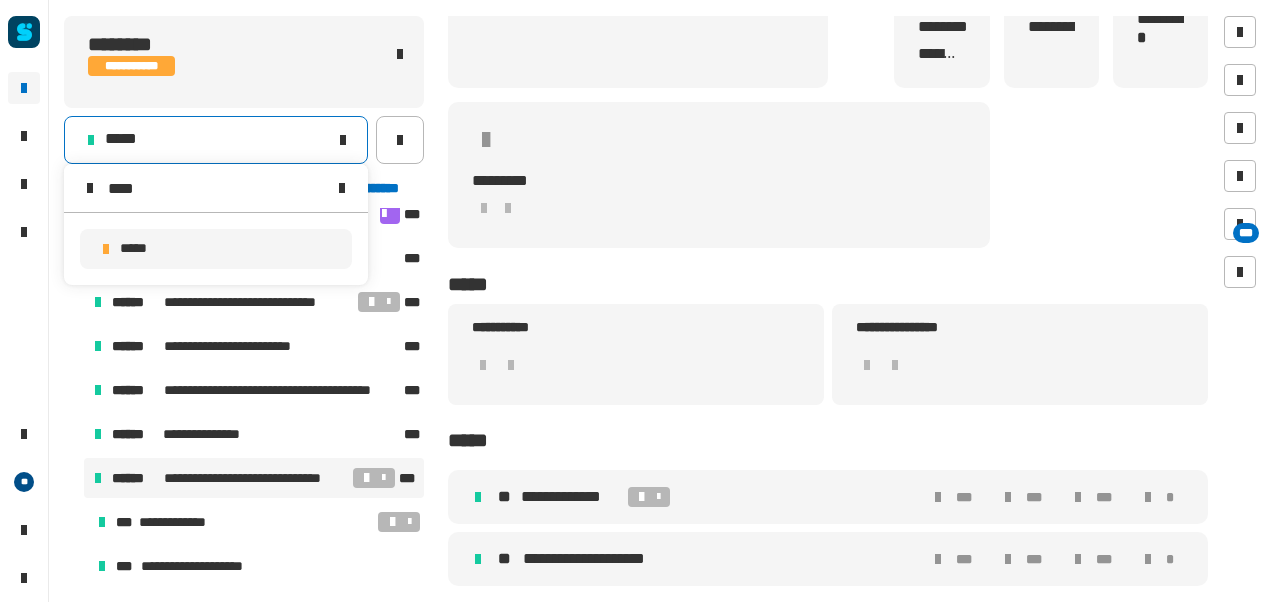 type on "****" 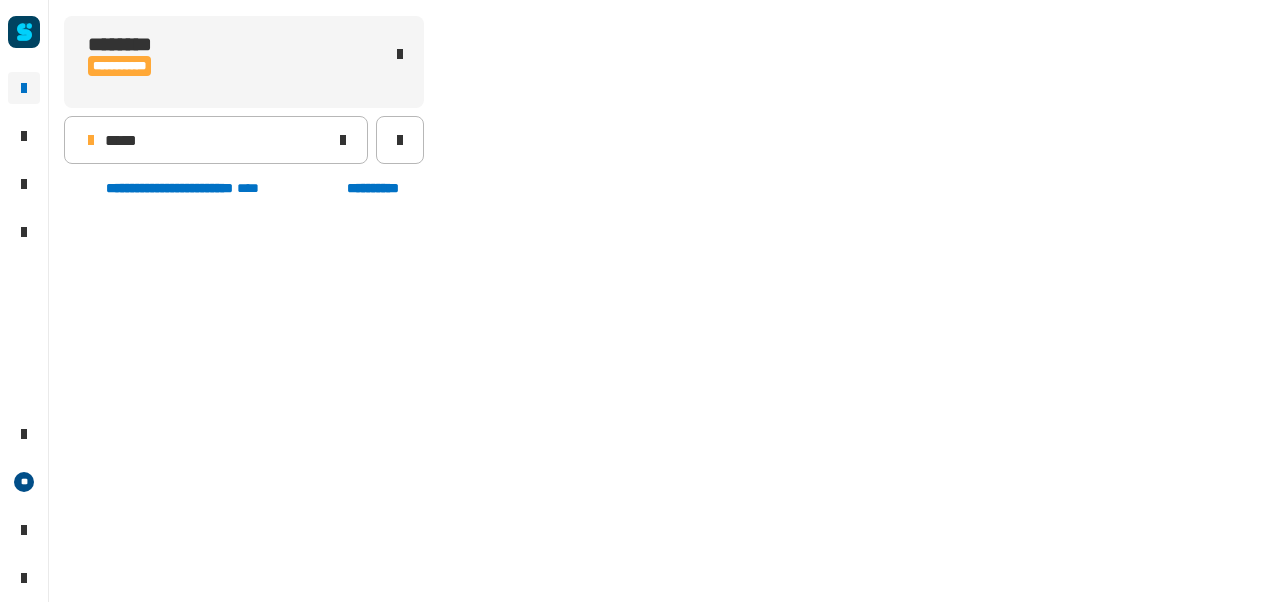 scroll, scrollTop: 502, scrollLeft: 0, axis: vertical 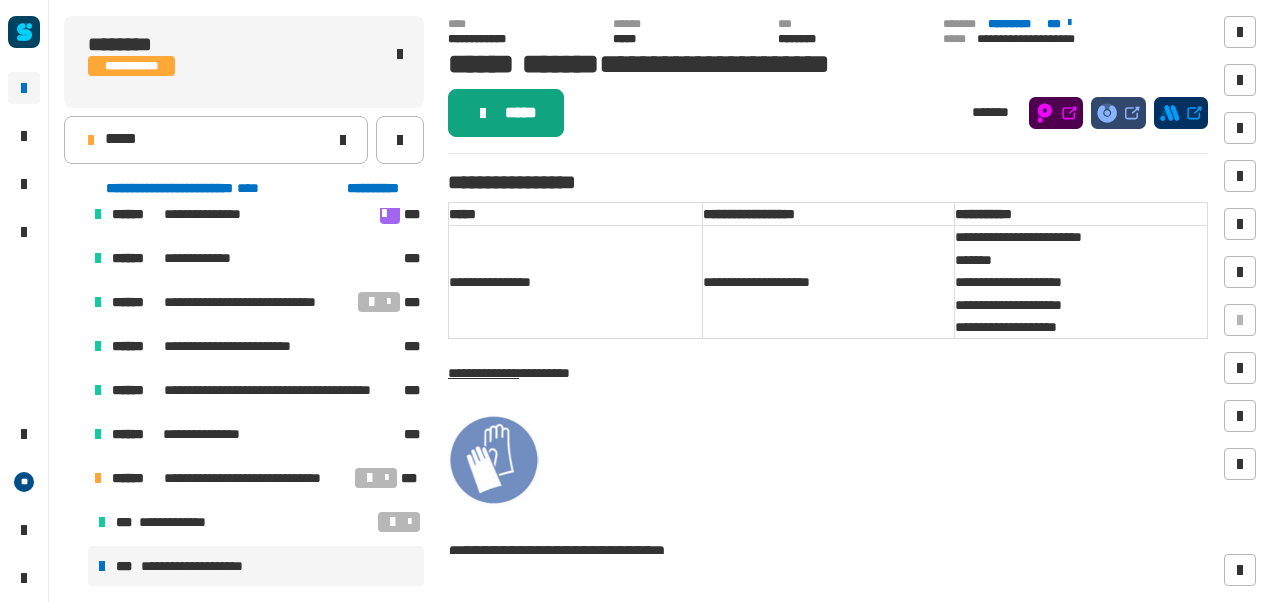 click on "*****" 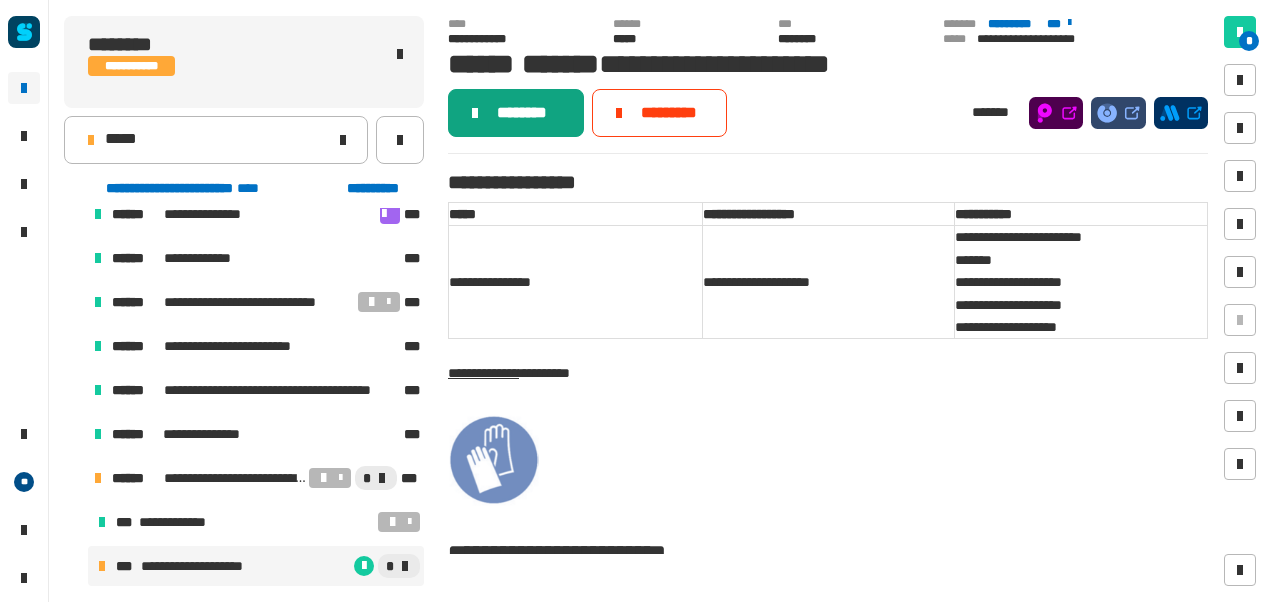 click on "********" 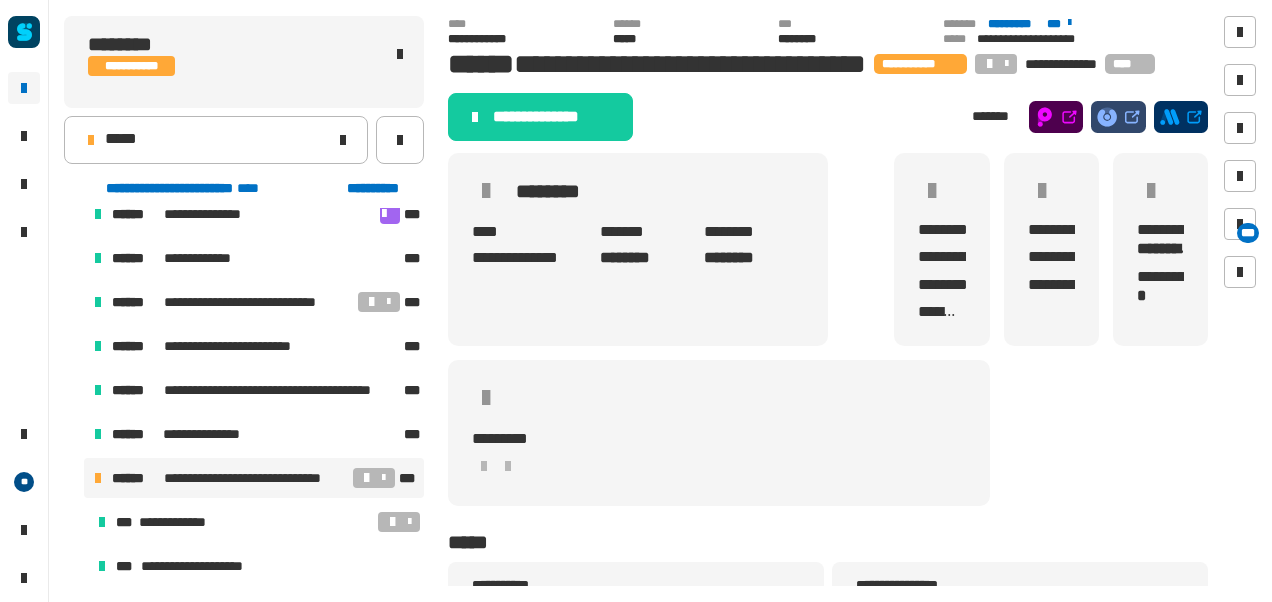 click on "**********" 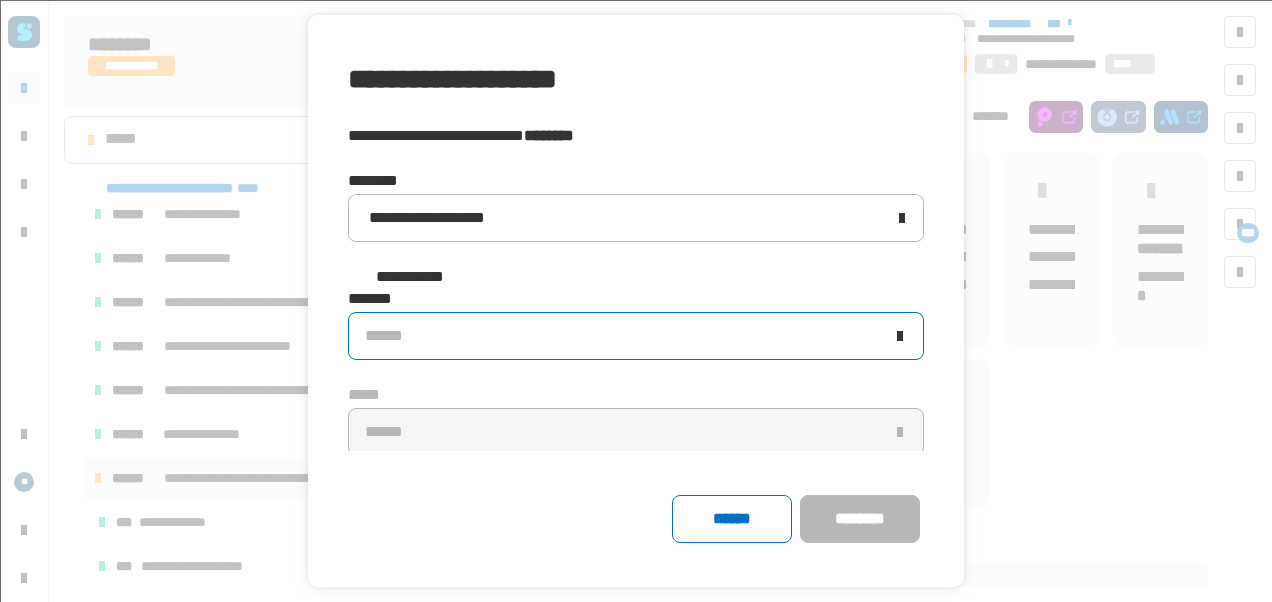 click on "******" 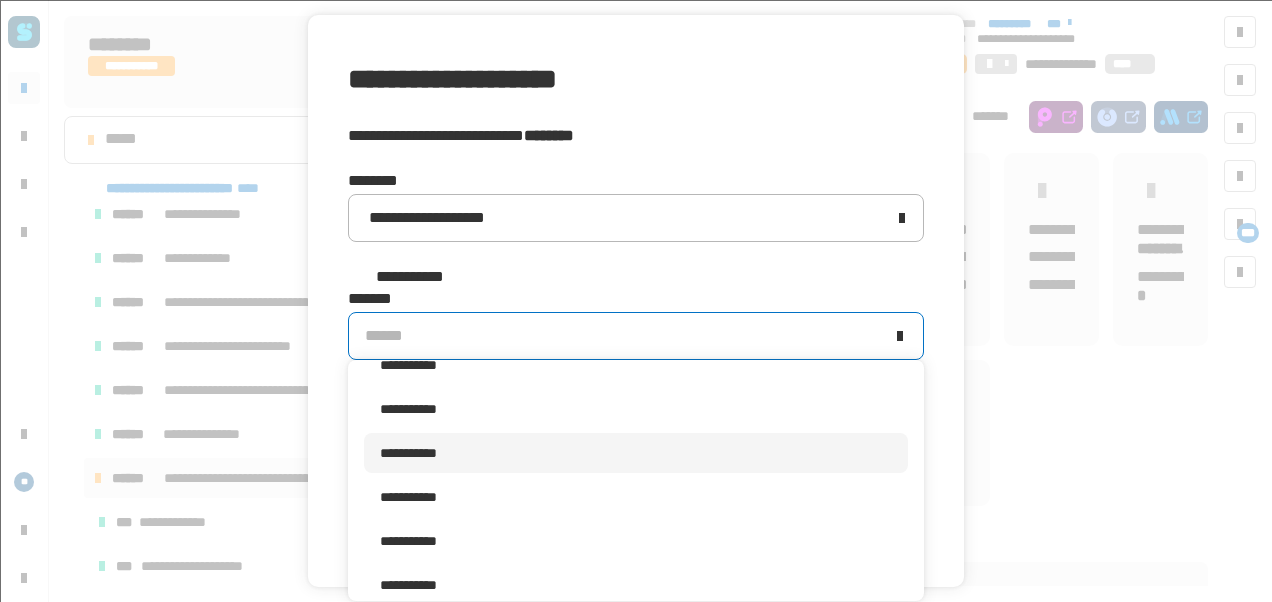 scroll, scrollTop: 320, scrollLeft: 0, axis: vertical 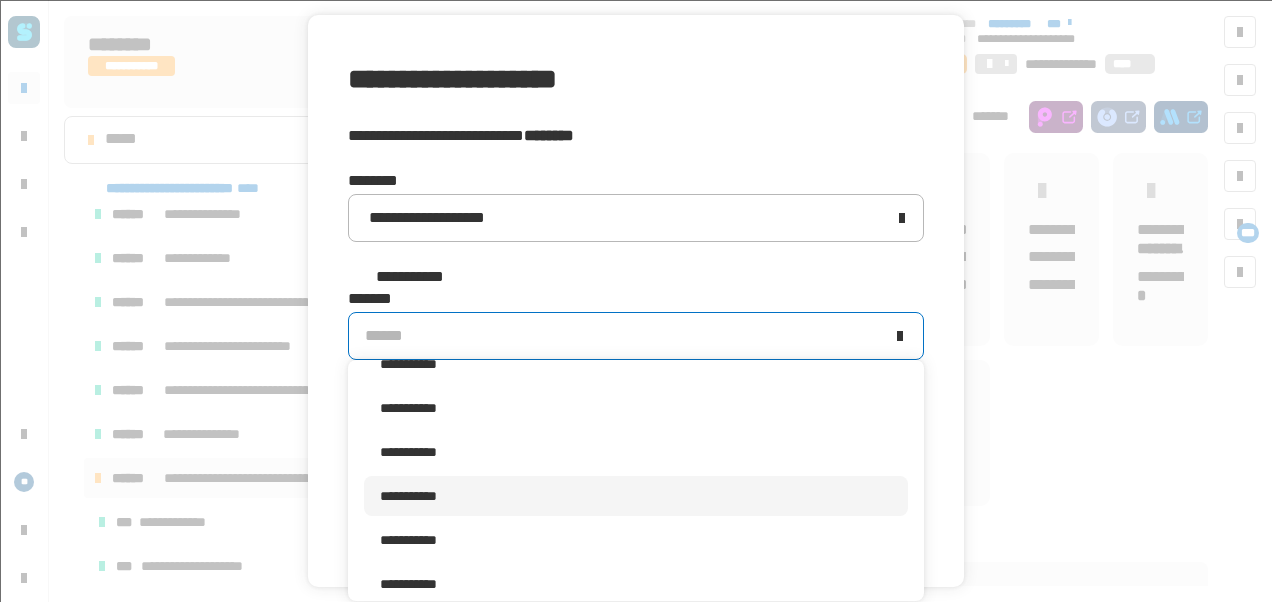 click on "**********" at bounding box center [408, 496] 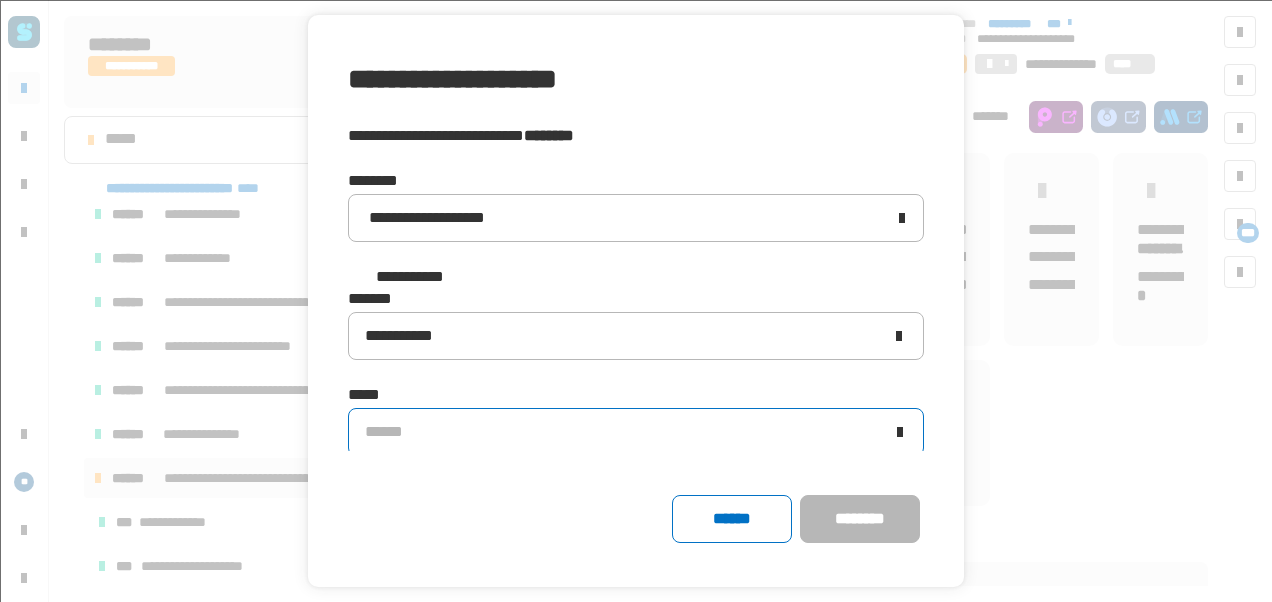 click on "******" 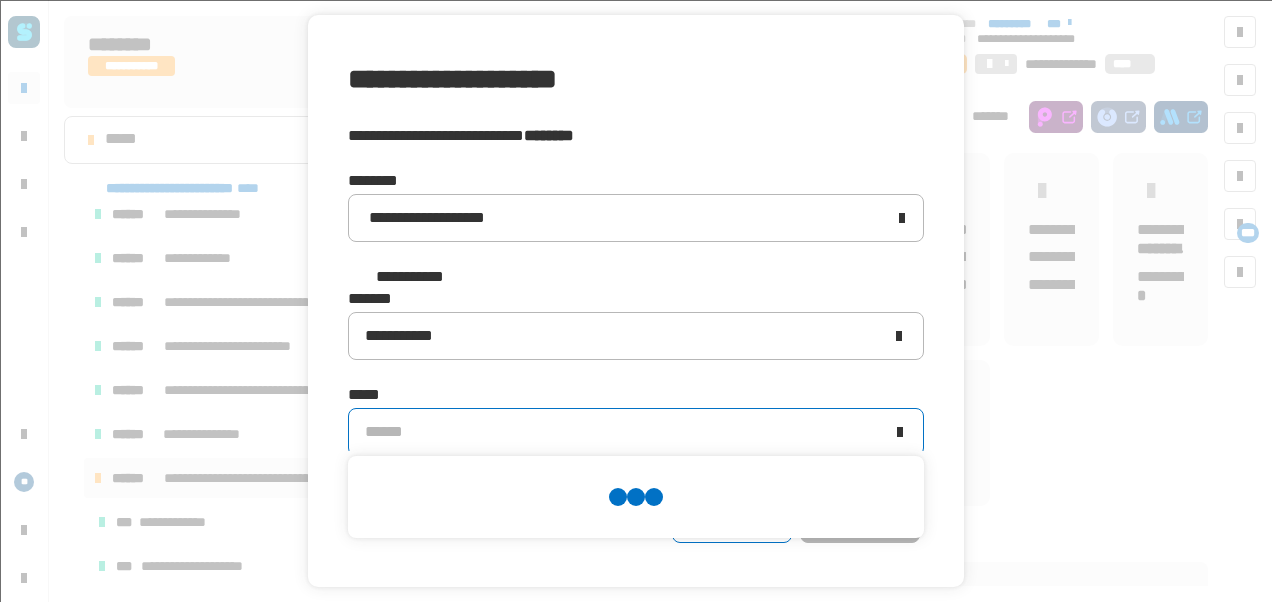 scroll, scrollTop: 0, scrollLeft: 0, axis: both 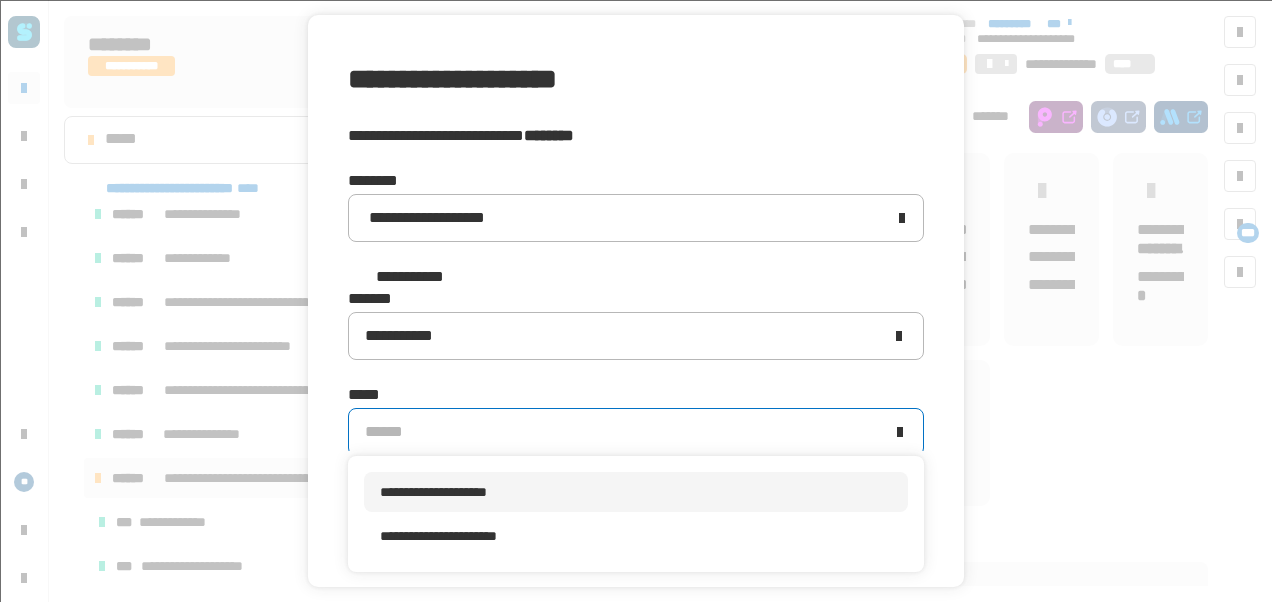 click on "**********" at bounding box center [636, 492] 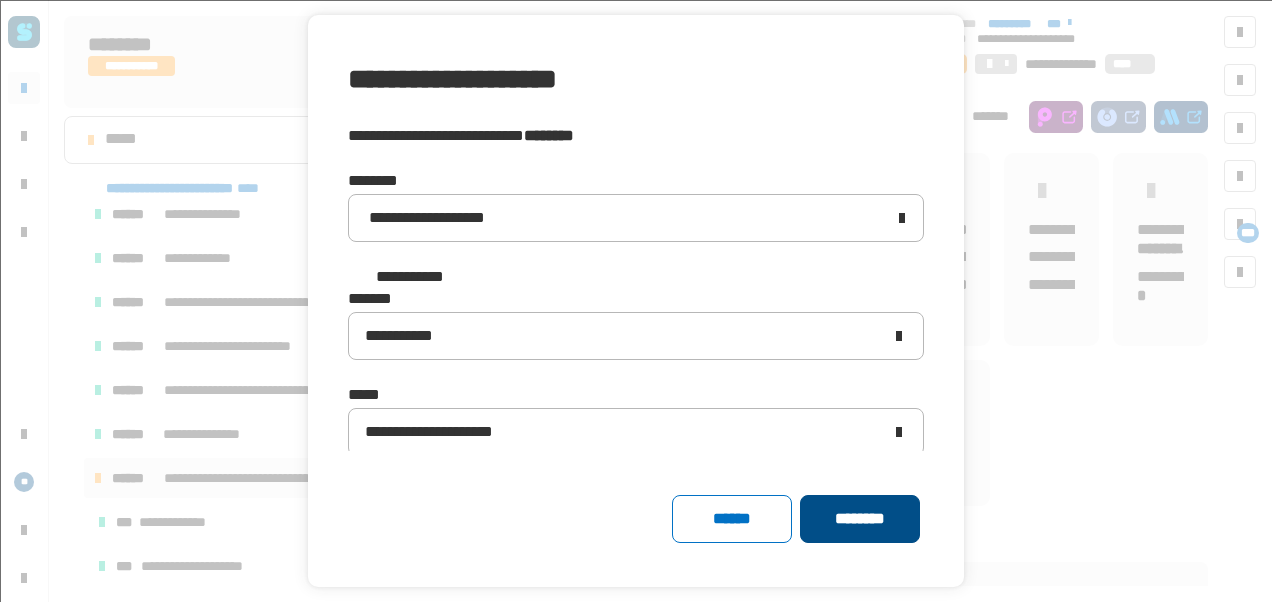 click on "********" 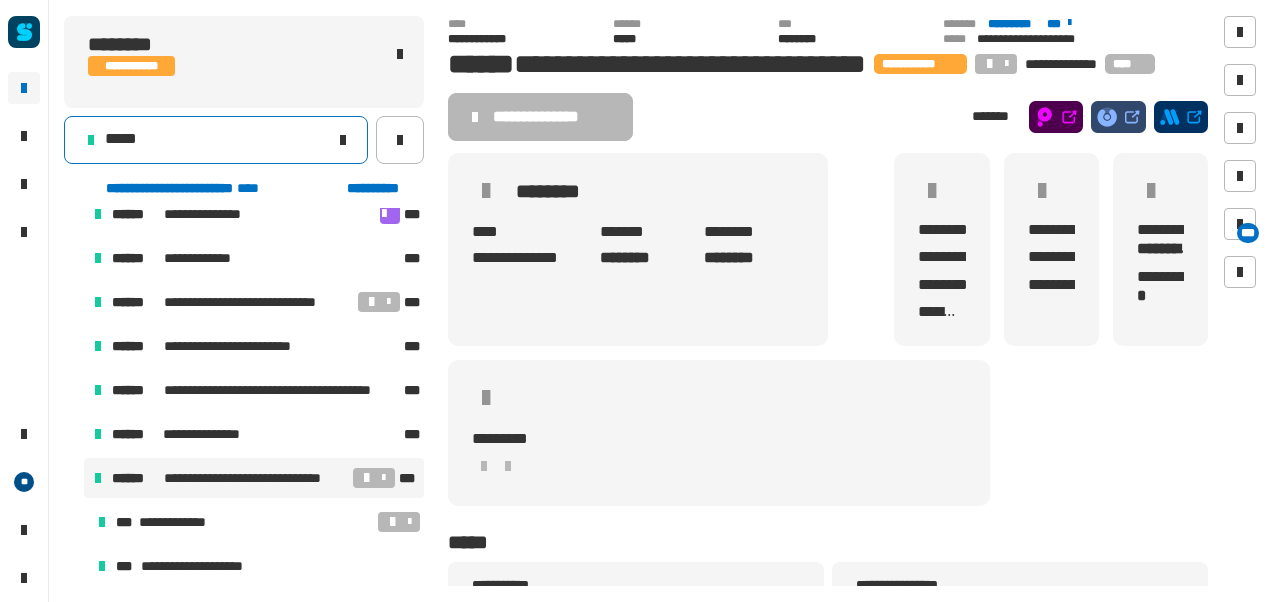 click on "*****" 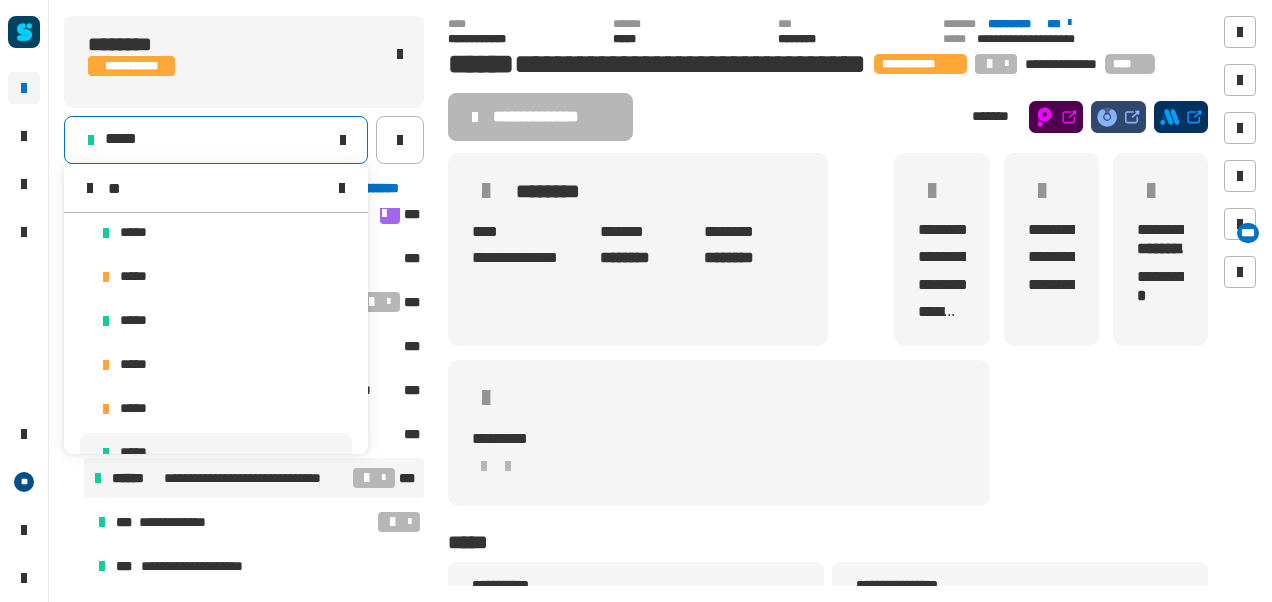 scroll, scrollTop: 0, scrollLeft: 0, axis: both 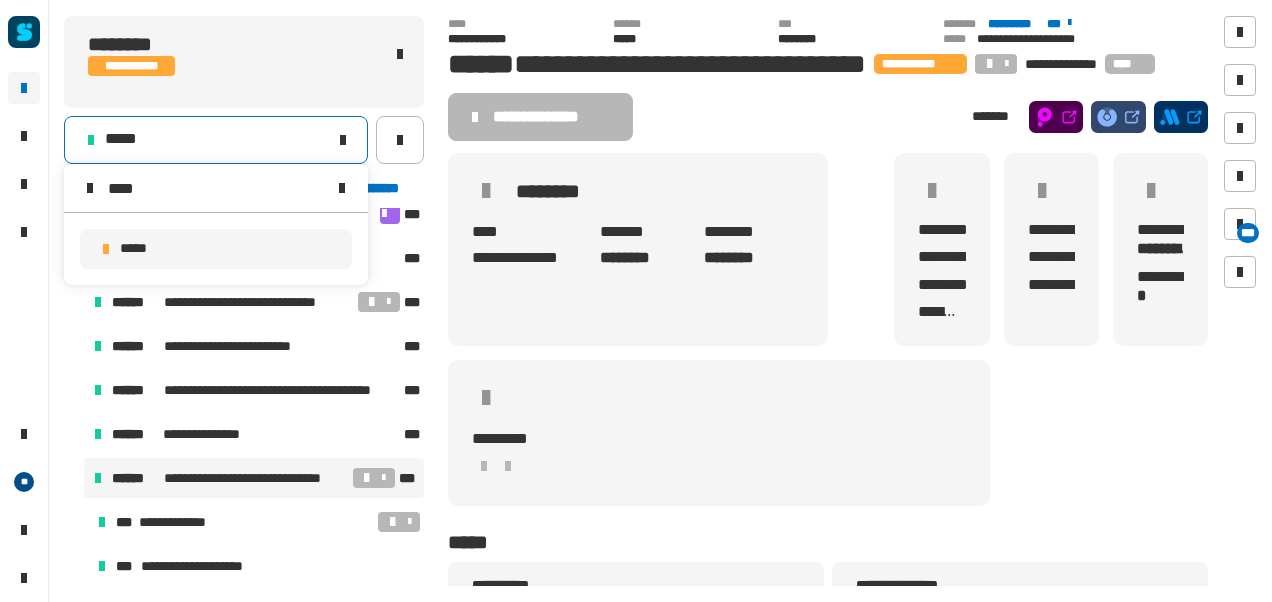 type on "****" 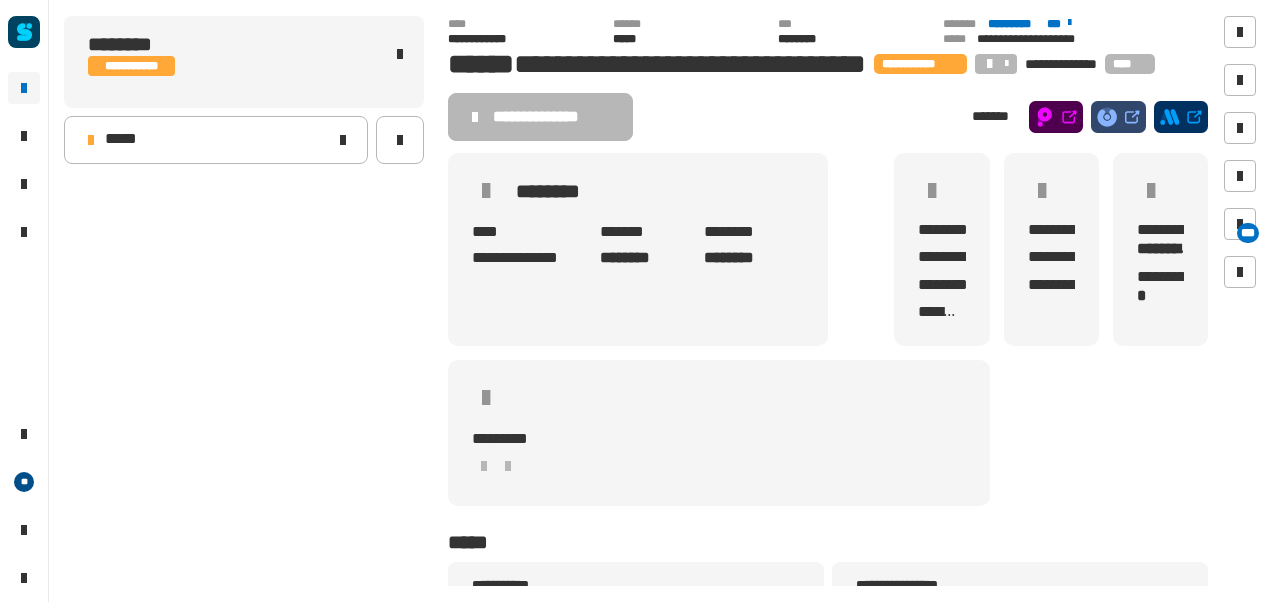 scroll, scrollTop: 0, scrollLeft: 0, axis: both 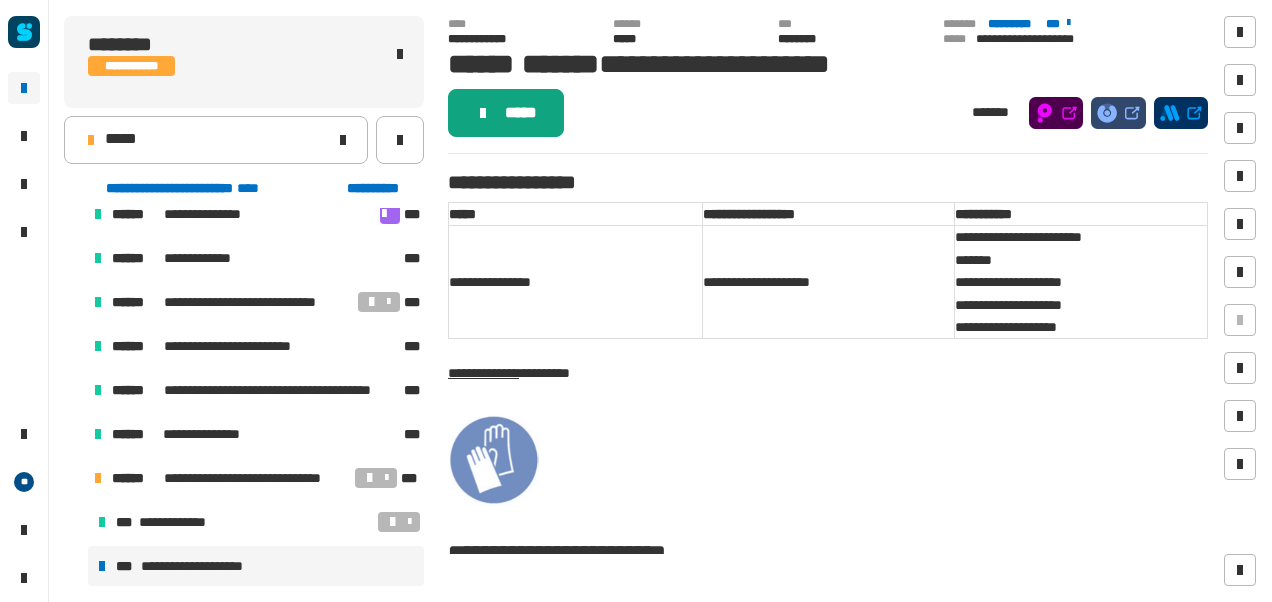click 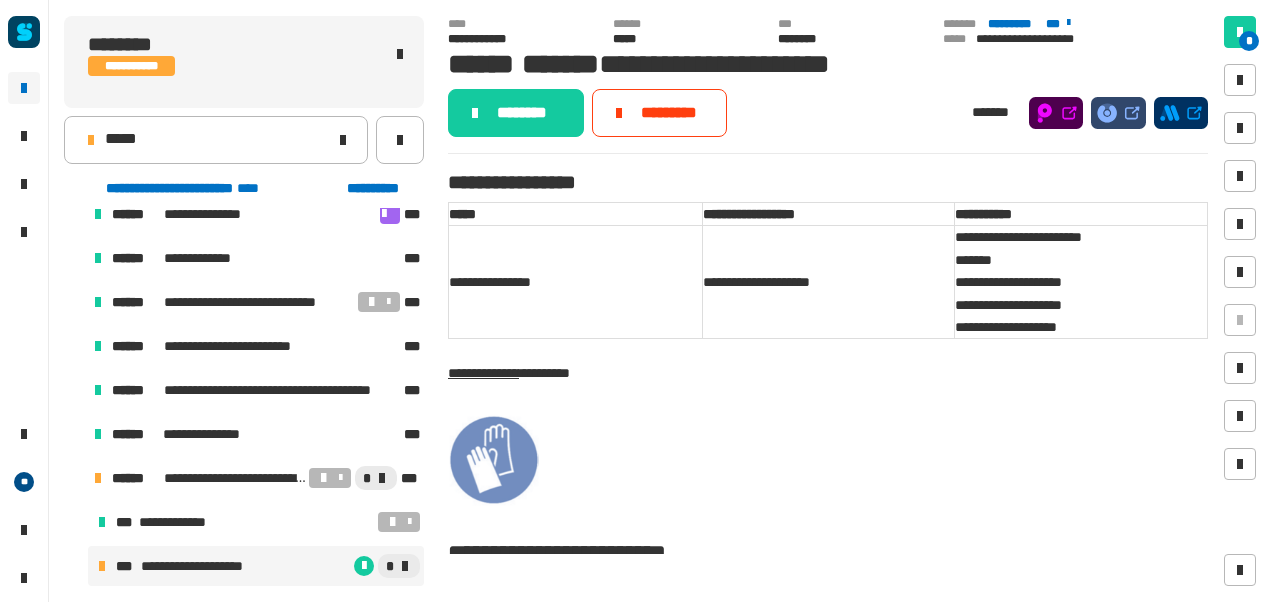 click 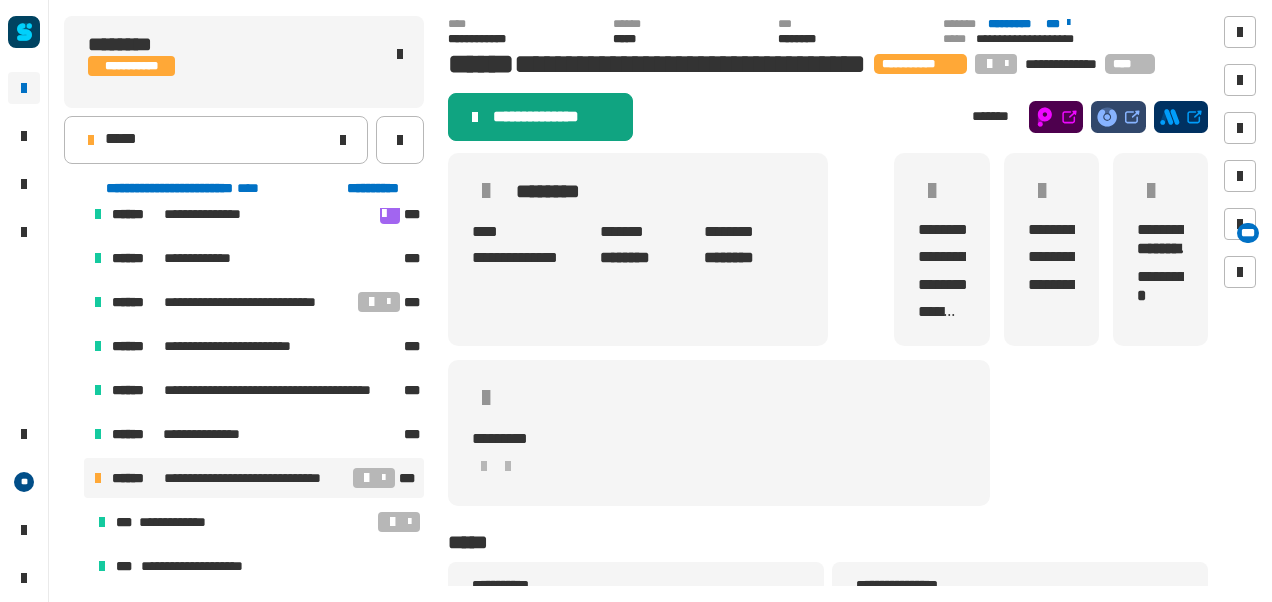 click on "**********" 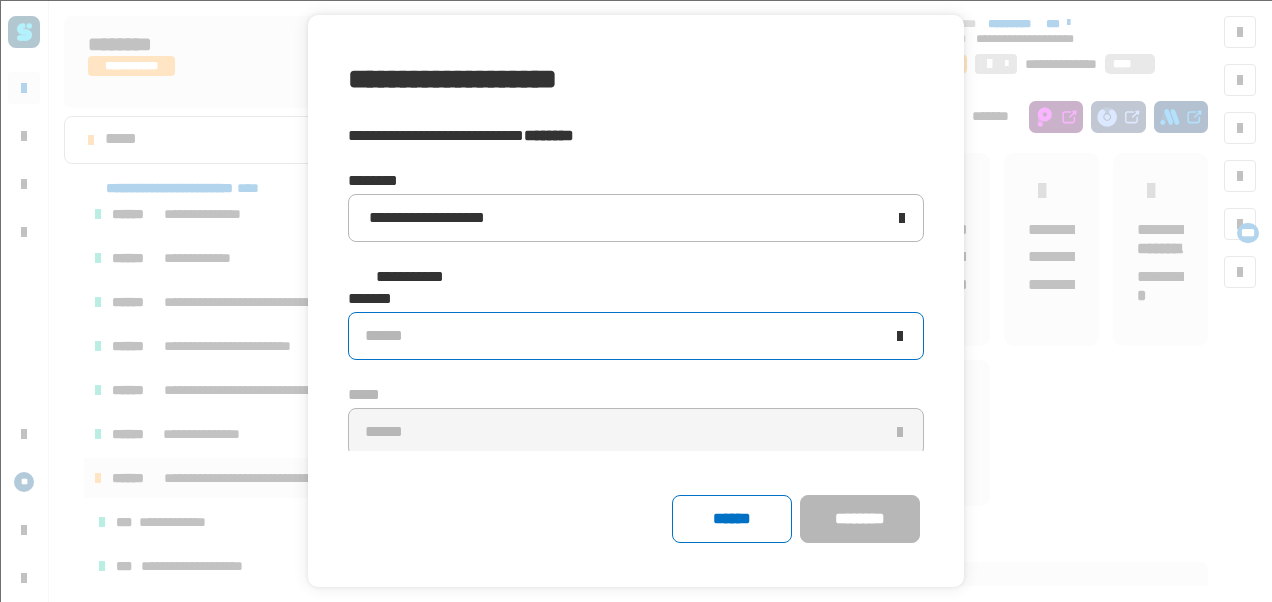 click on "******" 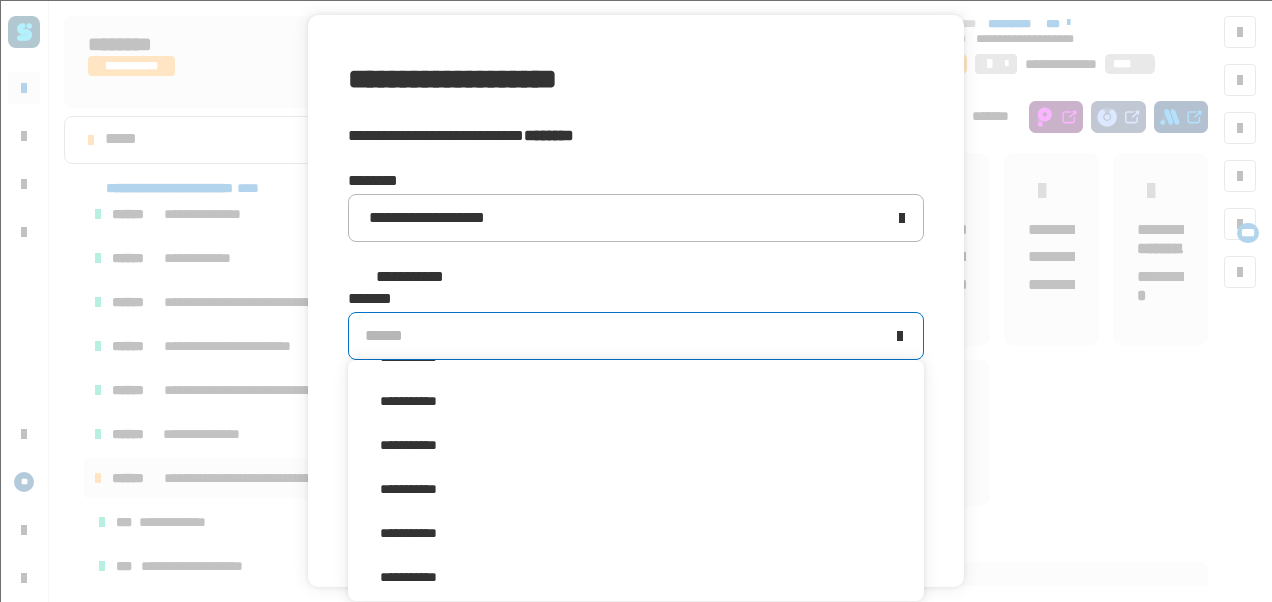 scroll, scrollTop: 368, scrollLeft: 0, axis: vertical 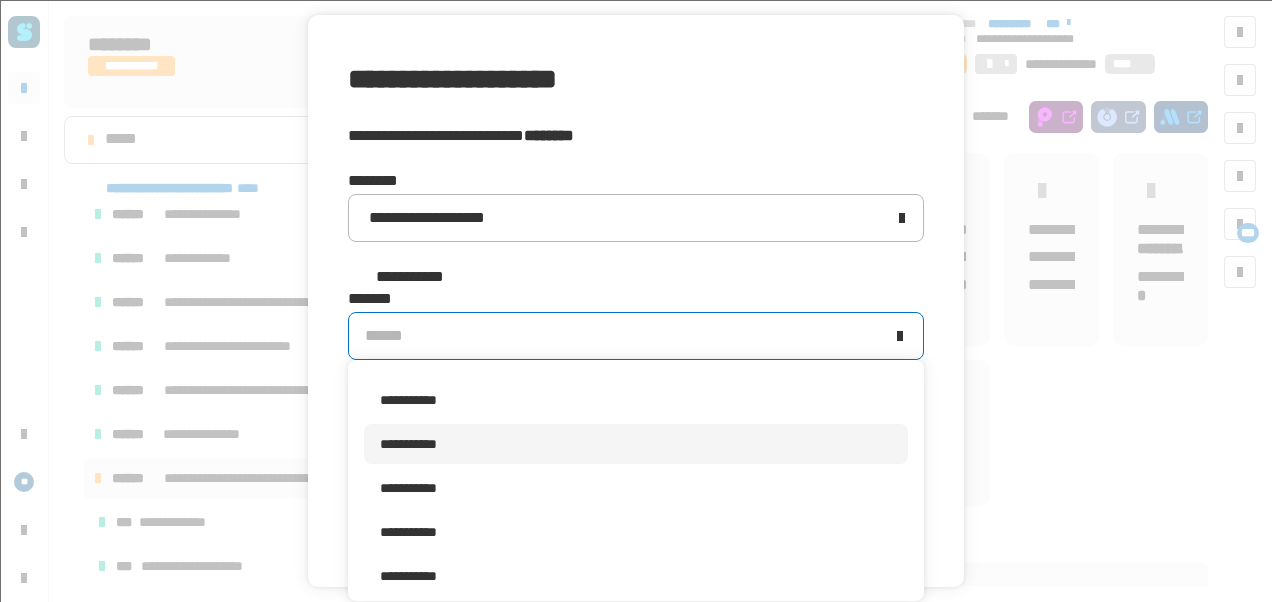 click on "**********" at bounding box center (636, 444) 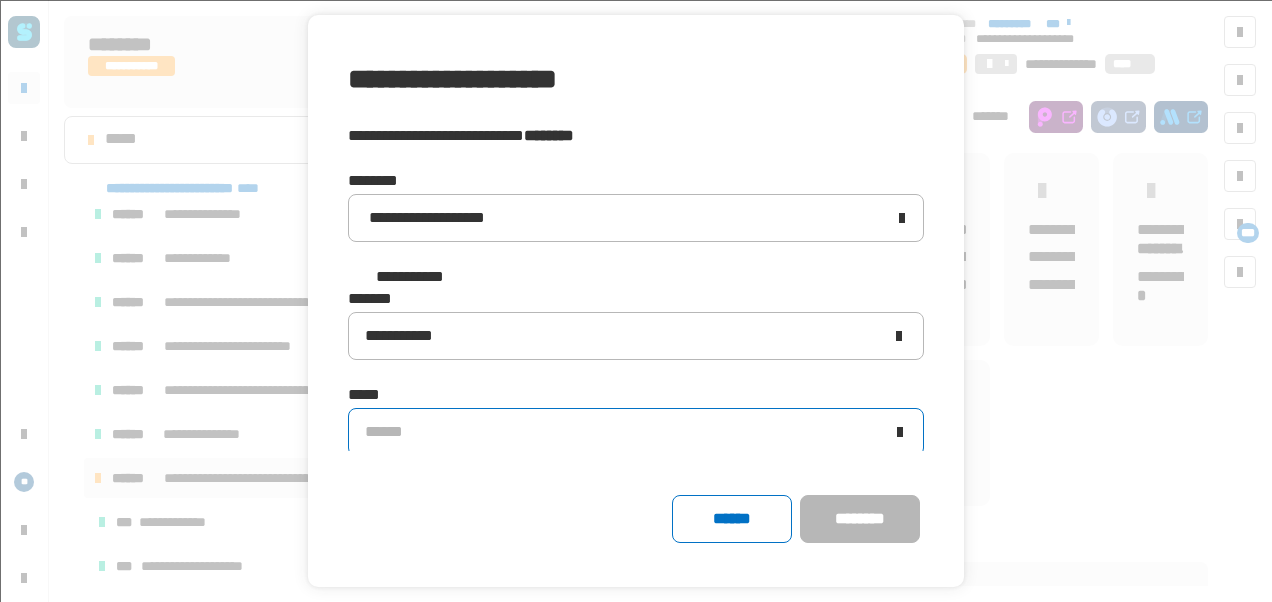 click on "******" 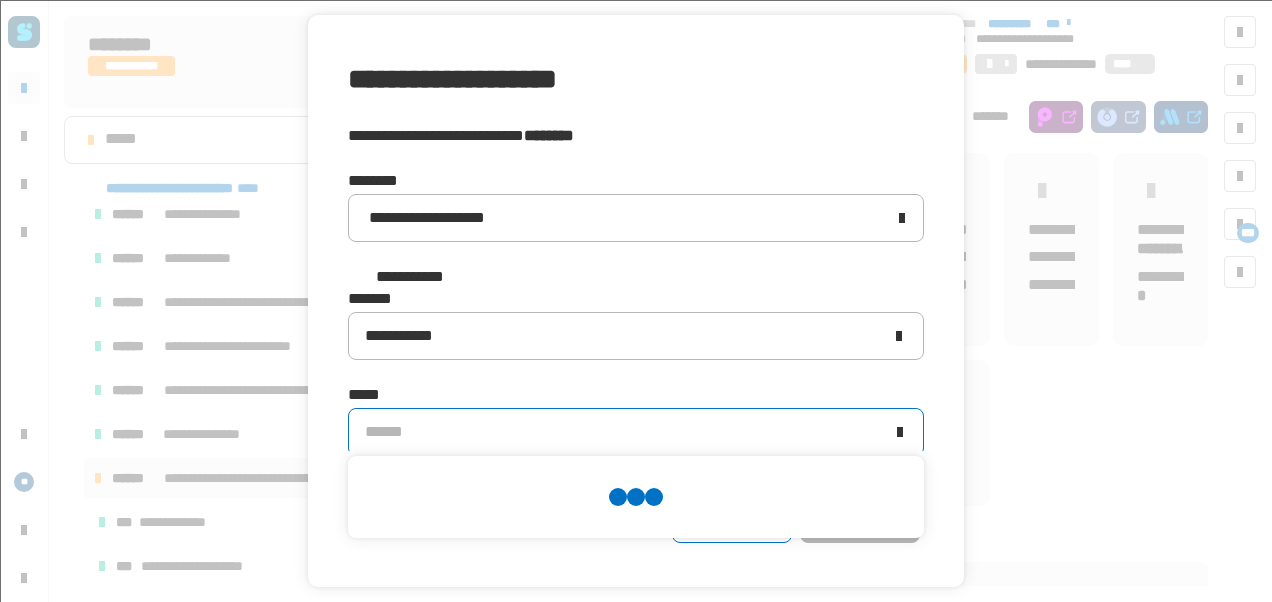 scroll, scrollTop: 0, scrollLeft: 0, axis: both 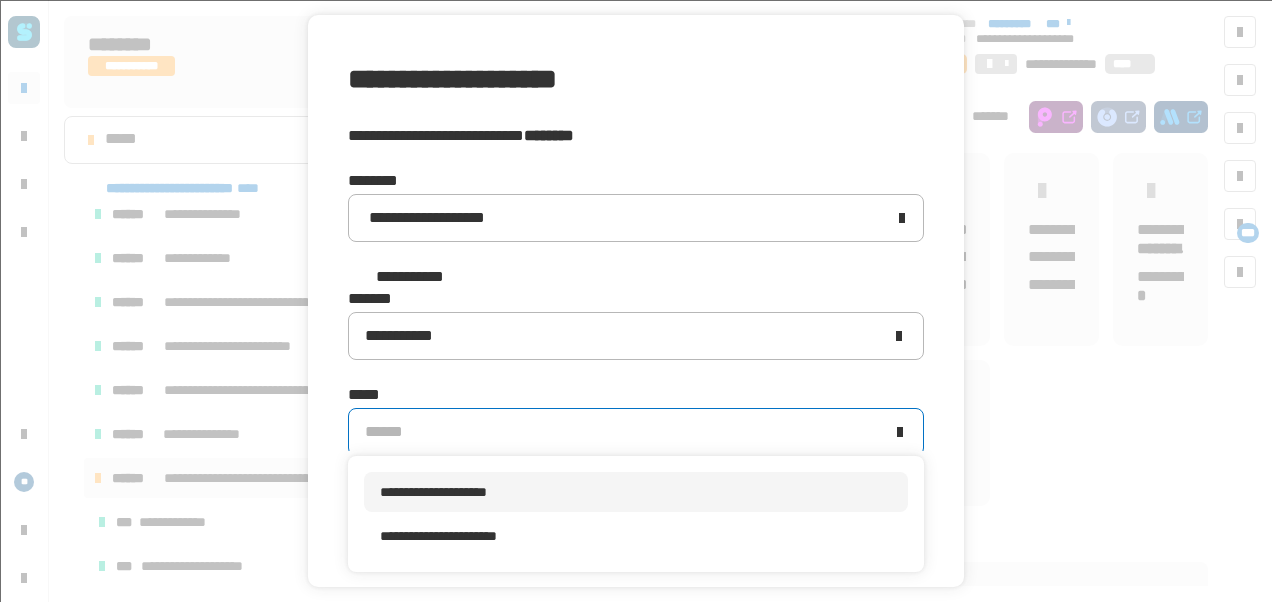 click on "**********" at bounding box center (433, 492) 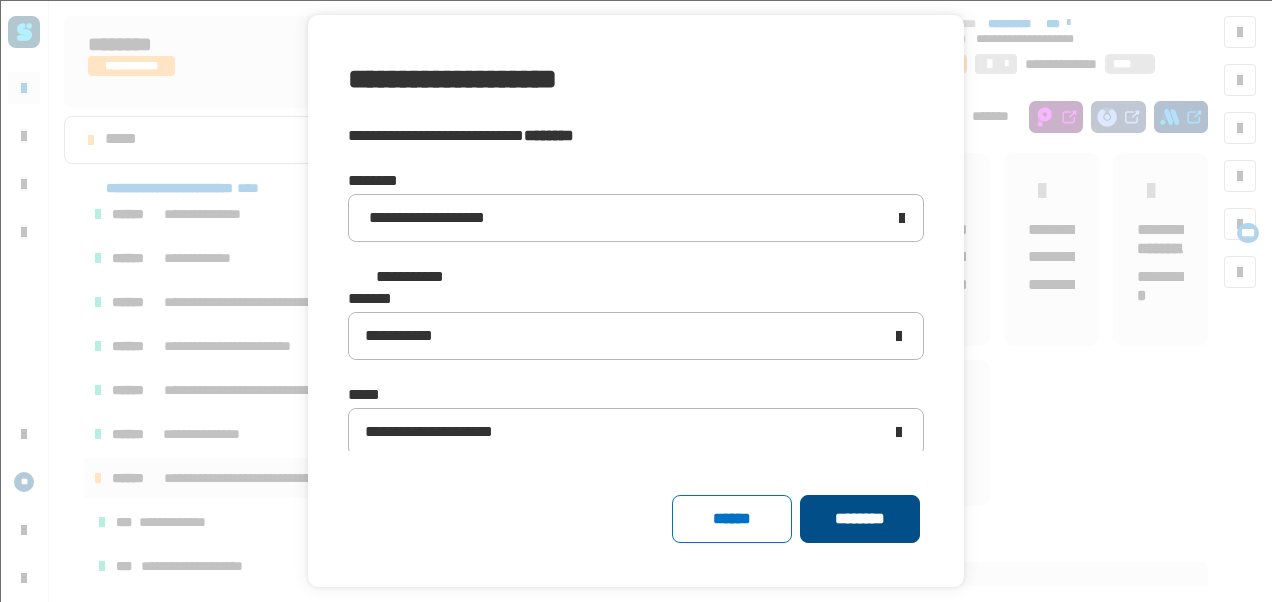 click on "********" 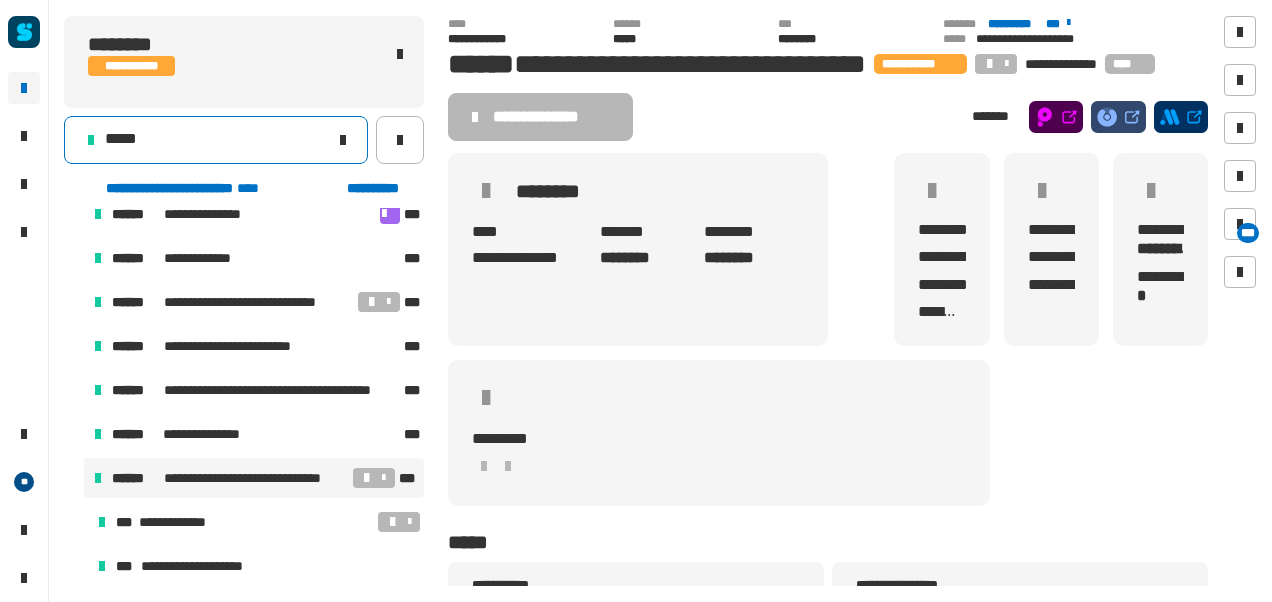 click on "*****" 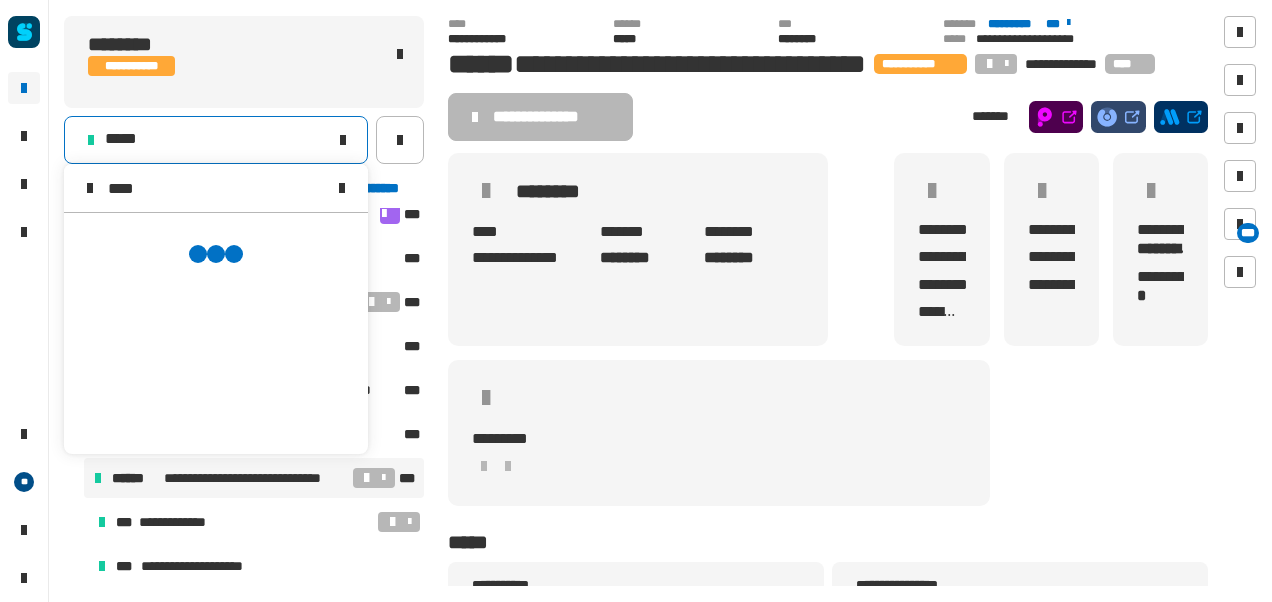 scroll, scrollTop: 0, scrollLeft: 0, axis: both 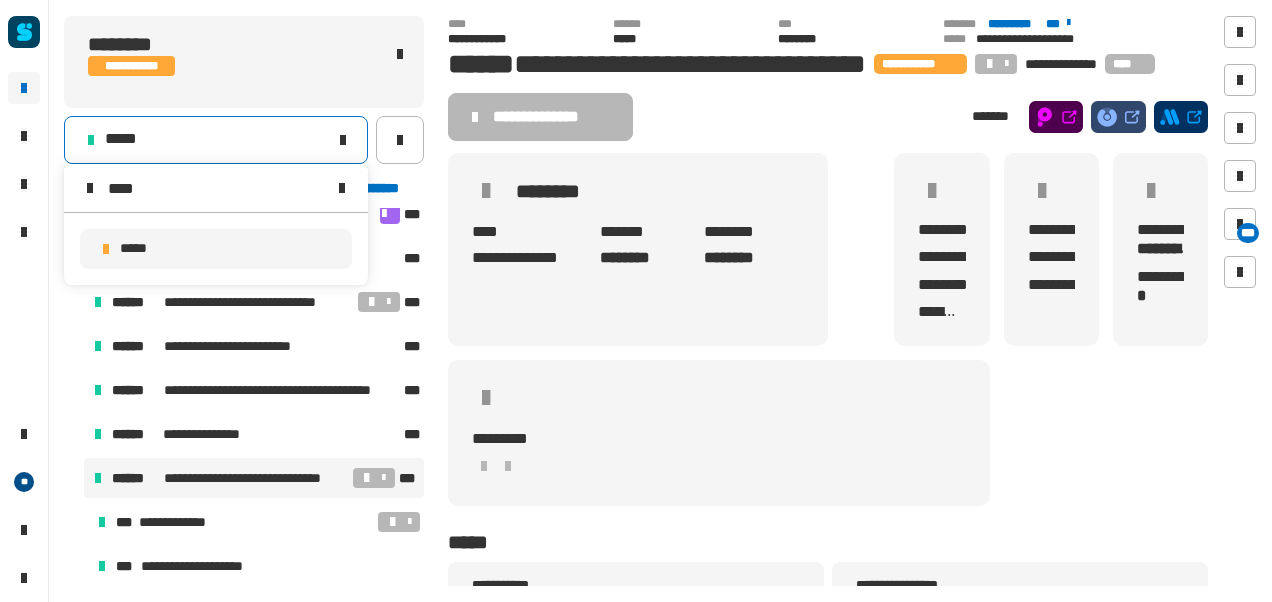 type on "****" 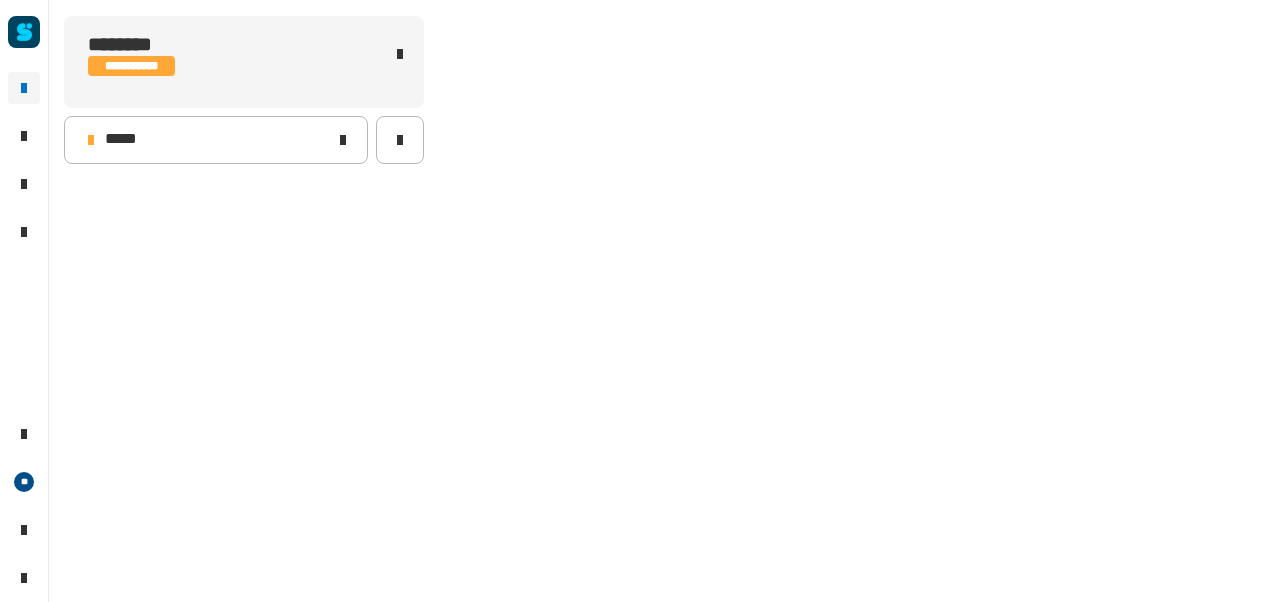 scroll, scrollTop: 0, scrollLeft: 0, axis: both 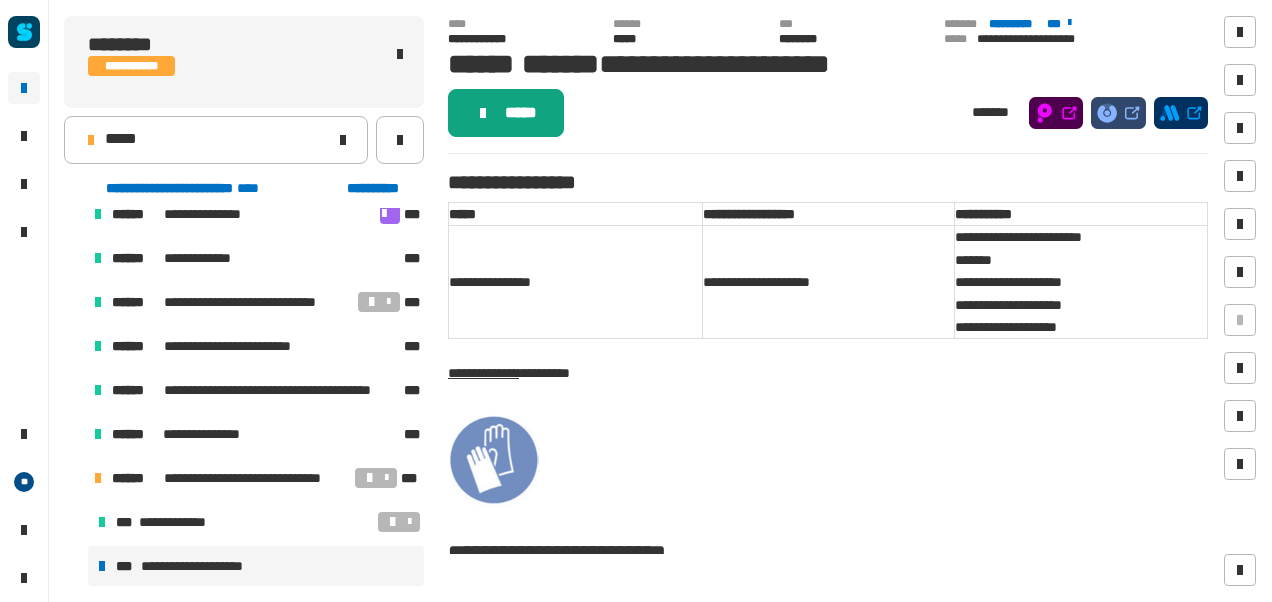 click on "*****" 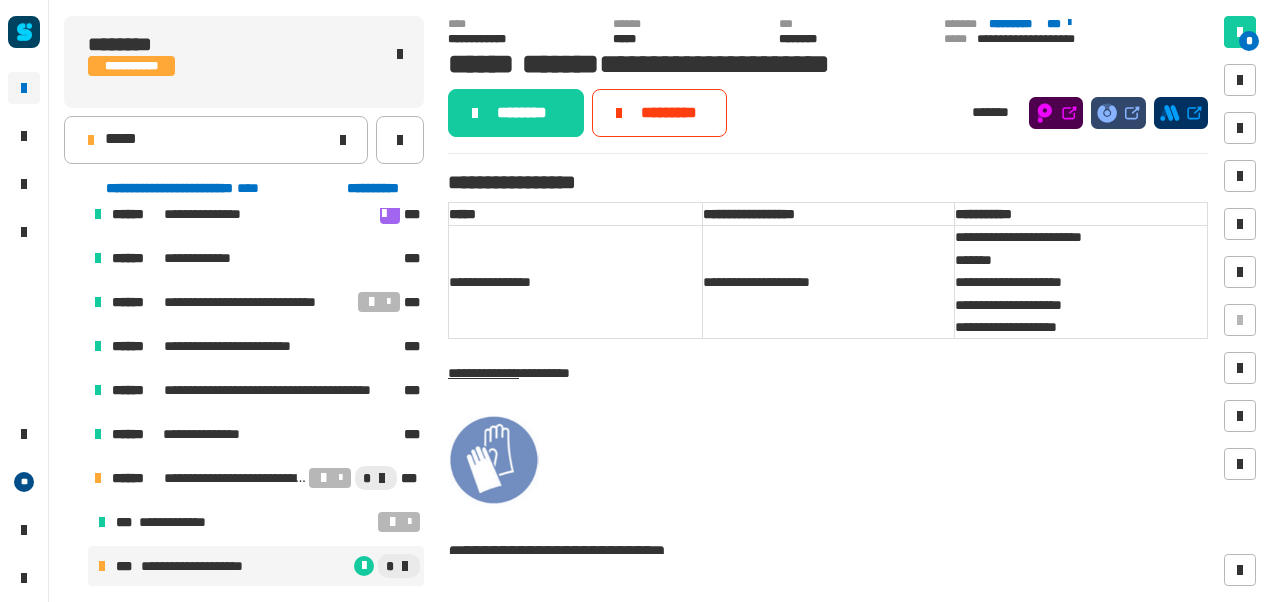 click on "********" 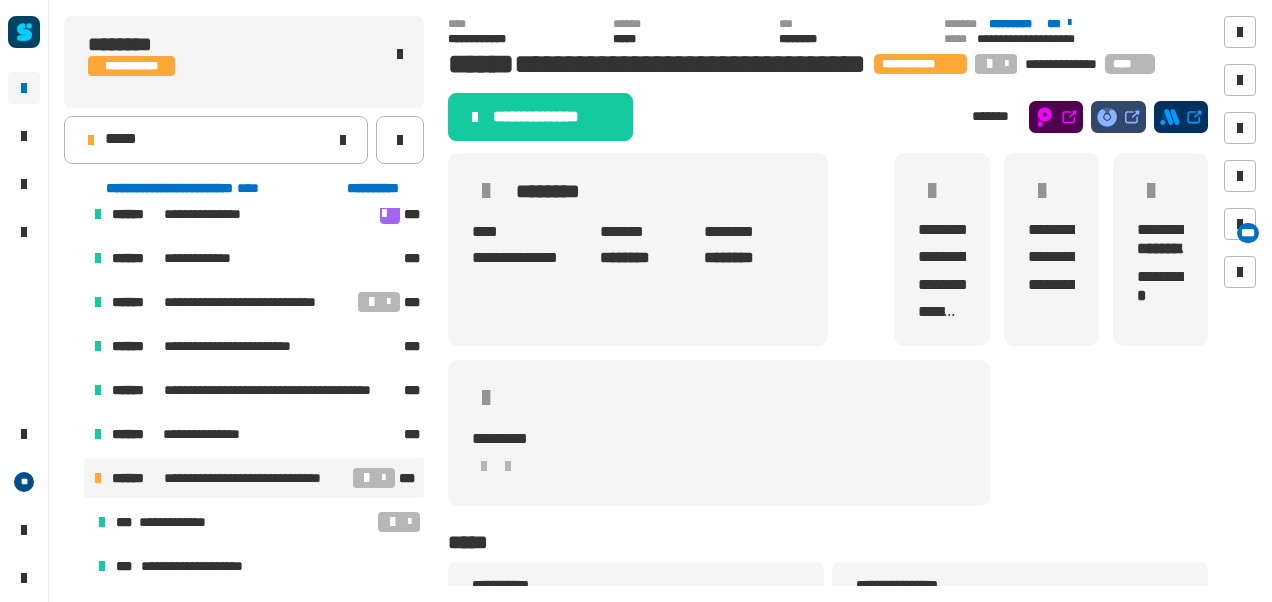 click on "**********" 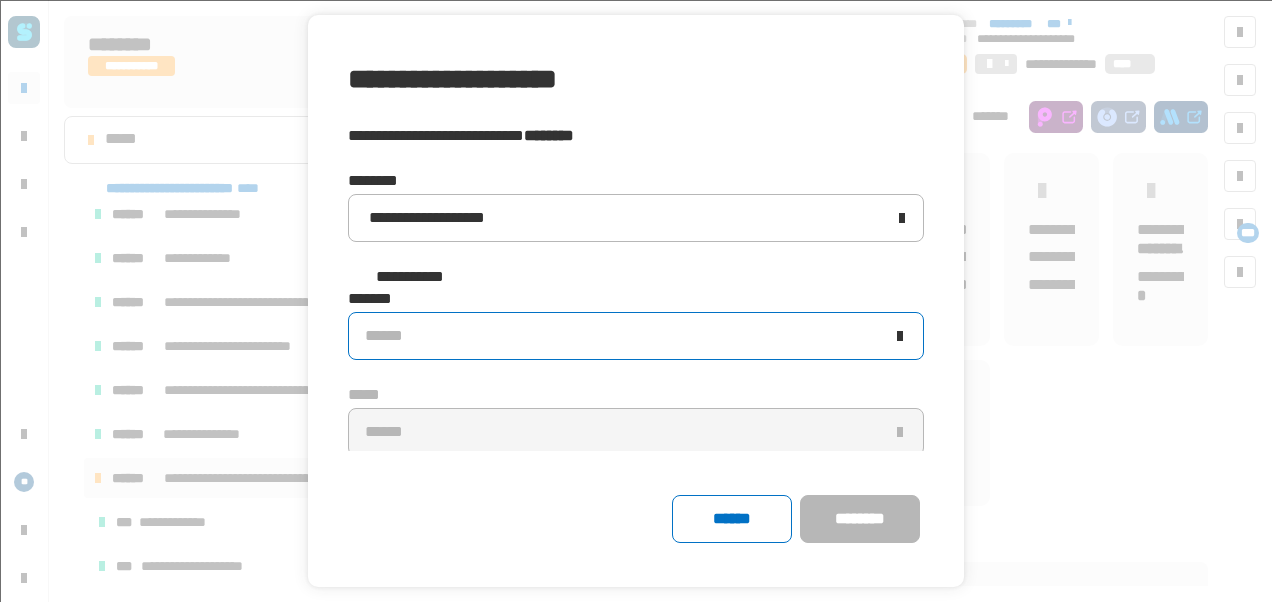 click on "******" 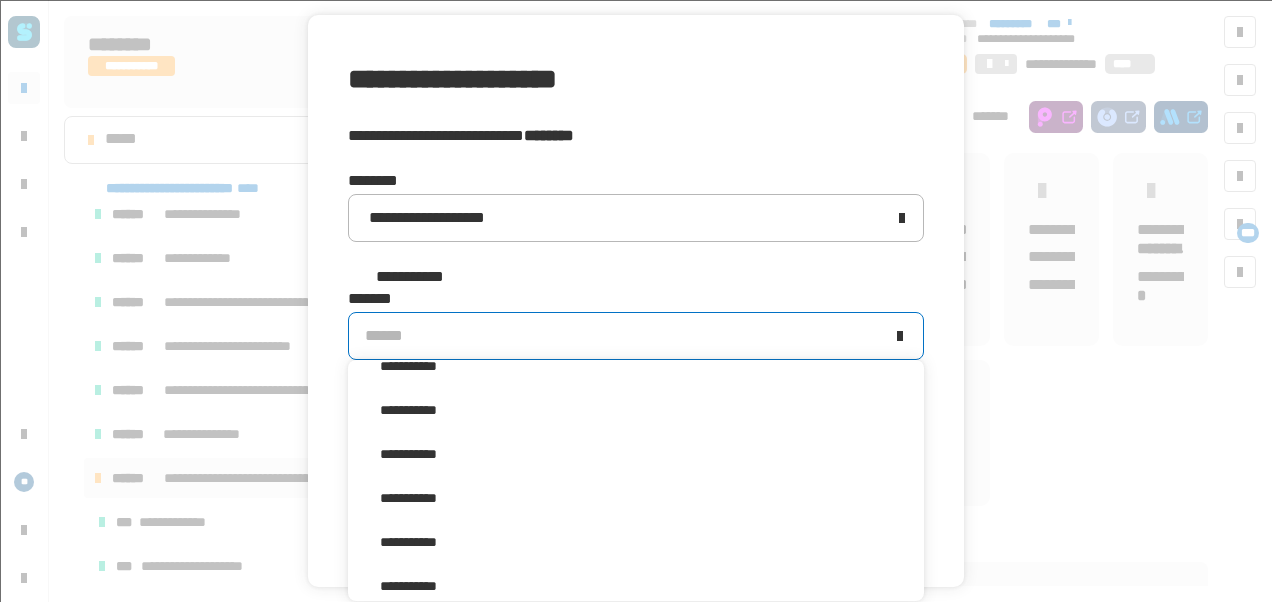 scroll, scrollTop: 279, scrollLeft: 0, axis: vertical 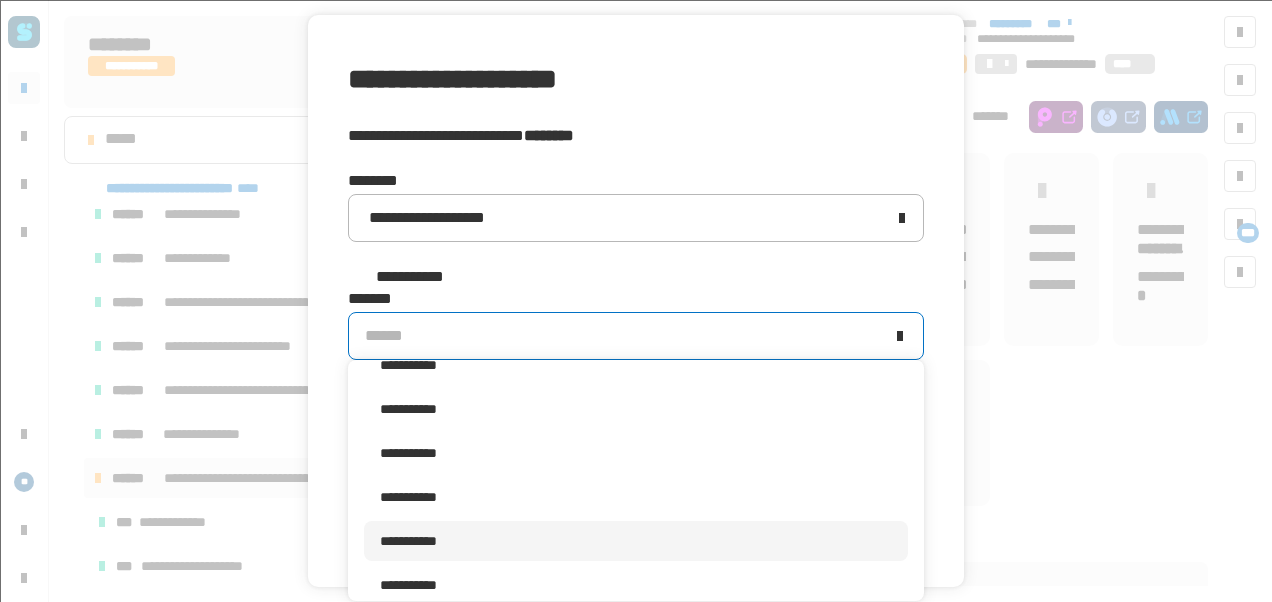 click on "**********" at bounding box center (408, 541) 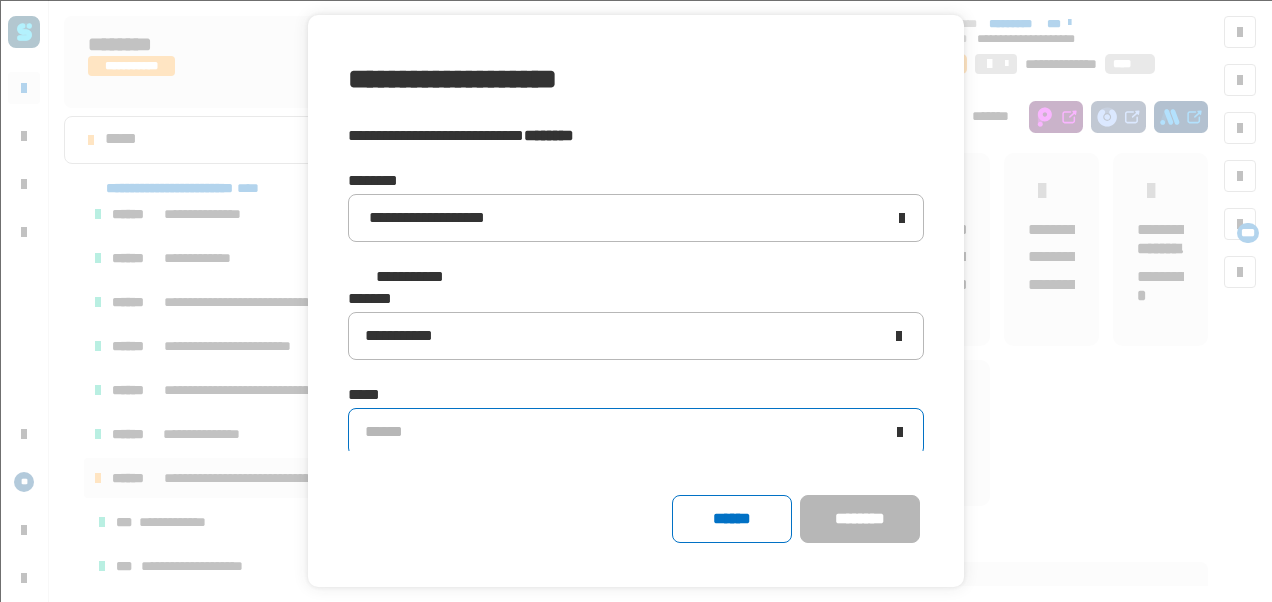 click on "******" 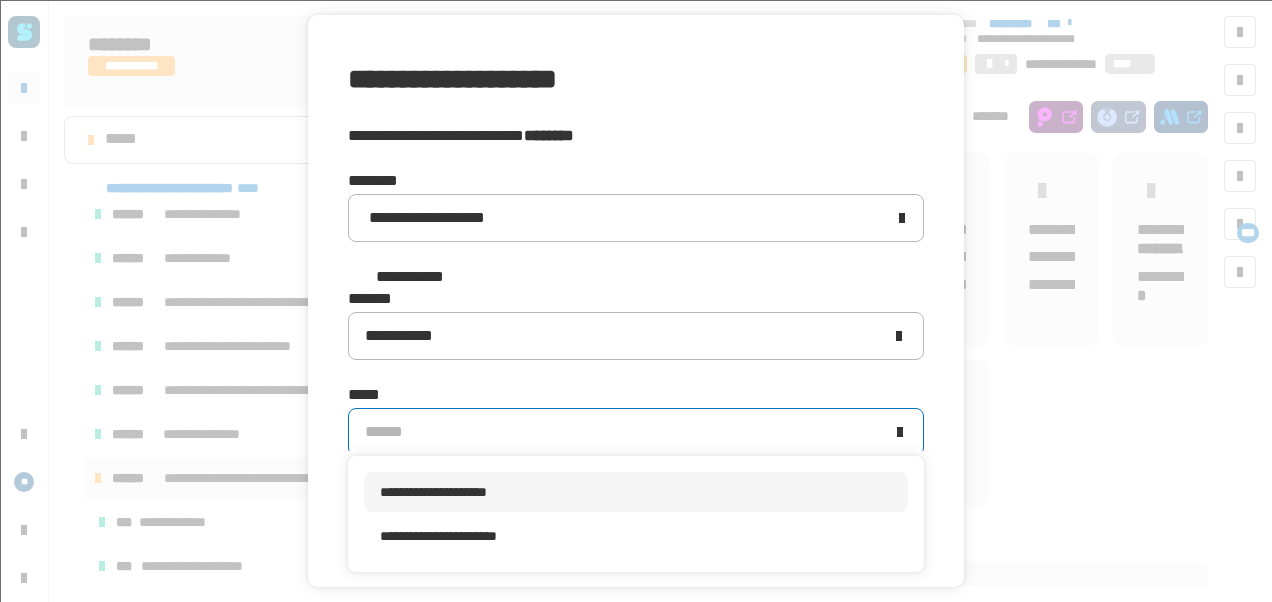 scroll, scrollTop: 0, scrollLeft: 0, axis: both 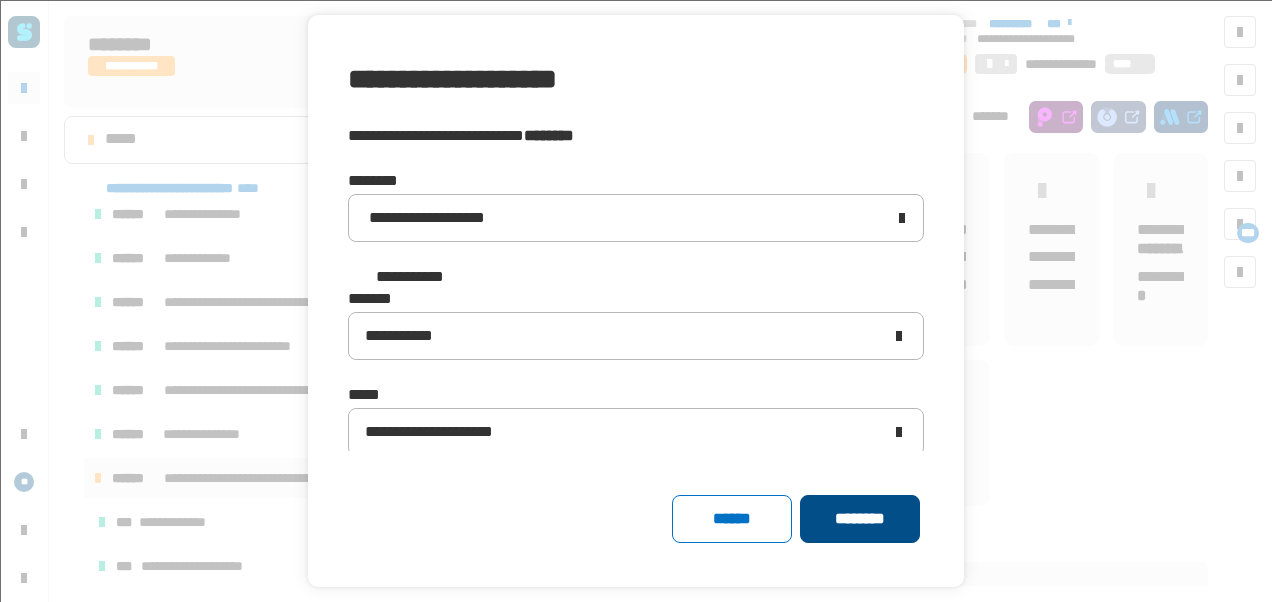 click on "********" 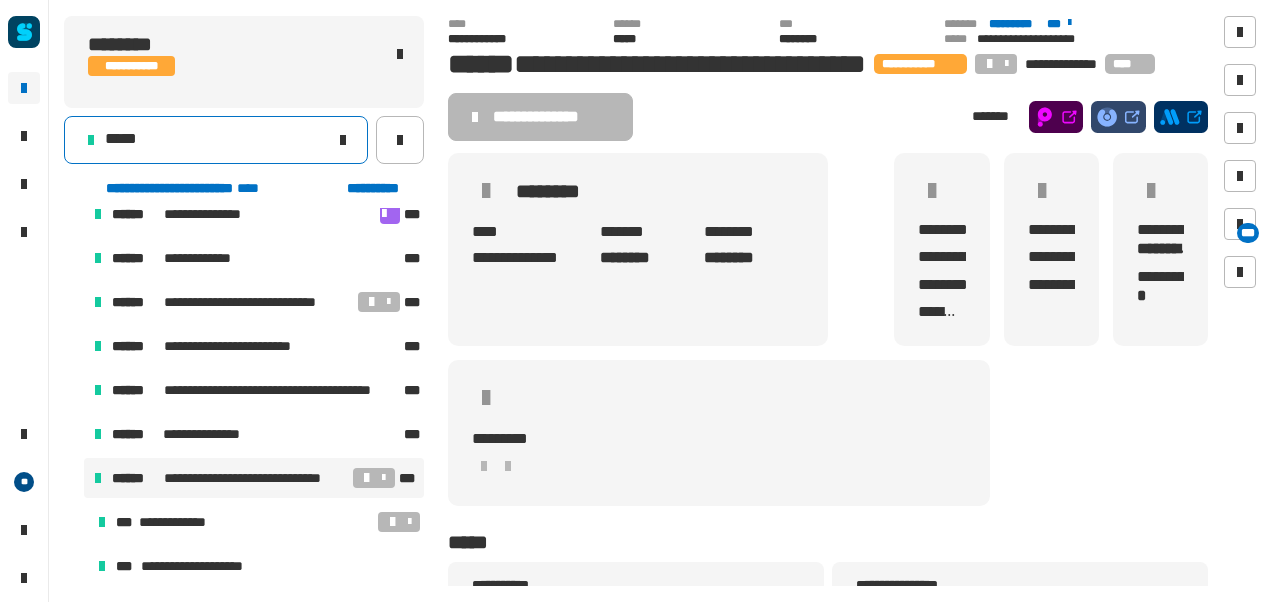 click on "*****" 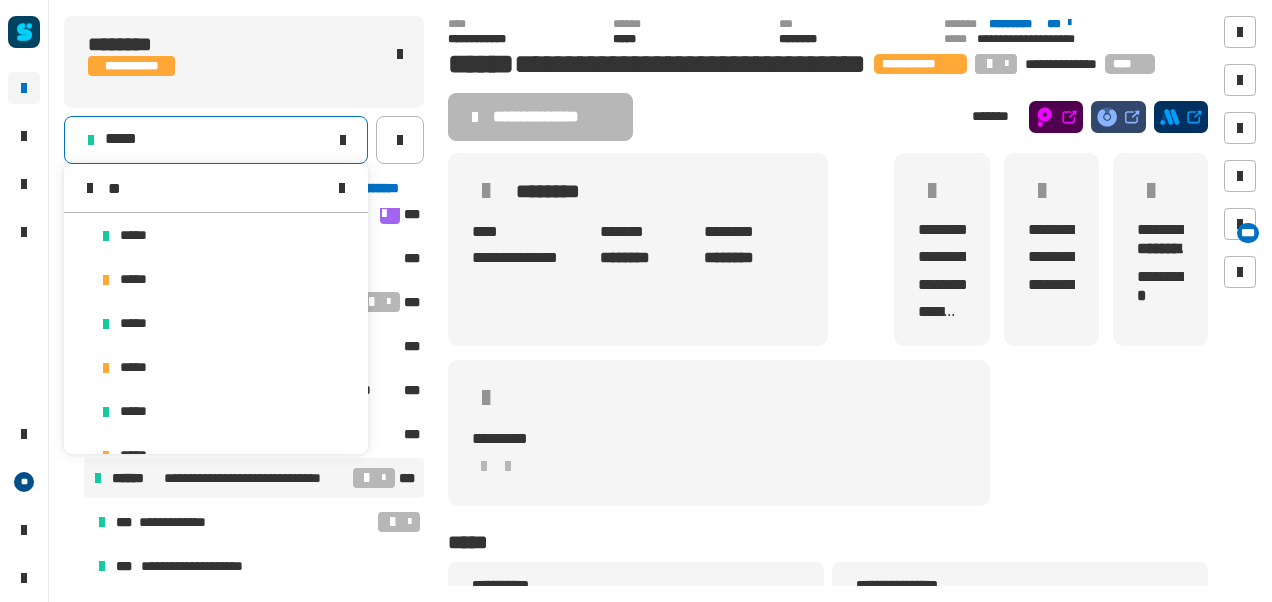 scroll, scrollTop: 16, scrollLeft: 0, axis: vertical 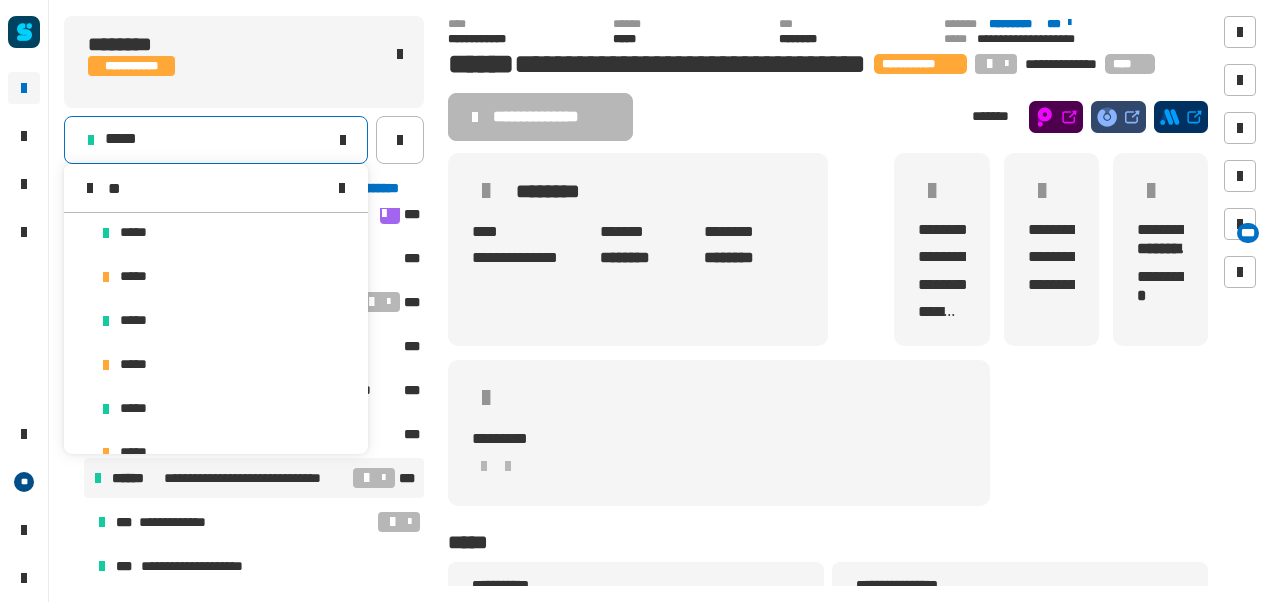 type on "**" 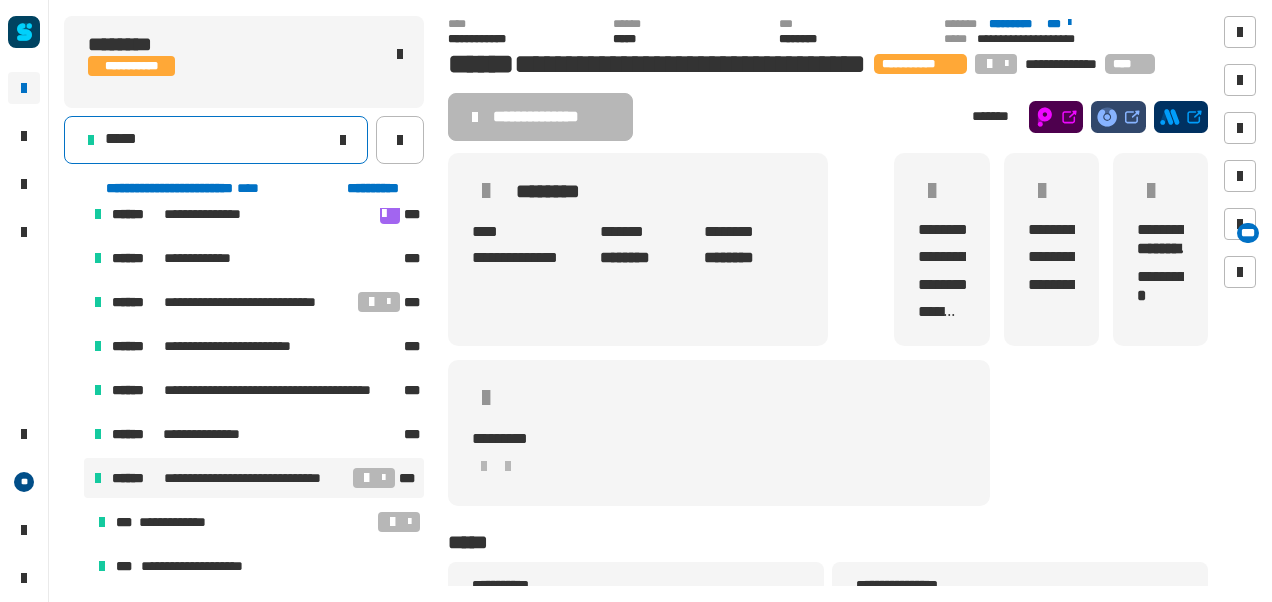 click on "*****" 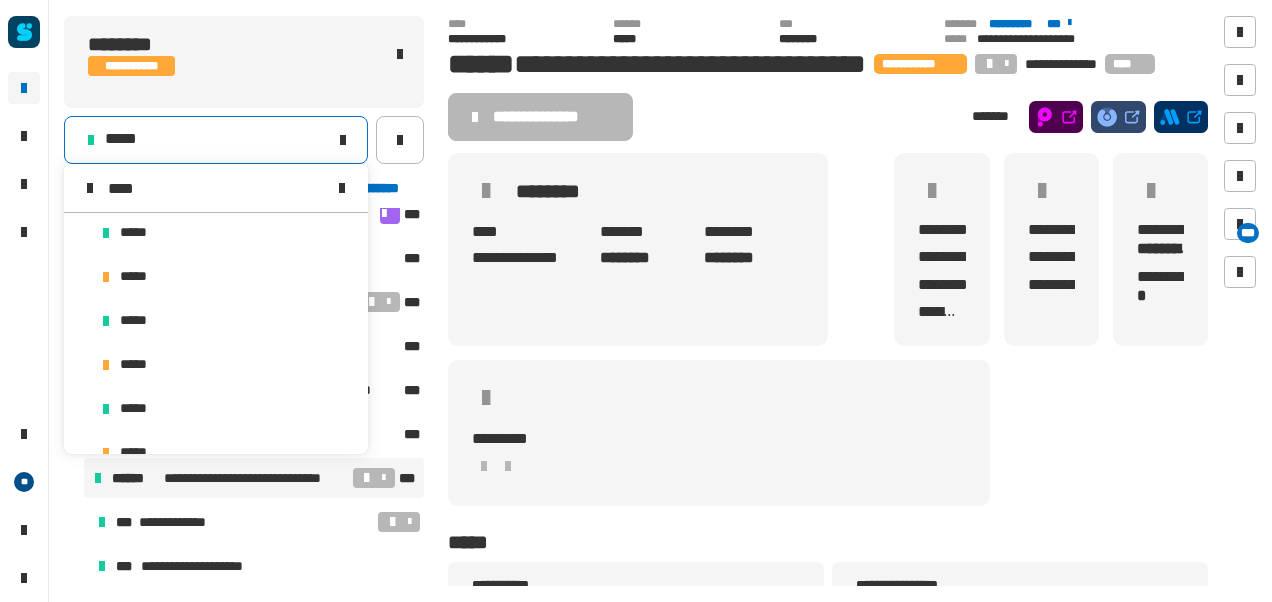 scroll, scrollTop: 0, scrollLeft: 0, axis: both 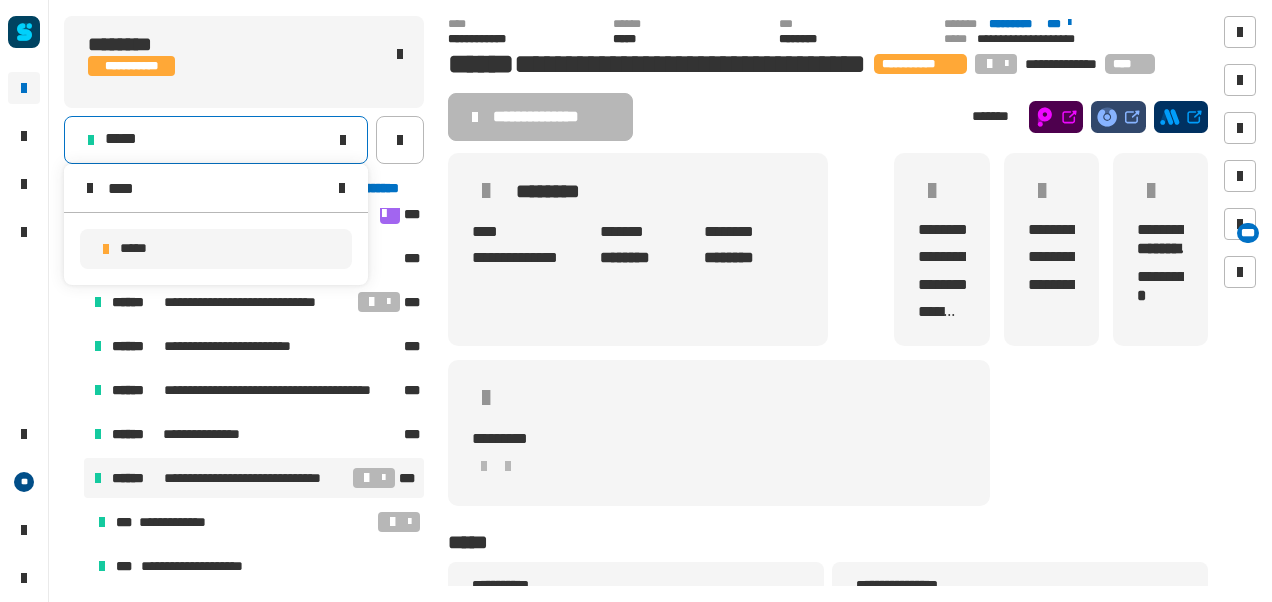 type on "****" 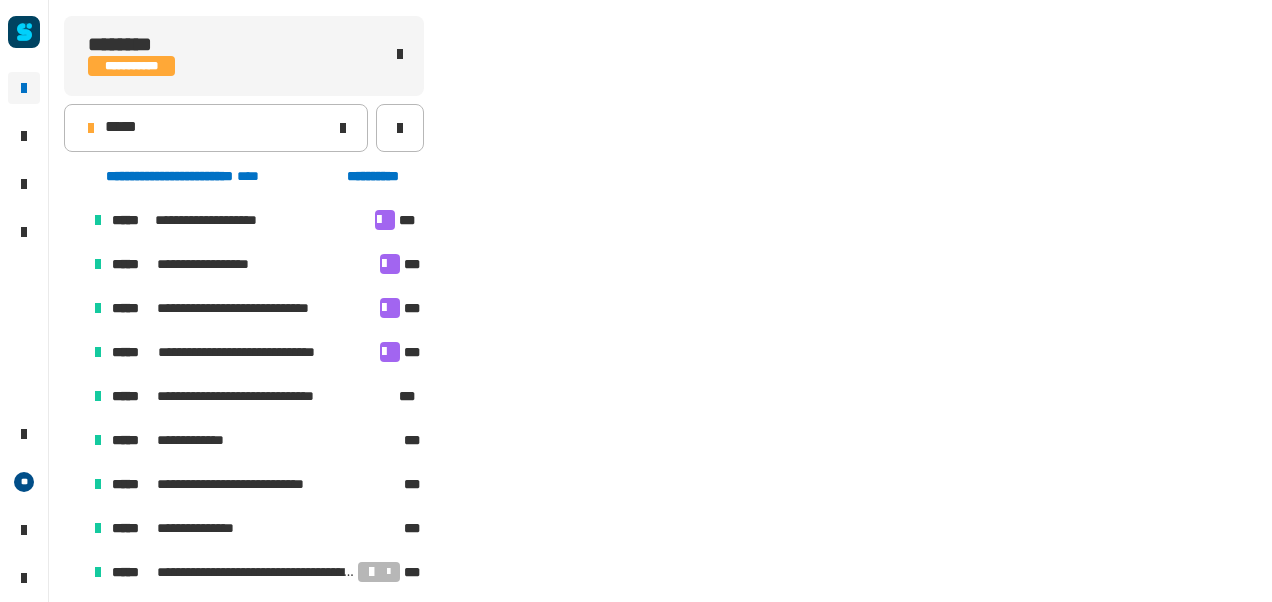 scroll, scrollTop: 502, scrollLeft: 0, axis: vertical 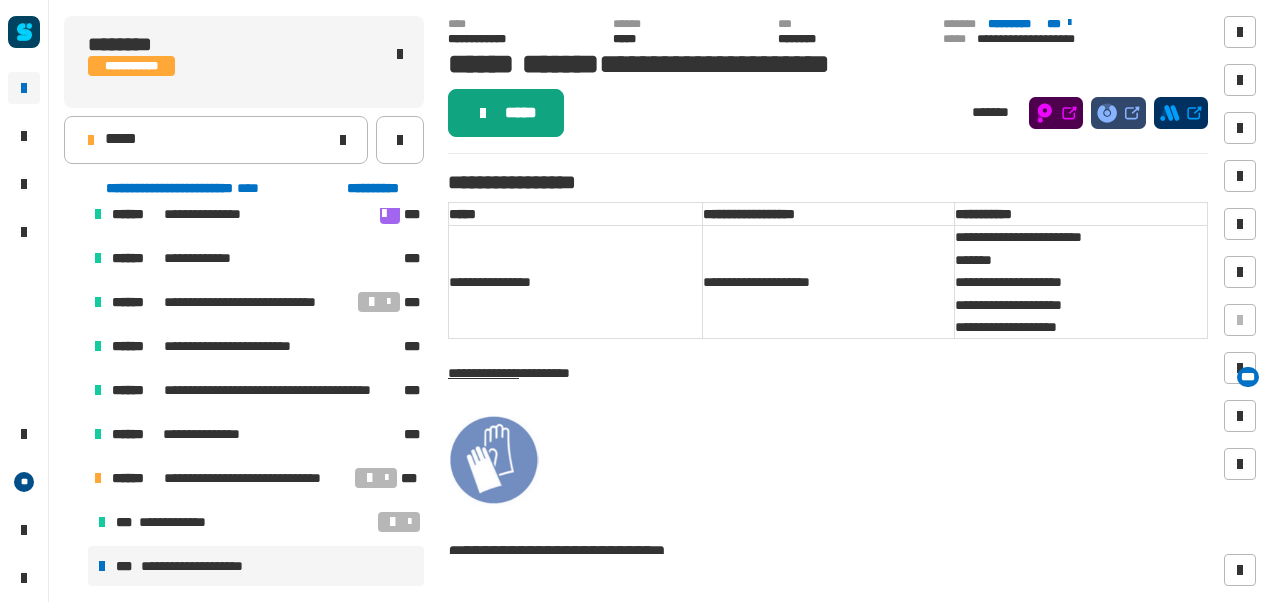 click 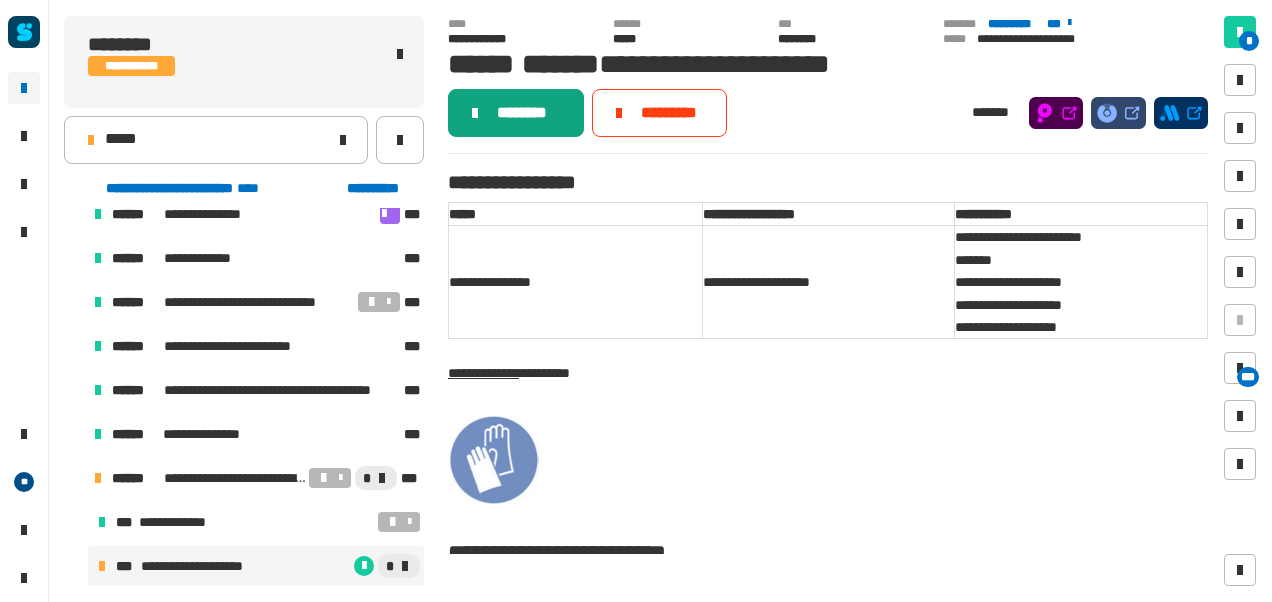 click 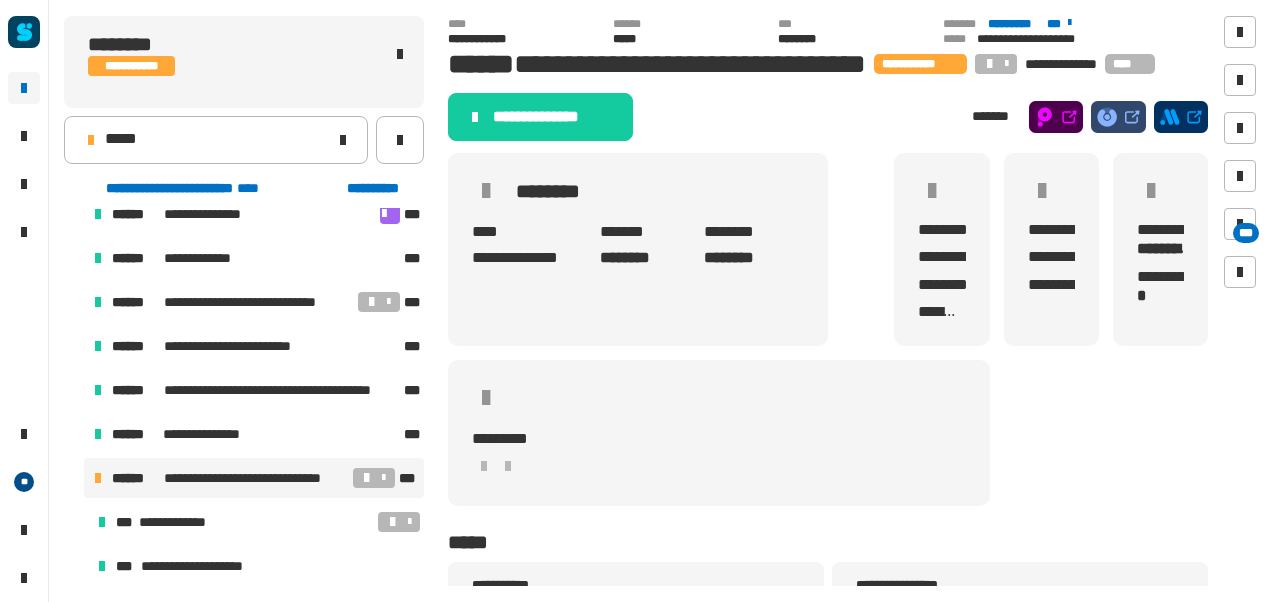 click 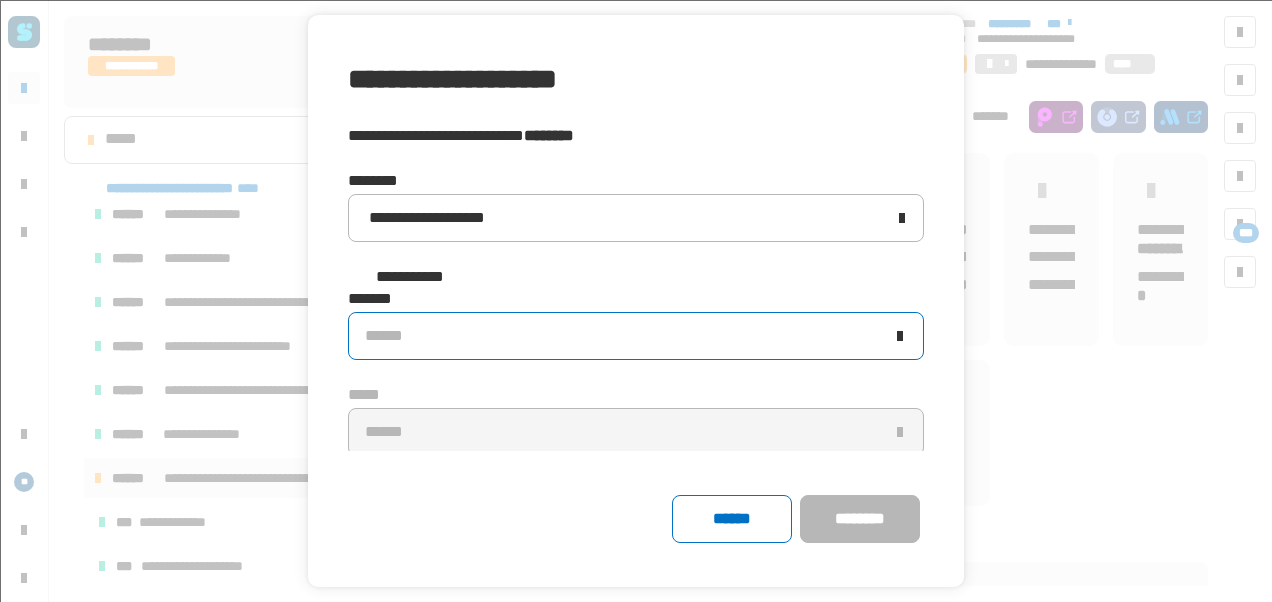 click on "******" 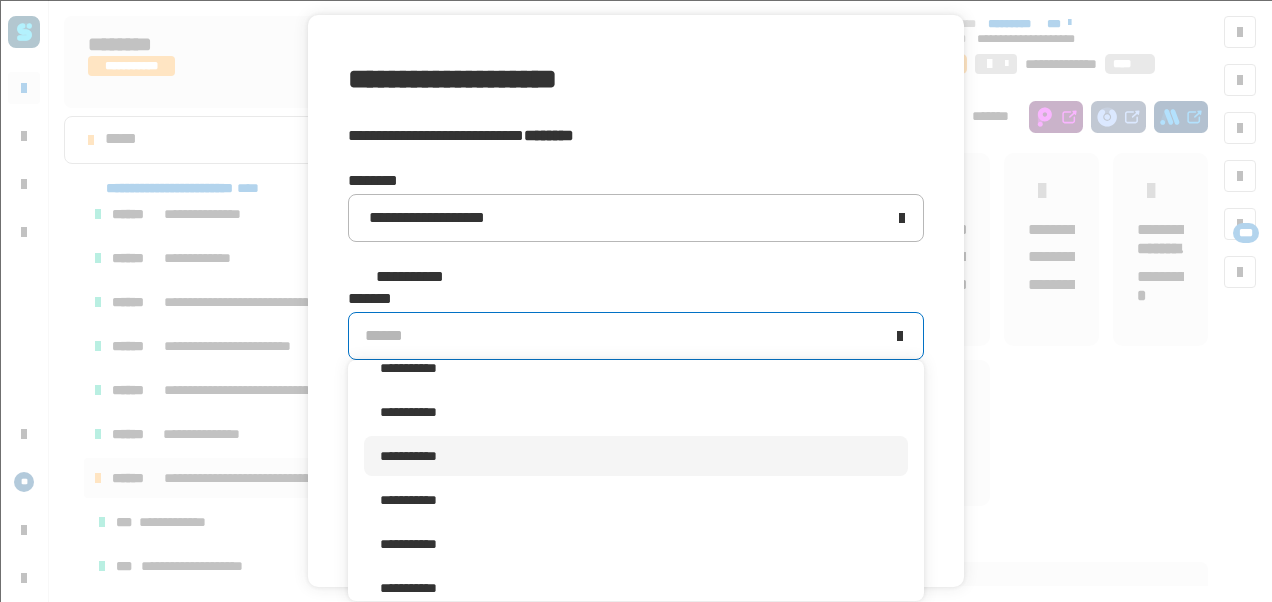 scroll, scrollTop: 438, scrollLeft: 0, axis: vertical 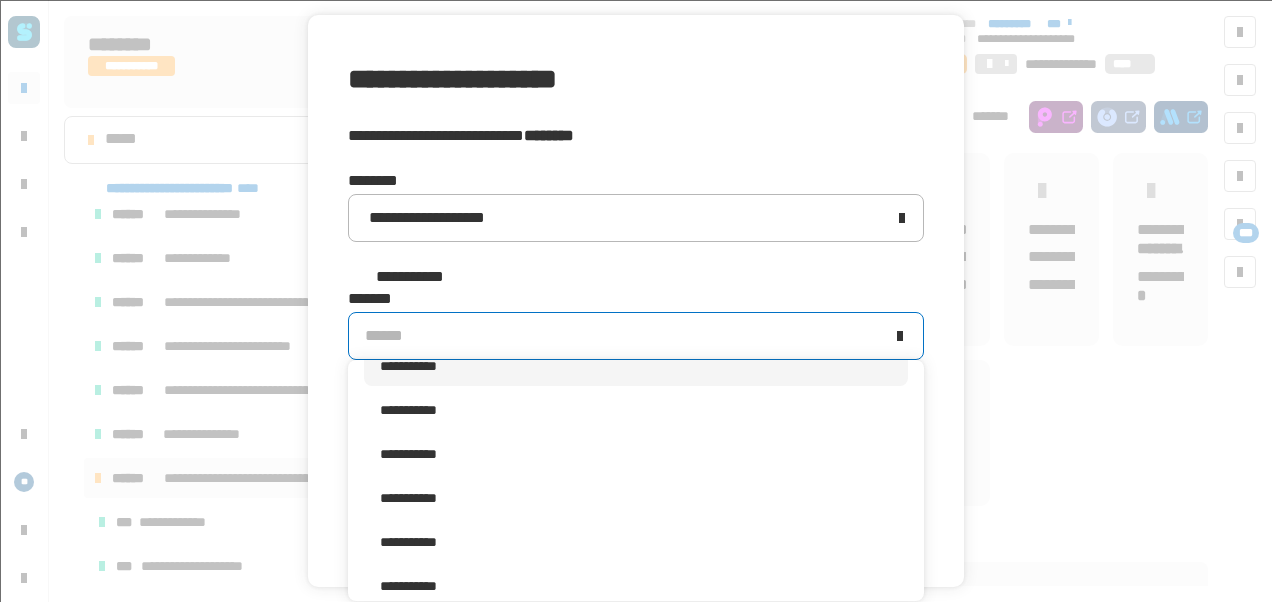 click on "**********" at bounding box center [636, 366] 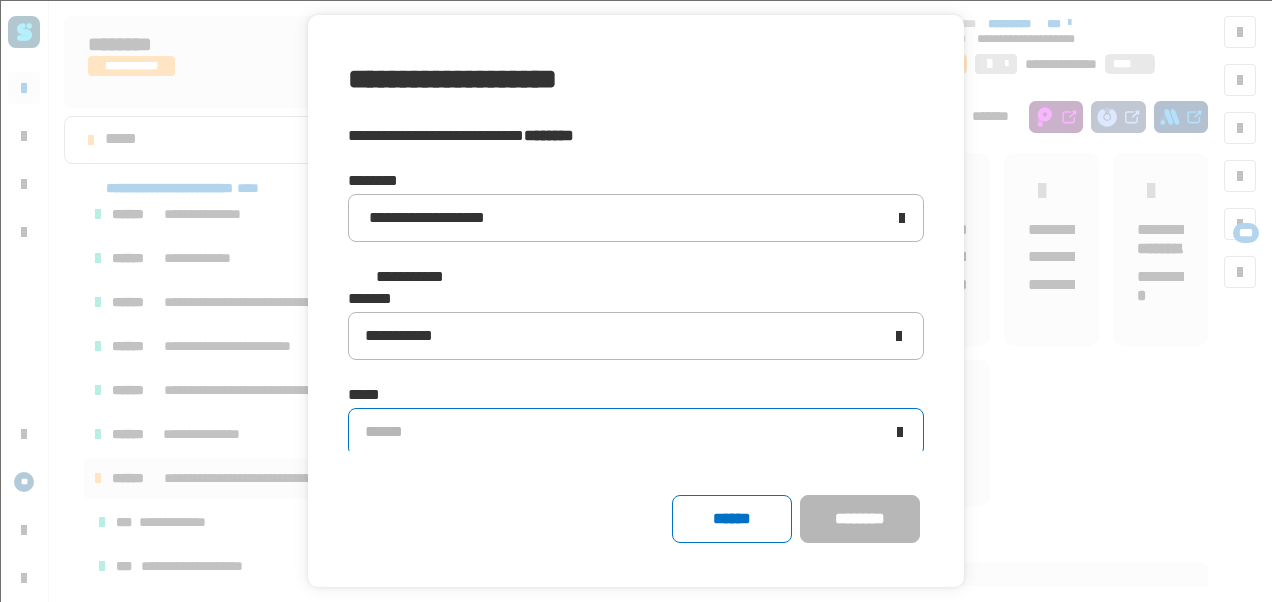 click on "******" 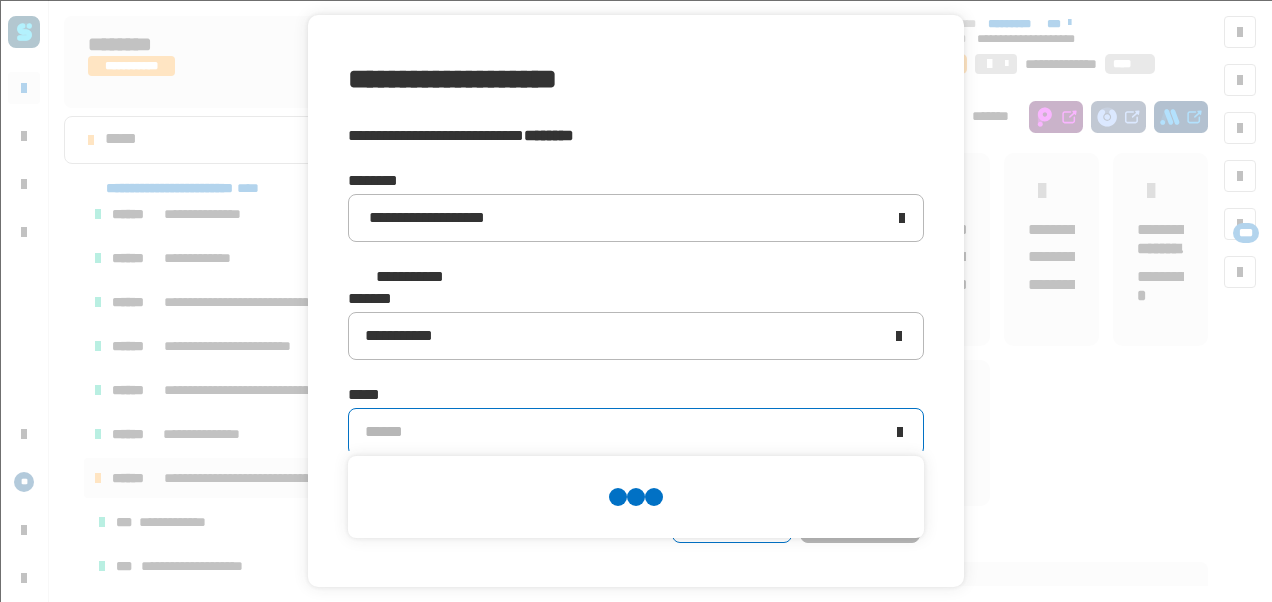 scroll, scrollTop: 0, scrollLeft: 0, axis: both 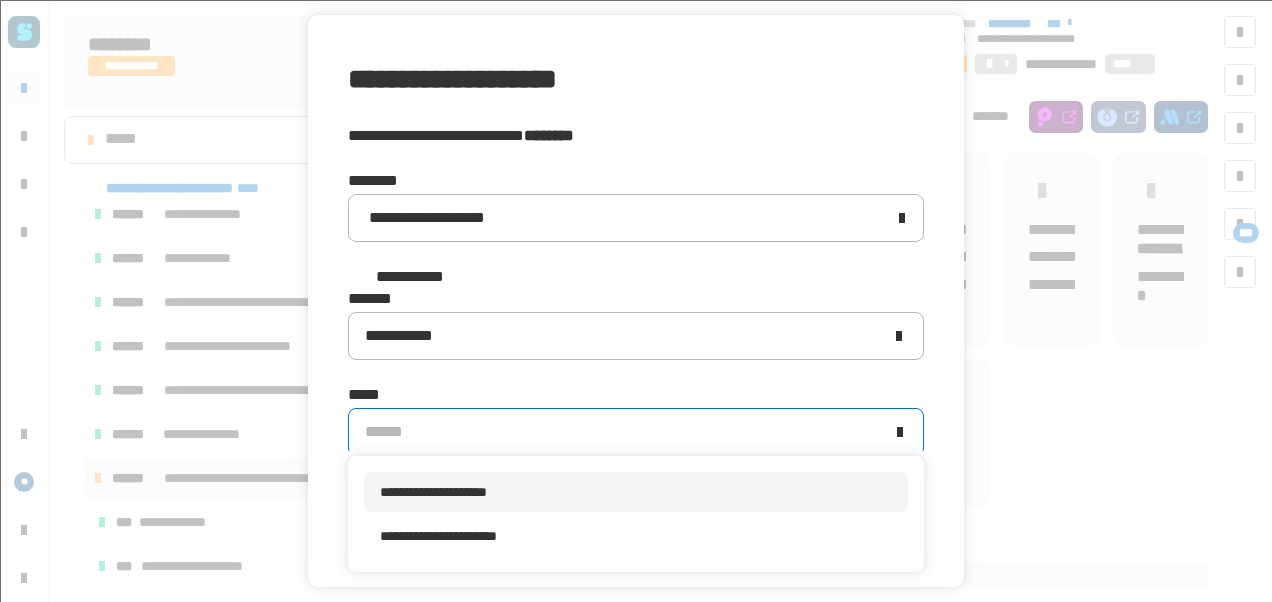 click on "**********" at bounding box center [636, 492] 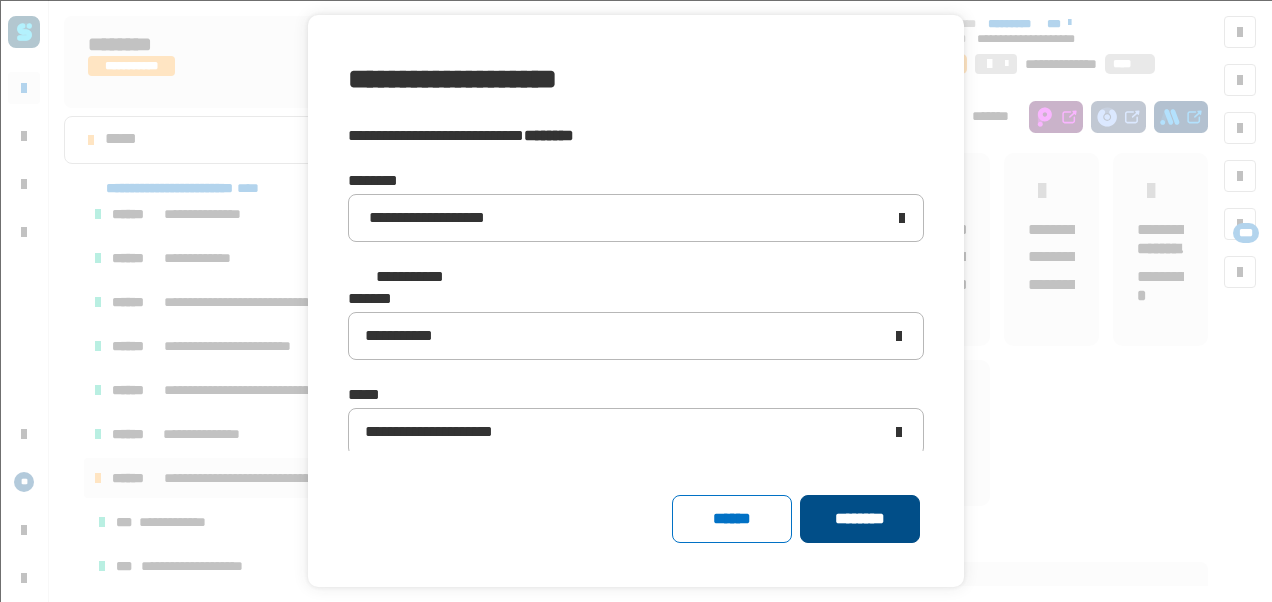 click on "********" 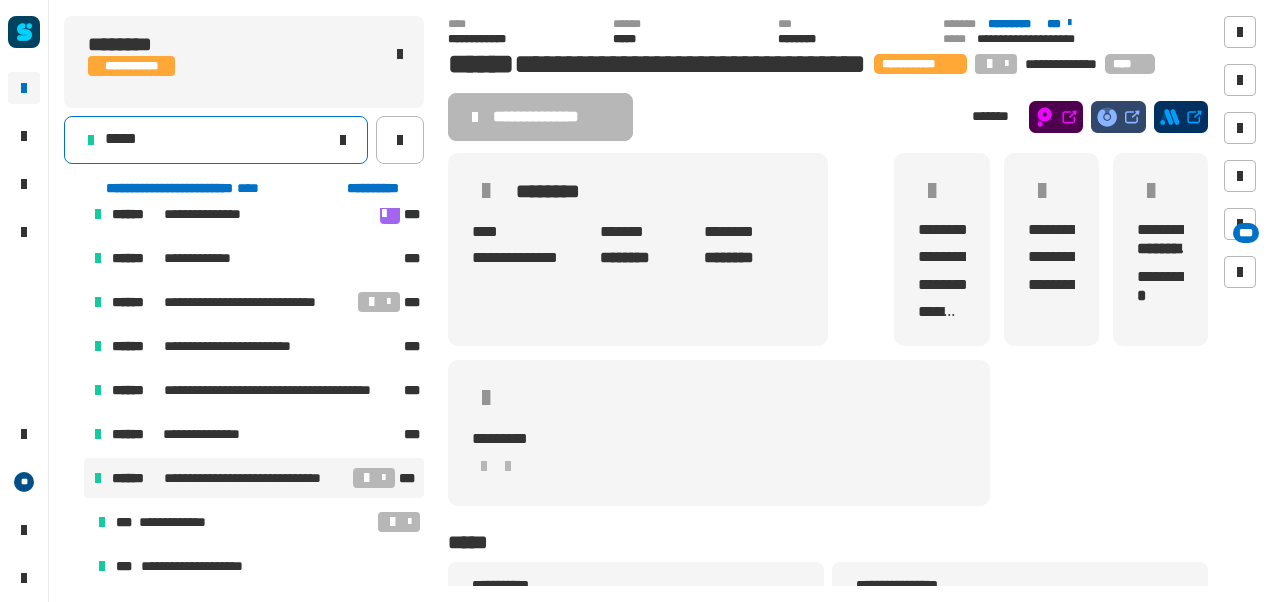 click on "*****" 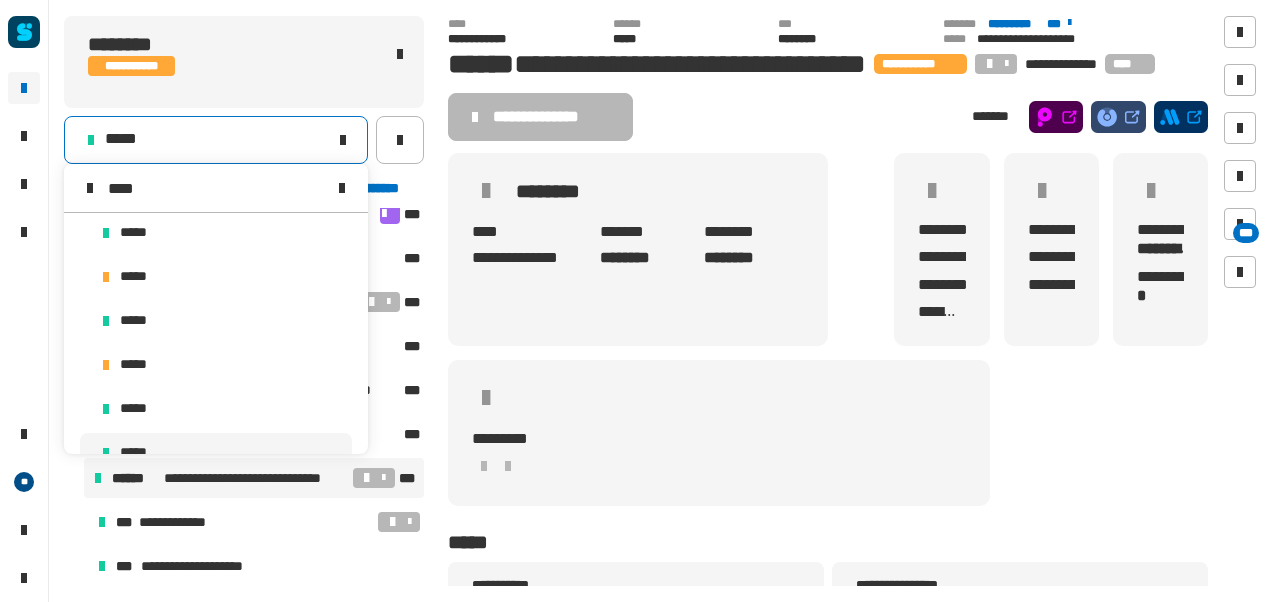 scroll, scrollTop: 0, scrollLeft: 0, axis: both 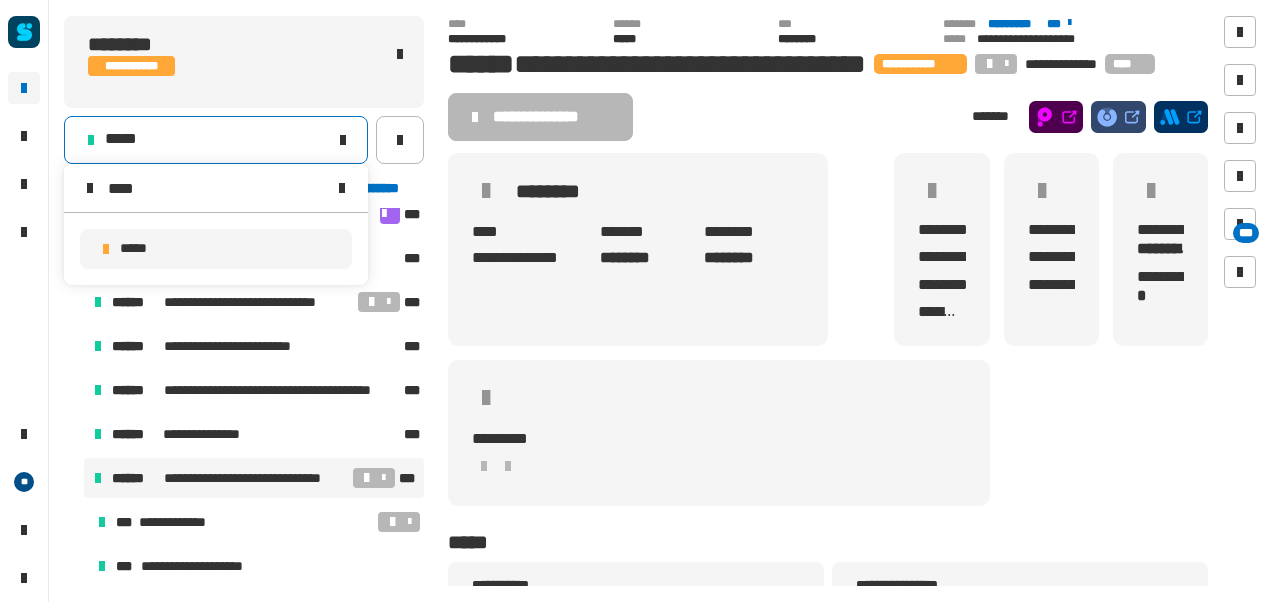 type on "****" 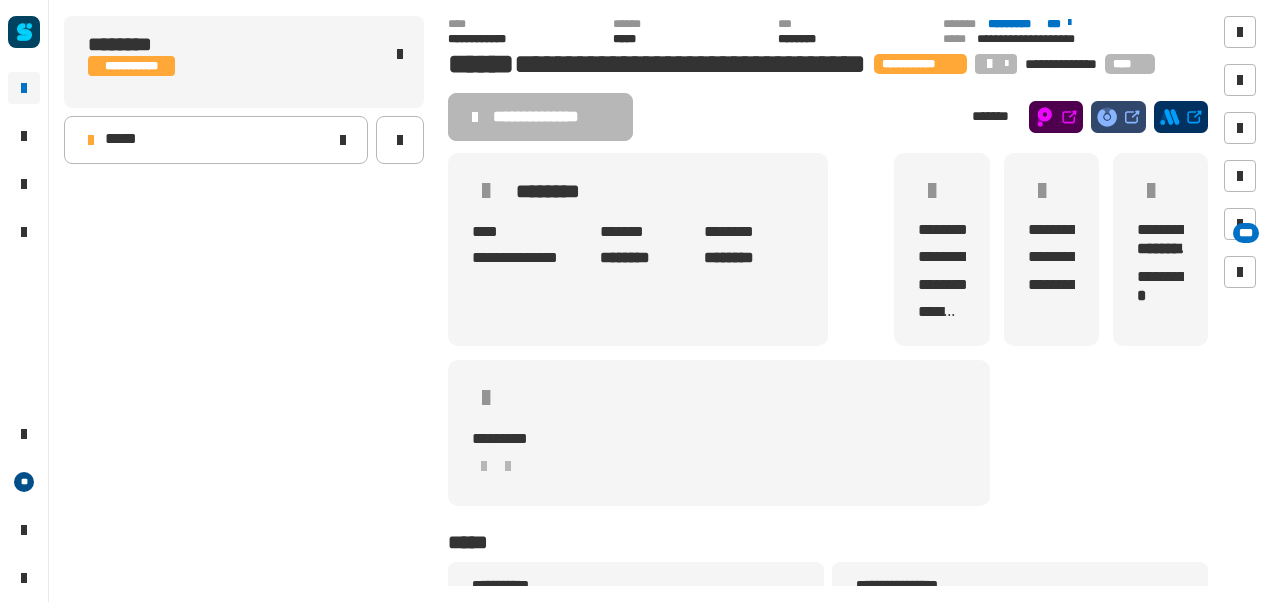 scroll, scrollTop: 0, scrollLeft: 0, axis: both 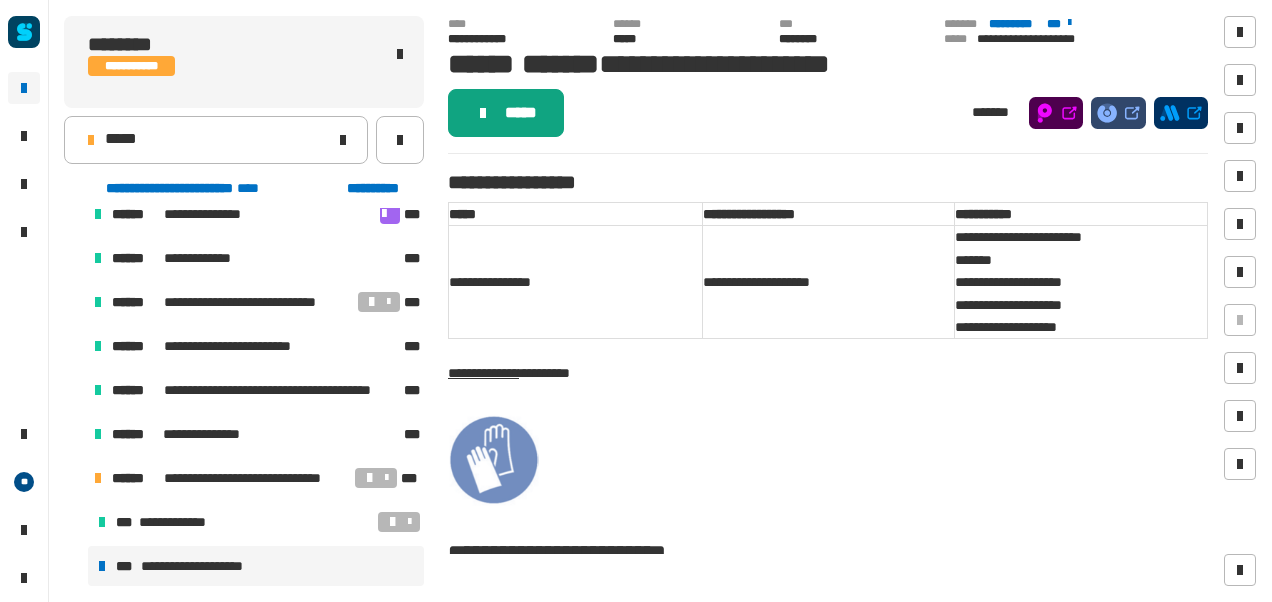 click on "*****" 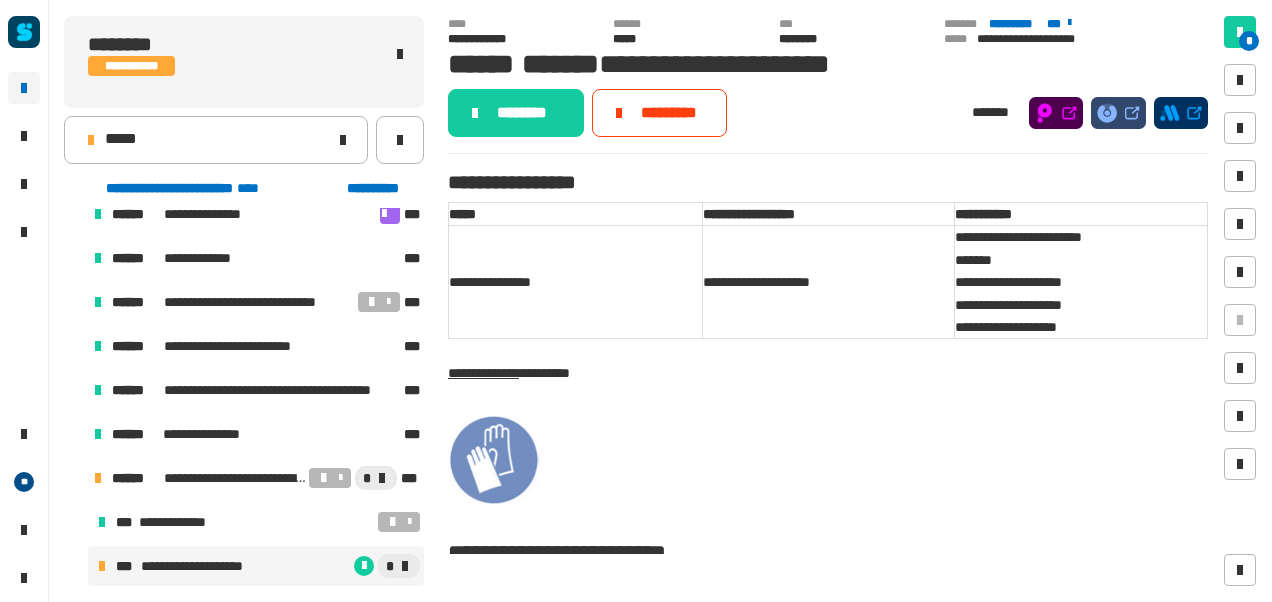 click on "**********" 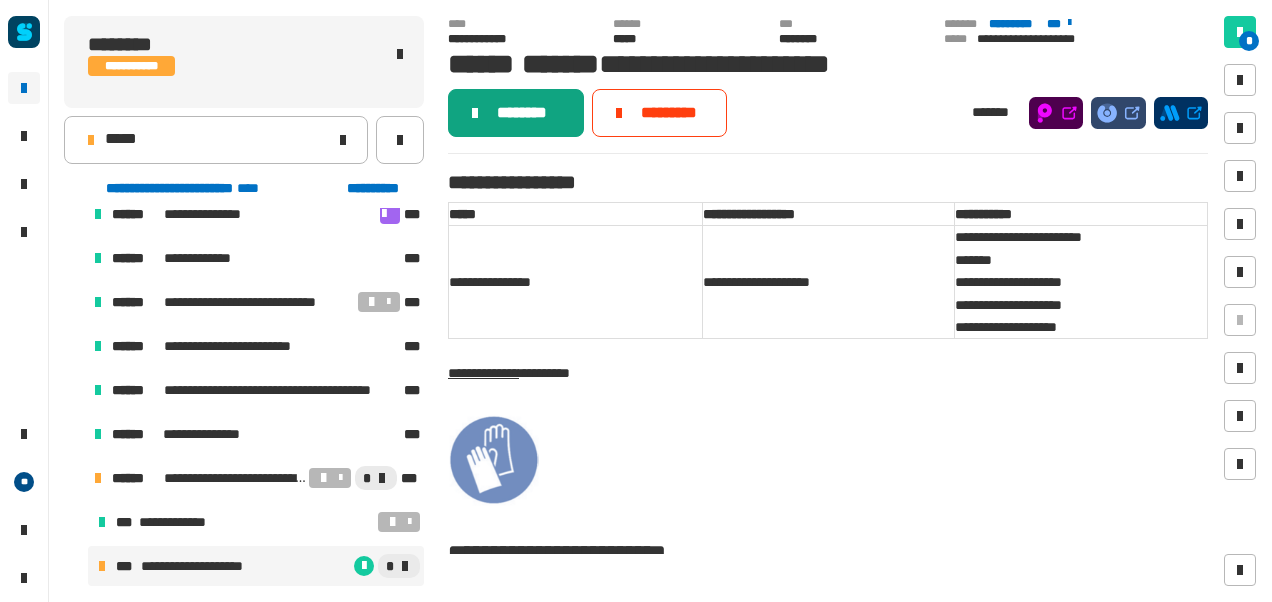 click on "********" 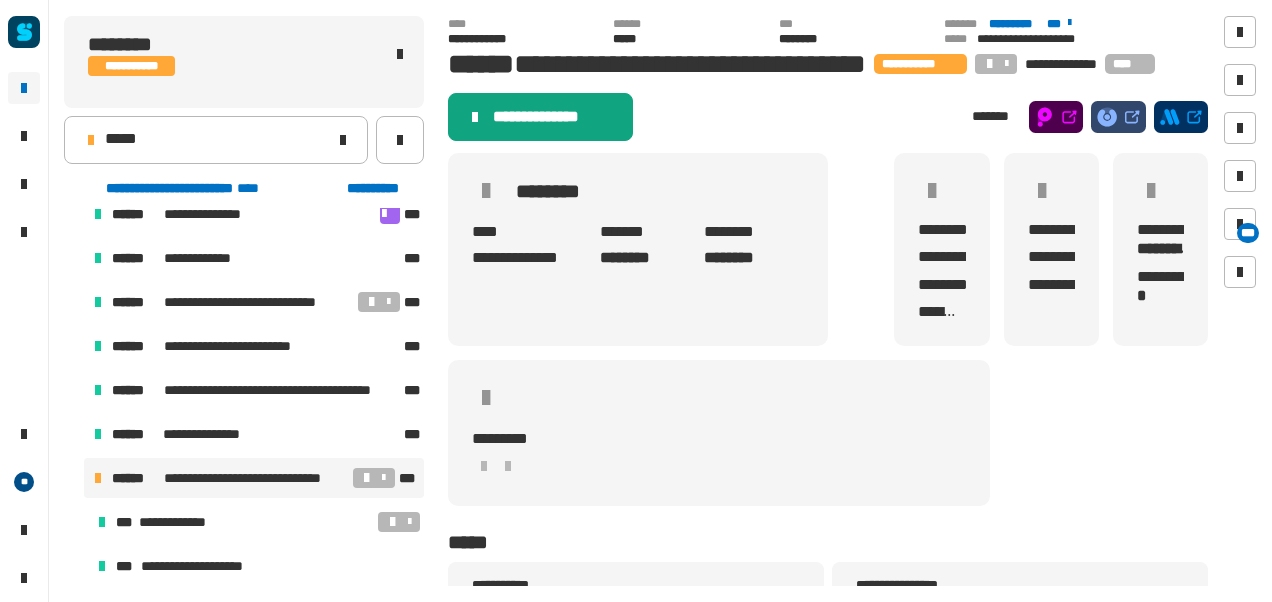 click on "**********" 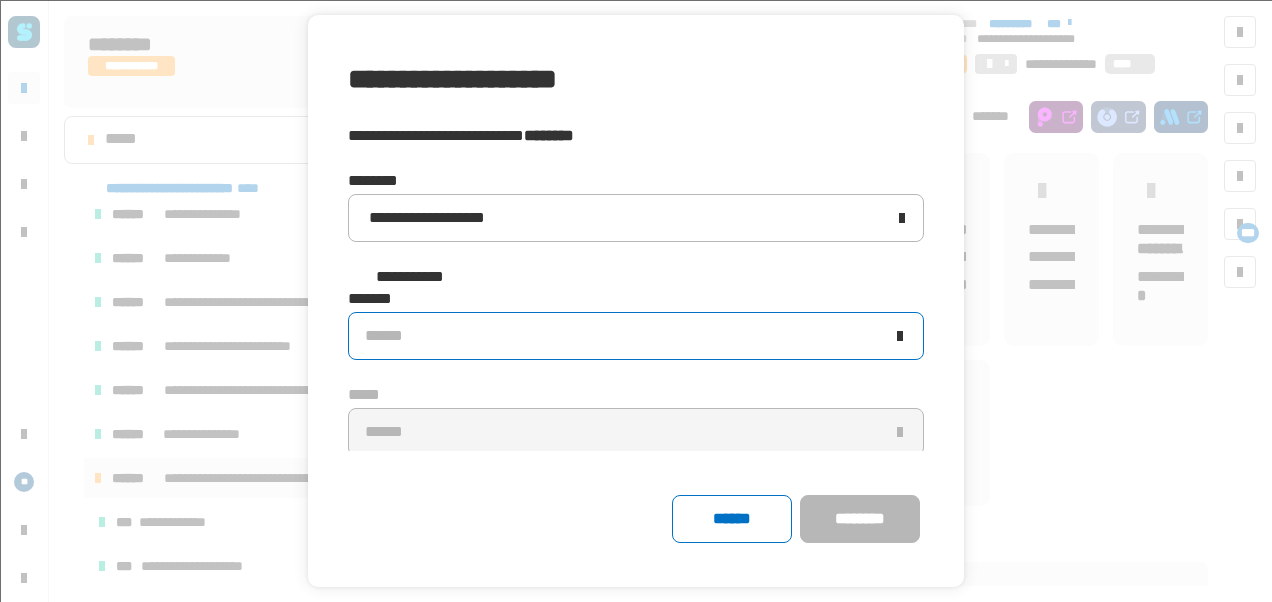 click on "******" 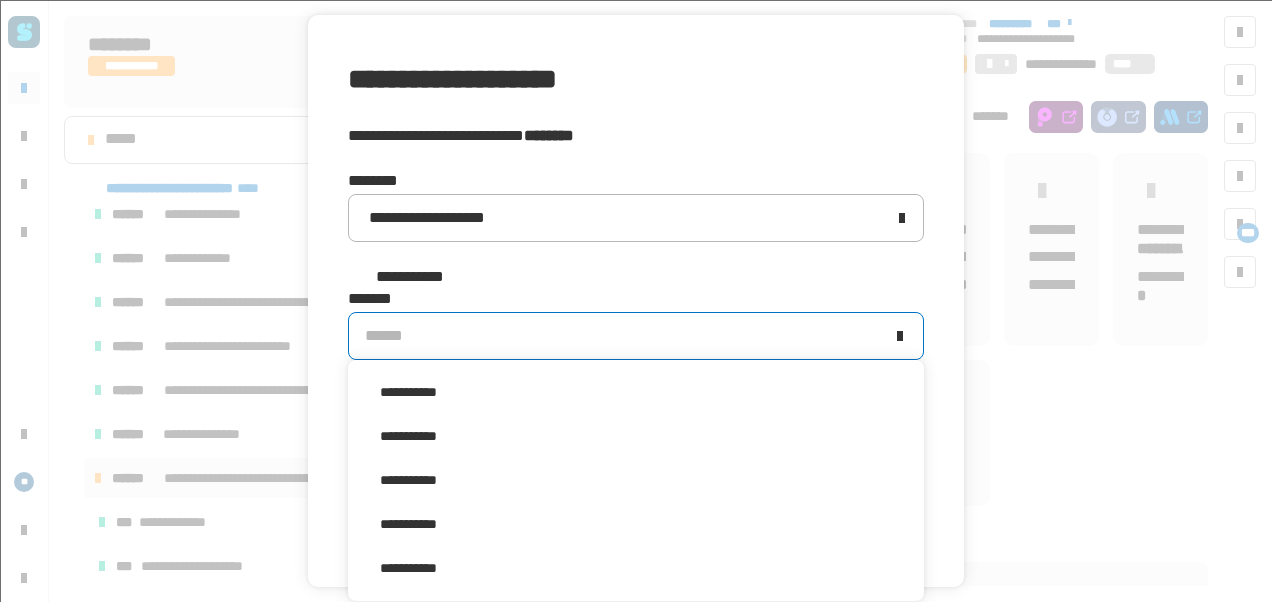 scroll, scrollTop: 378, scrollLeft: 0, axis: vertical 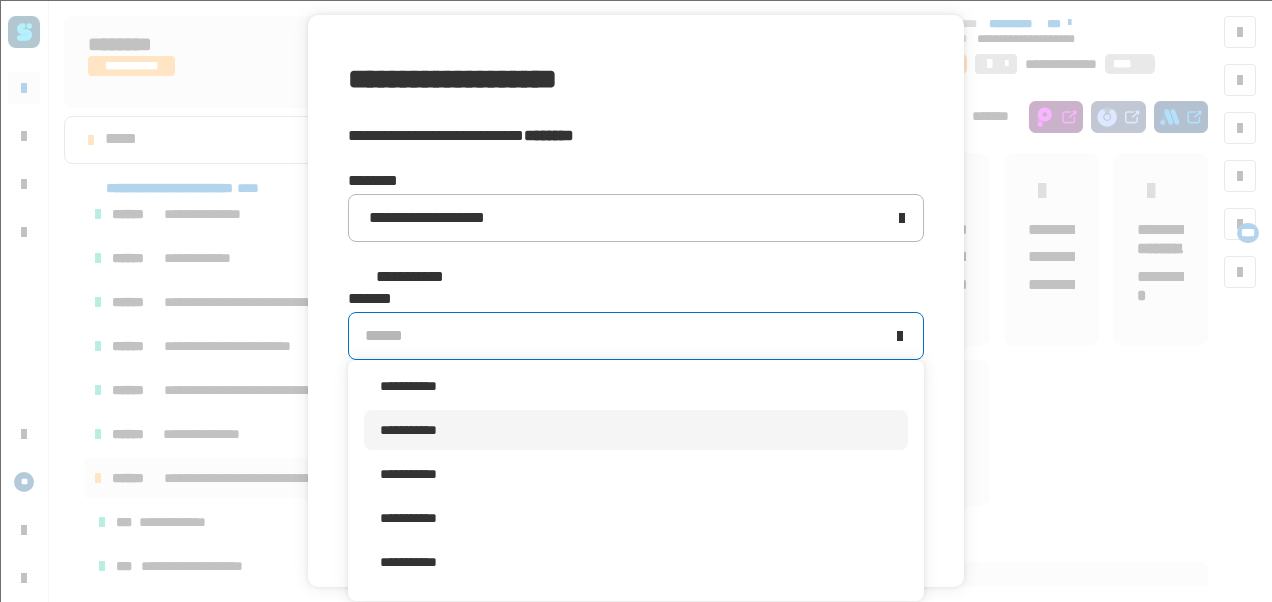 click on "**********" at bounding box center (636, 430) 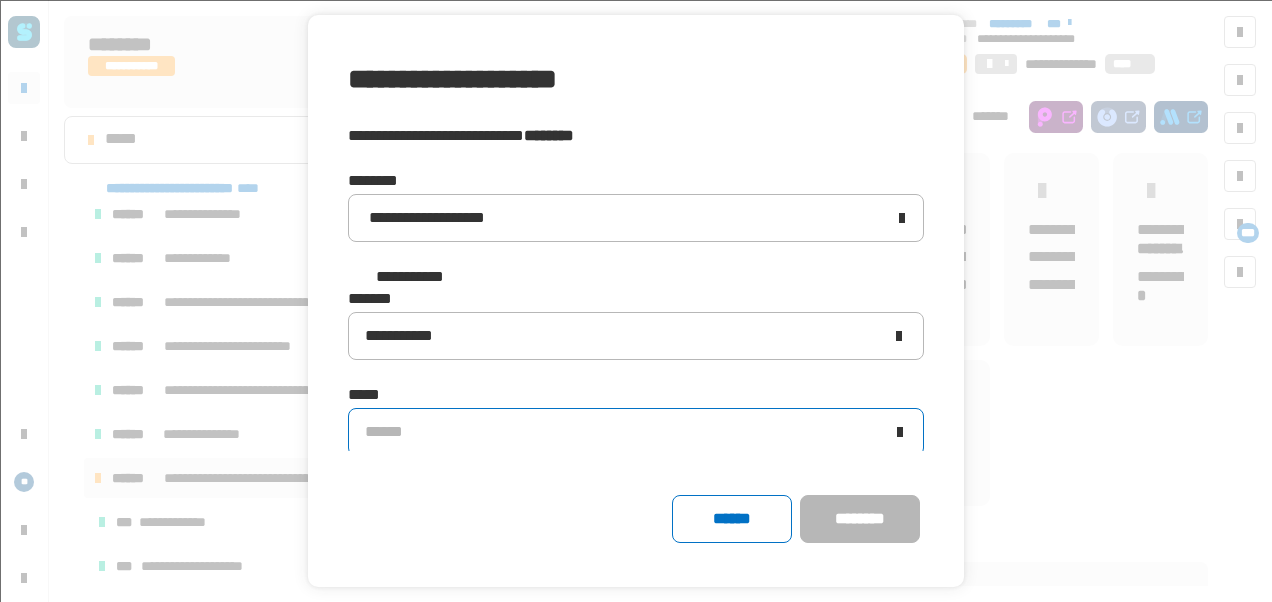 click on "******" 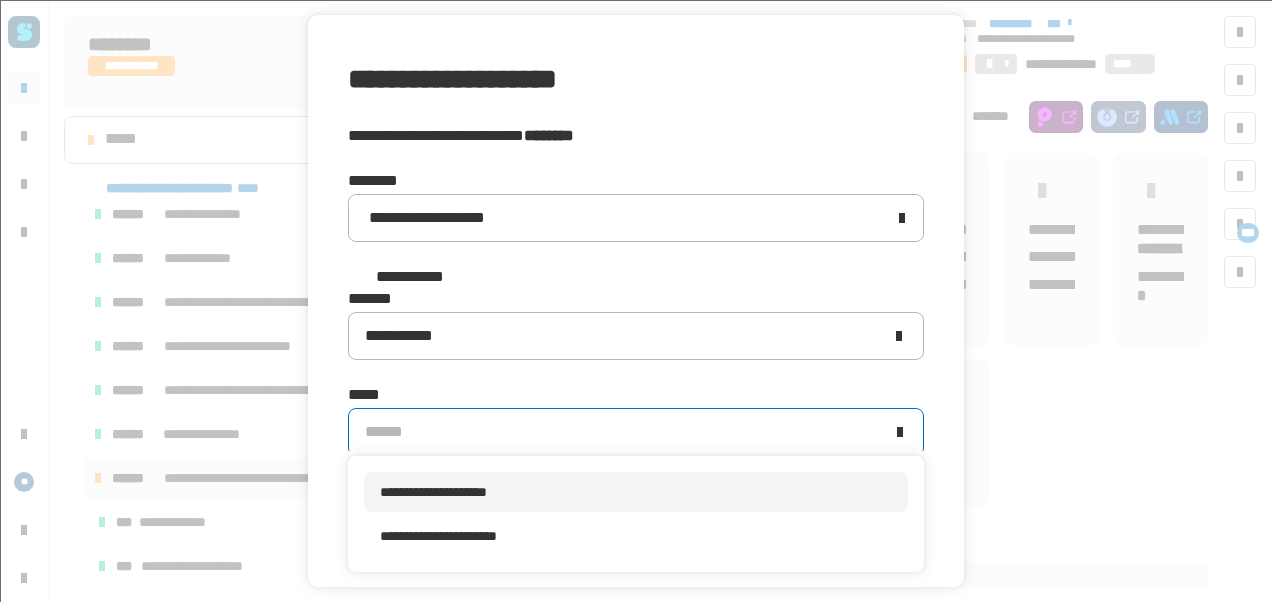 scroll, scrollTop: 0, scrollLeft: 0, axis: both 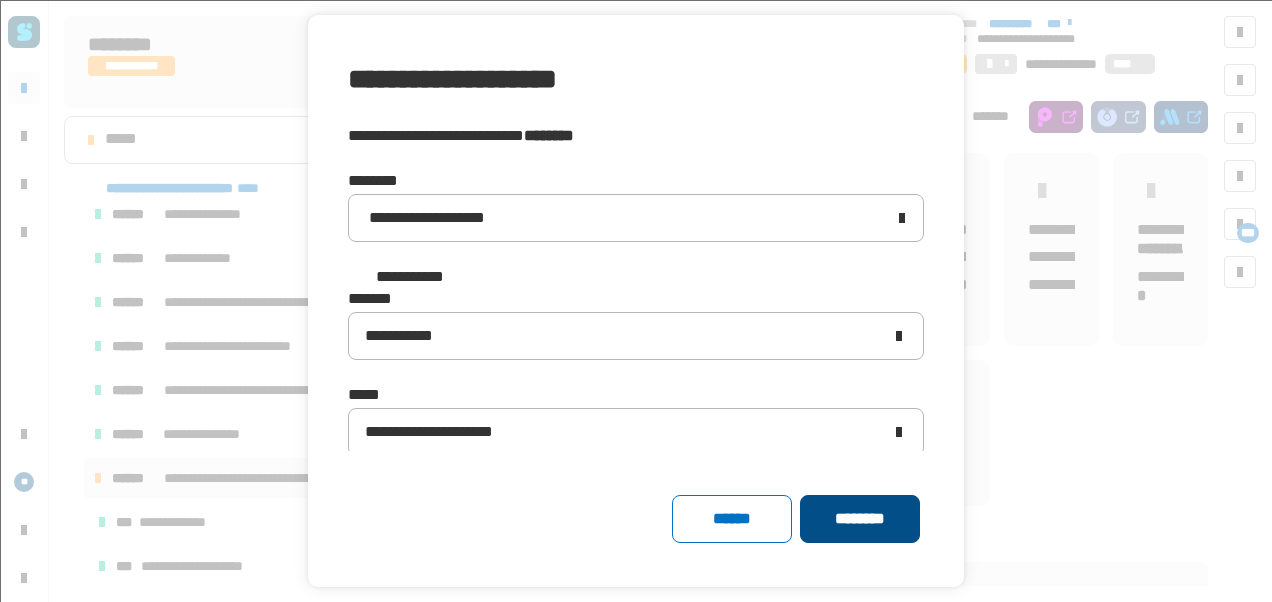 click on "********" 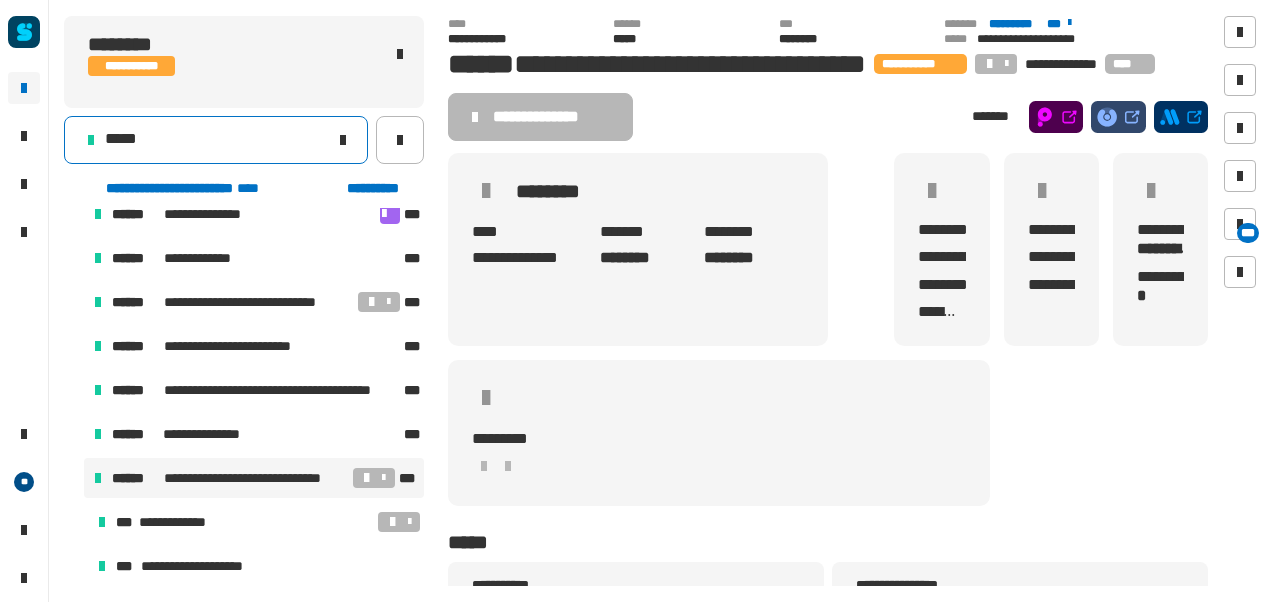 click on "*****" 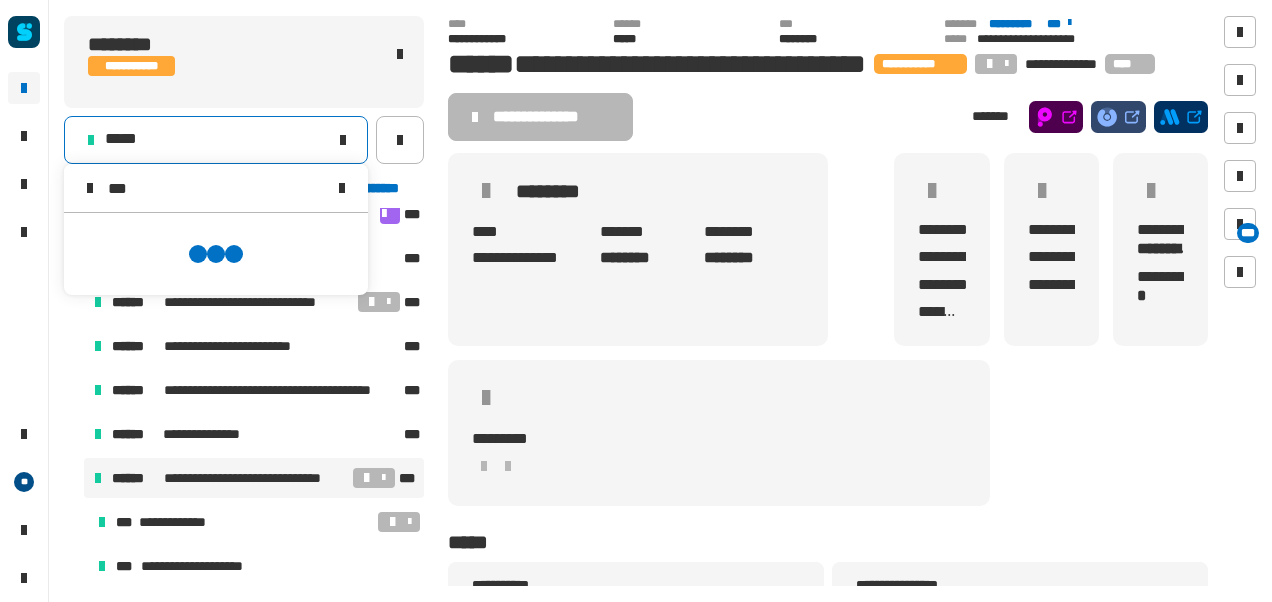 scroll, scrollTop: 0, scrollLeft: 0, axis: both 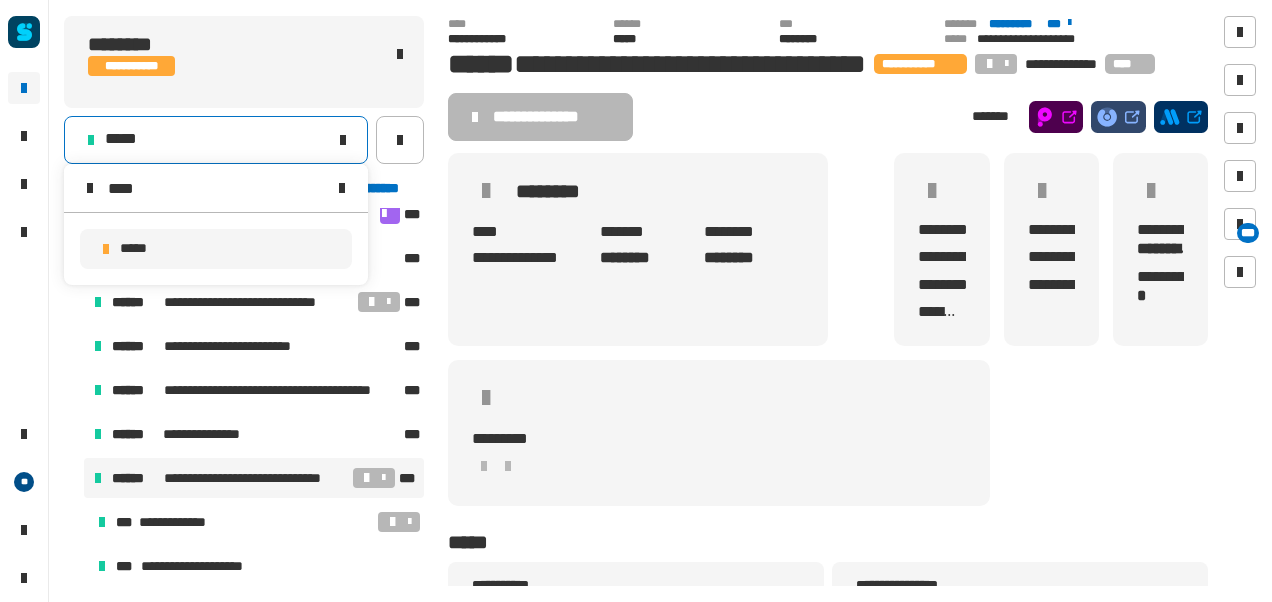type on "****" 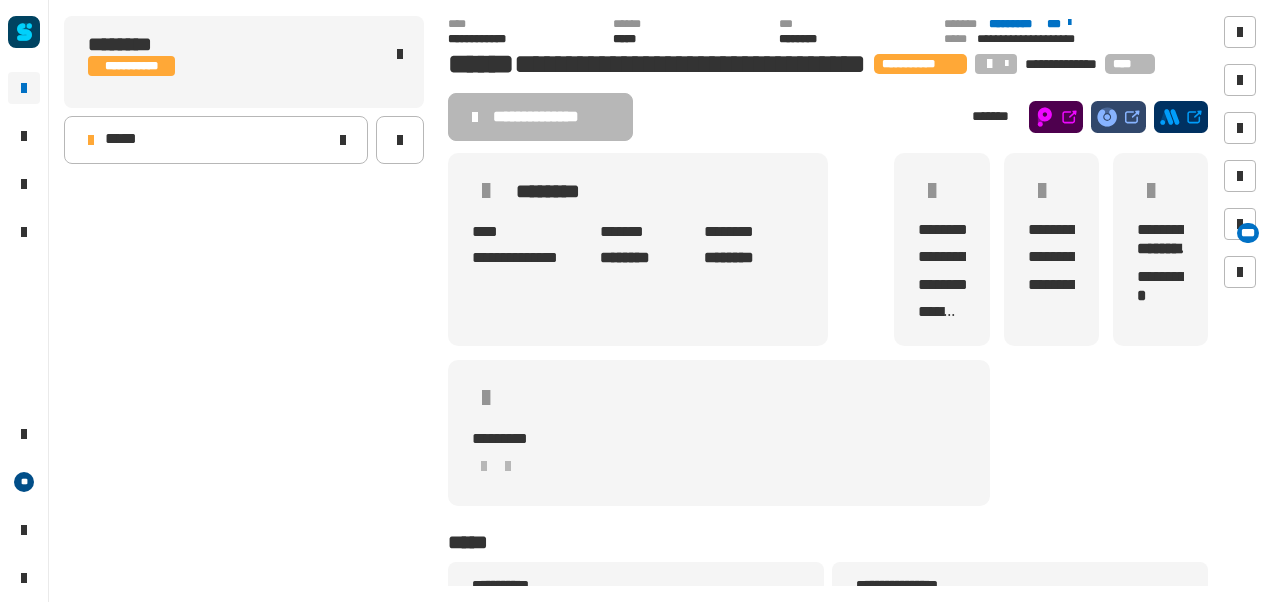 scroll, scrollTop: 0, scrollLeft: 0, axis: both 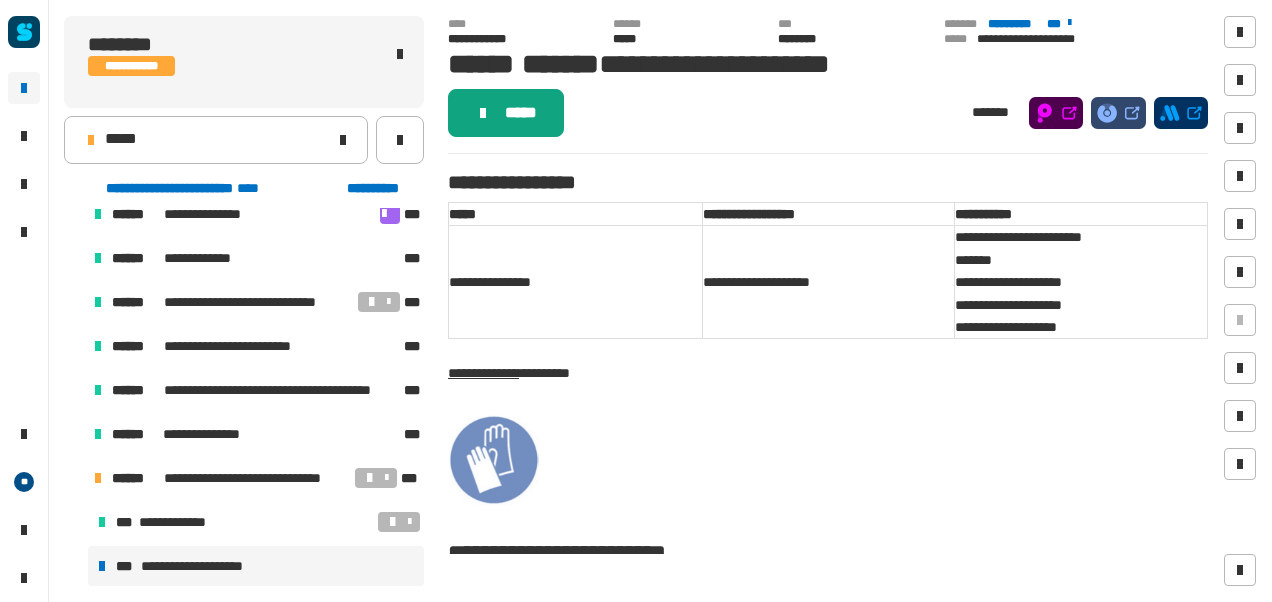 click on "*****" 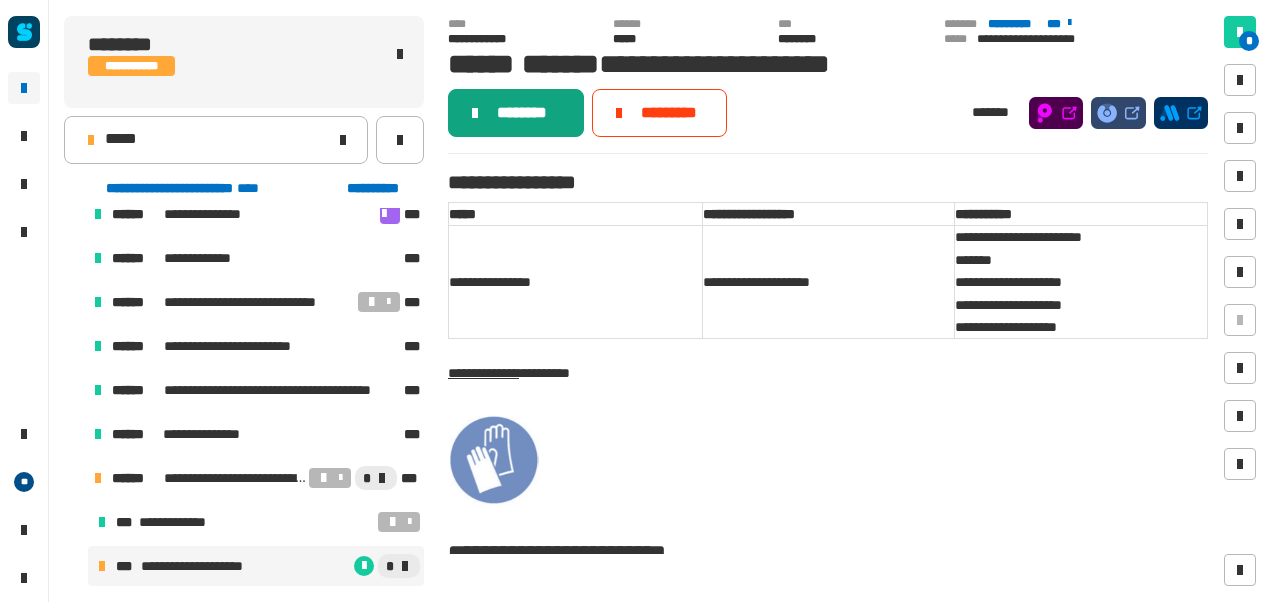 click on "********" 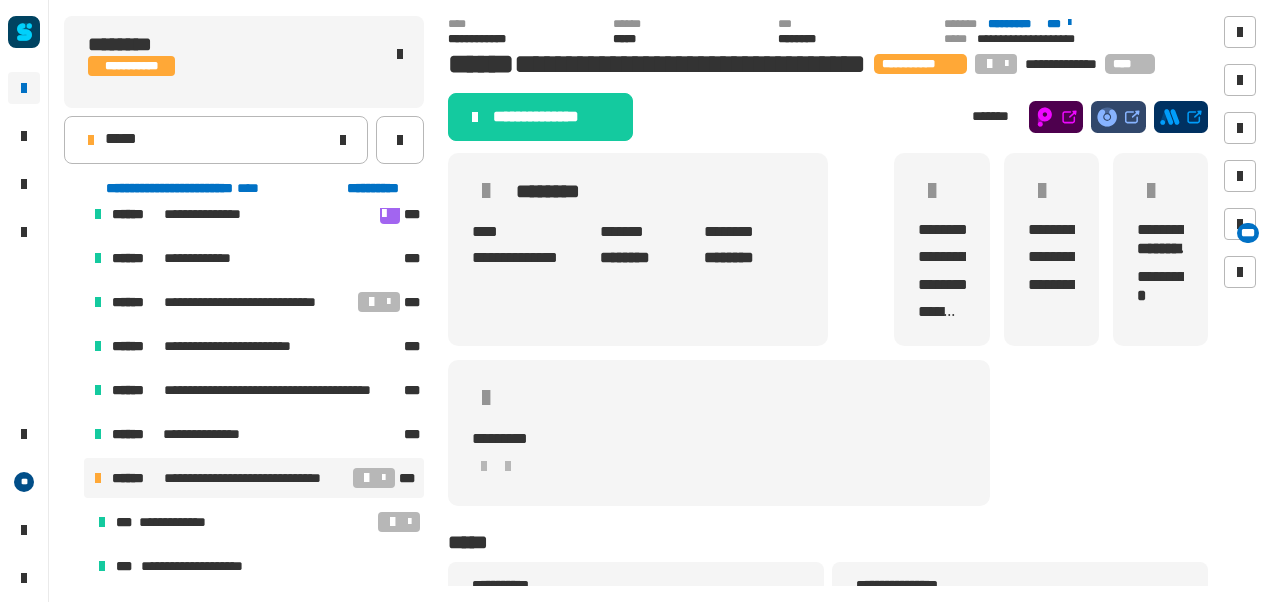 click on "**********" 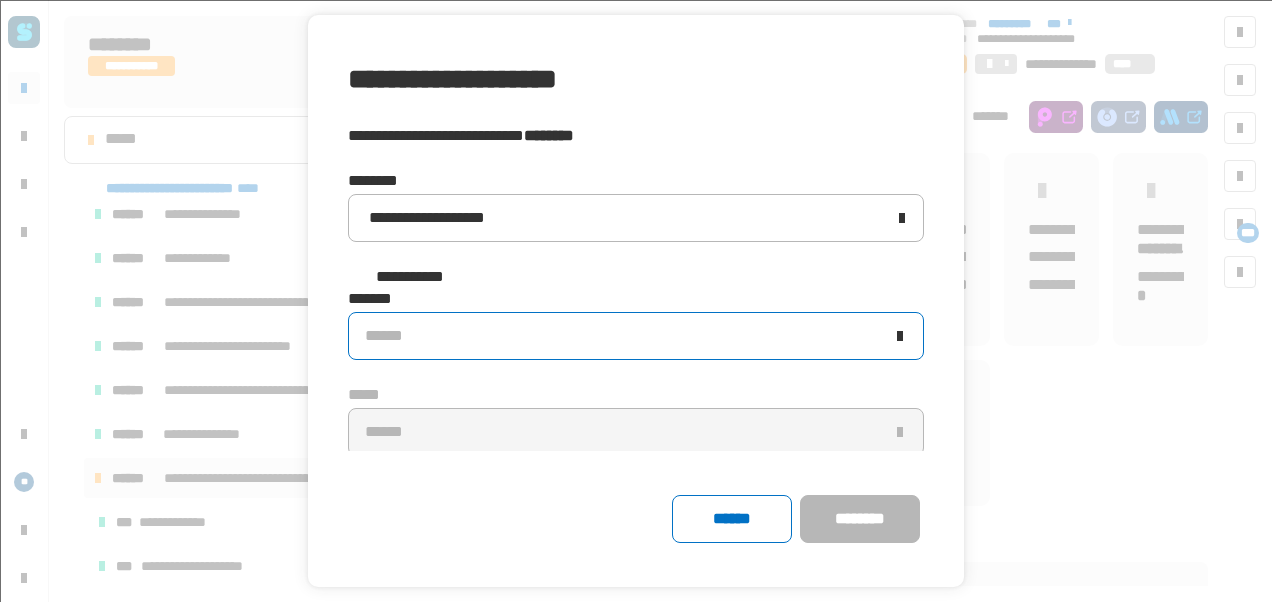 click on "******" 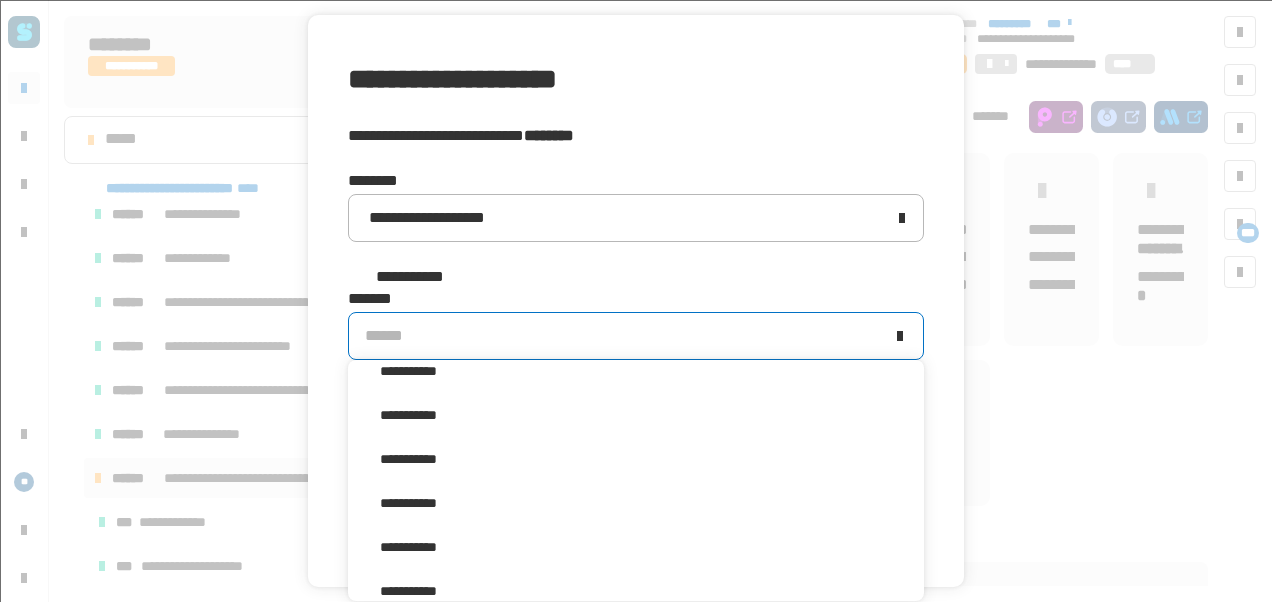 scroll, scrollTop: 235, scrollLeft: 0, axis: vertical 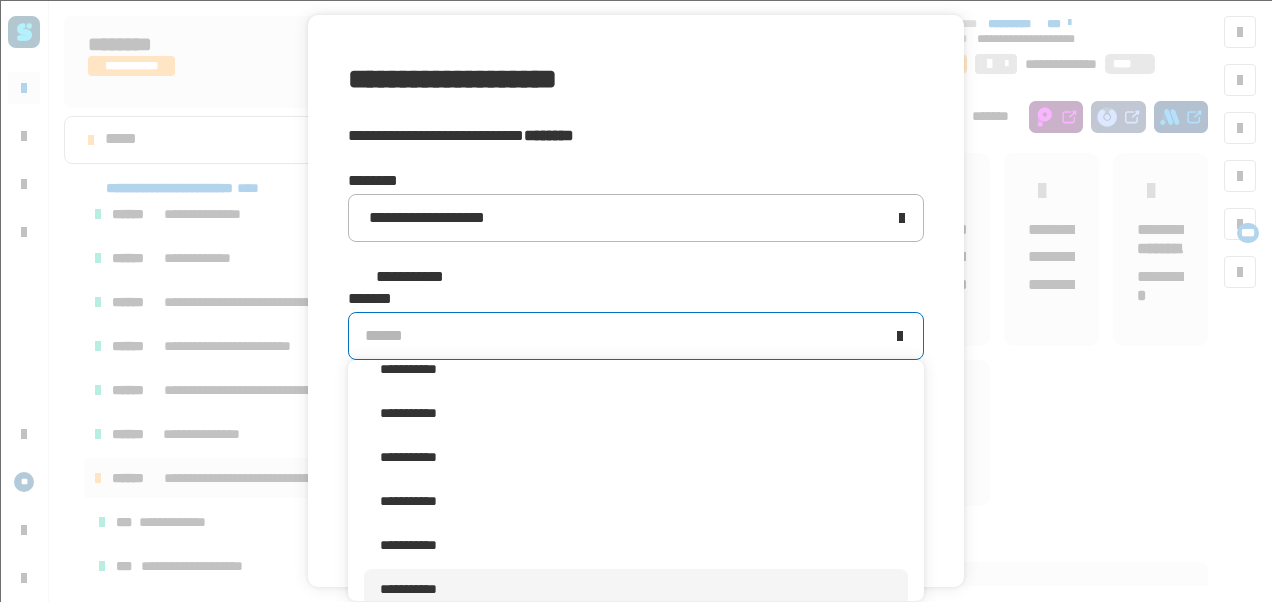 click on "**********" at bounding box center (408, 589) 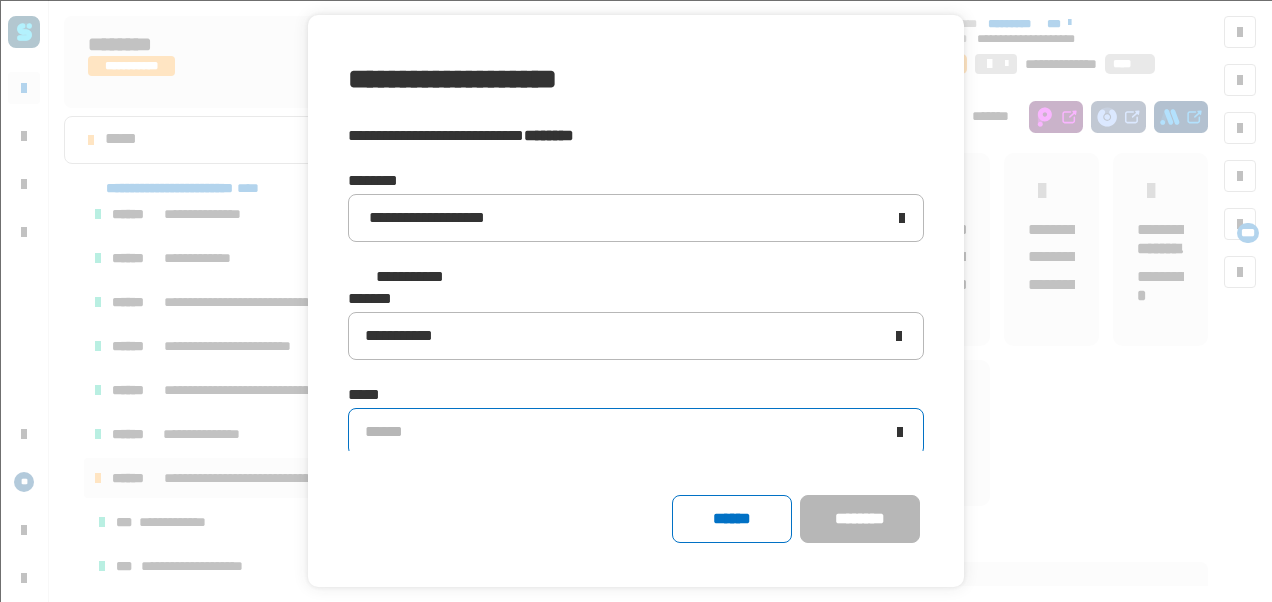 click on "******" 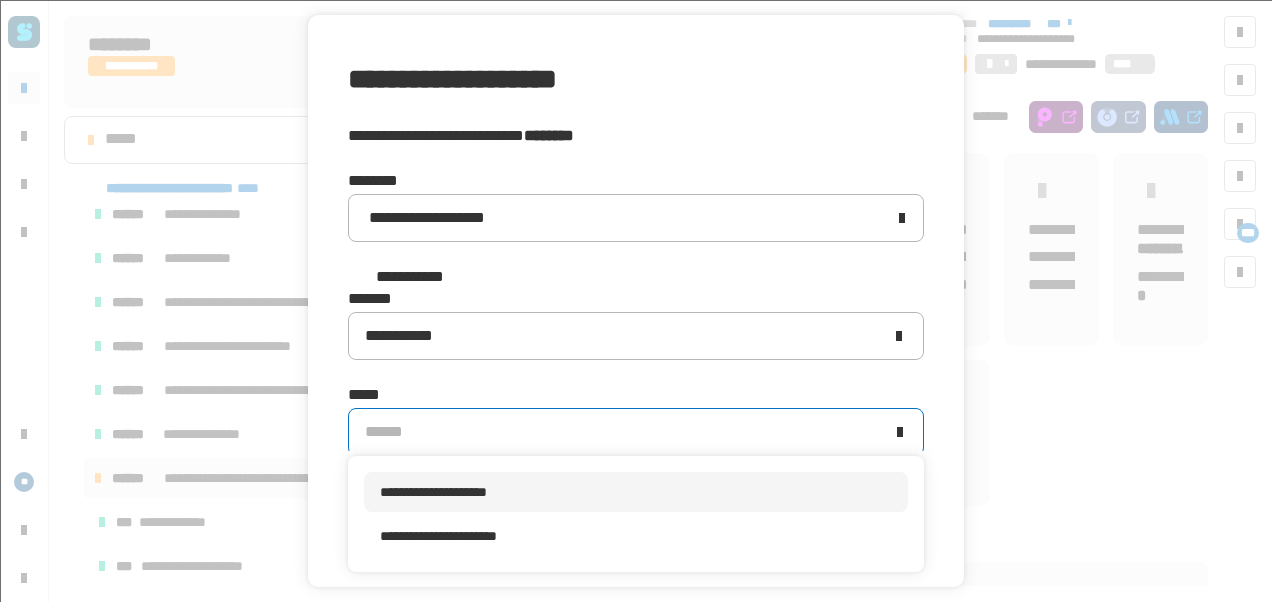 scroll, scrollTop: 0, scrollLeft: 0, axis: both 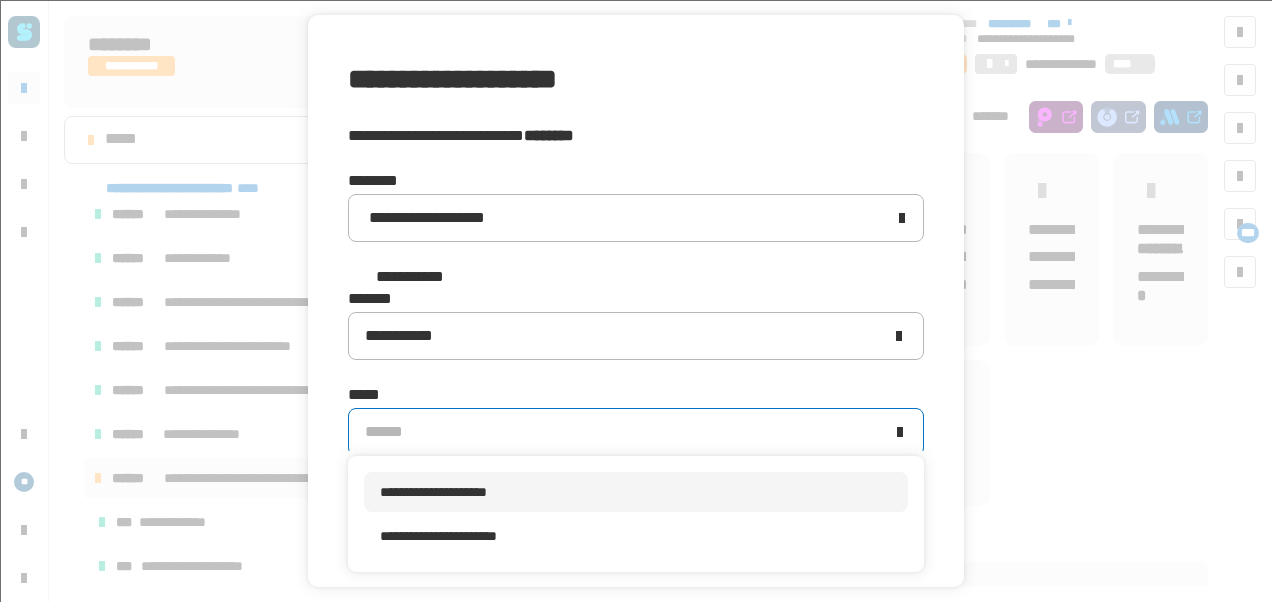 click on "**********" at bounding box center (433, 492) 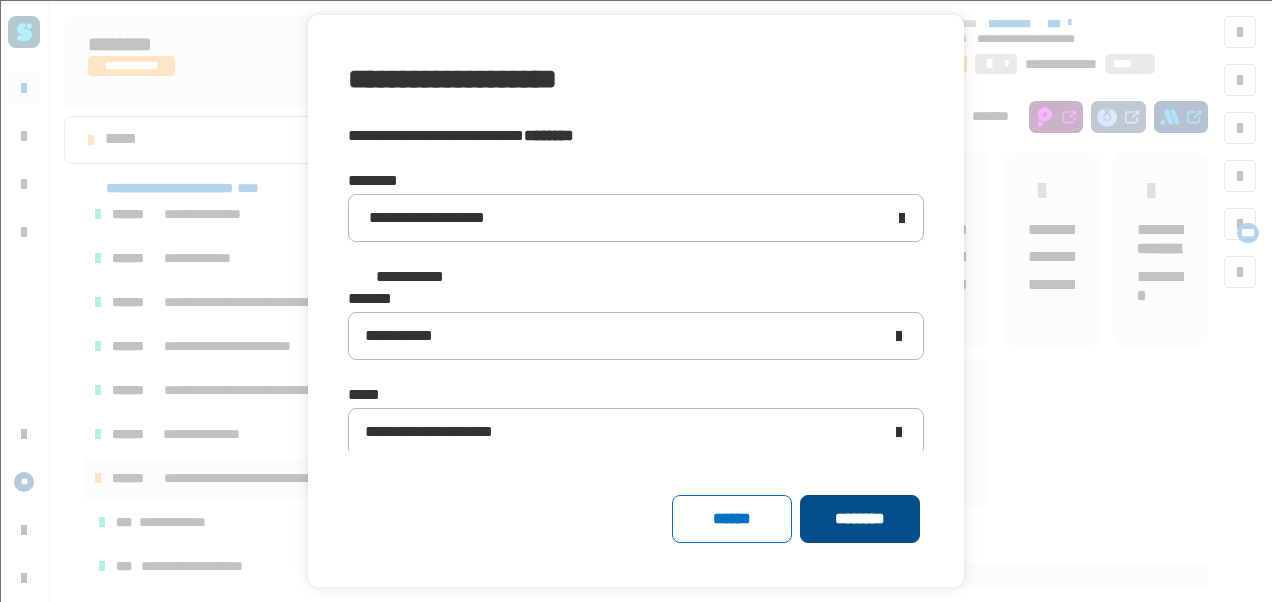 click on "********" 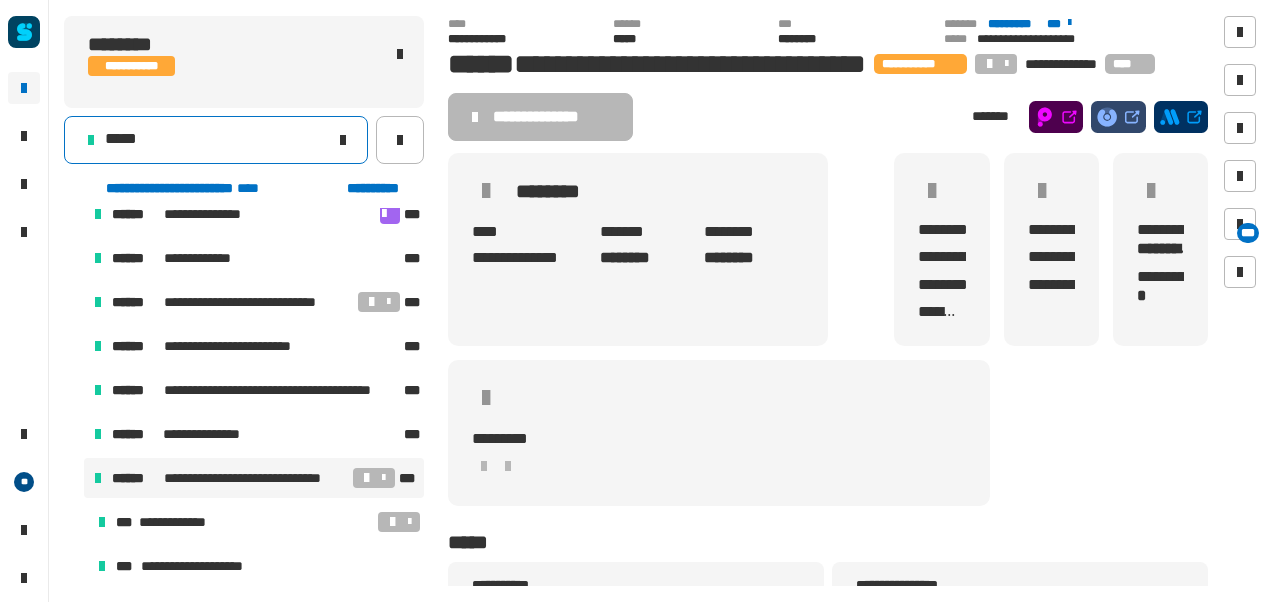 click on "*****" 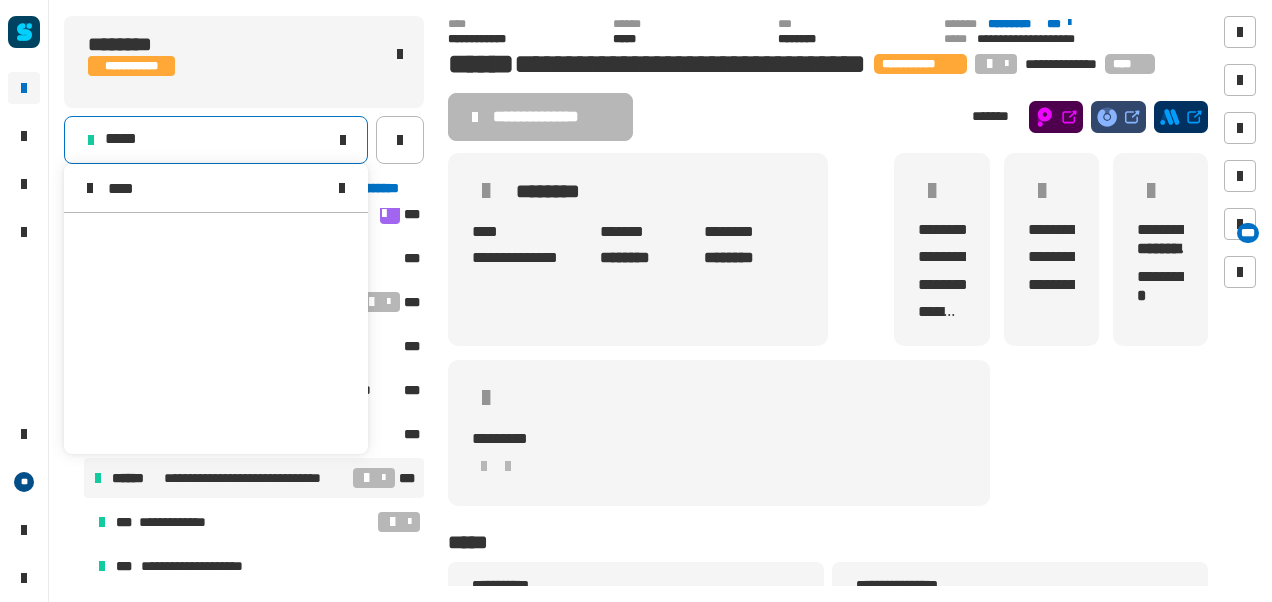 scroll, scrollTop: 0, scrollLeft: 0, axis: both 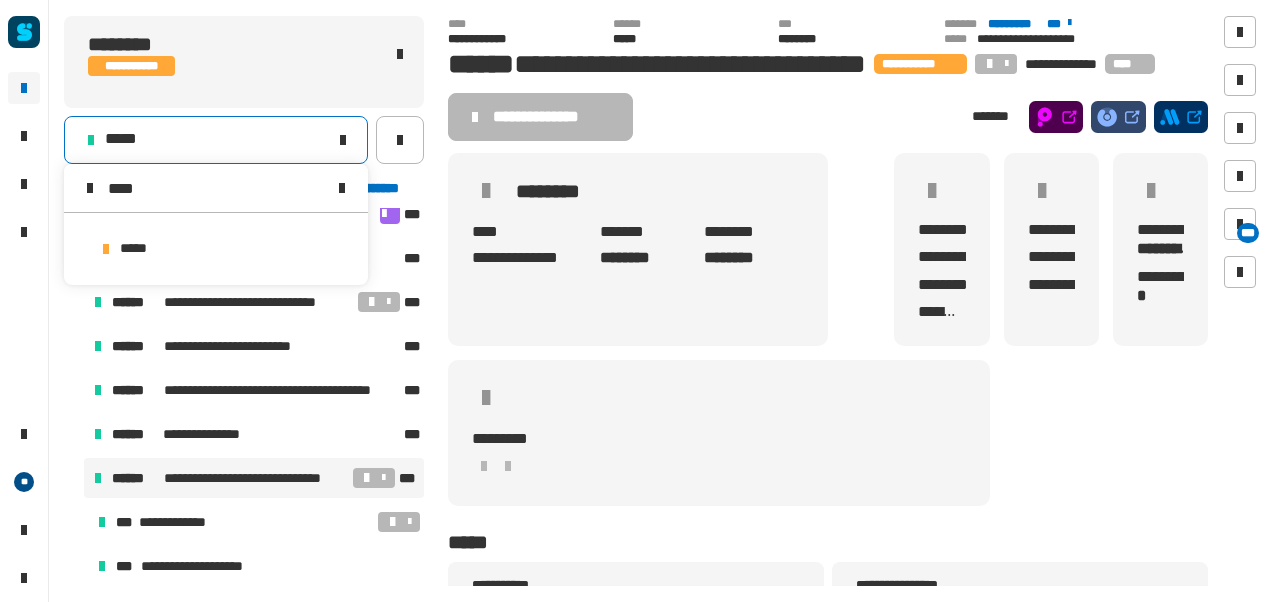 type on "****" 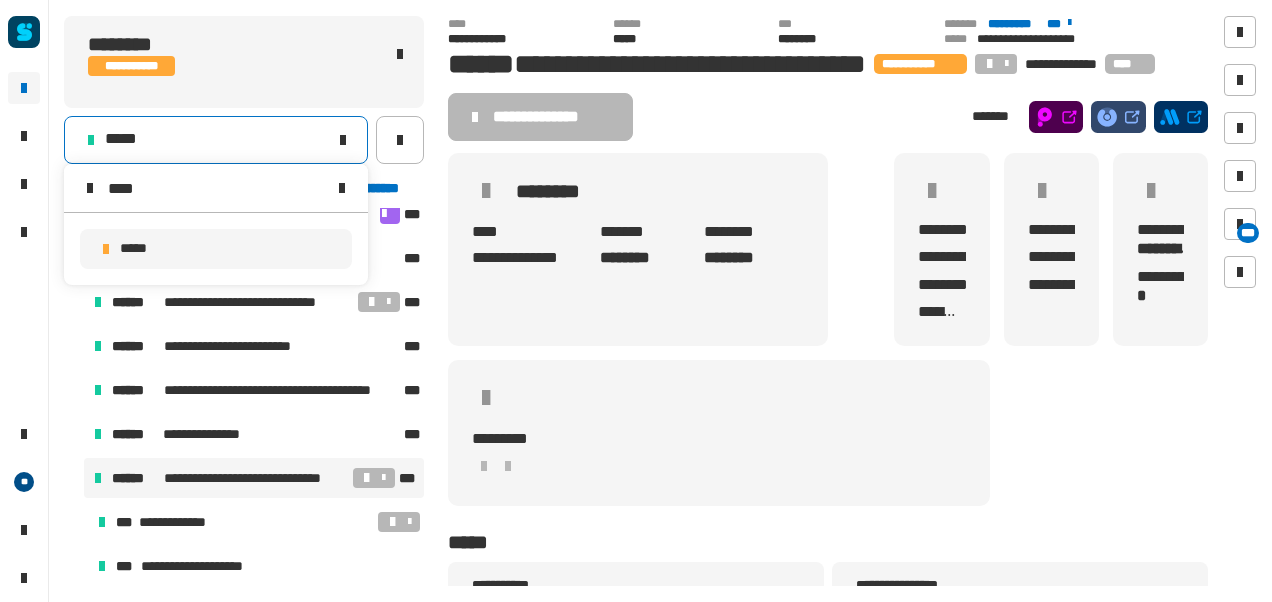 drag, startPoint x: 180, startPoint y: 226, endPoint x: 164, endPoint y: 252, distance: 30.528675 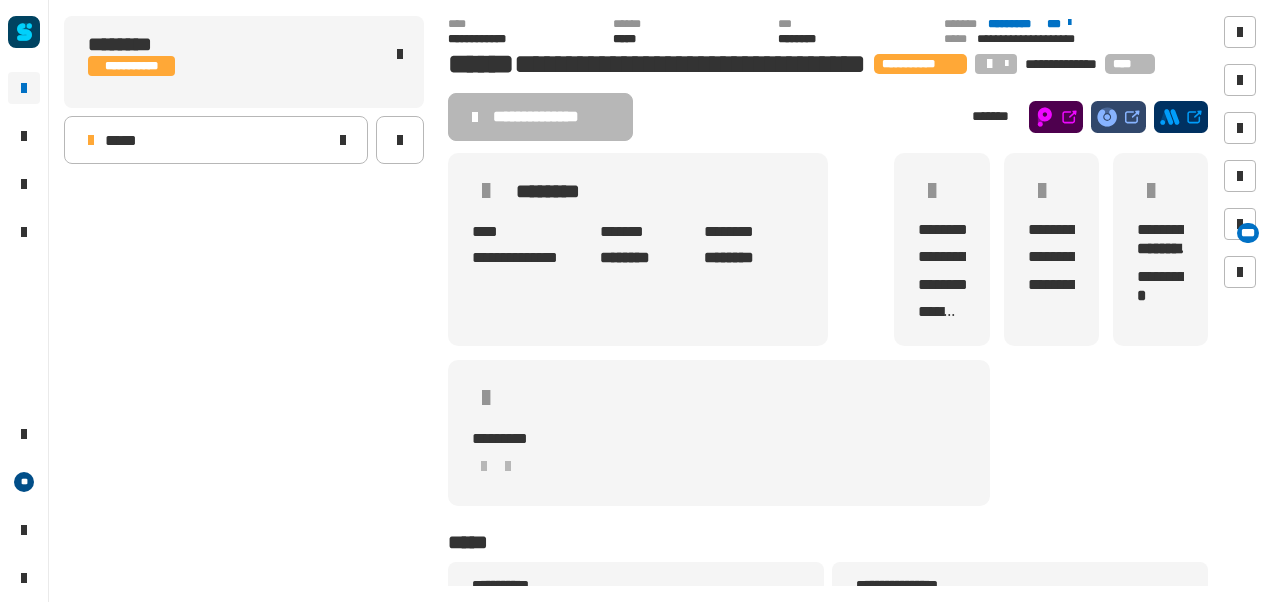 scroll, scrollTop: 0, scrollLeft: 0, axis: both 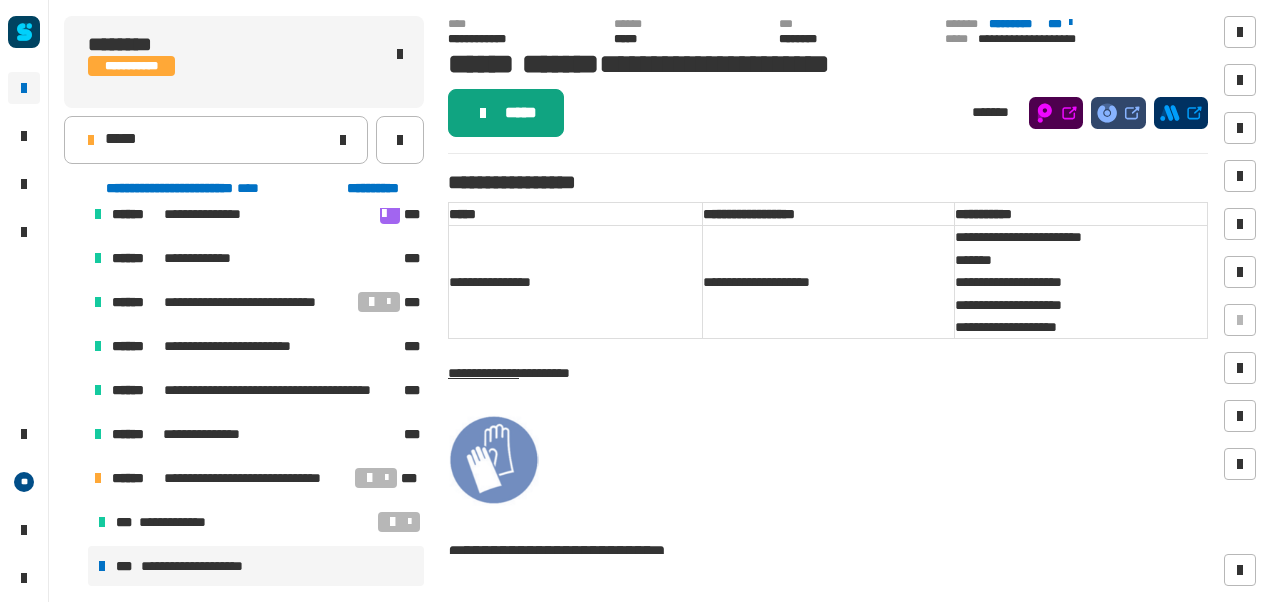 click on "*****" 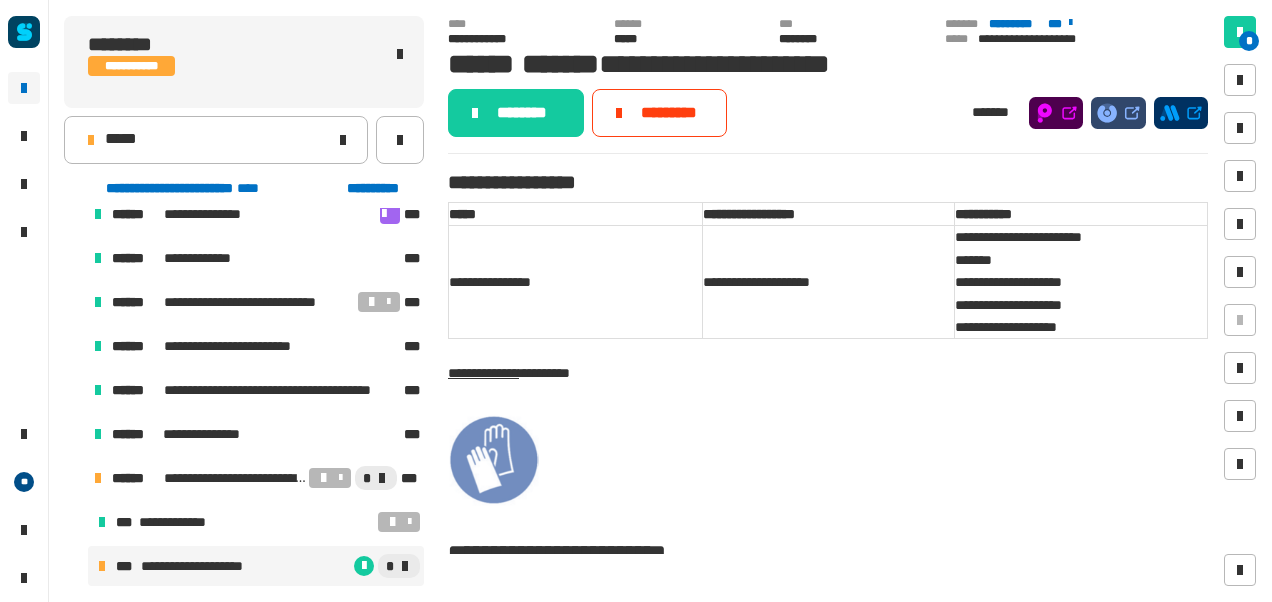 click on "********" 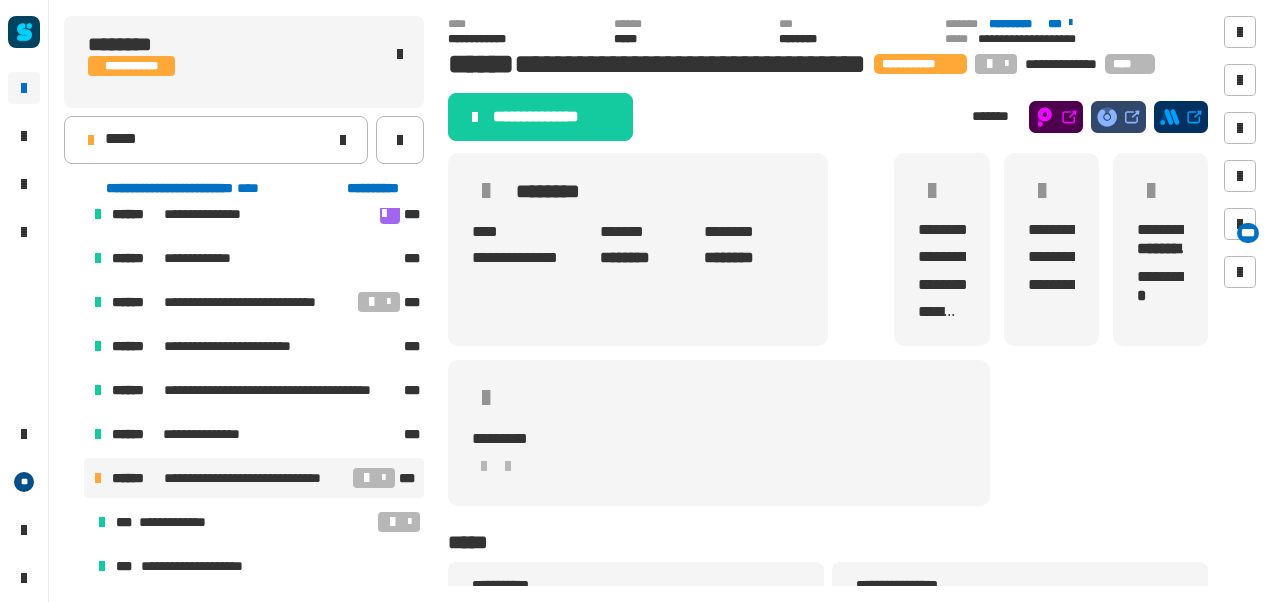 click on "**********" 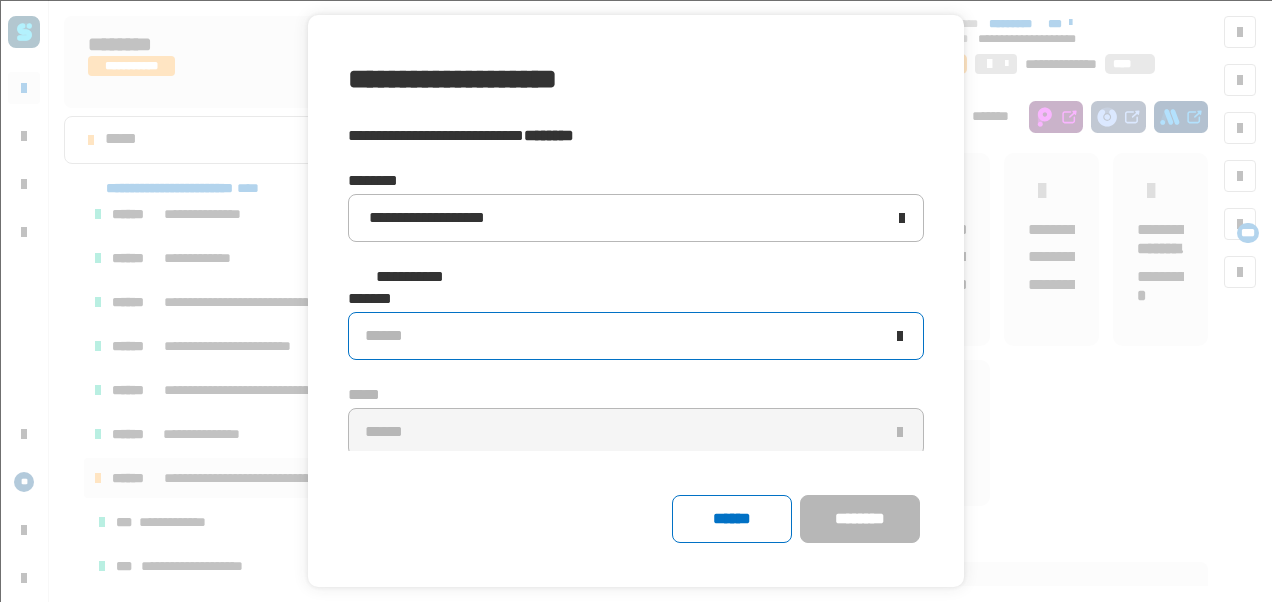 click on "******" 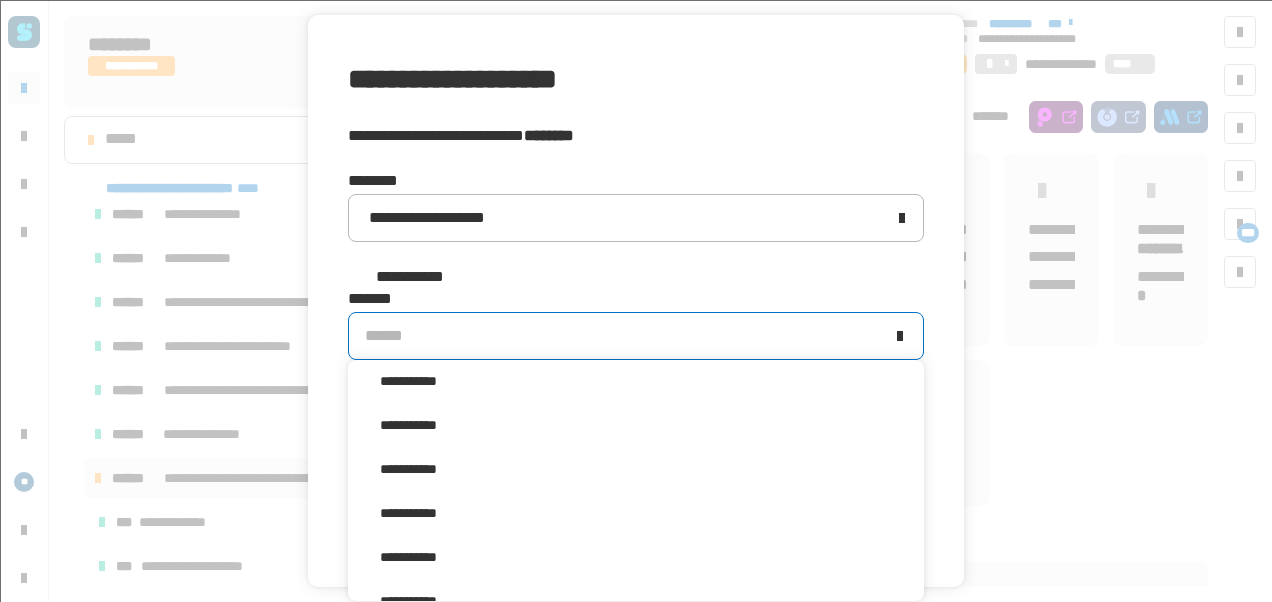 scroll, scrollTop: 16, scrollLeft: 0, axis: vertical 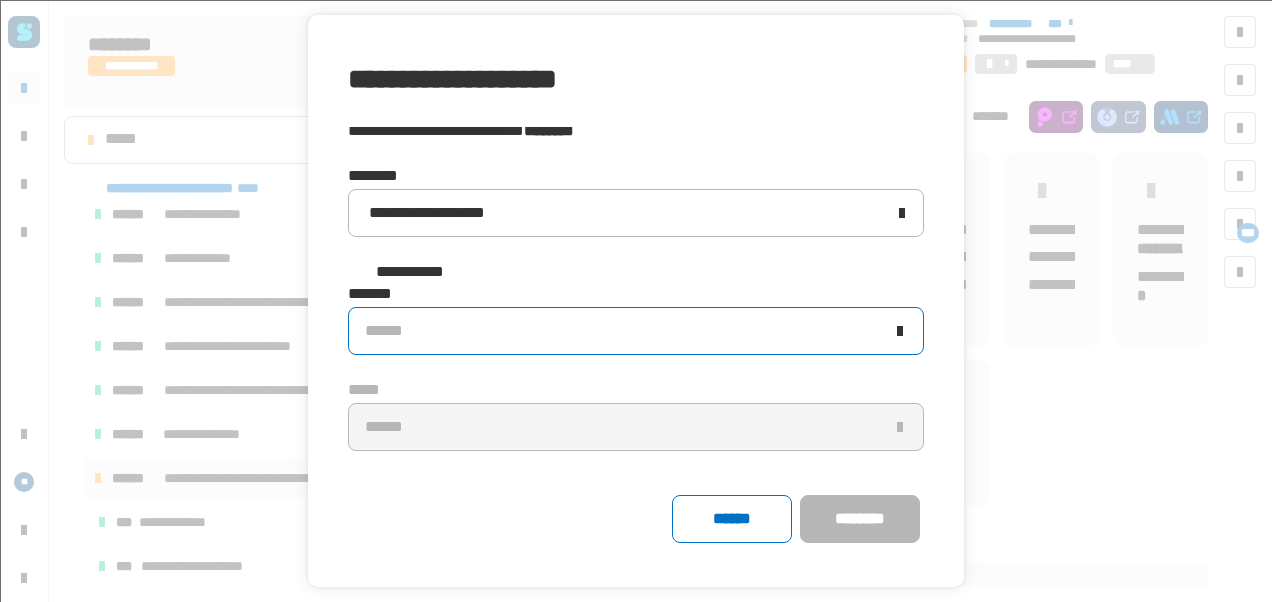 click on "******" 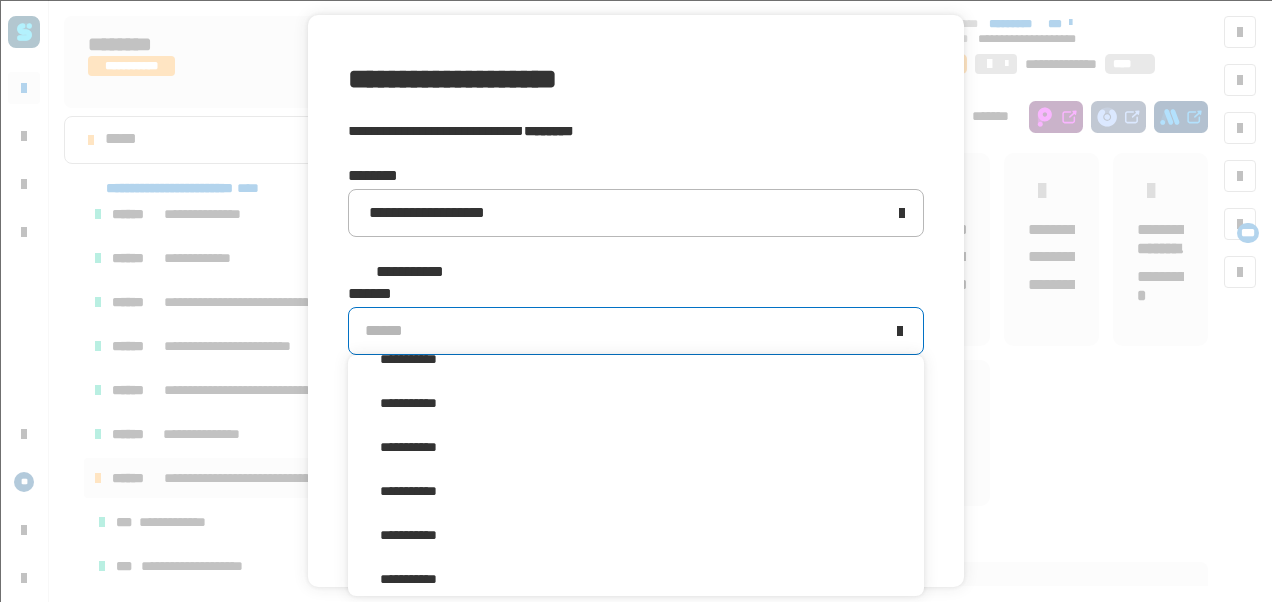 scroll, scrollTop: 364, scrollLeft: 0, axis: vertical 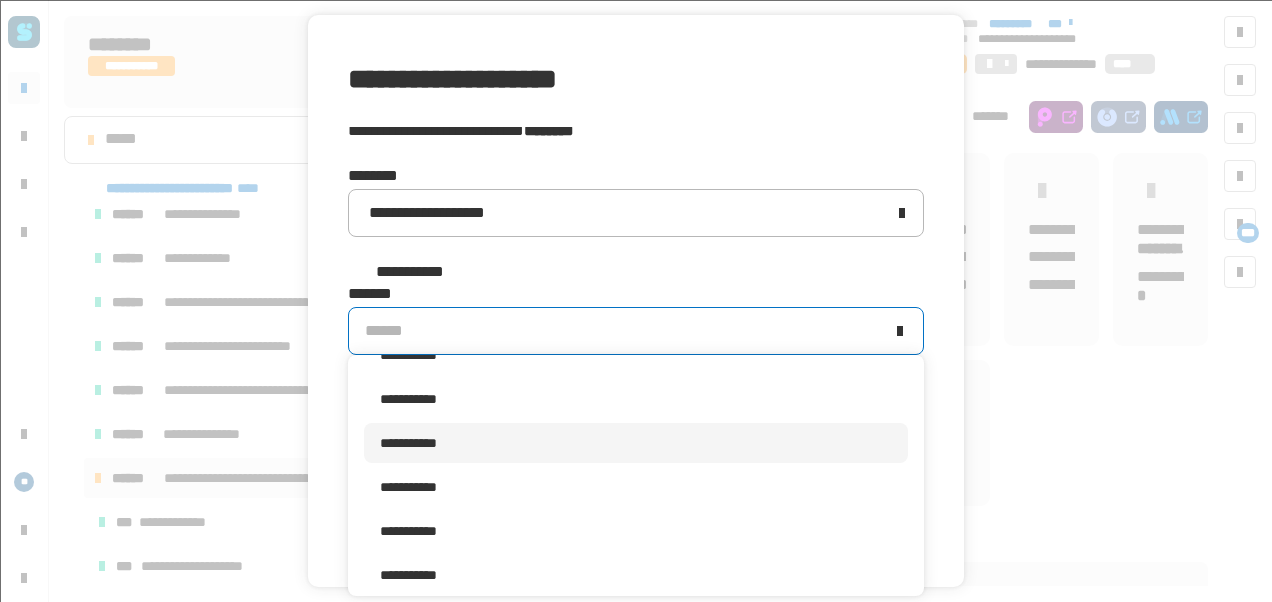 click on "**********" at bounding box center [636, 443] 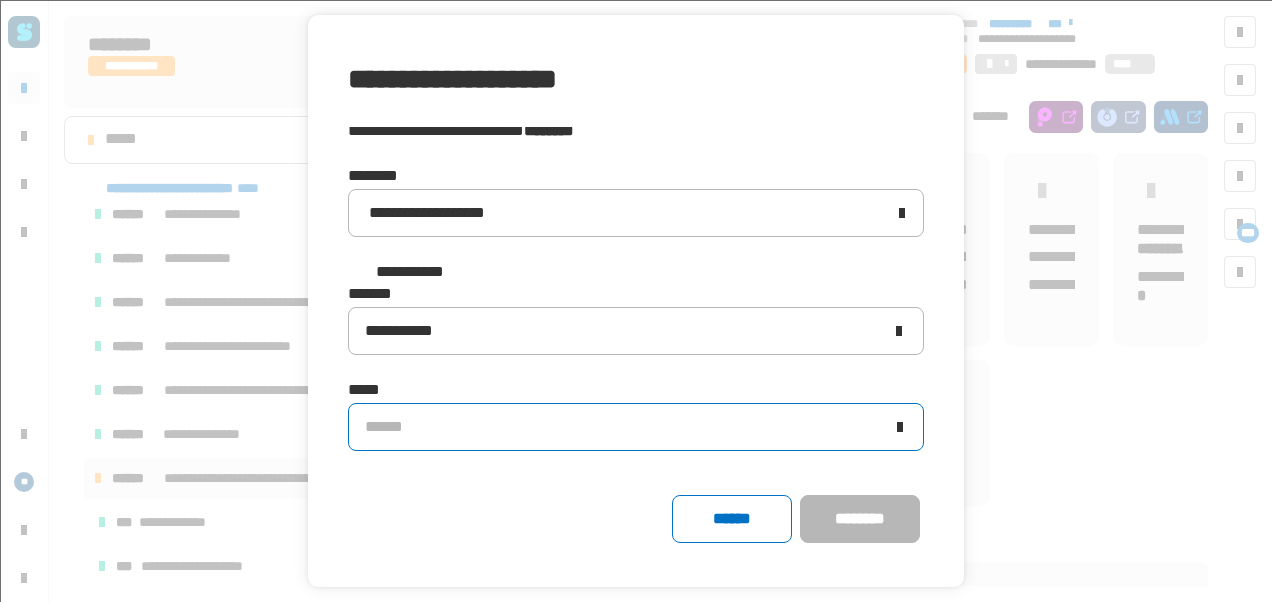 click on "******" 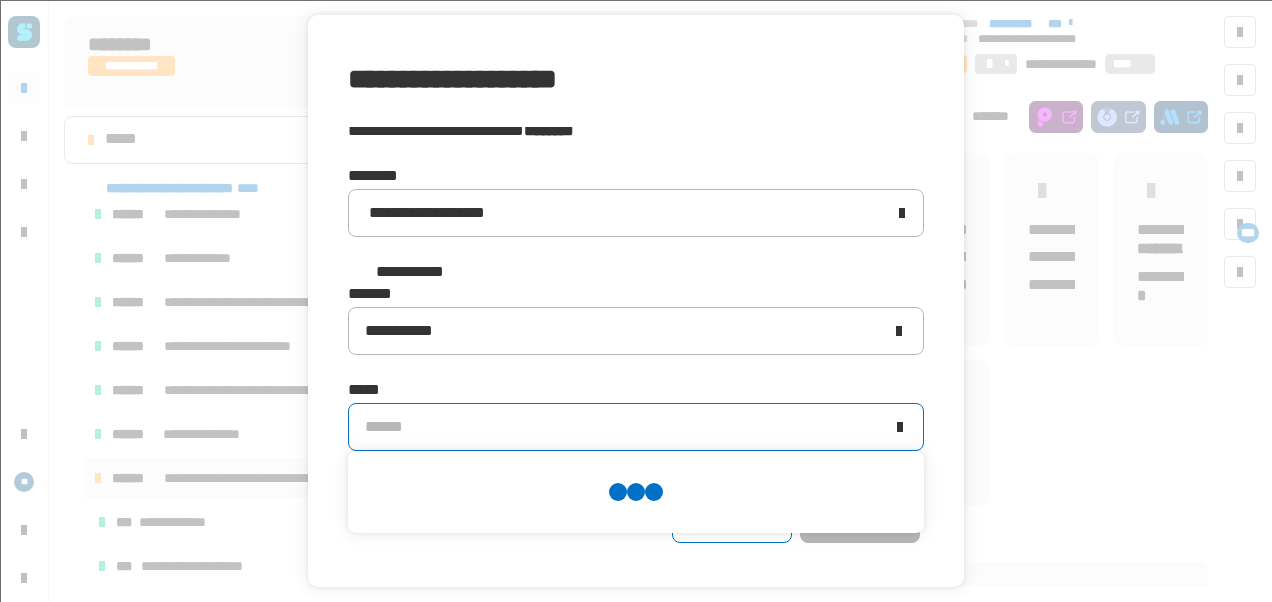 scroll, scrollTop: 0, scrollLeft: 0, axis: both 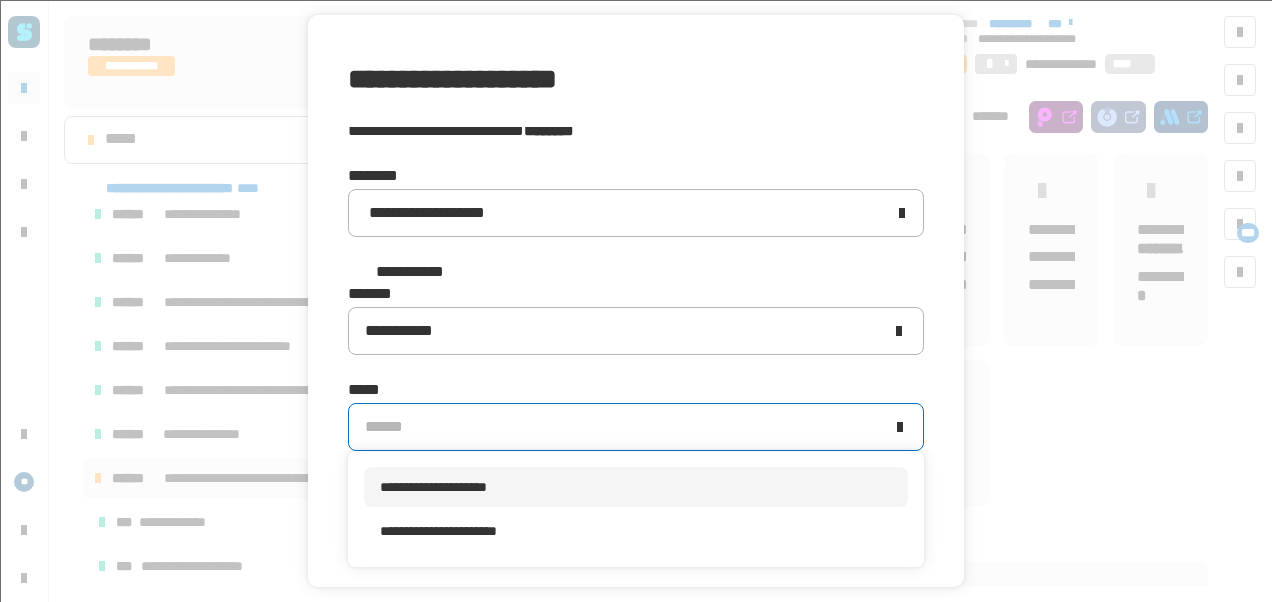 click on "**********" at bounding box center [433, 487] 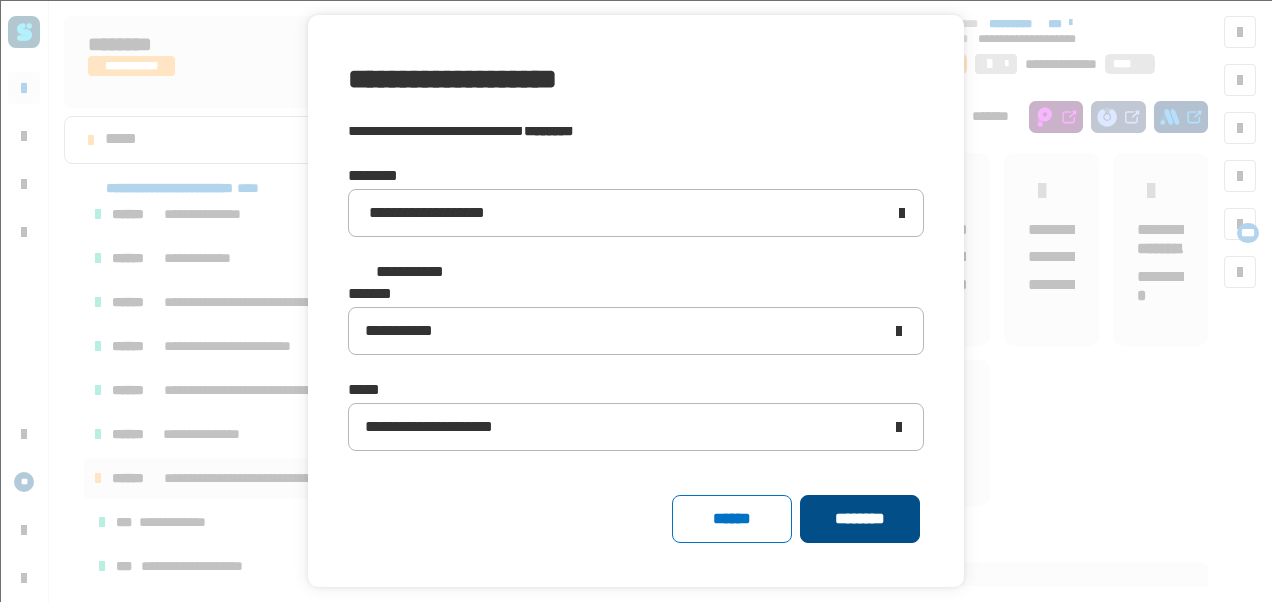 click on "********" 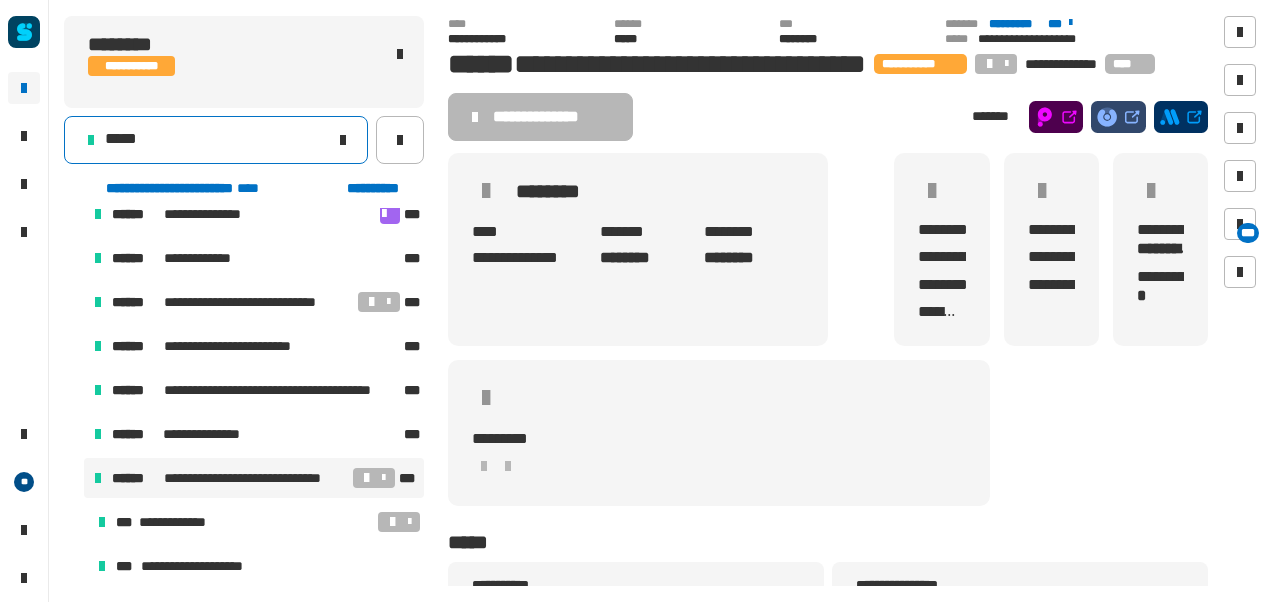 click on "*****" 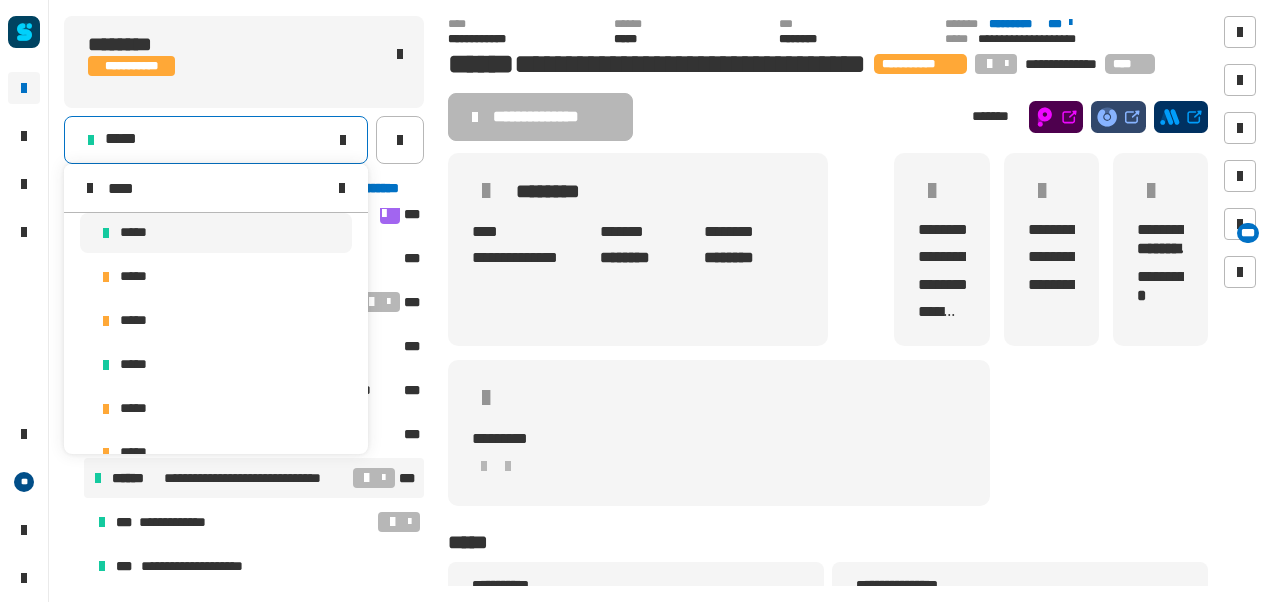 scroll, scrollTop: 0, scrollLeft: 0, axis: both 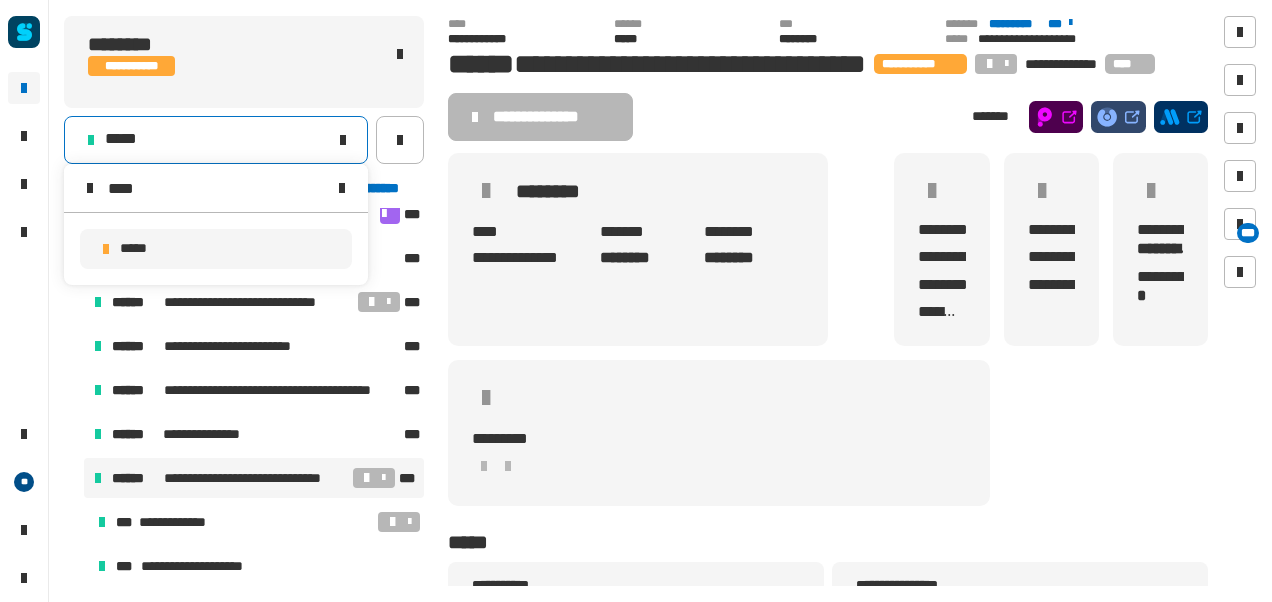 type on "****" 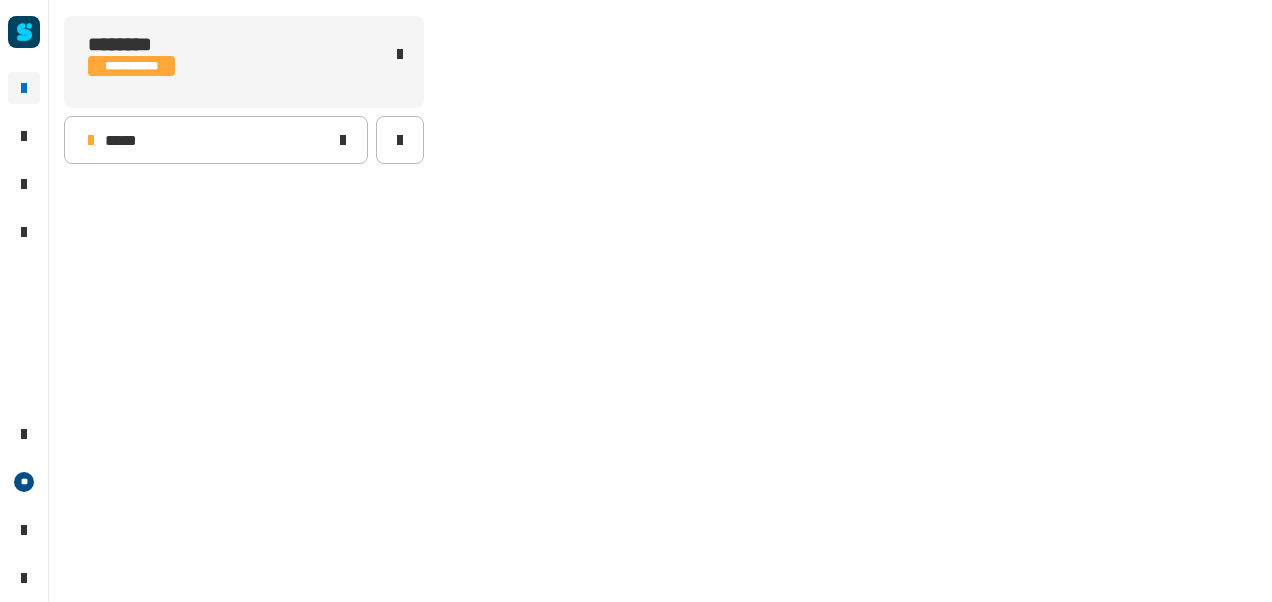scroll, scrollTop: 0, scrollLeft: 0, axis: both 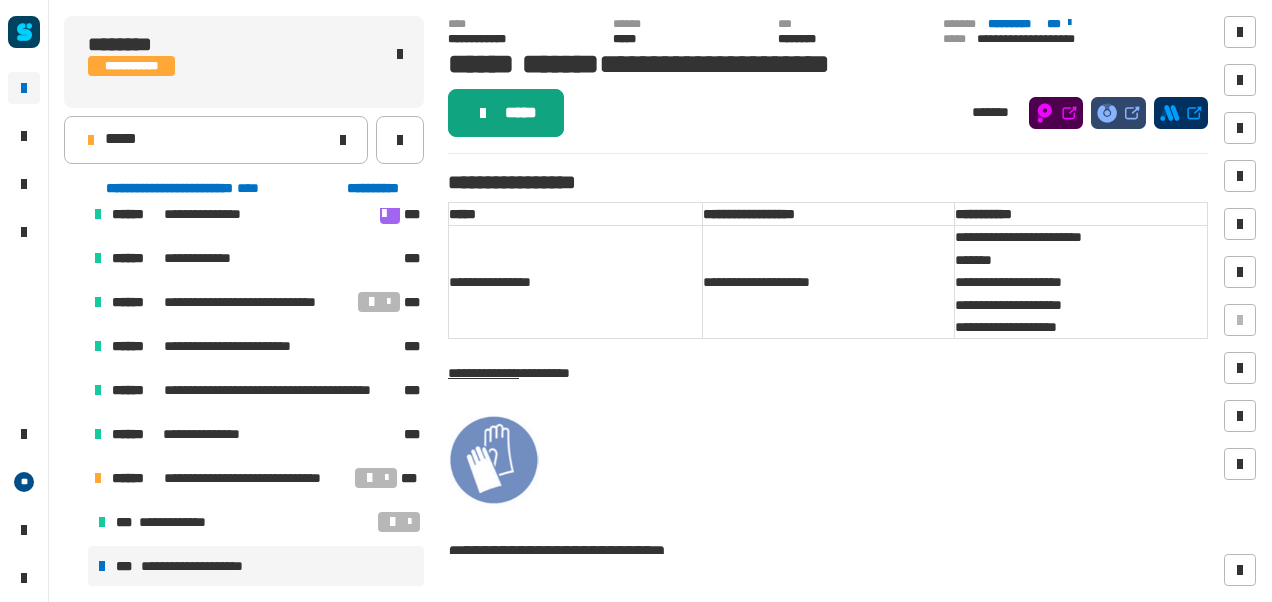 click on "*****" 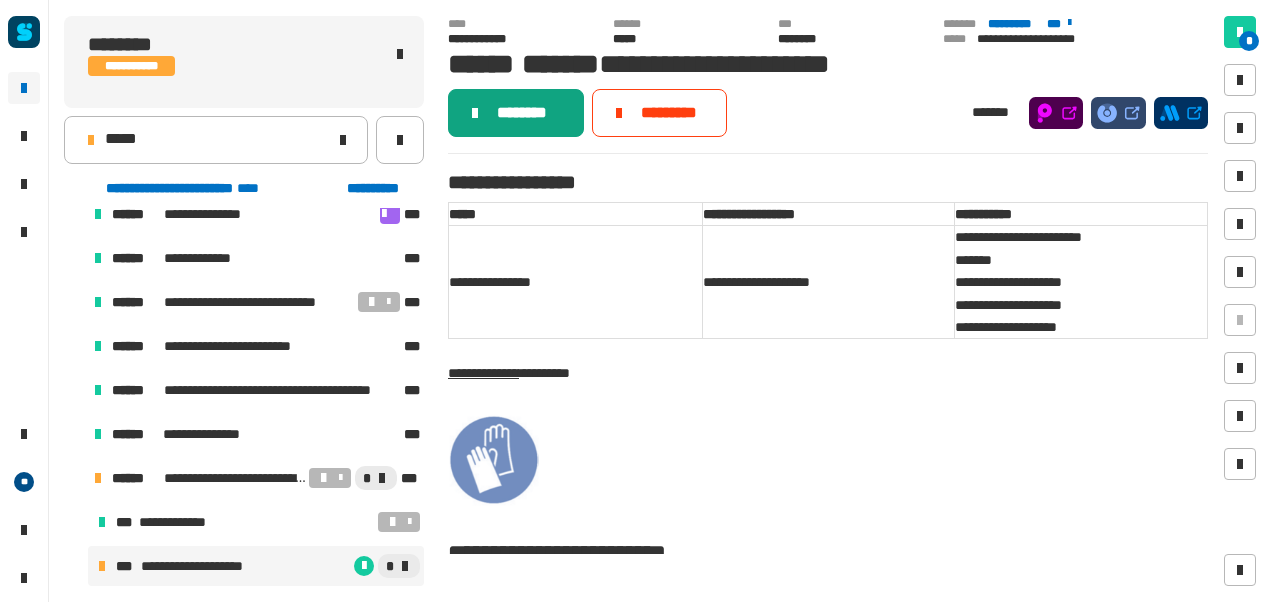 click on "********" 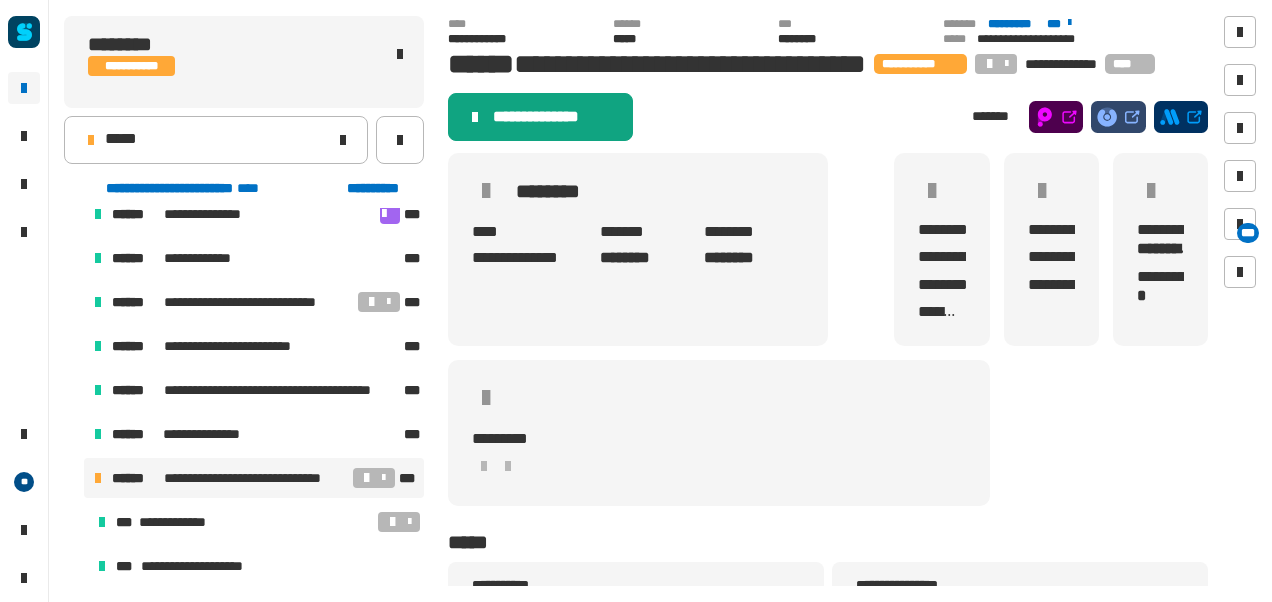 click on "**********" 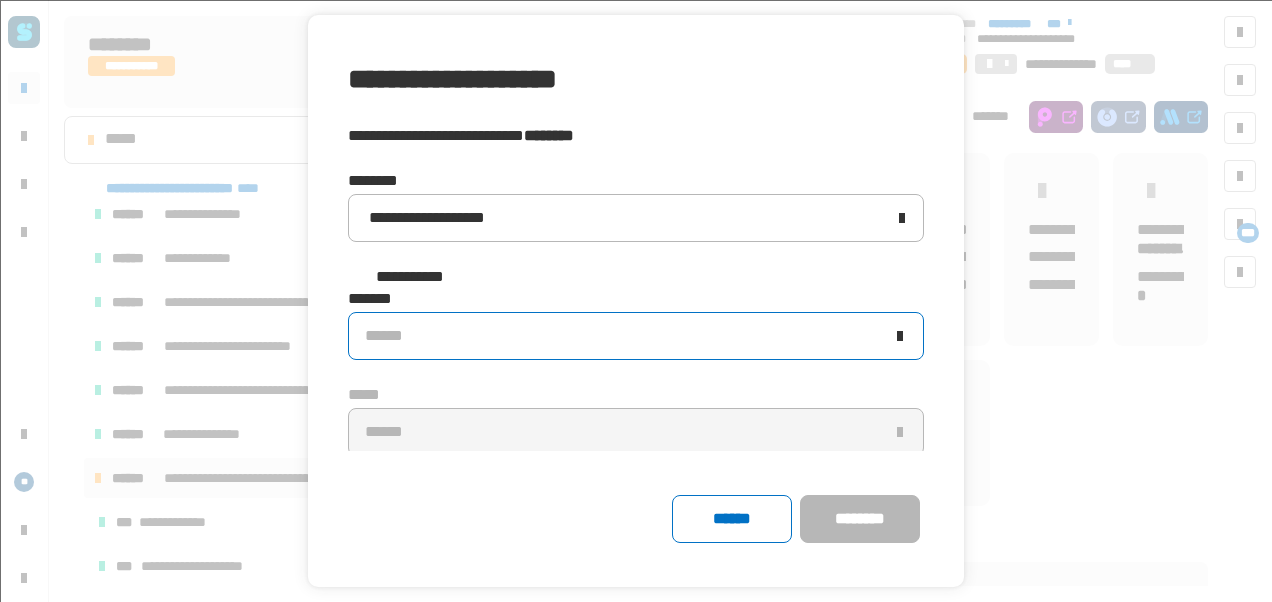click on "******" 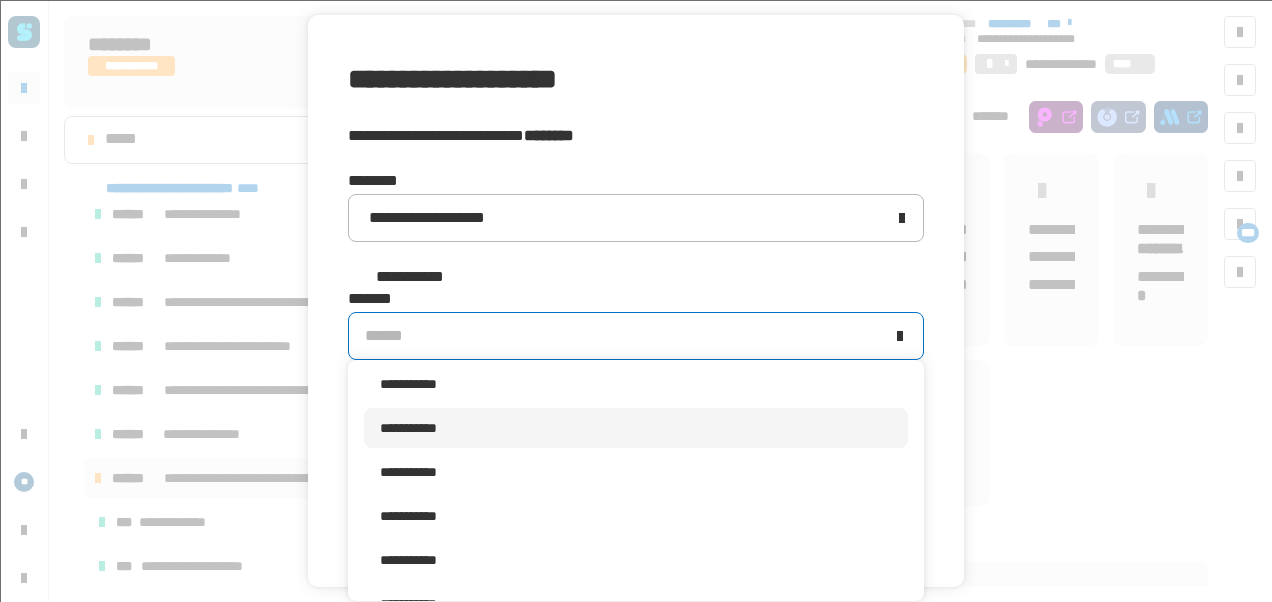scroll, scrollTop: 302, scrollLeft: 0, axis: vertical 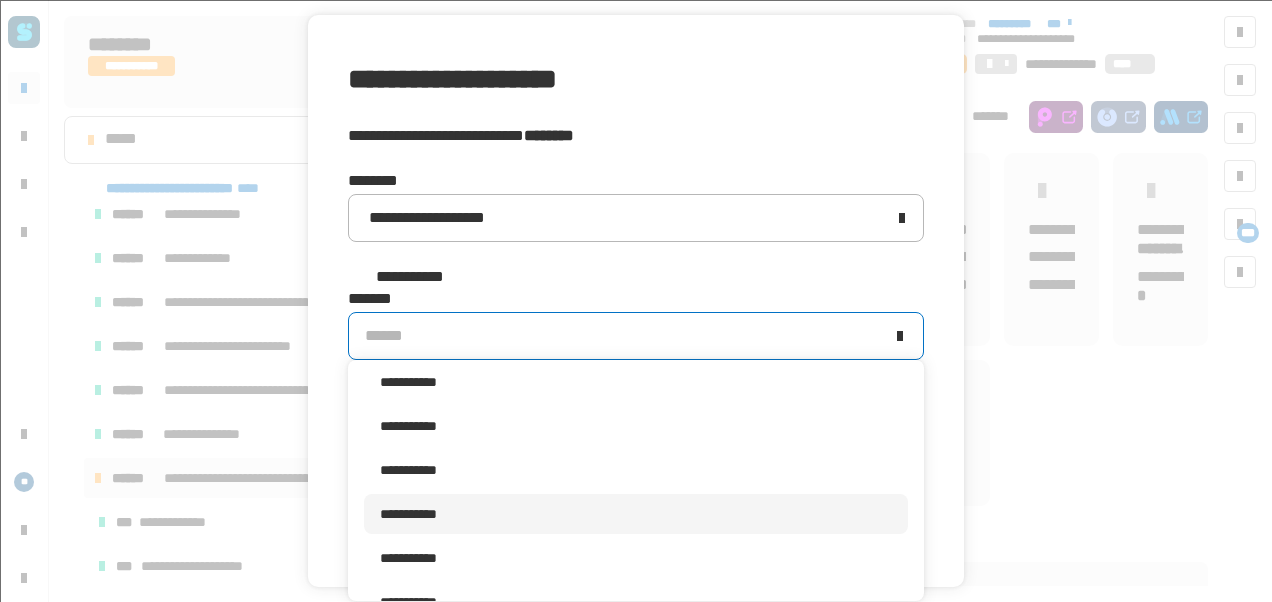 click on "**********" at bounding box center (636, 514) 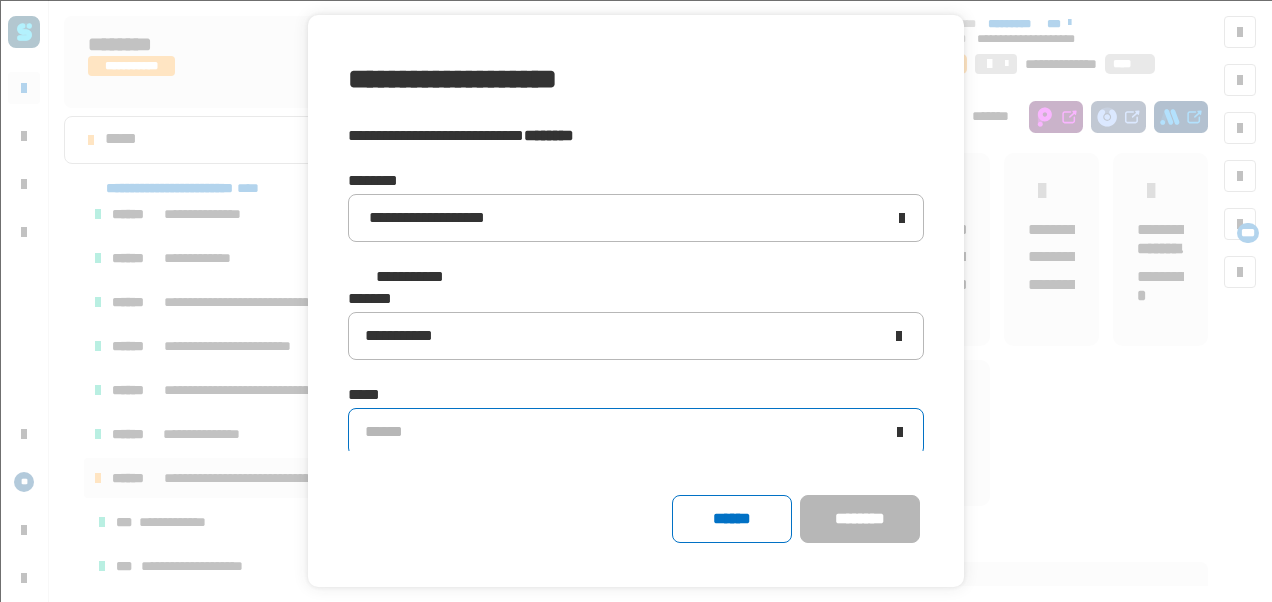 click on "******" 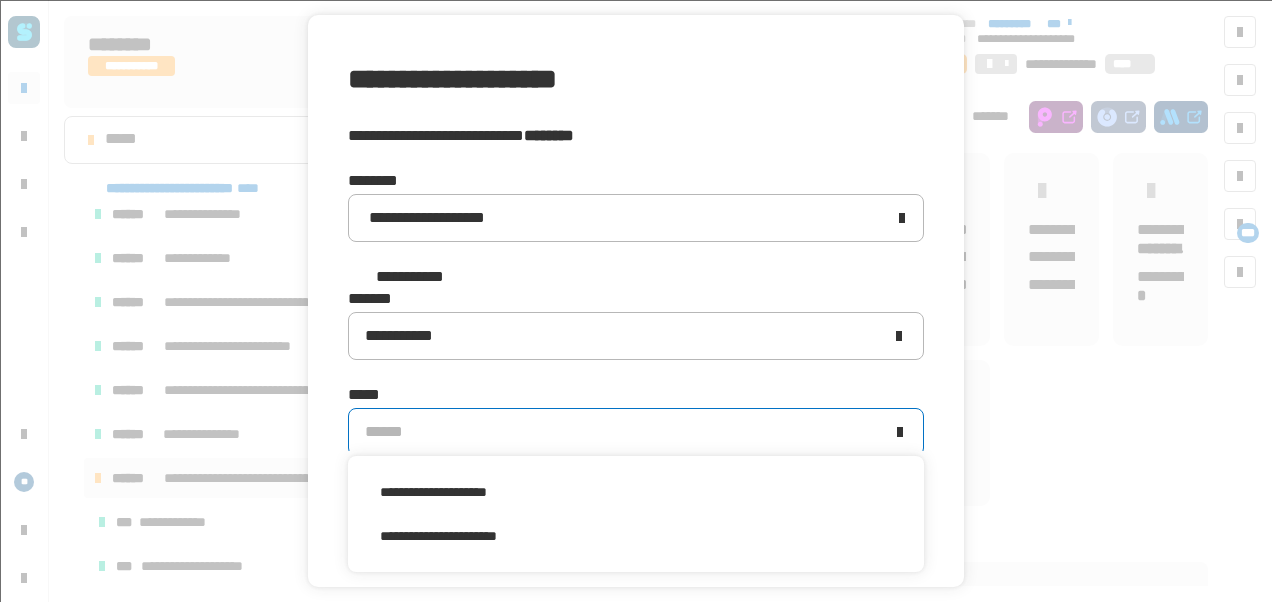 scroll, scrollTop: 0, scrollLeft: 0, axis: both 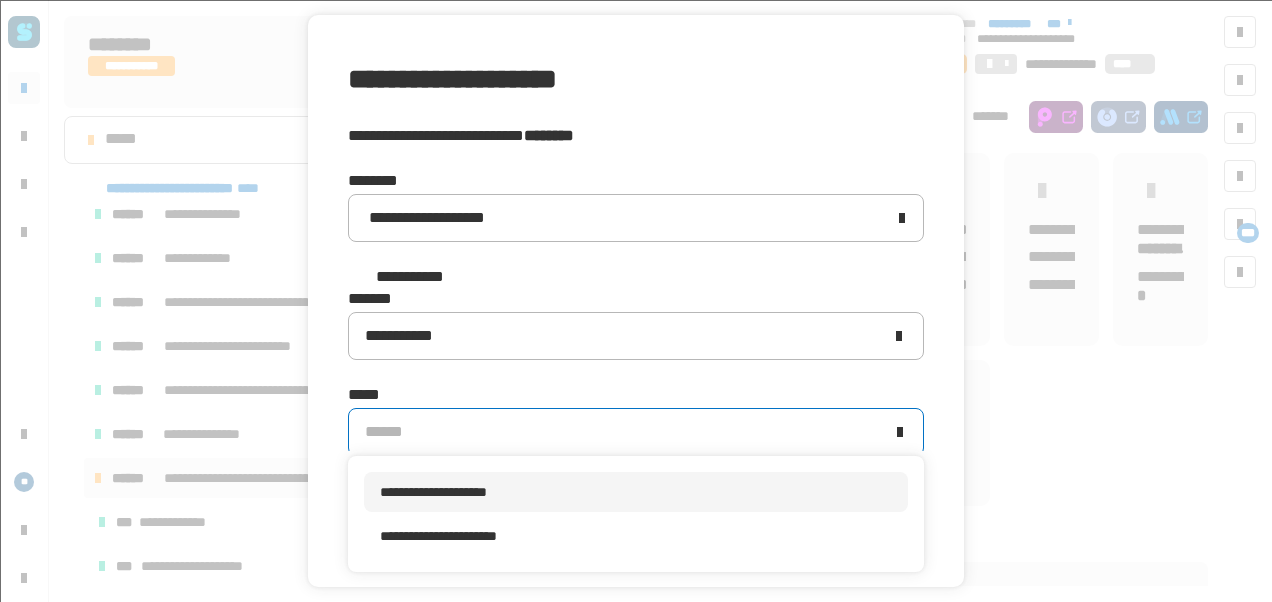 click on "**********" at bounding box center (433, 492) 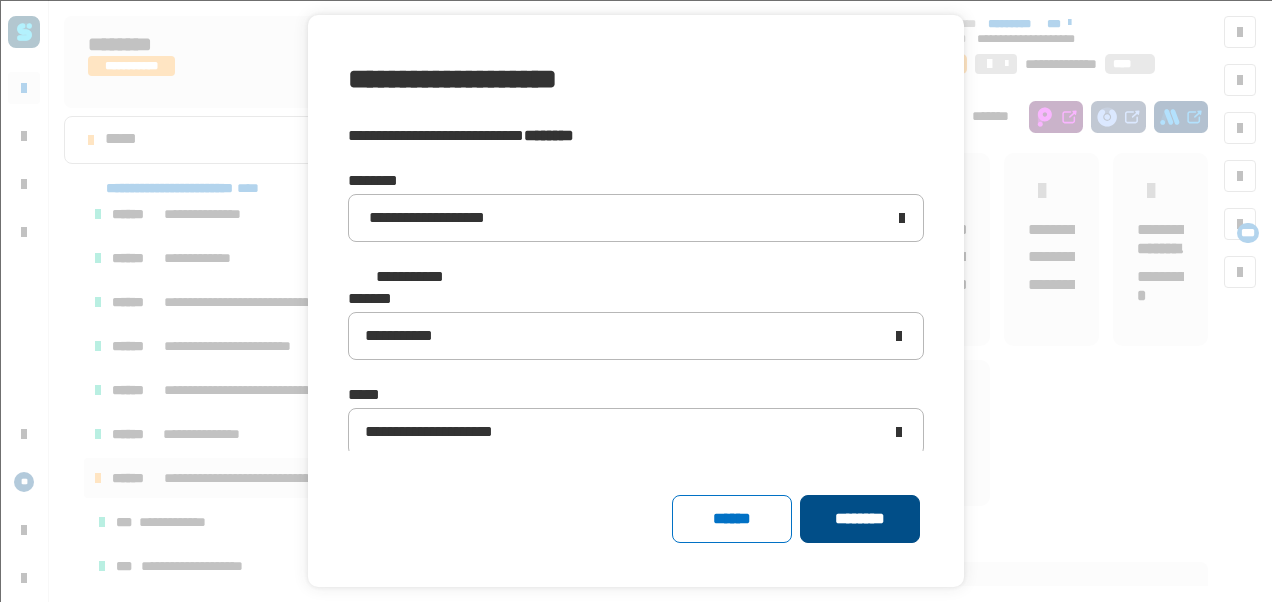 drag, startPoint x: 875, startPoint y: 548, endPoint x: 886, endPoint y: 523, distance: 27.313 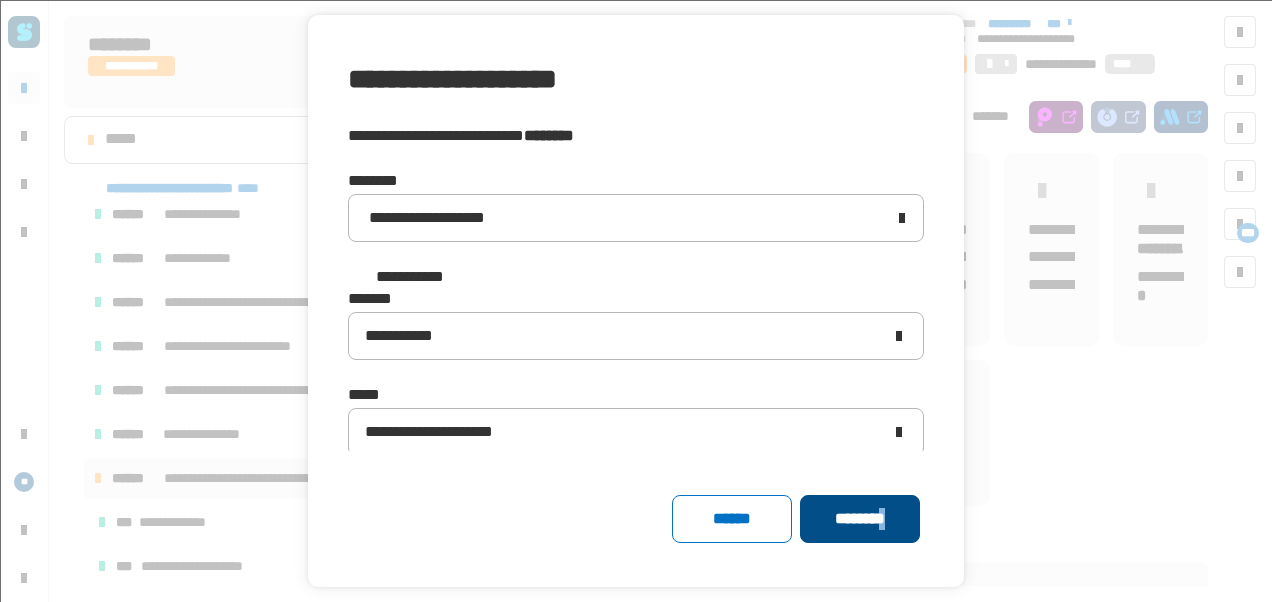 click on "********" 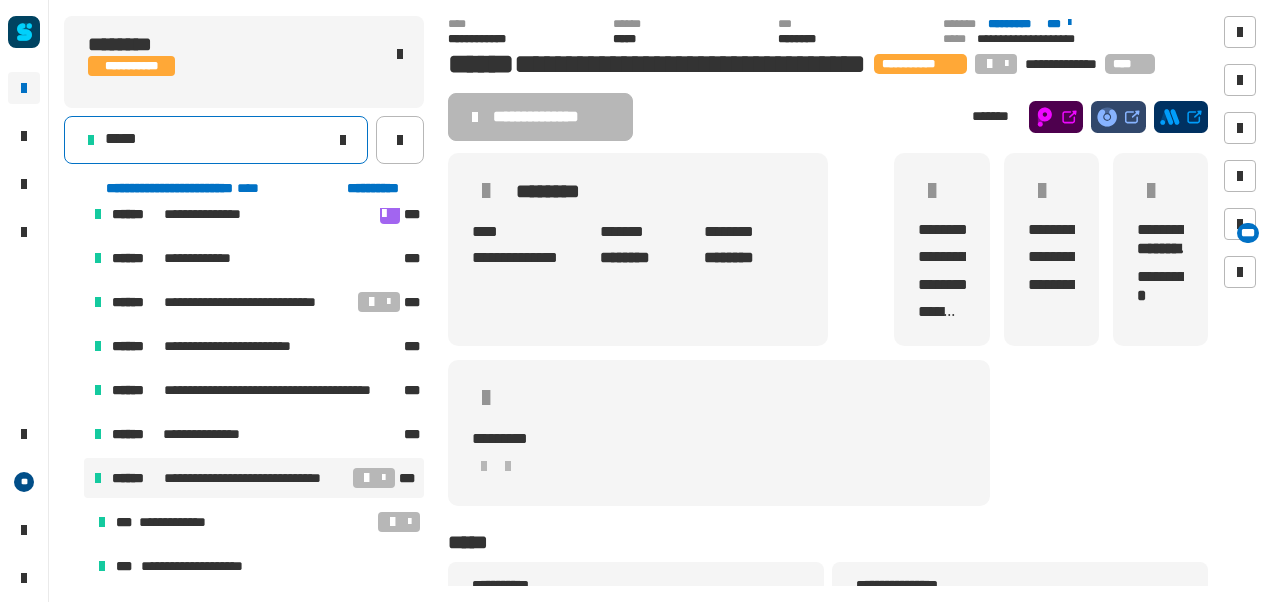 click on "*****" 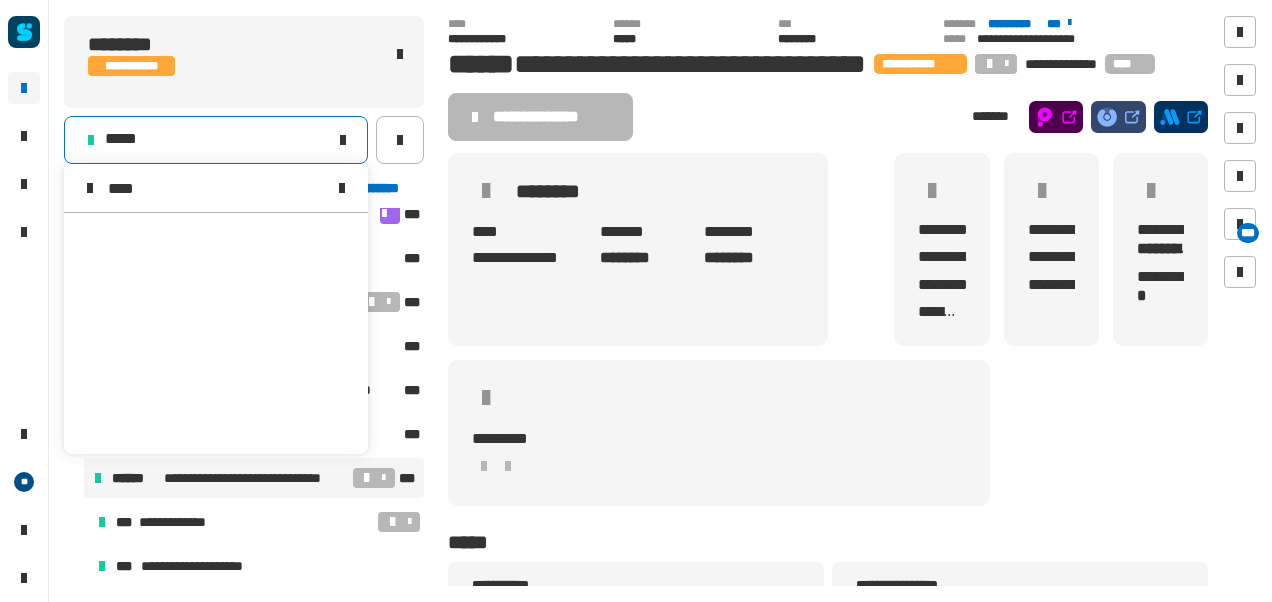 scroll, scrollTop: 0, scrollLeft: 0, axis: both 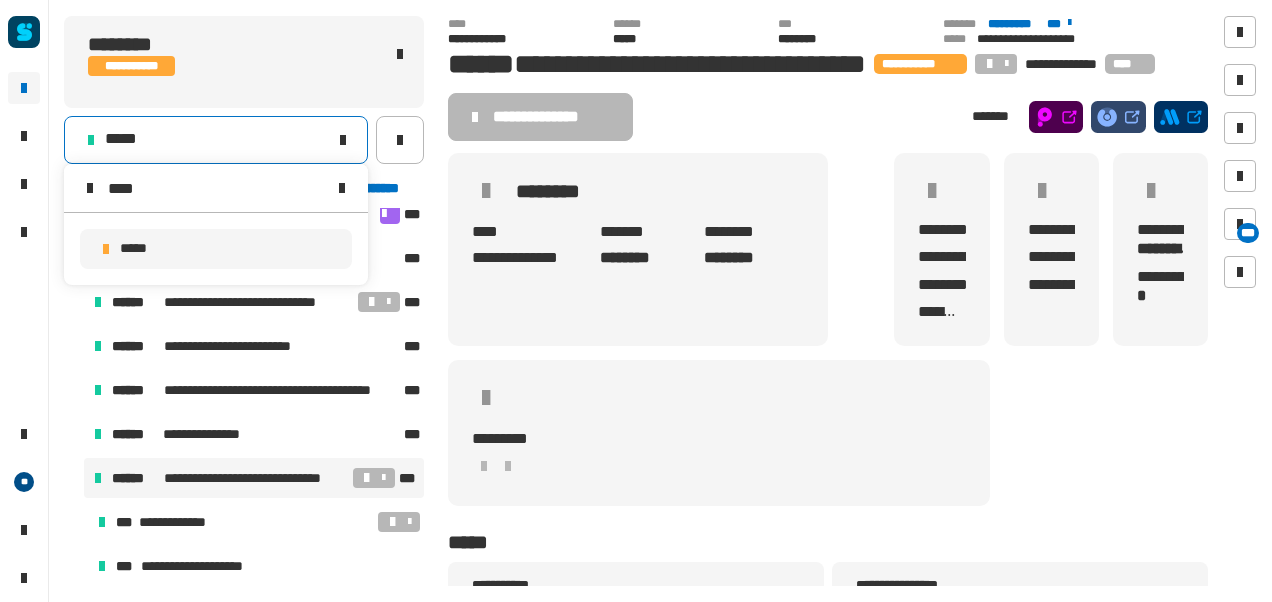 type on "****" 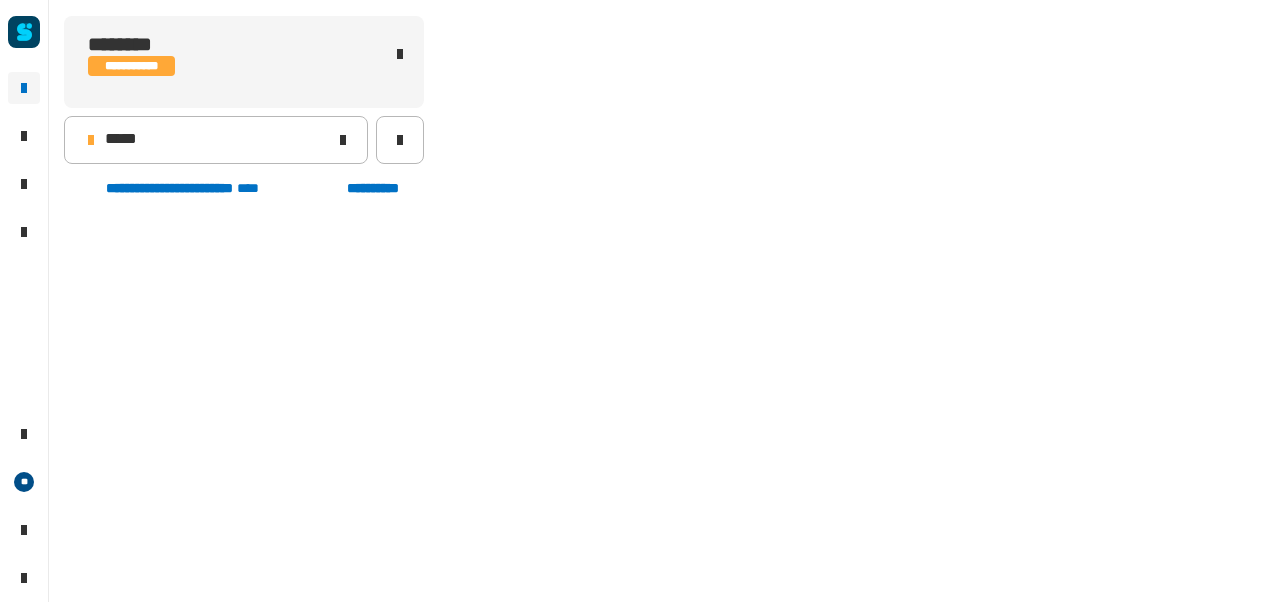 scroll, scrollTop: 502, scrollLeft: 0, axis: vertical 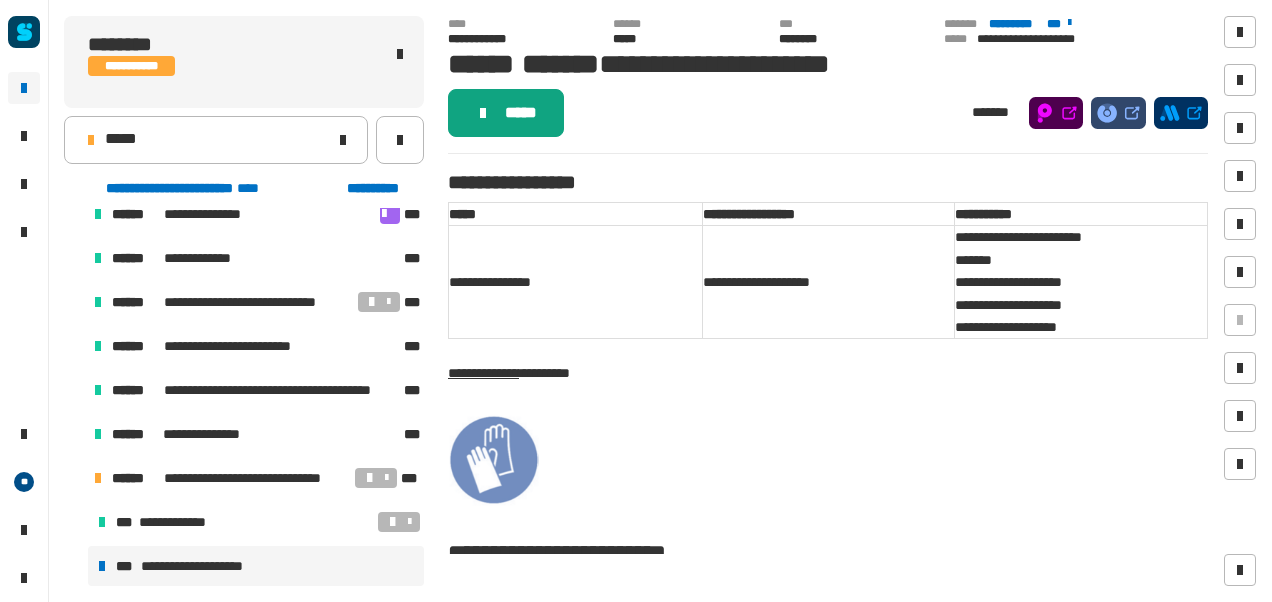 click on "*****" 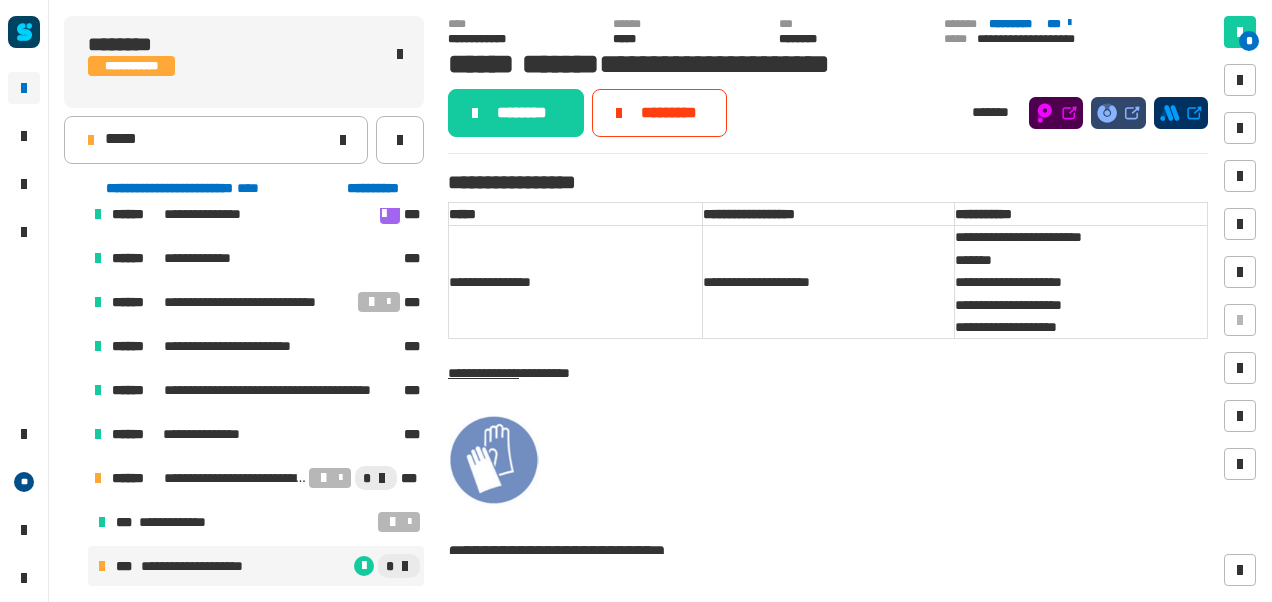 click 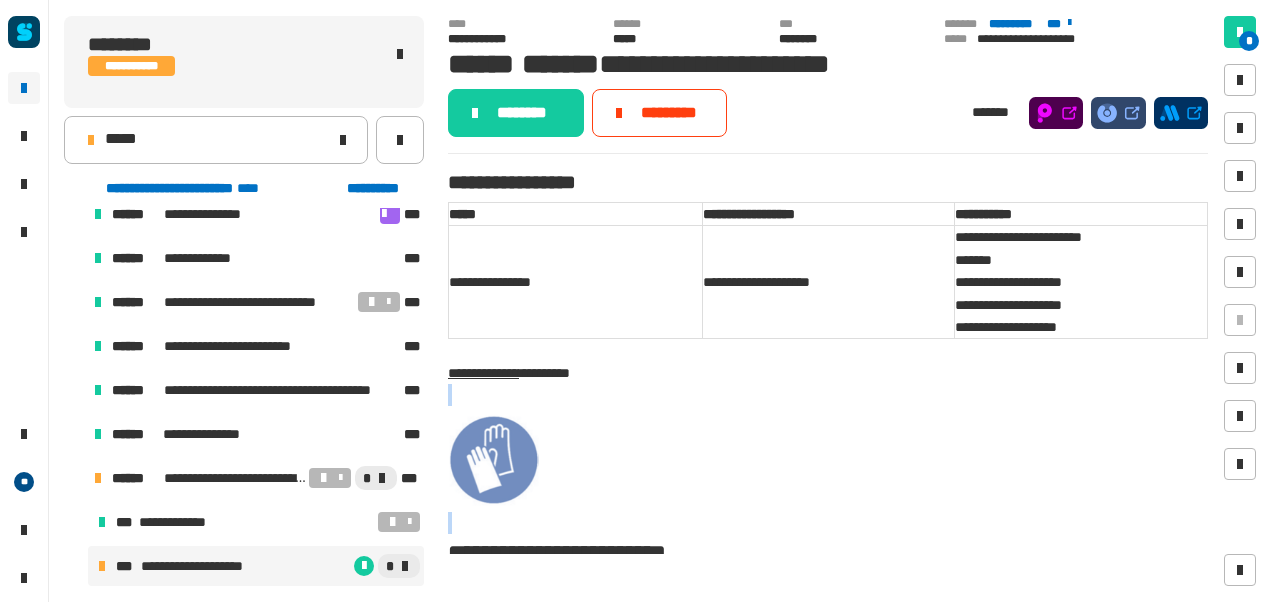 click 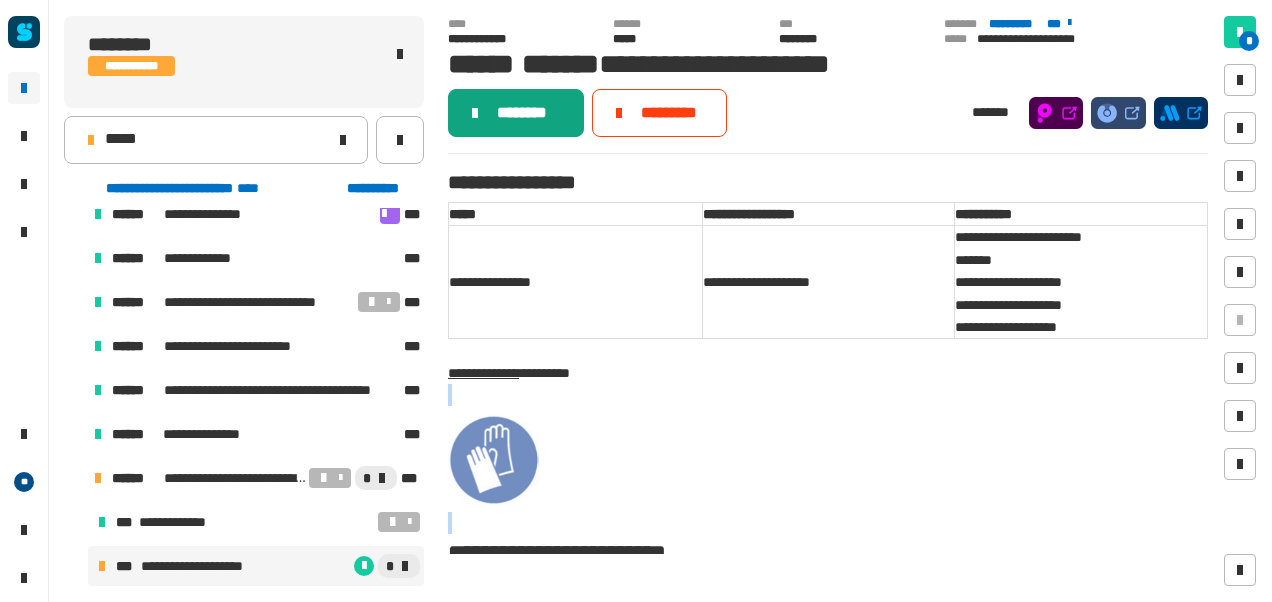 click on "********" 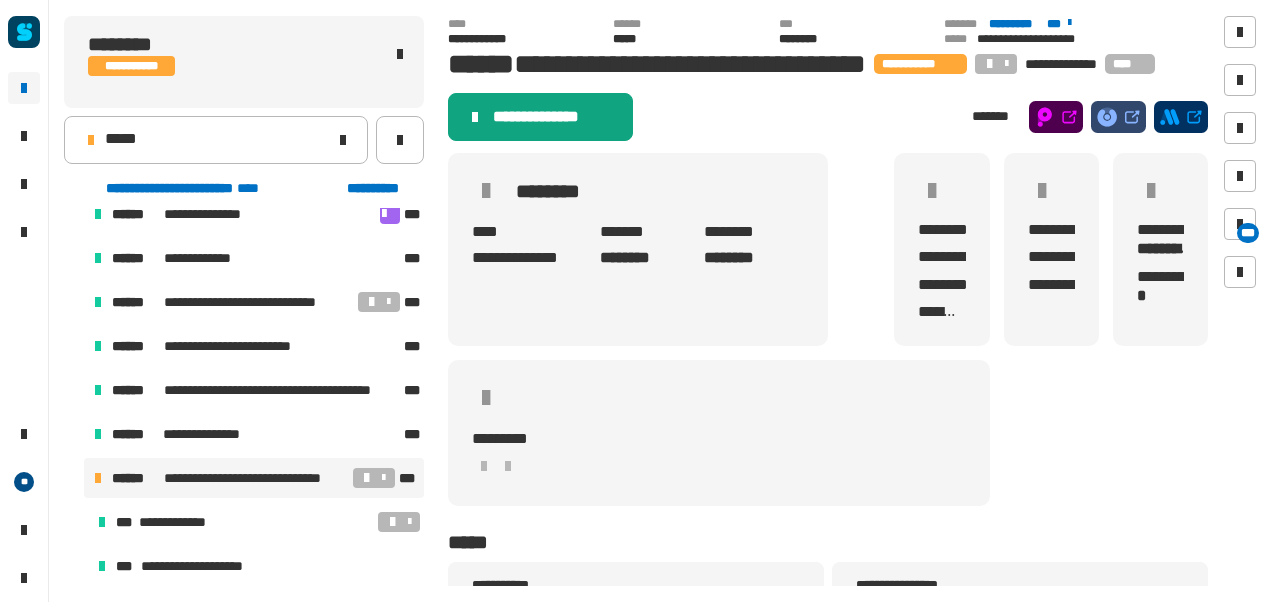click on "**********" 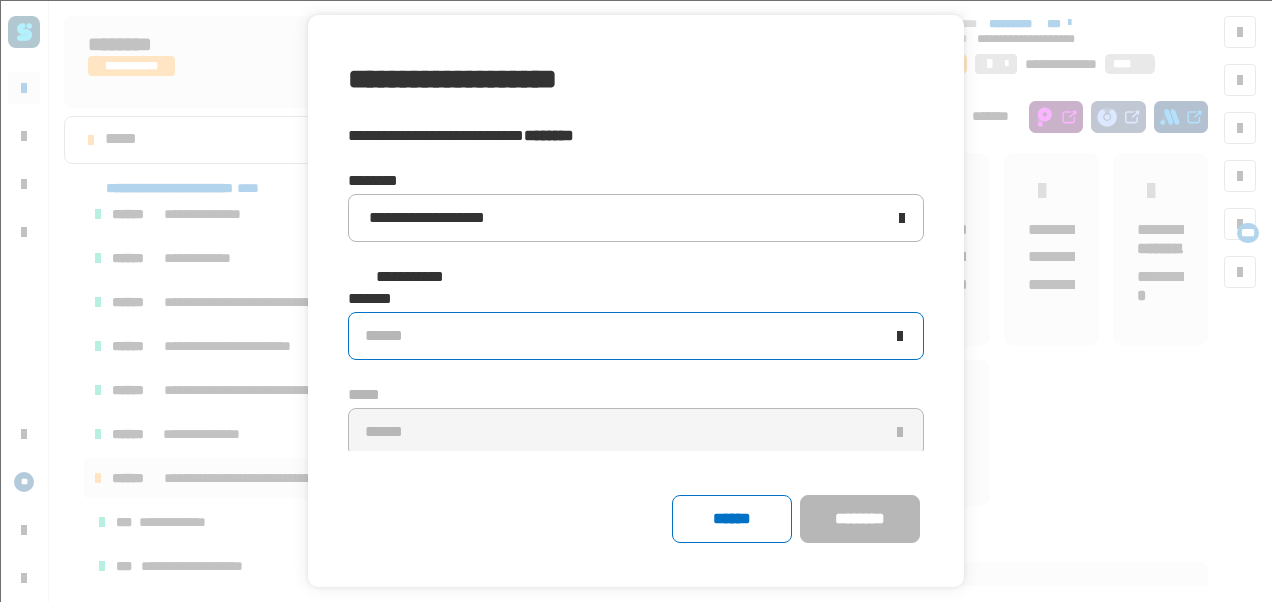 click on "******" 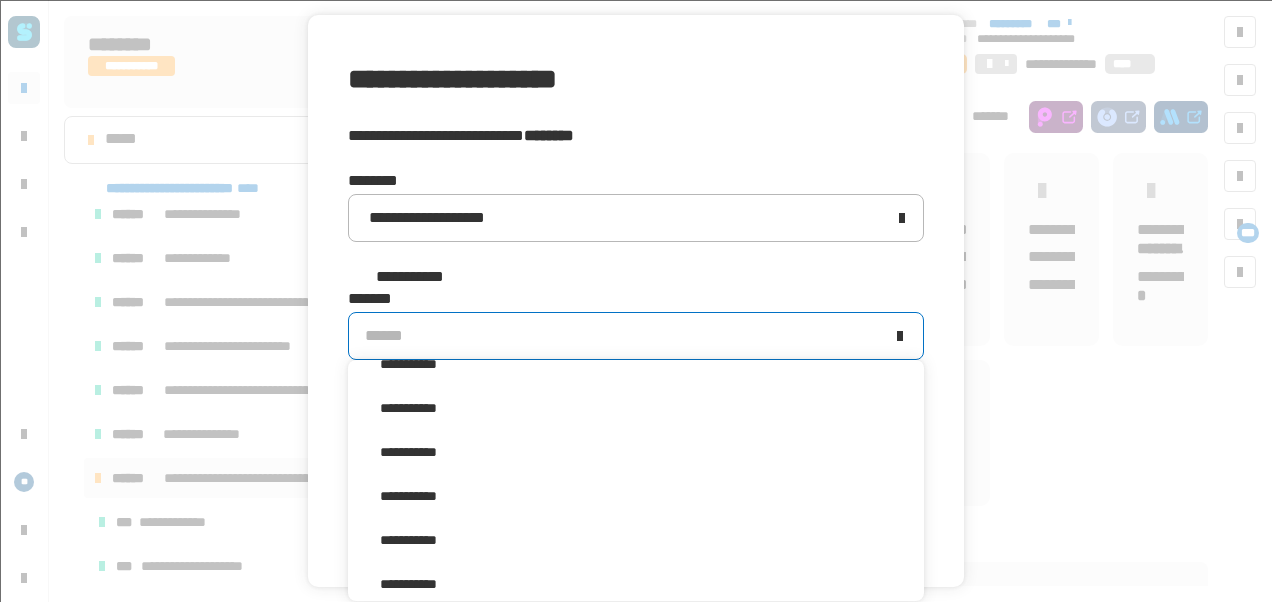 scroll, scrollTop: 361, scrollLeft: 0, axis: vertical 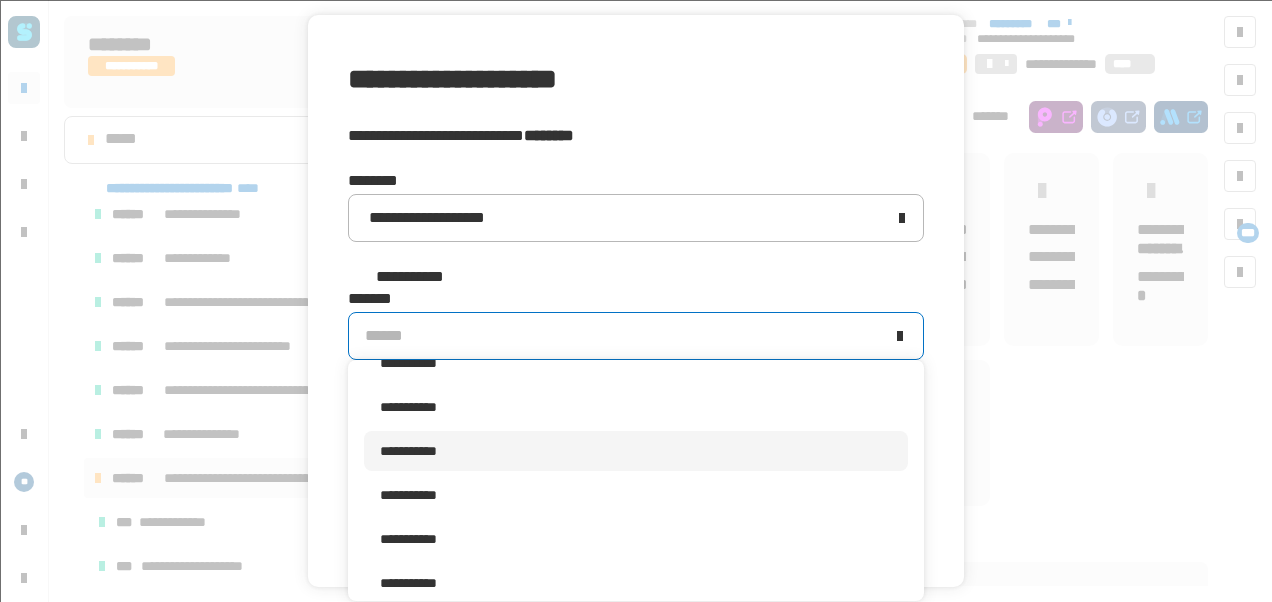 click on "**********" at bounding box center [636, 451] 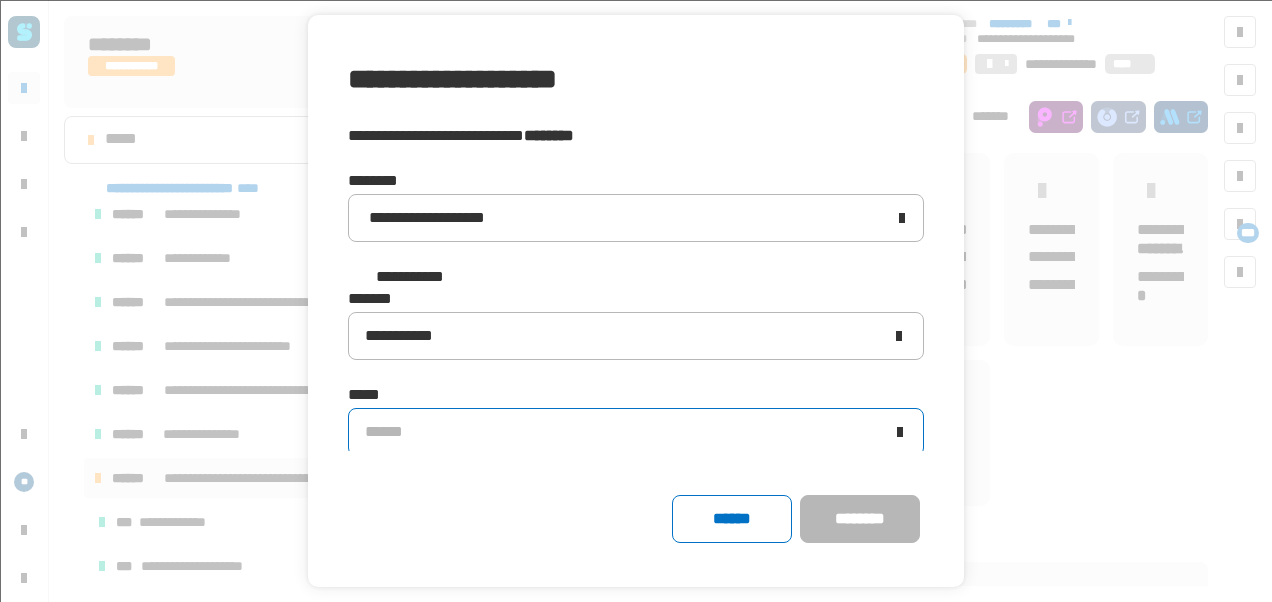click on "******" 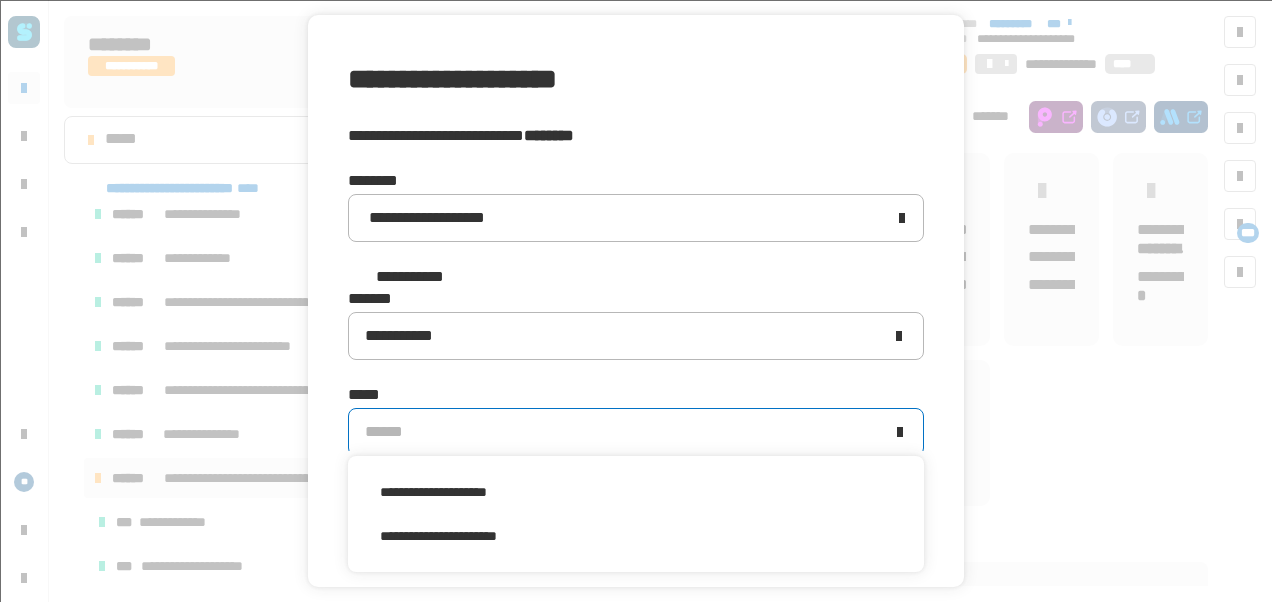 scroll, scrollTop: 0, scrollLeft: 0, axis: both 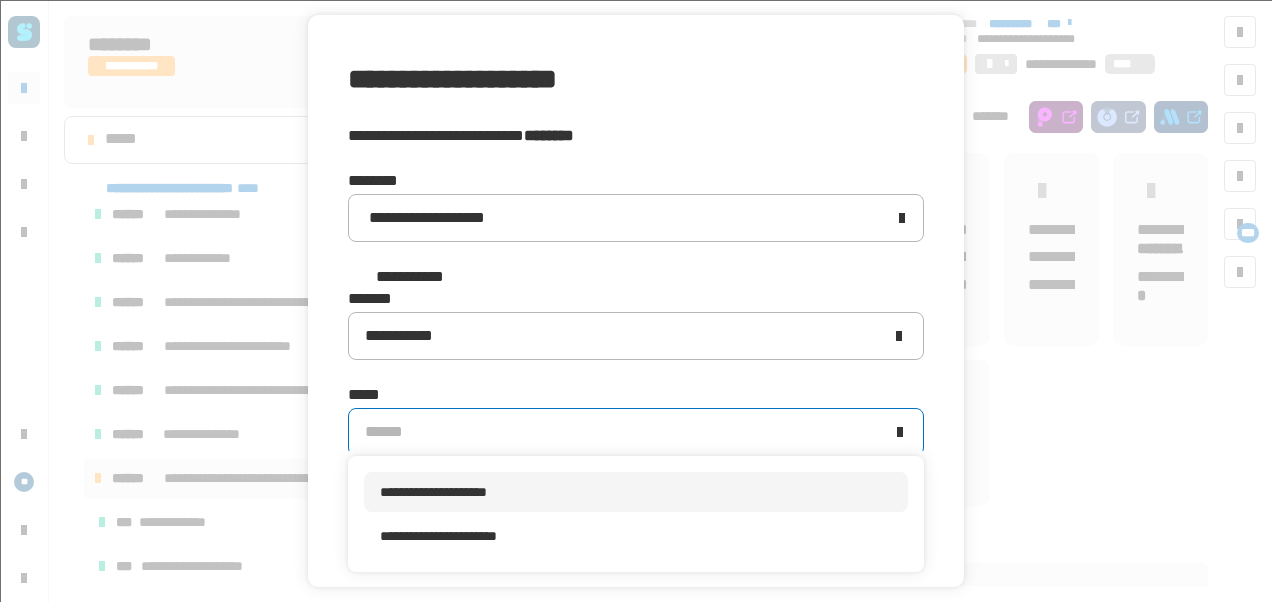 click on "**********" at bounding box center (636, 492) 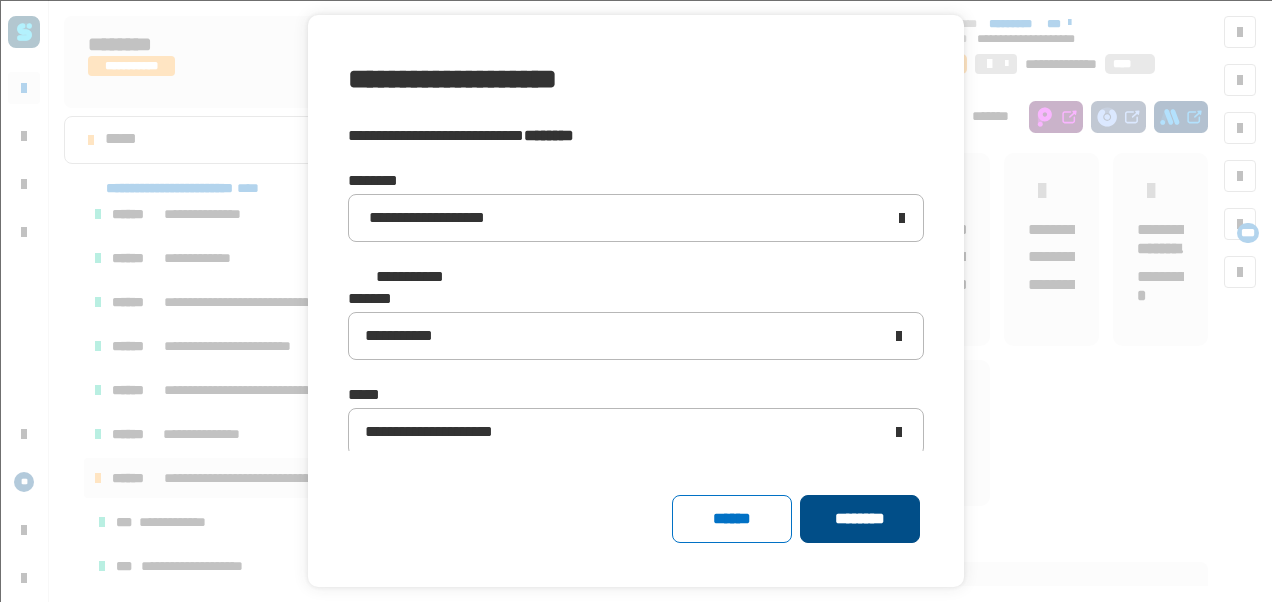 click on "********" 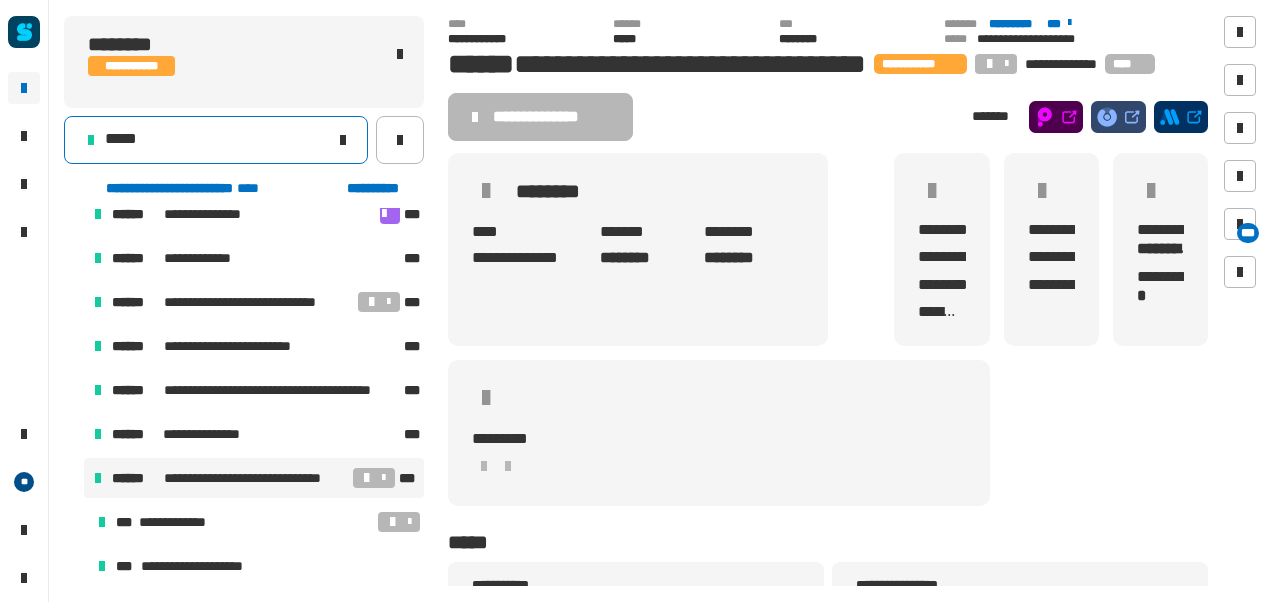 click on "*****" 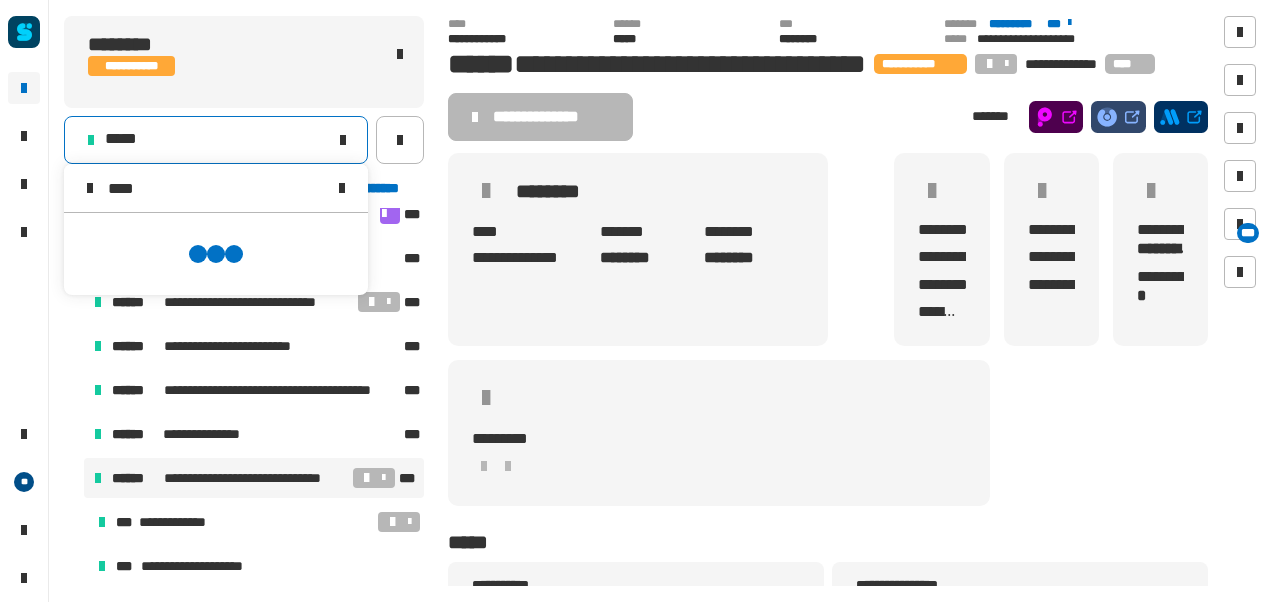 scroll, scrollTop: 0, scrollLeft: 0, axis: both 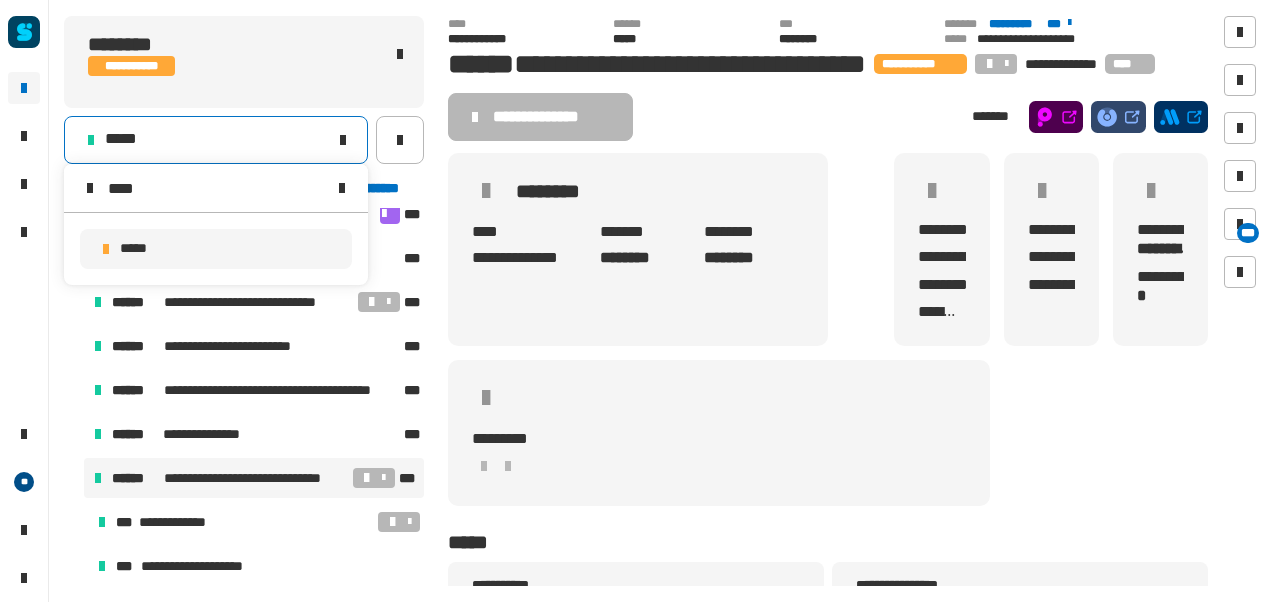 type on "****" 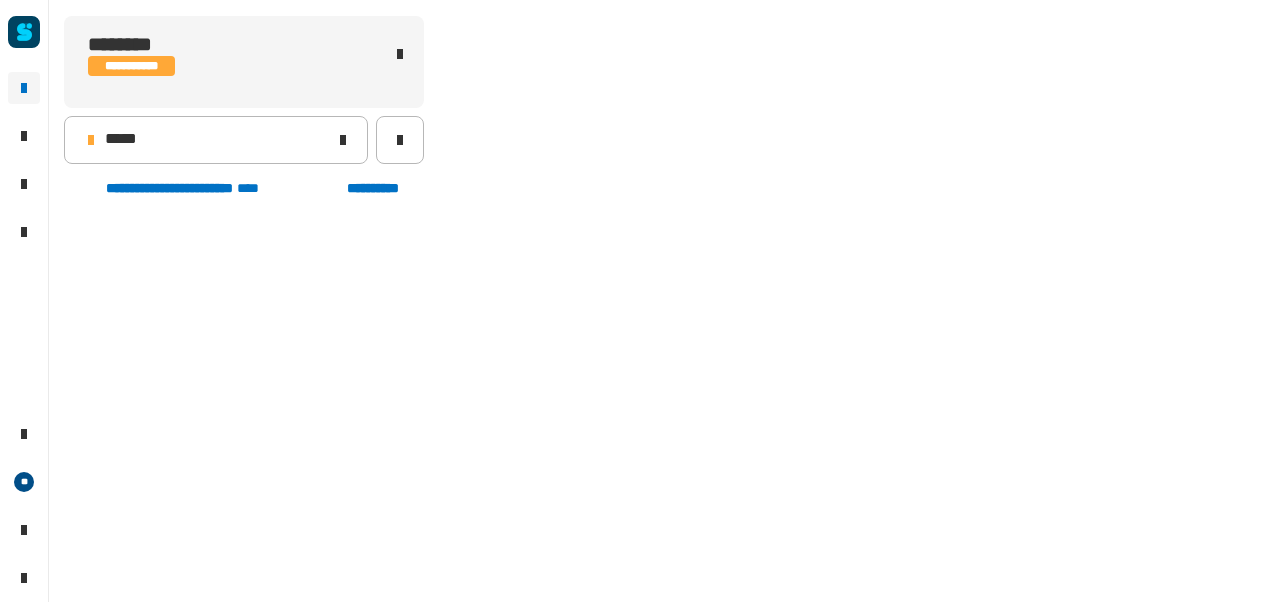 scroll, scrollTop: 502, scrollLeft: 0, axis: vertical 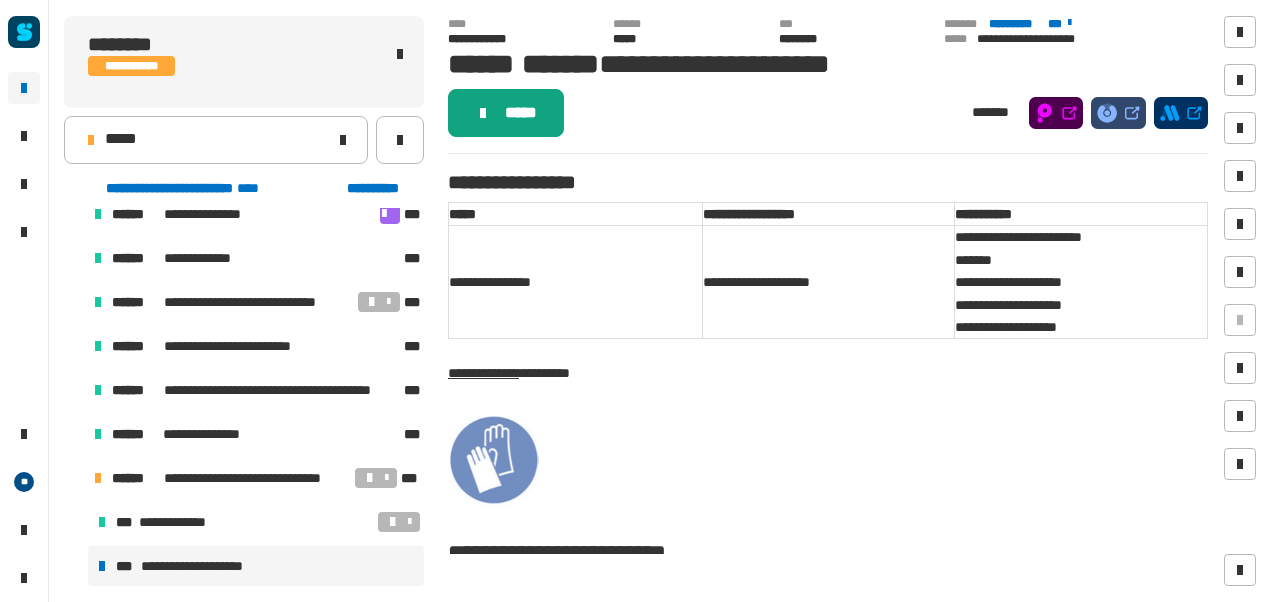 click on "*****" 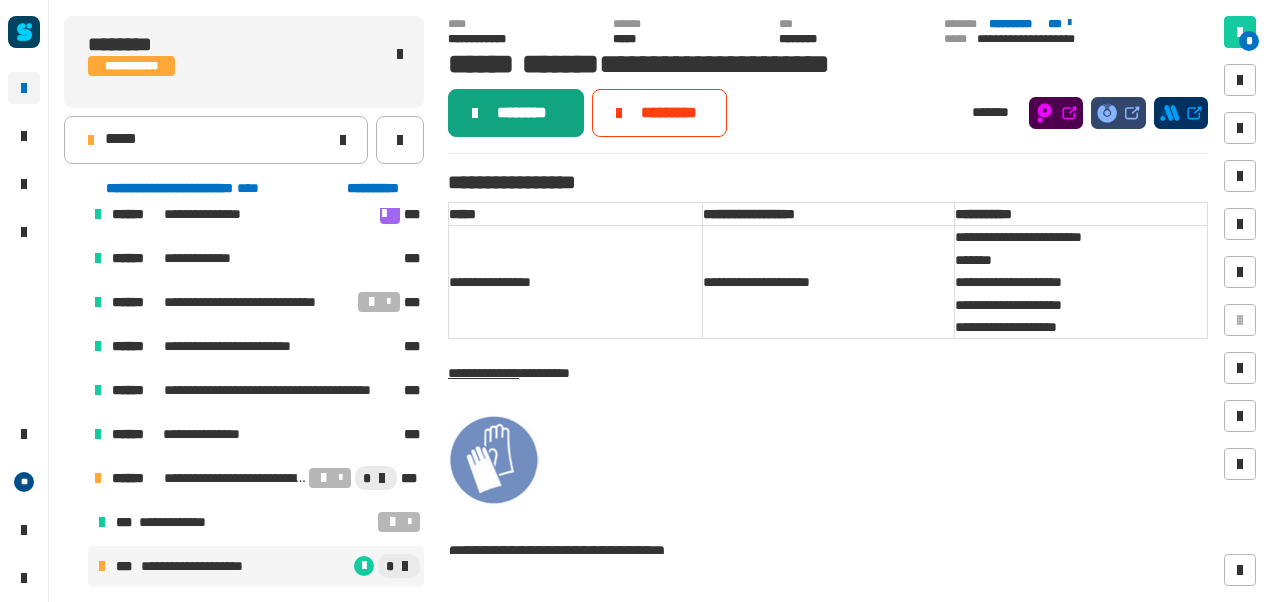 click on "********" 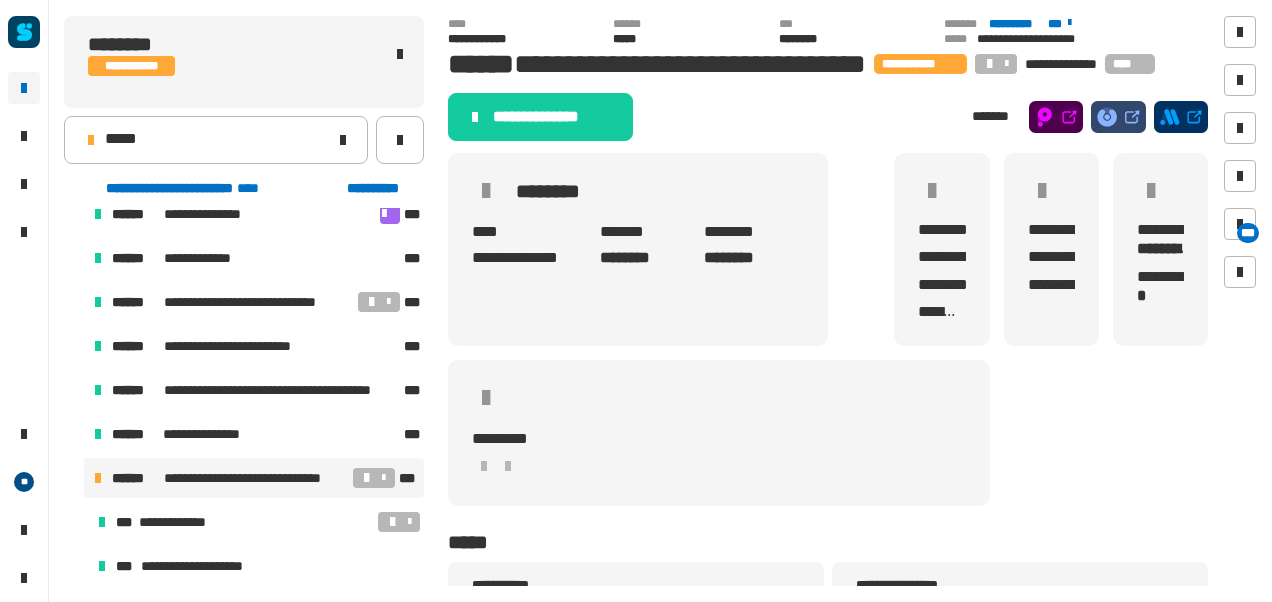 click on "**********" 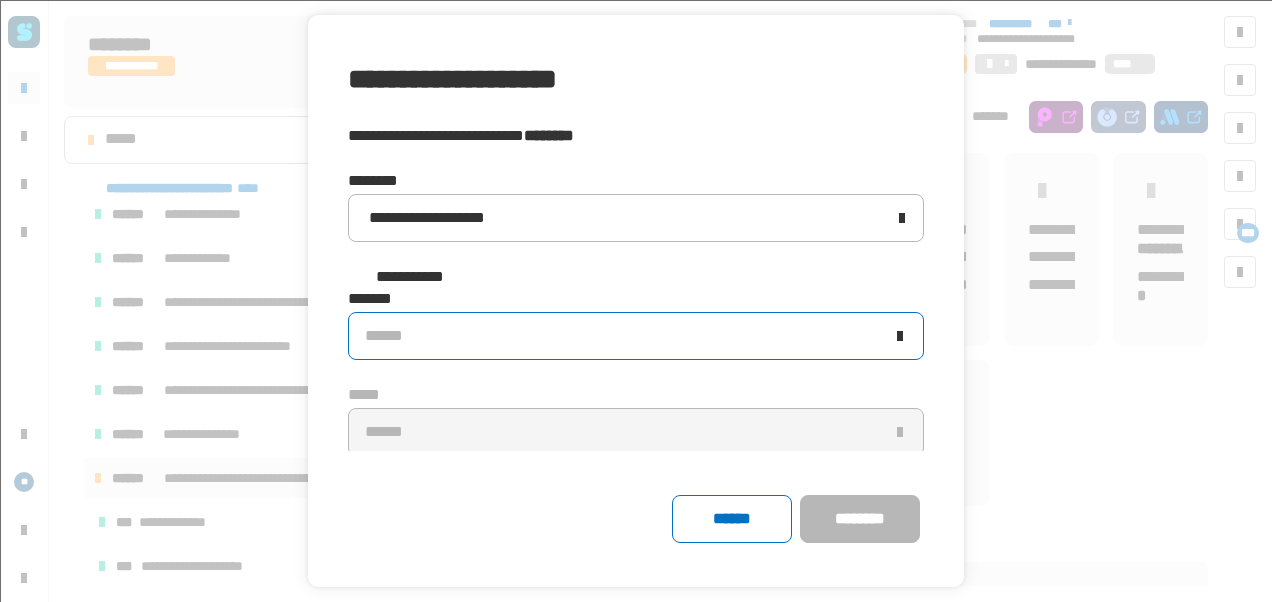 click on "******" 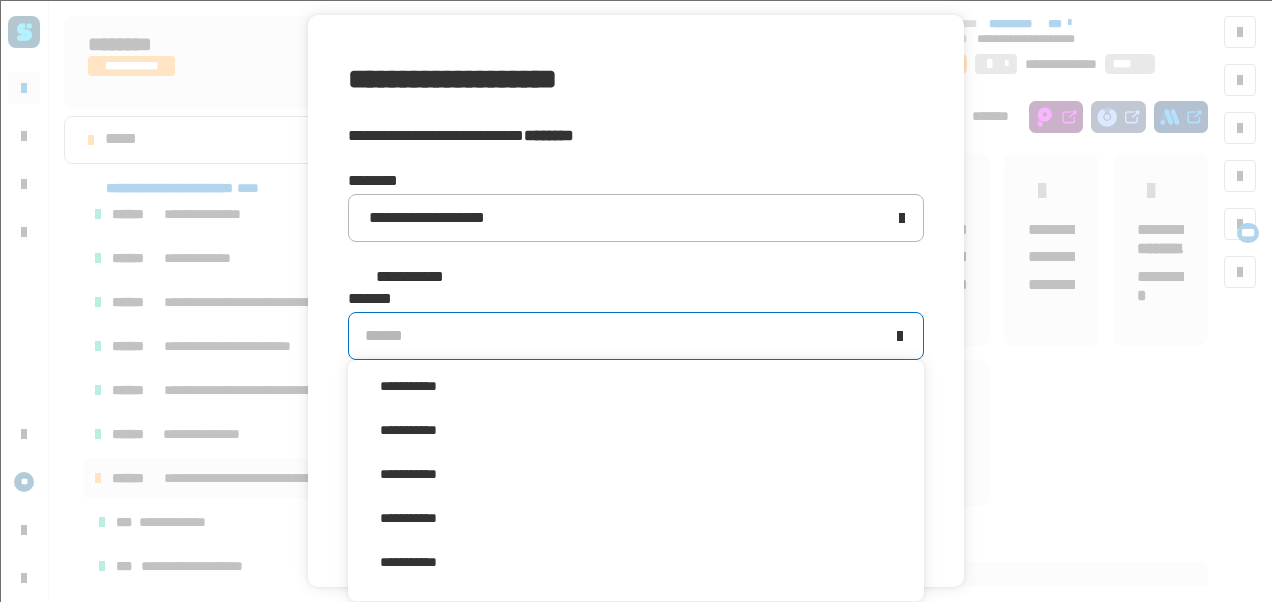 scroll, scrollTop: 350, scrollLeft: 0, axis: vertical 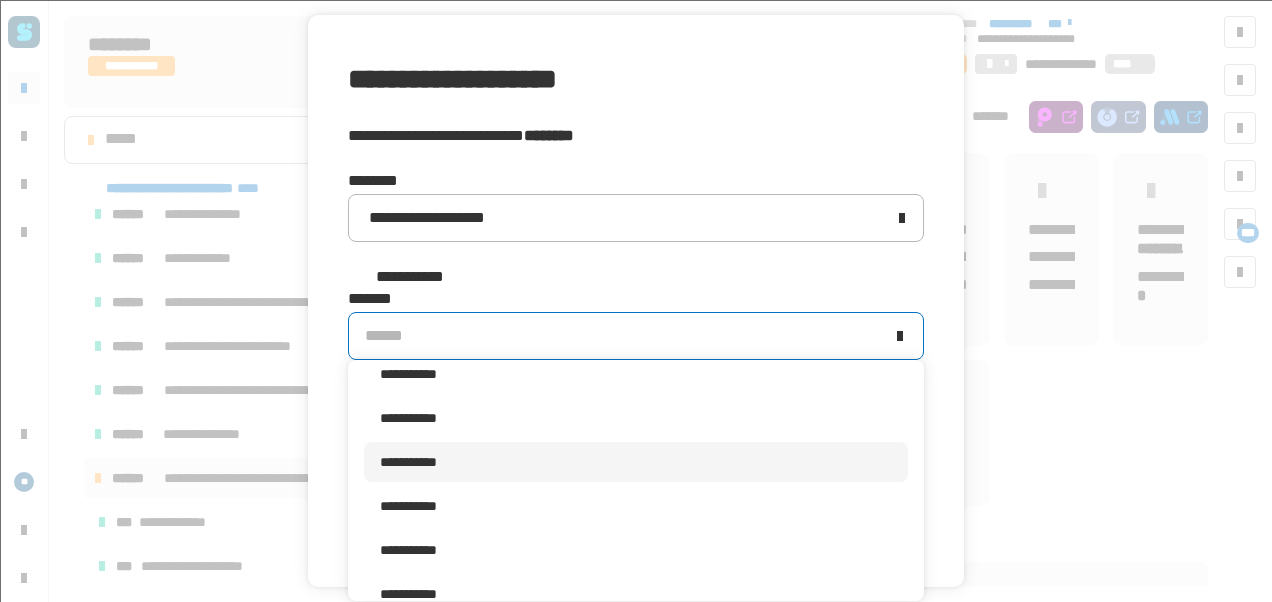 click on "**********" at bounding box center (636, 462) 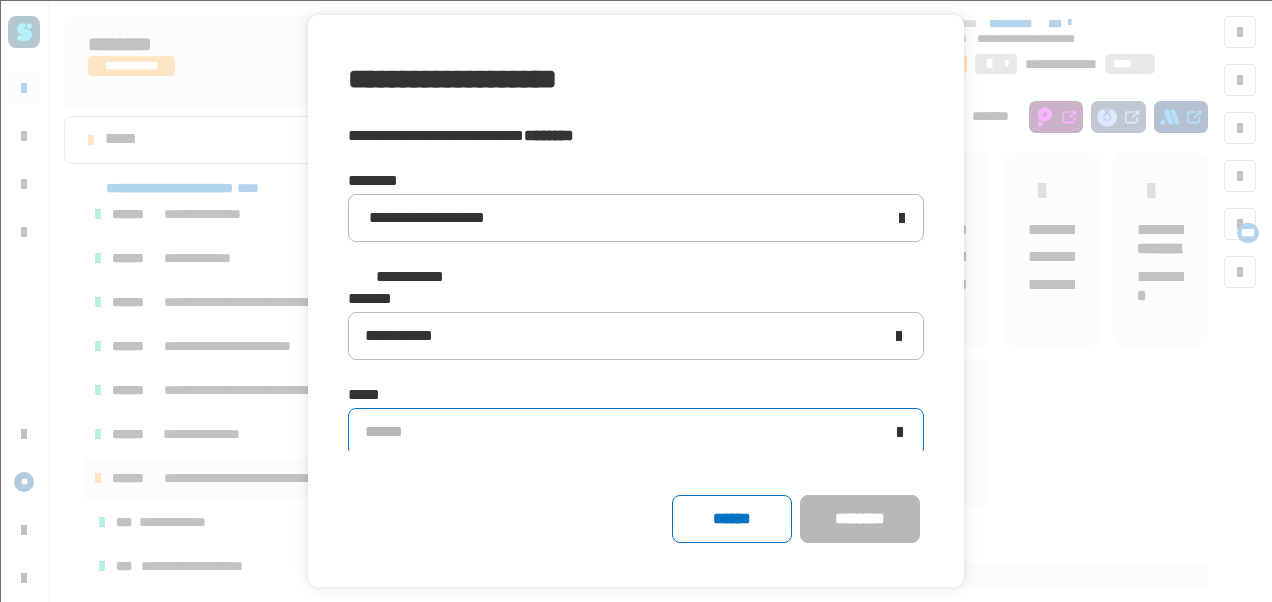 click on "******" 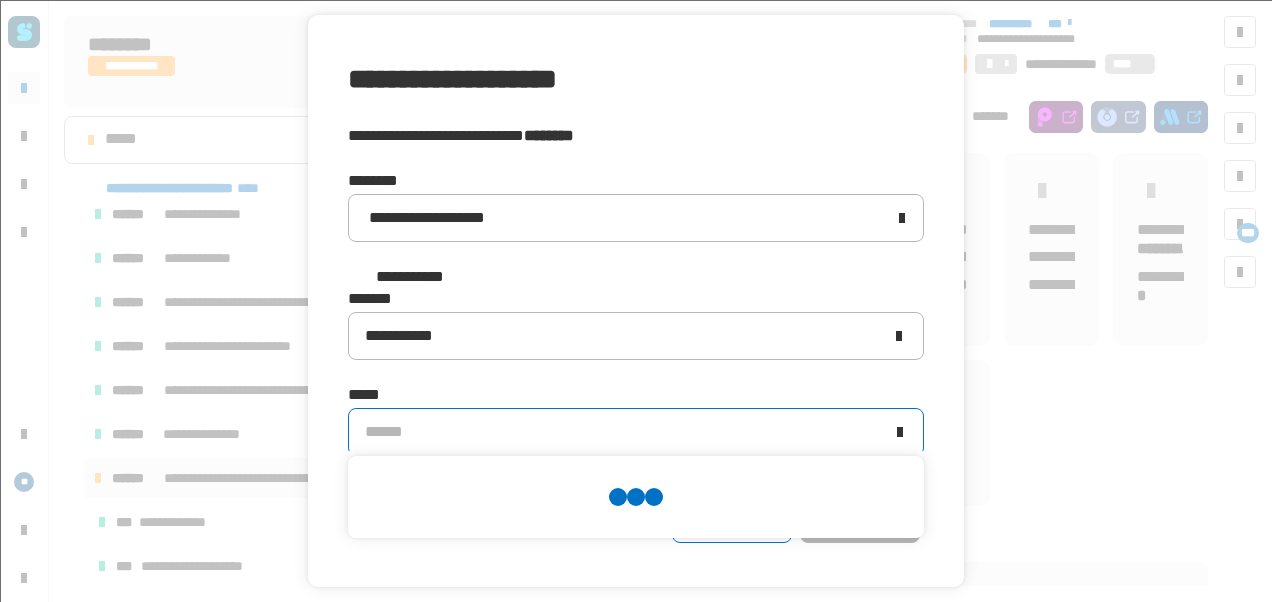 scroll, scrollTop: 0, scrollLeft: 0, axis: both 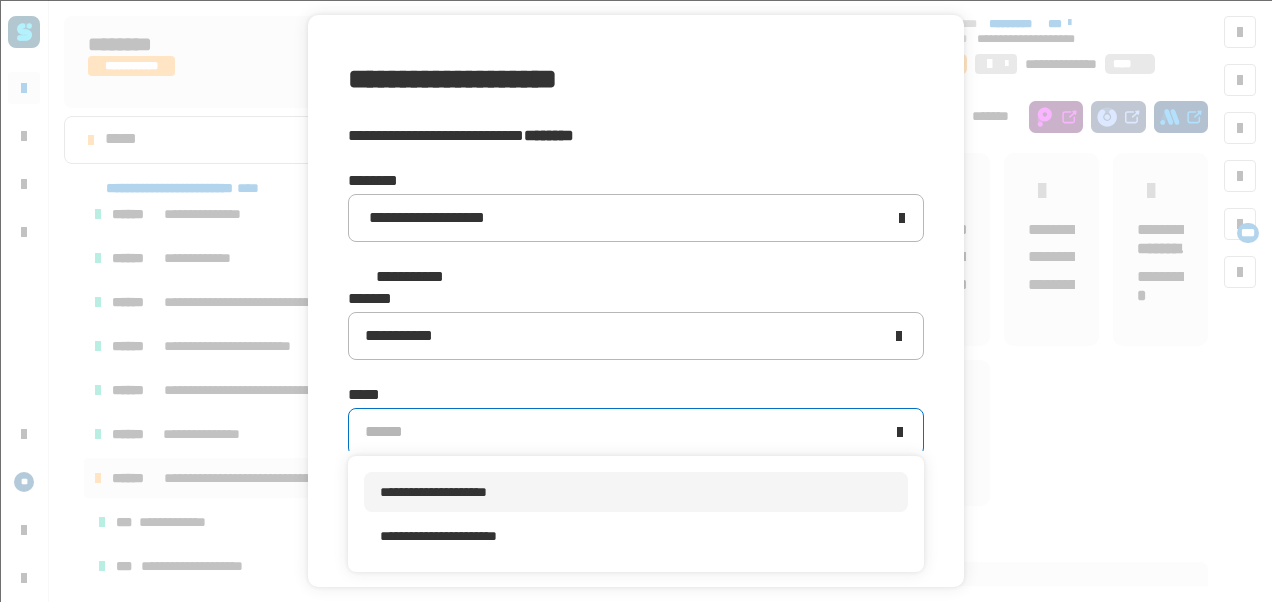 click on "**********" at bounding box center [636, 492] 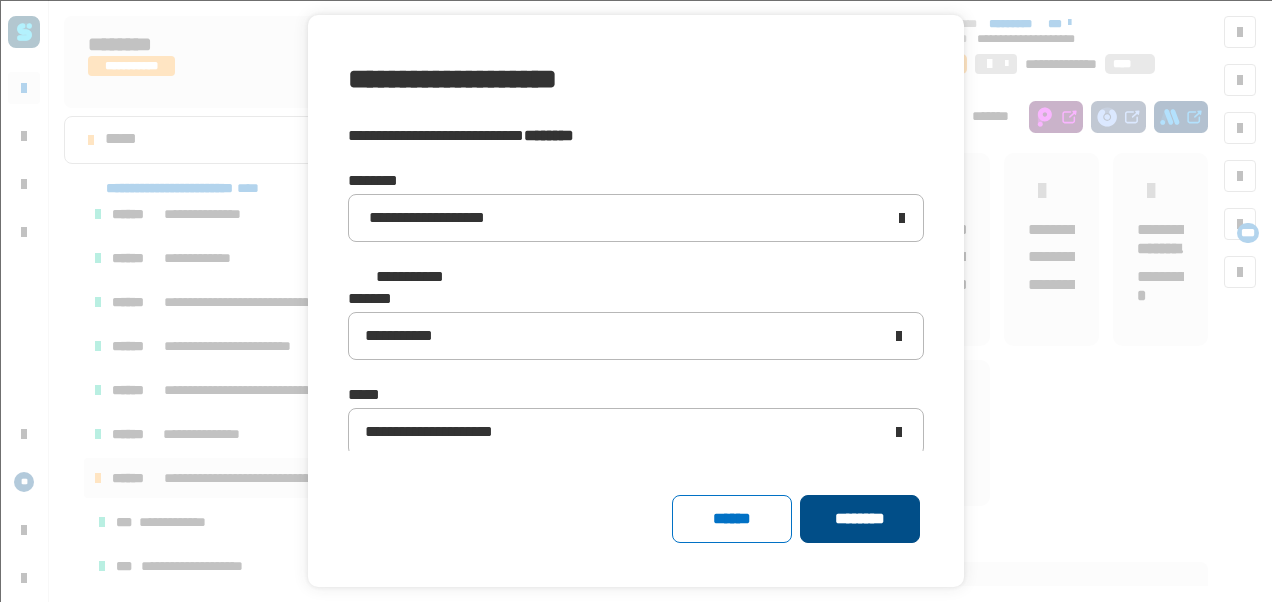 click on "********" 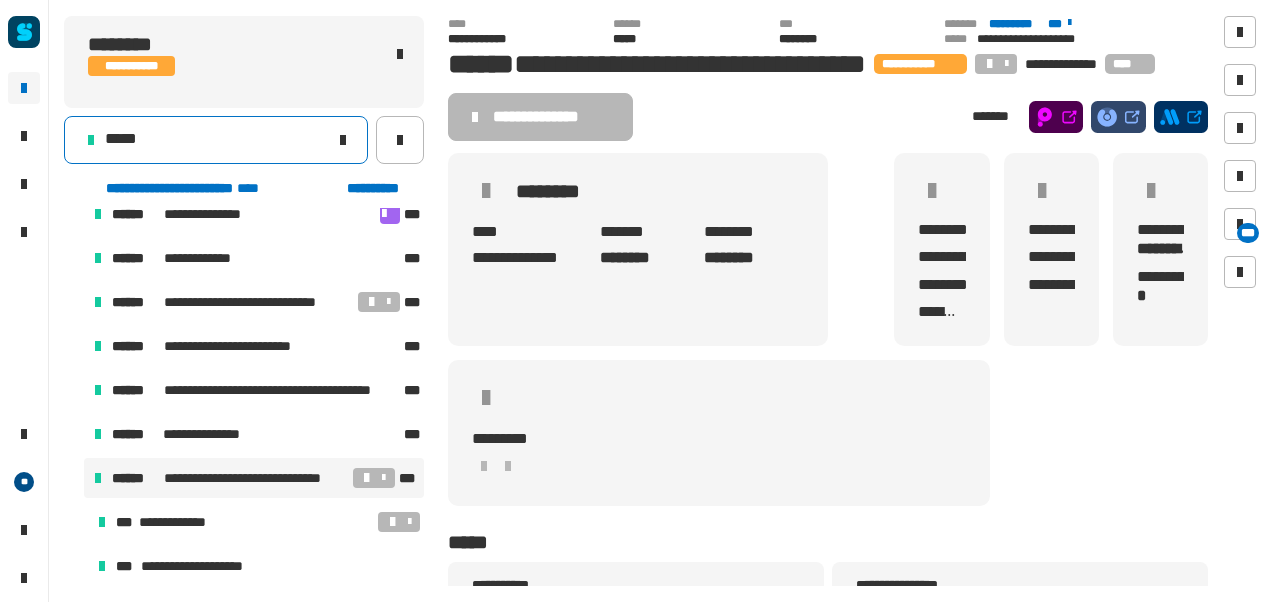 click on "*****" 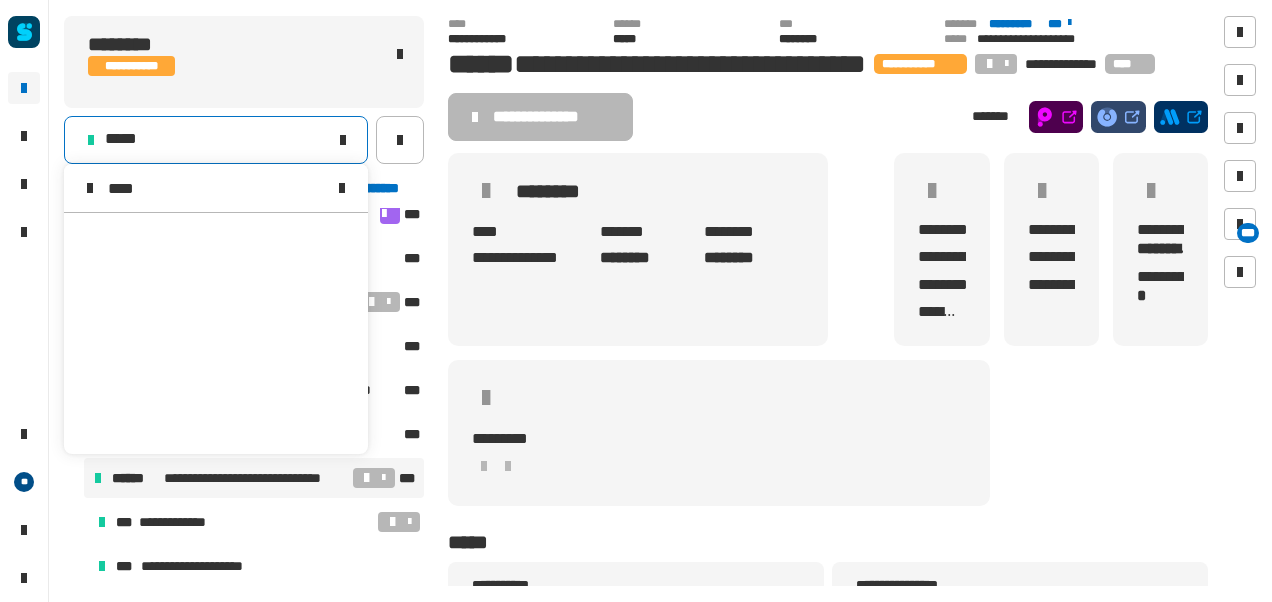 scroll, scrollTop: 0, scrollLeft: 0, axis: both 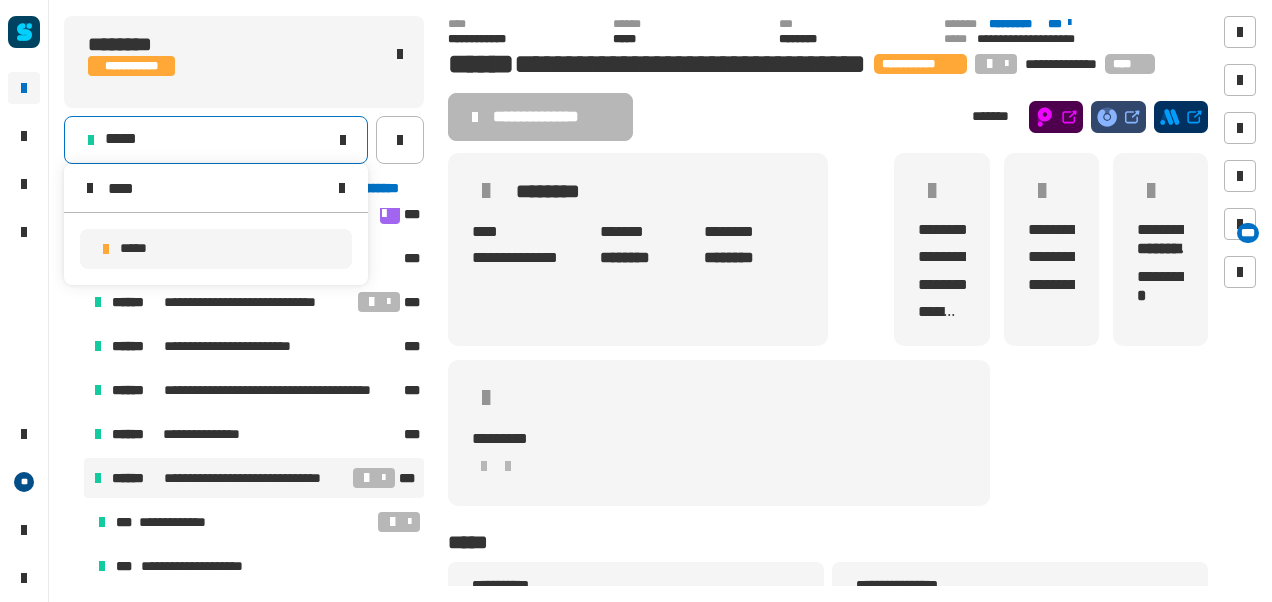 type on "****" 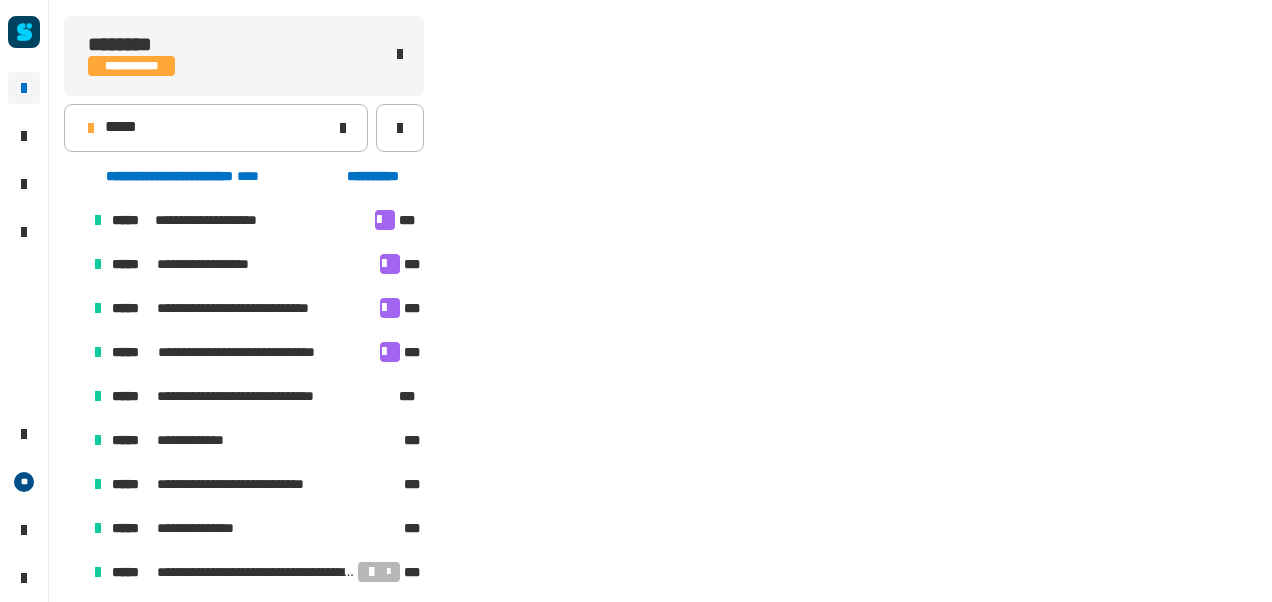 scroll, scrollTop: 502, scrollLeft: 0, axis: vertical 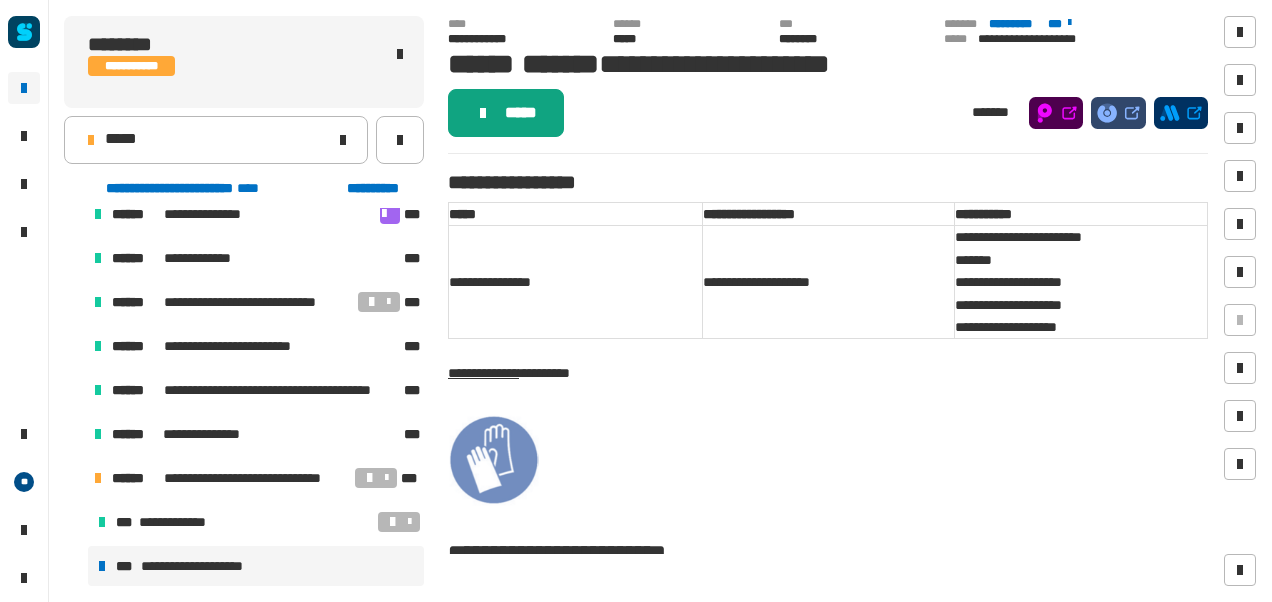 click on "*****" 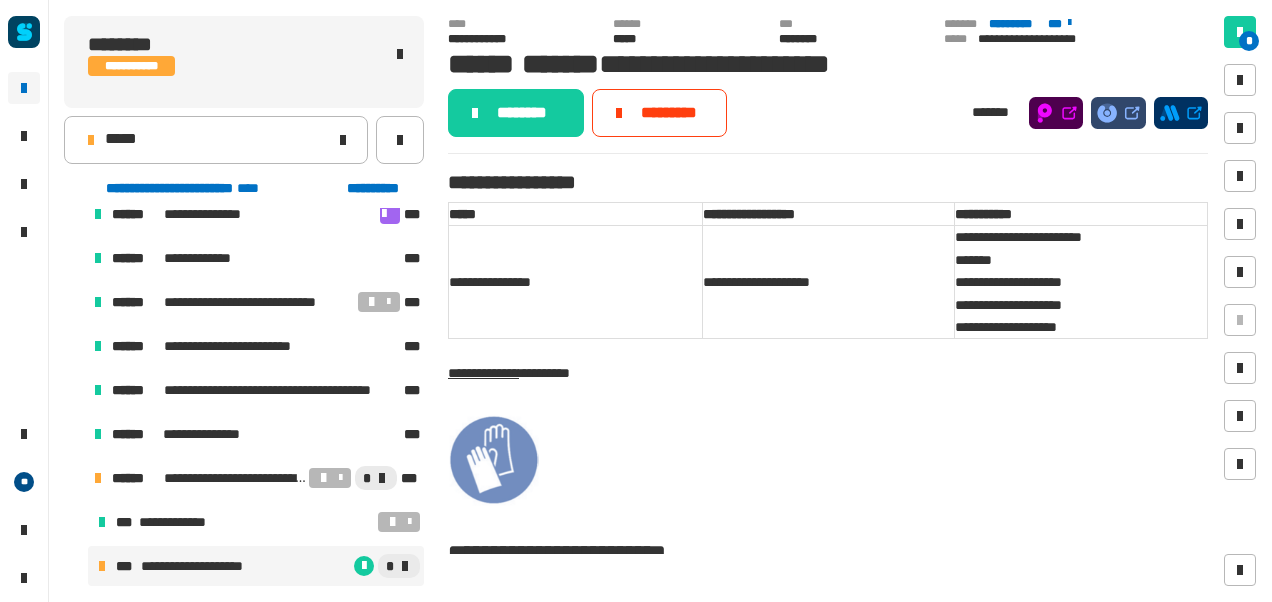 click on "********" 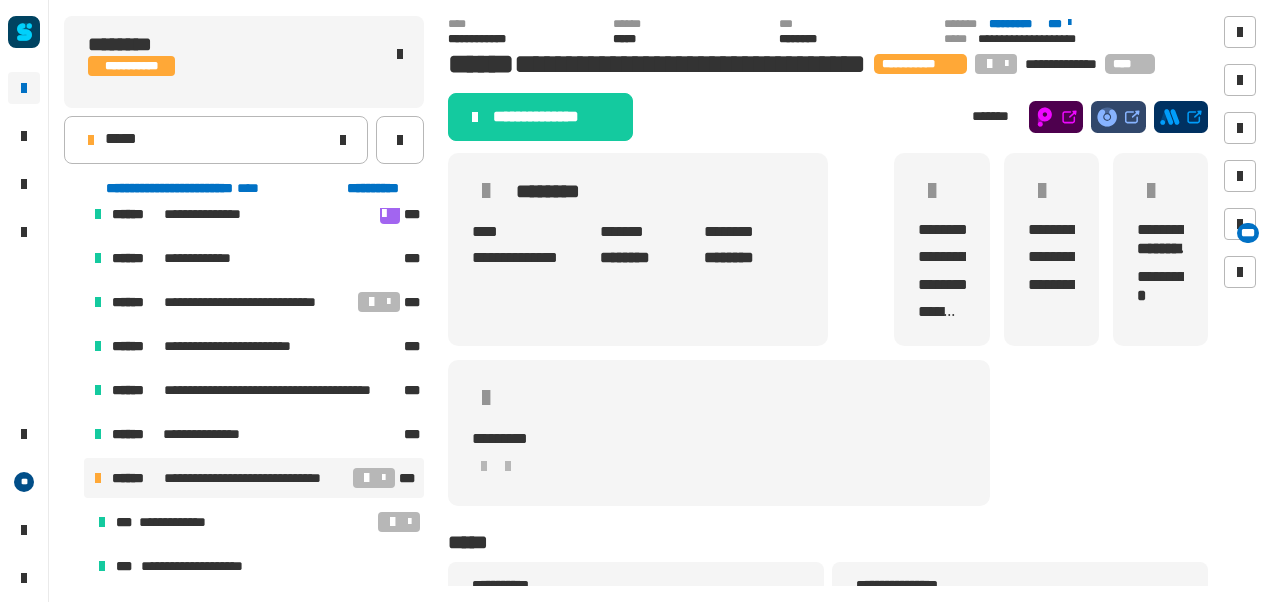 click on "**********" 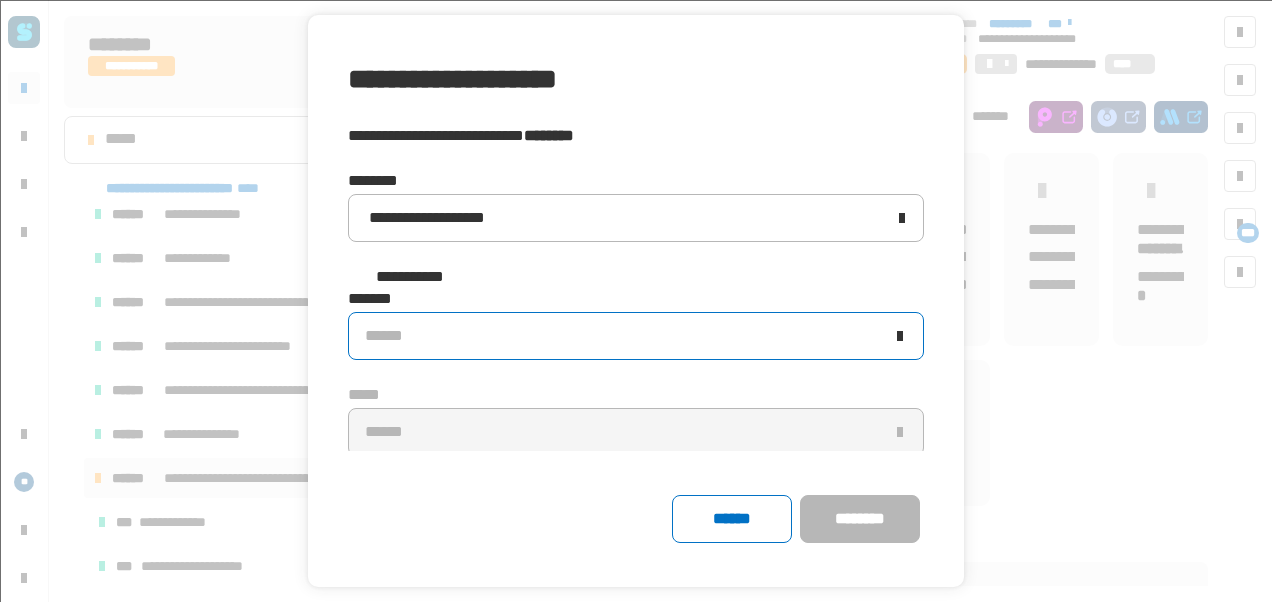 click on "******" 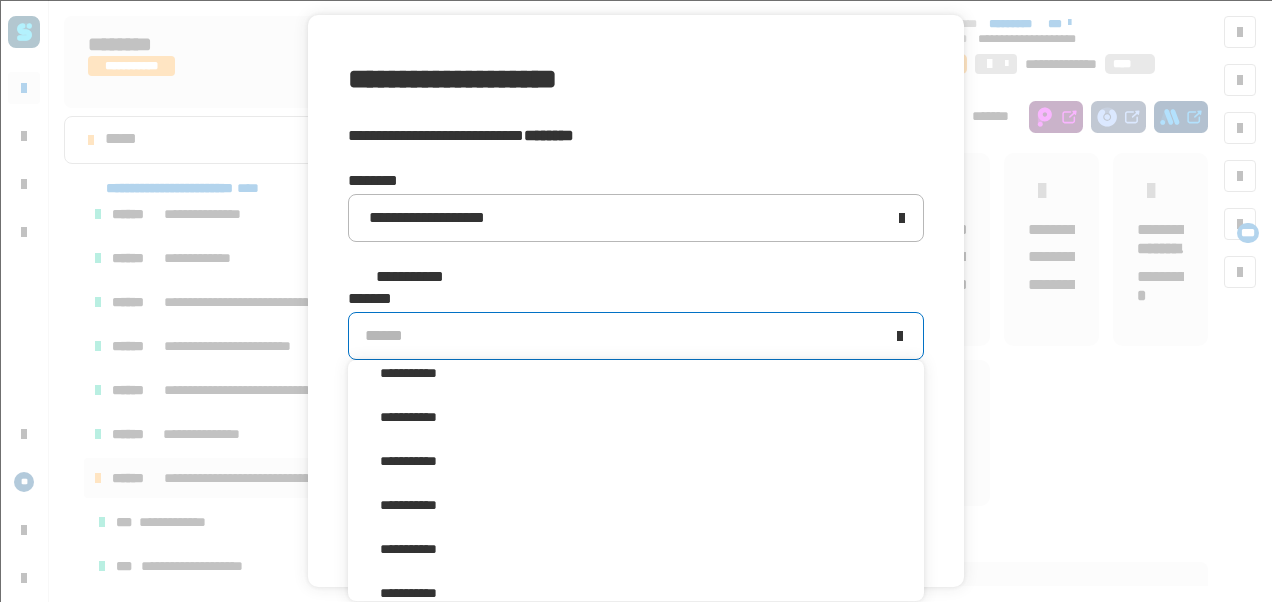 scroll, scrollTop: 234, scrollLeft: 0, axis: vertical 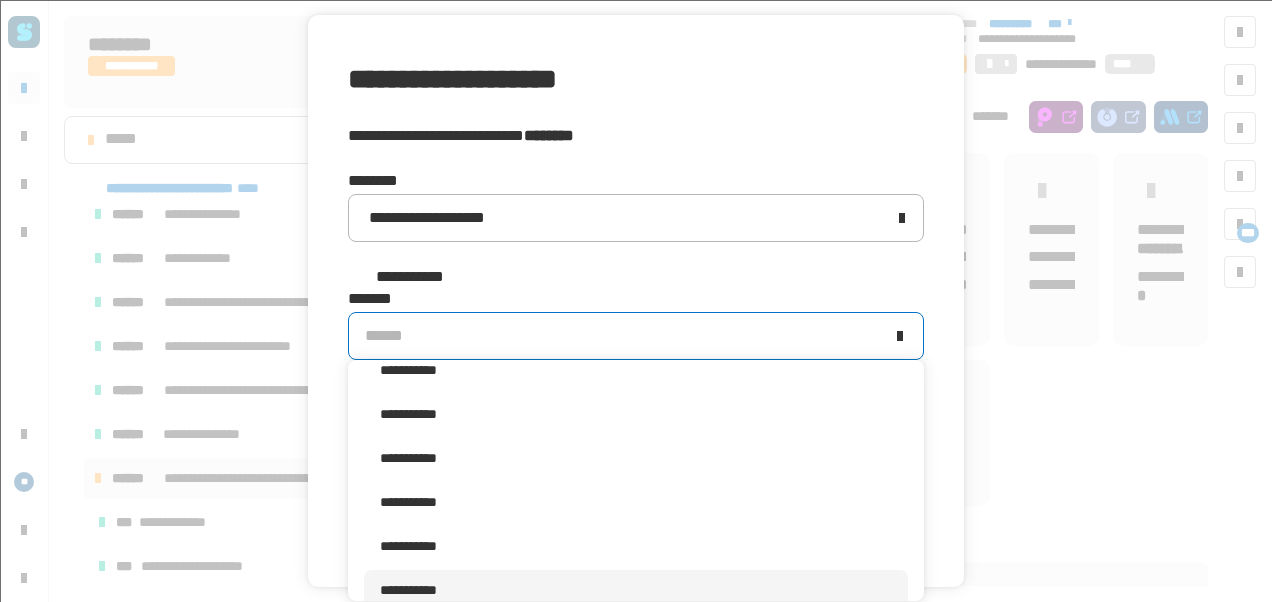 click on "**********" at bounding box center (636, 590) 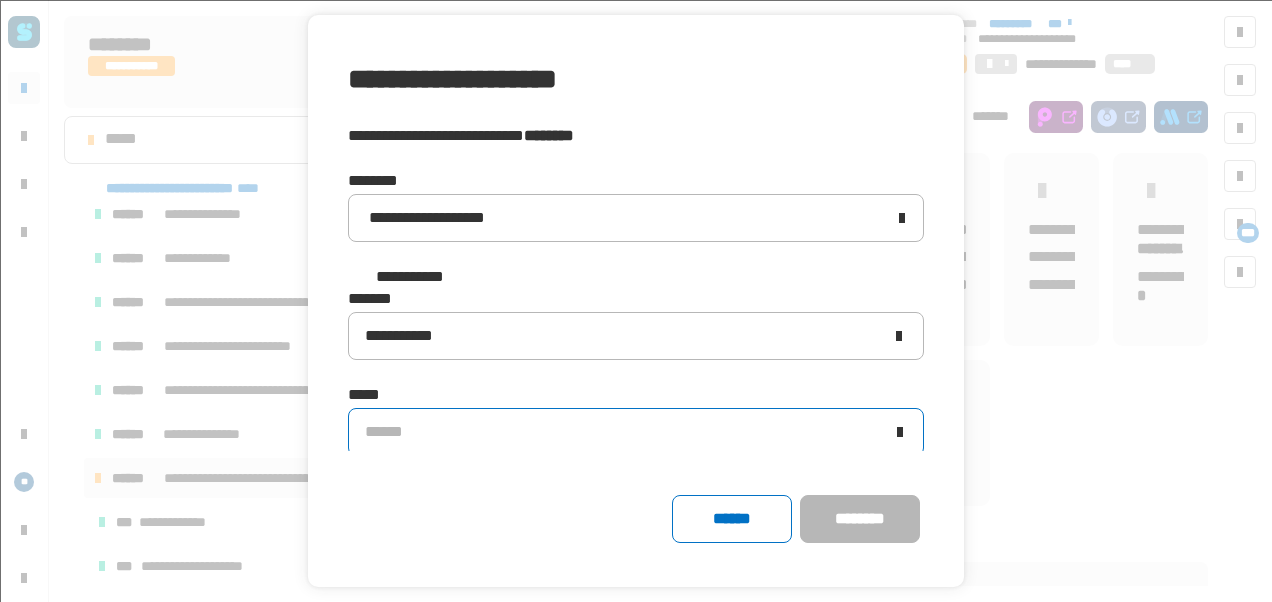 click on "******" 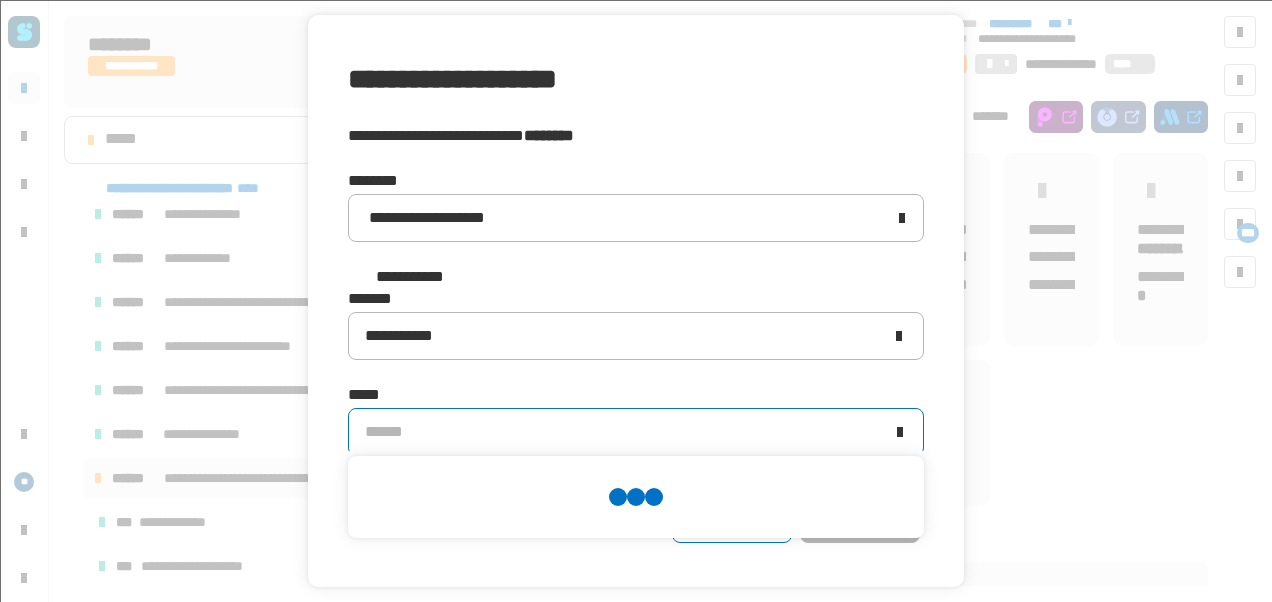 scroll, scrollTop: 0, scrollLeft: 0, axis: both 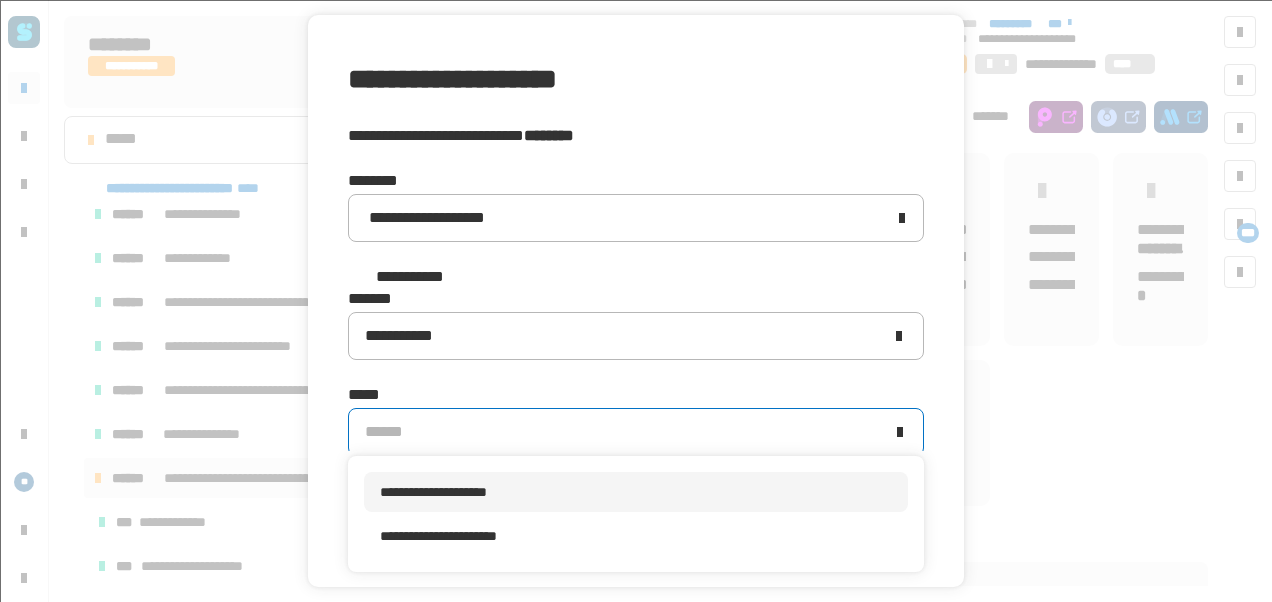 click on "**********" at bounding box center [636, 492] 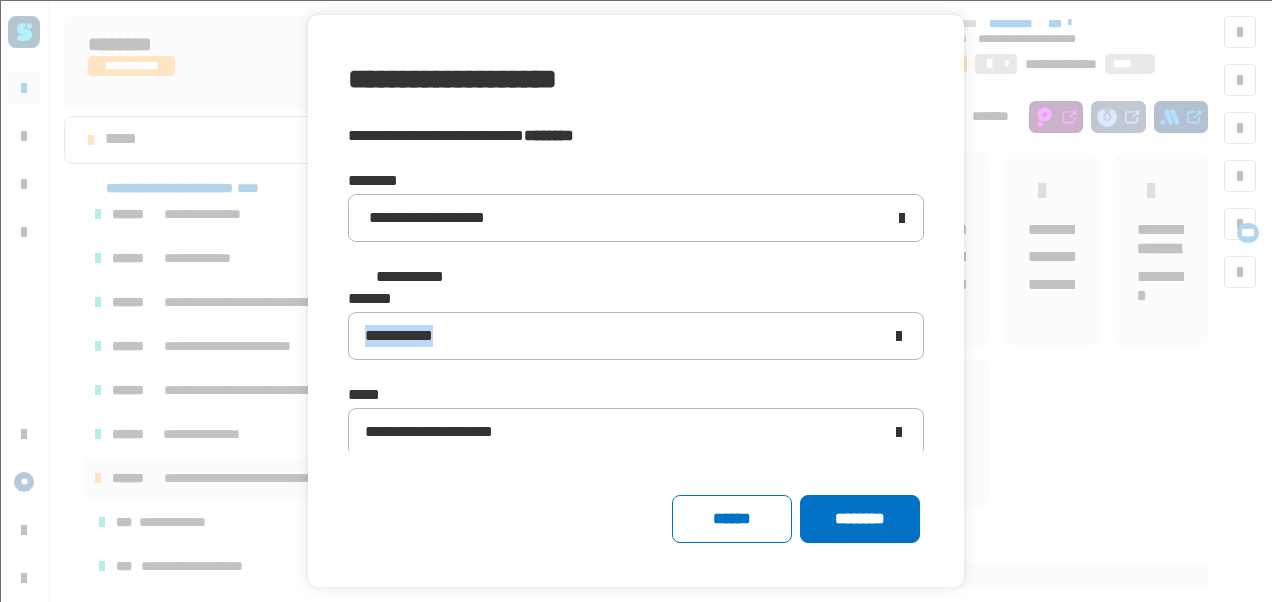 drag, startPoint x: 486, startPoint y: 333, endPoint x: 323, endPoint y: 346, distance: 163.51758 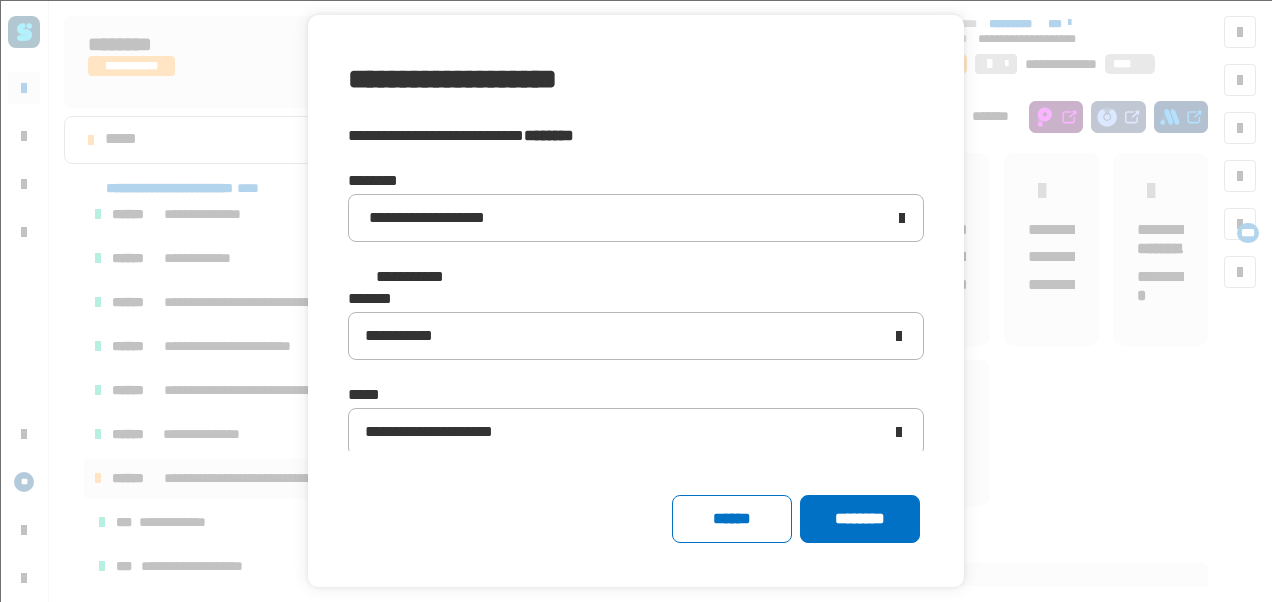 click on "****** ********" 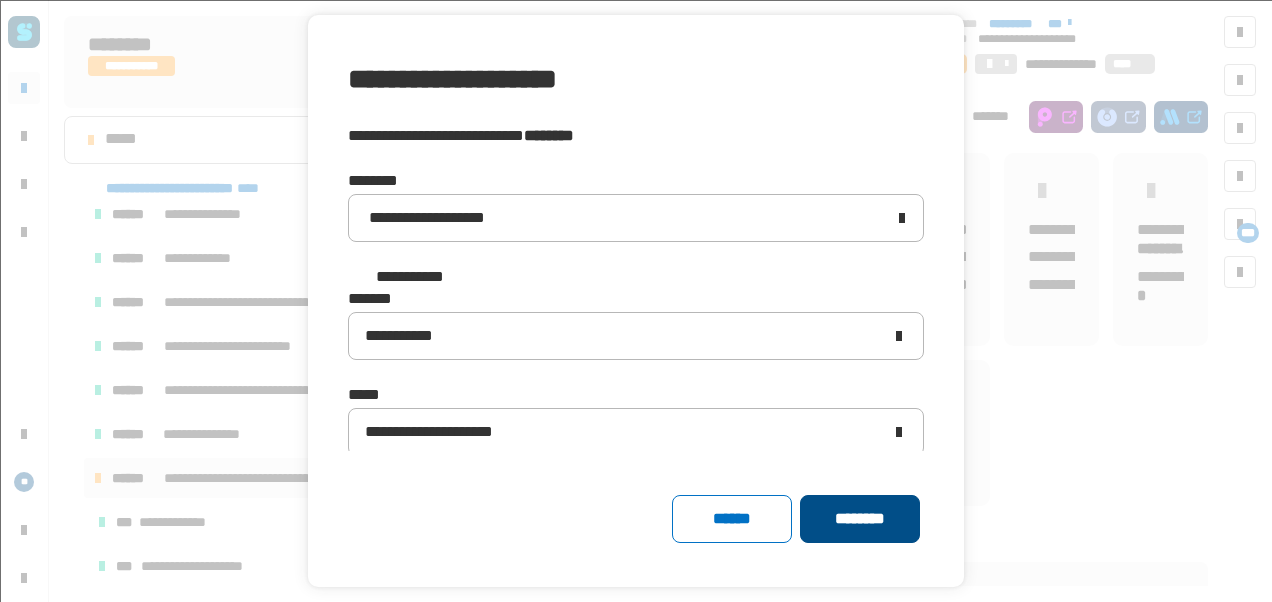click on "********" 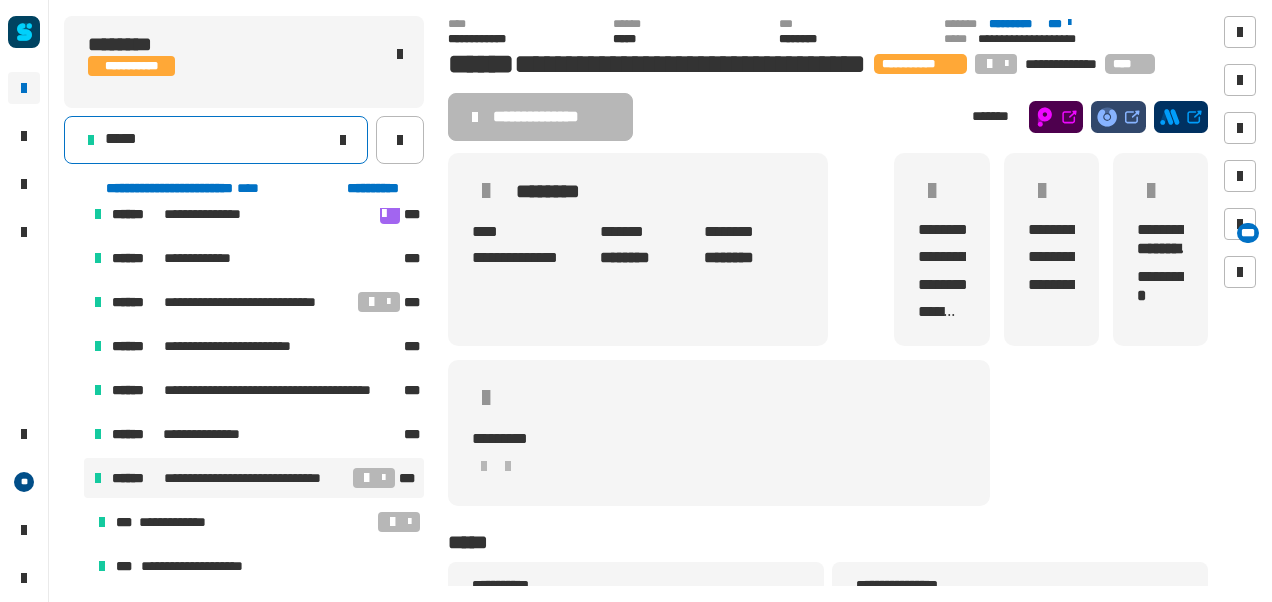click on "*****" 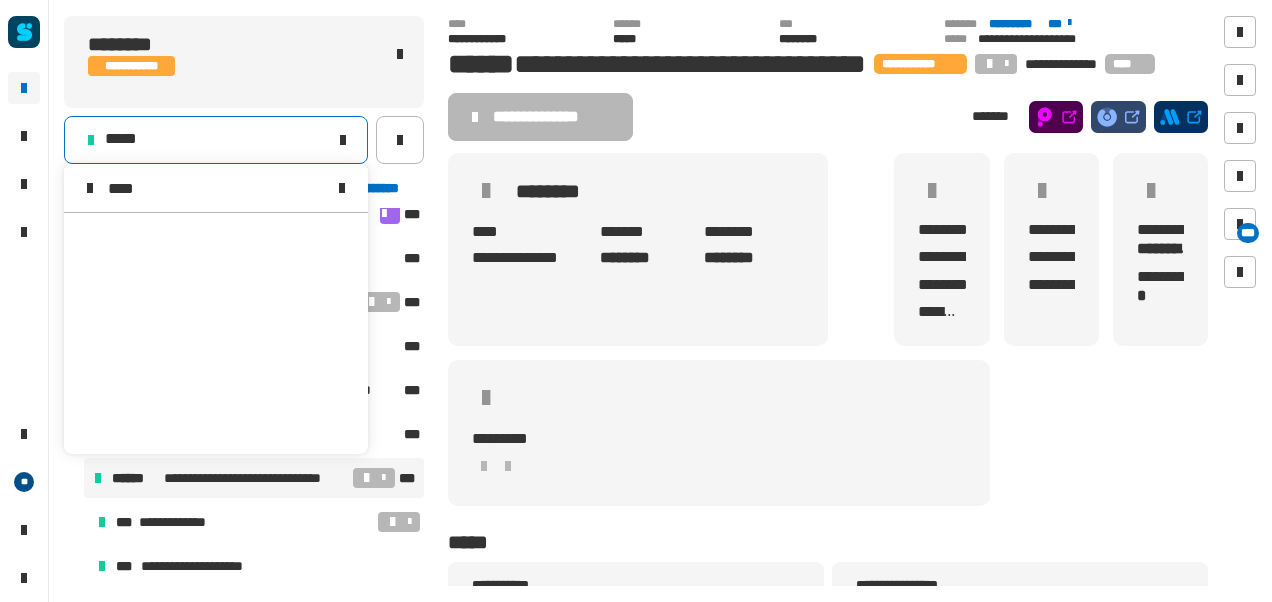 scroll, scrollTop: 0, scrollLeft: 0, axis: both 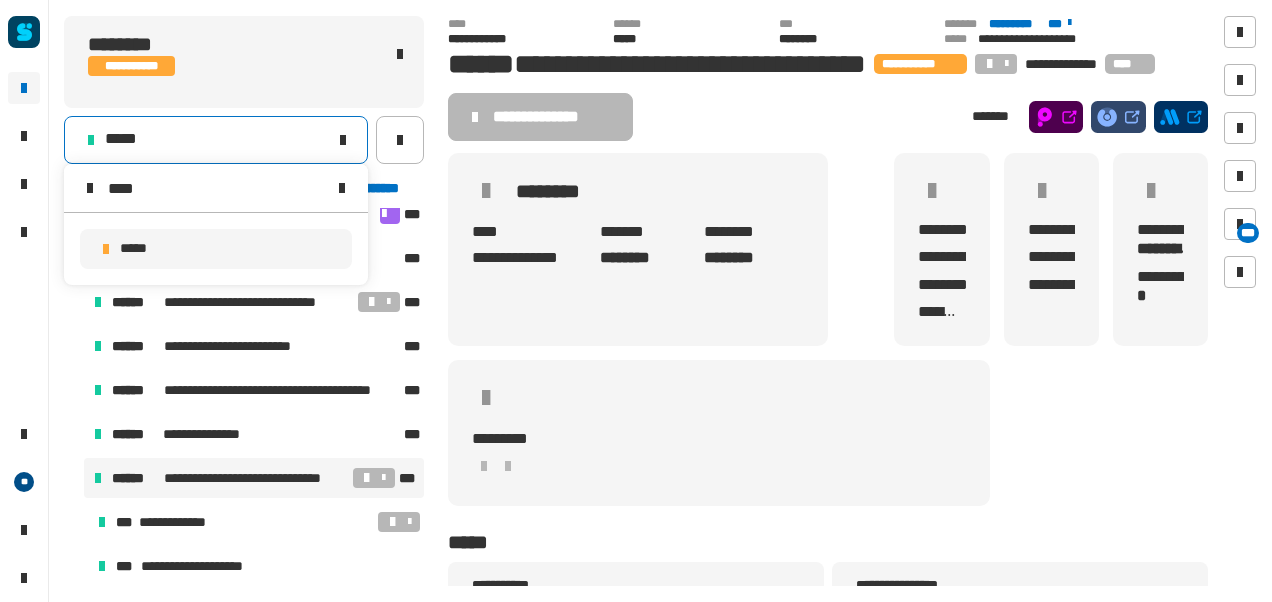 type on "****" 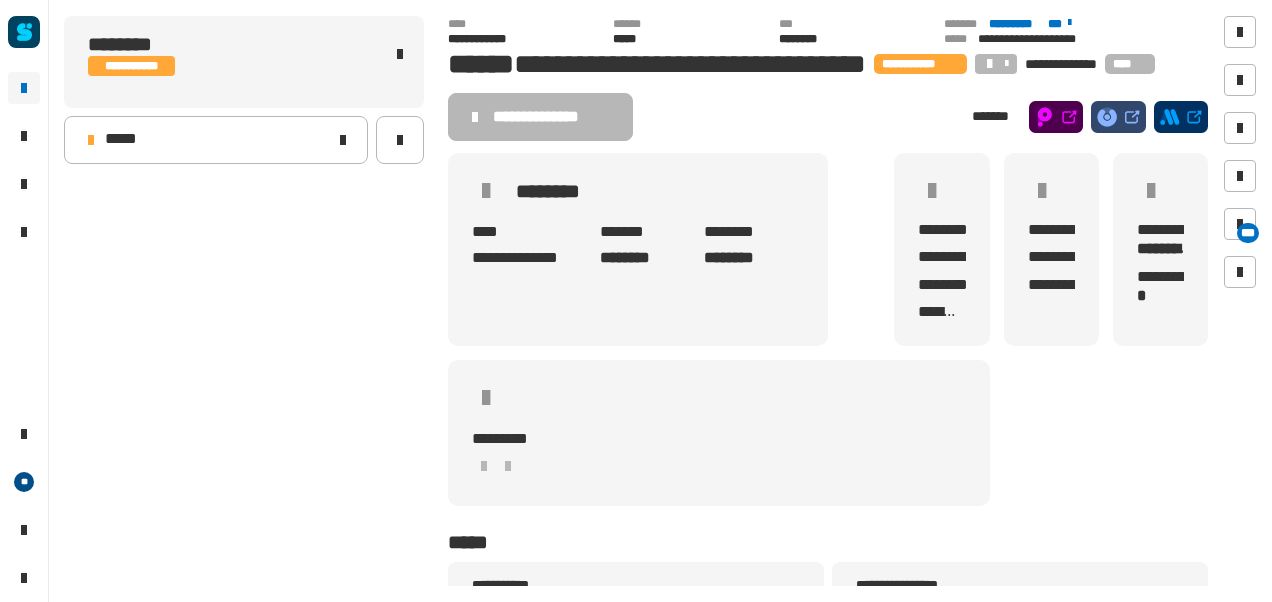 scroll, scrollTop: 0, scrollLeft: 0, axis: both 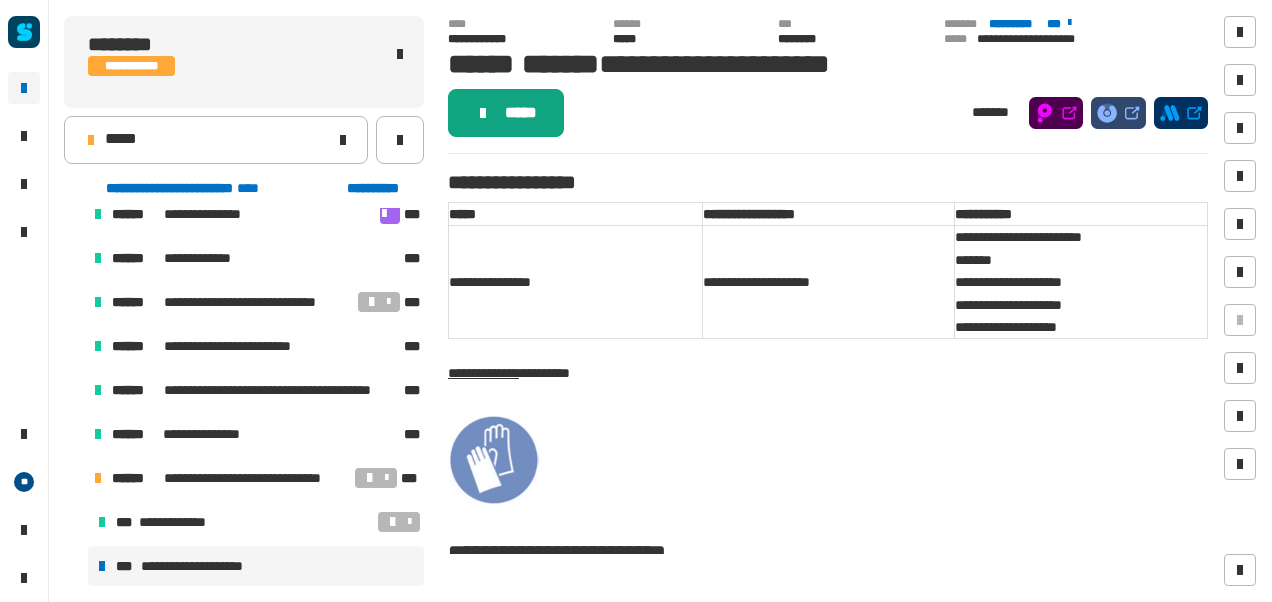 click on "*****" 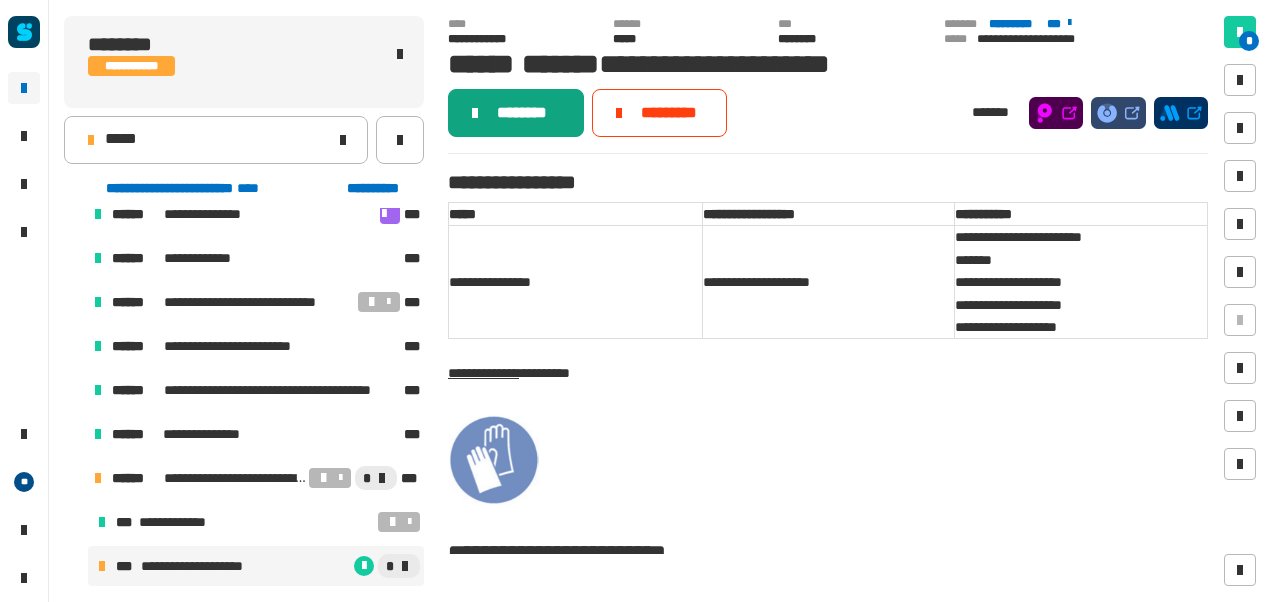 click on "********" 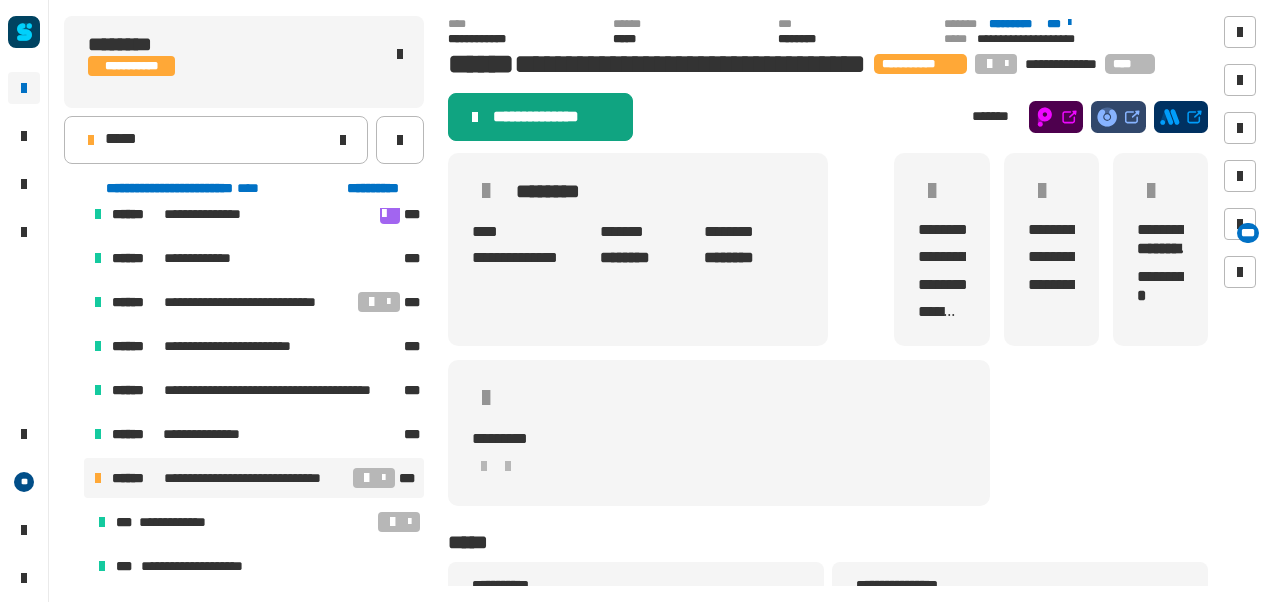 click on "**********" 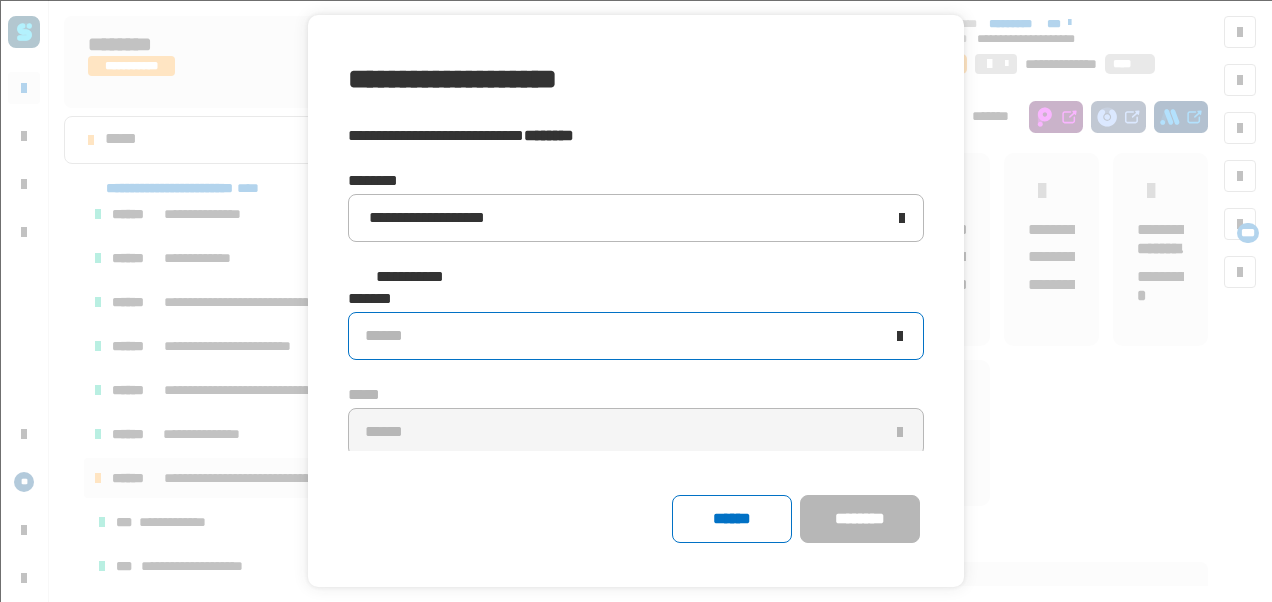 click on "******" 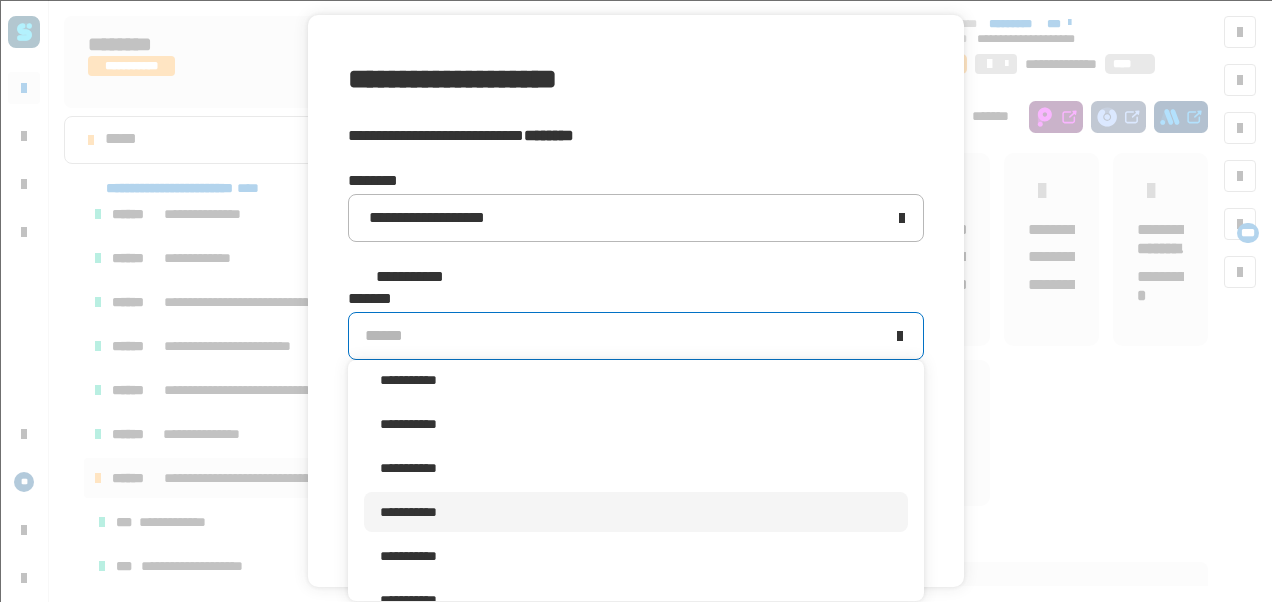 scroll, scrollTop: 14, scrollLeft: 0, axis: vertical 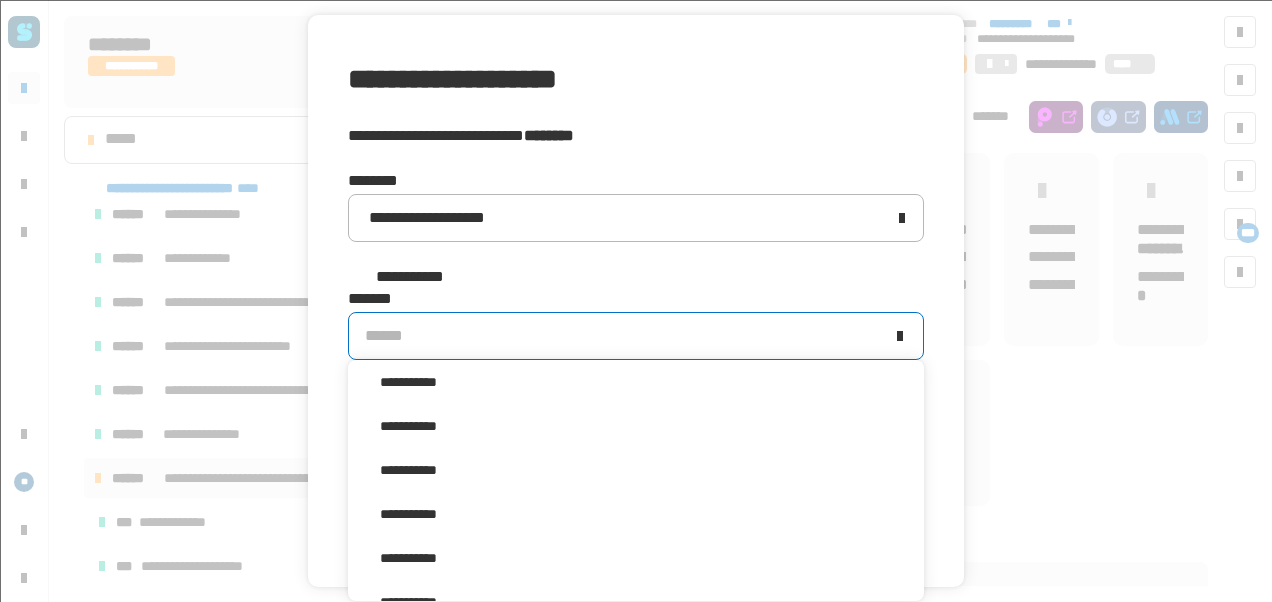 click on "******" 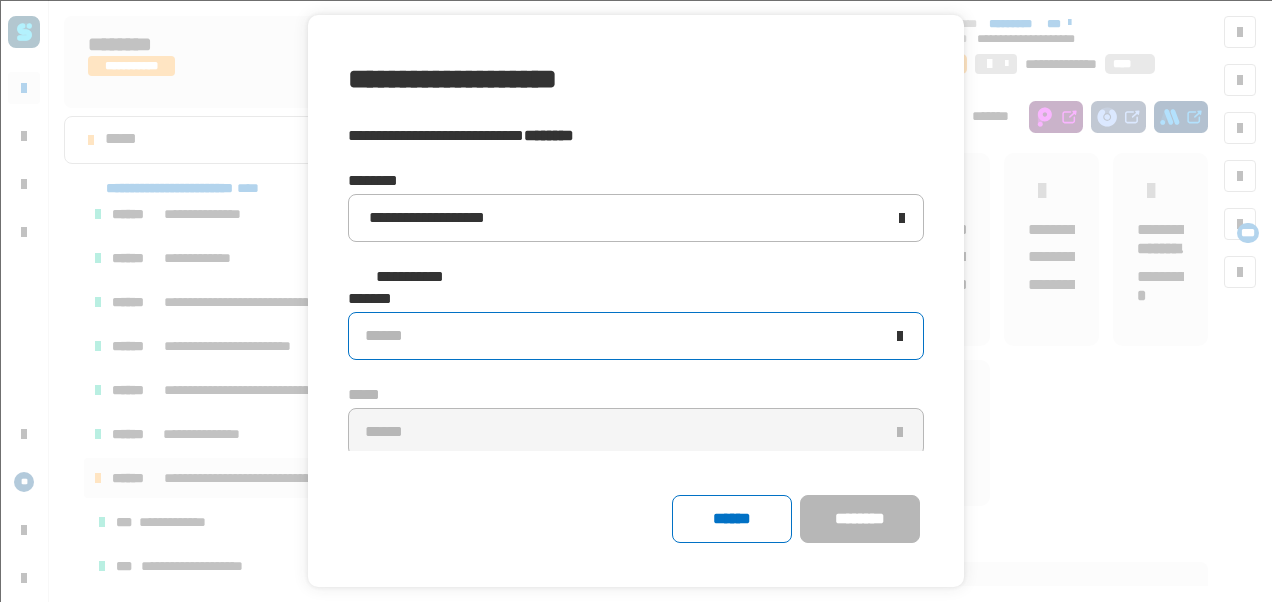 click on "******" 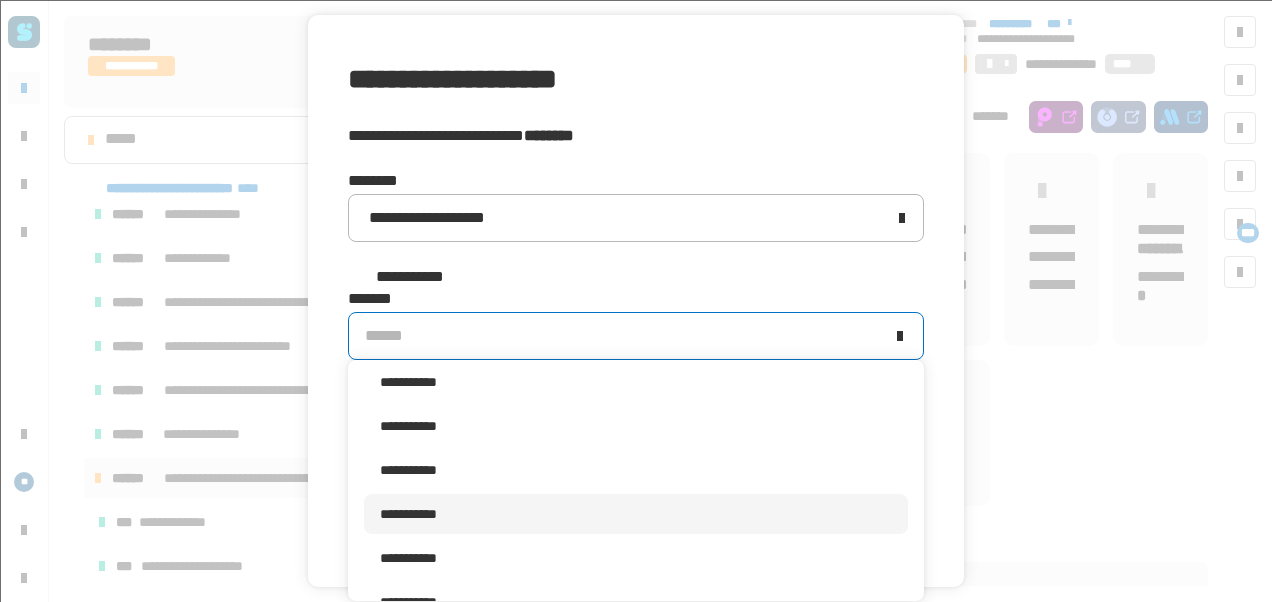 scroll, scrollTop: 15, scrollLeft: 0, axis: vertical 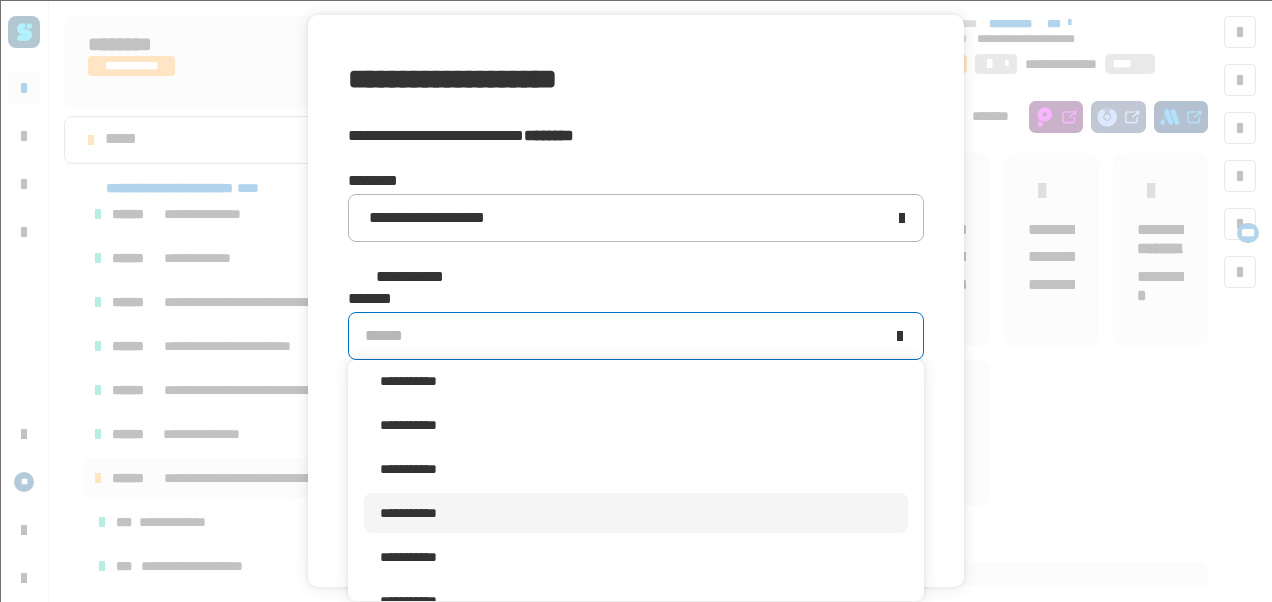 click on "**********" at bounding box center [408, 513] 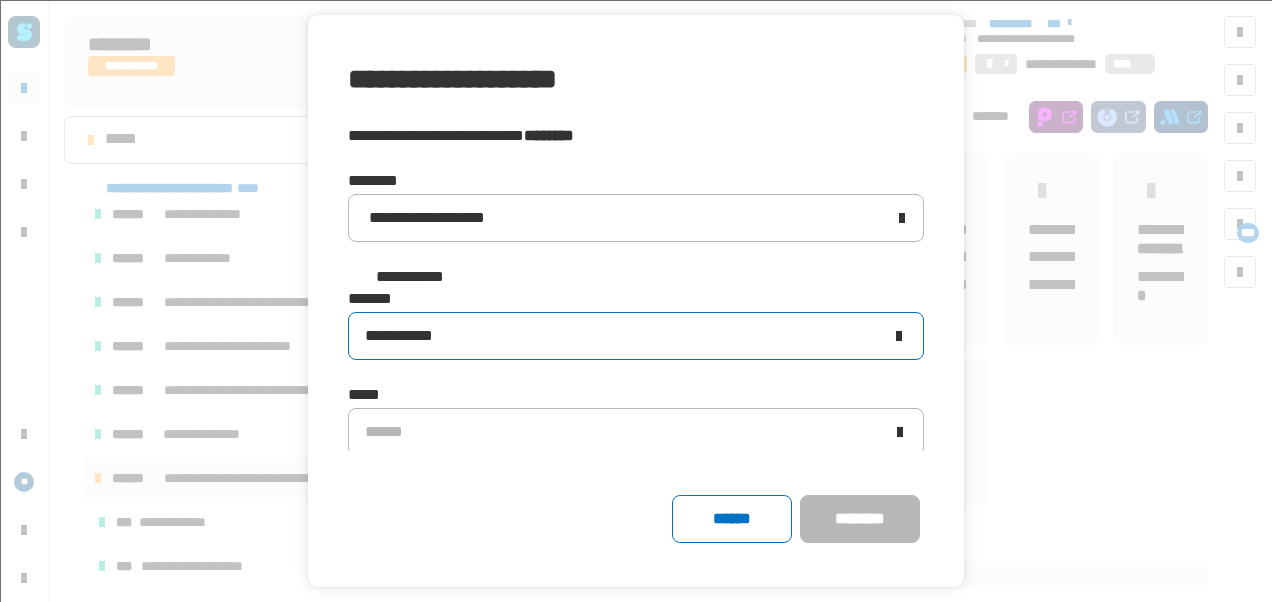 click on "**********" 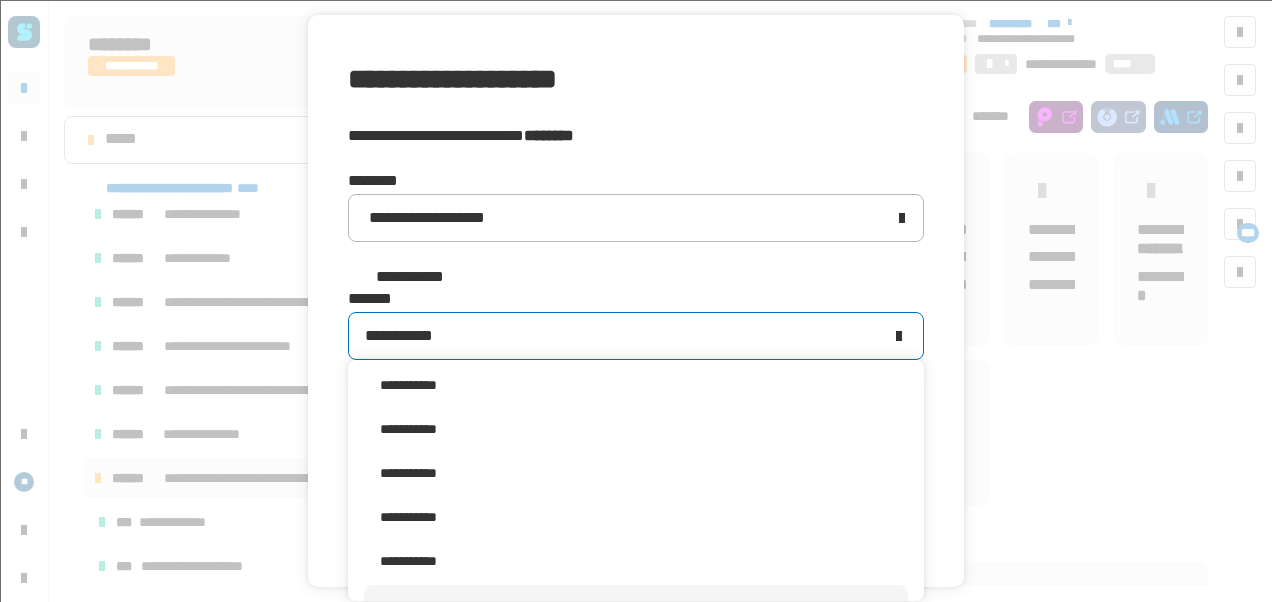 scroll, scrollTop: 437, scrollLeft: 0, axis: vertical 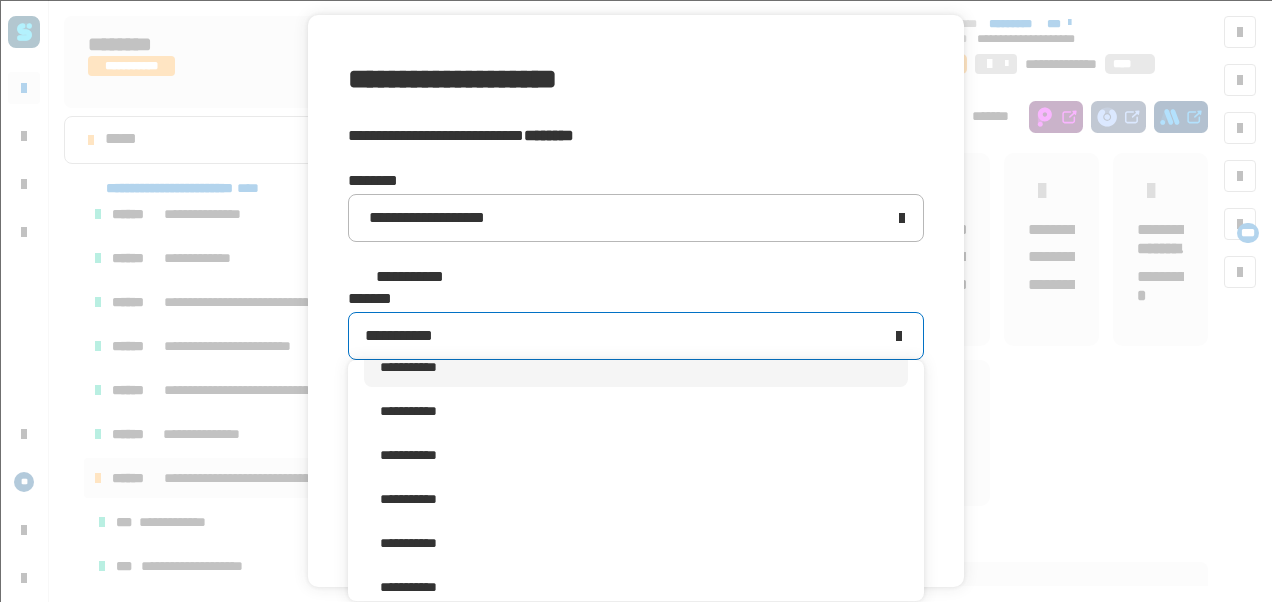click on "**********" at bounding box center [636, 367] 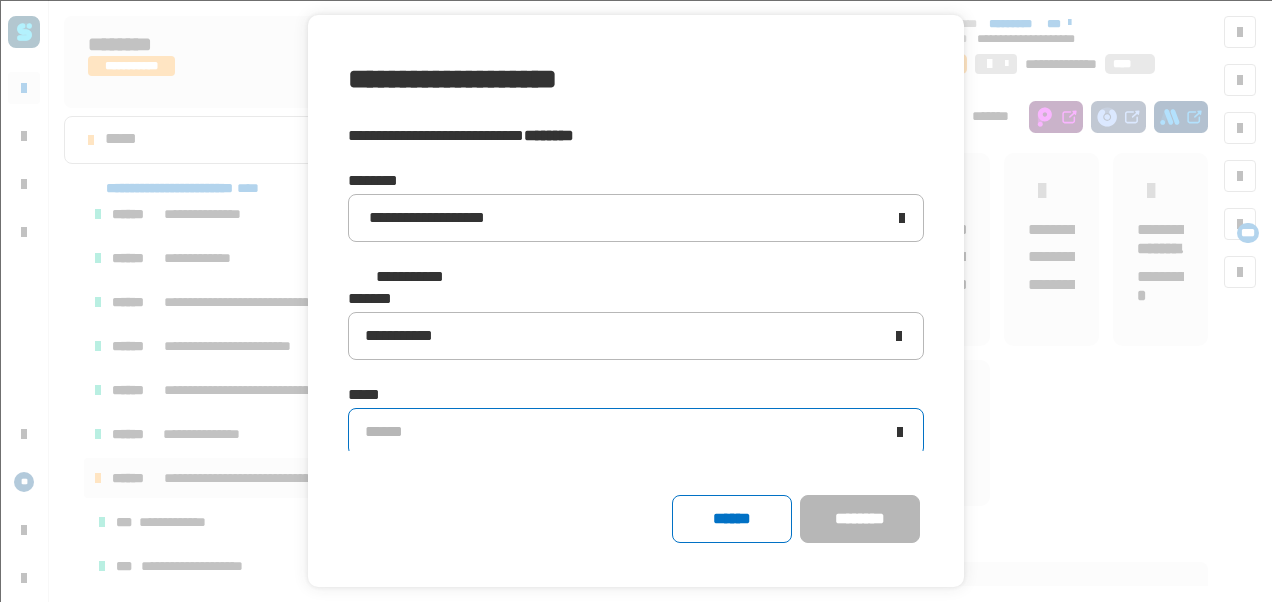 click on "******" 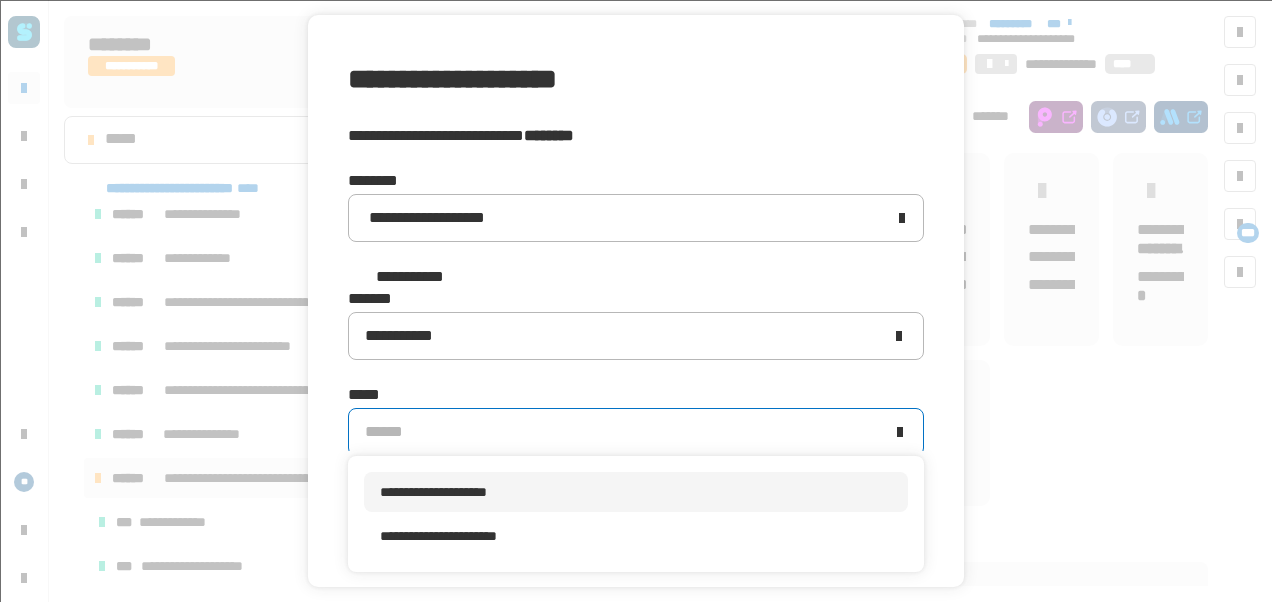 scroll, scrollTop: 0, scrollLeft: 0, axis: both 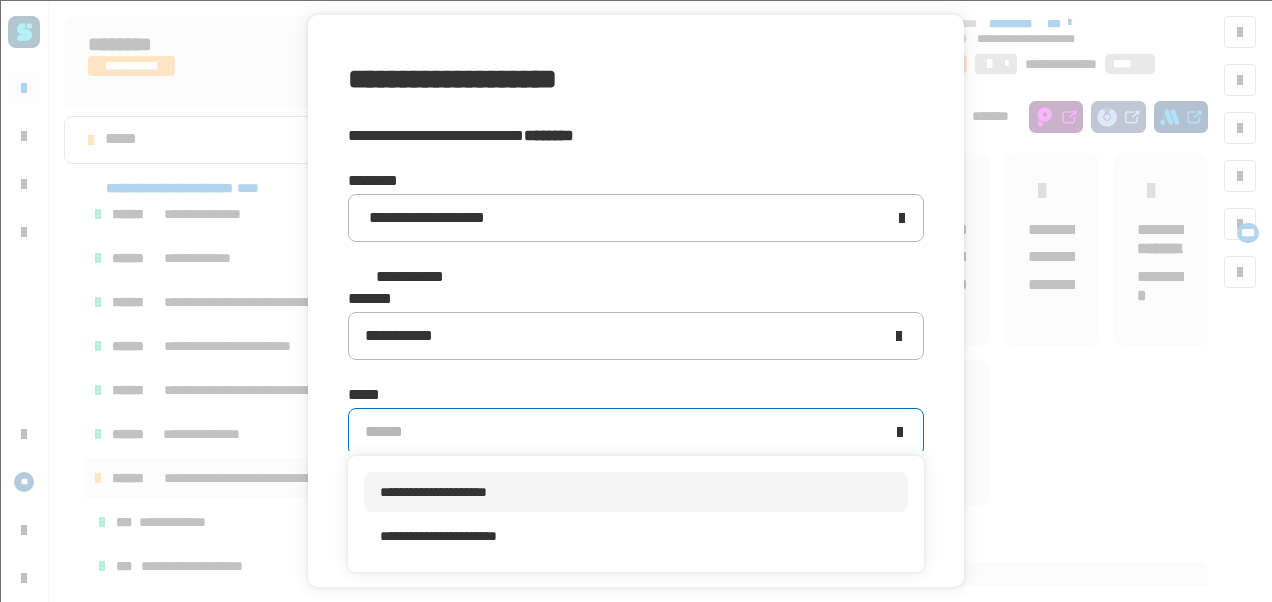 click on "**********" at bounding box center (433, 492) 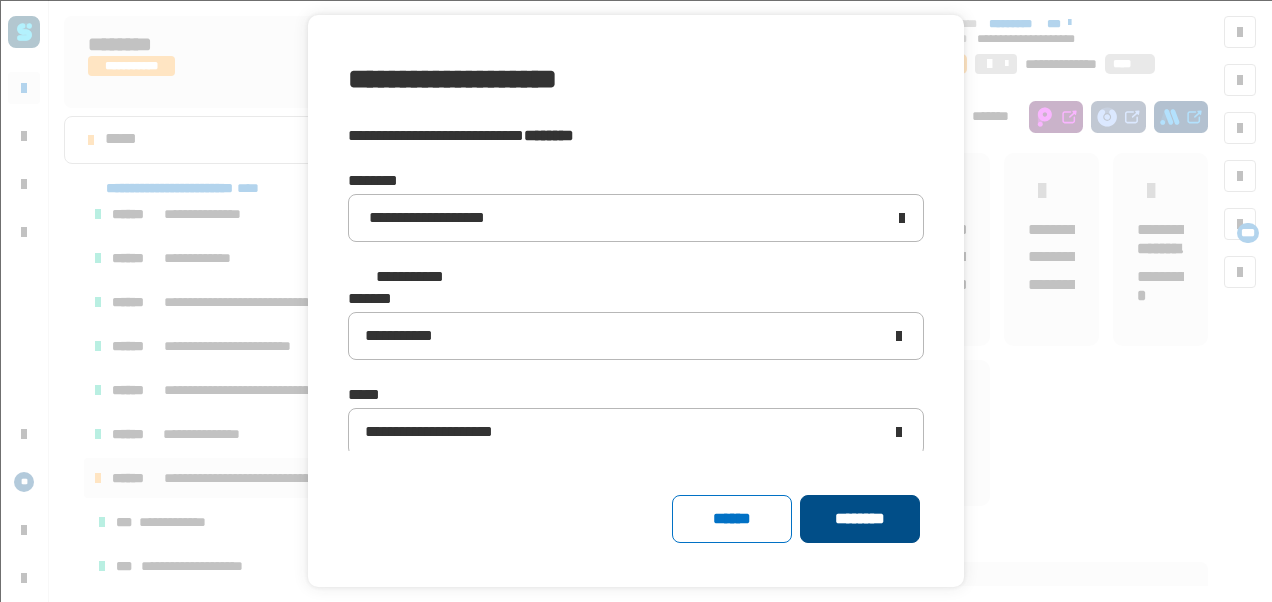 click on "********" 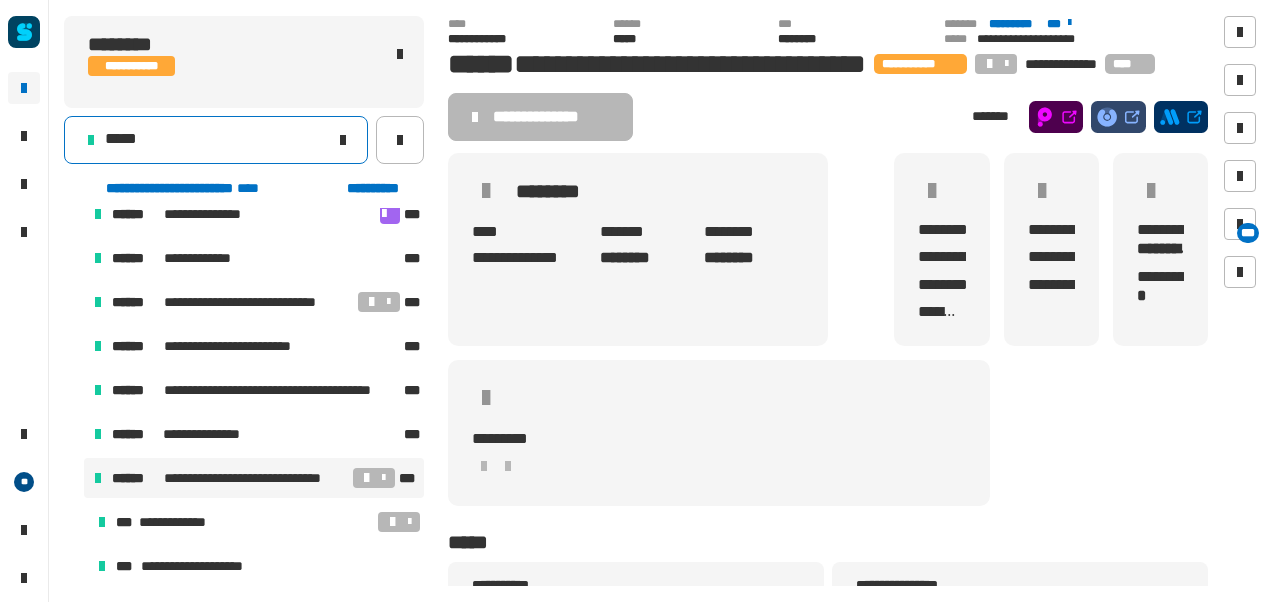 click on "*****" 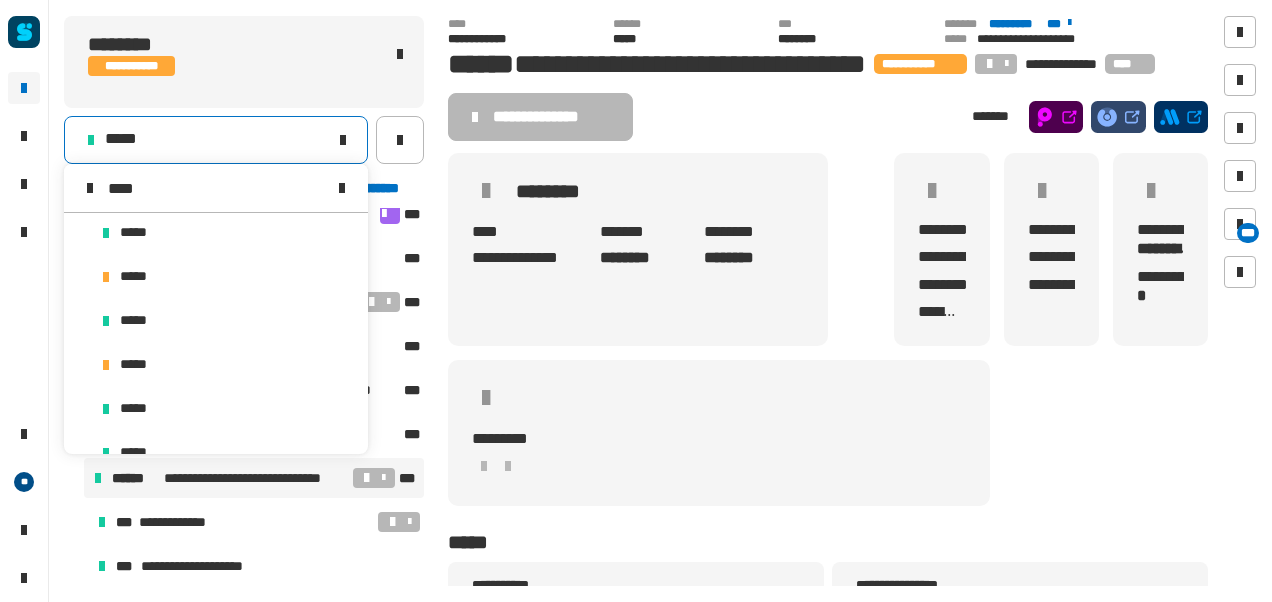 scroll, scrollTop: 0, scrollLeft: 0, axis: both 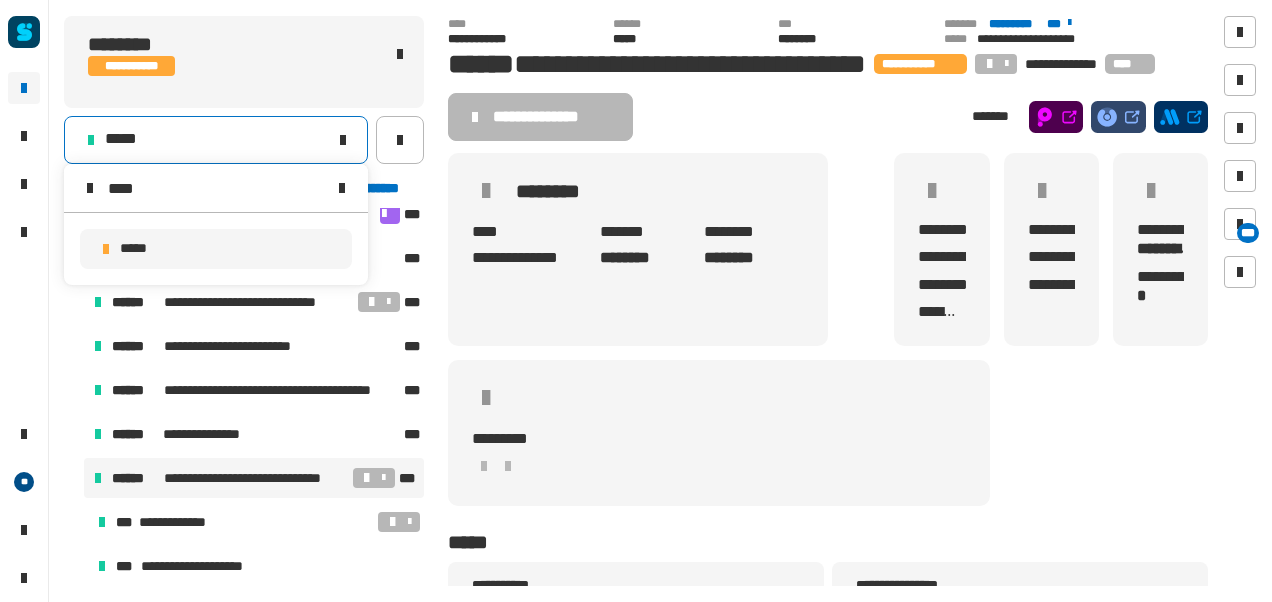 type on "****" 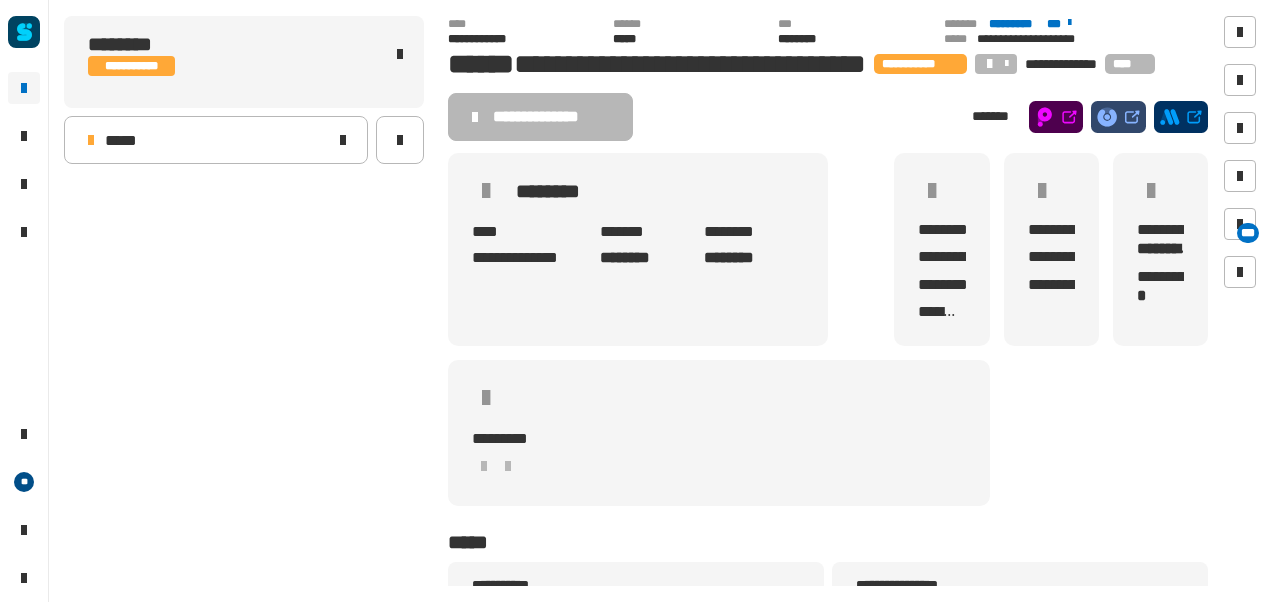 scroll, scrollTop: 0, scrollLeft: 0, axis: both 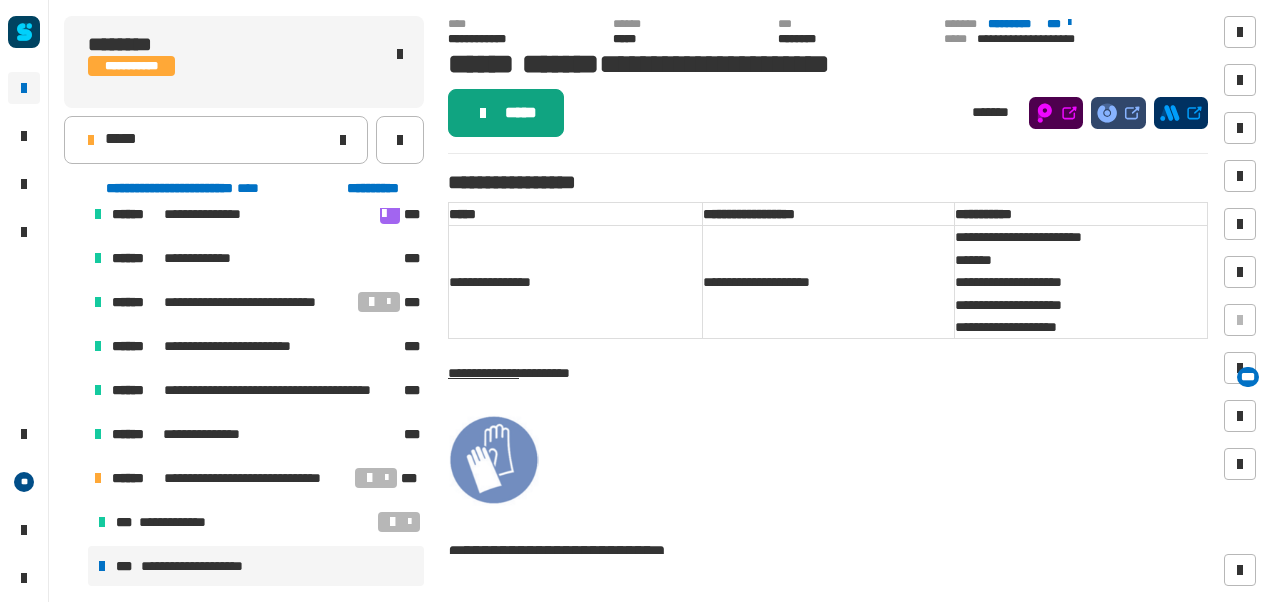 click on "*****" 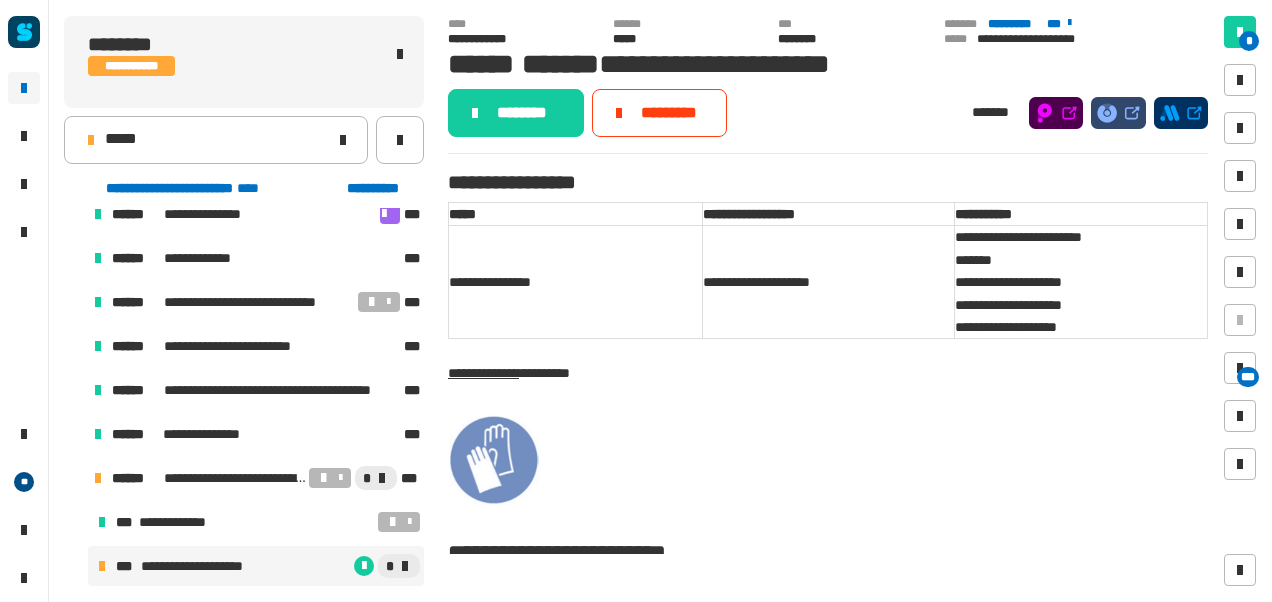 click on "********" 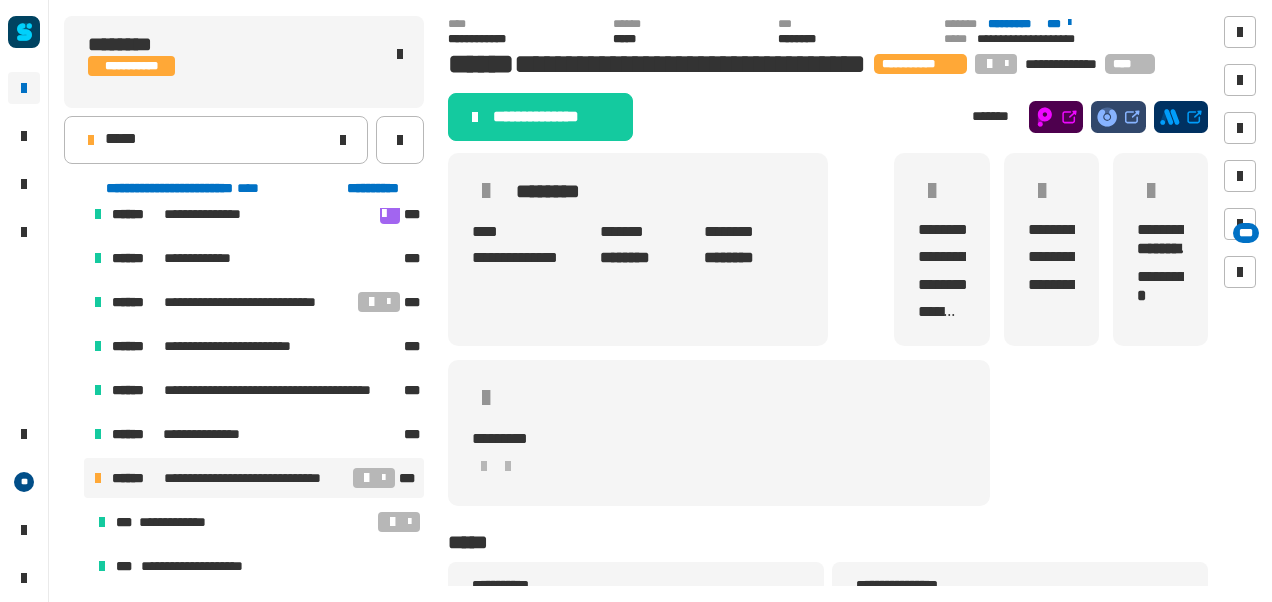 click on "**********" 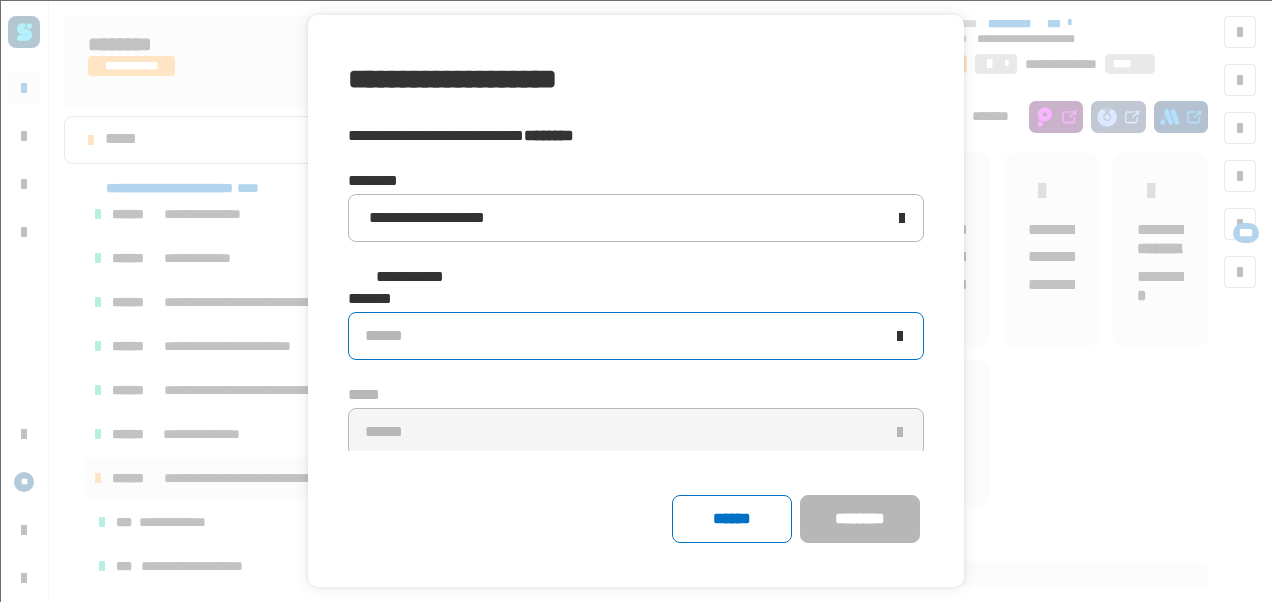 click on "******" 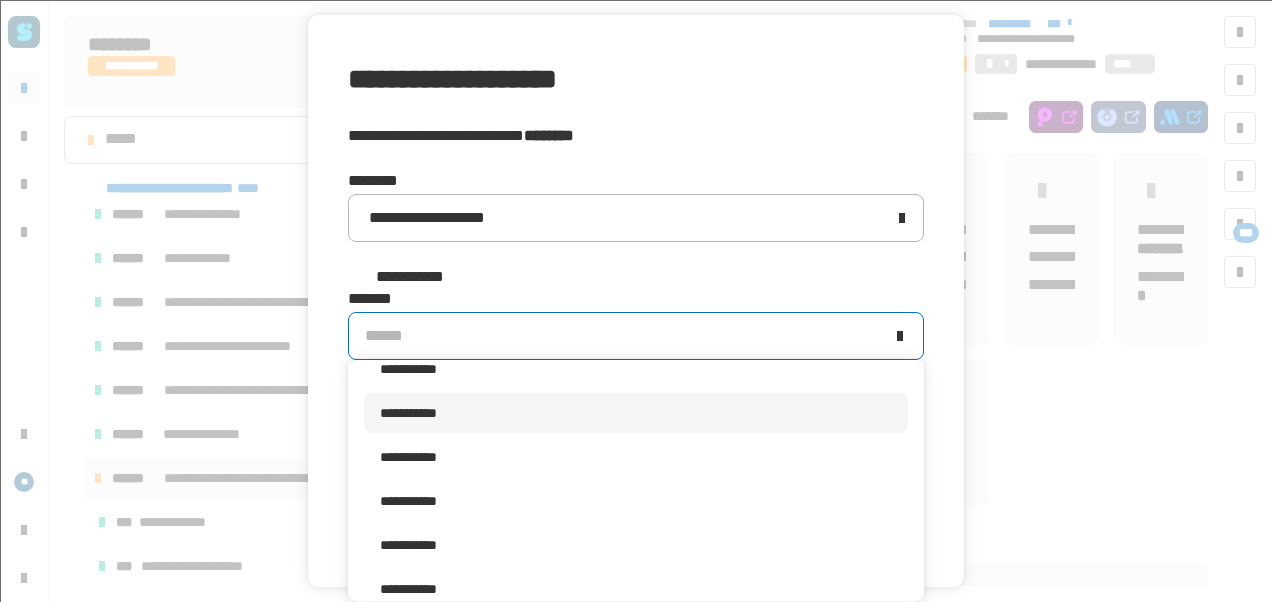 scroll, scrollTop: 319, scrollLeft: 0, axis: vertical 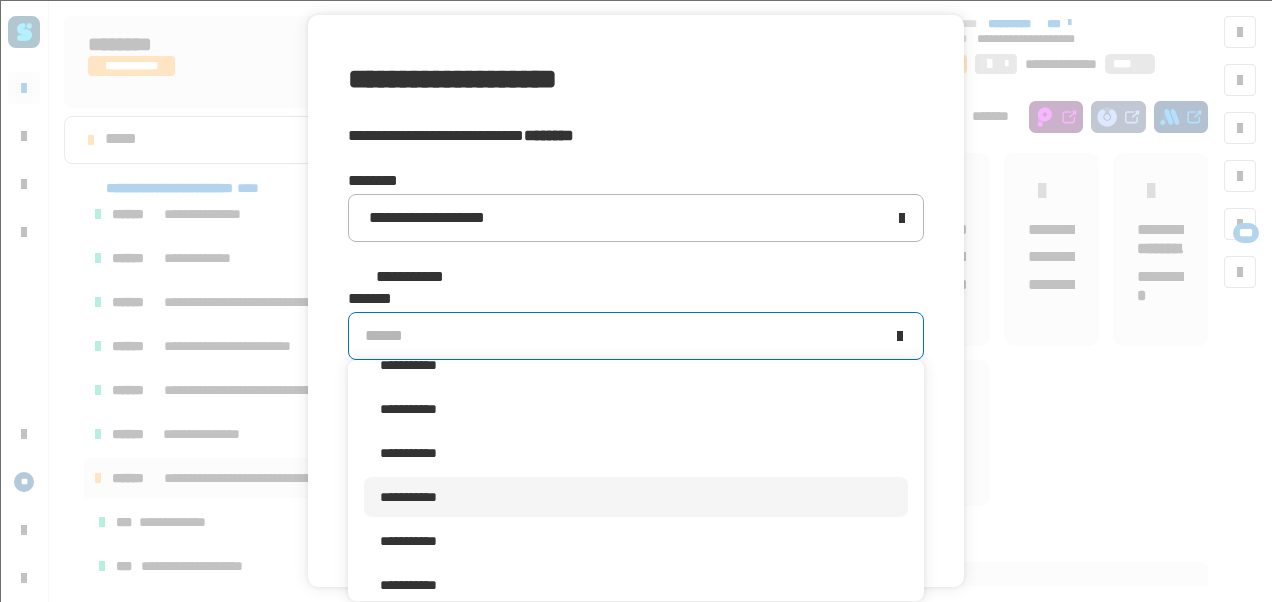 click on "**********" at bounding box center (408, 497) 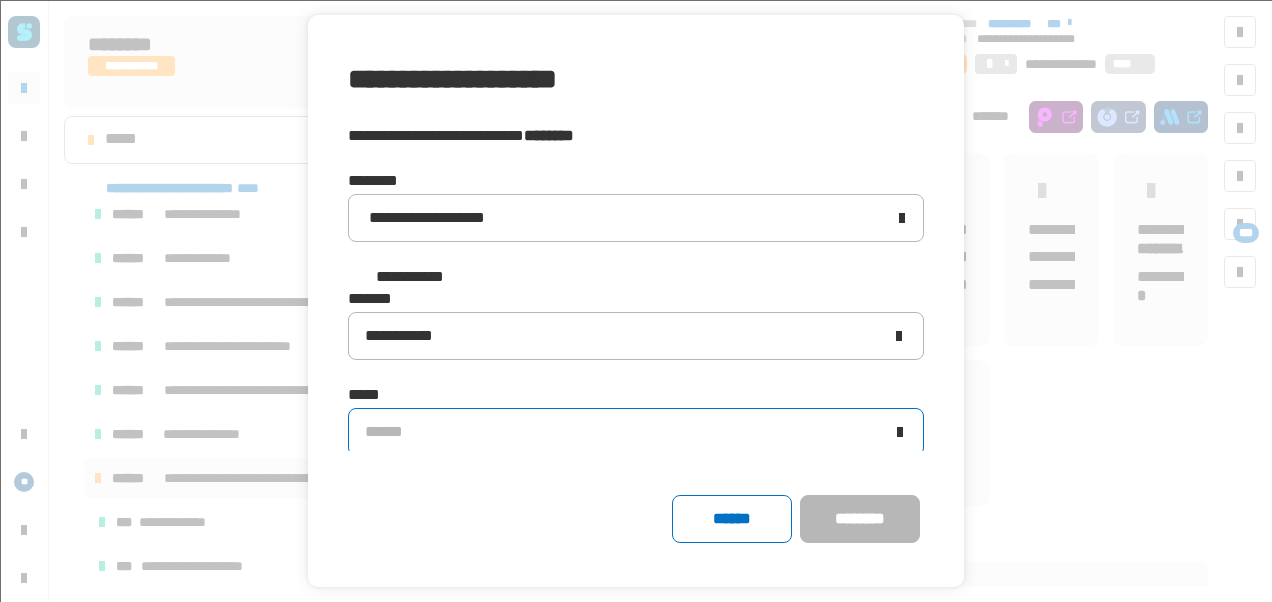 click on "******" 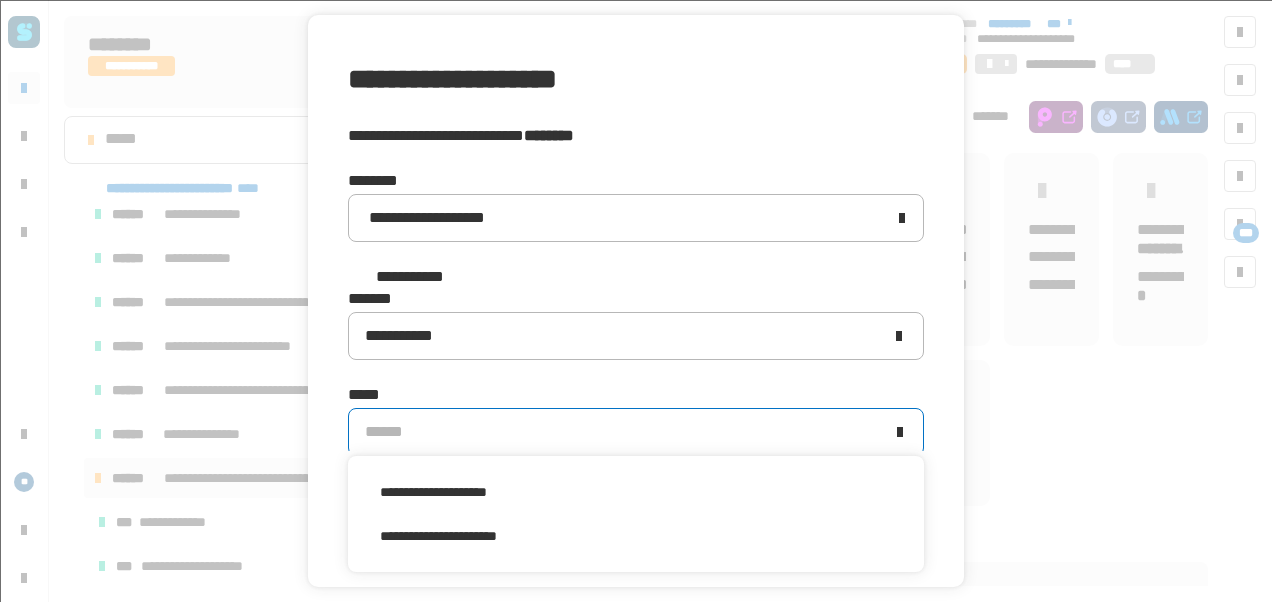 scroll, scrollTop: 0, scrollLeft: 0, axis: both 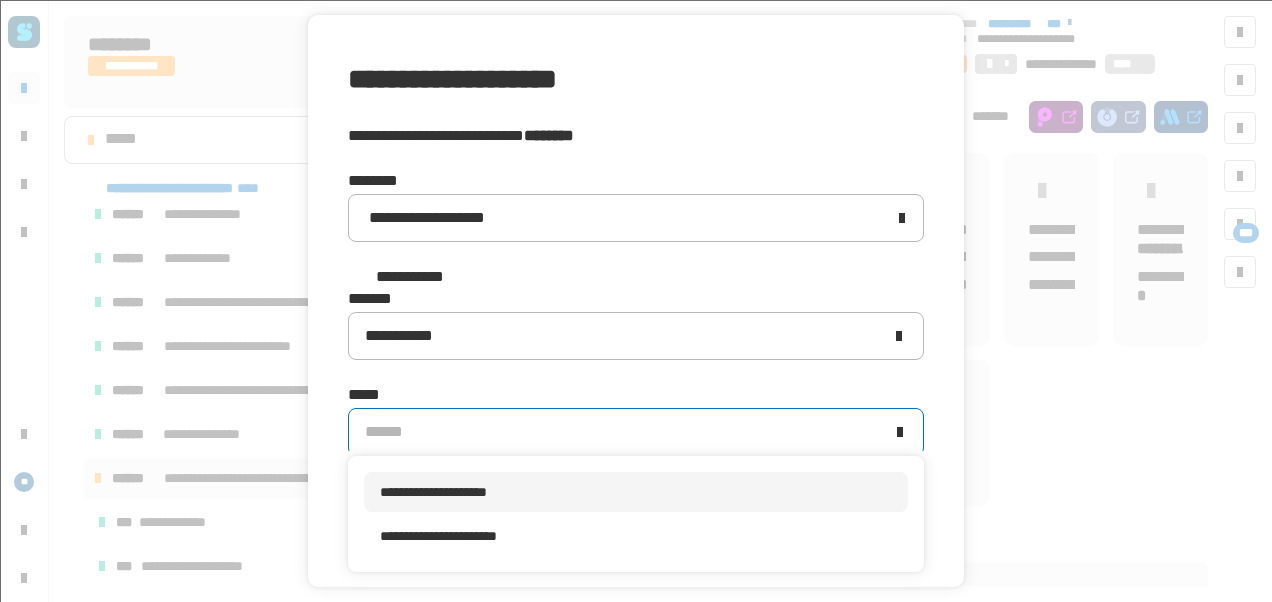 click on "**********" at bounding box center [636, 492] 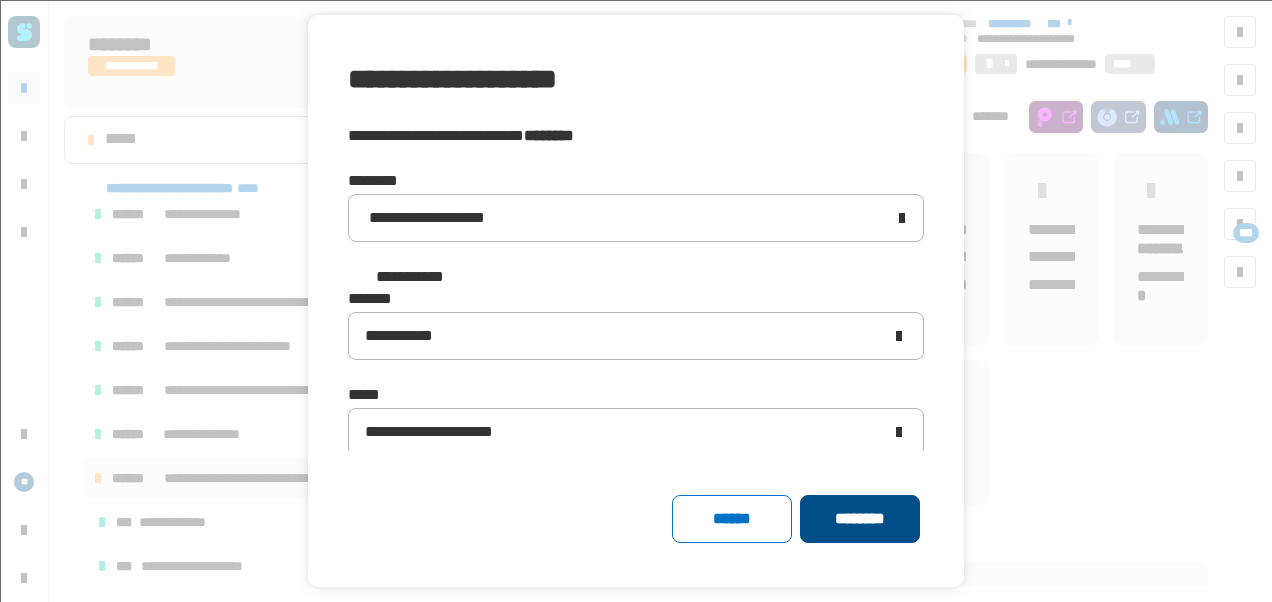 click on "********" 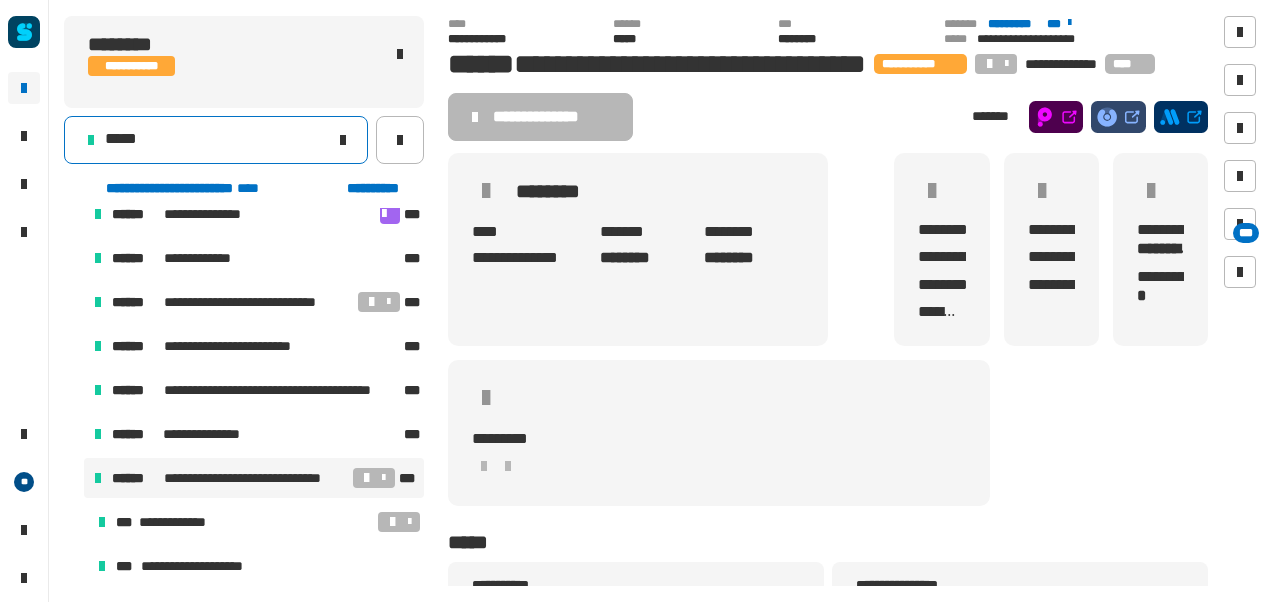click on "*****" 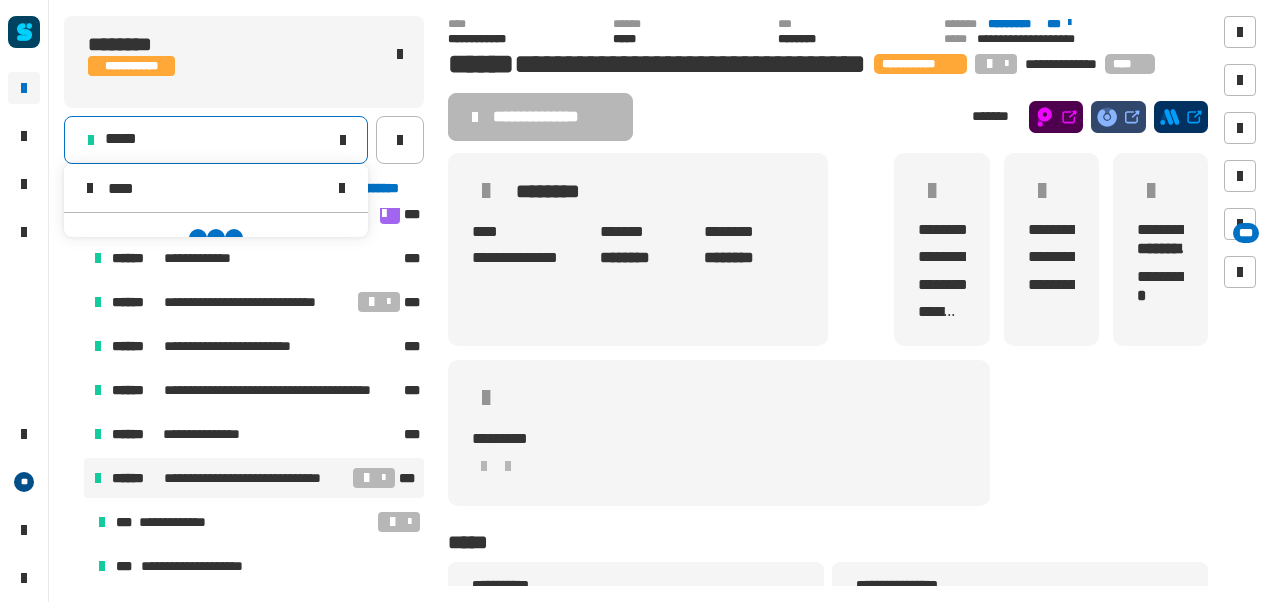 scroll, scrollTop: 0, scrollLeft: 0, axis: both 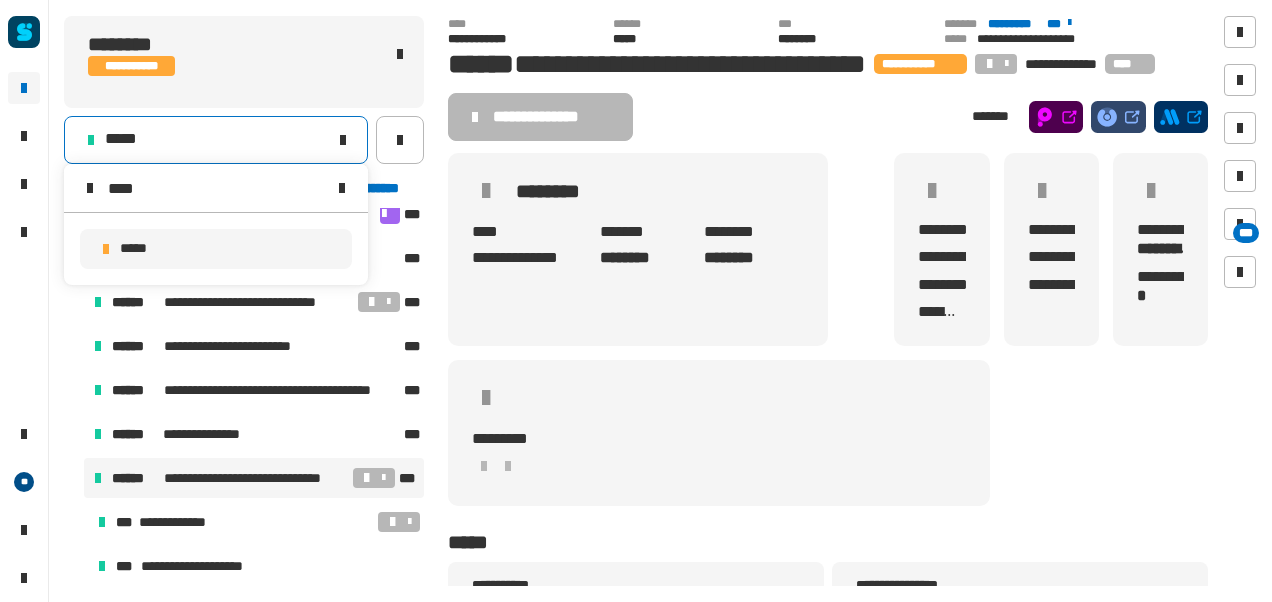 type on "****" 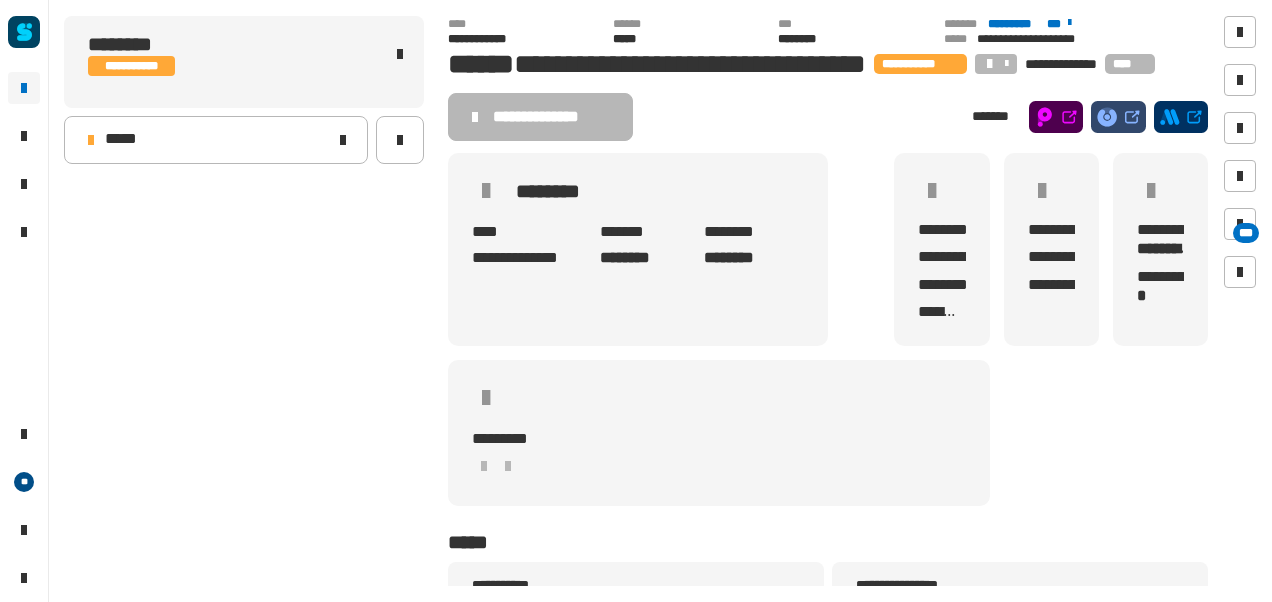 scroll, scrollTop: 0, scrollLeft: 0, axis: both 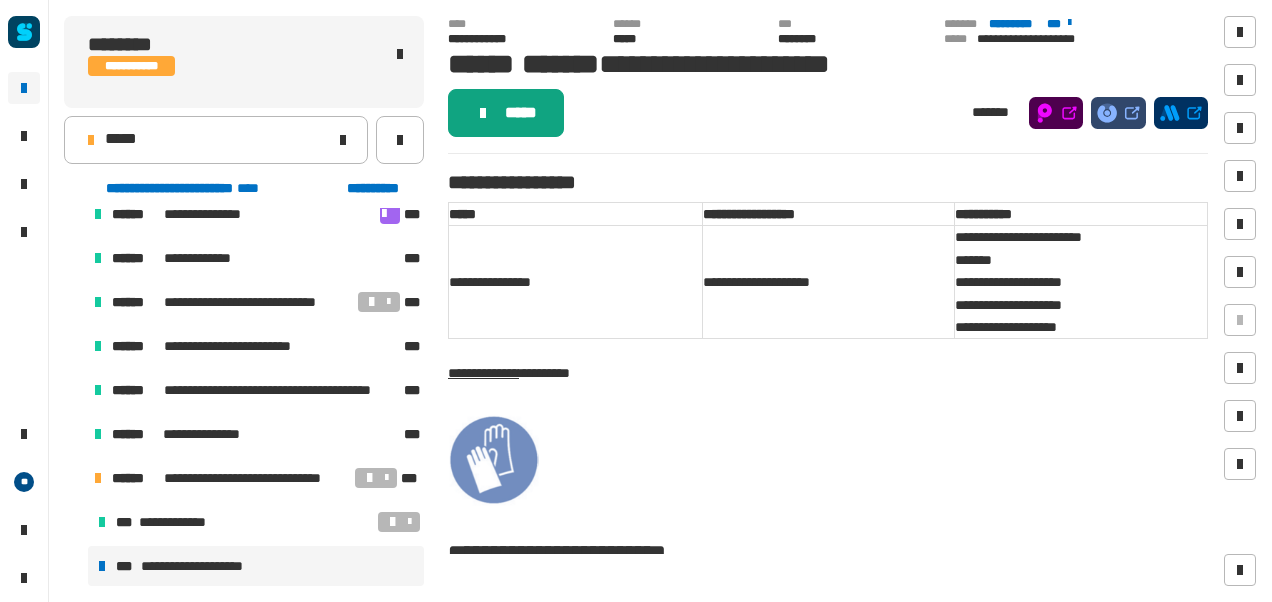 click on "*****" 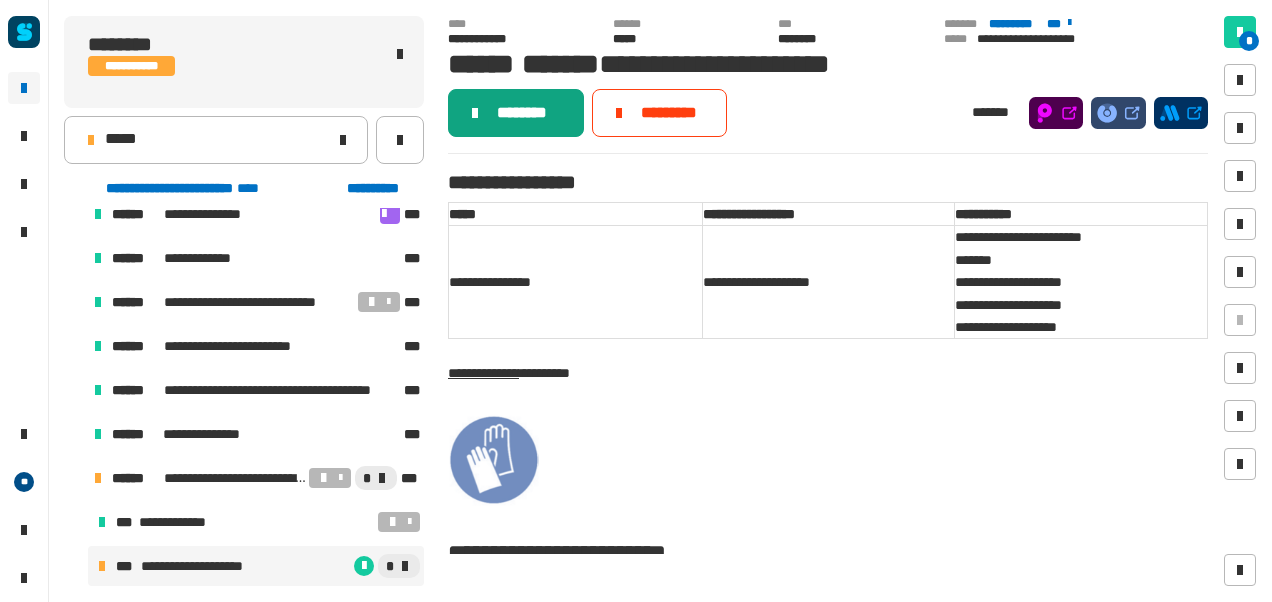 click on "********" 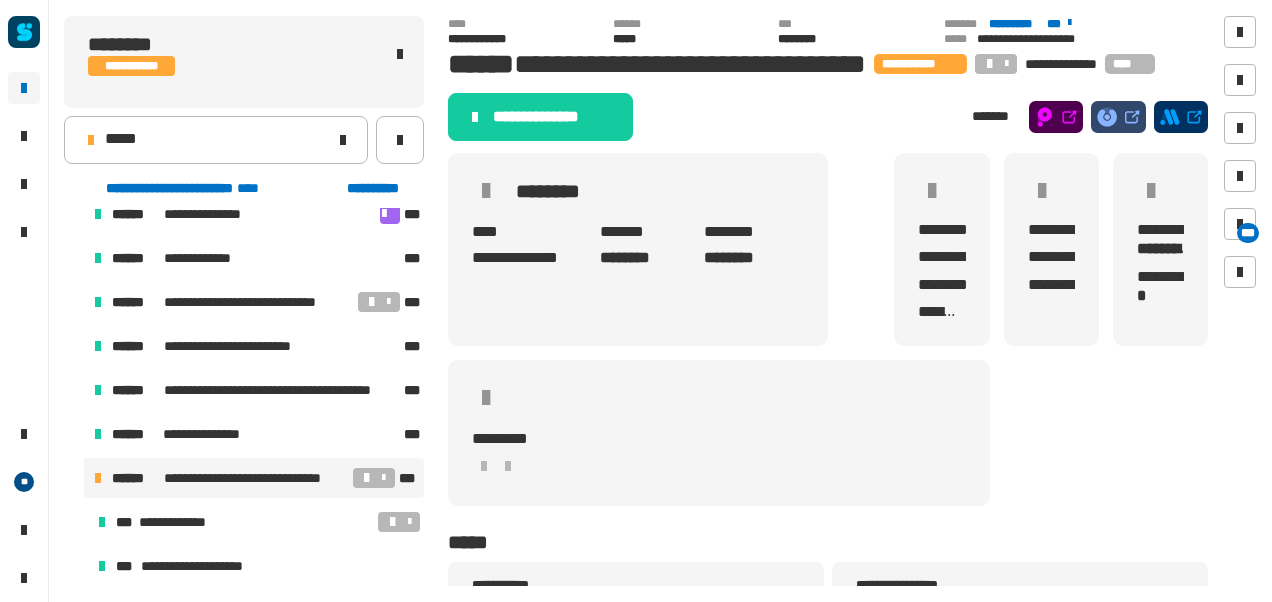 click on "**********" 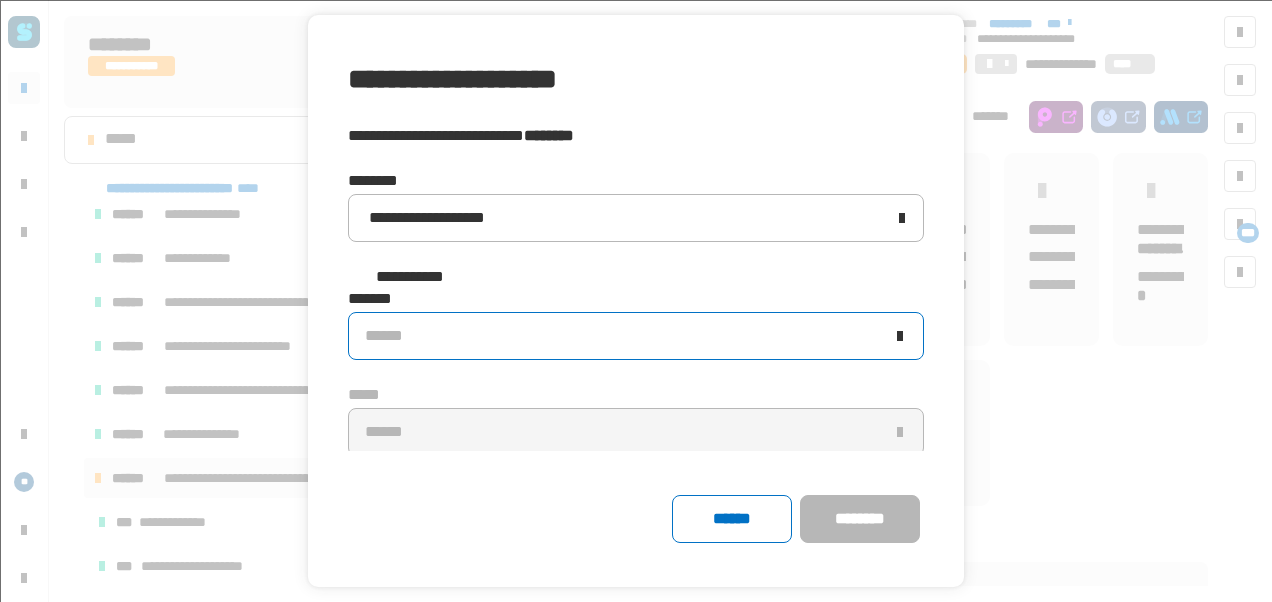 click on "******" 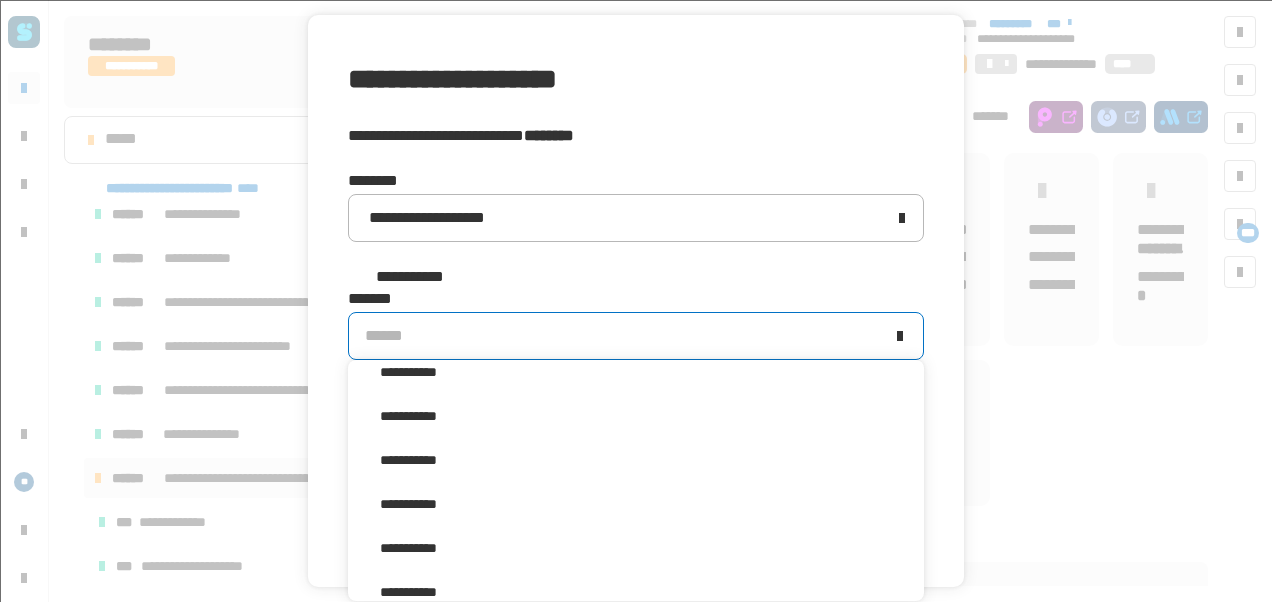 scroll, scrollTop: 361, scrollLeft: 0, axis: vertical 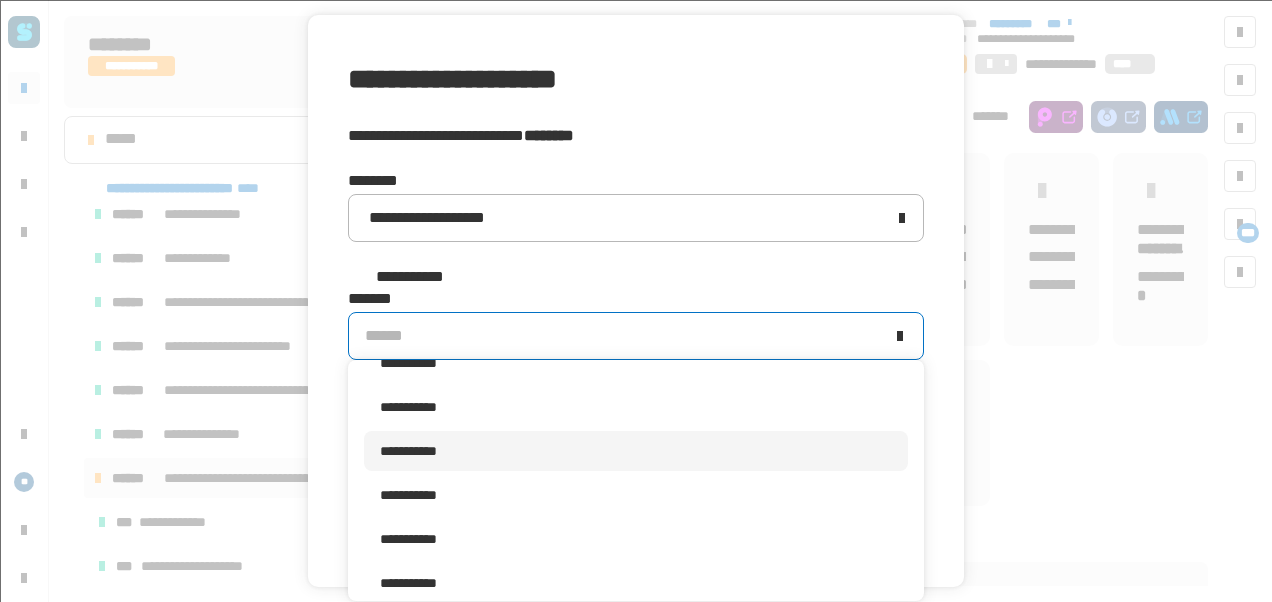 click on "**********" at bounding box center [408, 451] 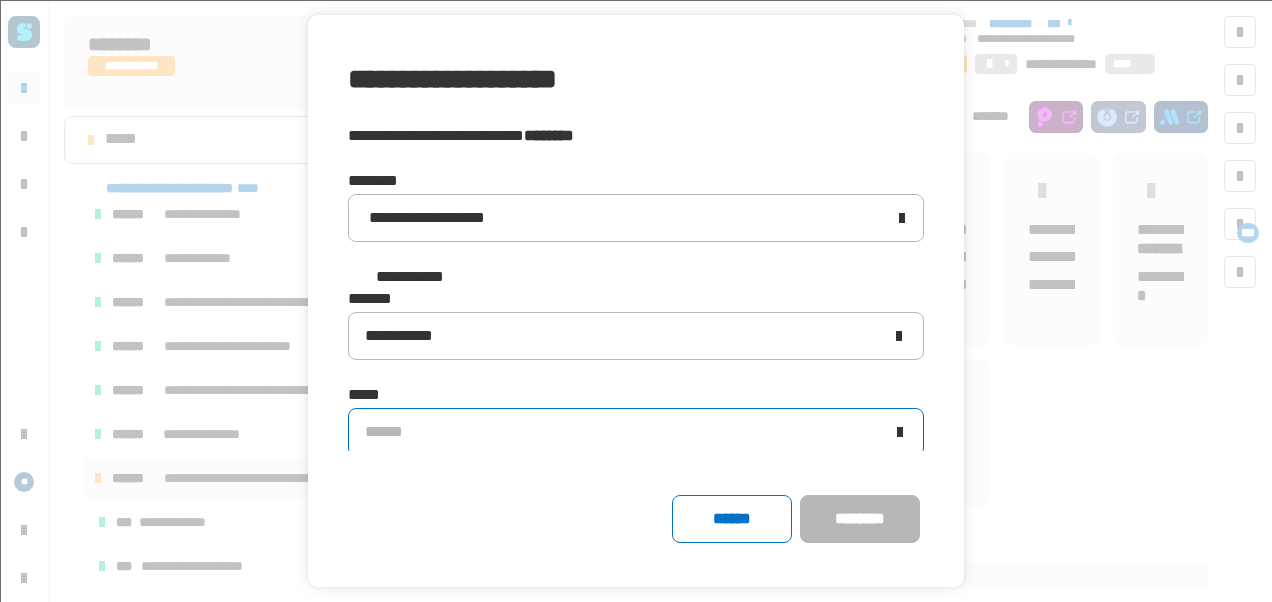click on "******" 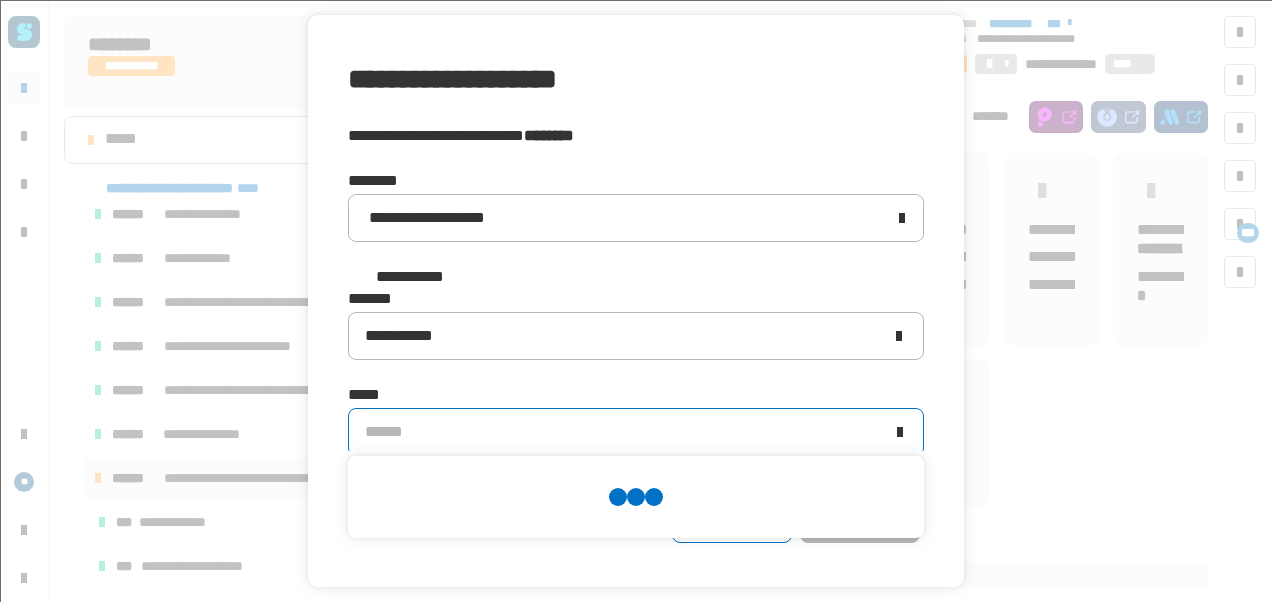 scroll, scrollTop: 0, scrollLeft: 0, axis: both 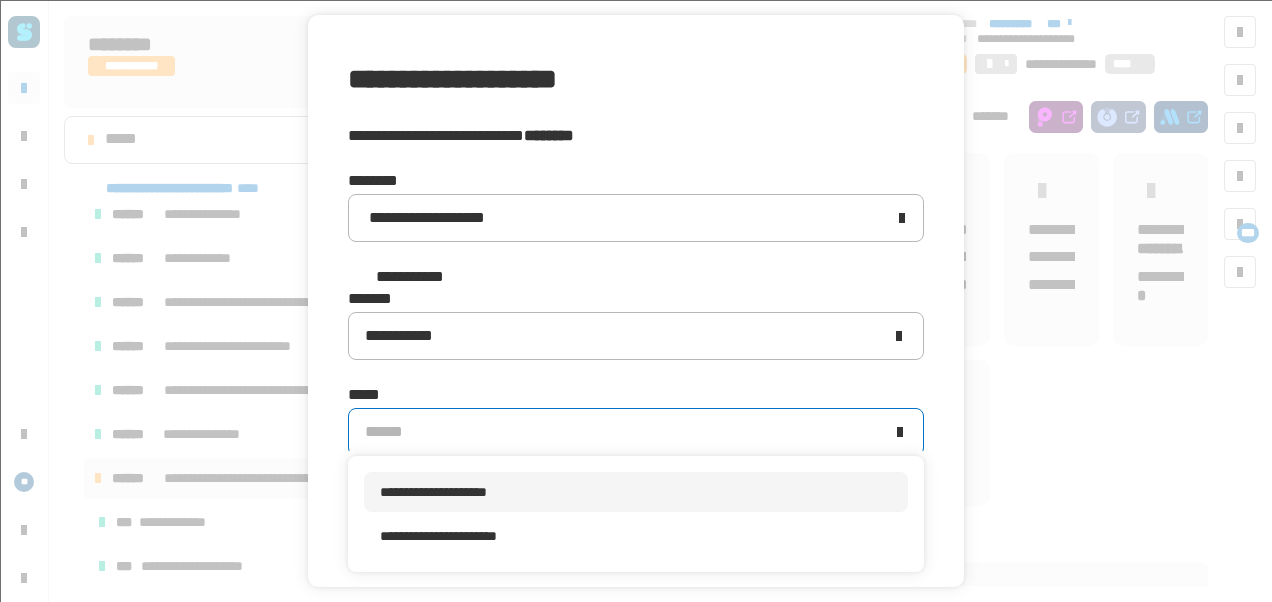 click on "**********" at bounding box center (433, 492) 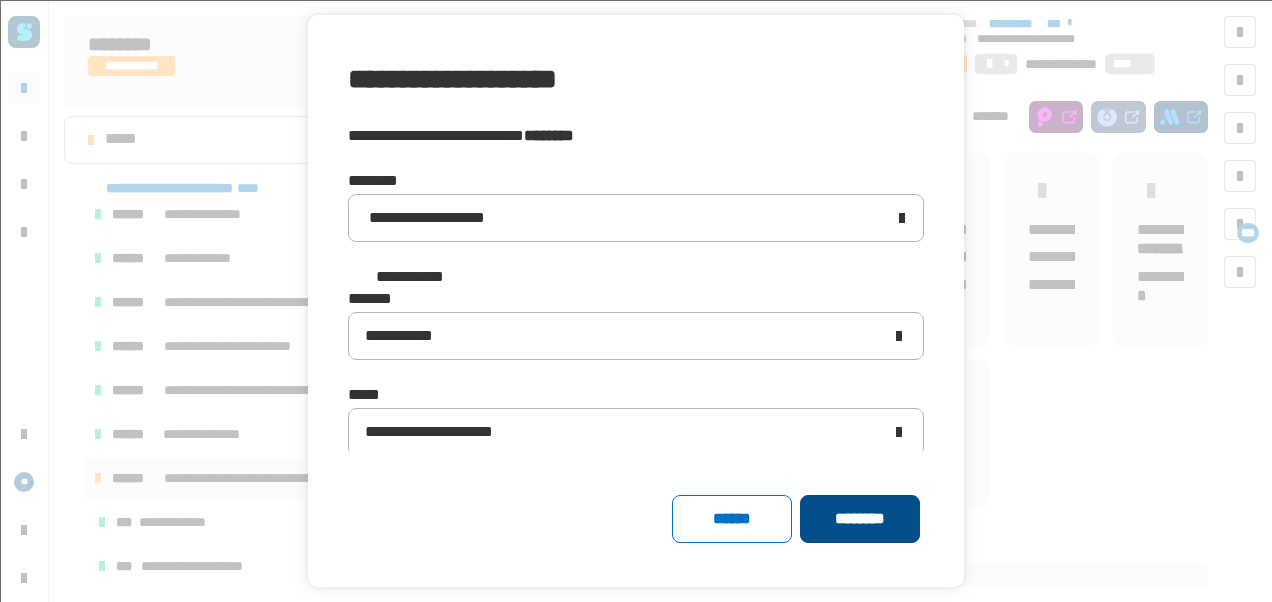 click on "********" 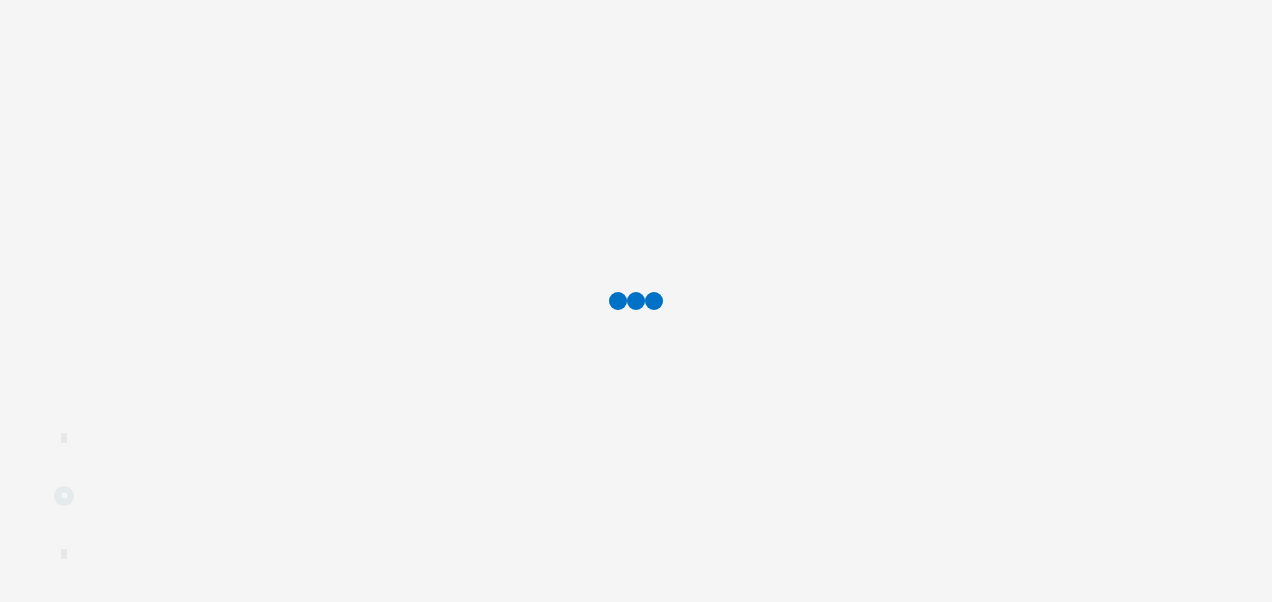 scroll, scrollTop: 0, scrollLeft: 0, axis: both 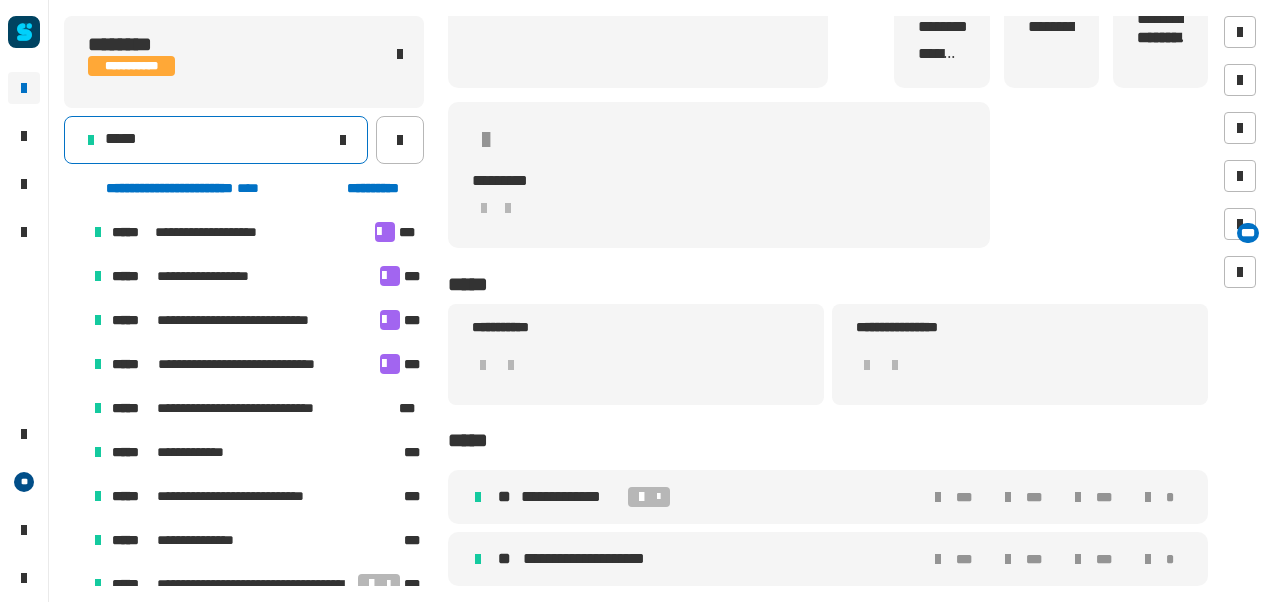click on "*****" 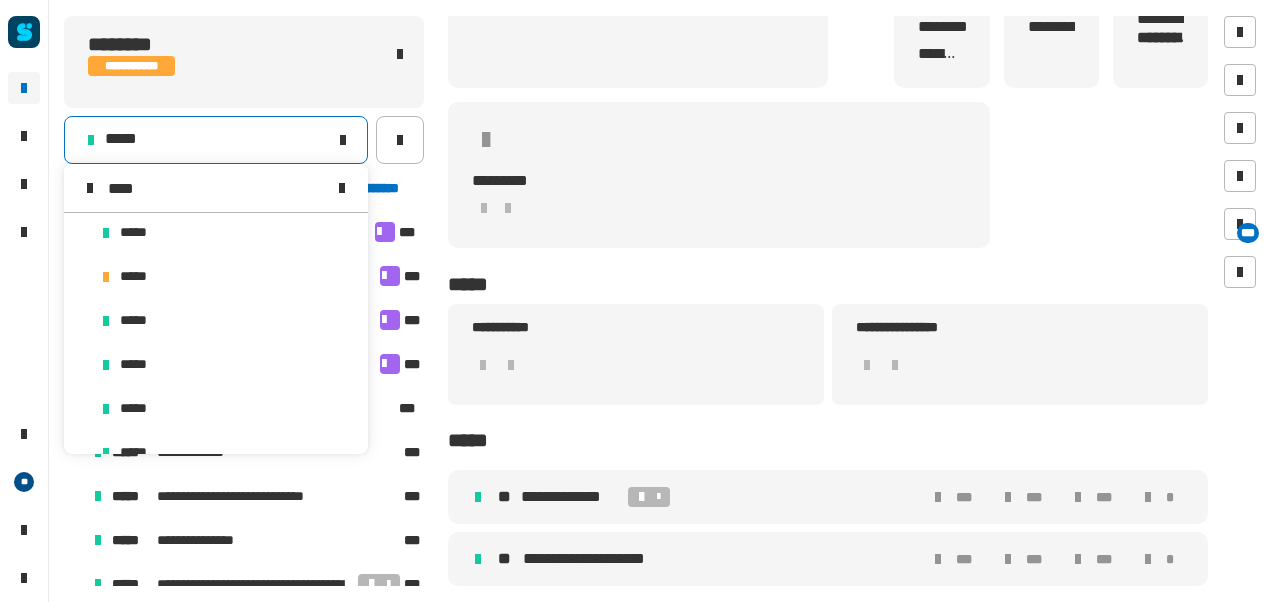 scroll, scrollTop: 0, scrollLeft: 0, axis: both 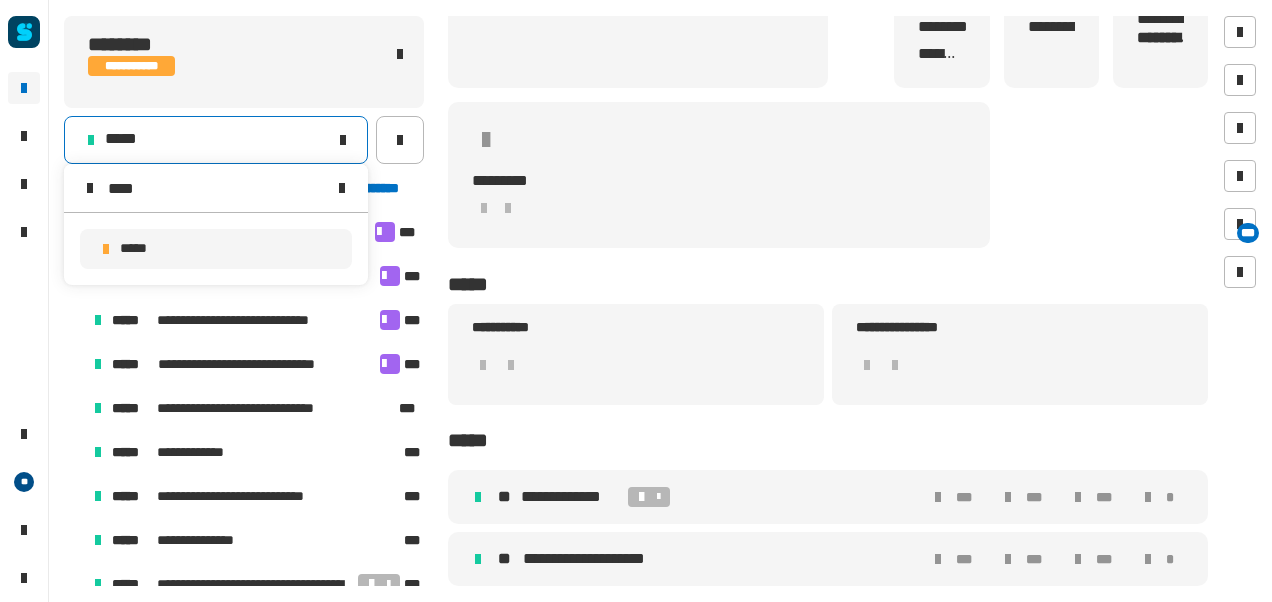 type on "****" 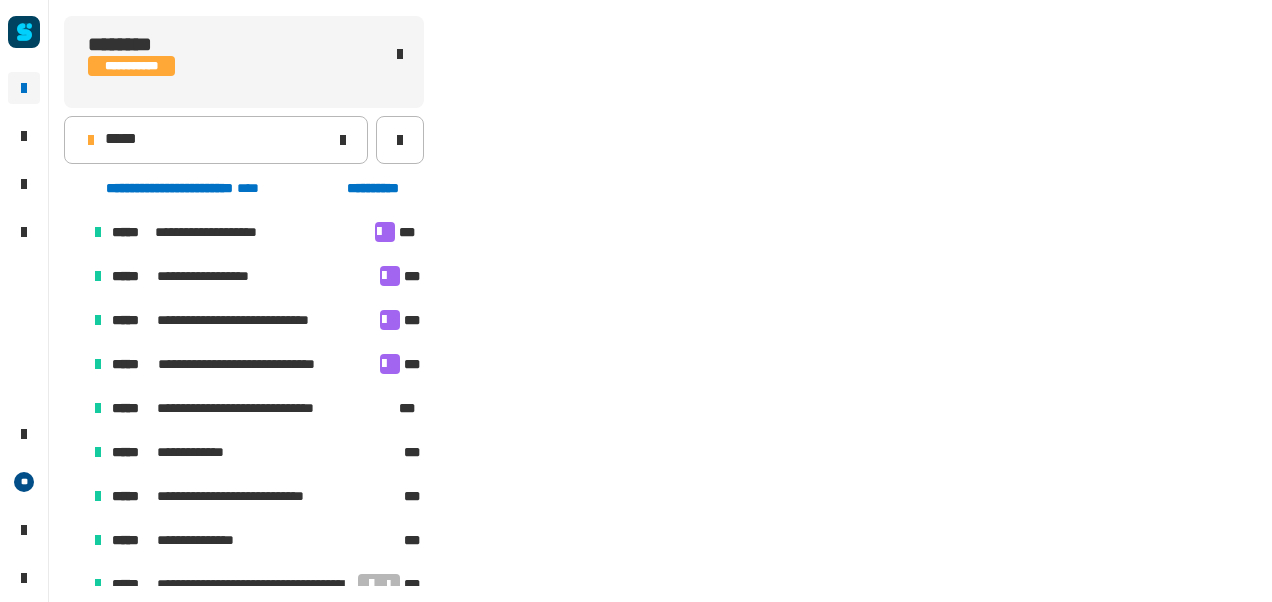 scroll, scrollTop: 502, scrollLeft: 0, axis: vertical 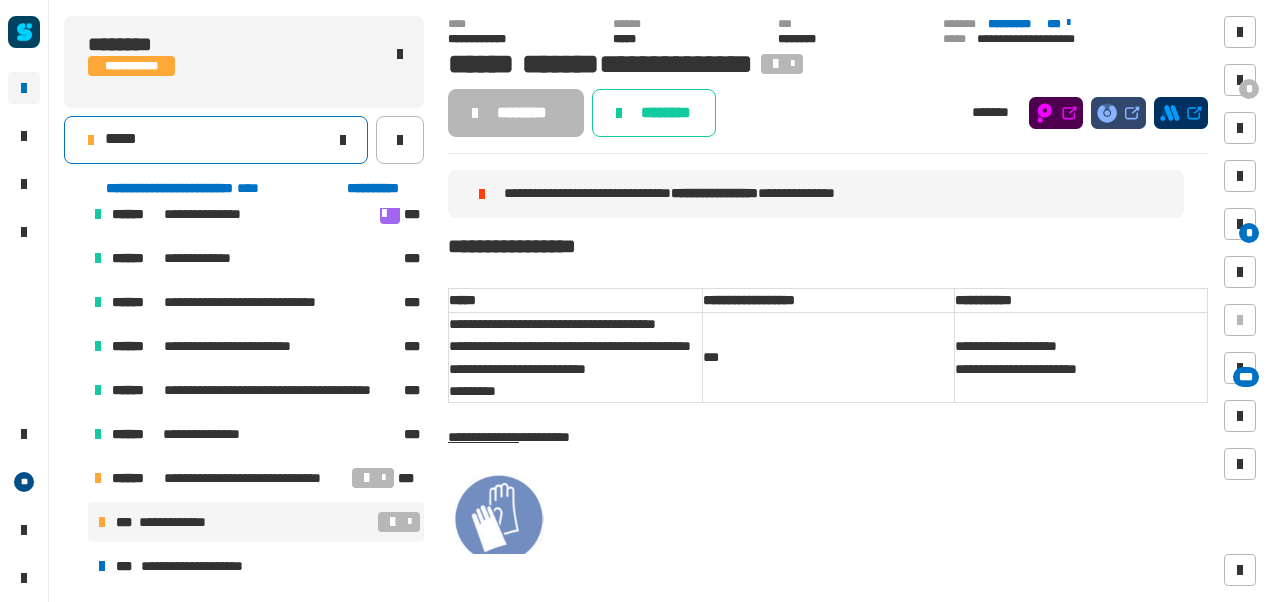 click on "*****" 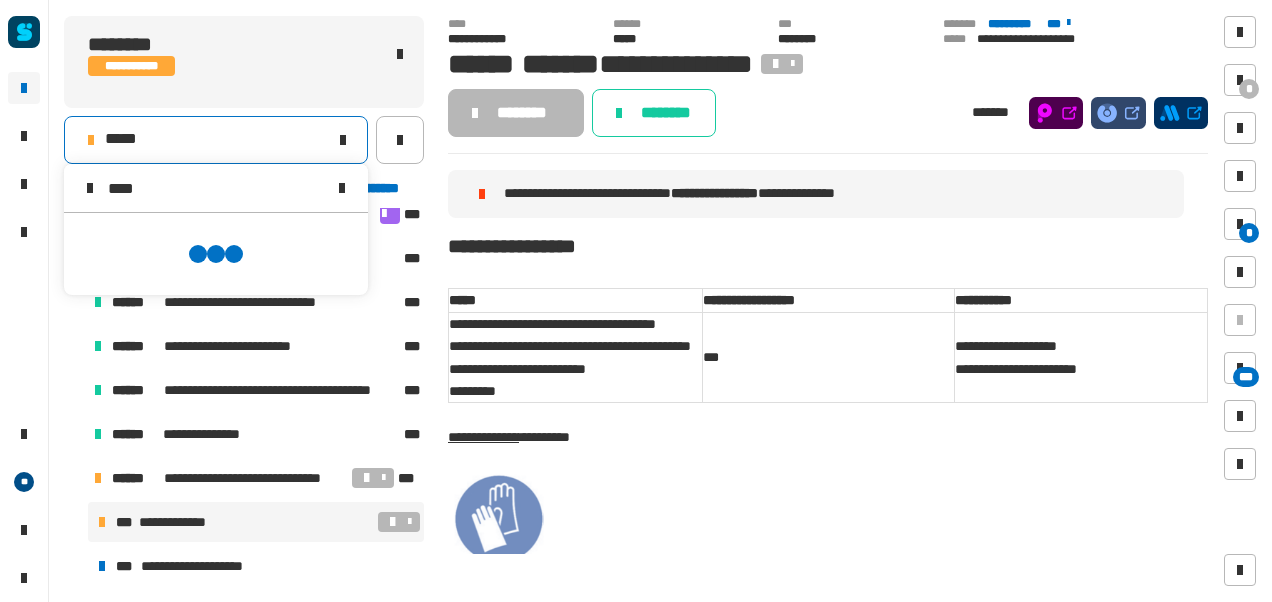 scroll, scrollTop: 0, scrollLeft: 0, axis: both 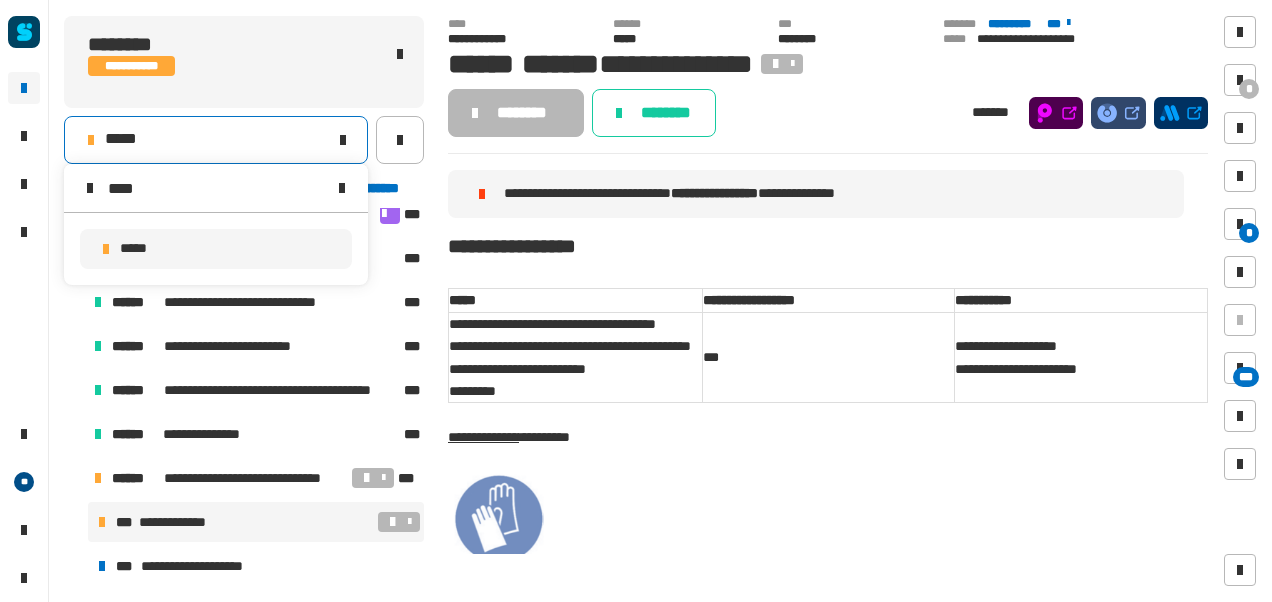 type on "****" 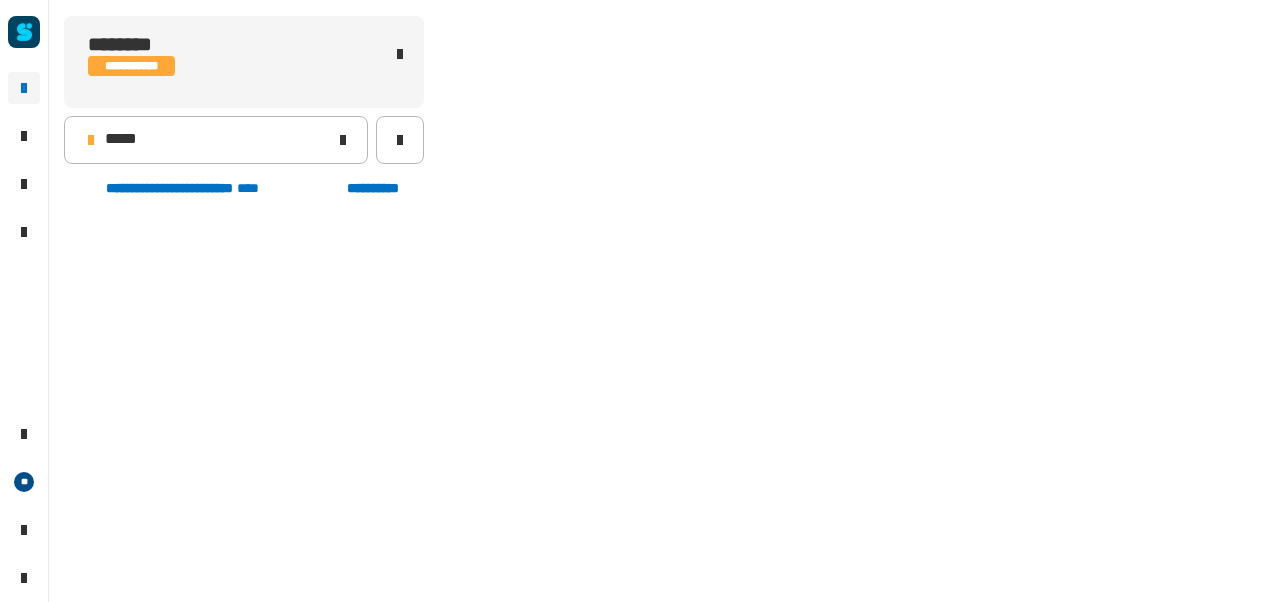 scroll, scrollTop: 502, scrollLeft: 0, axis: vertical 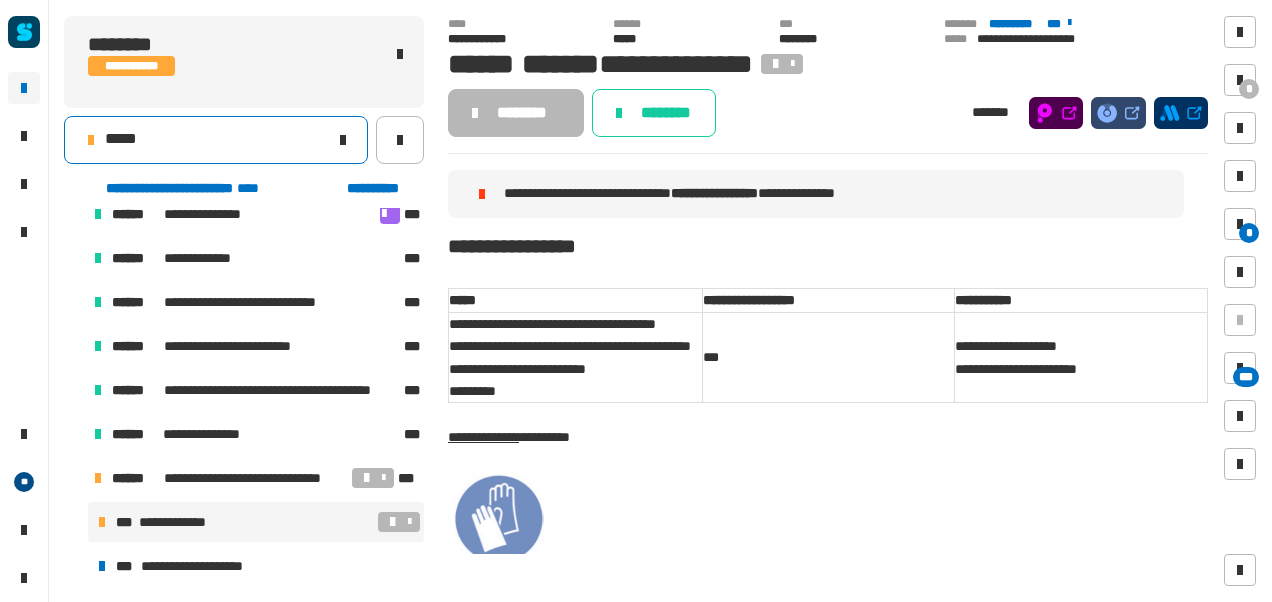 click on "*****" 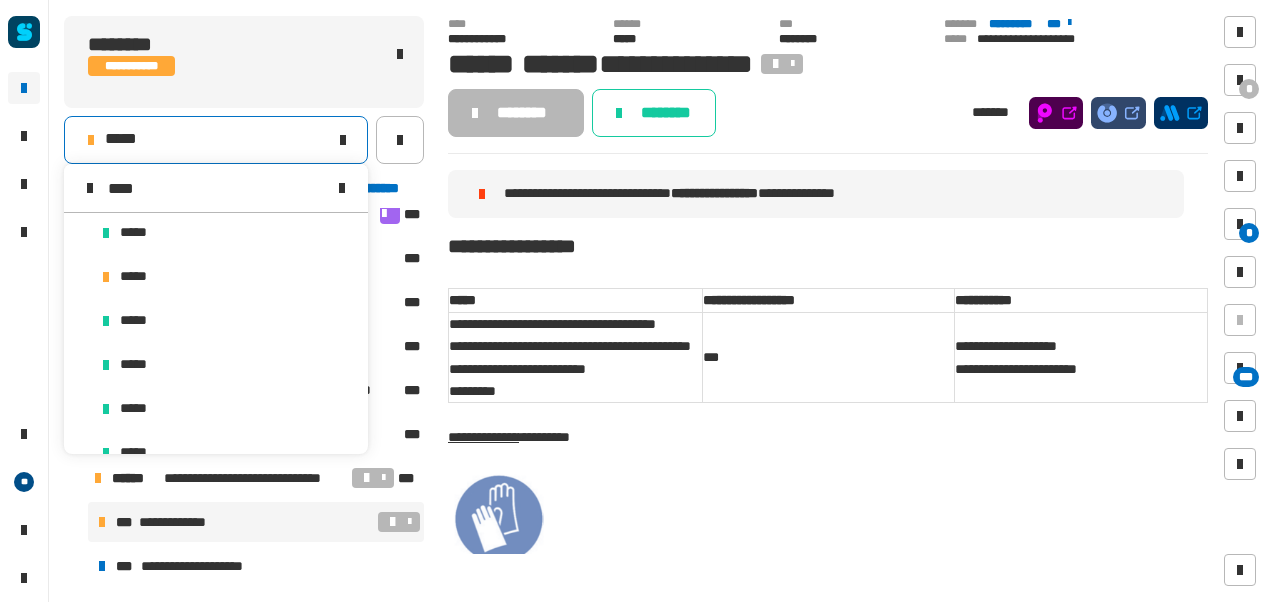 scroll, scrollTop: 0, scrollLeft: 0, axis: both 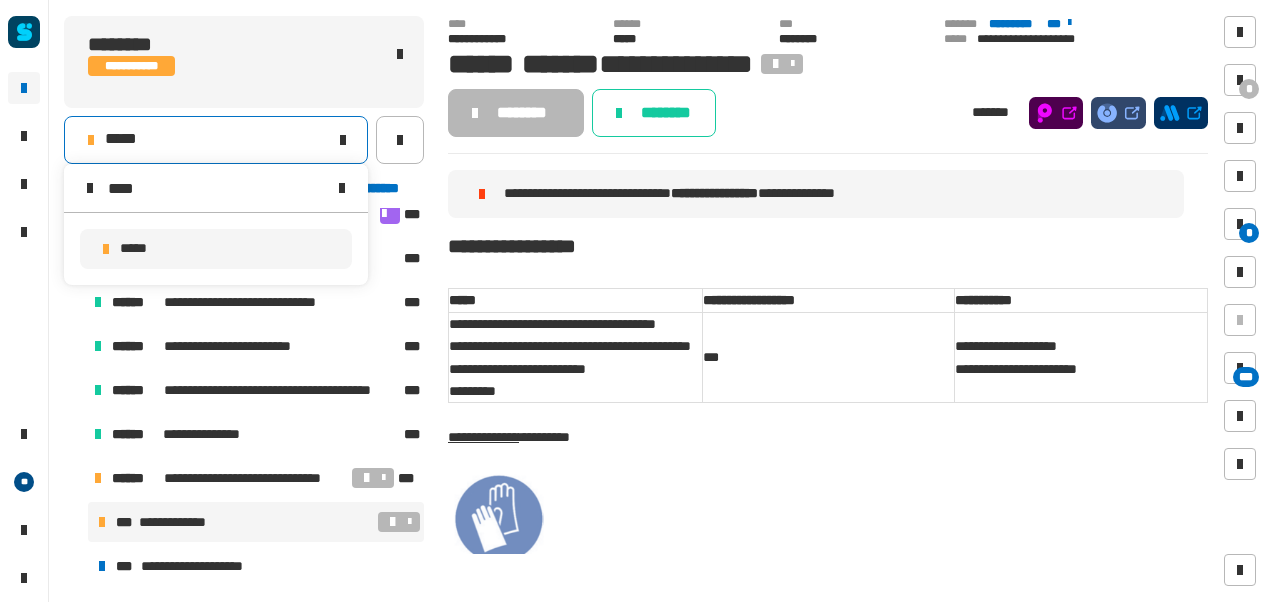 type on "****" 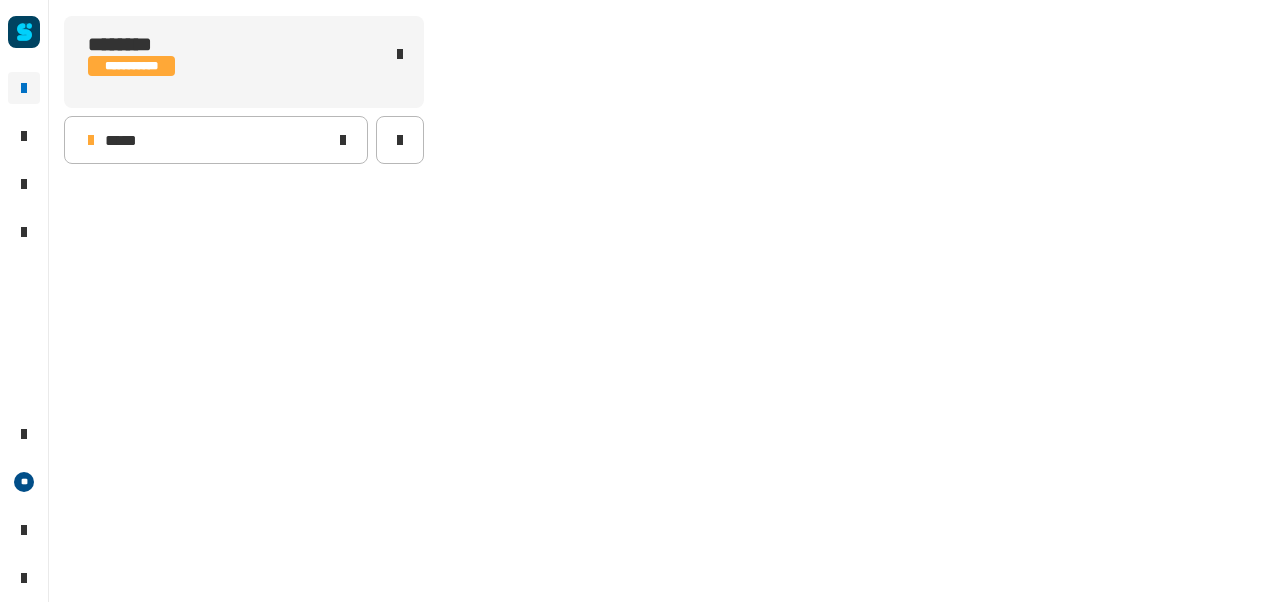 scroll, scrollTop: 0, scrollLeft: 0, axis: both 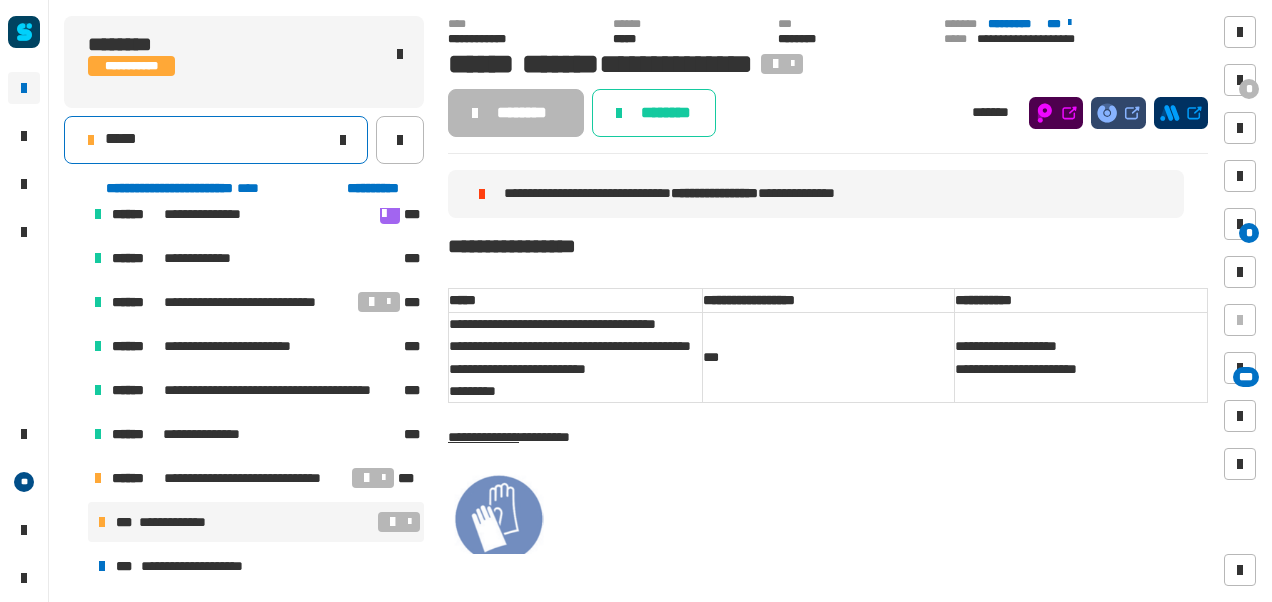 click on "*****" 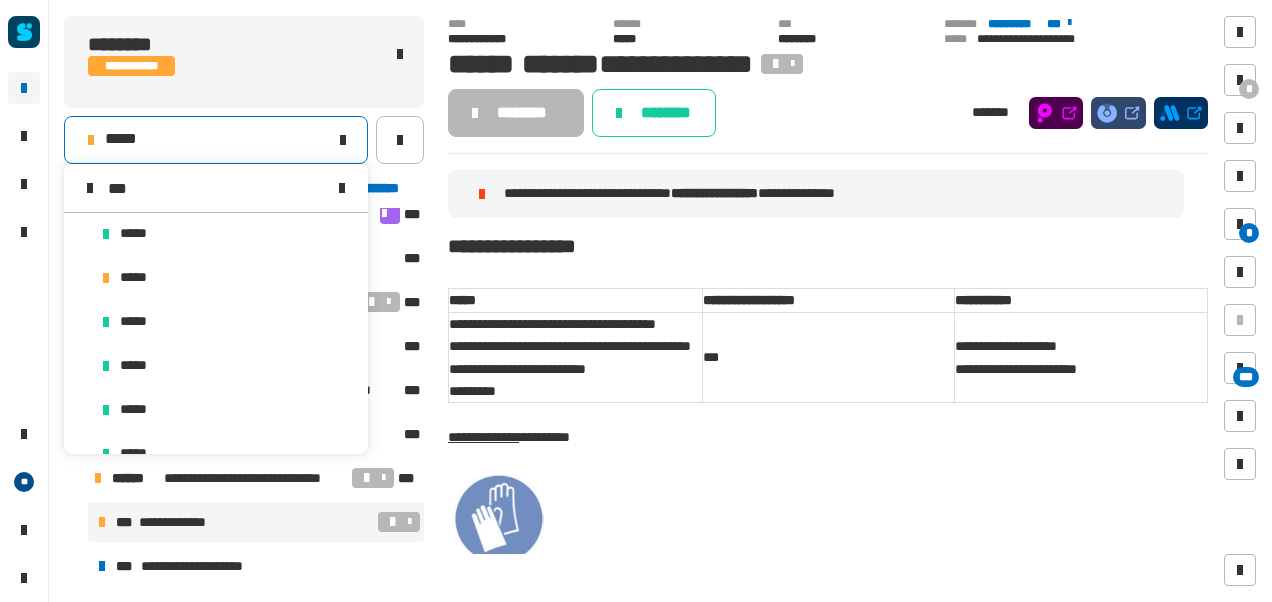 scroll, scrollTop: 0, scrollLeft: 0, axis: both 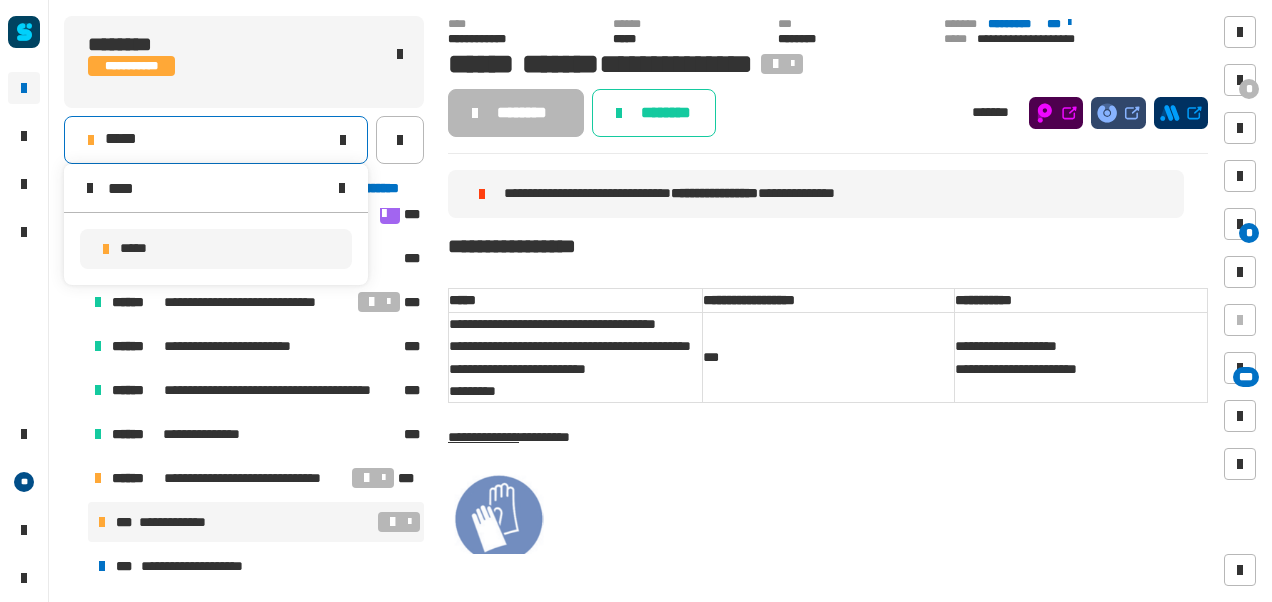 type on "****" 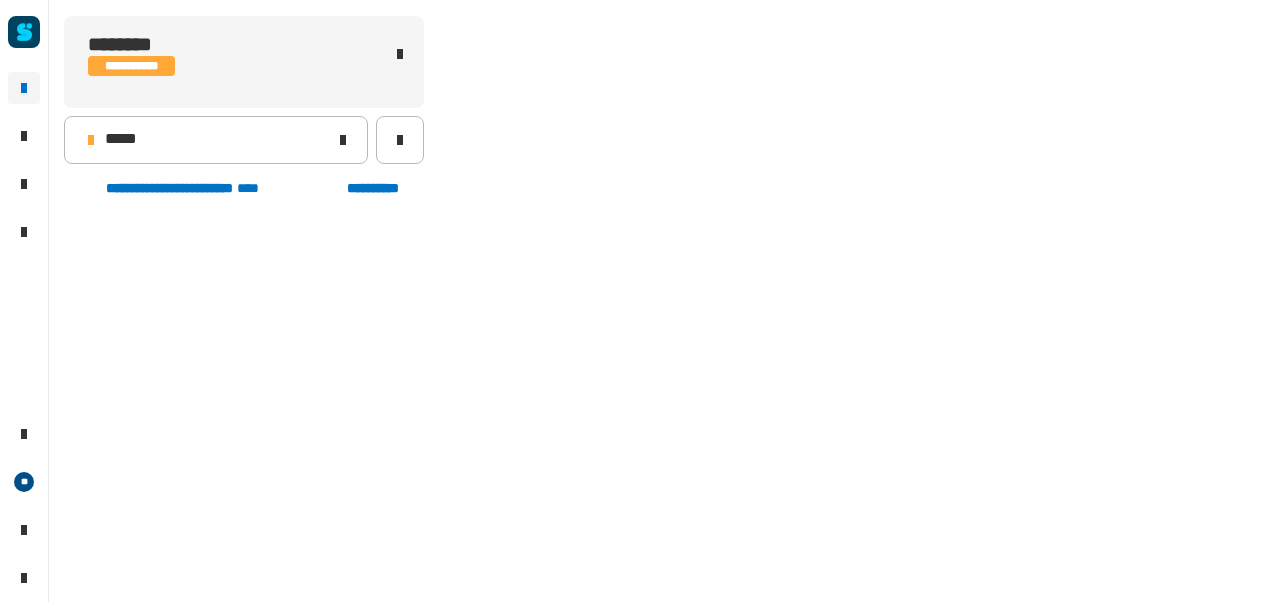 scroll, scrollTop: 502, scrollLeft: 0, axis: vertical 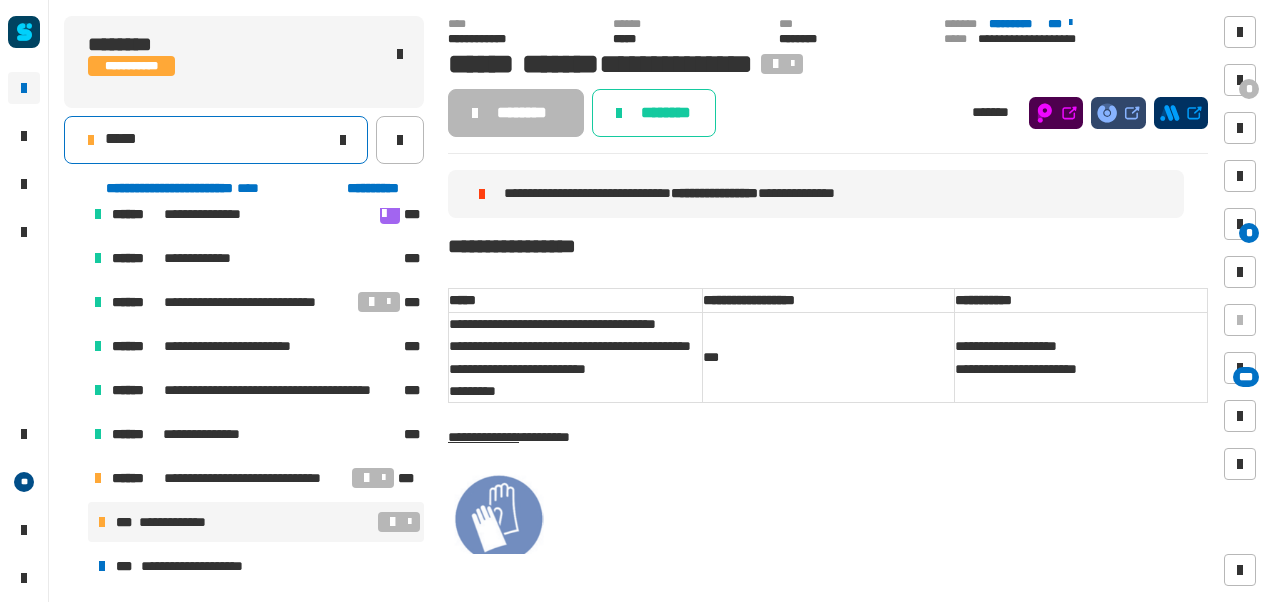 click on "*****" 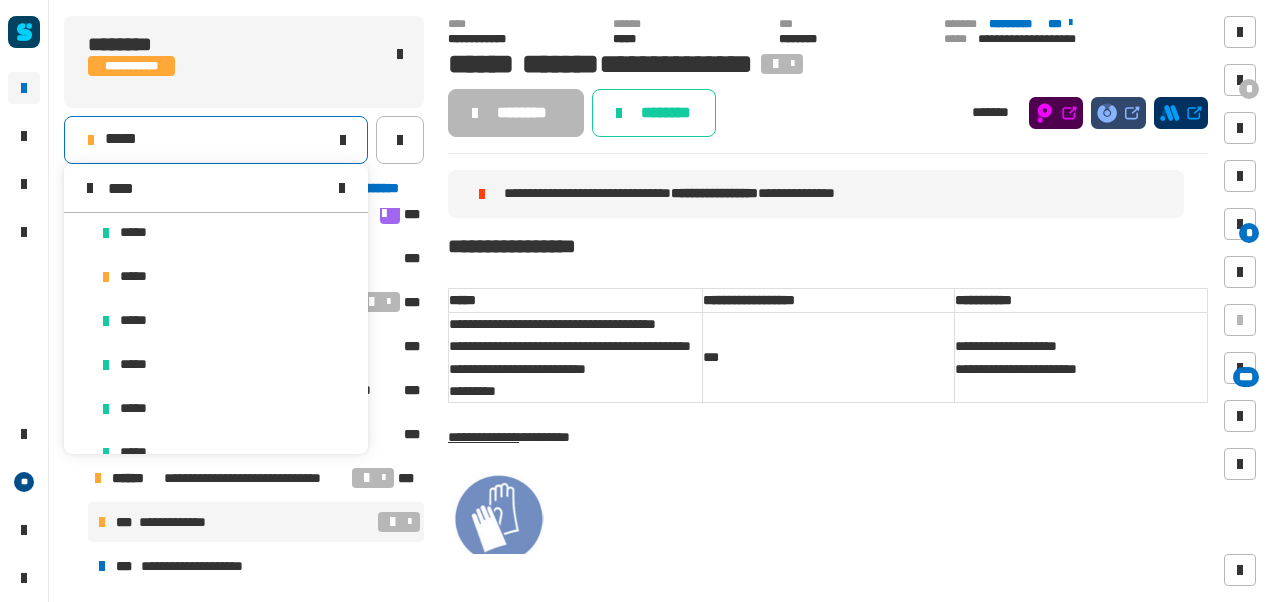 scroll, scrollTop: 0, scrollLeft: 0, axis: both 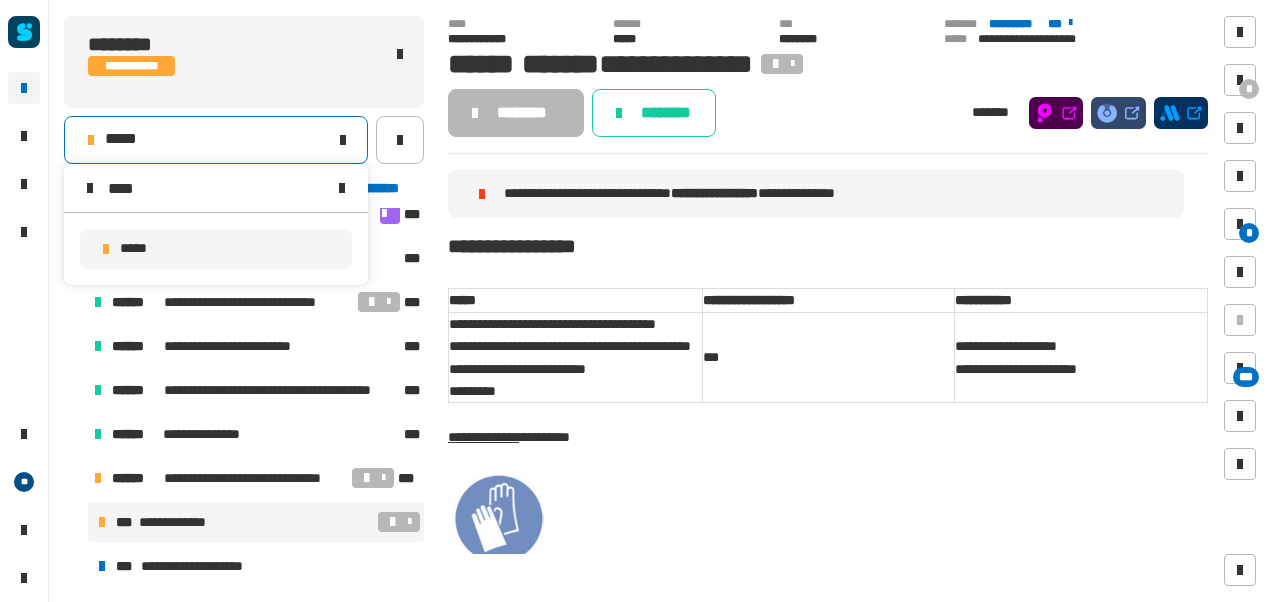 type on "****" 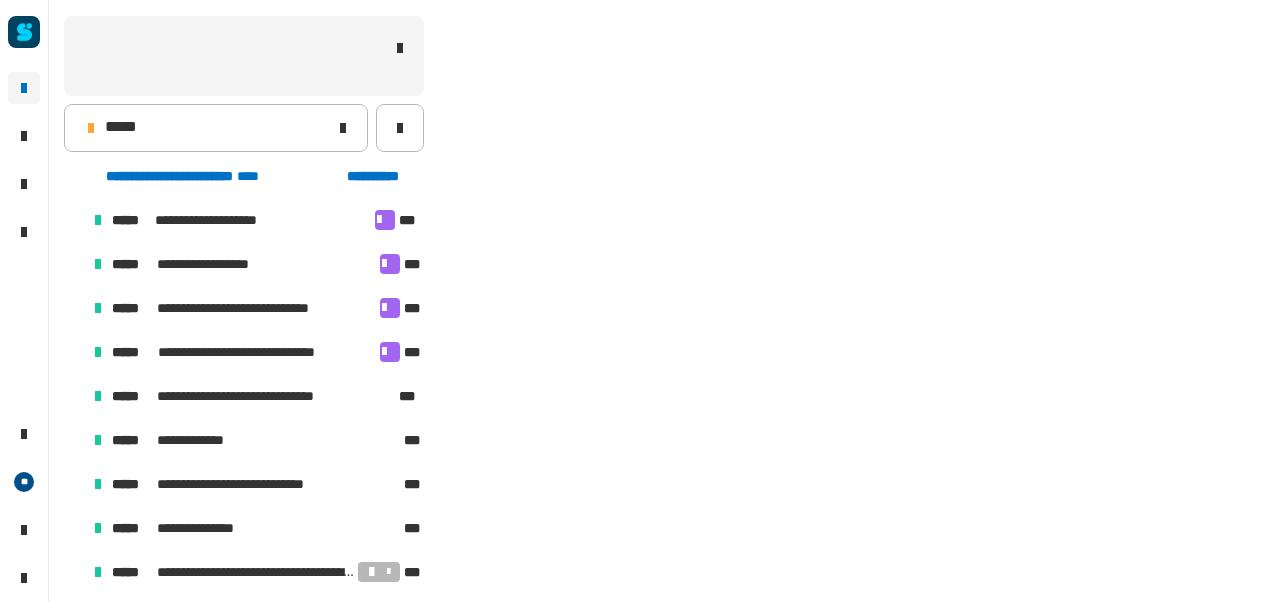 scroll, scrollTop: 502, scrollLeft: 0, axis: vertical 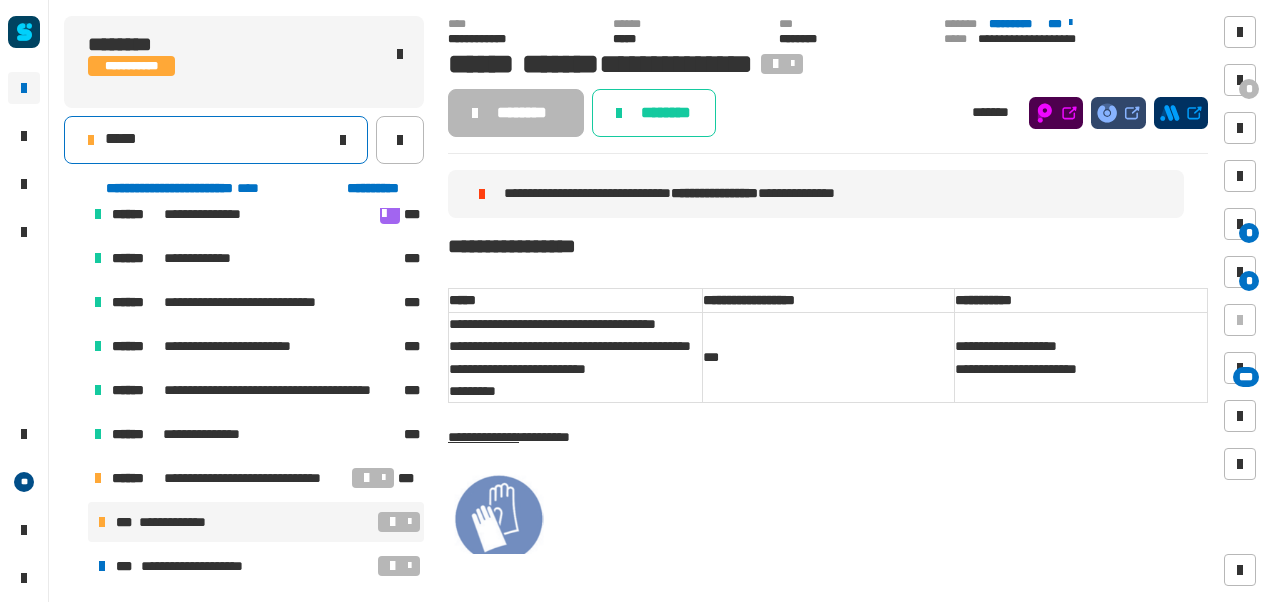 click on "*****" 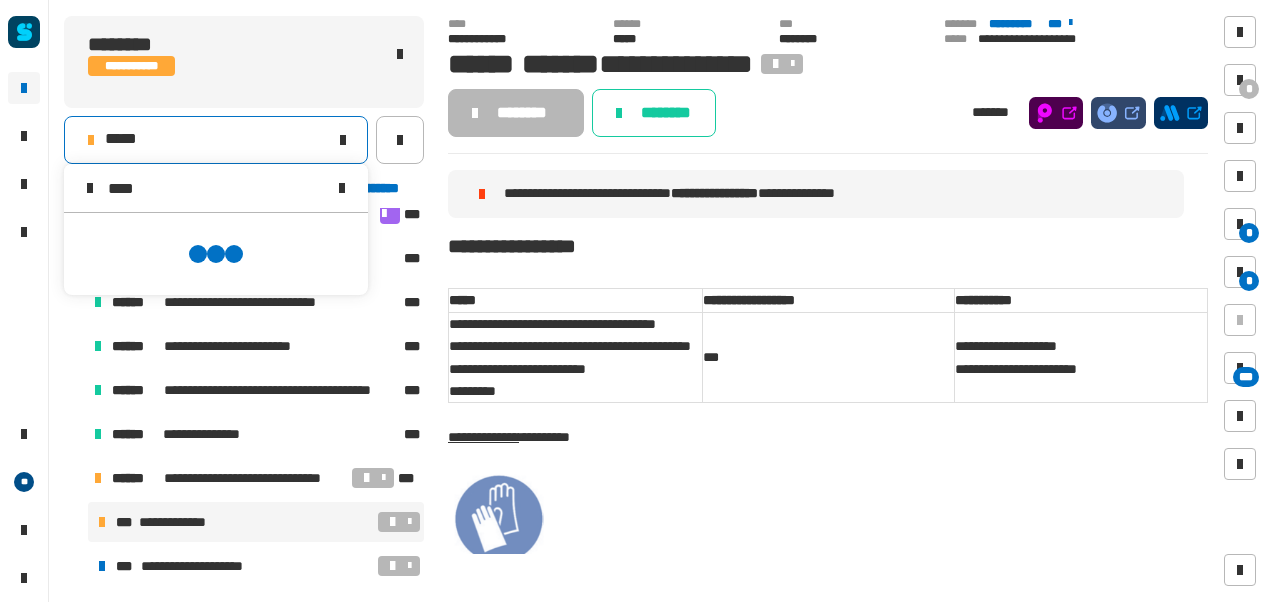 scroll, scrollTop: 0, scrollLeft: 0, axis: both 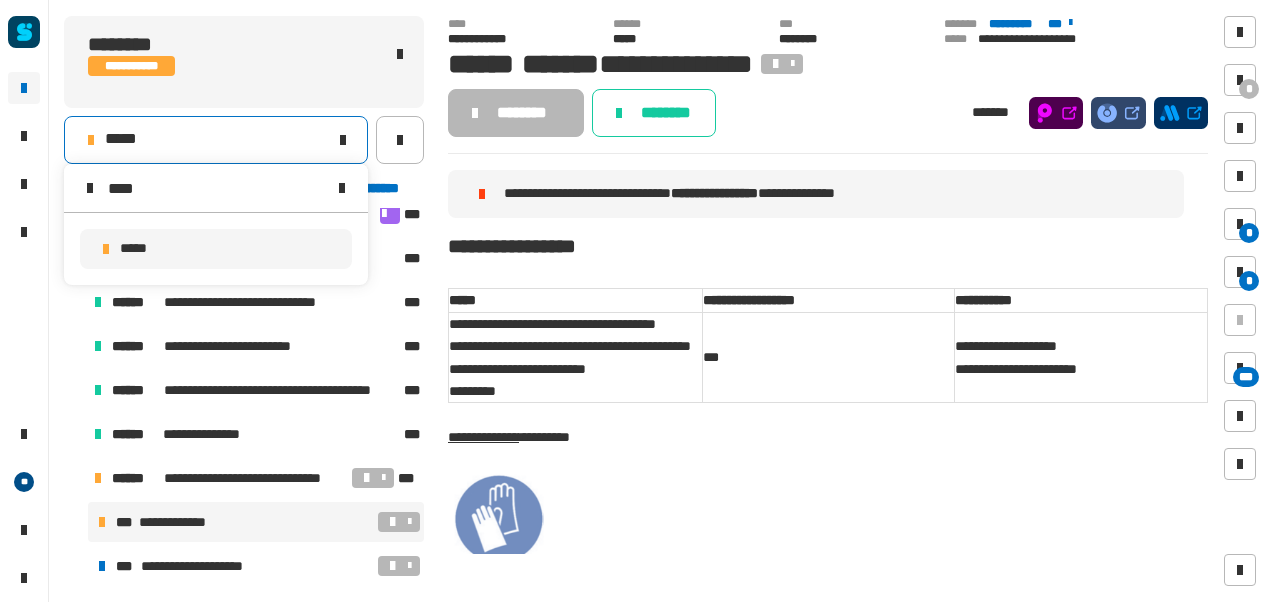 type on "****" 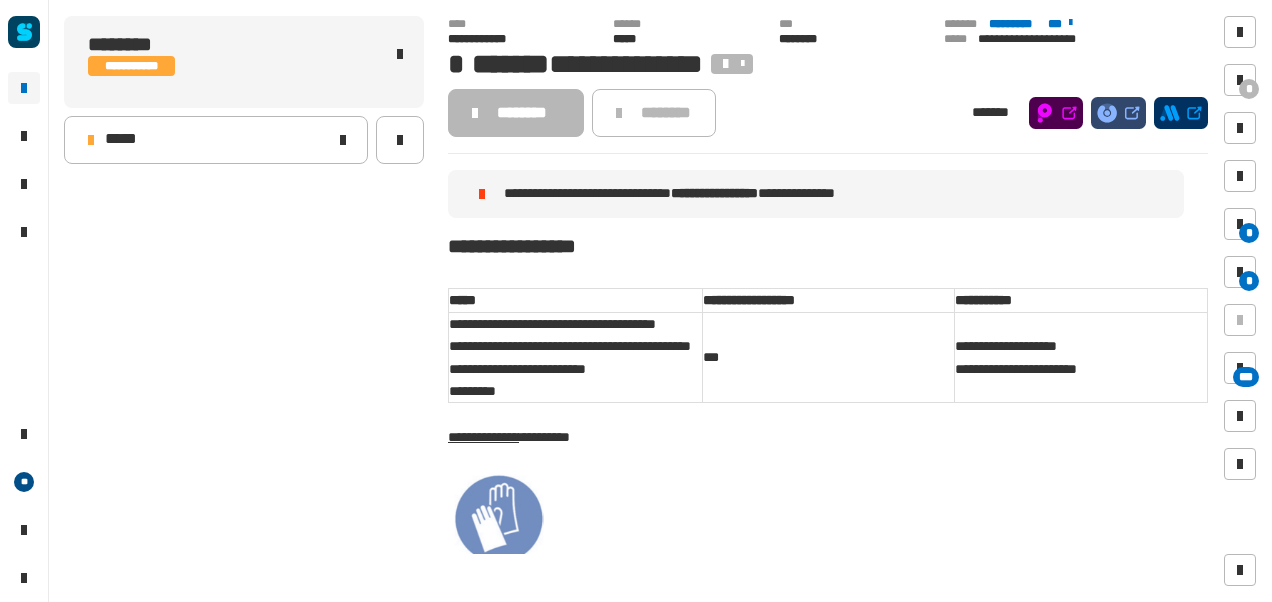 scroll, scrollTop: 0, scrollLeft: 0, axis: both 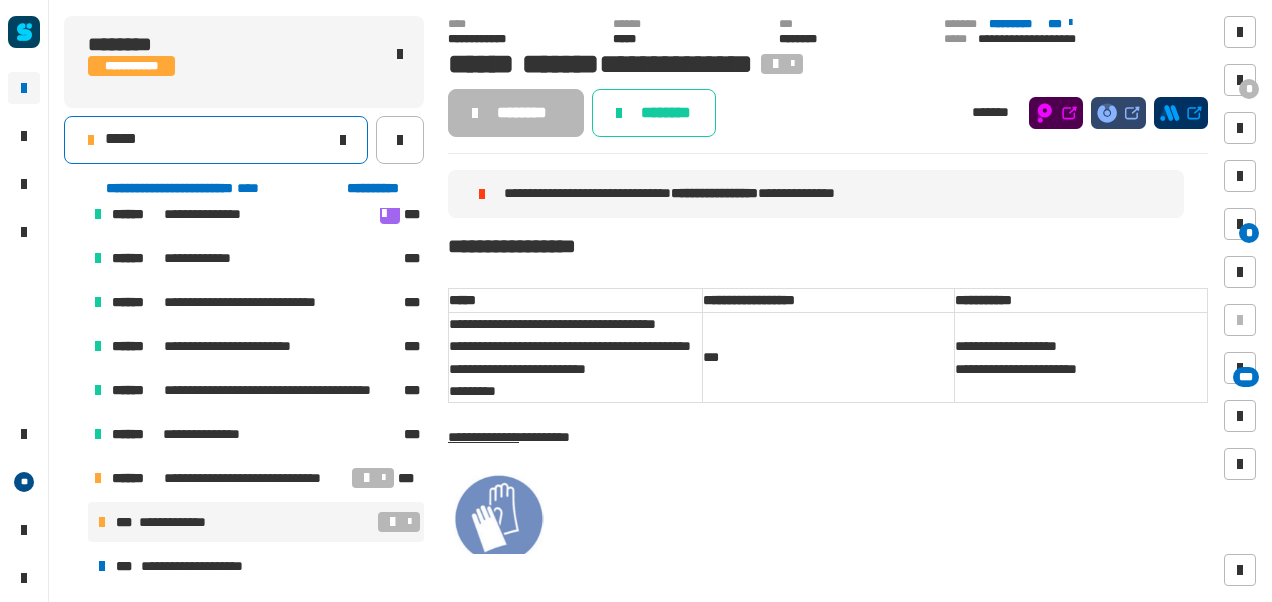 click on "*****" 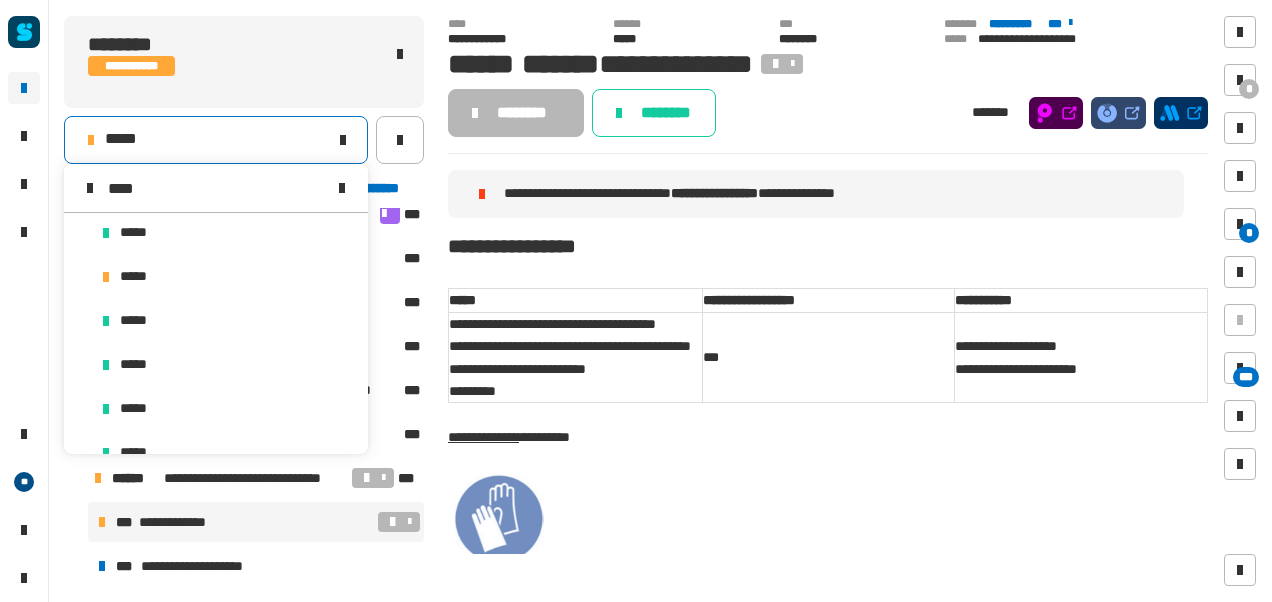scroll, scrollTop: 0, scrollLeft: 0, axis: both 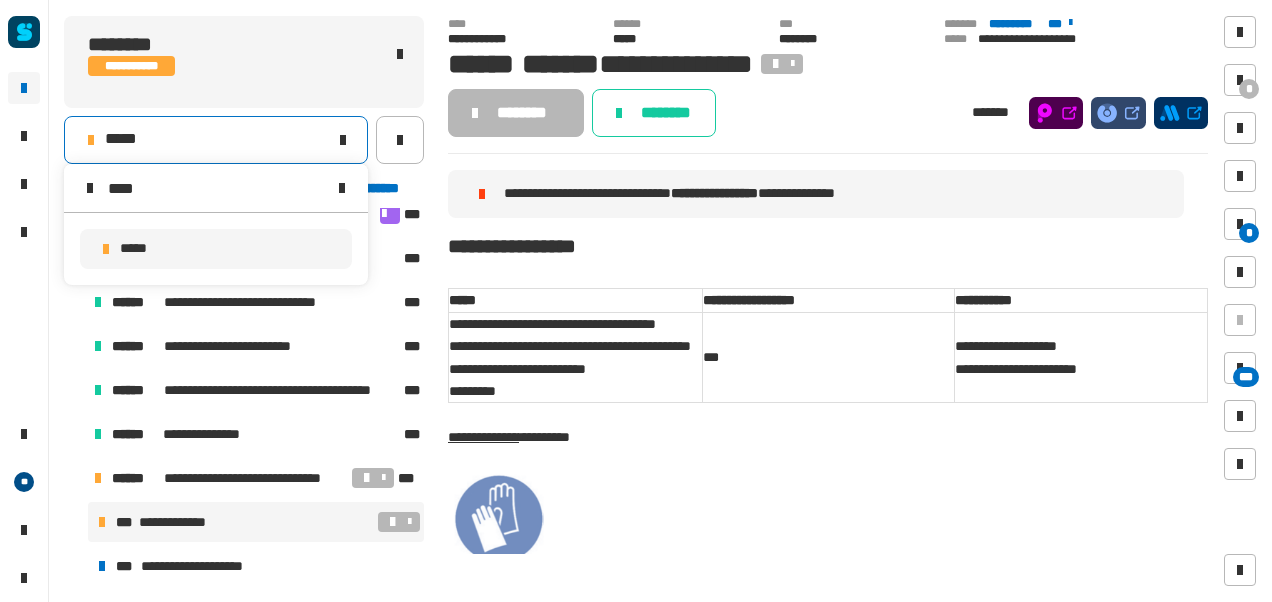 type on "****" 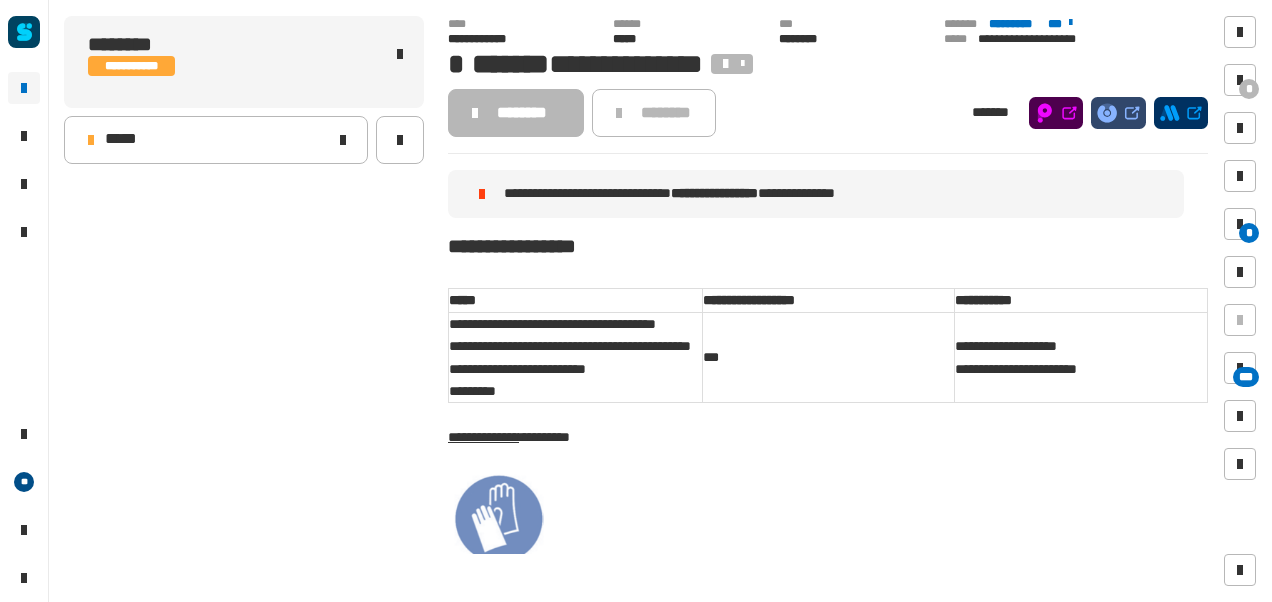 scroll, scrollTop: 0, scrollLeft: 0, axis: both 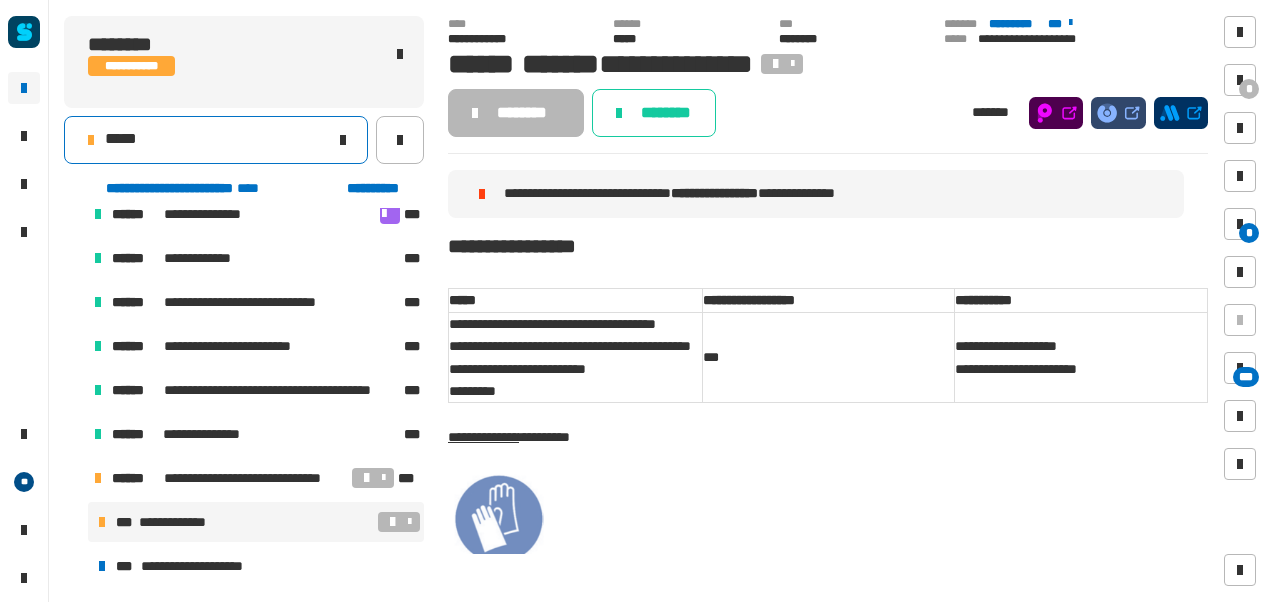 click on "*****" 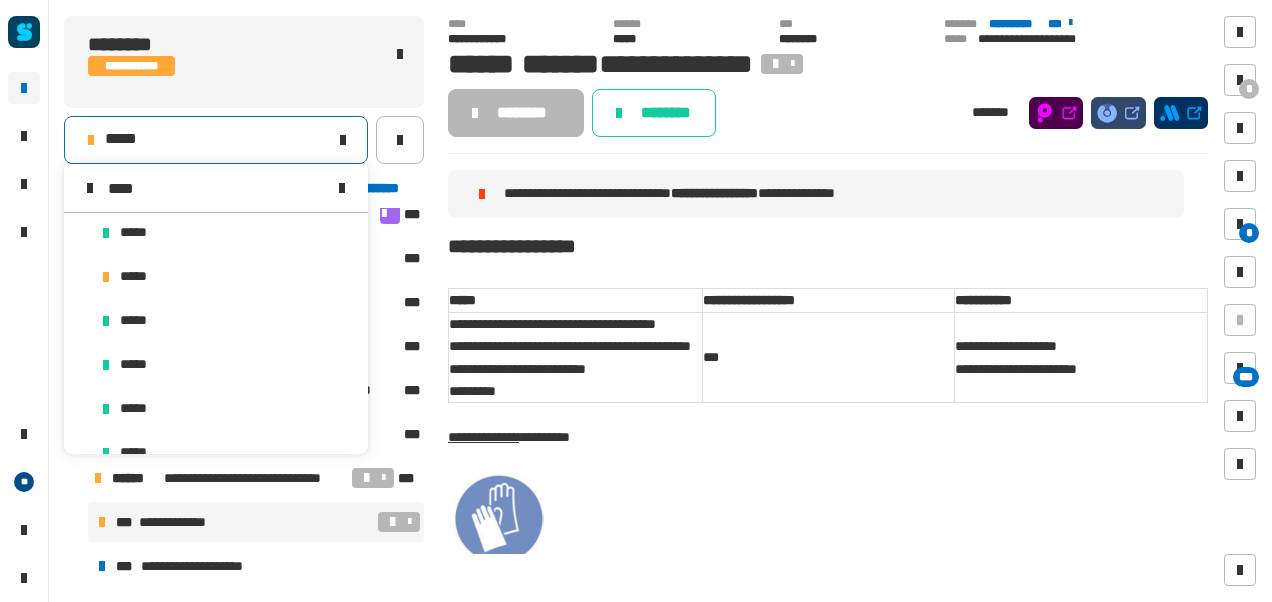 scroll, scrollTop: 0, scrollLeft: 0, axis: both 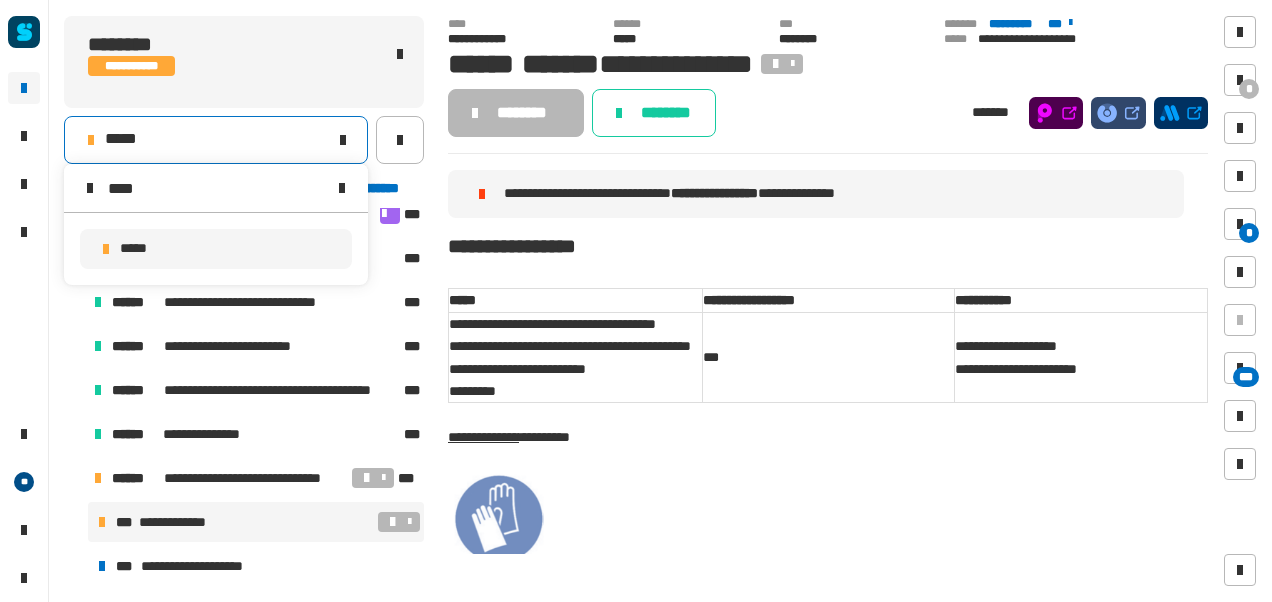 type on "****" 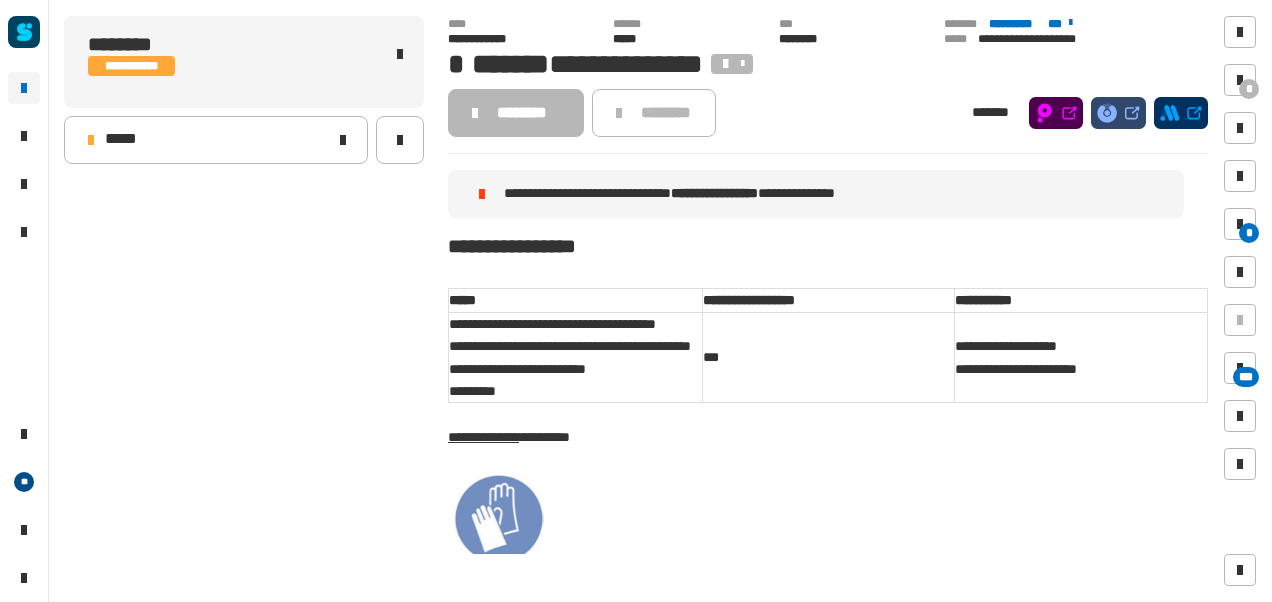 scroll, scrollTop: 0, scrollLeft: 0, axis: both 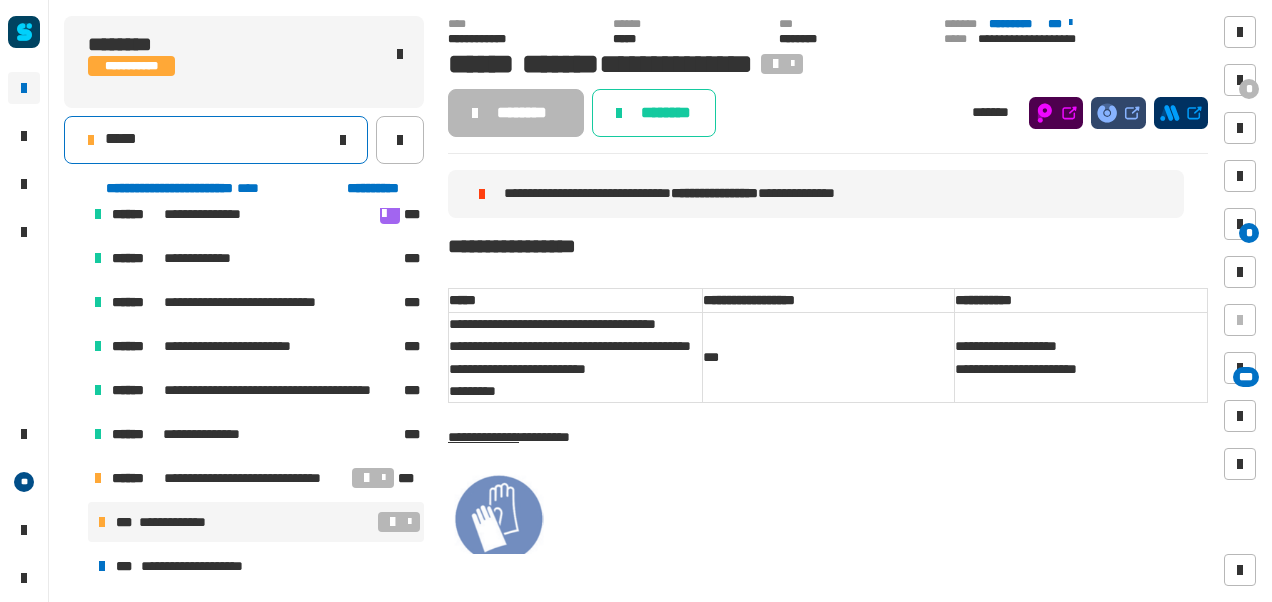 click on "*****" 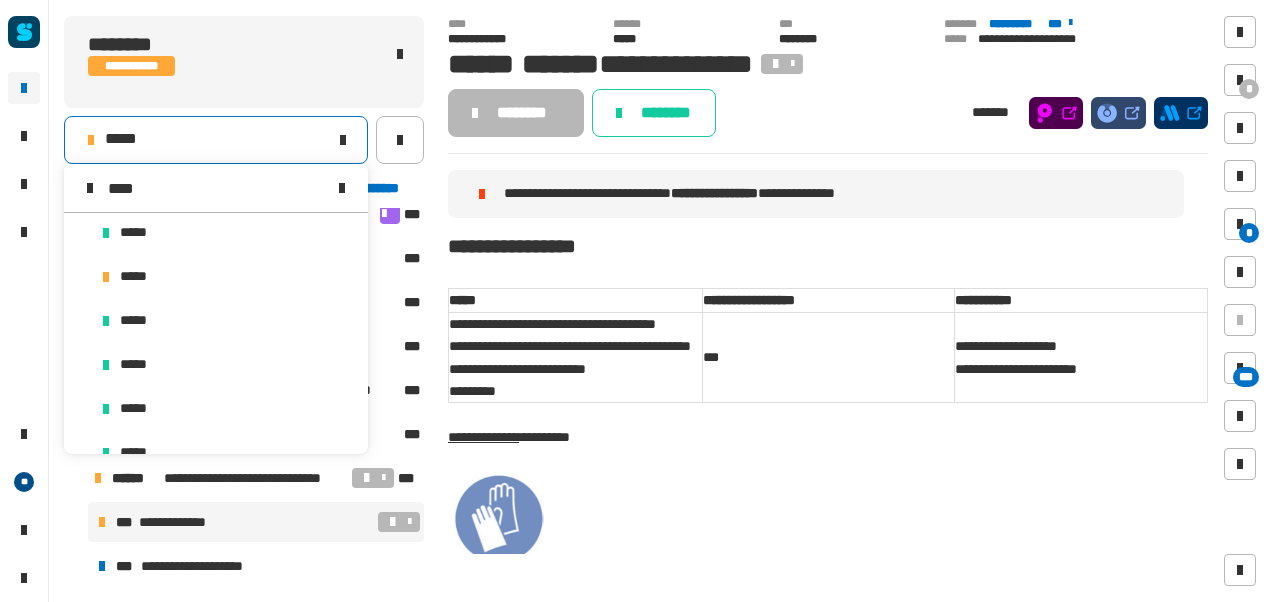 scroll, scrollTop: 0, scrollLeft: 0, axis: both 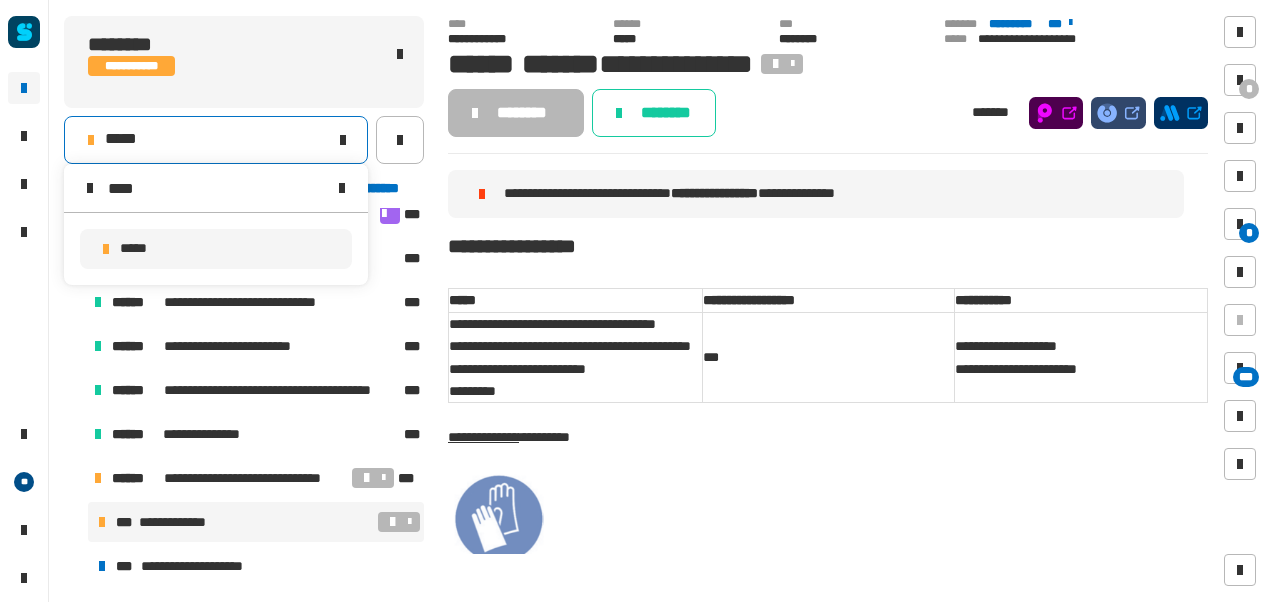 type on "****" 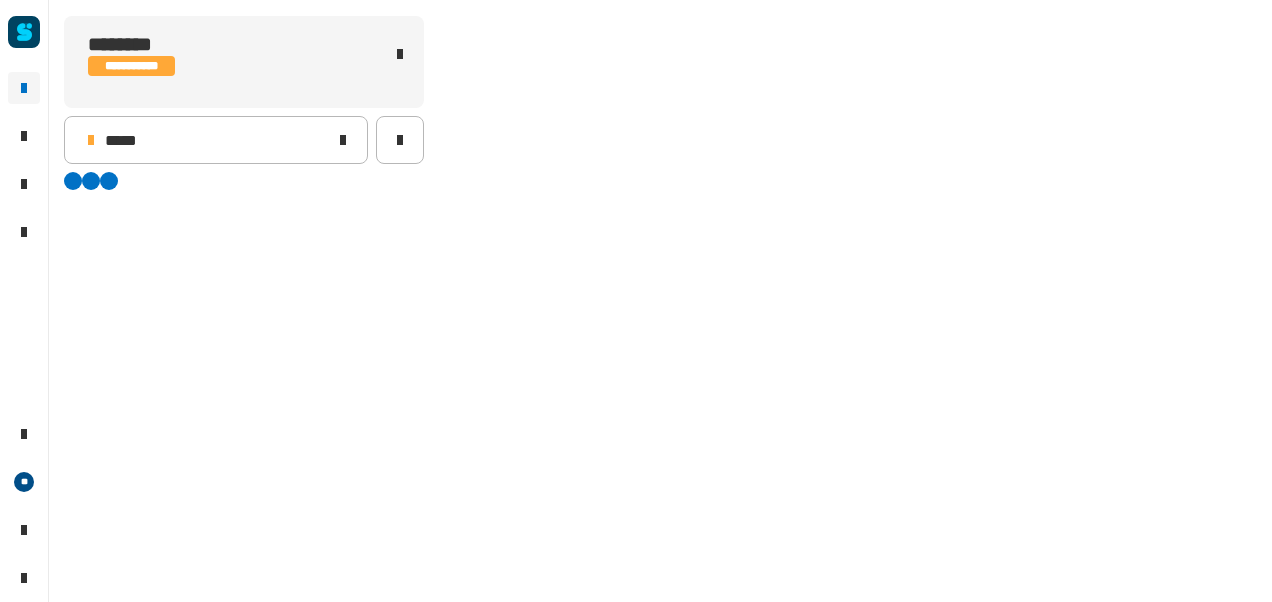 scroll, scrollTop: 0, scrollLeft: 0, axis: both 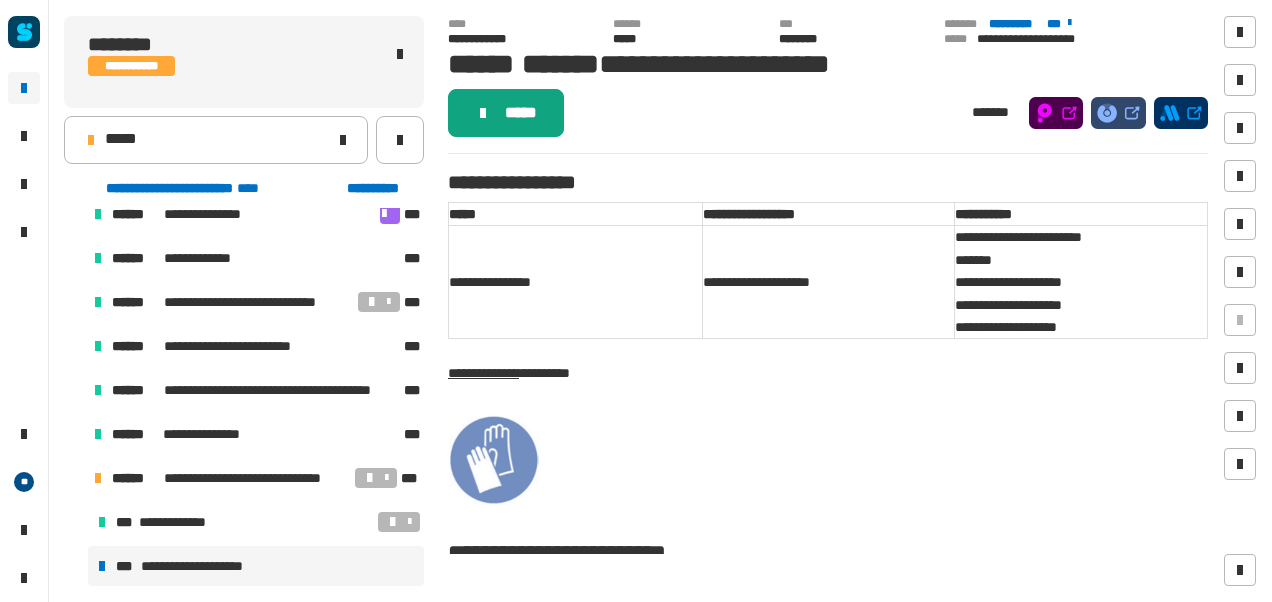click on "*****" 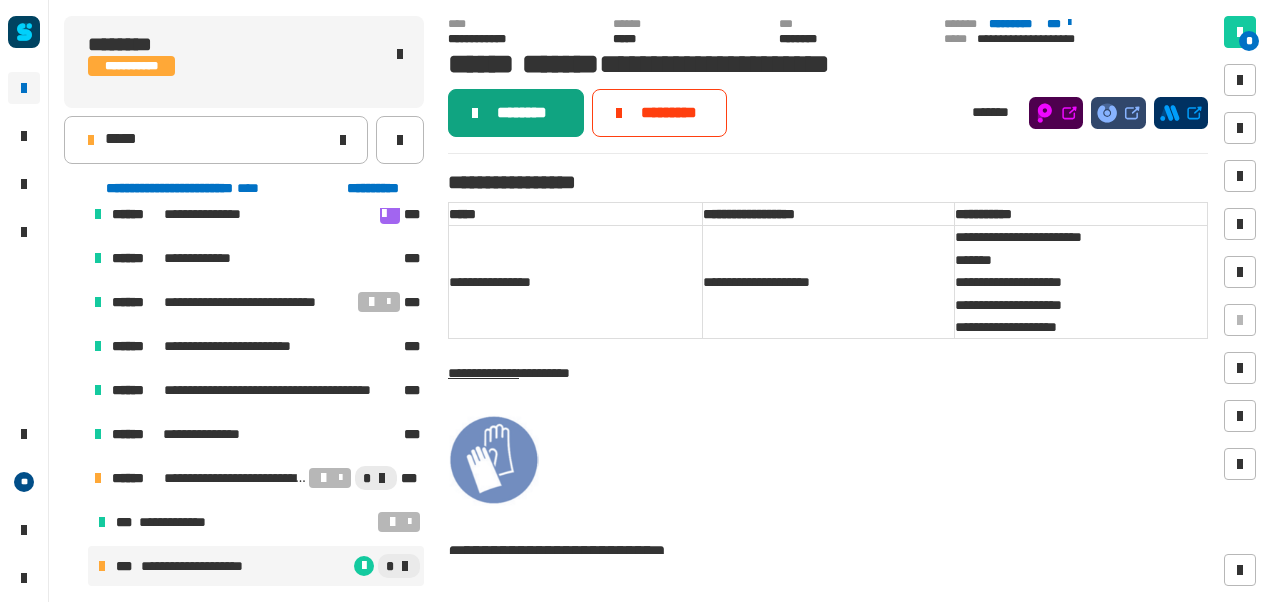 click on "********" 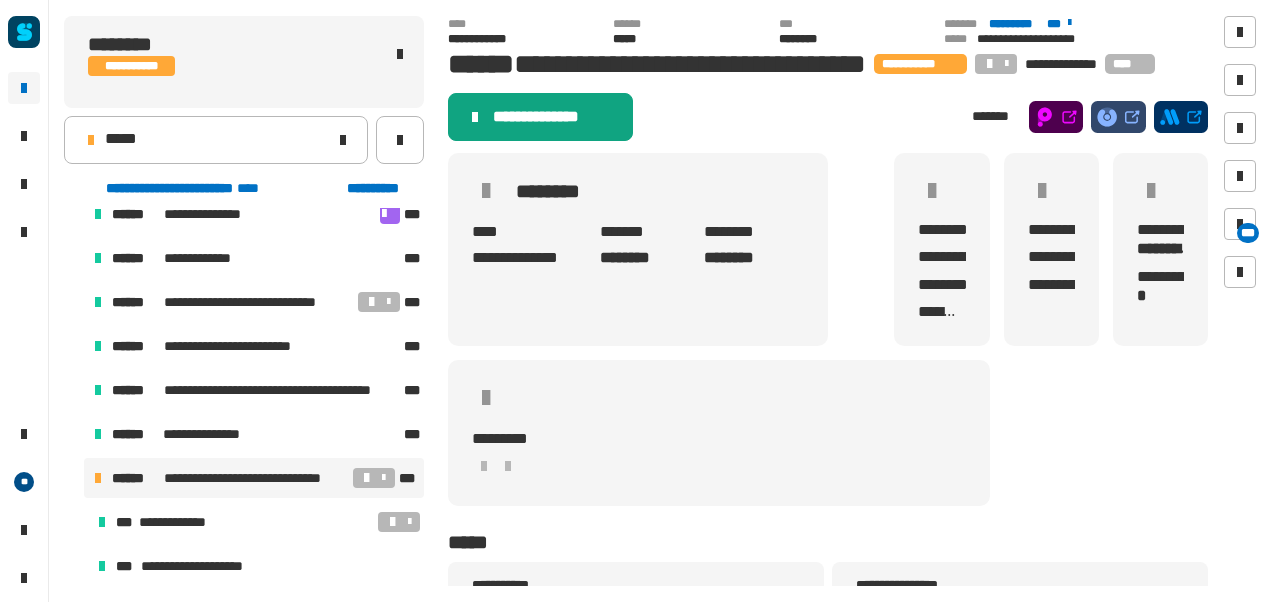 click on "**********" 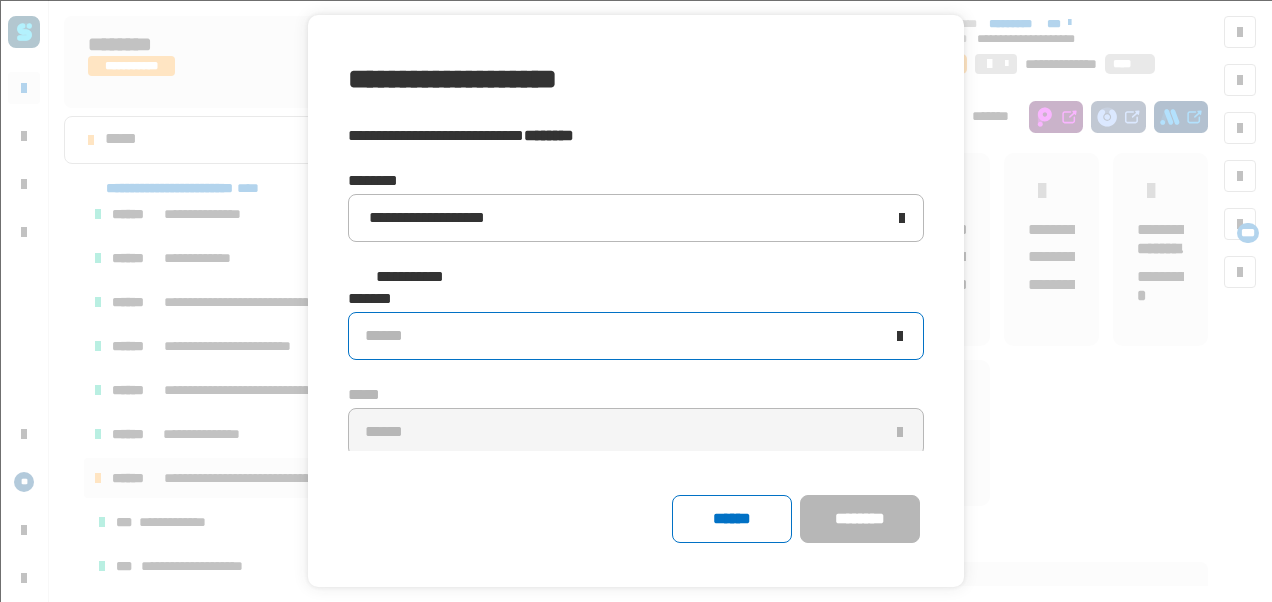 click on "******" 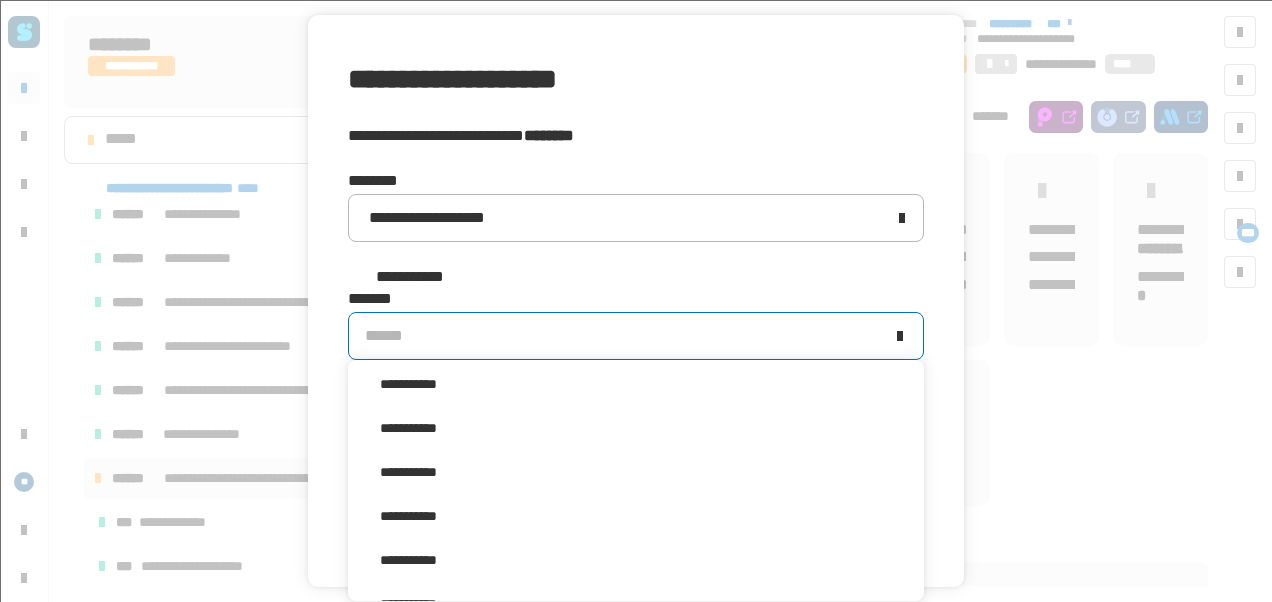 scroll, scrollTop: 342, scrollLeft: 0, axis: vertical 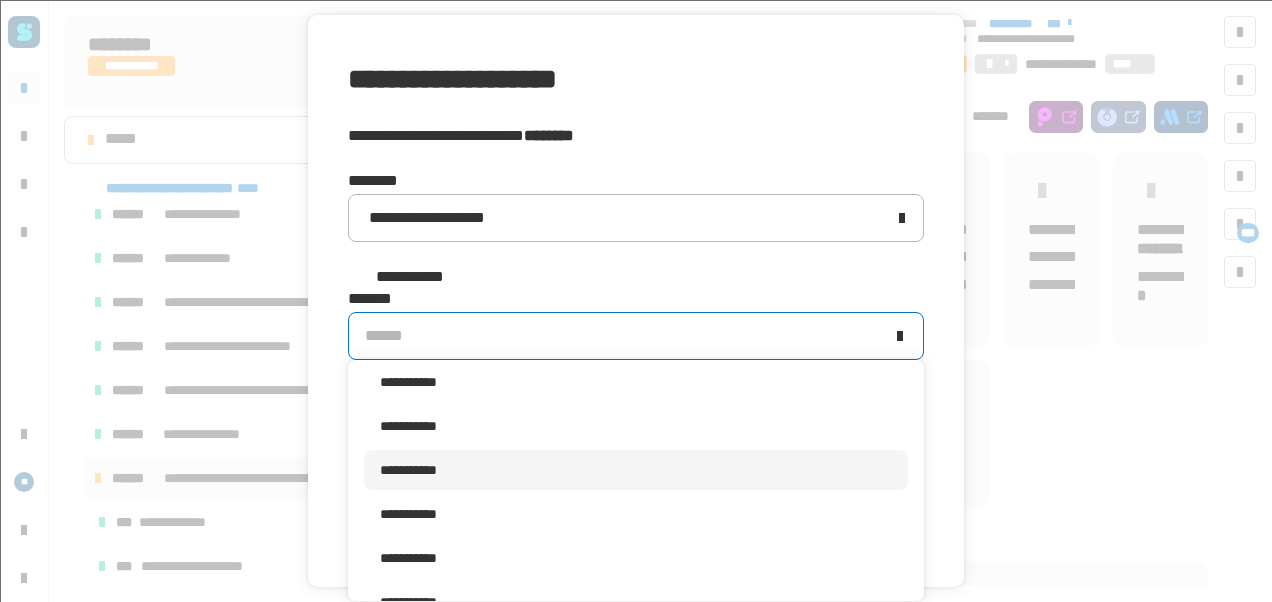 click on "**********" at bounding box center [636, 470] 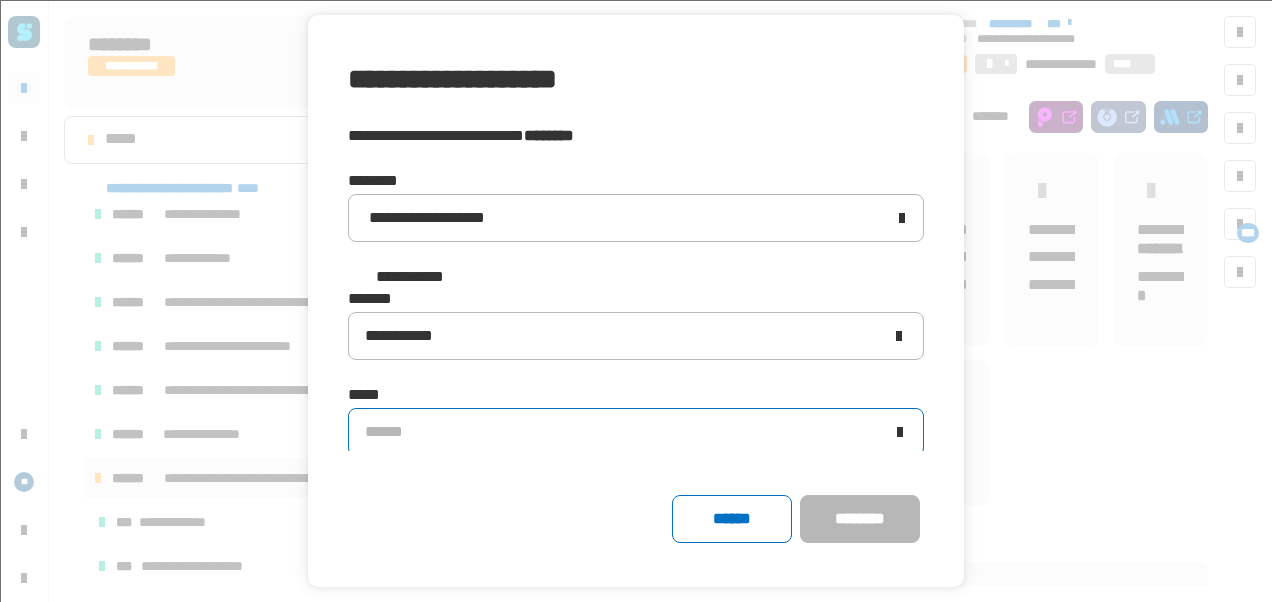 click on "******" 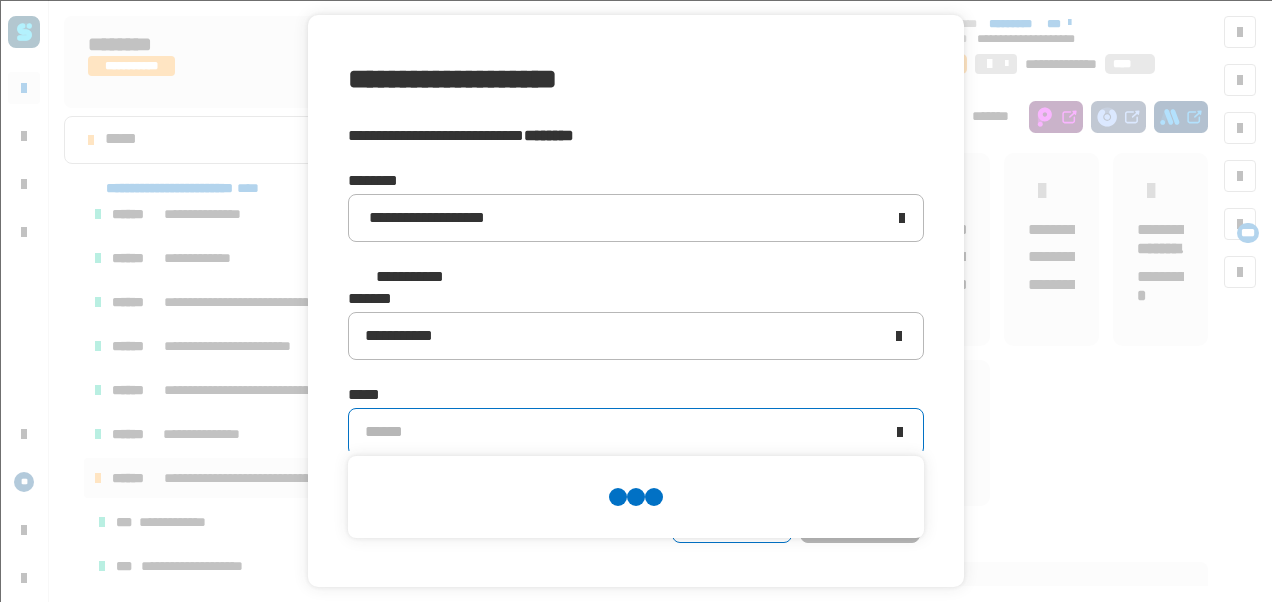 scroll, scrollTop: 0, scrollLeft: 0, axis: both 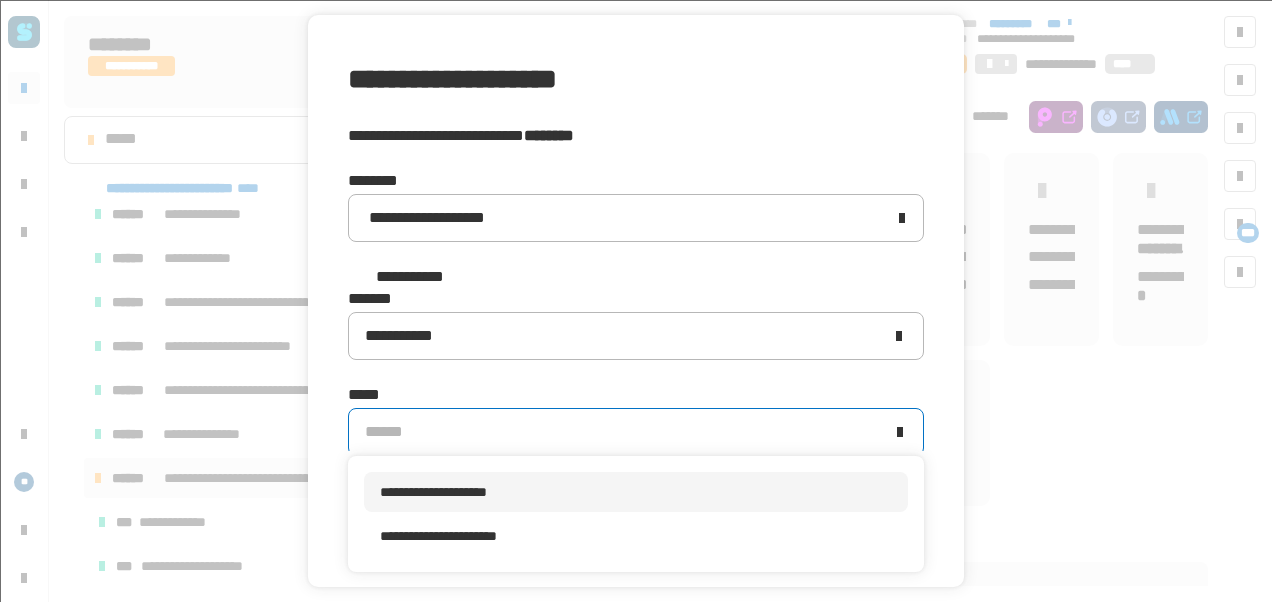 click on "**********" at bounding box center [433, 492] 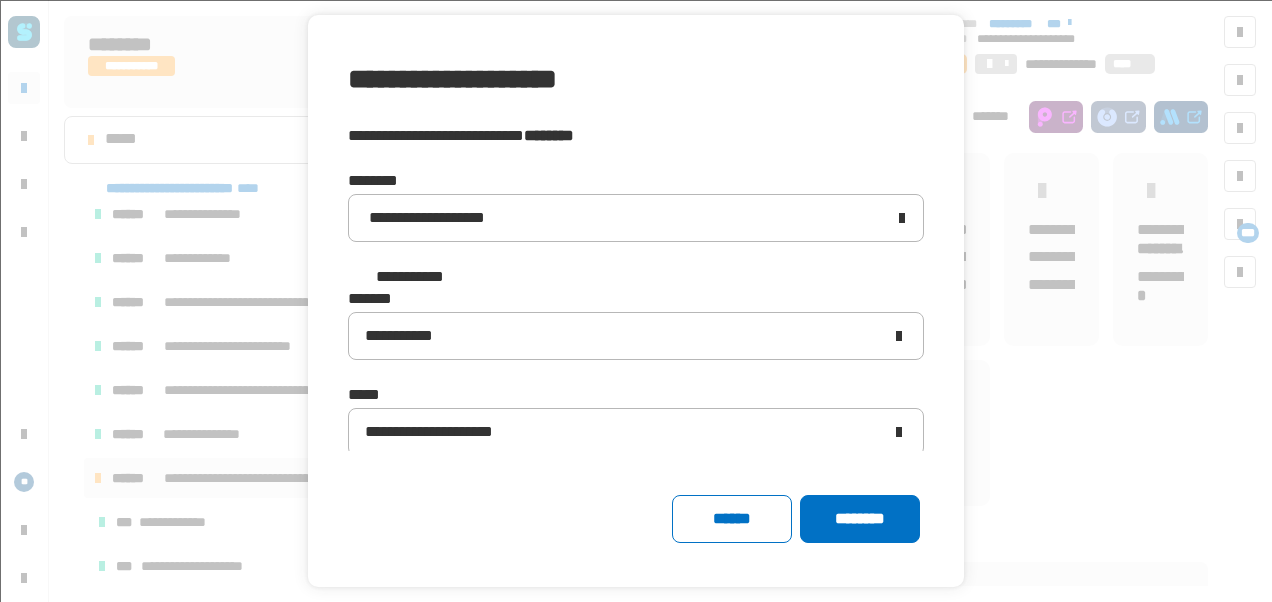 click on "****** ********" 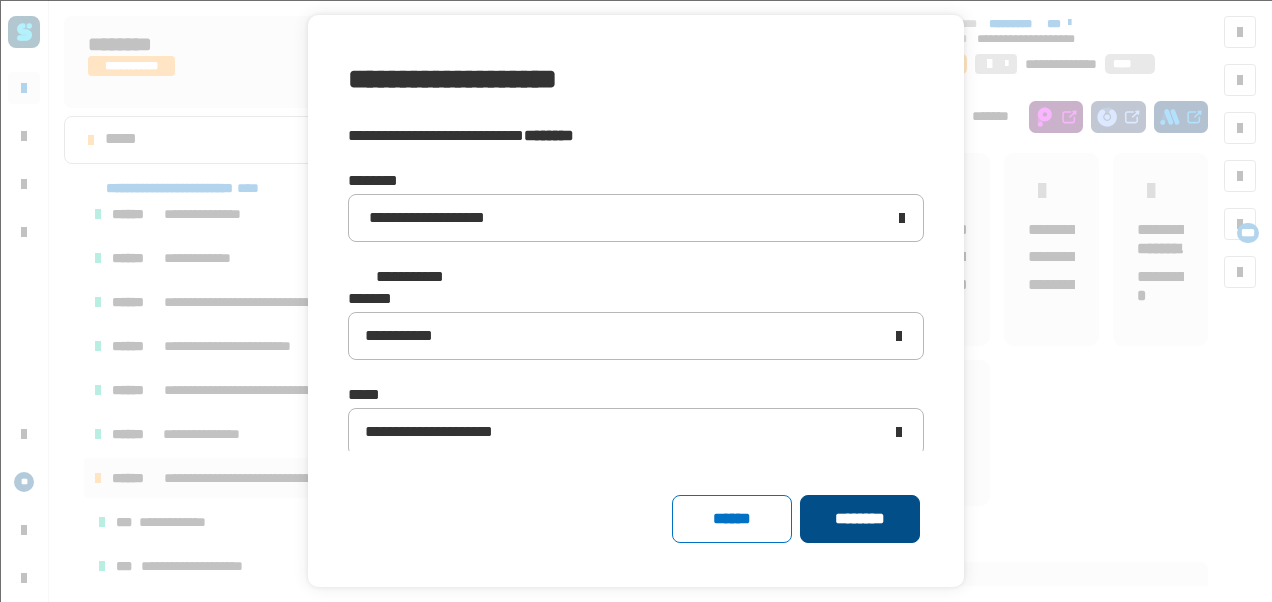 click on "********" 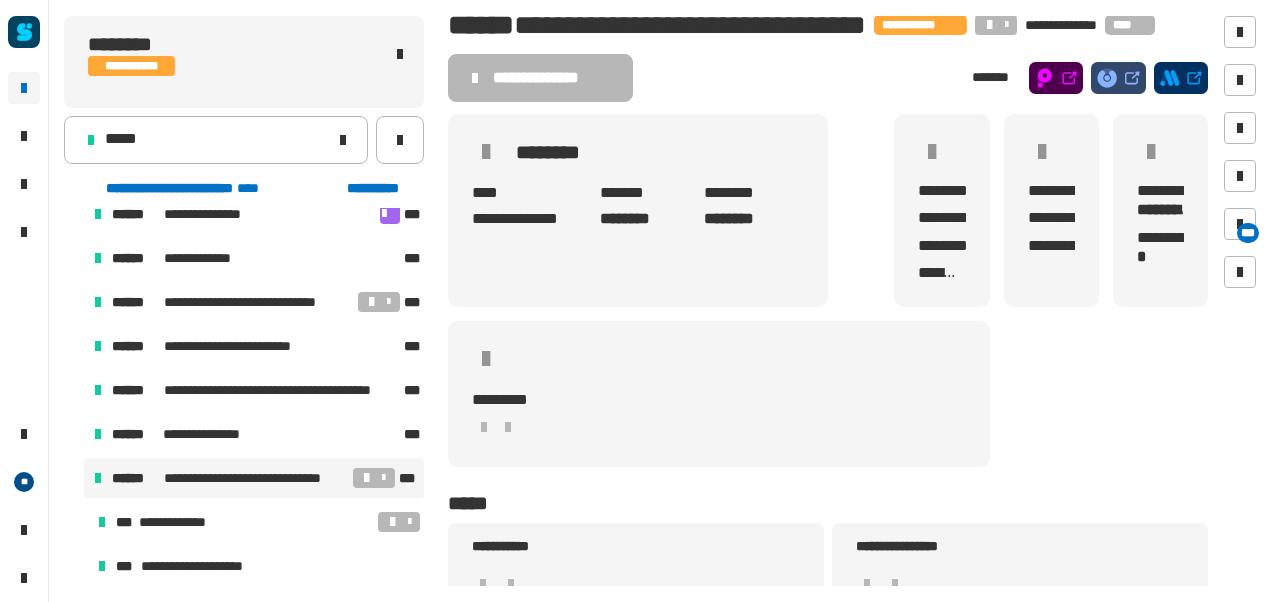 scroll, scrollTop: 40, scrollLeft: 0, axis: vertical 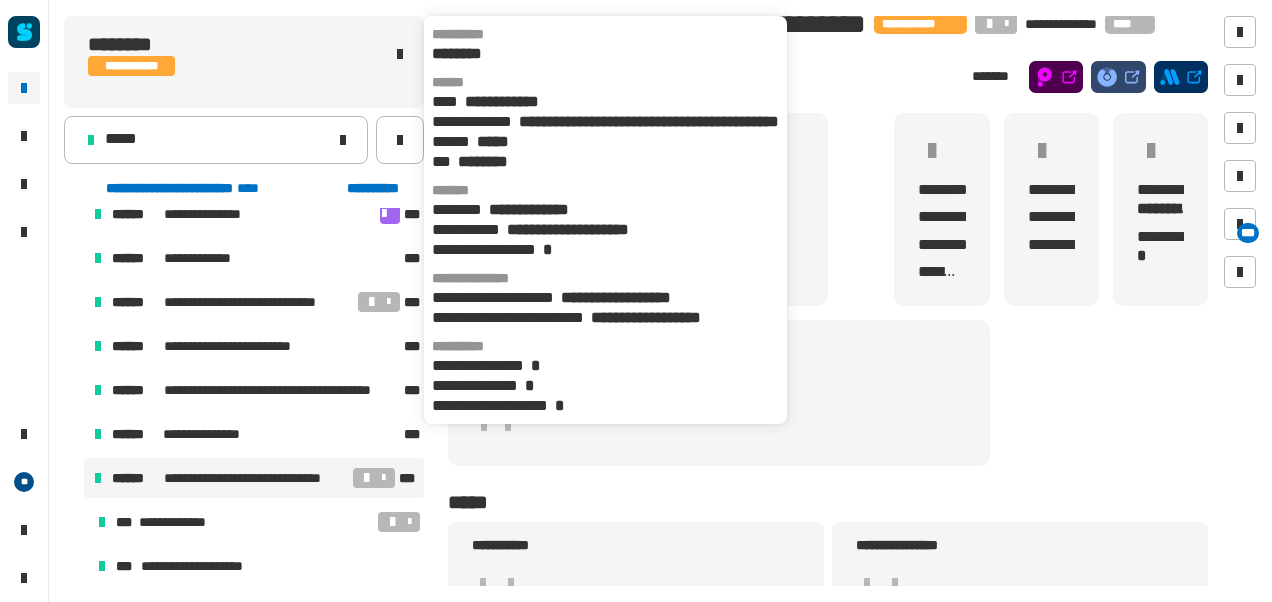 click on "********" 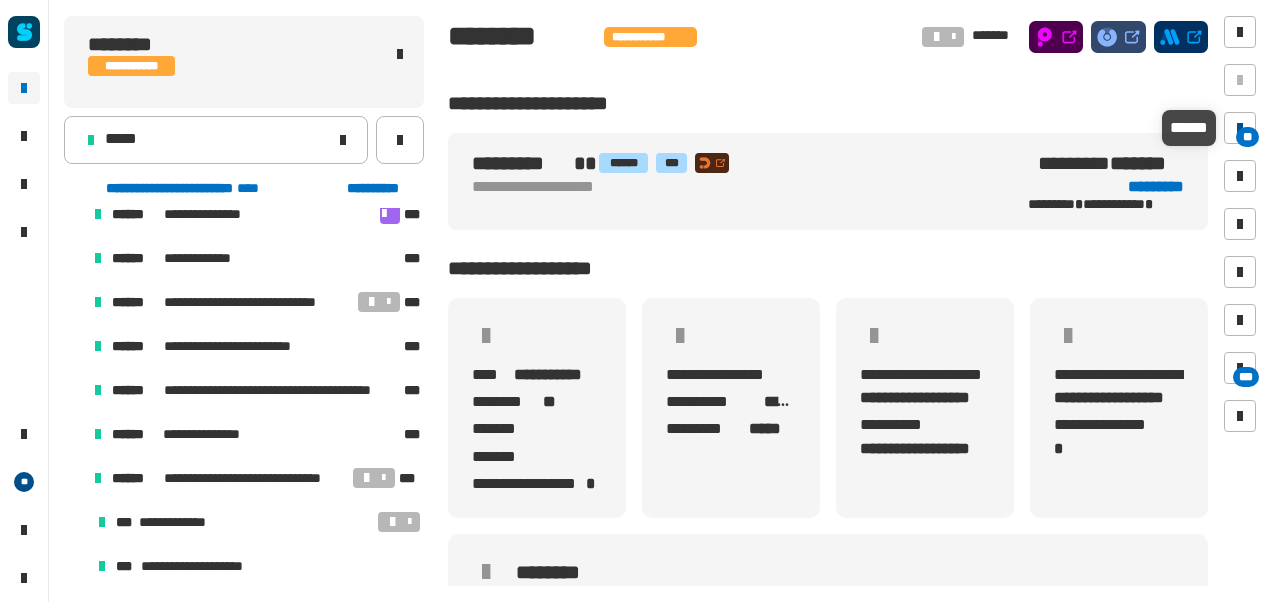 click at bounding box center (1240, 128) 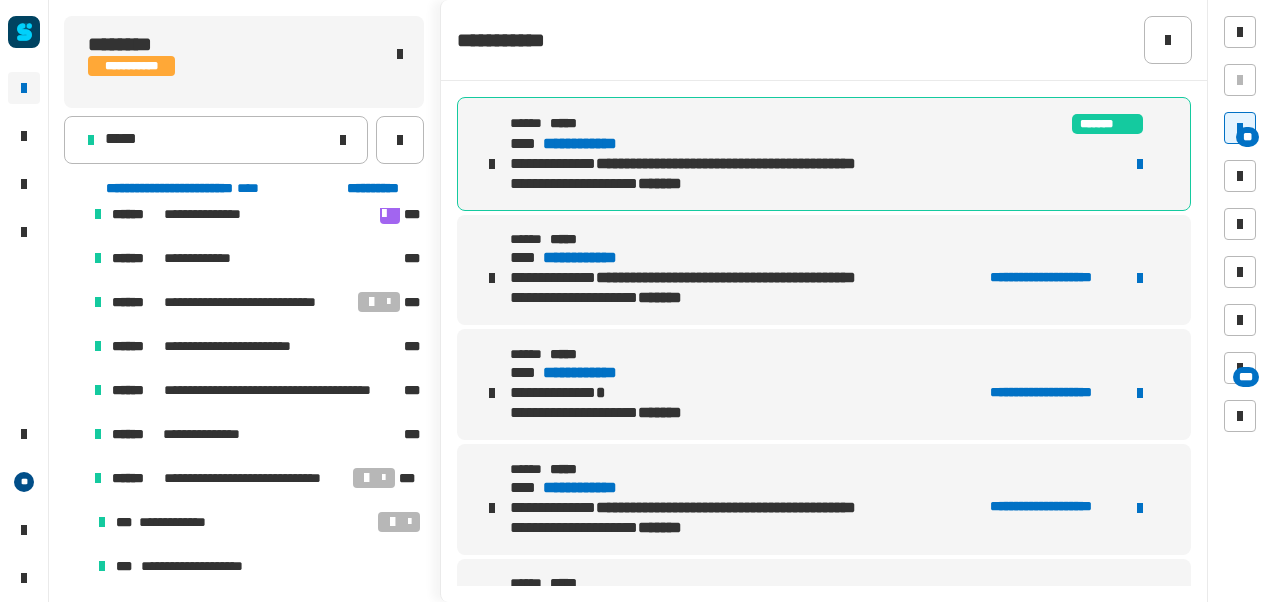 click at bounding box center (1140, 164) 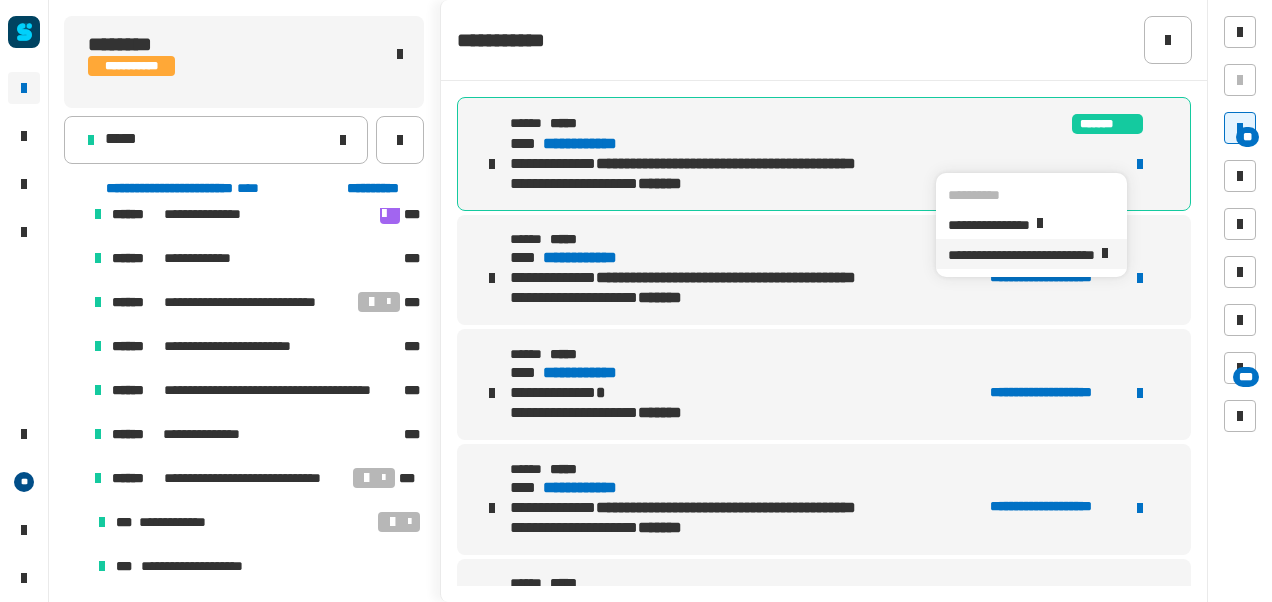 click on "**********" at bounding box center (1021, 255) 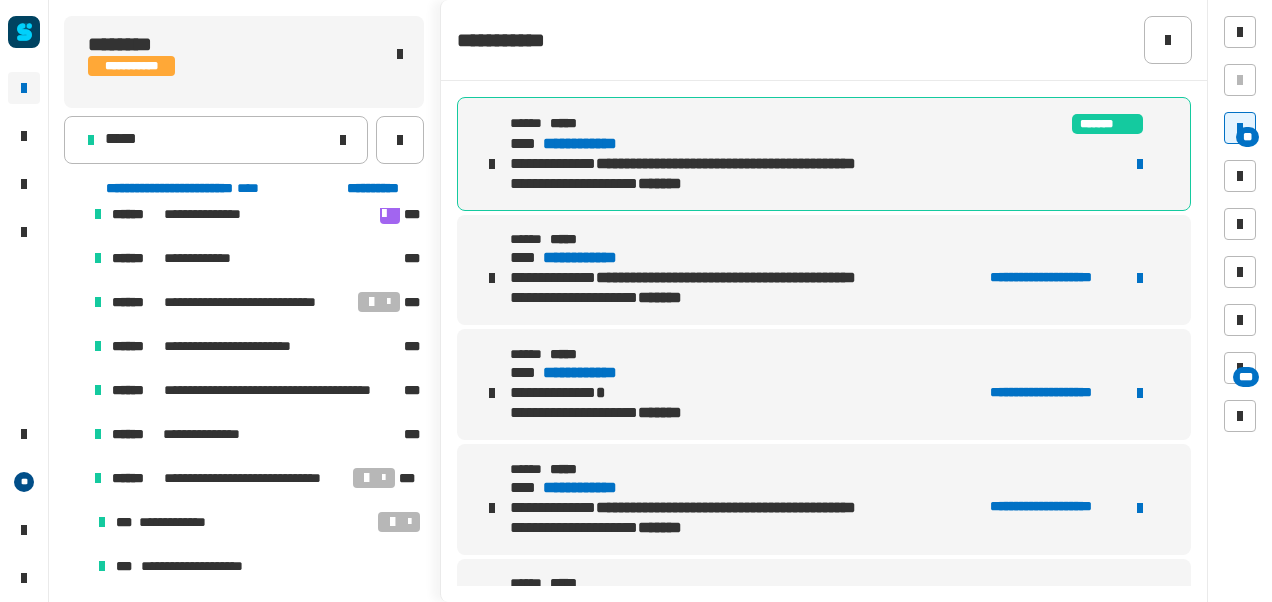 click at bounding box center (1140, 164) 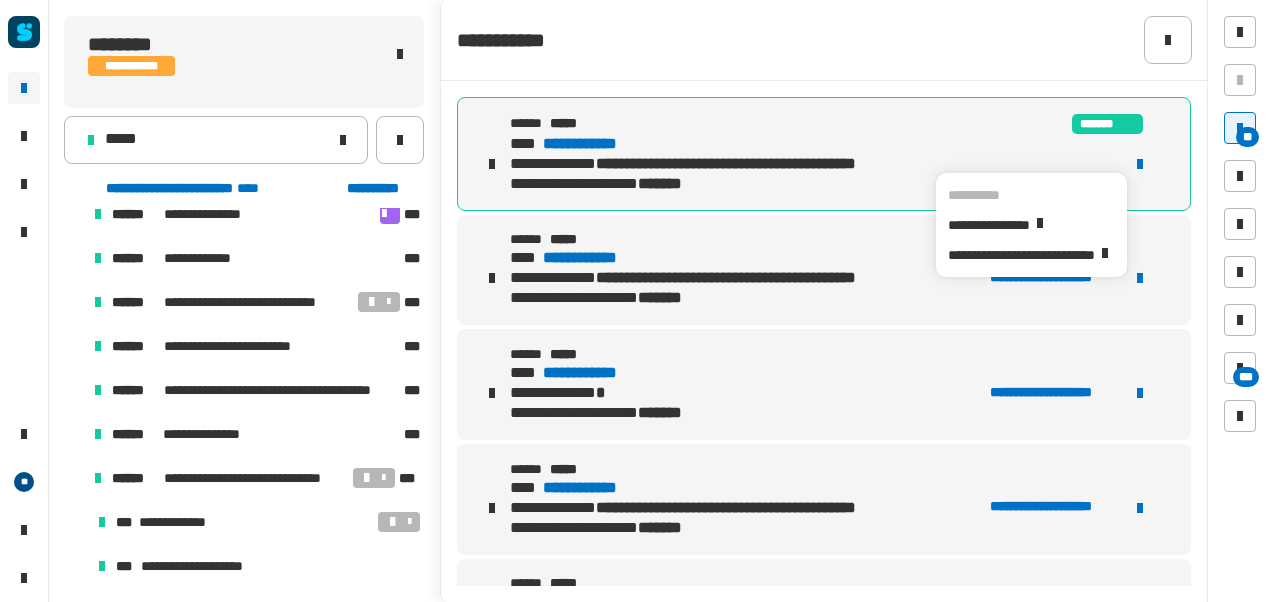 click on "**********" at bounding box center [806, 164] 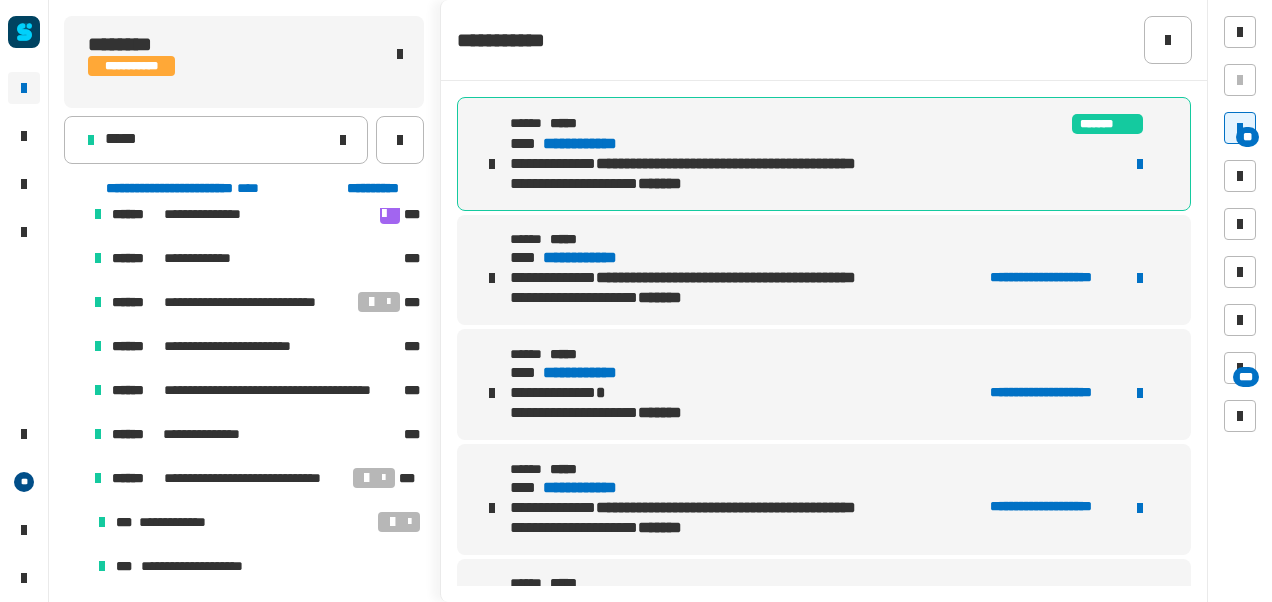 drag, startPoint x: 982, startPoint y: 134, endPoint x: 910, endPoint y: 156, distance: 75.28612 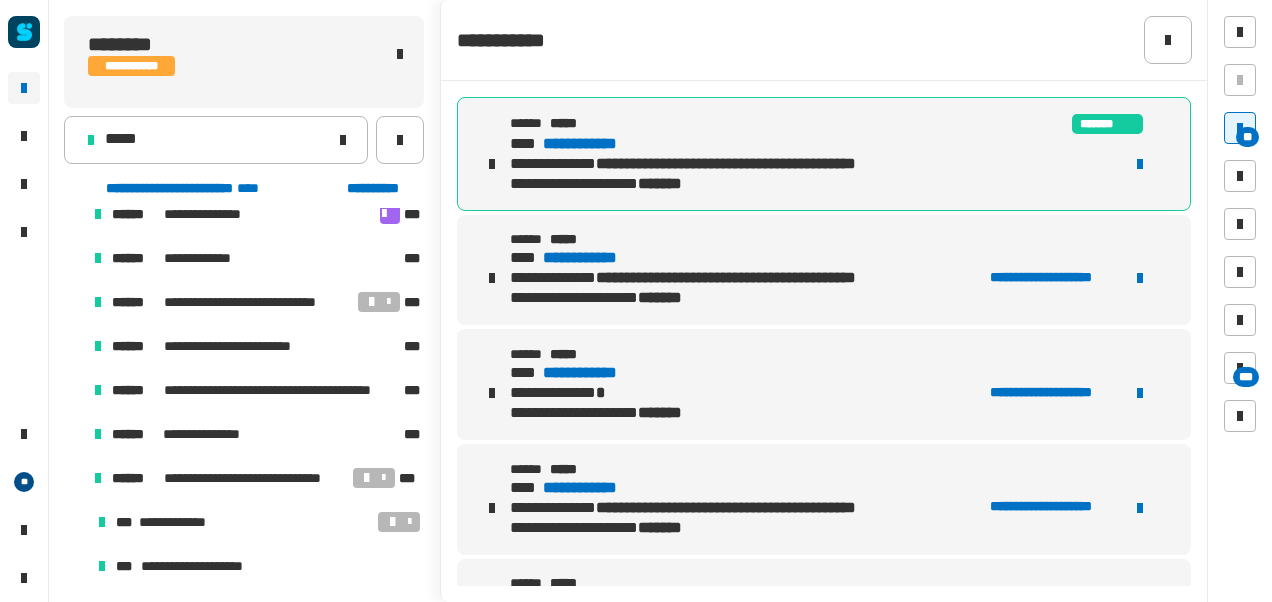 click at bounding box center (492, 164) 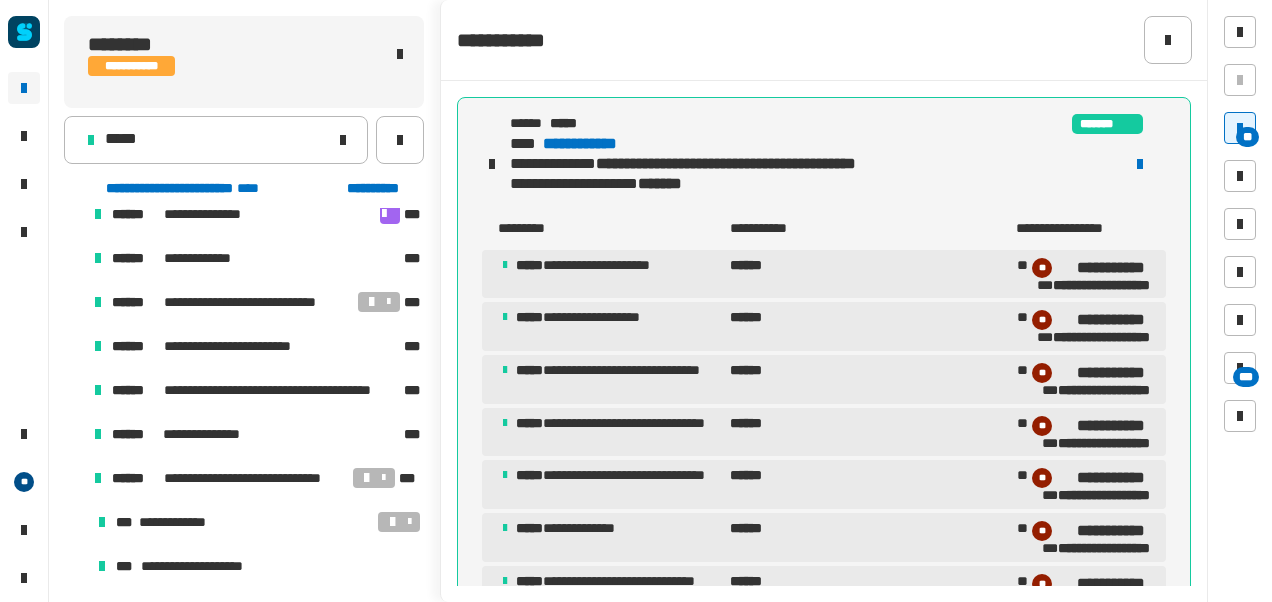 click at bounding box center [492, 164] 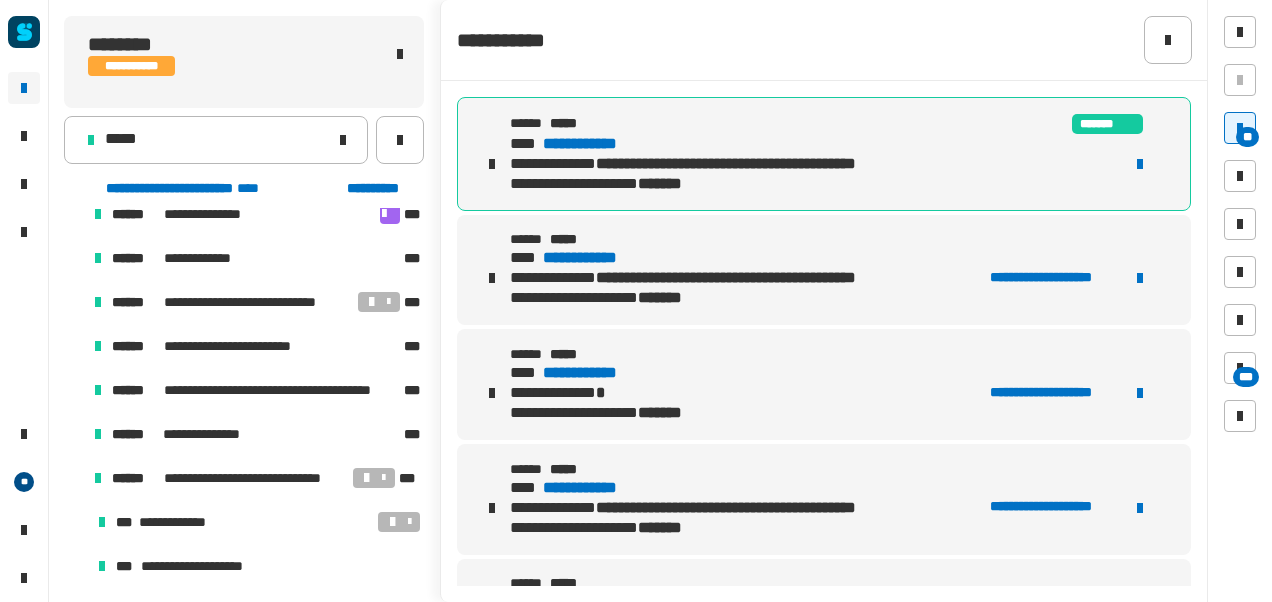 click on "**********" at bounding box center (806, 164) 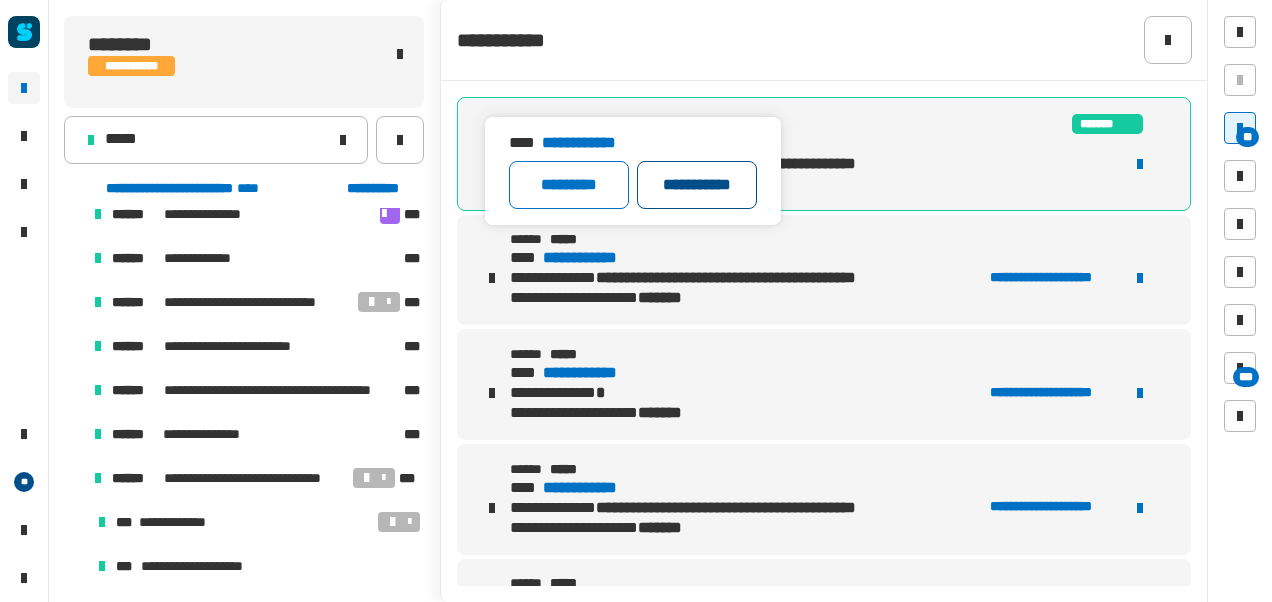 click on "**********" at bounding box center [697, 185] 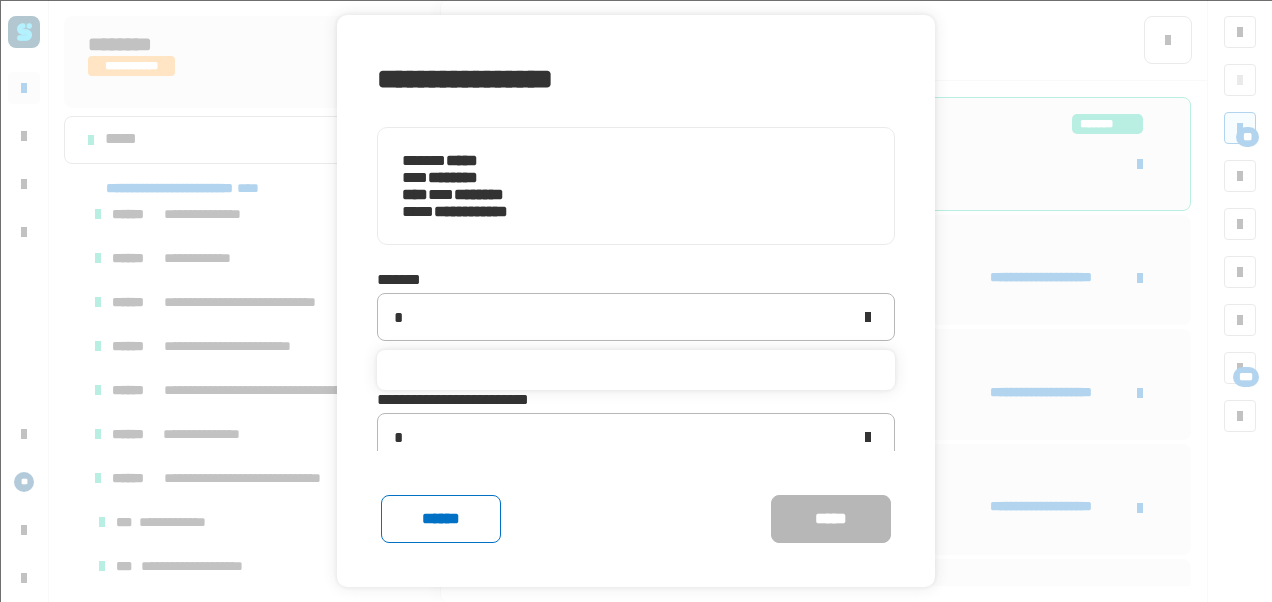 type on "**********" 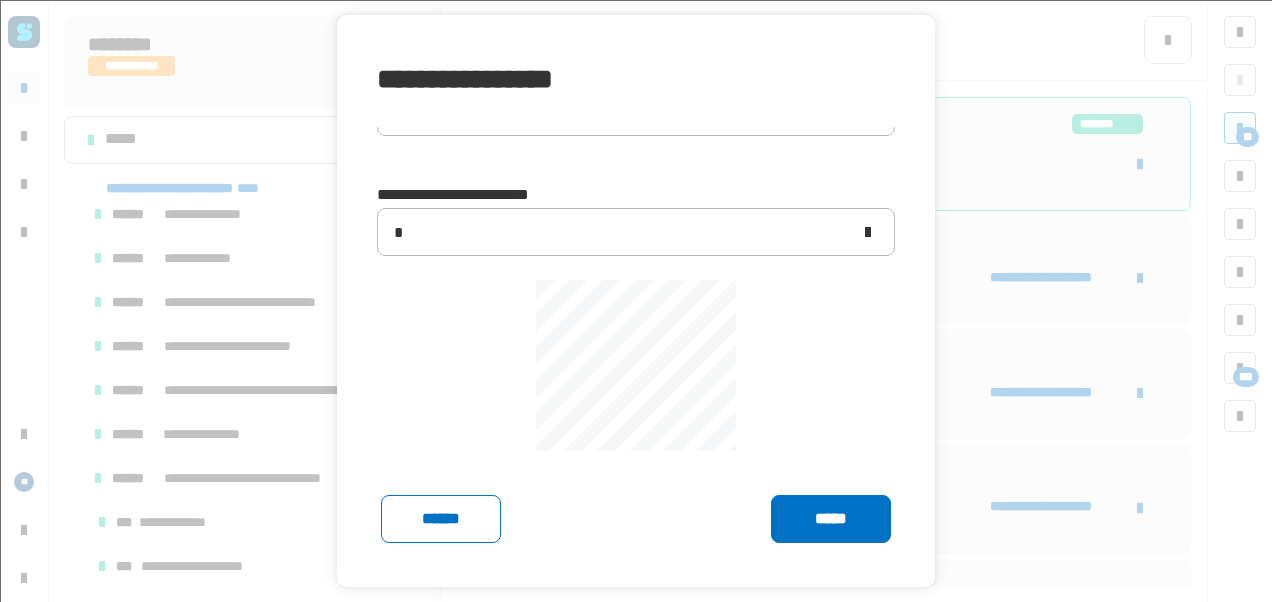 scroll, scrollTop: 215, scrollLeft: 0, axis: vertical 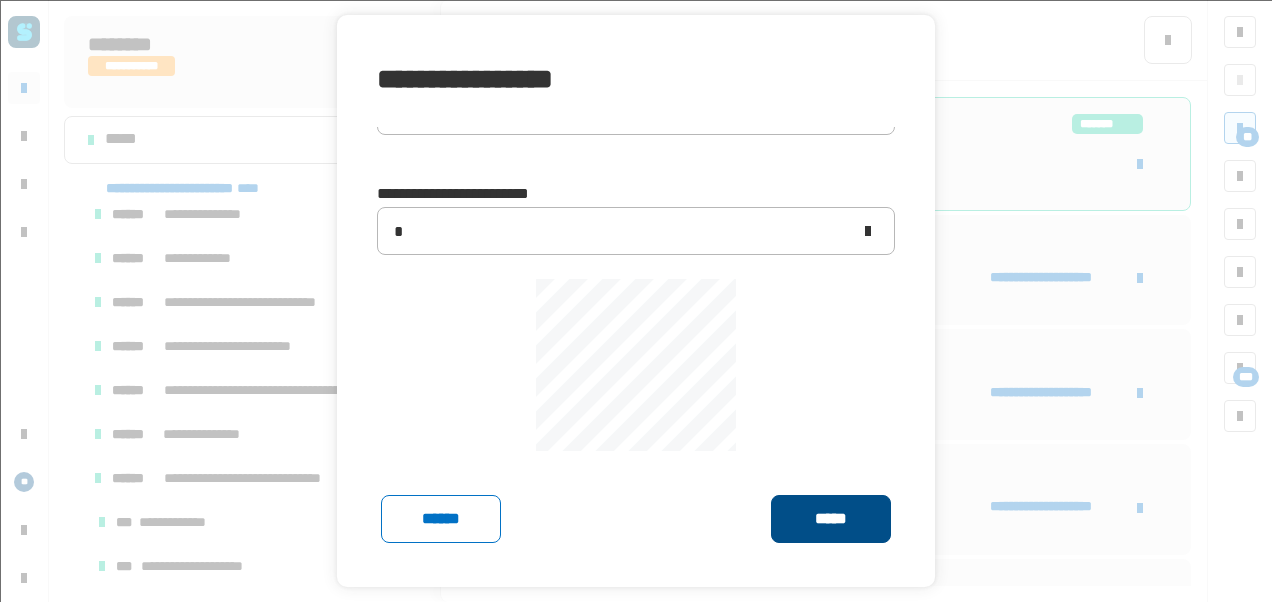 click on "*****" 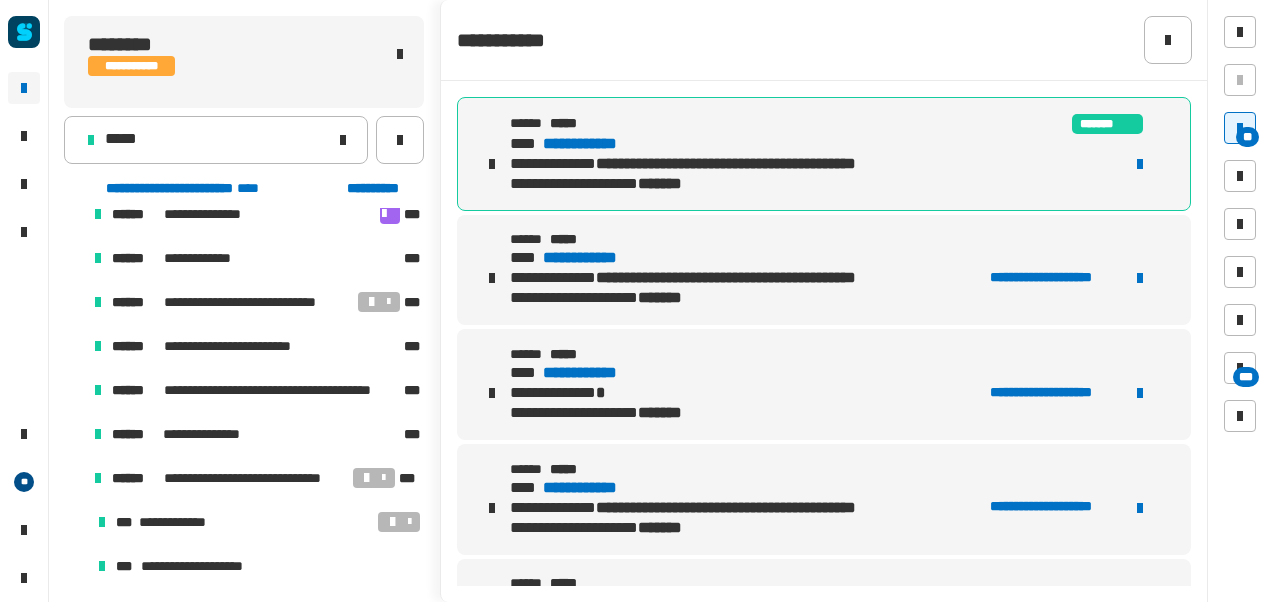 click on "**********" at bounding box center (598, 144) 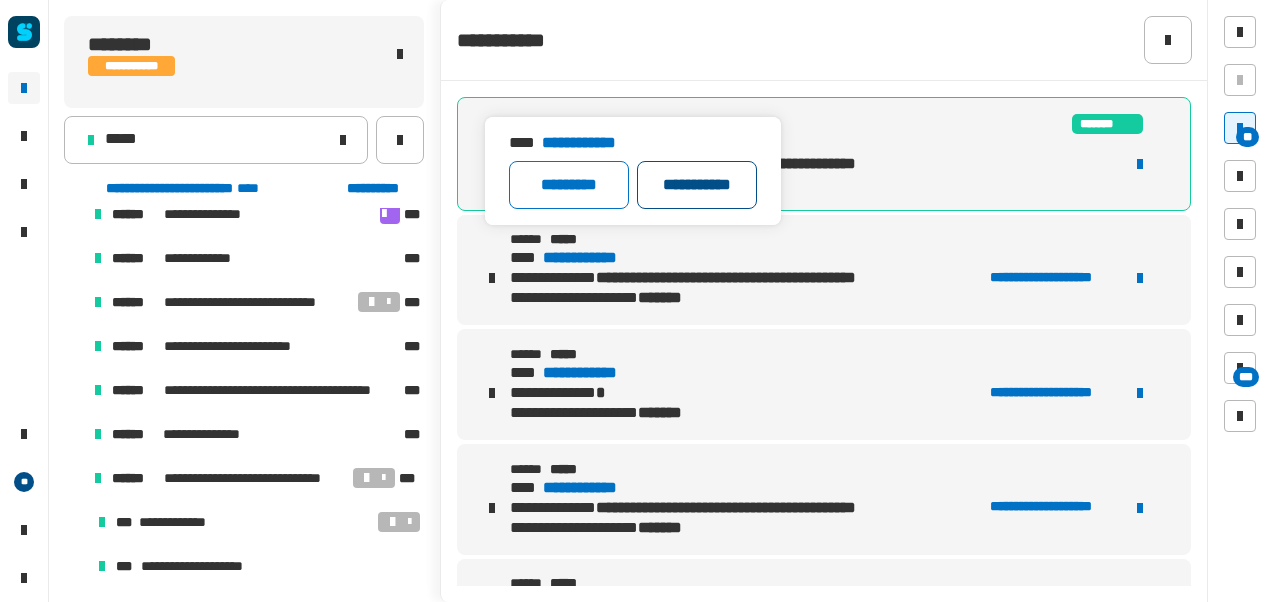 click on "**********" at bounding box center [697, 185] 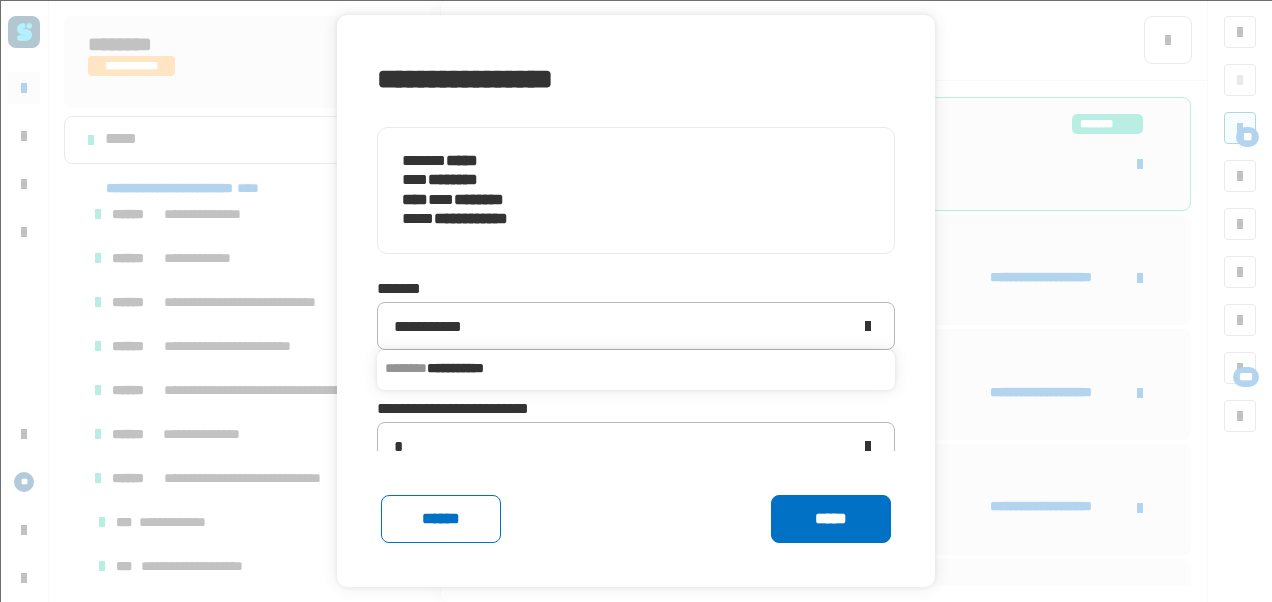 click on "**********" at bounding box center [636, 368] 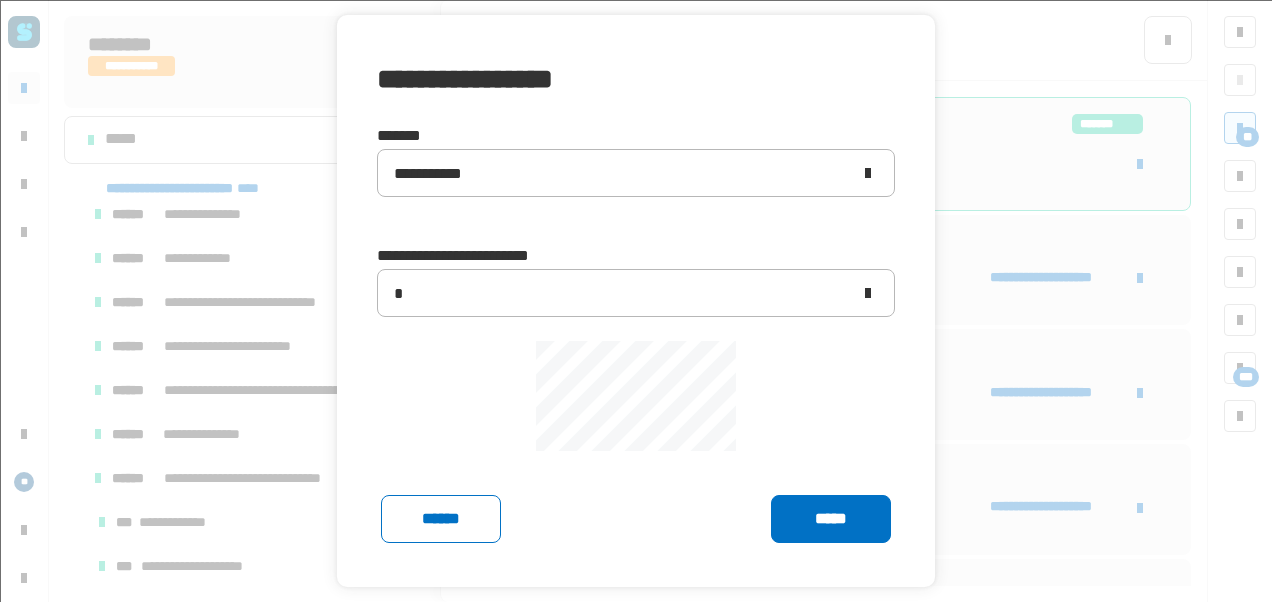 scroll, scrollTop: 246, scrollLeft: 0, axis: vertical 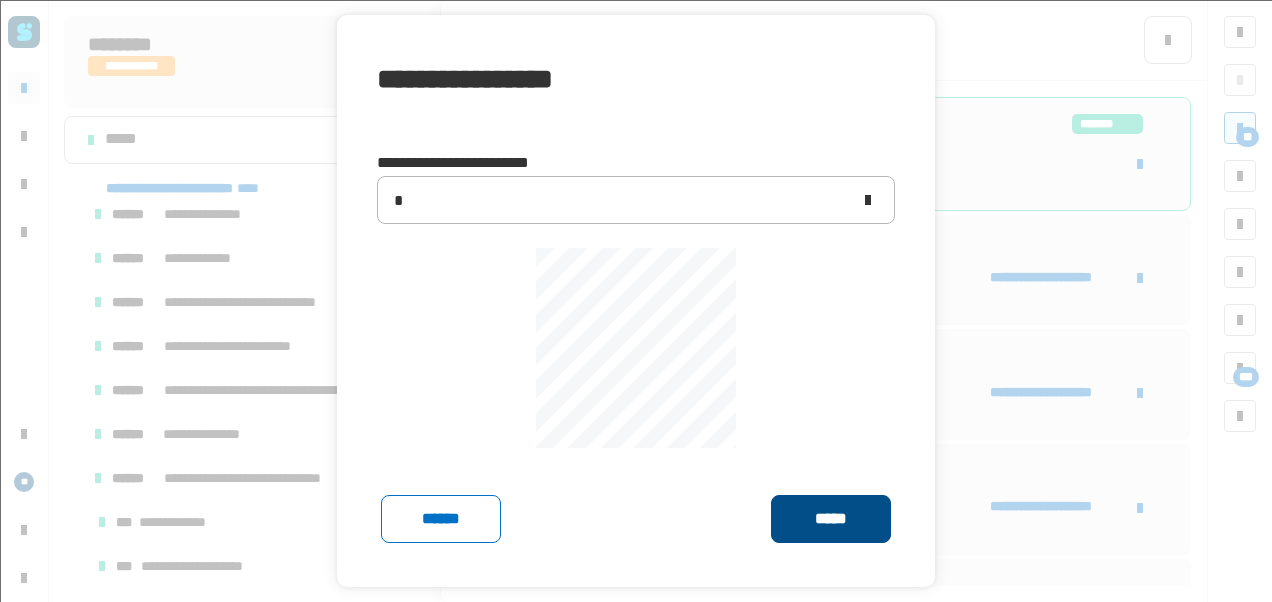 click on "*****" 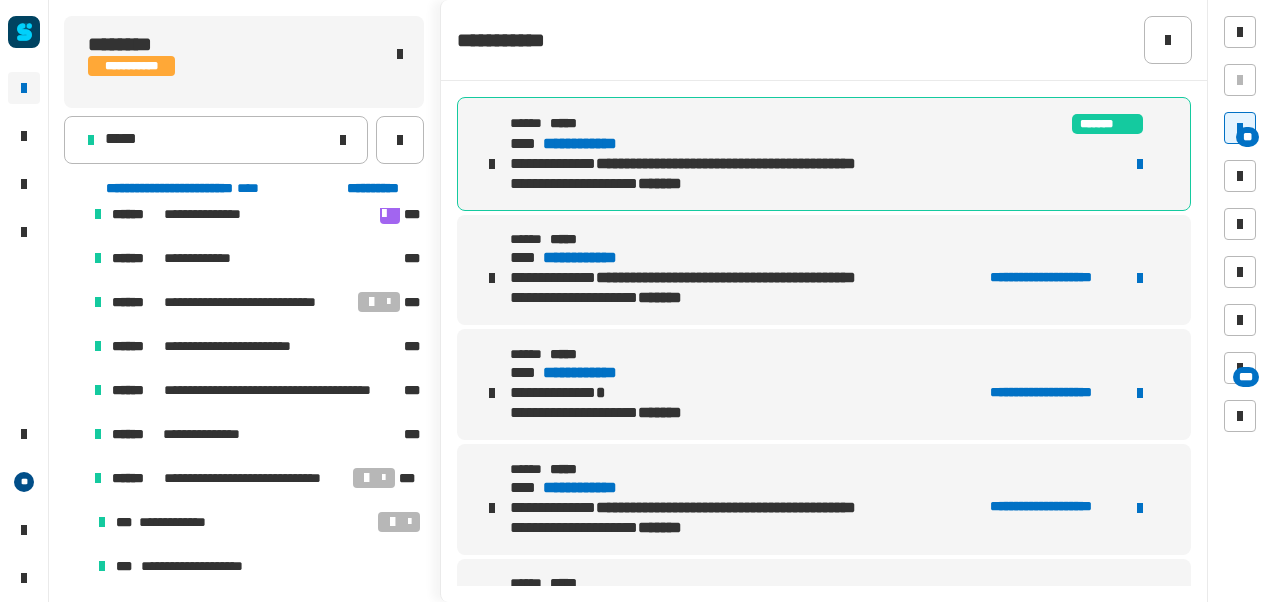 click on "**********" at bounding box center [598, 144] 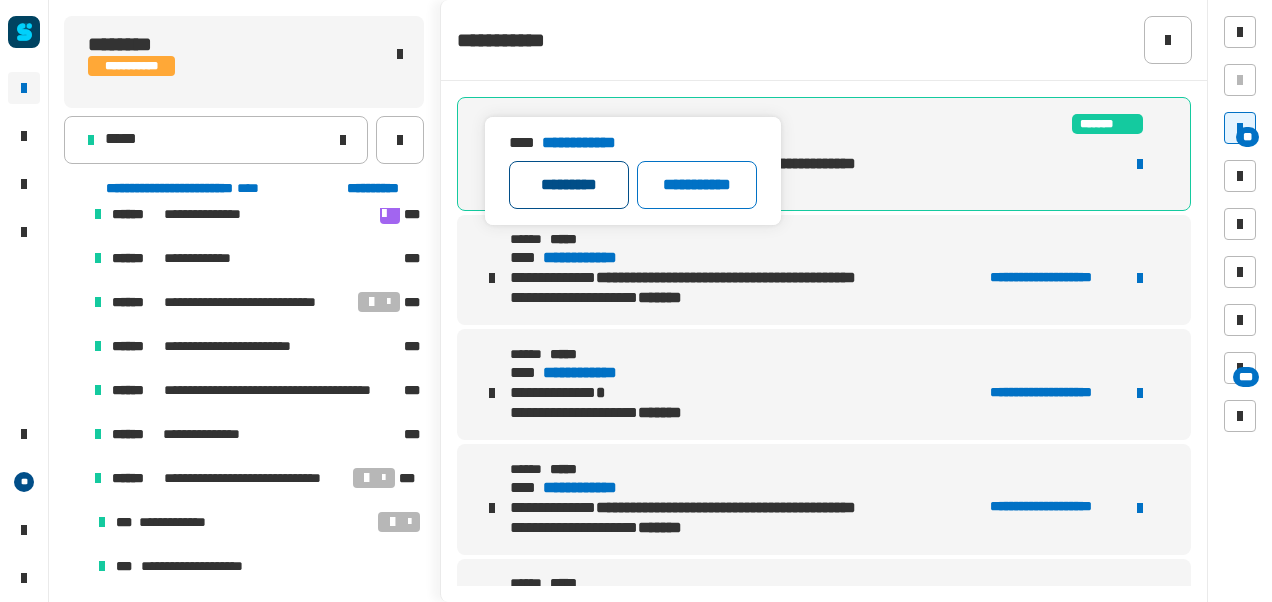 click on "*********" at bounding box center [569, 185] 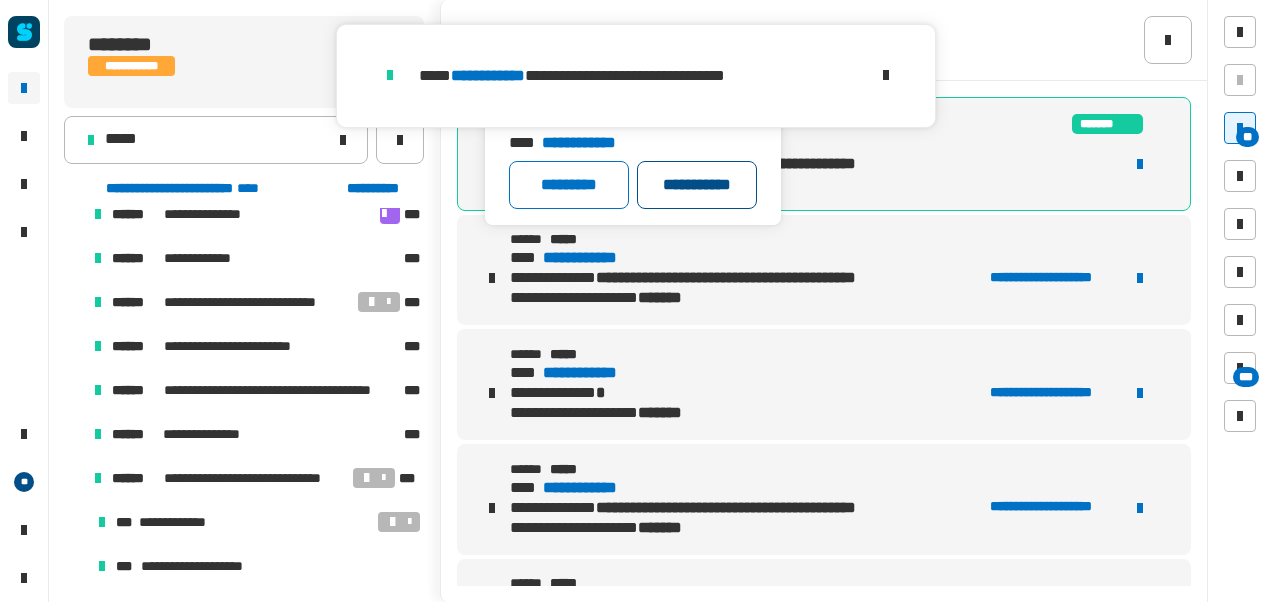 click on "**********" at bounding box center (697, 185) 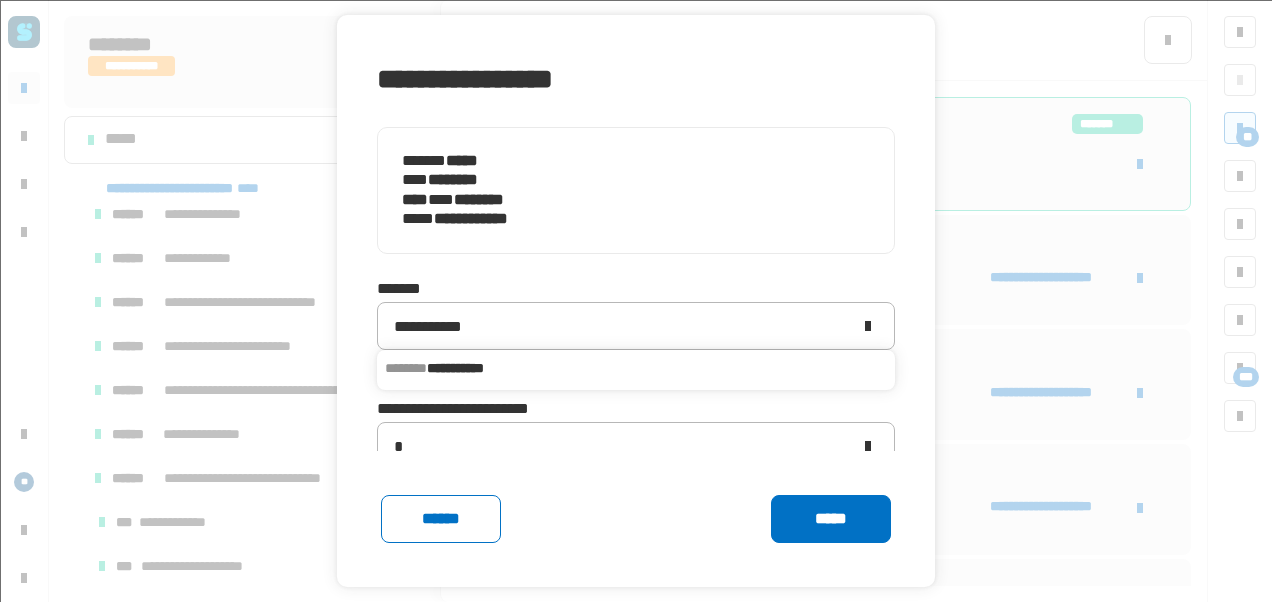 click on "**********" 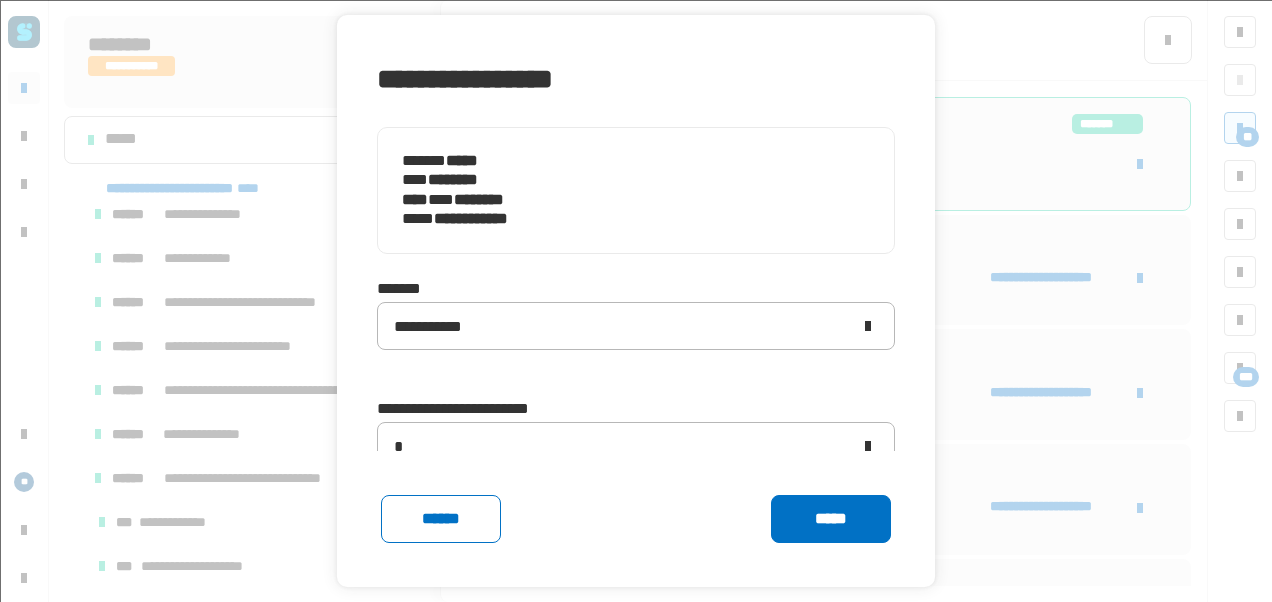 click on "**********" 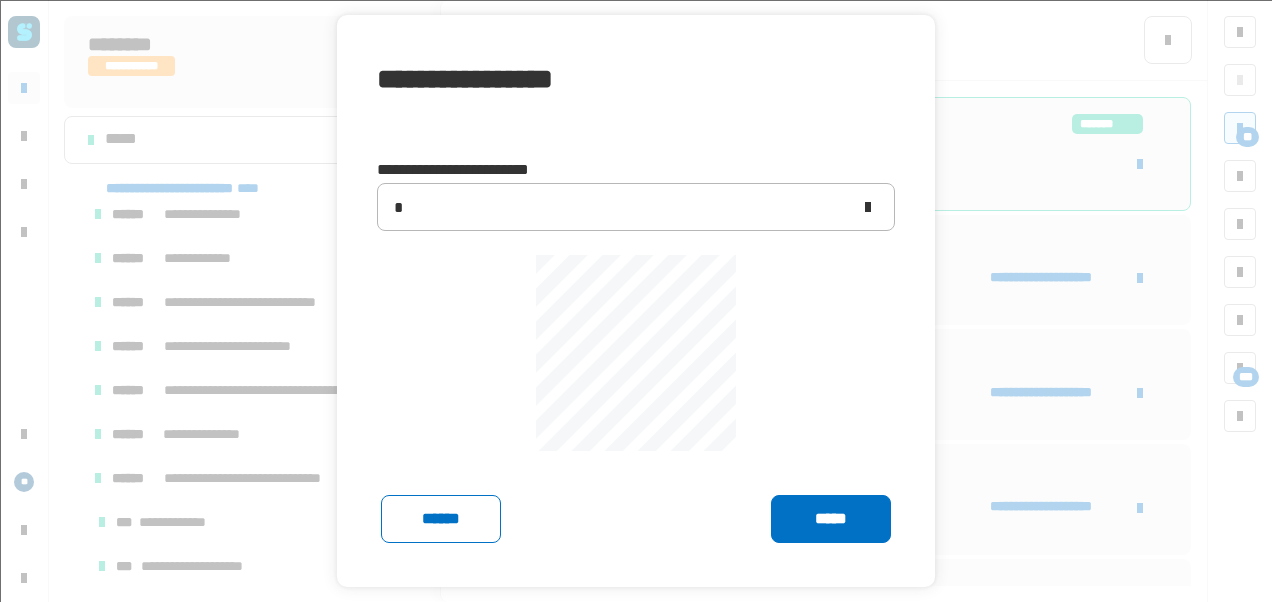 scroll, scrollTop: 246, scrollLeft: 0, axis: vertical 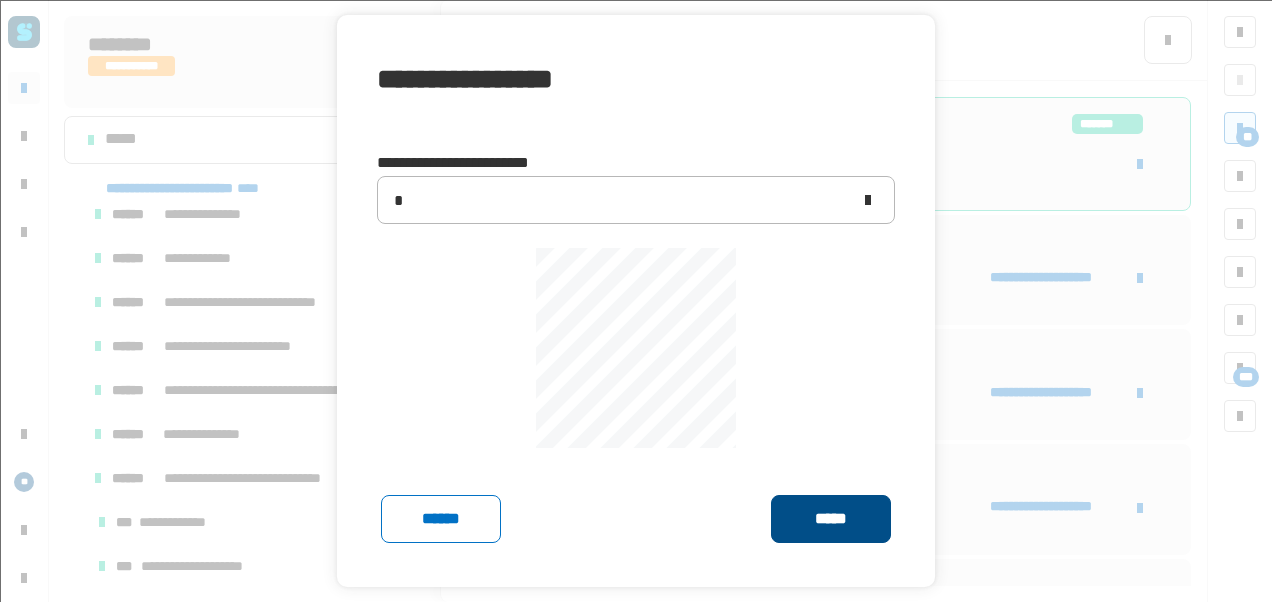 click on "*****" 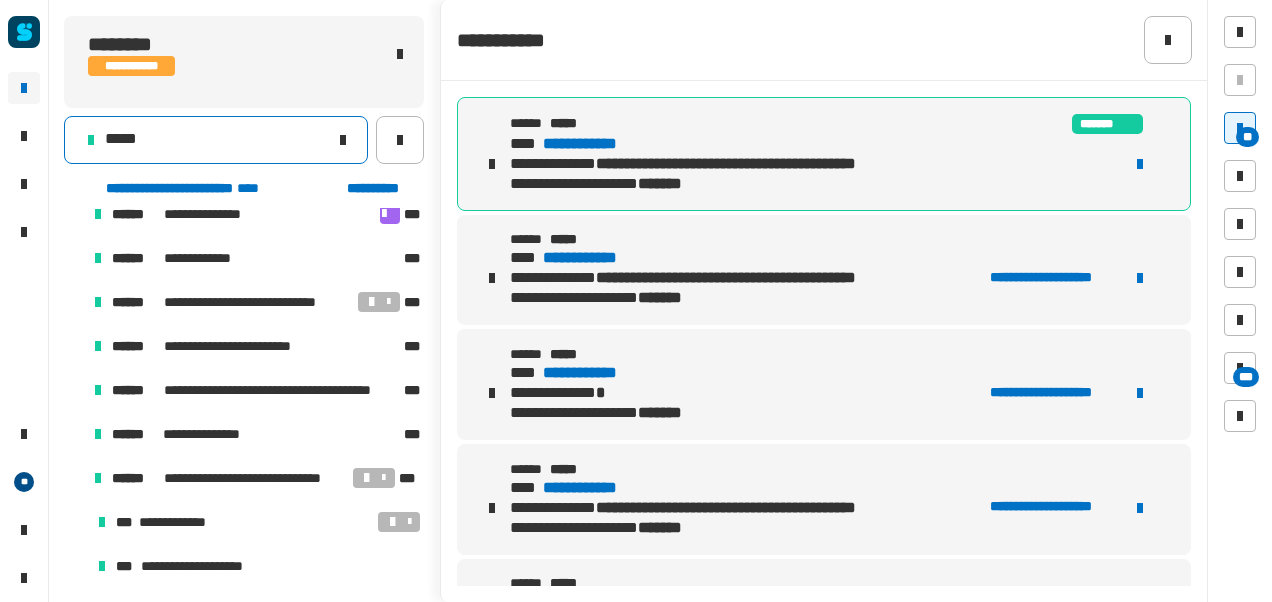 click on "*****" 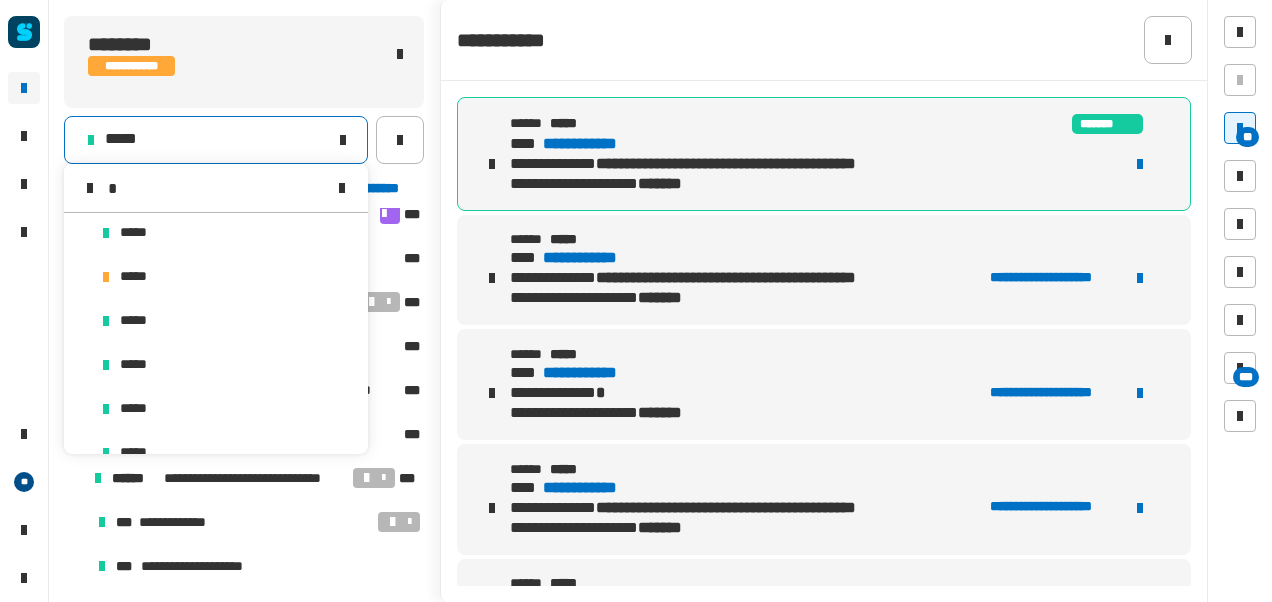 scroll, scrollTop: 0, scrollLeft: 0, axis: both 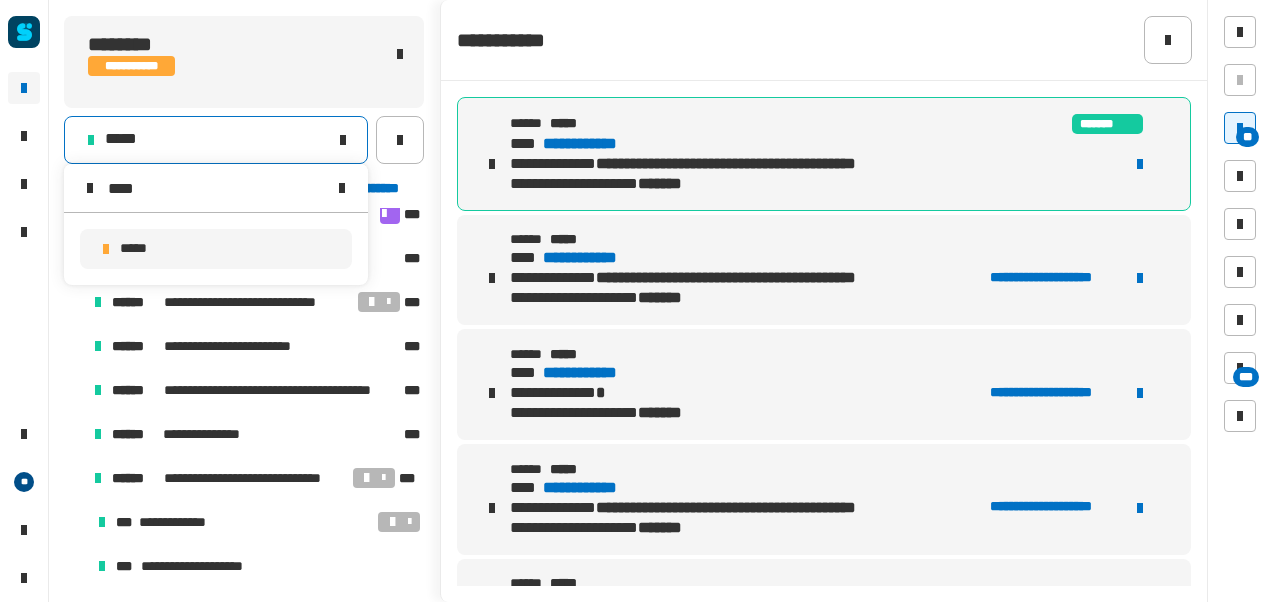 type on "****" 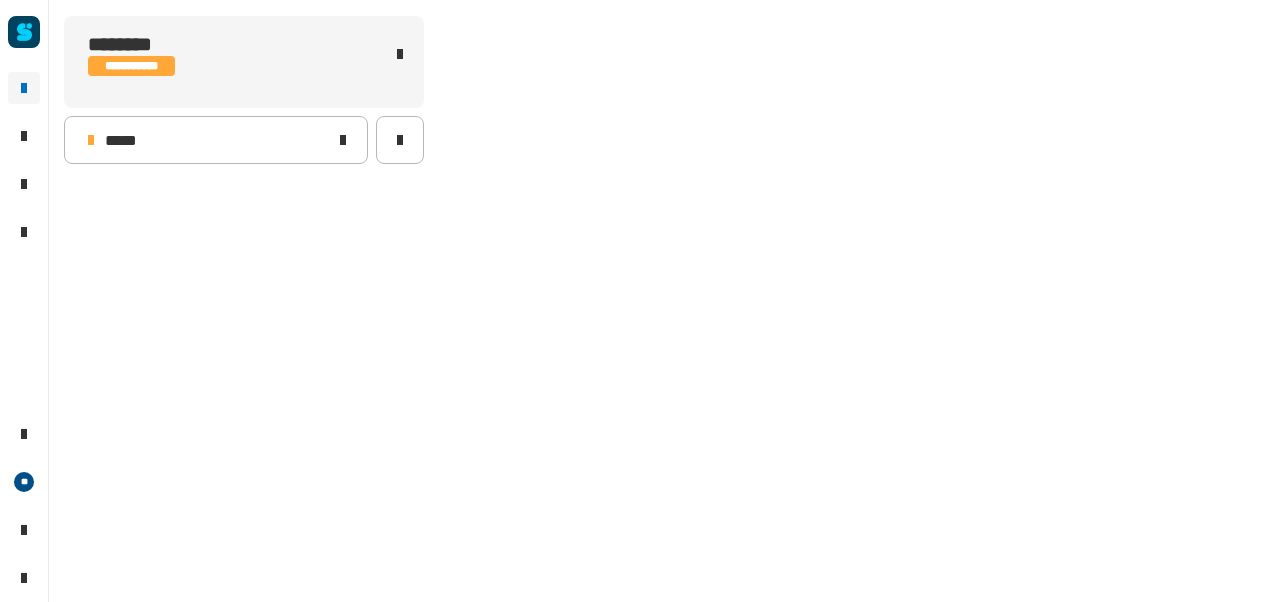 scroll, scrollTop: 0, scrollLeft: 0, axis: both 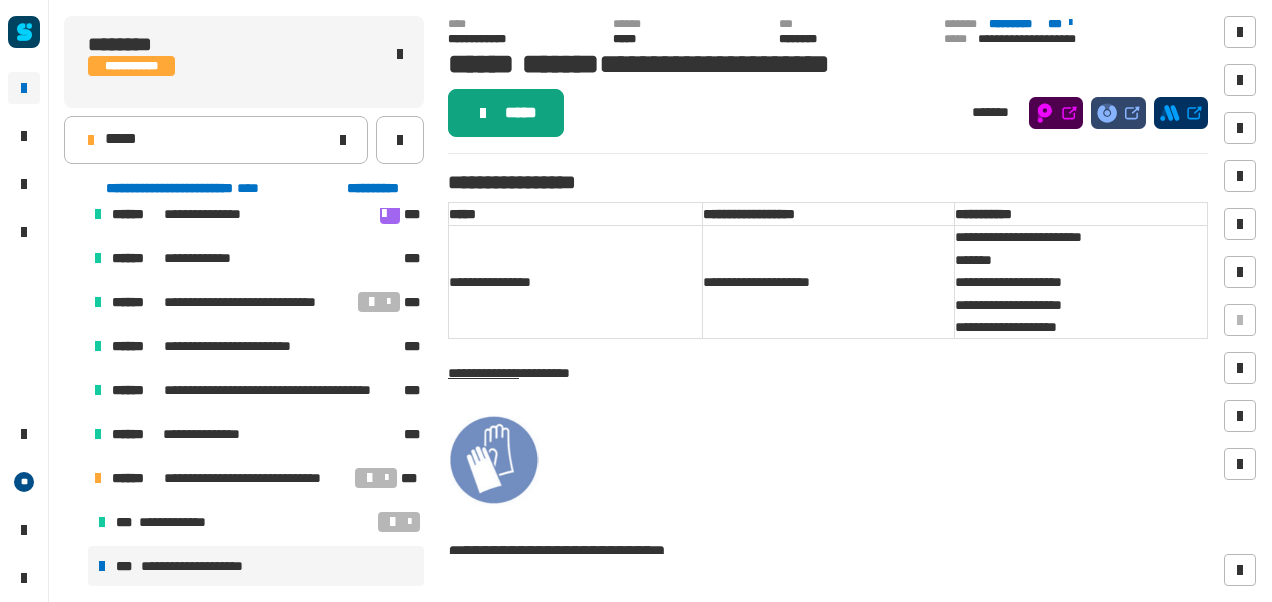 click on "*****" 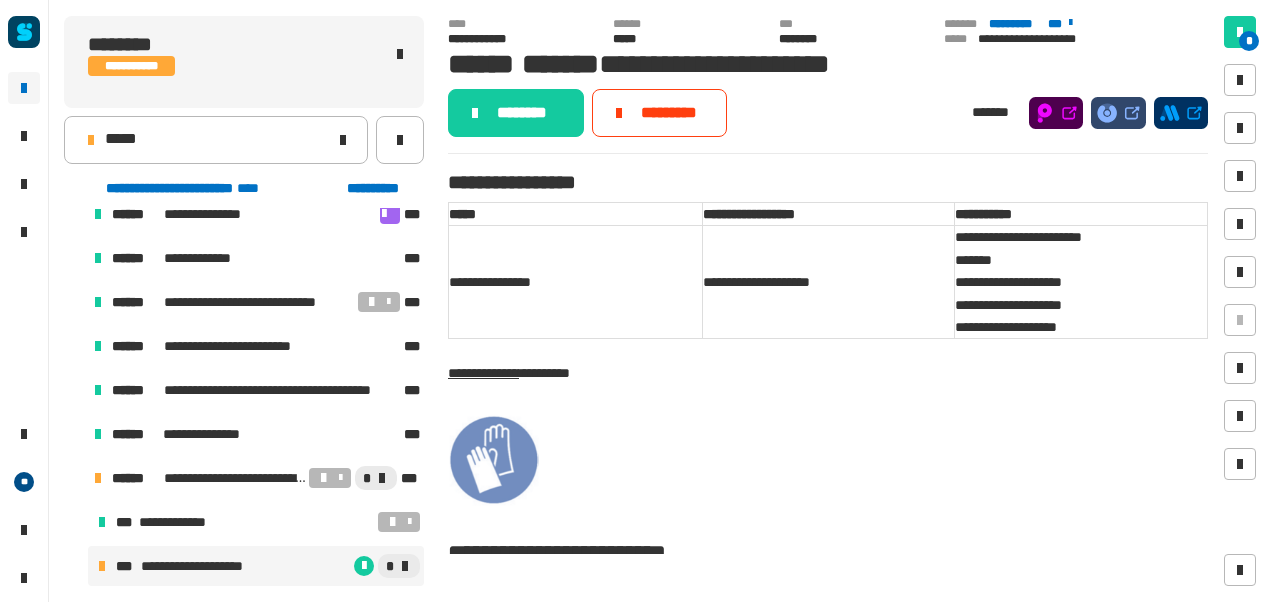 click on "********" 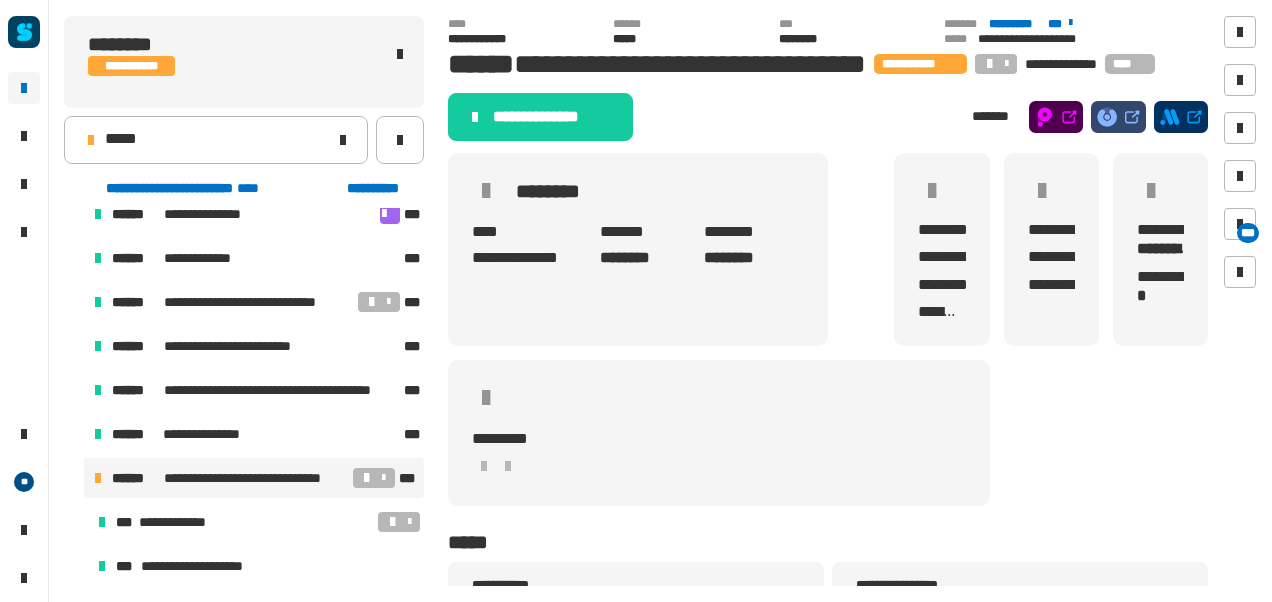 click on "**********" 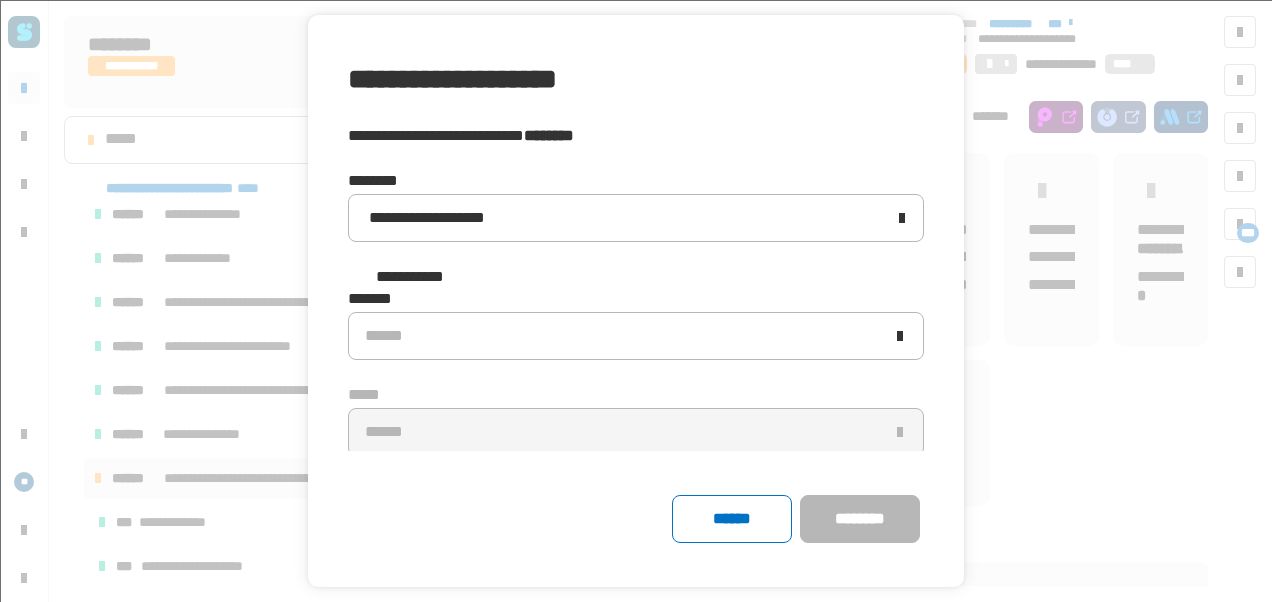 click on "******* ******" 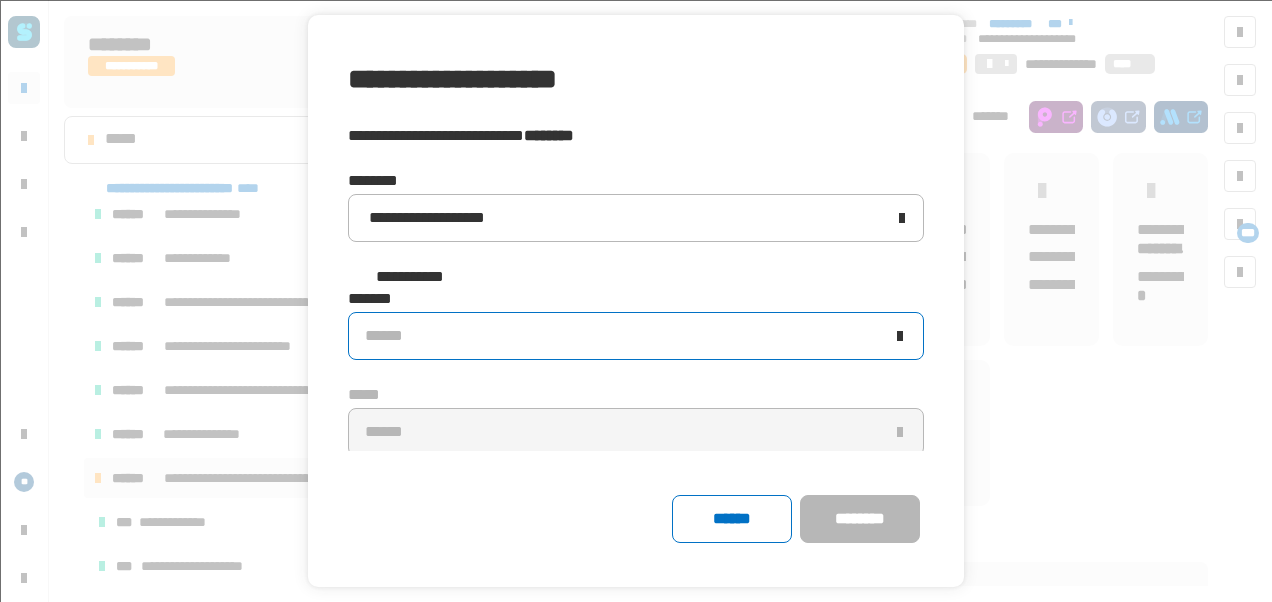 click on "******" 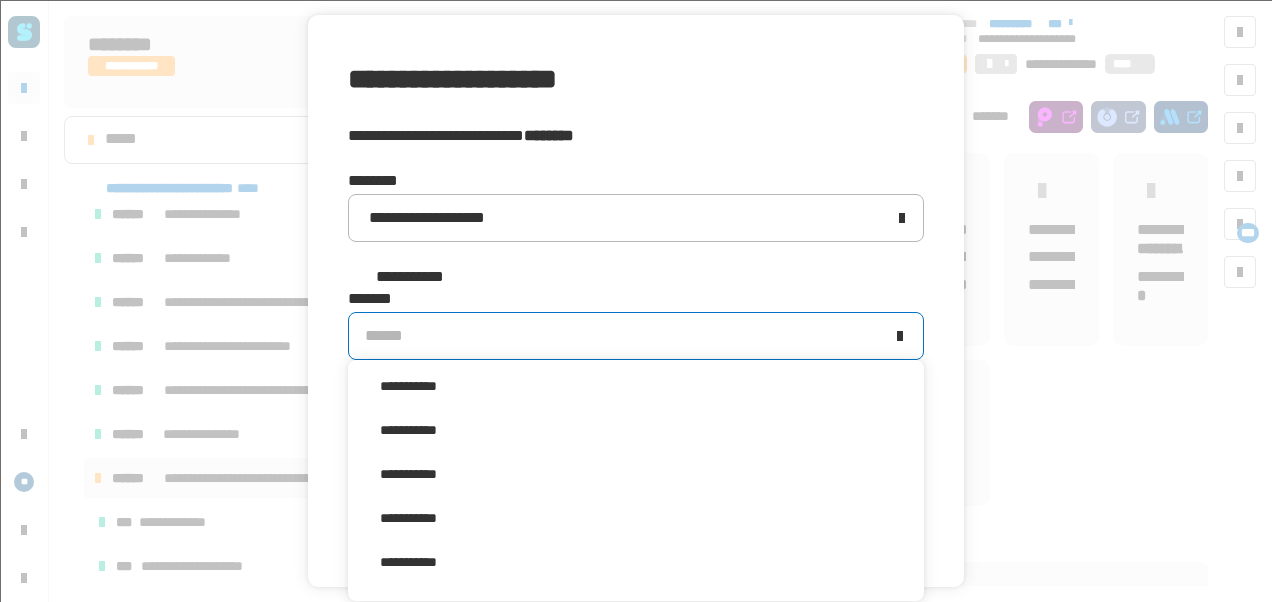 scroll, scrollTop: 0, scrollLeft: 0, axis: both 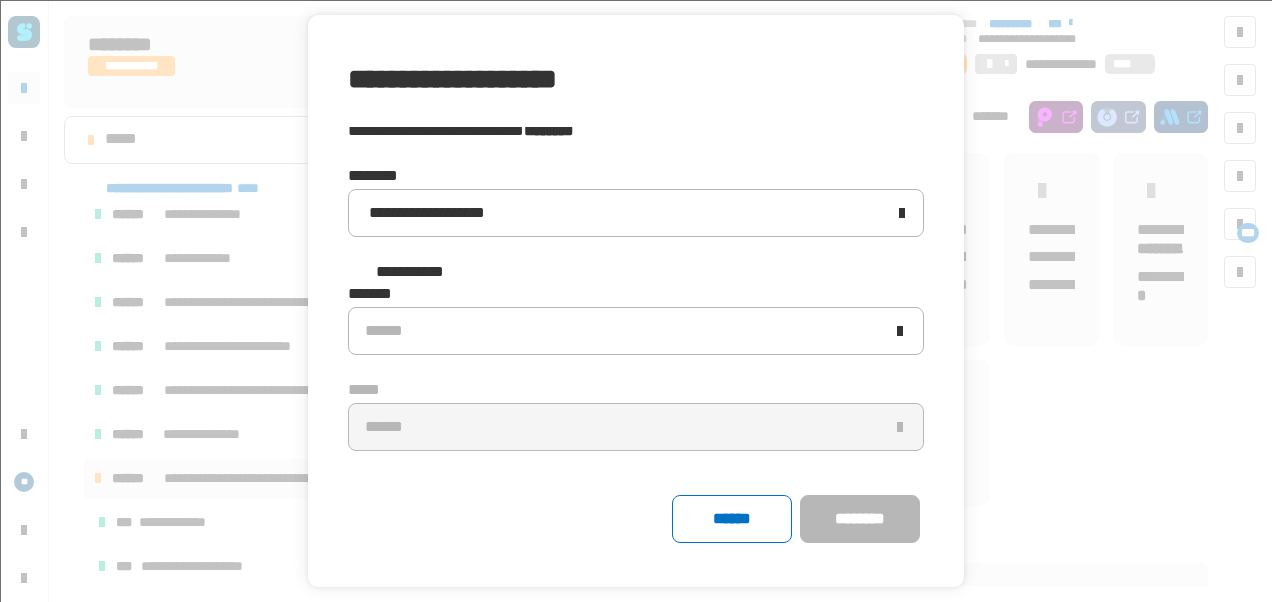 click on "******* ******" 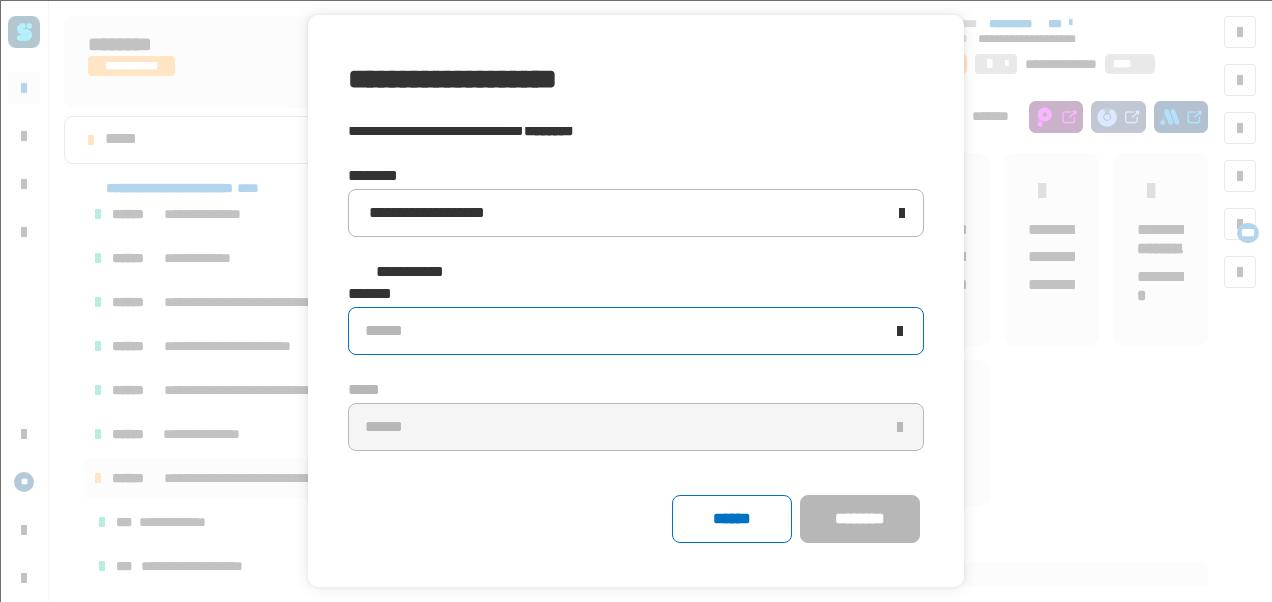 click on "******" 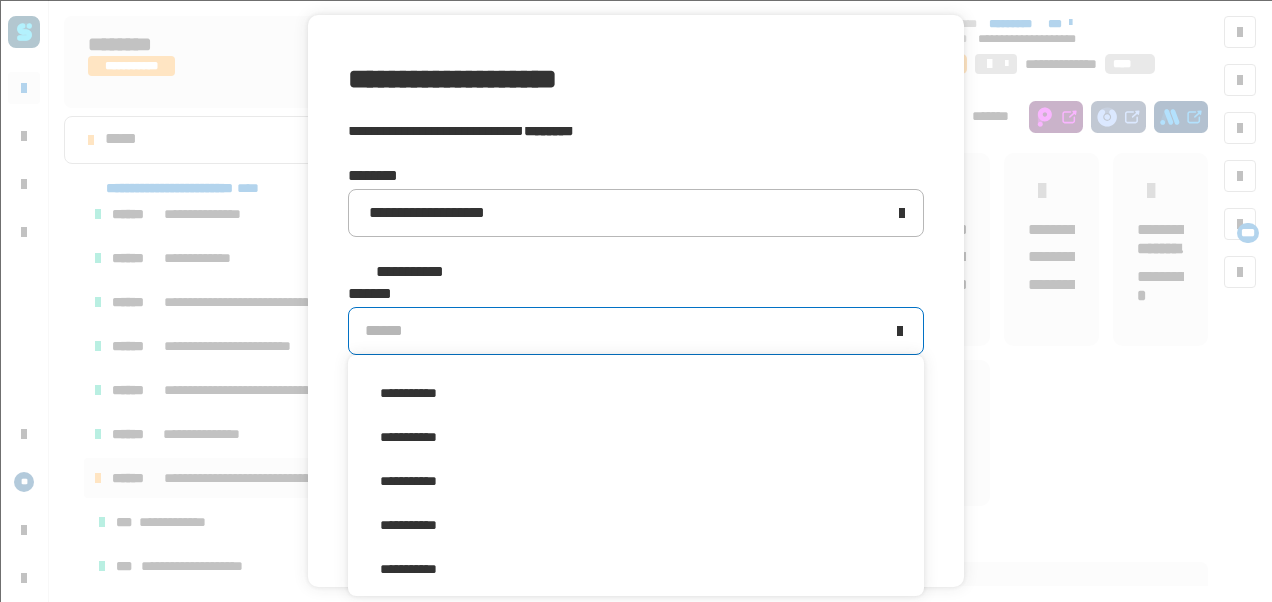 scroll, scrollTop: 422, scrollLeft: 0, axis: vertical 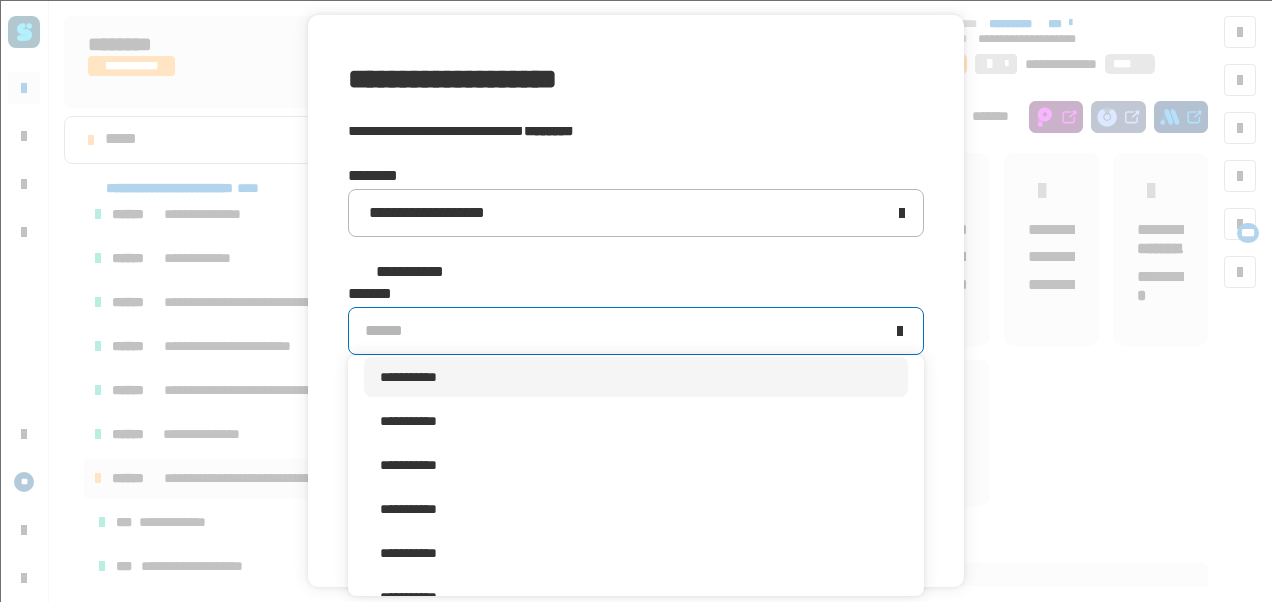 click on "**********" at bounding box center [636, 377] 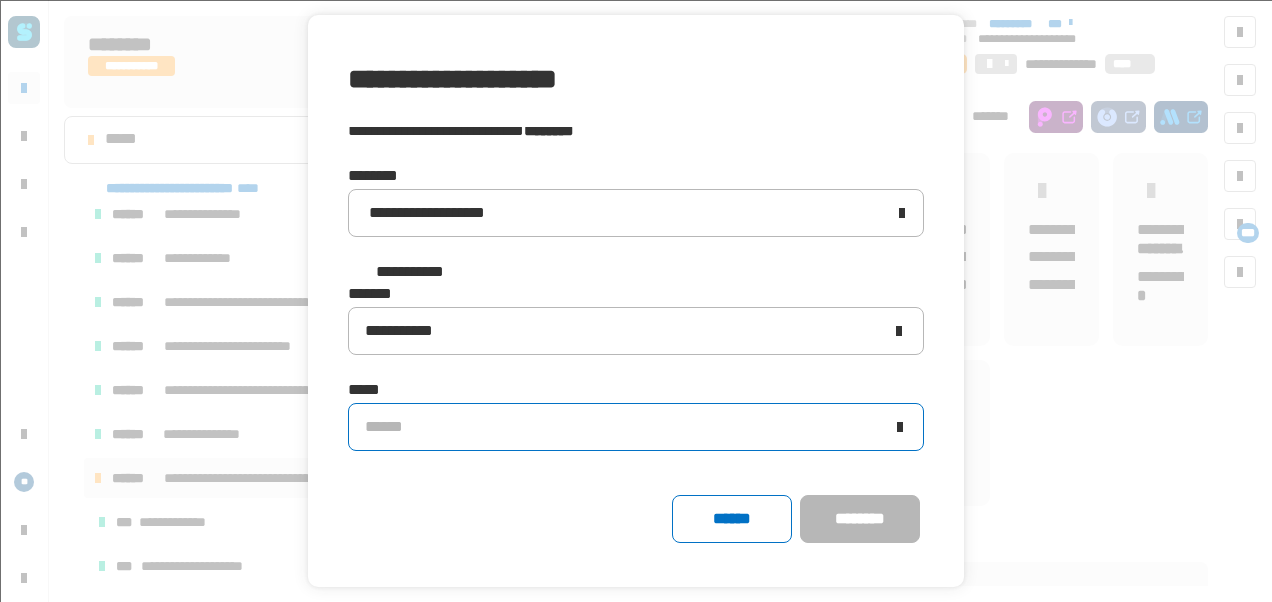 click on "******" 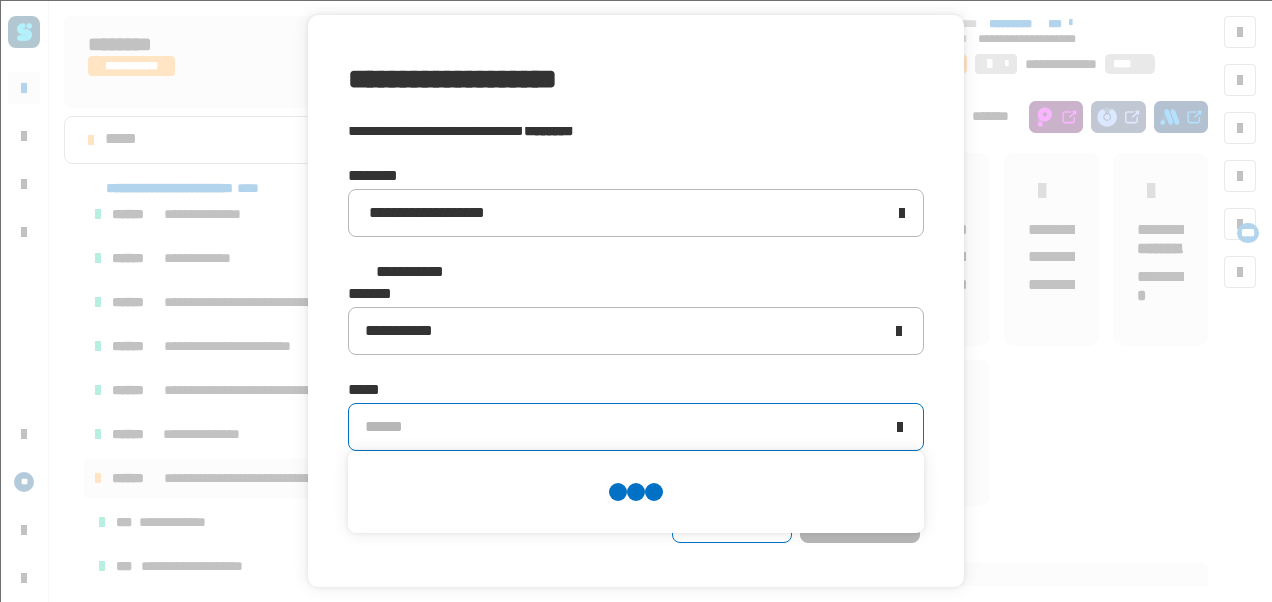 scroll, scrollTop: 0, scrollLeft: 0, axis: both 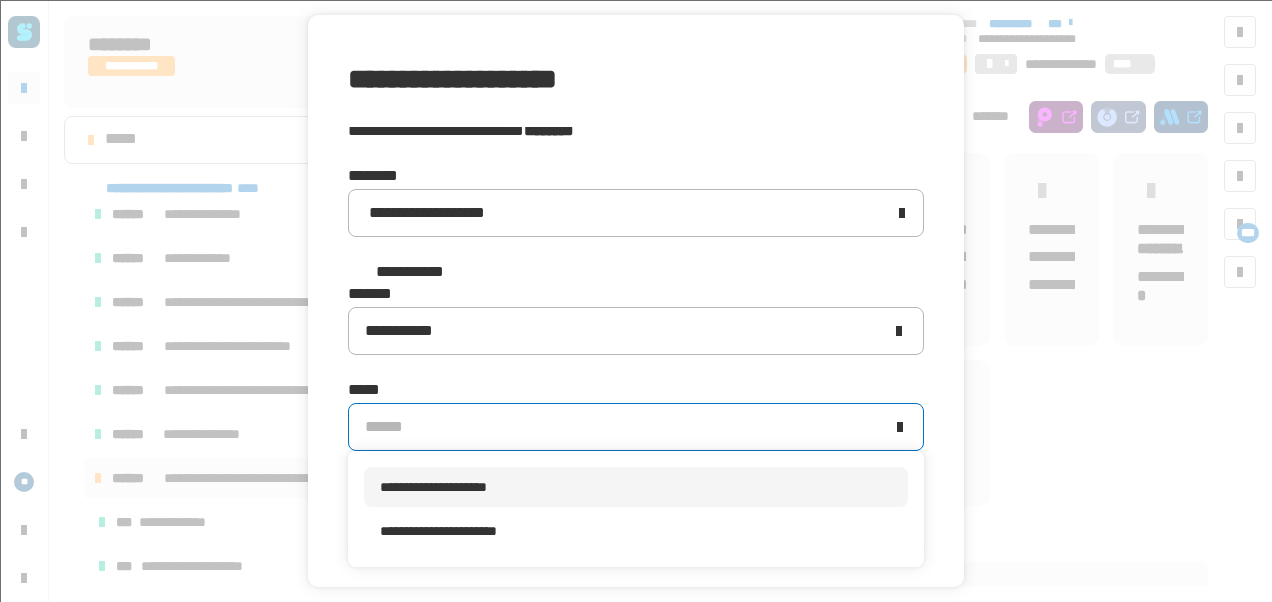 click on "**********" at bounding box center [433, 487] 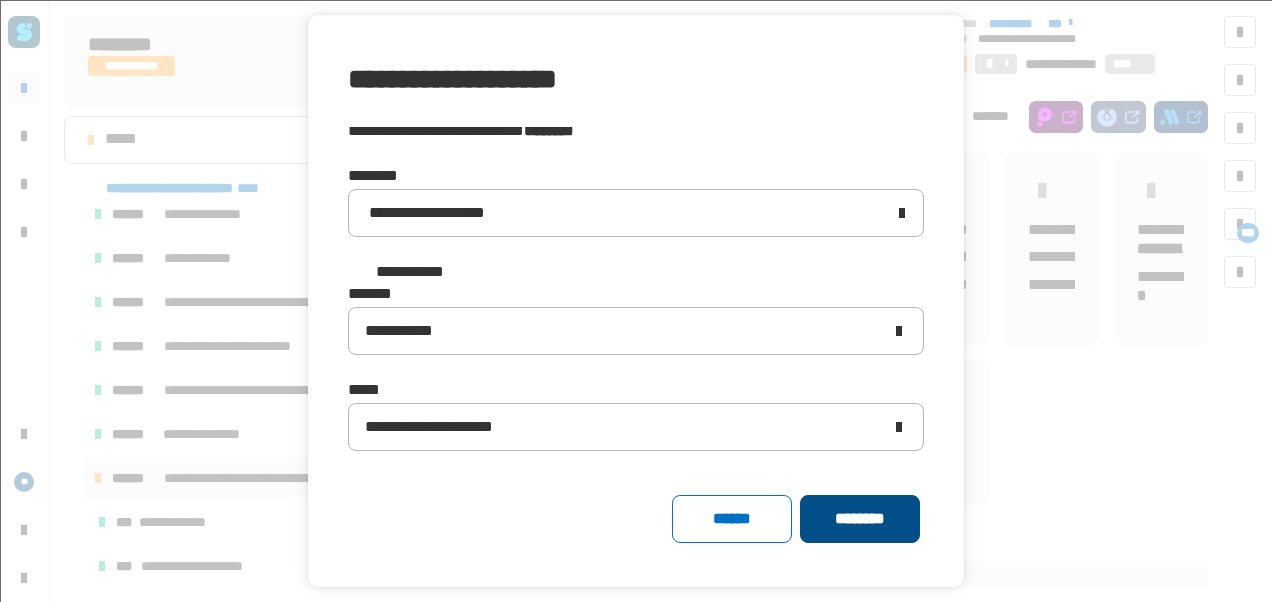 click on "********" 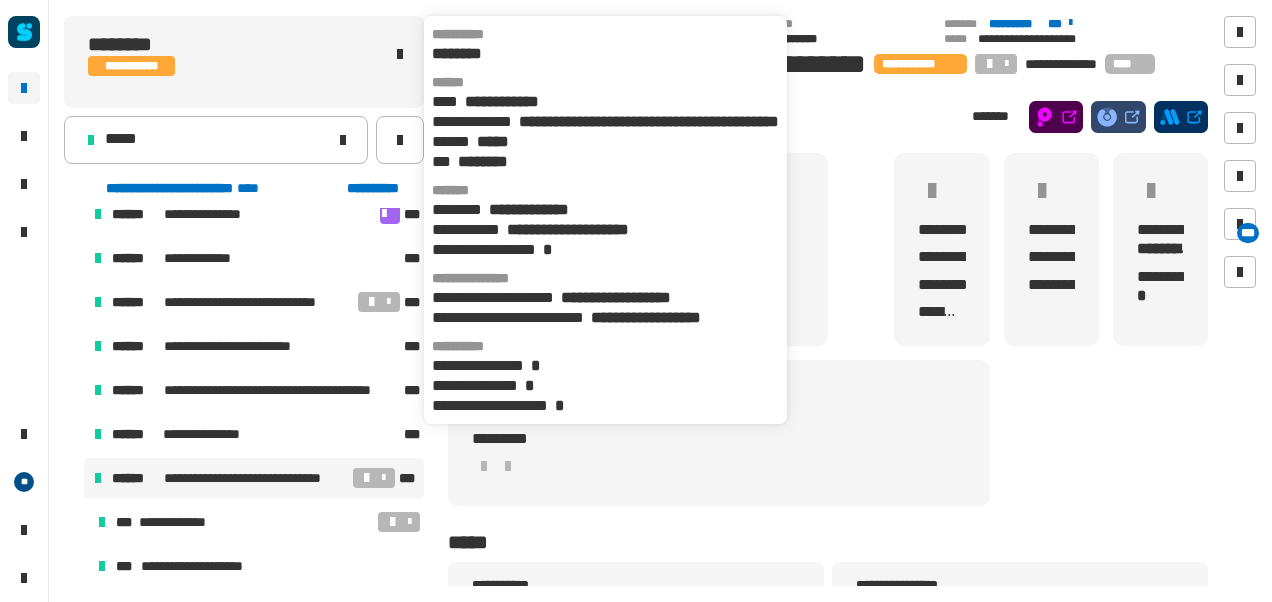 click on "********" 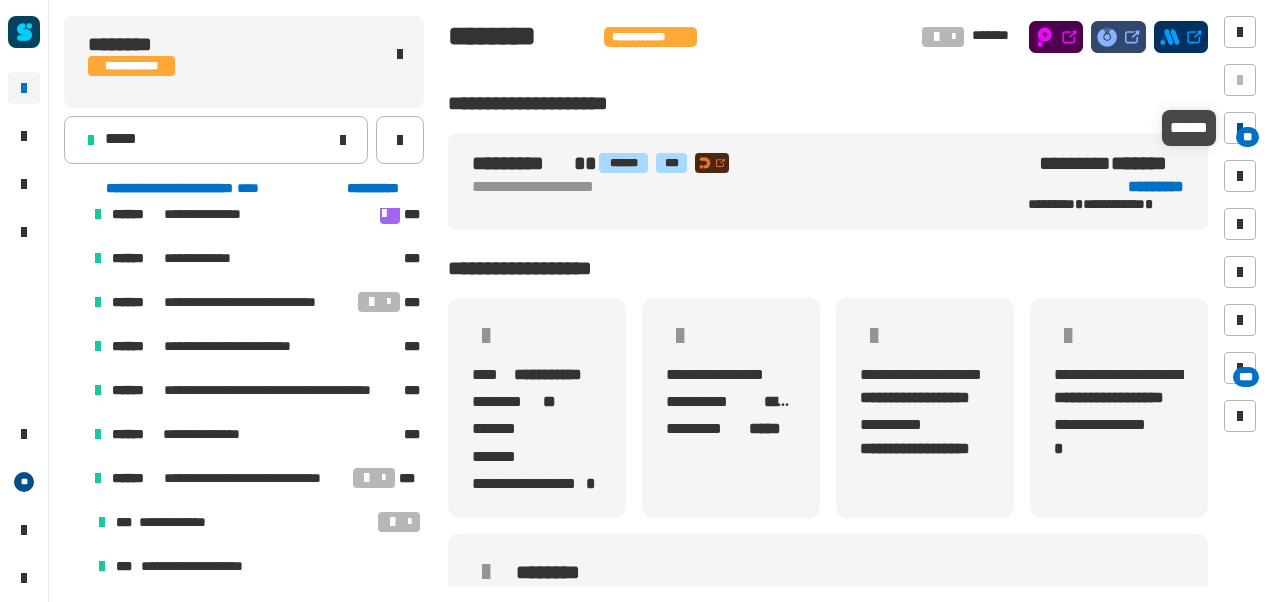 click on "**" at bounding box center (1247, 137) 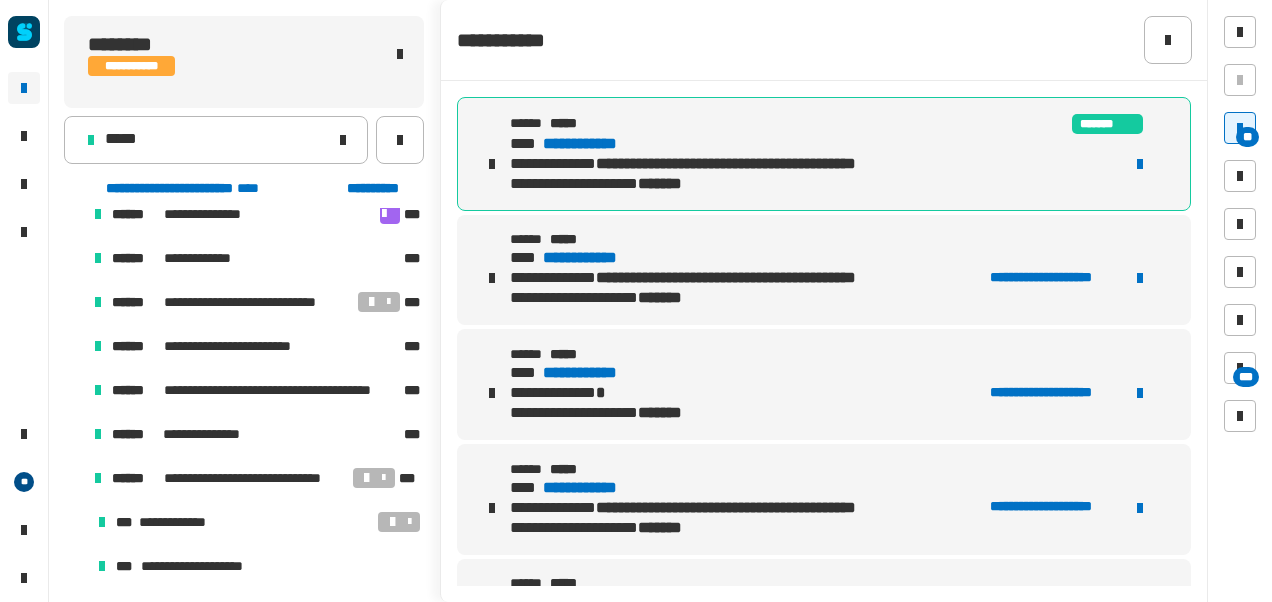 click on "**********" at bounding box center (599, 144) 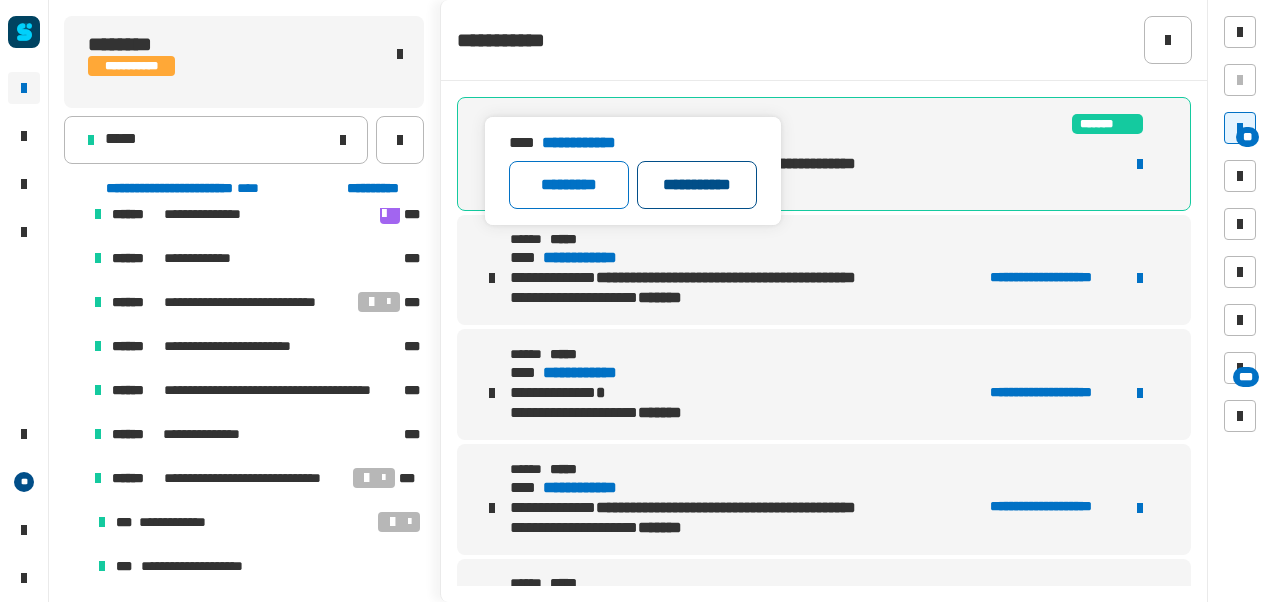 click on "**********" at bounding box center [697, 185] 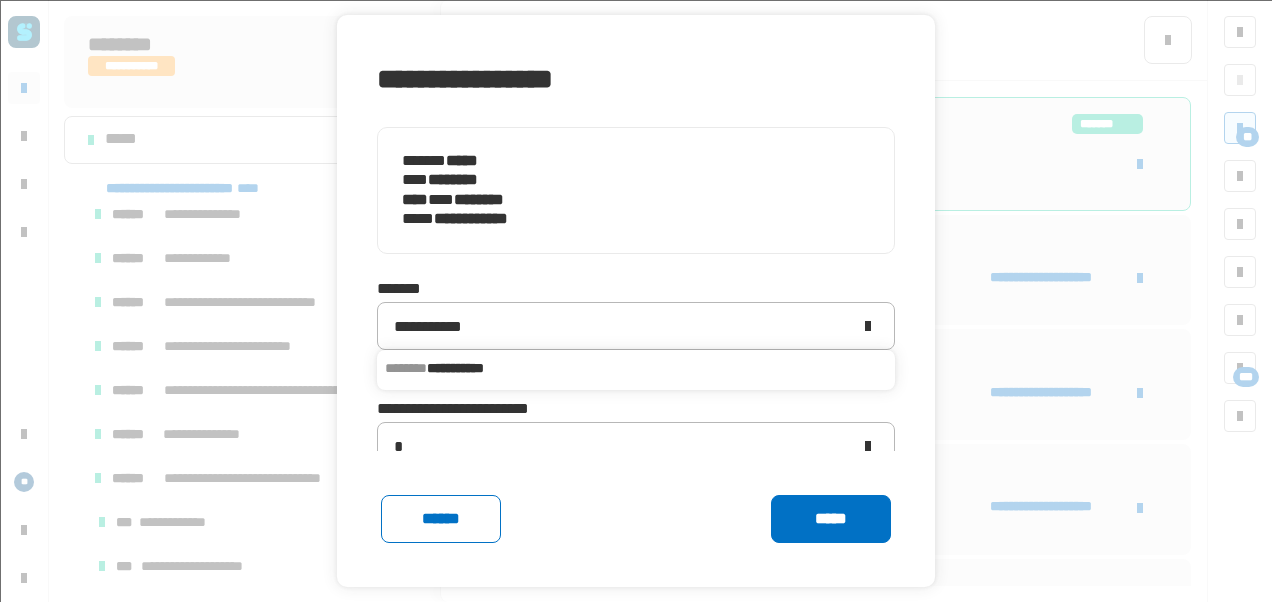 click on "**********" at bounding box center (636, 368) 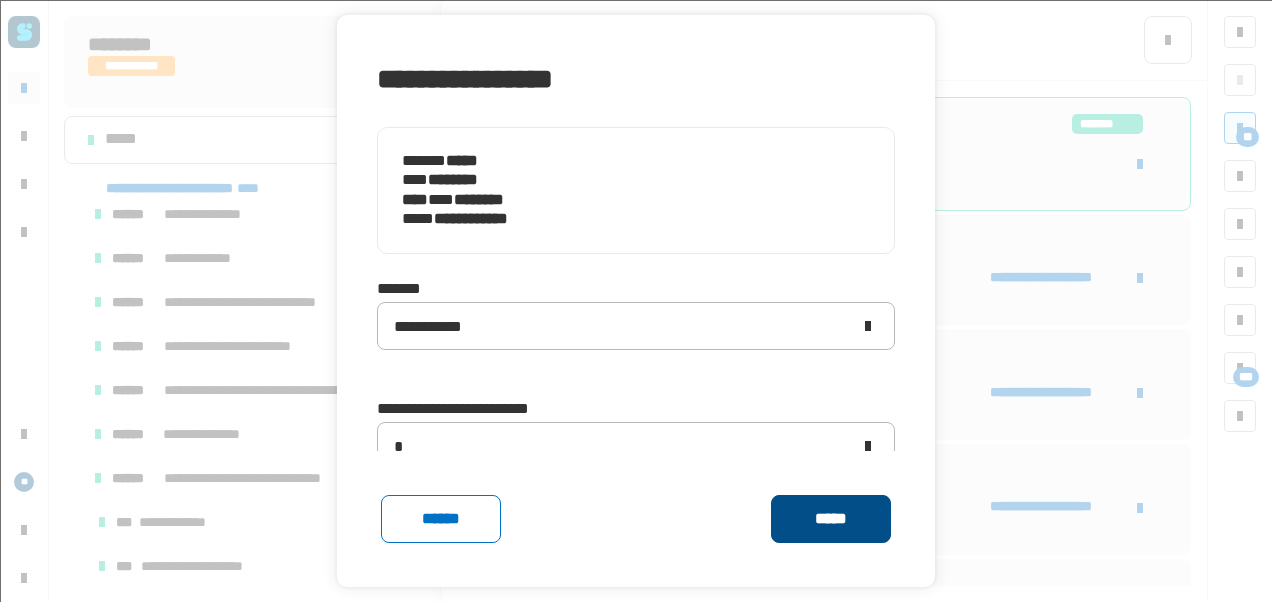click on "*****" 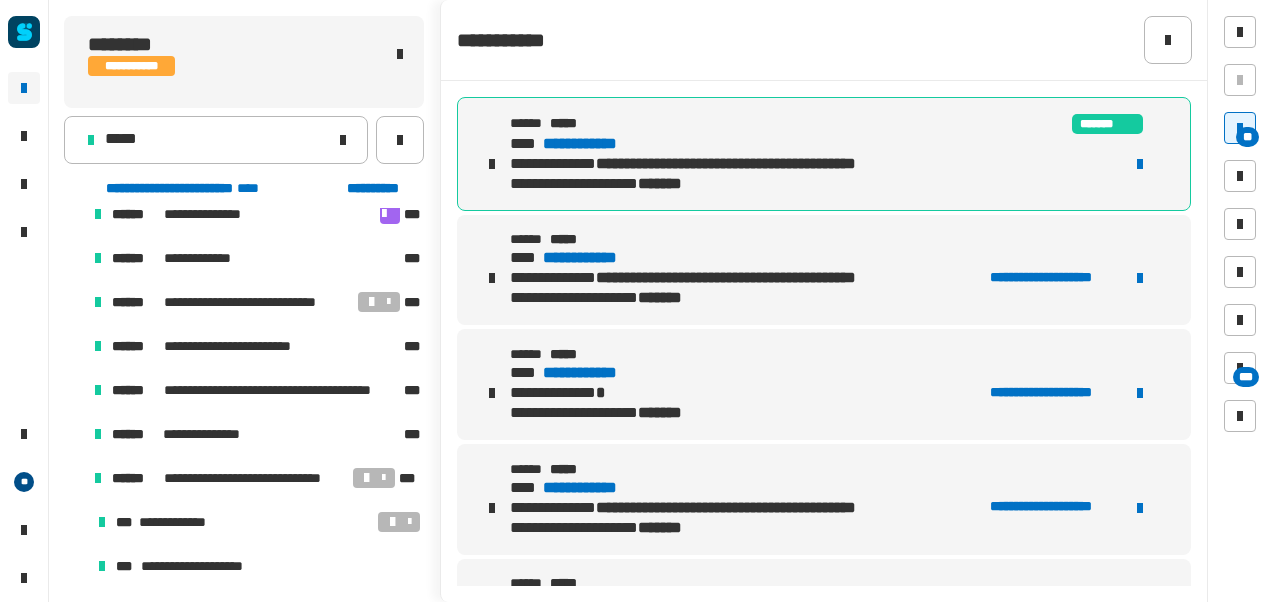 click on "**********" at bounding box center (599, 144) 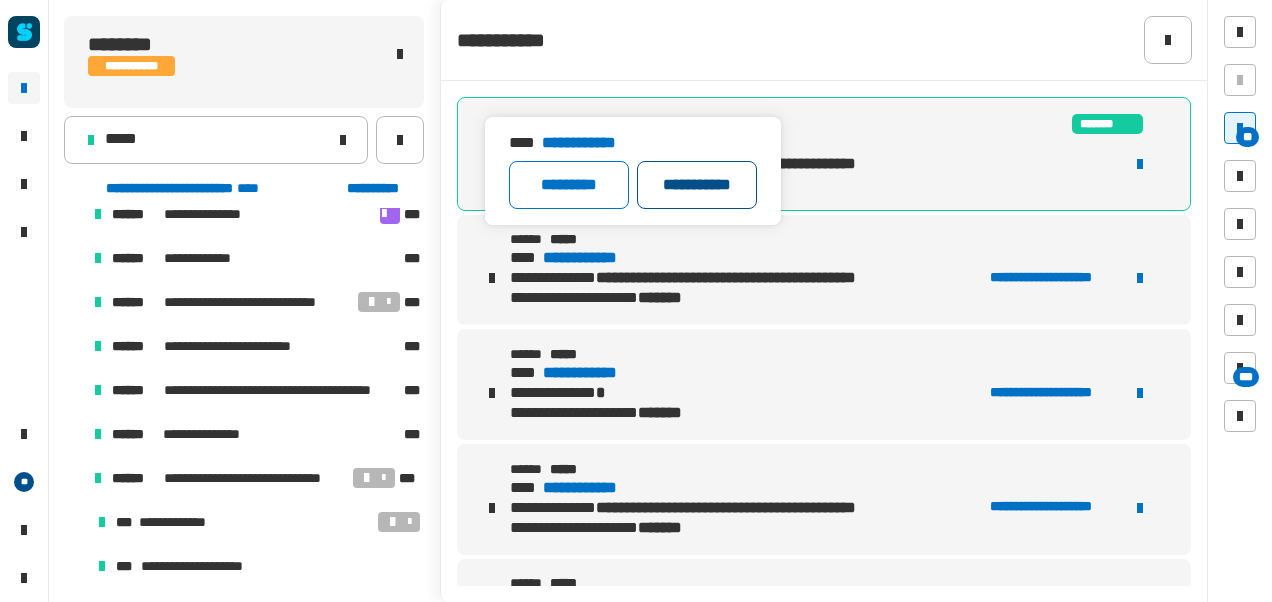 click on "**********" at bounding box center (697, 185) 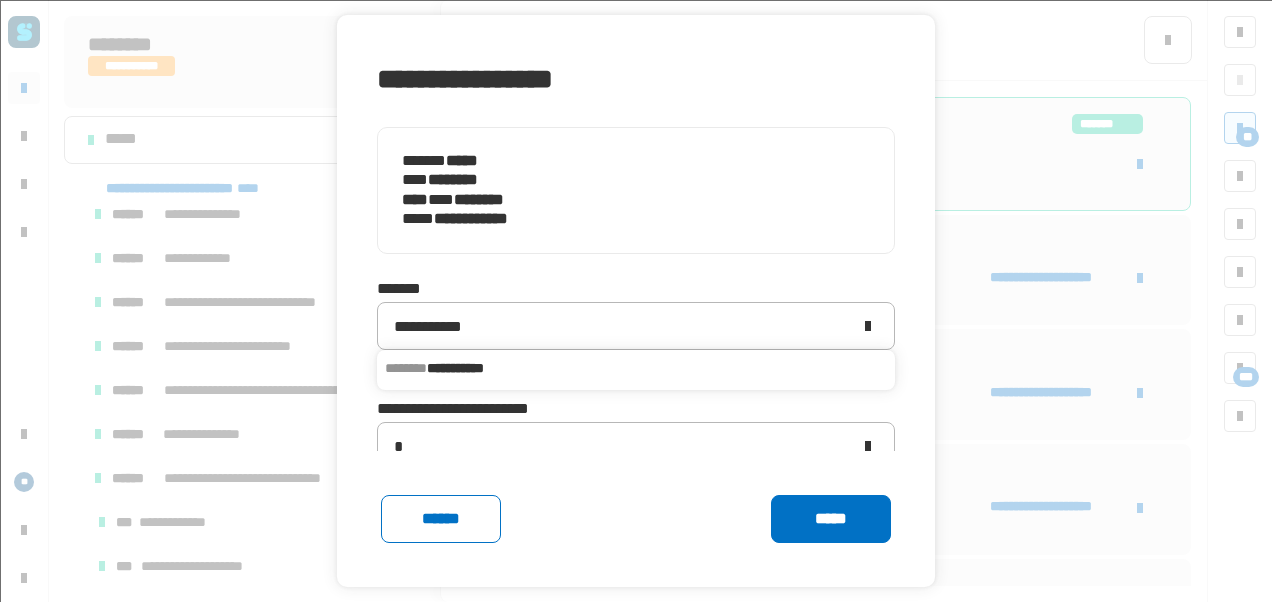 click on "**********" at bounding box center (636, 368) 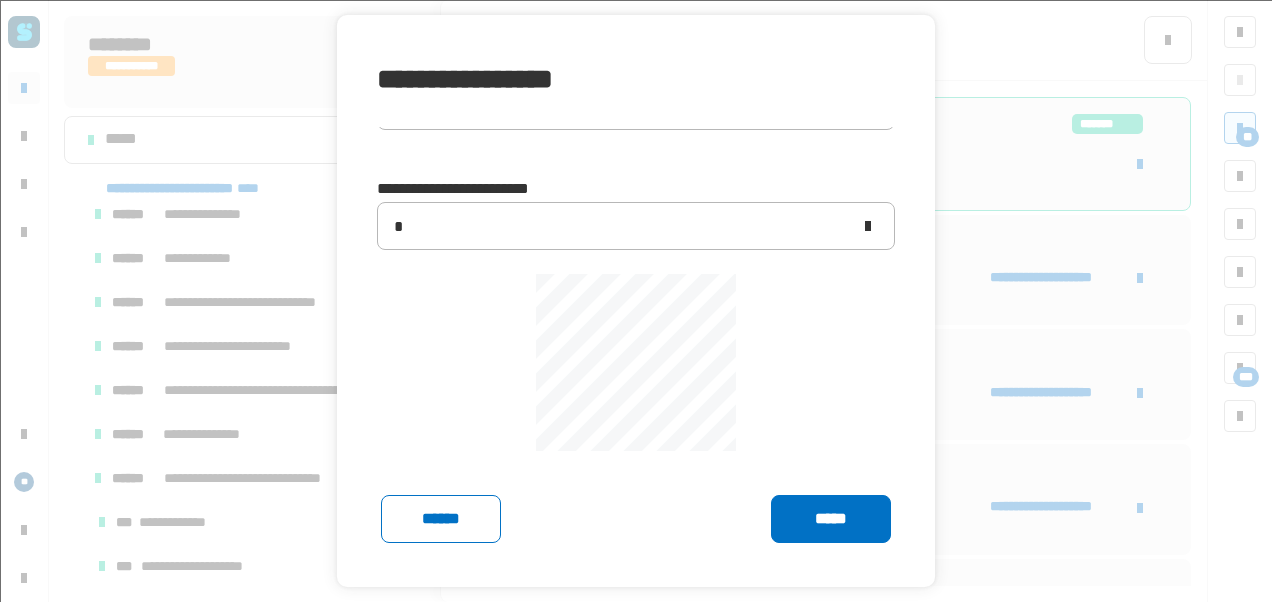 scroll, scrollTop: 246, scrollLeft: 0, axis: vertical 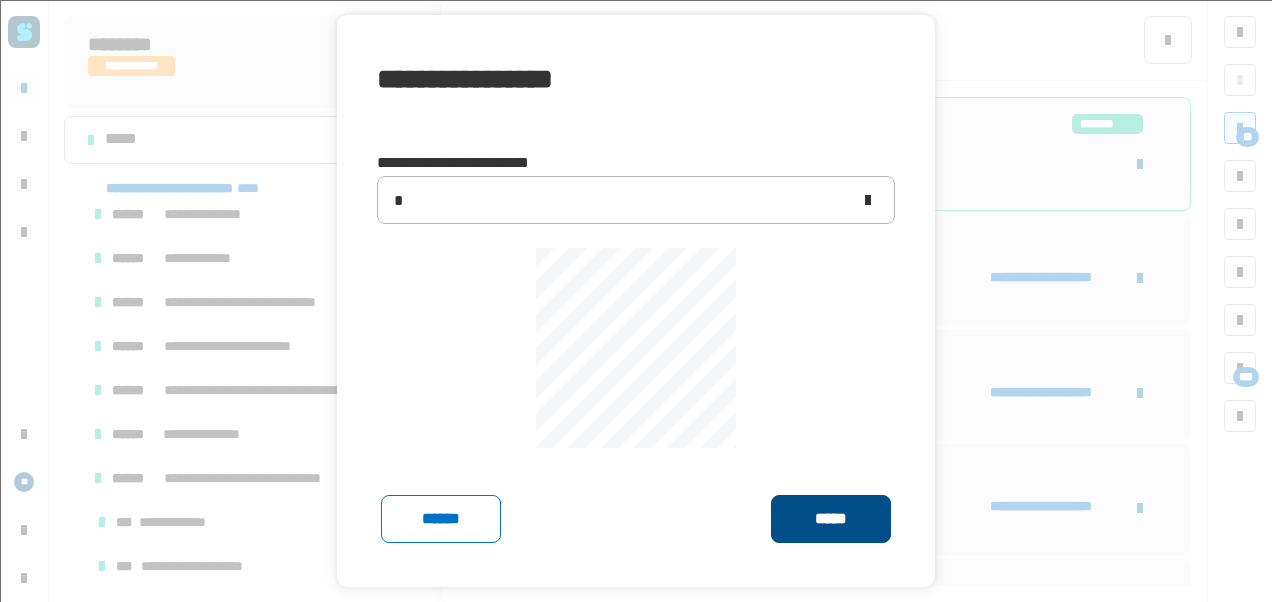 click on "*****" 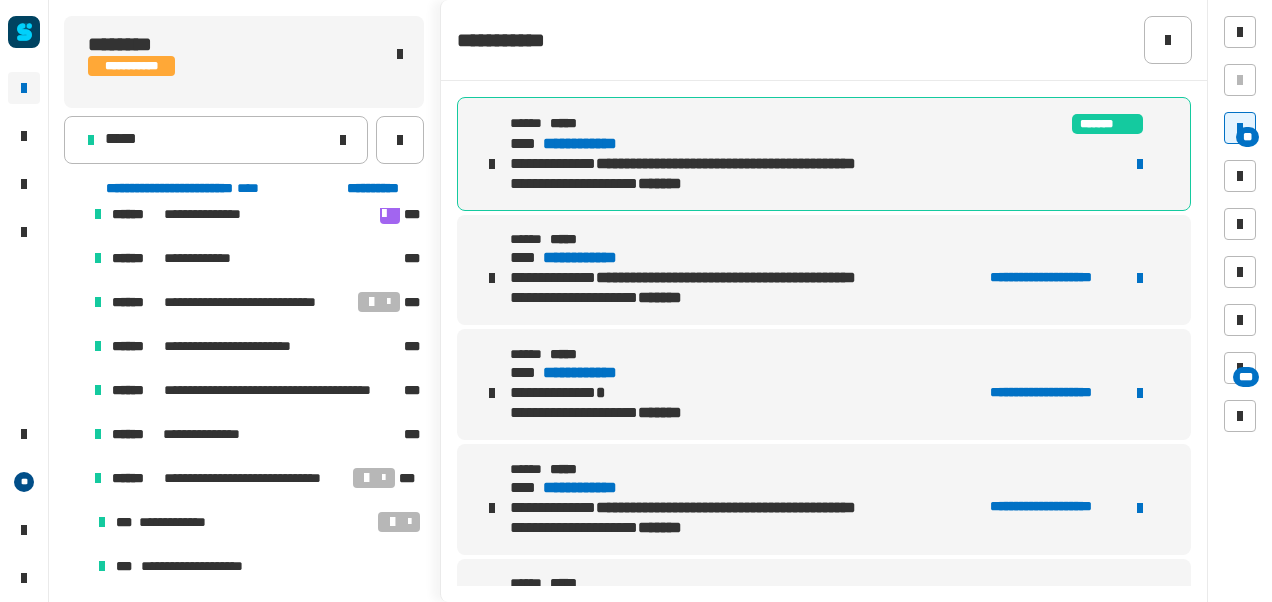 click on "**********" at bounding box center (599, 144) 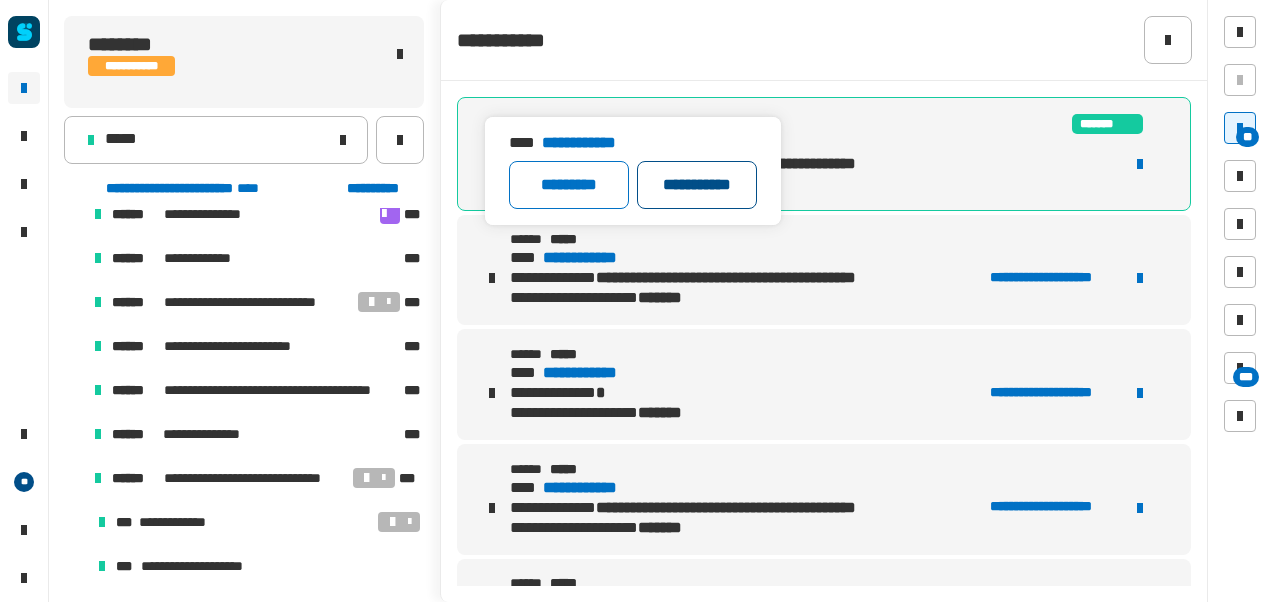 click on "**********" at bounding box center [697, 185] 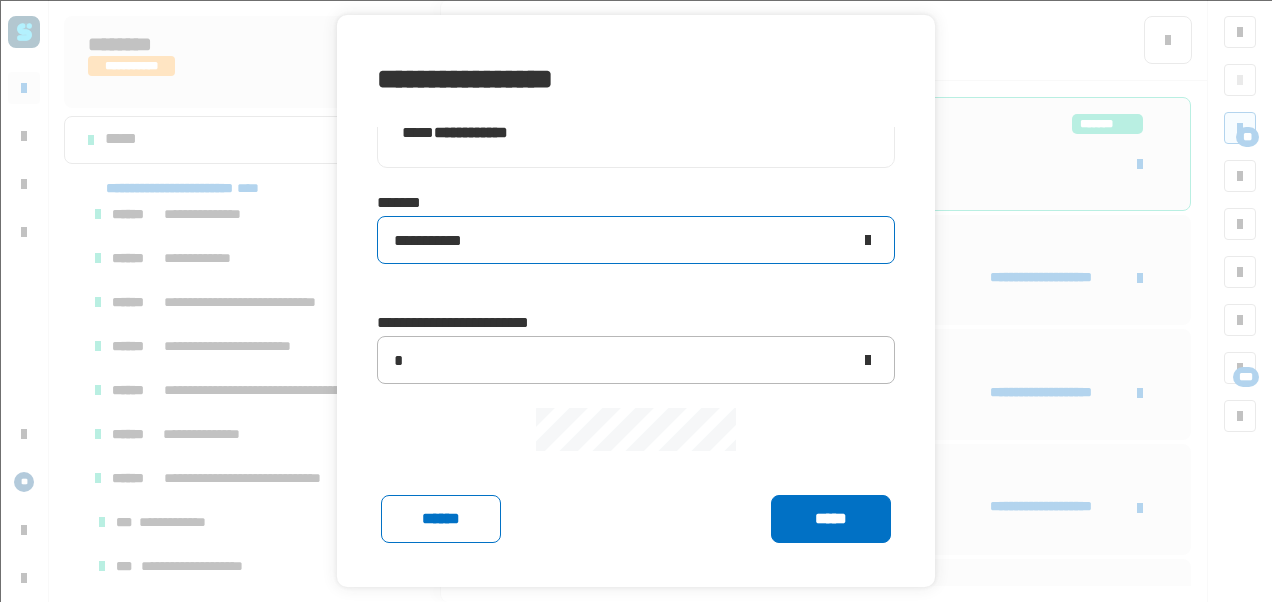scroll, scrollTop: 88, scrollLeft: 0, axis: vertical 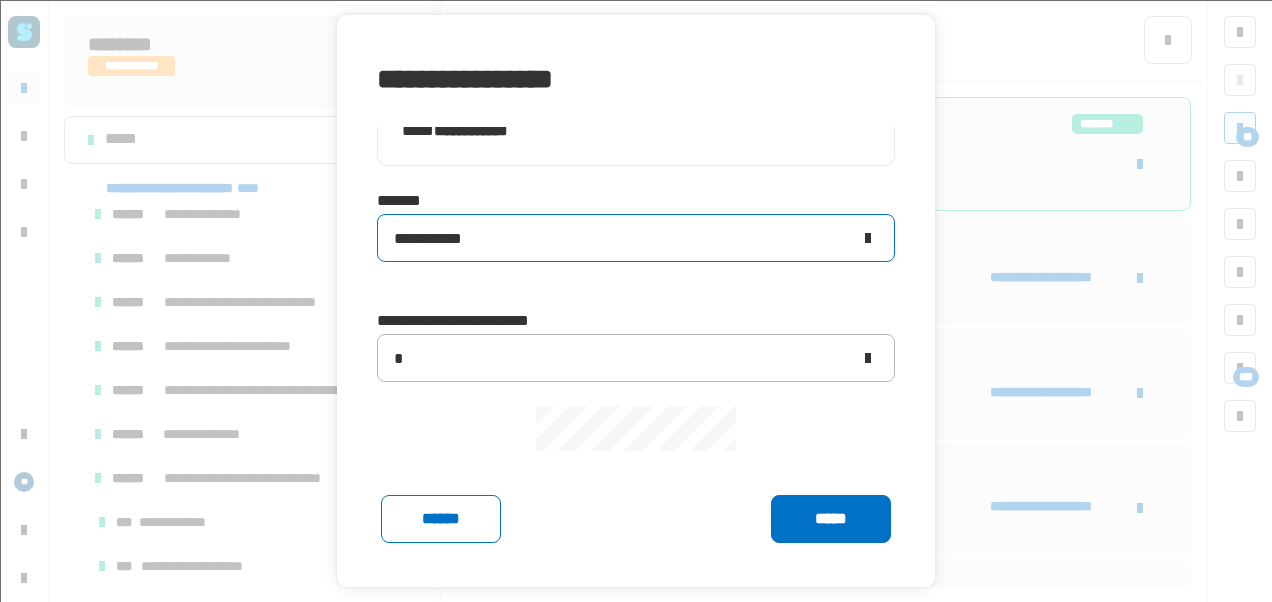 click on "**********" 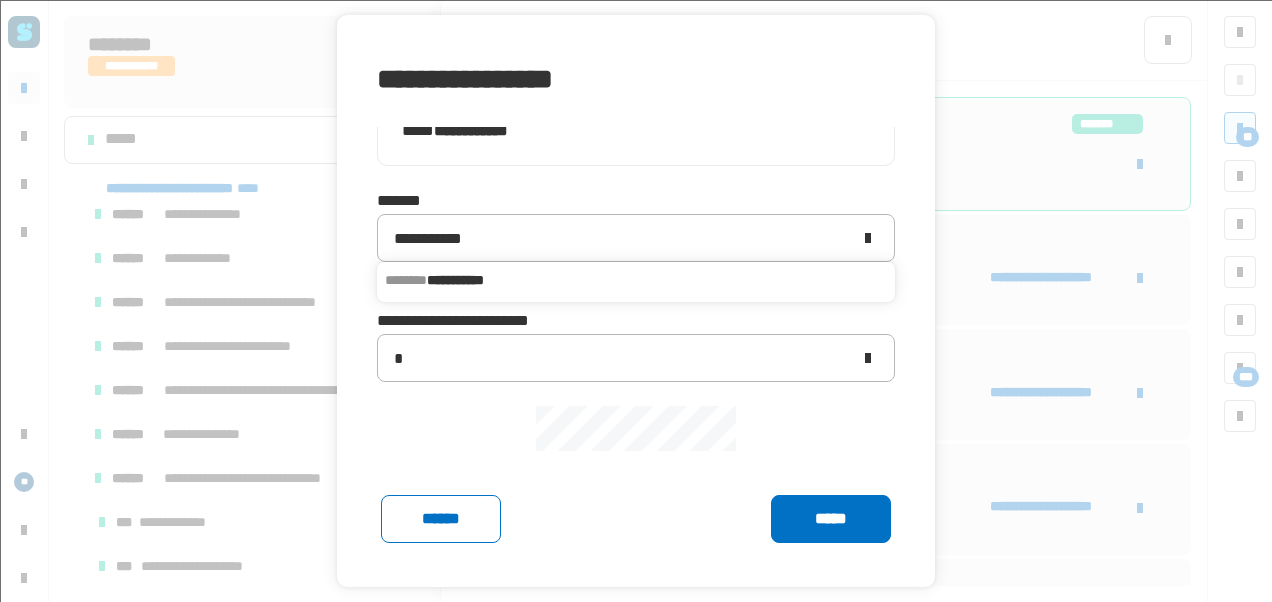 scroll, scrollTop: 246, scrollLeft: 0, axis: vertical 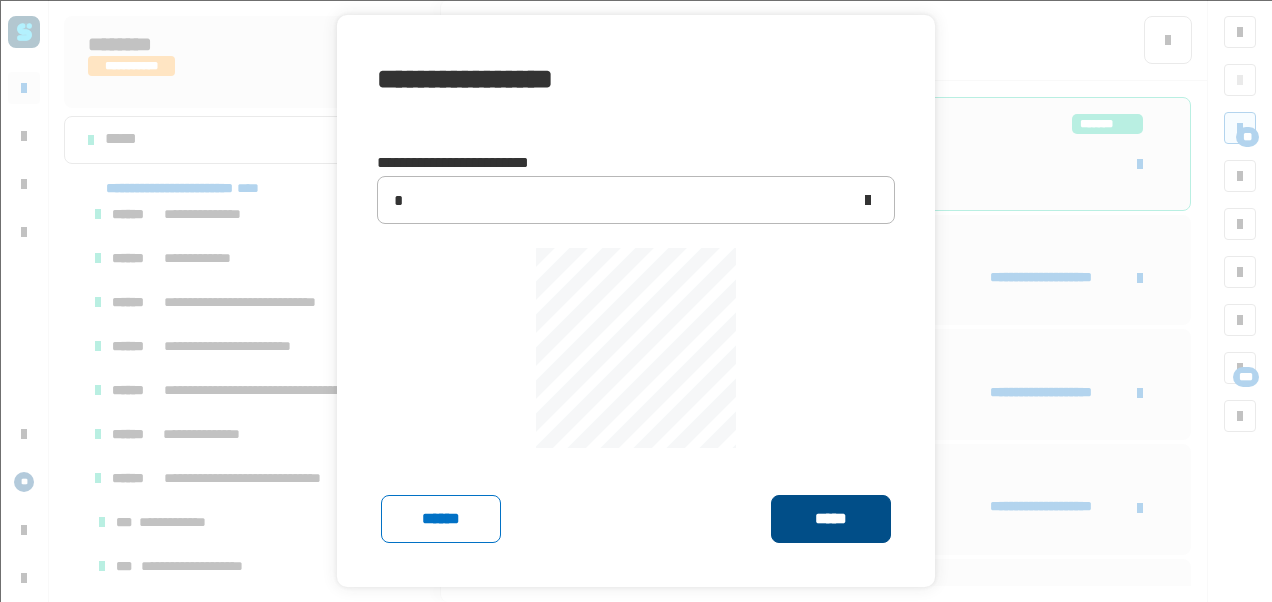 click on "*****" 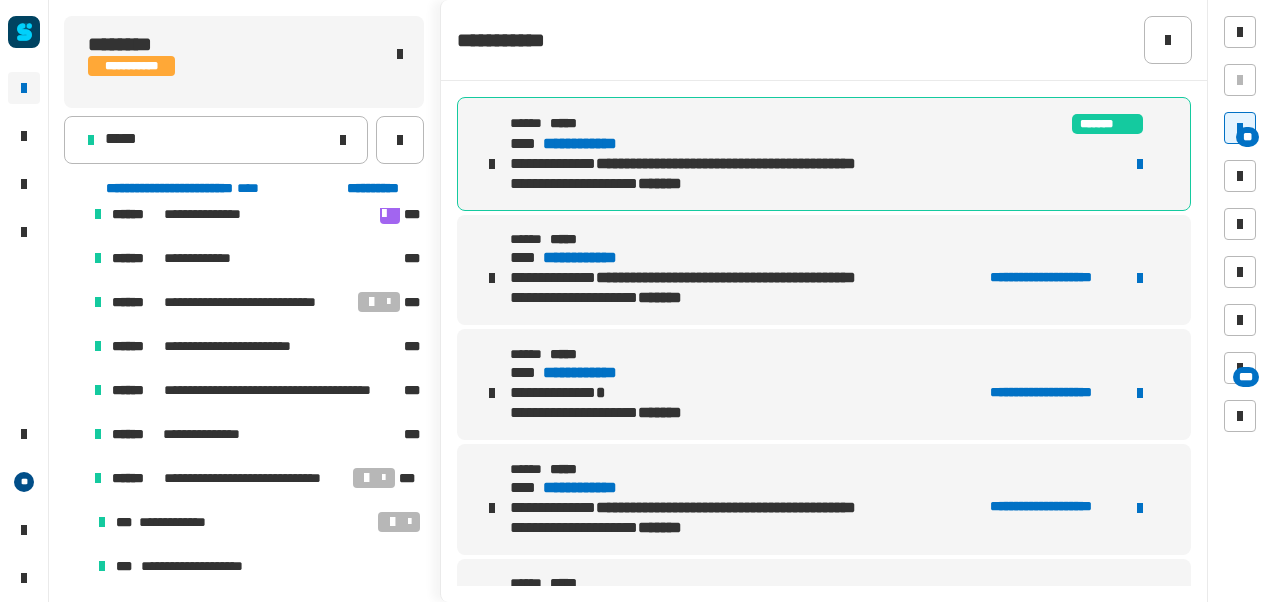 click on "**********" at bounding box center [599, 144] 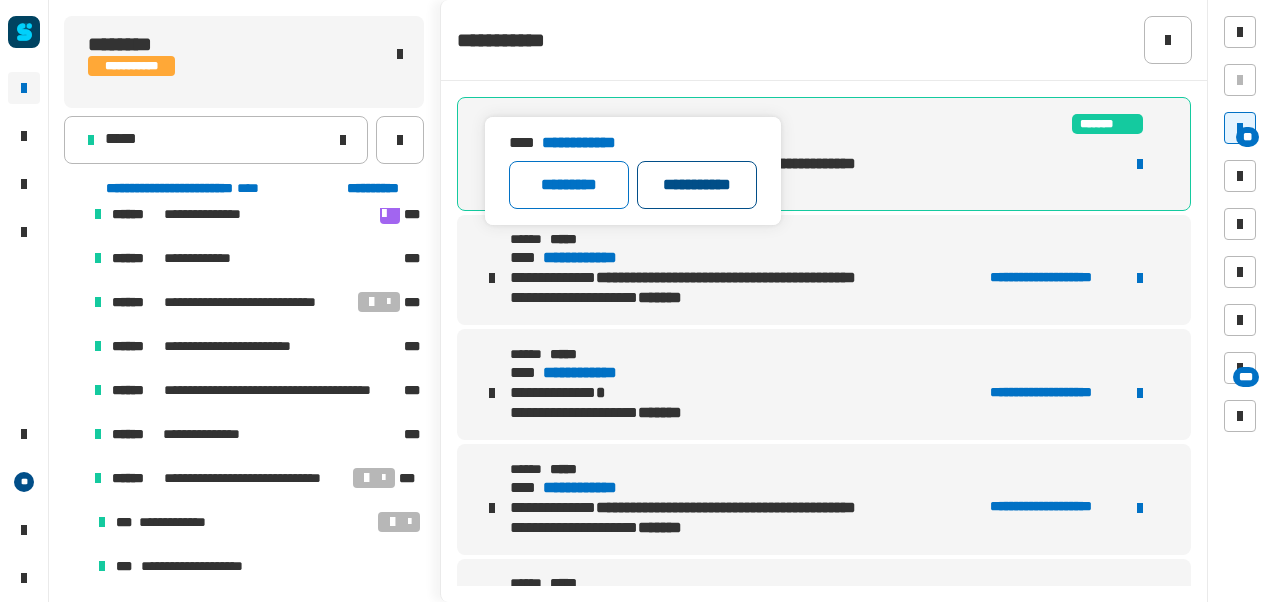 click on "**********" at bounding box center [697, 185] 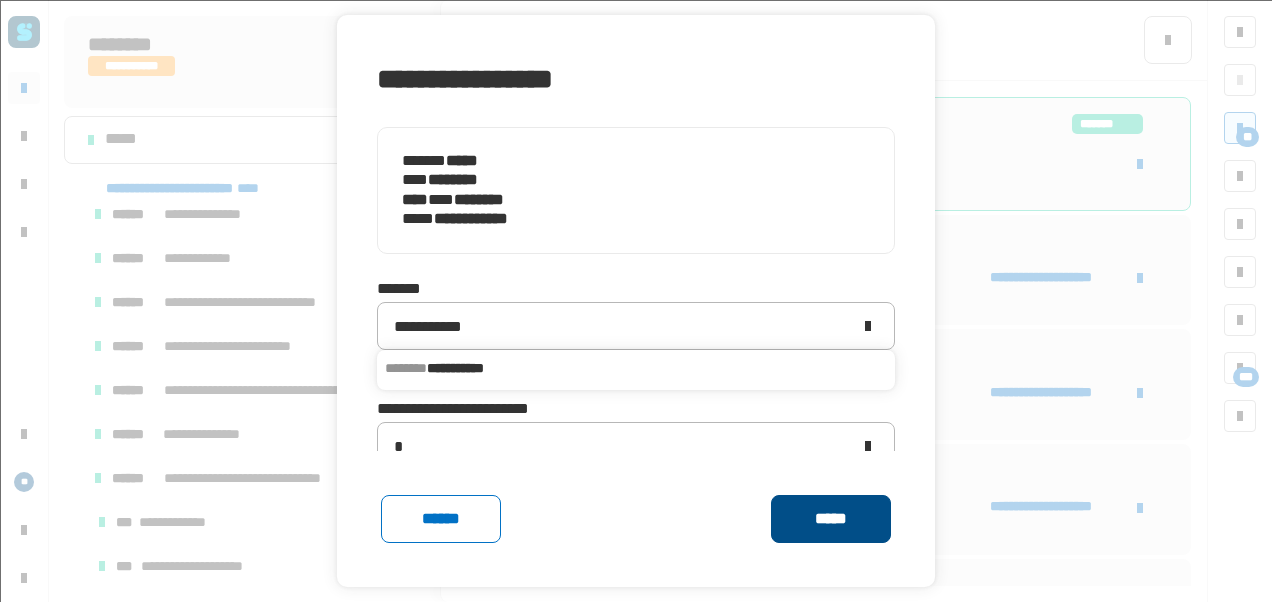 click on "*****" 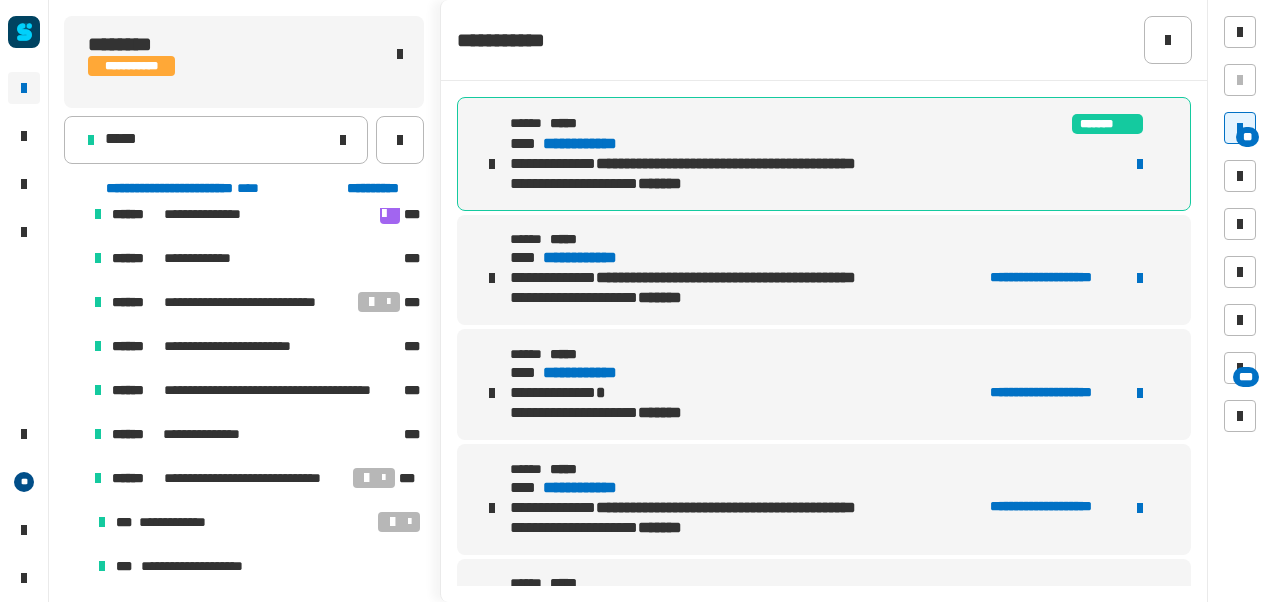 click on "**********" at bounding box center [599, 144] 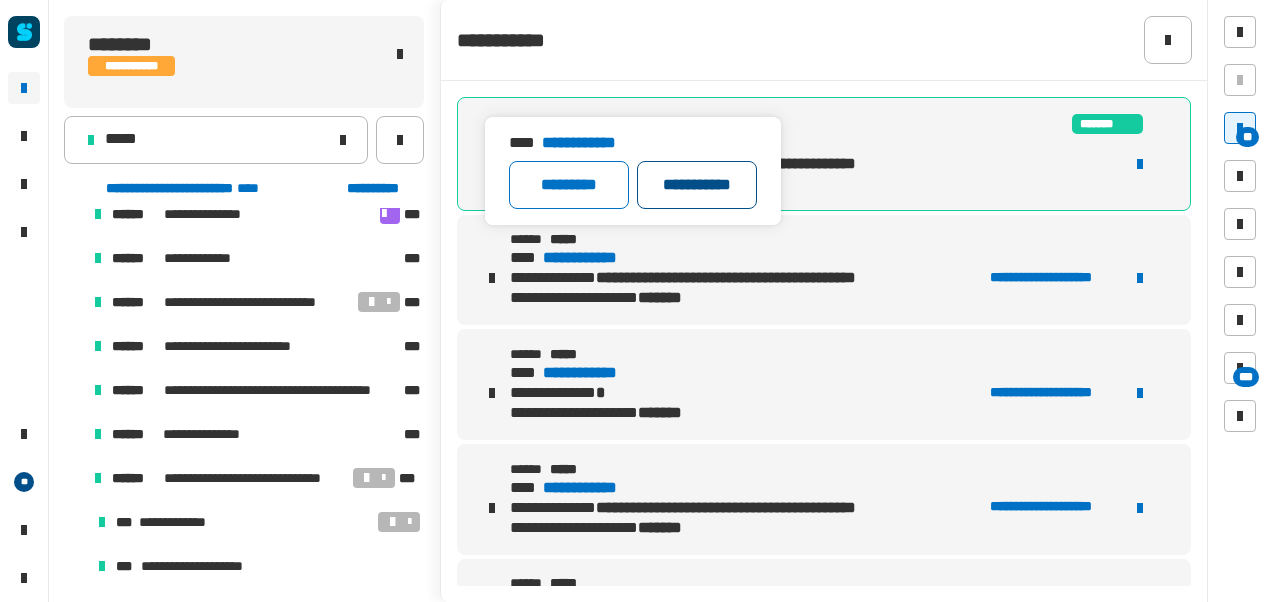 click on "**********" at bounding box center (697, 185) 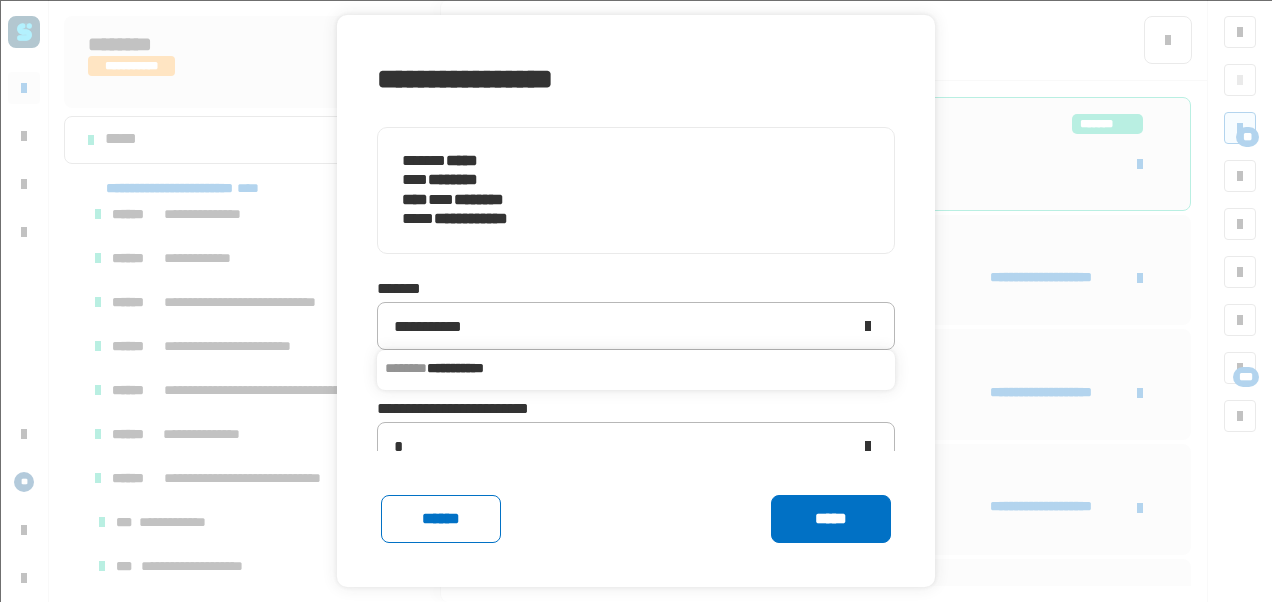 click on "**********" at bounding box center [636, 368] 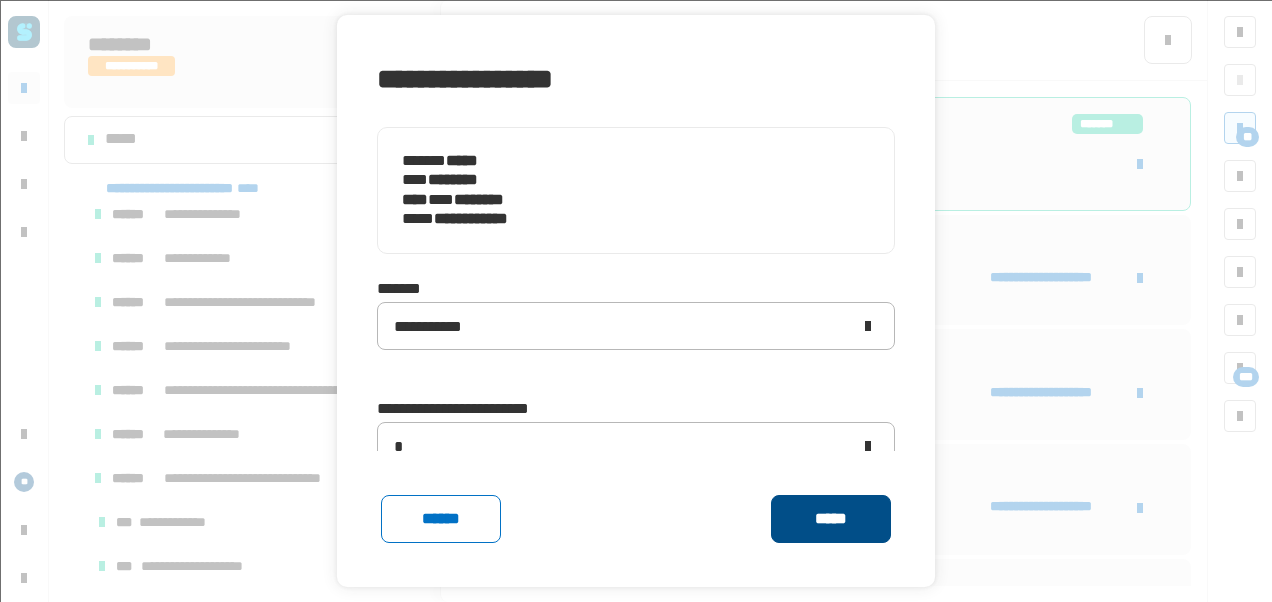 click on "*****" 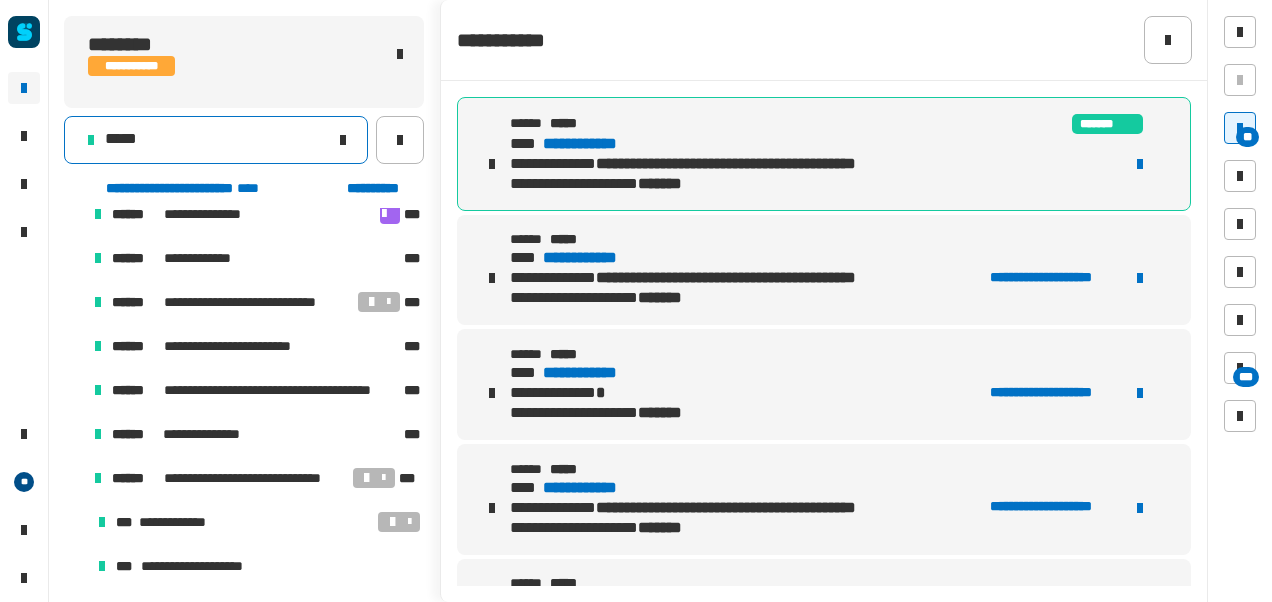 click on "*****" 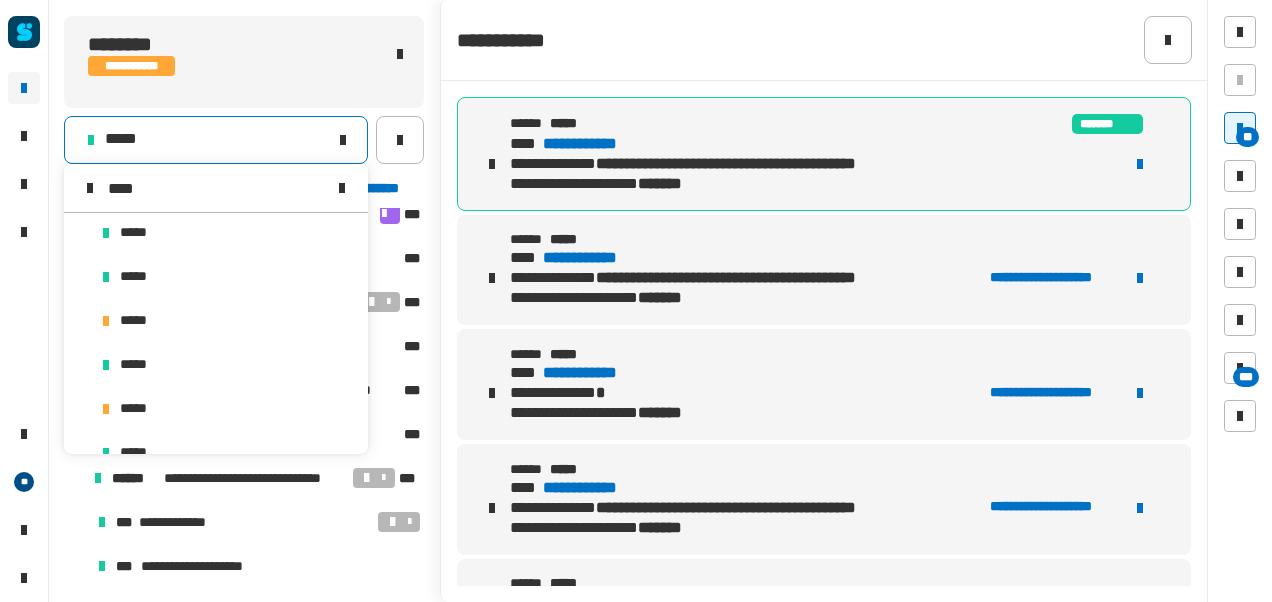 scroll, scrollTop: 0, scrollLeft: 0, axis: both 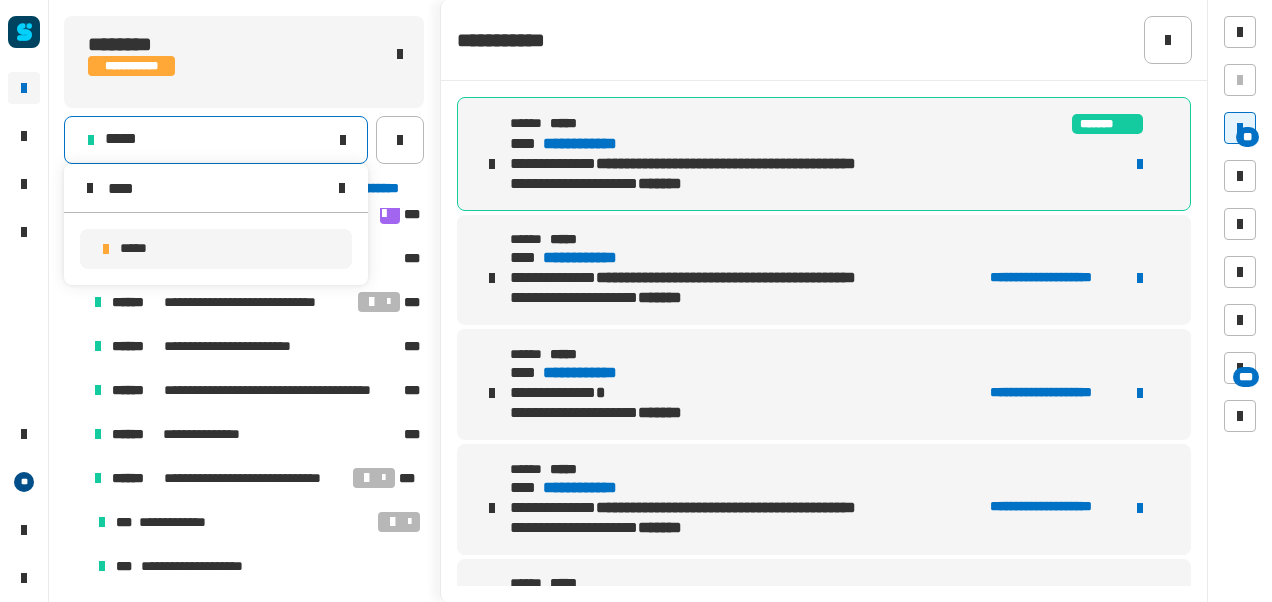 type on "****" 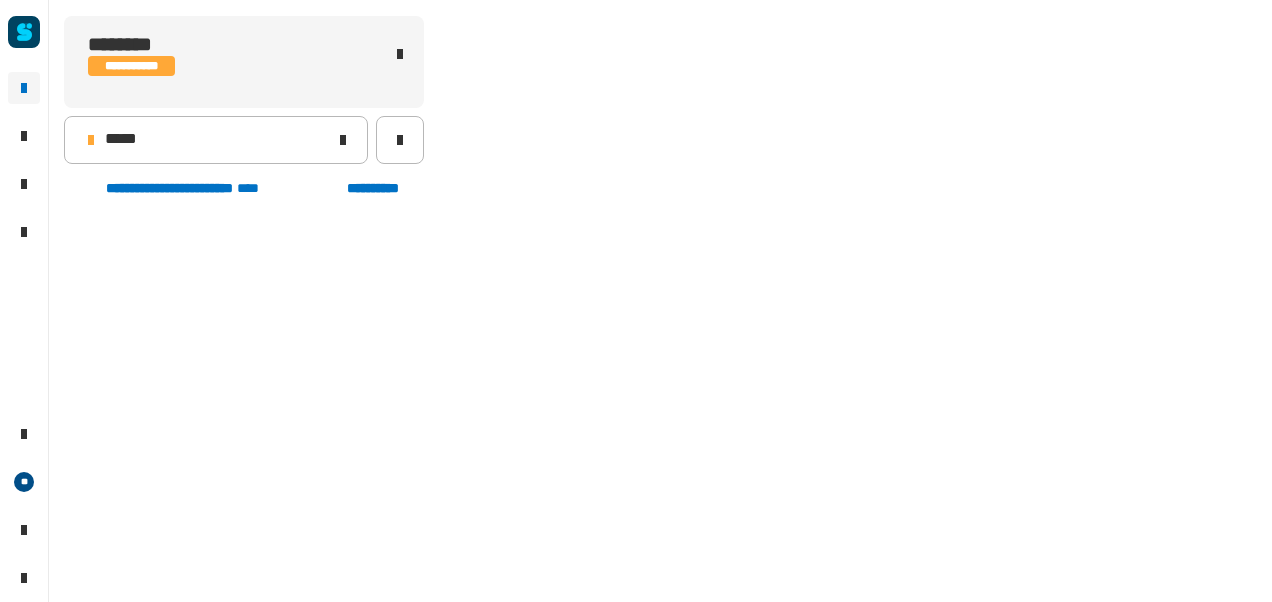 scroll, scrollTop: 502, scrollLeft: 0, axis: vertical 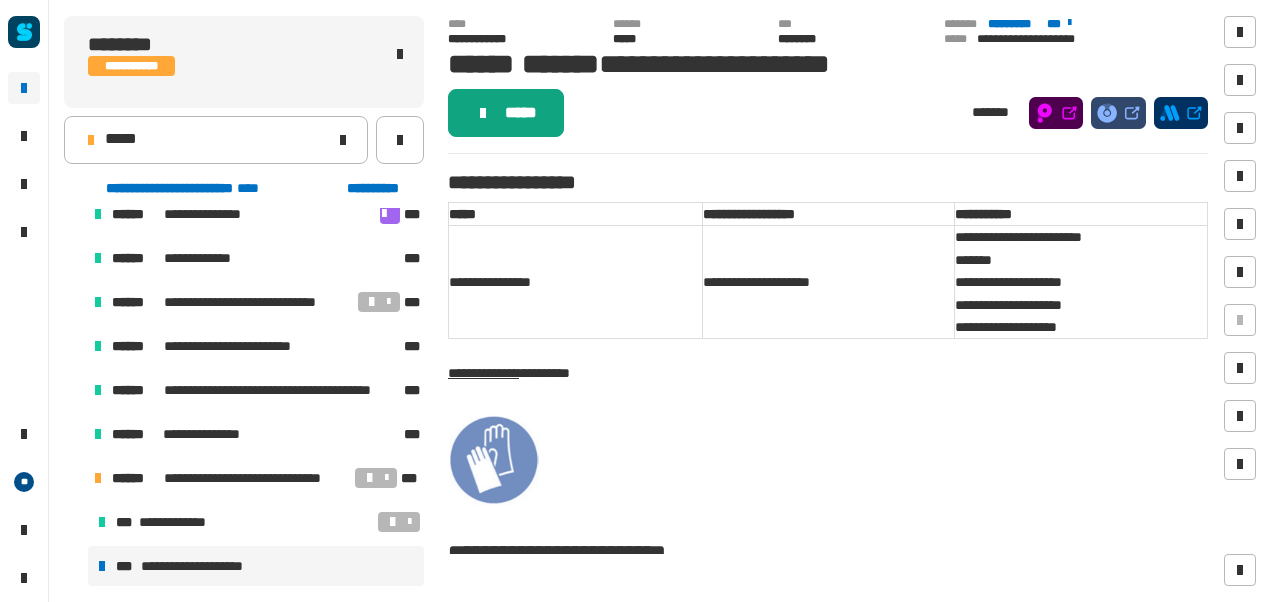 click on "*****" 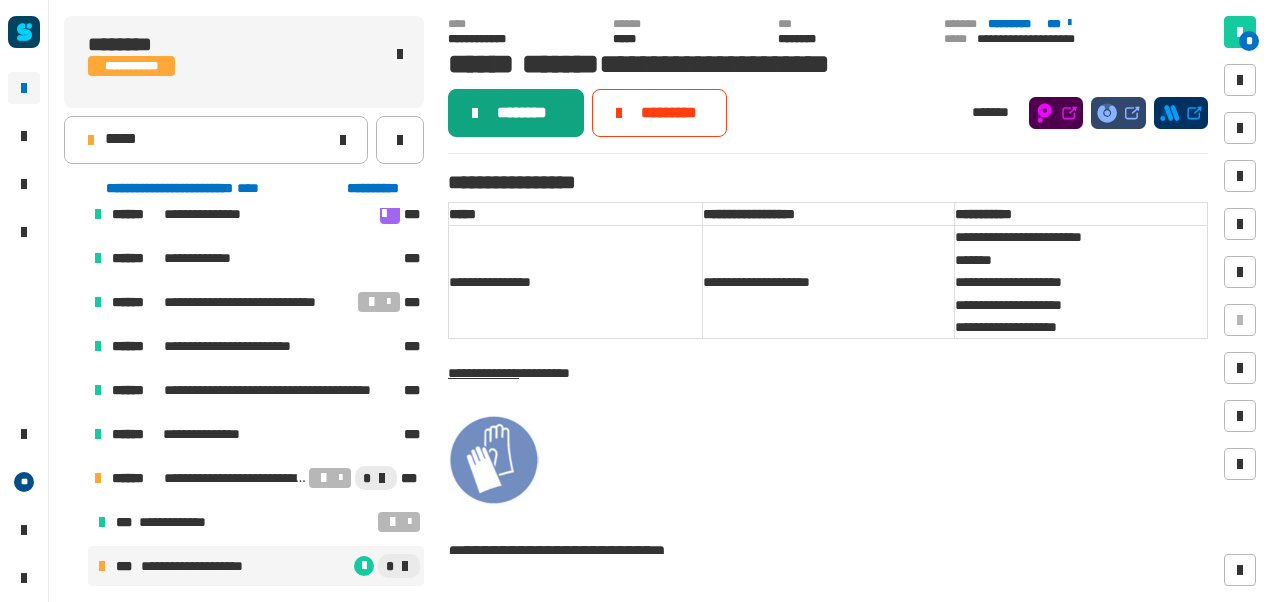 click on "********" 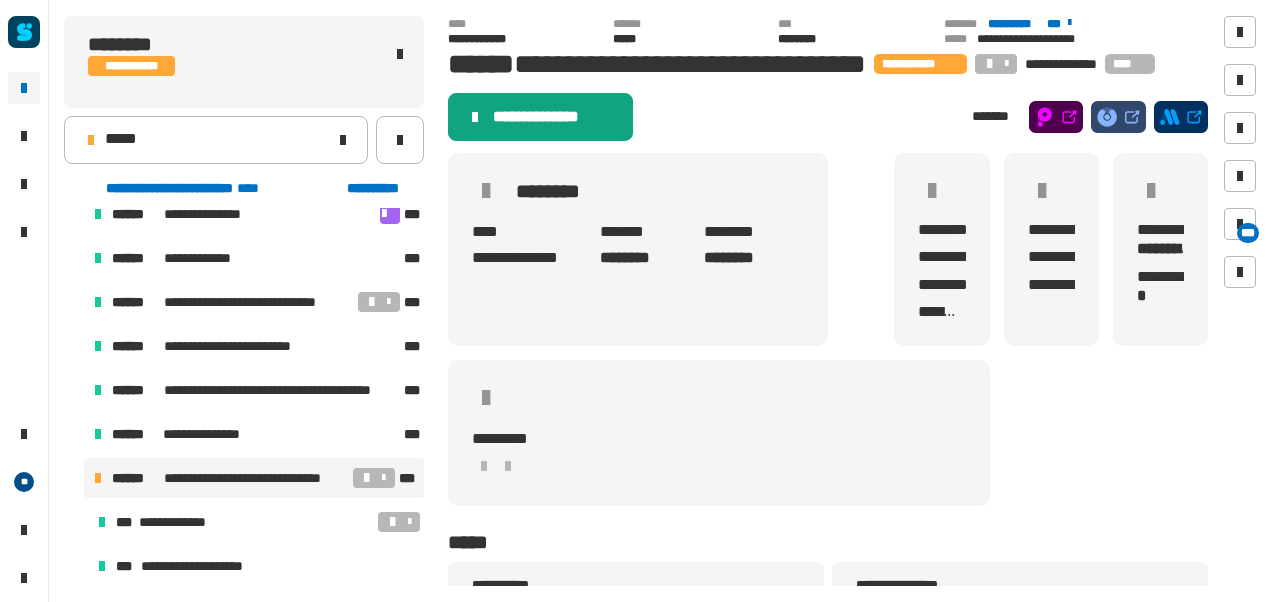 click on "**********" 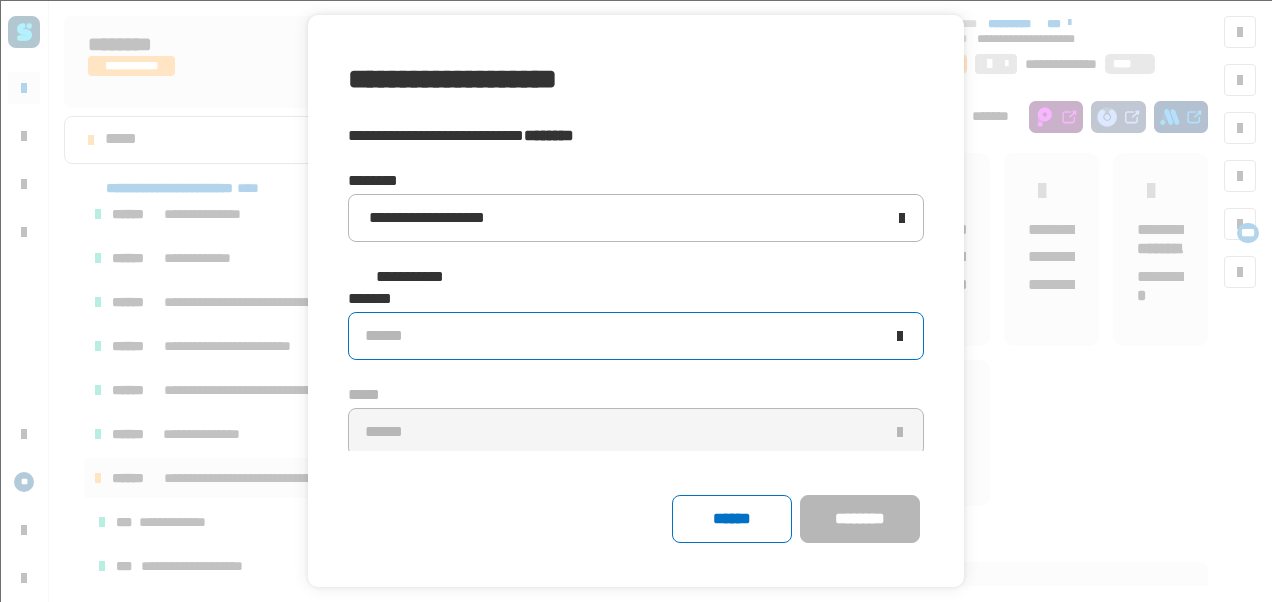 click on "******" 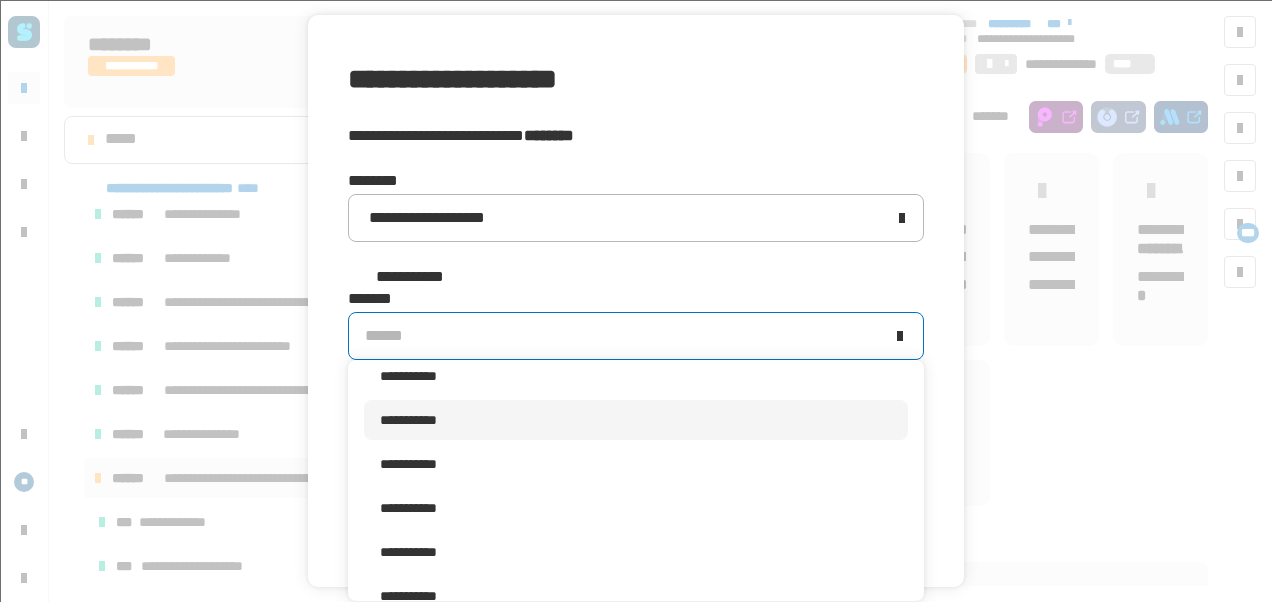 scroll, scrollTop: 429, scrollLeft: 0, axis: vertical 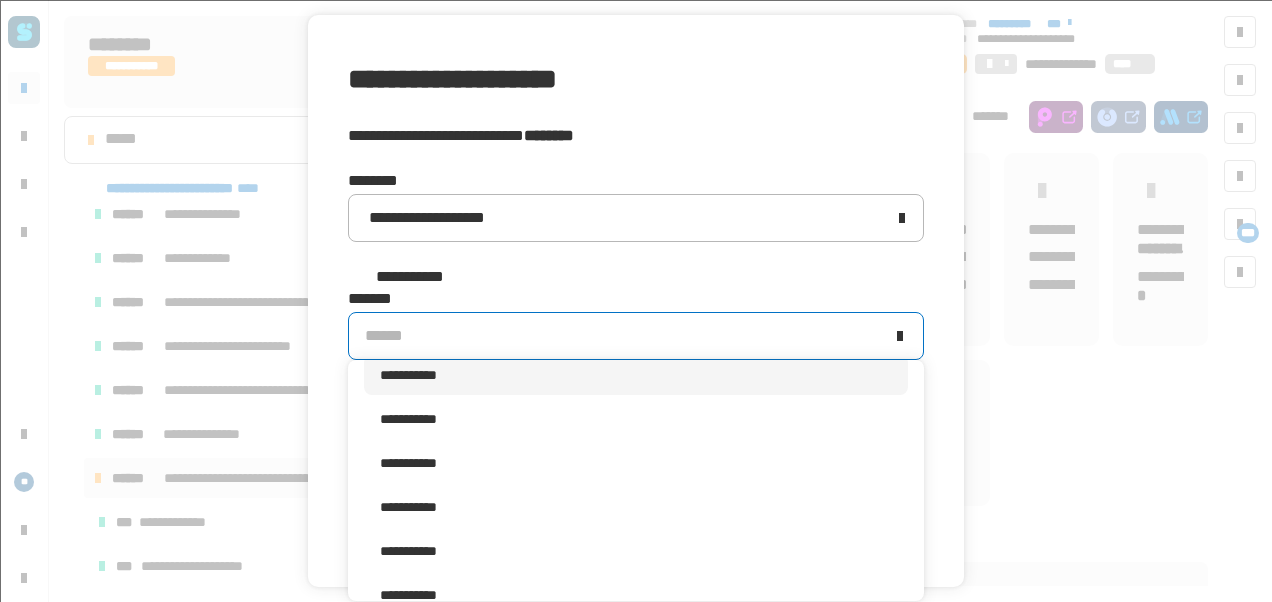 click on "**********" at bounding box center (636, 375) 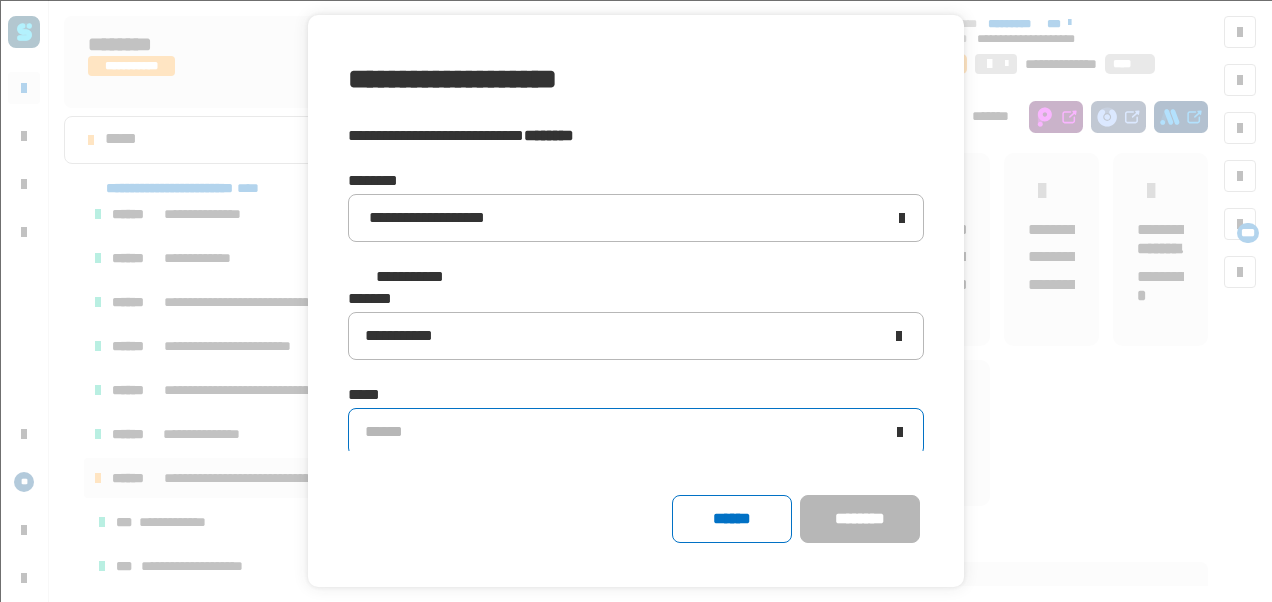 click on "******" 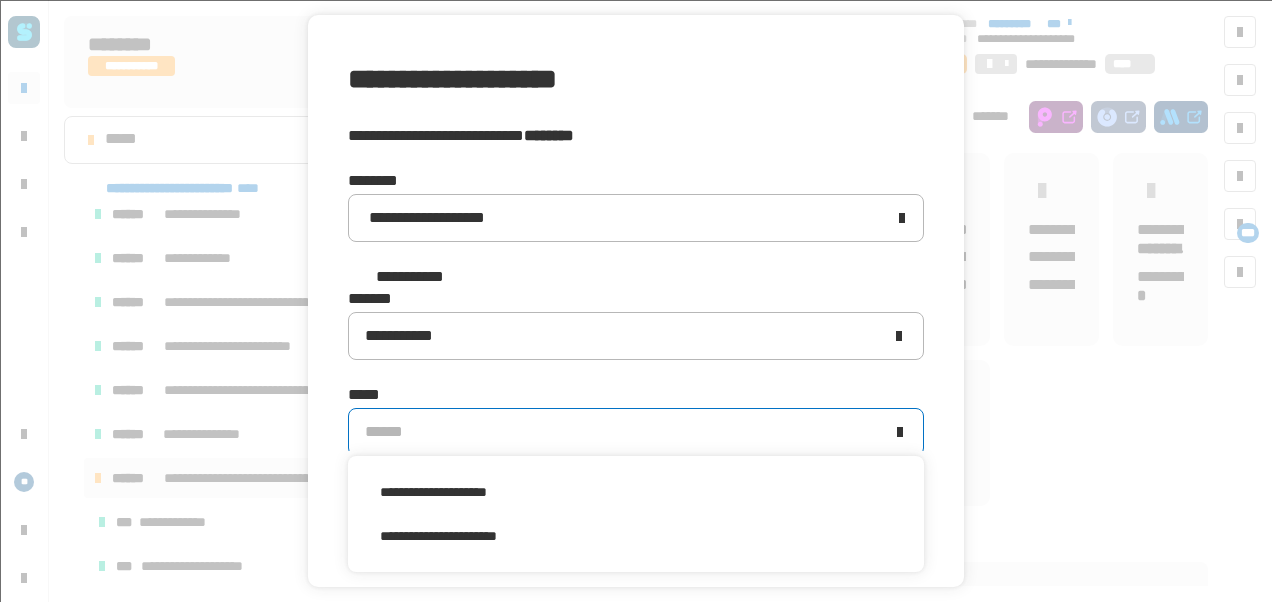 scroll, scrollTop: 0, scrollLeft: 0, axis: both 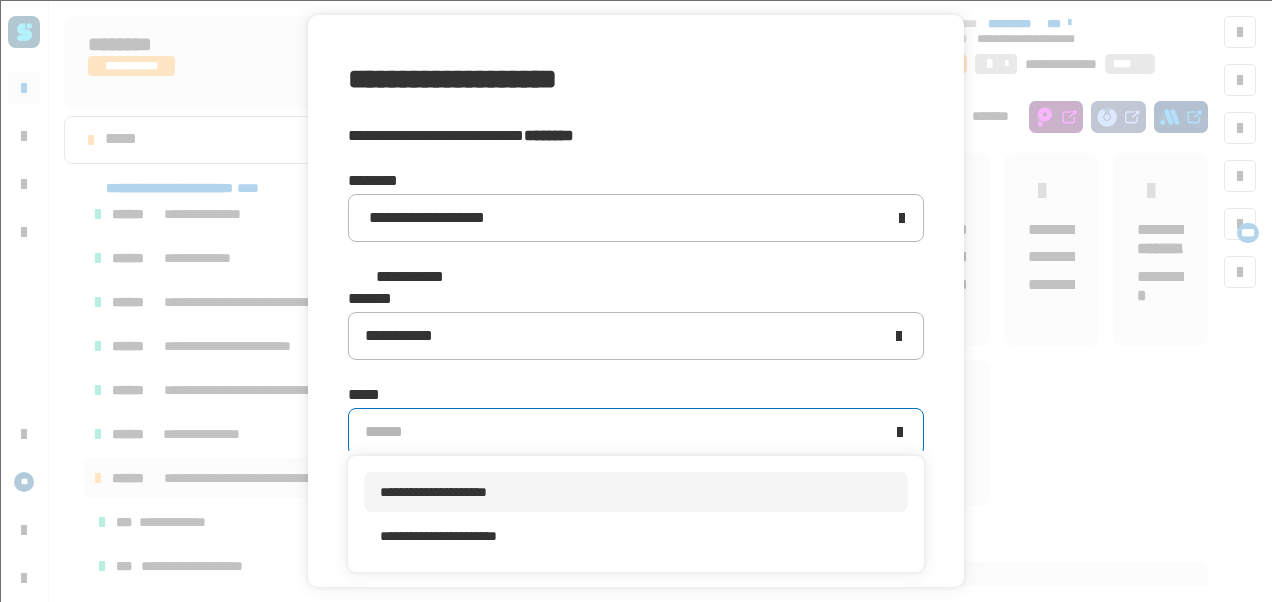 click on "**********" at bounding box center [433, 492] 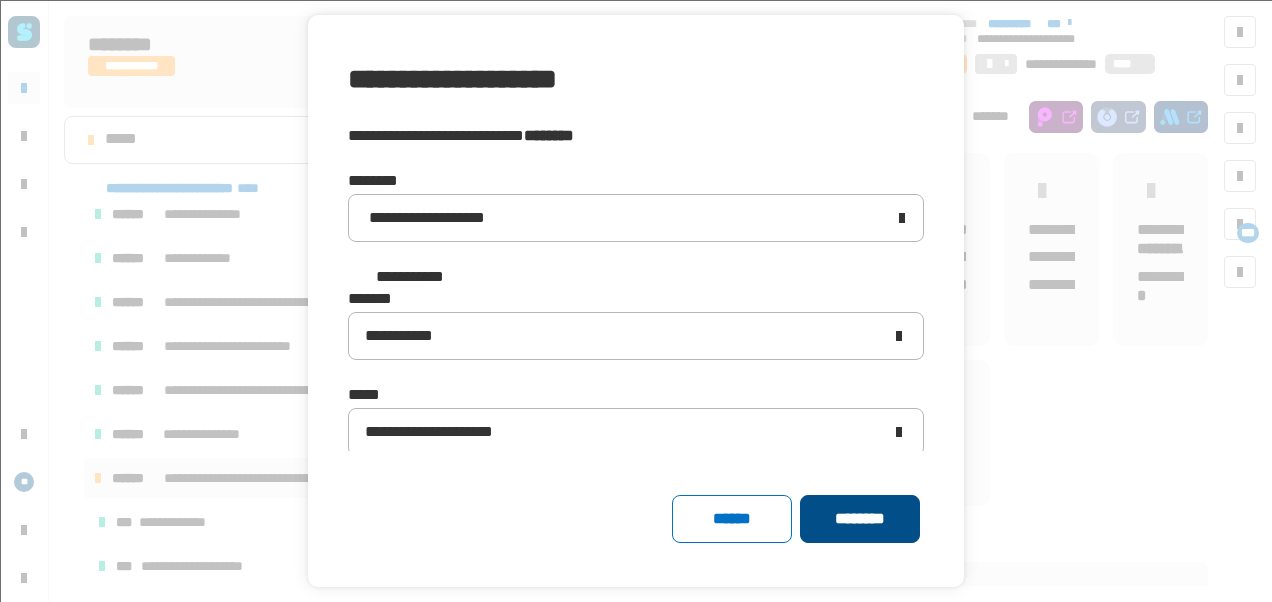 click on "********" 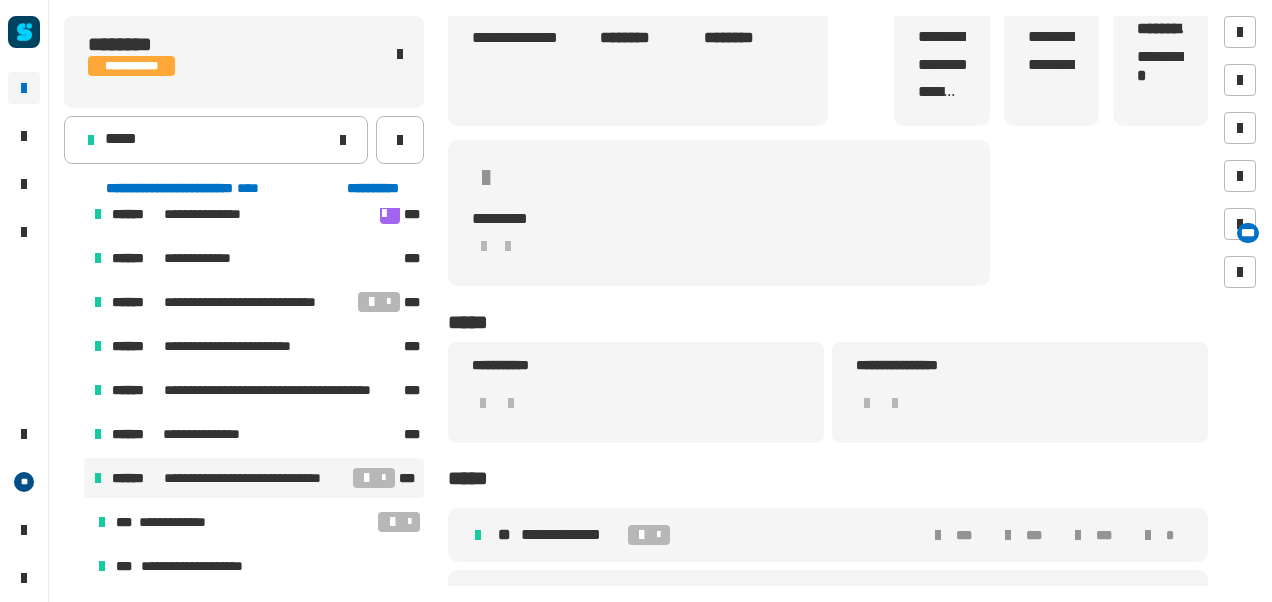 scroll, scrollTop: 258, scrollLeft: 0, axis: vertical 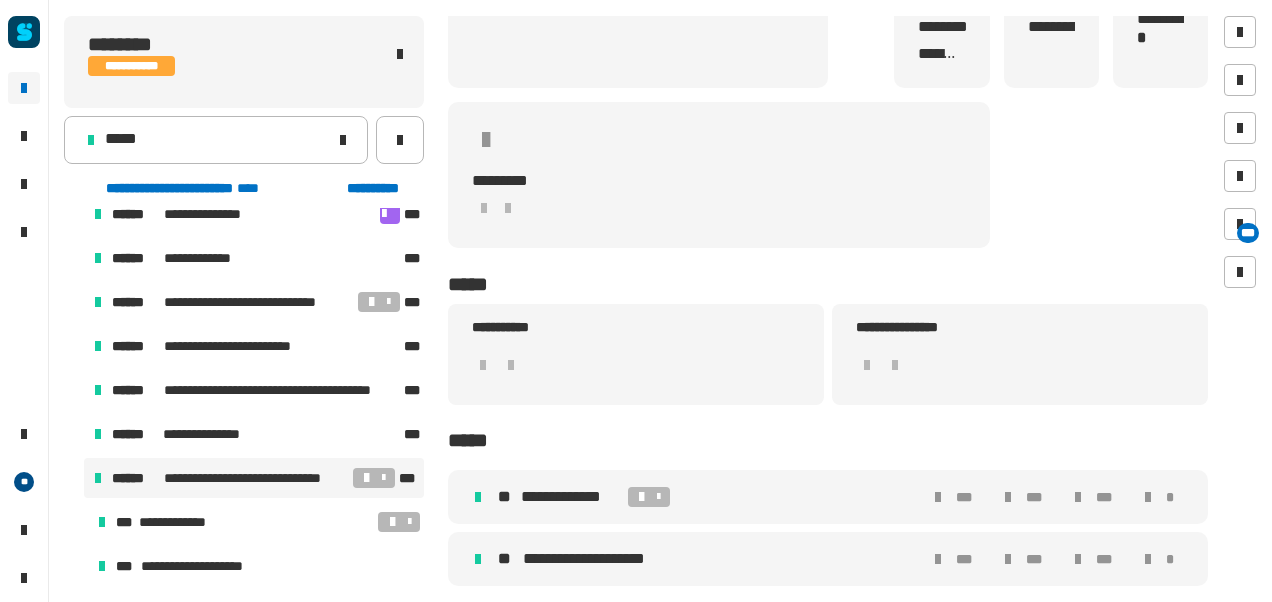 click on "*****" 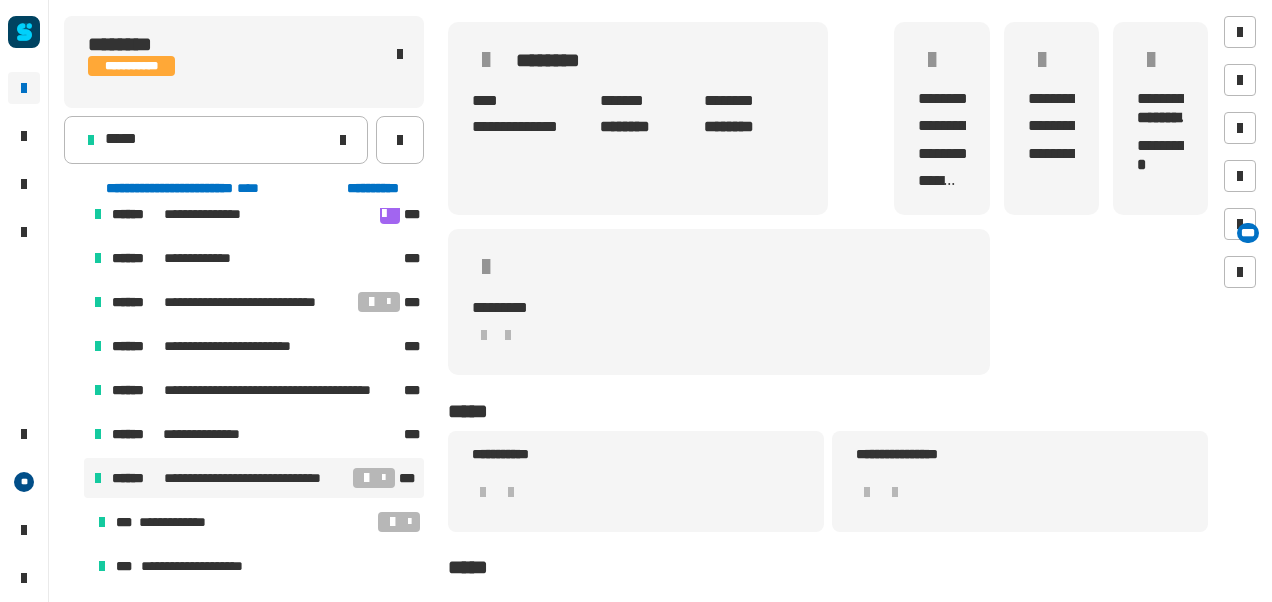 scroll, scrollTop: 130, scrollLeft: 0, axis: vertical 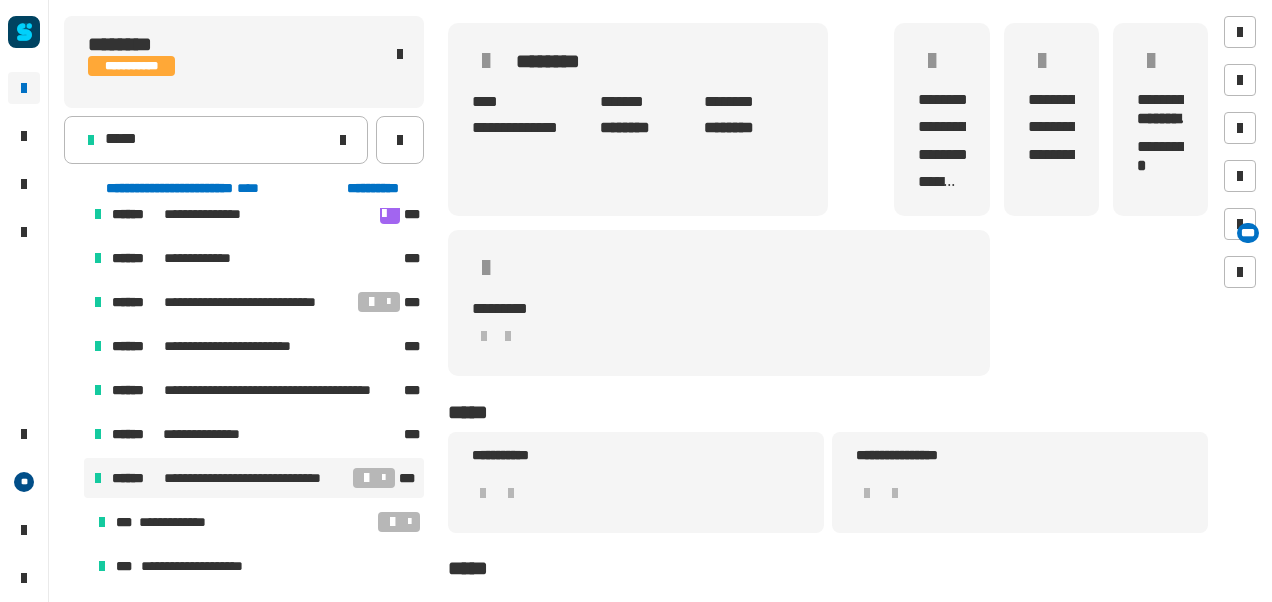 click on "**********" 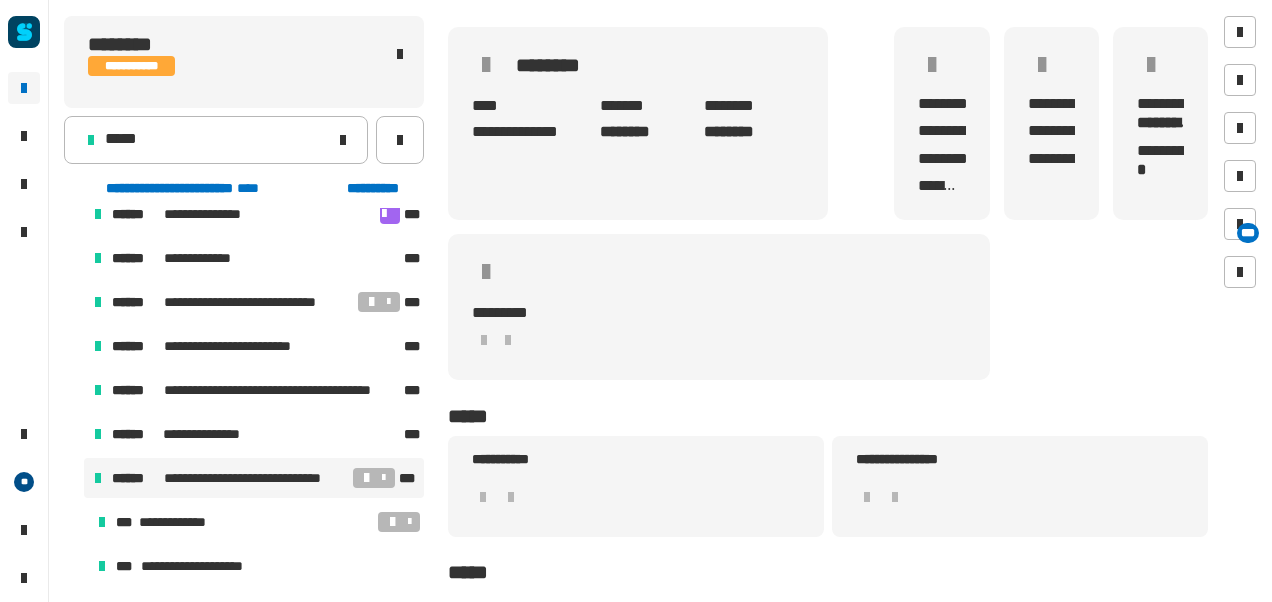 scroll, scrollTop: 126, scrollLeft: 0, axis: vertical 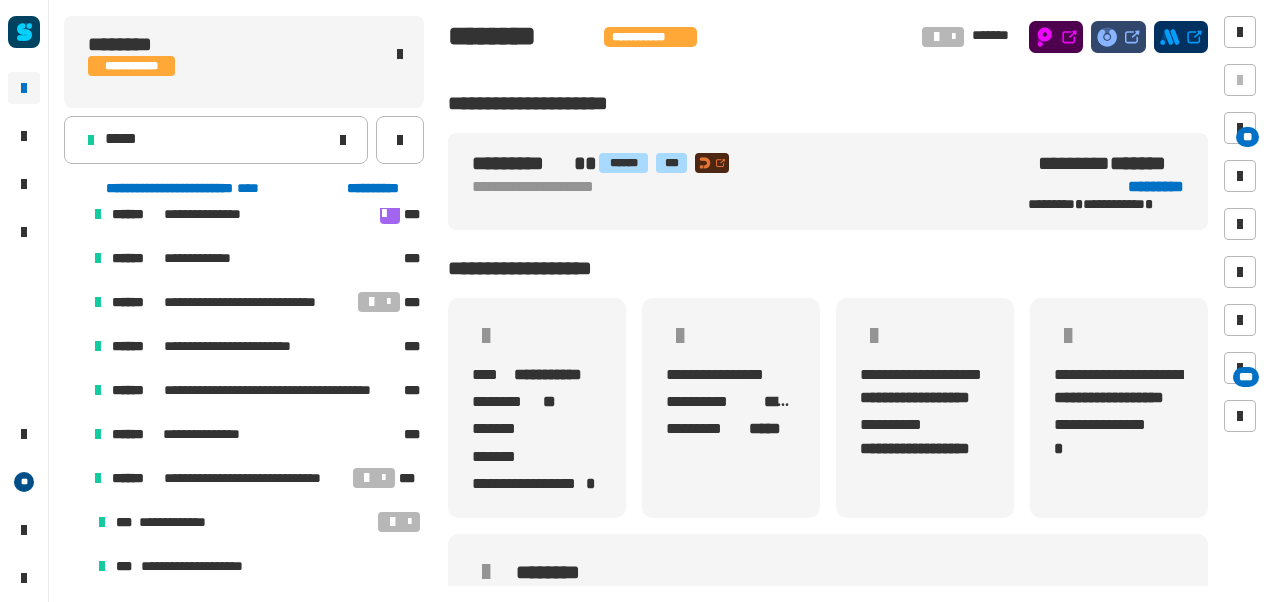 click on "**********" 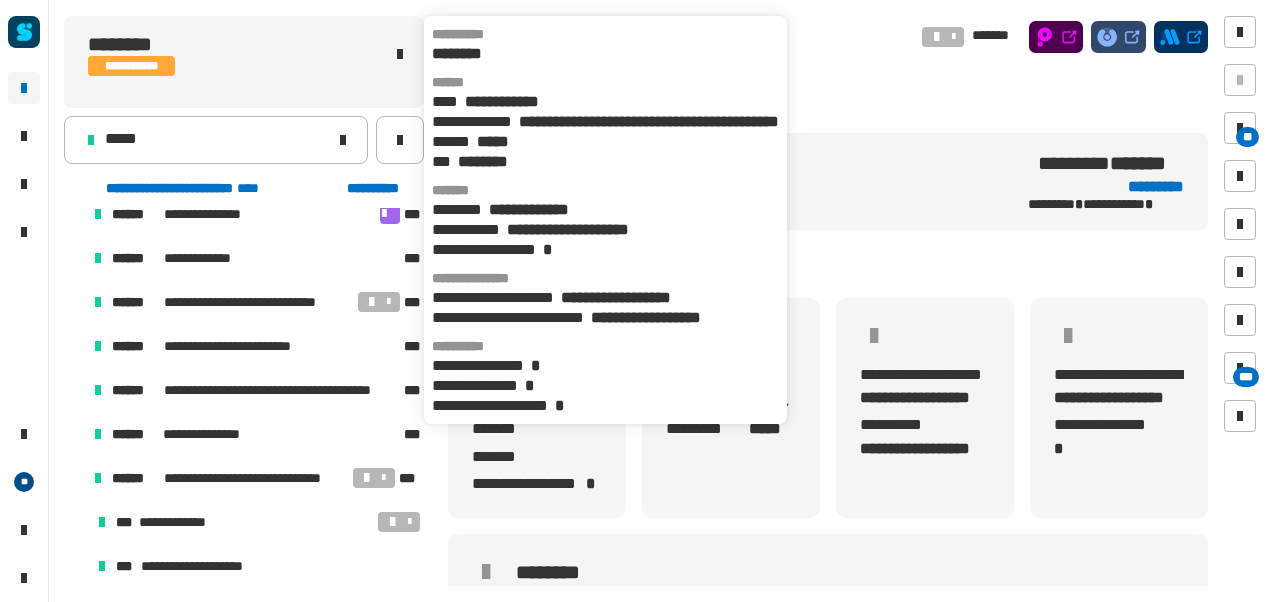 click on "**********" 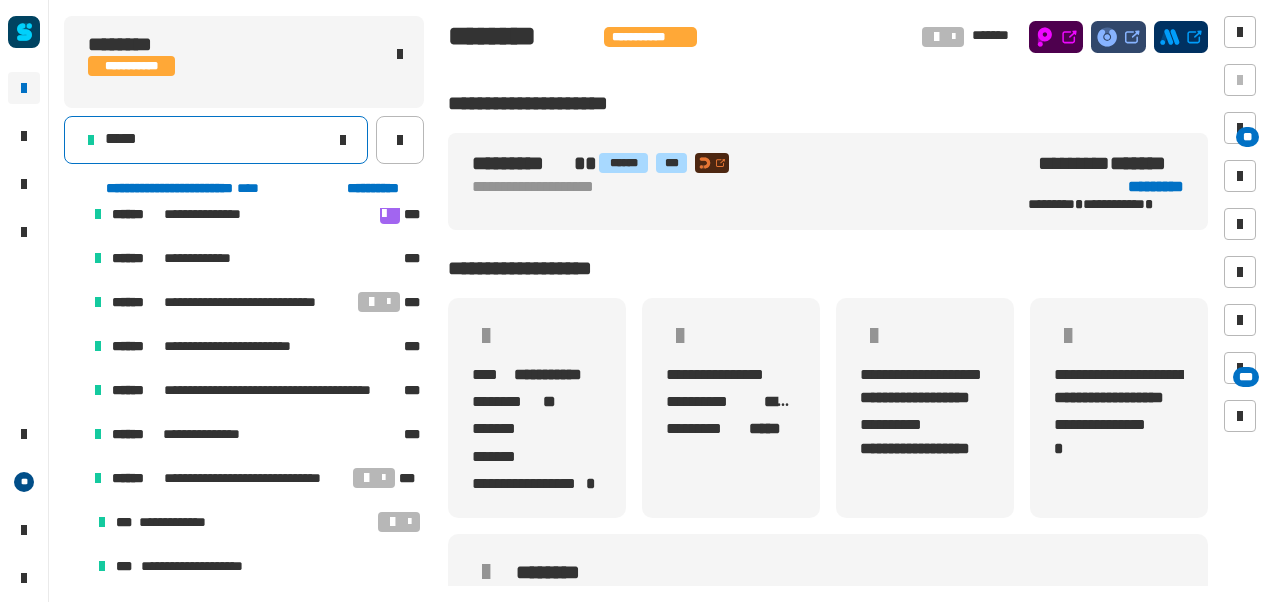click on "*****" 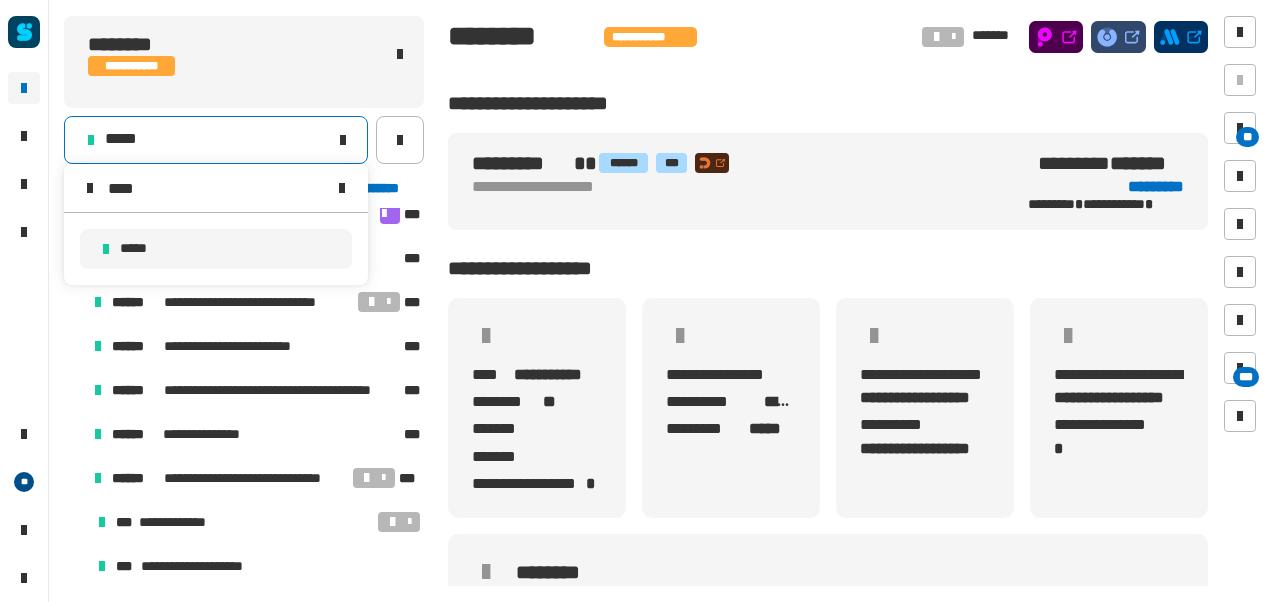 click on "*****" at bounding box center (216, 249) 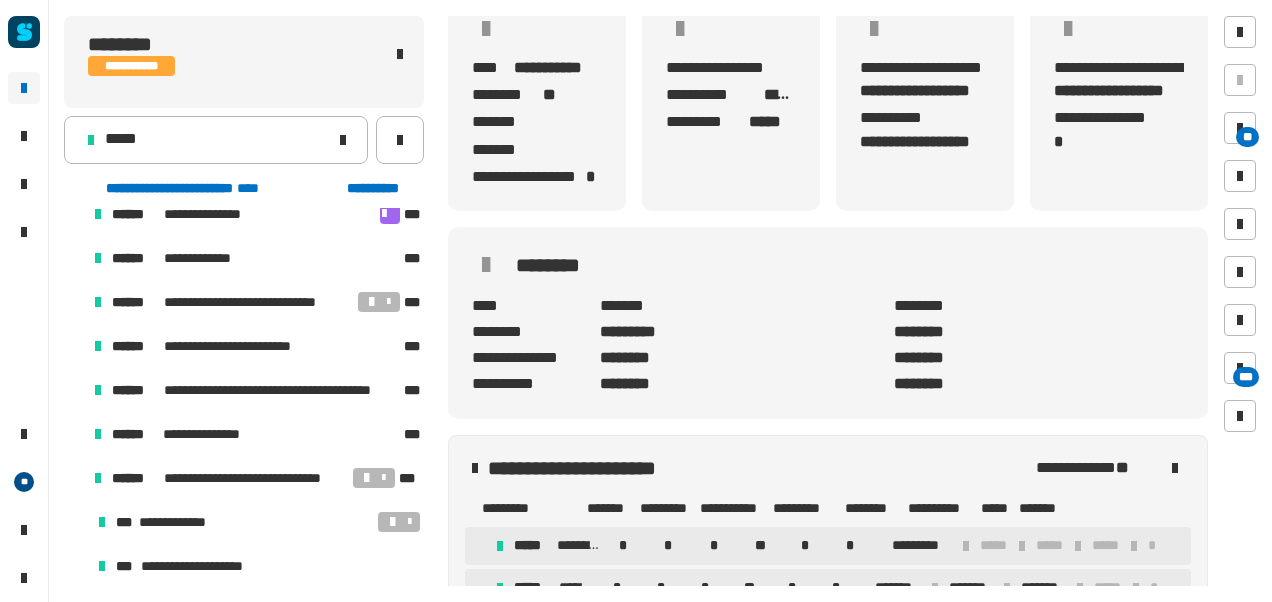 scroll, scrollTop: 307, scrollLeft: 0, axis: vertical 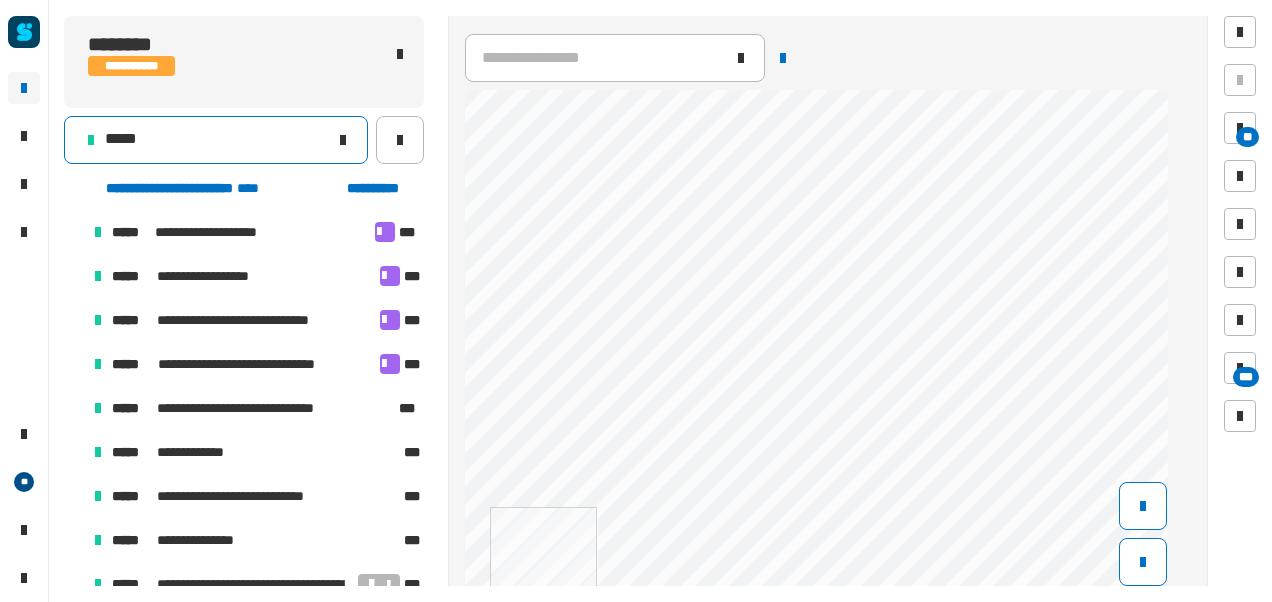 click on "*****" 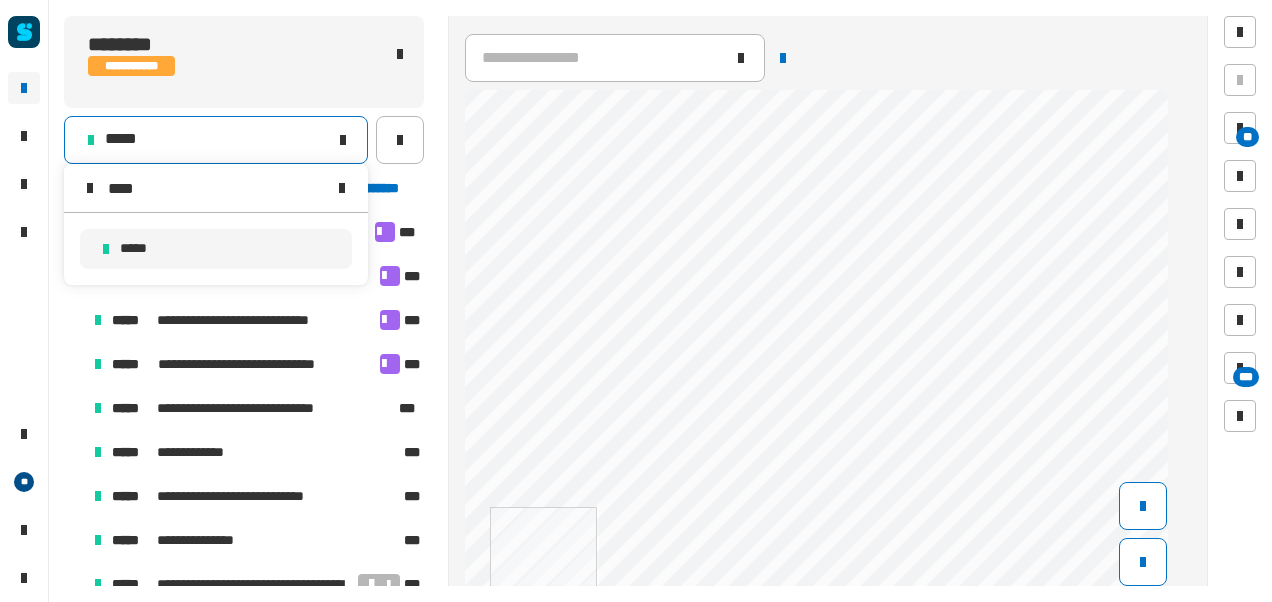 click on "*****" at bounding box center (140, 249) 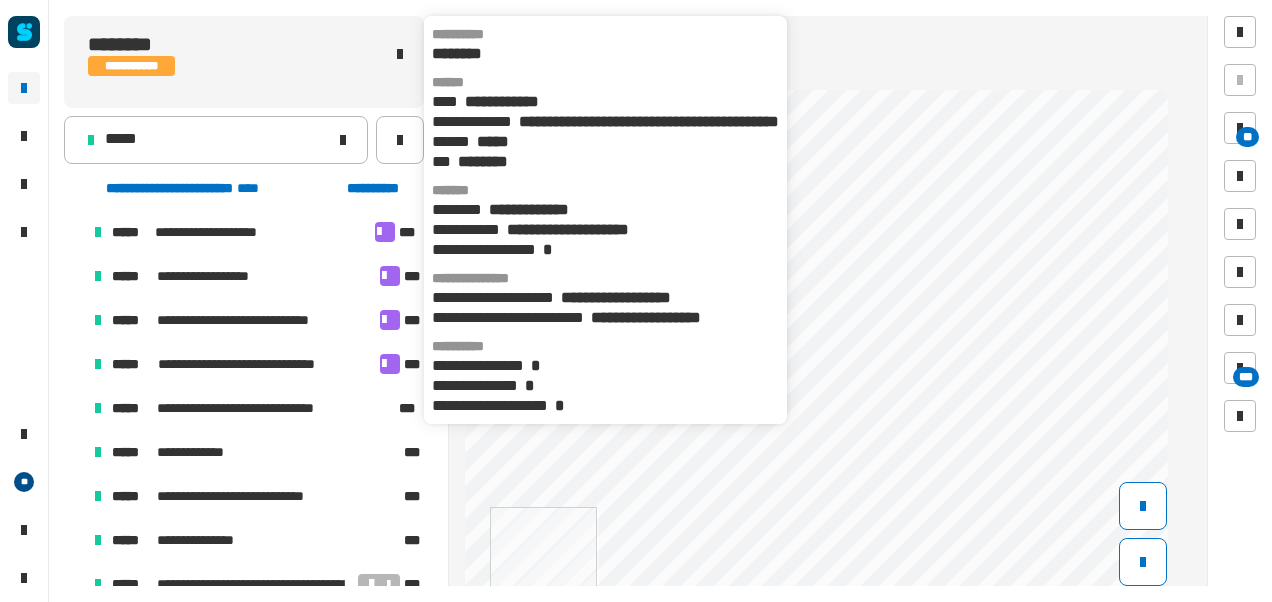 click on "********" 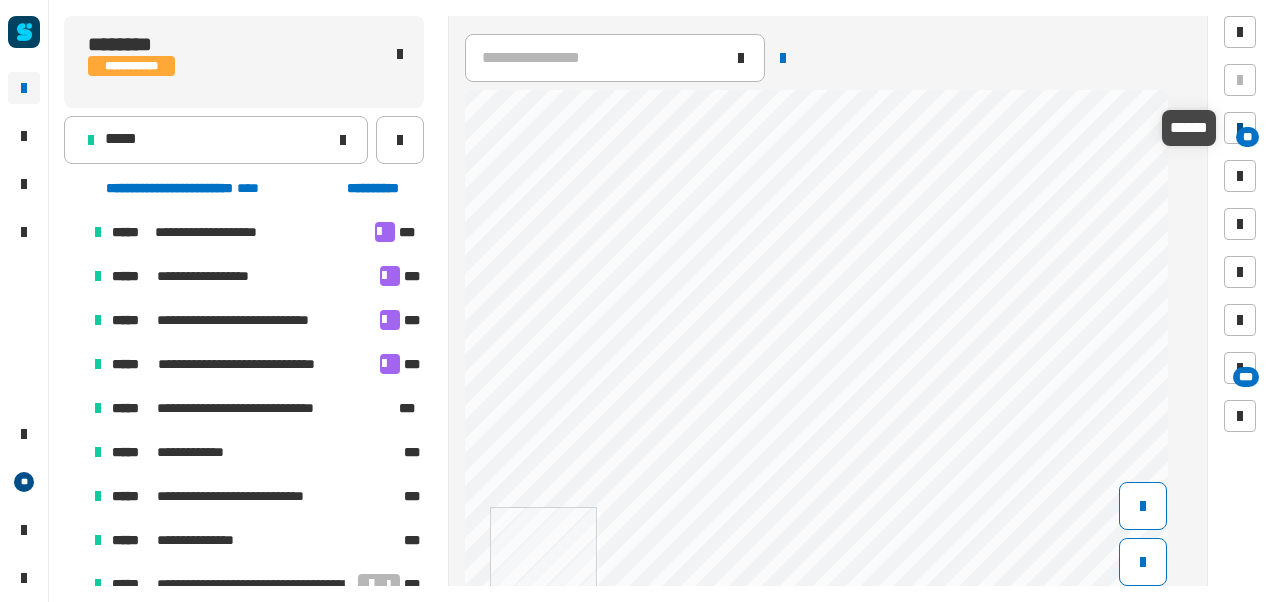 click on "**" at bounding box center [1247, 137] 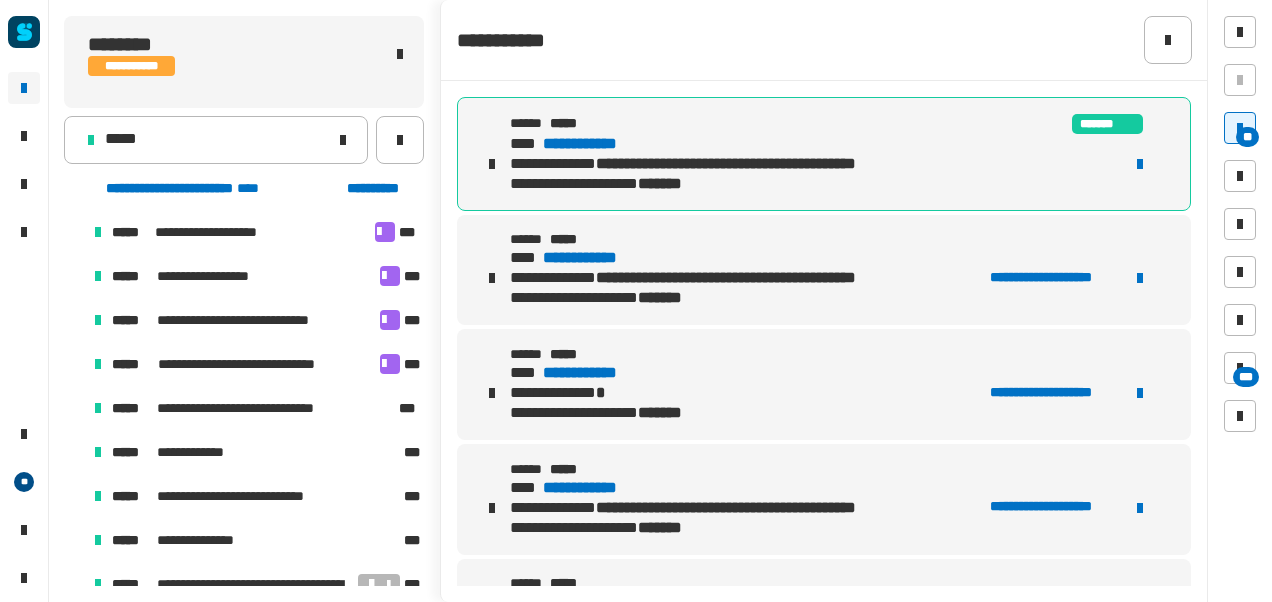 click on "**********" at bounding box center (598, 144) 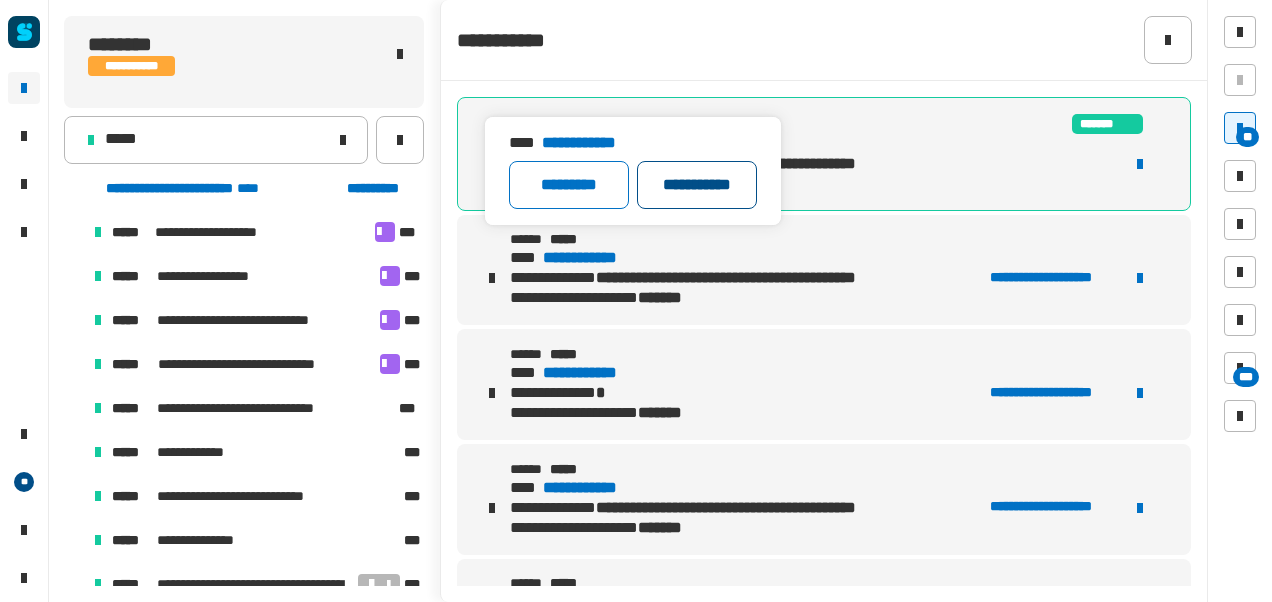 click on "**********" at bounding box center (697, 185) 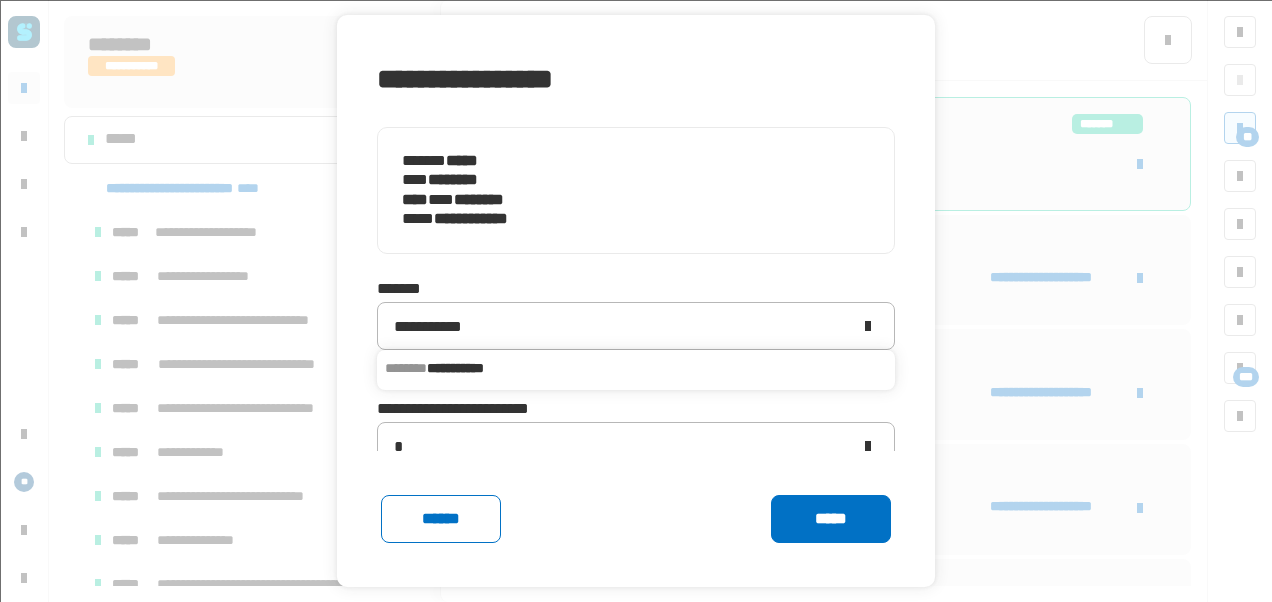 click on "**********" at bounding box center (636, 368) 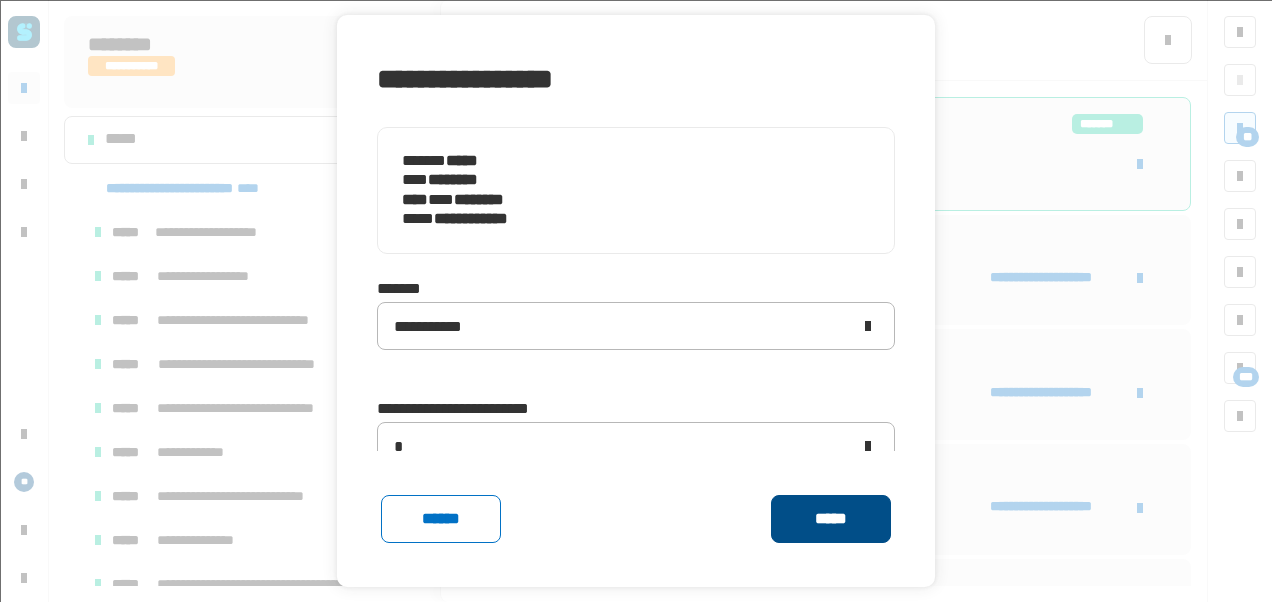 click on "*****" 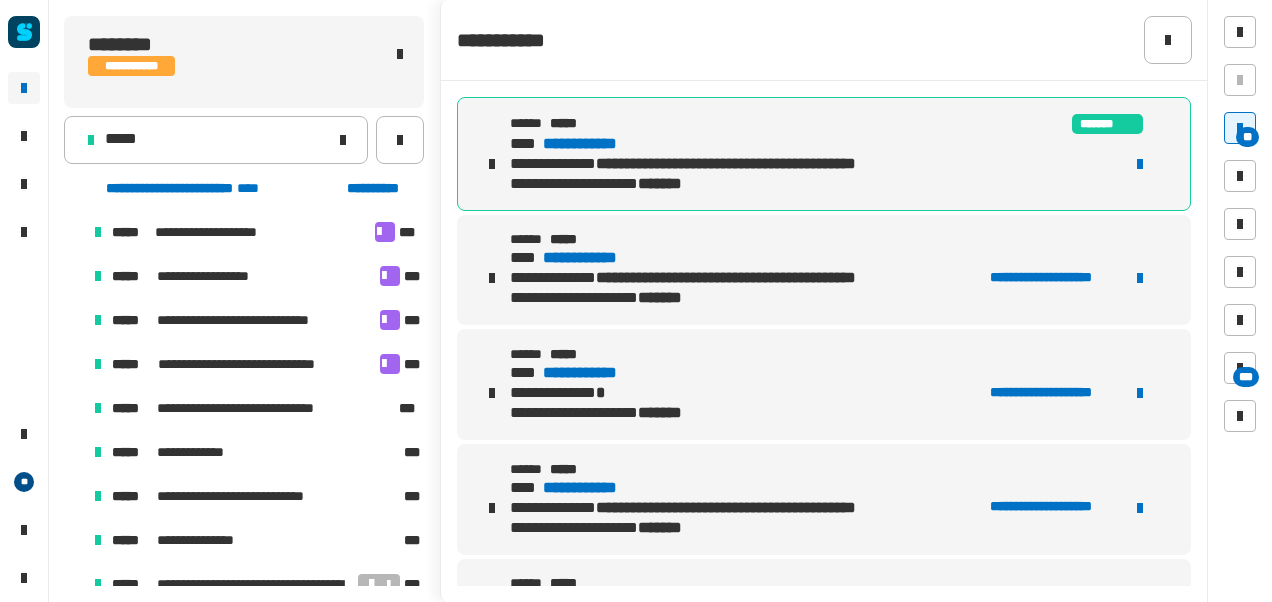 click on "**********" at bounding box center (598, 144) 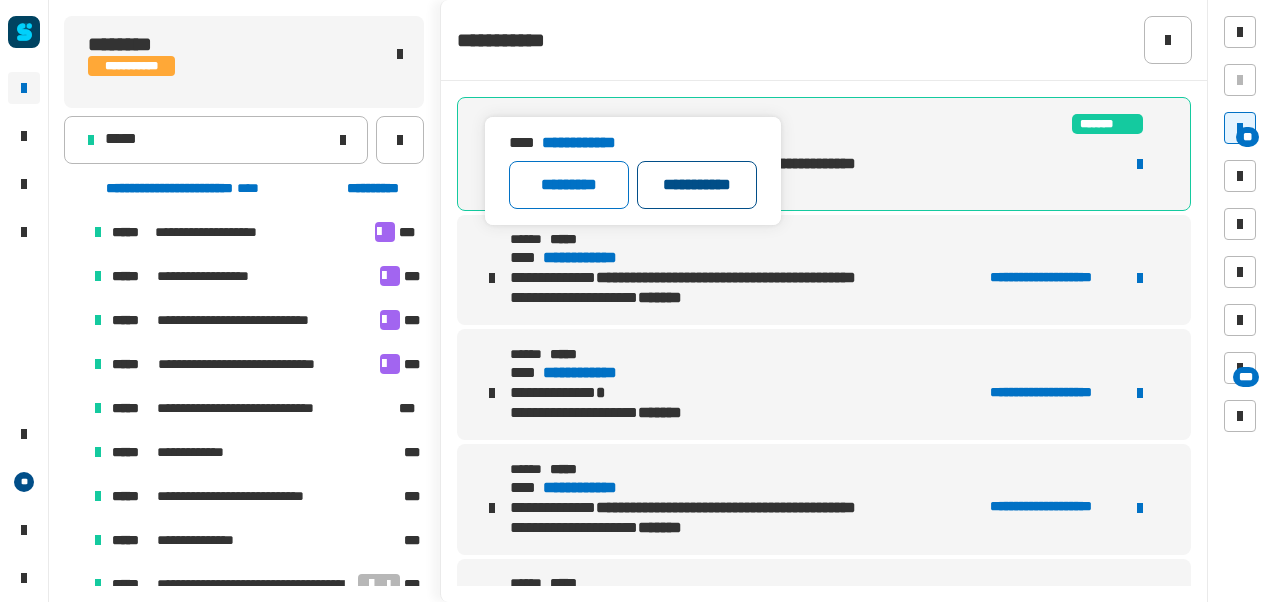 click on "**********" at bounding box center [697, 185] 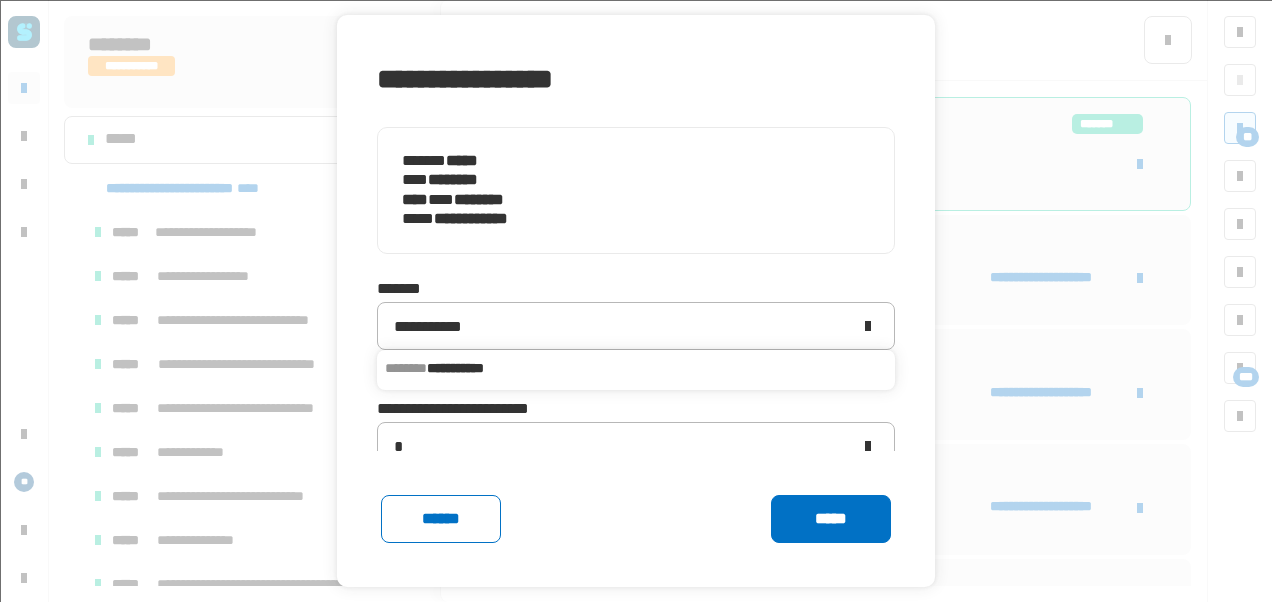 click on "**********" at bounding box center [636, 368] 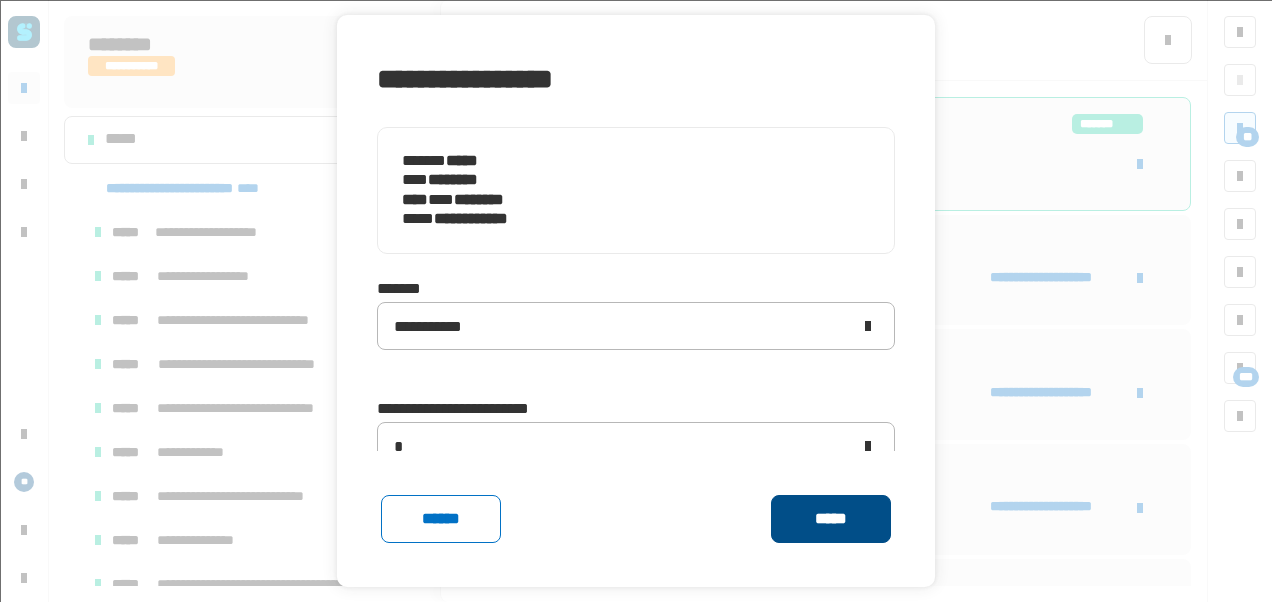 click on "*****" 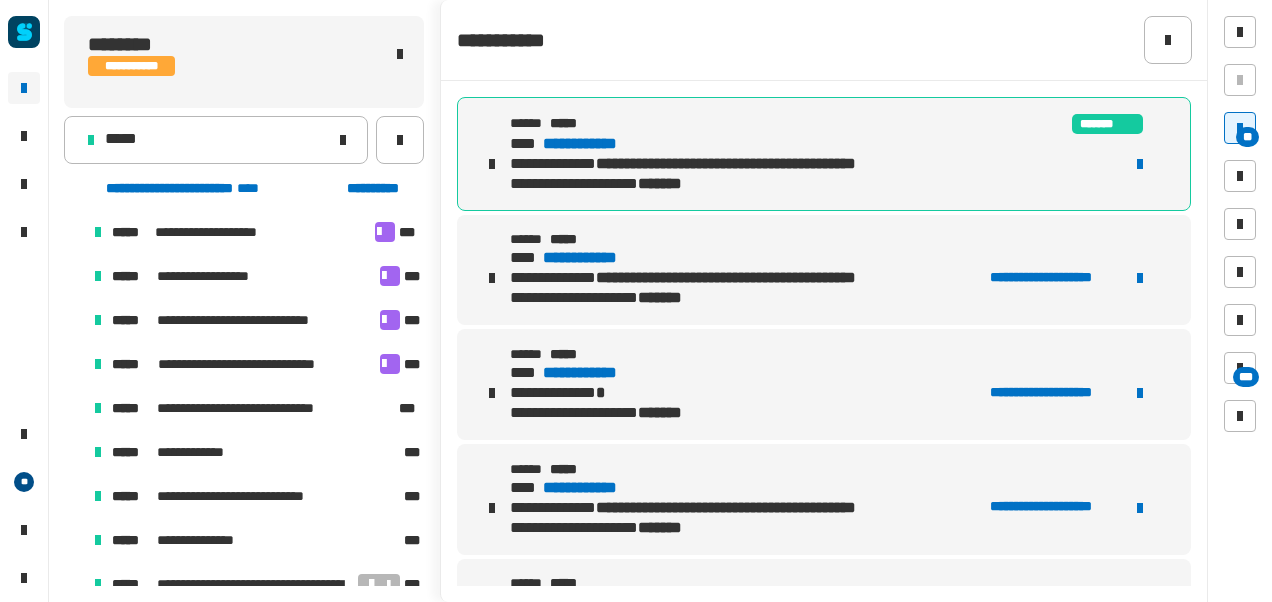 click at bounding box center (1140, 164) 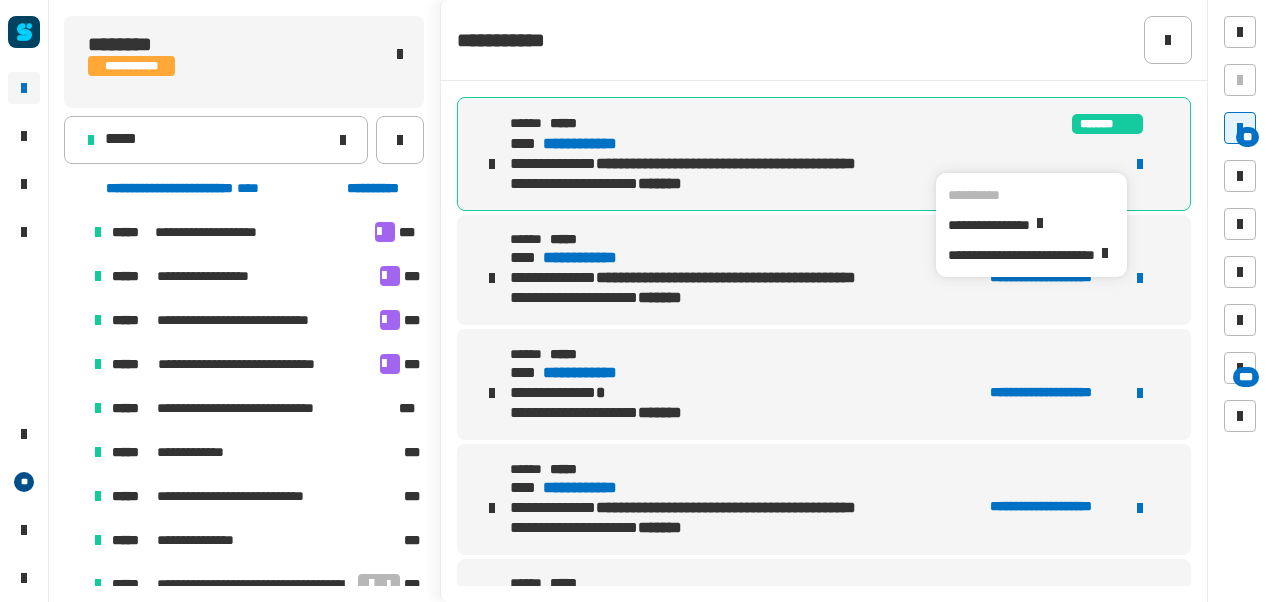 click on "**********" at bounding box center (598, 144) 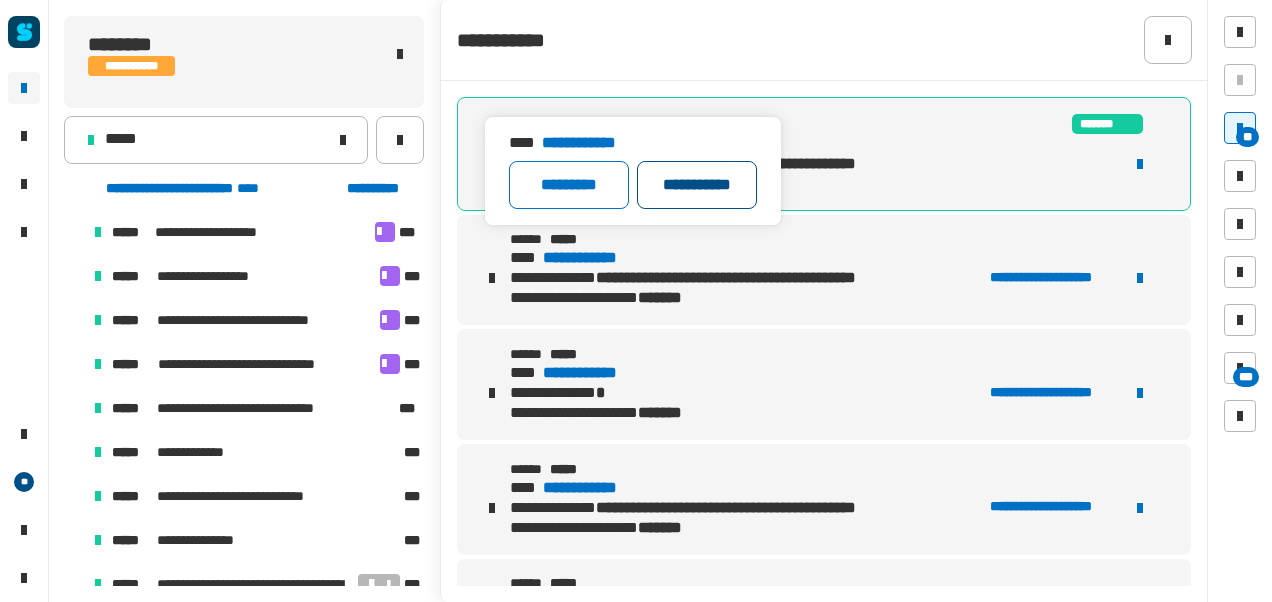 click on "**********" at bounding box center (697, 185) 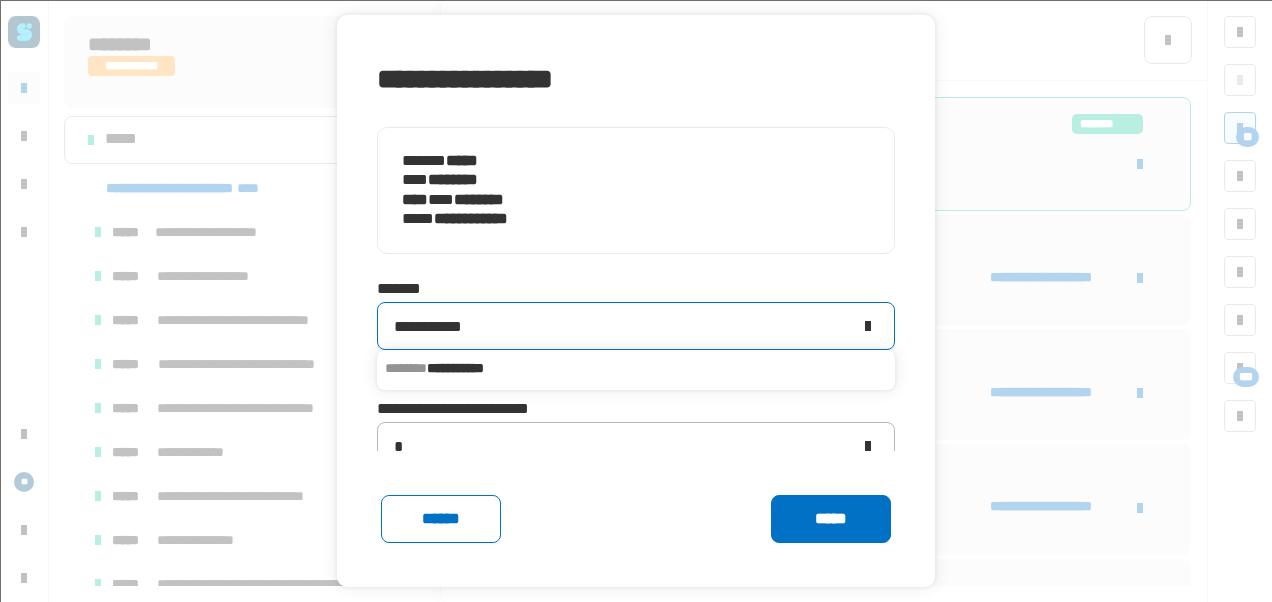 click on "**********" 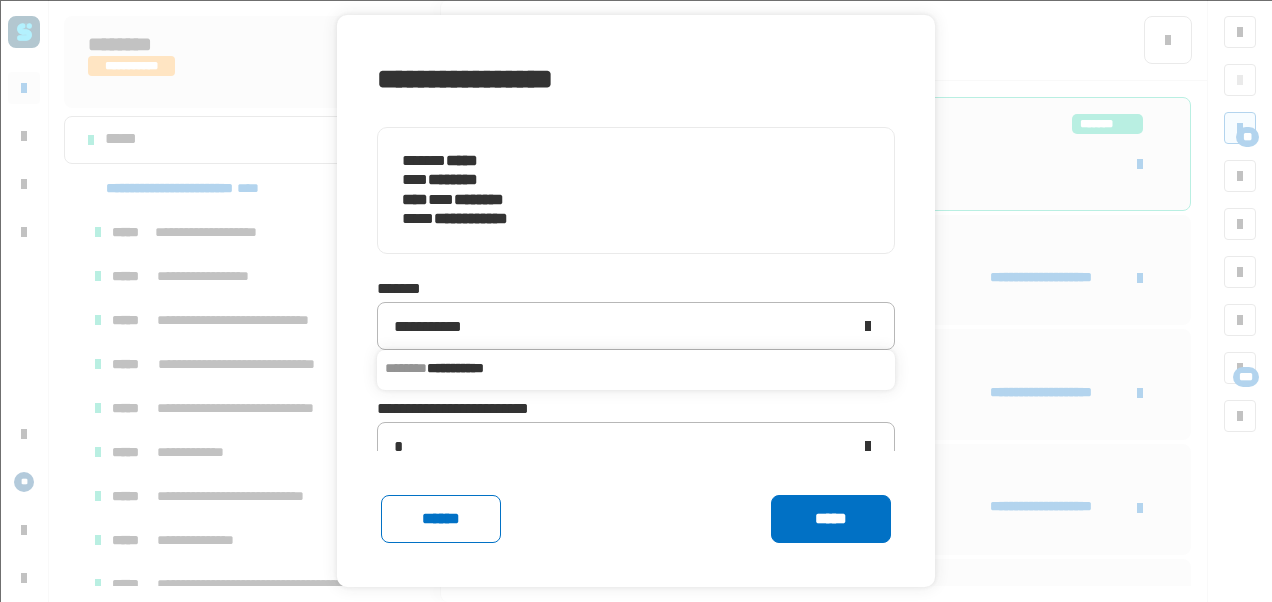 type on "**********" 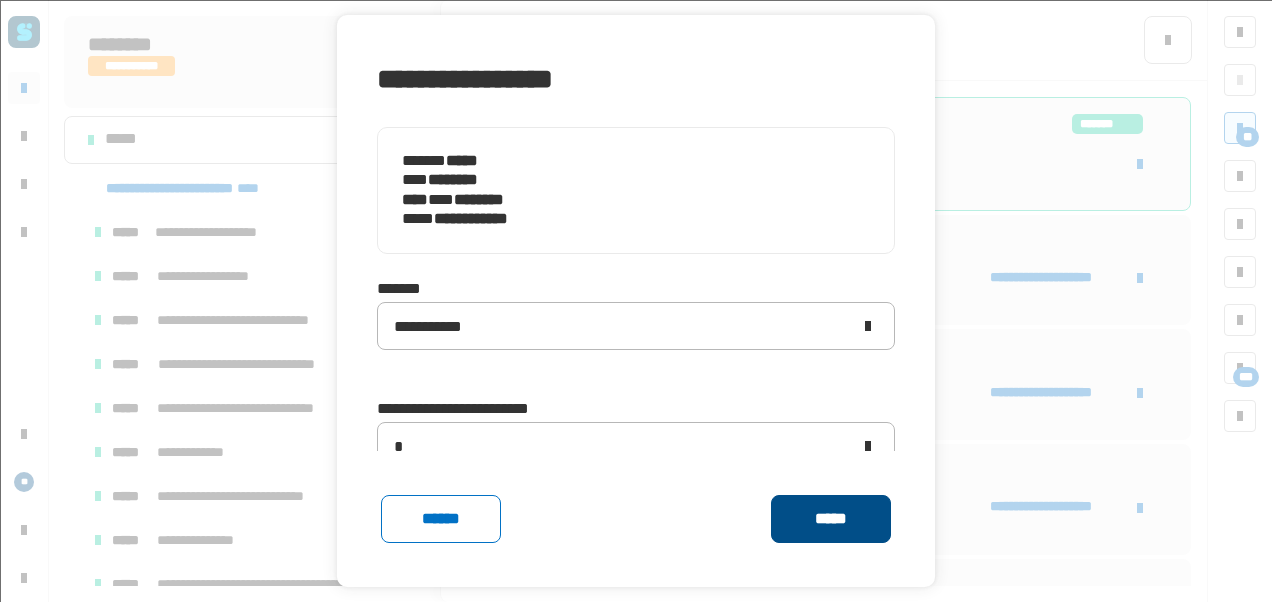 click on "*****" 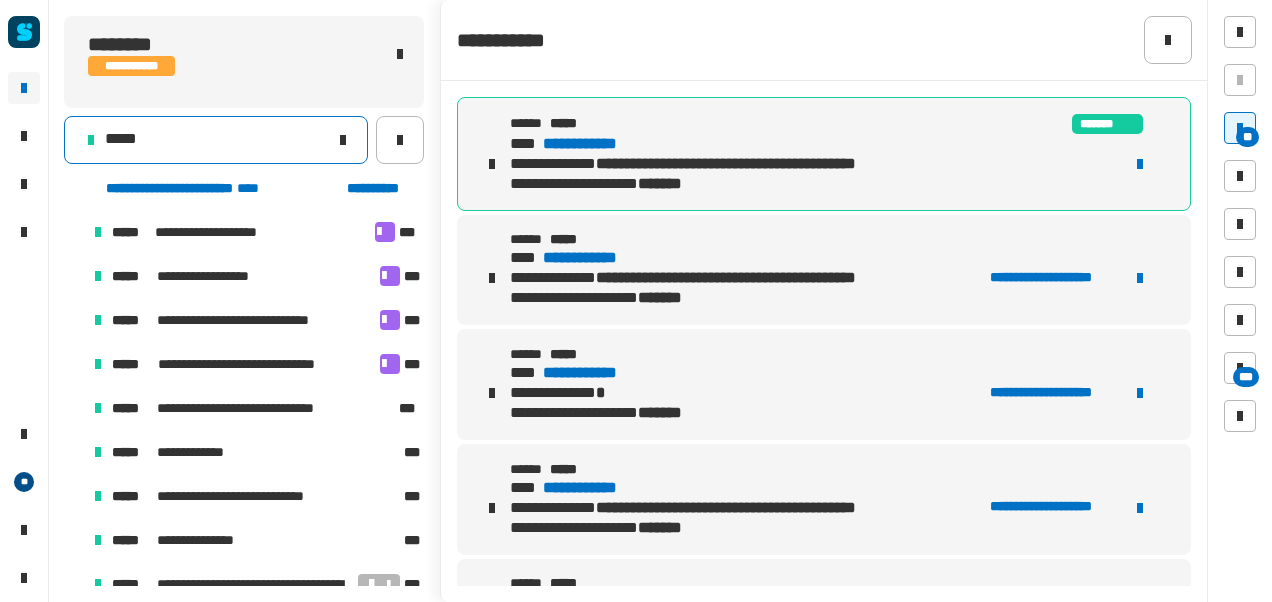 click on "*****" 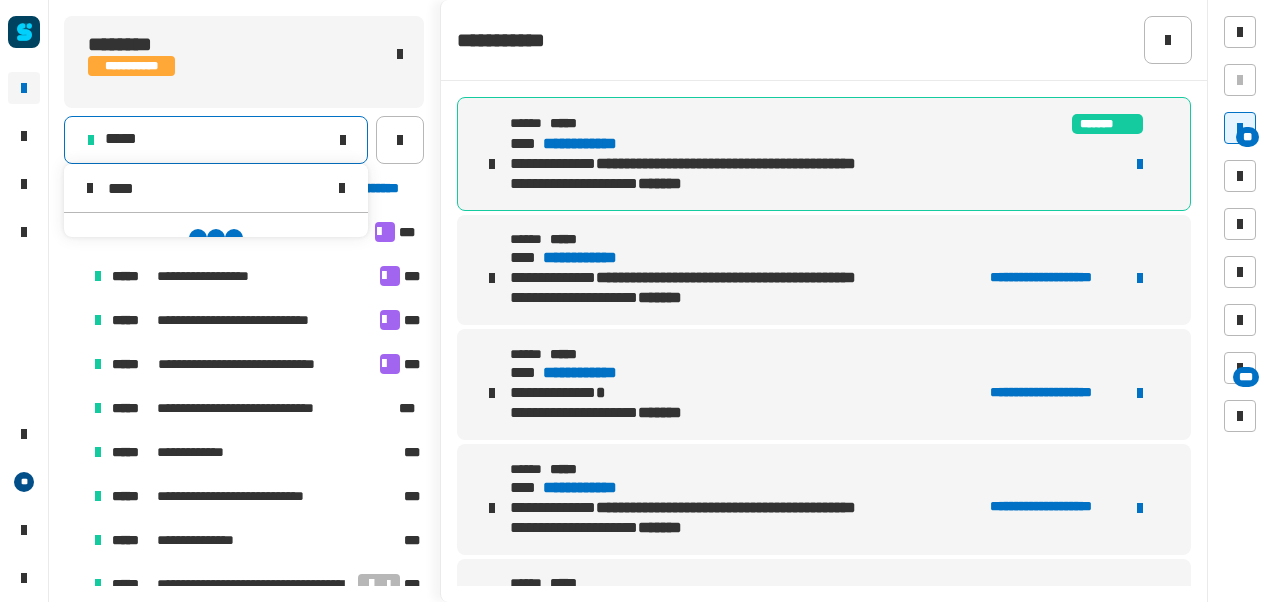 scroll, scrollTop: 0, scrollLeft: 0, axis: both 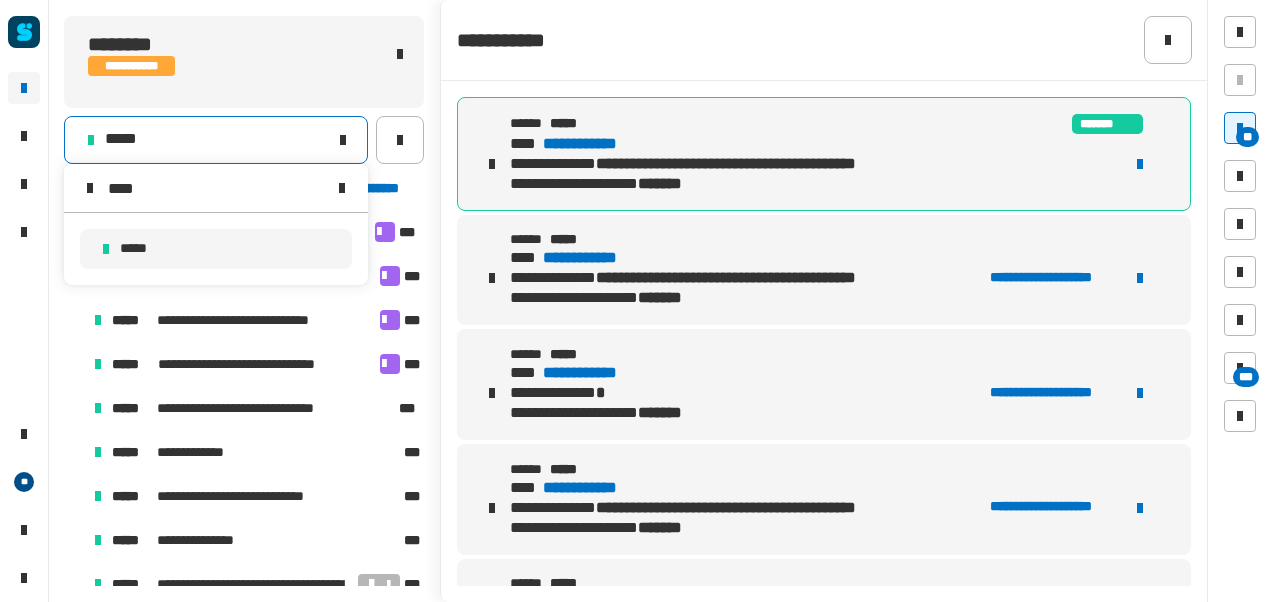 type on "****" 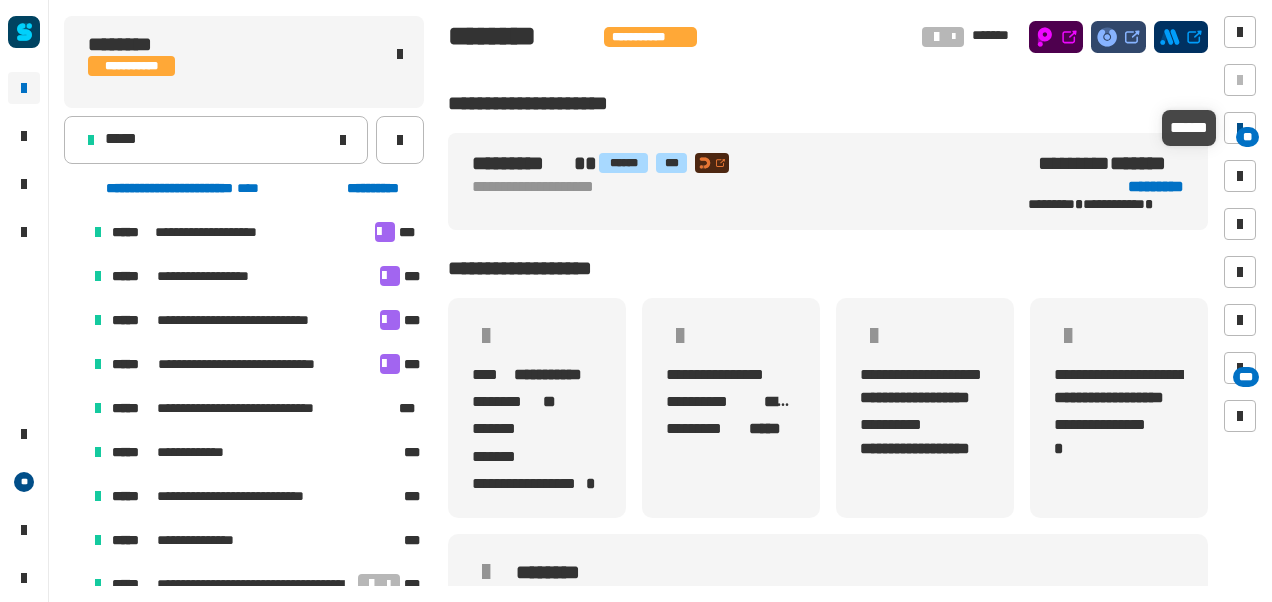 click on "**" at bounding box center [1247, 137] 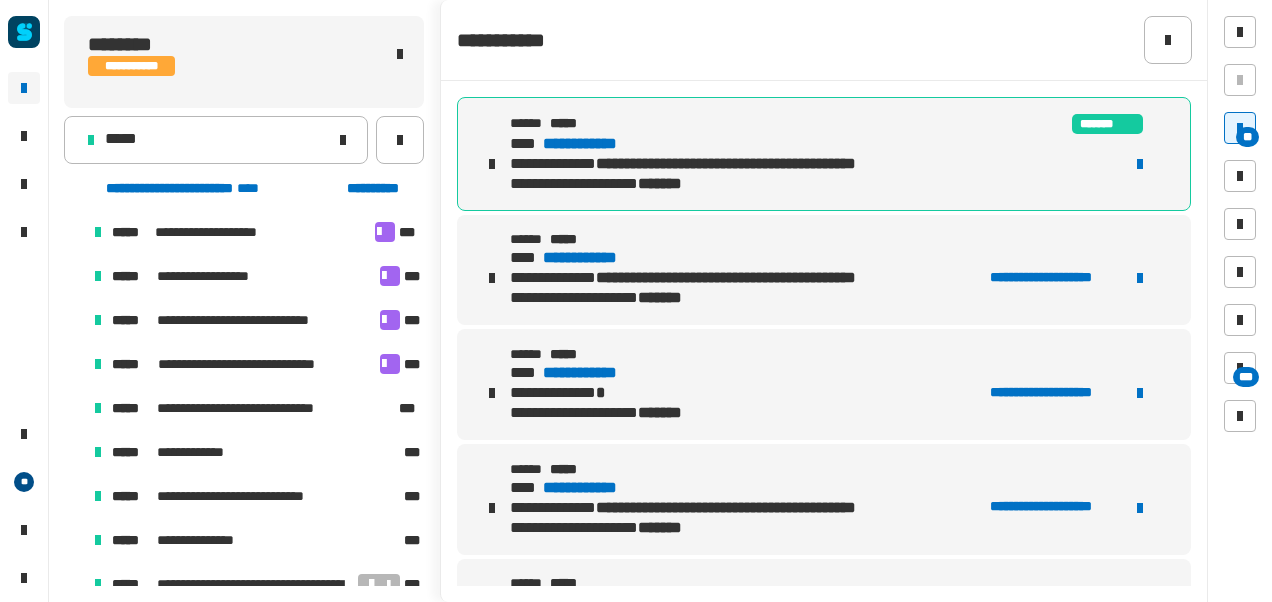 click on "**********" at bounding box center [599, 144] 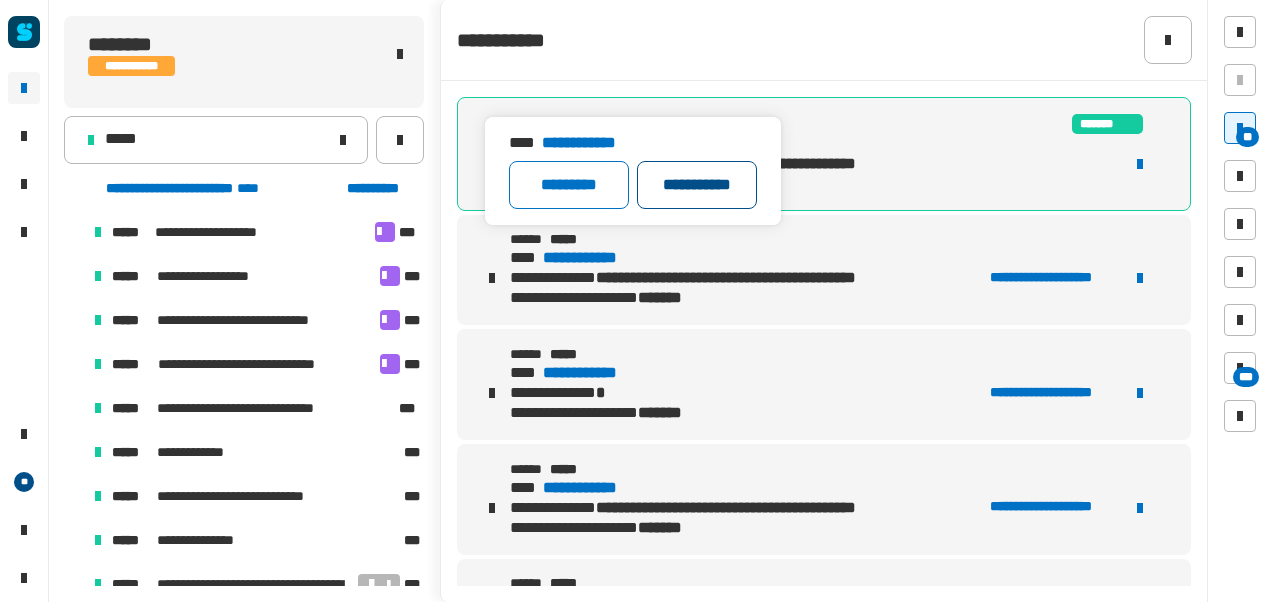 click on "**********" at bounding box center (697, 185) 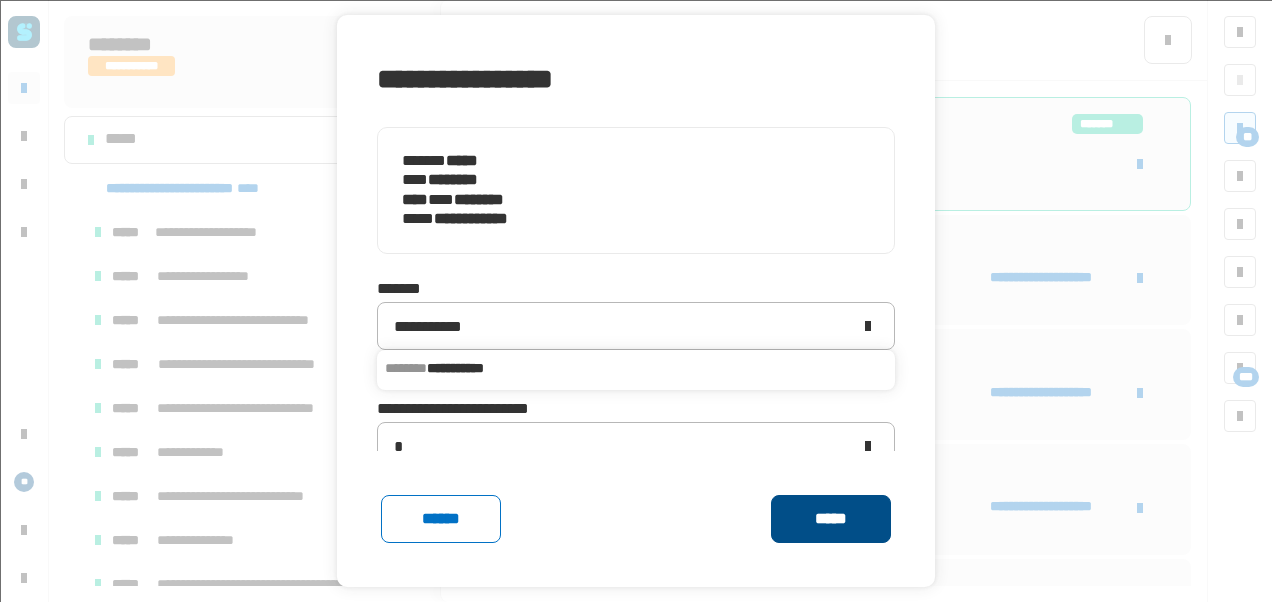 click on "*****" 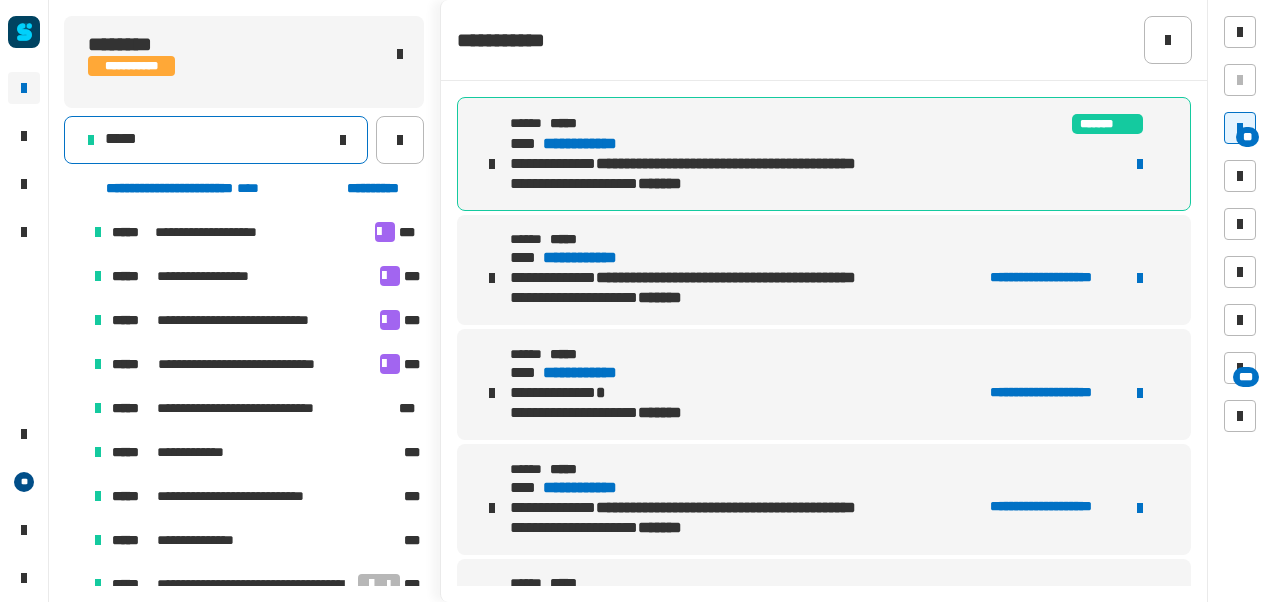 click on "*****" 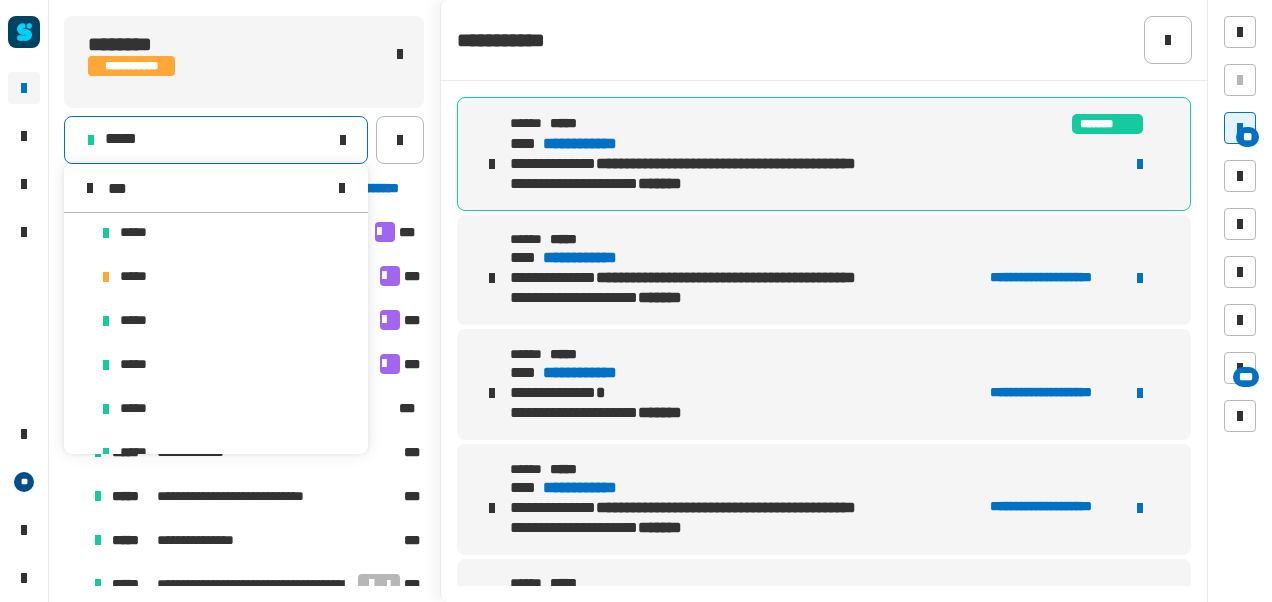 scroll, scrollTop: 0, scrollLeft: 0, axis: both 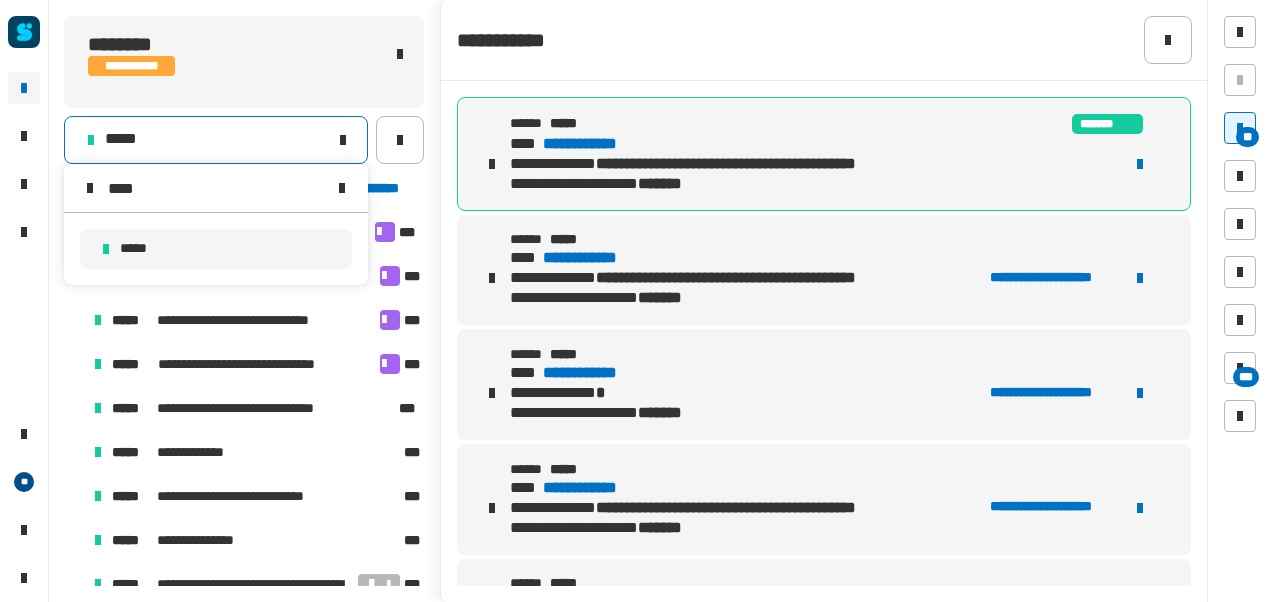 type on "****" 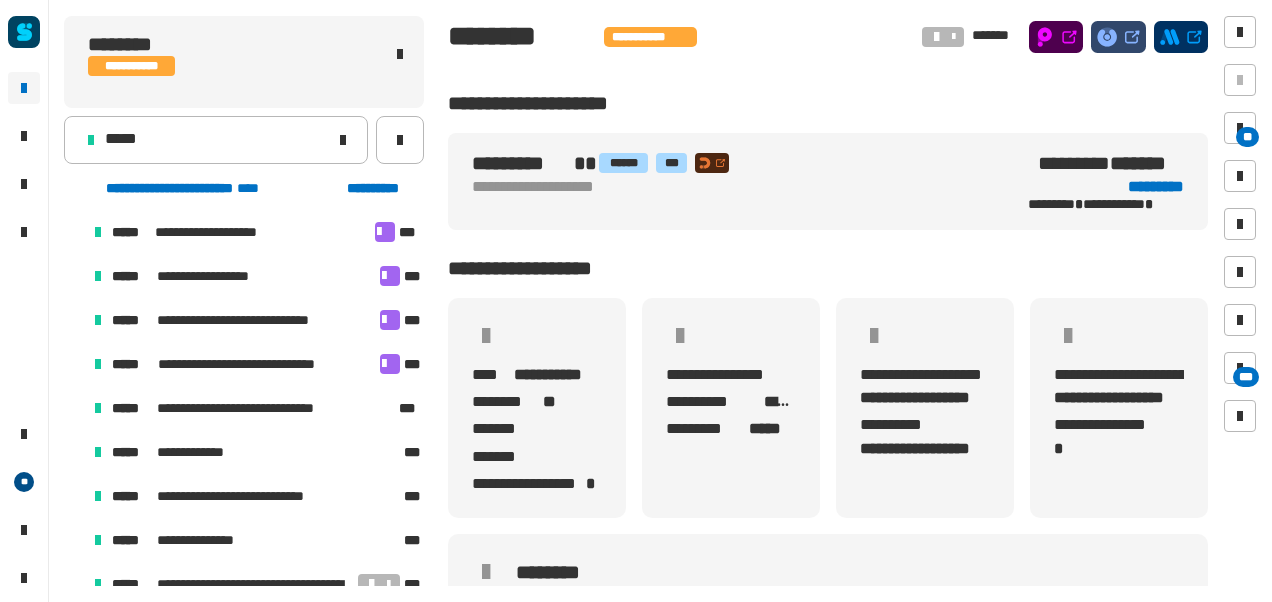 click on "** ***" 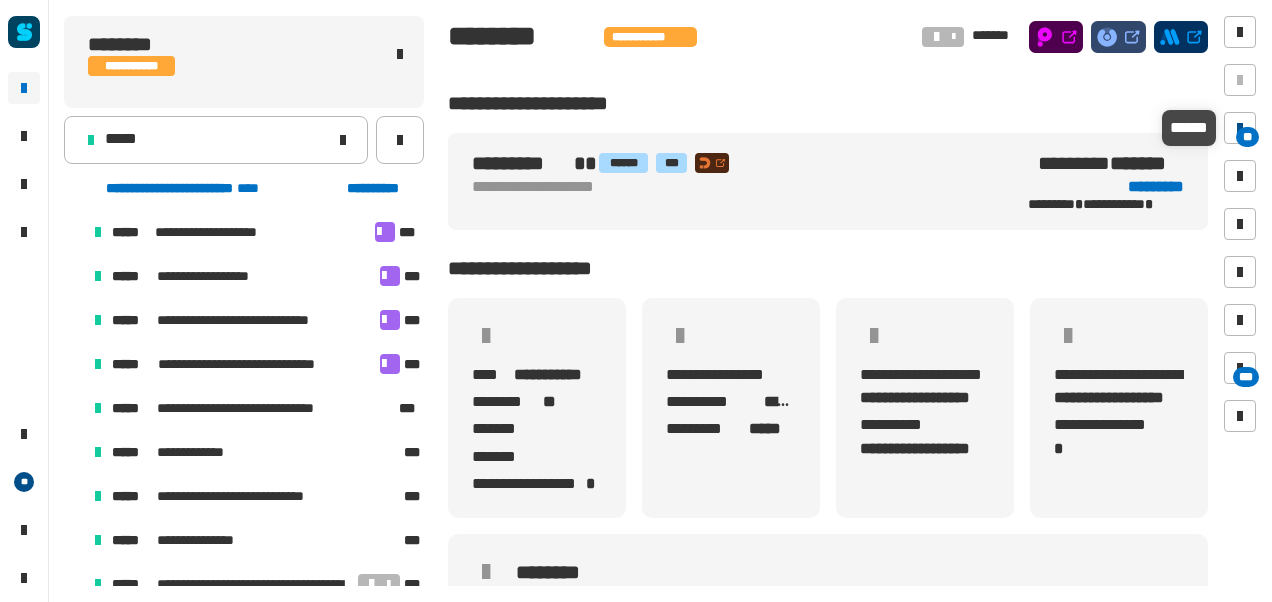 click on "**" at bounding box center [1247, 137] 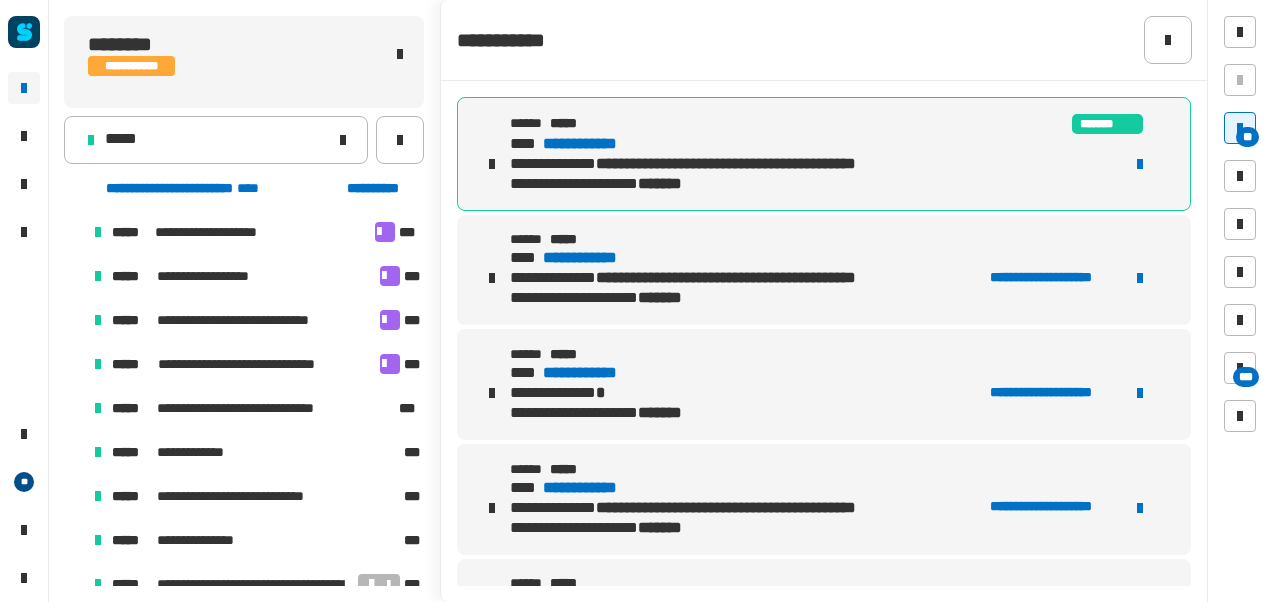 click on "**********" at bounding box center (598, 144) 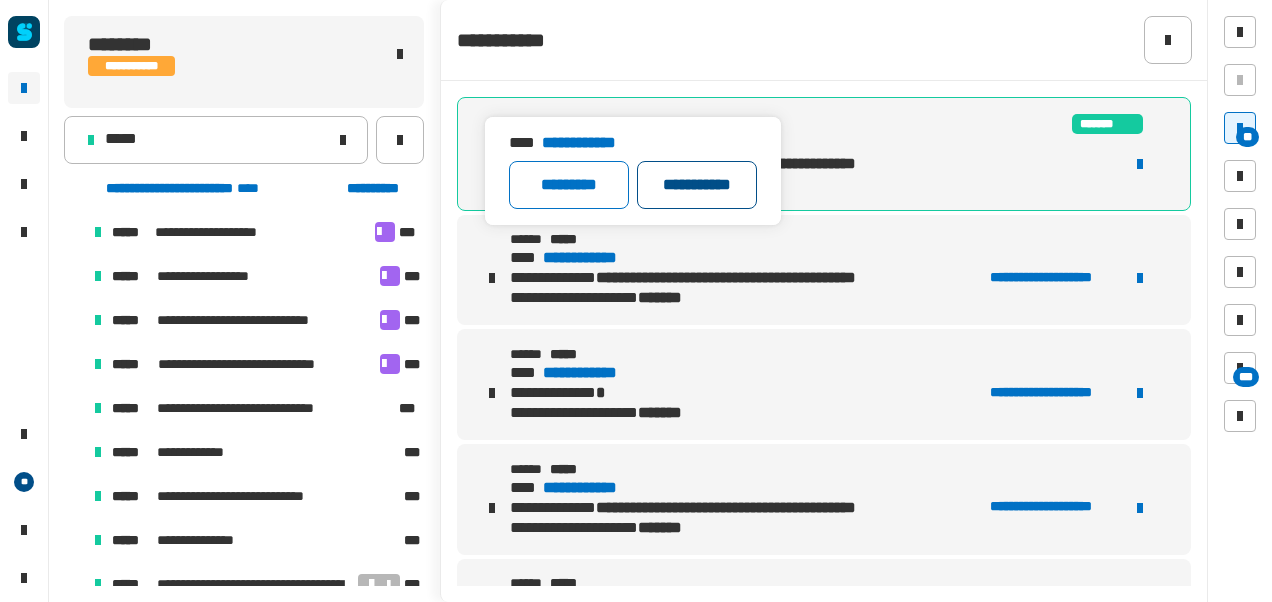 click on "**********" at bounding box center (697, 185) 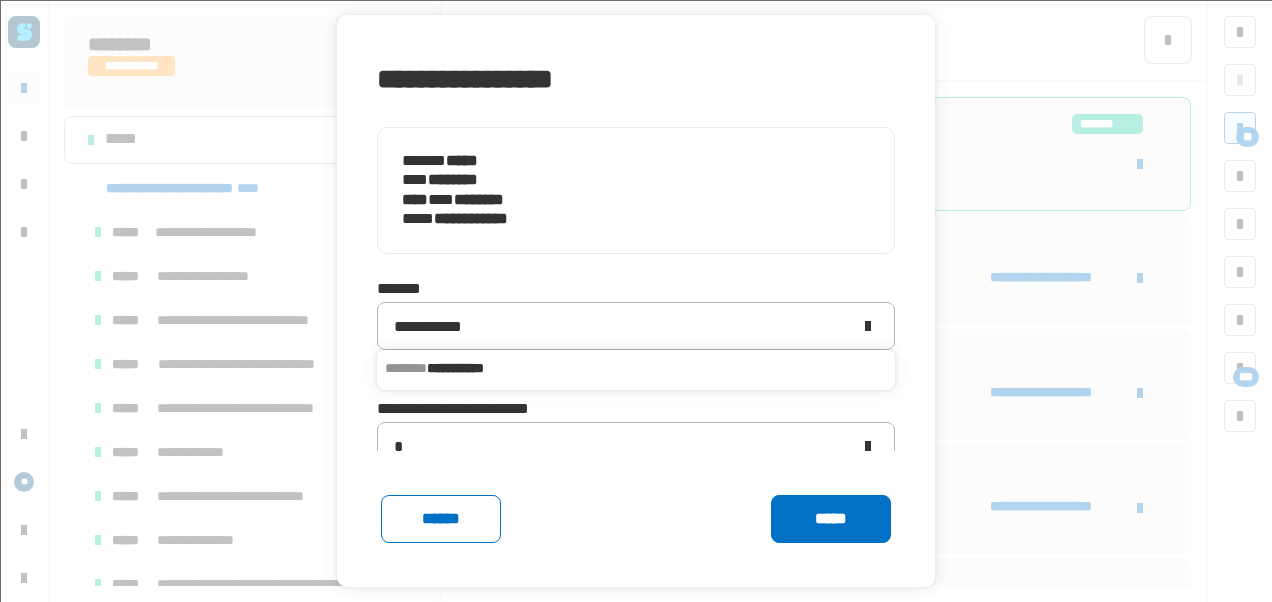 click on "**********" at bounding box center (636, 368) 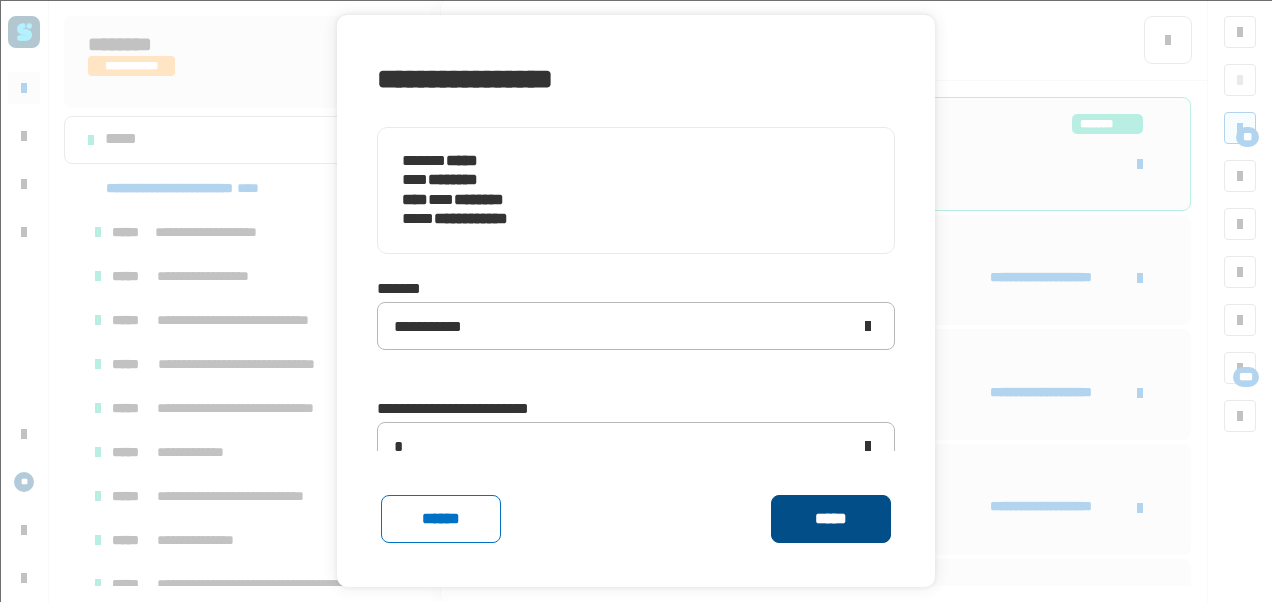 click on "*****" 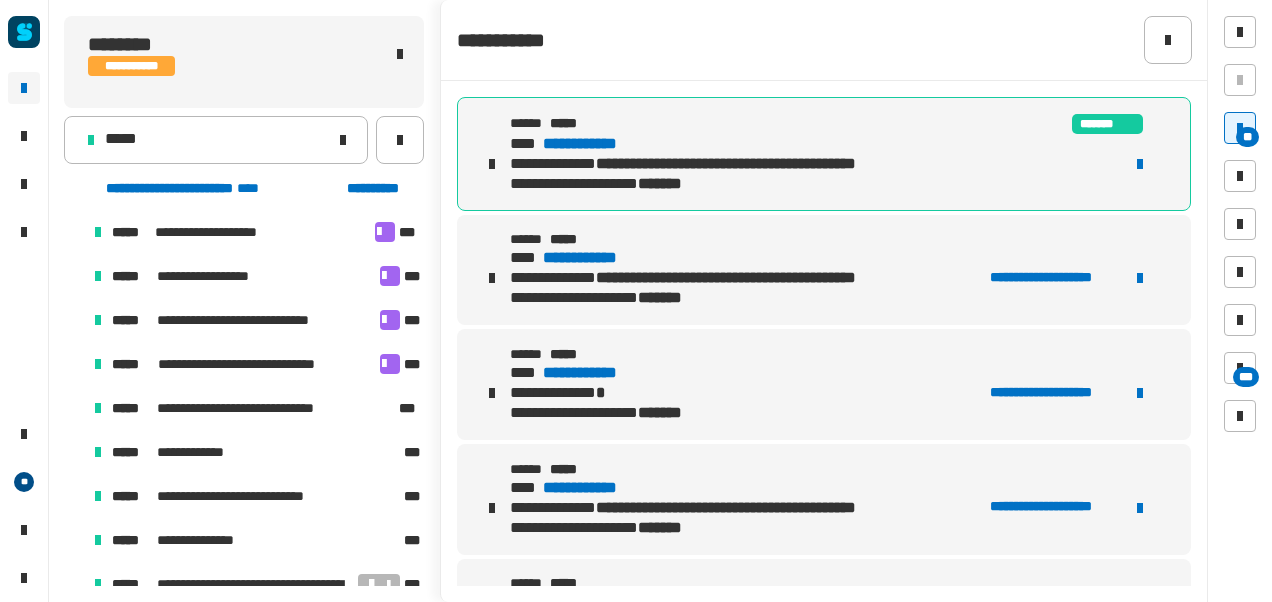 click on "**********" at bounding box center (598, 144) 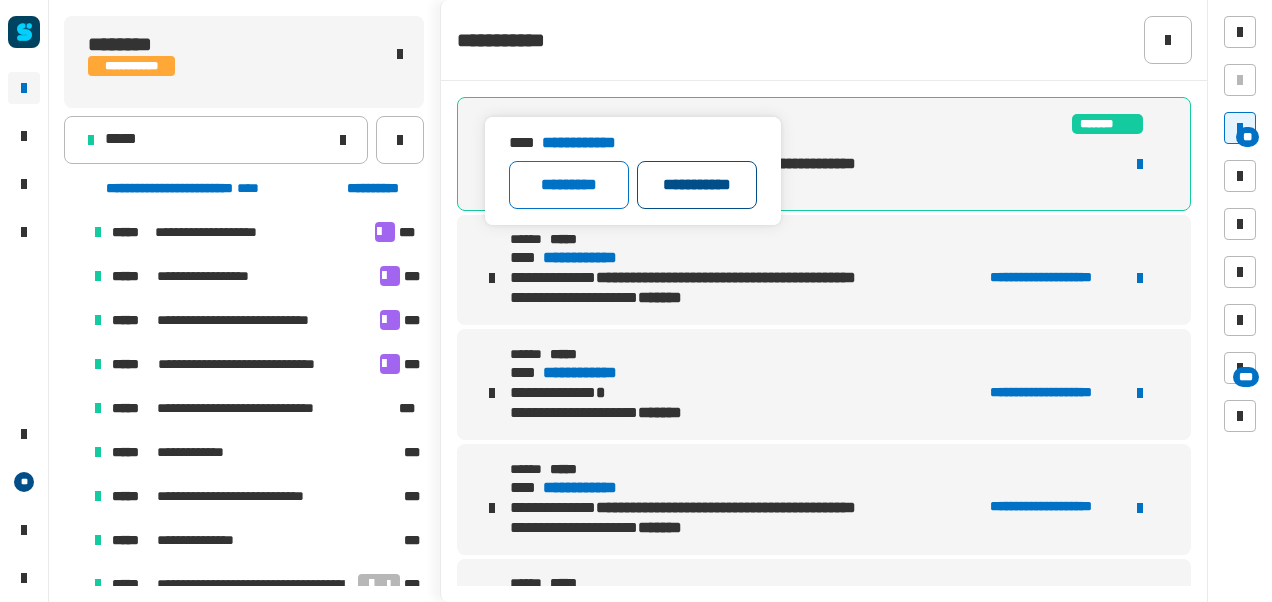 click on "**********" at bounding box center (697, 185) 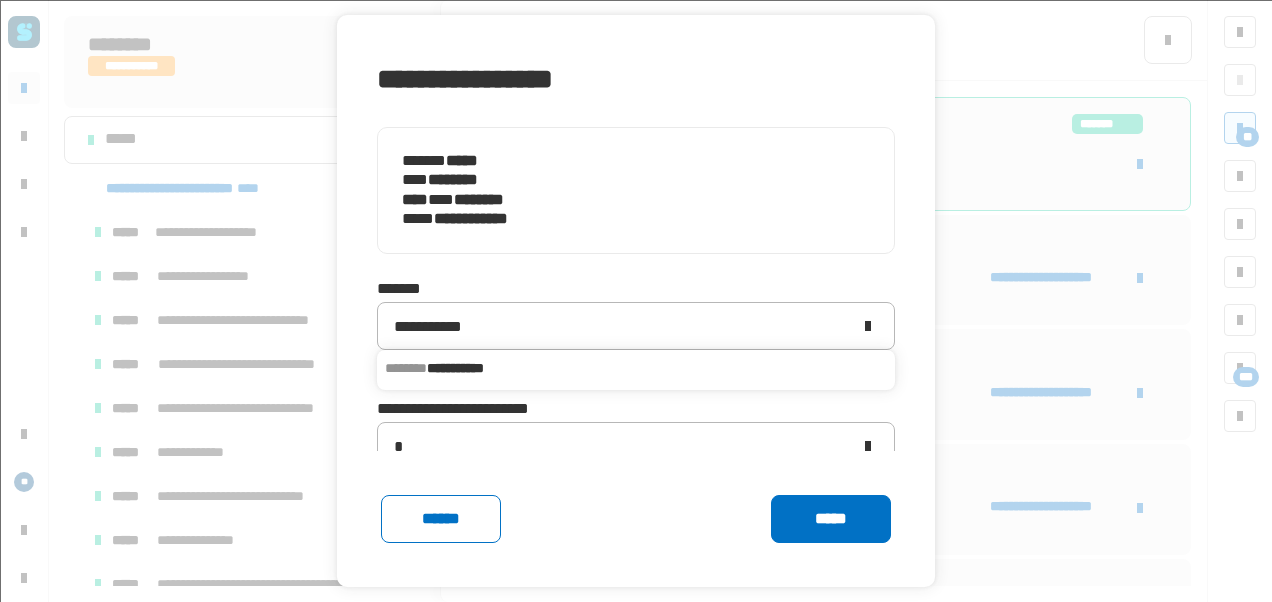 click on "*** ********" 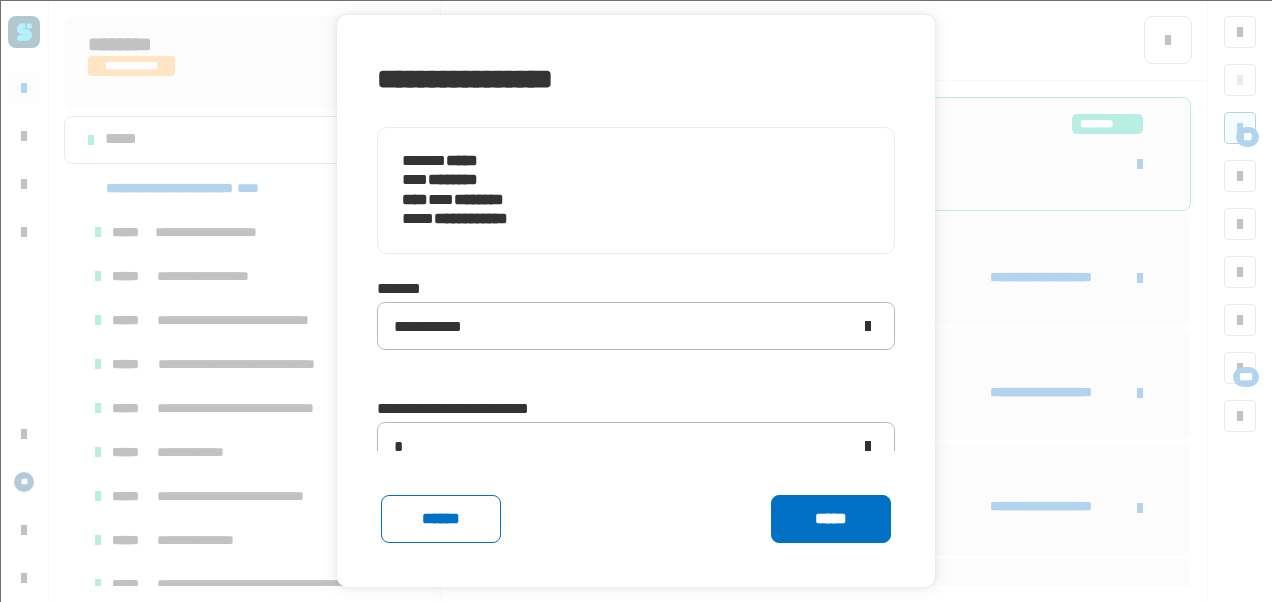 click 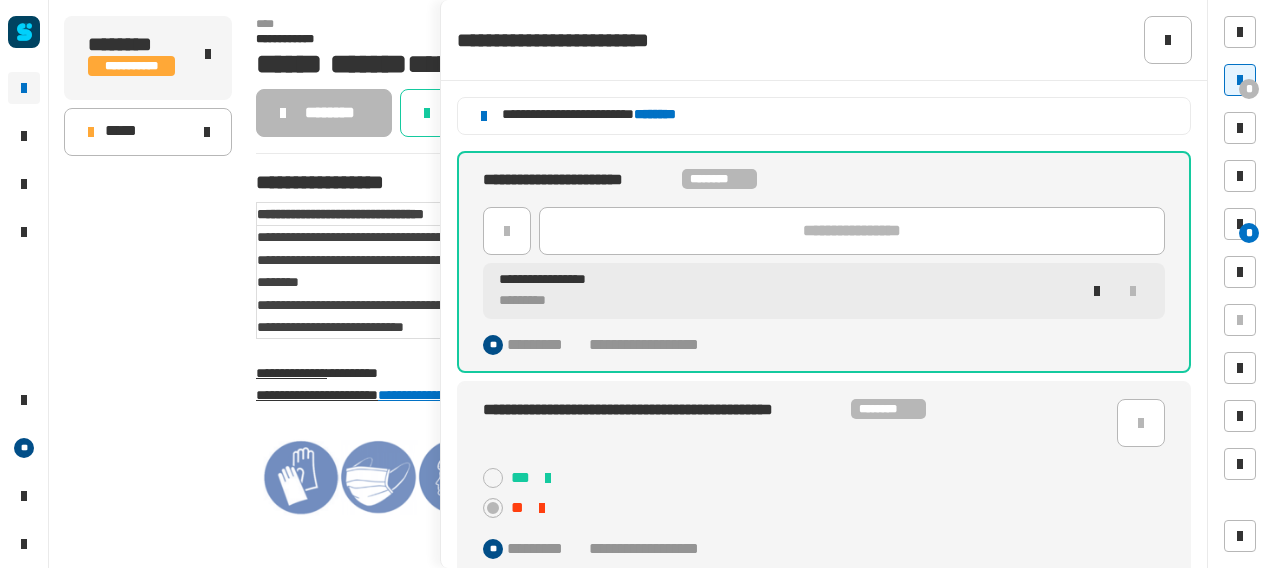 scroll, scrollTop: 0, scrollLeft: 0, axis: both 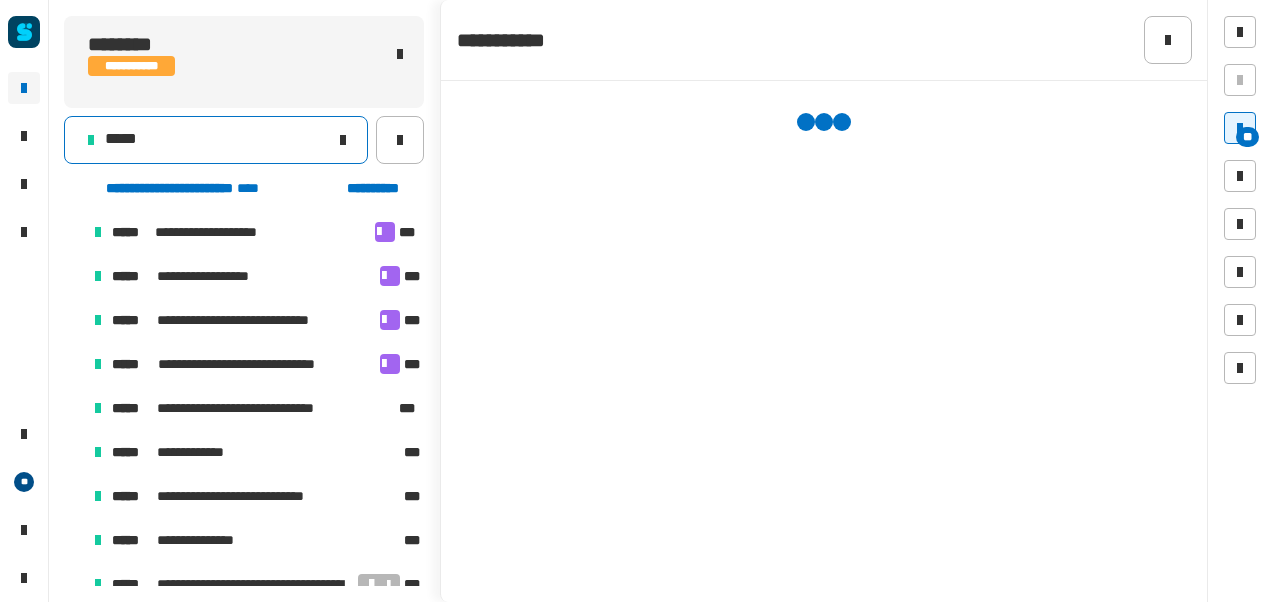 click on "*****" 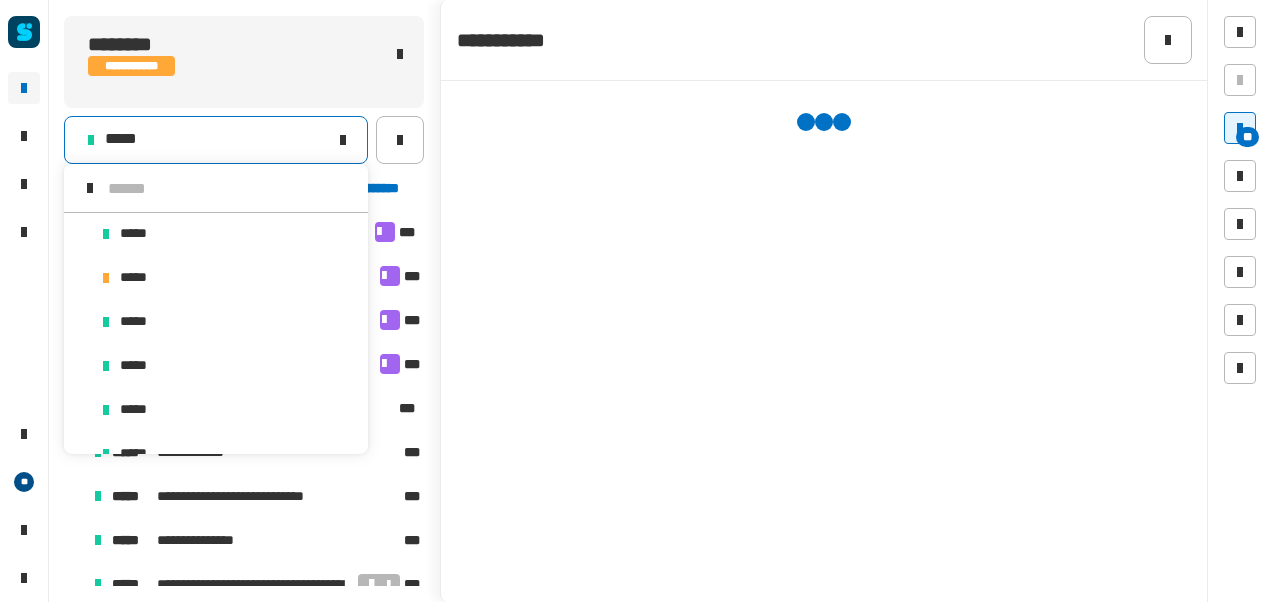 scroll, scrollTop: 16, scrollLeft: 0, axis: vertical 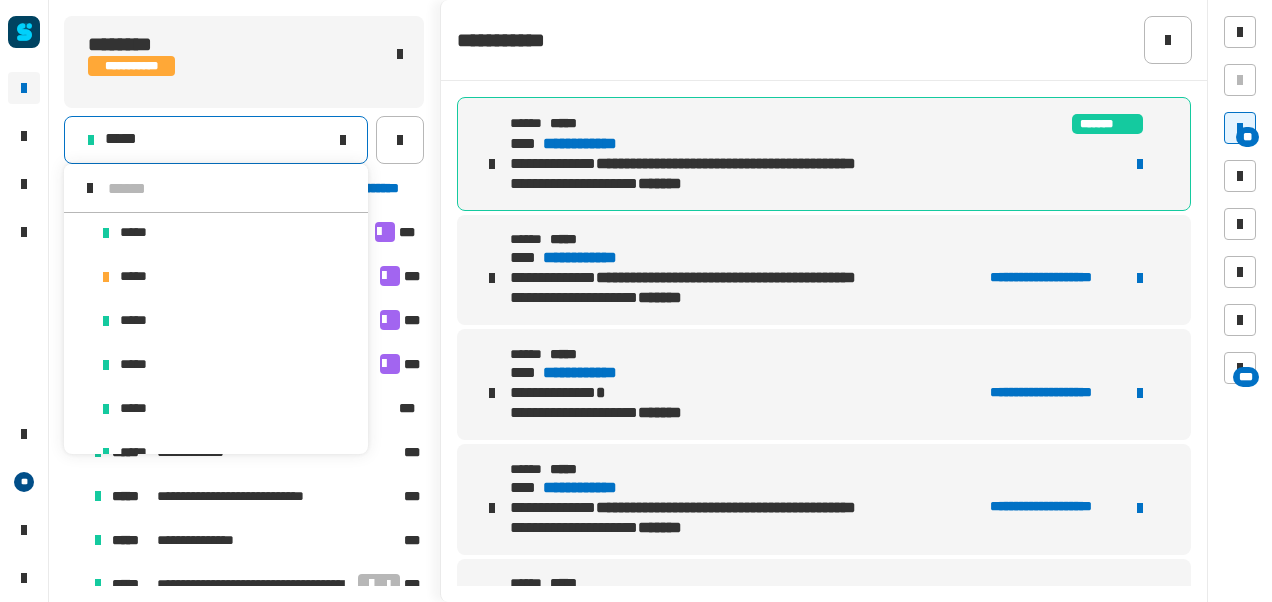 click on "*****" 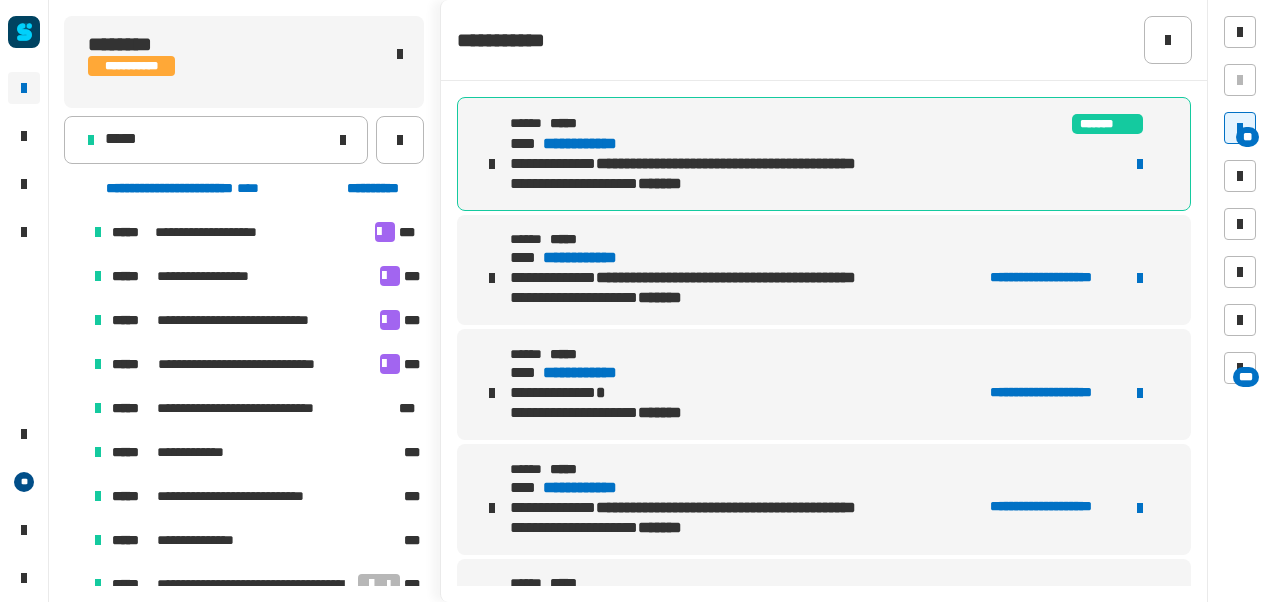 click on "**********" at bounding box center [598, 144] 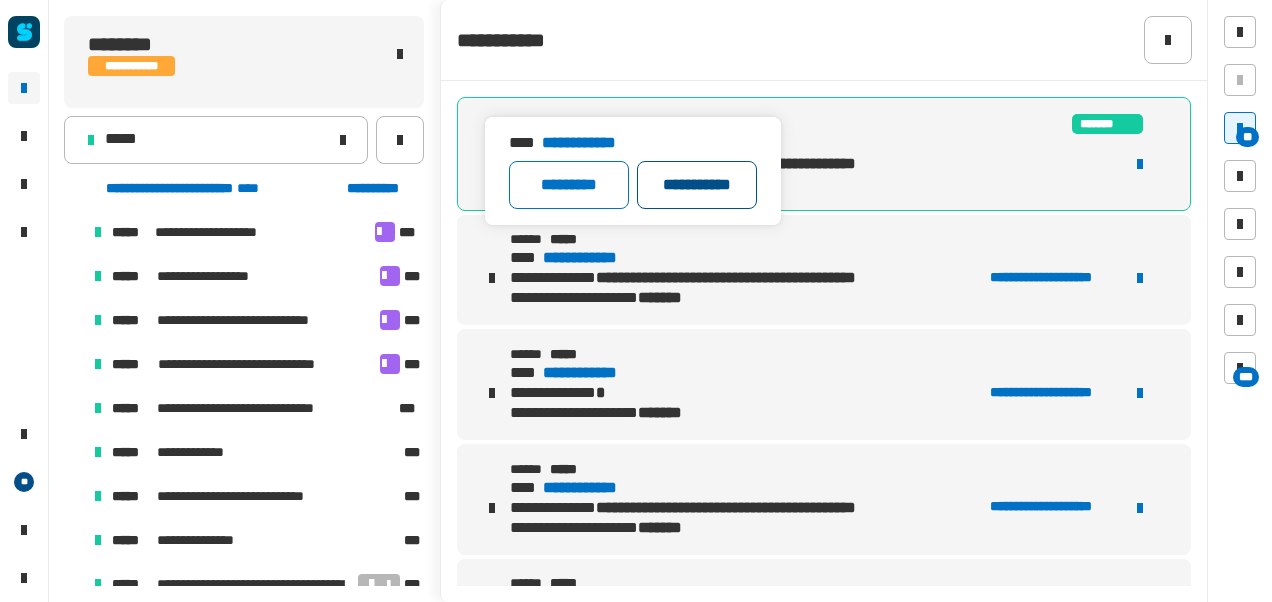 click on "**********" at bounding box center [697, 185] 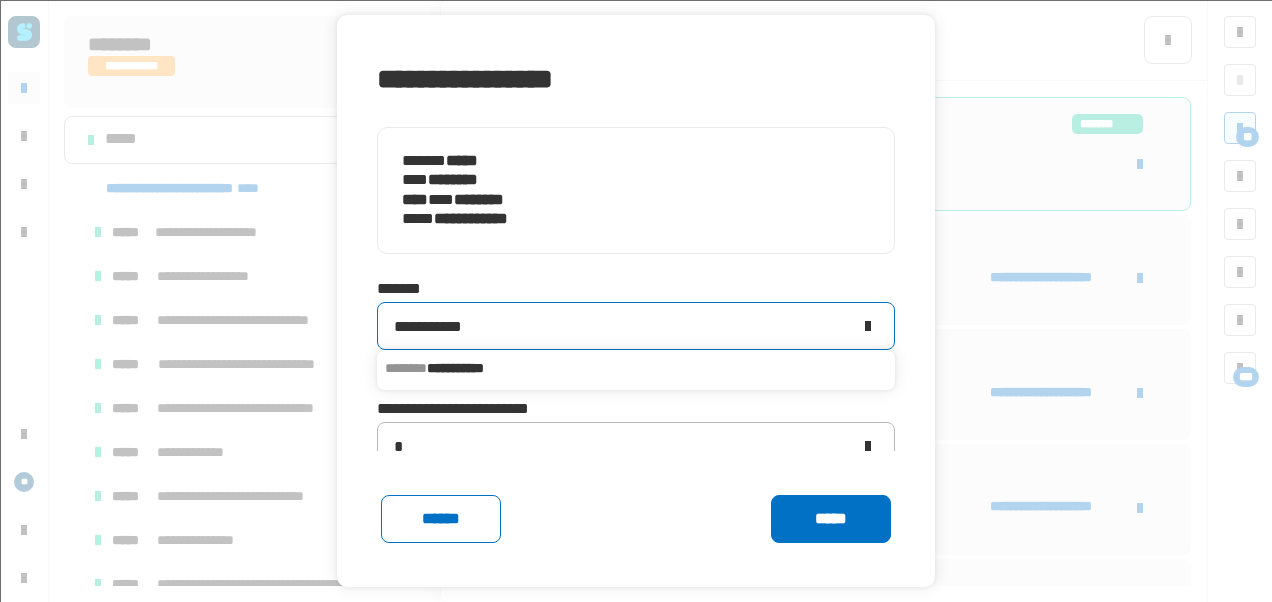 click on "**********" 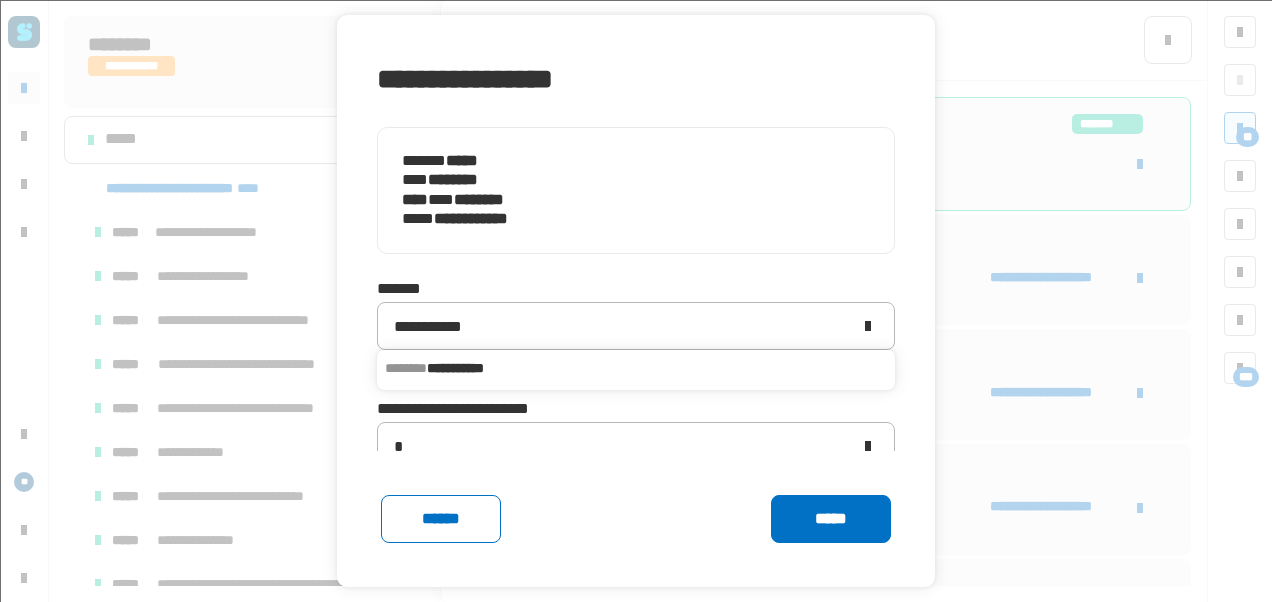 type on "**********" 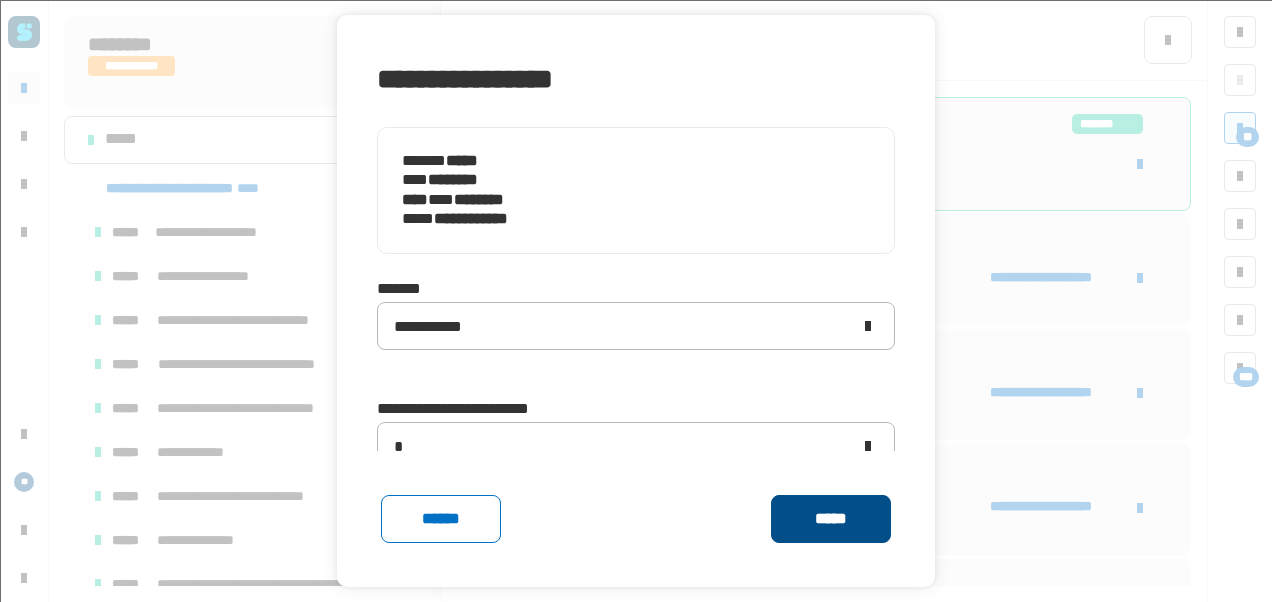 click on "*****" 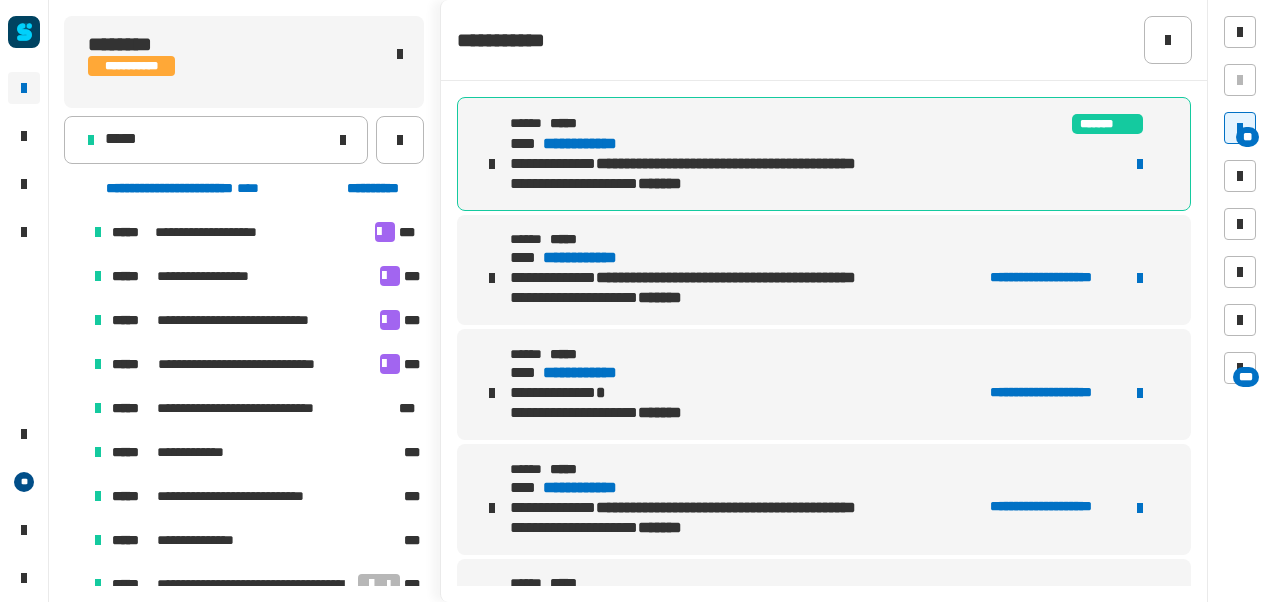 click on "**********" at bounding box center [598, 144] 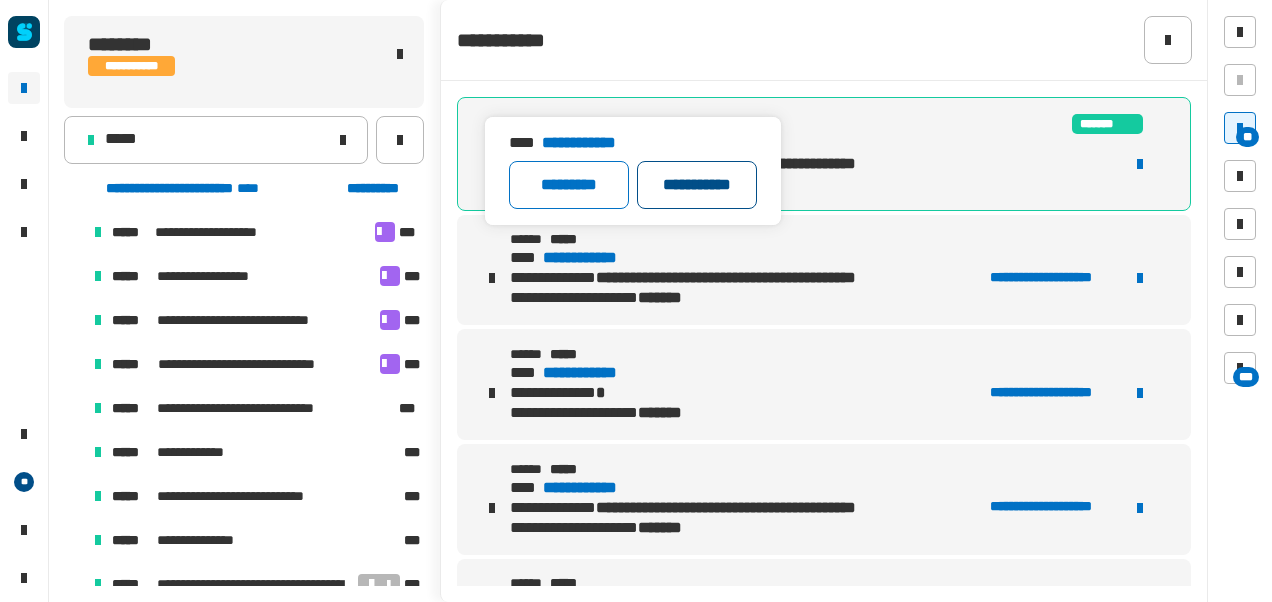 click on "**********" at bounding box center (697, 185) 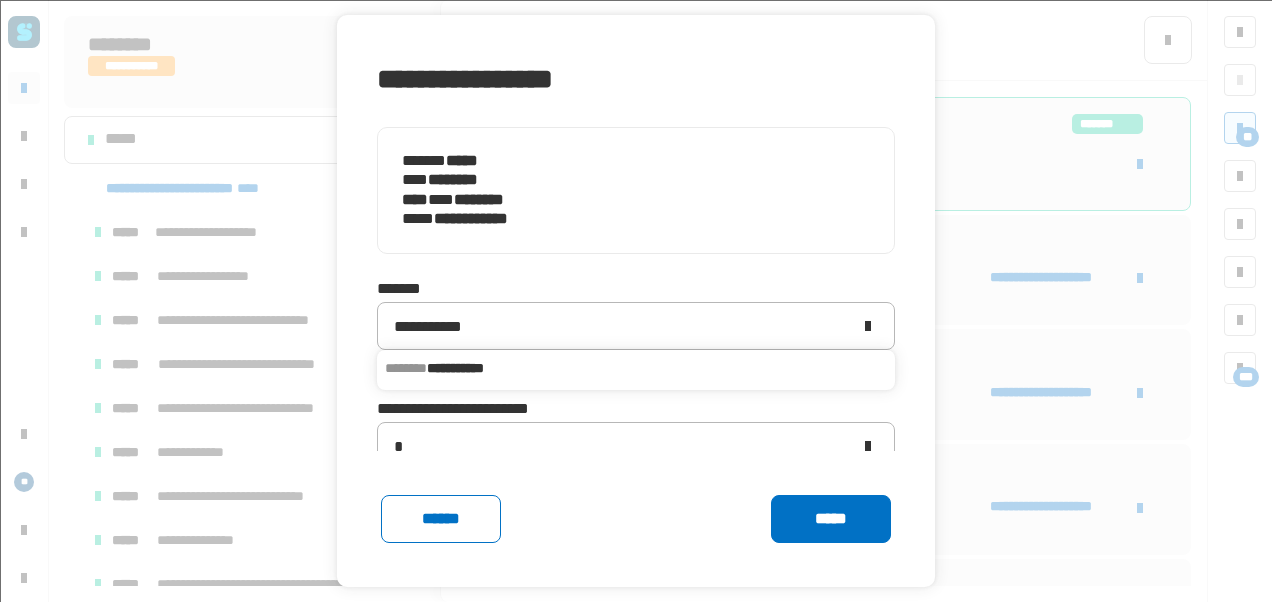 click on "**********" at bounding box center [636, 368] 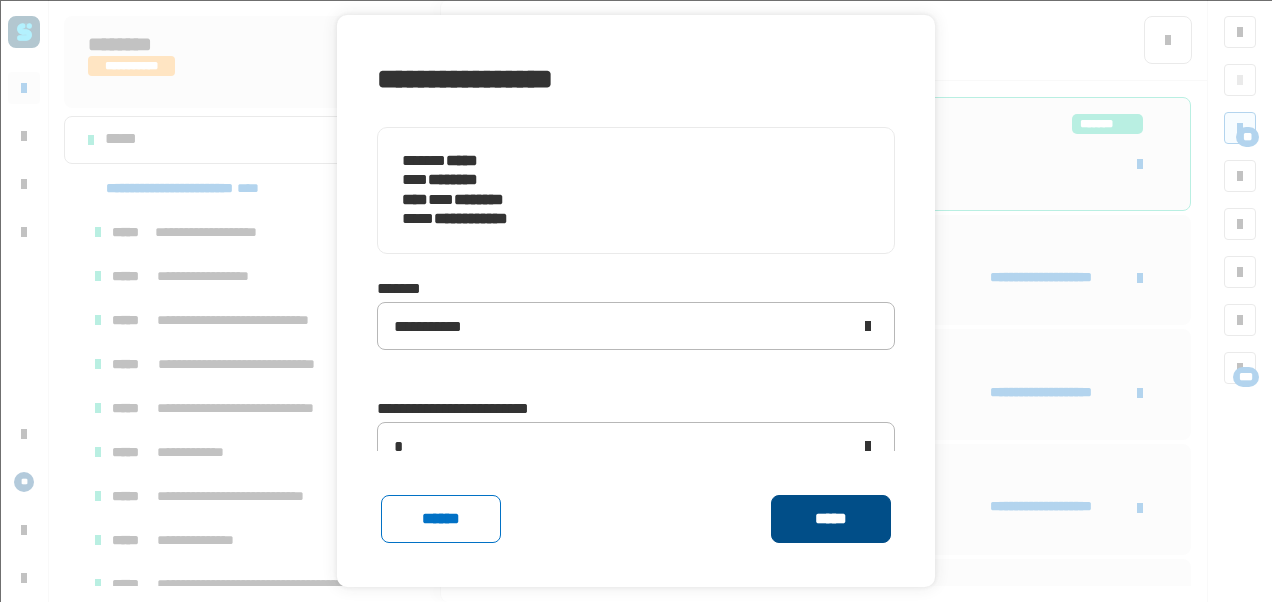 click on "*****" 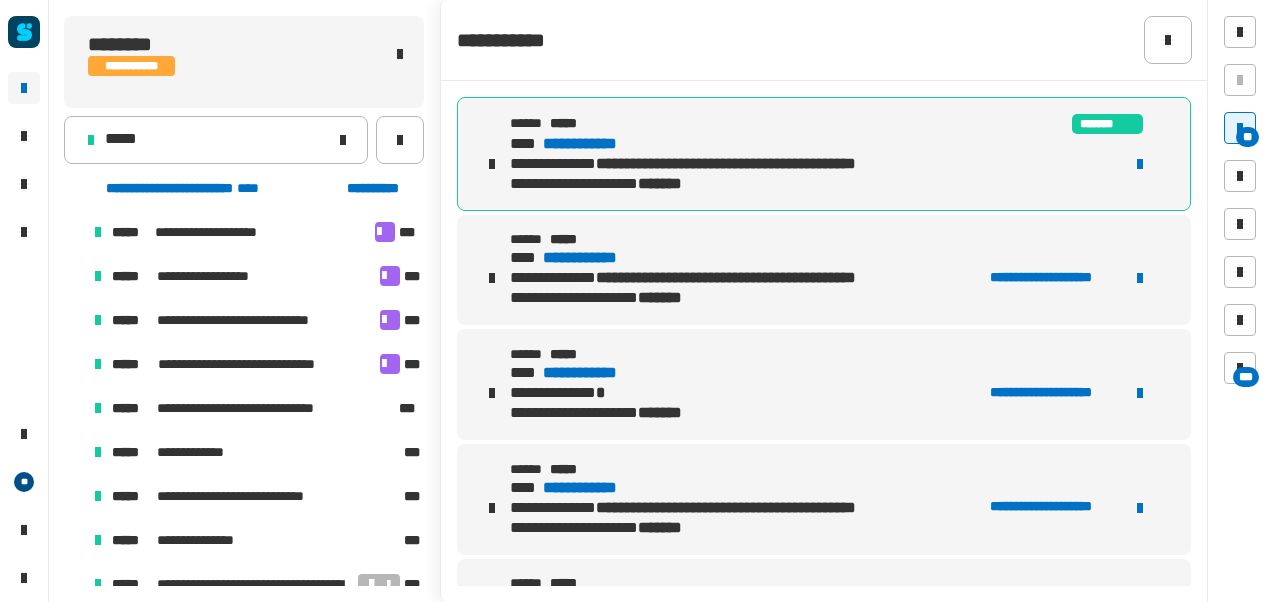 click on "**********" at bounding box center (598, 144) 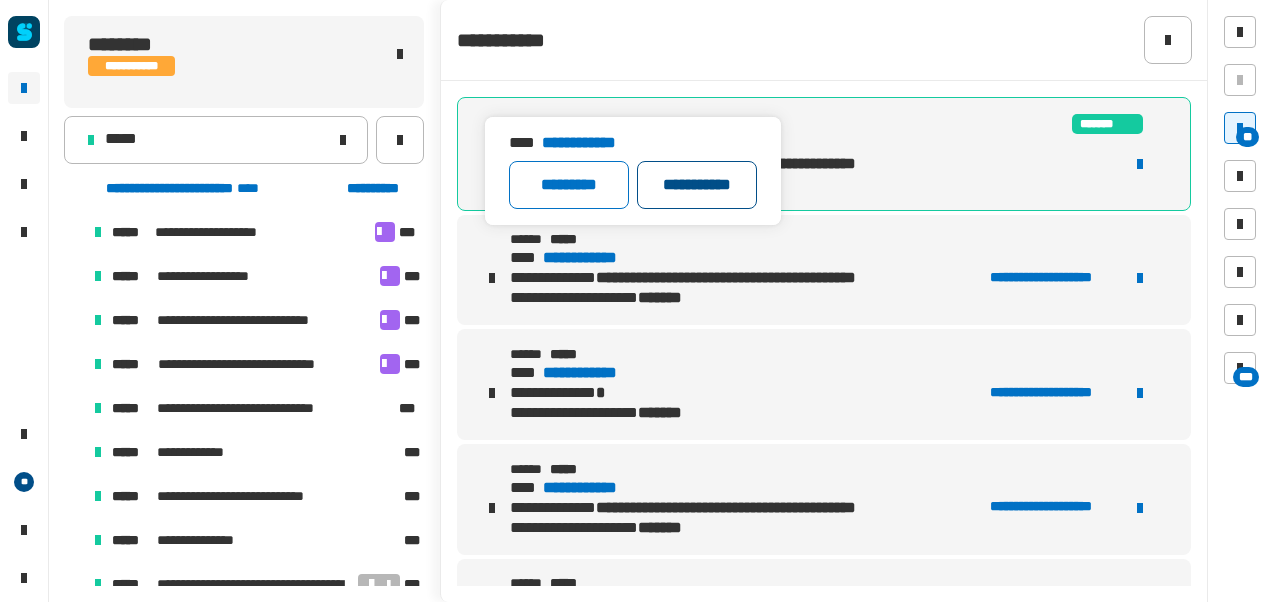 click on "**********" at bounding box center [697, 185] 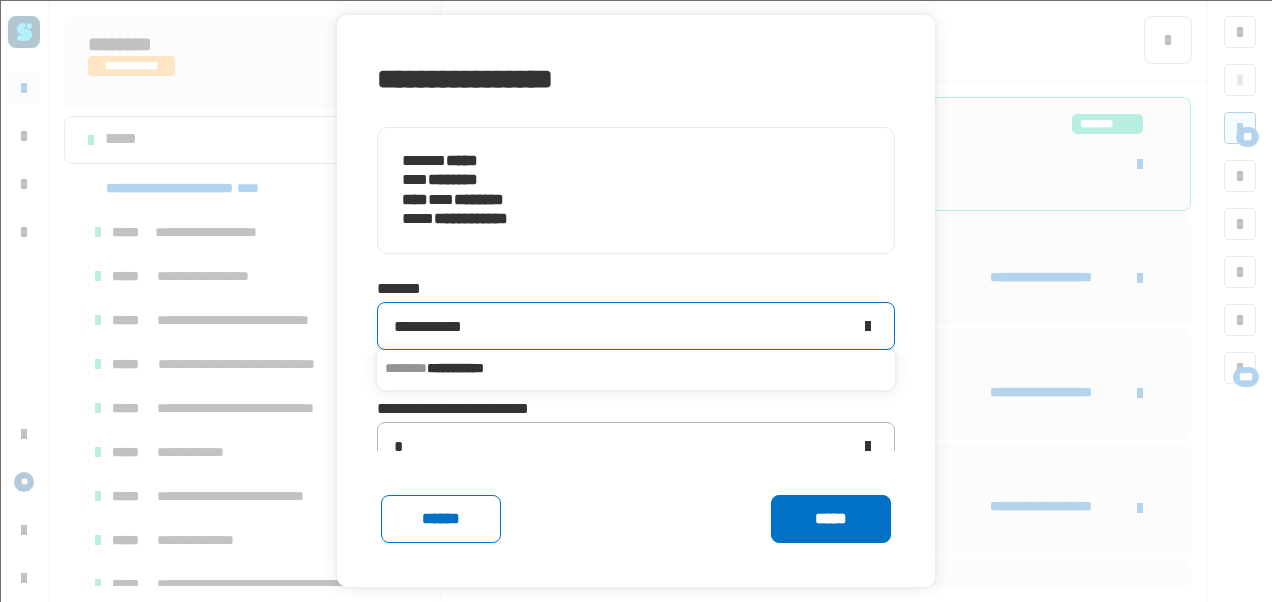 click on "**********" 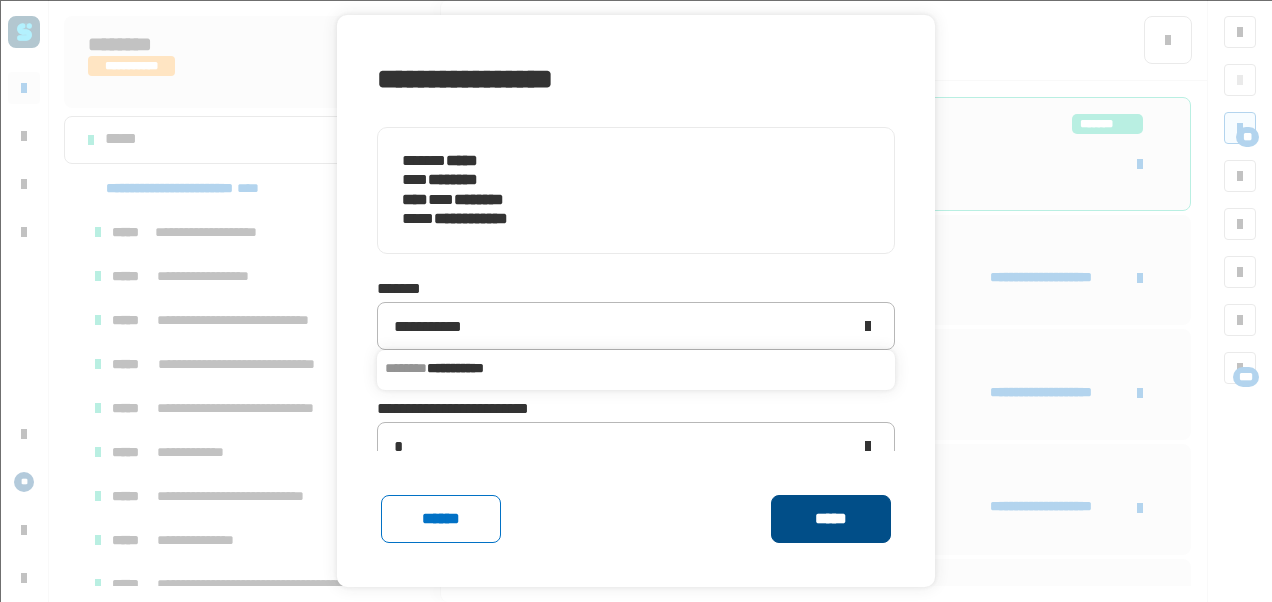 click on "*****" 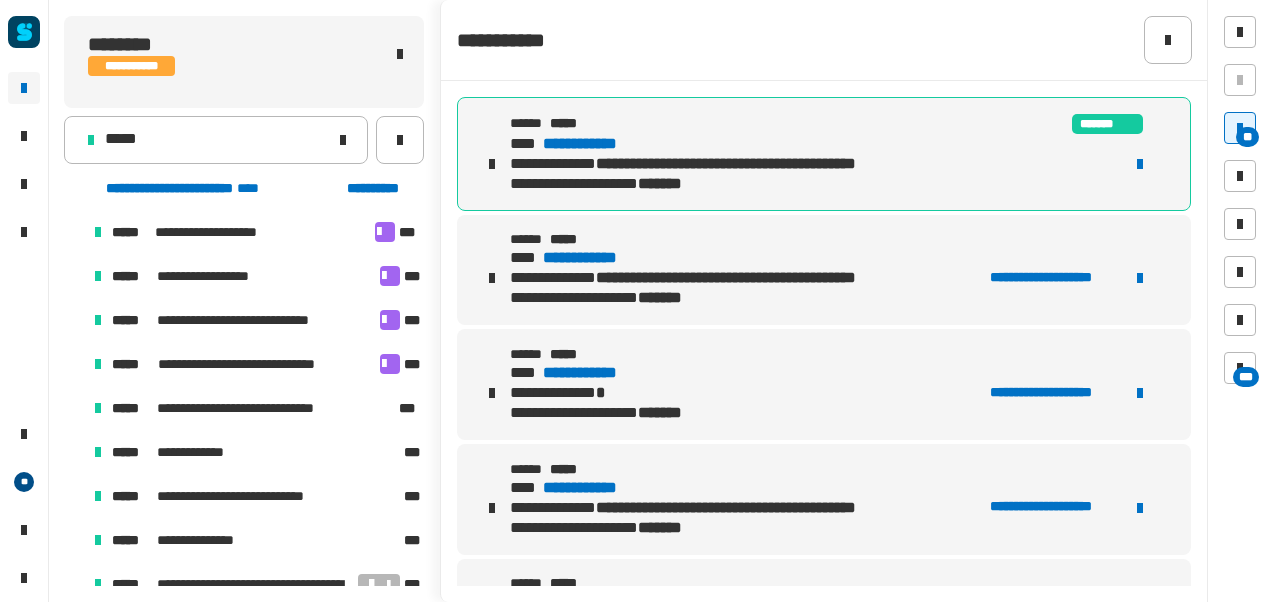 click on "**********" at bounding box center (598, 144) 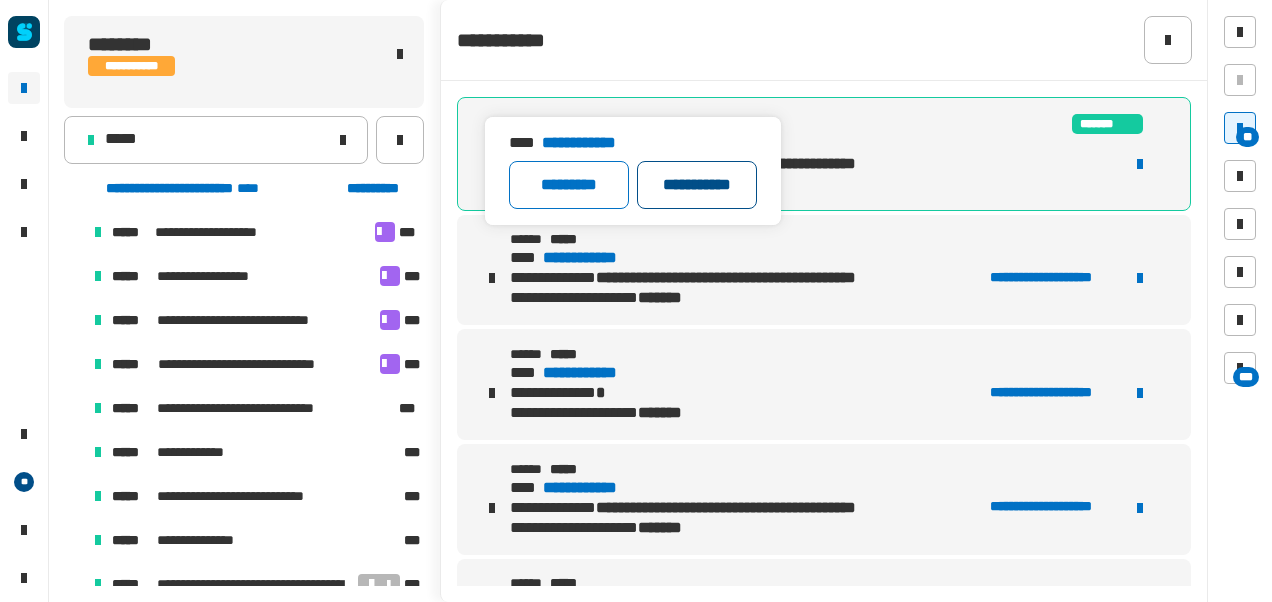click on "**********" at bounding box center [697, 185] 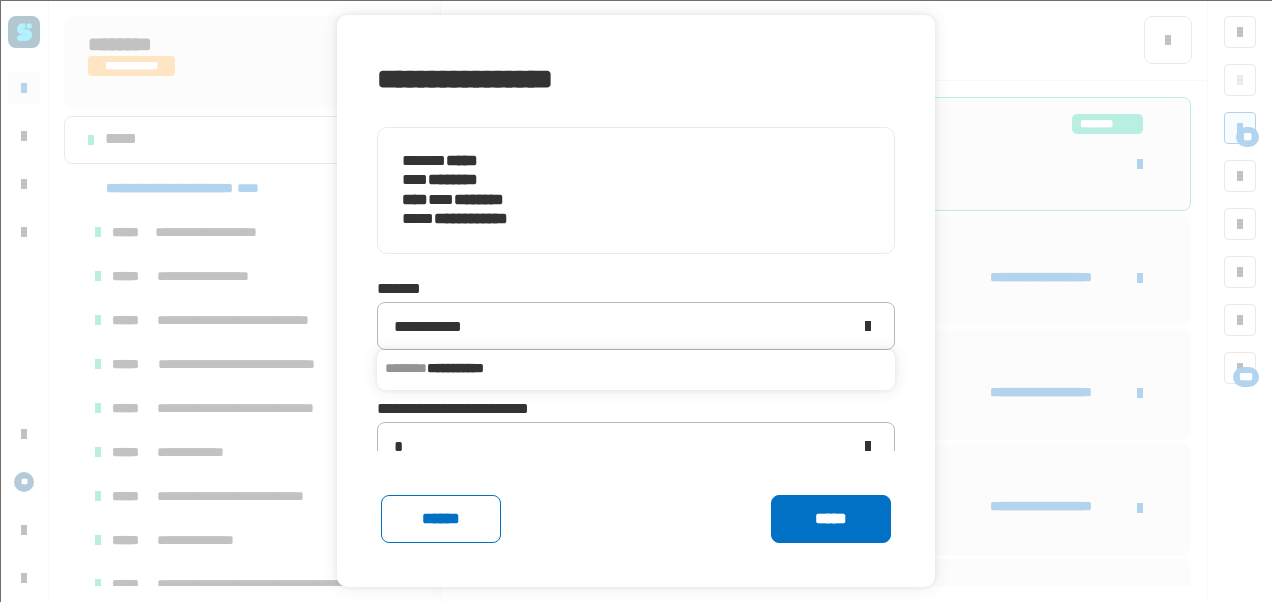 click on "**********" at bounding box center [636, 368] 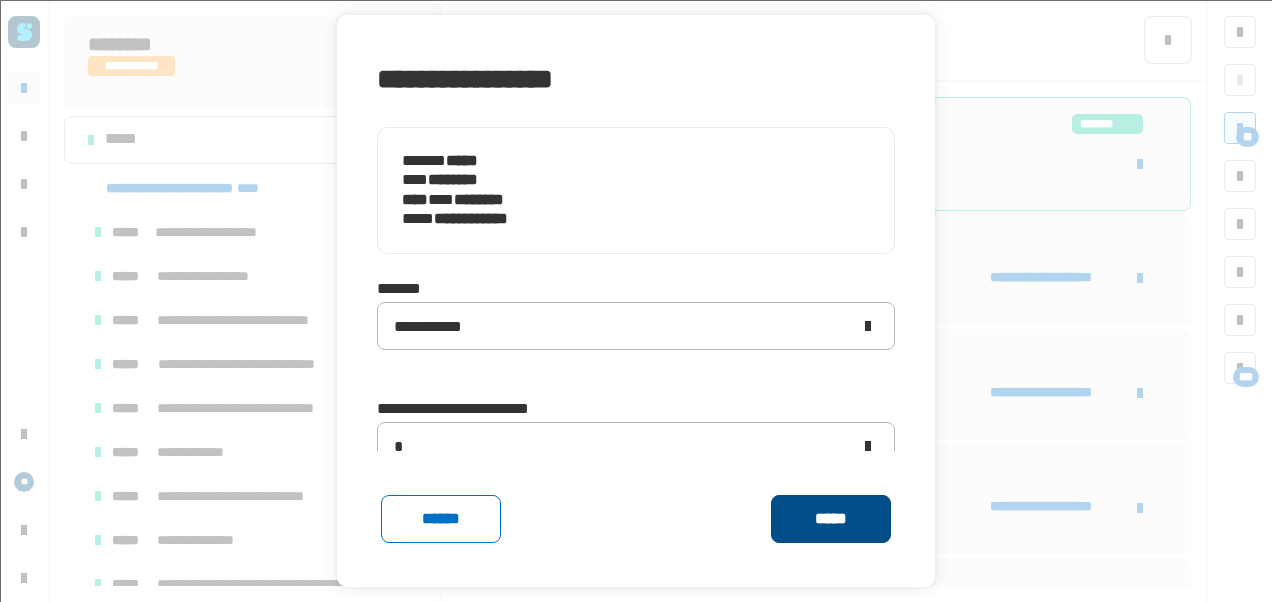 click on "*****" 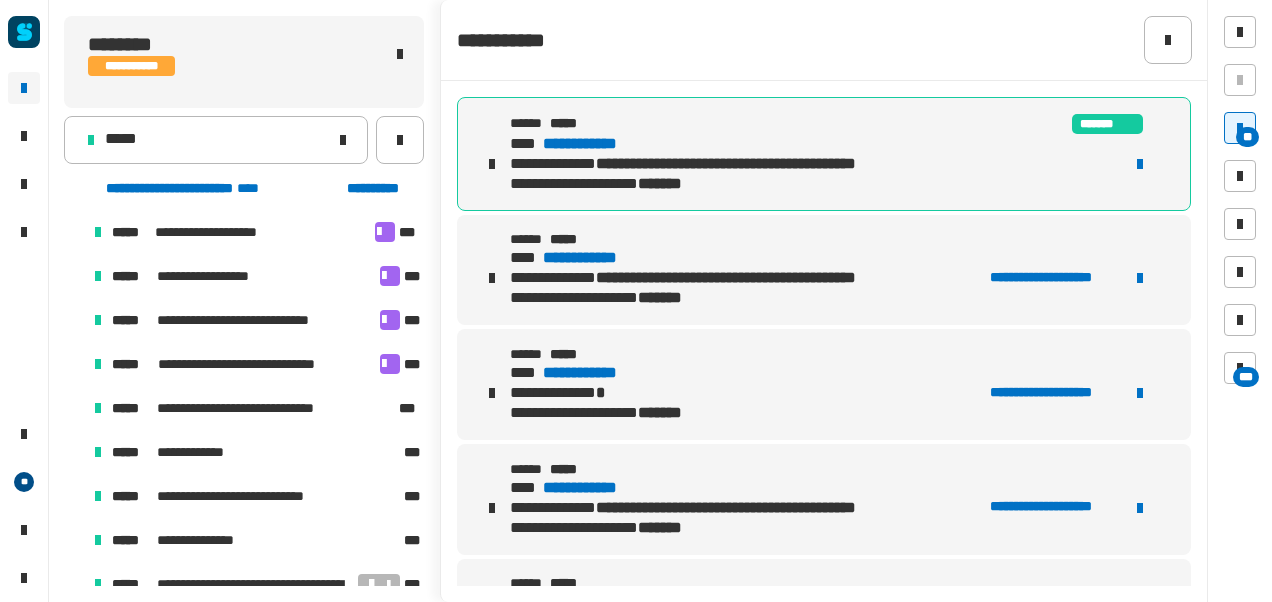 click on "**********" at bounding box center (598, 144) 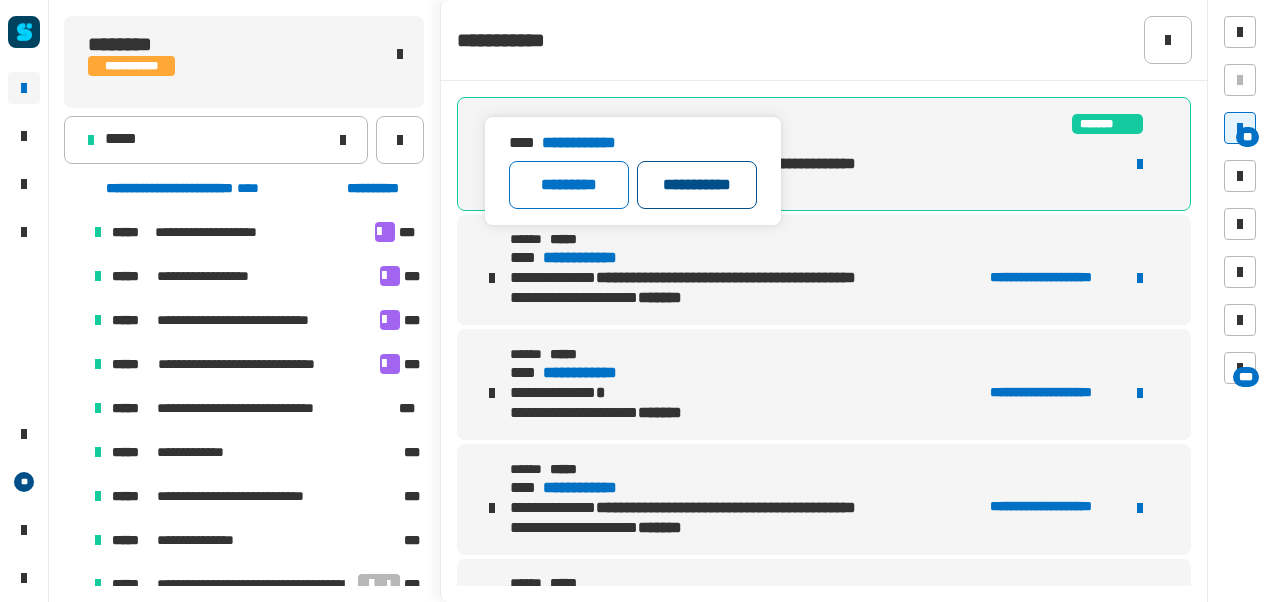 click on "**********" at bounding box center (697, 185) 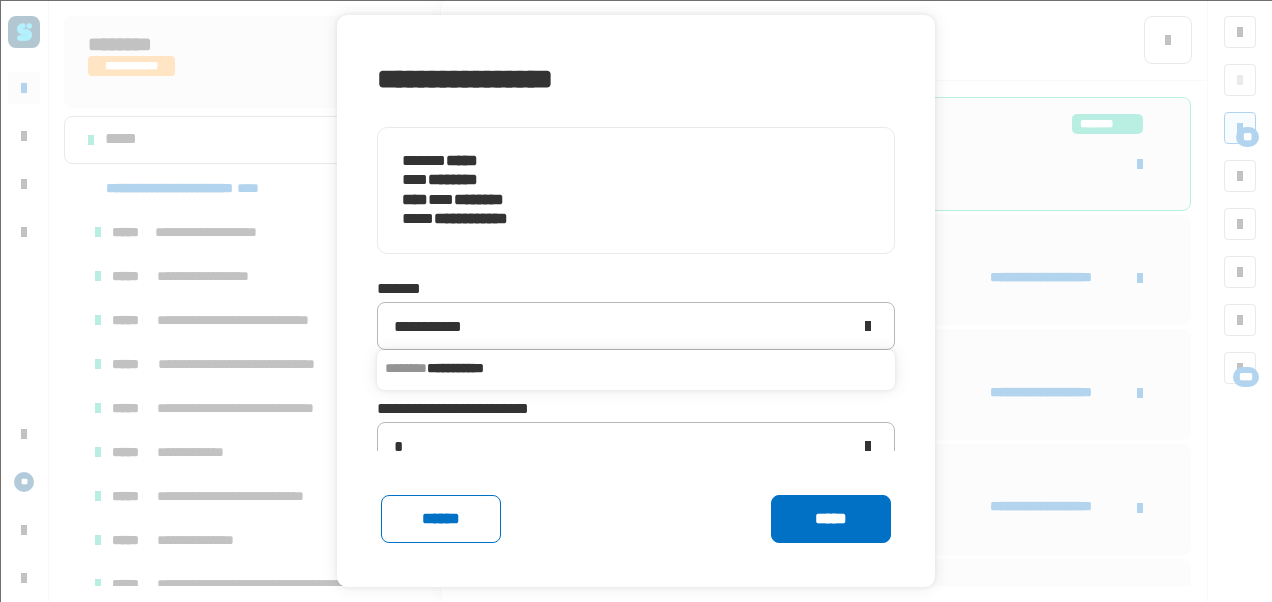 click on "**********" at bounding box center (636, 368) 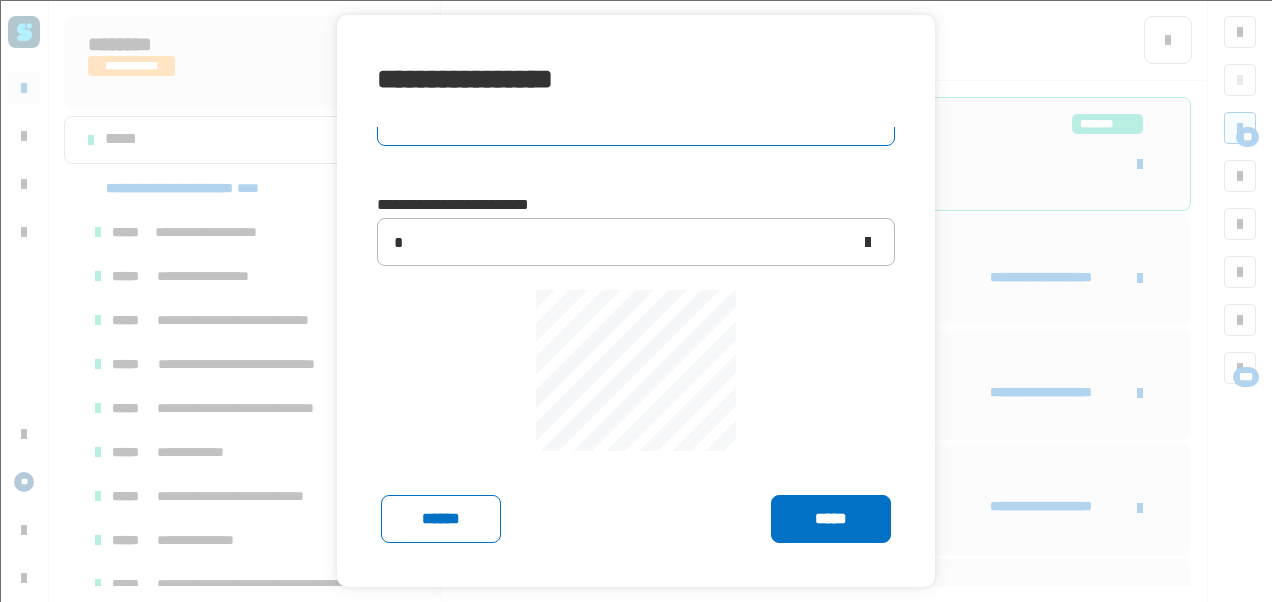 scroll, scrollTop: 246, scrollLeft: 0, axis: vertical 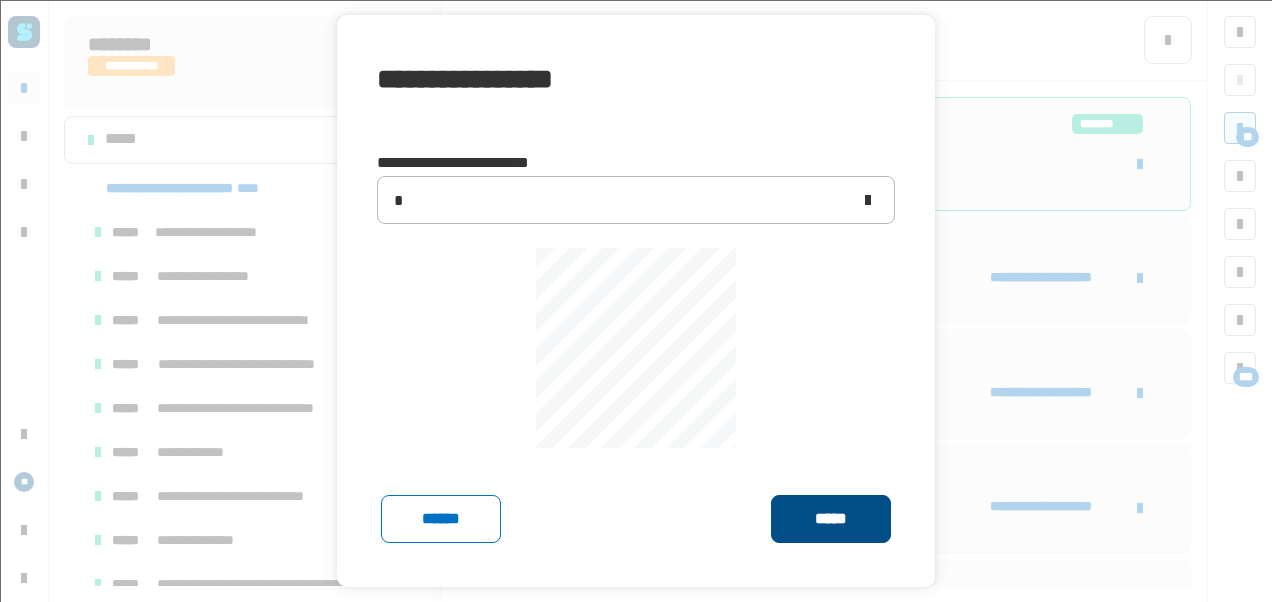 click on "*****" 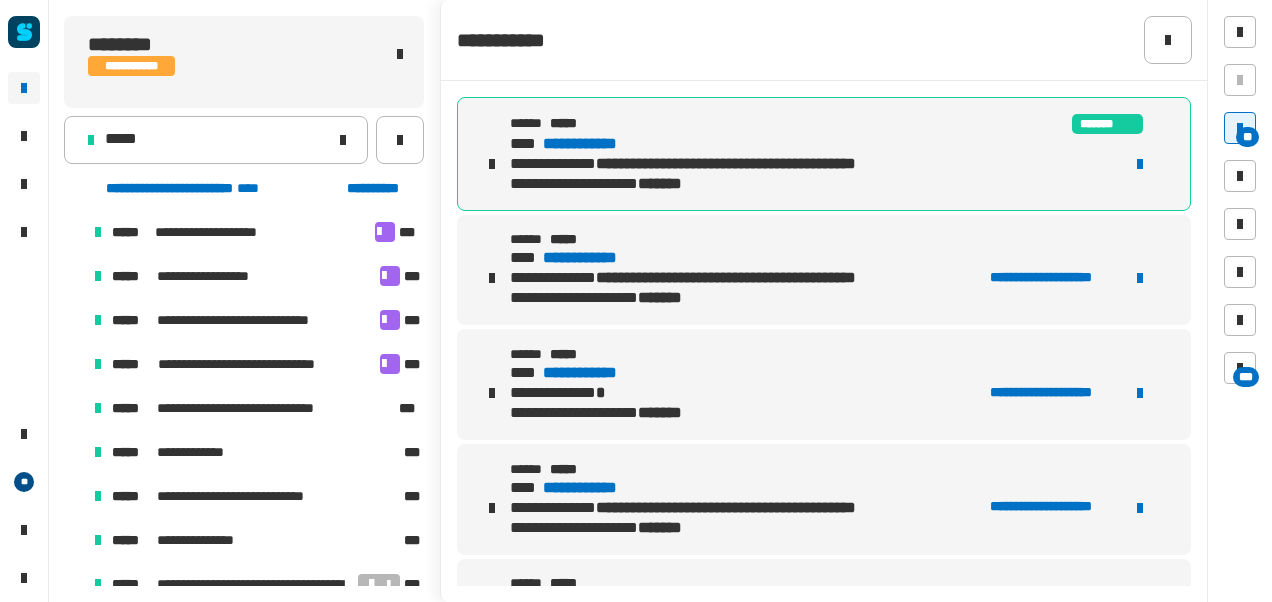 click on "**********" at bounding box center (598, 144) 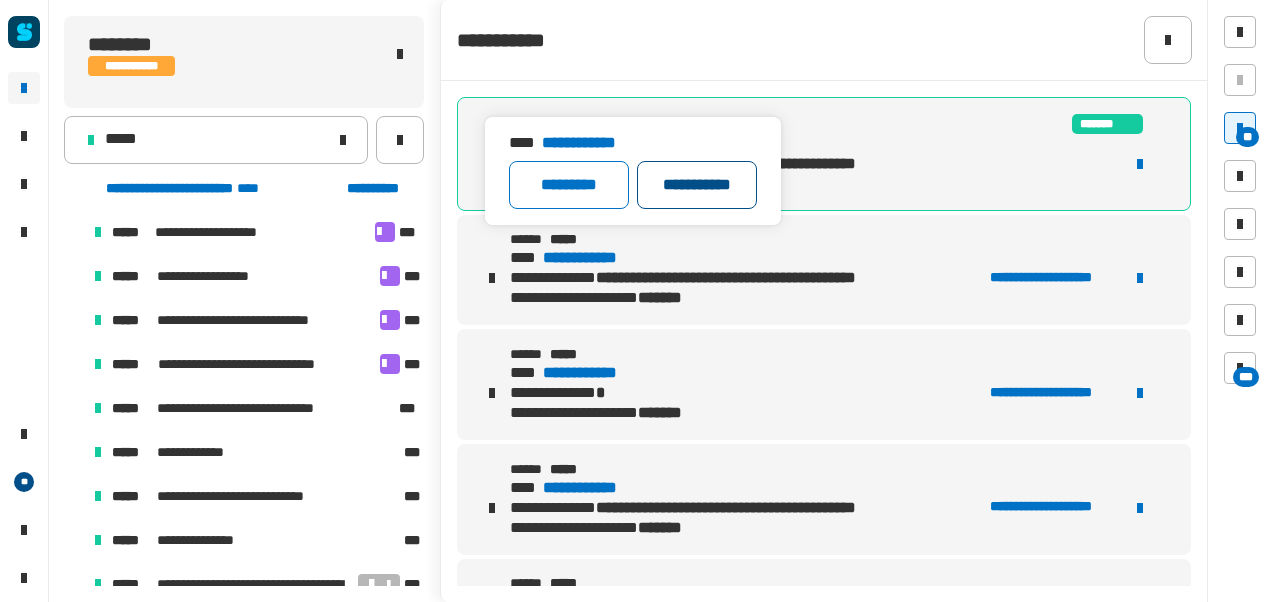 click on "**********" at bounding box center [697, 185] 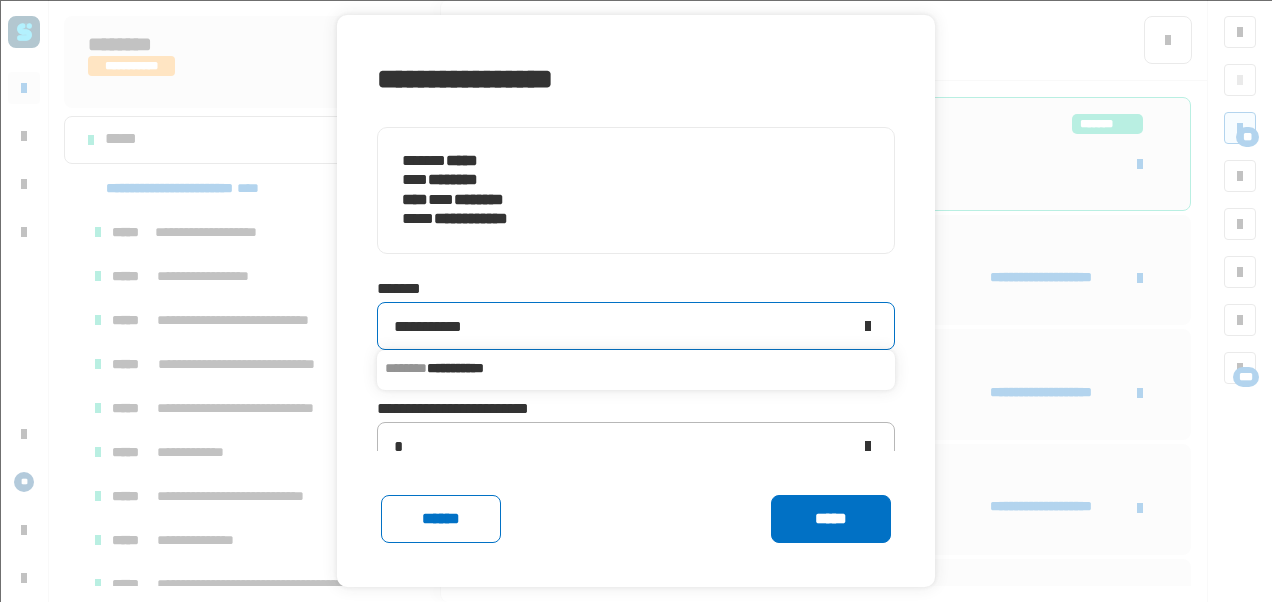 click 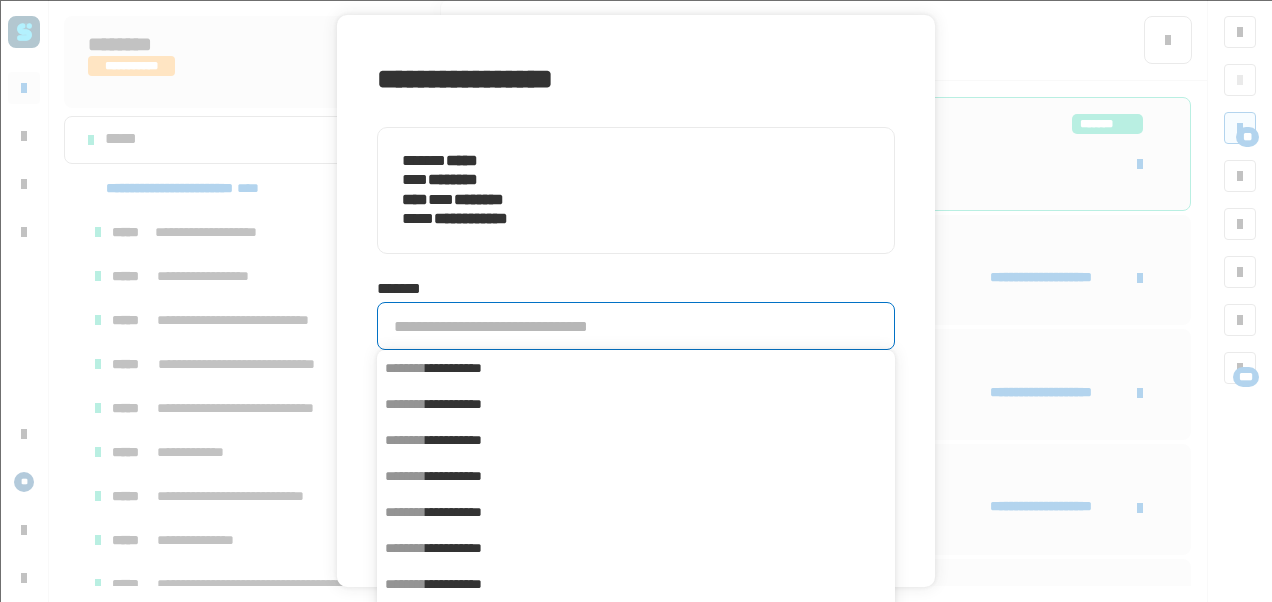 click on "**********" at bounding box center [454, 404] 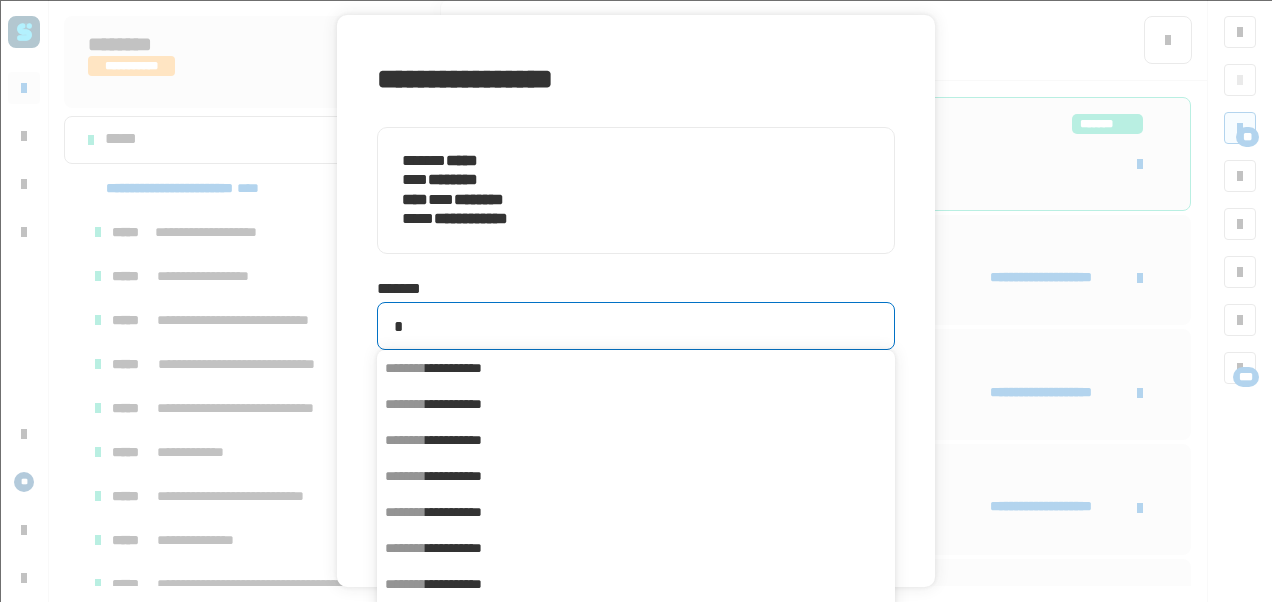 type on "**********" 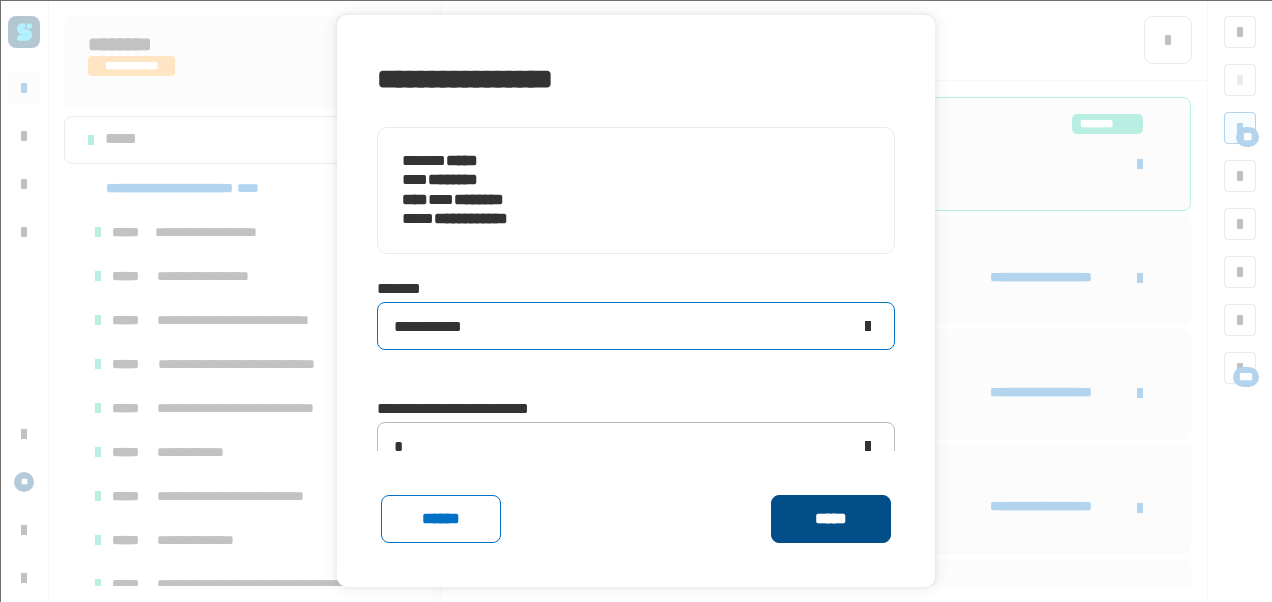 click on "*****" 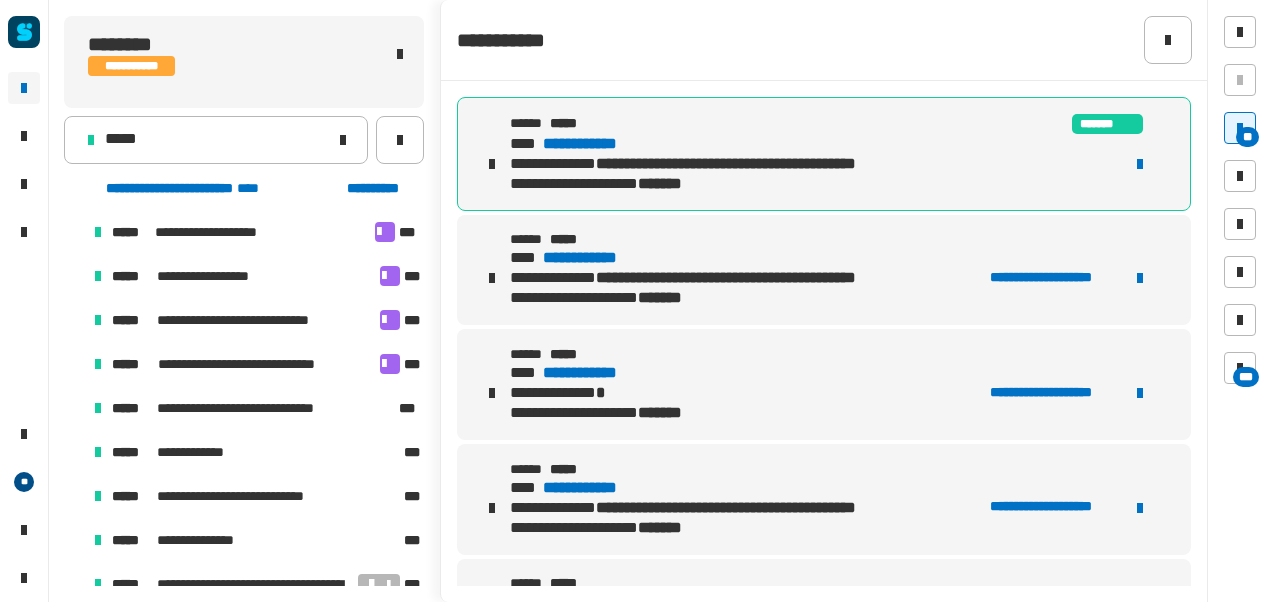 click on "**********" at bounding box center (598, 144) 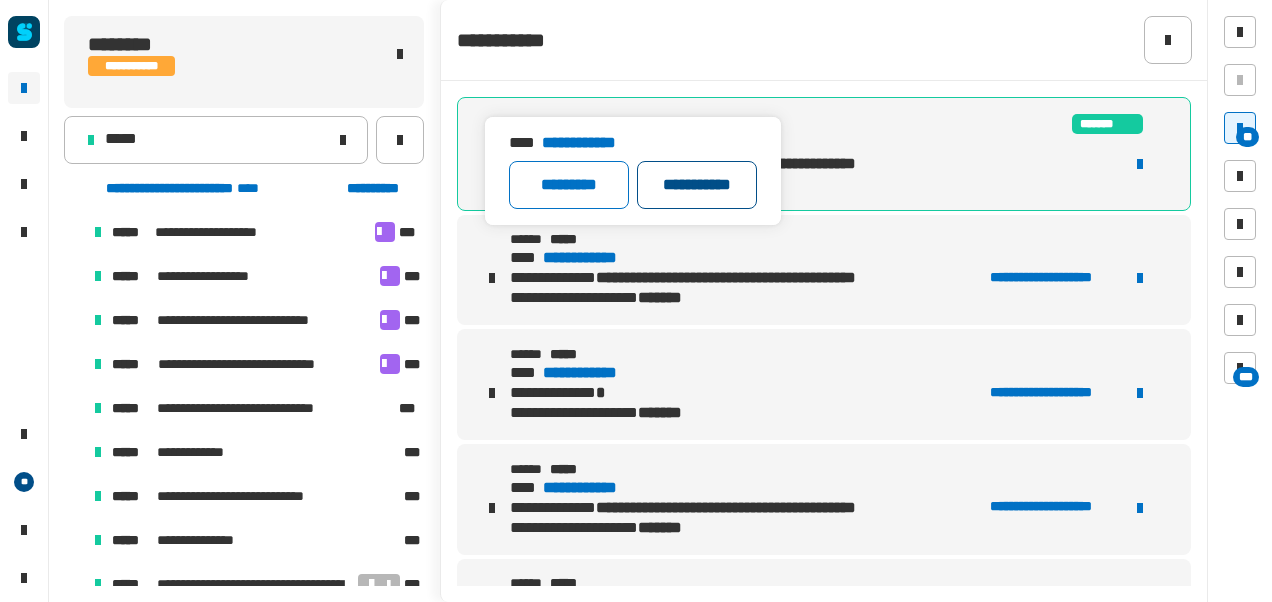 click on "**********" at bounding box center (697, 185) 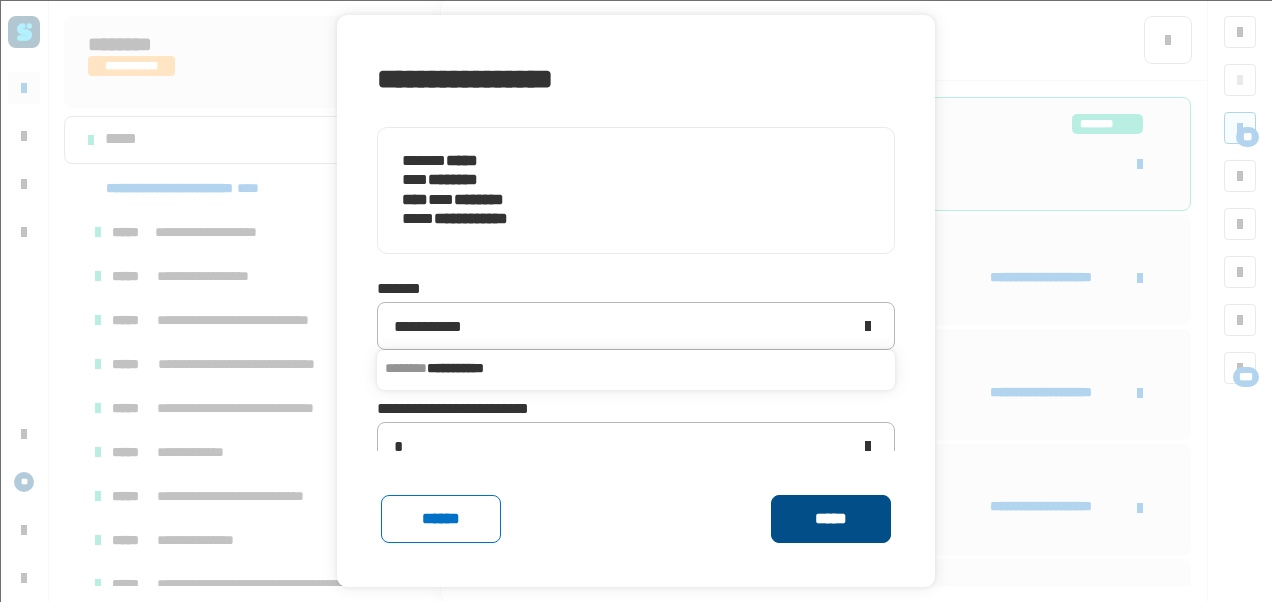 click on "*****" 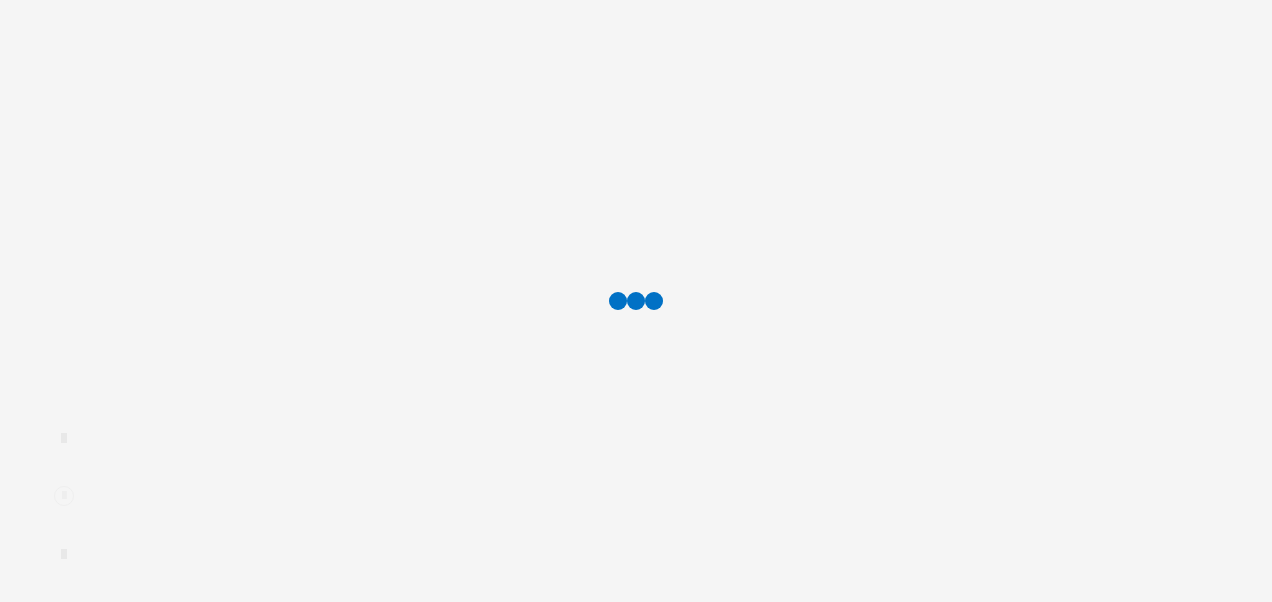 scroll, scrollTop: 0, scrollLeft: 0, axis: both 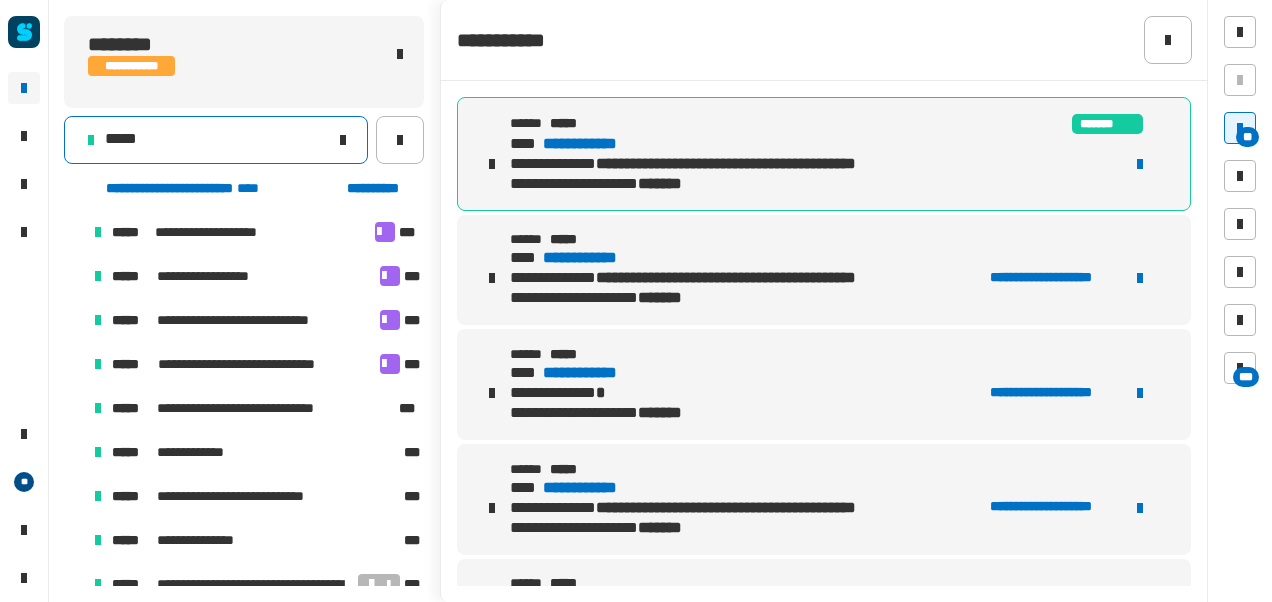 click on "*****" 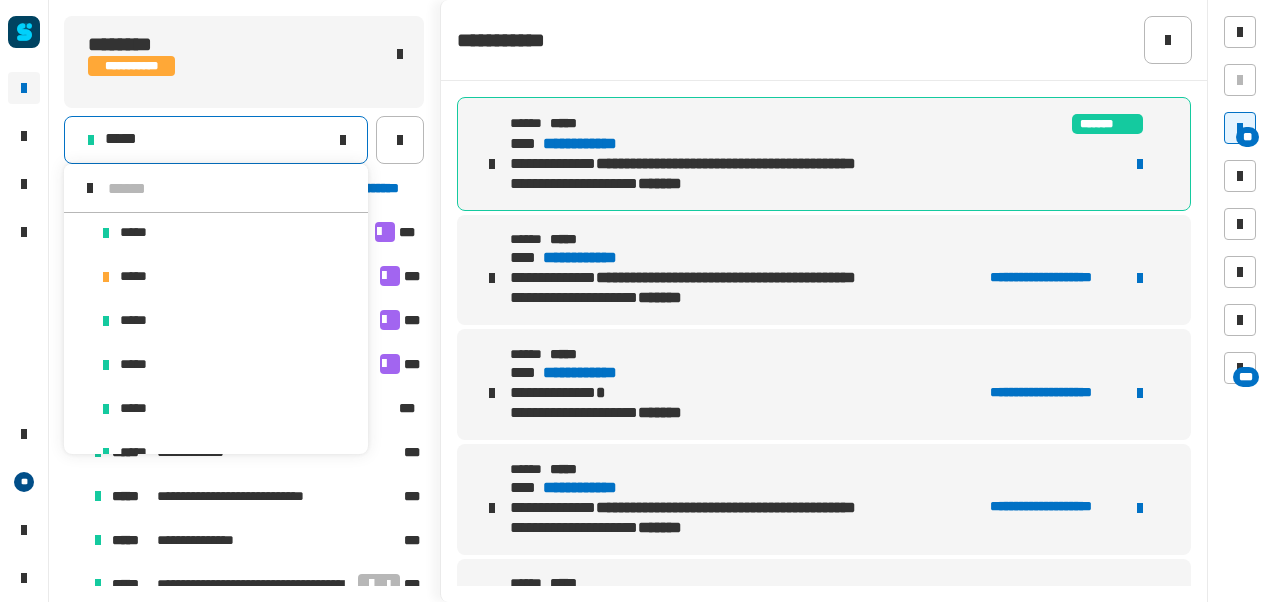 scroll, scrollTop: 0, scrollLeft: 0, axis: both 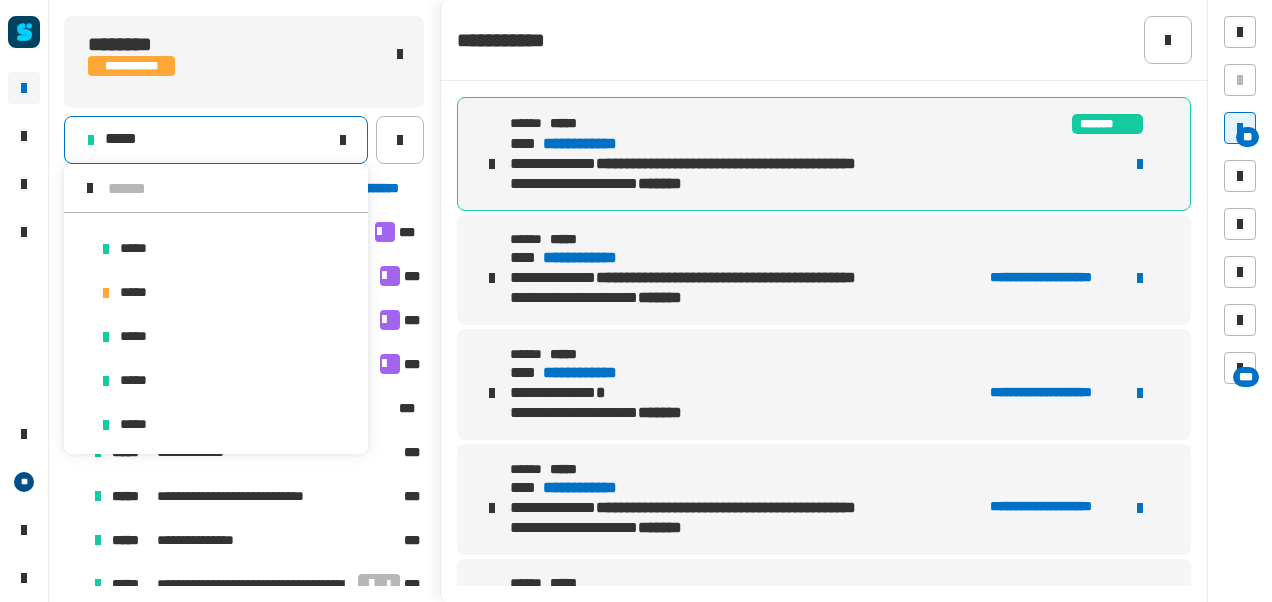 click on "*****" 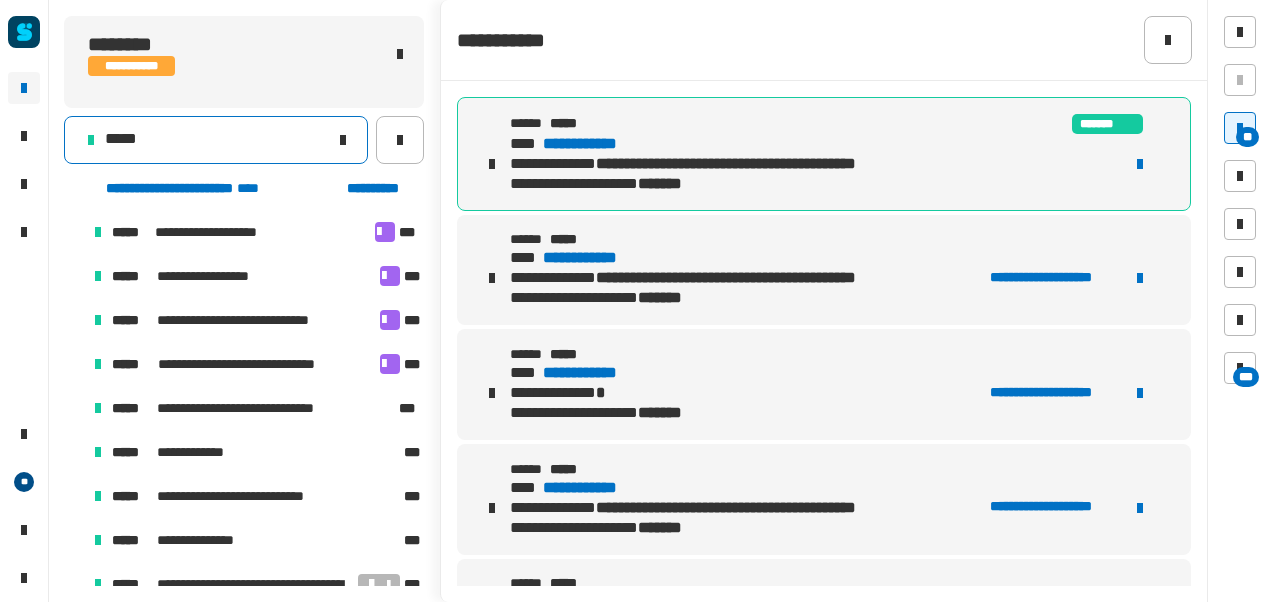 click on "*****" 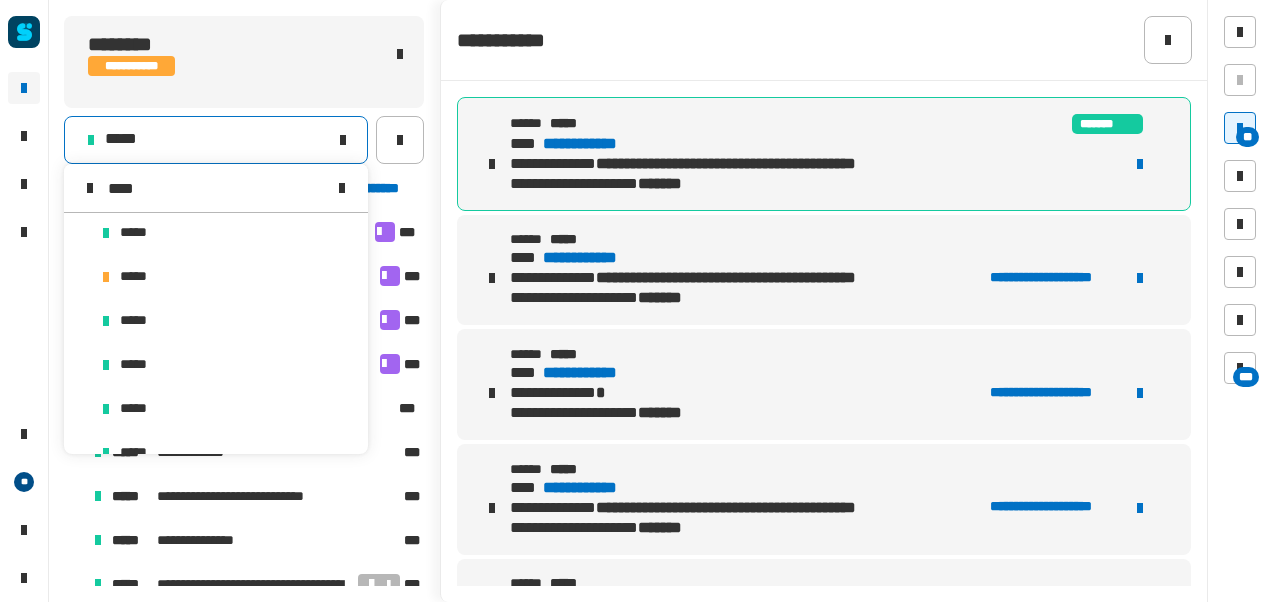 scroll, scrollTop: 0, scrollLeft: 0, axis: both 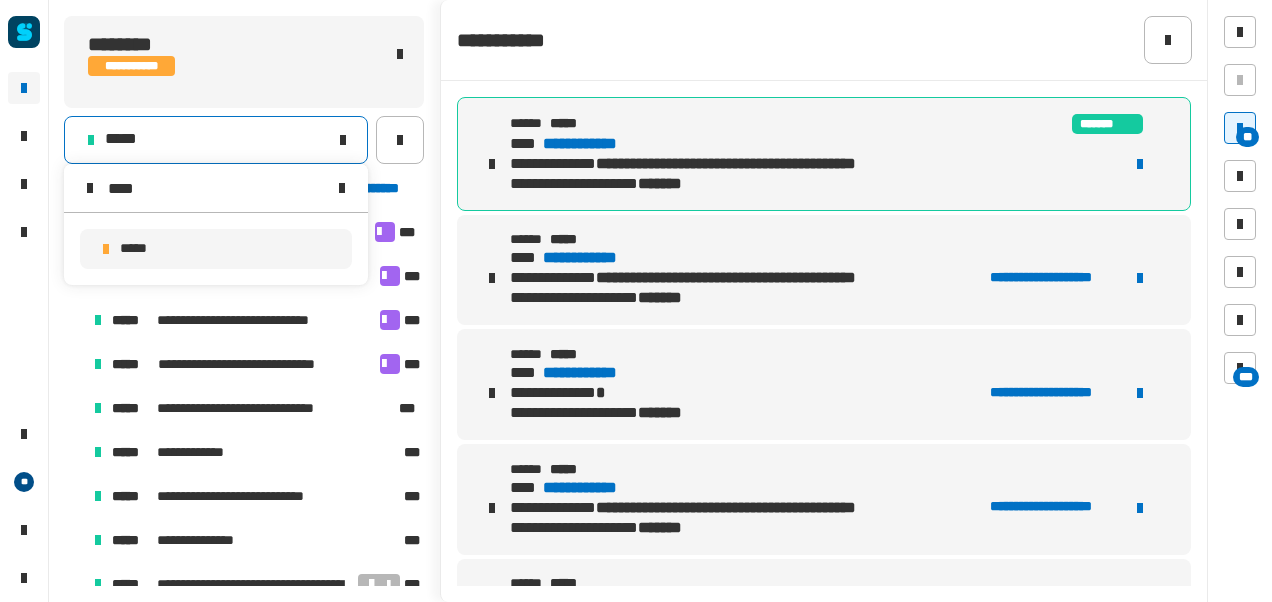 type on "****" 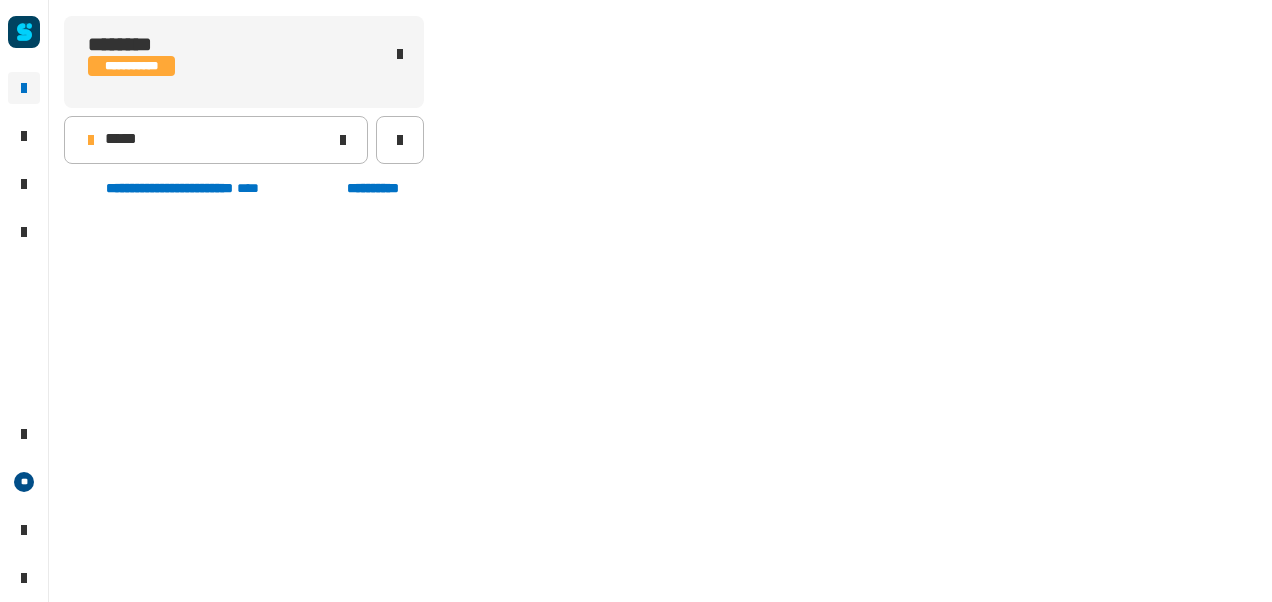 scroll, scrollTop: 502, scrollLeft: 0, axis: vertical 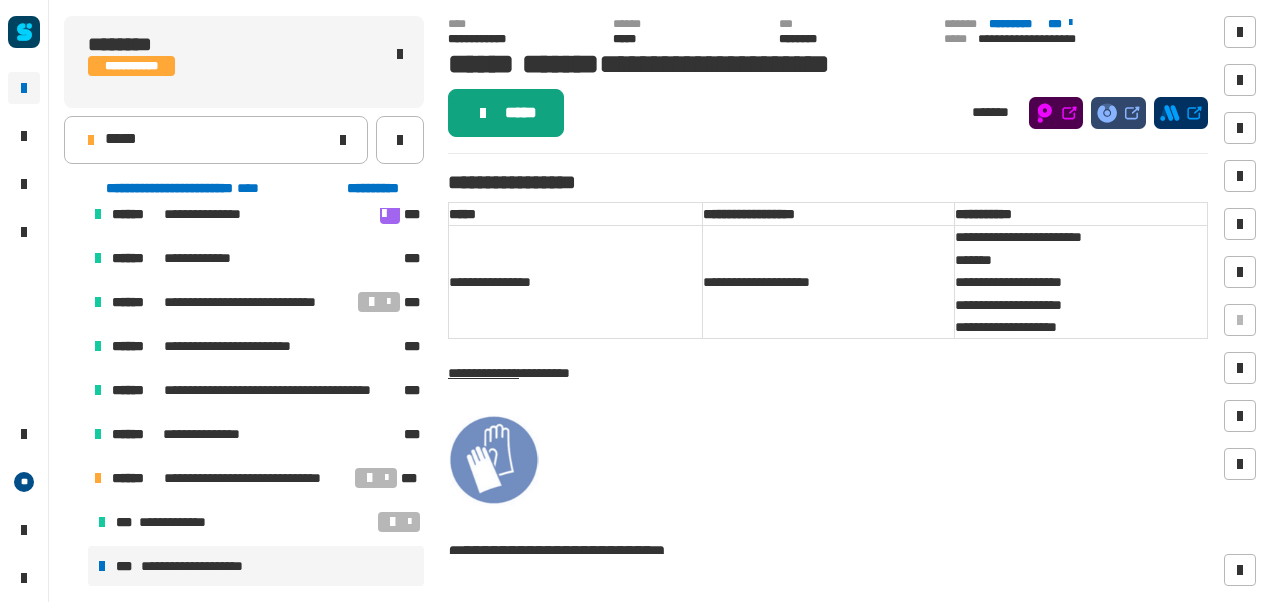 click on "*****" 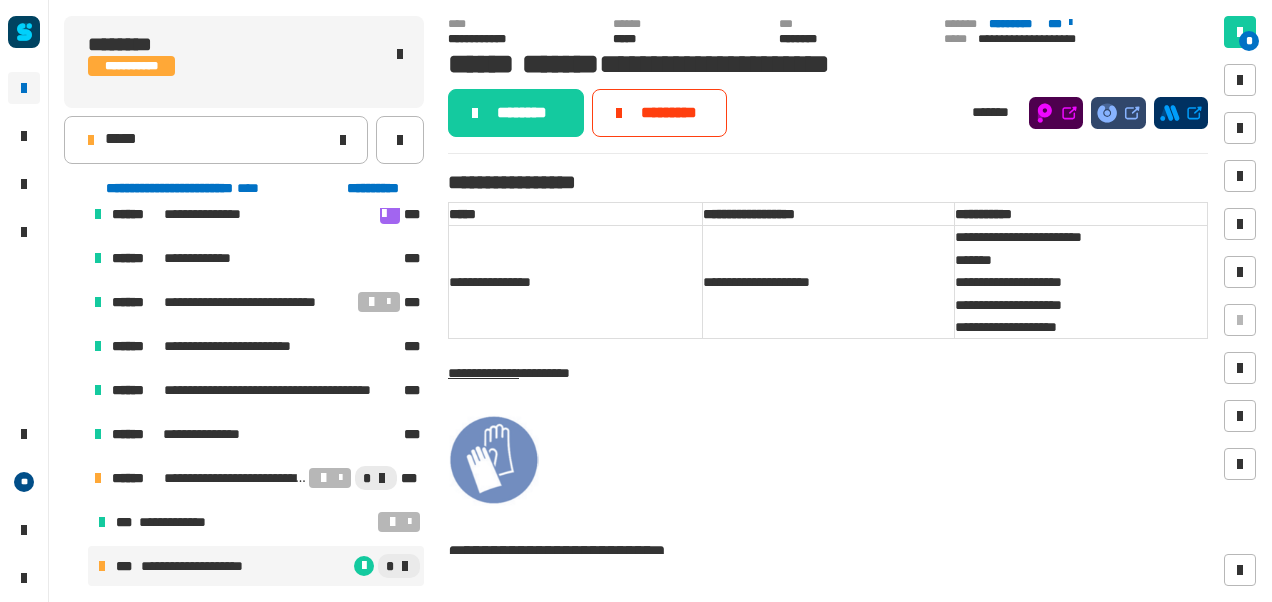 click on "********" 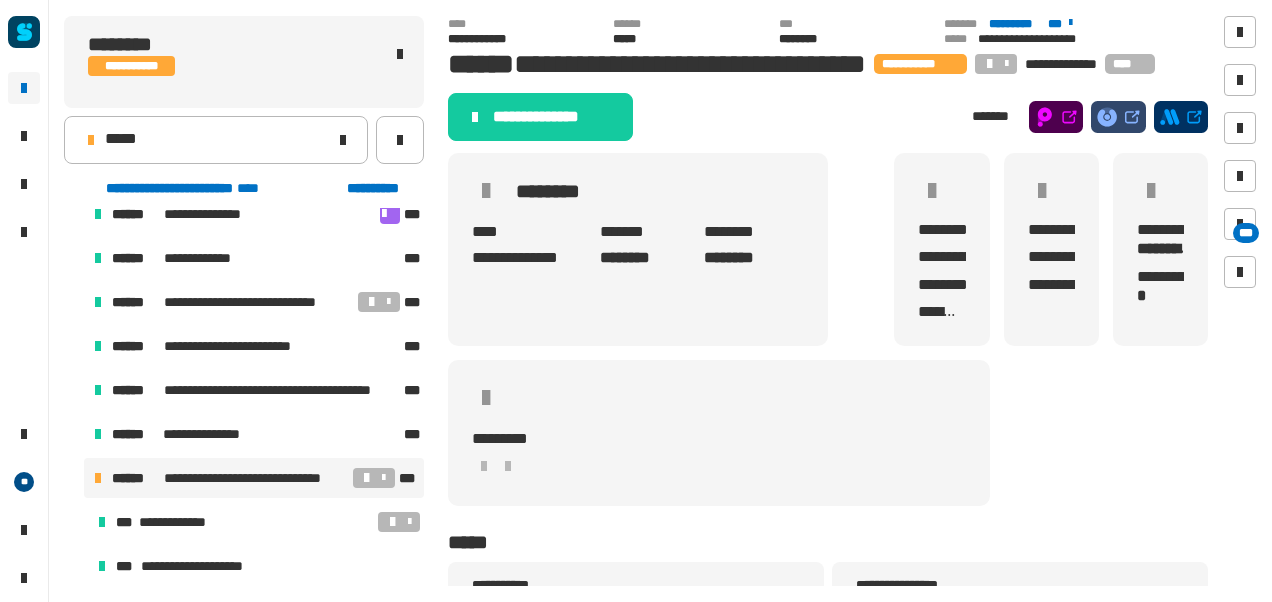 click on "**********" 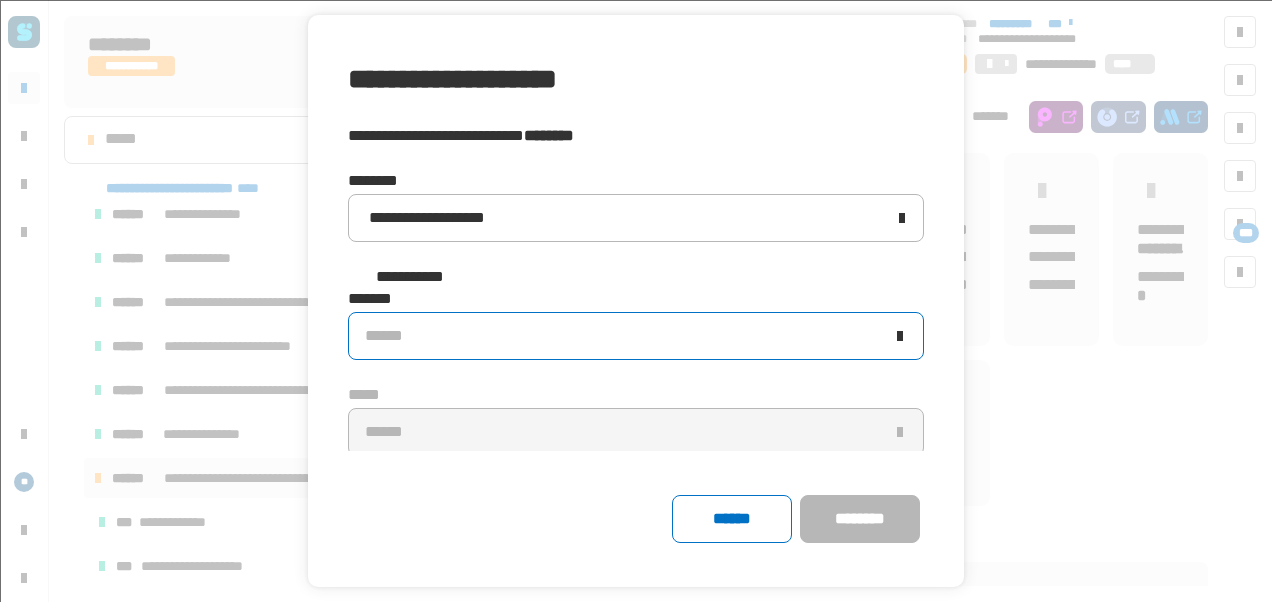 click on "******" 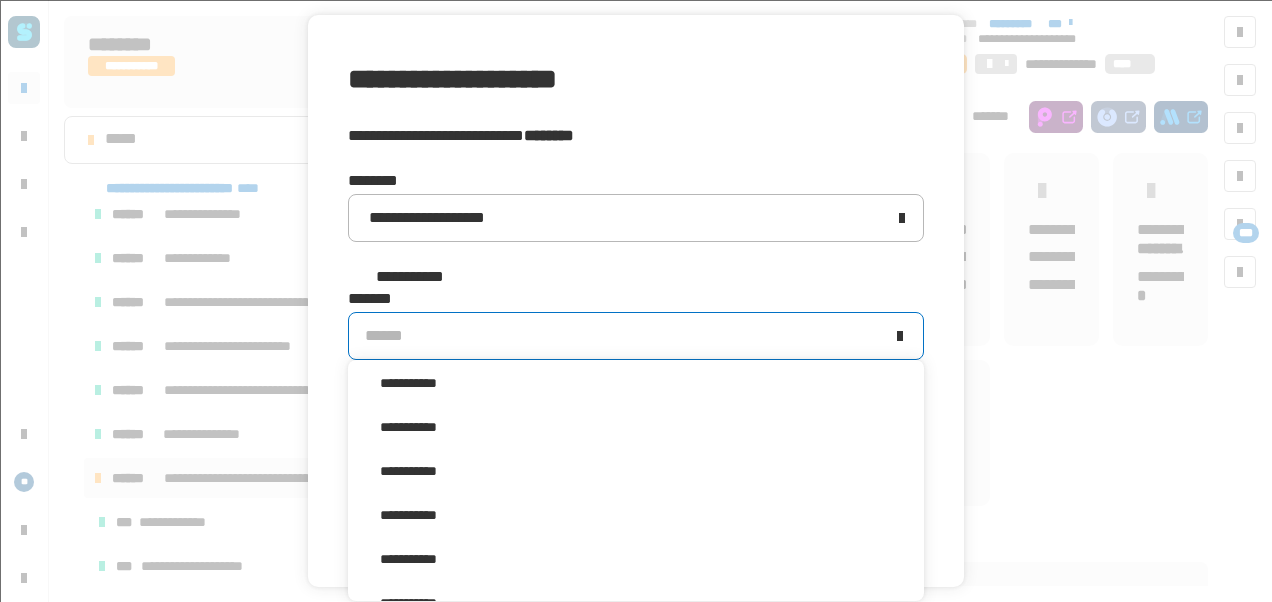 scroll, scrollTop: 16, scrollLeft: 0, axis: vertical 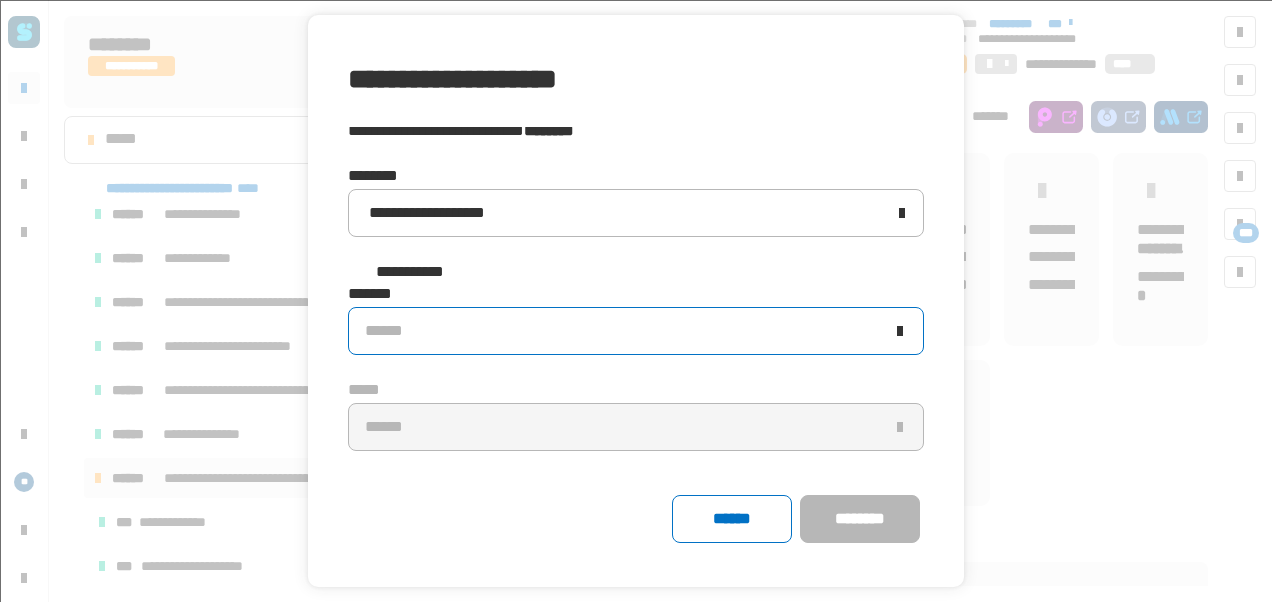 click on "******" 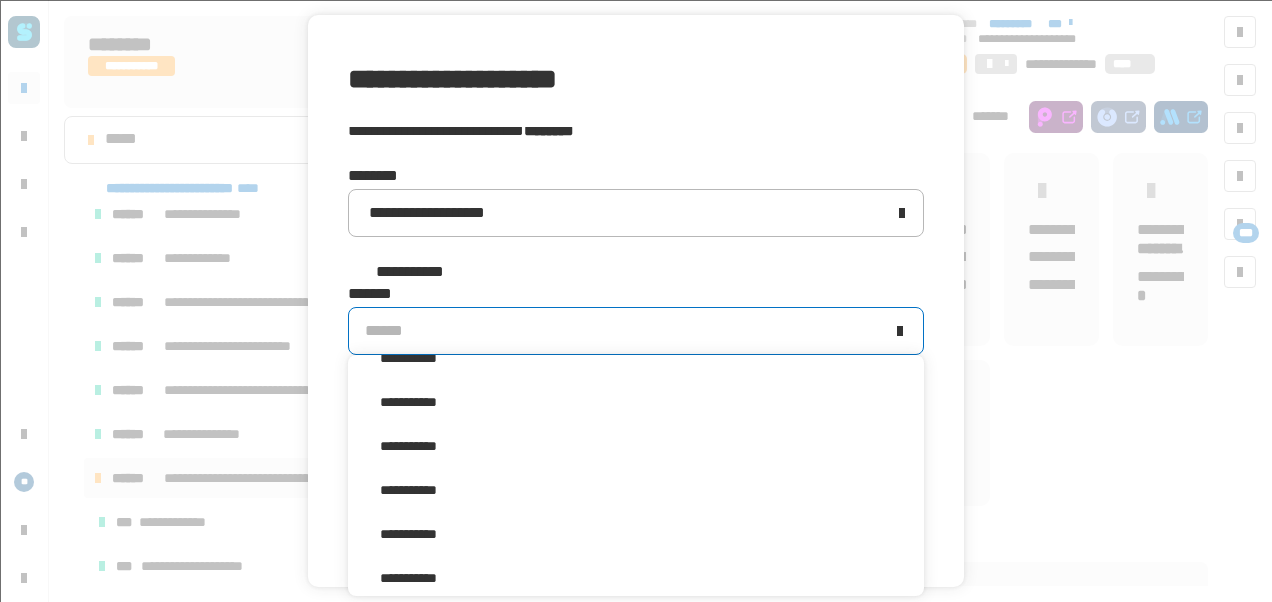 scroll, scrollTop: 364, scrollLeft: 0, axis: vertical 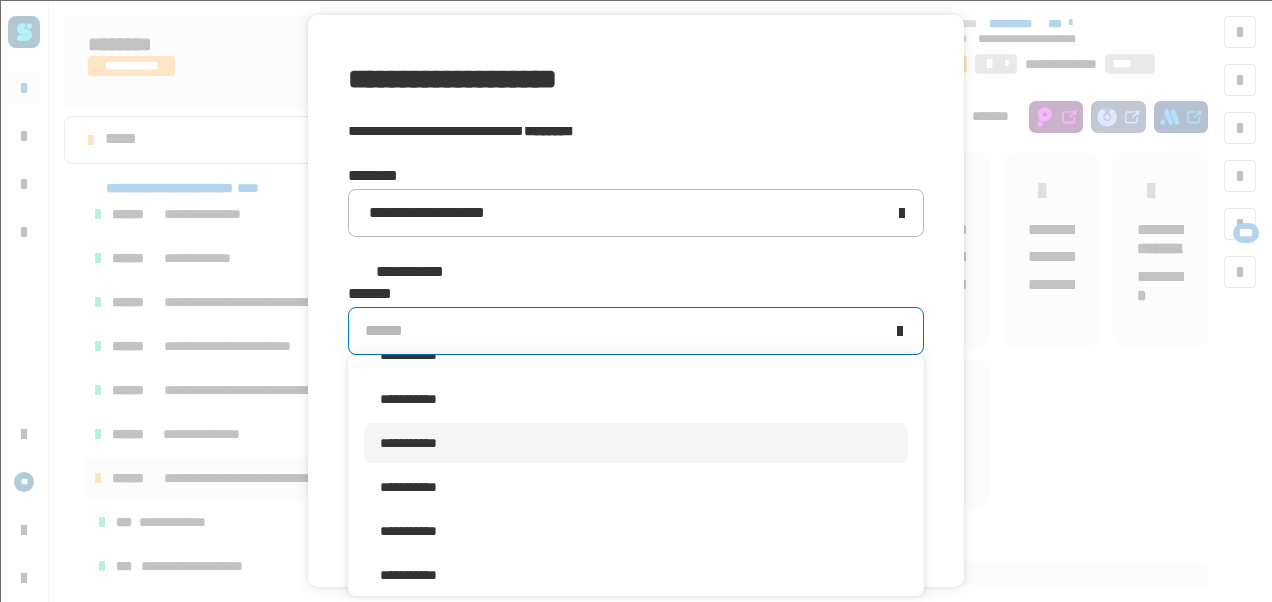 click on "**********" at bounding box center (636, 443) 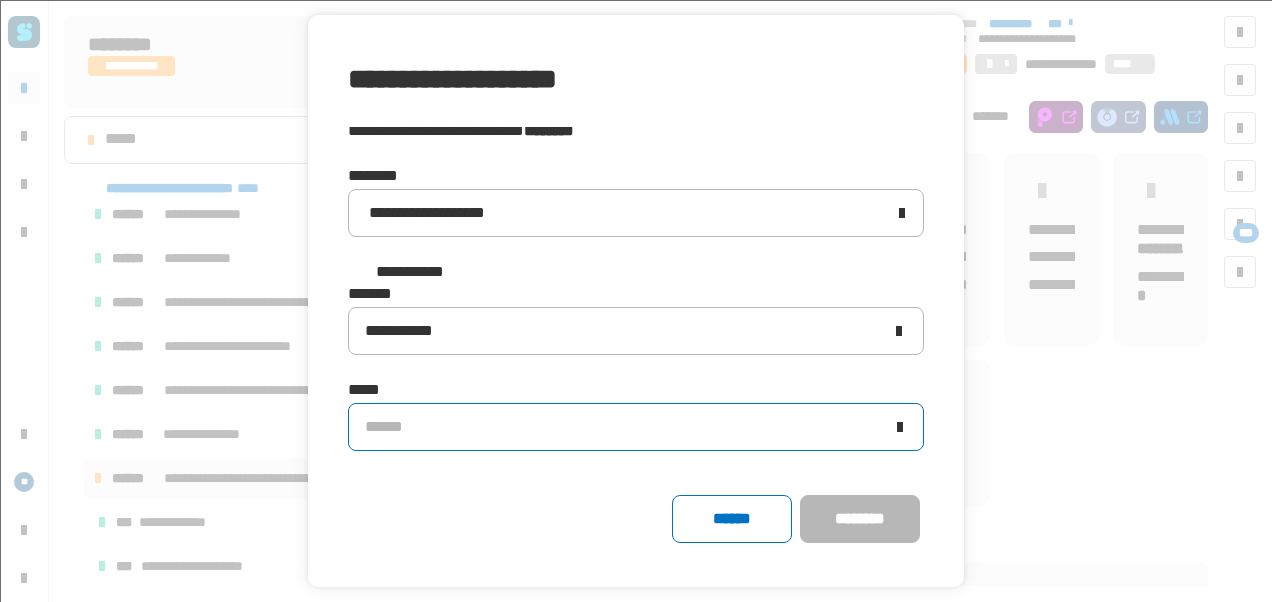 click on "******" 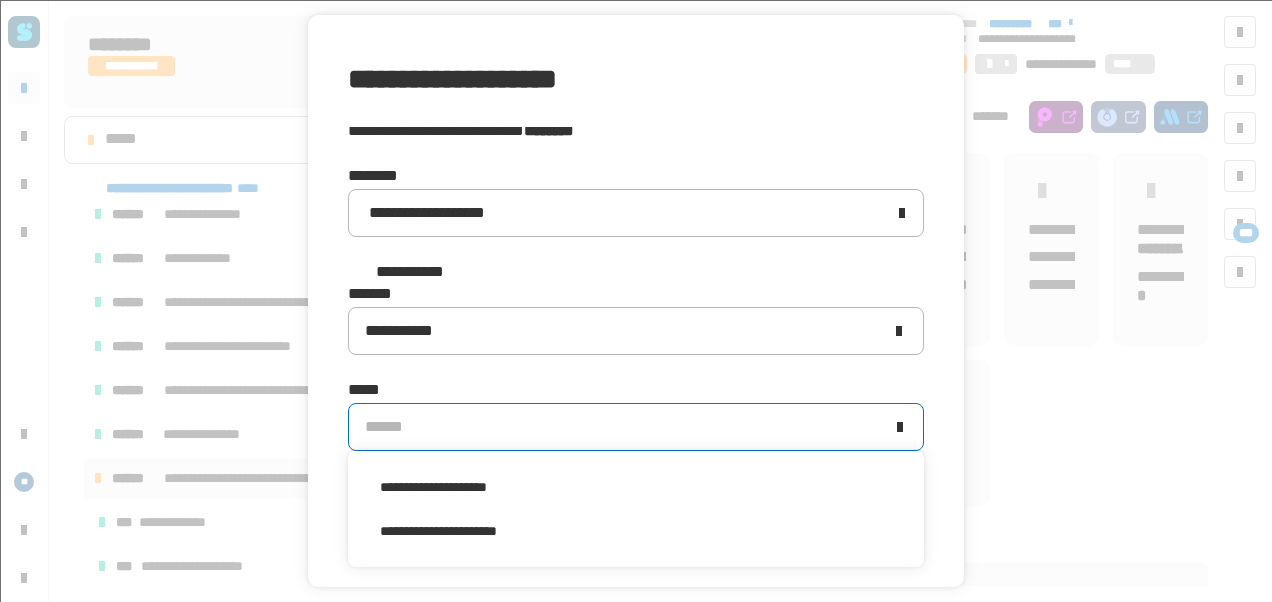 scroll, scrollTop: 0, scrollLeft: 0, axis: both 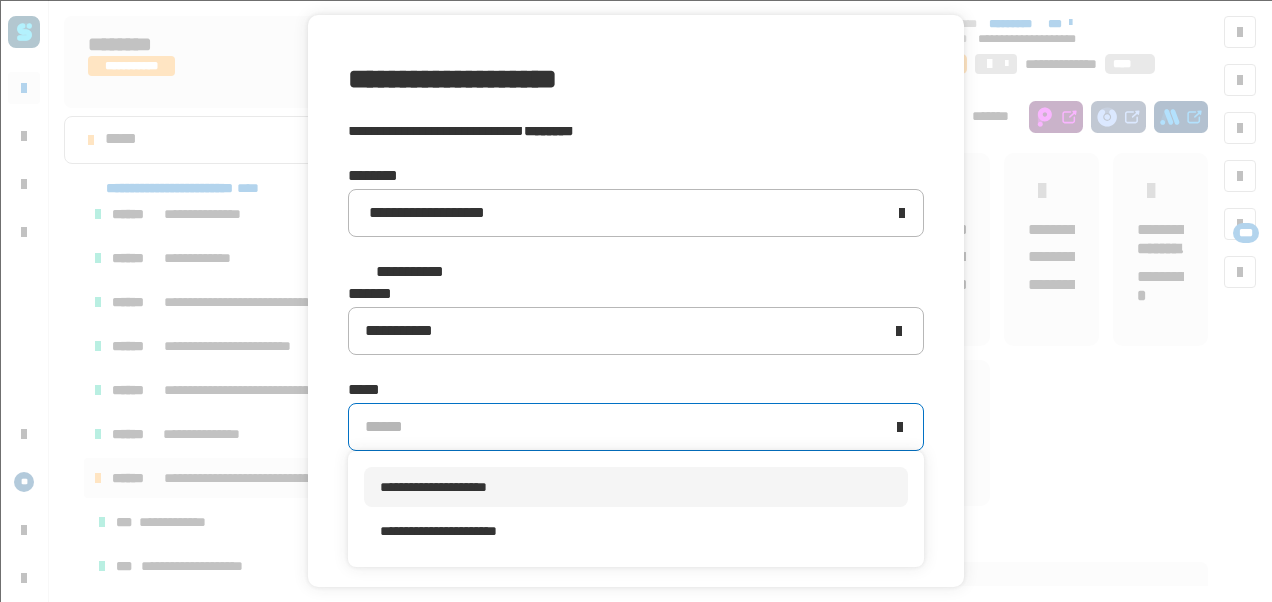 click on "**********" at bounding box center (636, 487) 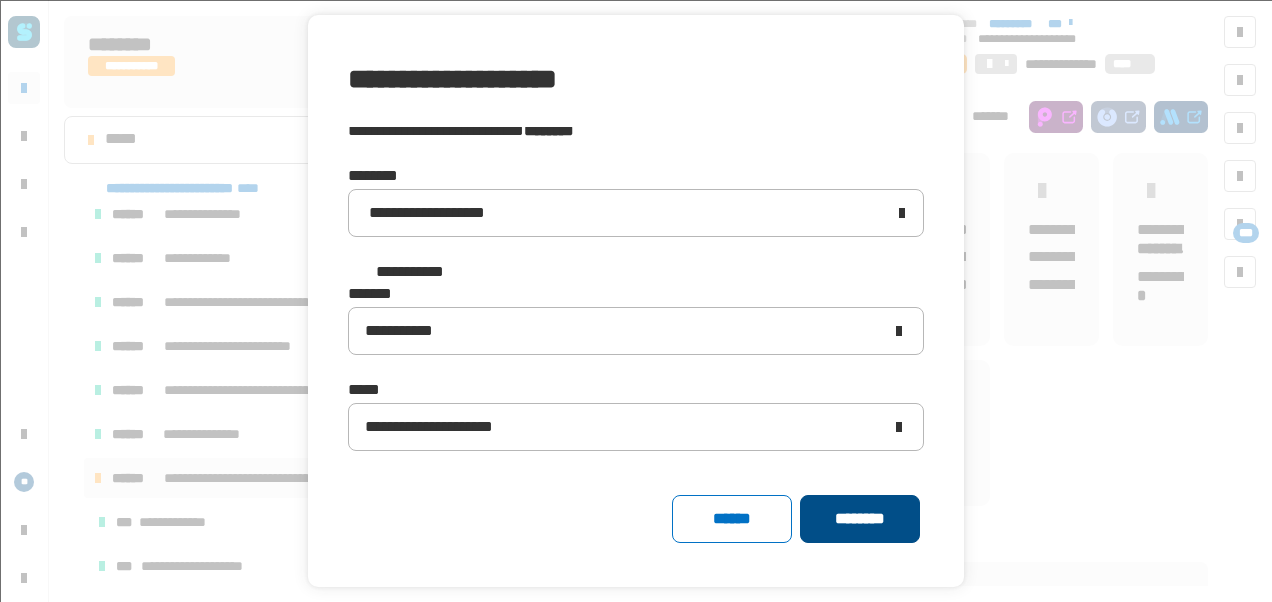 click on "********" 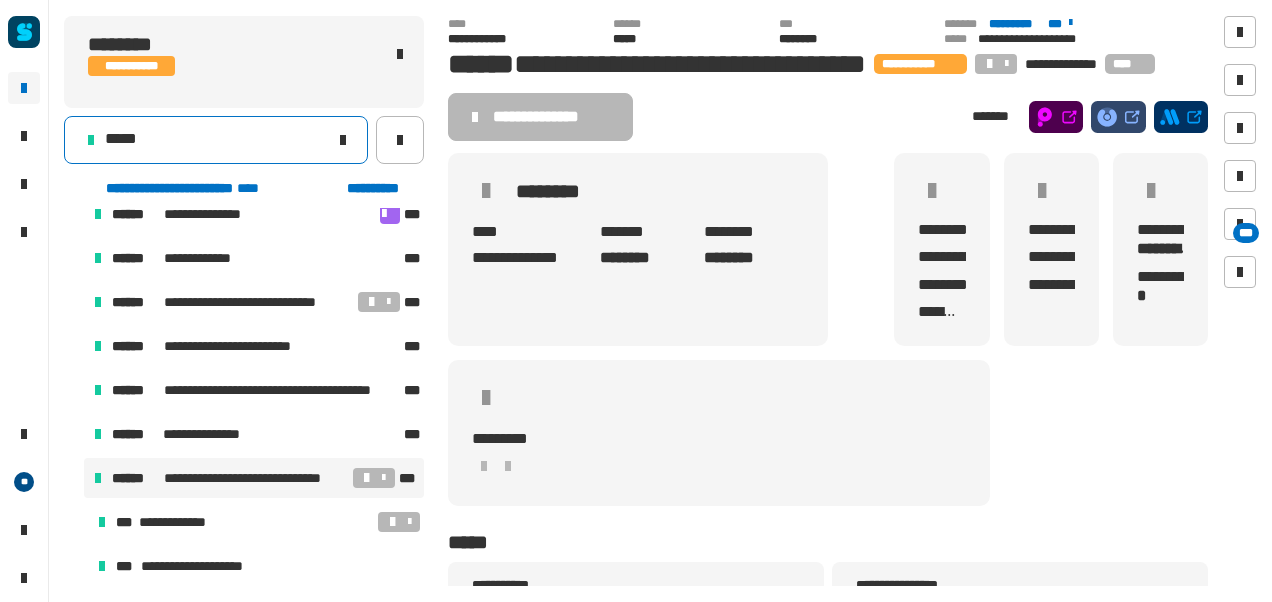 click on "*****" 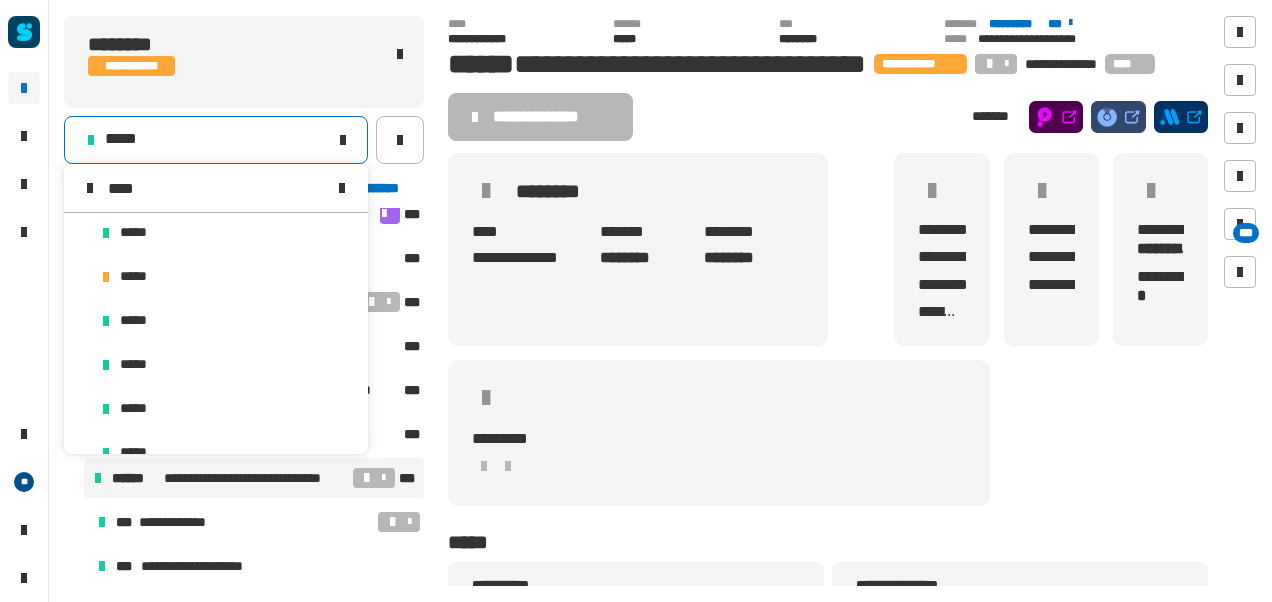 scroll, scrollTop: 0, scrollLeft: 0, axis: both 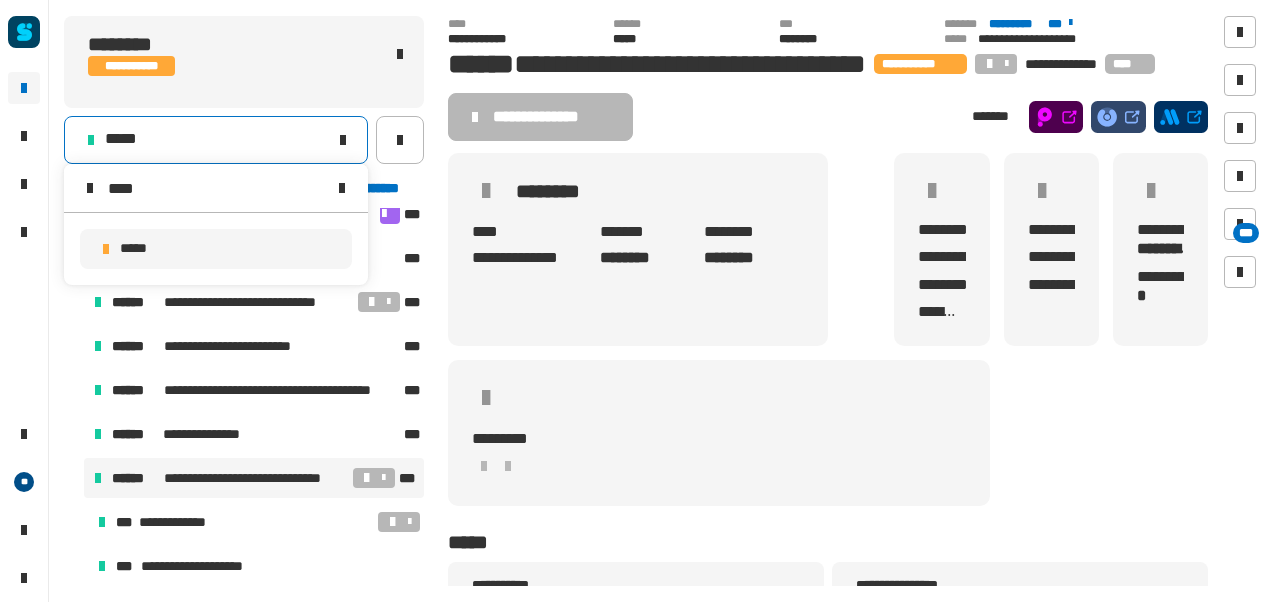 type on "****" 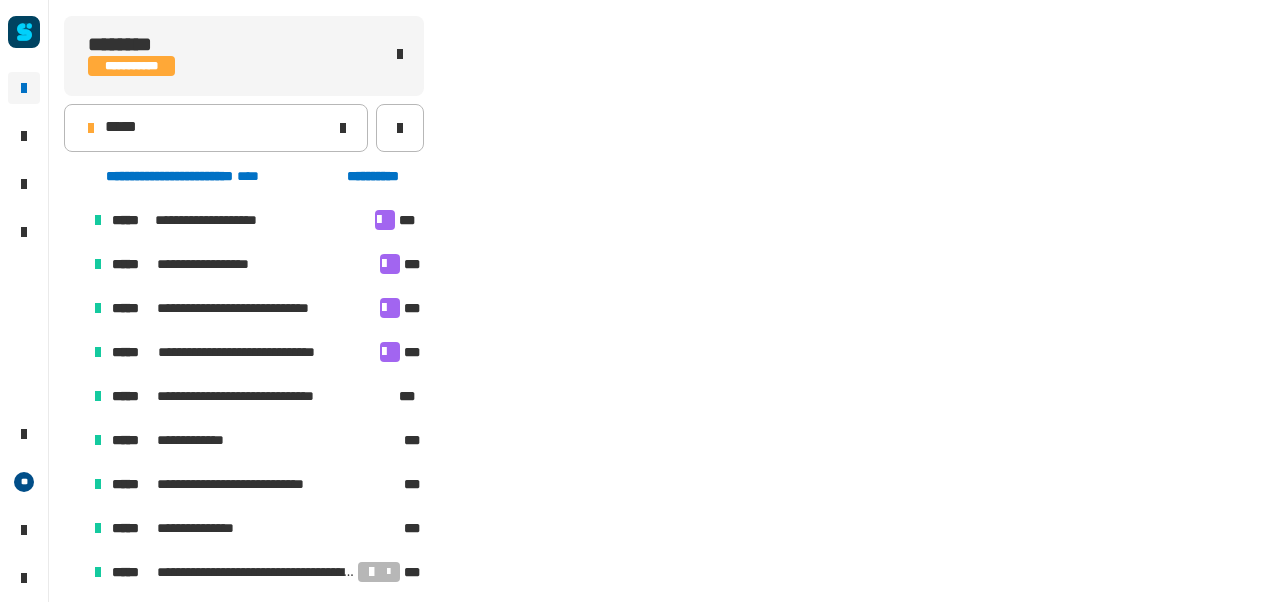 scroll, scrollTop: 502, scrollLeft: 0, axis: vertical 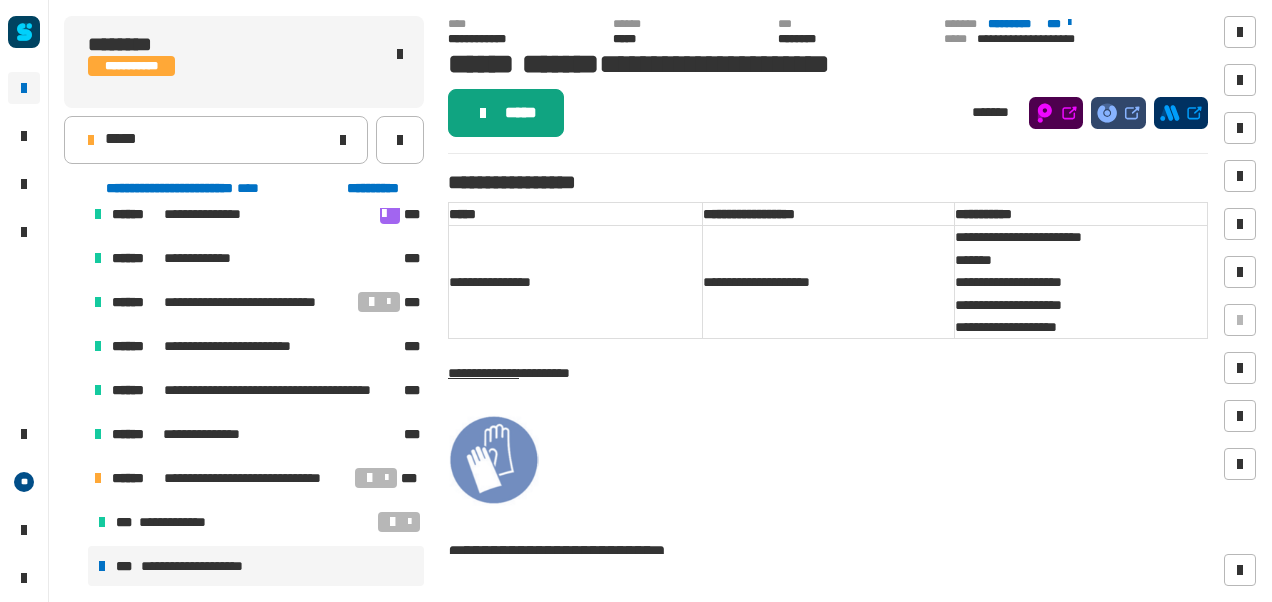 click on "*****" 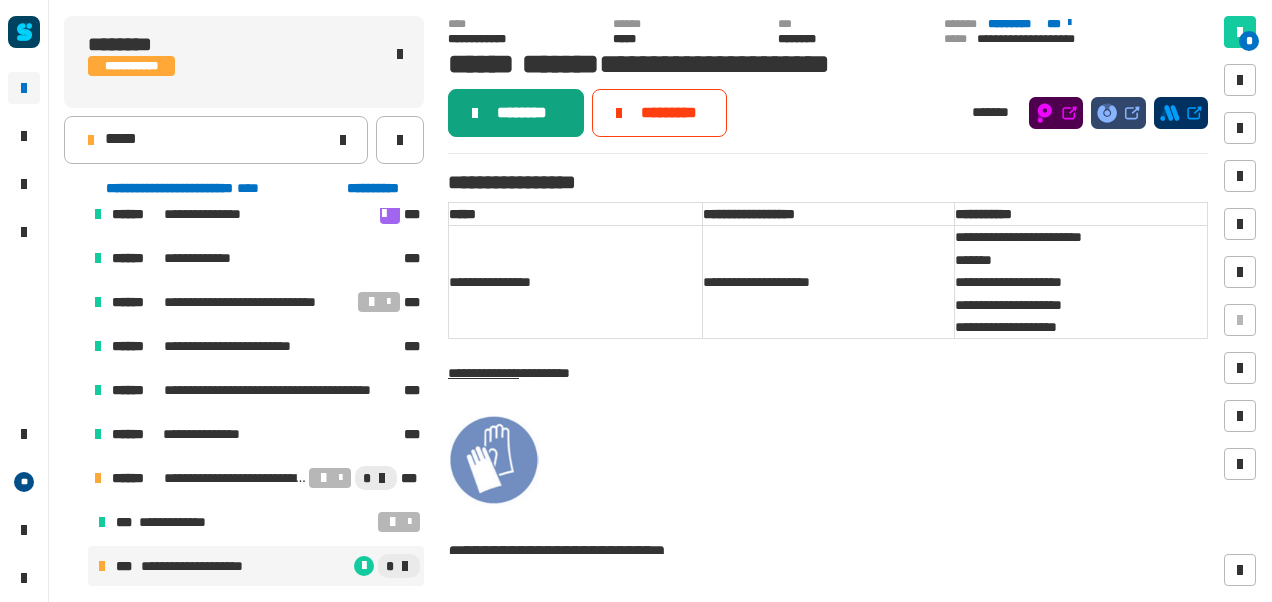 click on "********" 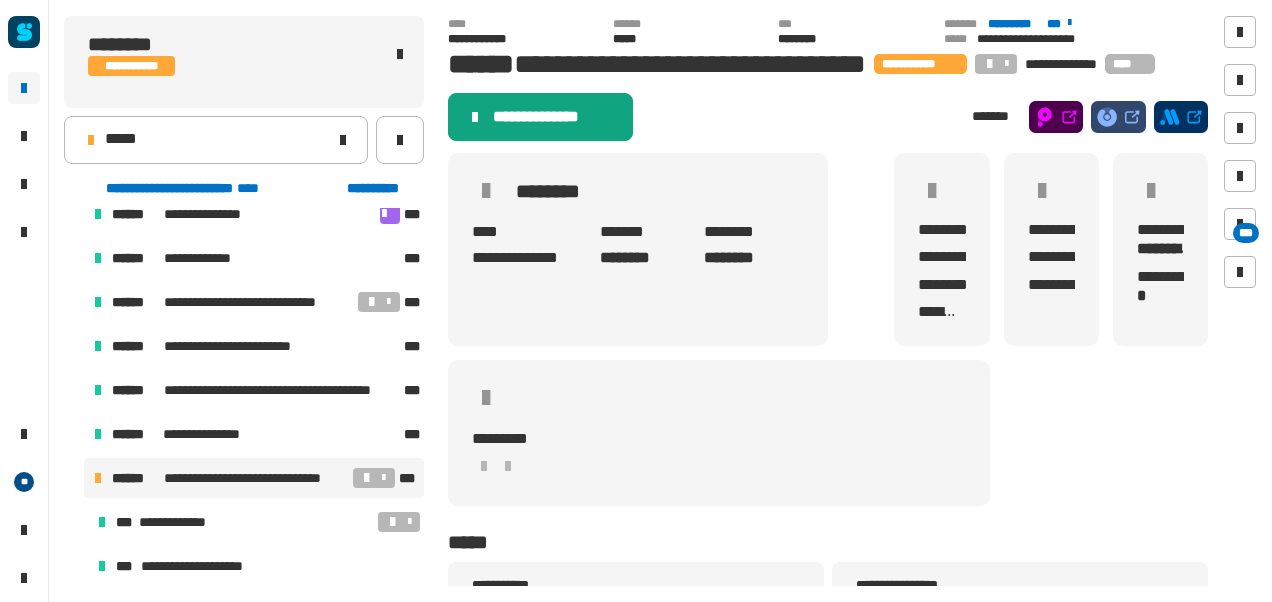 click on "**********" 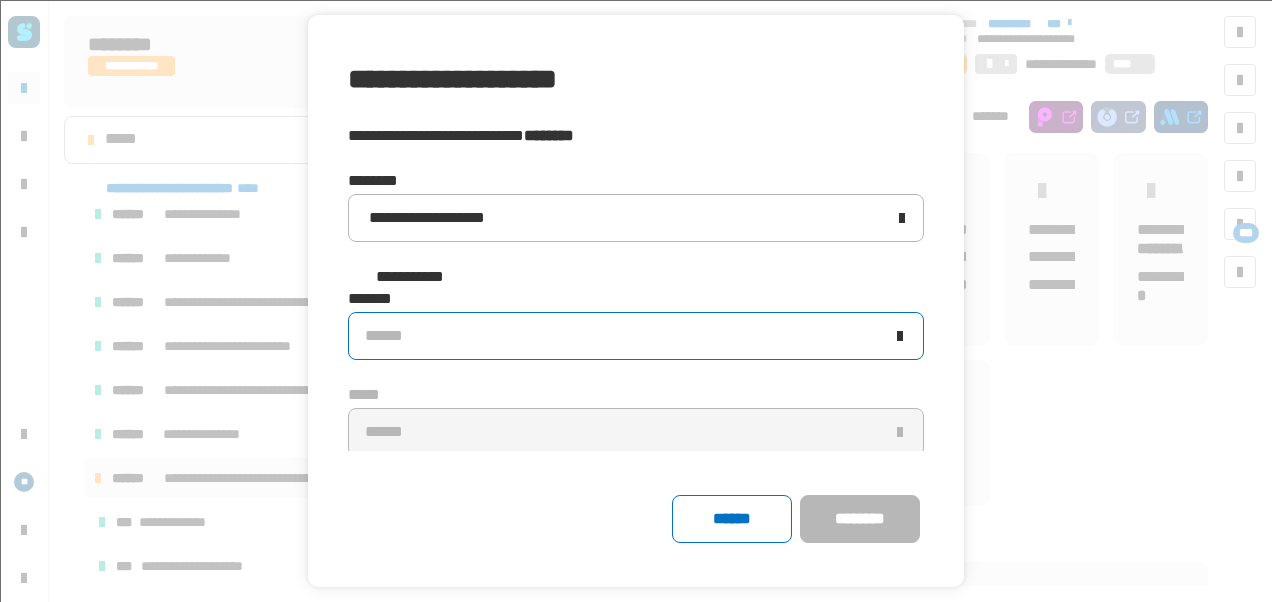 click on "******" 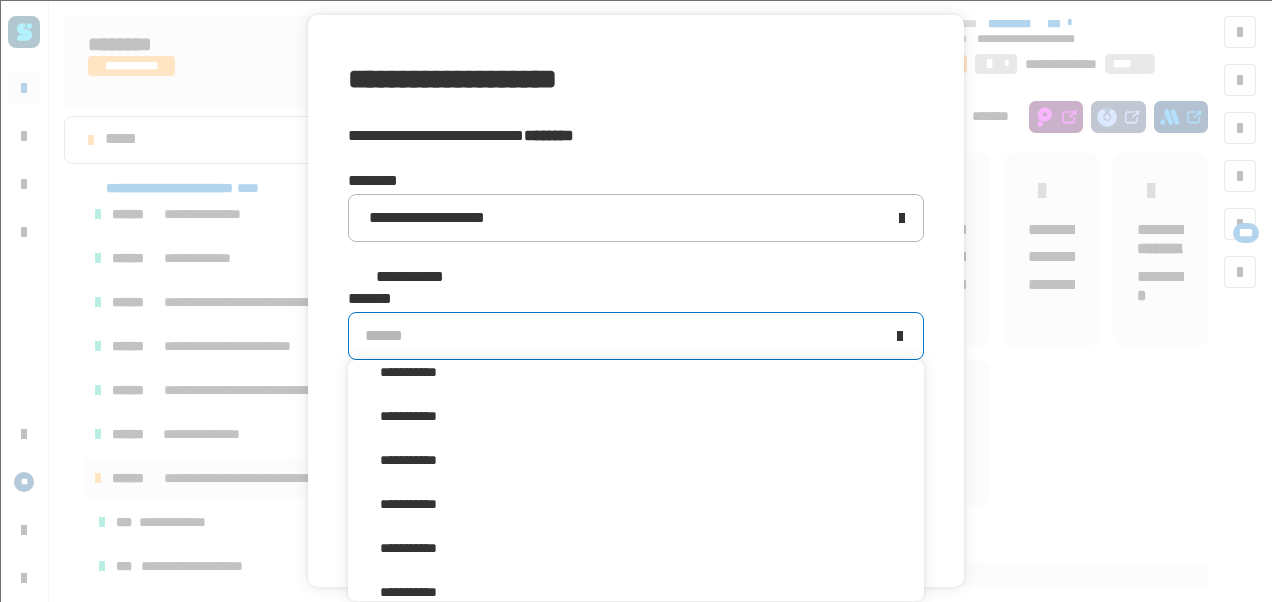 scroll, scrollTop: 393, scrollLeft: 0, axis: vertical 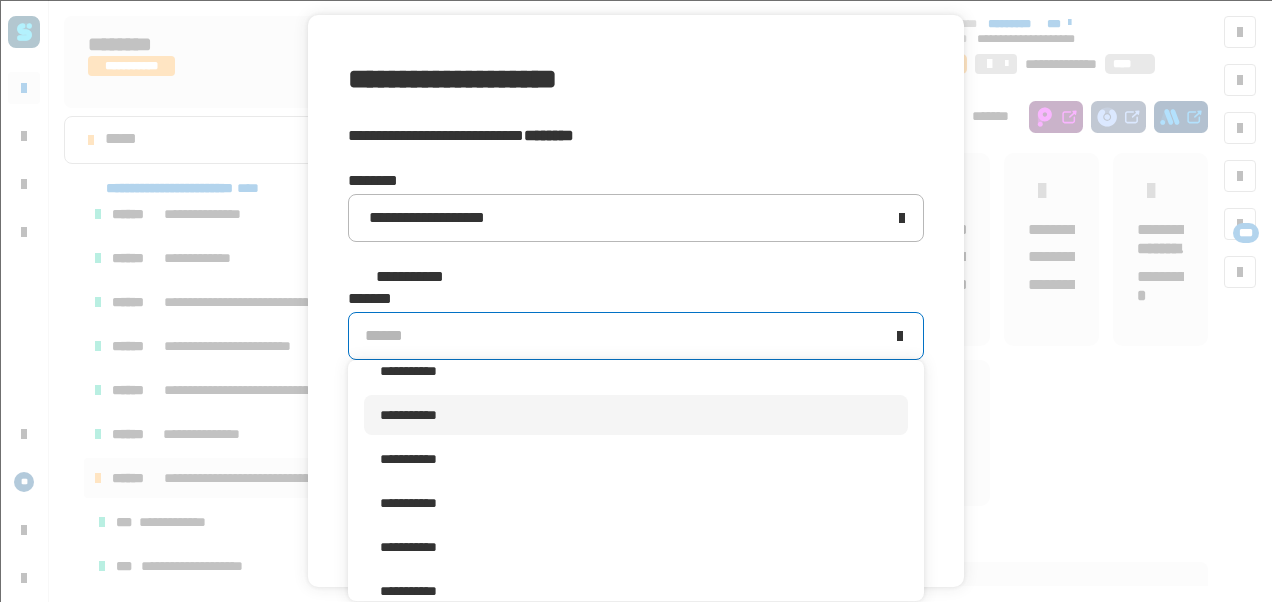 click on "**********" at bounding box center (636, 415) 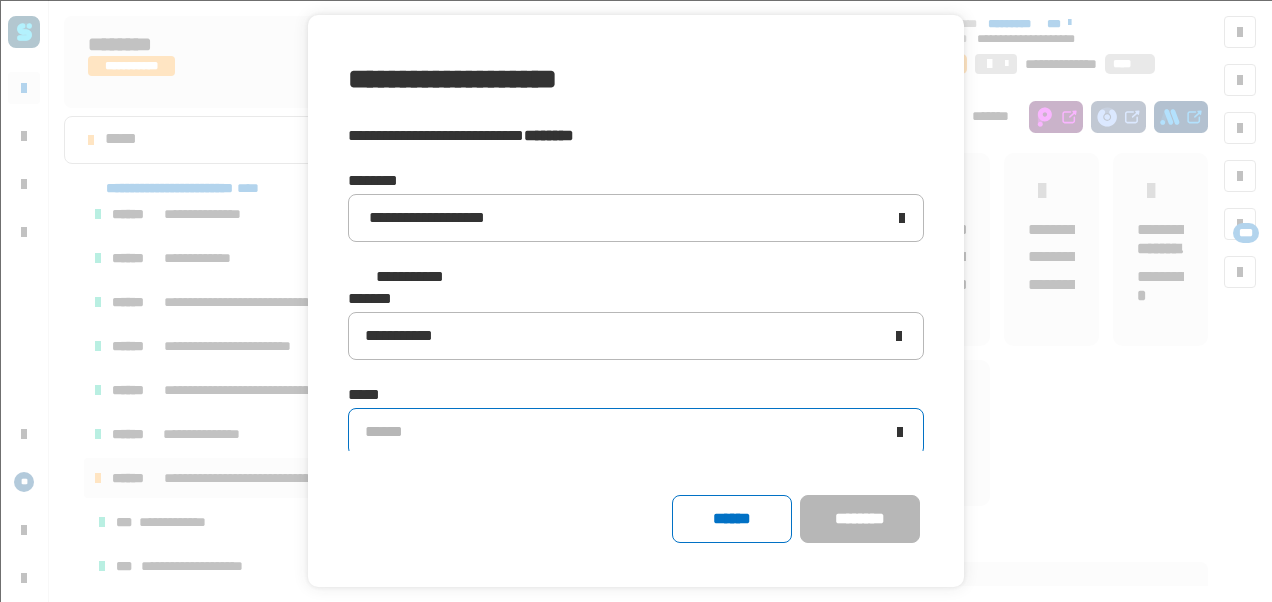 click on "******" 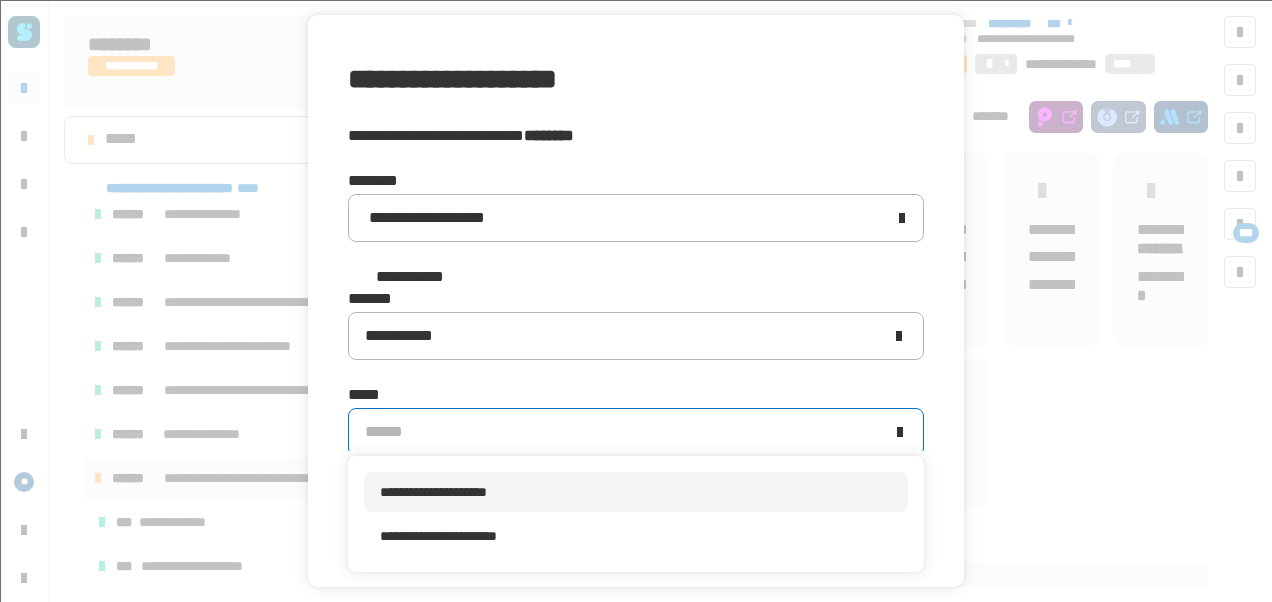 scroll, scrollTop: 0, scrollLeft: 0, axis: both 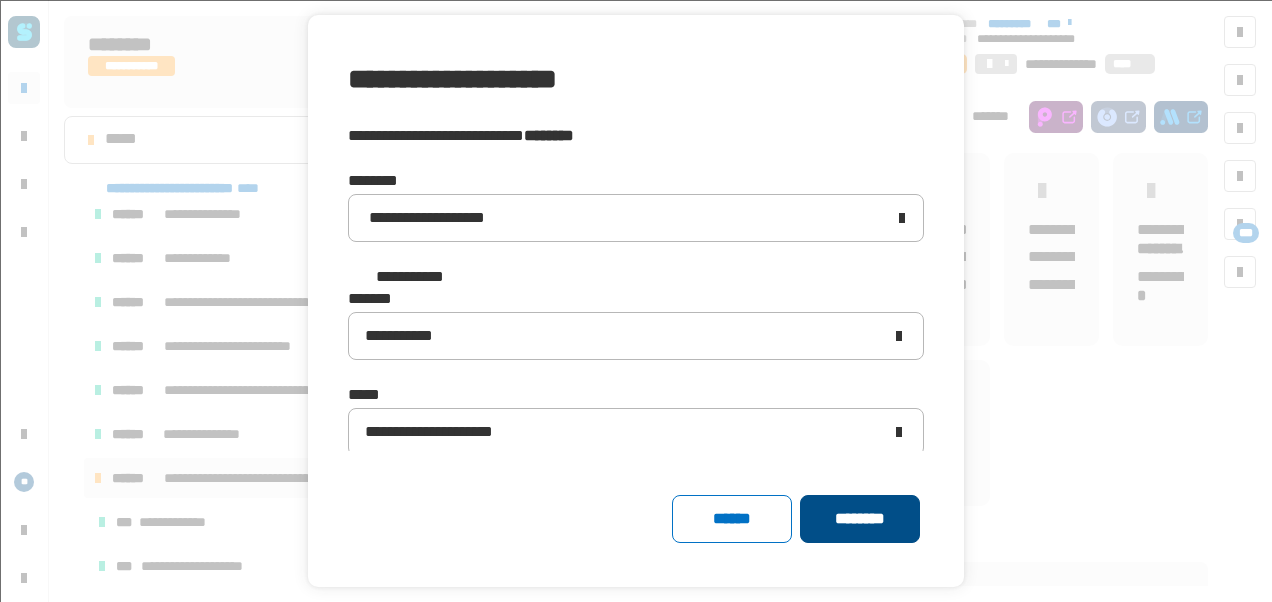 click on "********" 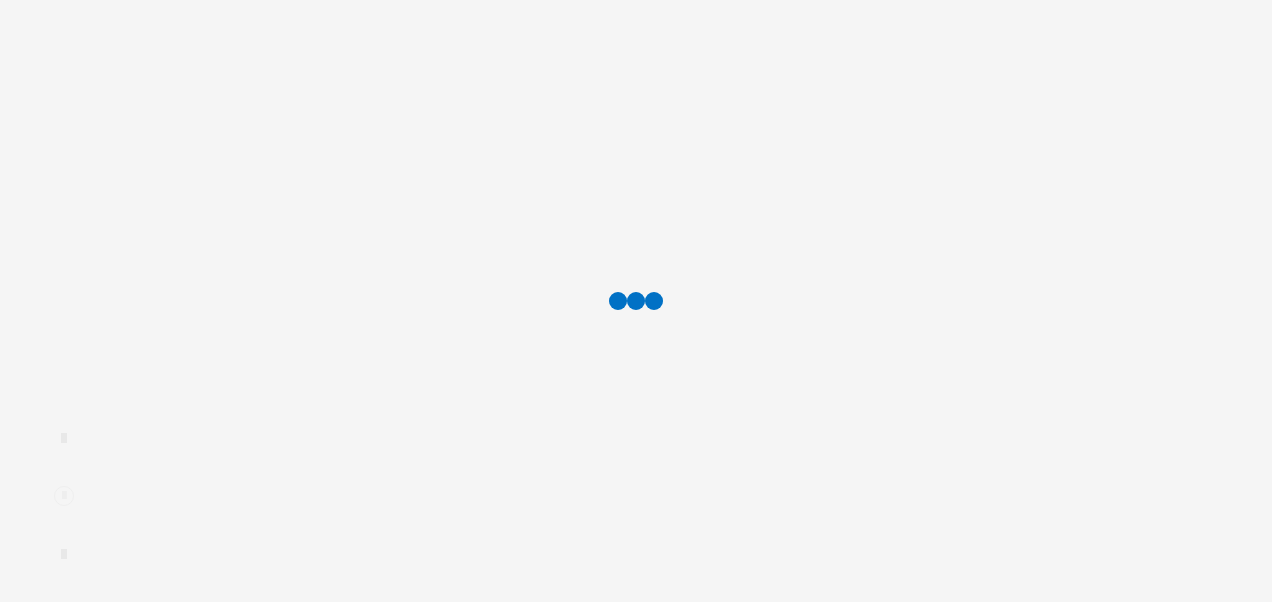 scroll, scrollTop: 0, scrollLeft: 0, axis: both 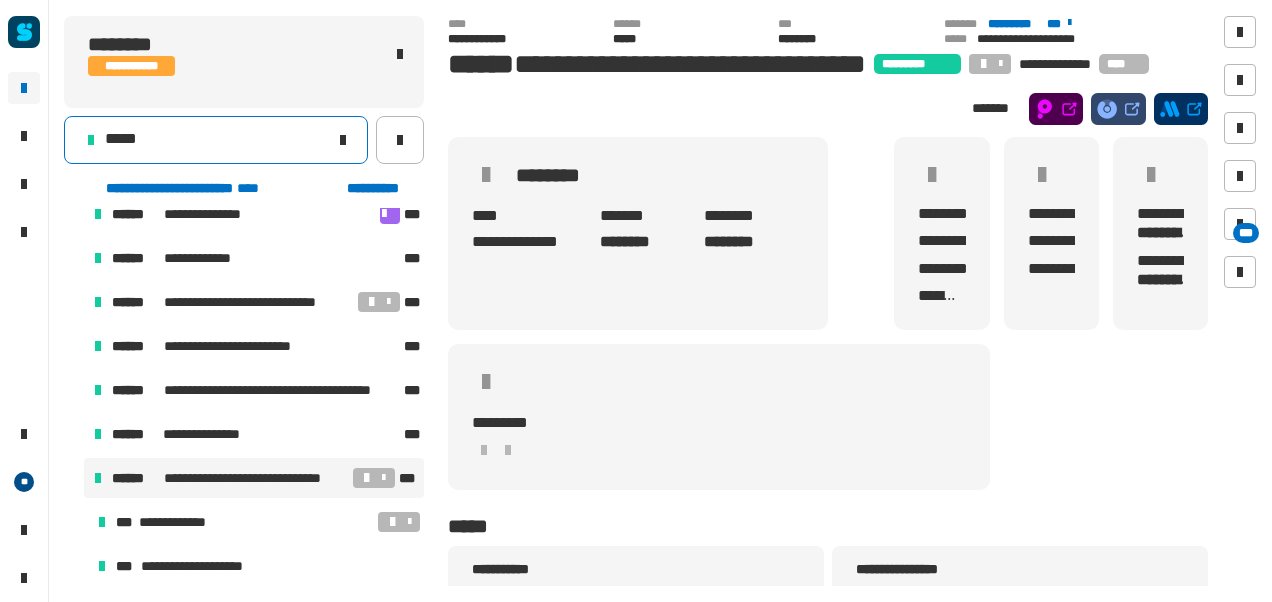 click on "*****" 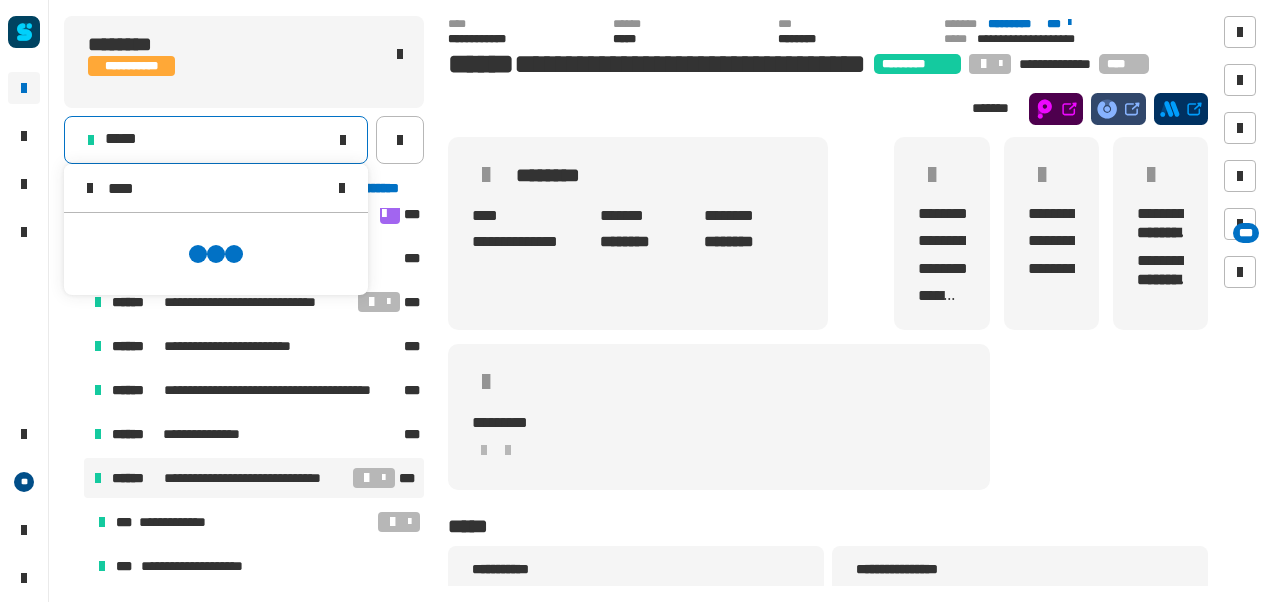 scroll, scrollTop: 0, scrollLeft: 0, axis: both 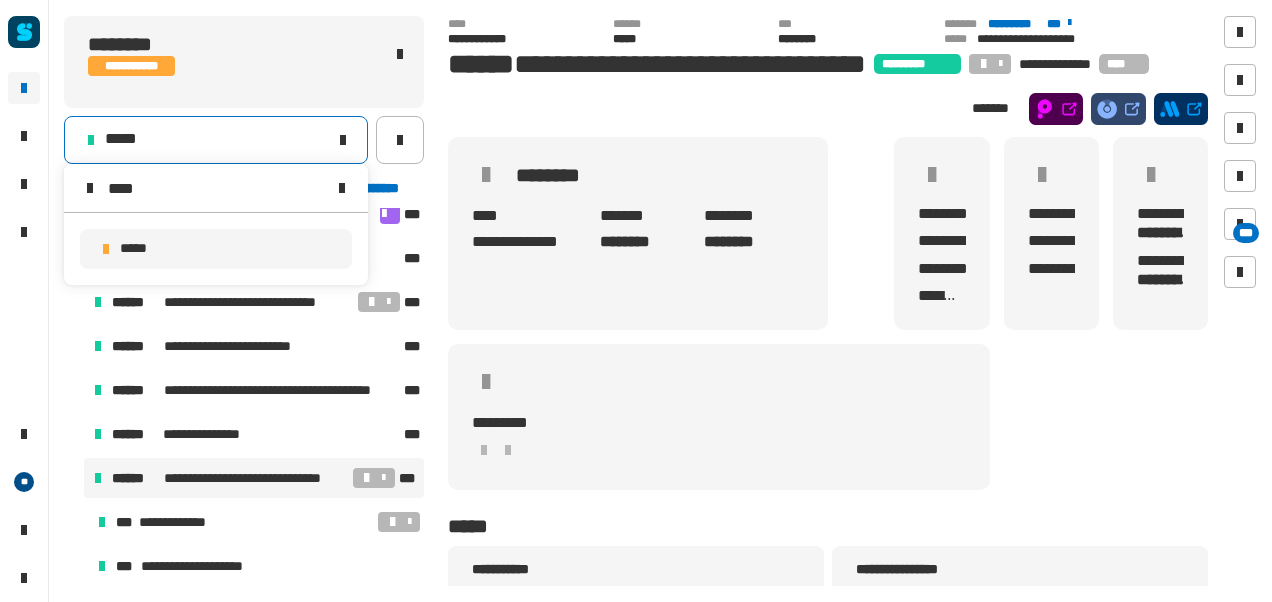type on "****" 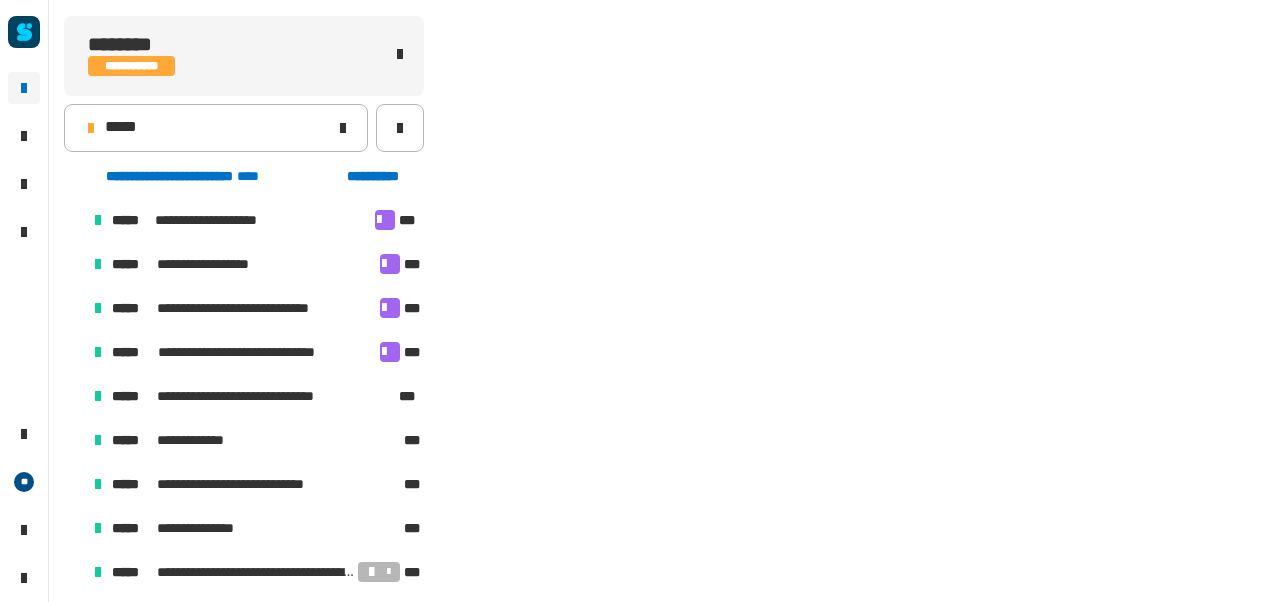 scroll, scrollTop: 502, scrollLeft: 0, axis: vertical 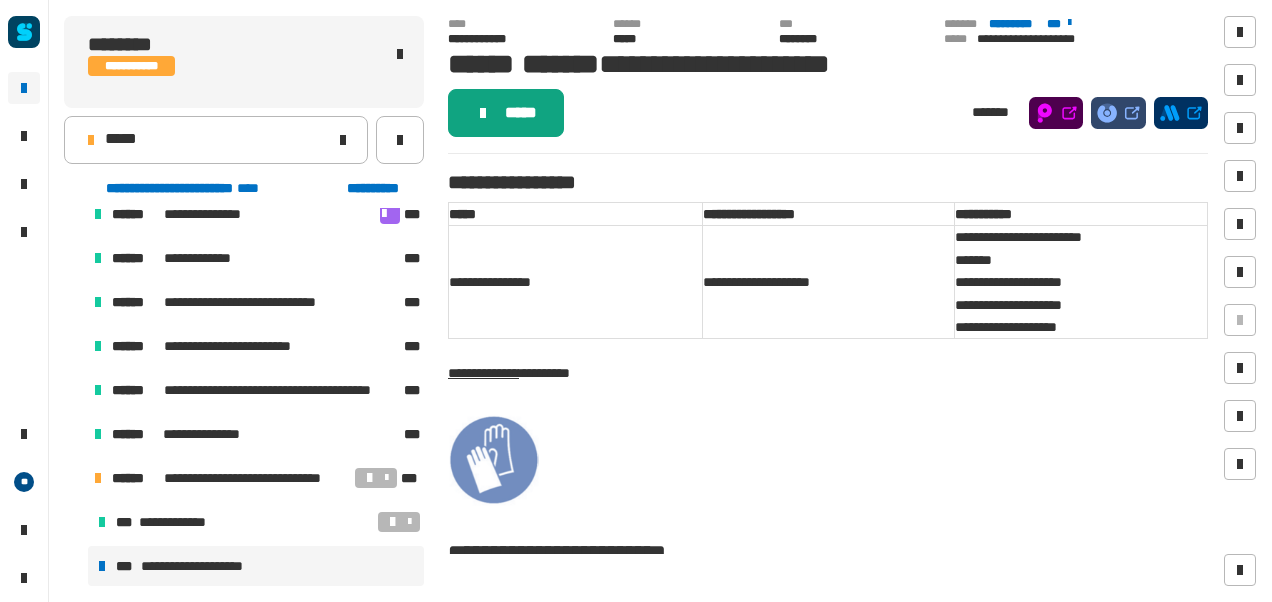 click on "*****" 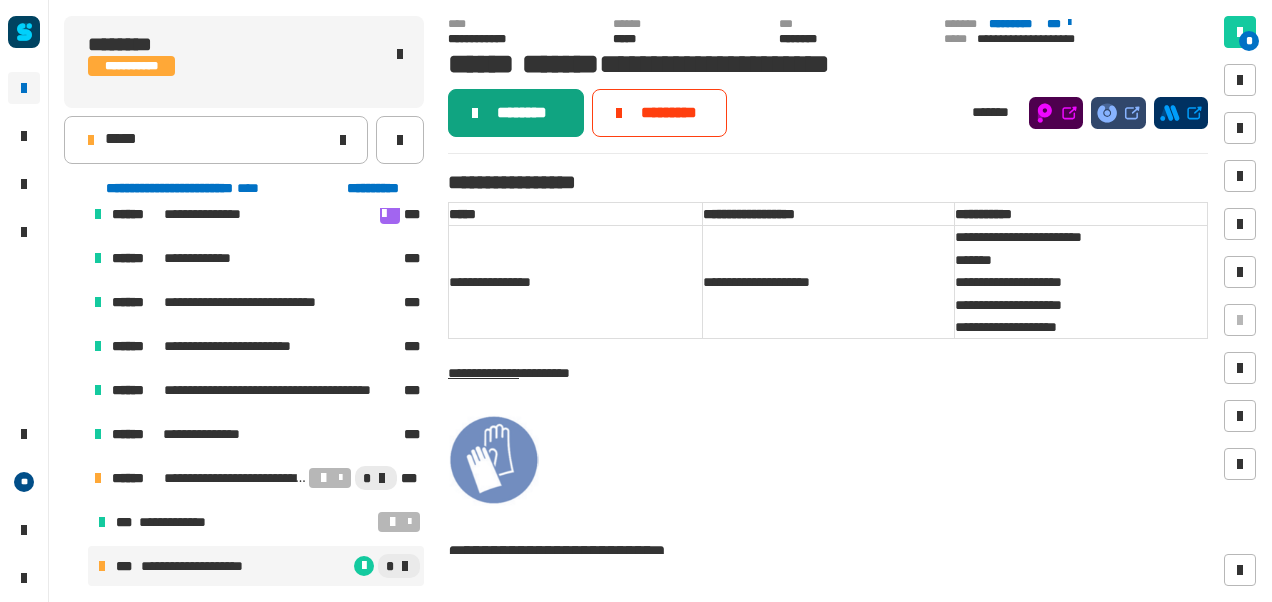 click on "********" 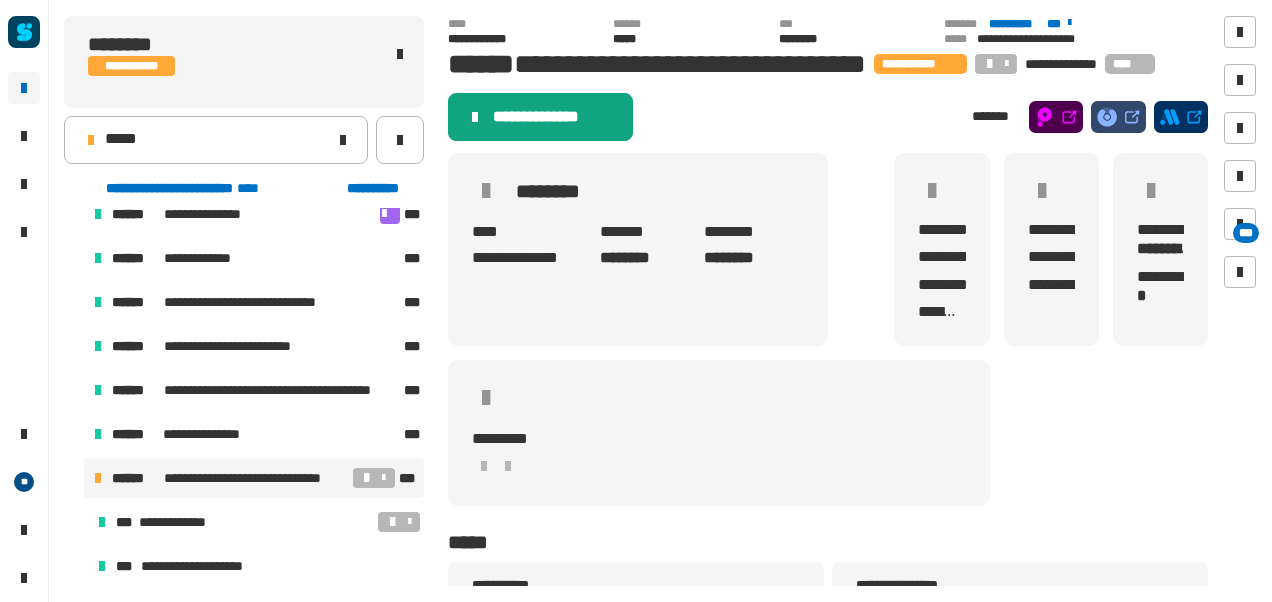 click on "**********" 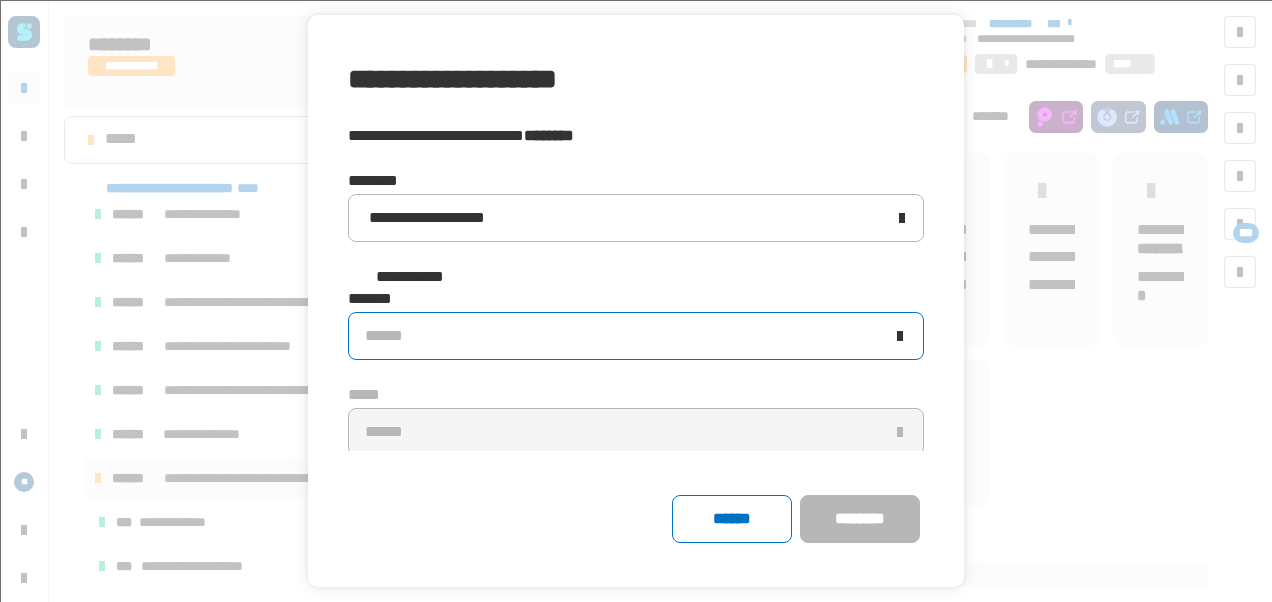click on "******" 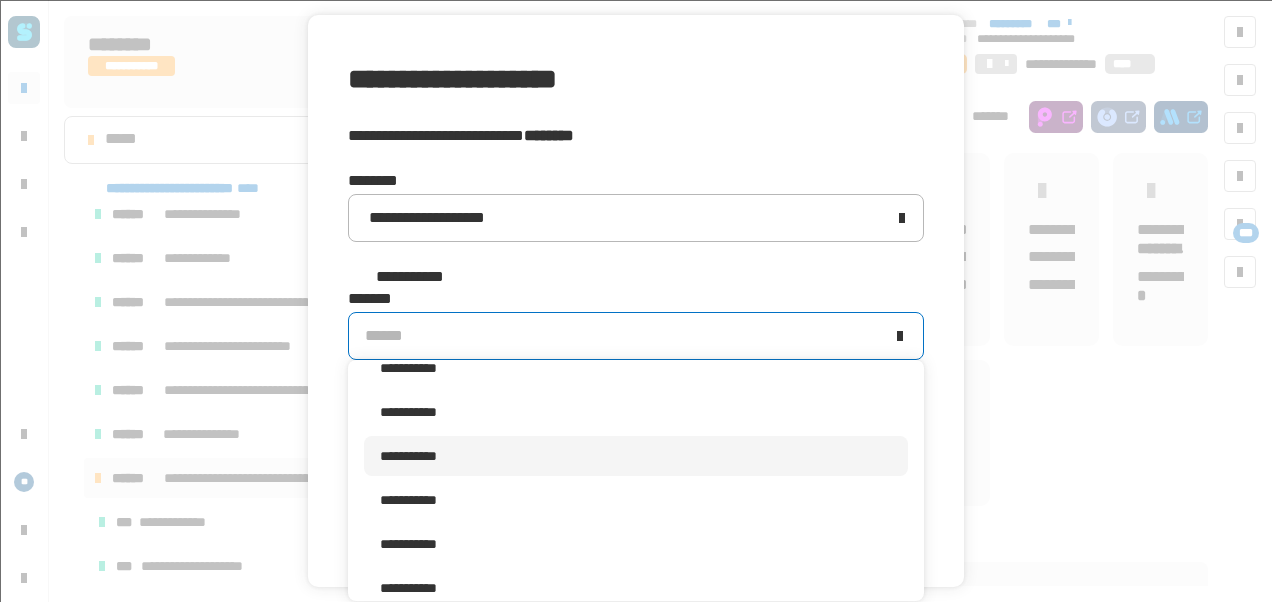 scroll, scrollTop: 397, scrollLeft: 0, axis: vertical 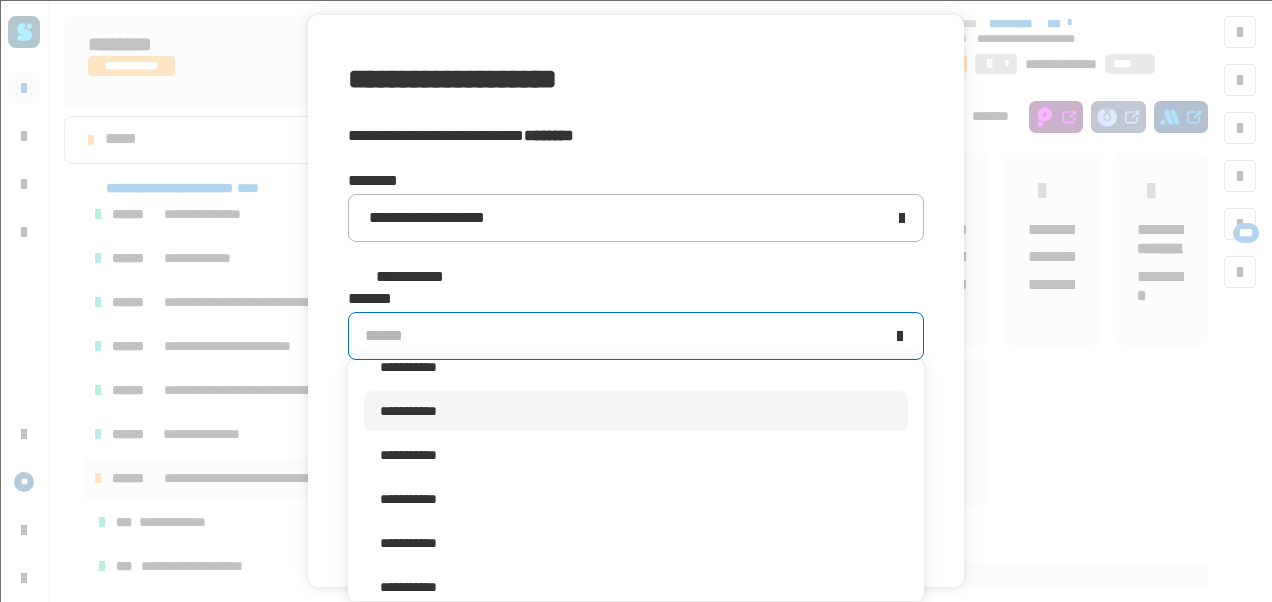 click on "**********" at bounding box center (636, 411) 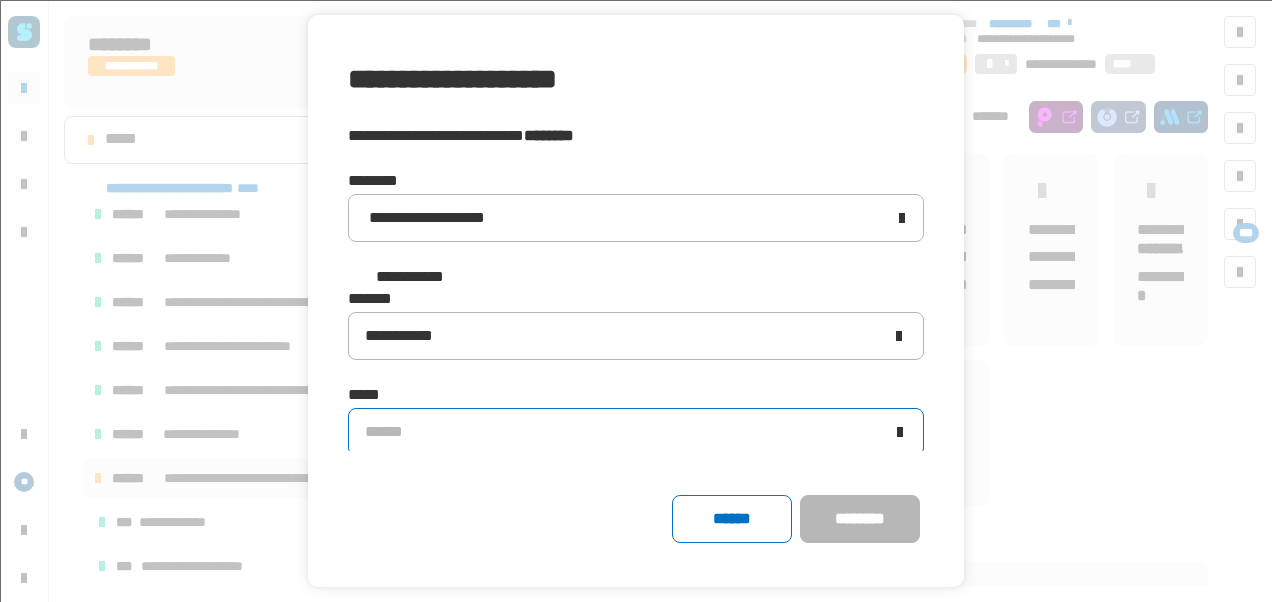 click on "******" 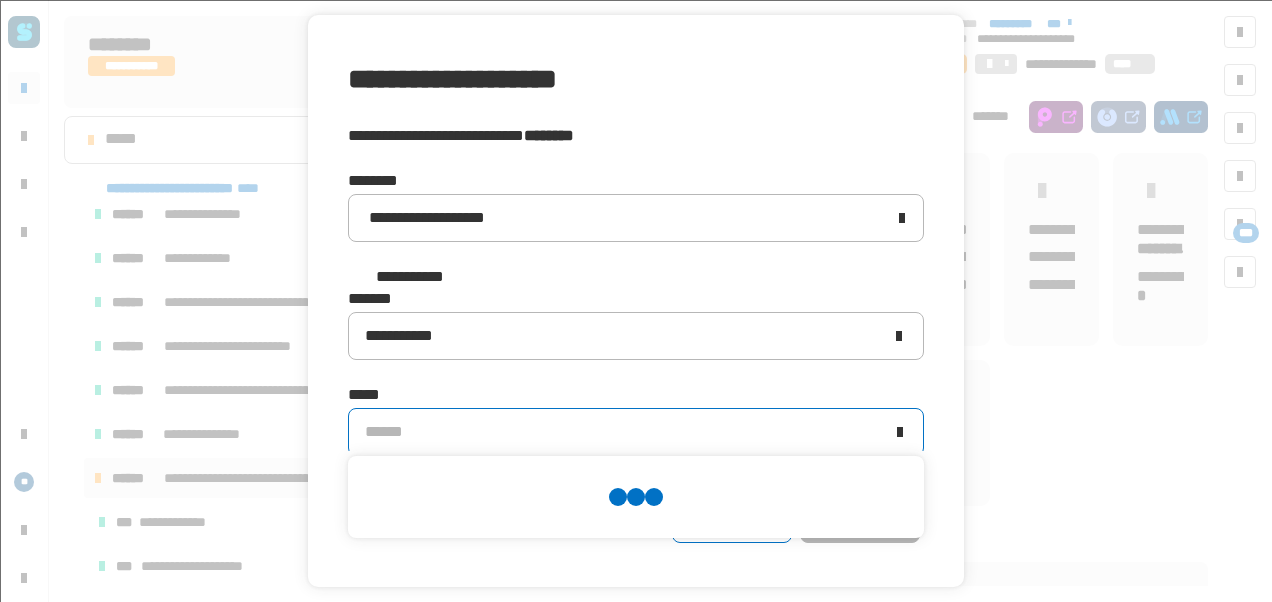scroll, scrollTop: 0, scrollLeft: 0, axis: both 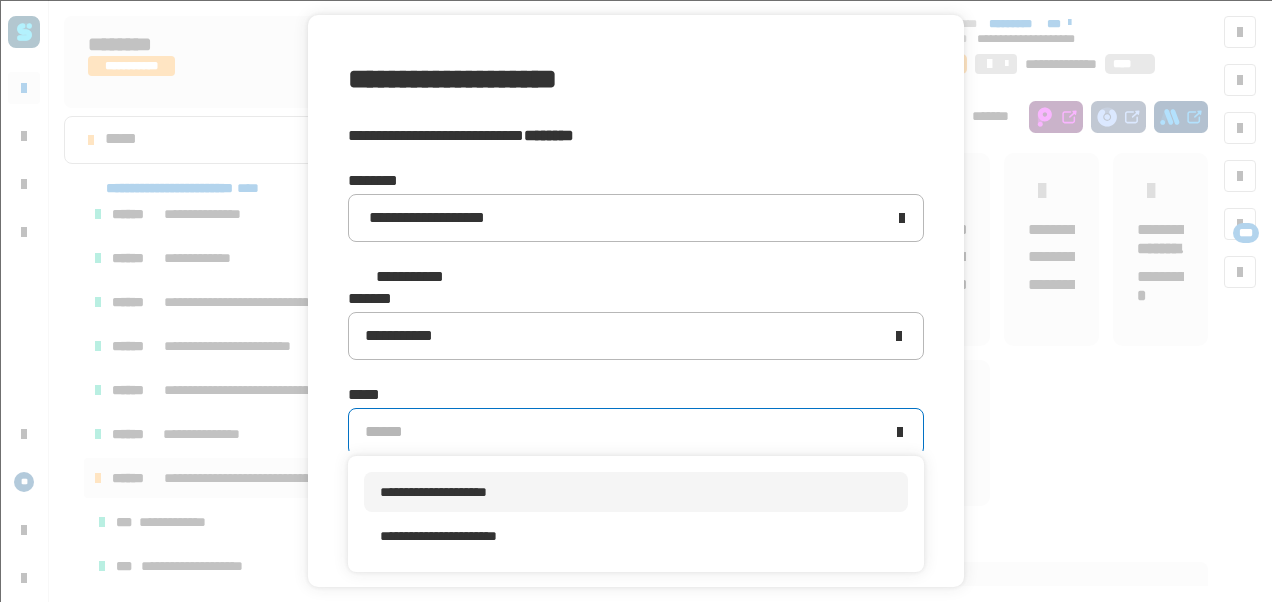 click on "**********" at bounding box center (433, 492) 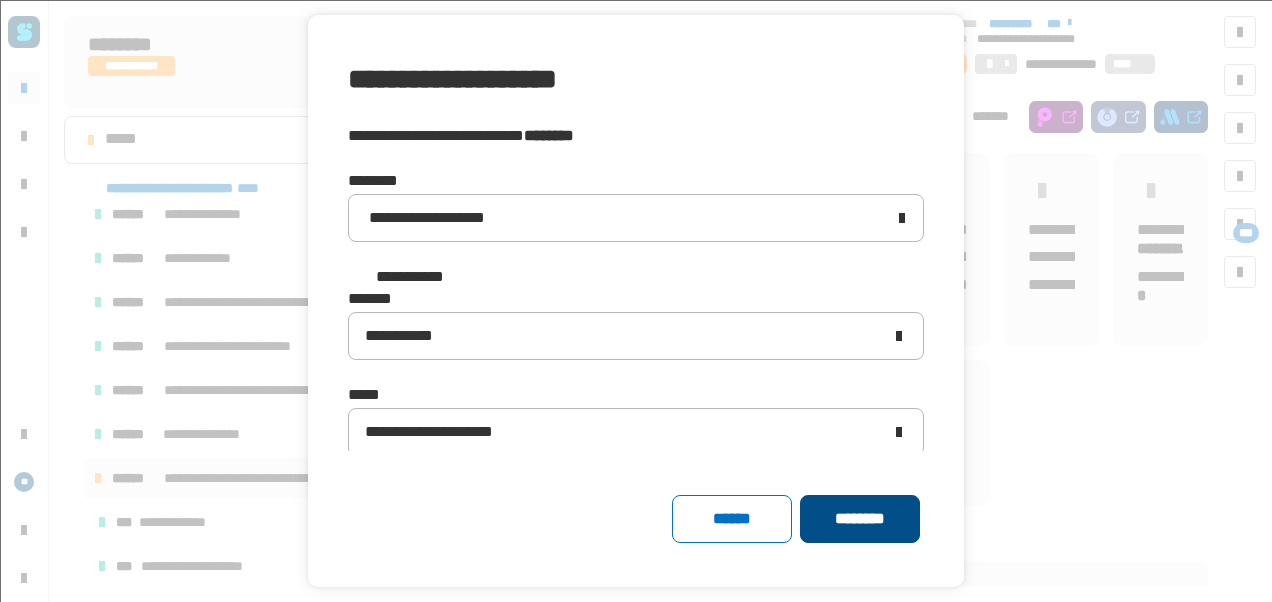 click on "********" 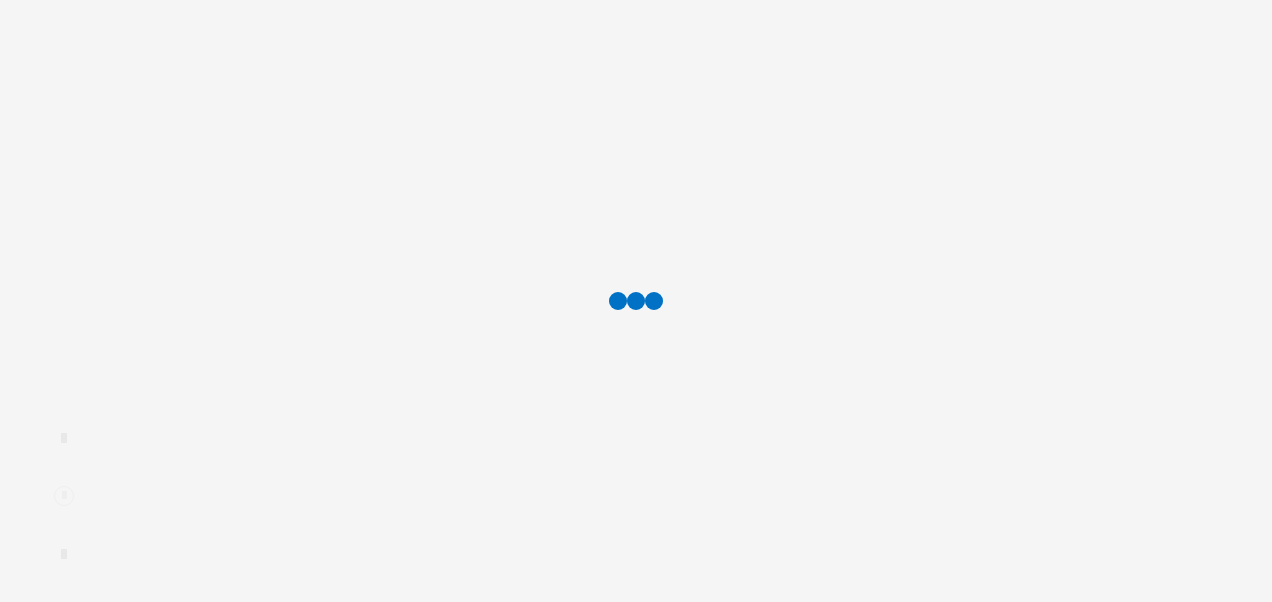 scroll, scrollTop: 0, scrollLeft: 0, axis: both 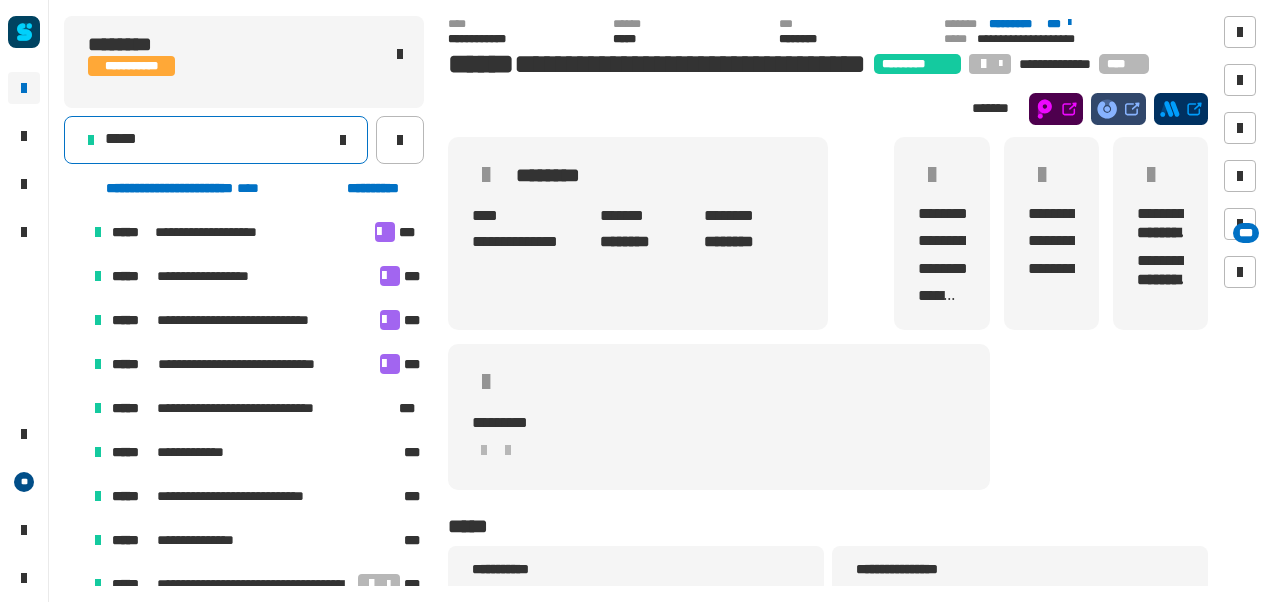 click on "*****" 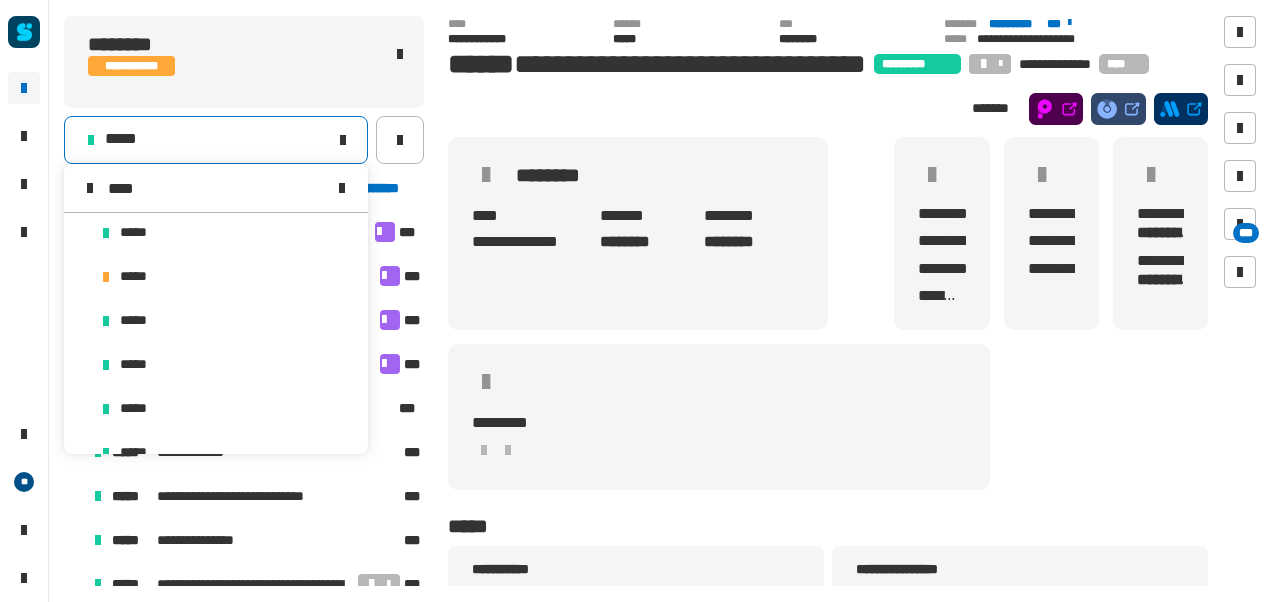 scroll, scrollTop: 0, scrollLeft: 0, axis: both 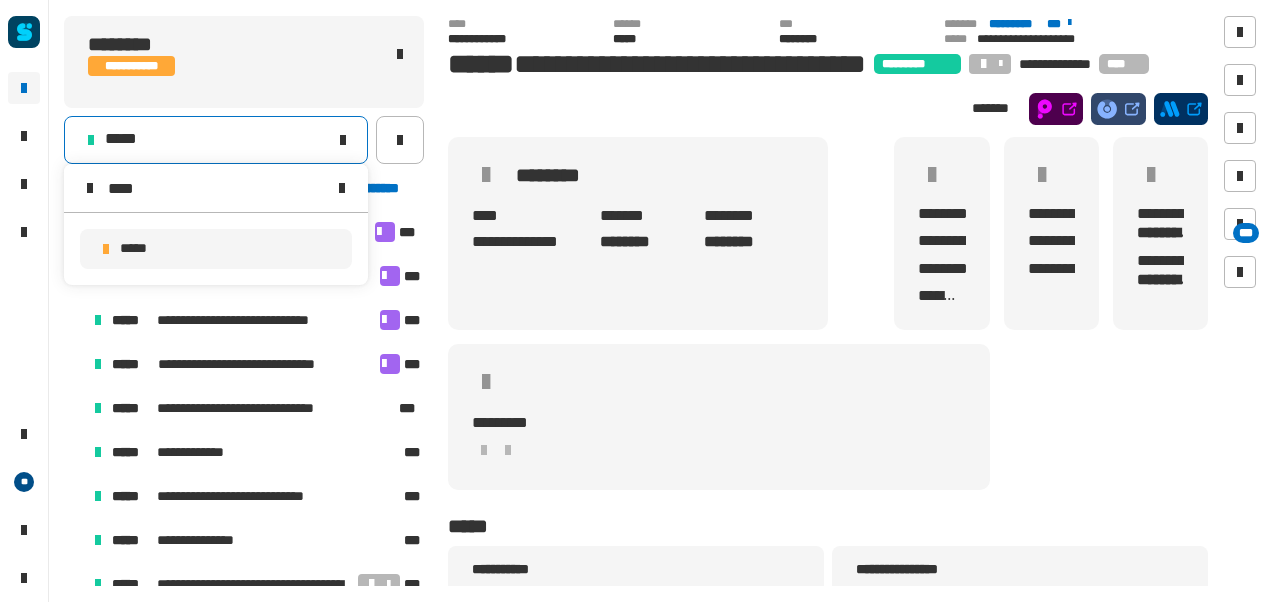 type on "****" 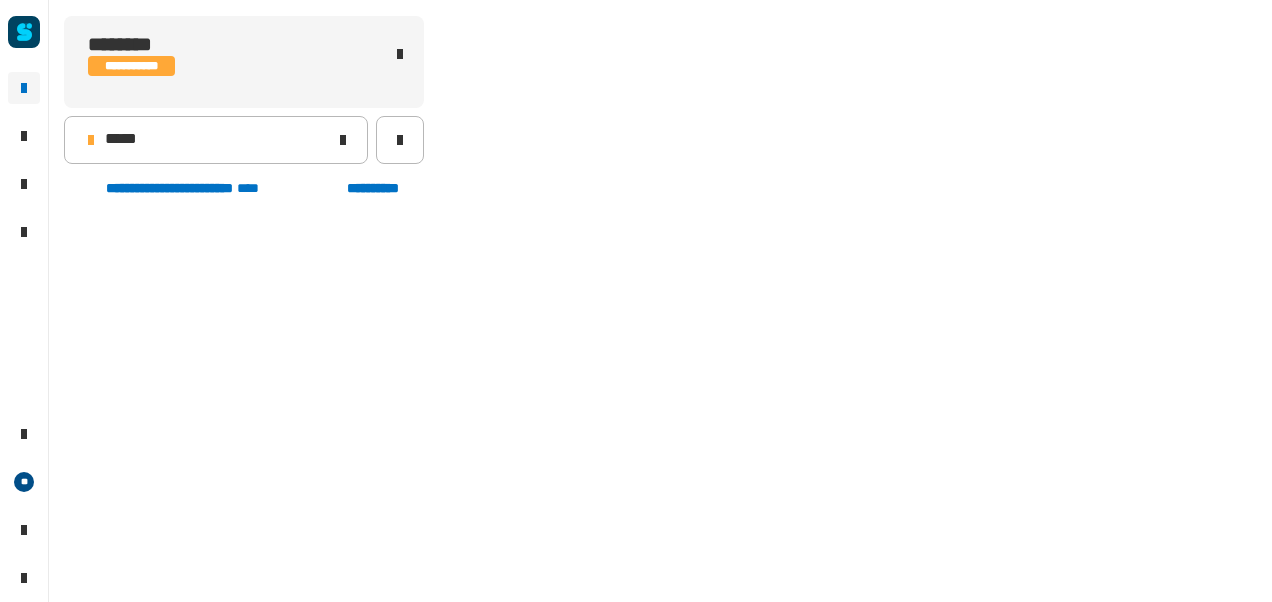 scroll, scrollTop: 502, scrollLeft: 0, axis: vertical 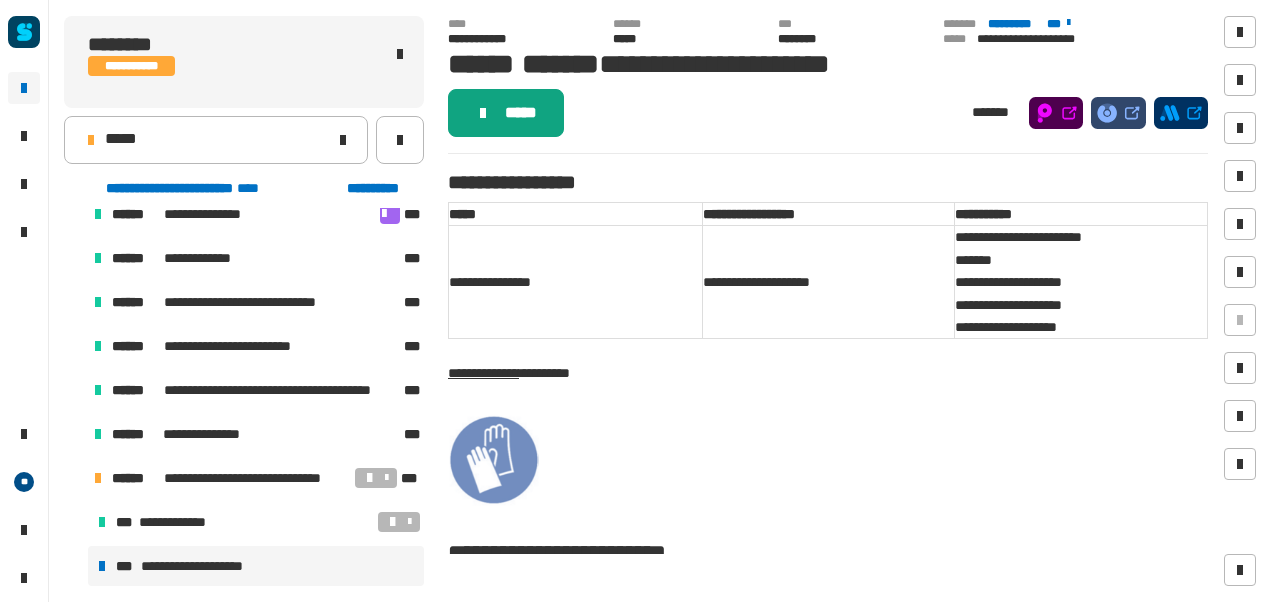 click on "*****" 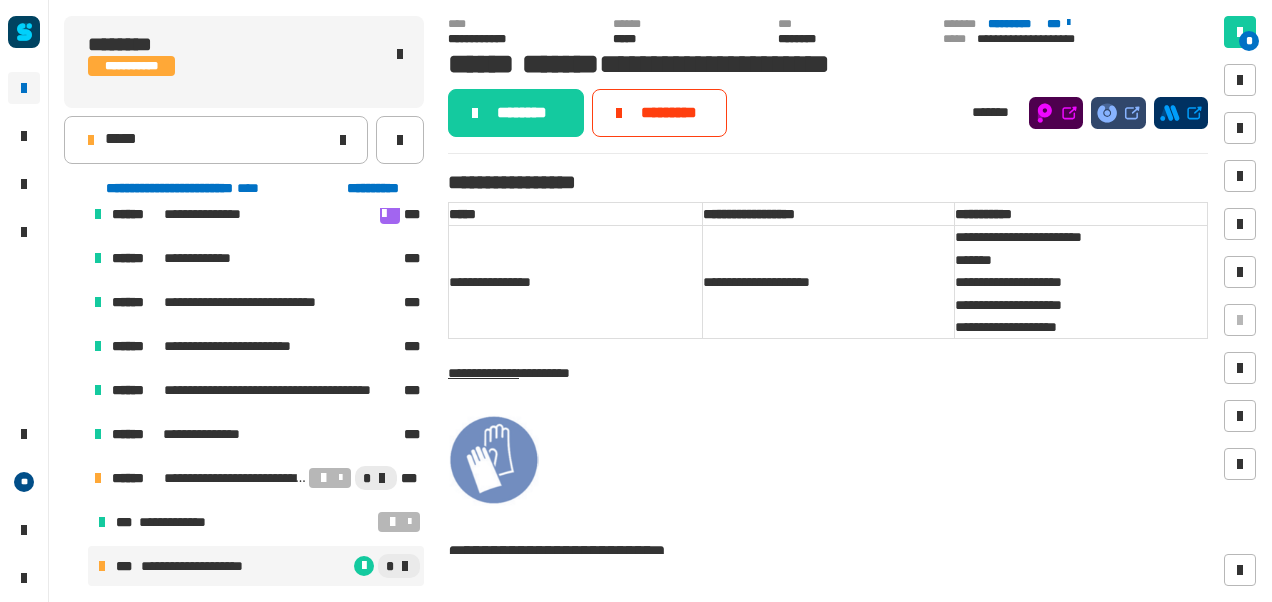 click on "********" 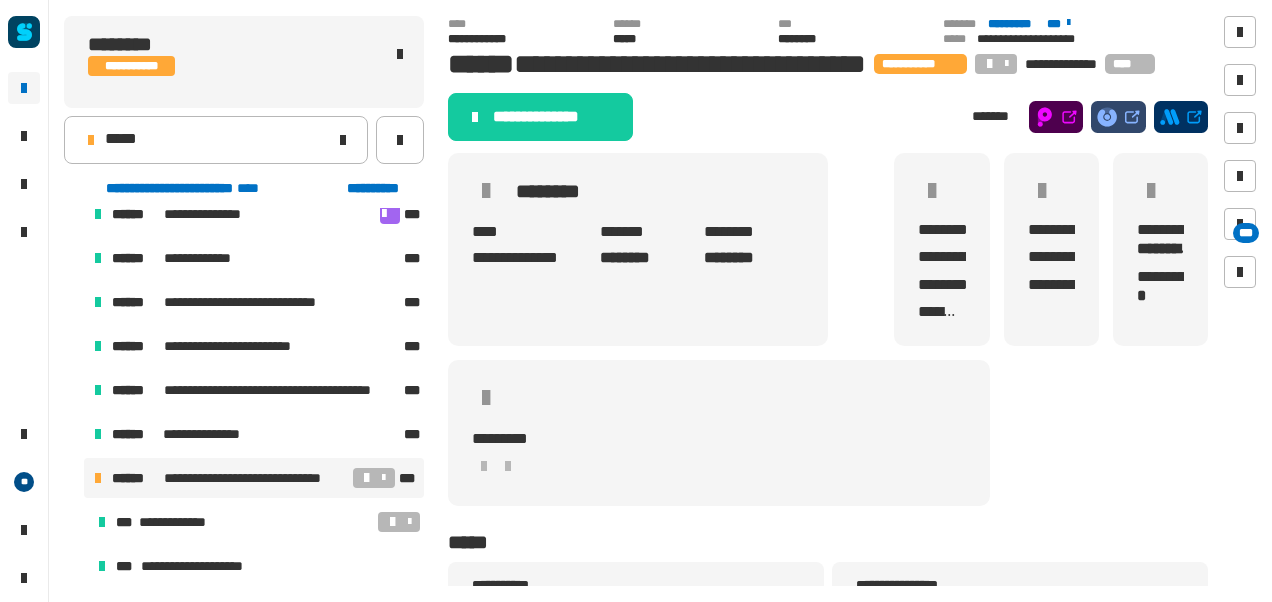 click on "**********" 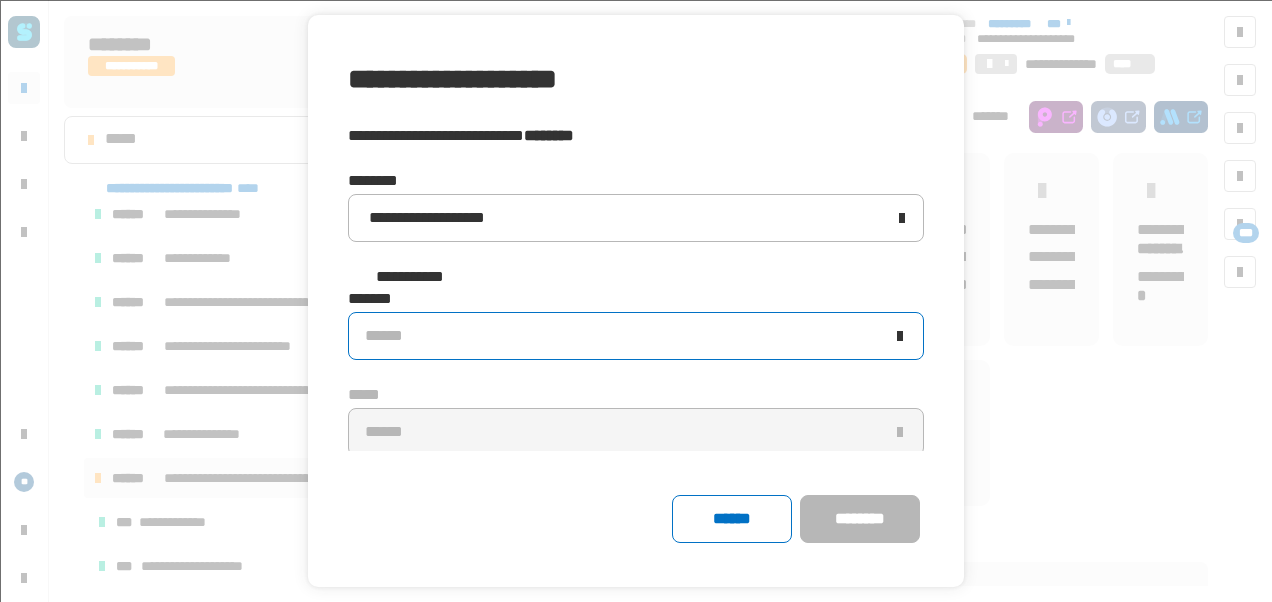 click on "******" 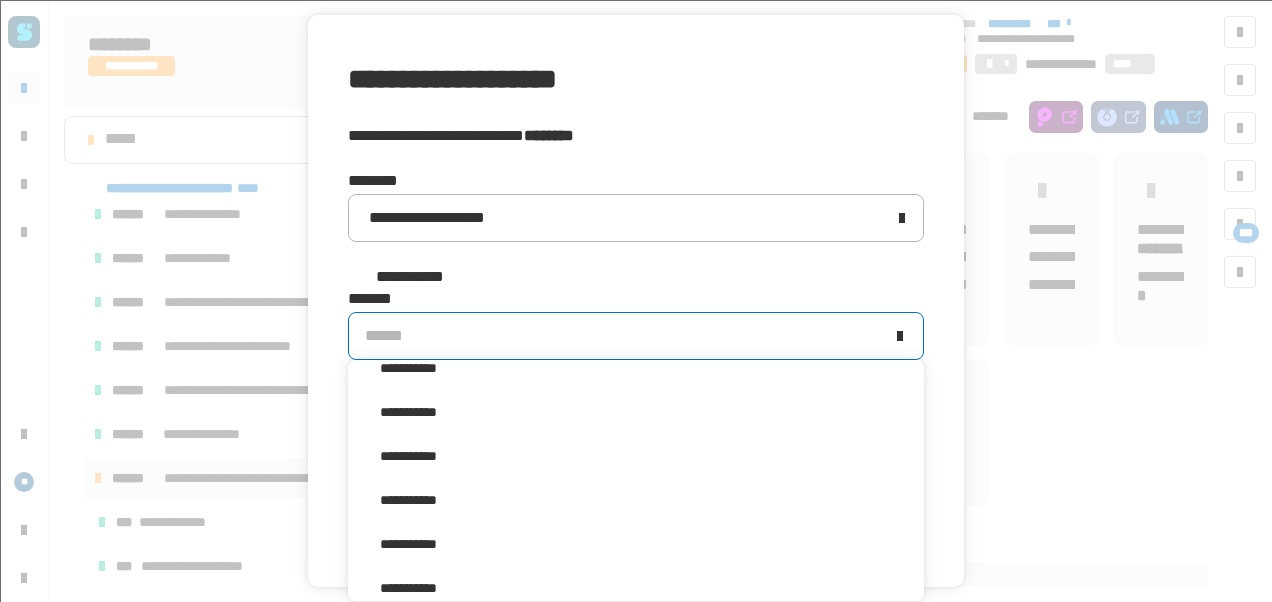 scroll, scrollTop: 357, scrollLeft: 0, axis: vertical 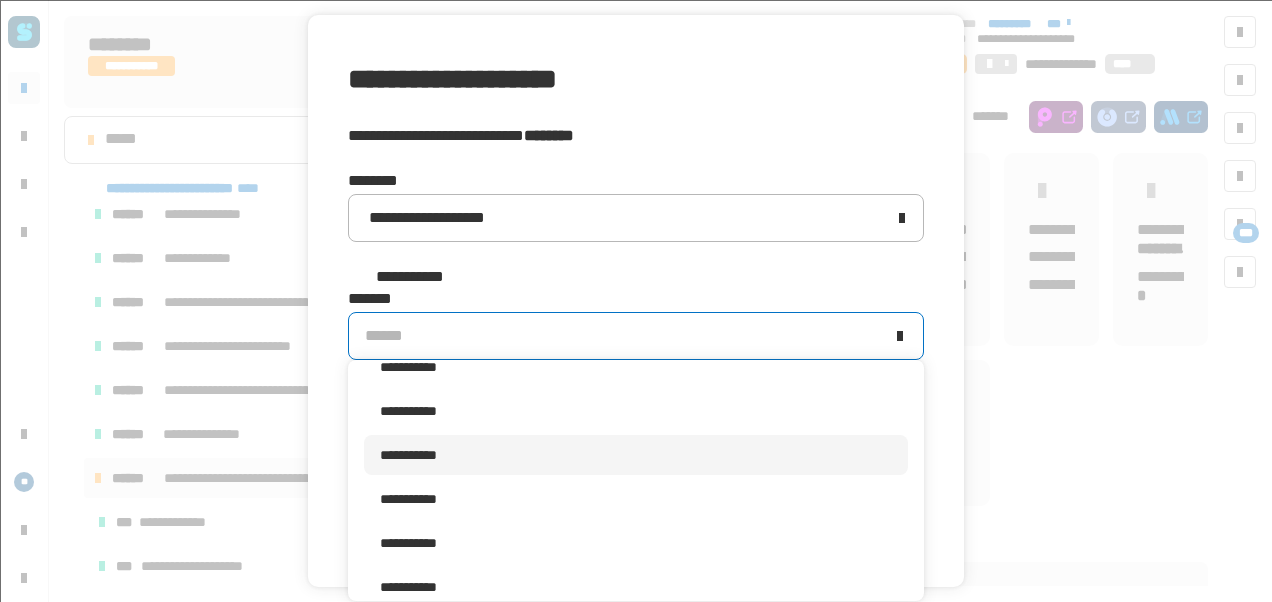 click on "**********" at bounding box center [636, 455] 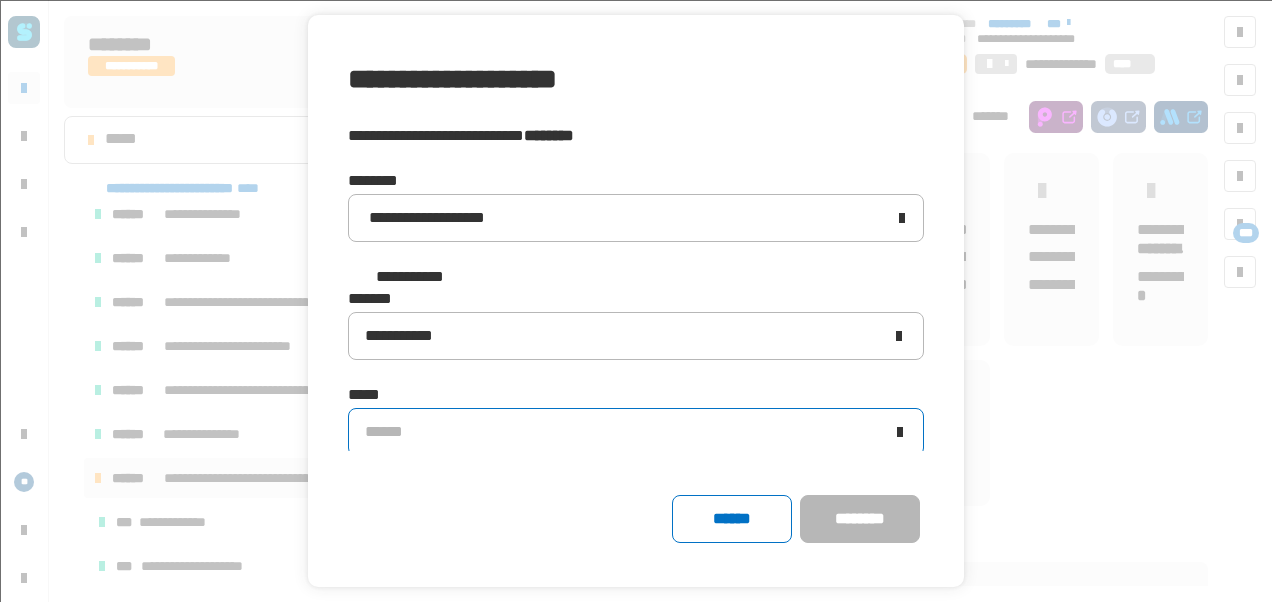 click on "******" 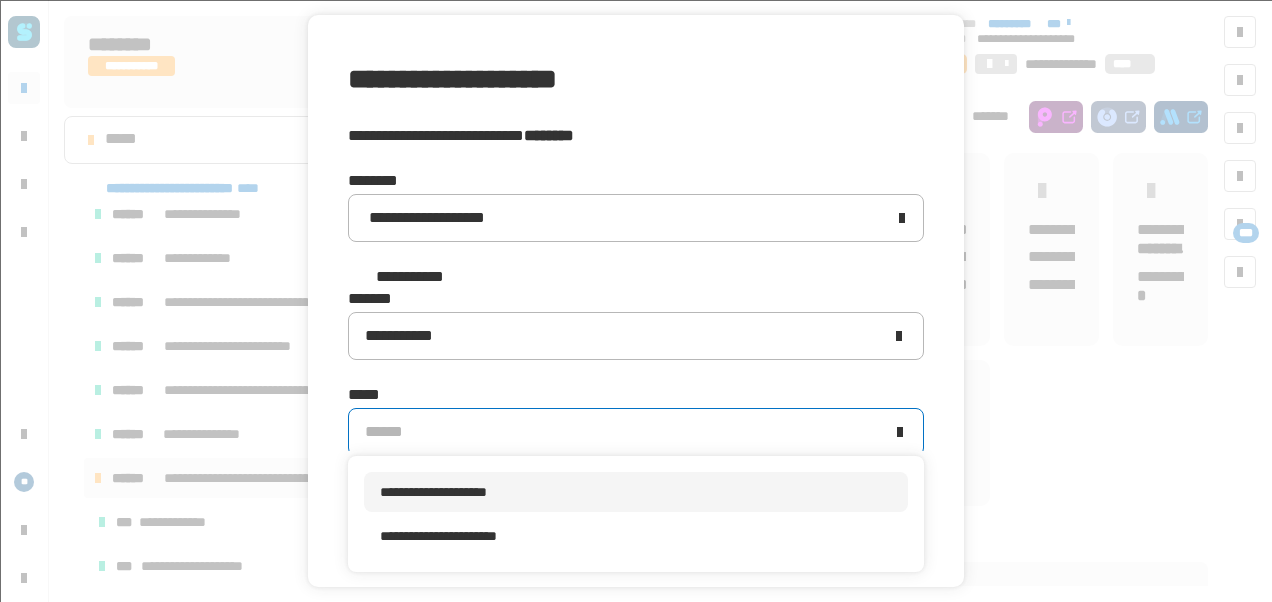 scroll, scrollTop: 0, scrollLeft: 0, axis: both 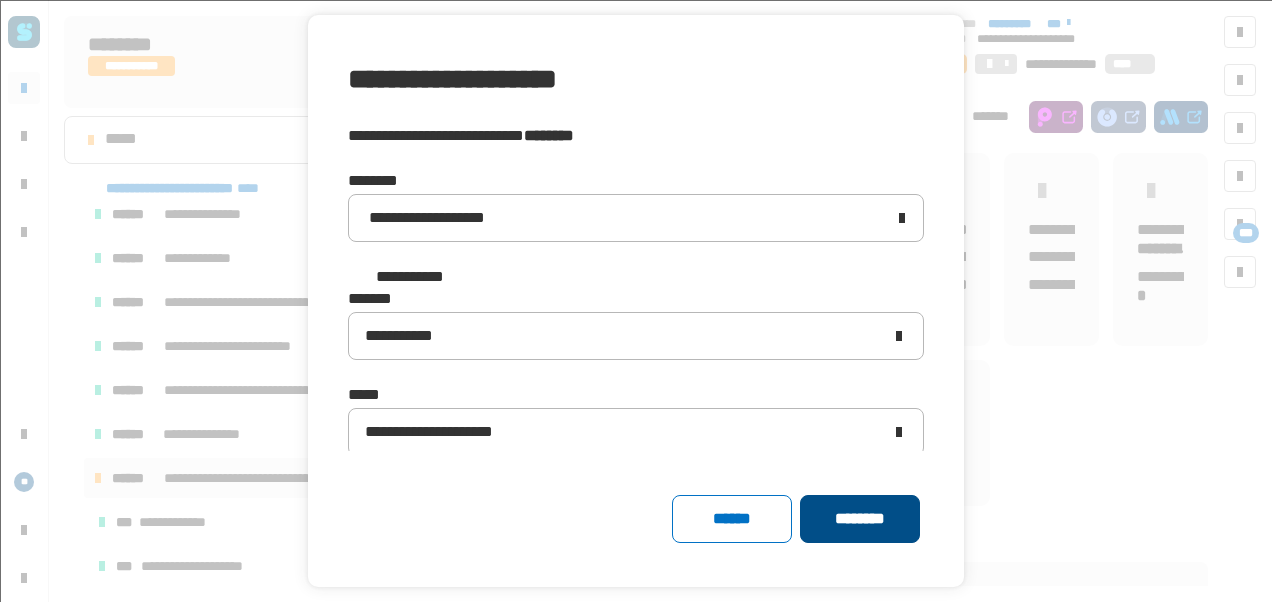 click on "********" 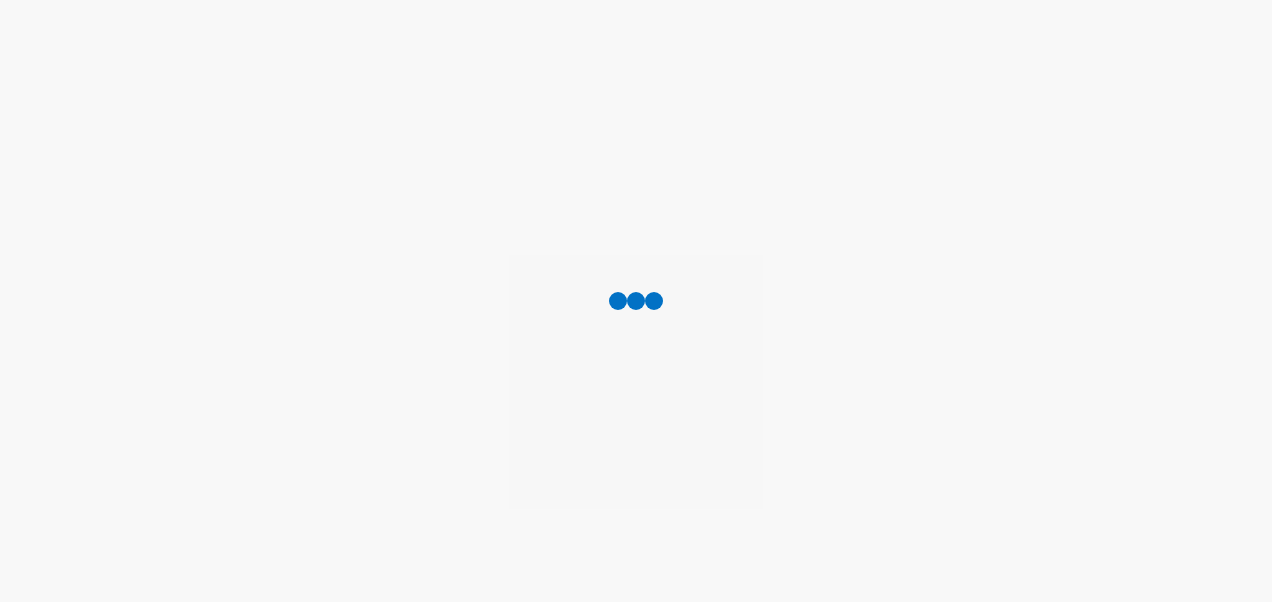 scroll, scrollTop: 0, scrollLeft: 0, axis: both 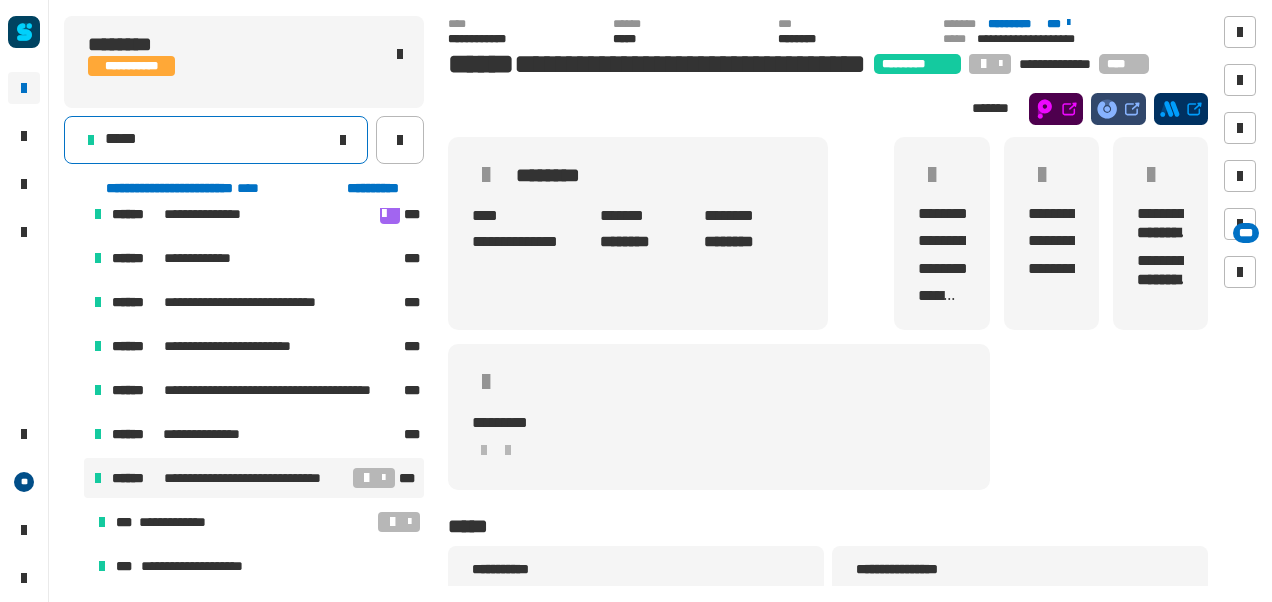 click on "*****" 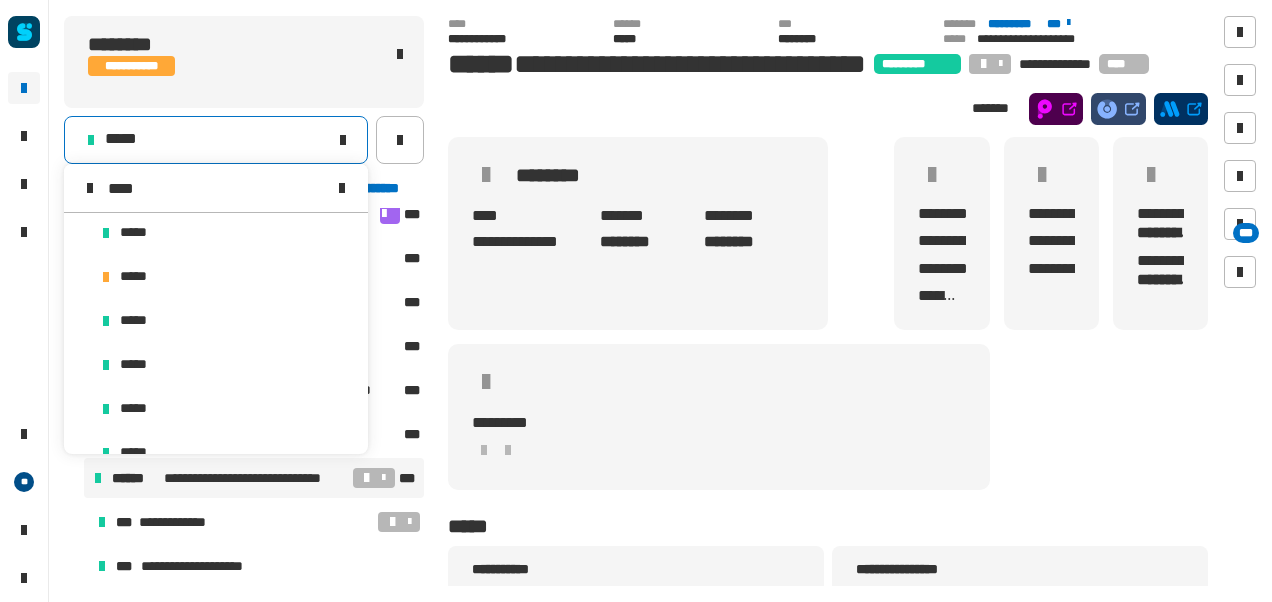 scroll, scrollTop: 0, scrollLeft: 0, axis: both 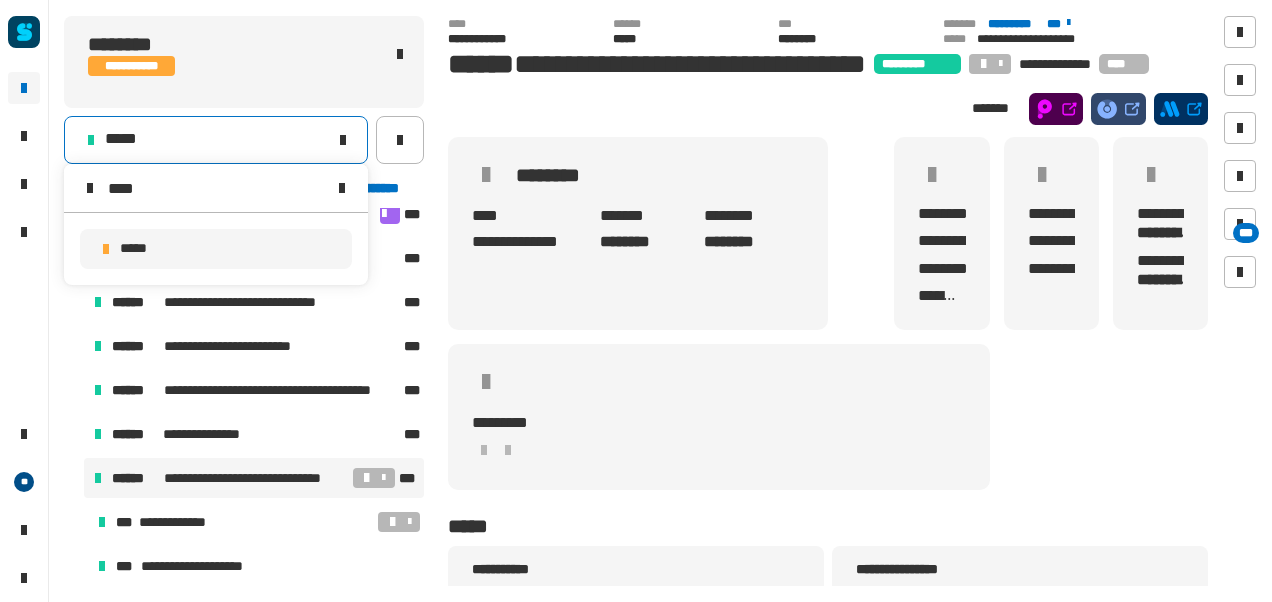 type on "****" 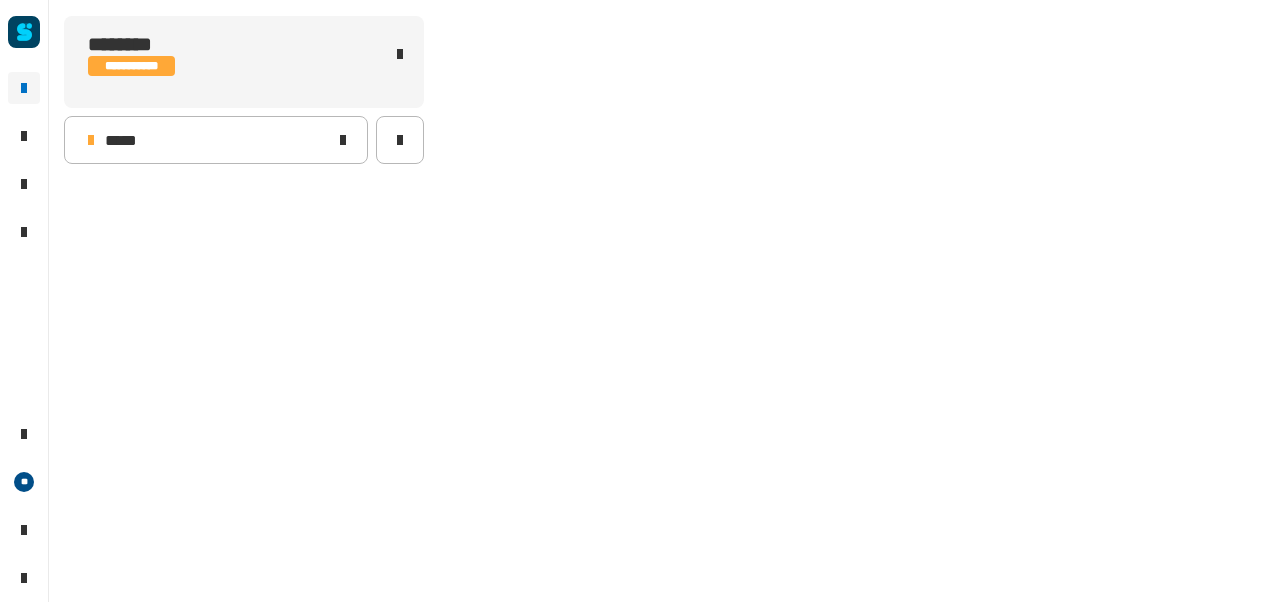 scroll, scrollTop: 0, scrollLeft: 0, axis: both 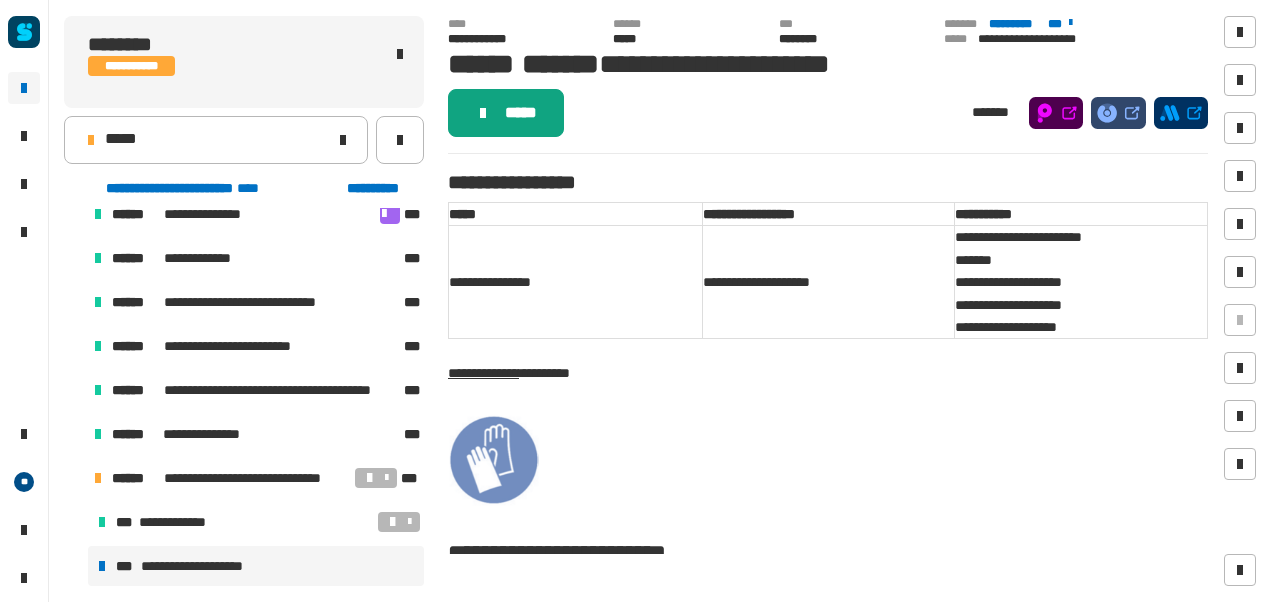 click on "*****" 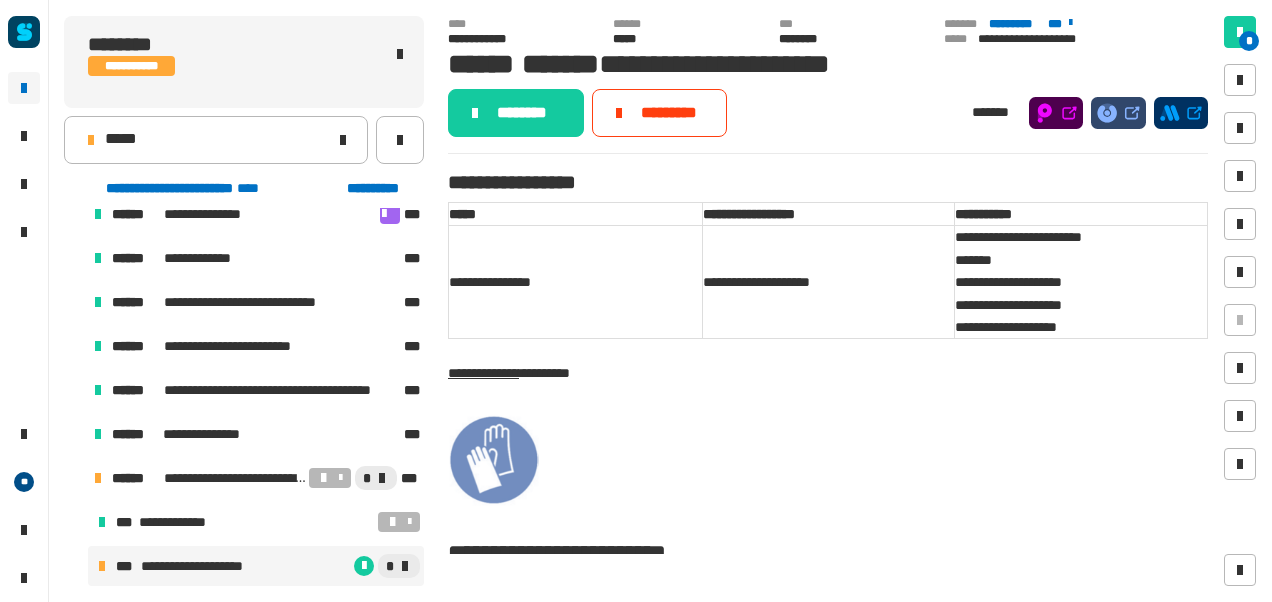 click on "********" 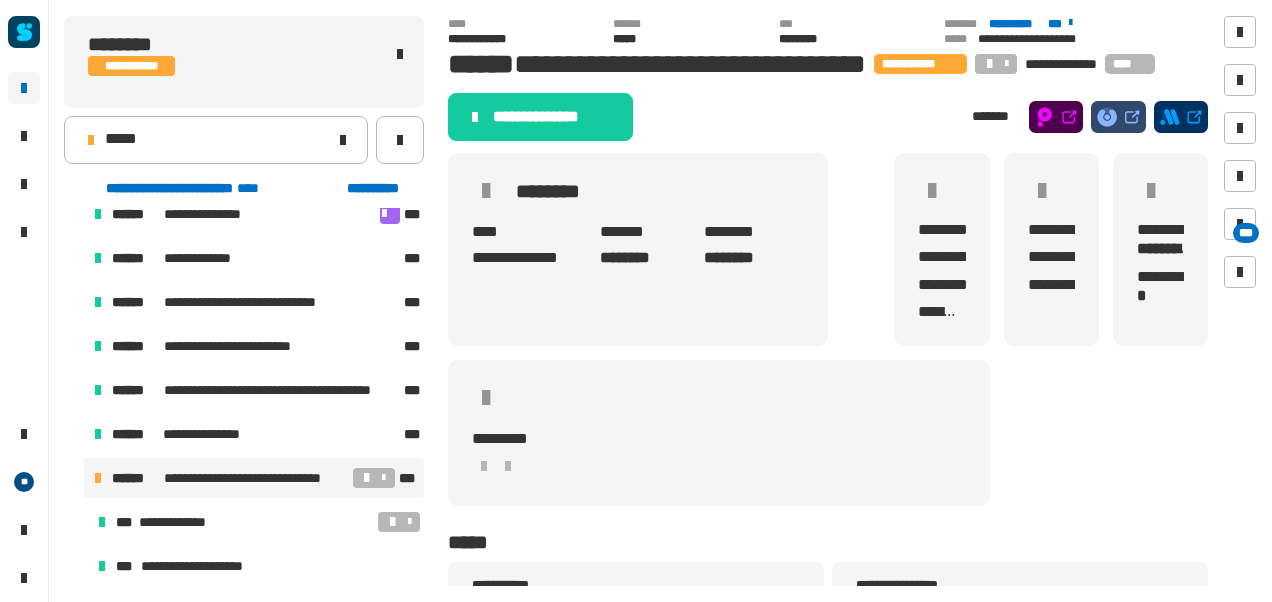 click on "**********" 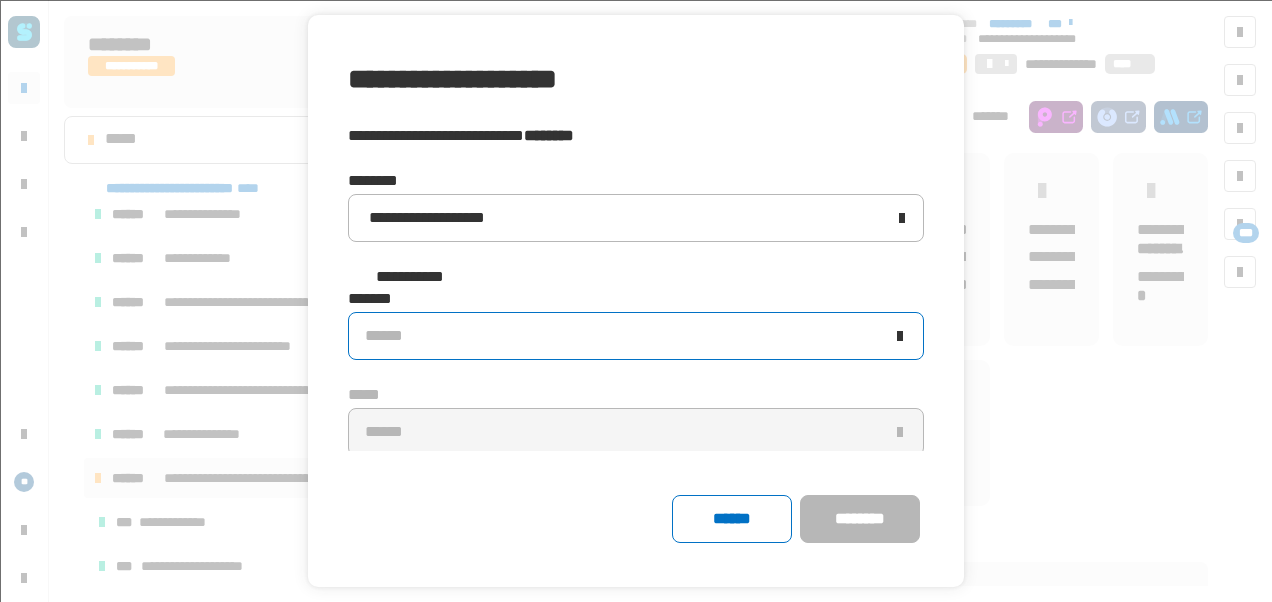 click on "******" 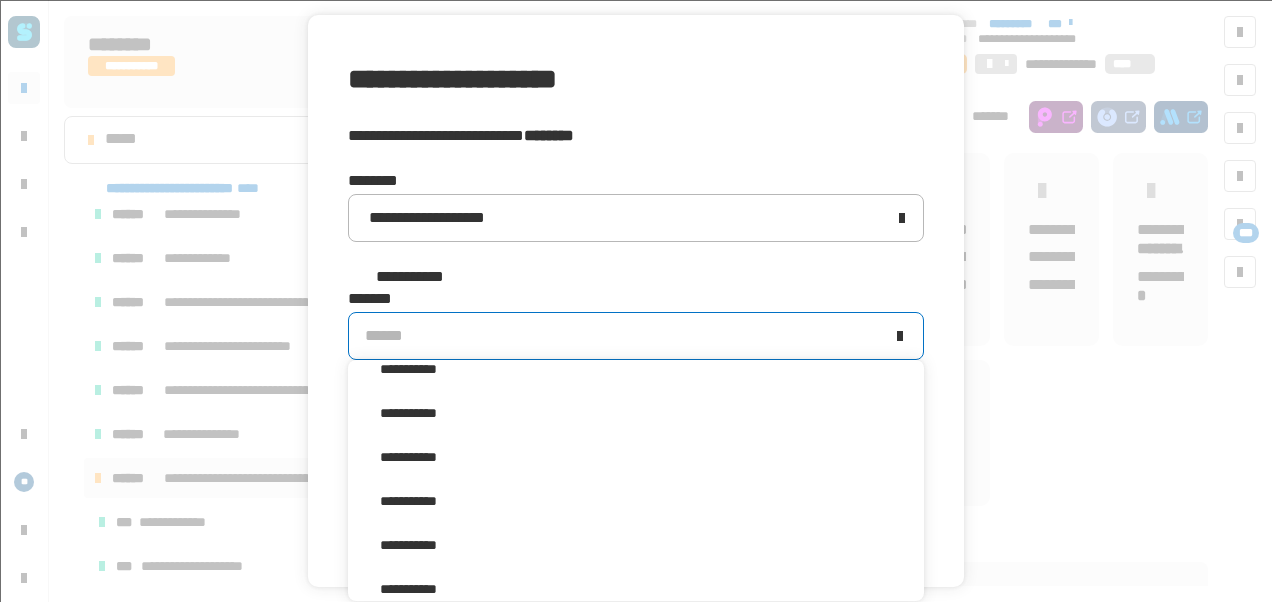 scroll, scrollTop: 365, scrollLeft: 0, axis: vertical 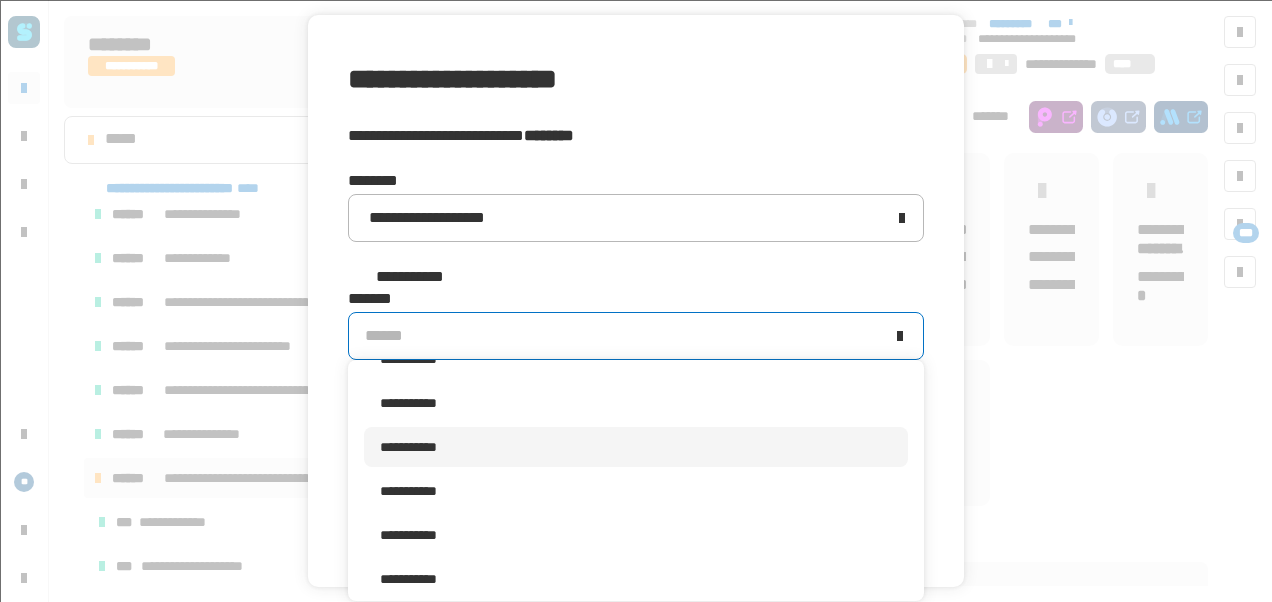 click on "**********" at bounding box center (408, 447) 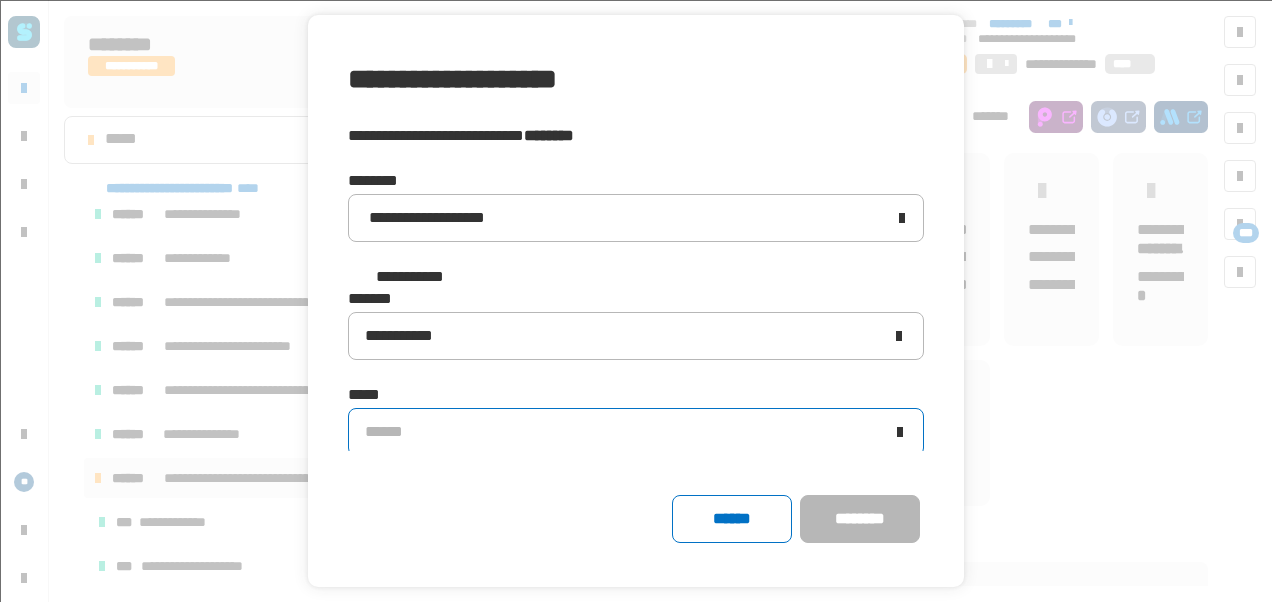 click on "******" 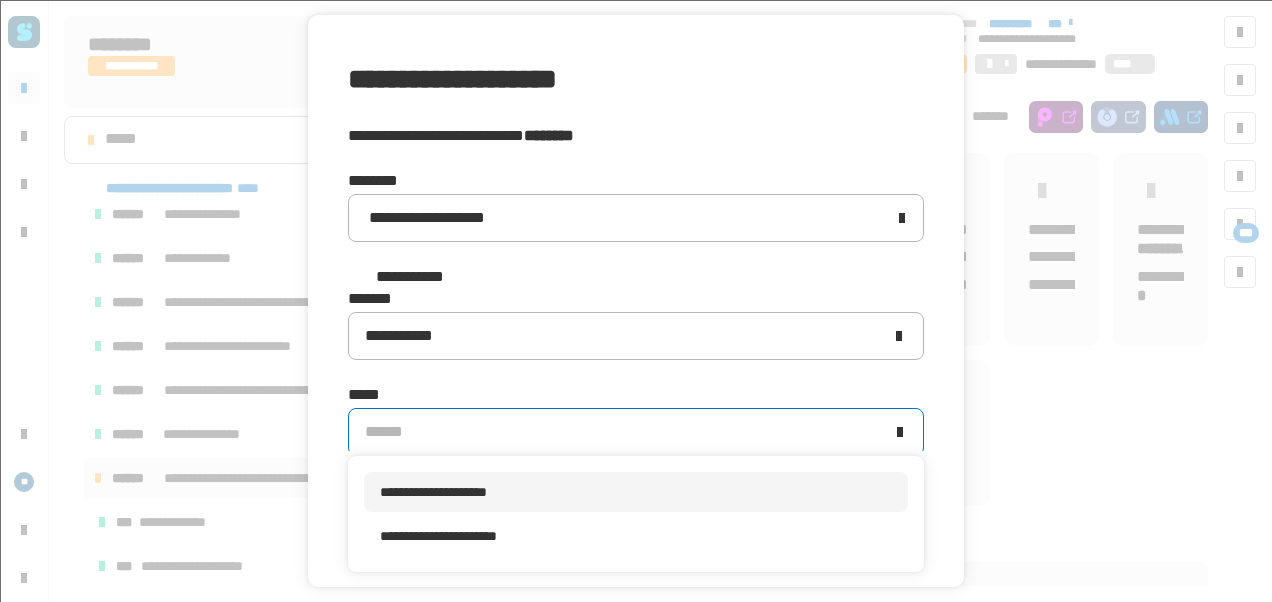 scroll, scrollTop: 0, scrollLeft: 0, axis: both 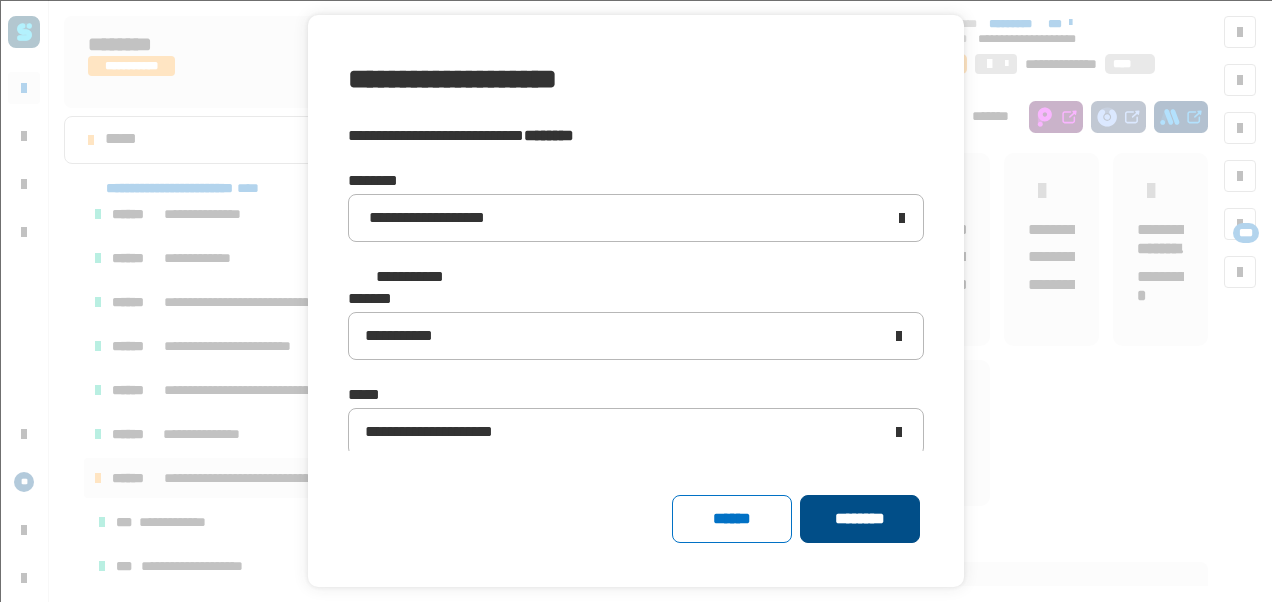 click on "********" 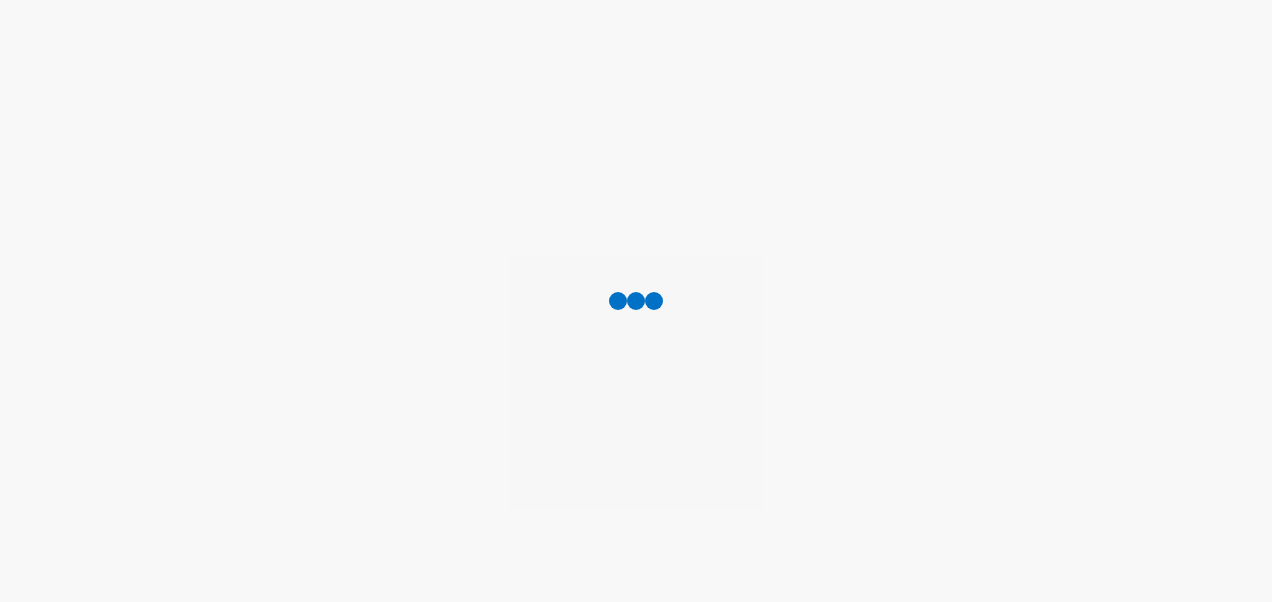 scroll, scrollTop: 0, scrollLeft: 0, axis: both 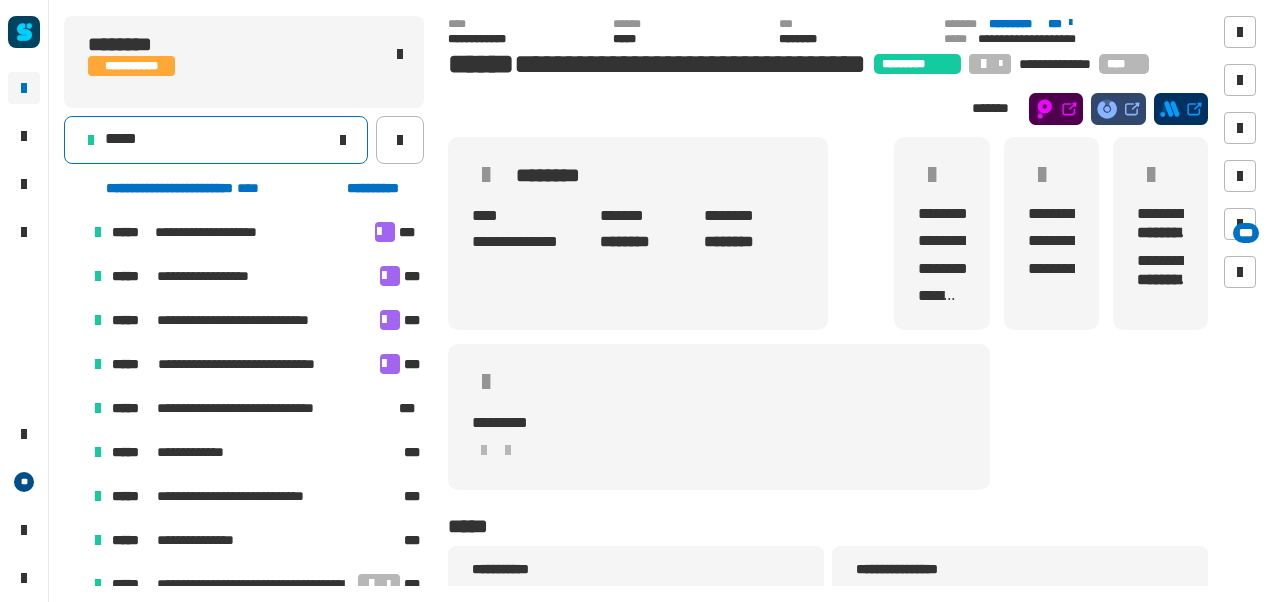 click on "*****" 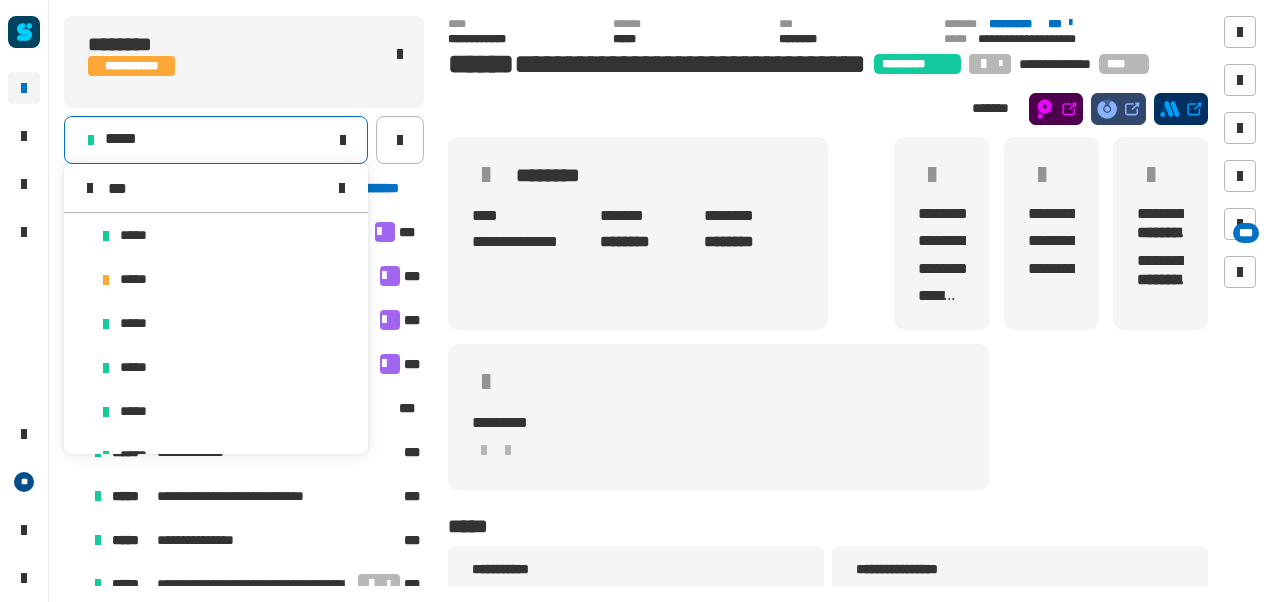 scroll, scrollTop: 0, scrollLeft: 0, axis: both 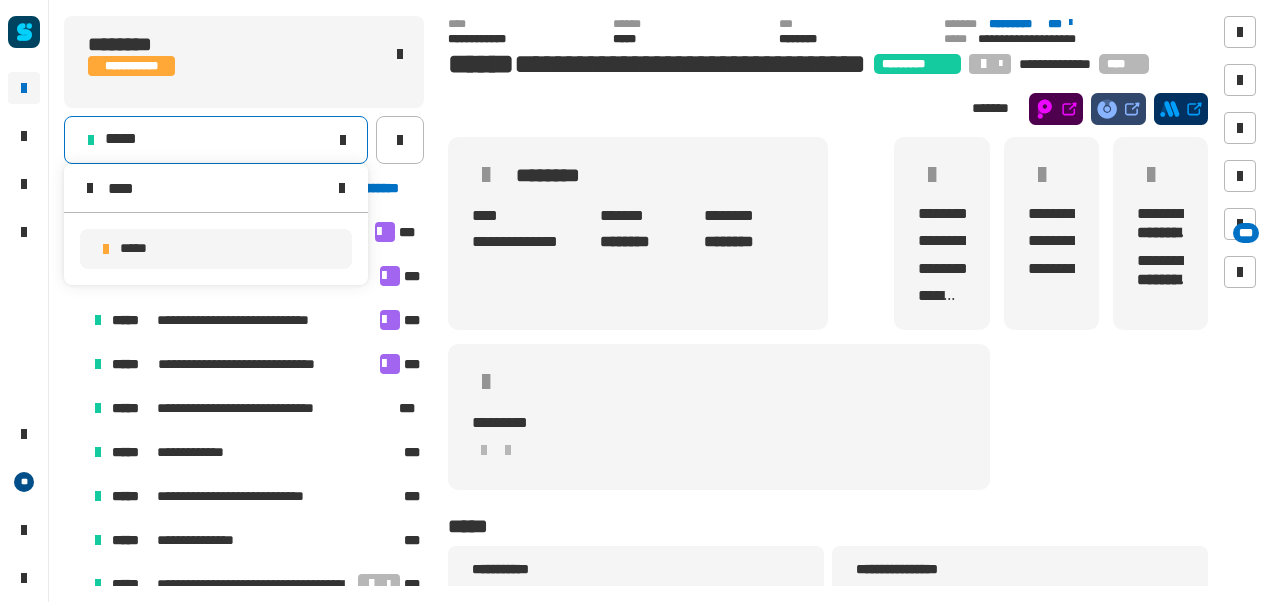 type on "****" 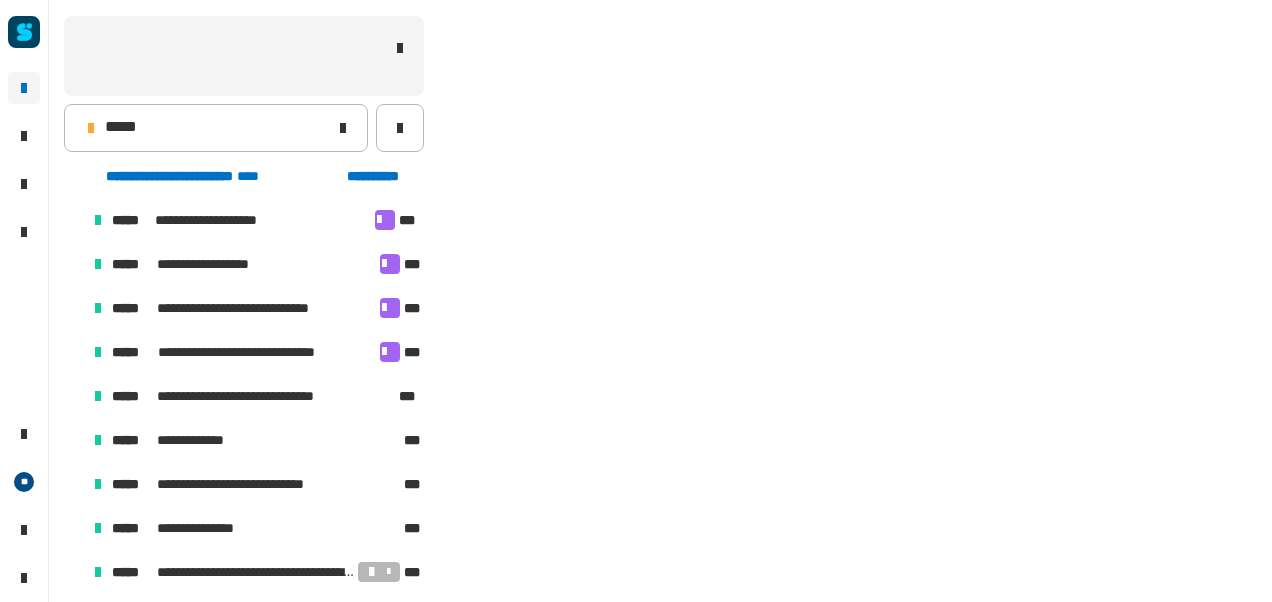 scroll, scrollTop: 502, scrollLeft: 0, axis: vertical 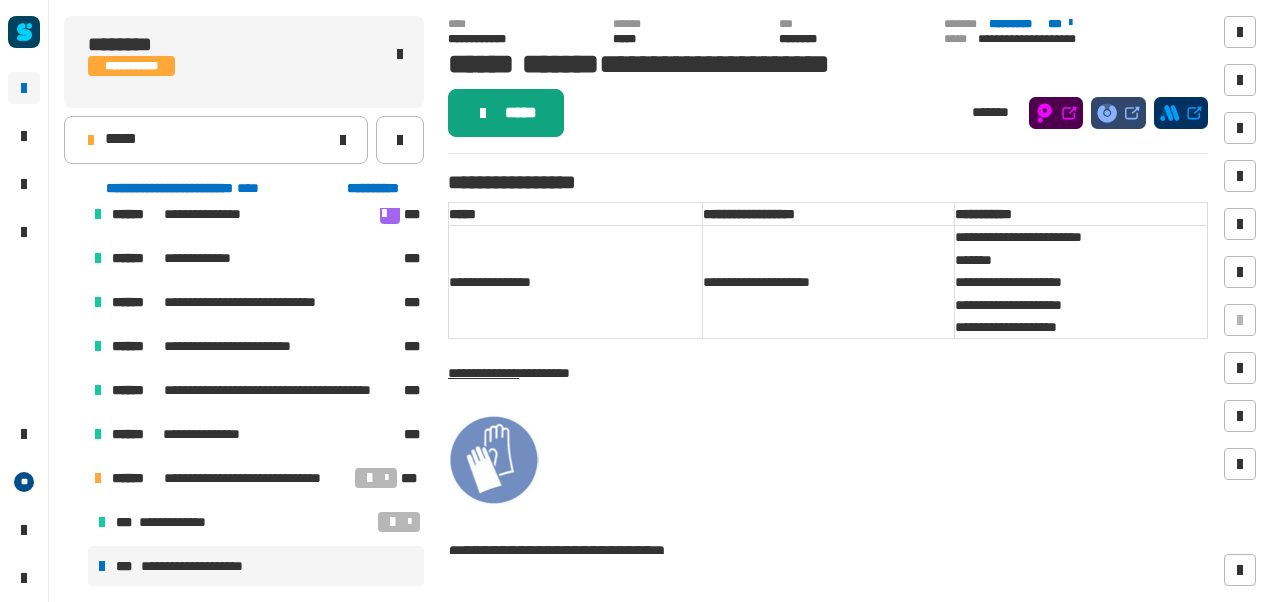 click on "*****" 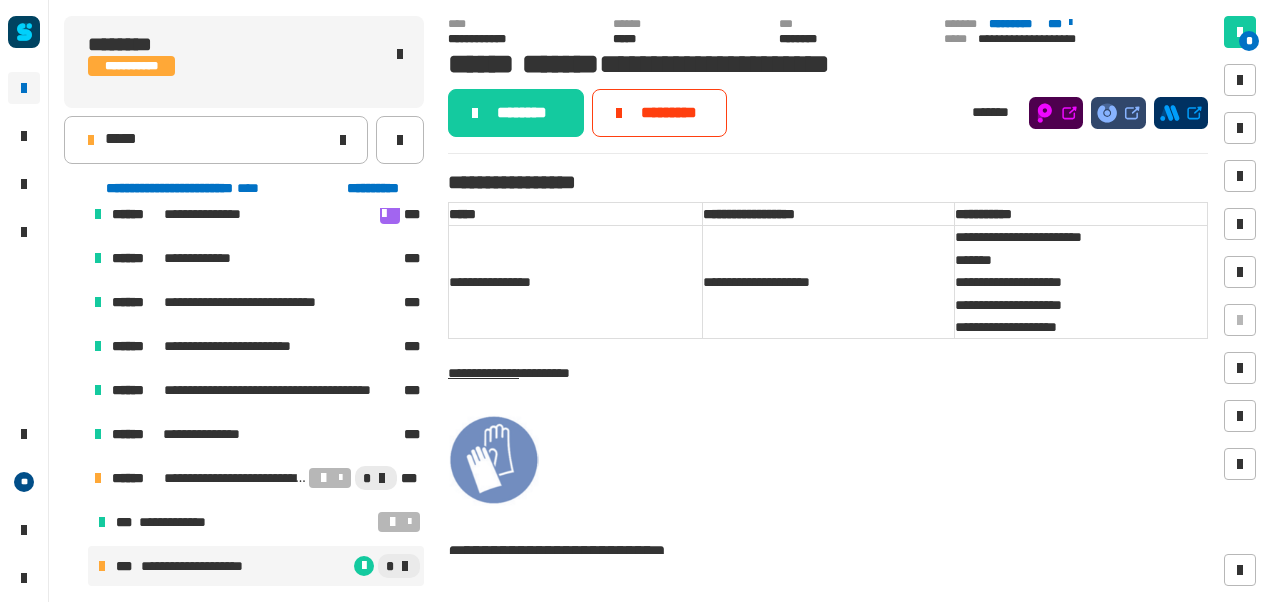 click on "********" 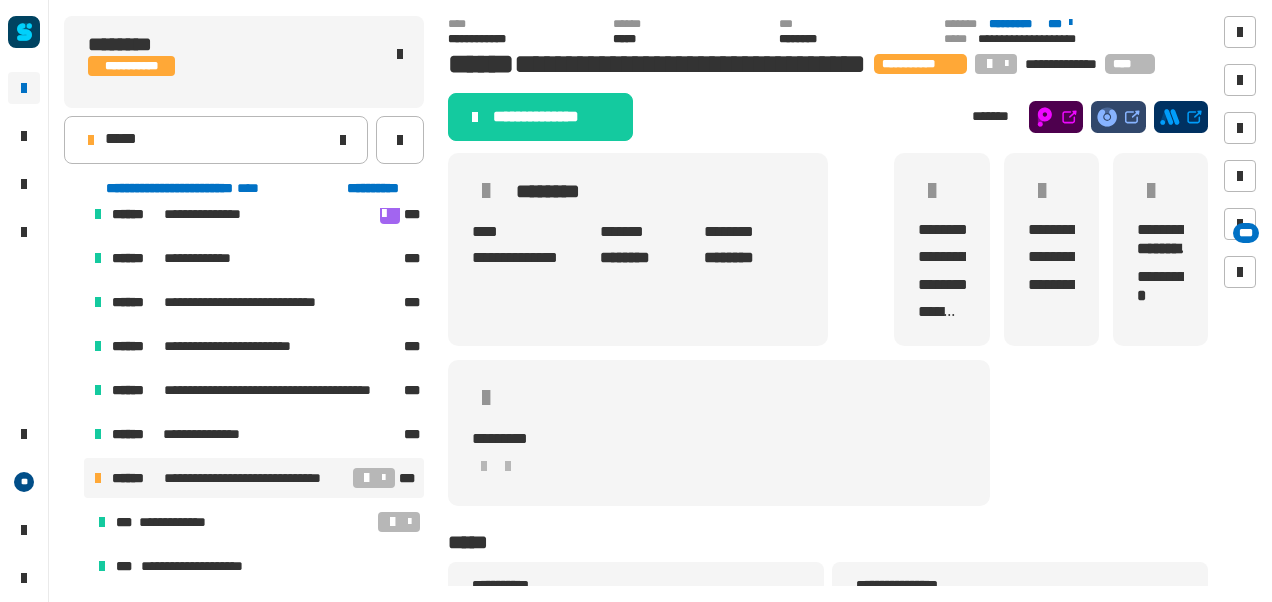 click on "**********" 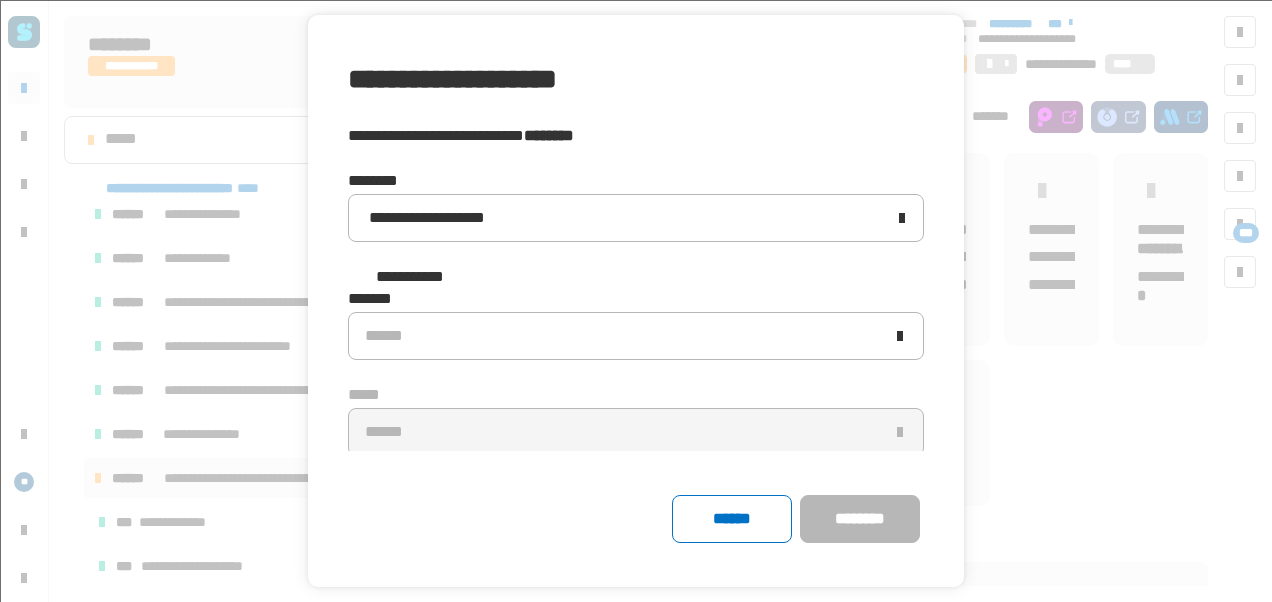 click on "******* ****** ***** ******" 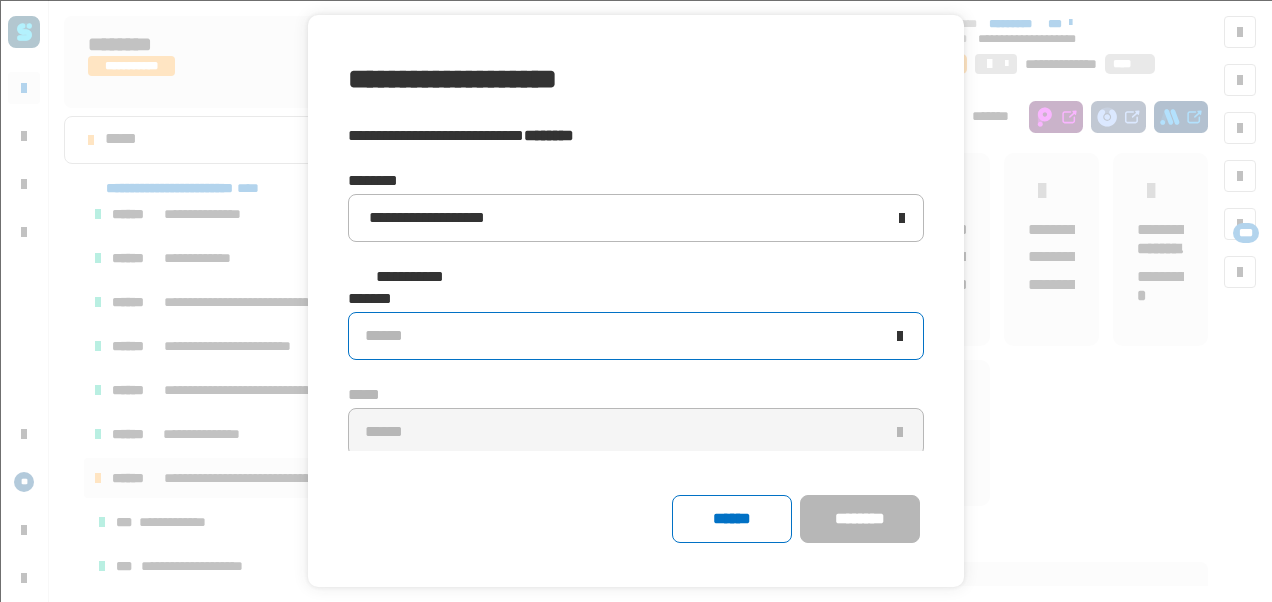 click on "******" 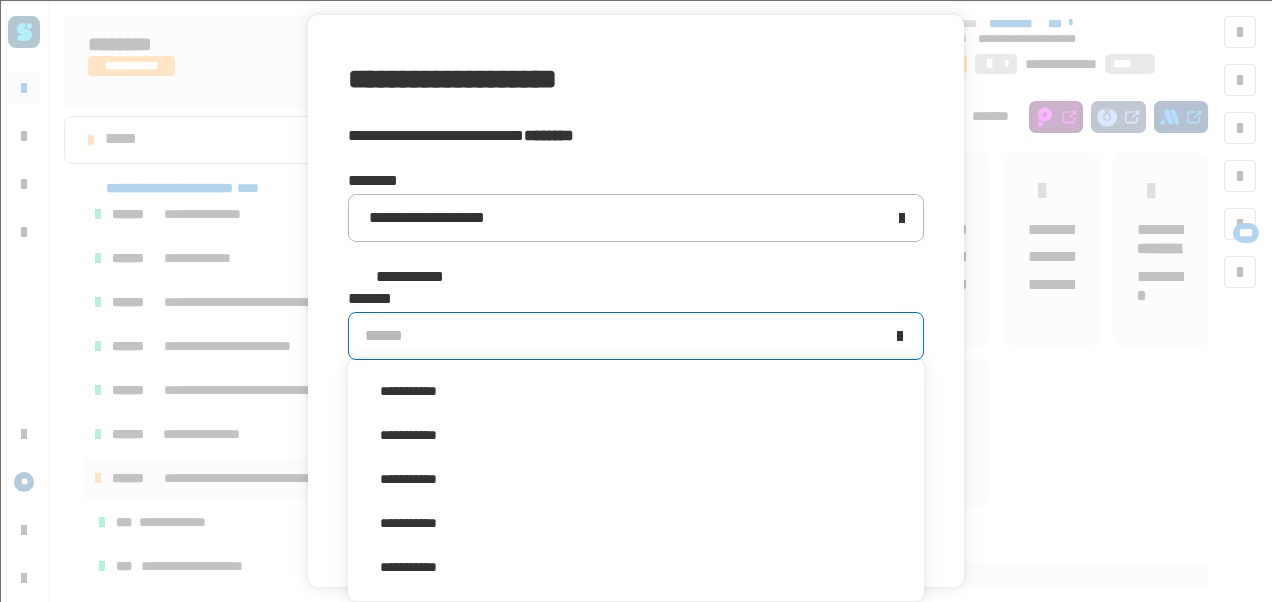 scroll, scrollTop: 338, scrollLeft: 0, axis: vertical 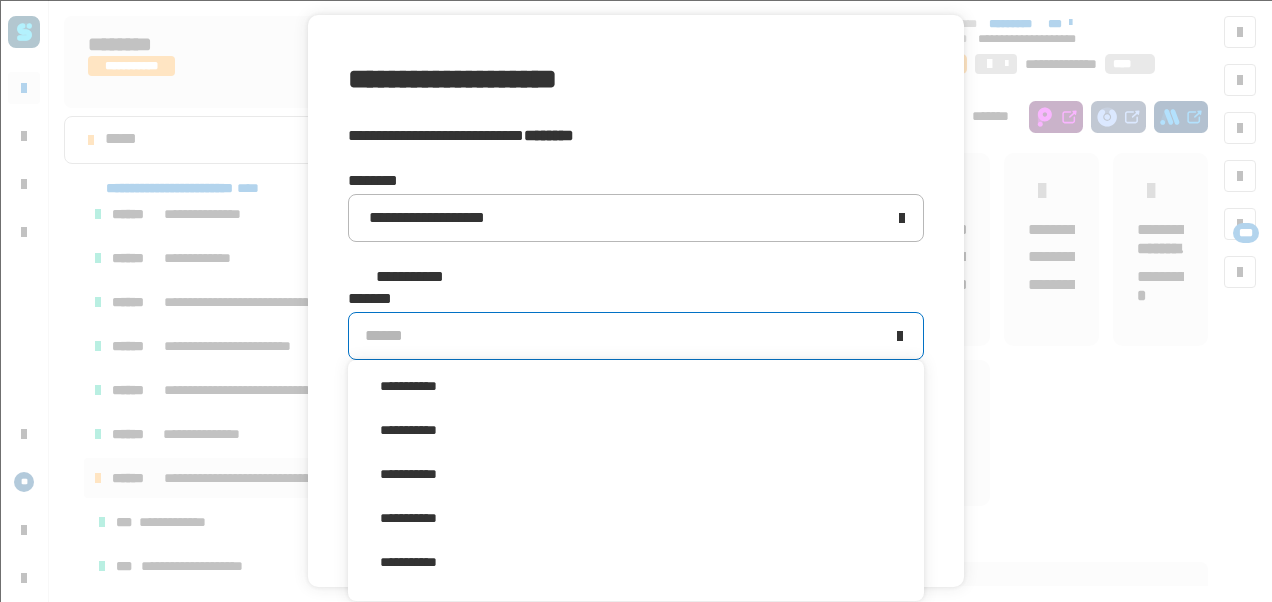 click on "**********" at bounding box center (636, 474) 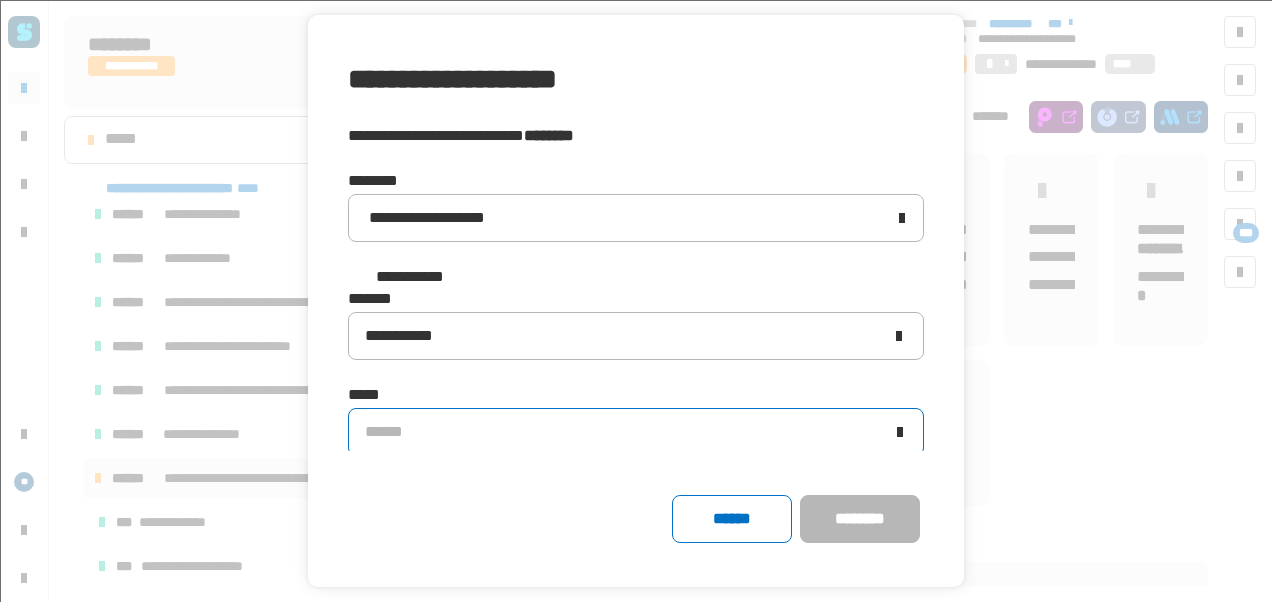 click on "******" 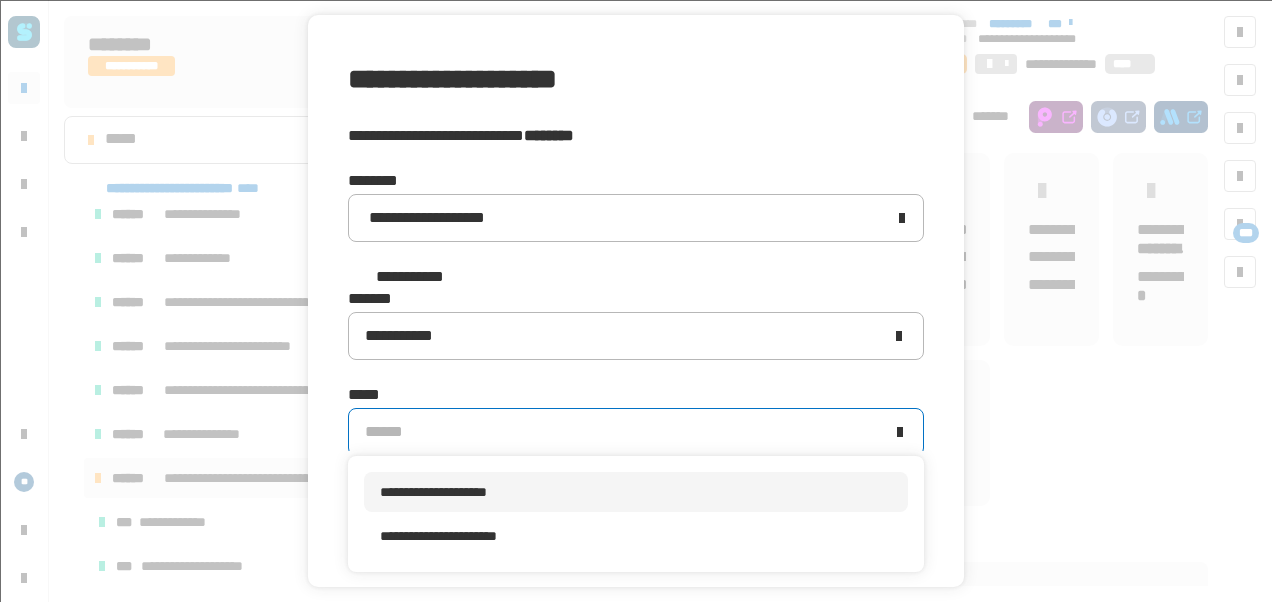 scroll, scrollTop: 0, scrollLeft: 0, axis: both 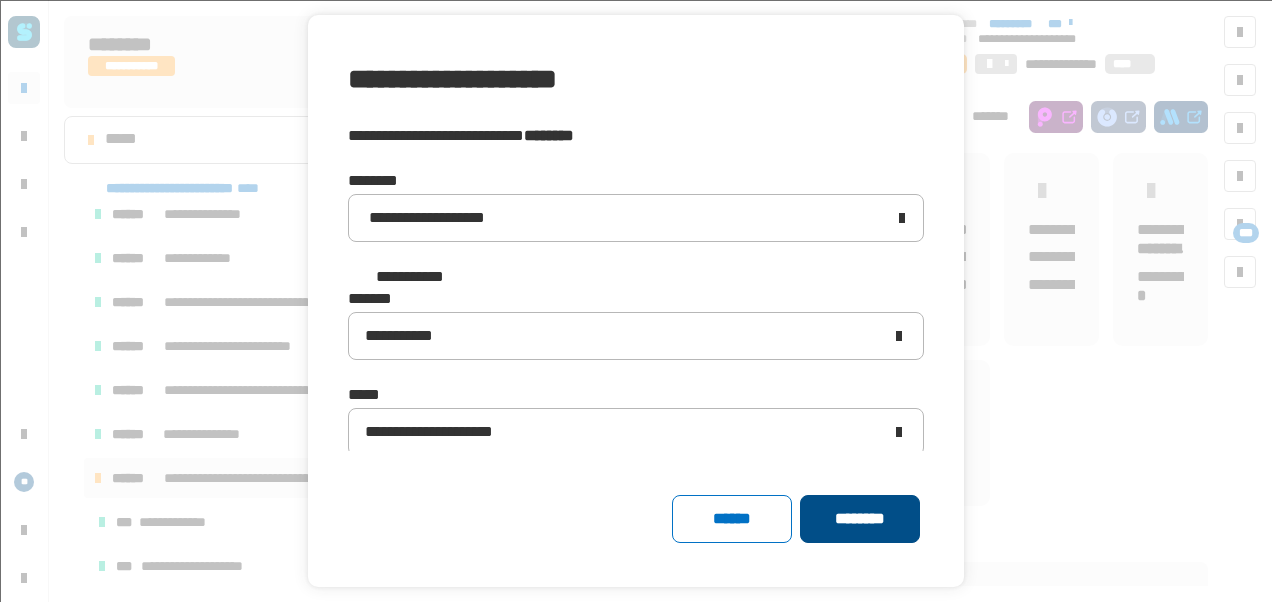 click on "********" 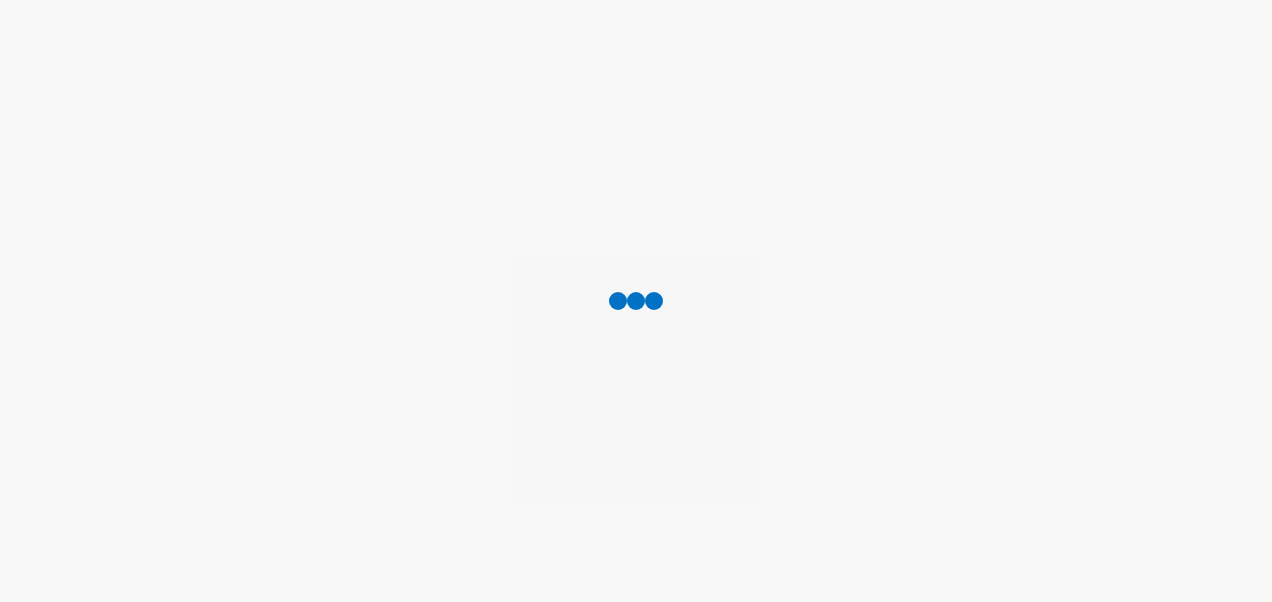 scroll, scrollTop: 0, scrollLeft: 0, axis: both 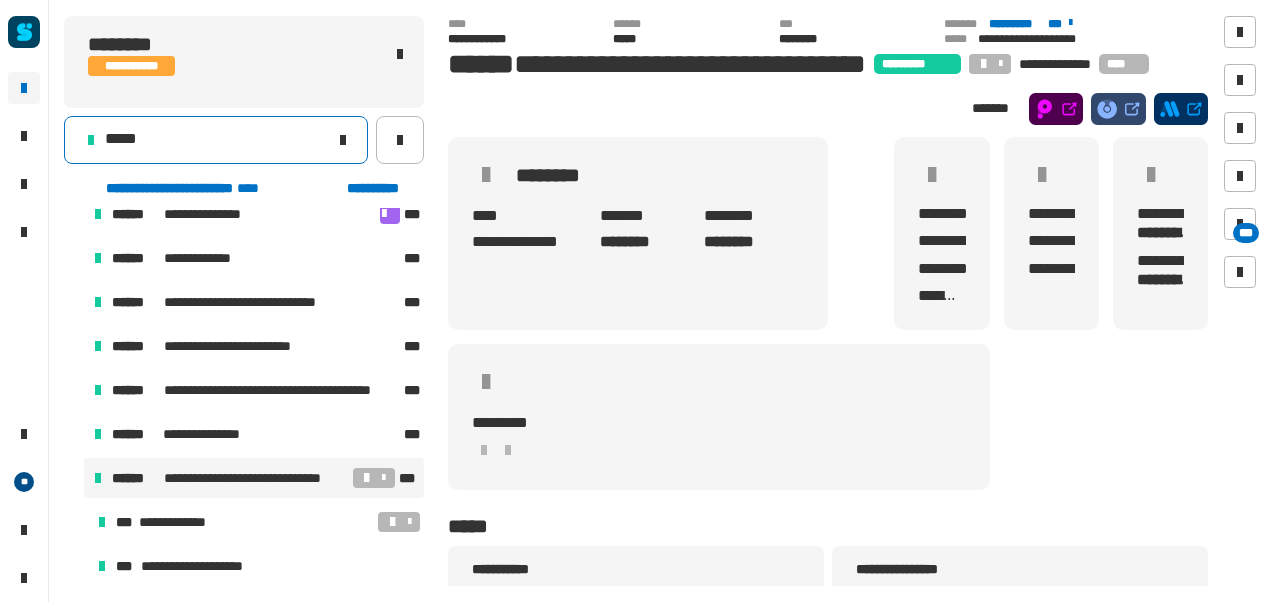 click on "*****" 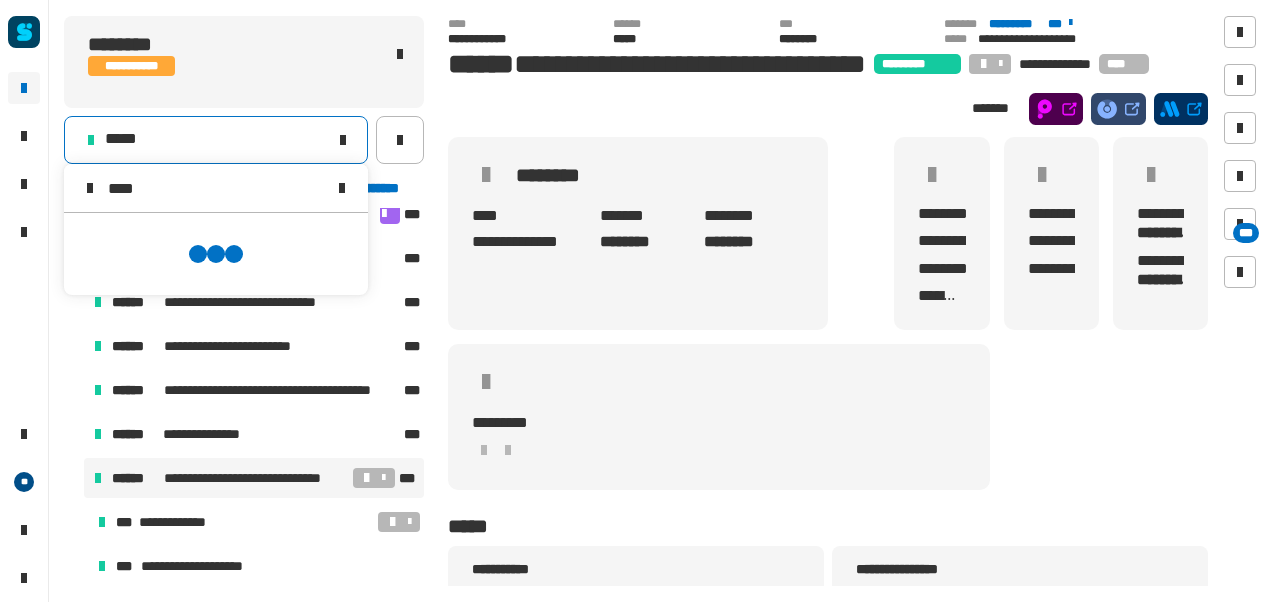 scroll, scrollTop: 0, scrollLeft: 0, axis: both 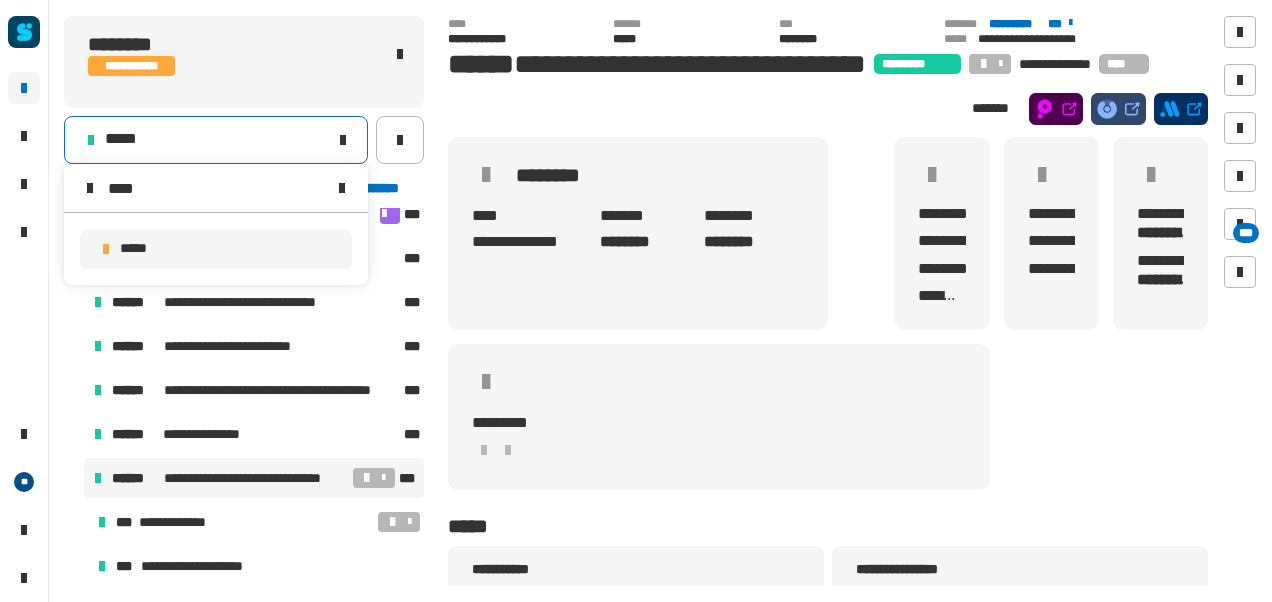 type on "****" 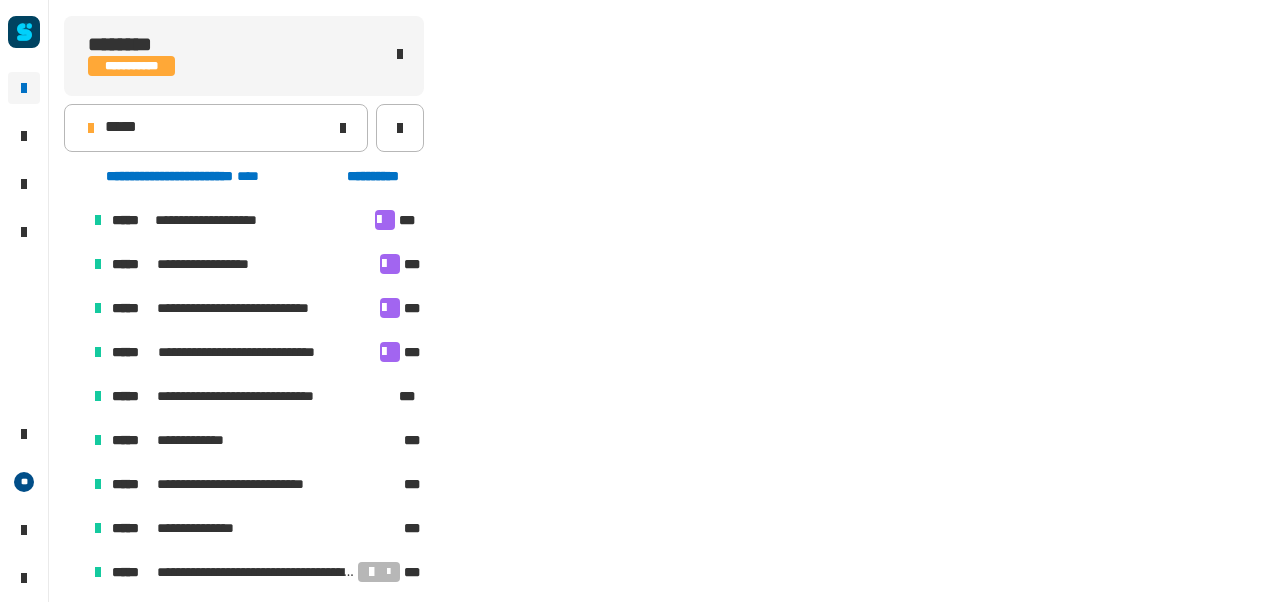 scroll, scrollTop: 502, scrollLeft: 0, axis: vertical 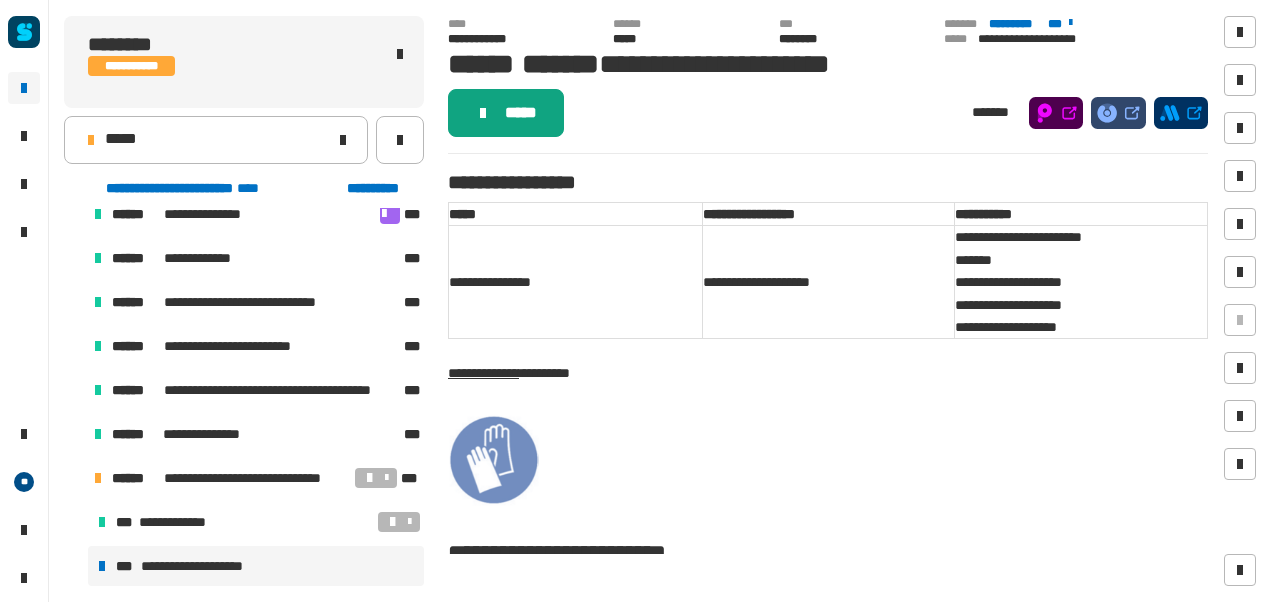 click on "*****" 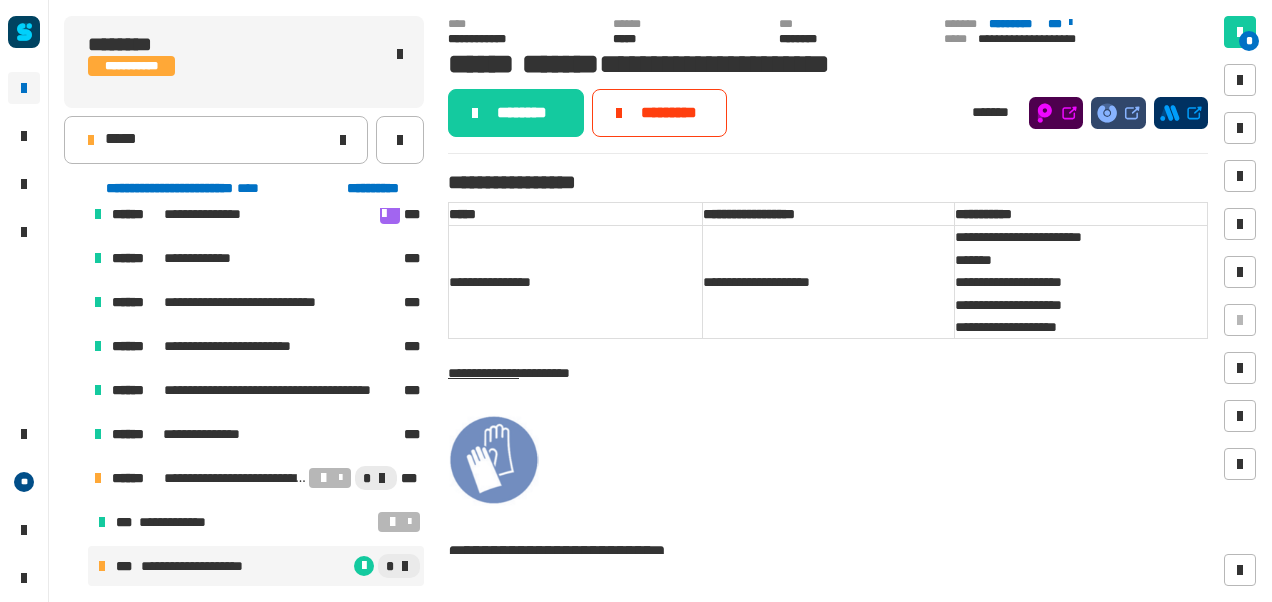 click on "********" 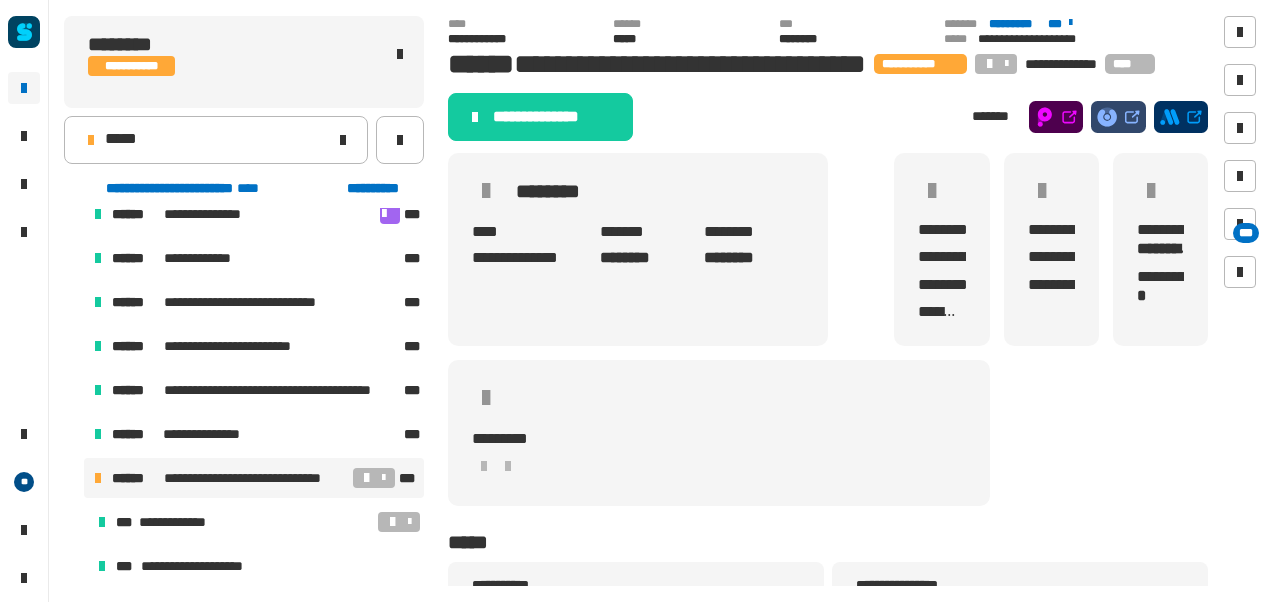 click on "**********" 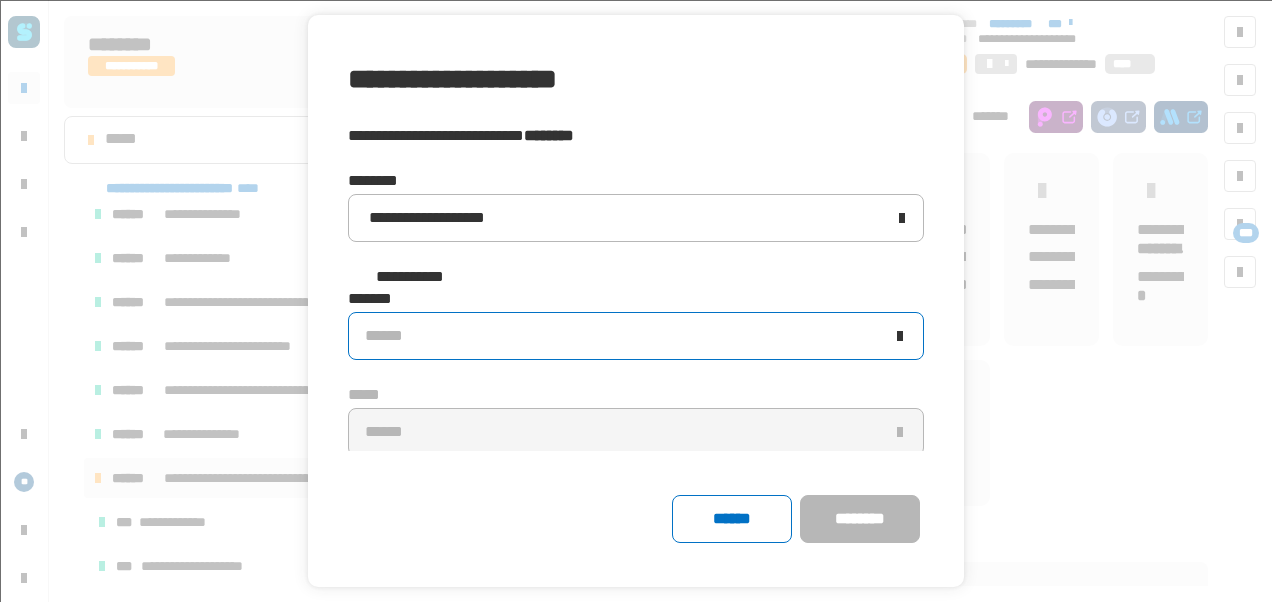 click on "******" 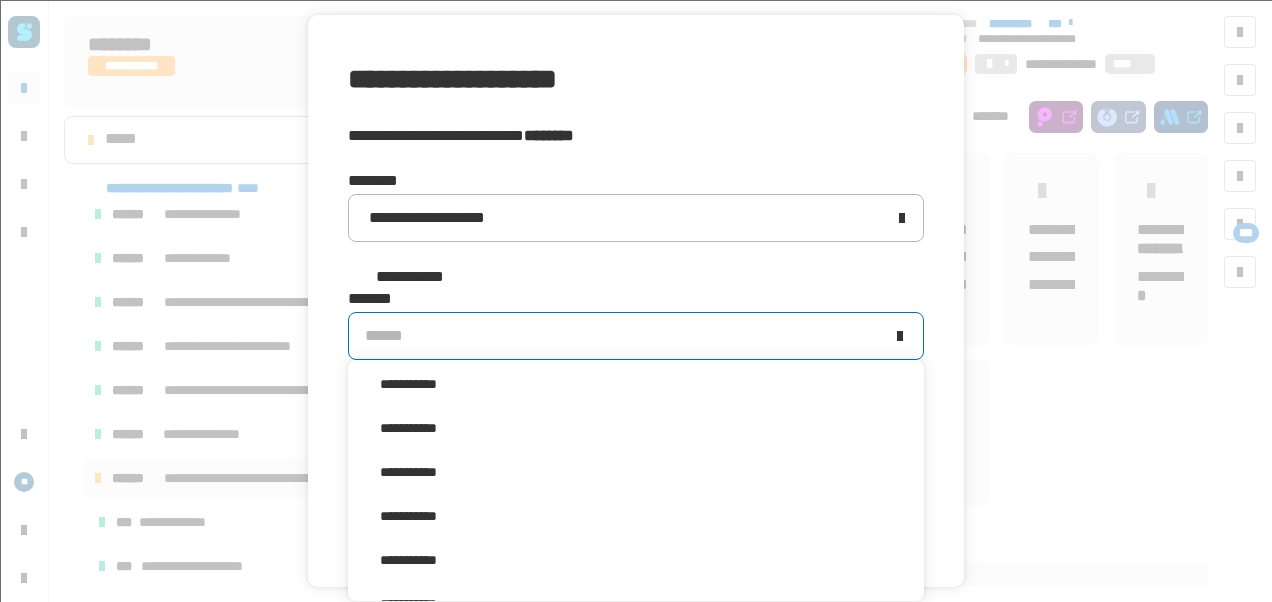 scroll, scrollTop: 399, scrollLeft: 0, axis: vertical 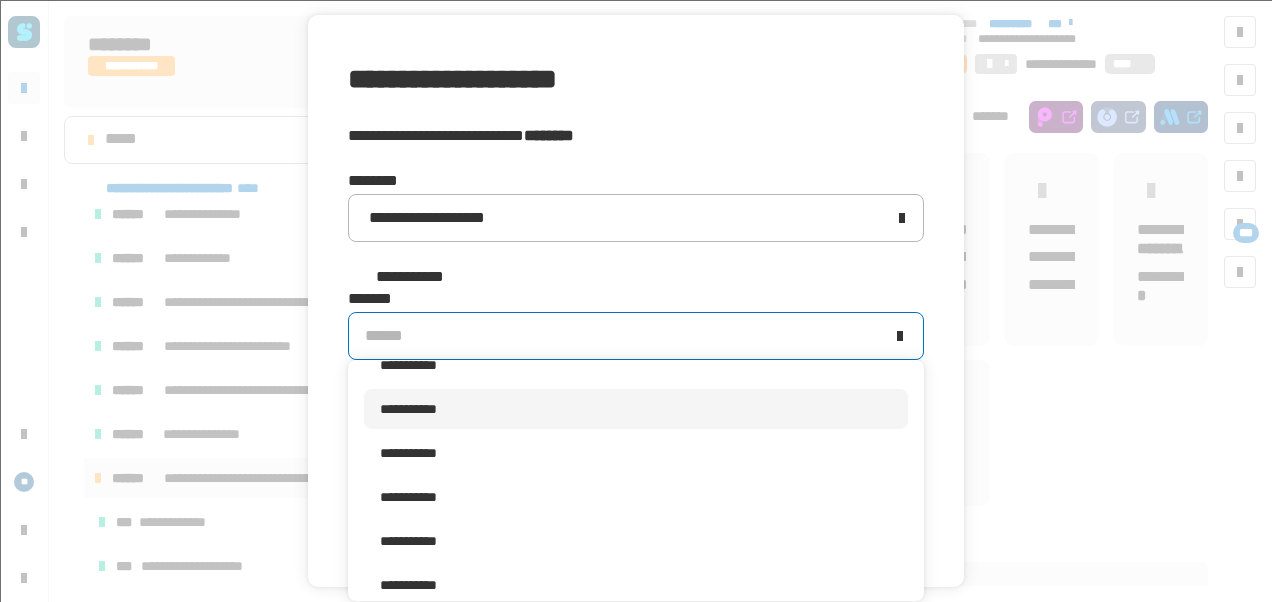 click on "**********" at bounding box center [636, 409] 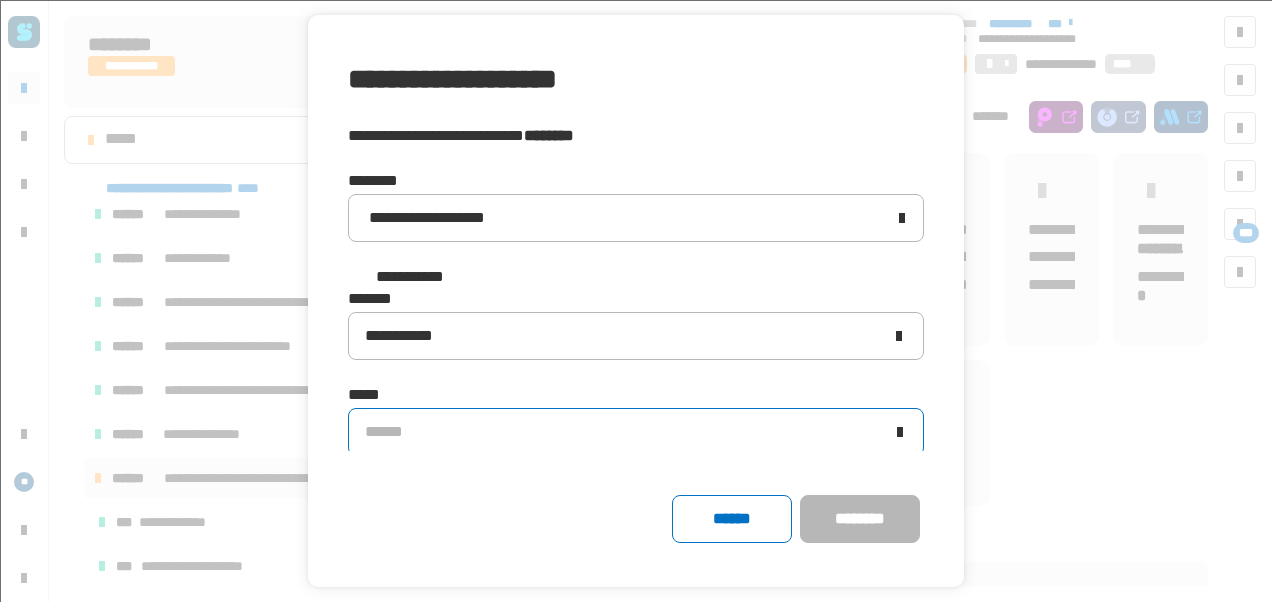 click on "******" 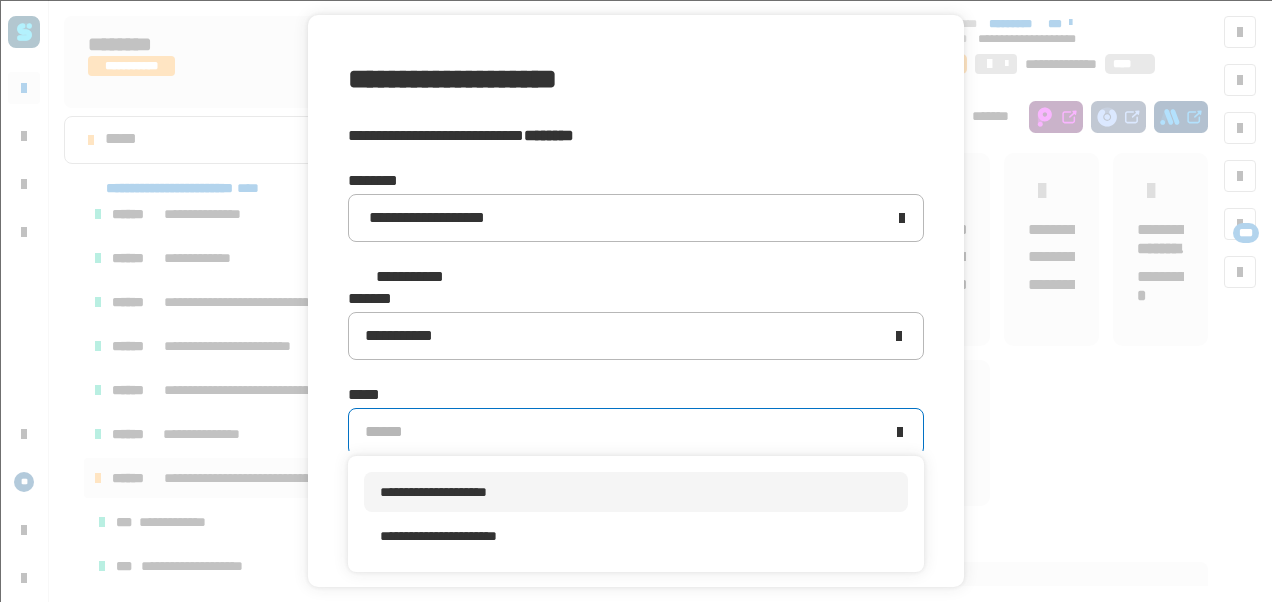 click on "**********" at bounding box center [636, 492] 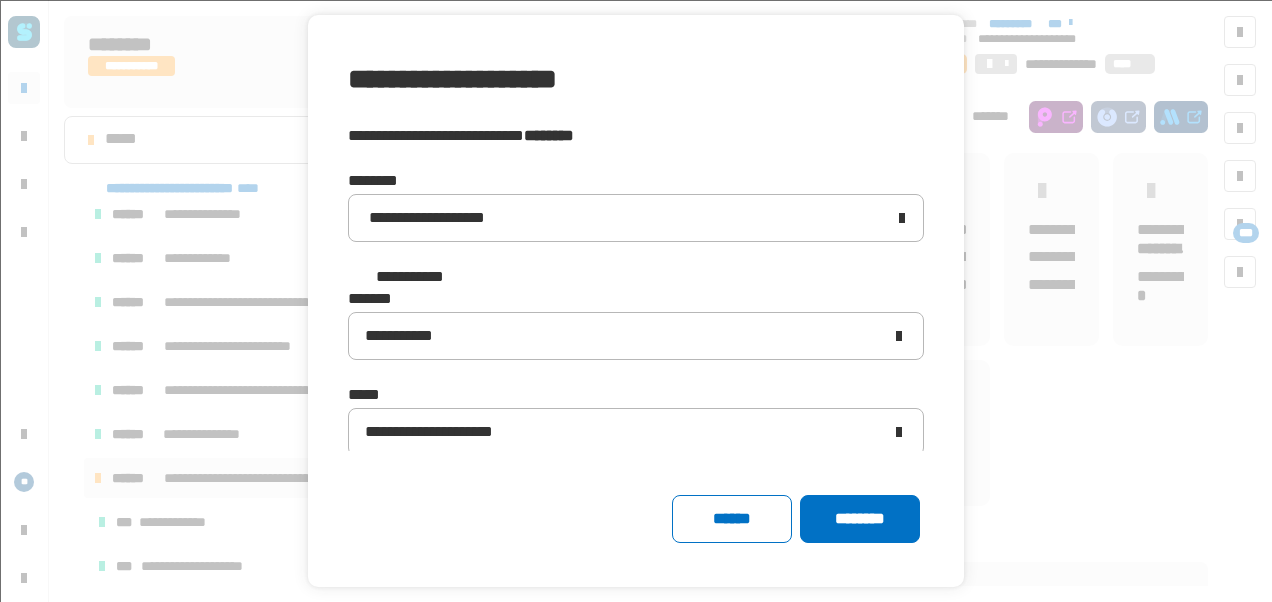 drag, startPoint x: 946, startPoint y: 526, endPoint x: 864, endPoint y: 544, distance: 83.95237 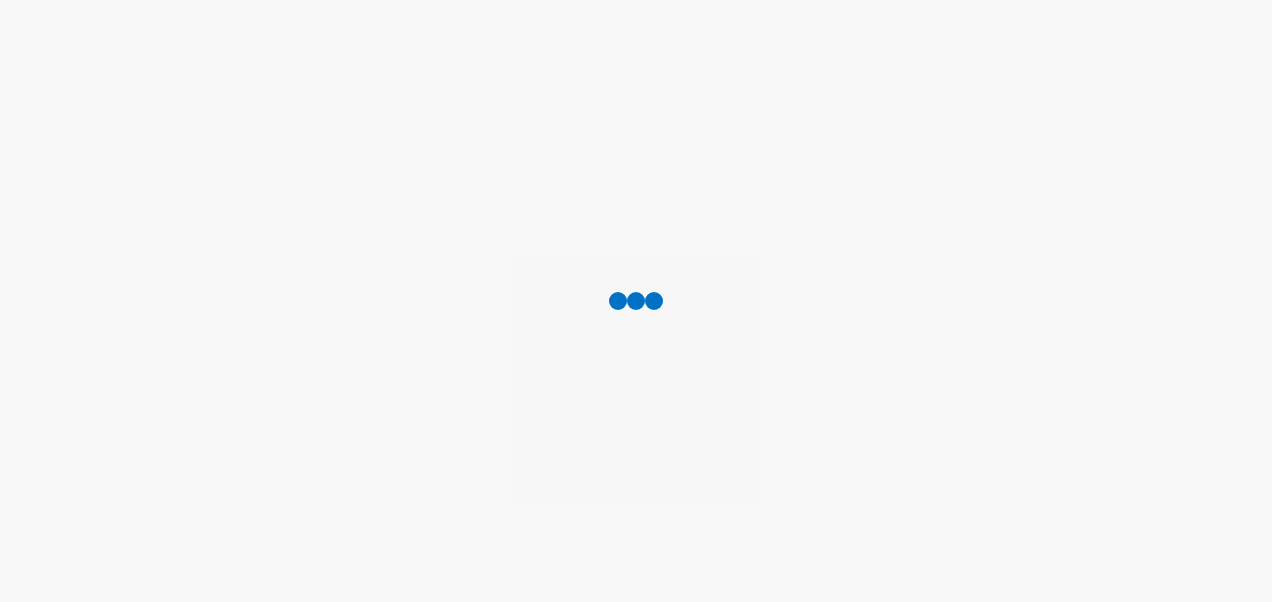 scroll, scrollTop: 0, scrollLeft: 0, axis: both 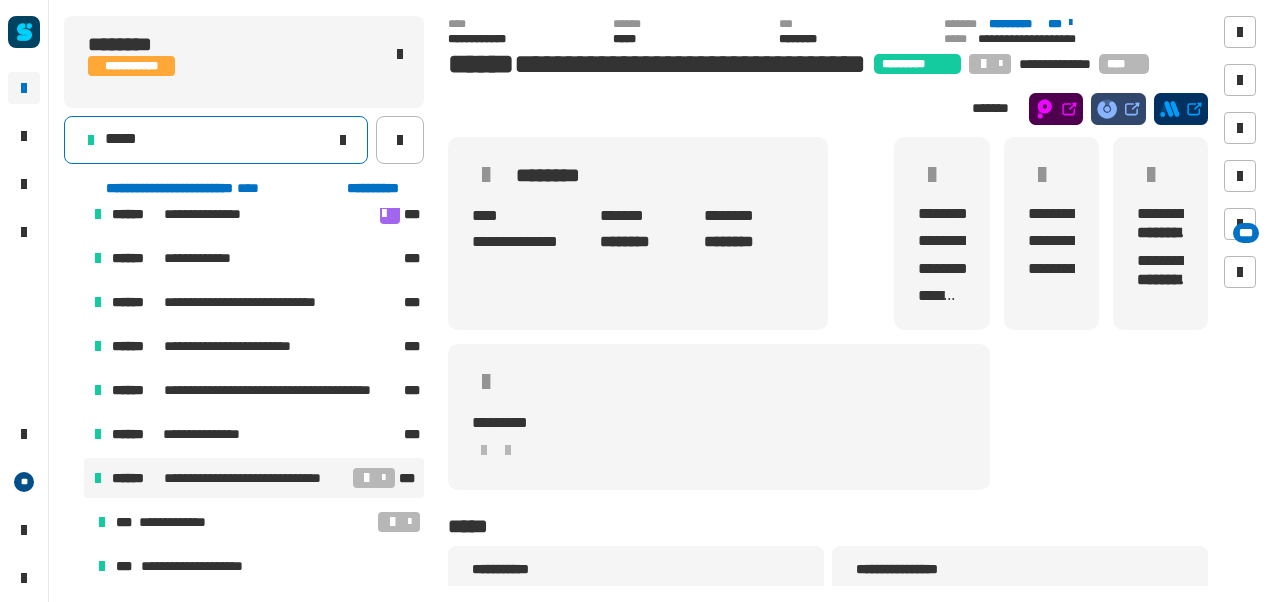click on "*****" 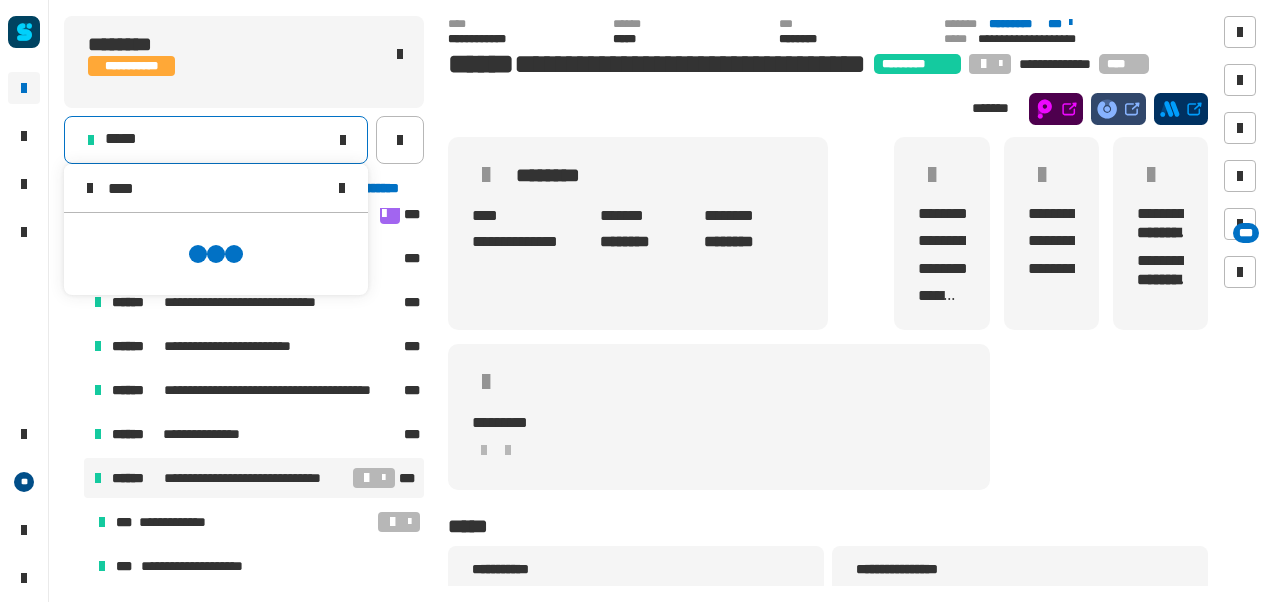 scroll, scrollTop: 0, scrollLeft: 0, axis: both 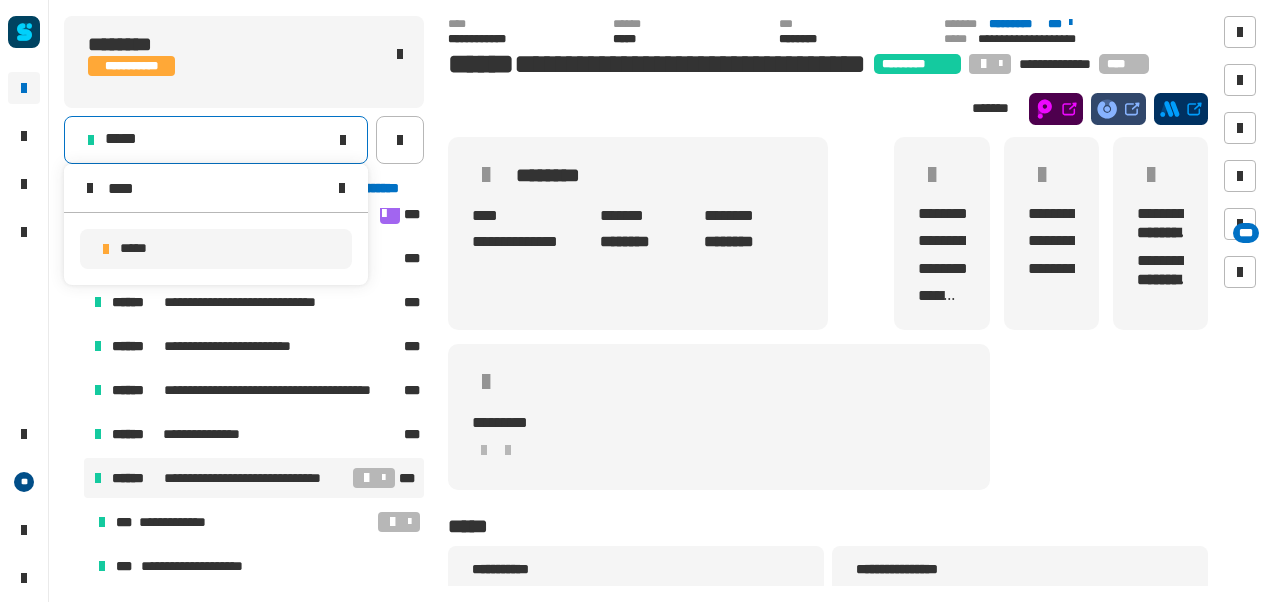 type on "****" 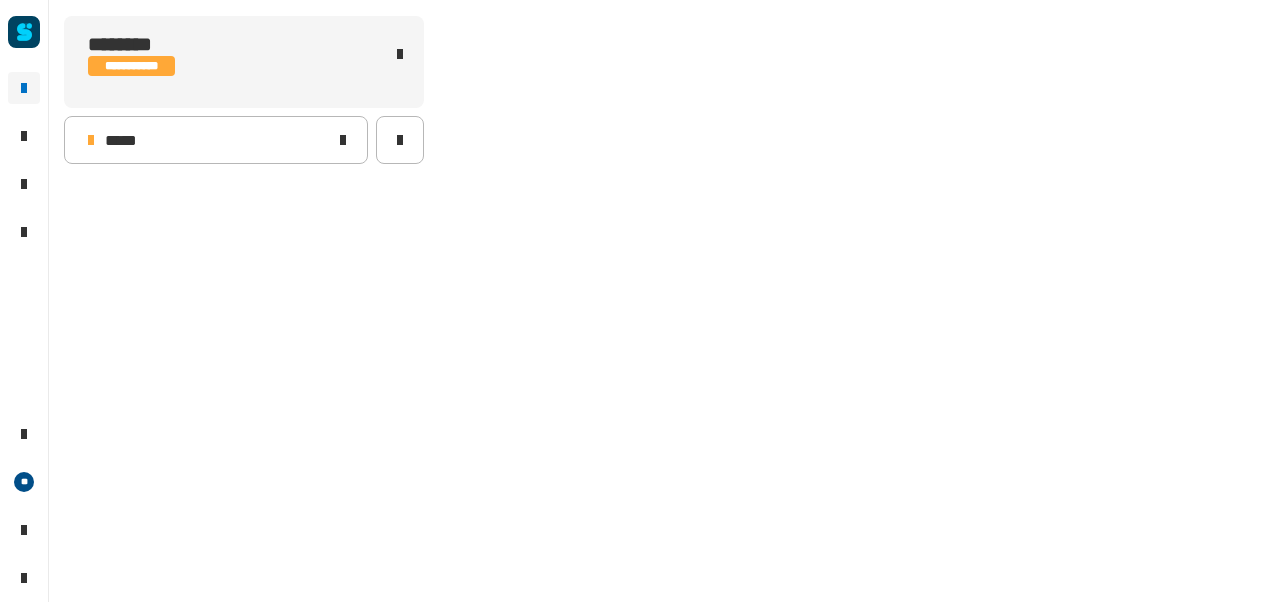 scroll, scrollTop: 0, scrollLeft: 0, axis: both 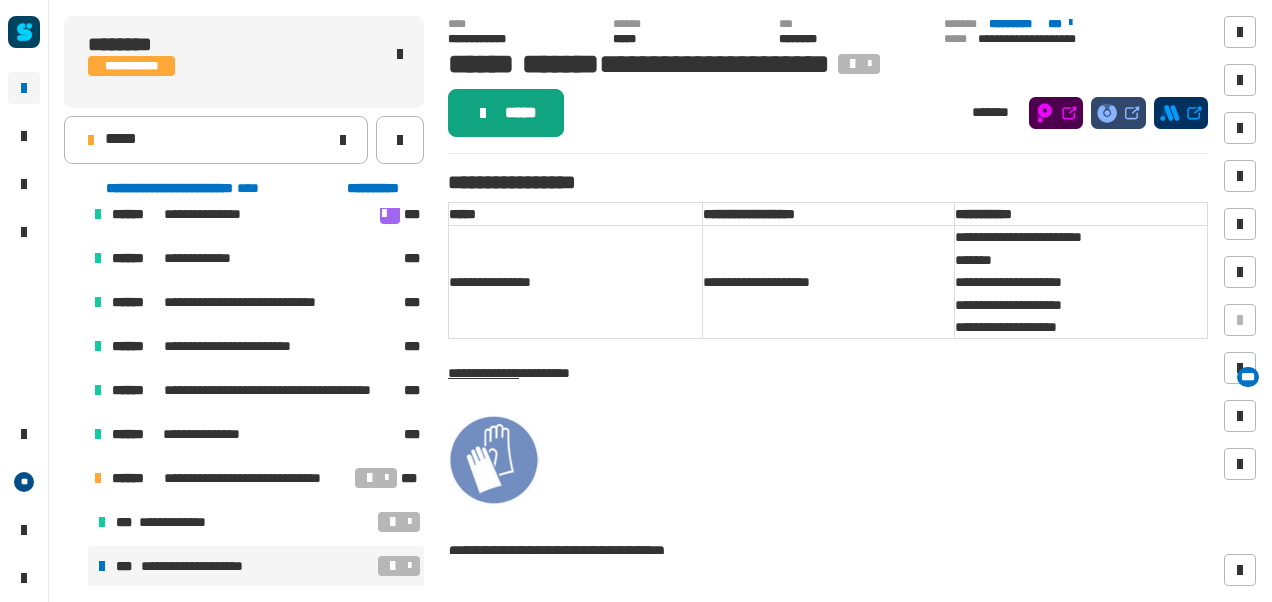 click on "*****" 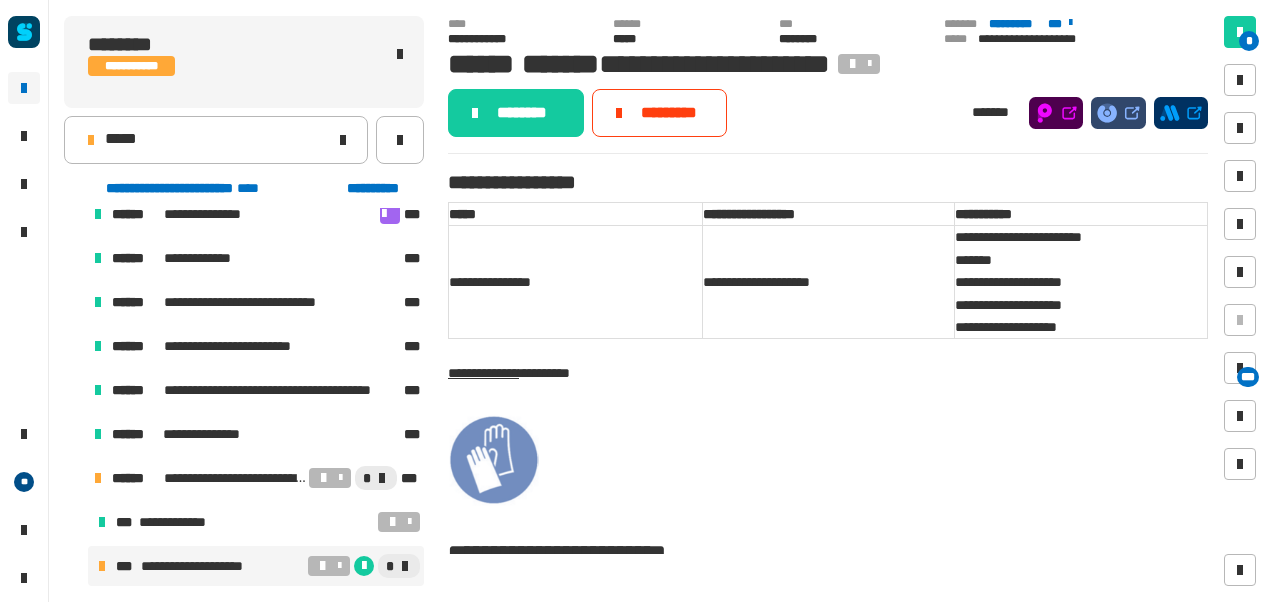 click on "********" 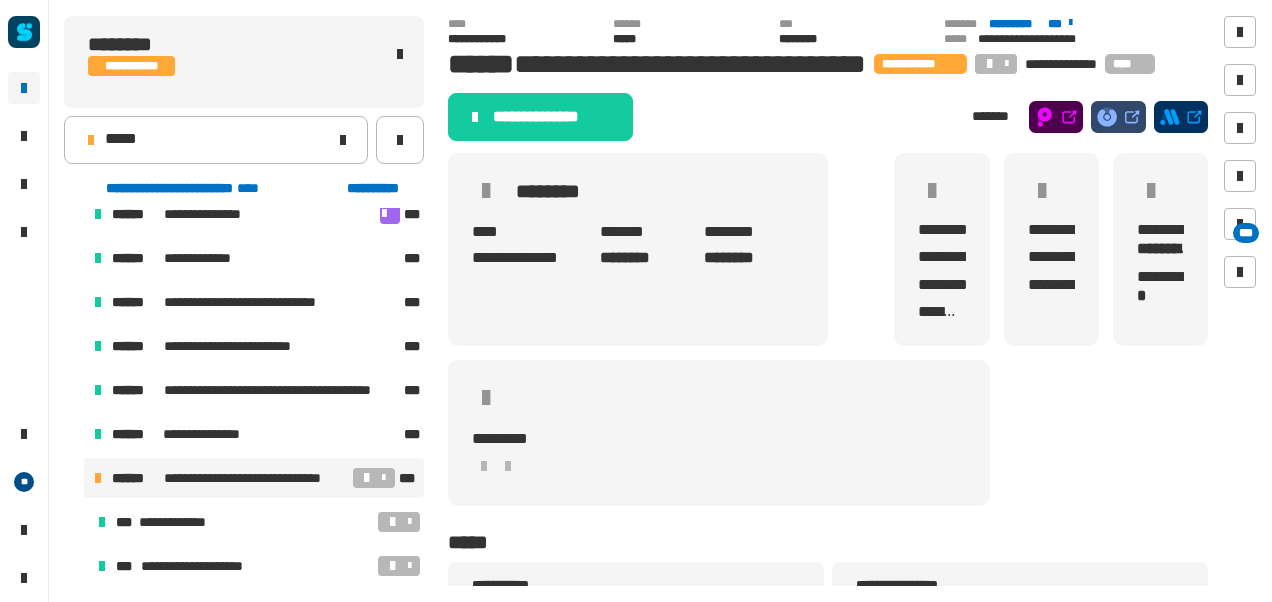 click on "**********" 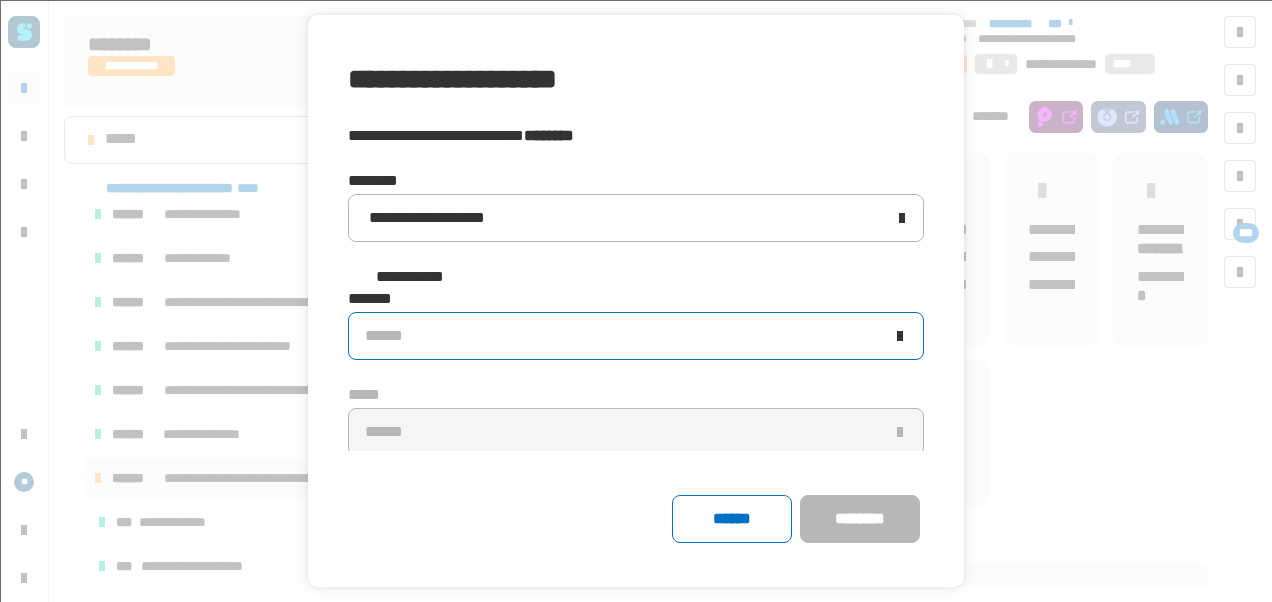 click on "******" 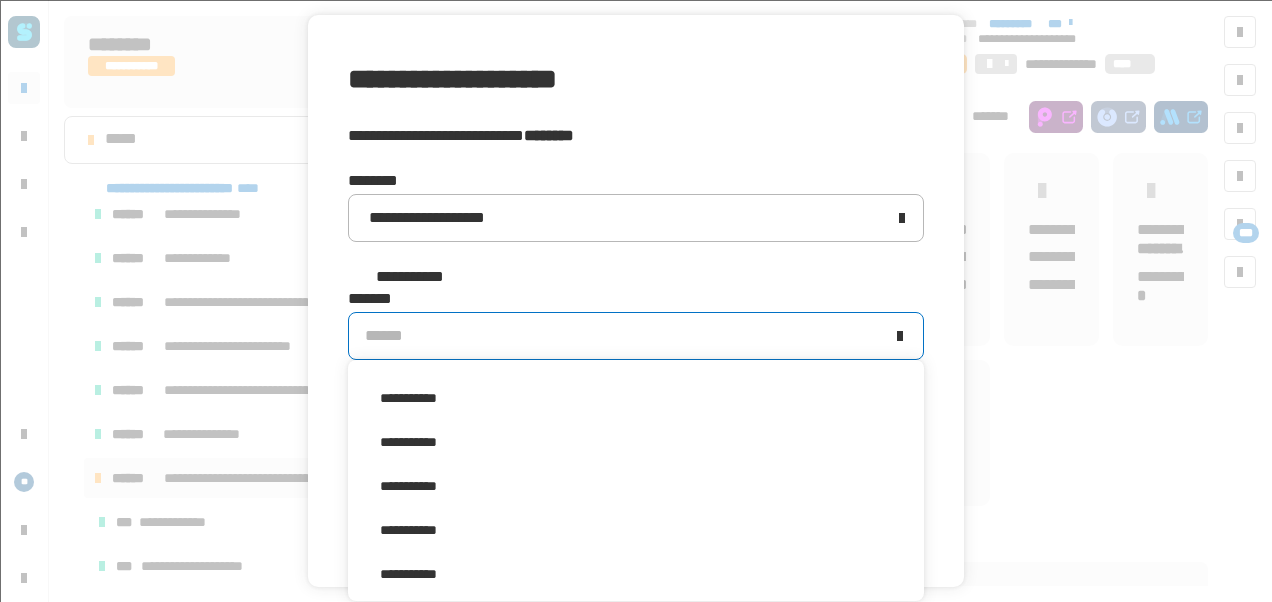 scroll, scrollTop: 371, scrollLeft: 0, axis: vertical 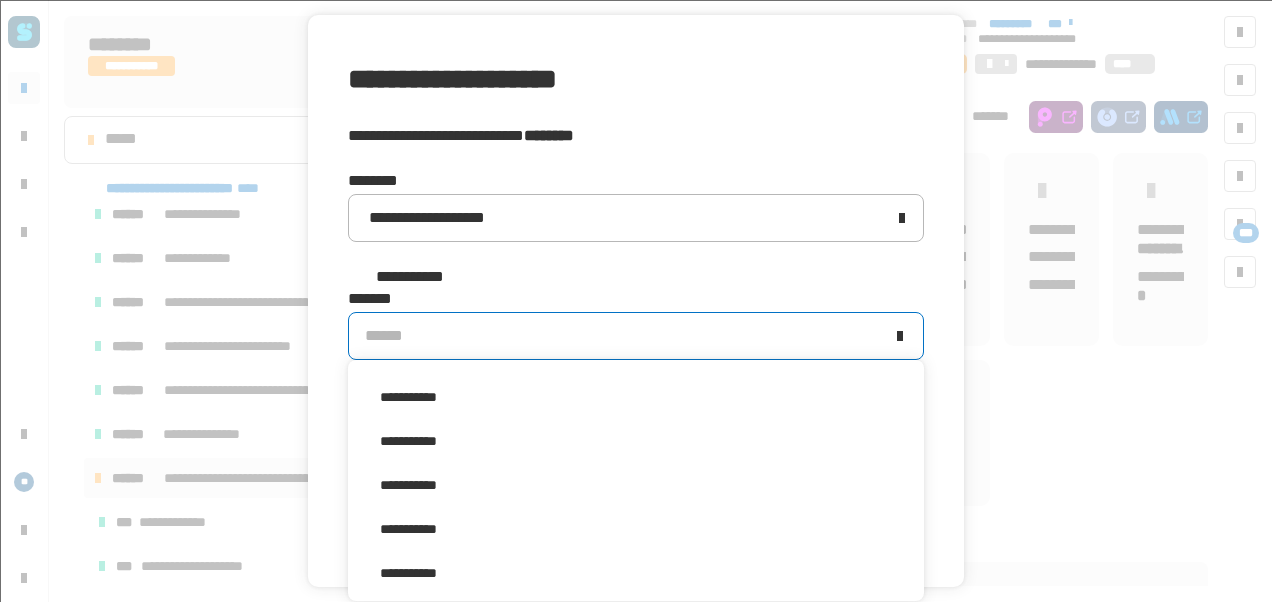click on "**********" at bounding box center [636, 441] 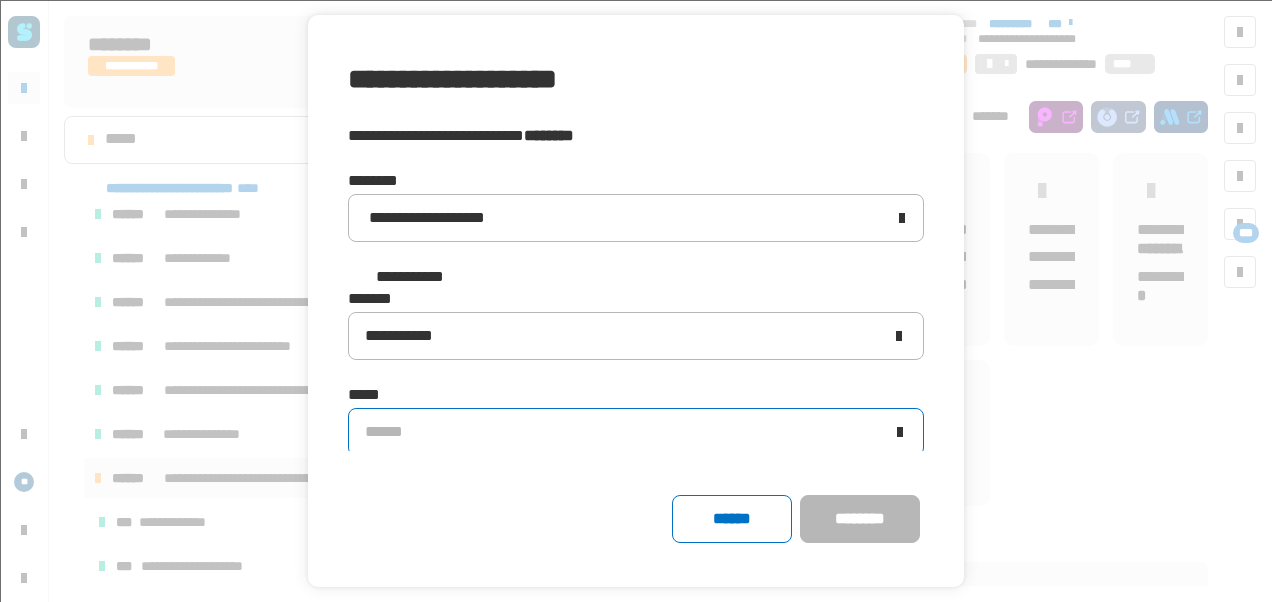 click on "******" 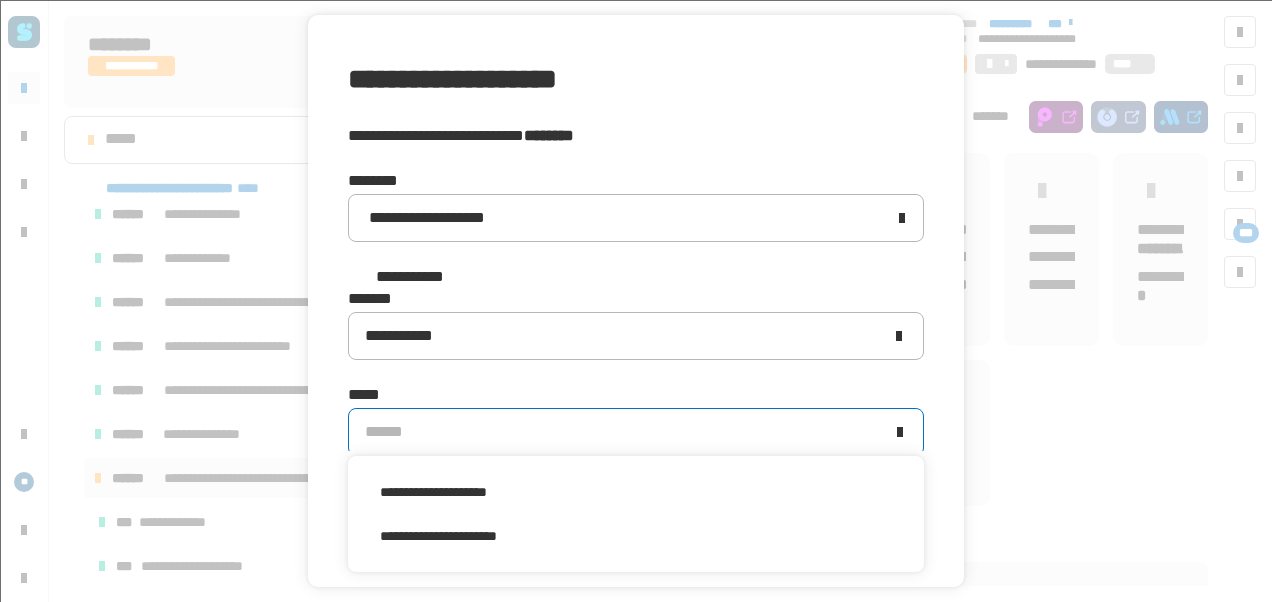 scroll, scrollTop: 0, scrollLeft: 0, axis: both 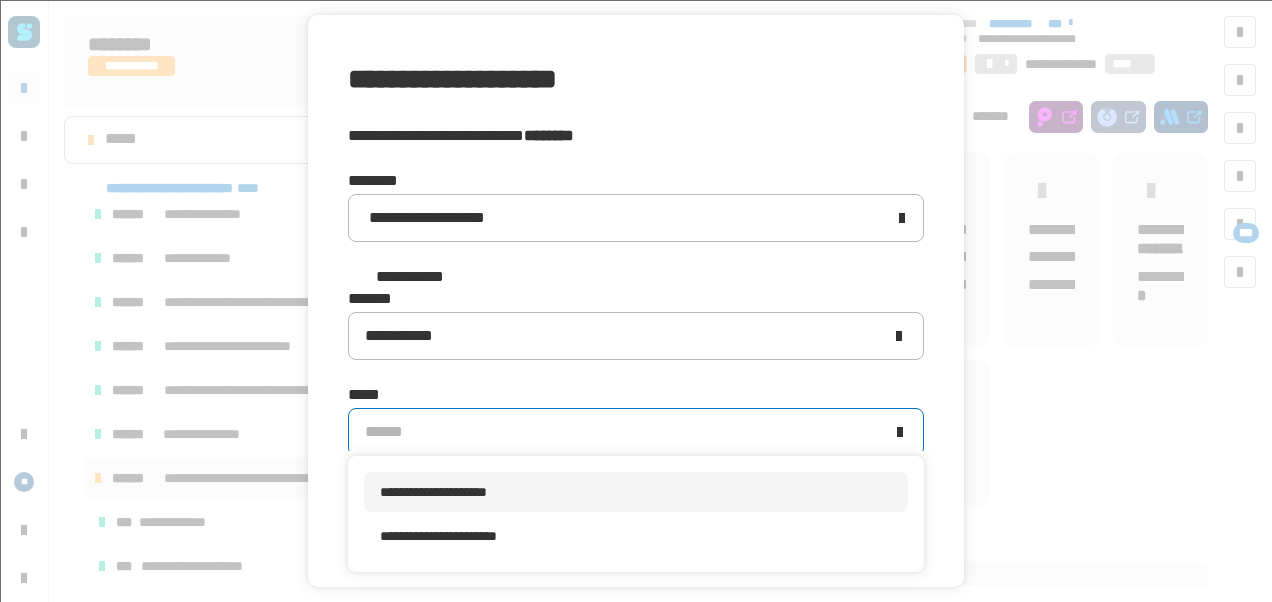 click on "**********" at bounding box center [636, 492] 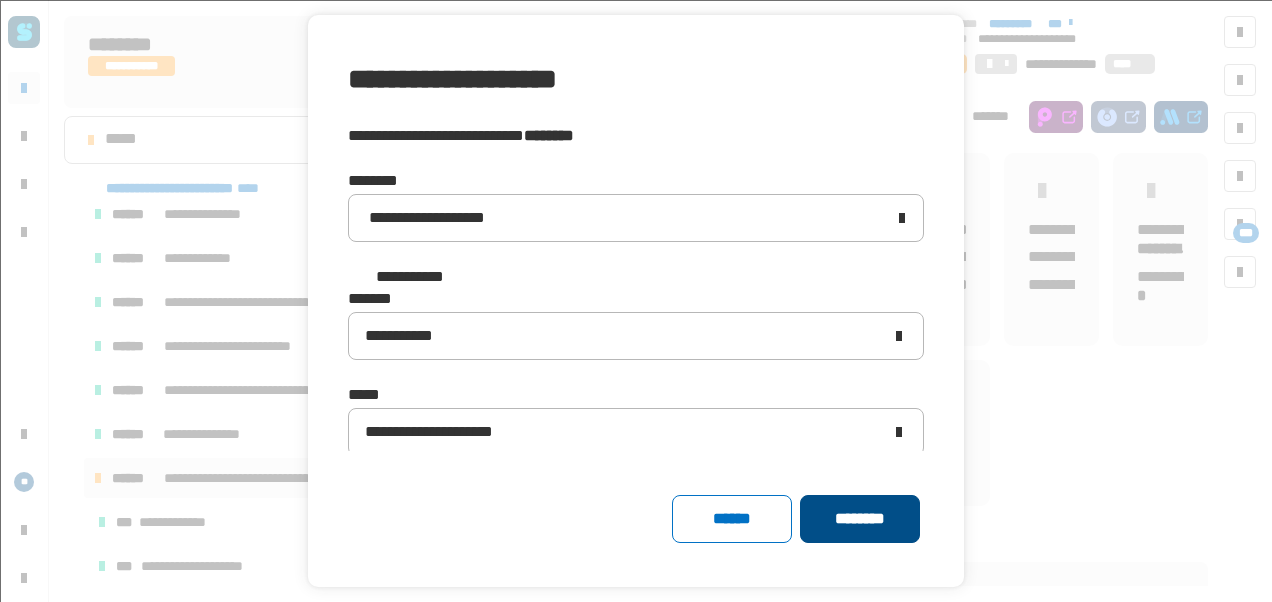 click on "********" 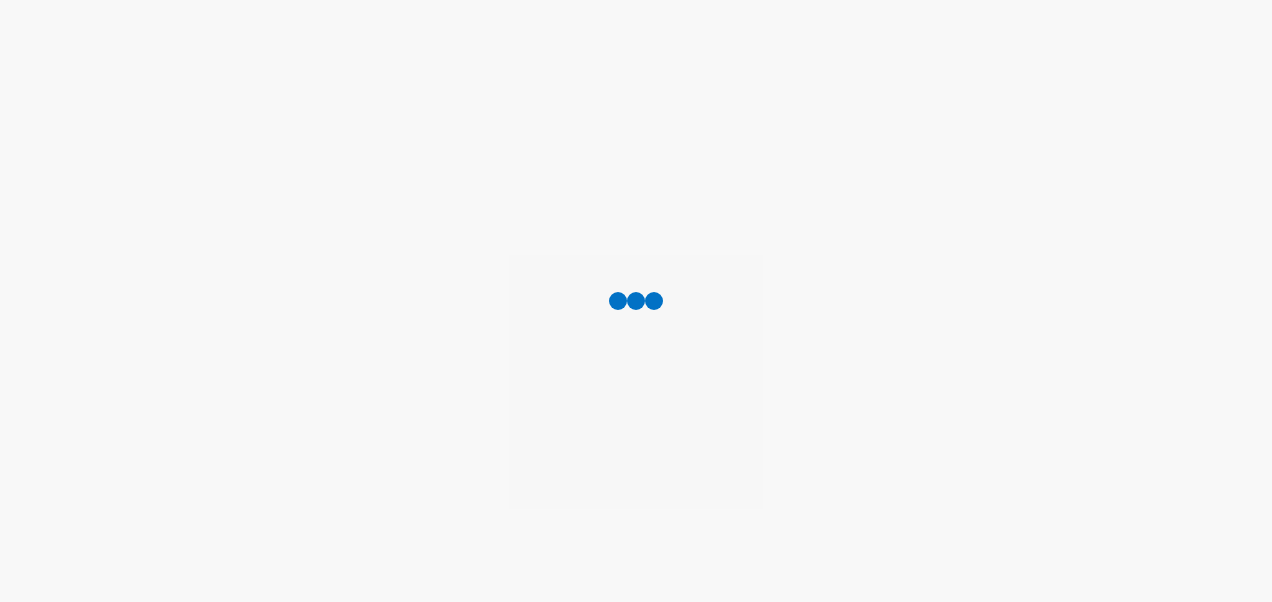 scroll, scrollTop: 0, scrollLeft: 0, axis: both 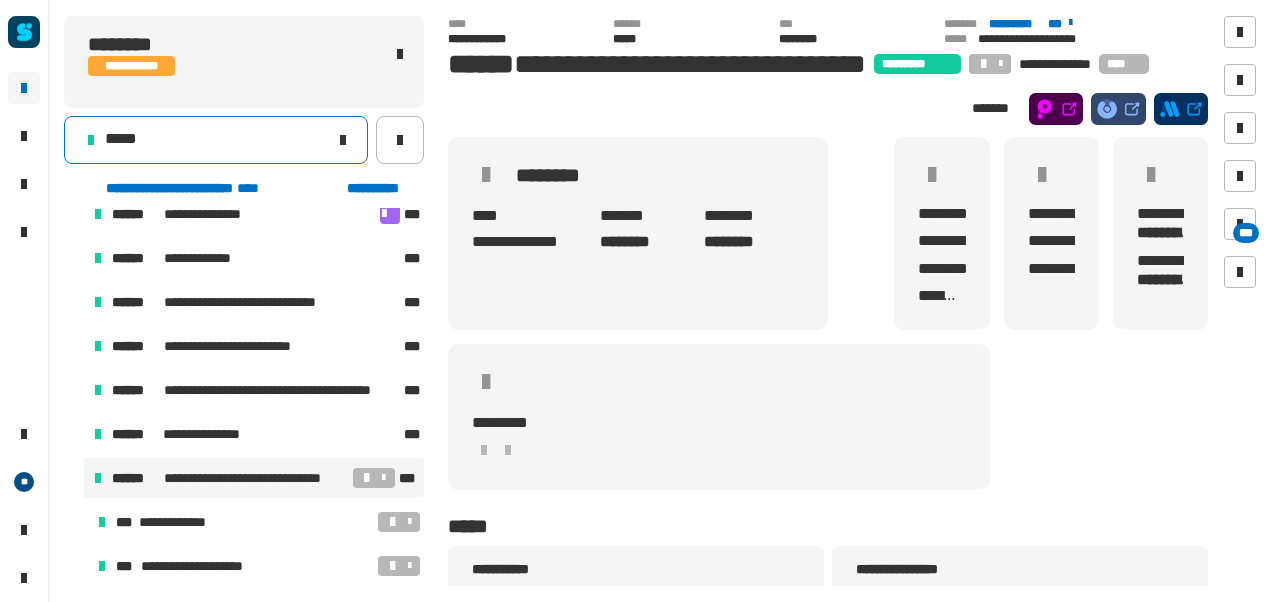 click on "*****" 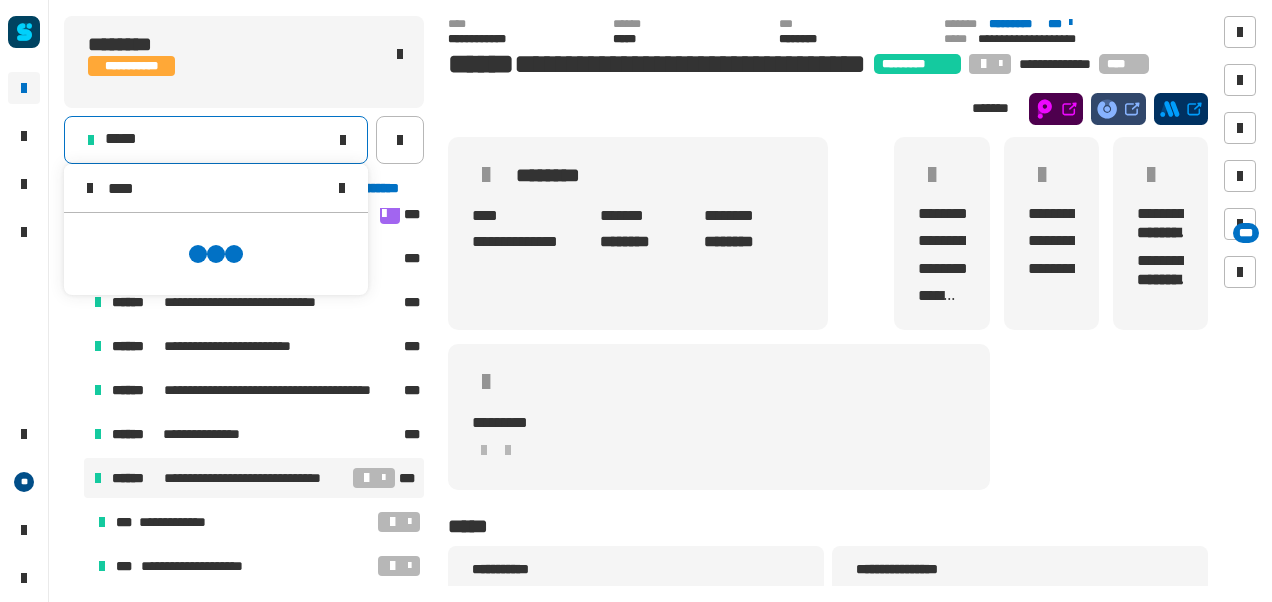 scroll, scrollTop: 0, scrollLeft: 0, axis: both 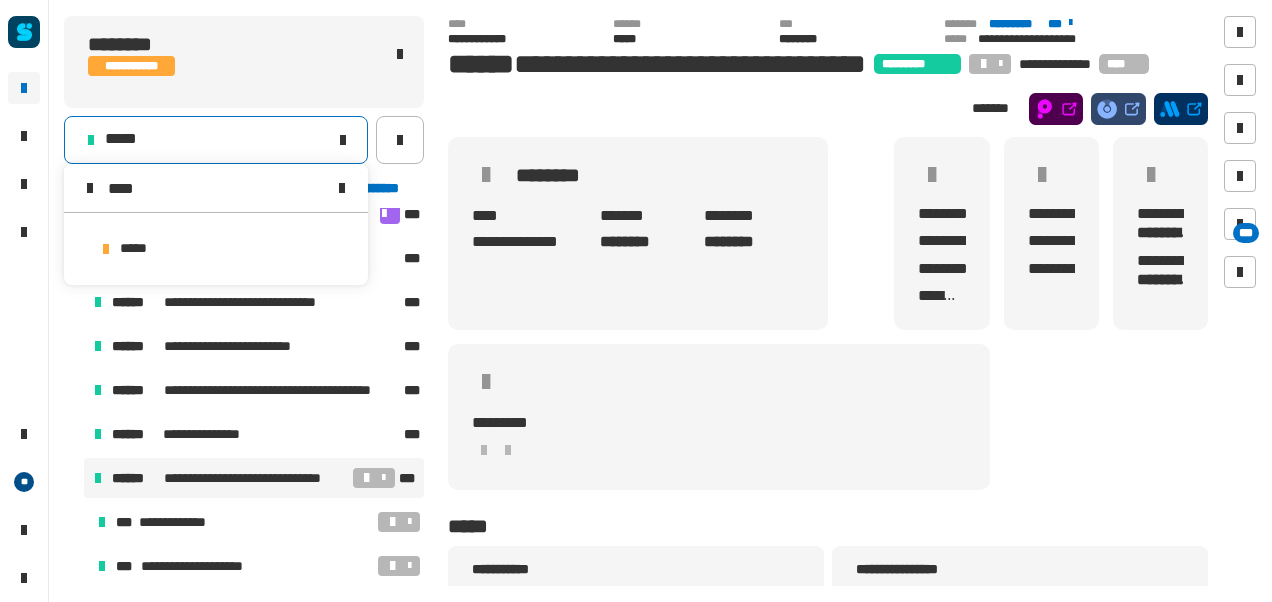 type on "****" 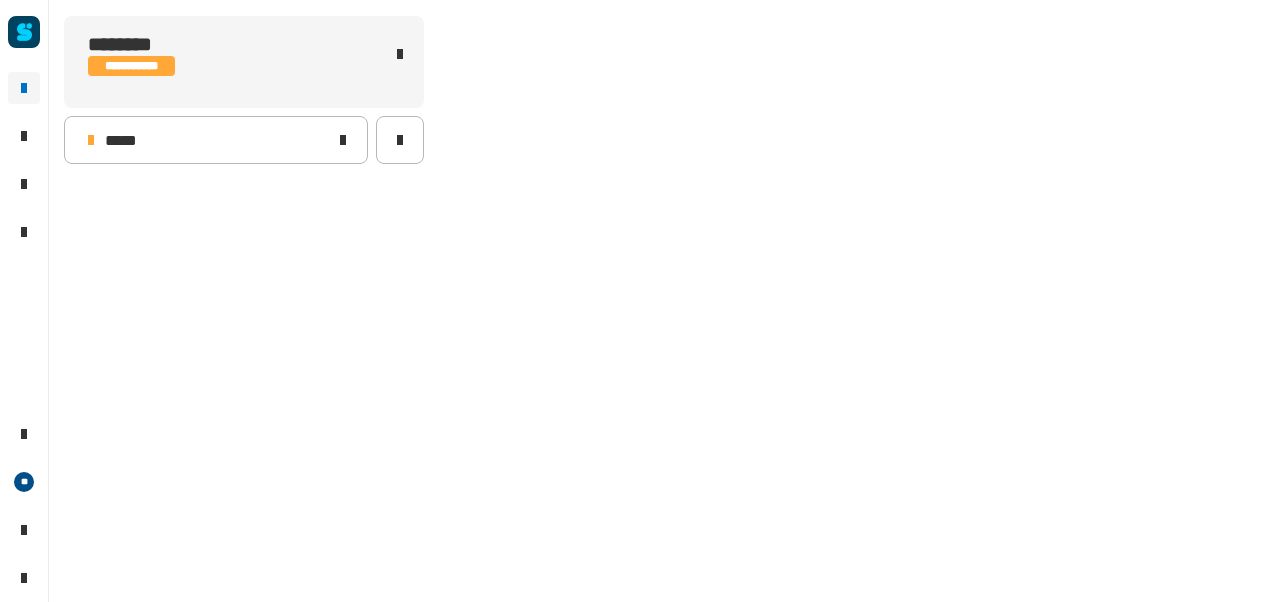 scroll, scrollTop: 0, scrollLeft: 0, axis: both 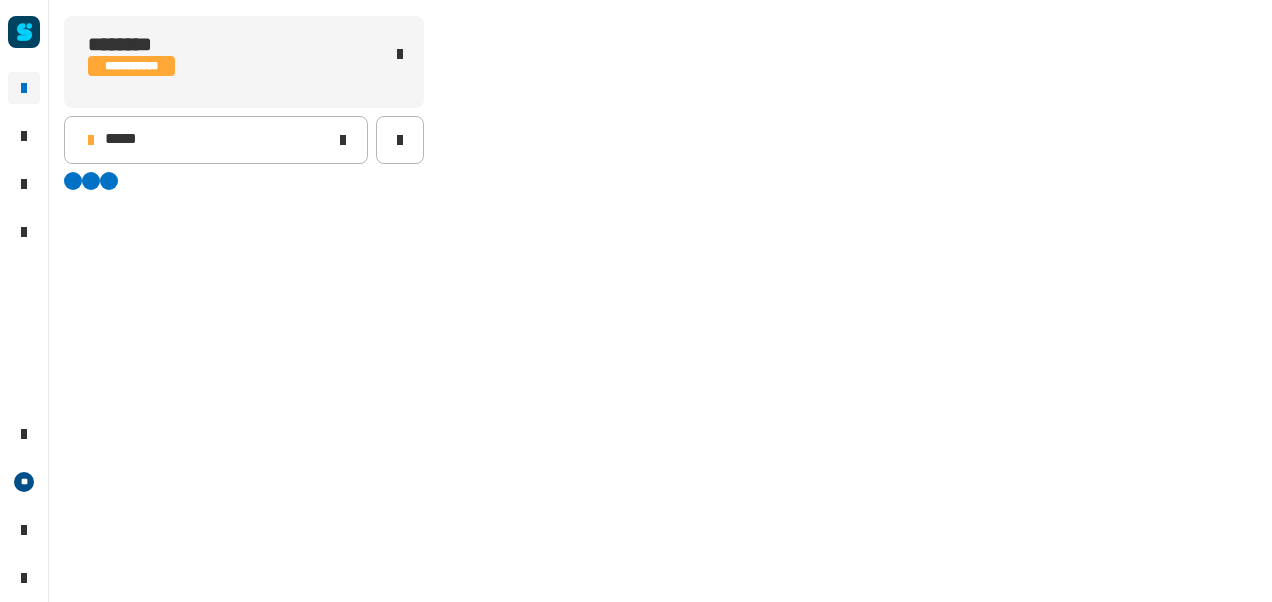 click 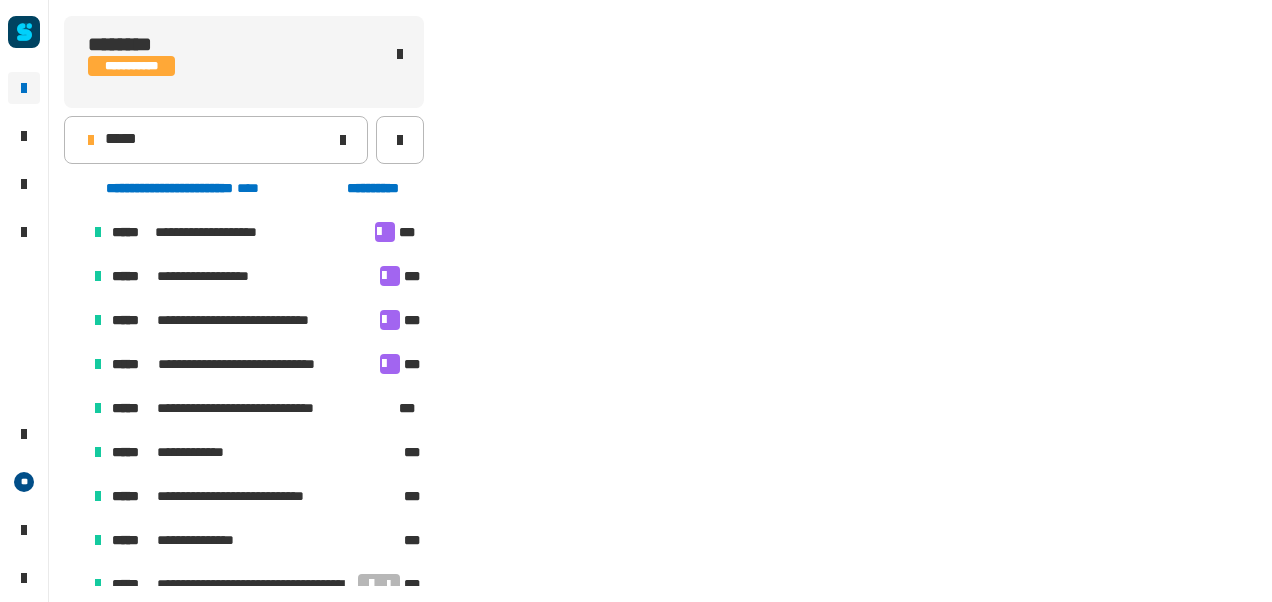 scroll, scrollTop: 502, scrollLeft: 0, axis: vertical 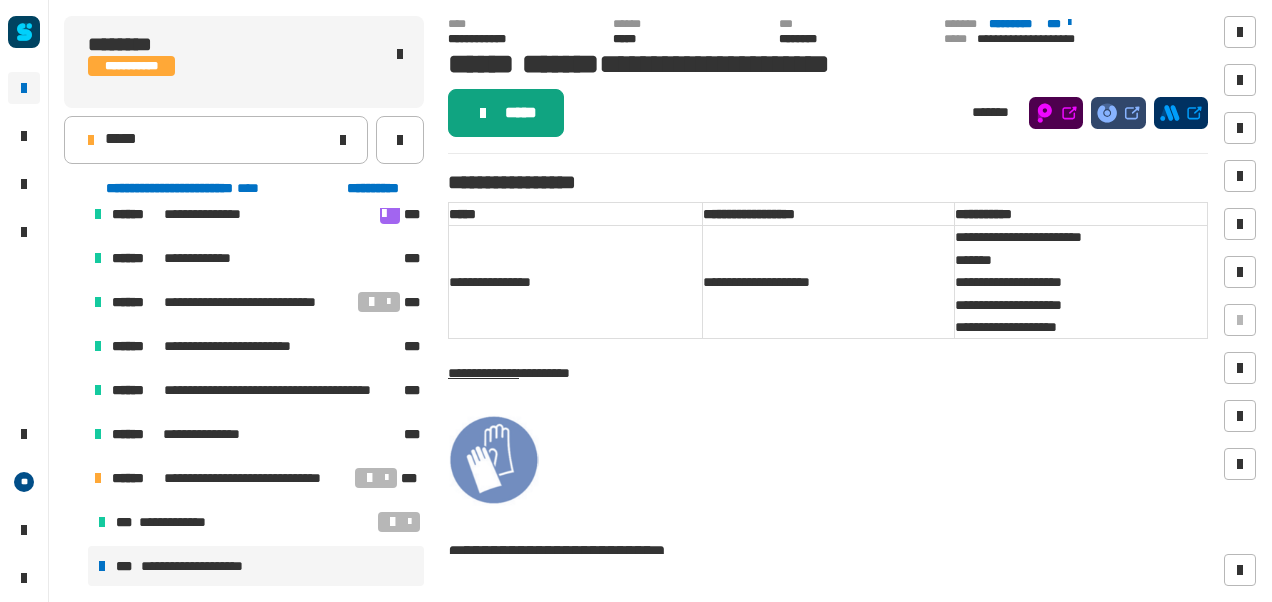click on "*****" 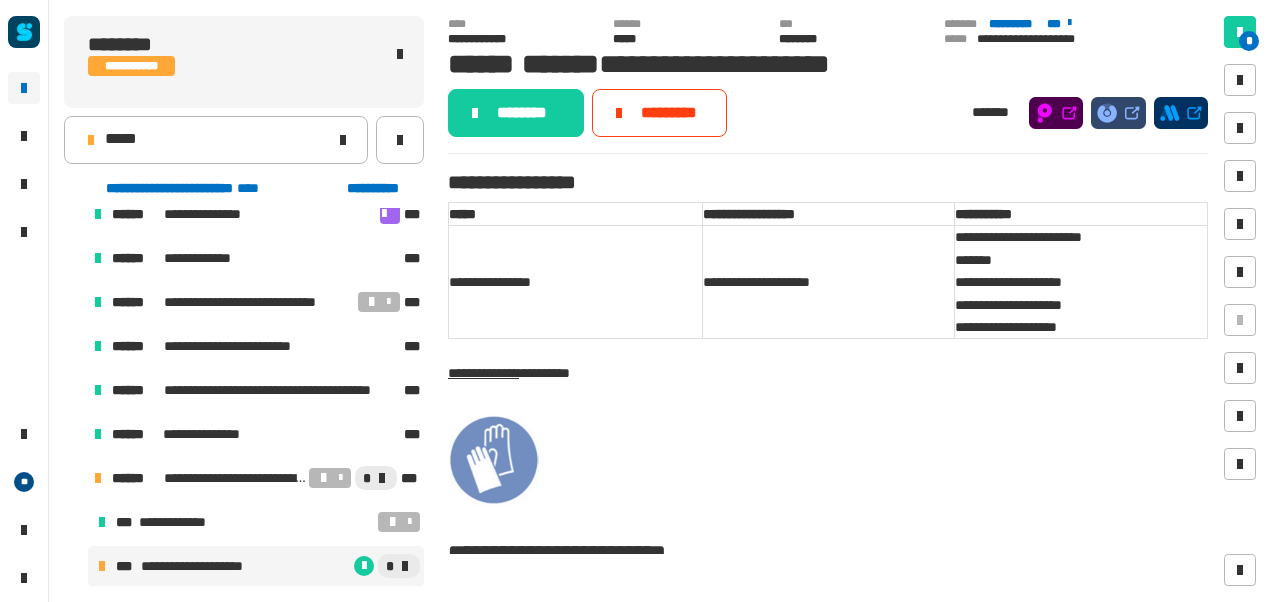 click on "********" 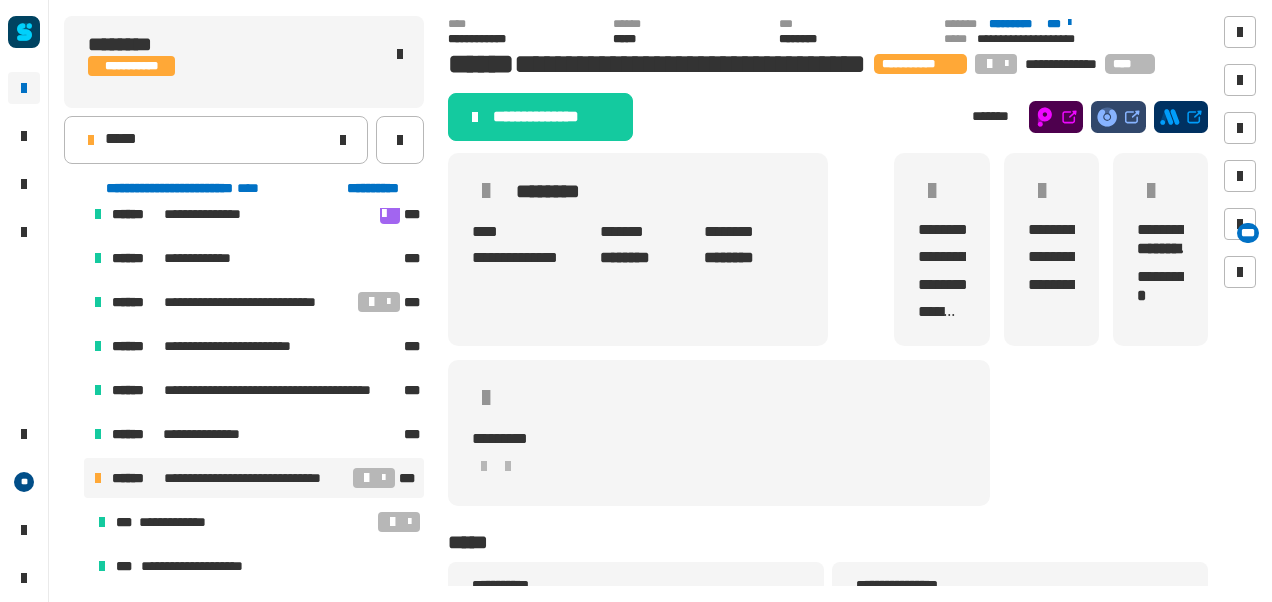 click on "**********" 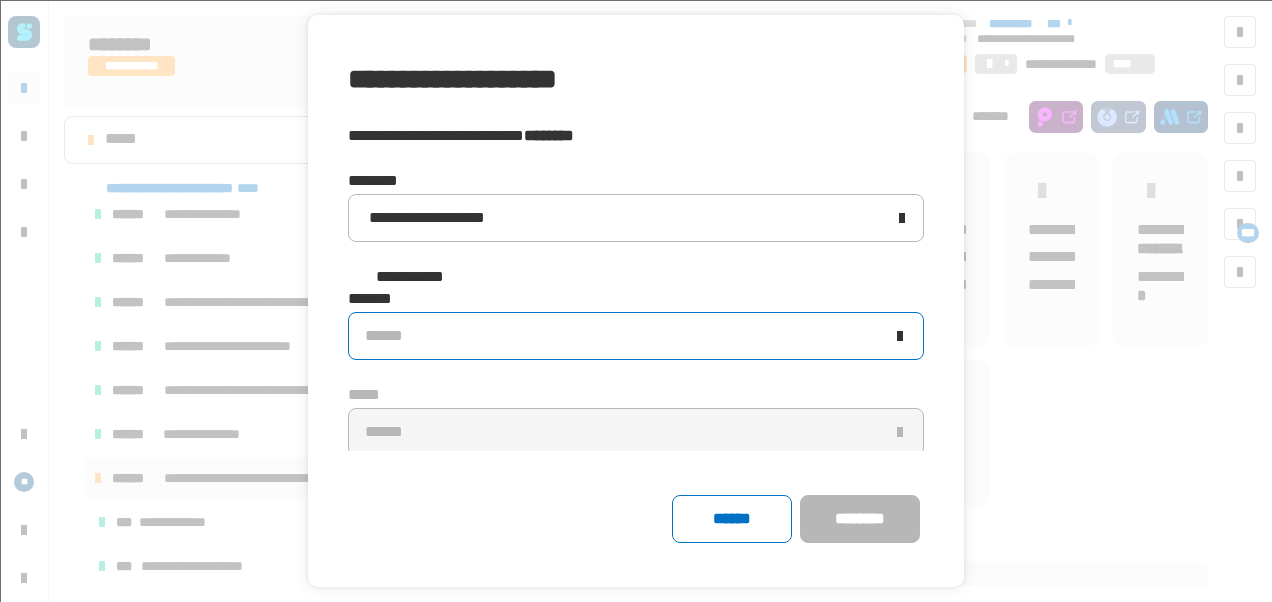 click on "******" 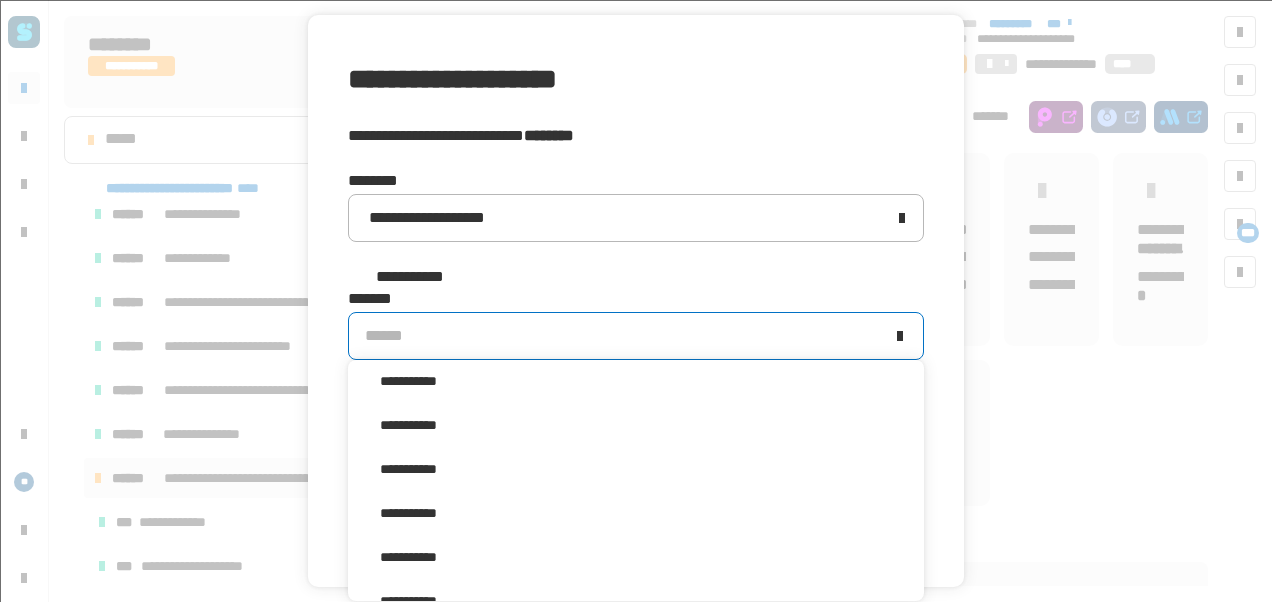 scroll, scrollTop: 344, scrollLeft: 0, axis: vertical 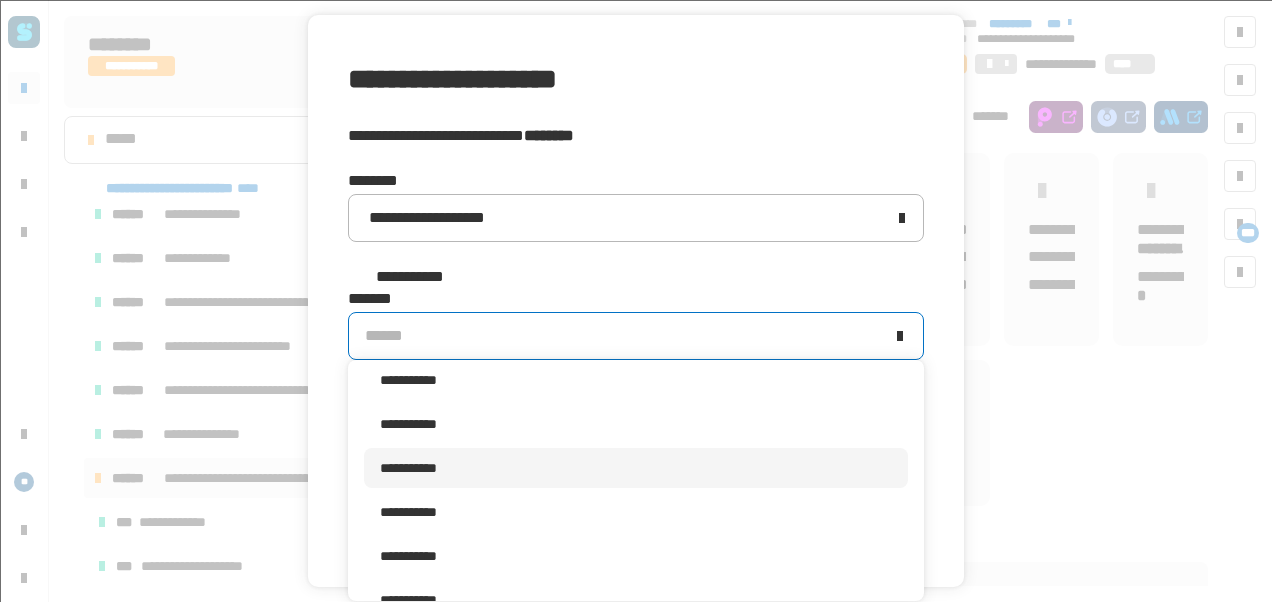 click on "**********" at bounding box center [636, 468] 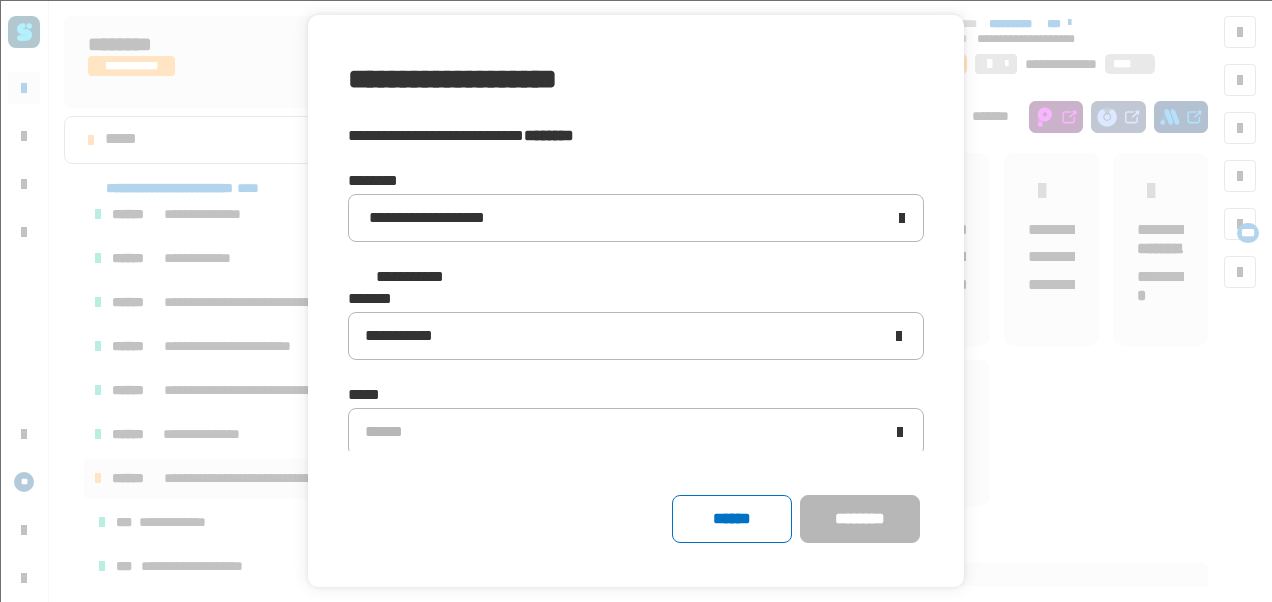 click on "****** ********" 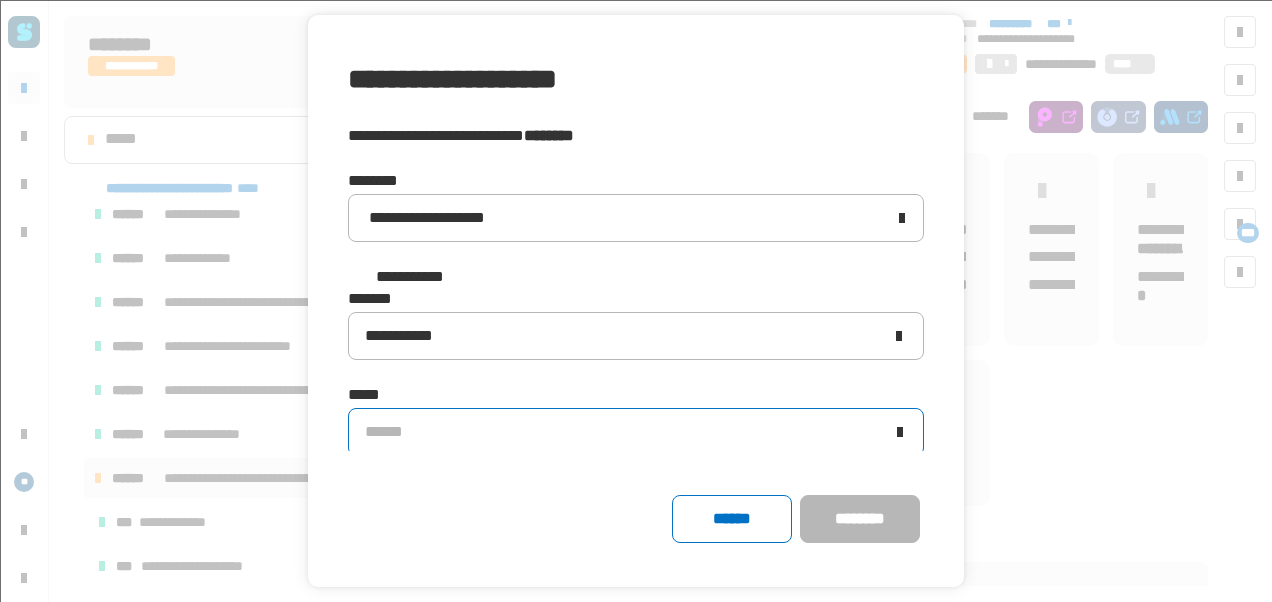 drag, startPoint x: 461, startPoint y: 483, endPoint x: 431, endPoint y: 424, distance: 66.189125 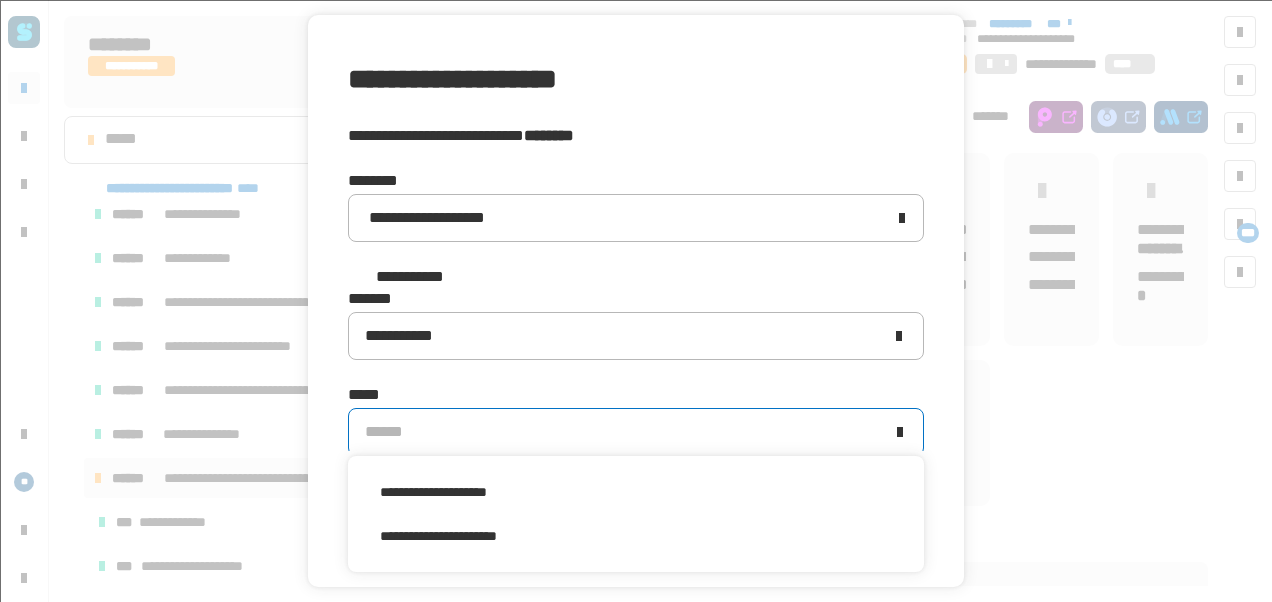 scroll, scrollTop: 0, scrollLeft: 0, axis: both 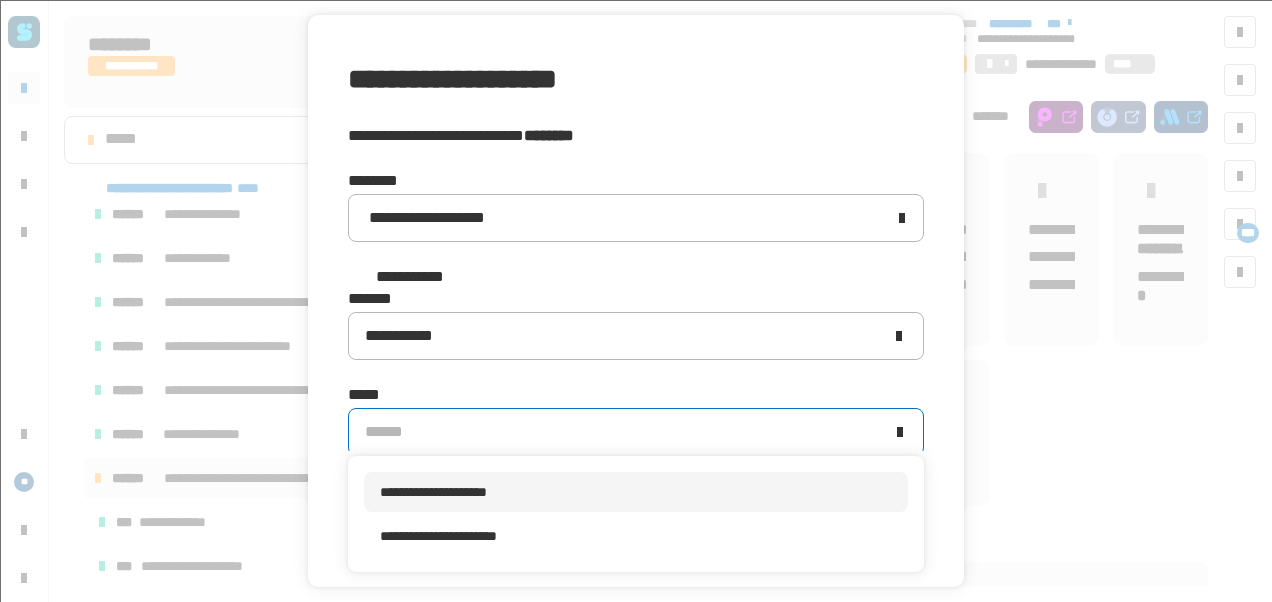 click on "**********" at bounding box center (433, 492) 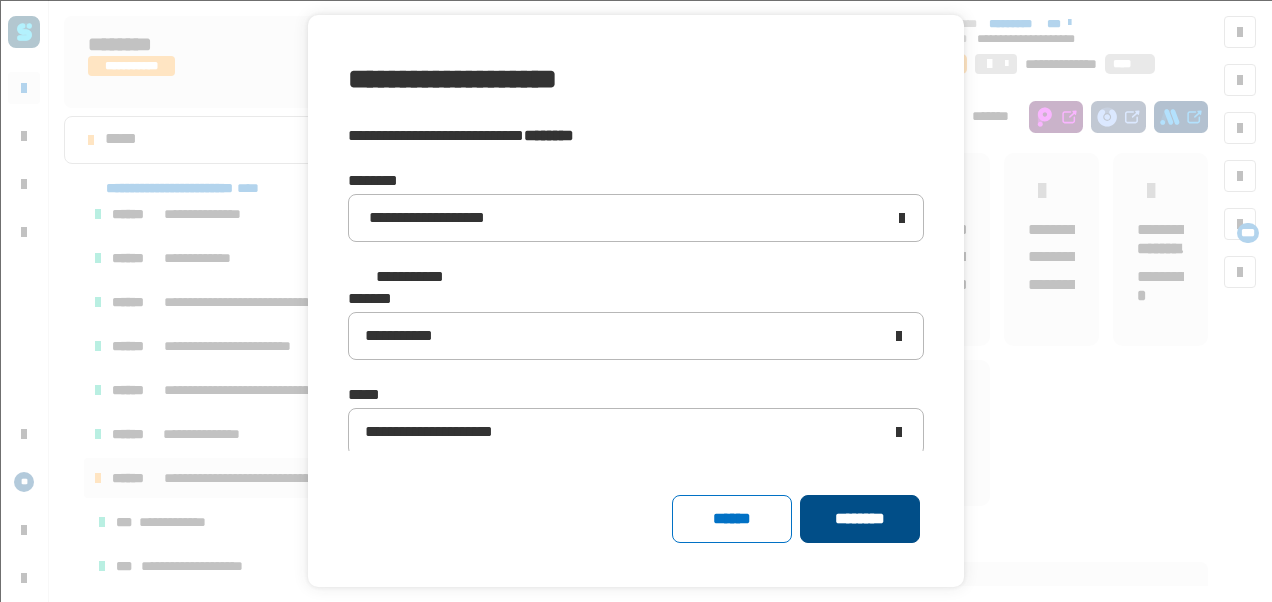 click on "********" 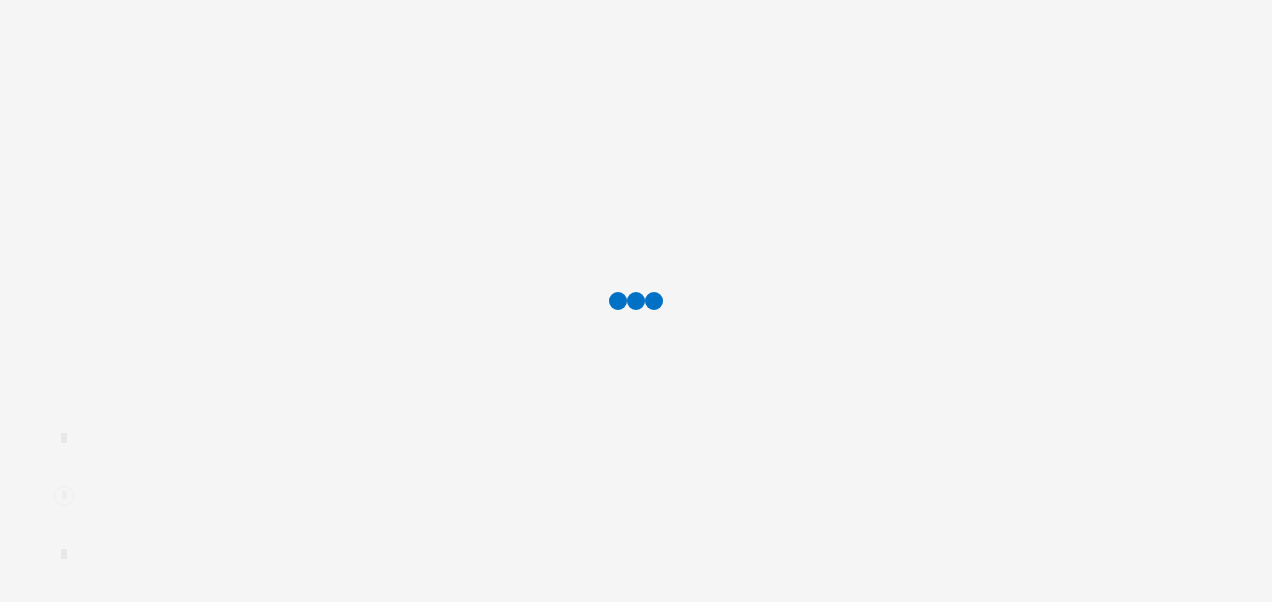 scroll, scrollTop: 0, scrollLeft: 0, axis: both 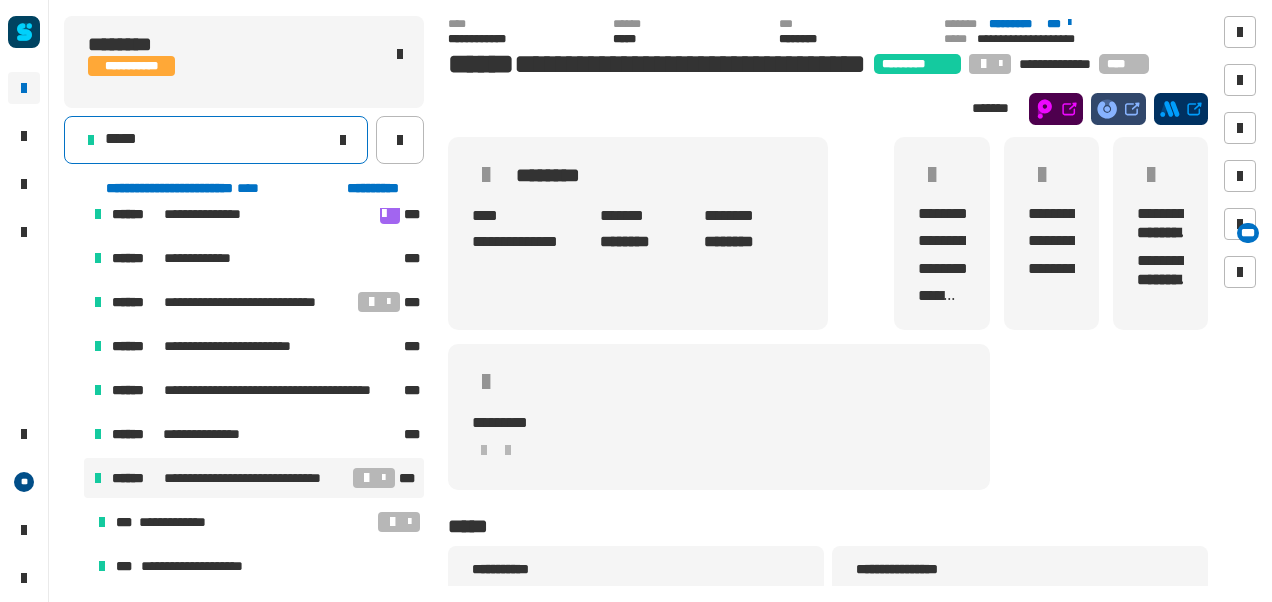 click on "*****" 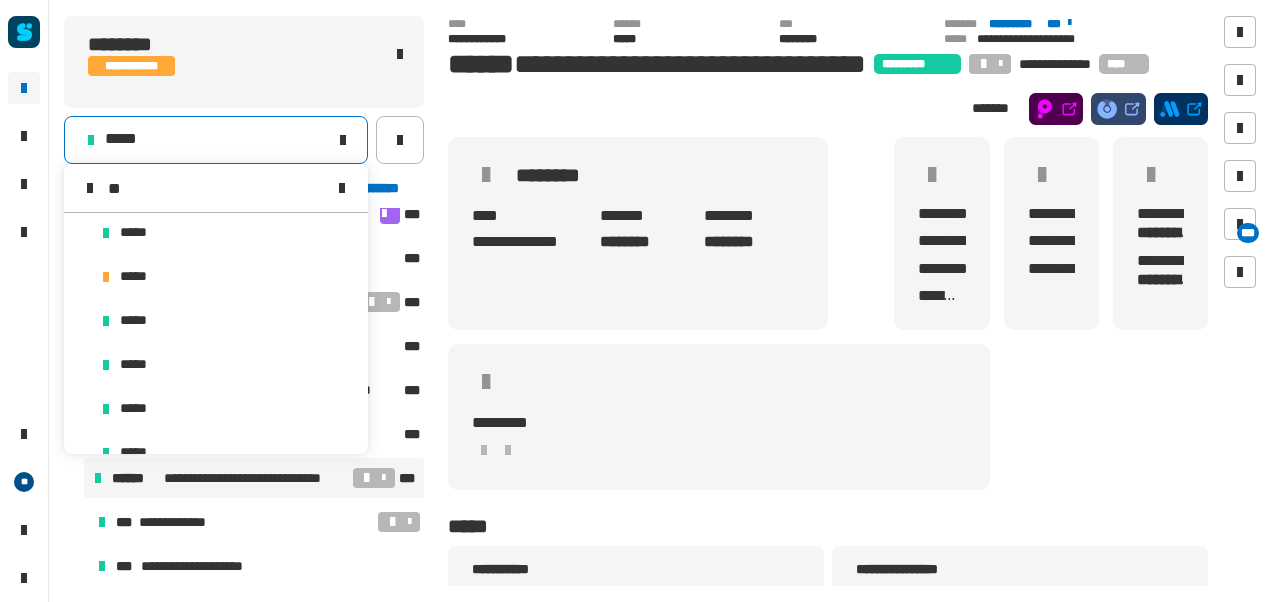 scroll, scrollTop: 0, scrollLeft: 0, axis: both 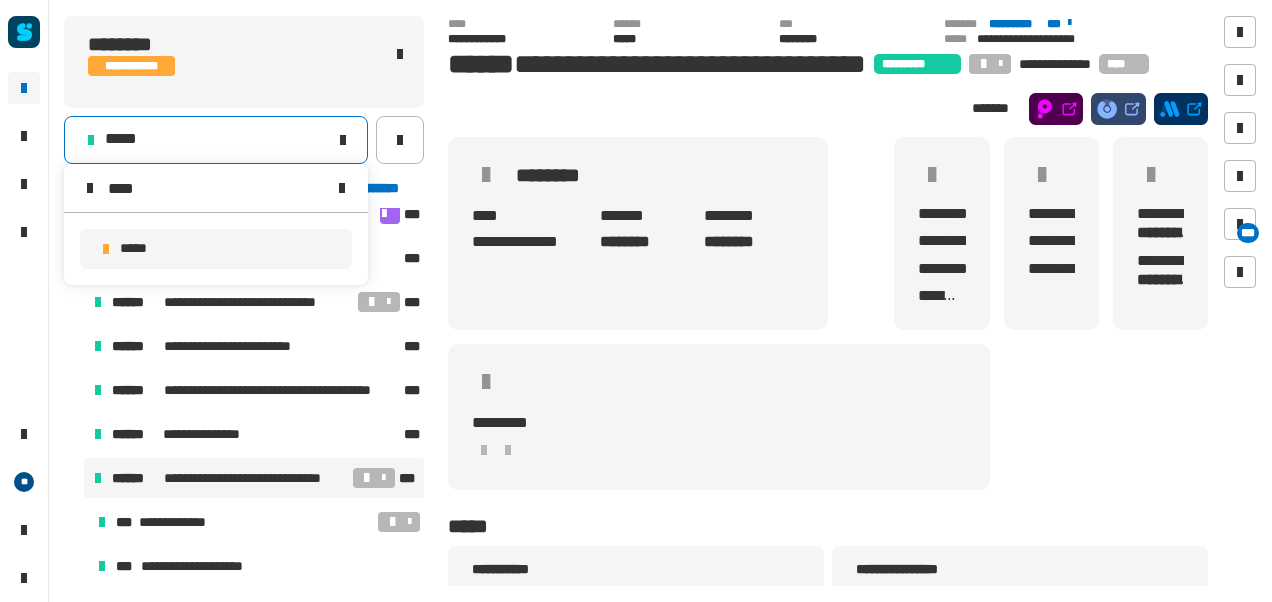type on "****" 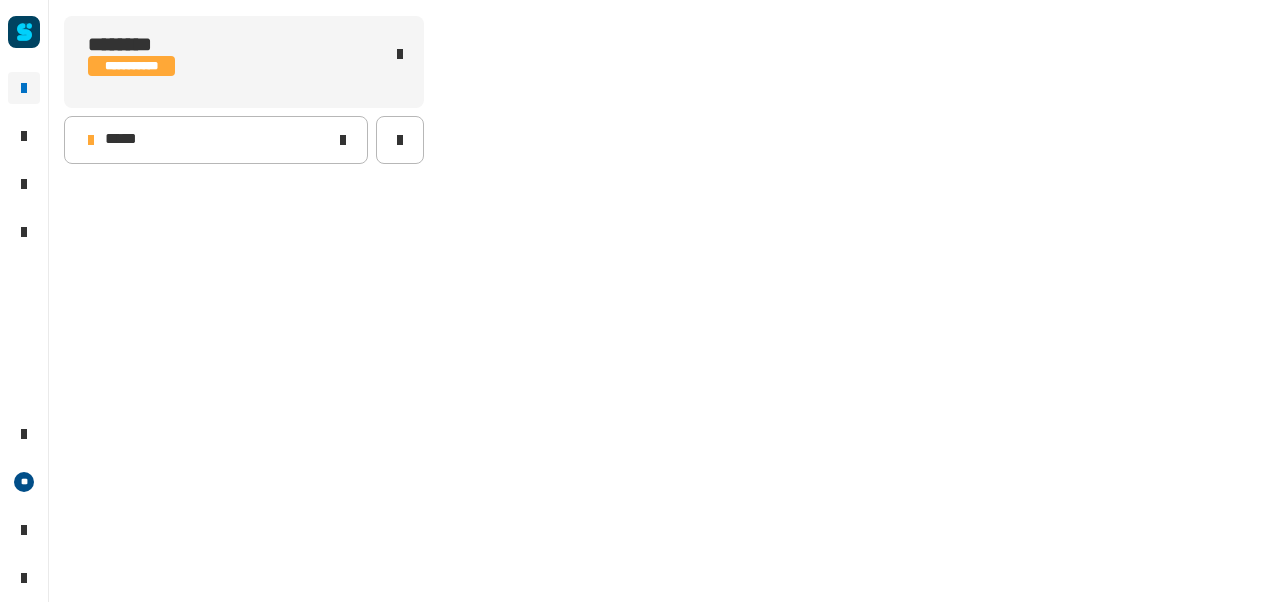 scroll, scrollTop: 0, scrollLeft: 0, axis: both 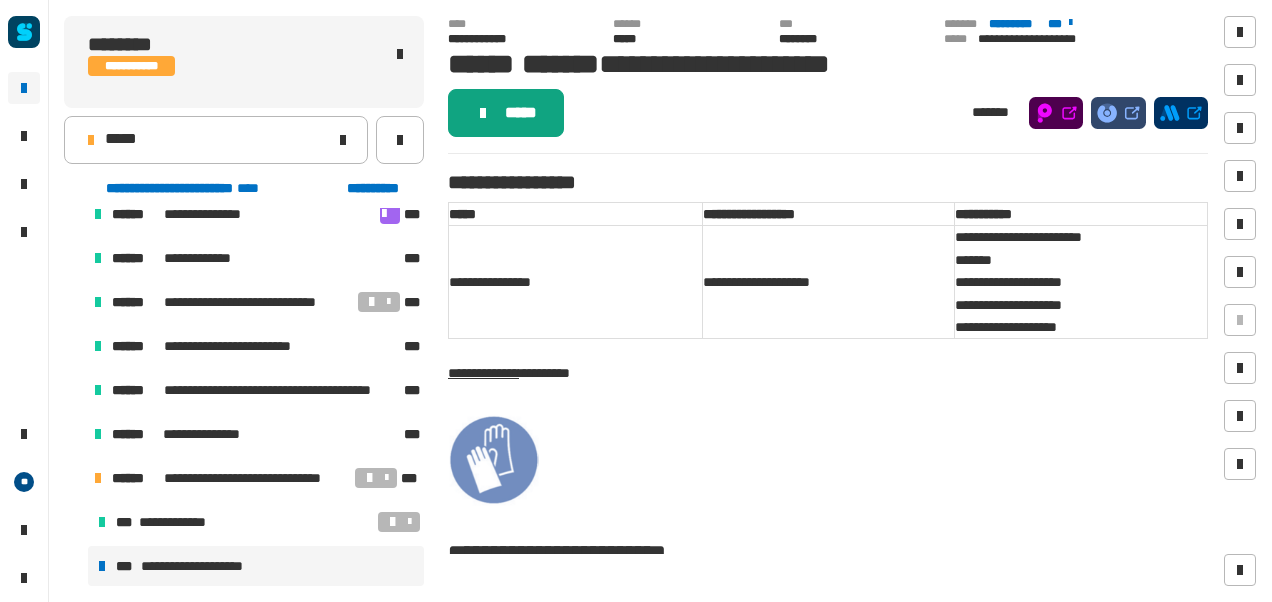 click on "*****" 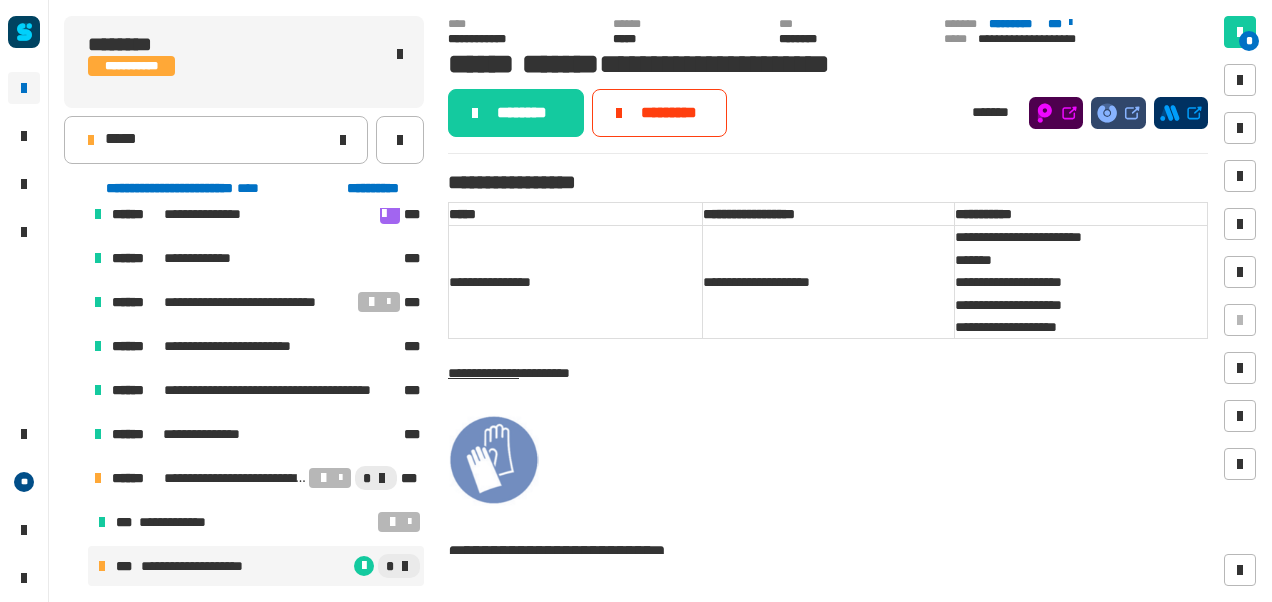 click on "********" 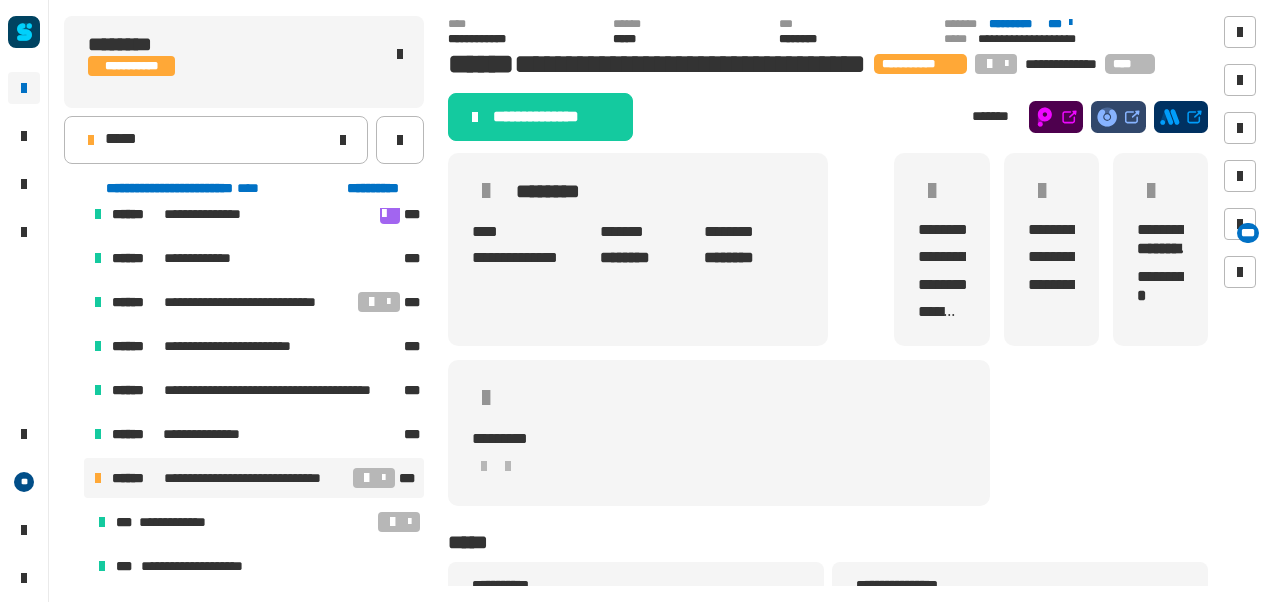 click on "**********" 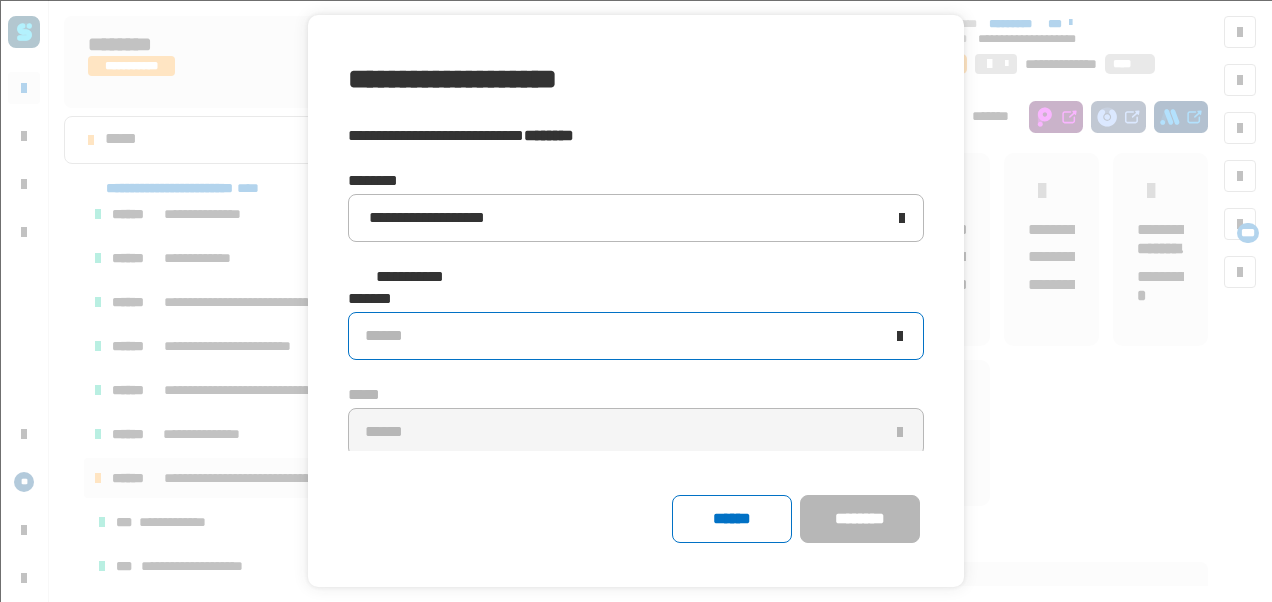 click on "******" 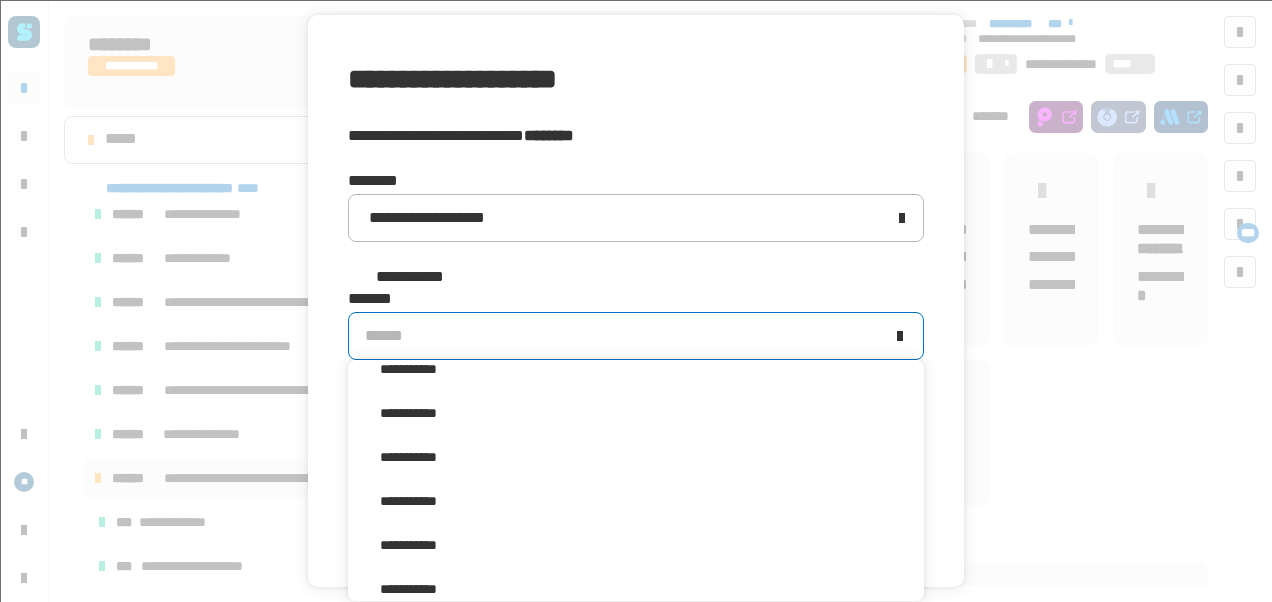 scroll, scrollTop: 356, scrollLeft: 0, axis: vertical 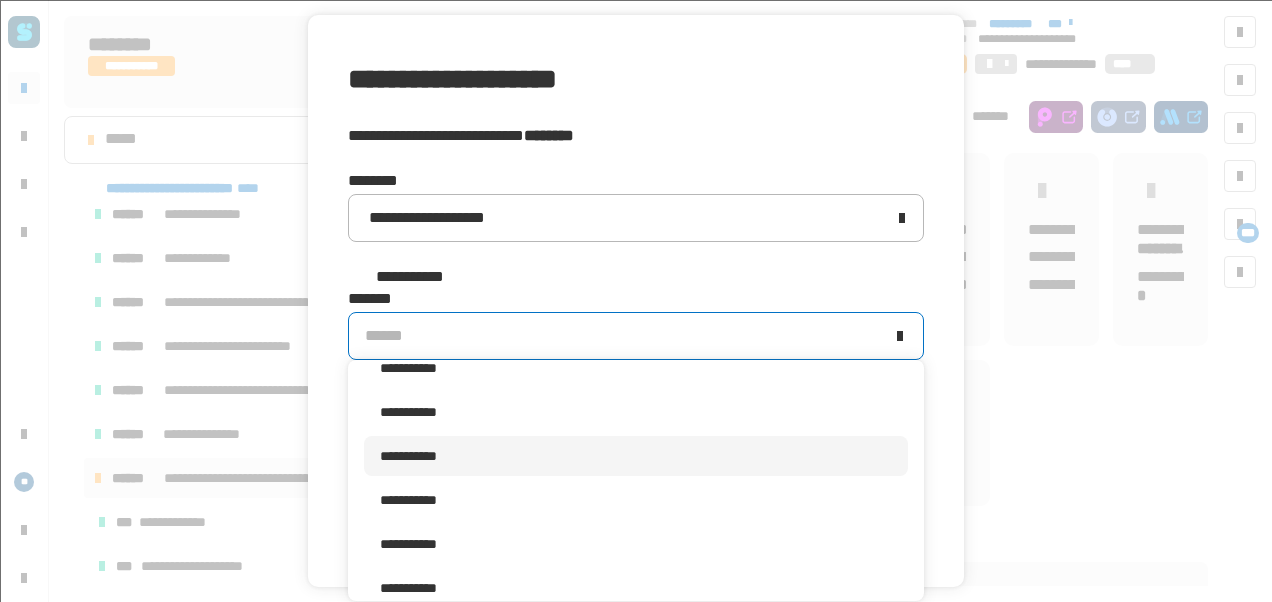 click on "**********" at bounding box center [636, 456] 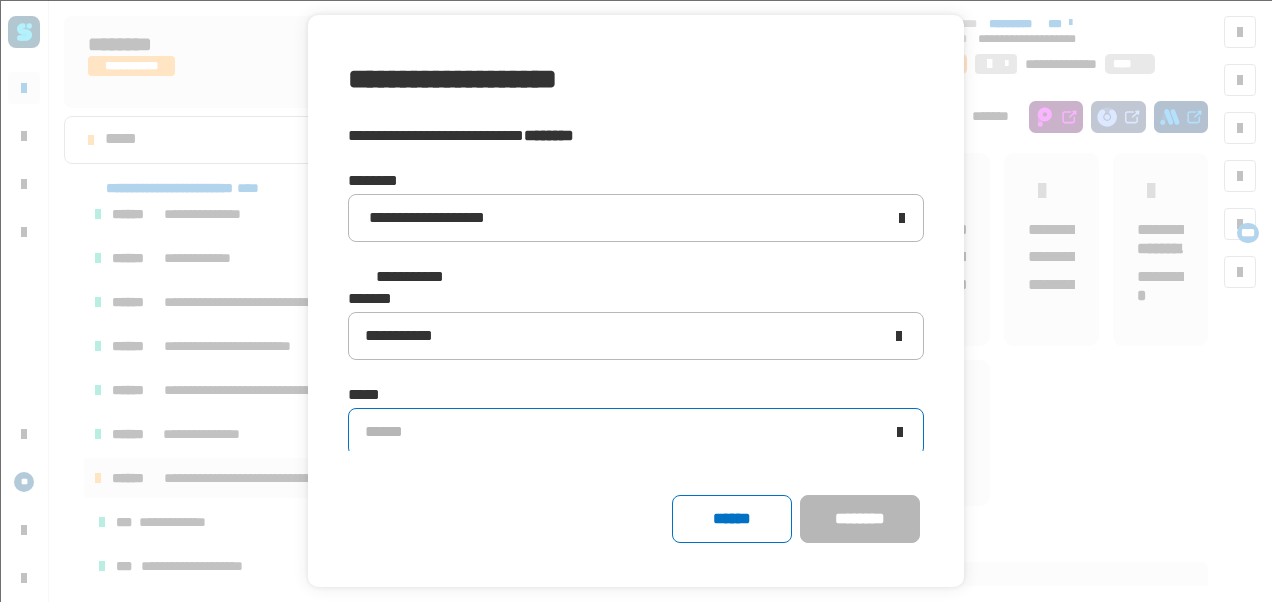 click on "******" 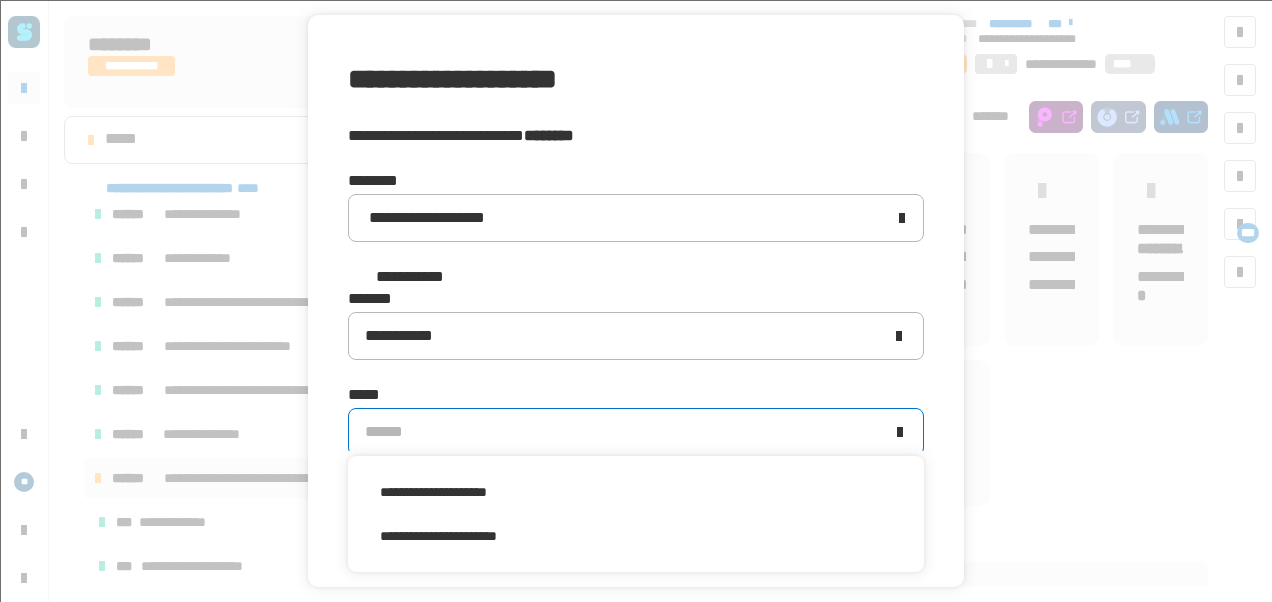 scroll, scrollTop: 0, scrollLeft: 0, axis: both 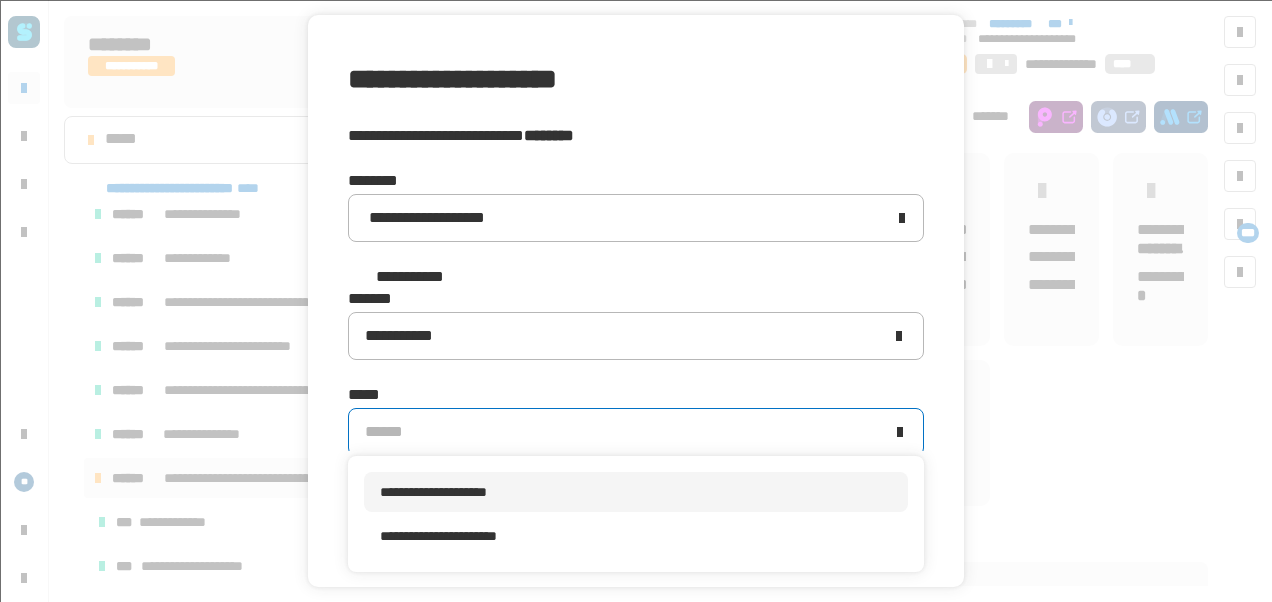 click on "**********" at bounding box center [433, 492] 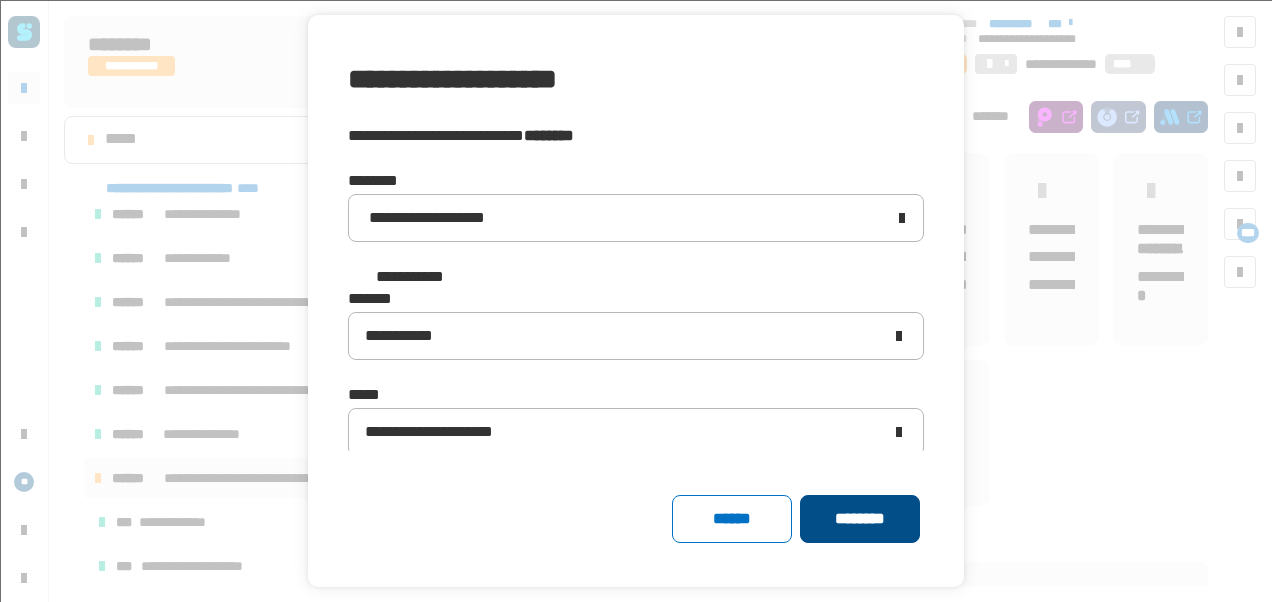 click on "********" 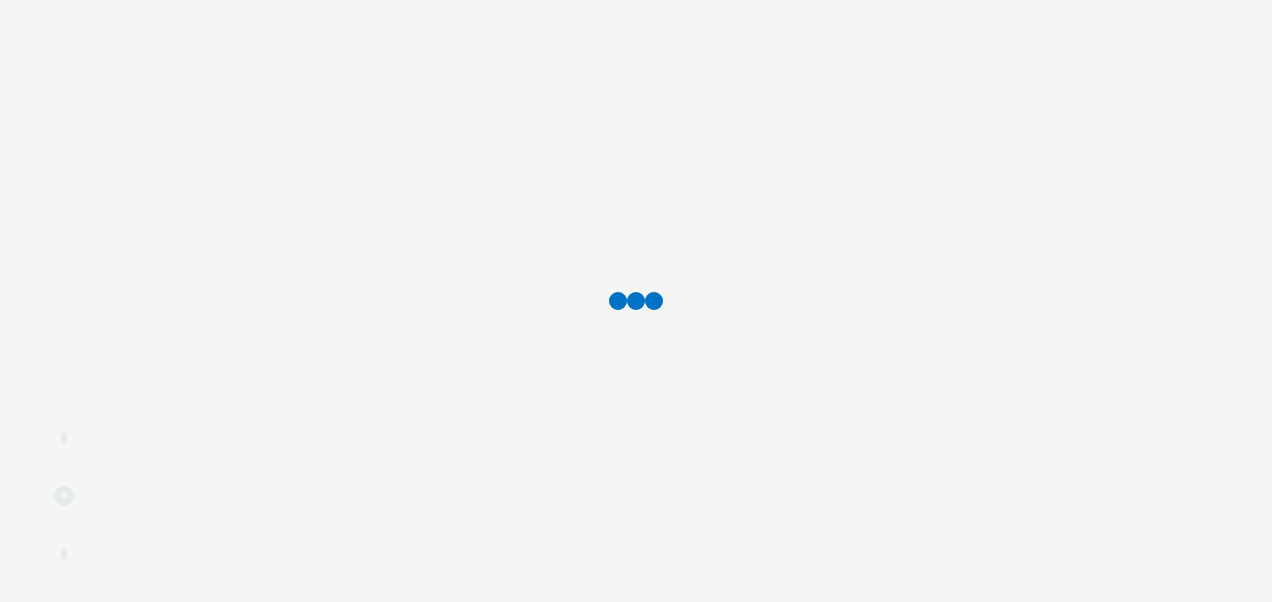 scroll, scrollTop: 0, scrollLeft: 0, axis: both 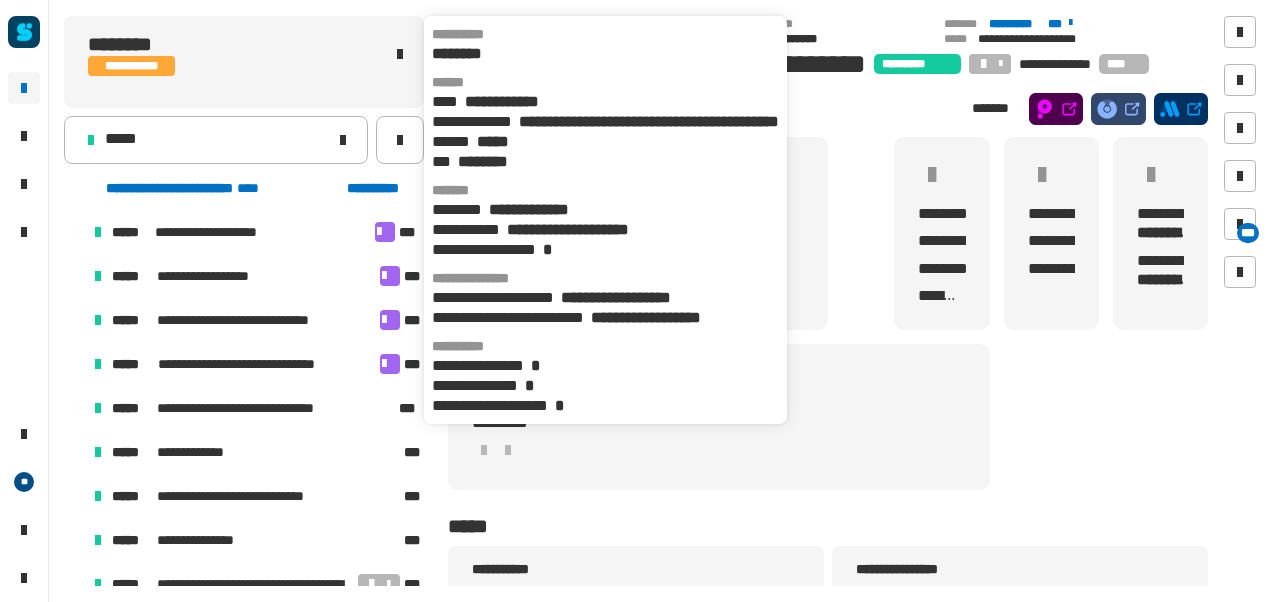click on "********" 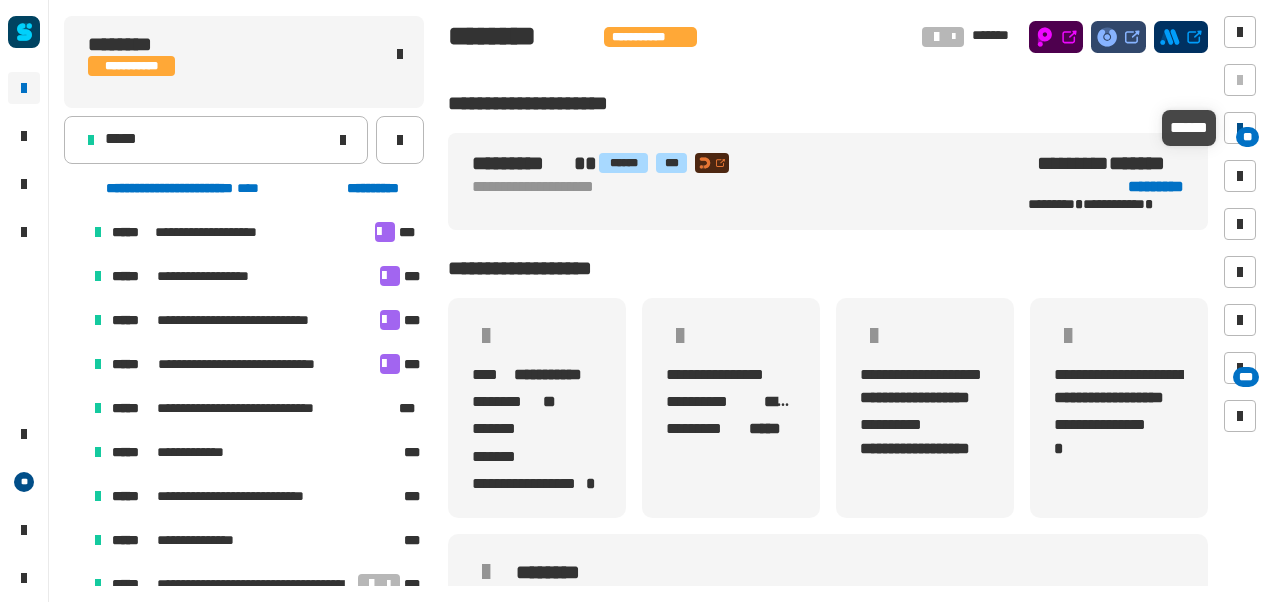 click at bounding box center (1240, 128) 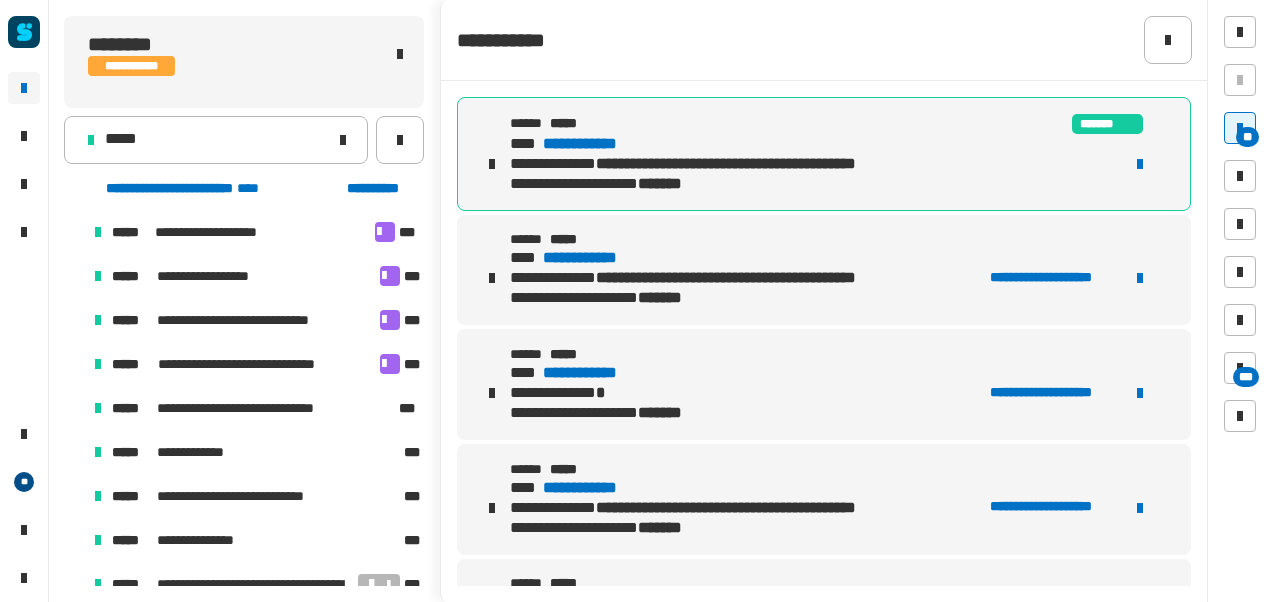 click on "**********" at bounding box center (599, 144) 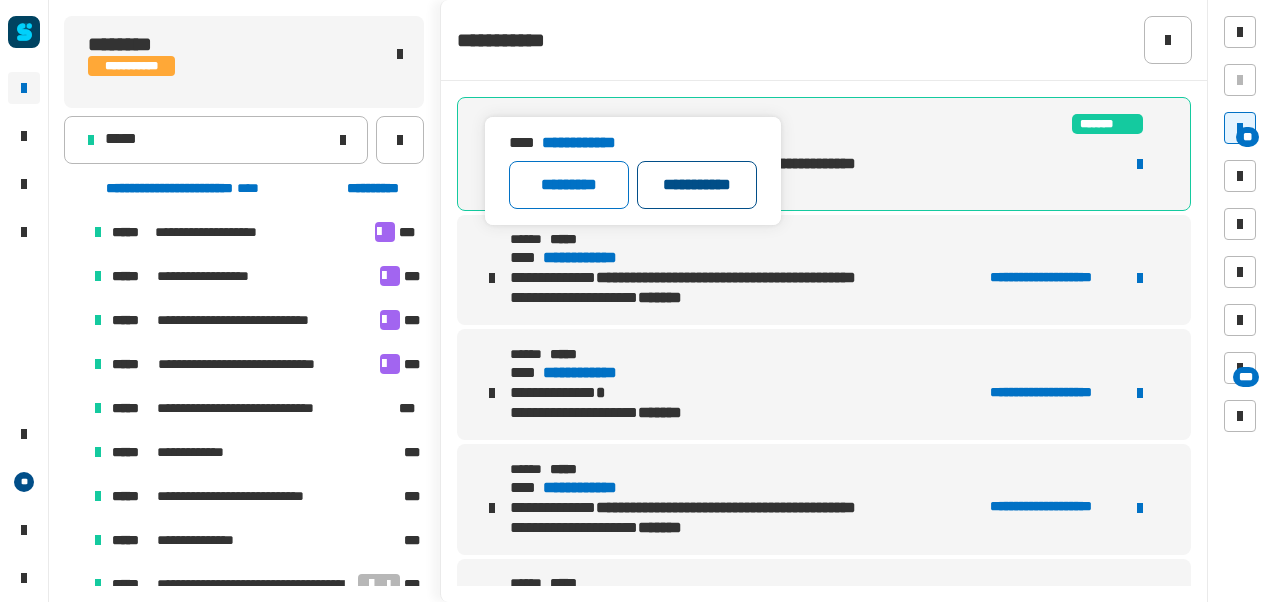 click on "**********" at bounding box center [697, 185] 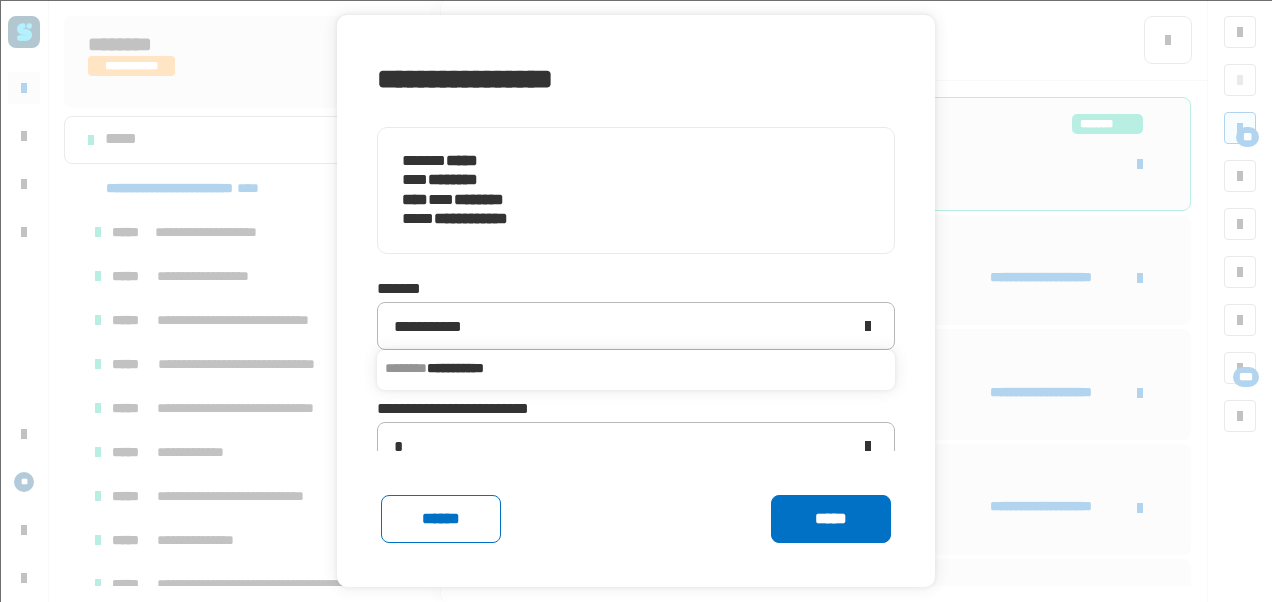 click on "**********" at bounding box center (636, 368) 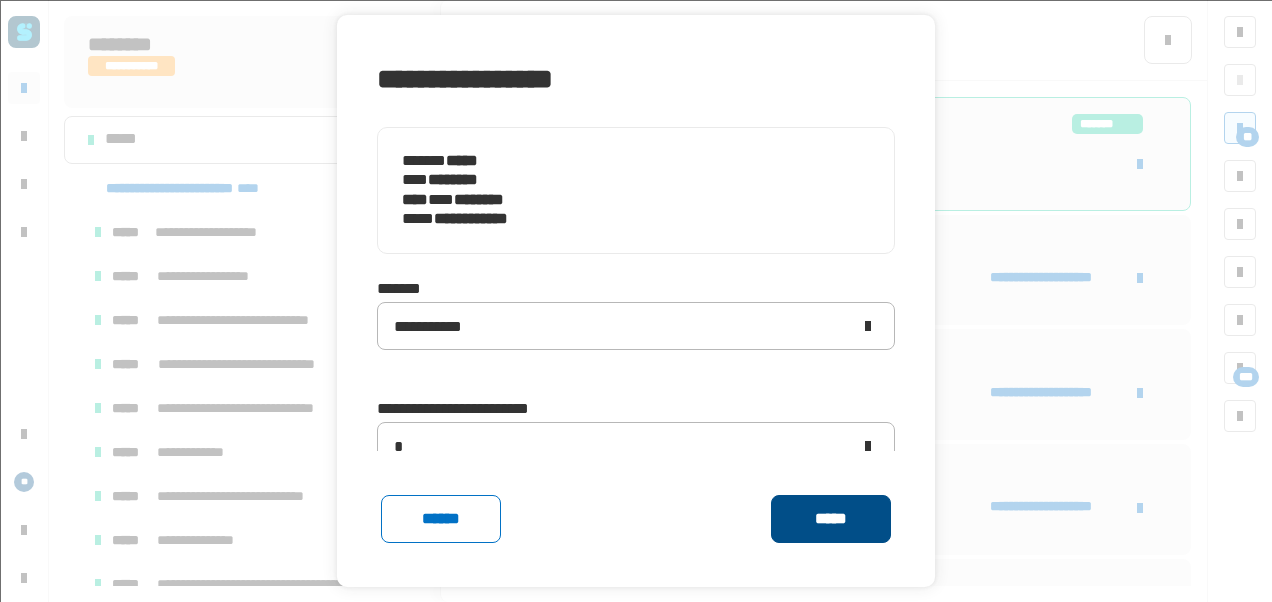 click on "*****" 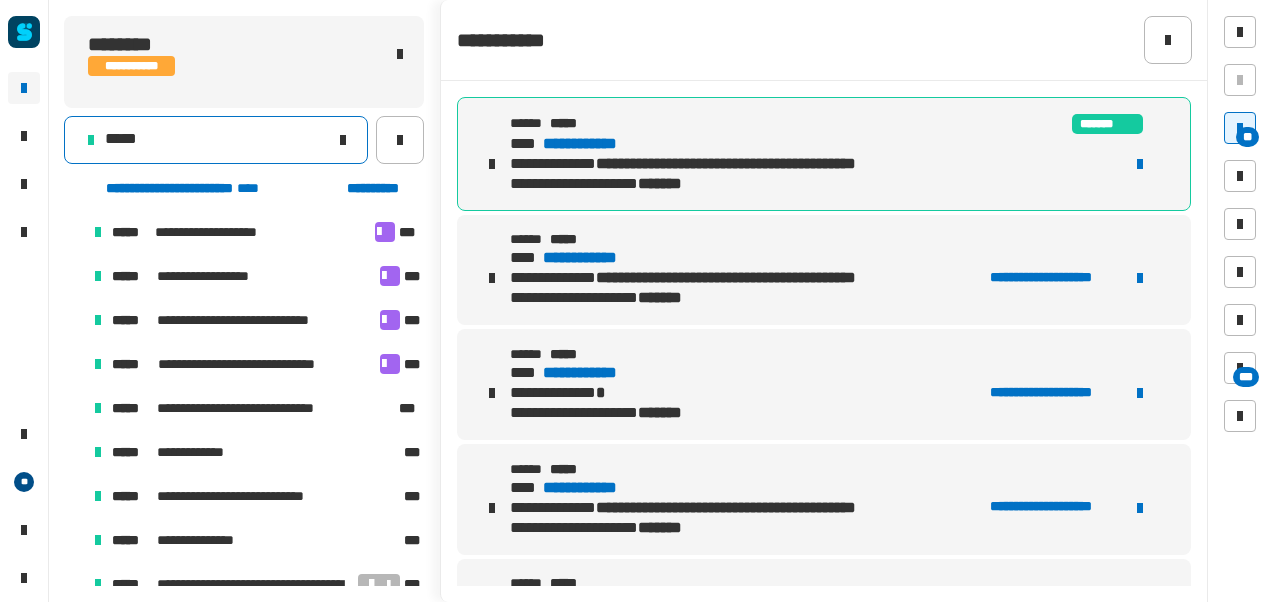 click on "*****" 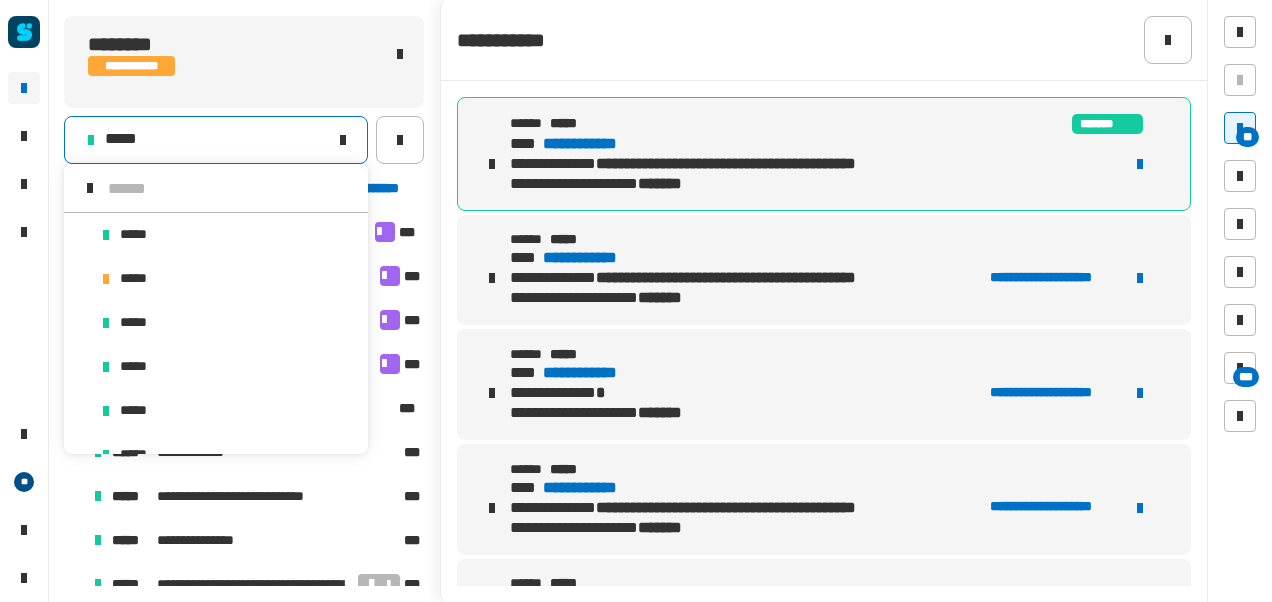 scroll, scrollTop: 16, scrollLeft: 0, axis: vertical 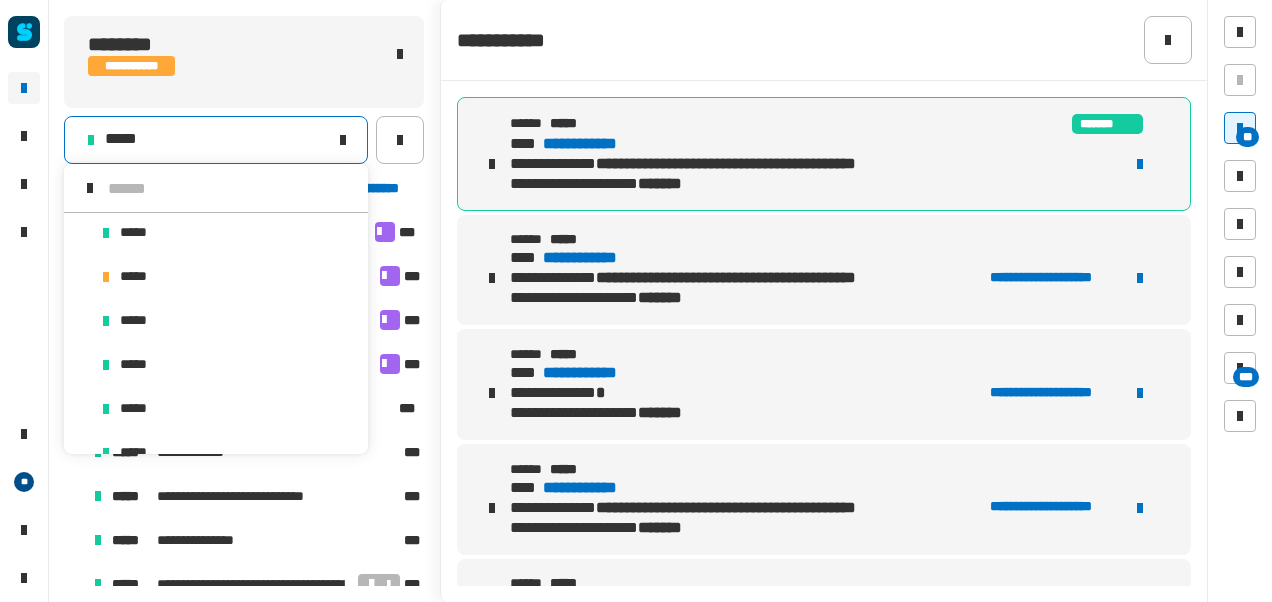click at bounding box center (230, 188) 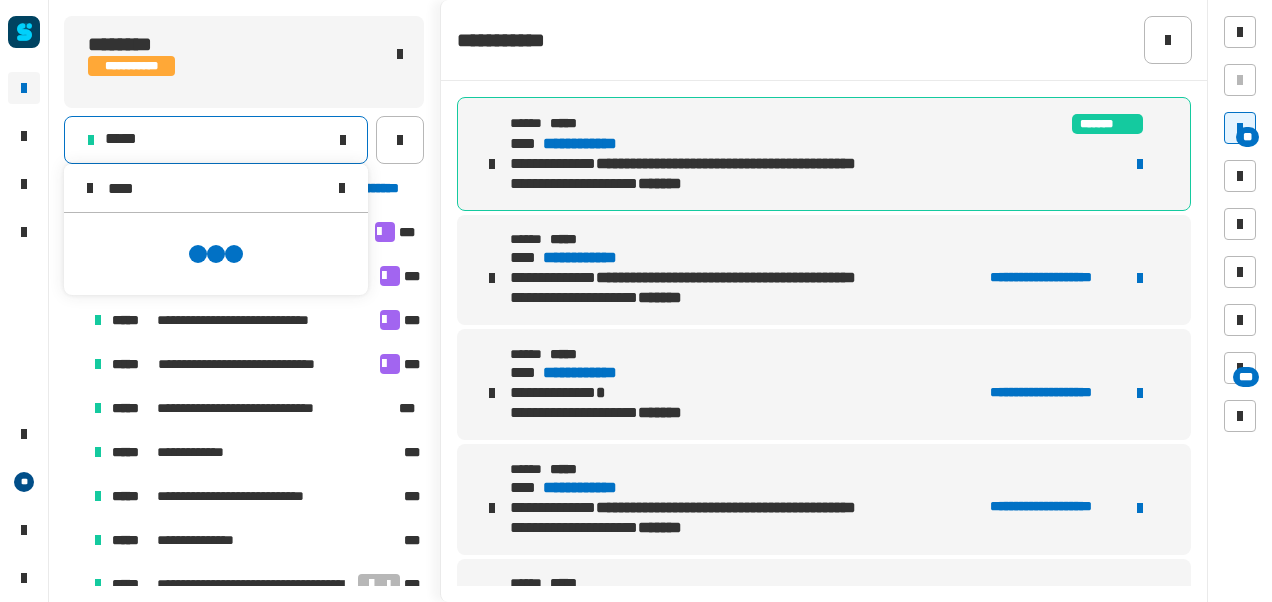 scroll, scrollTop: 0, scrollLeft: 0, axis: both 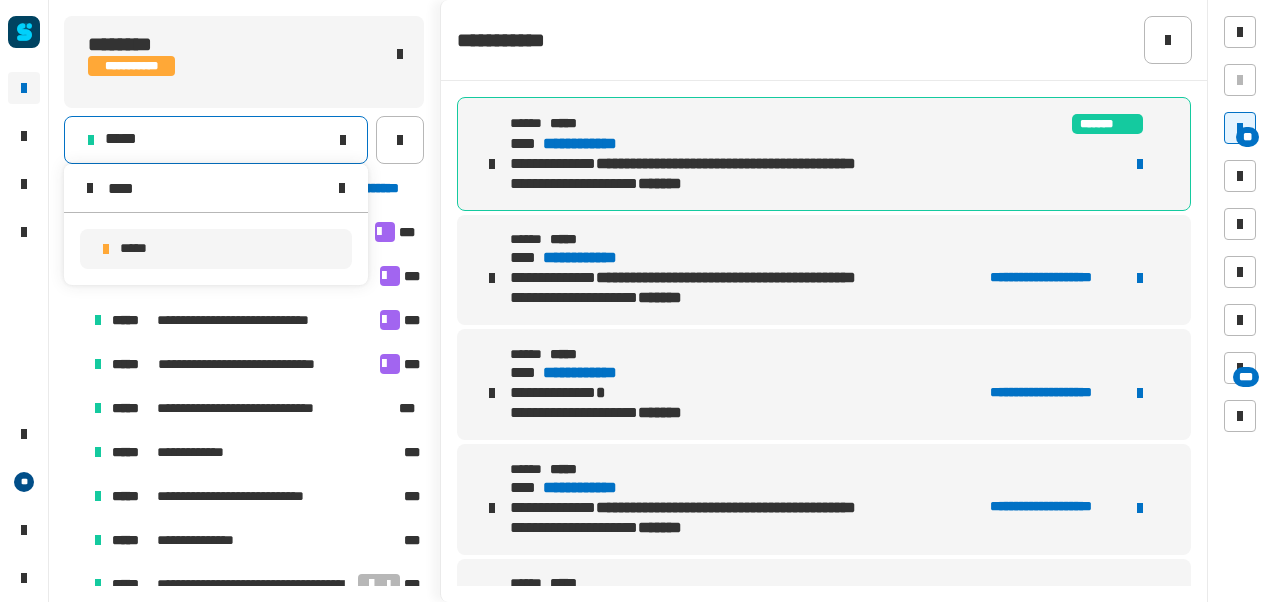 type on "****" 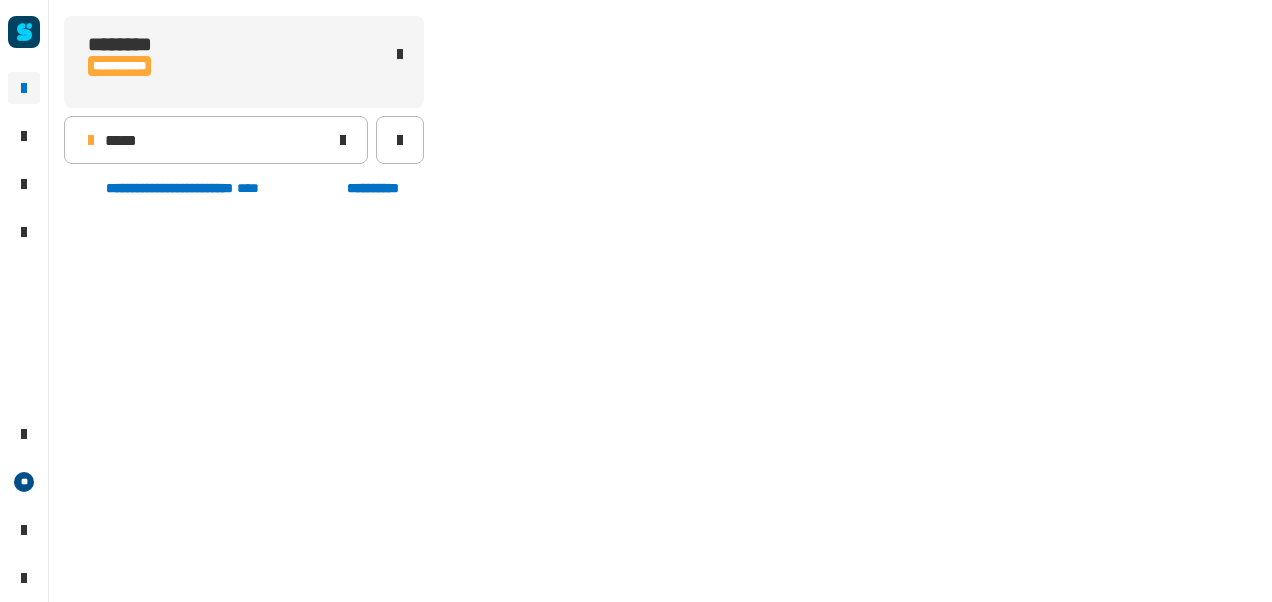 scroll, scrollTop: 502, scrollLeft: 0, axis: vertical 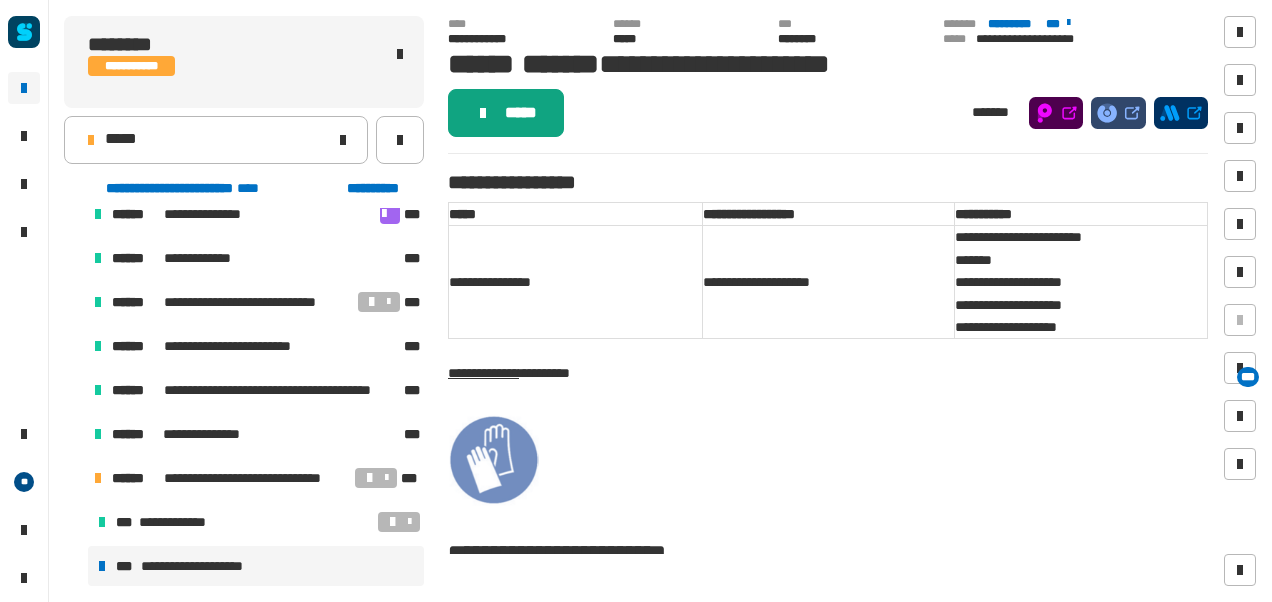 click on "*****" 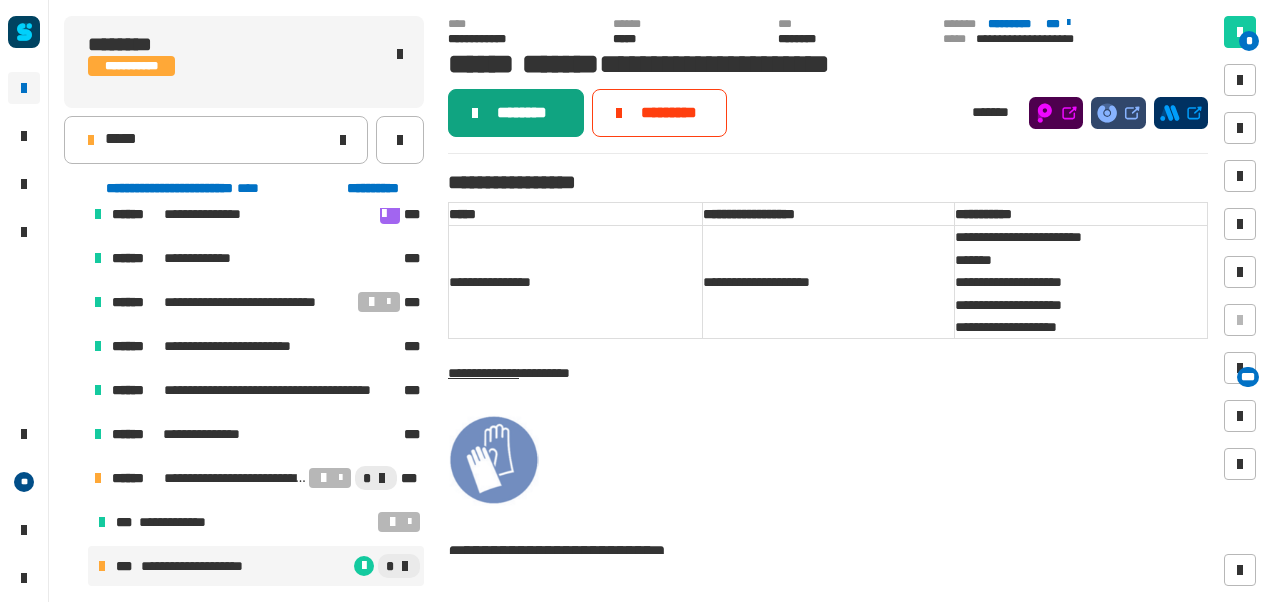click on "********" 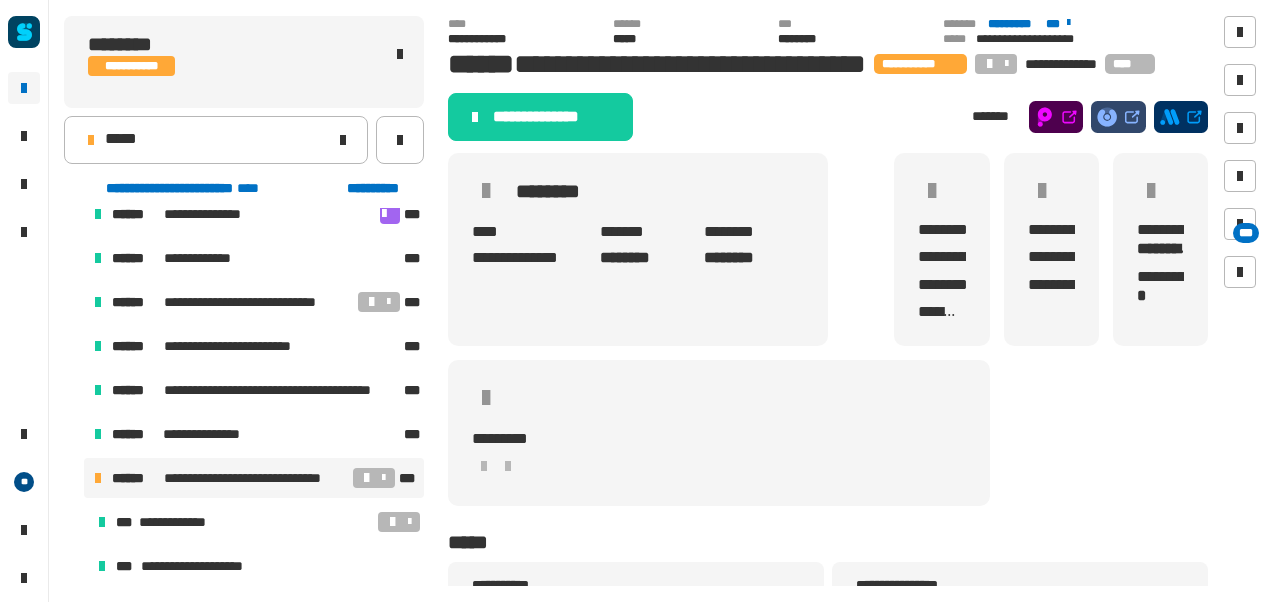 click on "**********" 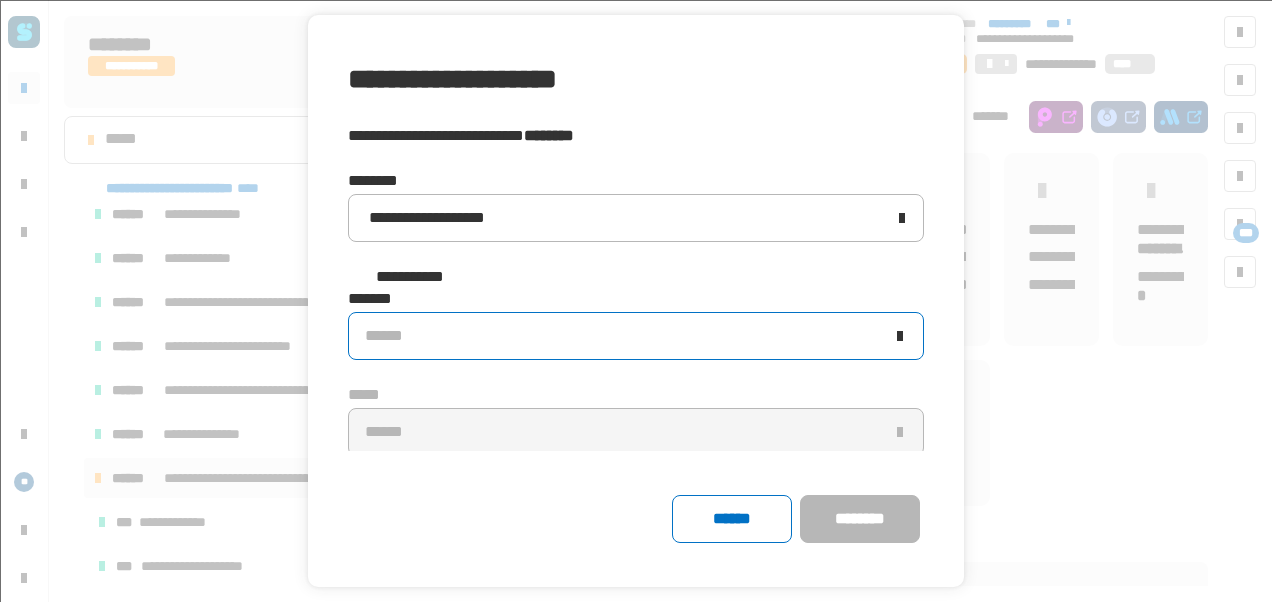 click on "******" 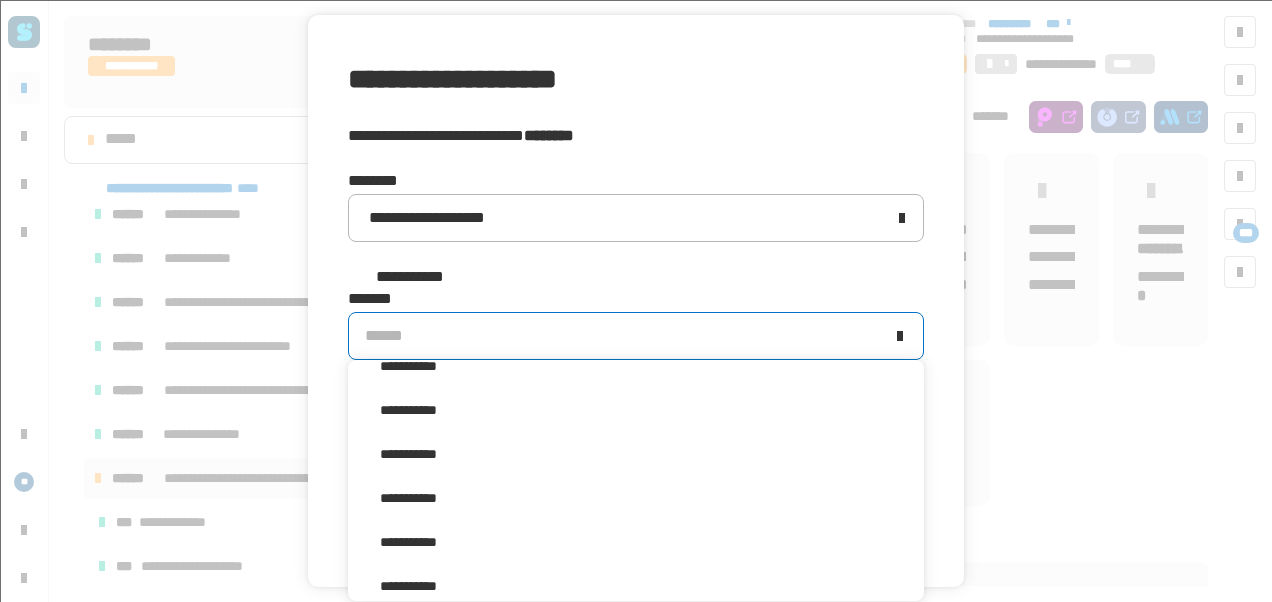 scroll, scrollTop: 361, scrollLeft: 0, axis: vertical 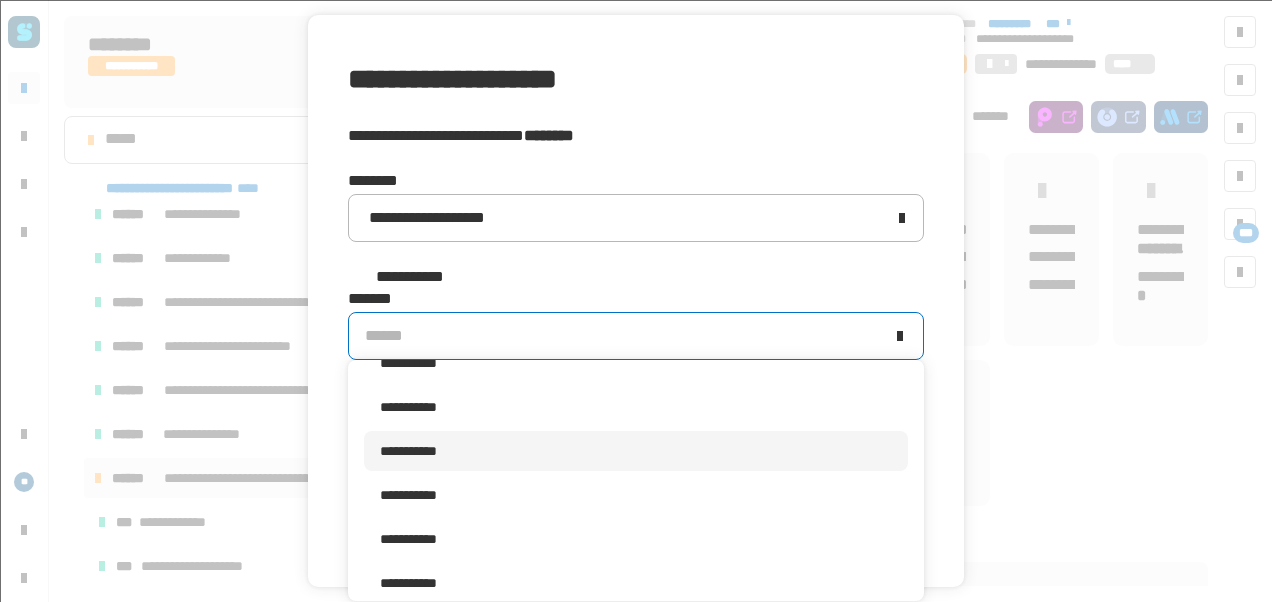 click on "**********" at bounding box center (636, 451) 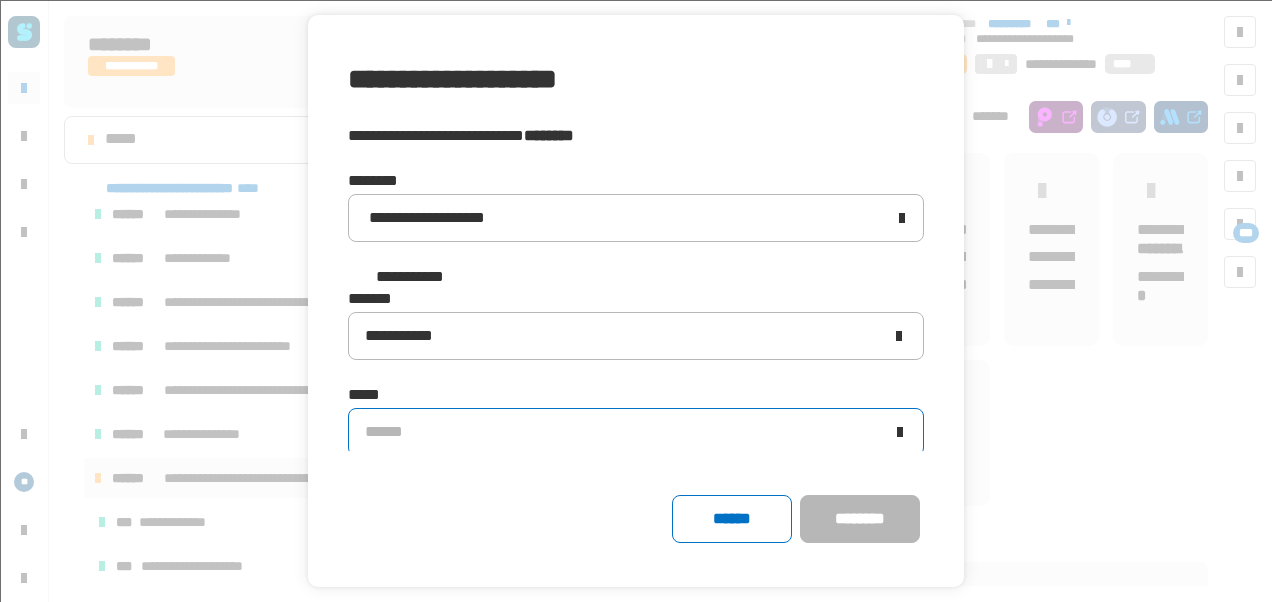 click on "******" 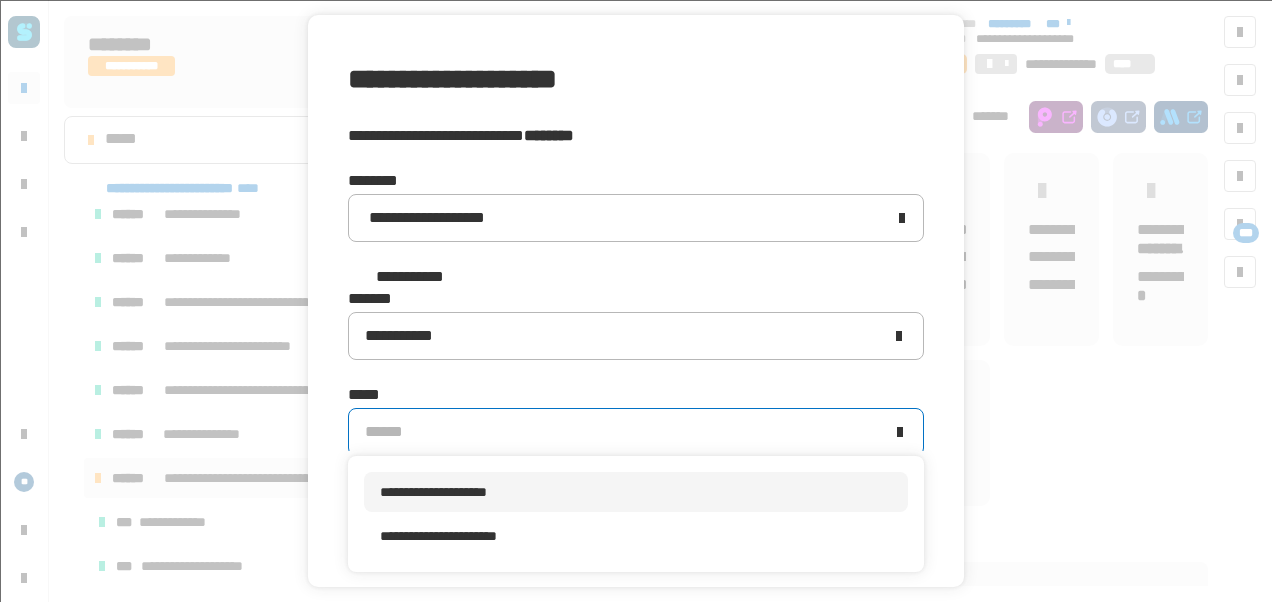 scroll, scrollTop: 0, scrollLeft: 0, axis: both 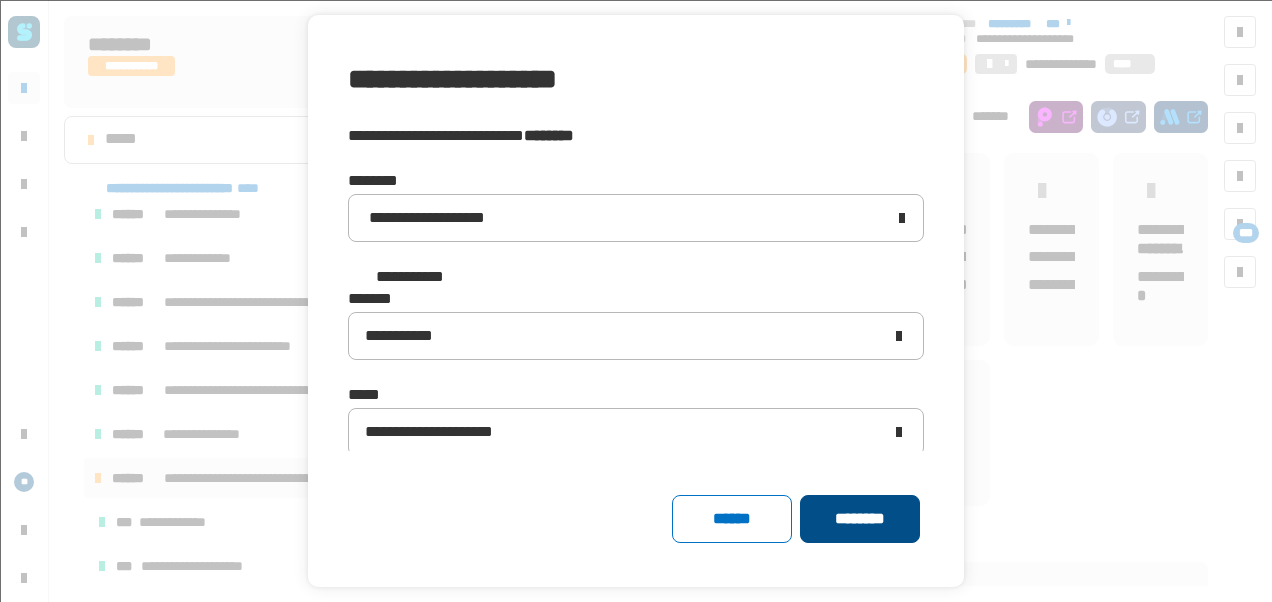 click on "********" 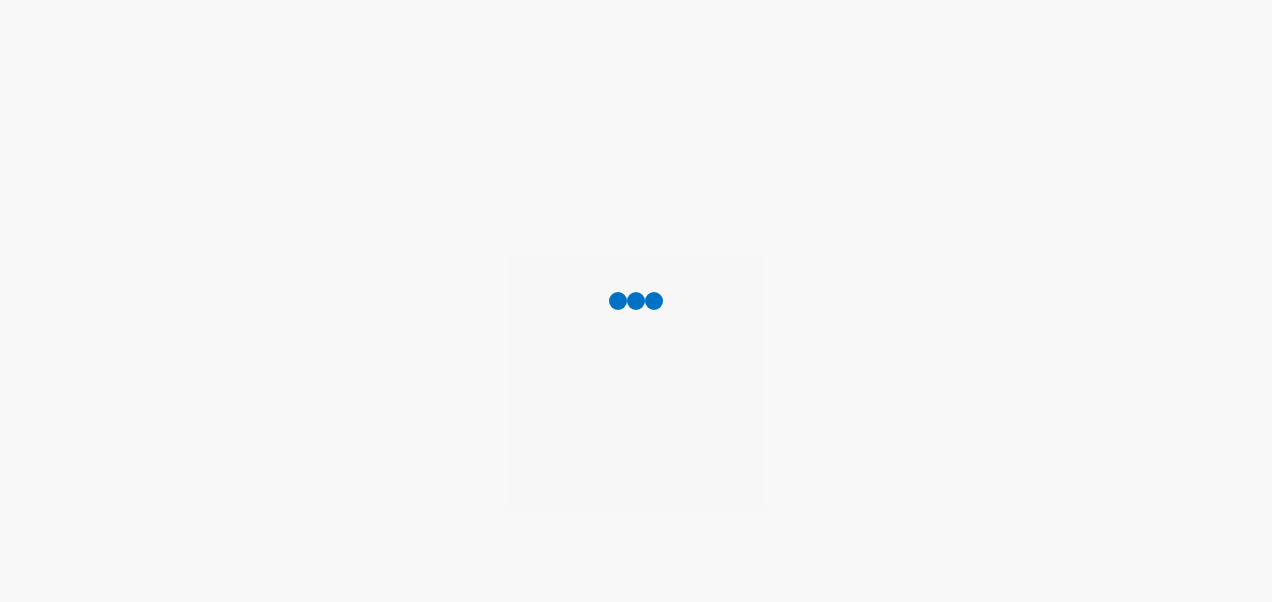 scroll, scrollTop: 0, scrollLeft: 0, axis: both 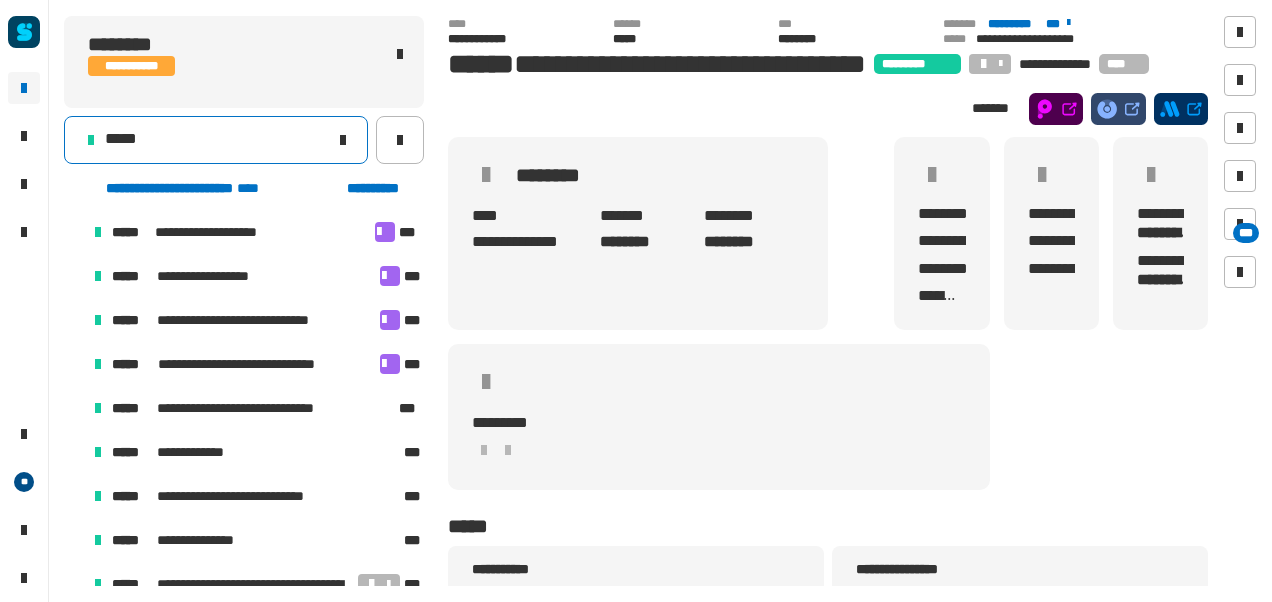 click on "*****" 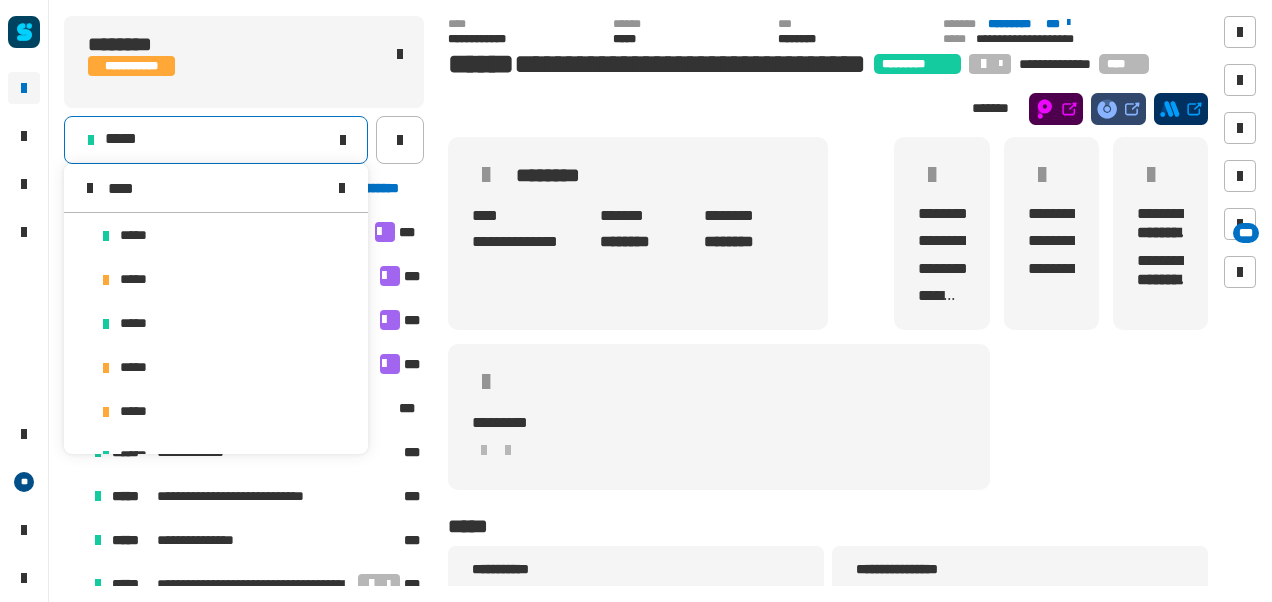 scroll, scrollTop: 0, scrollLeft: 0, axis: both 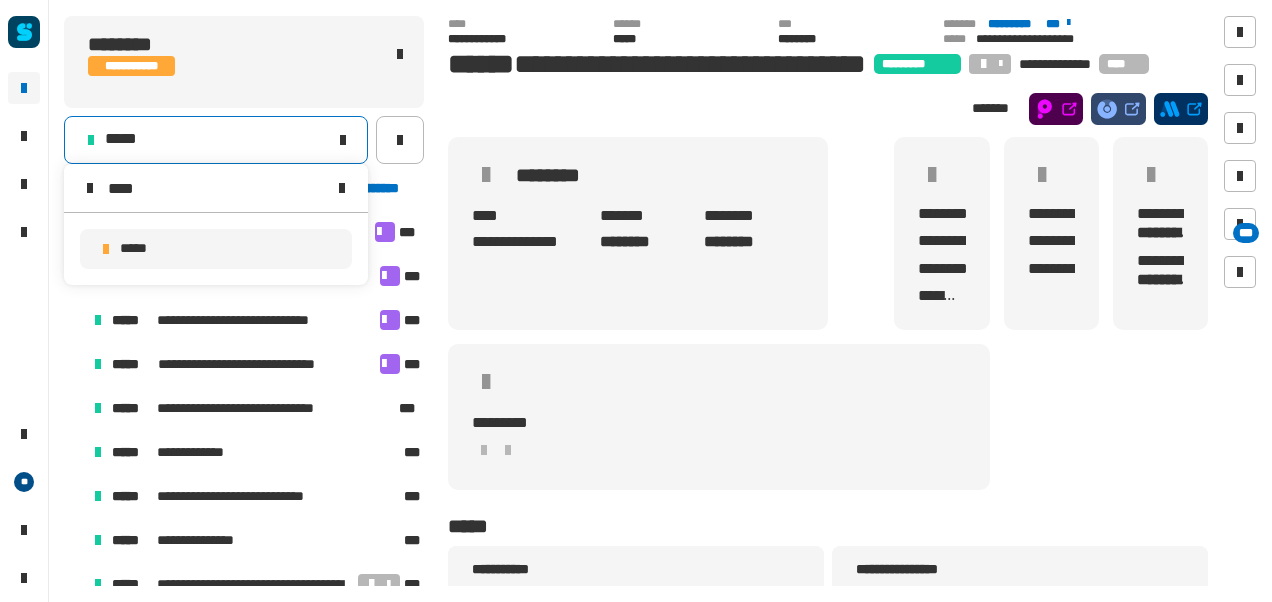 type on "****" 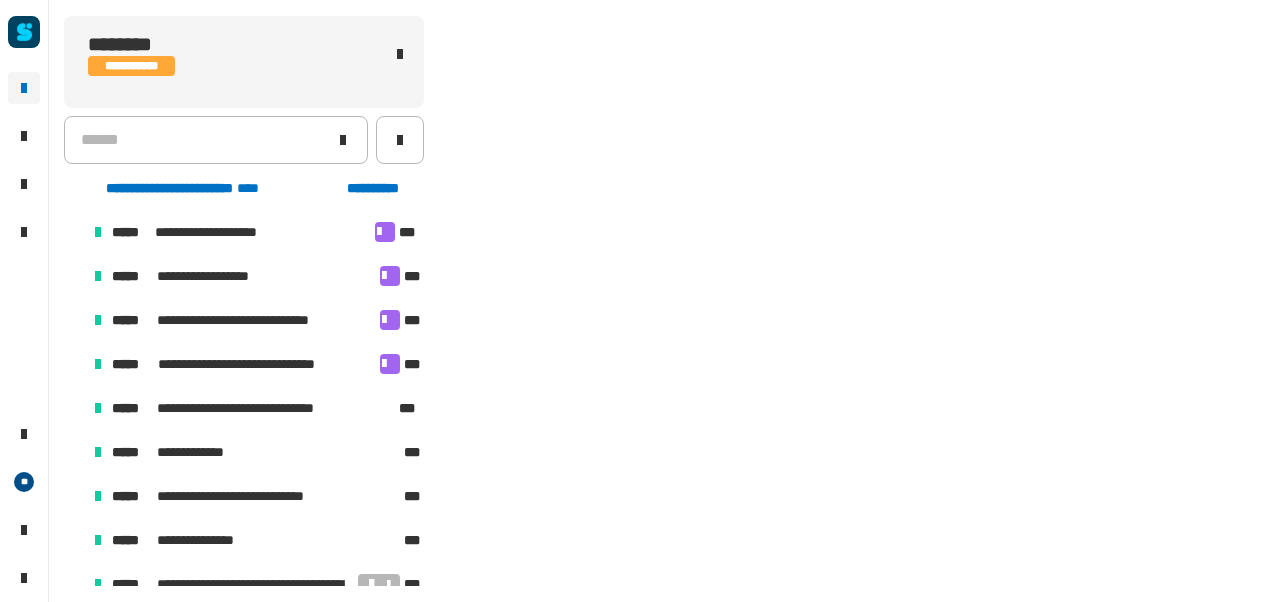 scroll, scrollTop: 502, scrollLeft: 0, axis: vertical 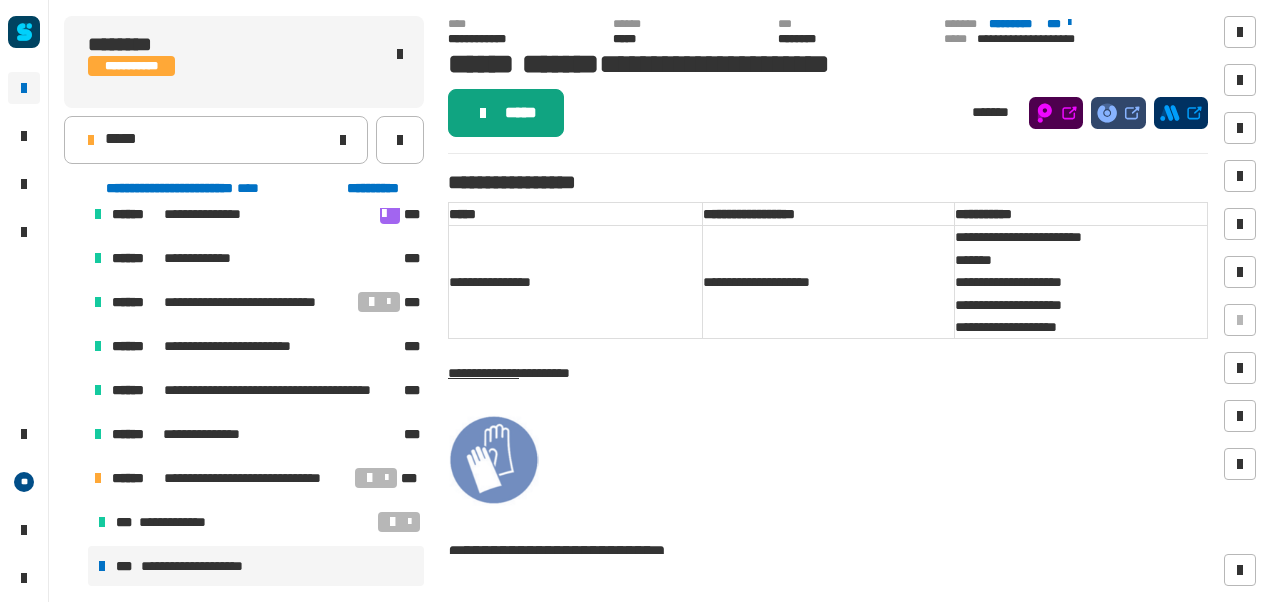 click on "*****" 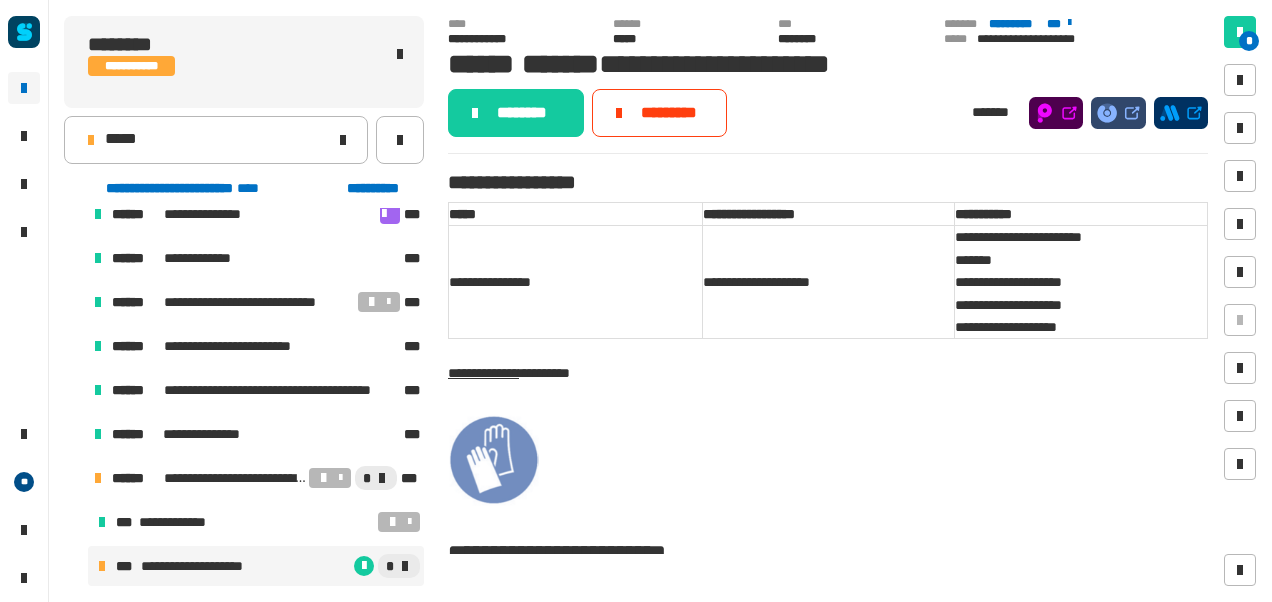 click on "********" 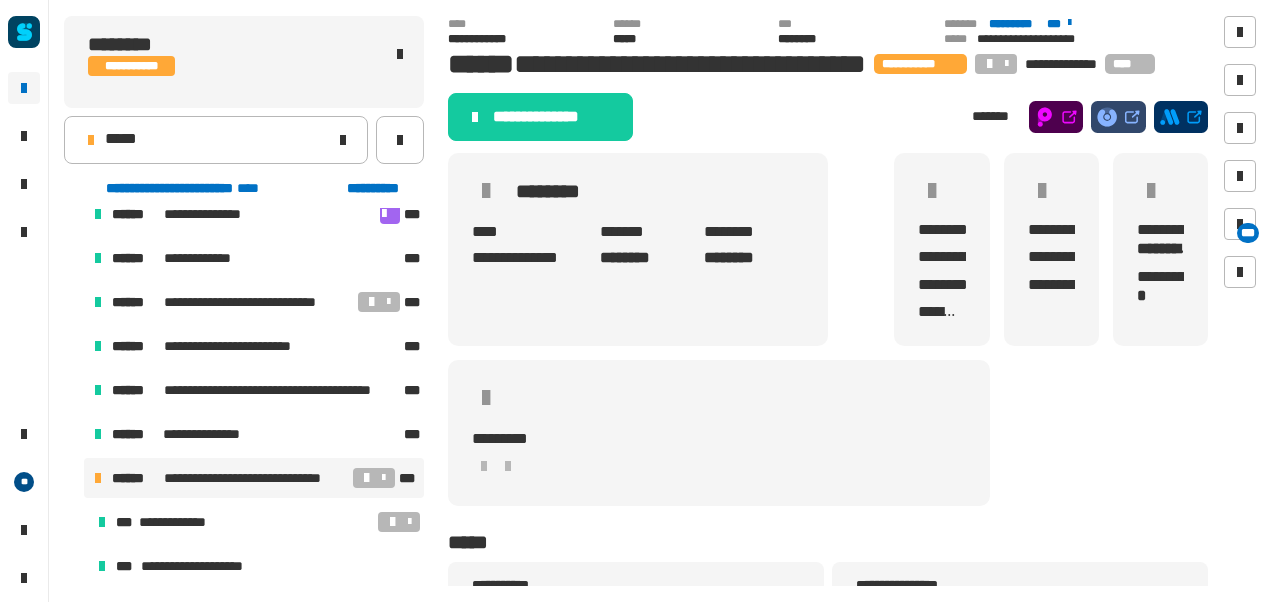 click on "**********" 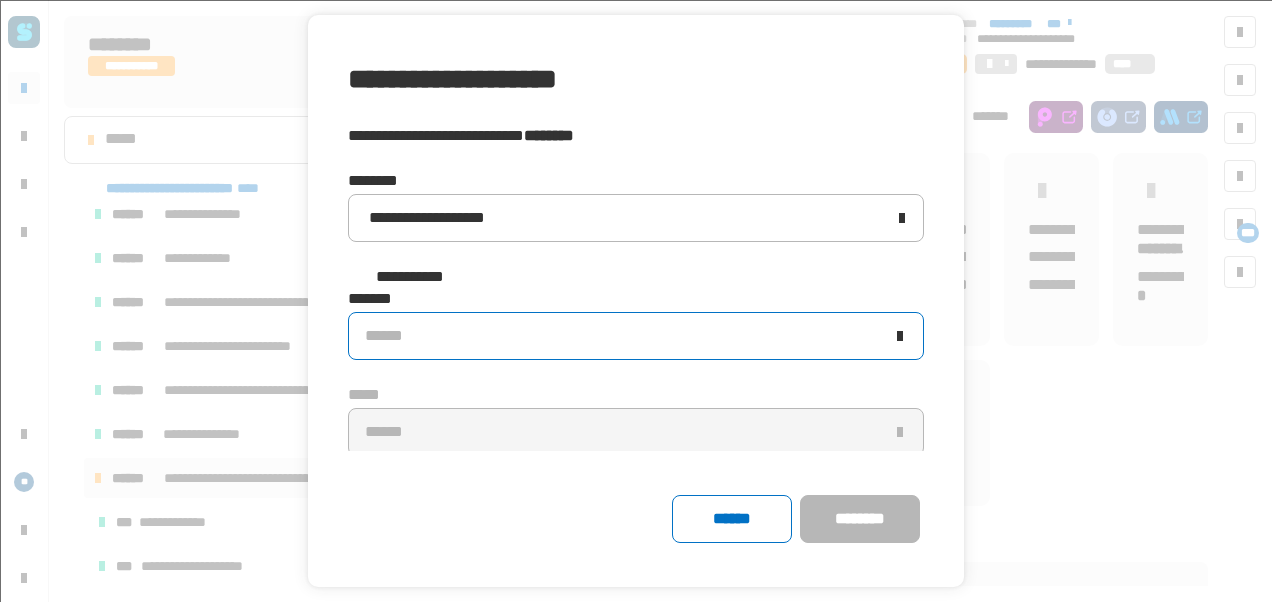 click on "******" 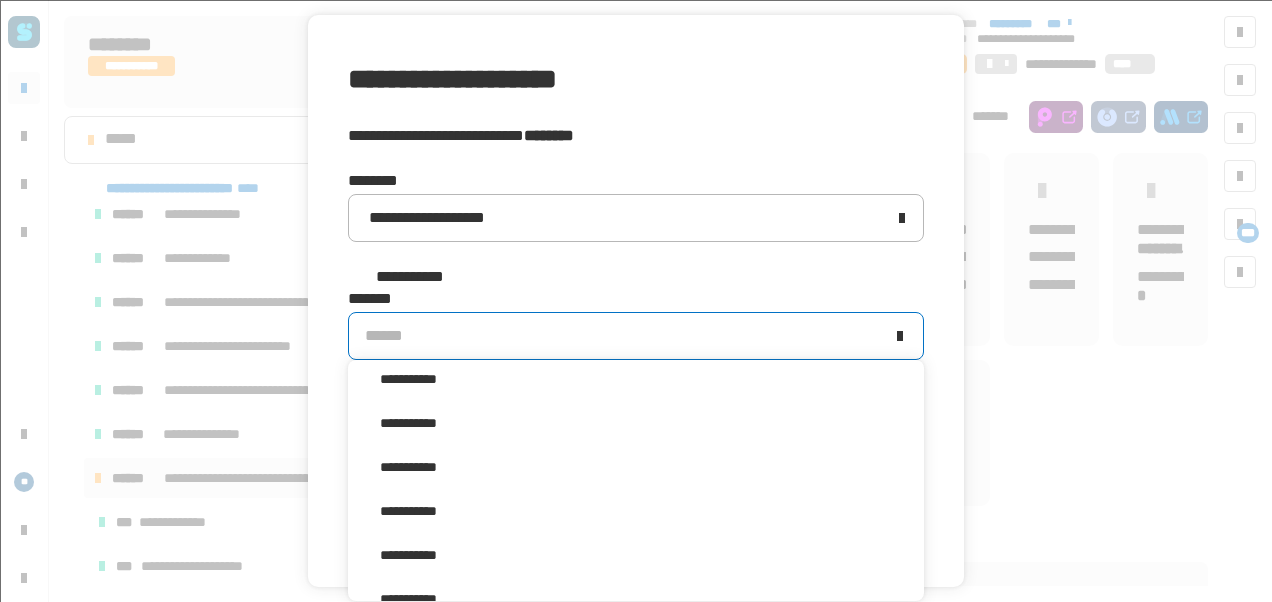scroll, scrollTop: 387, scrollLeft: 0, axis: vertical 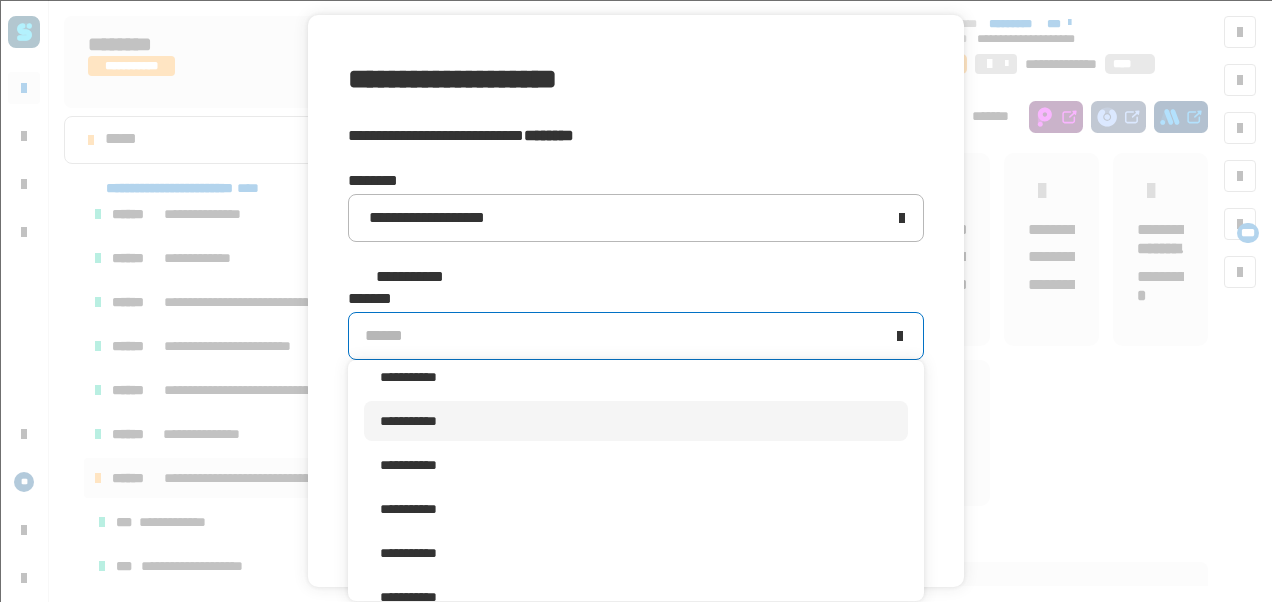 click on "**********" at bounding box center [636, 421] 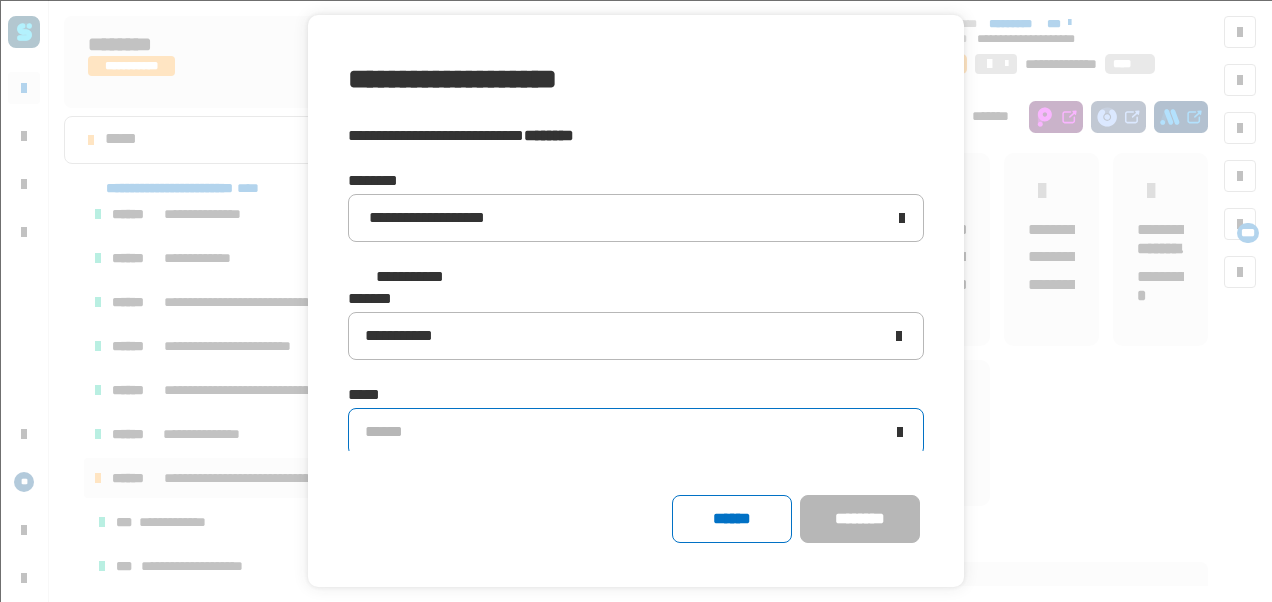 click on "******" 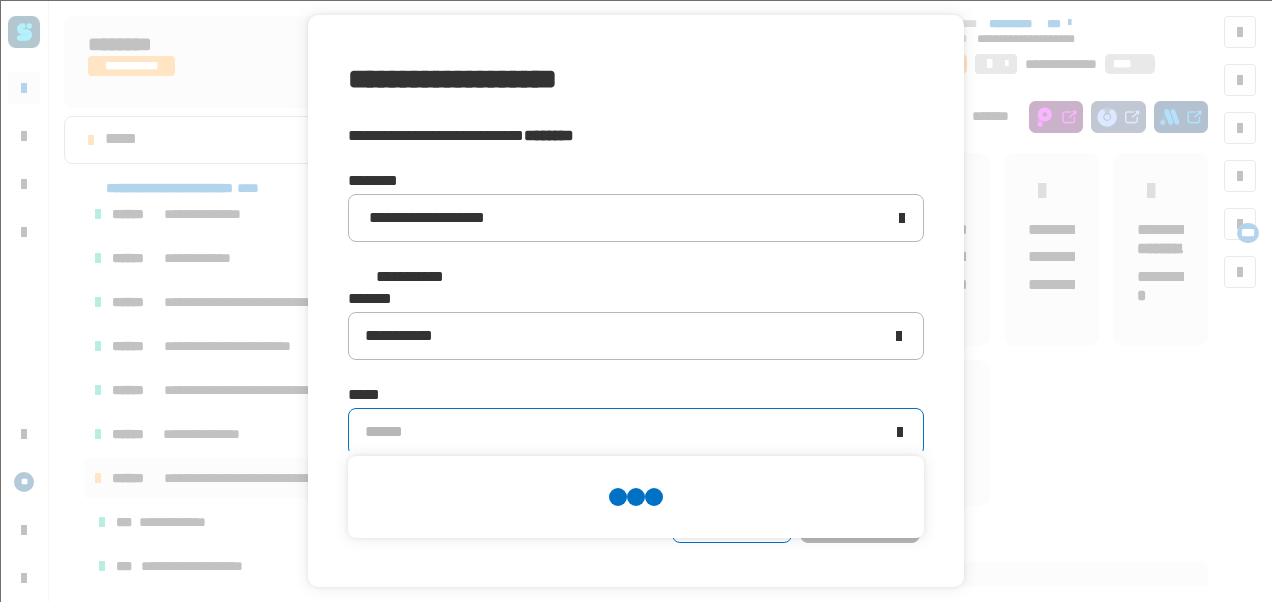 scroll, scrollTop: 0, scrollLeft: 0, axis: both 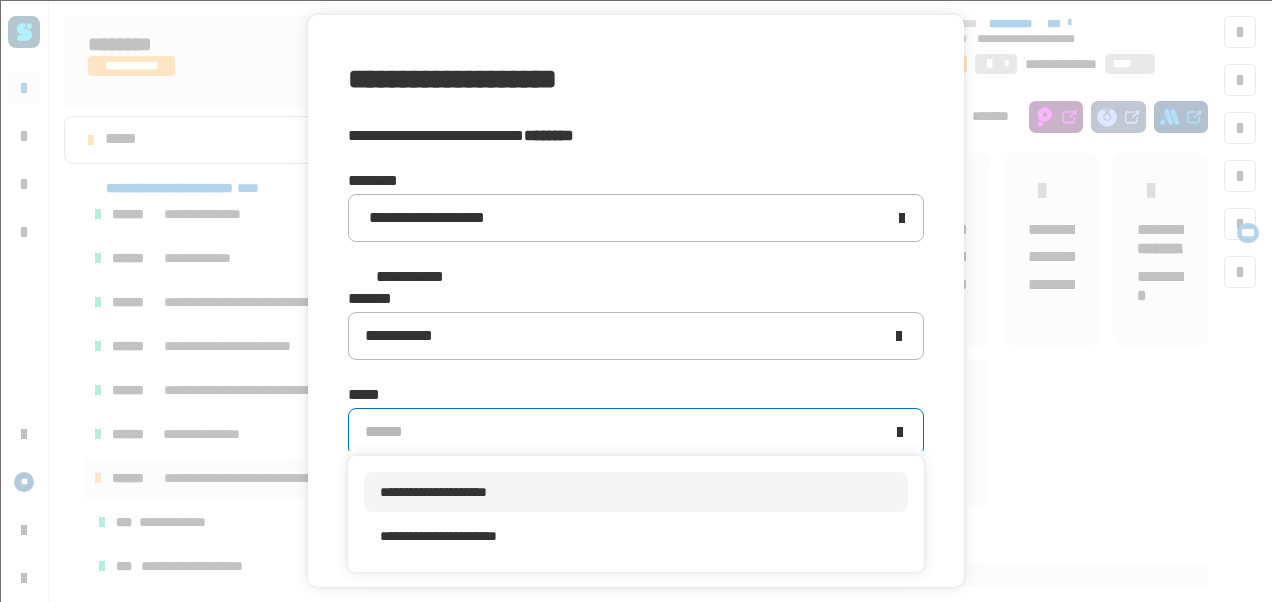 click on "**********" at bounding box center (433, 492) 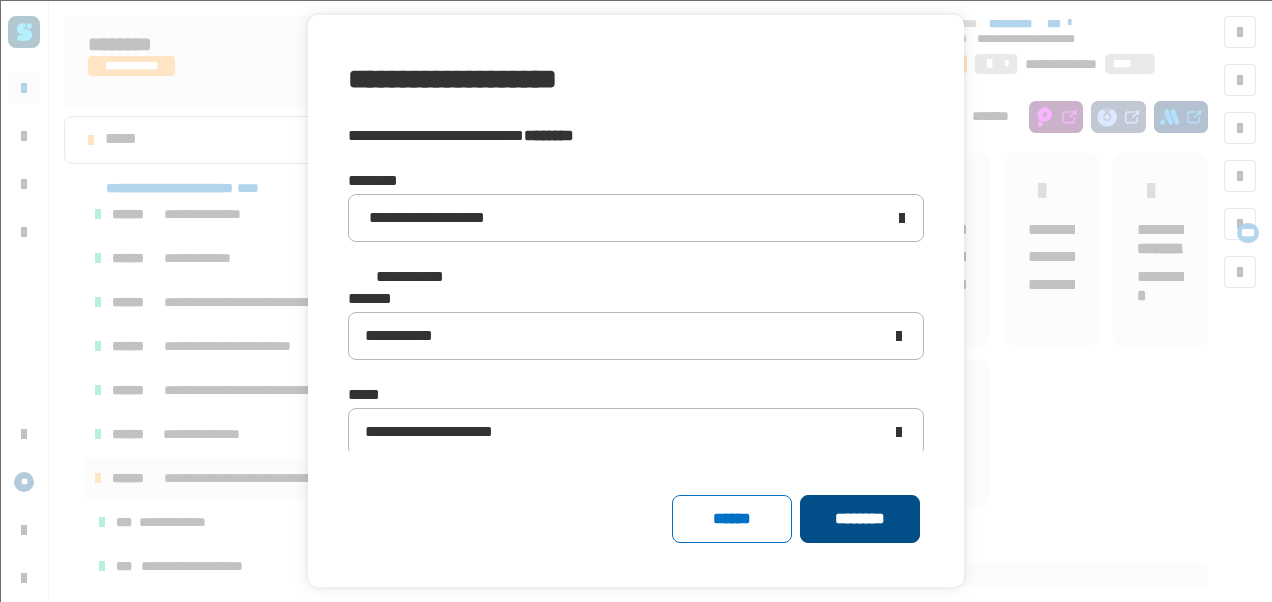 click on "********" 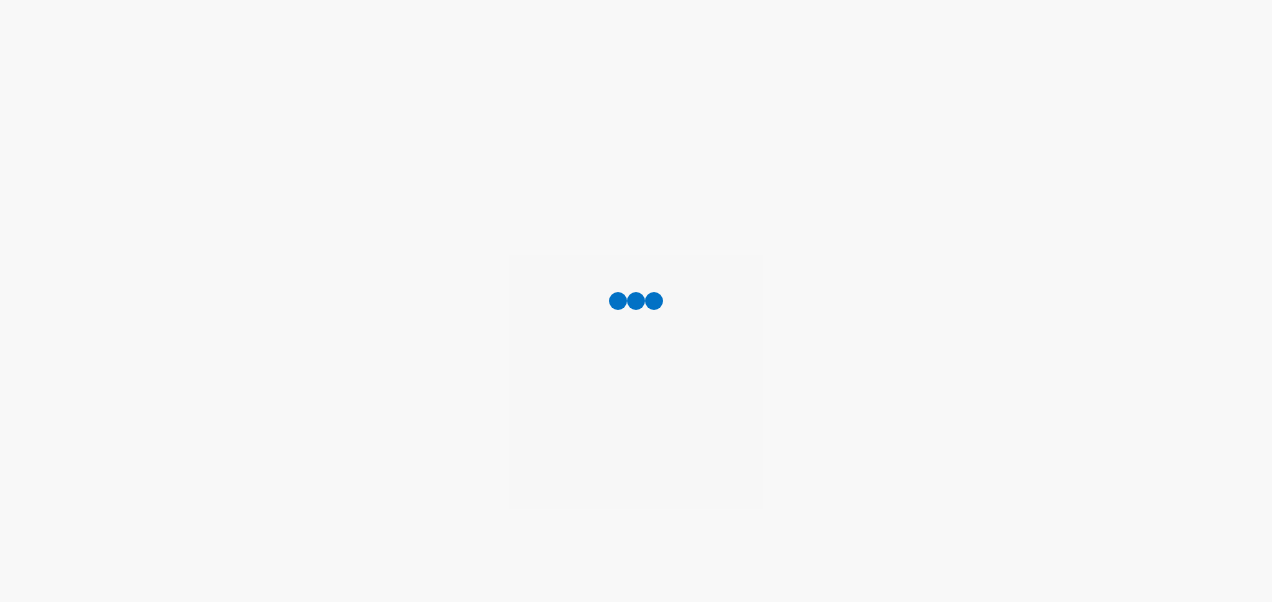 scroll, scrollTop: 0, scrollLeft: 0, axis: both 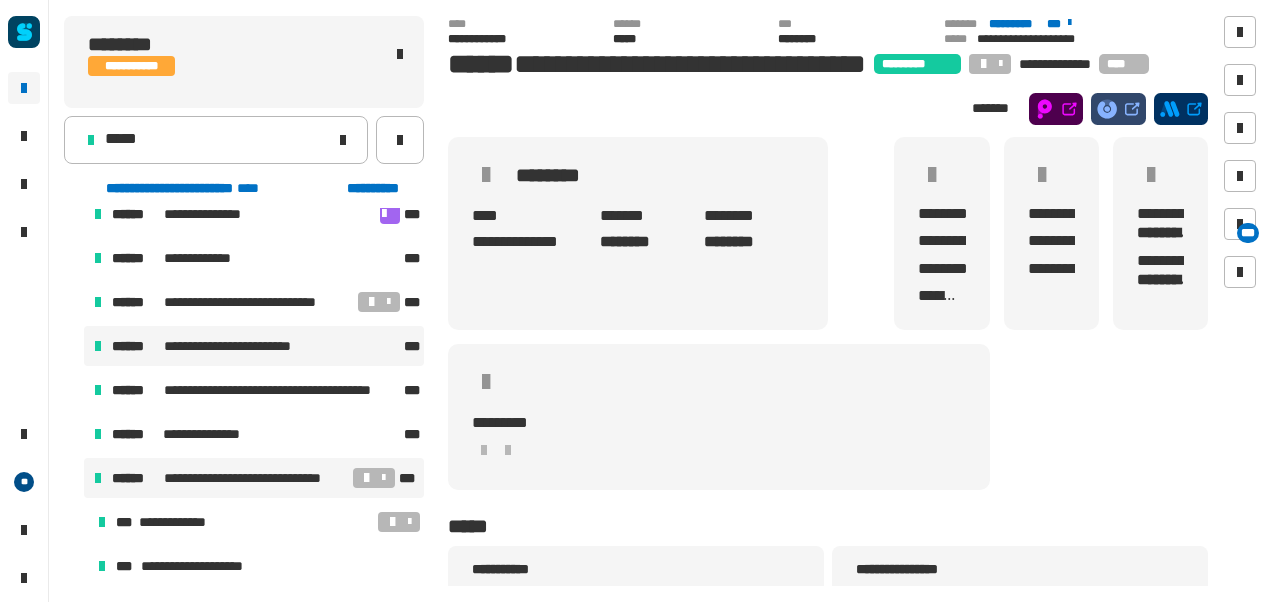 click on "**********" at bounding box center [245, 346] 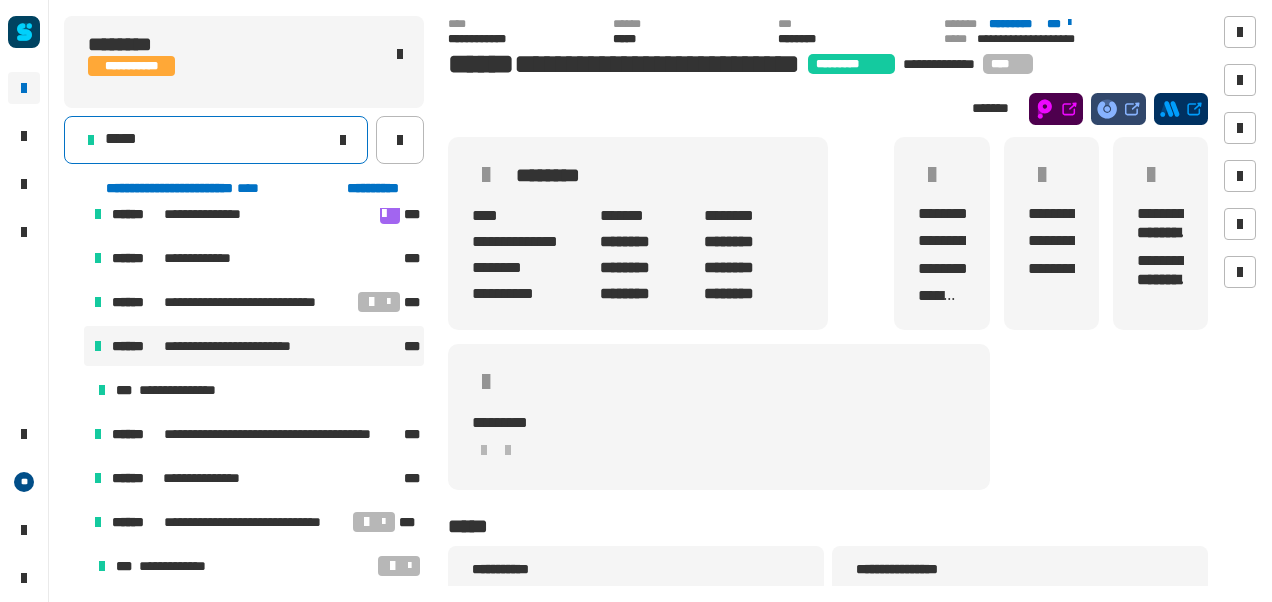 click on "*****" 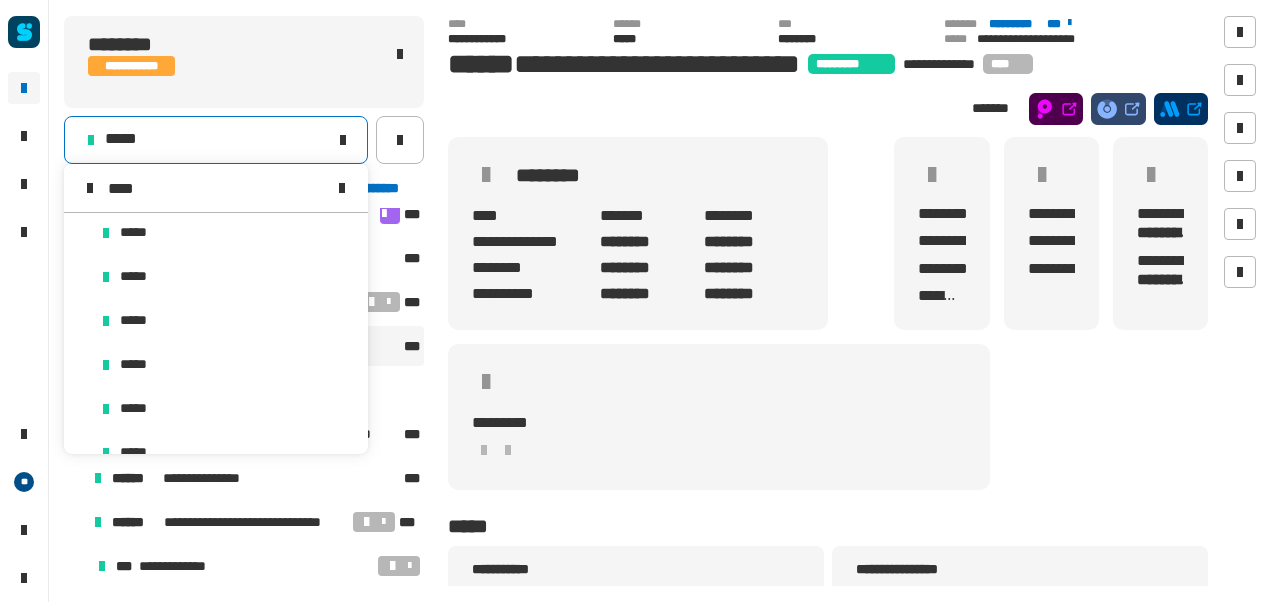 scroll, scrollTop: 0, scrollLeft: 0, axis: both 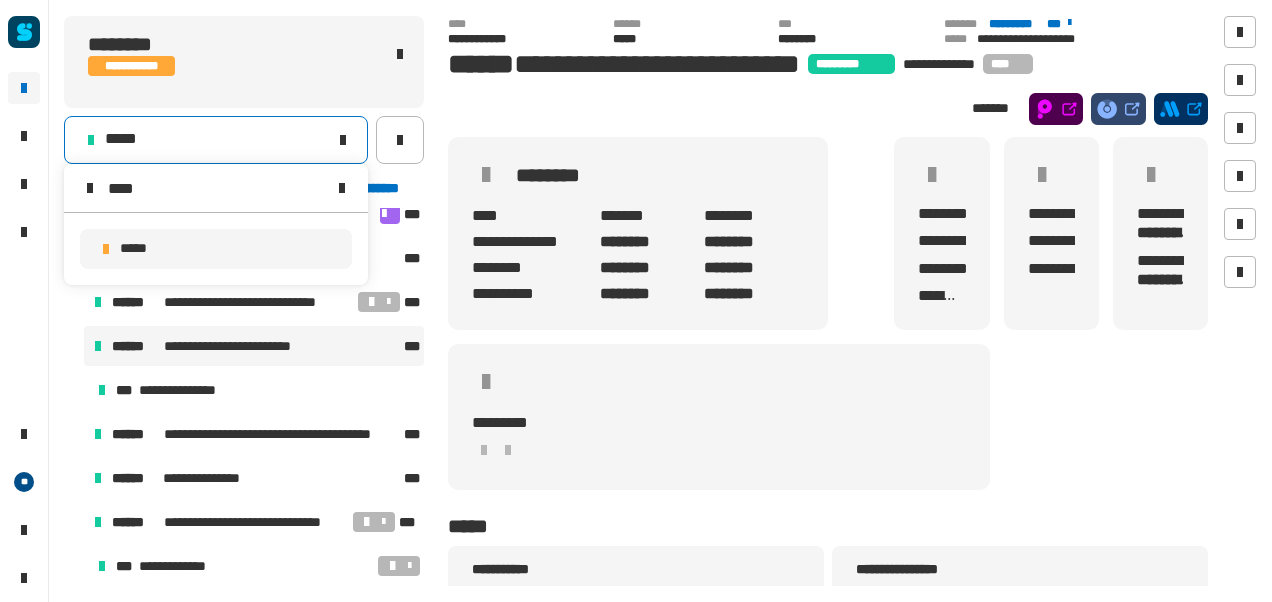 type on "****" 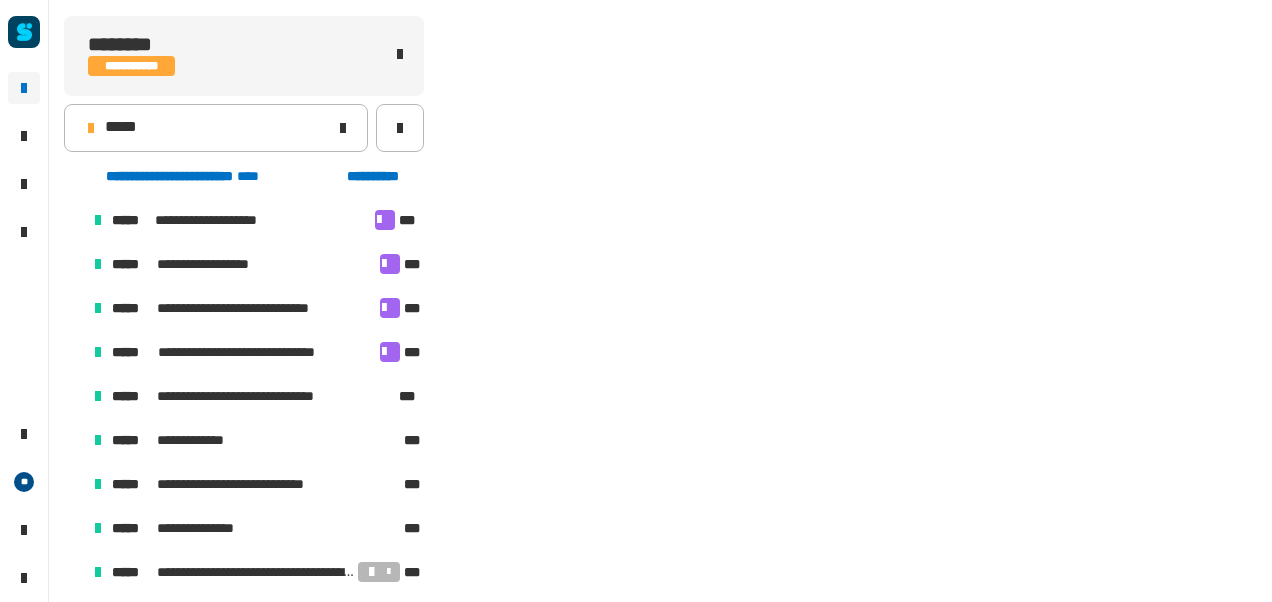 scroll, scrollTop: 502, scrollLeft: 0, axis: vertical 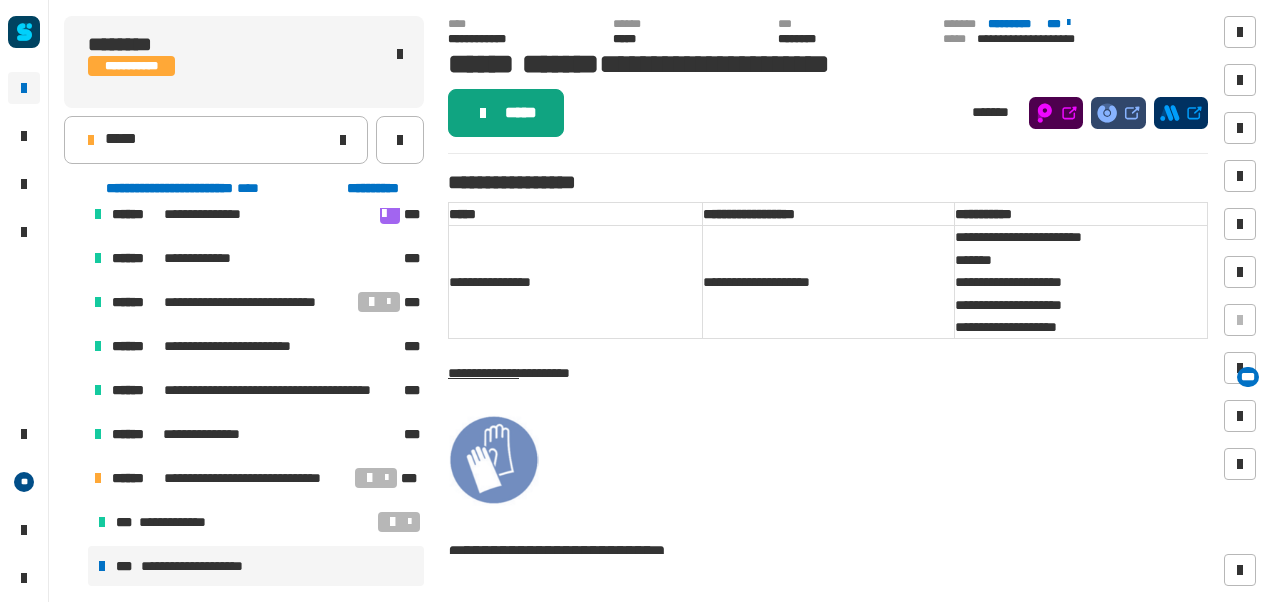 click 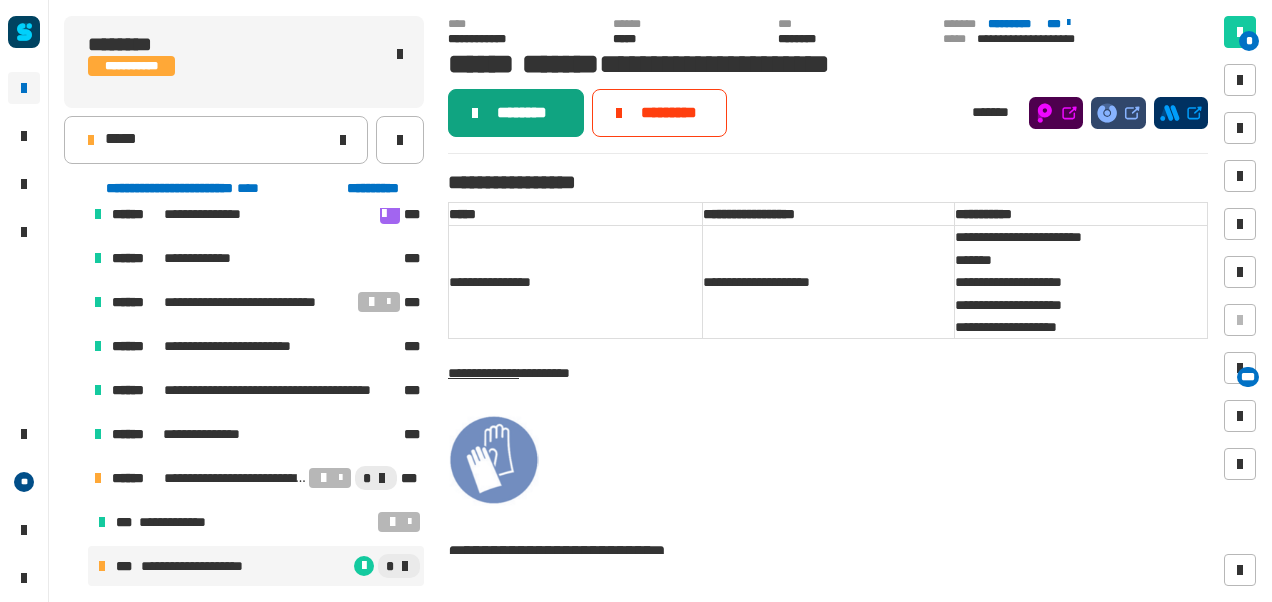 click on "********" 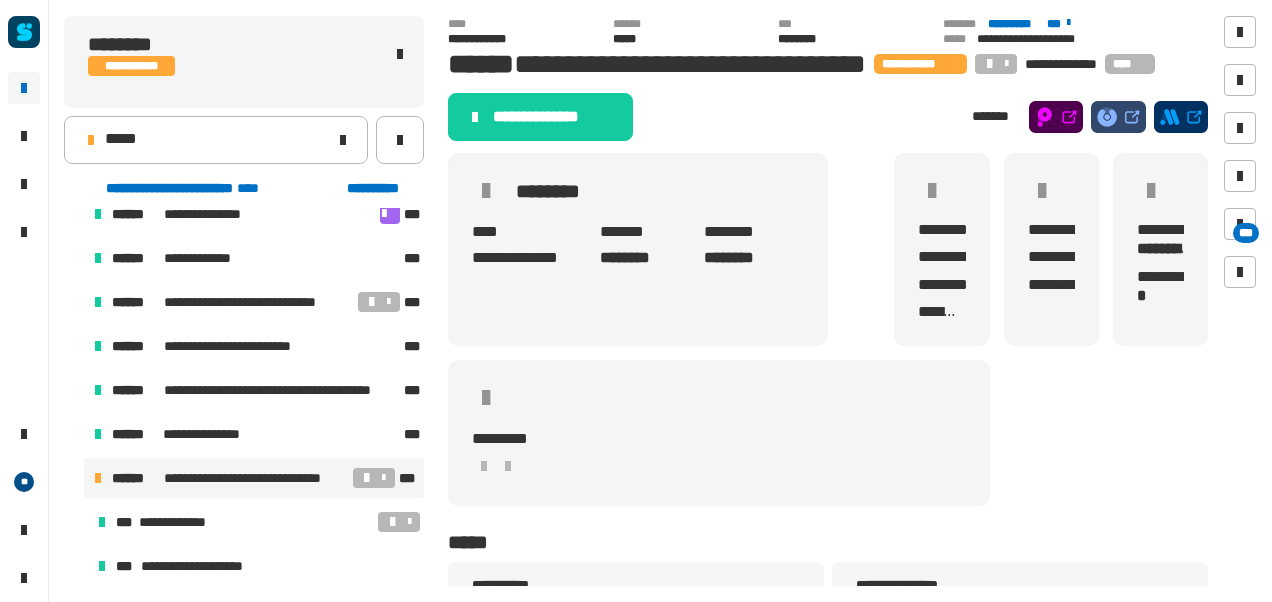click on "**********" 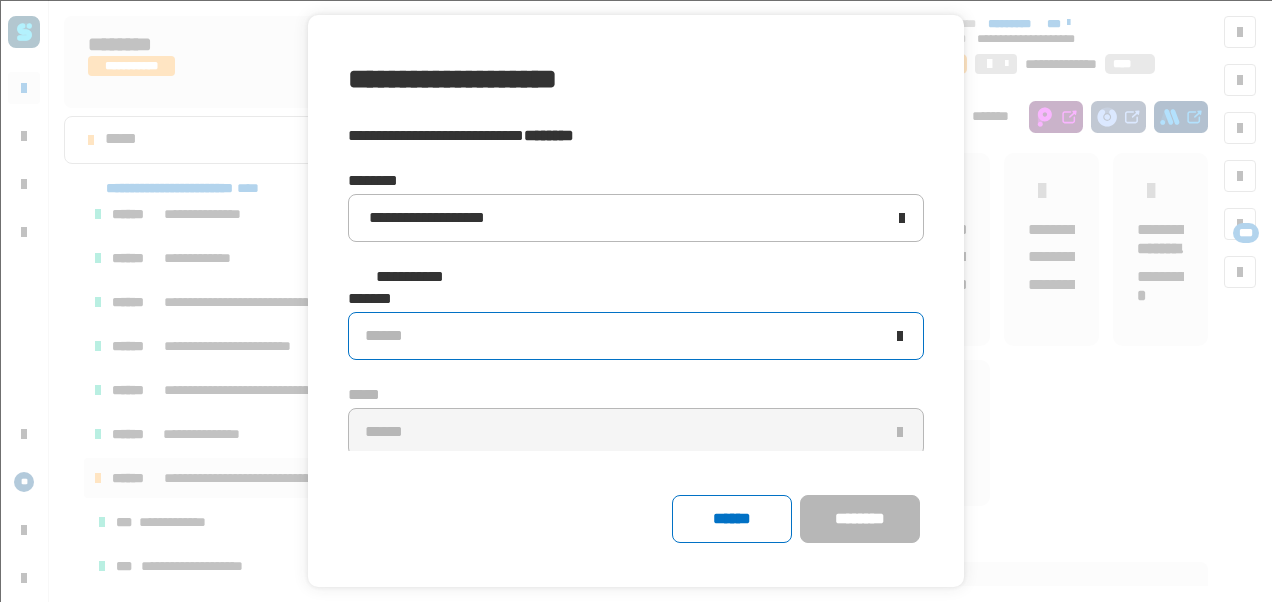 click on "******" 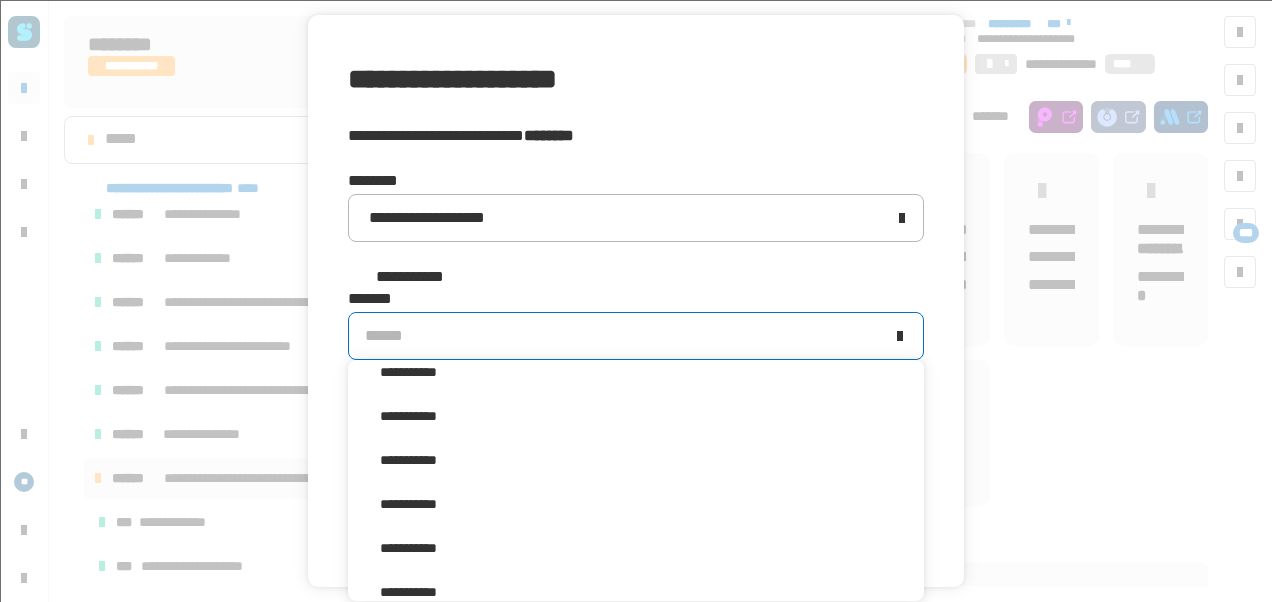 scroll, scrollTop: 354, scrollLeft: 0, axis: vertical 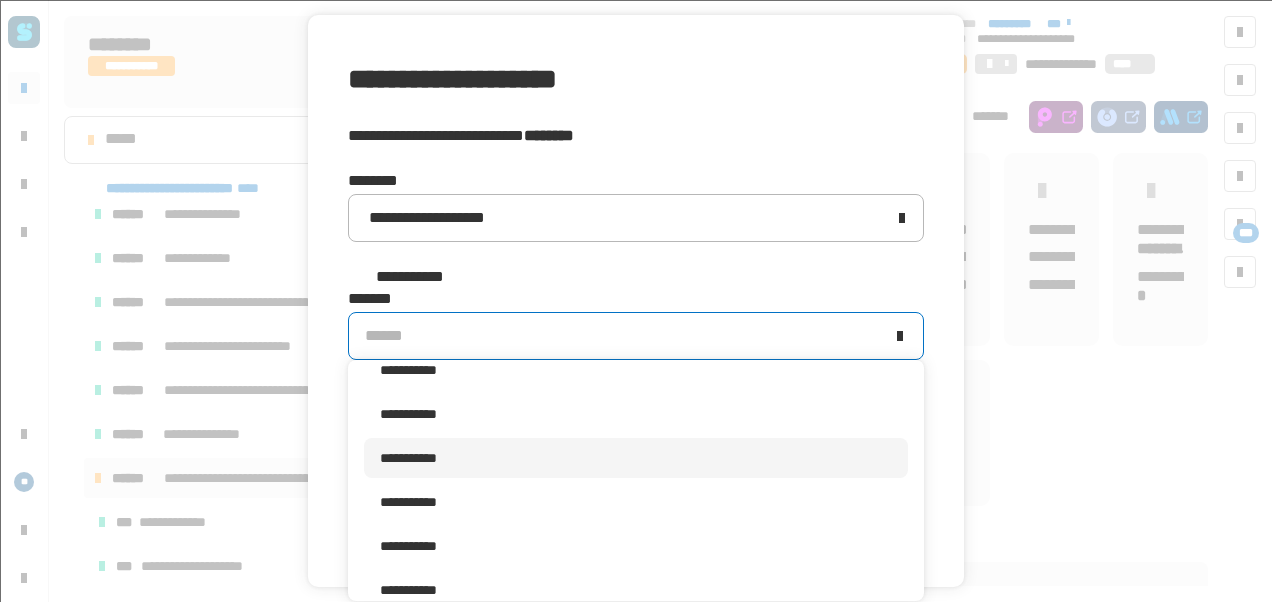 click on "**********" at bounding box center (636, 458) 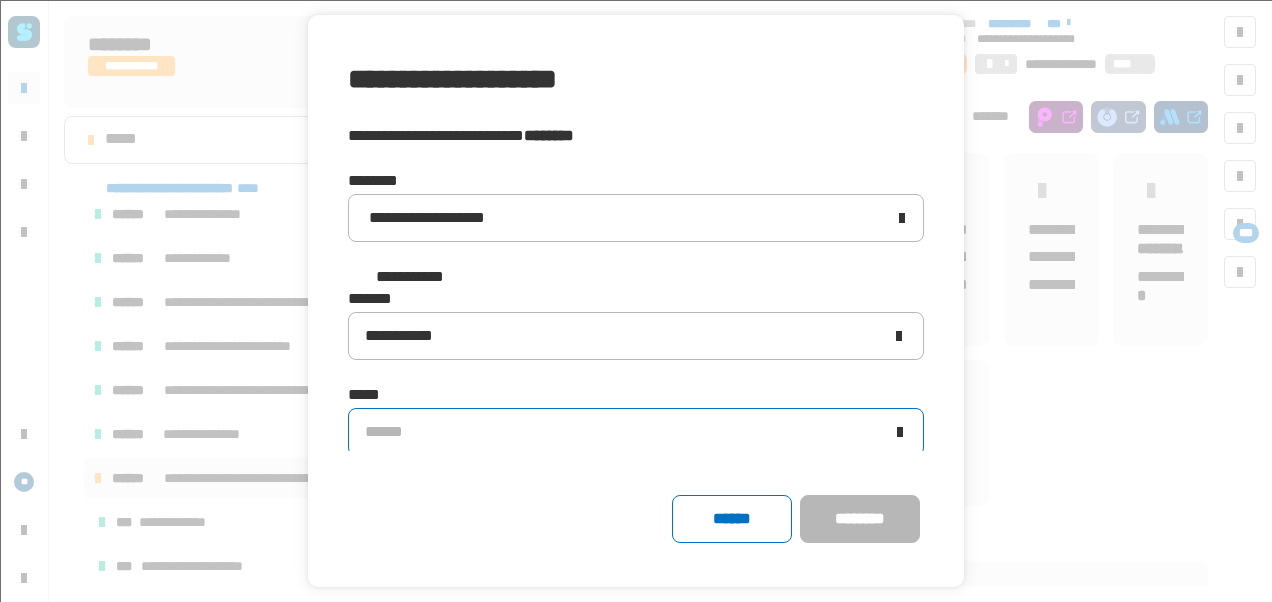 click on "******" 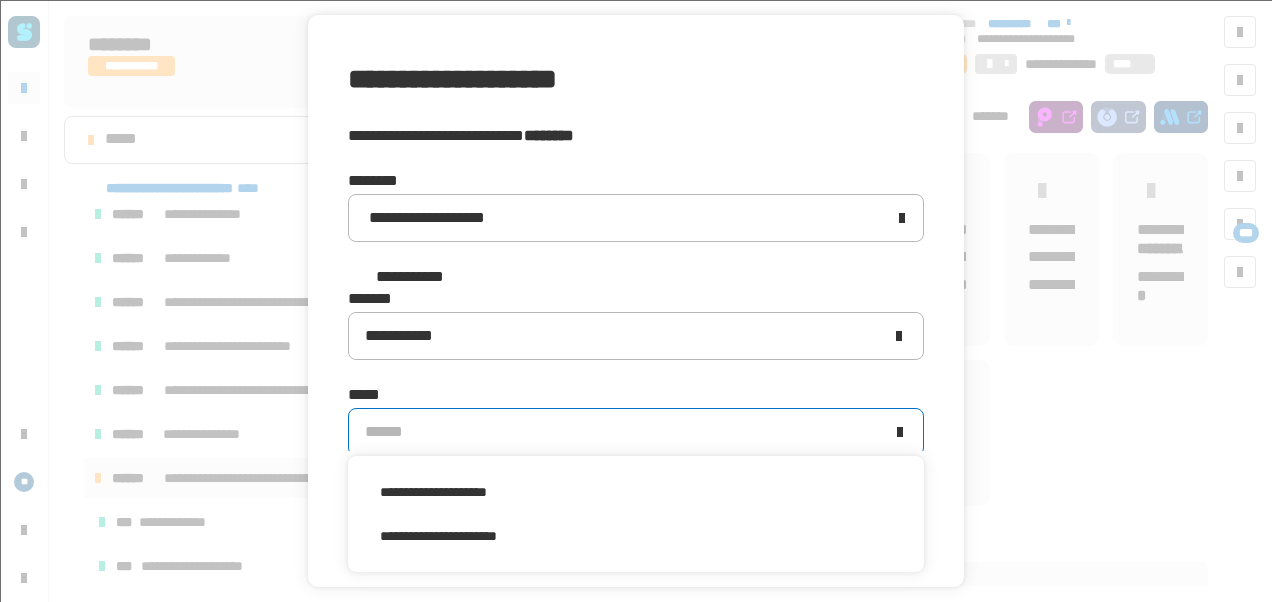 scroll, scrollTop: 0, scrollLeft: 0, axis: both 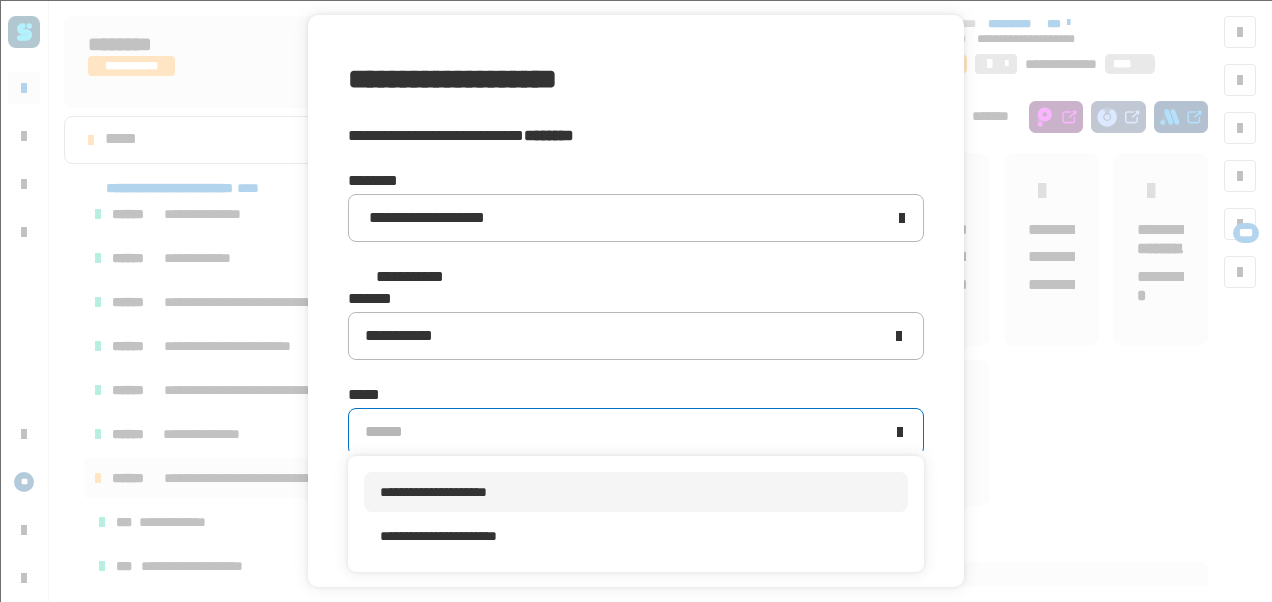 click on "**********" at bounding box center (433, 492) 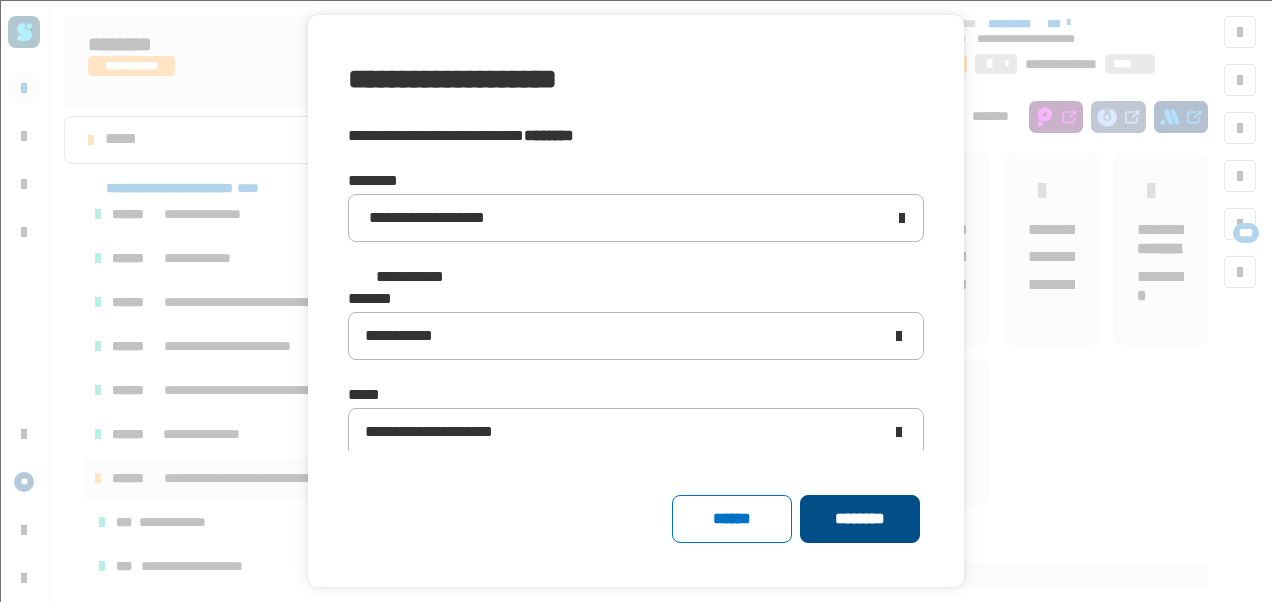 click on "********" 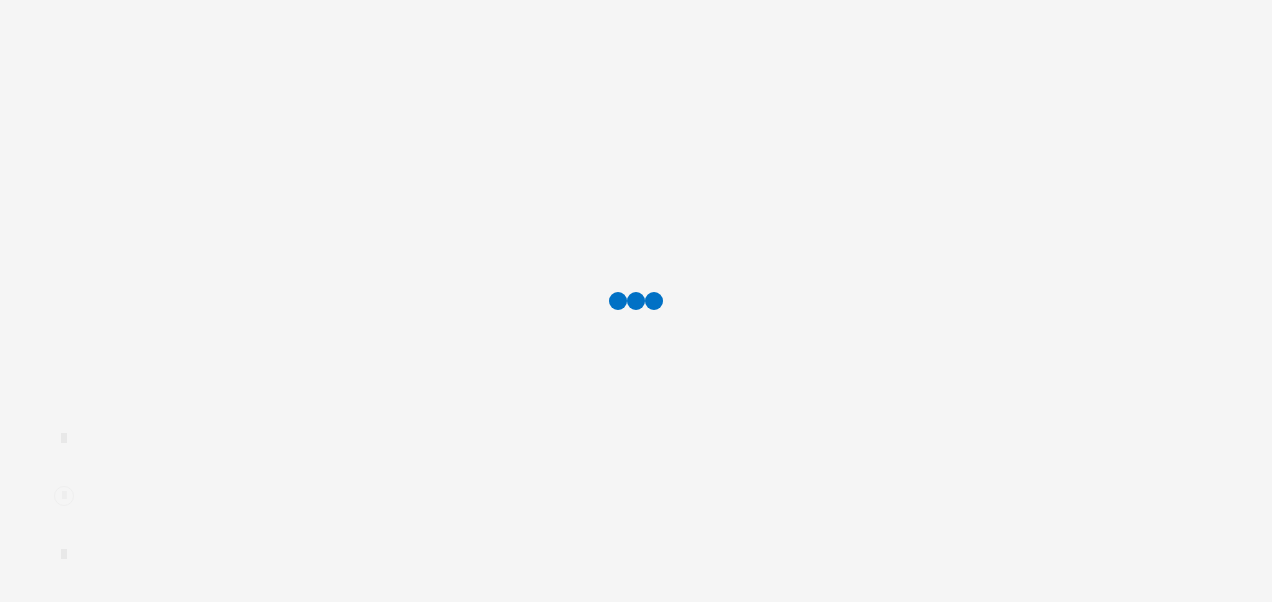 scroll, scrollTop: 0, scrollLeft: 0, axis: both 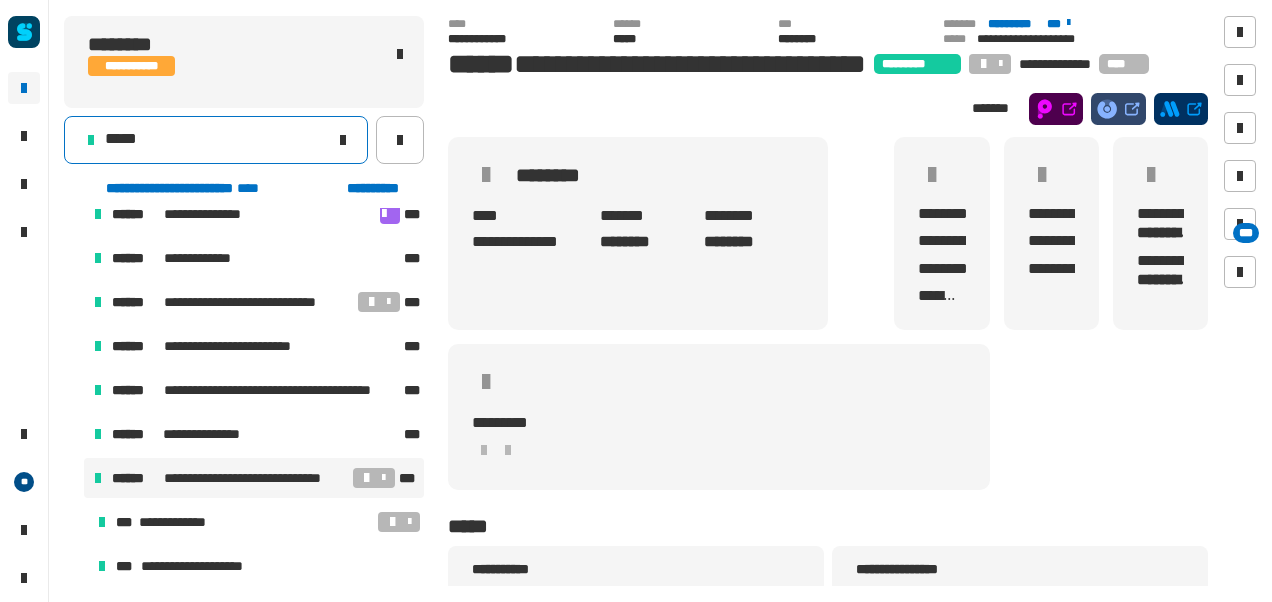 click on "*****" 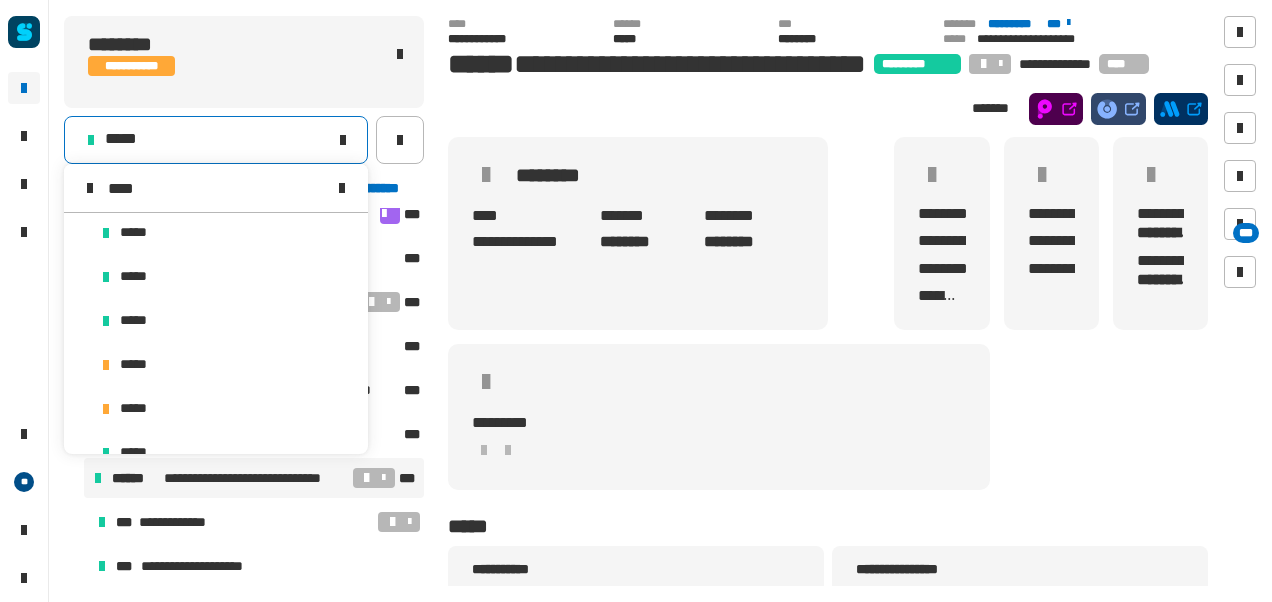 scroll, scrollTop: 0, scrollLeft: 0, axis: both 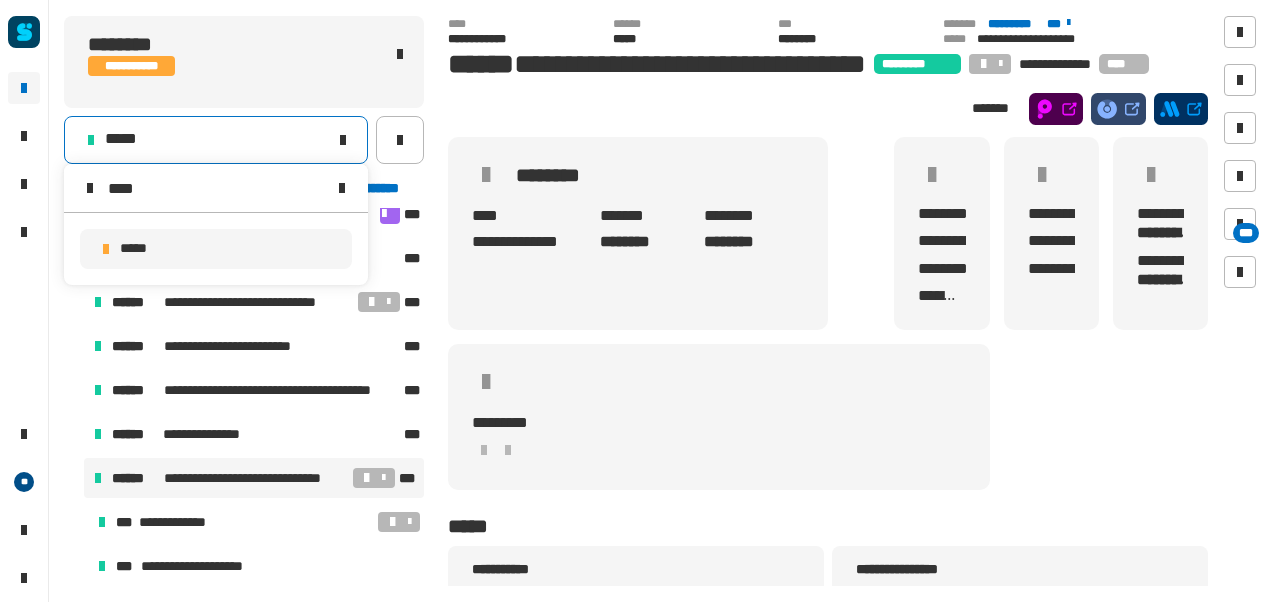 type on "****" 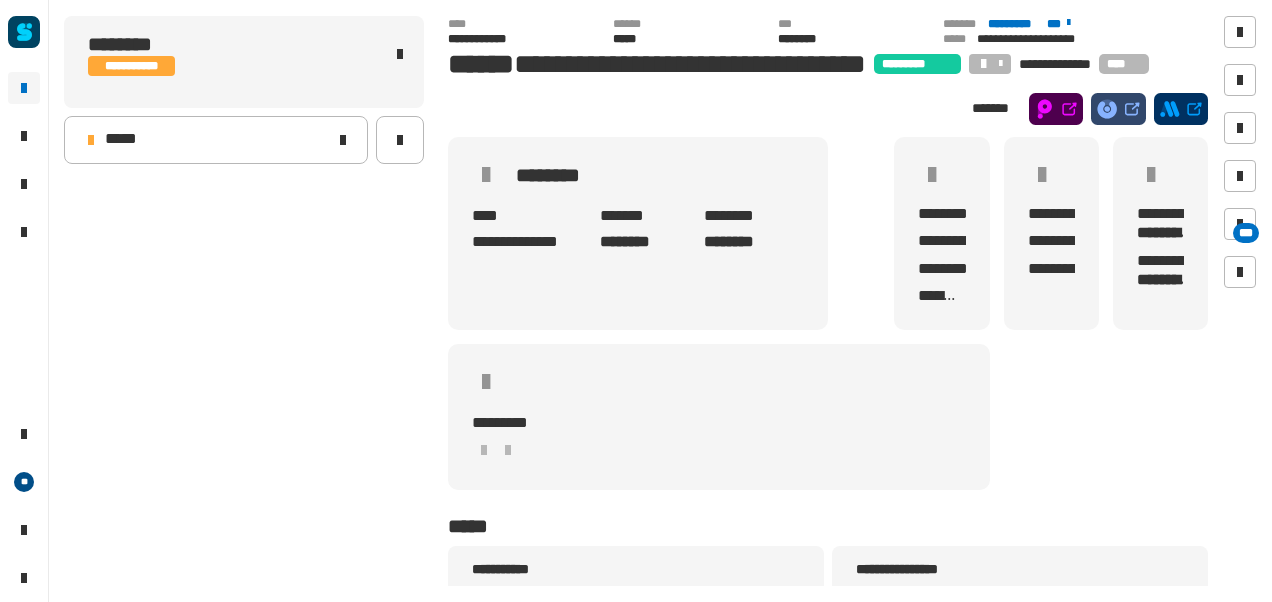 scroll, scrollTop: 0, scrollLeft: 0, axis: both 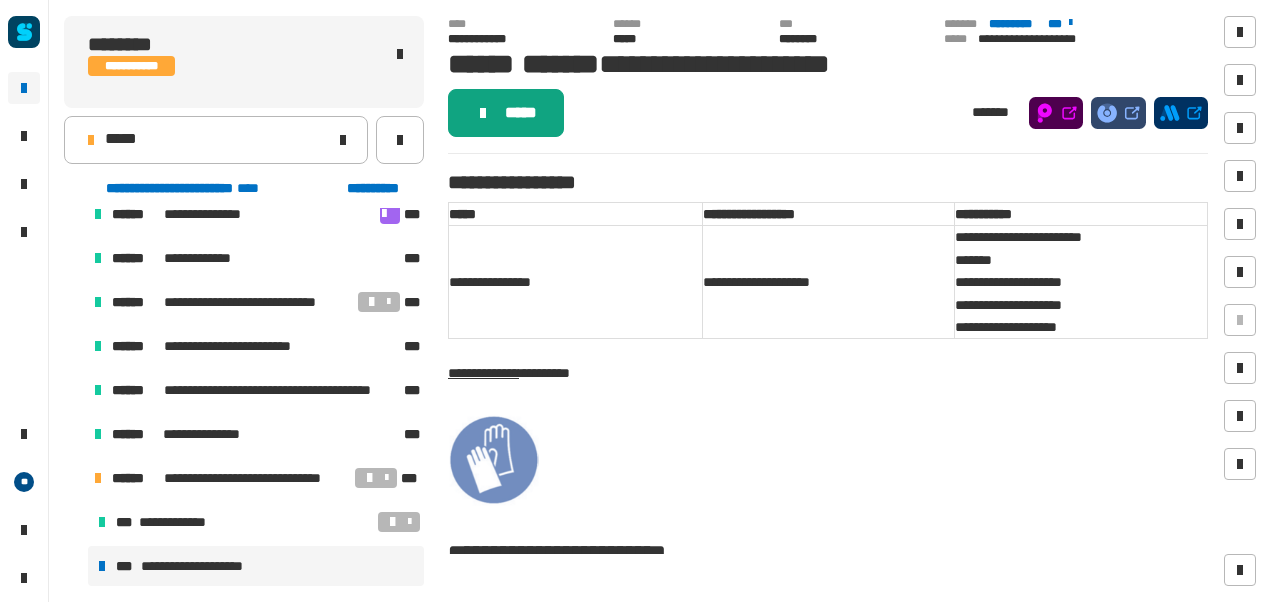 click on "*****" 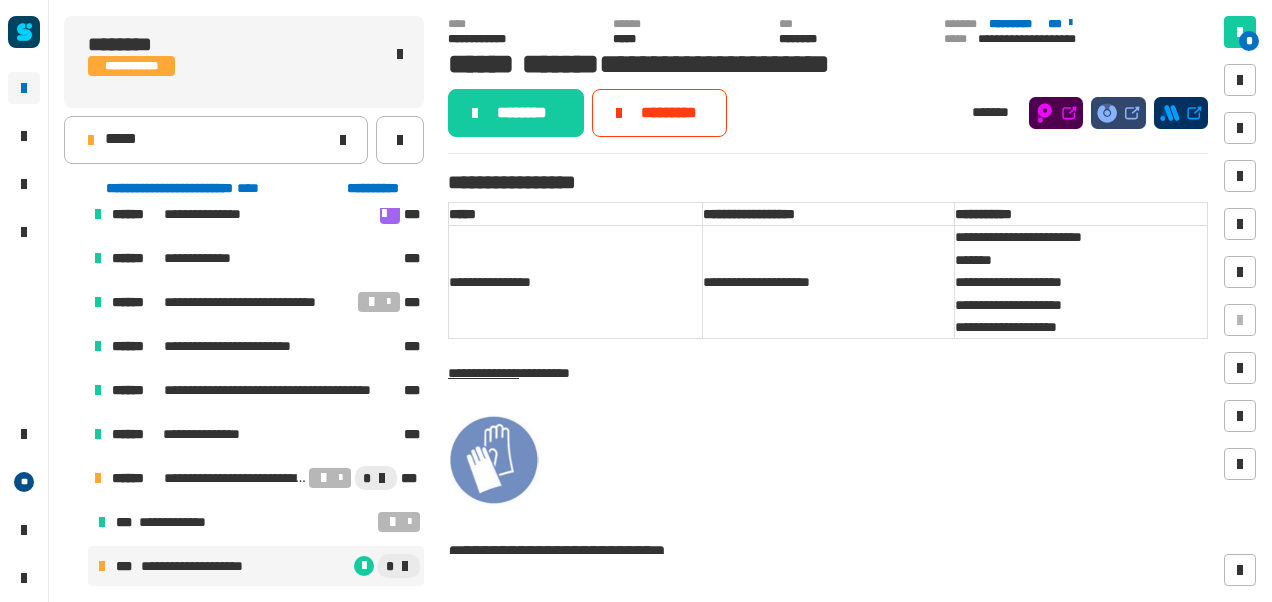 click on "********" 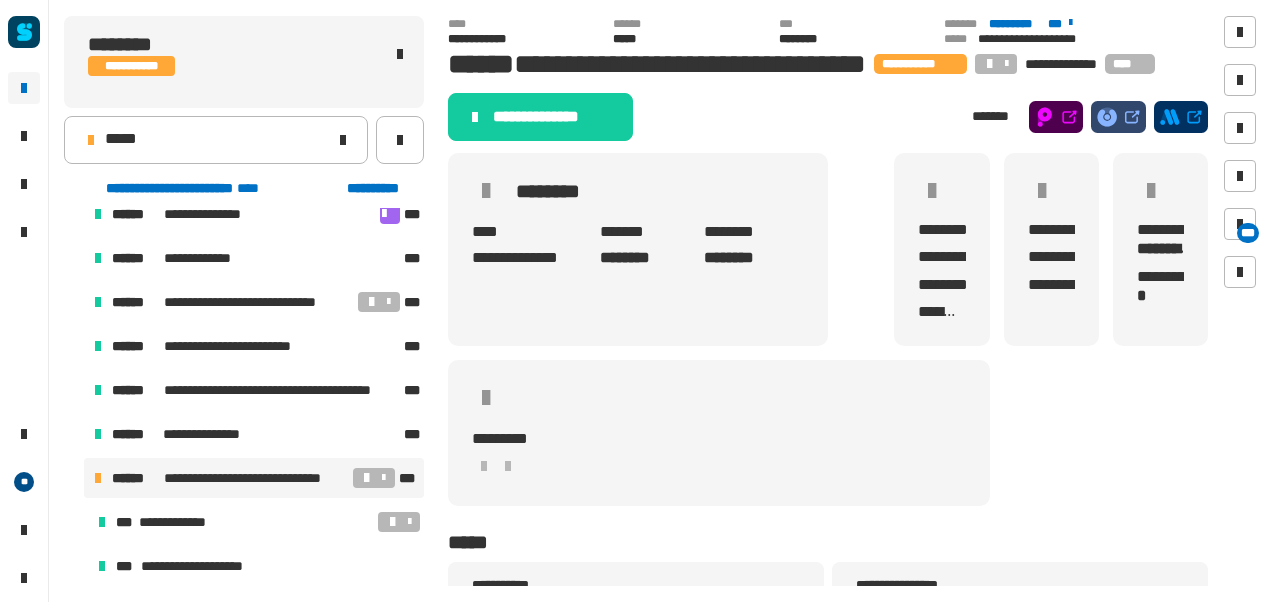 click on "**********" 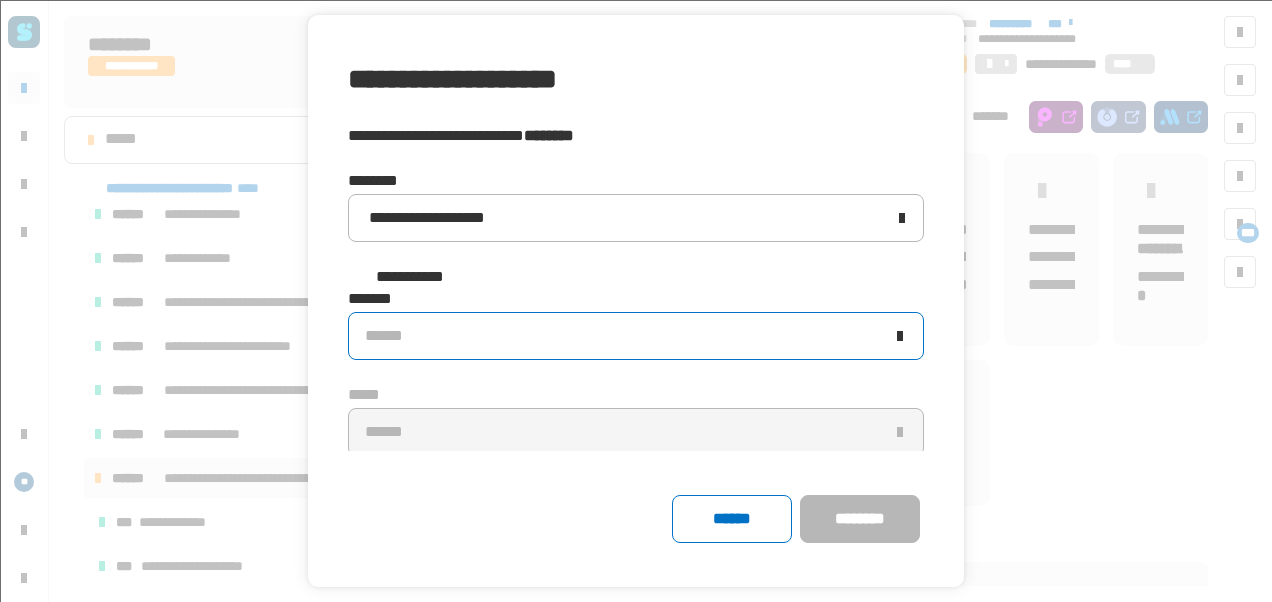 click on "******" 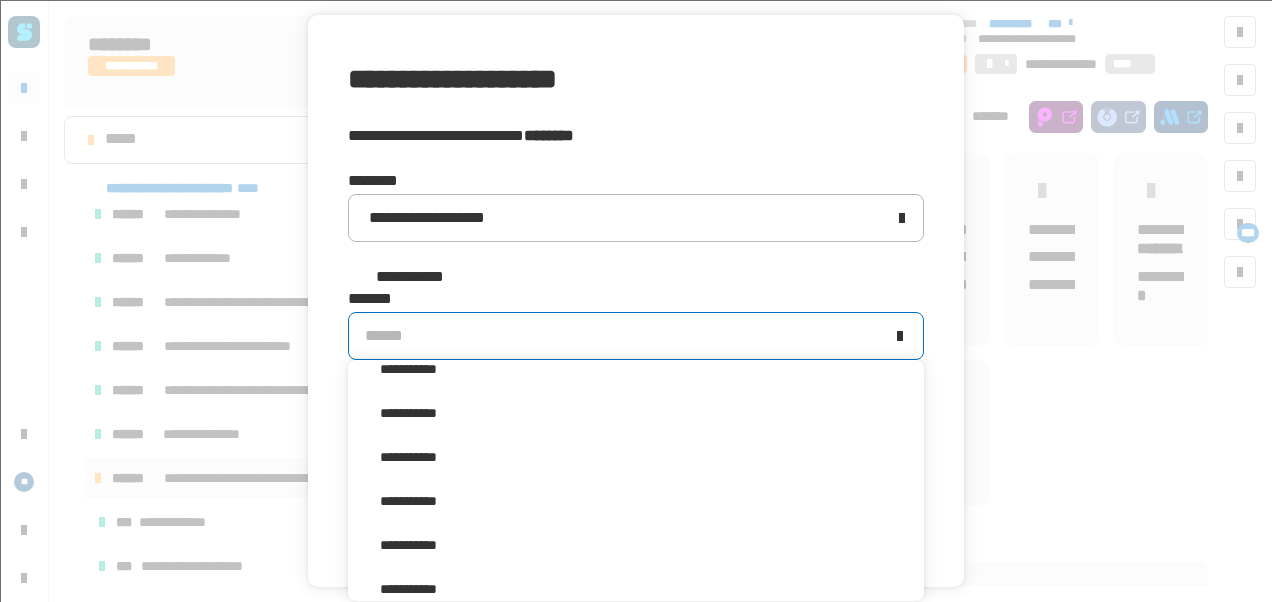 scroll, scrollTop: 440, scrollLeft: 0, axis: vertical 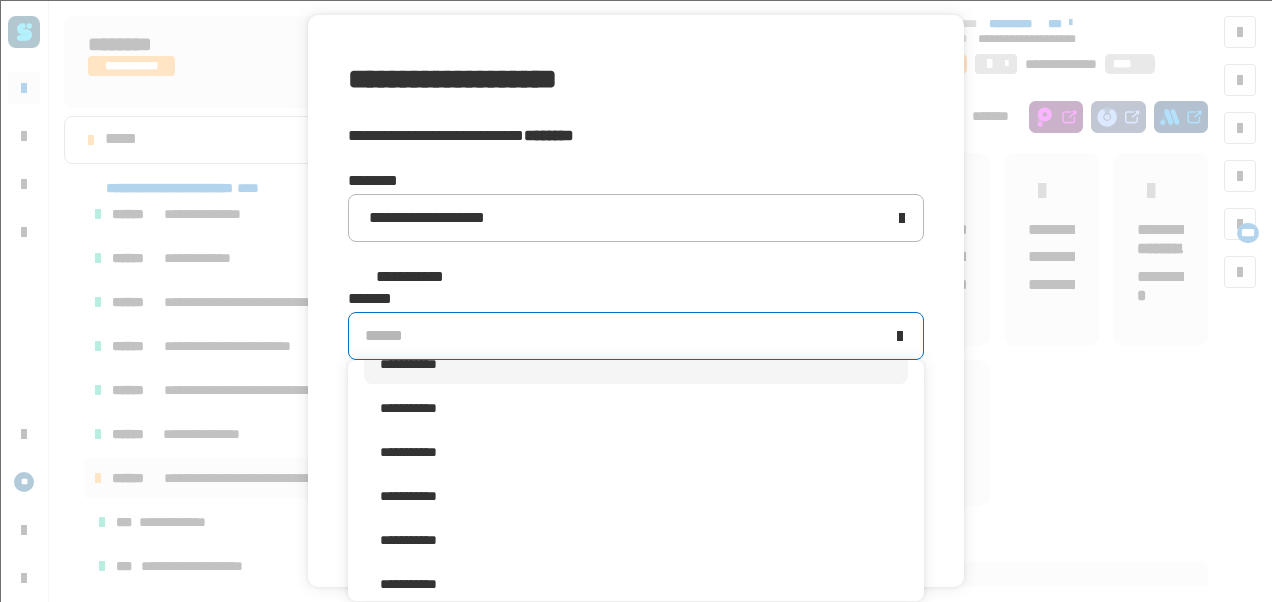 click on "**********" at bounding box center (636, 364) 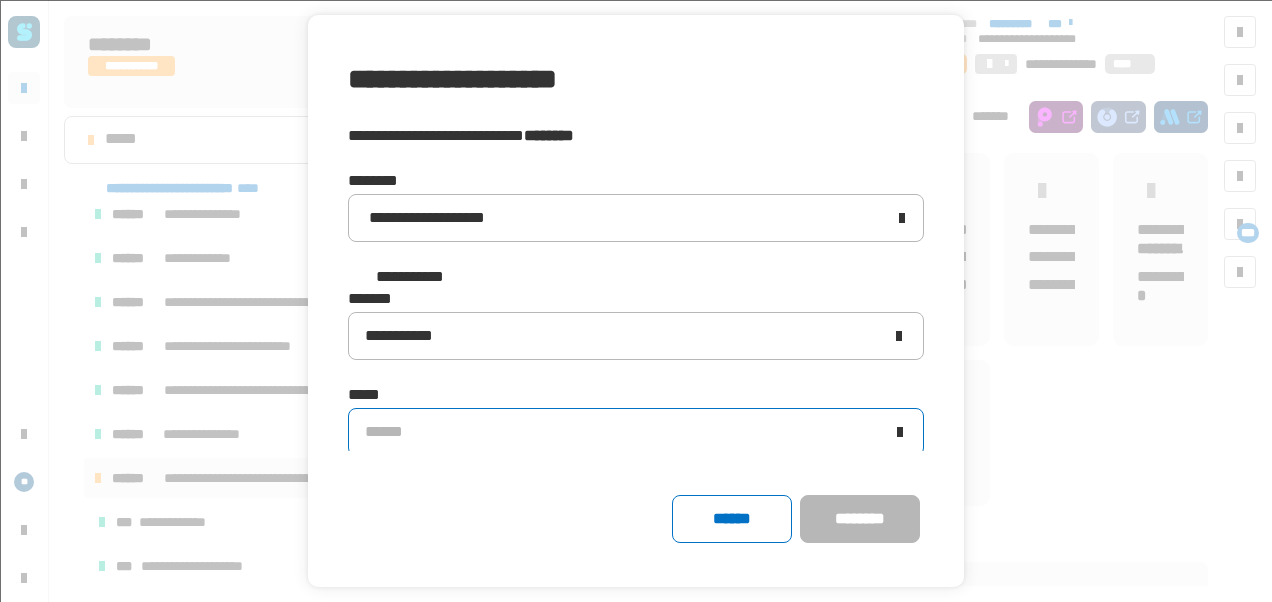 click on "******" 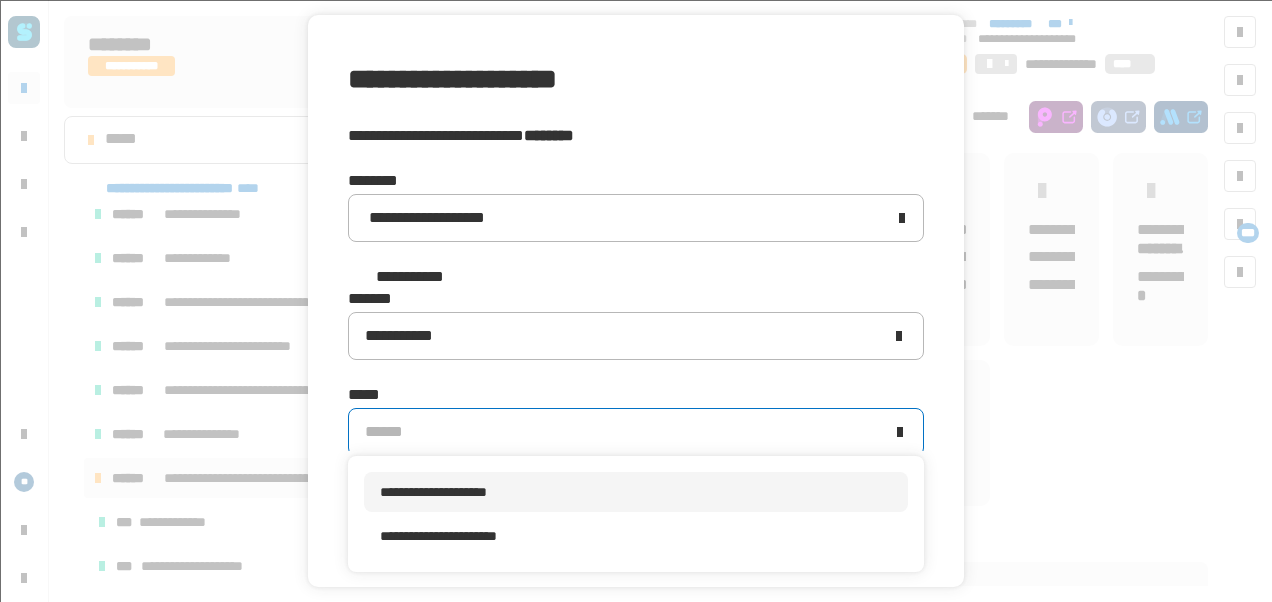 click on "**********" at bounding box center (636, 492) 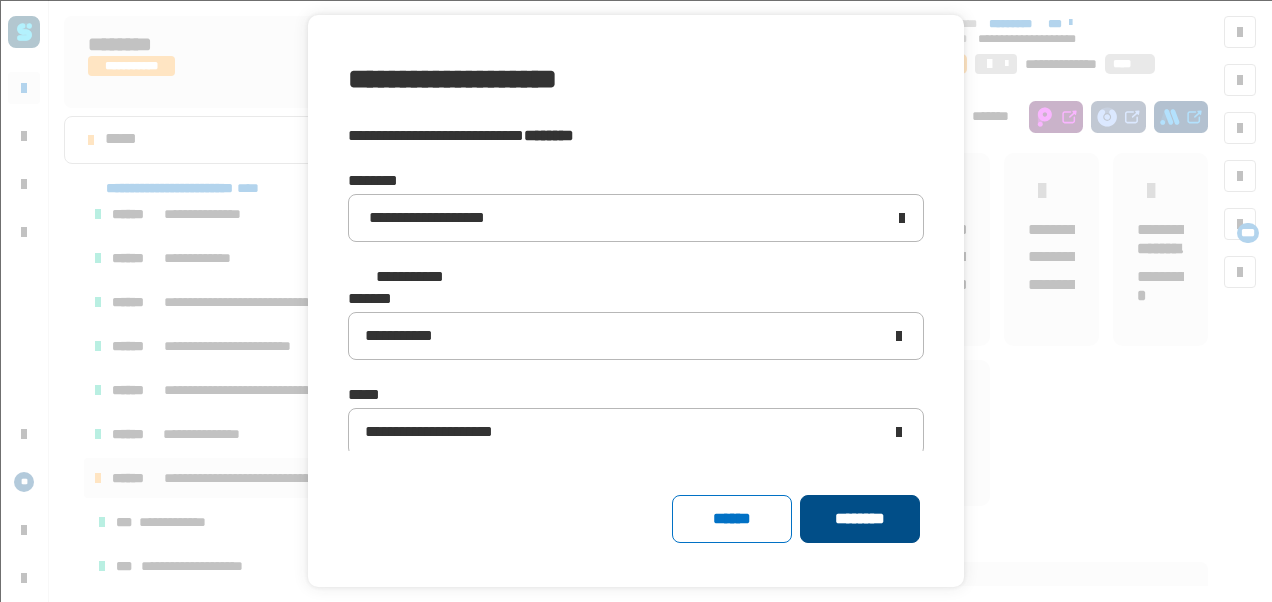 click on "********" 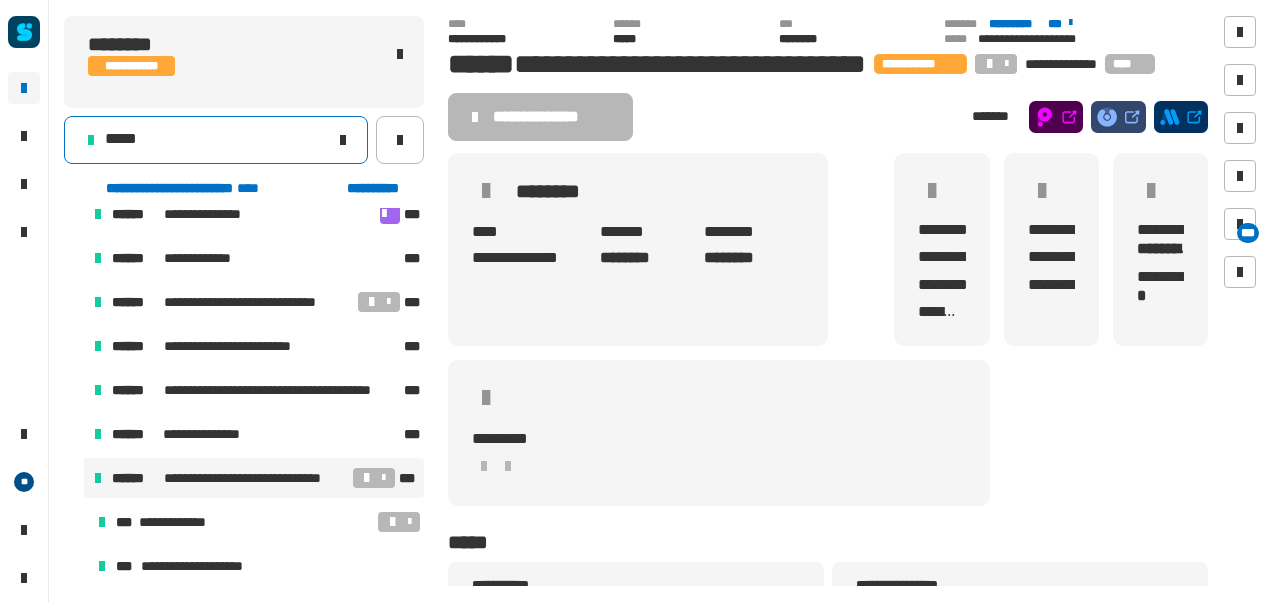 click on "*****" 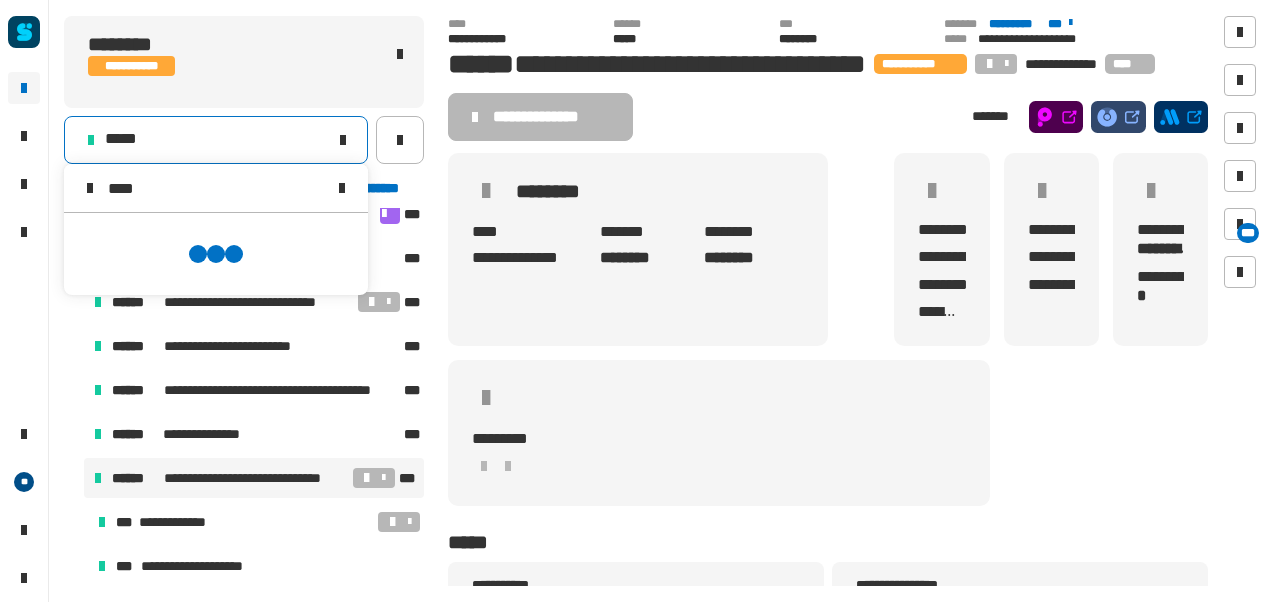 scroll, scrollTop: 0, scrollLeft: 0, axis: both 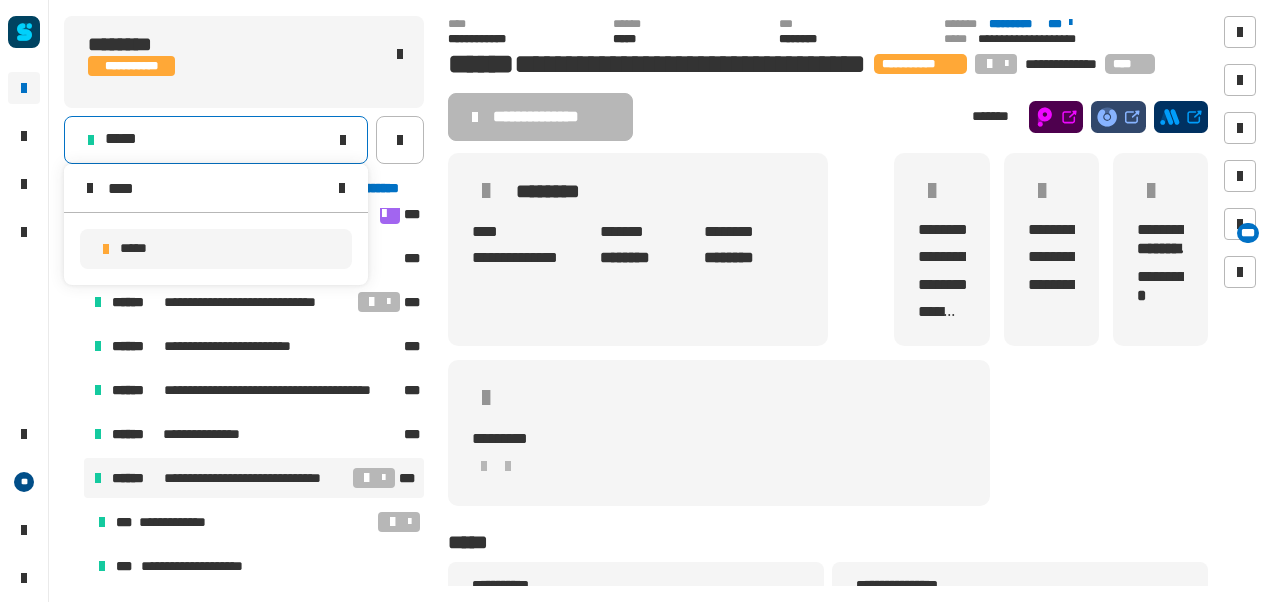 type on "****" 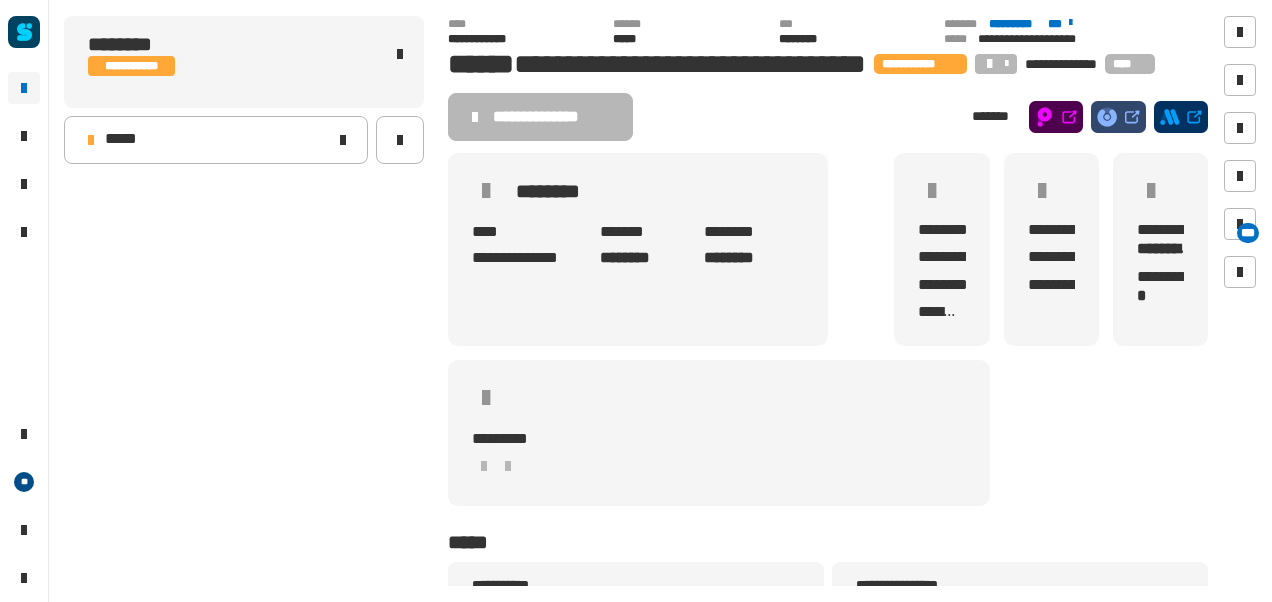 scroll, scrollTop: 0, scrollLeft: 0, axis: both 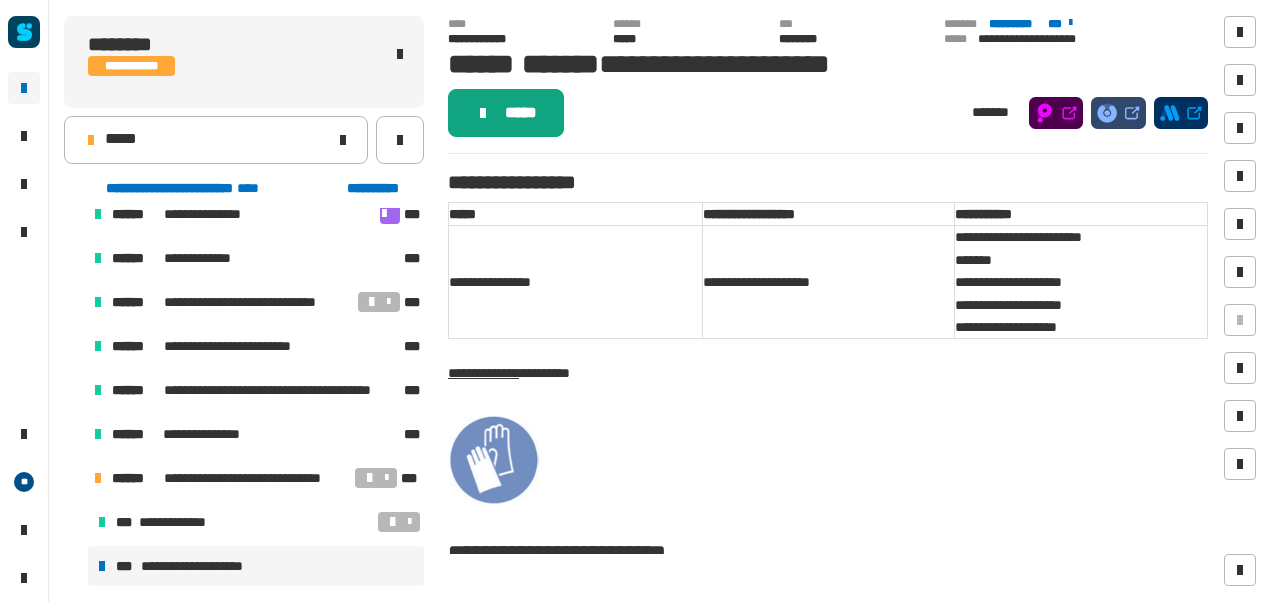 click on "*****" 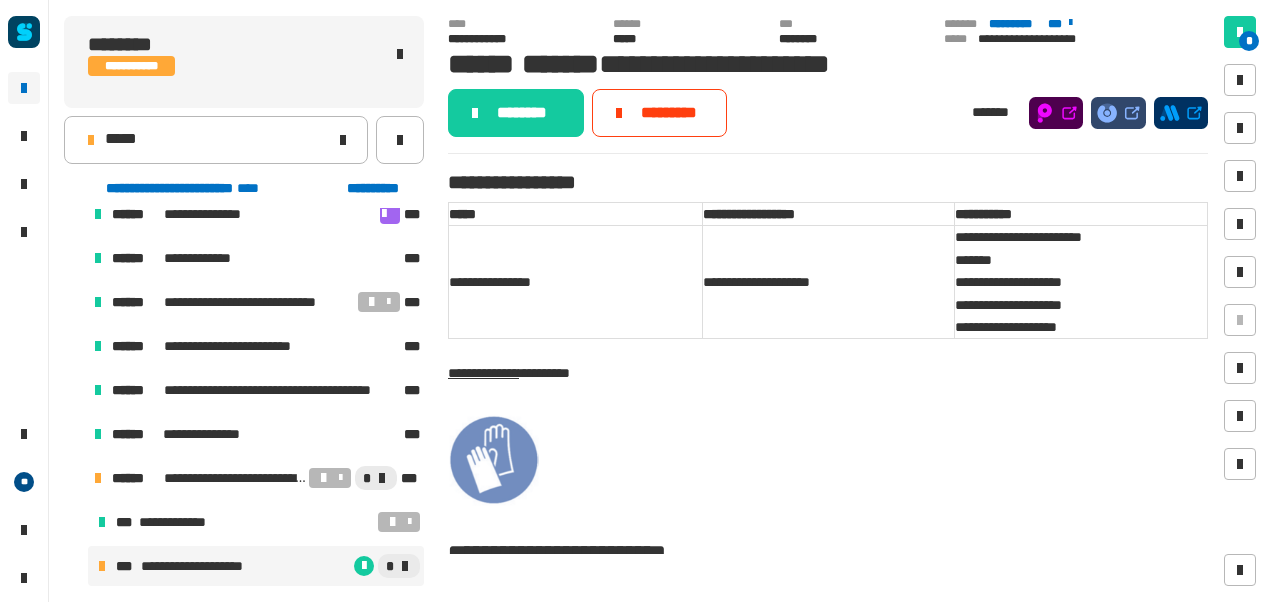 click on "********" 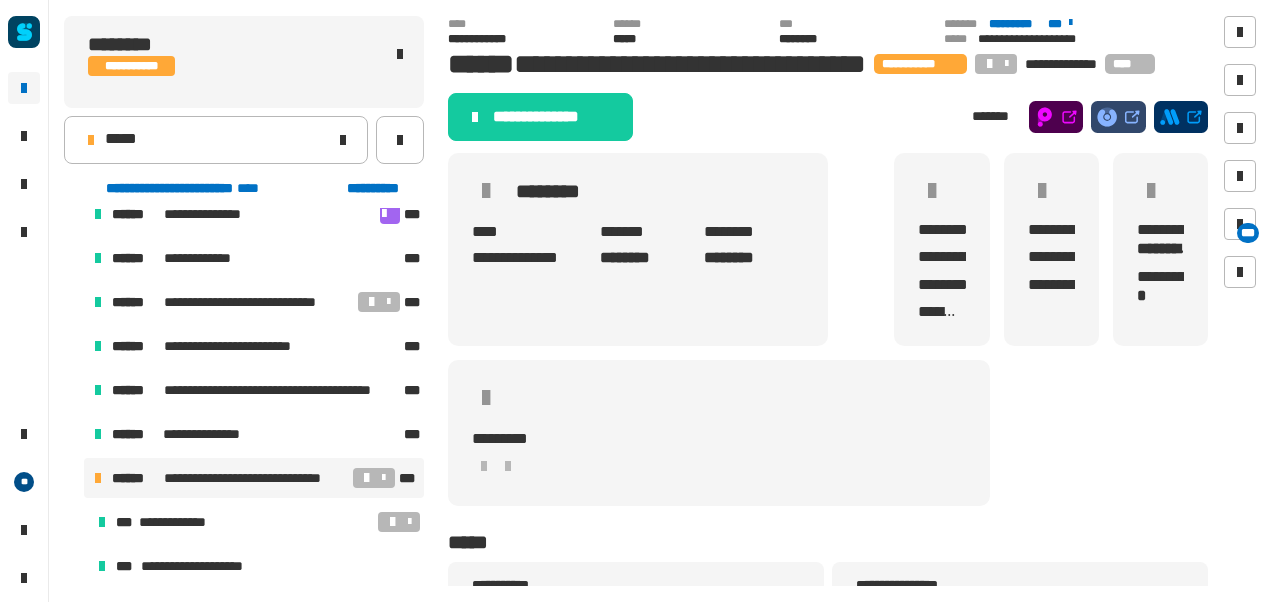 click on "**********" 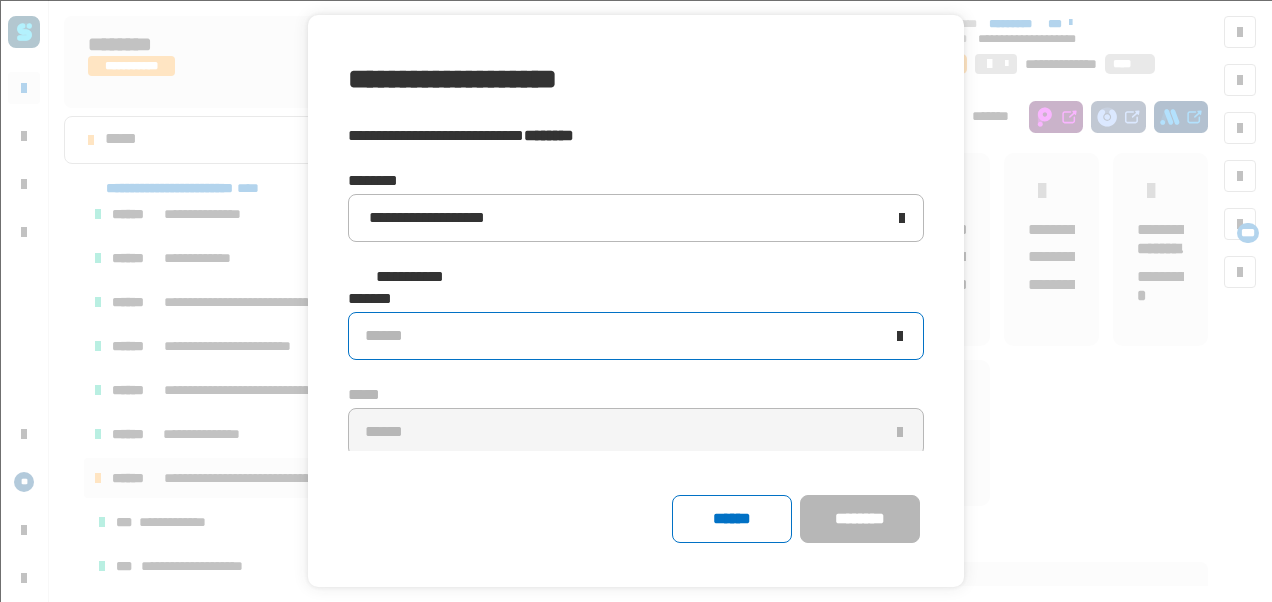 click on "******* ******" 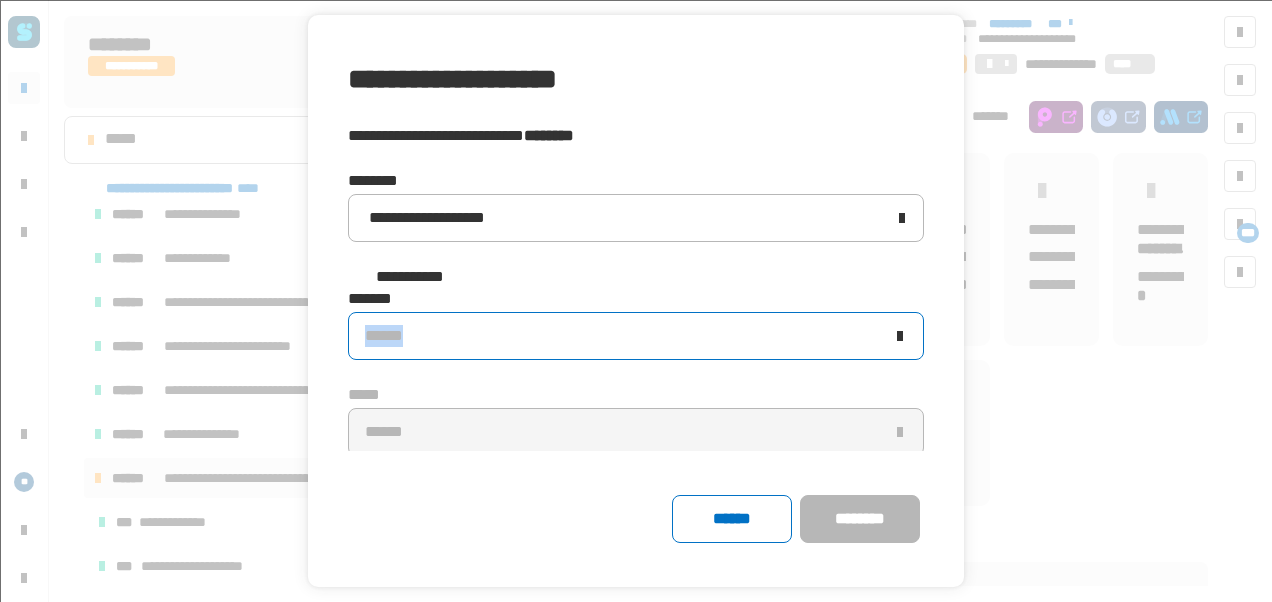 click on "******" 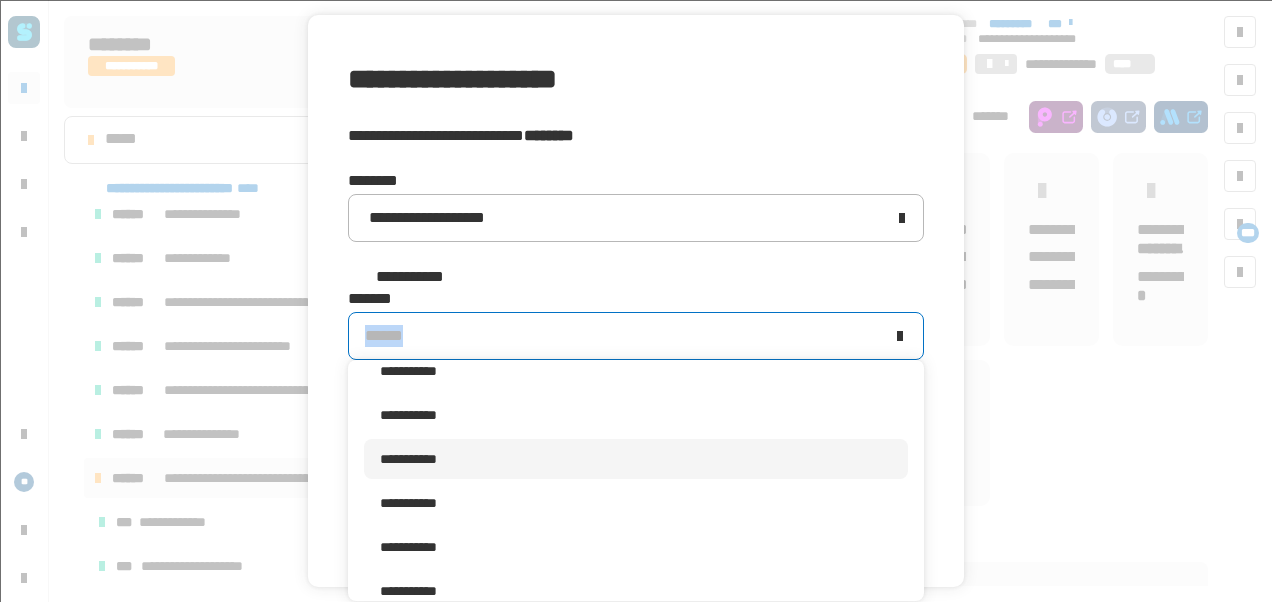 scroll, scrollTop: 314, scrollLeft: 0, axis: vertical 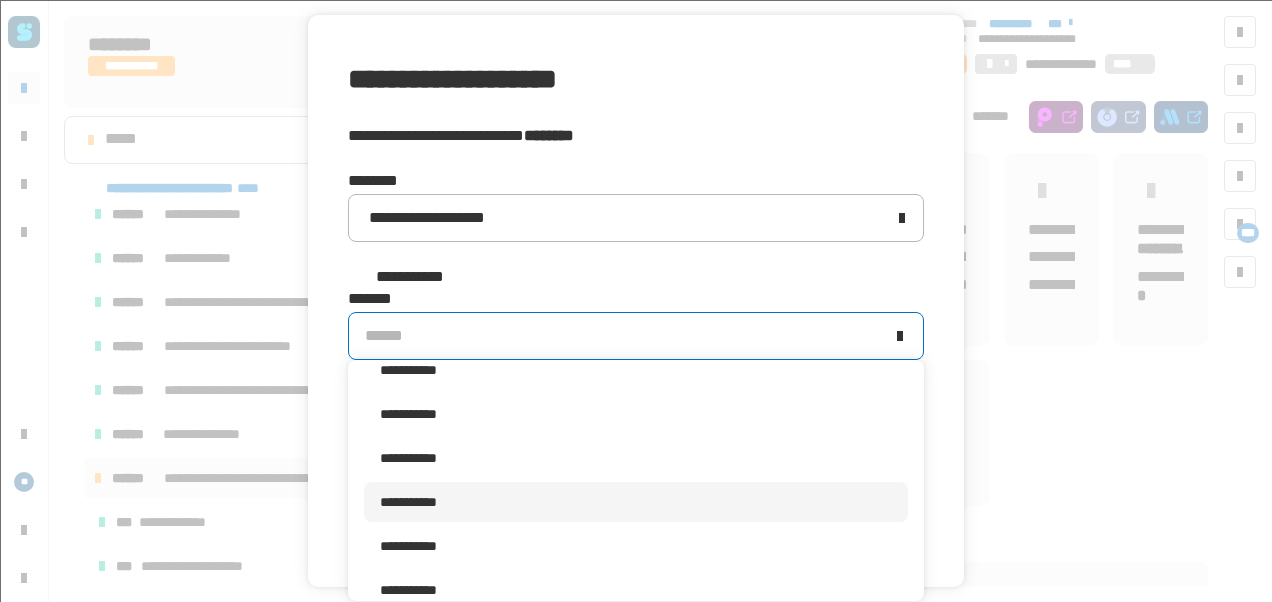 click on "**********" at bounding box center (408, 502) 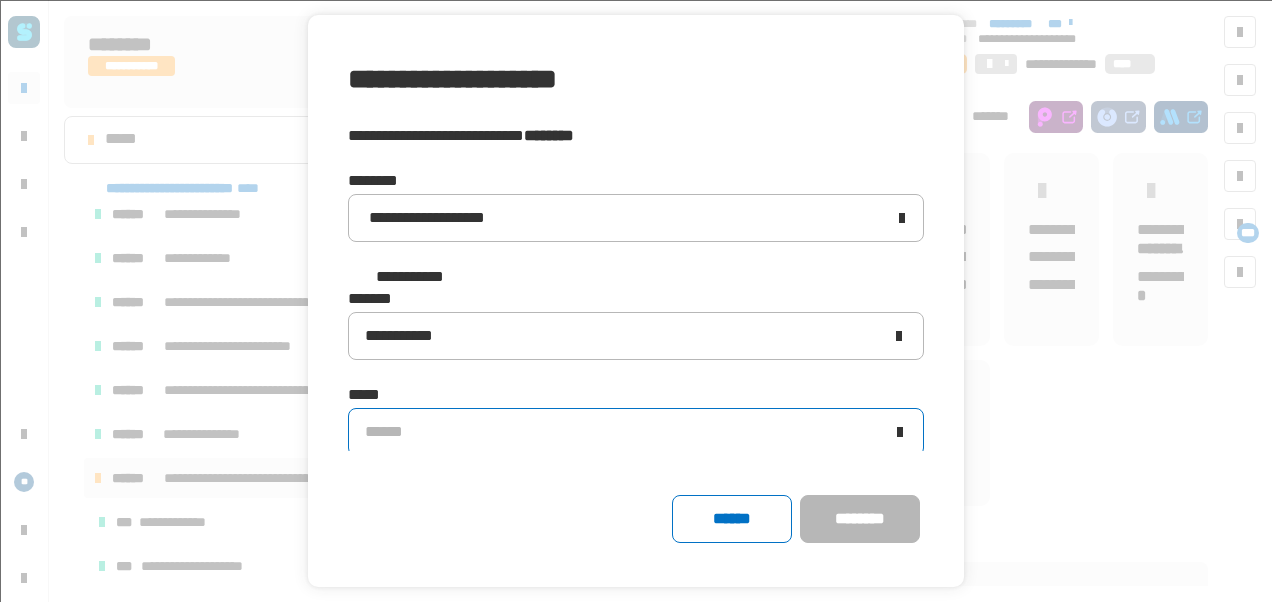 click on "******" 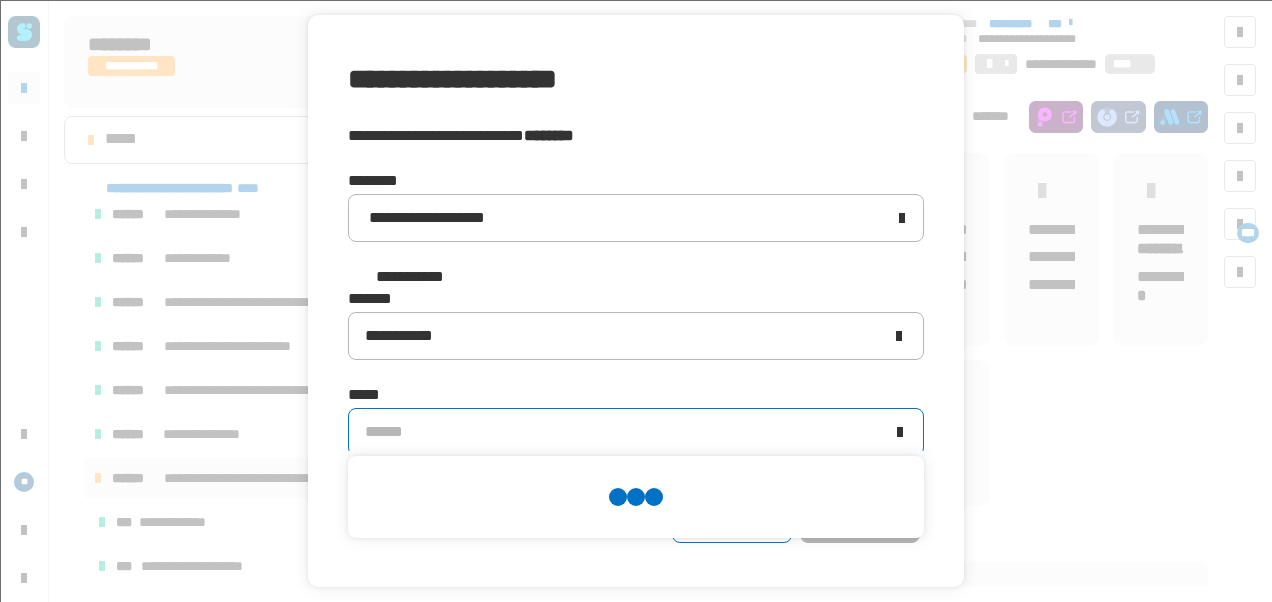 scroll, scrollTop: 0, scrollLeft: 0, axis: both 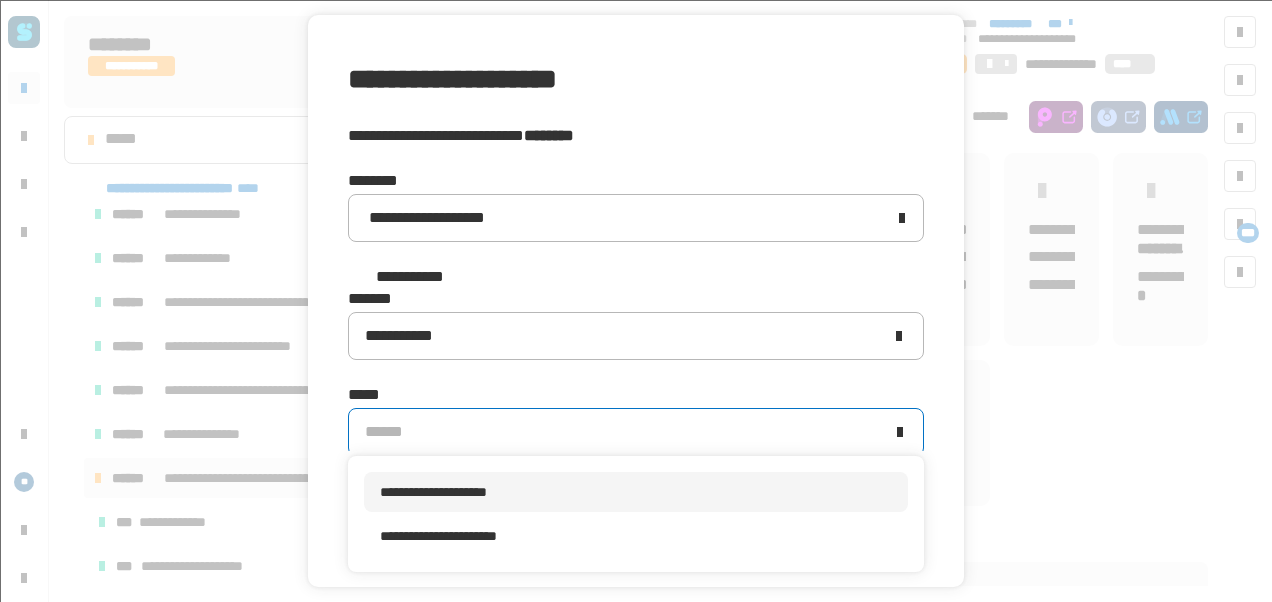 click on "**********" at bounding box center (433, 492) 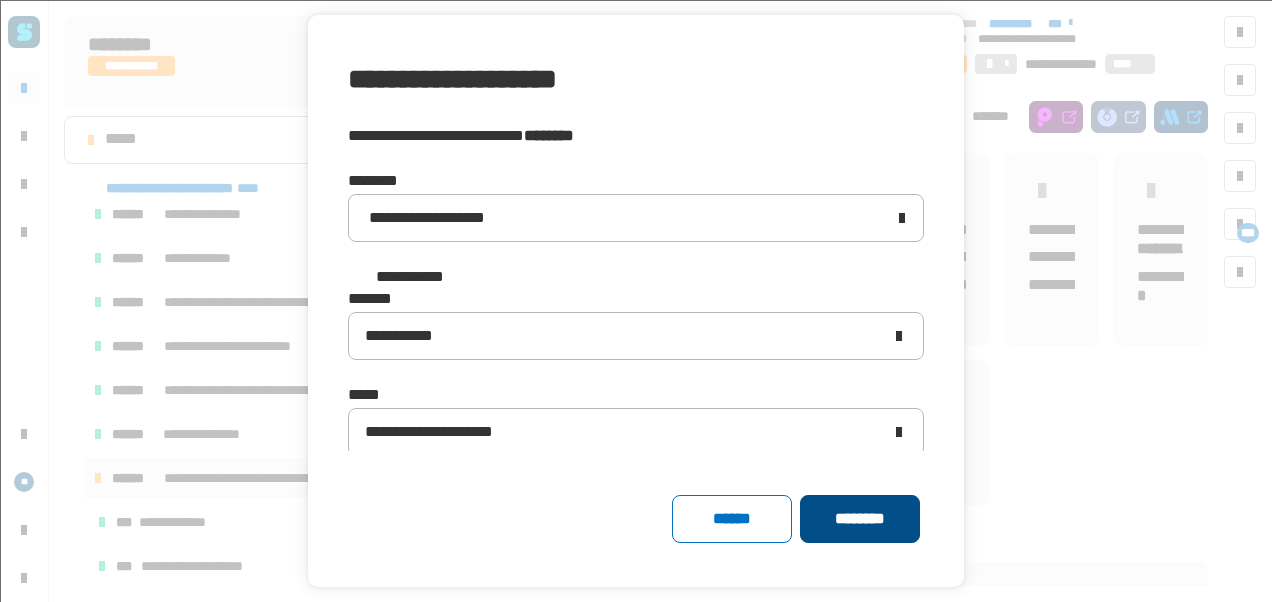click on "********" 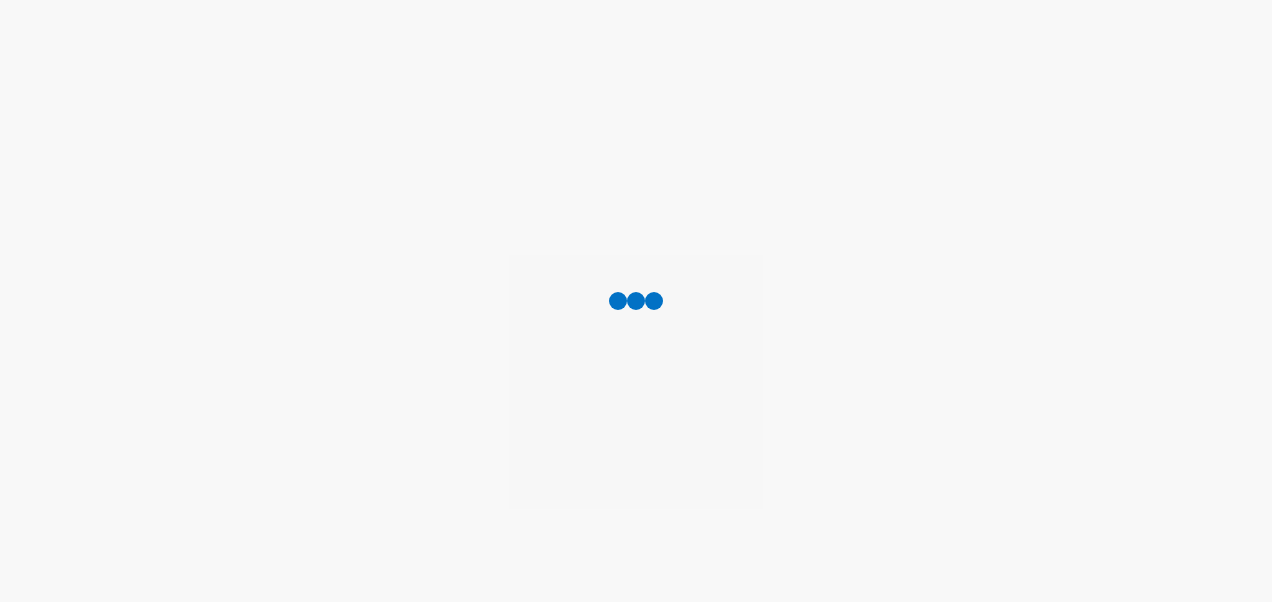 scroll, scrollTop: 0, scrollLeft: 0, axis: both 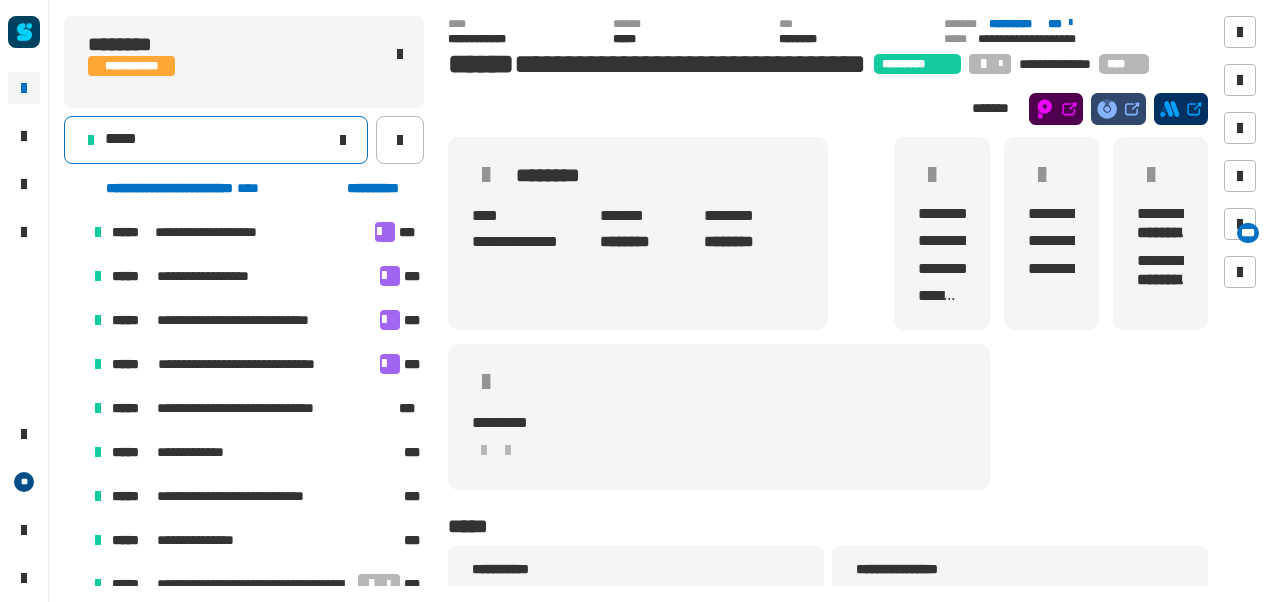 click on "*****" 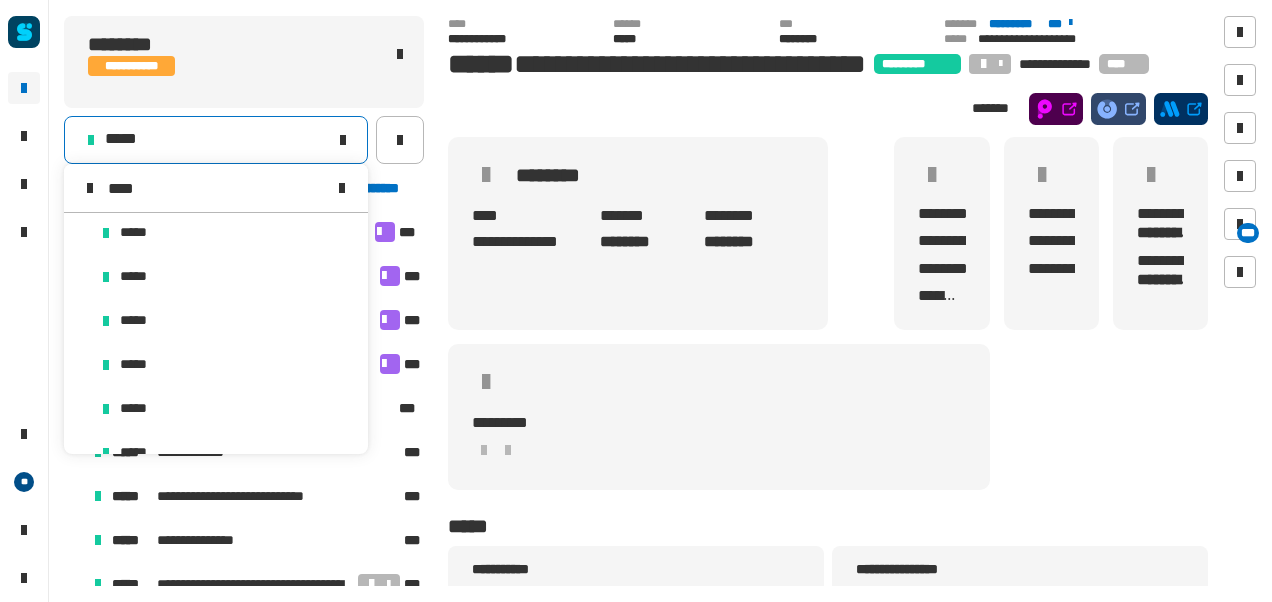 scroll, scrollTop: 0, scrollLeft: 0, axis: both 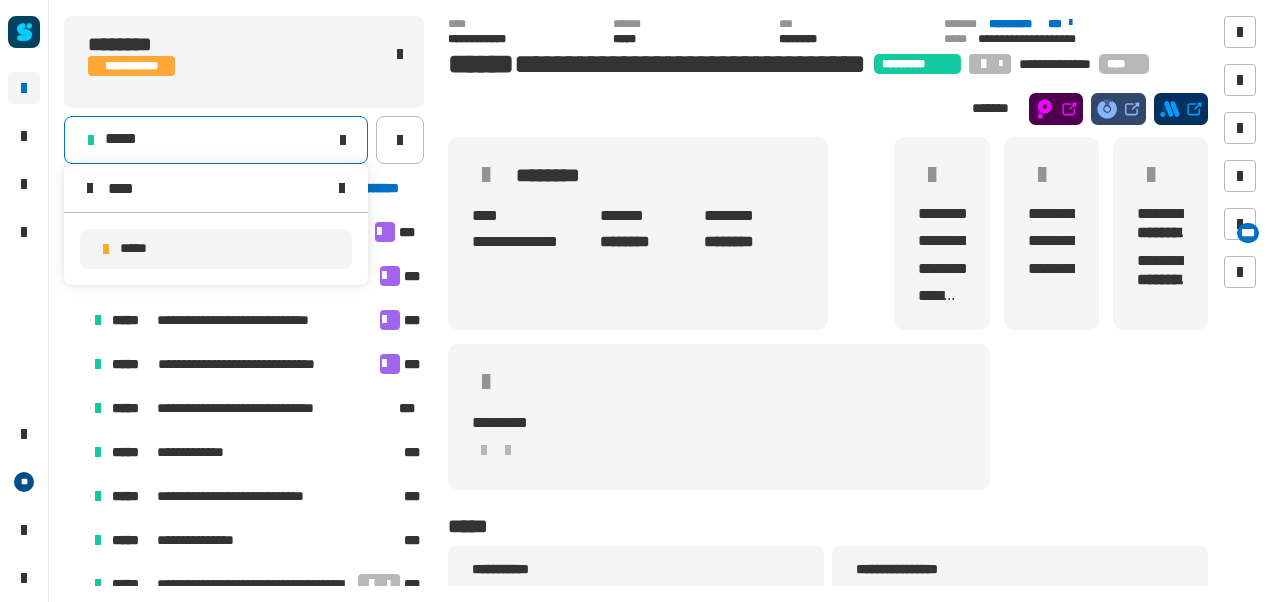 type on "****" 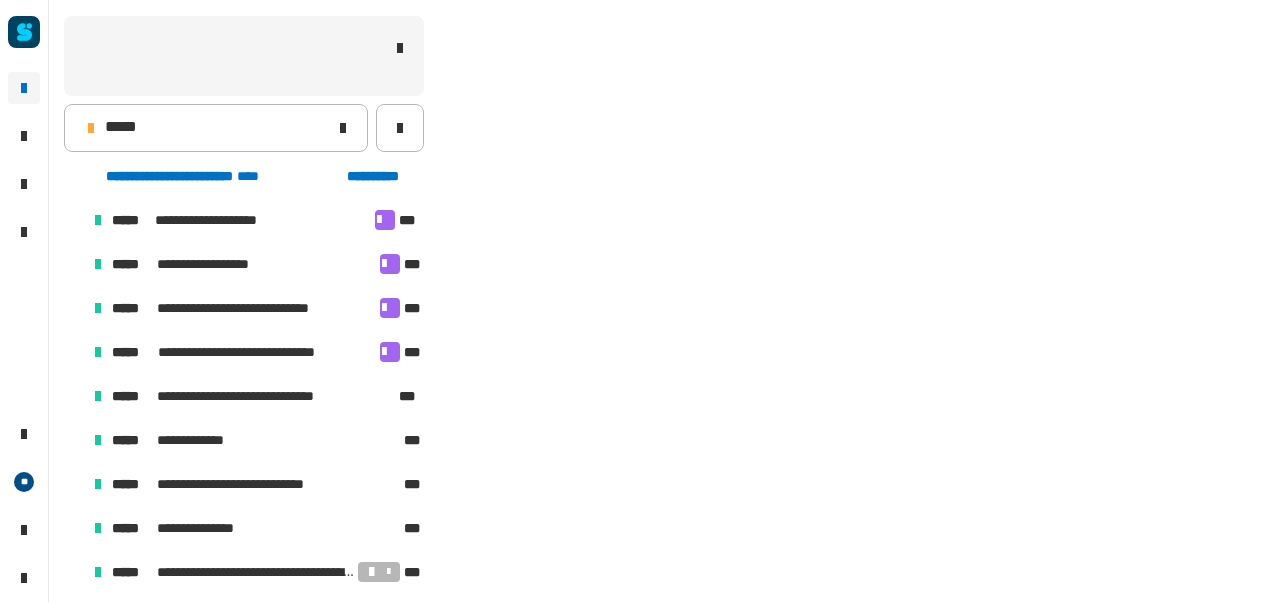 scroll, scrollTop: 502, scrollLeft: 0, axis: vertical 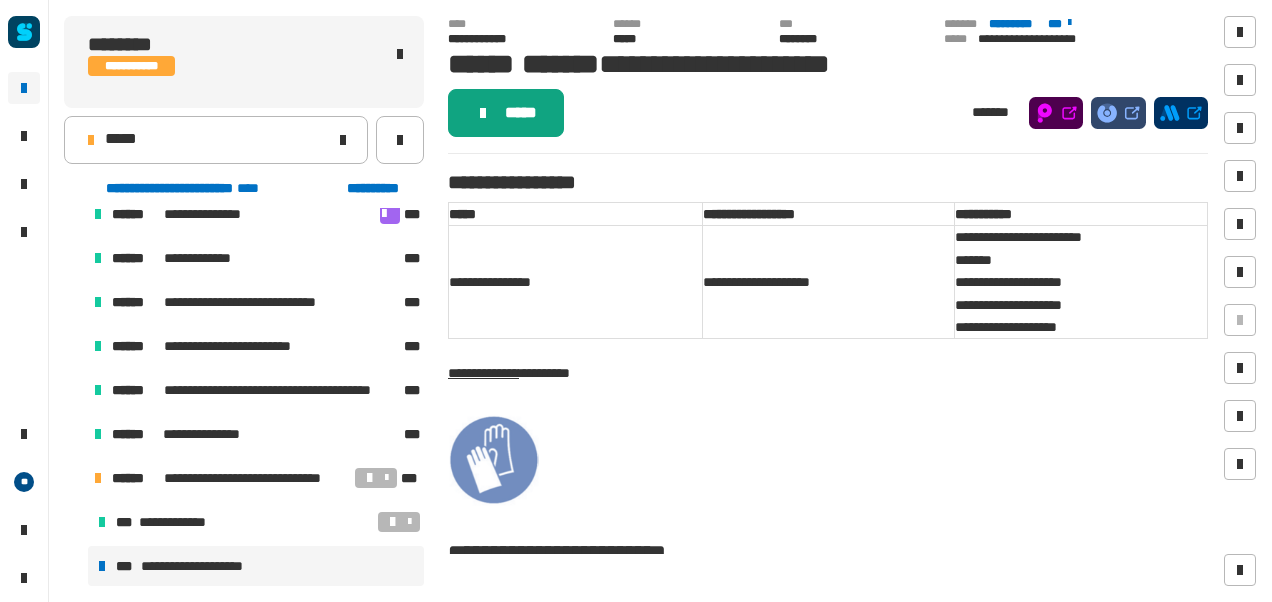 click on "*****" 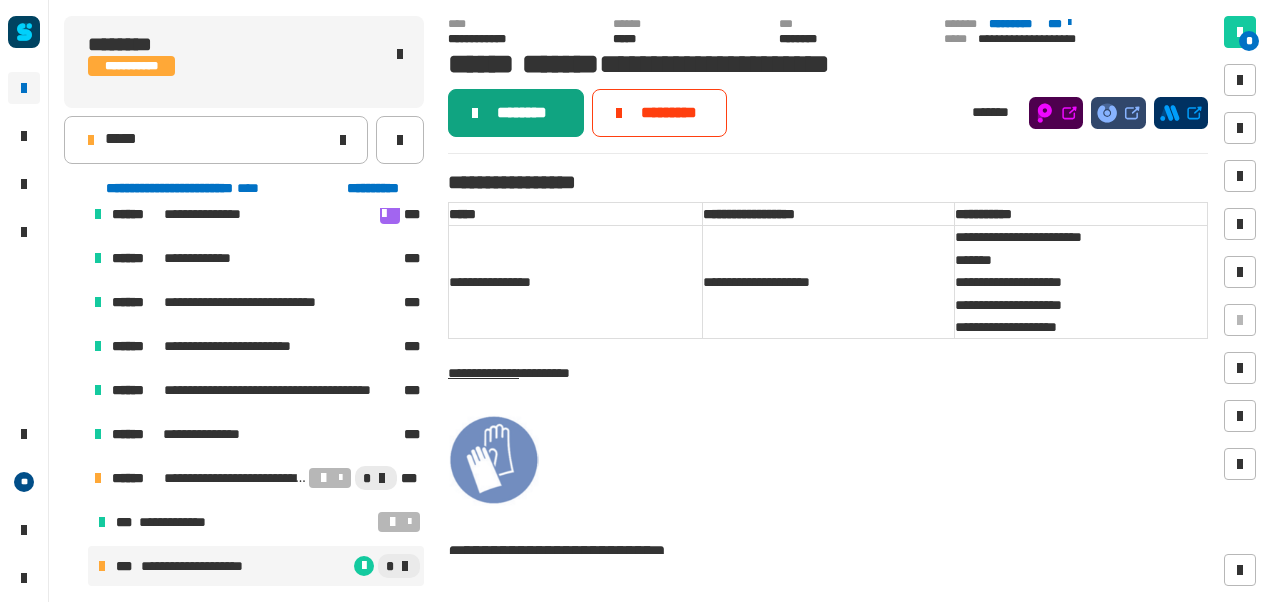 click on "********" 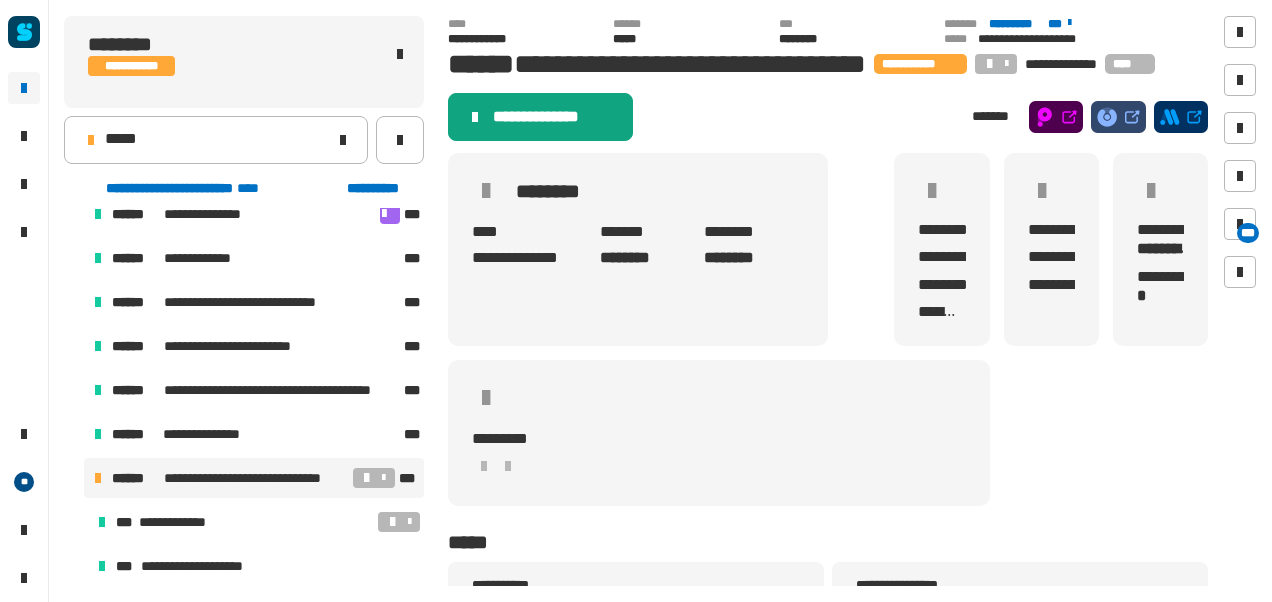 click on "**********" 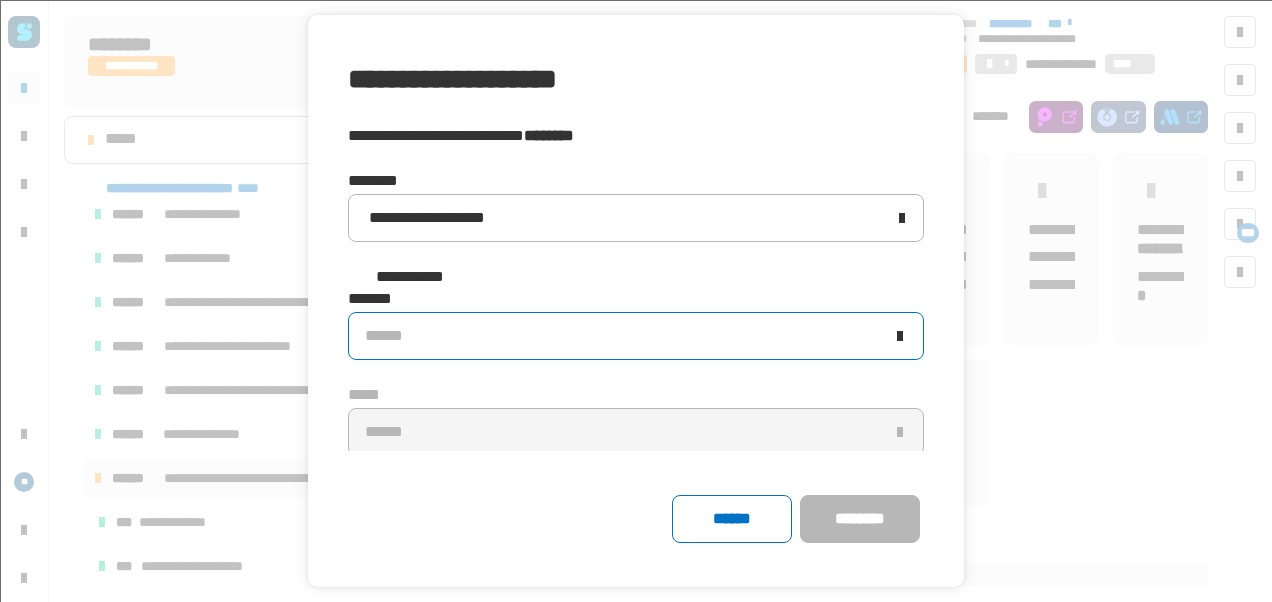 click on "******" 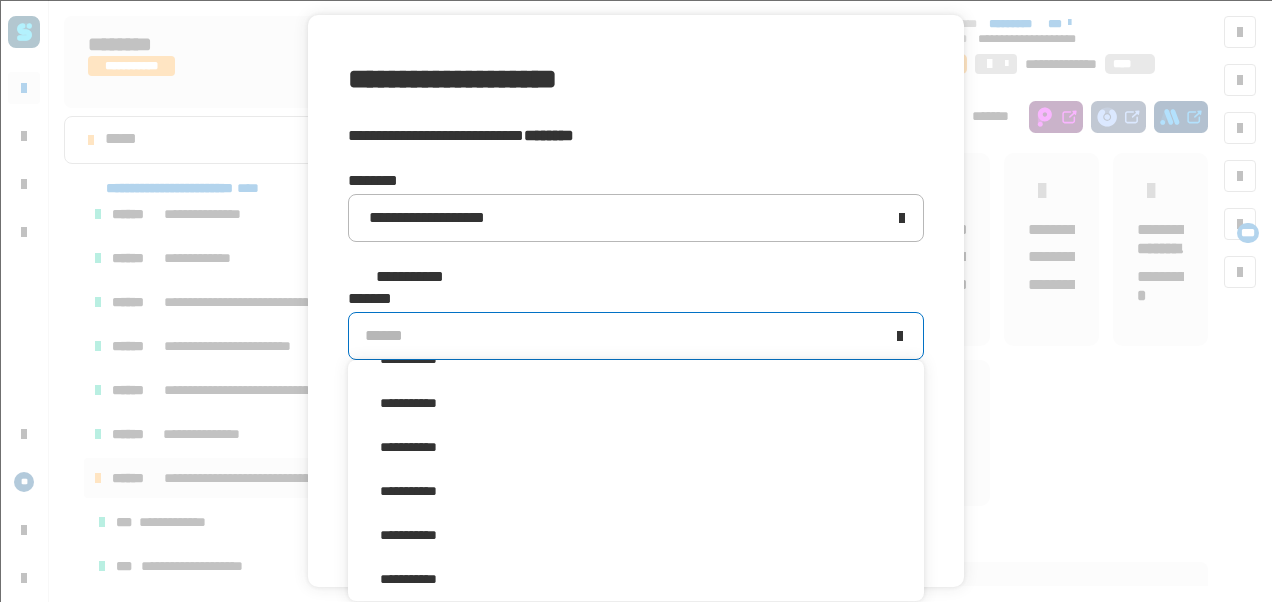 scroll, scrollTop: 328, scrollLeft: 0, axis: vertical 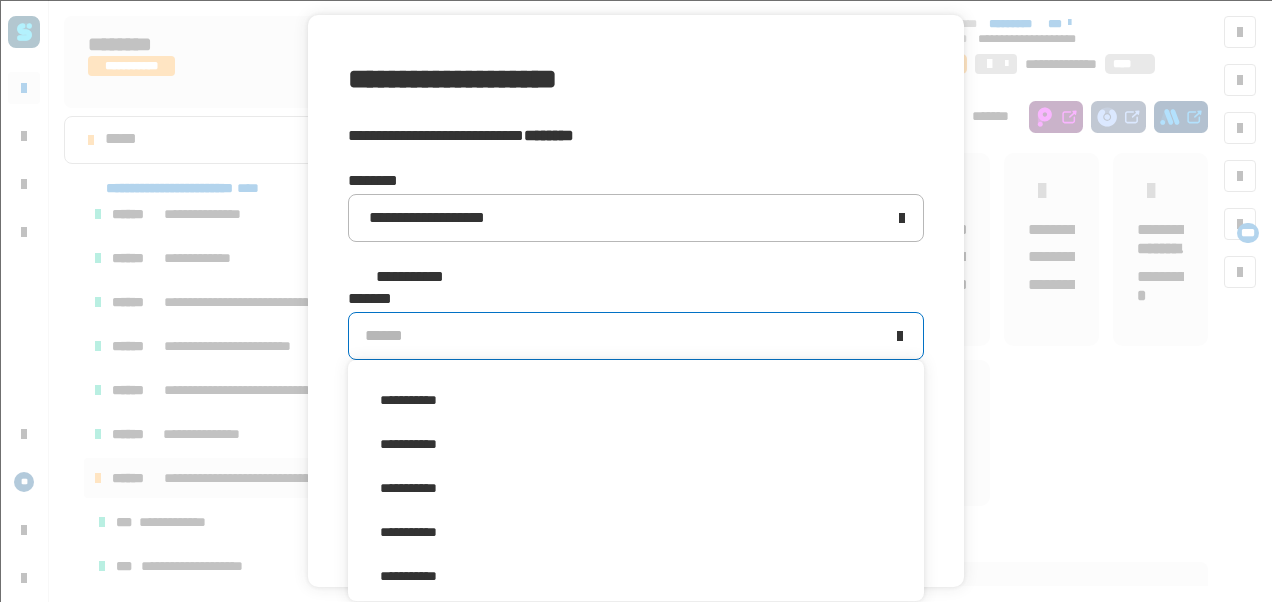 click on "**********" at bounding box center [636, 488] 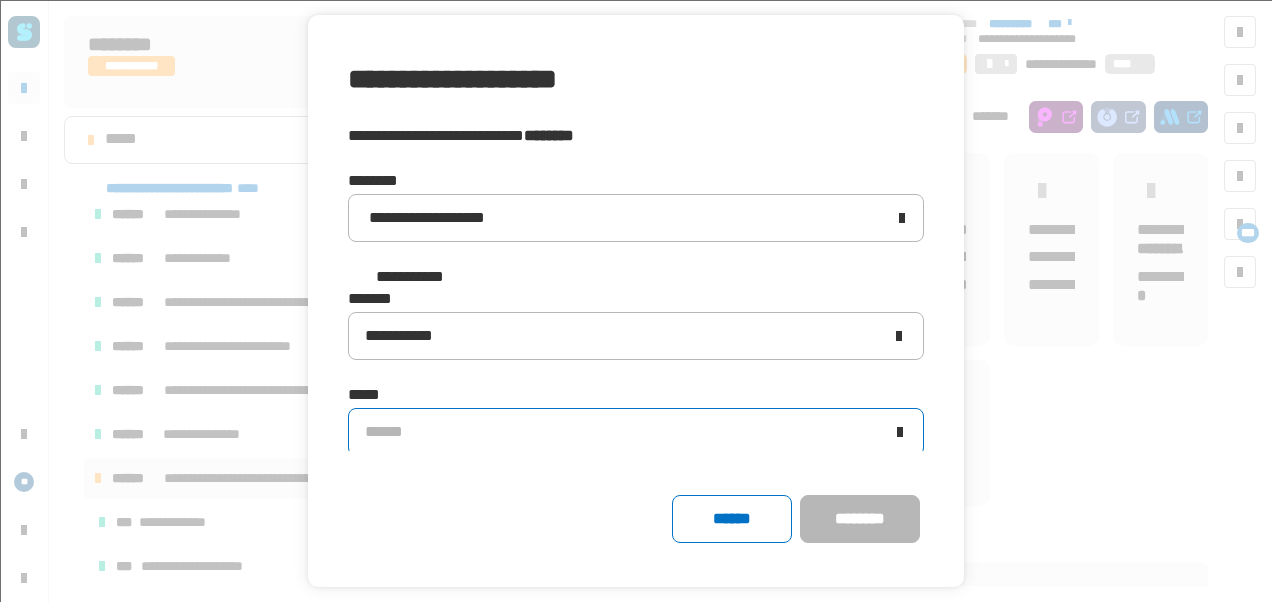 click on "******" 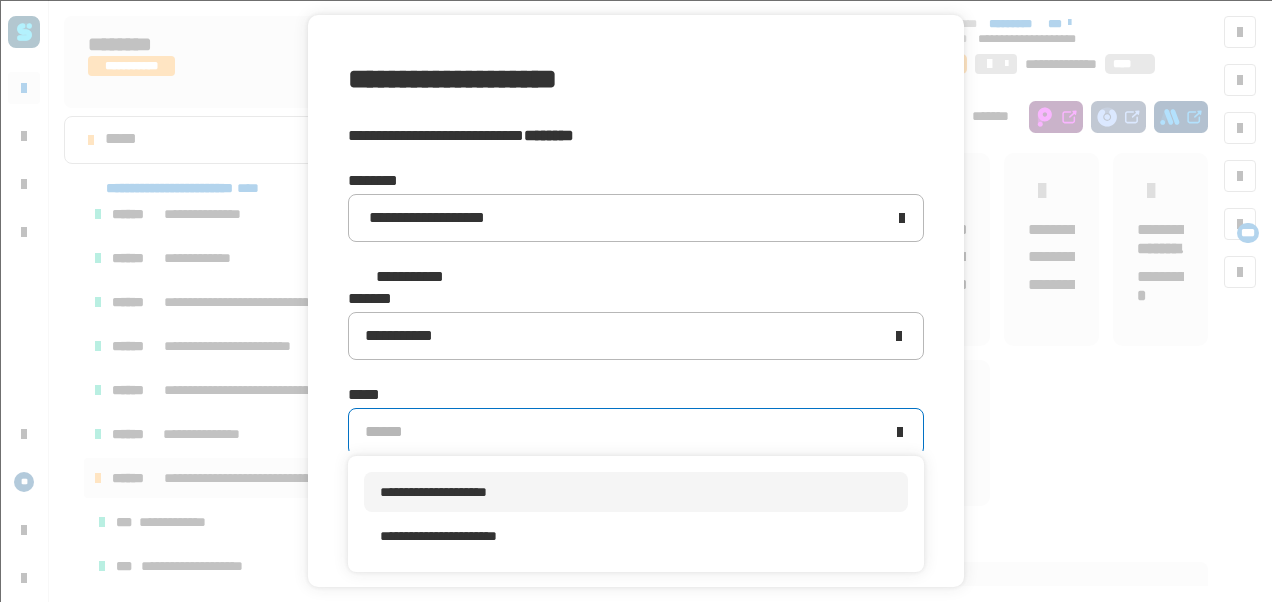 scroll, scrollTop: 0, scrollLeft: 0, axis: both 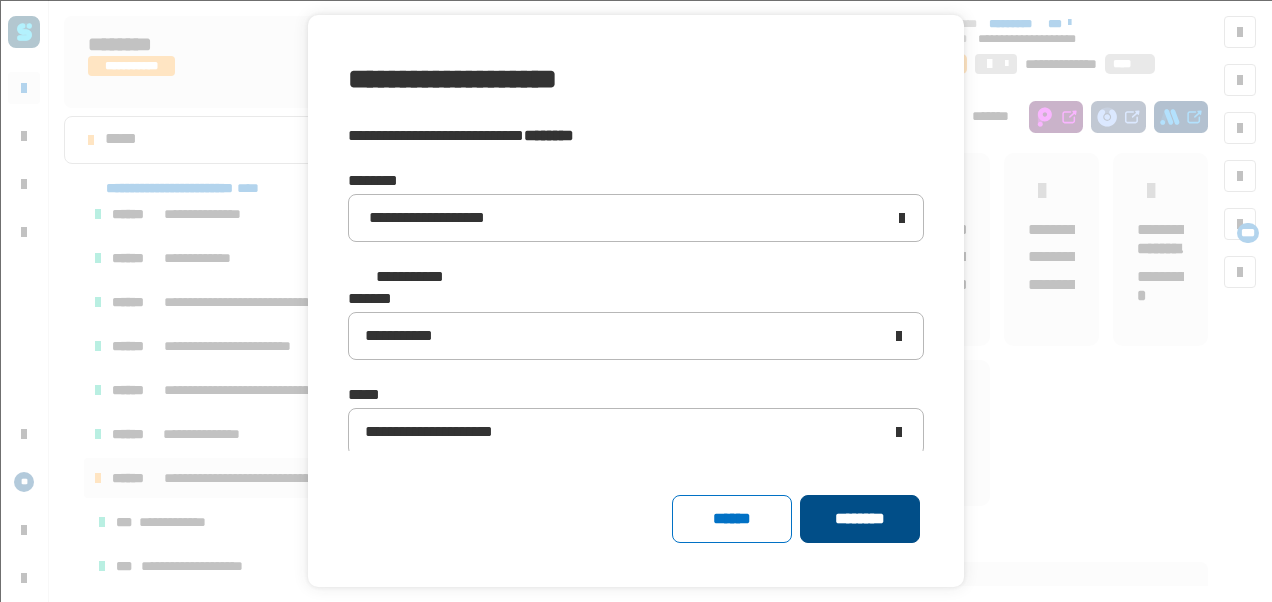 click on "********" 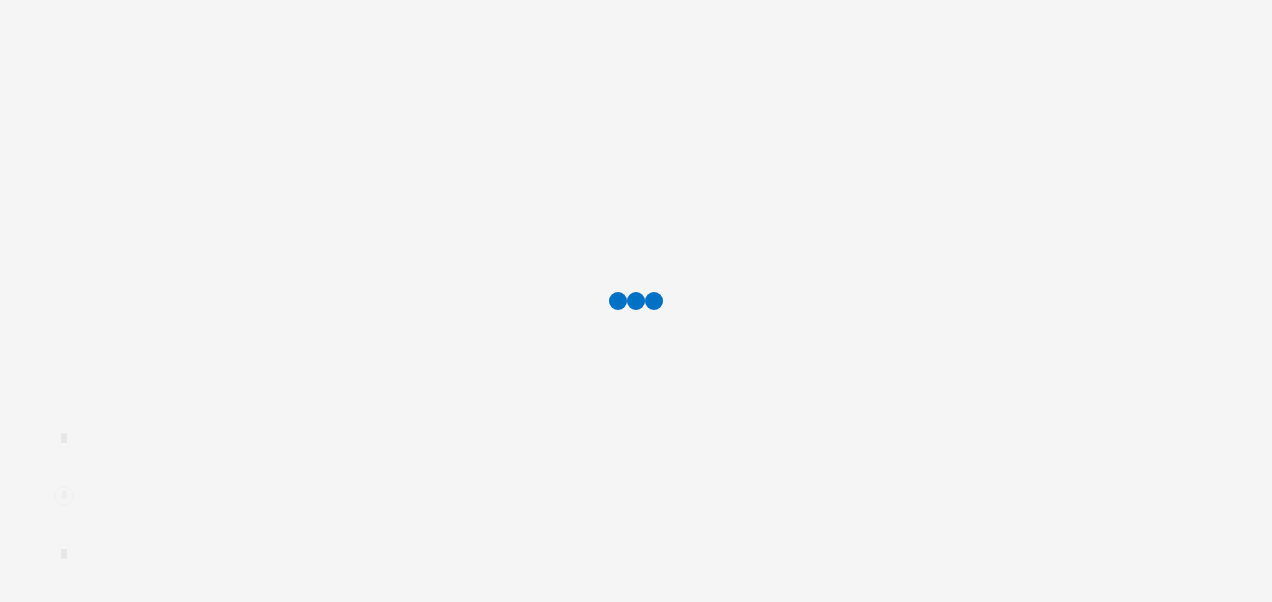 scroll, scrollTop: 0, scrollLeft: 0, axis: both 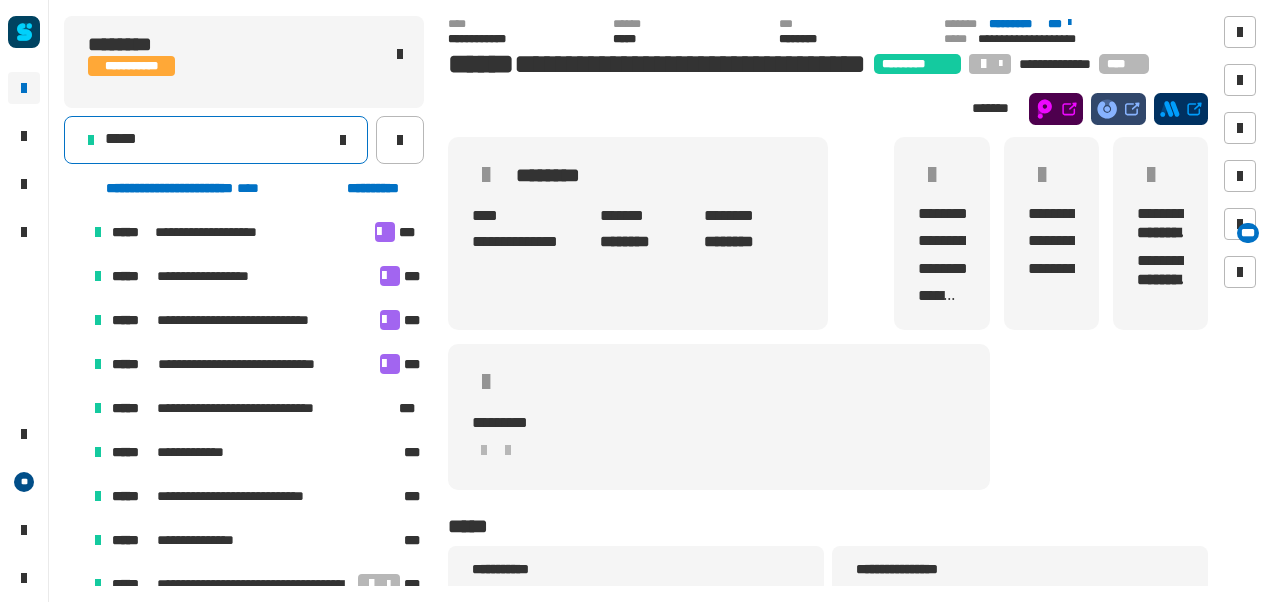 click on "*****" 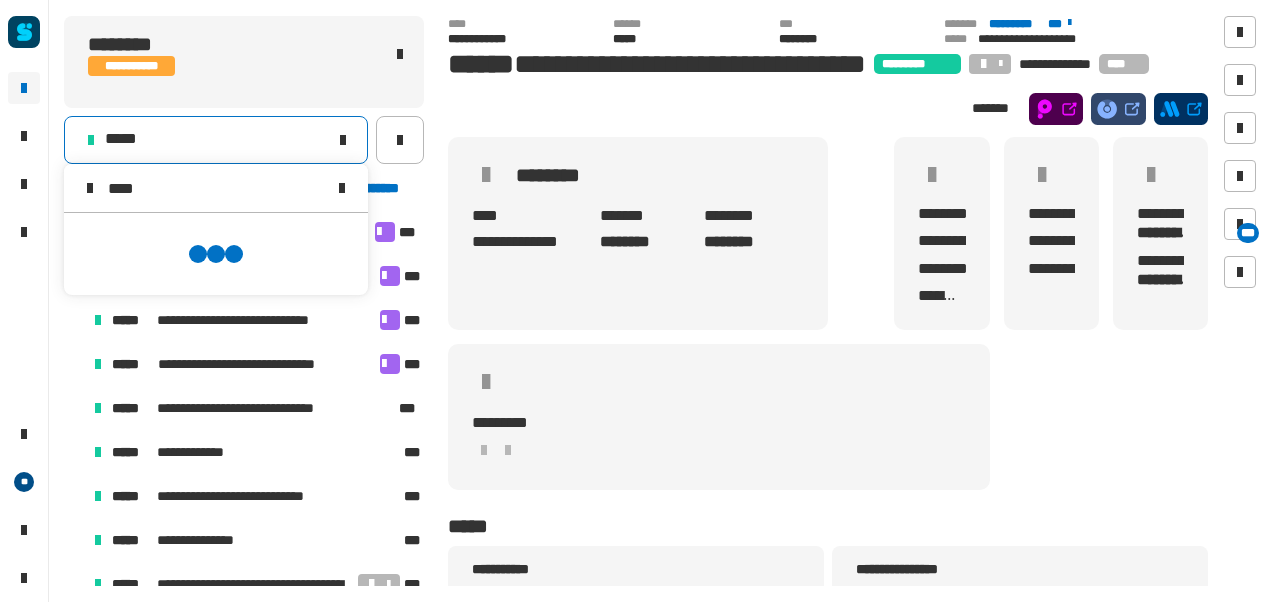 scroll, scrollTop: 0, scrollLeft: 0, axis: both 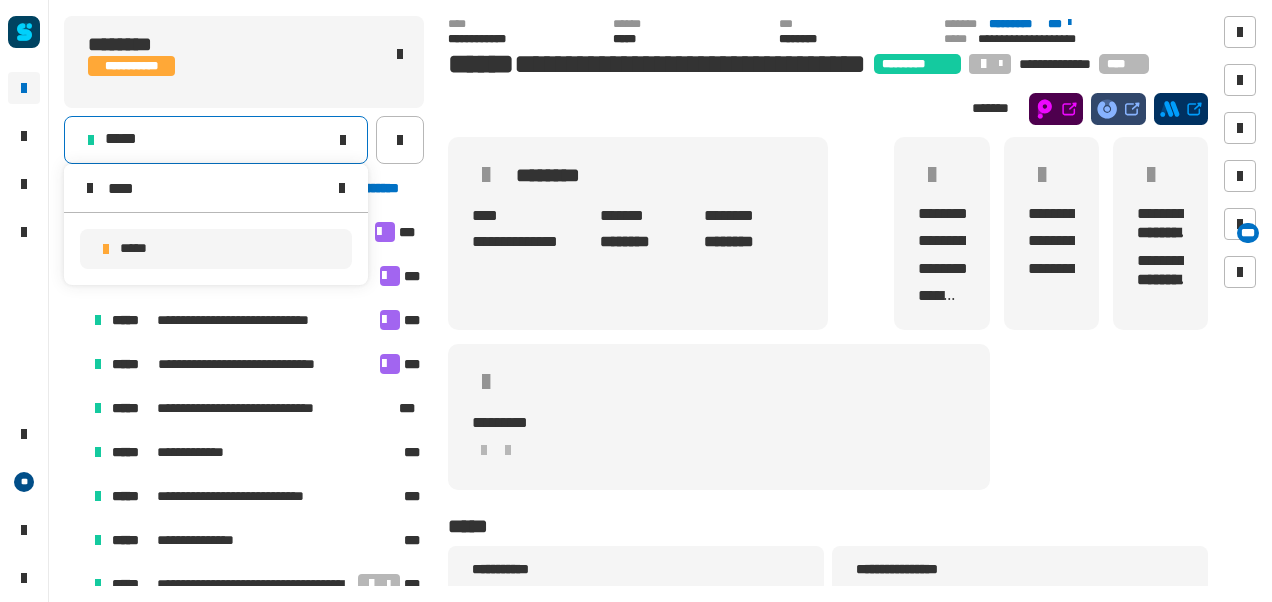 type on "****" 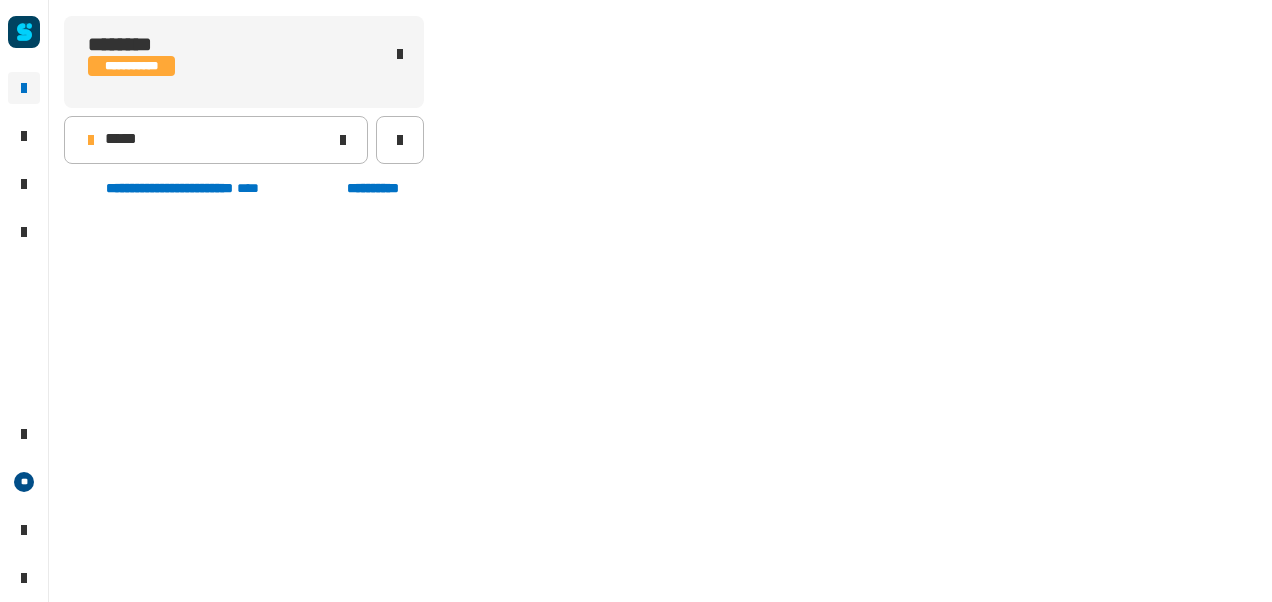 scroll, scrollTop: 502, scrollLeft: 0, axis: vertical 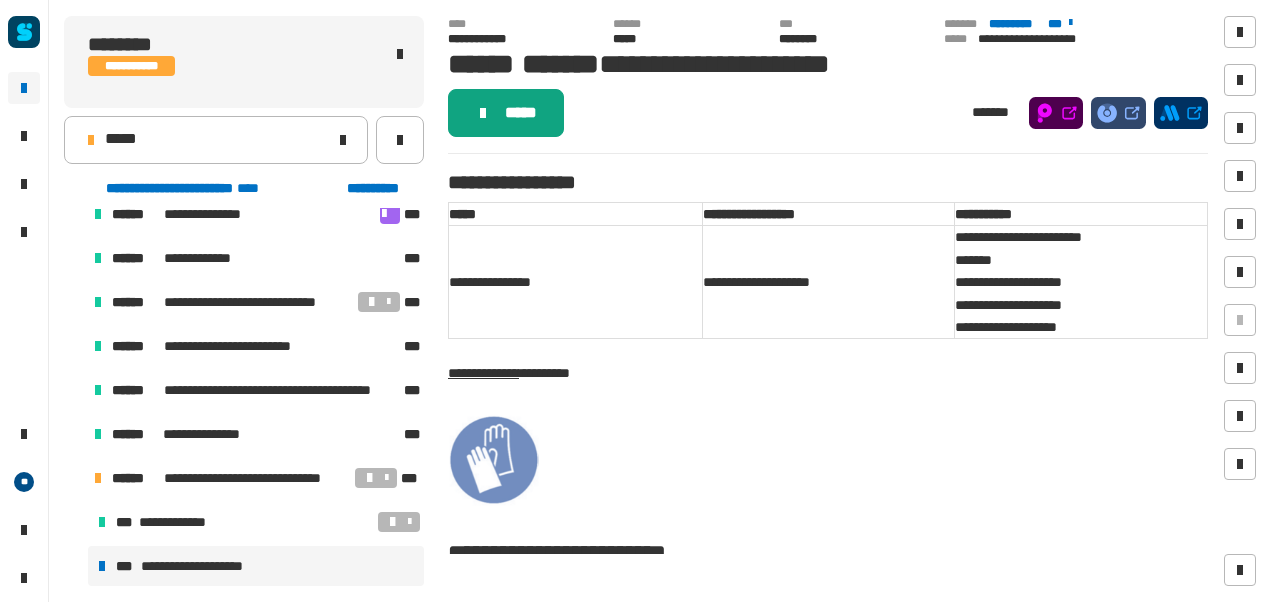 click on "*****" 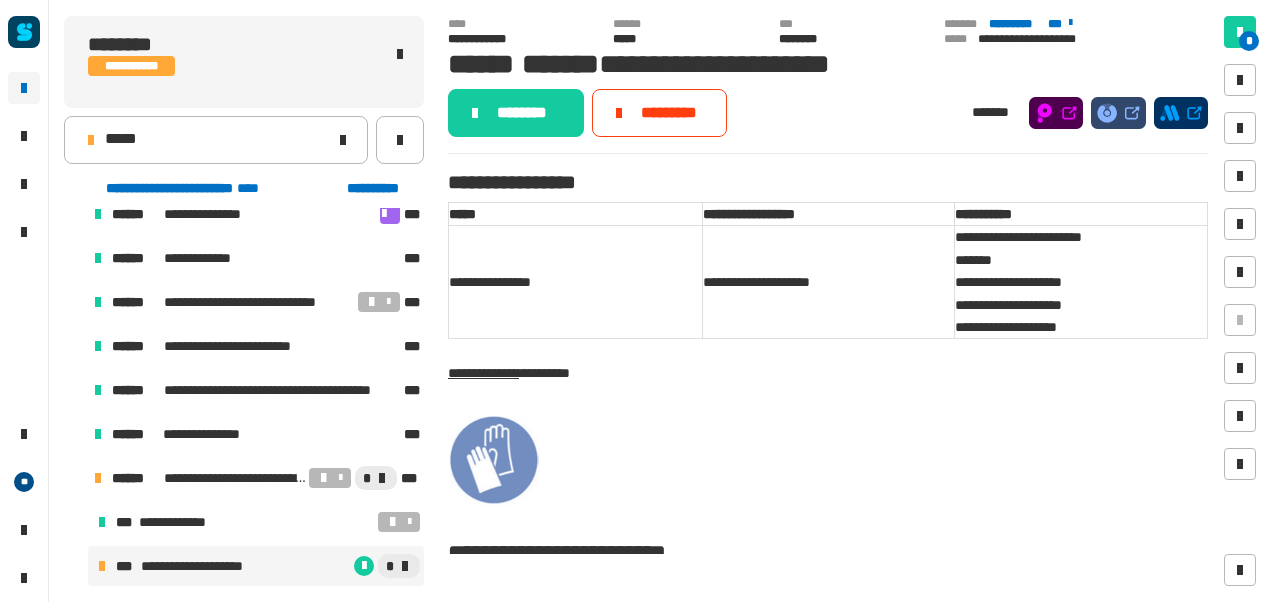 click on "********" 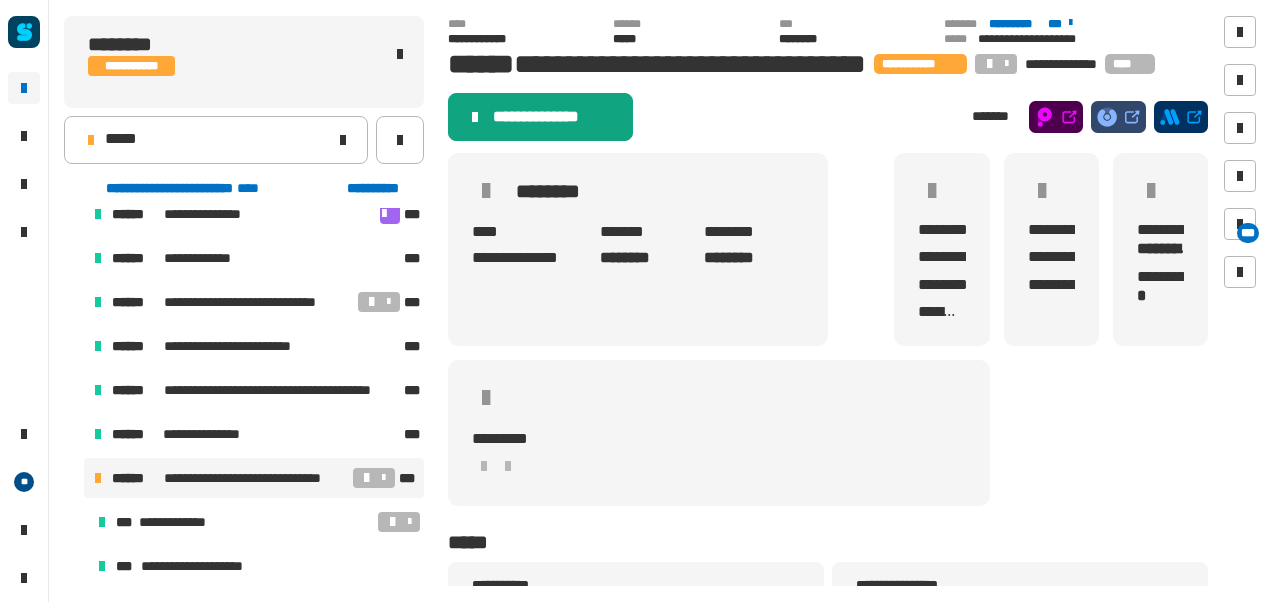 click on "**********" 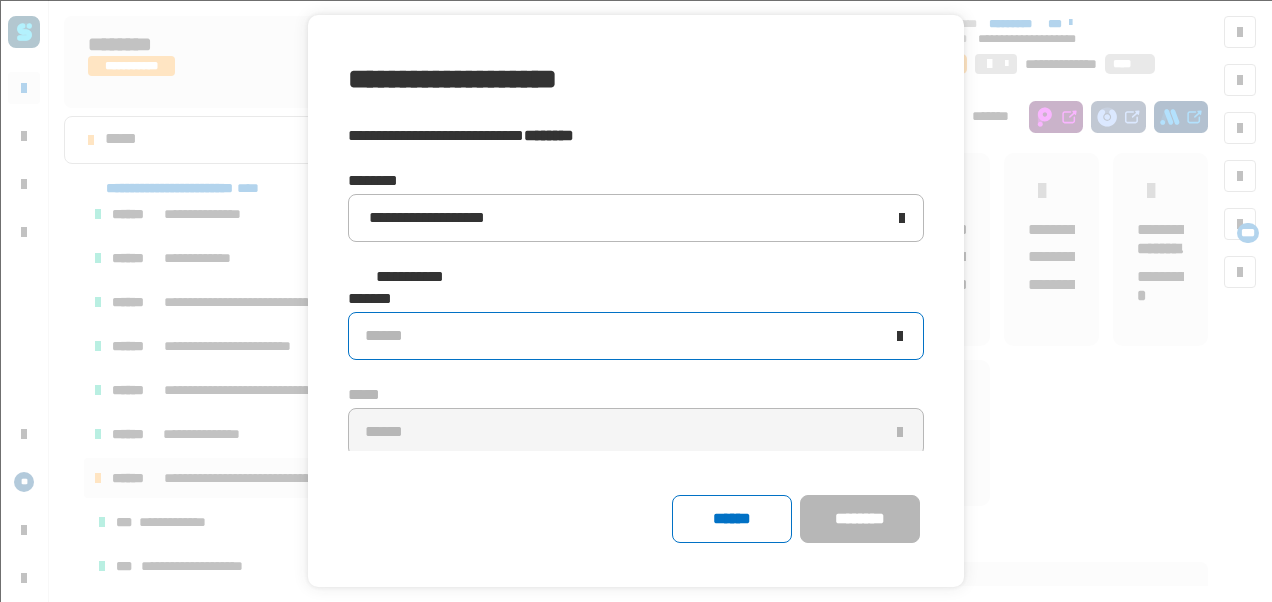 click on "******" 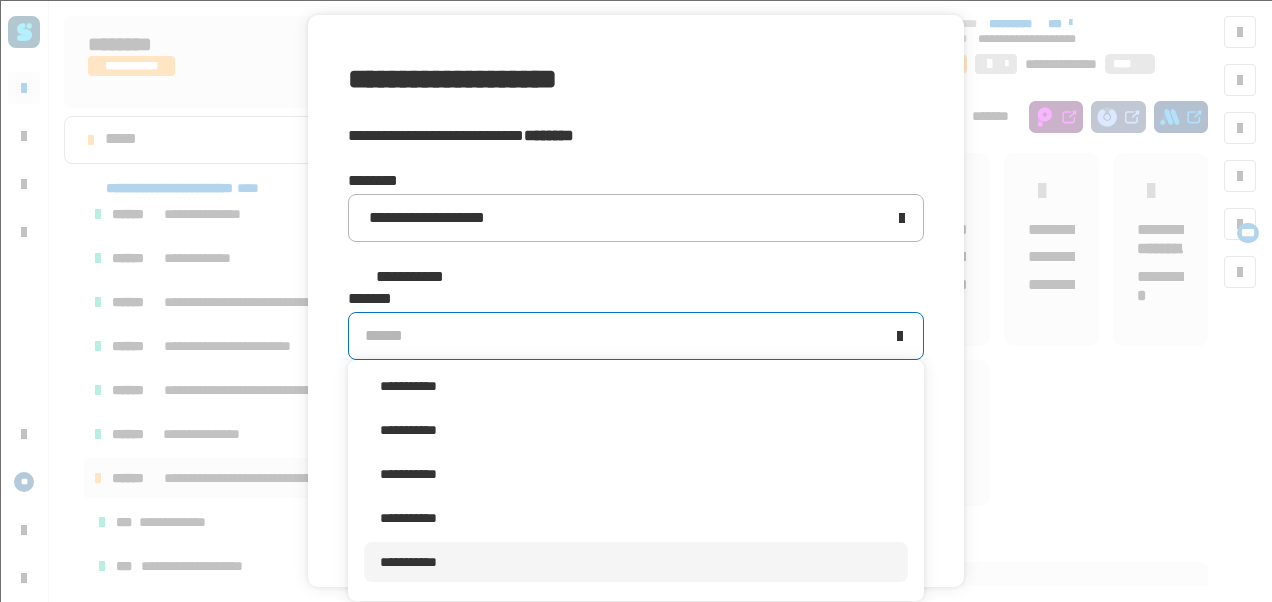 scroll, scrollTop: 377, scrollLeft: 0, axis: vertical 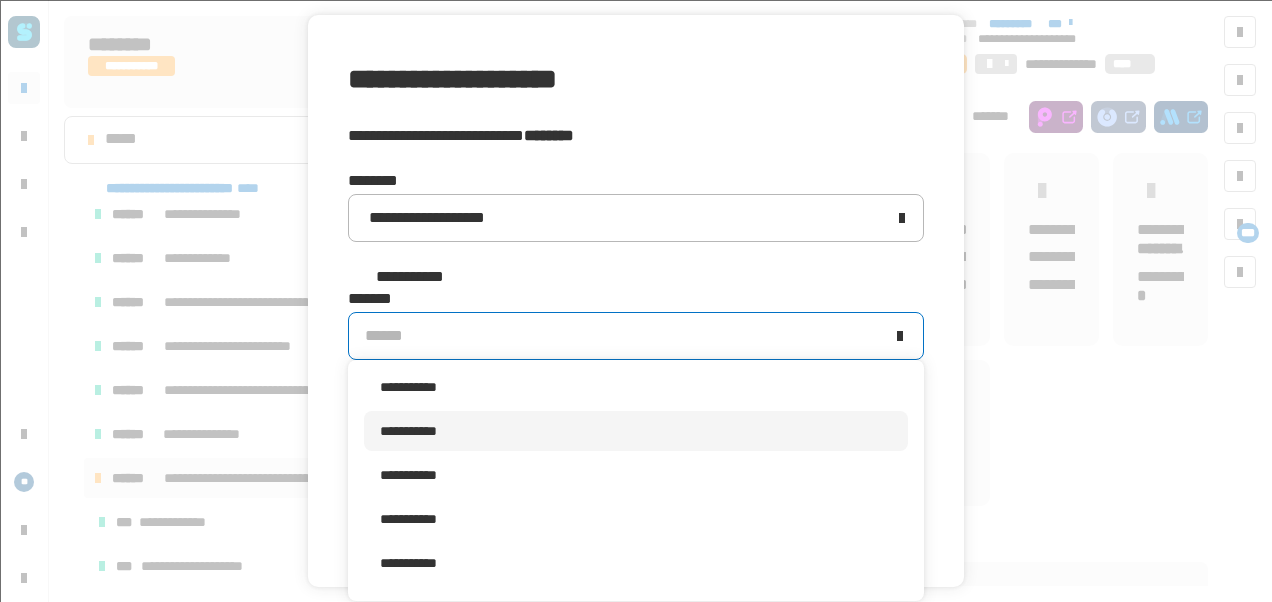 click on "**********" at bounding box center [408, 431] 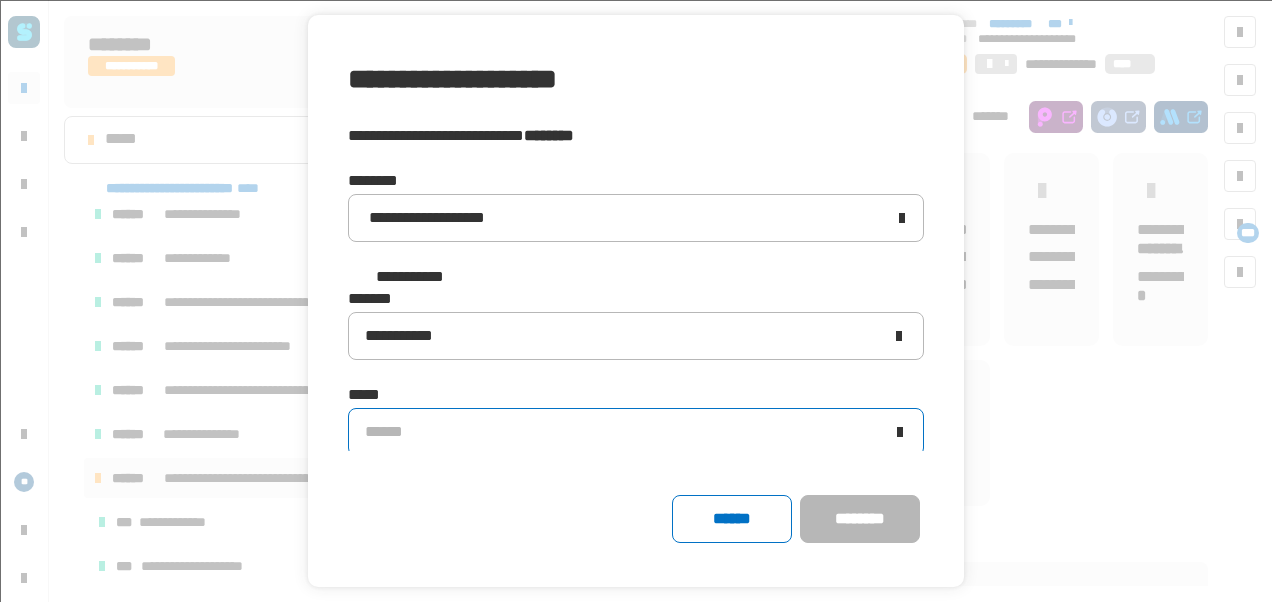 click on "******" 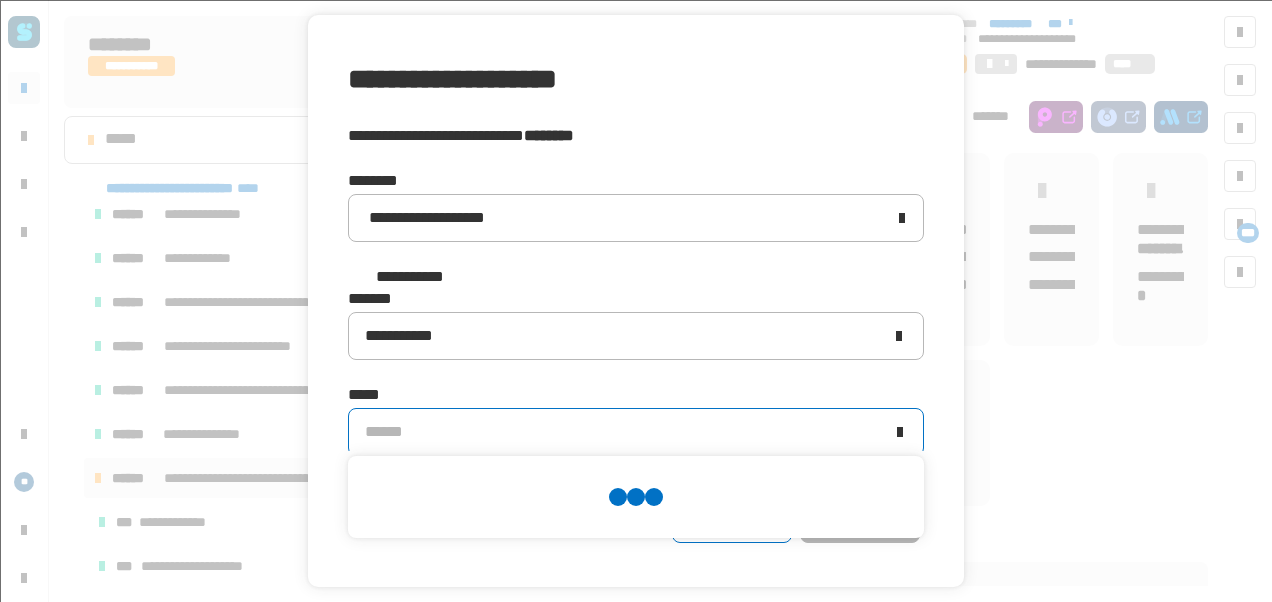 scroll, scrollTop: 0, scrollLeft: 0, axis: both 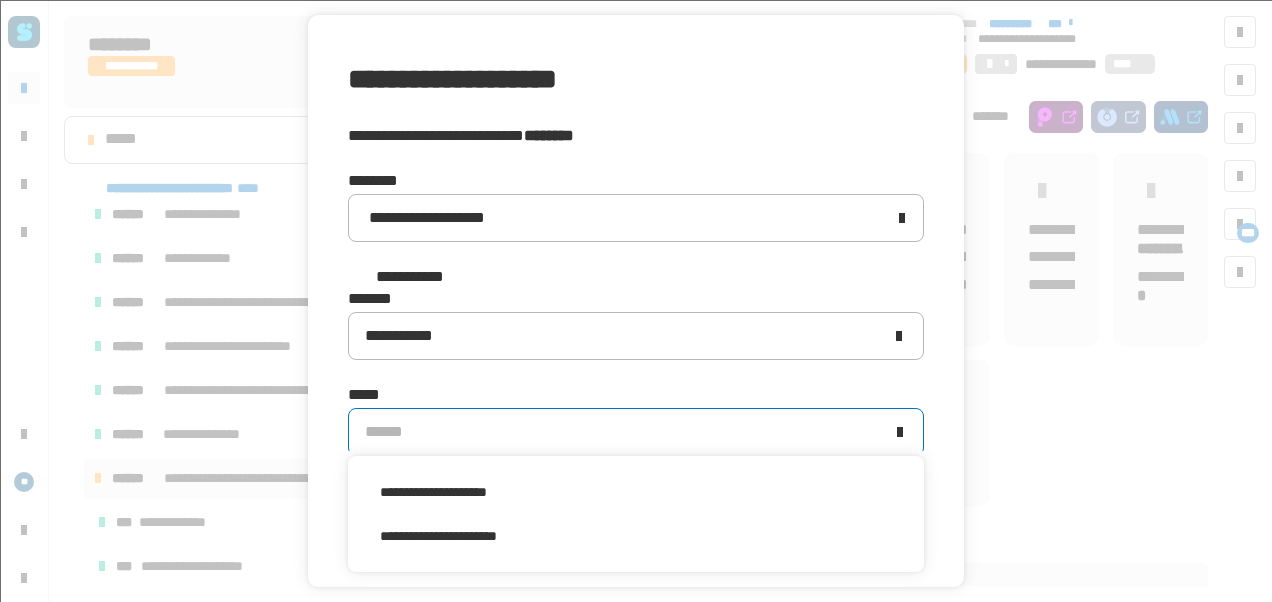 click on "******" 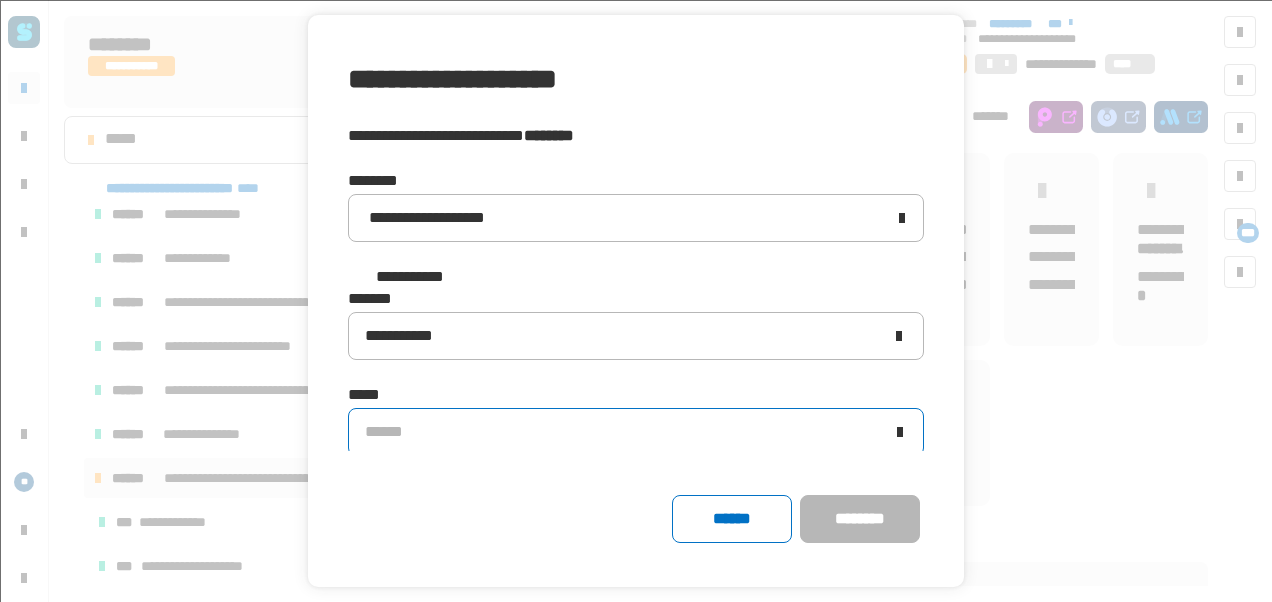 click on "******" 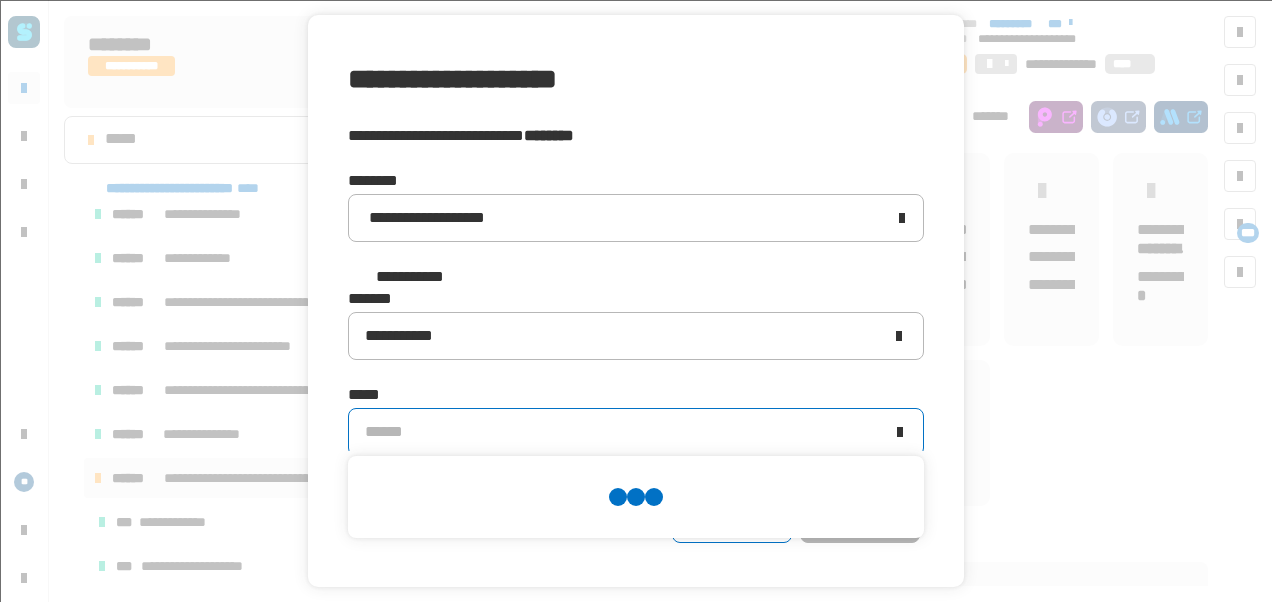scroll, scrollTop: 0, scrollLeft: 0, axis: both 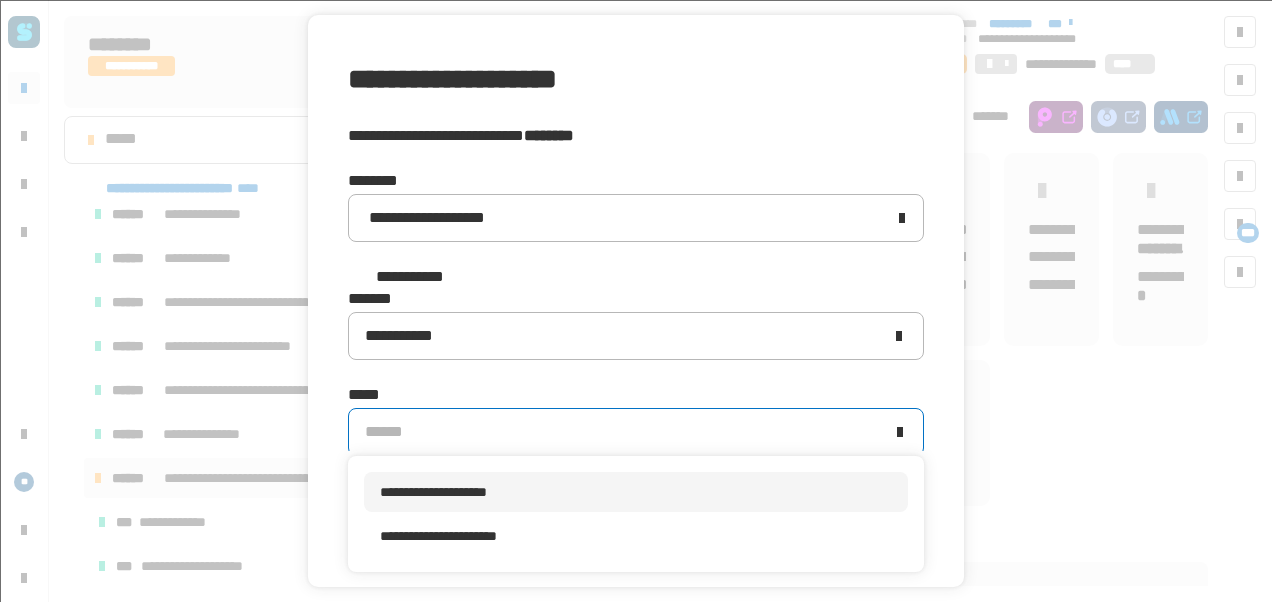 click on "**********" at bounding box center [636, 492] 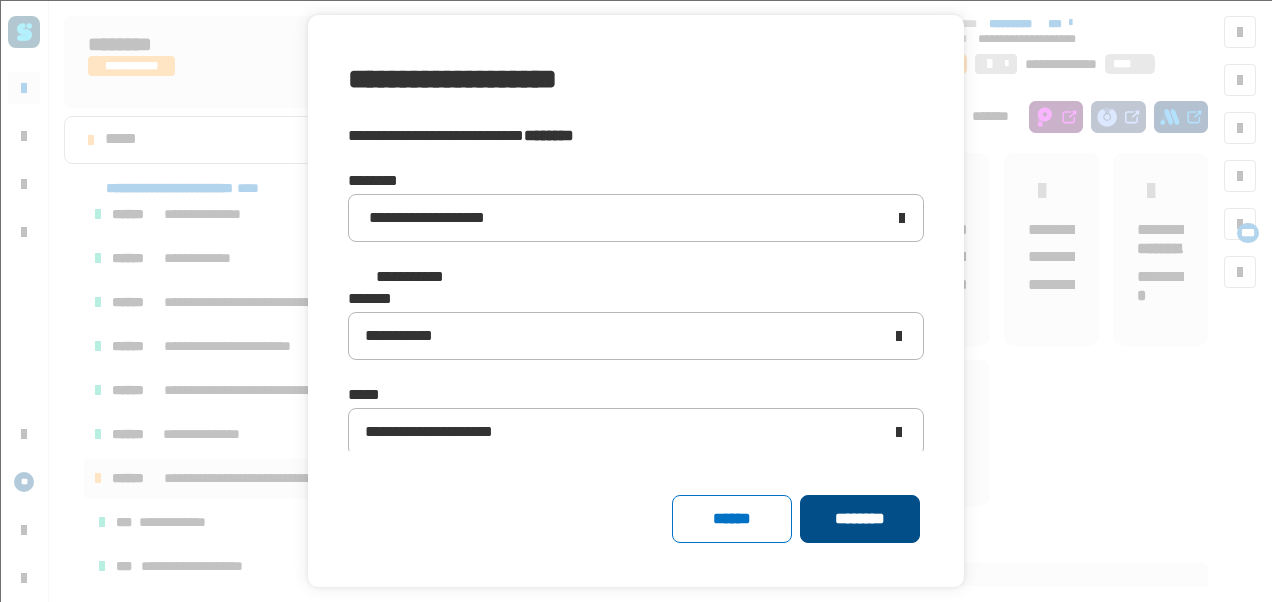 click on "********" 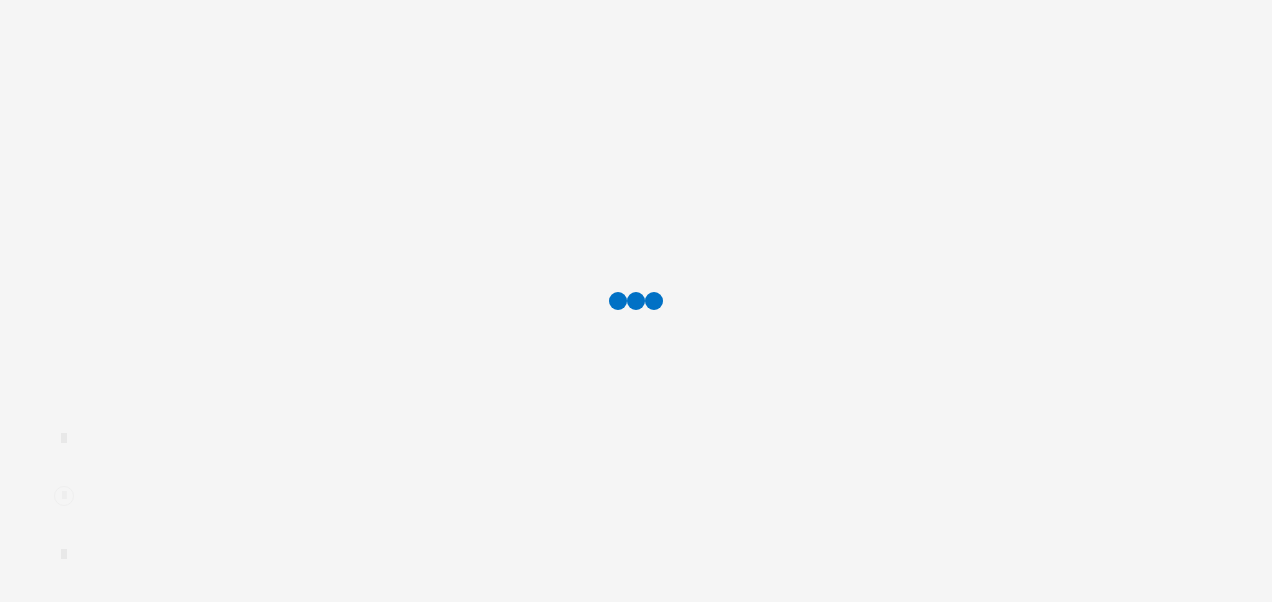 scroll, scrollTop: 0, scrollLeft: 0, axis: both 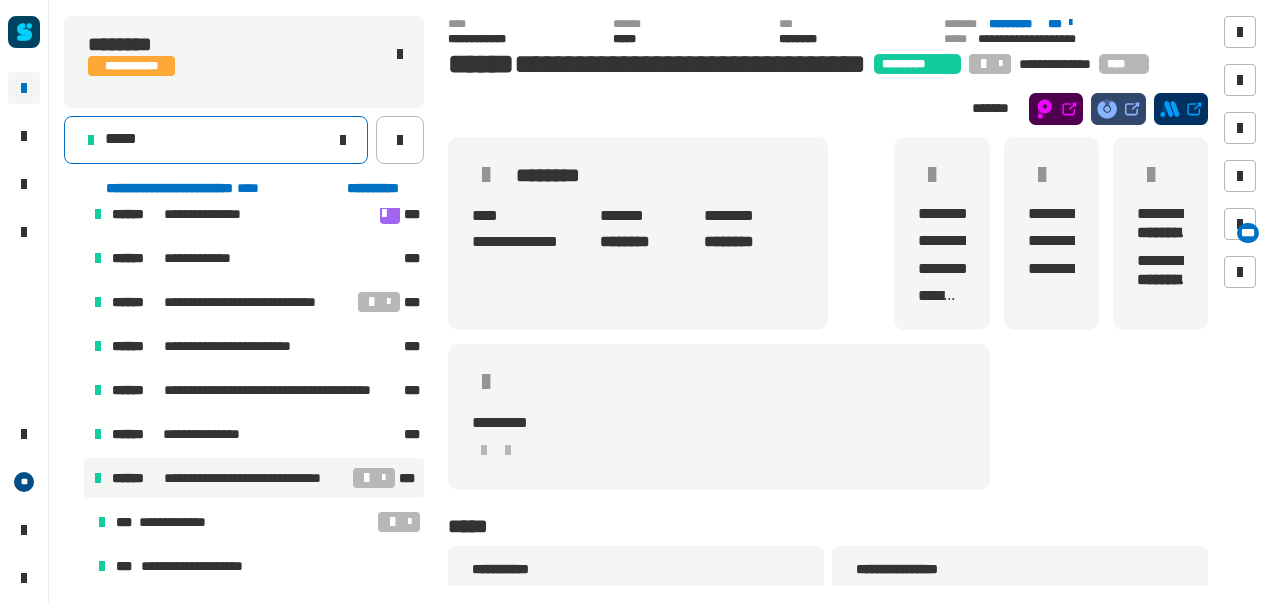 click on "*****" 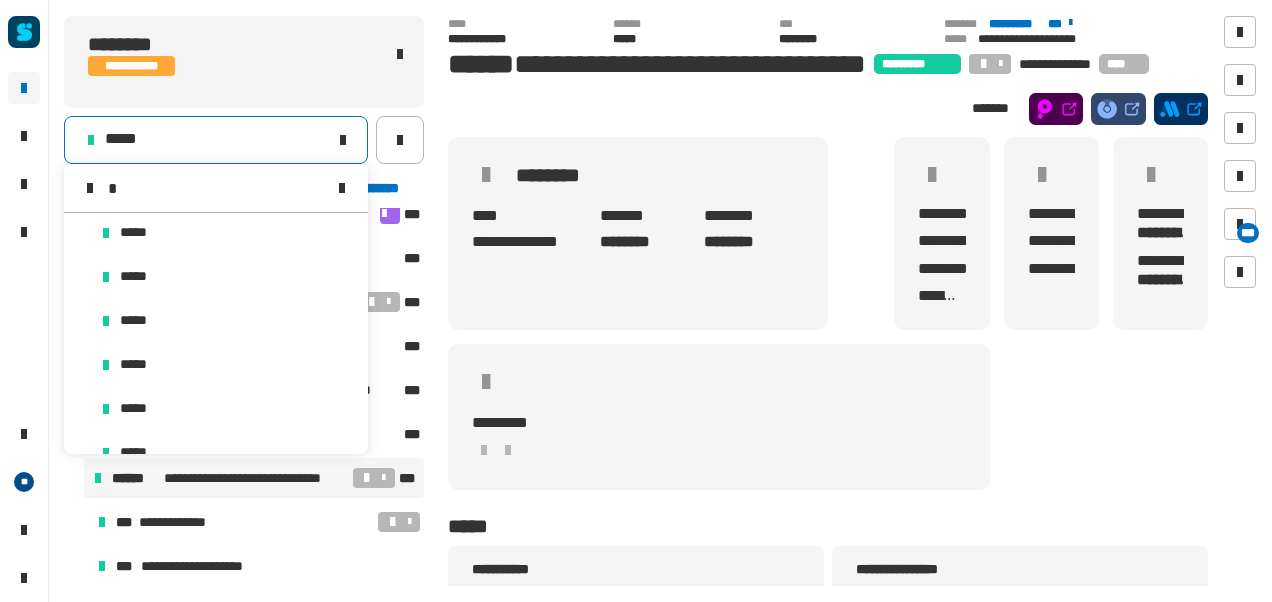 scroll, scrollTop: 0, scrollLeft: 0, axis: both 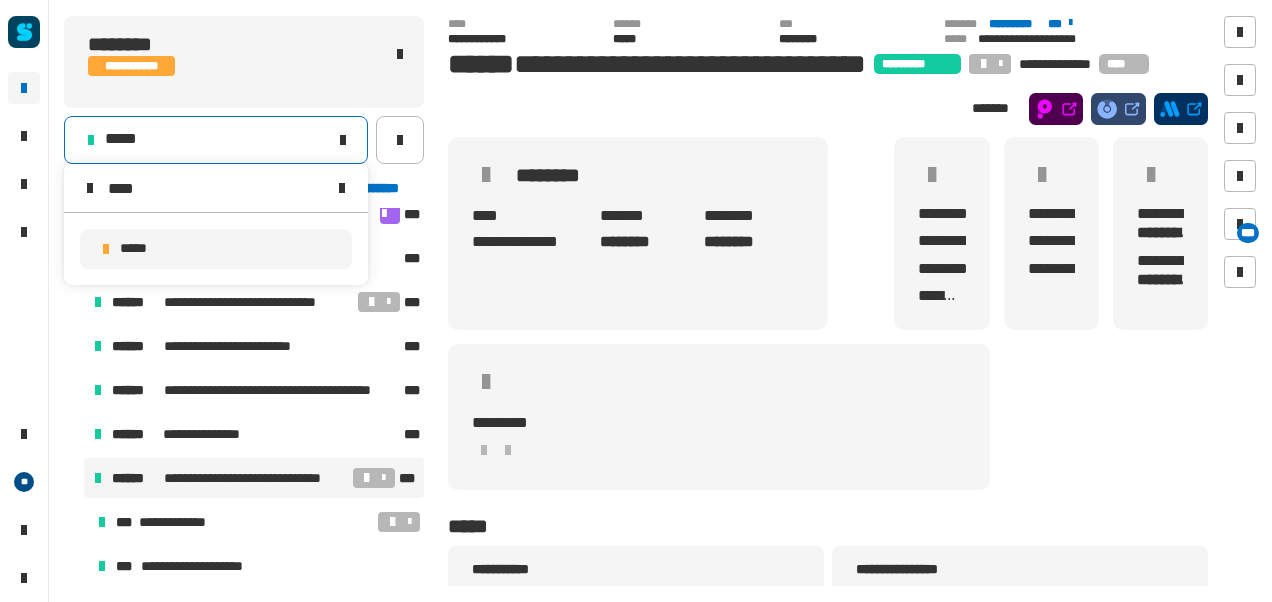 type on "****" 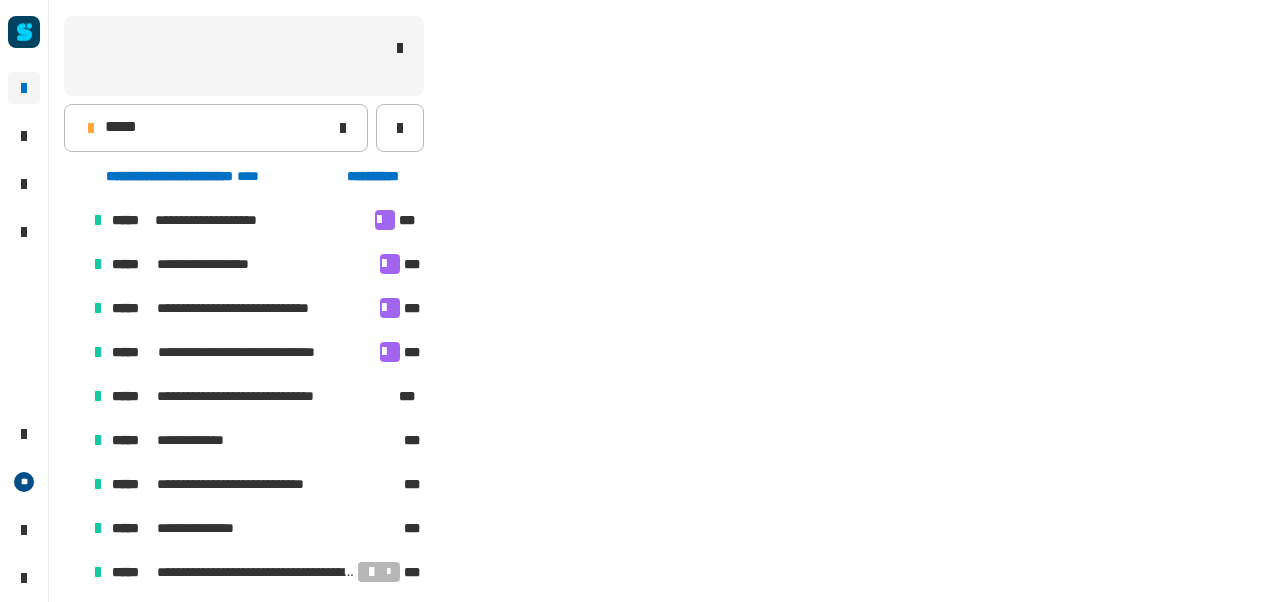 scroll, scrollTop: 502, scrollLeft: 0, axis: vertical 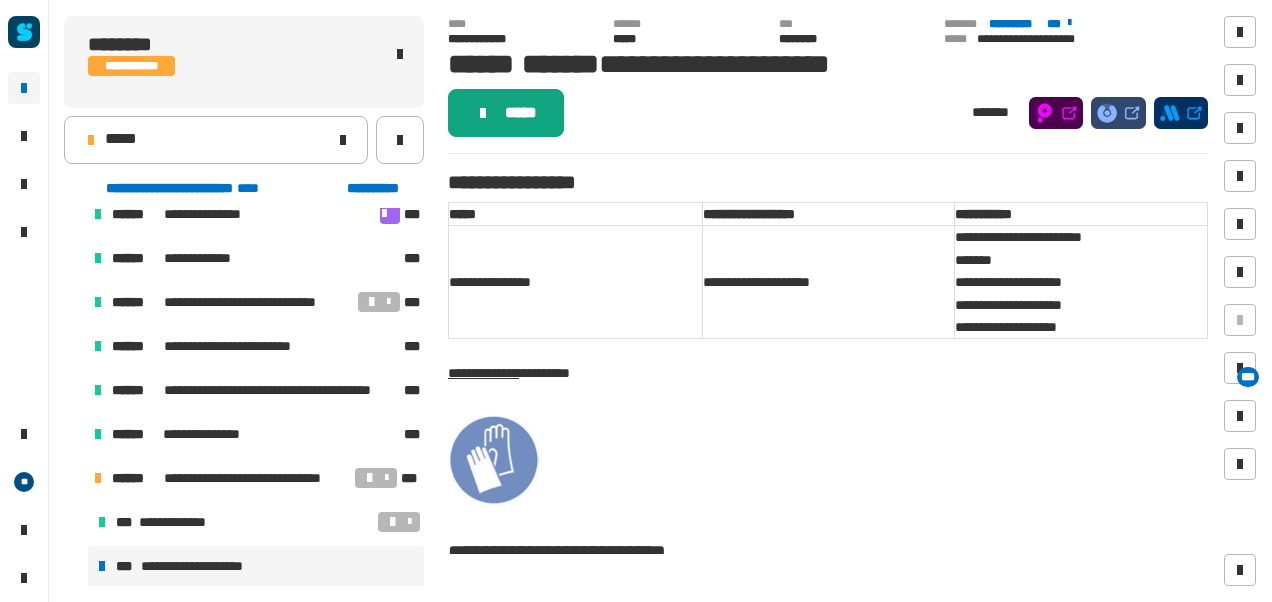 click on "*****" 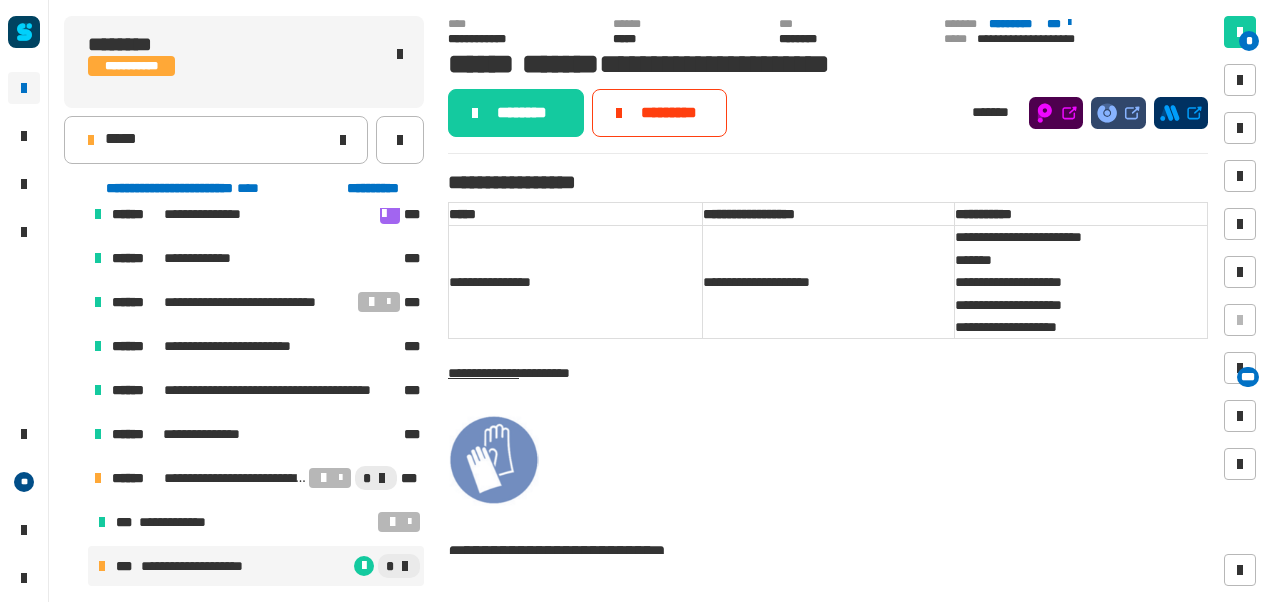 click on "********" 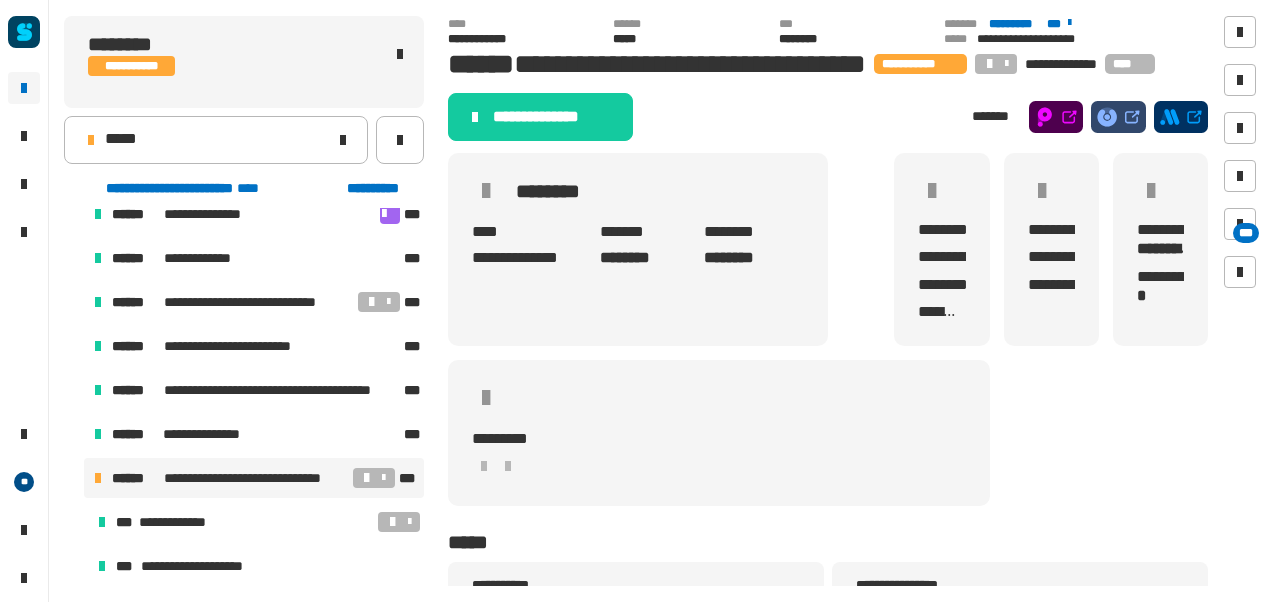 click on "**********" 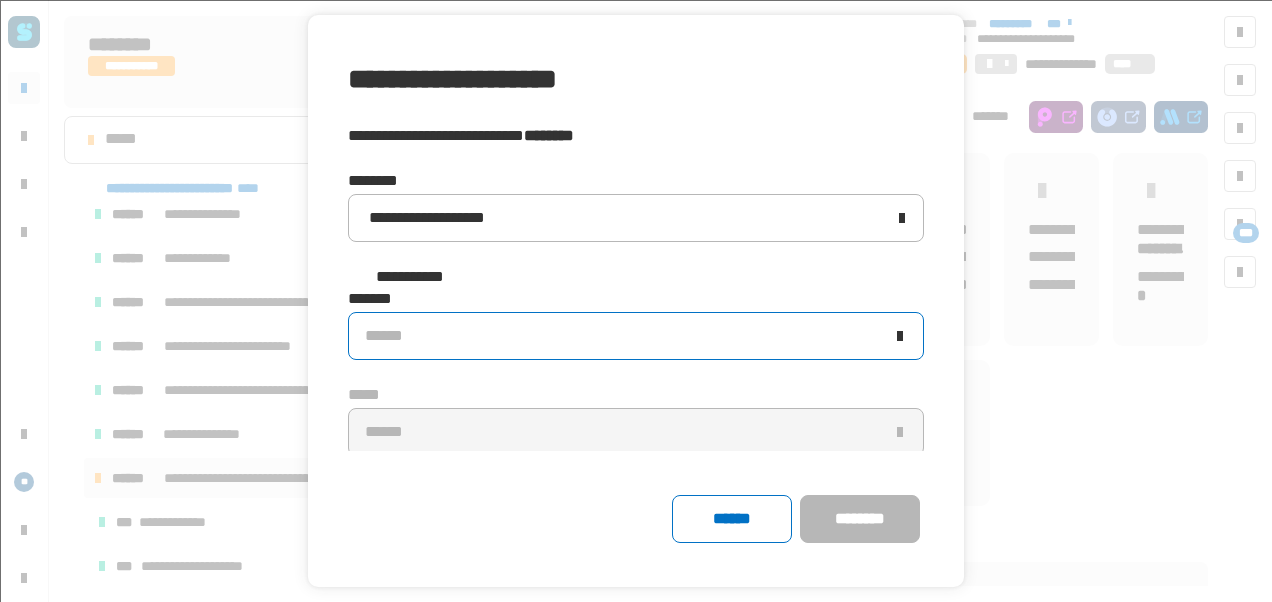 click on "******" 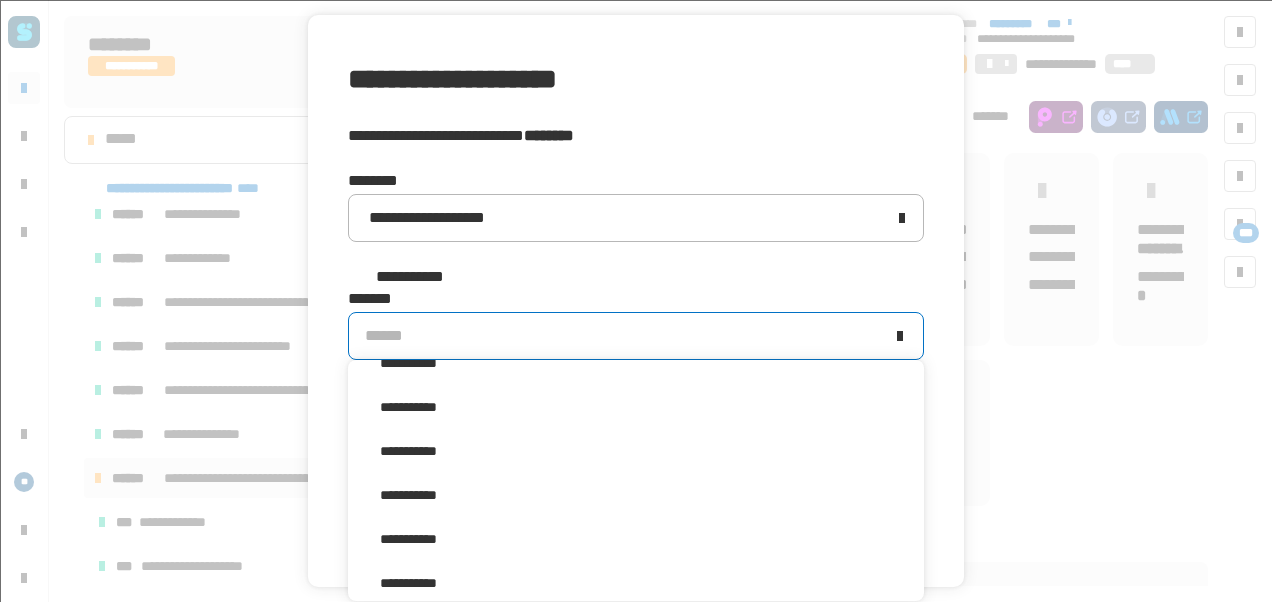 scroll, scrollTop: 360, scrollLeft: 0, axis: vertical 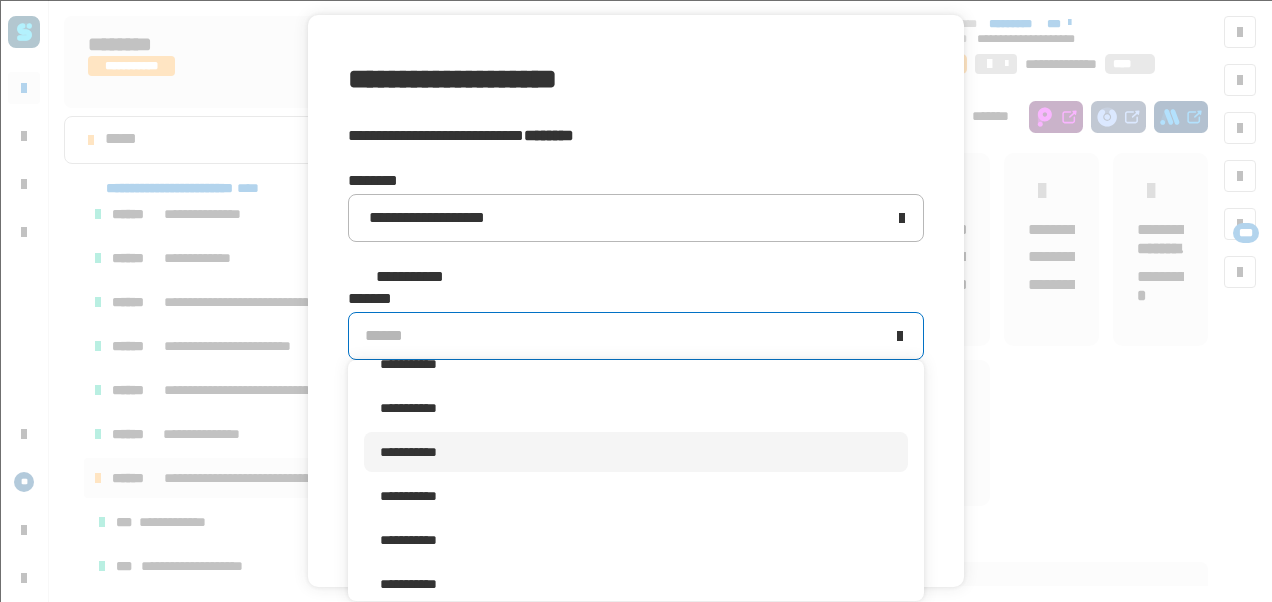 click on "**********" at bounding box center [636, 452] 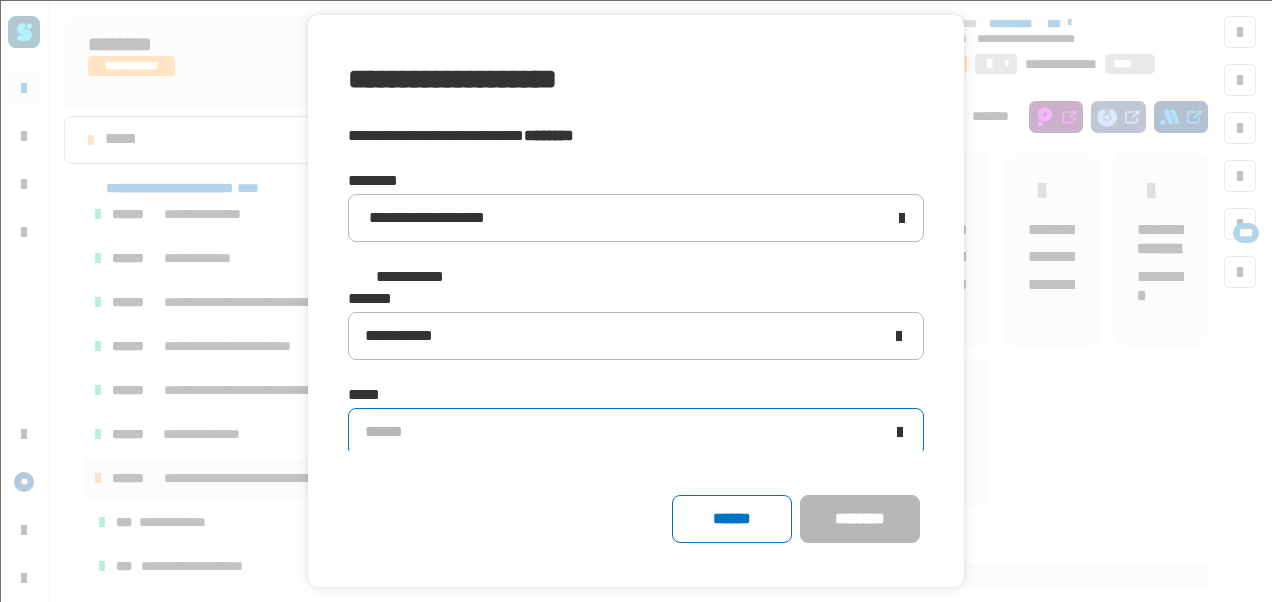 click on "******" 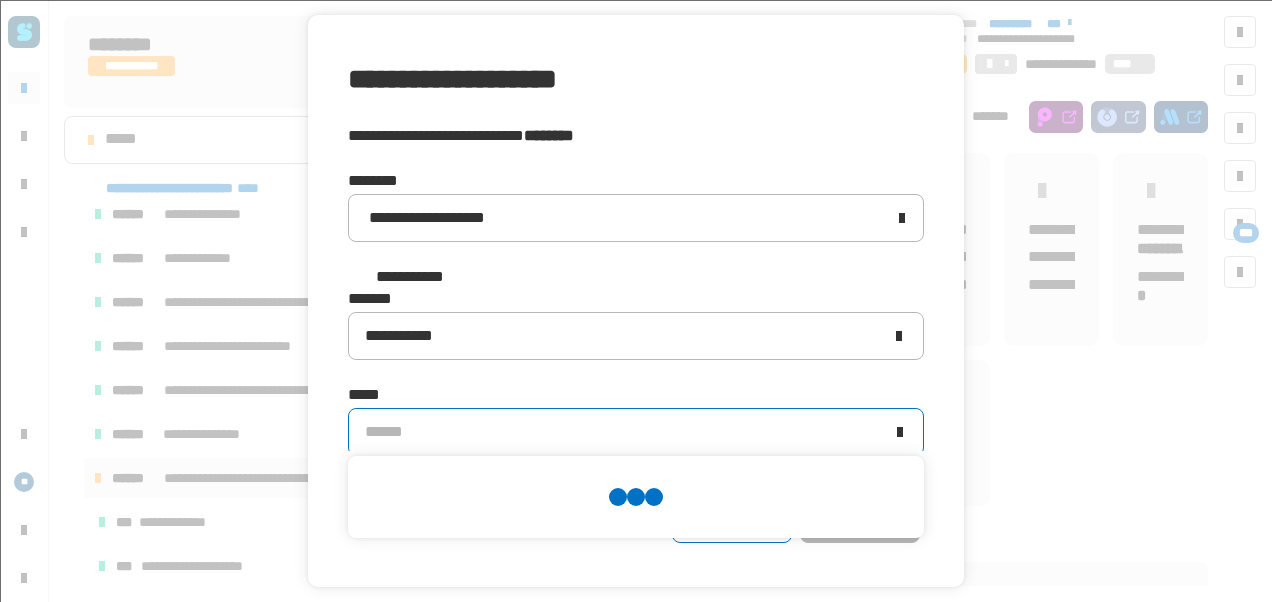 scroll, scrollTop: 0, scrollLeft: 0, axis: both 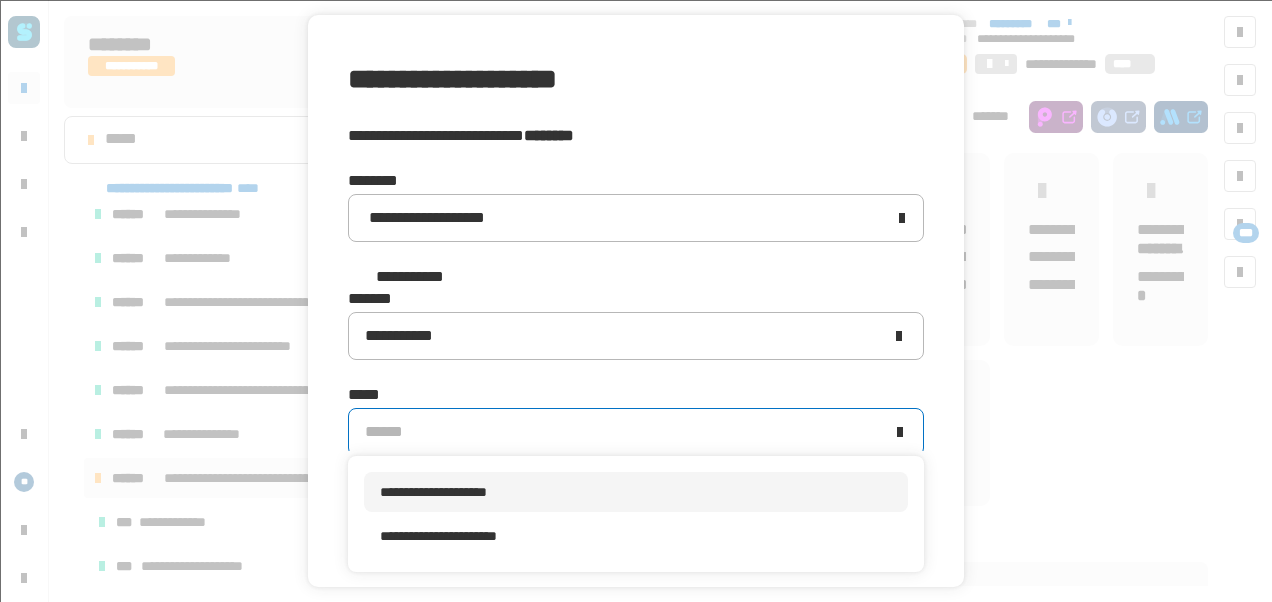click on "**********" at bounding box center [636, 492] 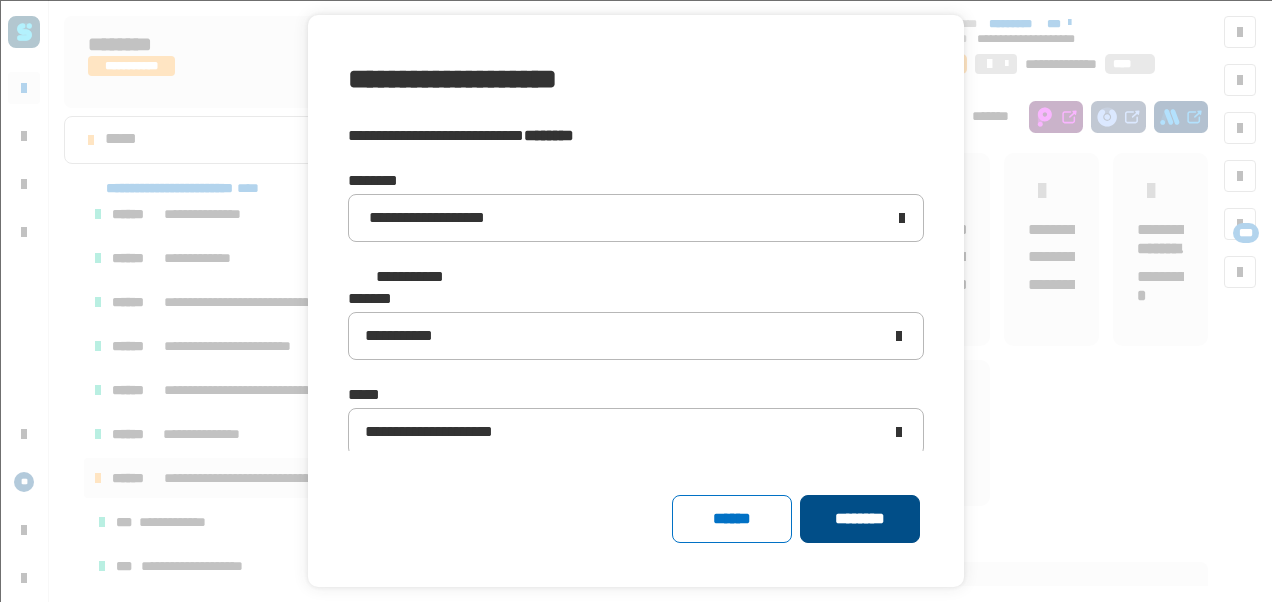 click on "********" 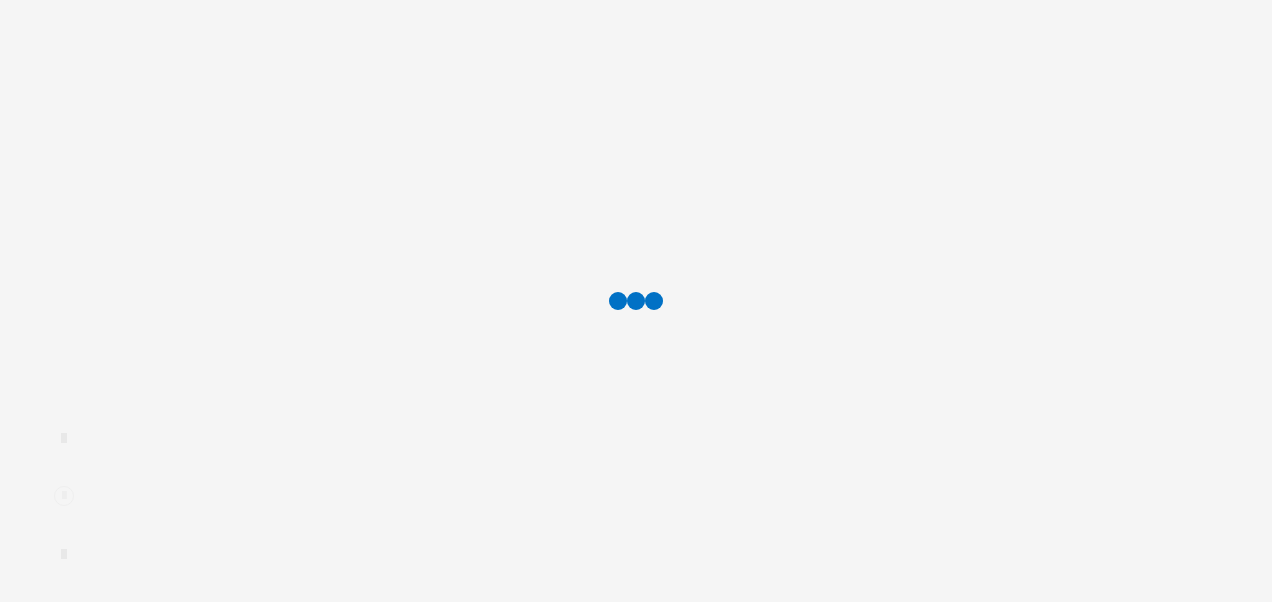 scroll, scrollTop: 0, scrollLeft: 0, axis: both 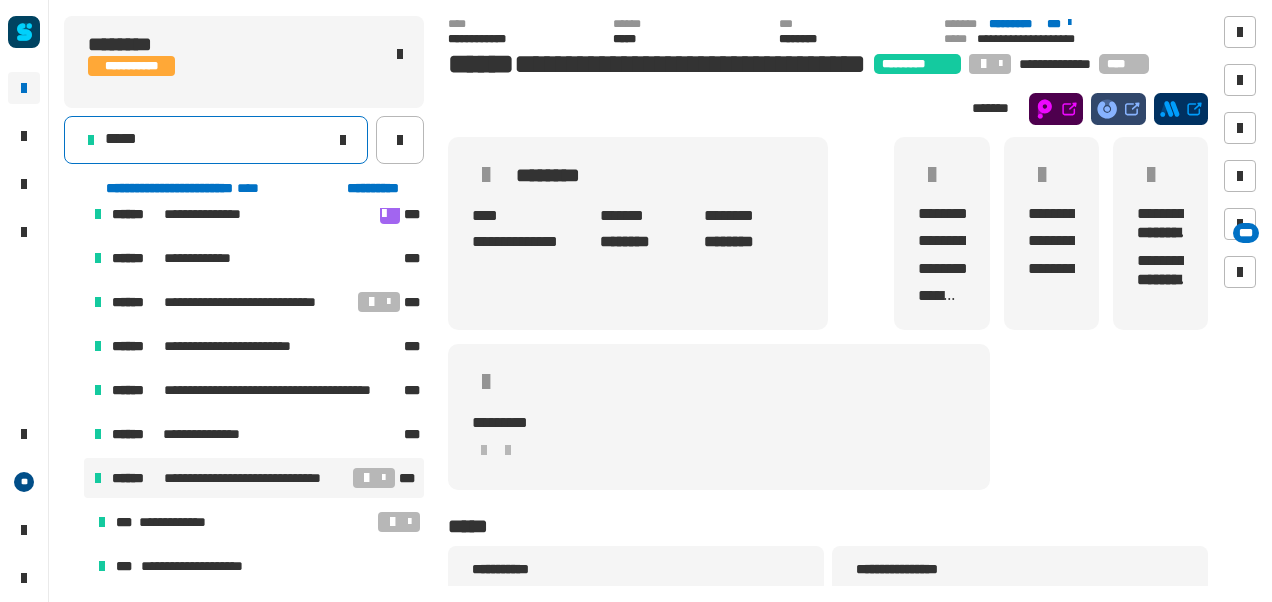 click on "*****" 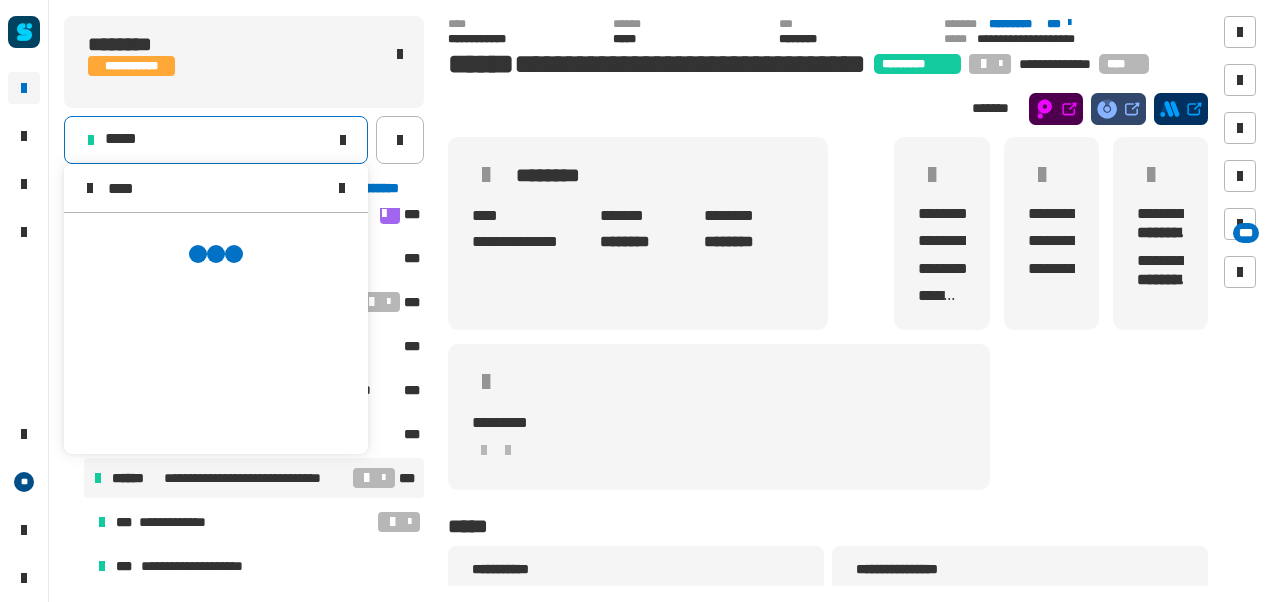 scroll, scrollTop: 0, scrollLeft: 0, axis: both 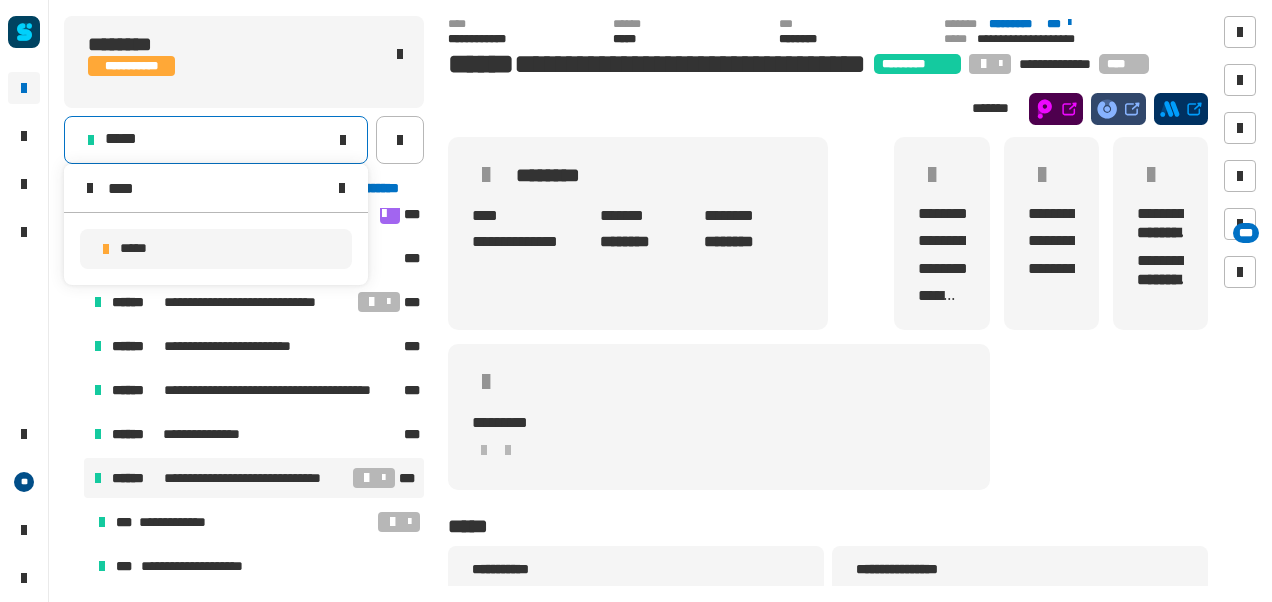 type on "****" 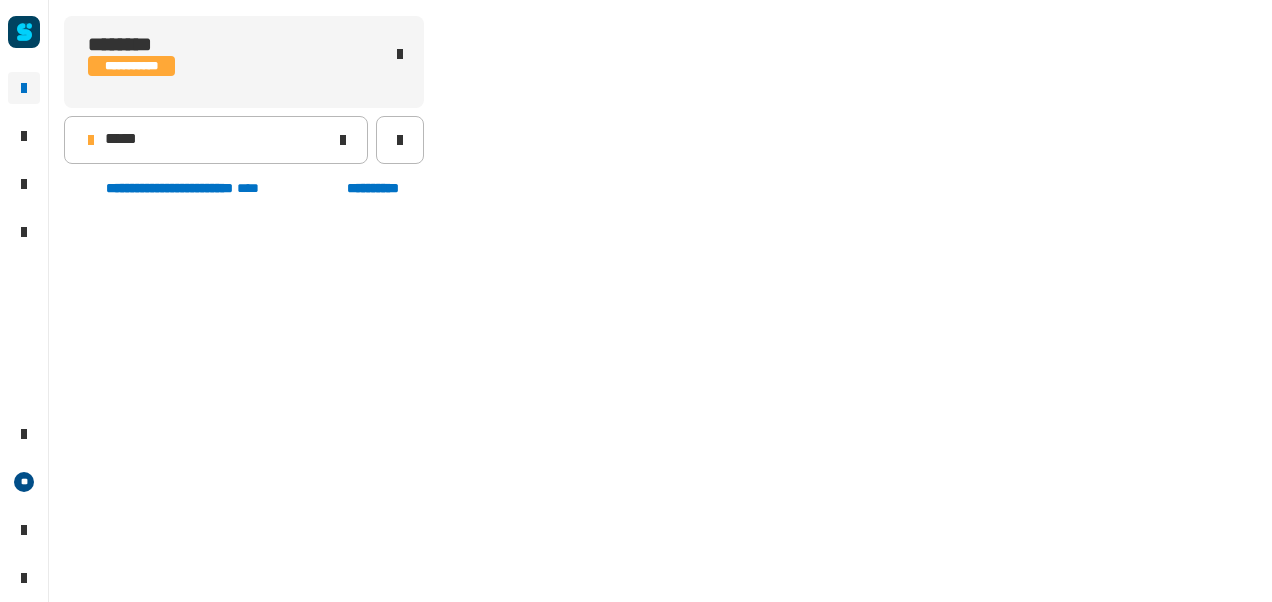 scroll, scrollTop: 502, scrollLeft: 0, axis: vertical 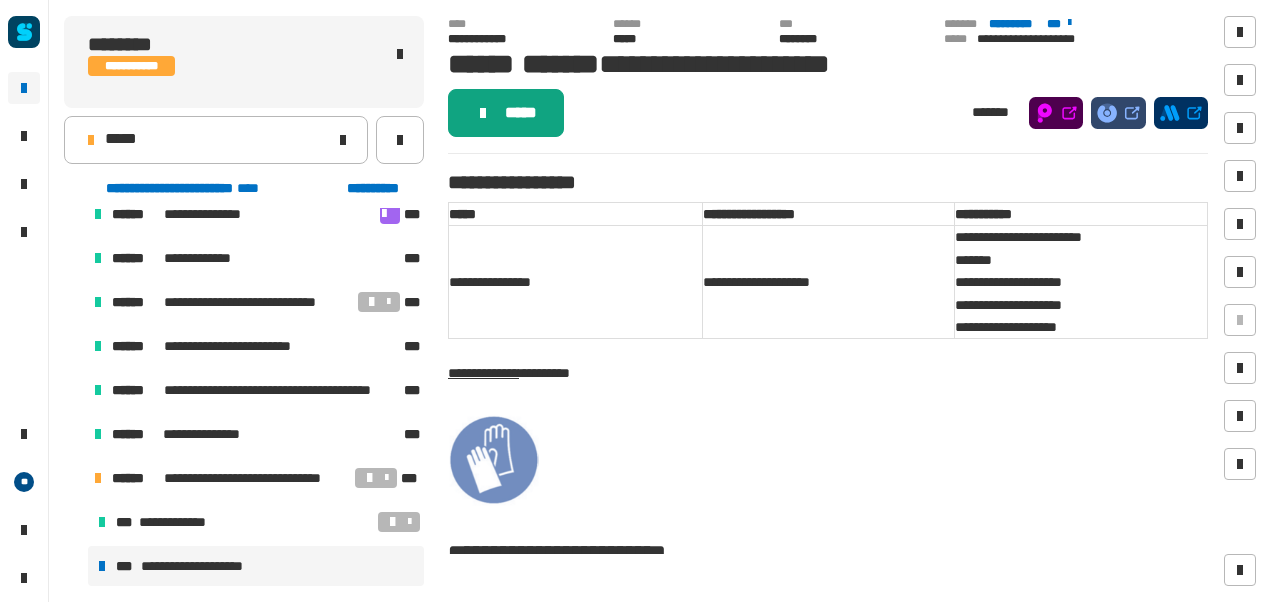 click on "*****" 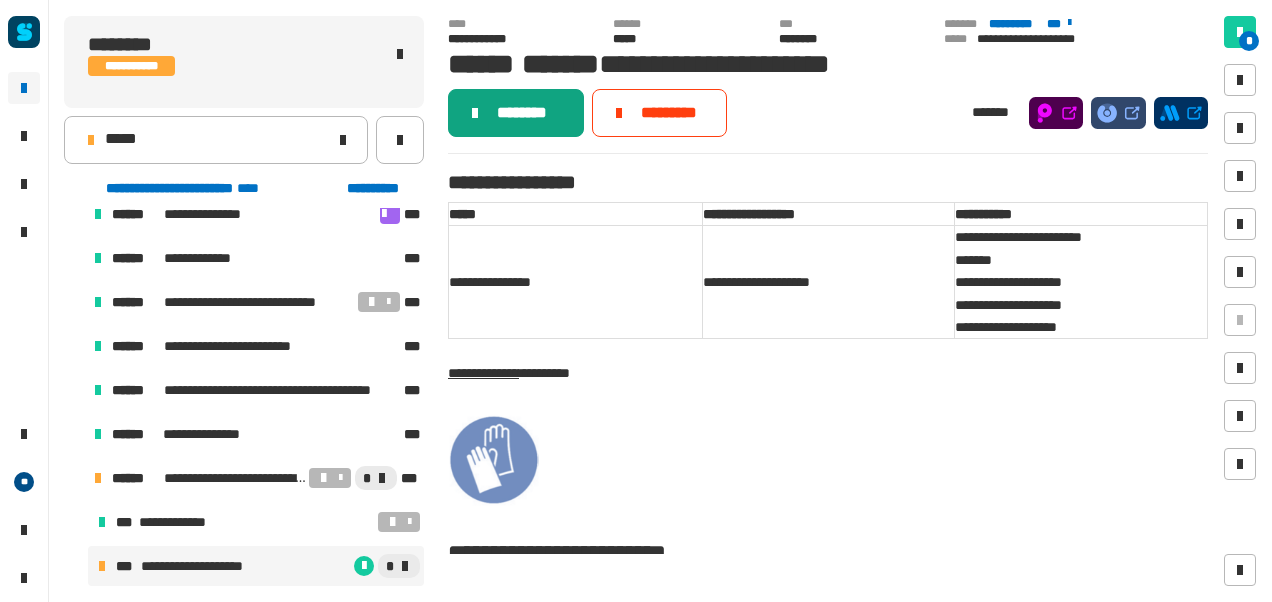 click on "********" 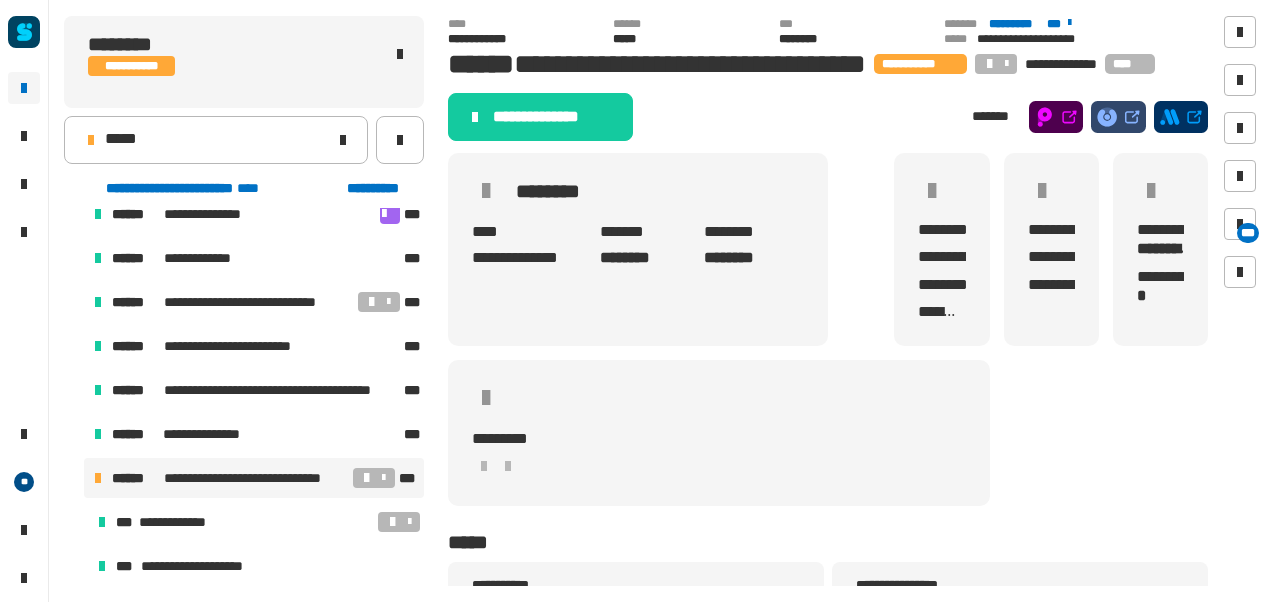 click on "**********" 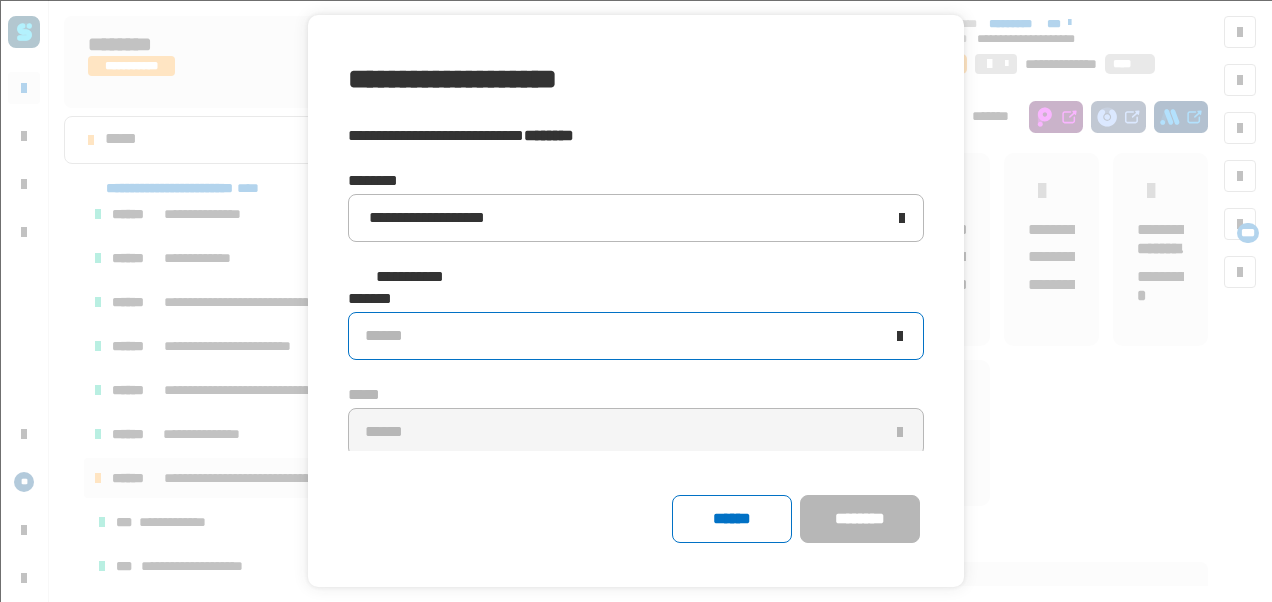 click on "******" 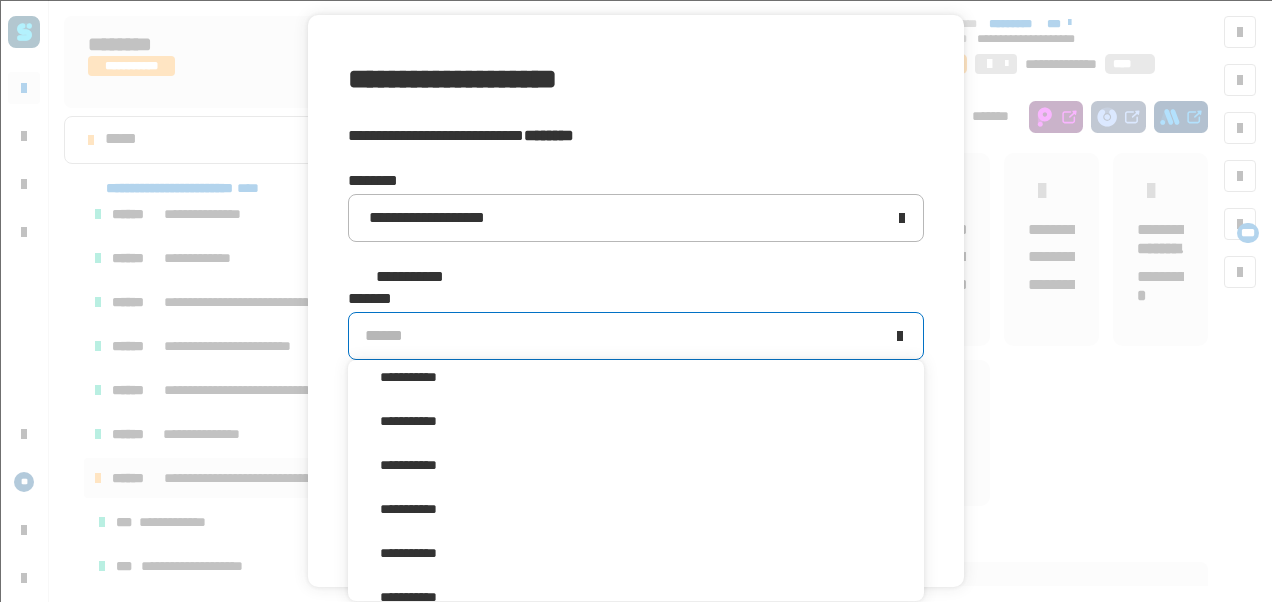 scroll, scrollTop: 314, scrollLeft: 0, axis: vertical 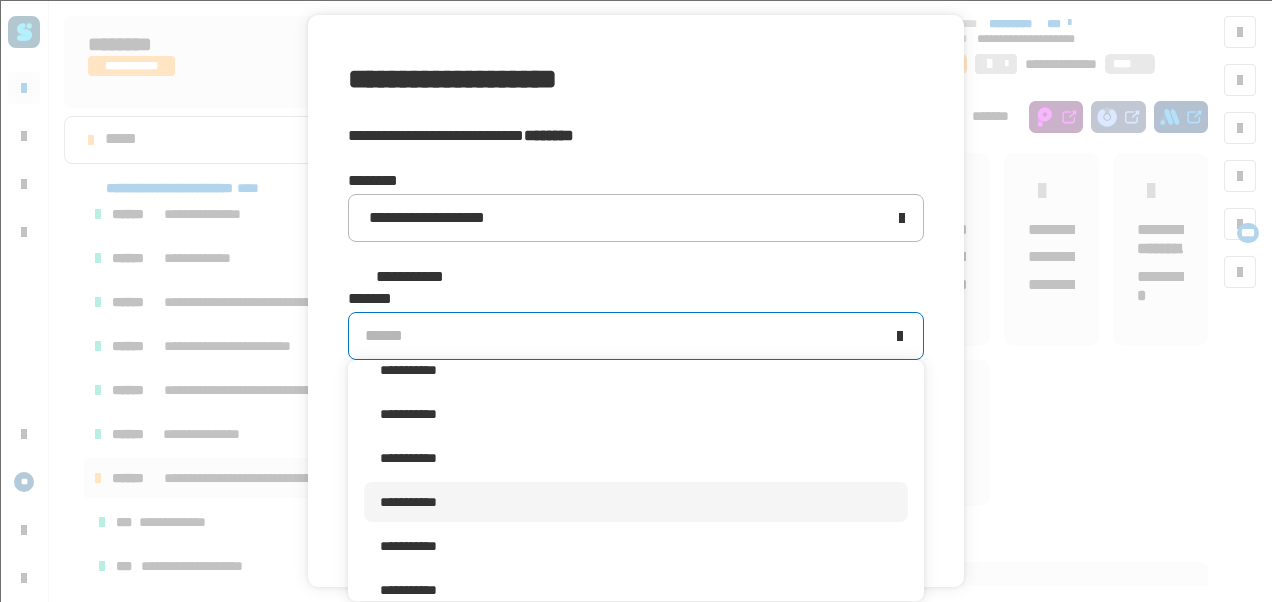 click on "**********" at bounding box center (636, 502) 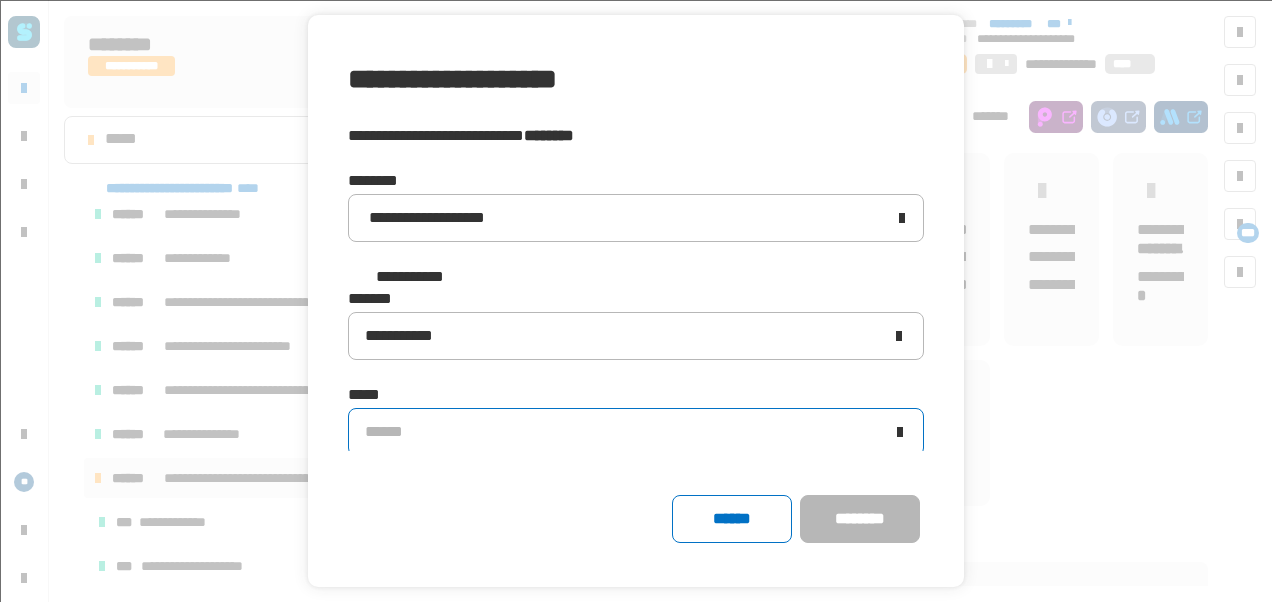 click on "******" 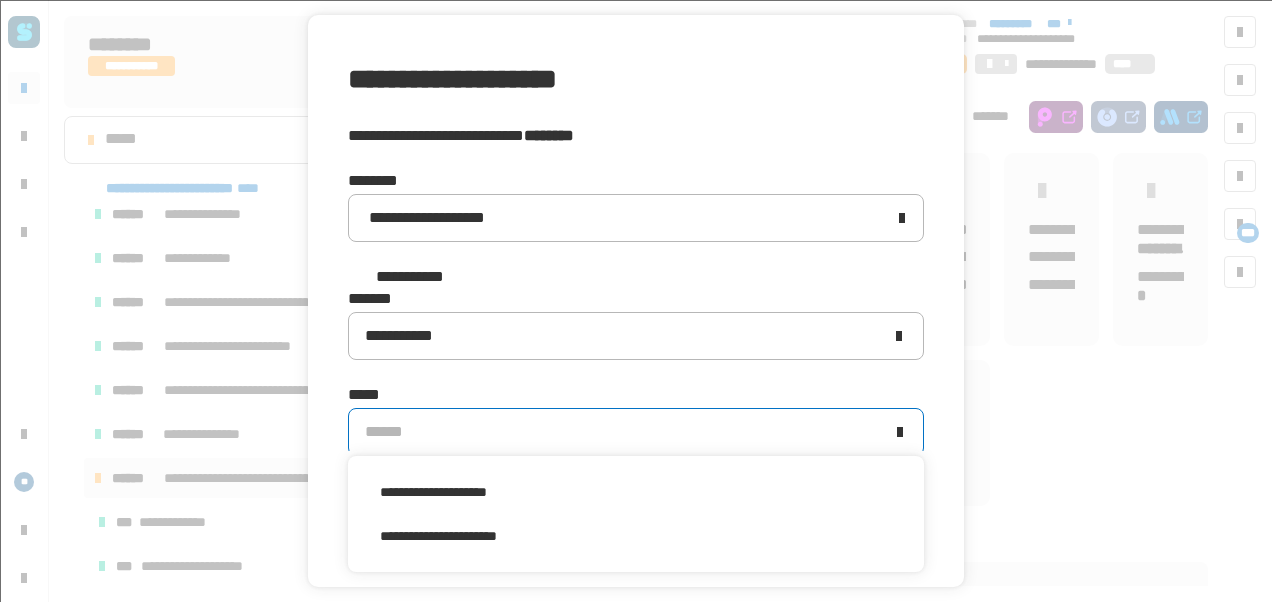 scroll, scrollTop: 0, scrollLeft: 0, axis: both 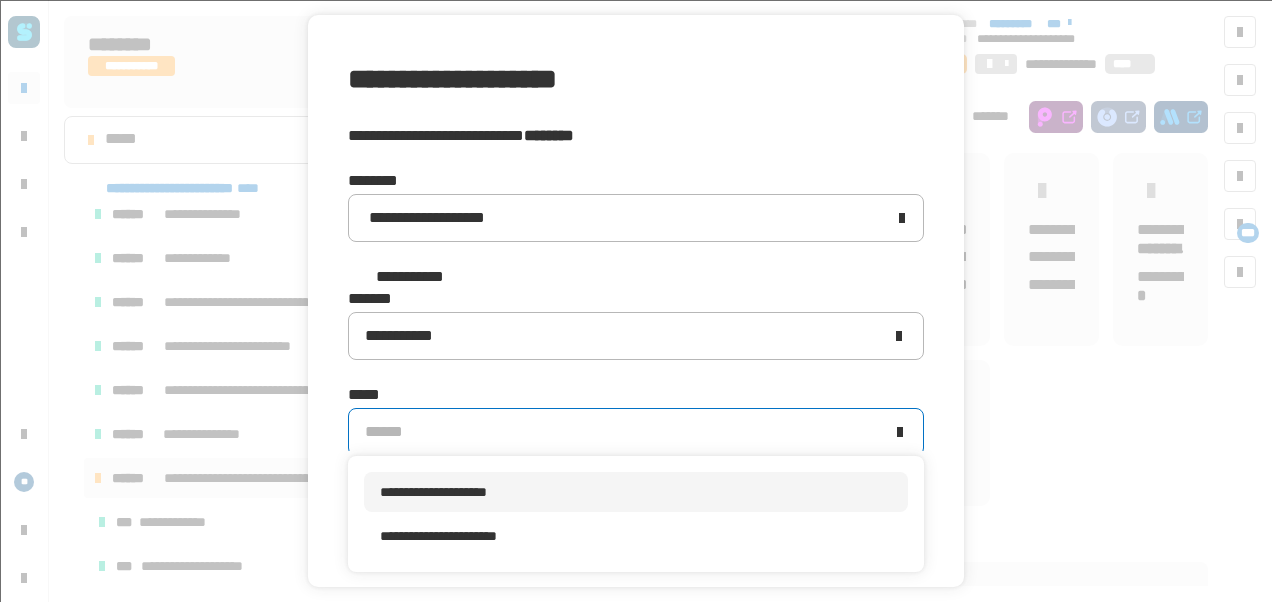 click on "**********" at bounding box center (636, 492) 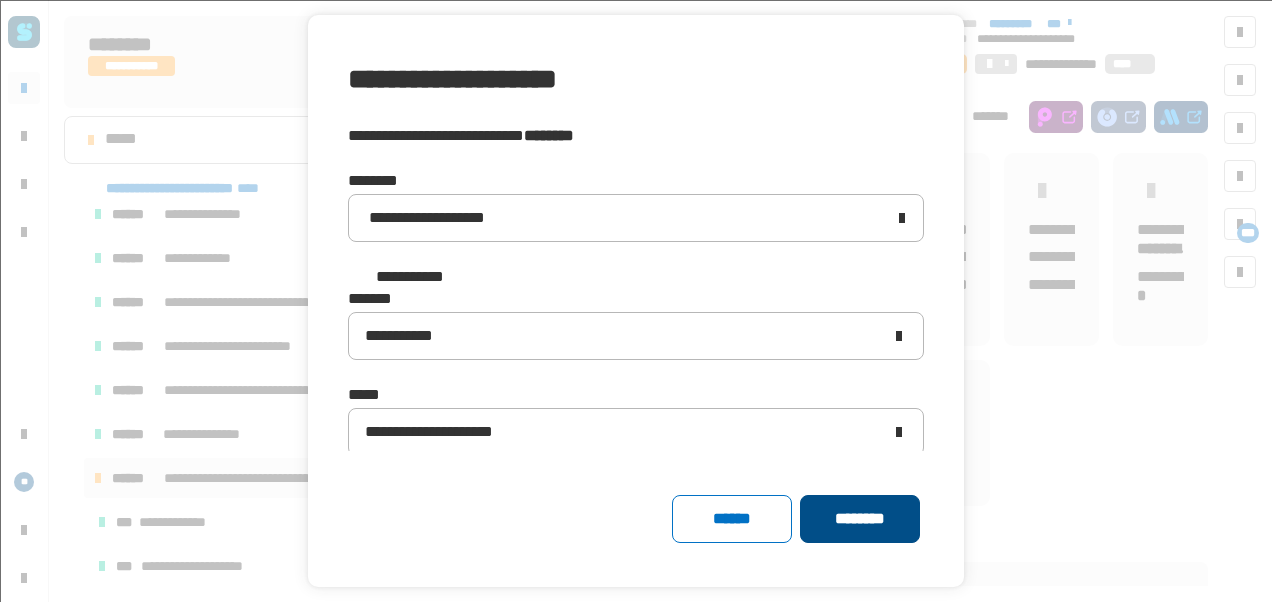 click on "********" 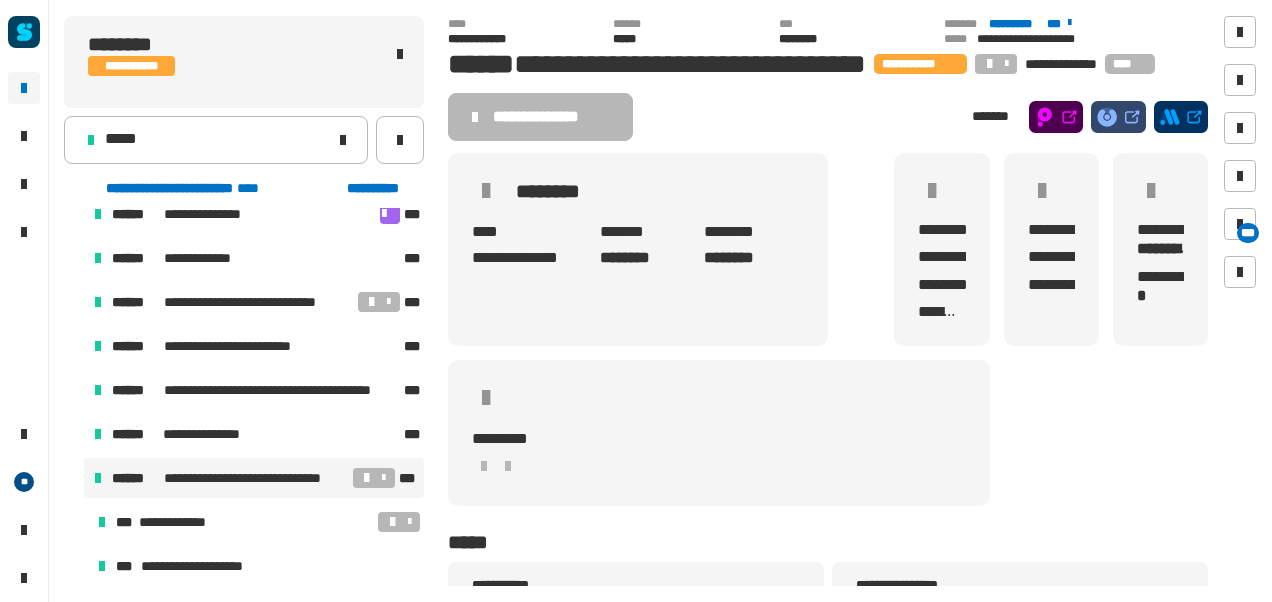 click on "**********" 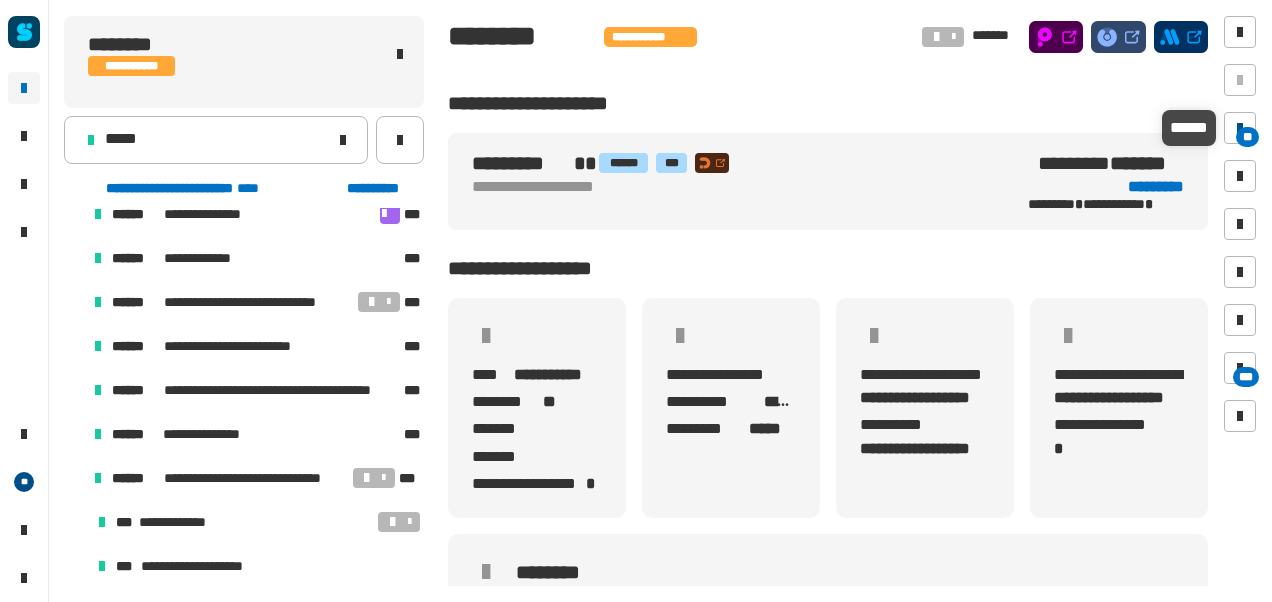 click on "**" at bounding box center (1247, 137) 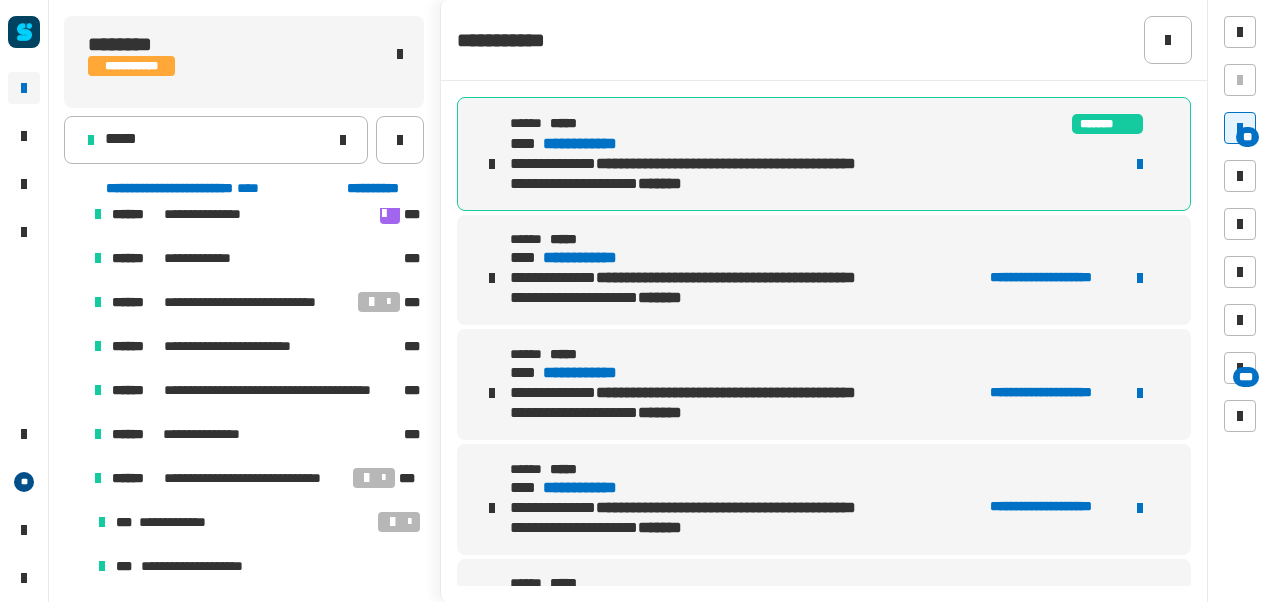 click on "**********" at bounding box center [598, 144] 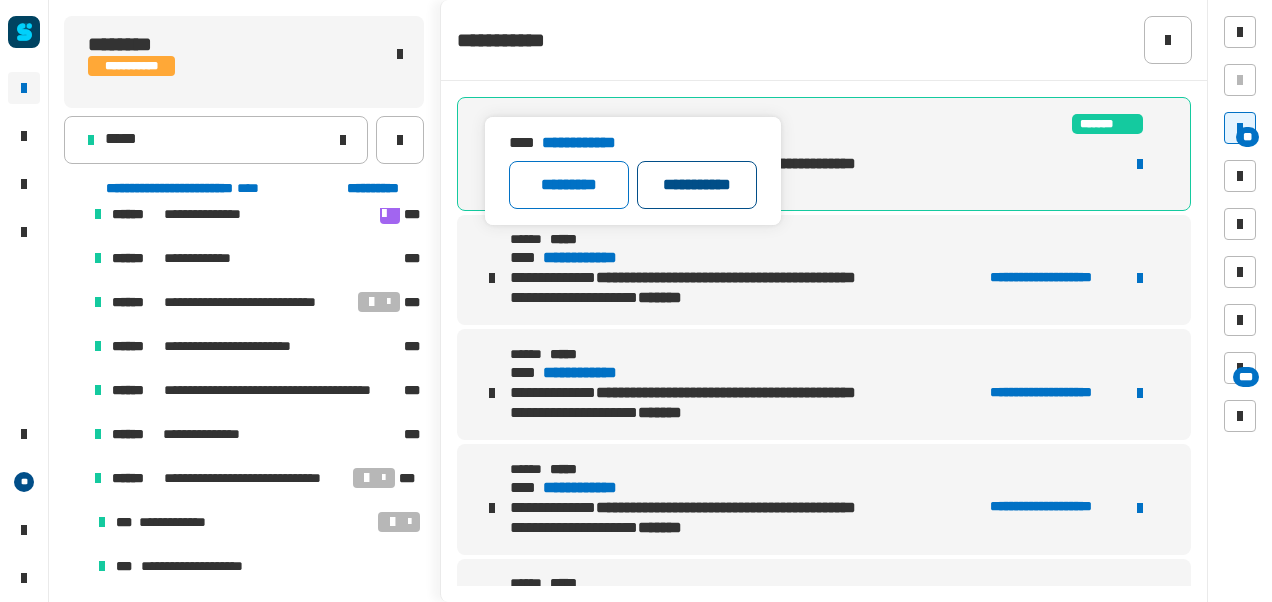 click on "**********" at bounding box center (697, 185) 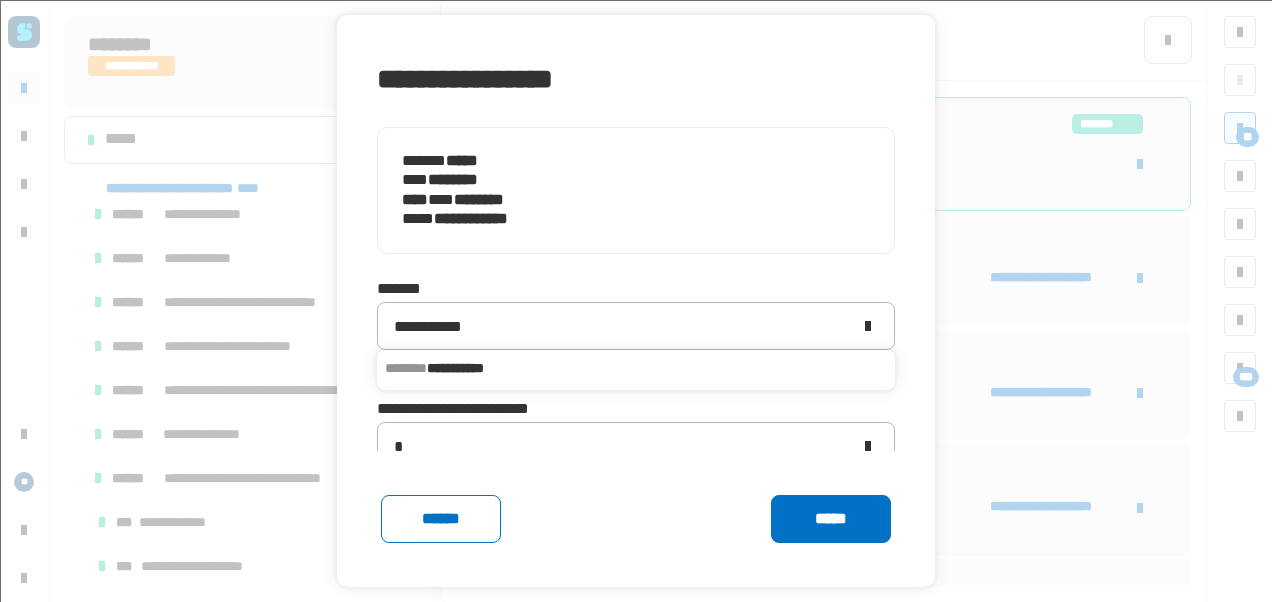 click on "**********" at bounding box center (636, 368) 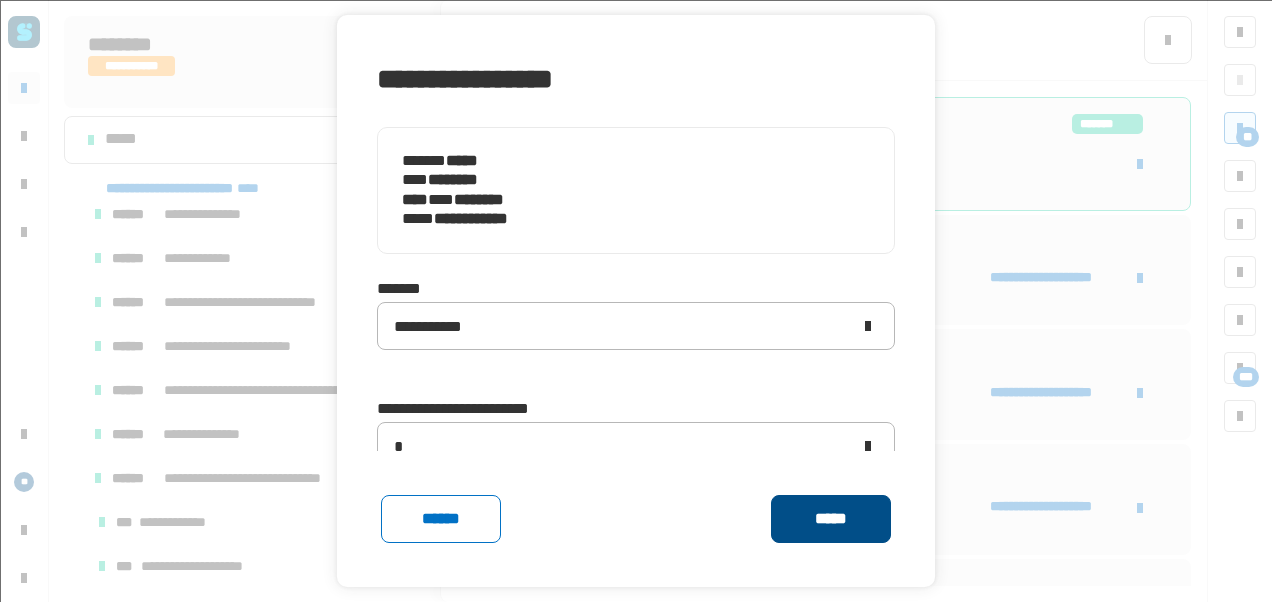 click on "*****" 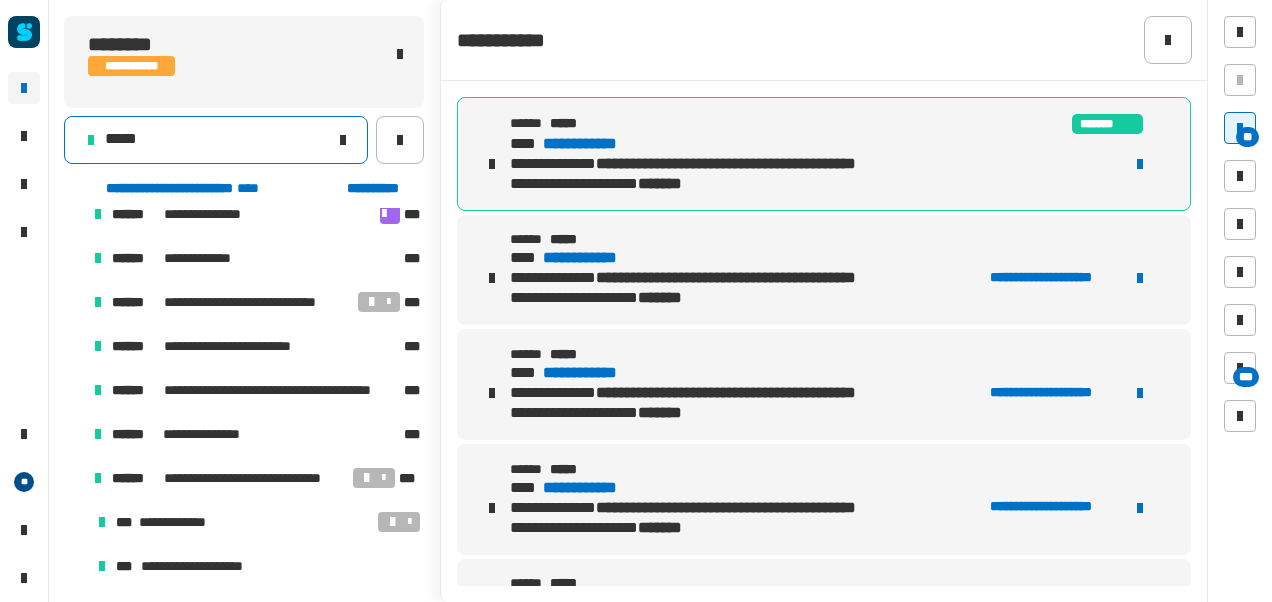 click on "*****" 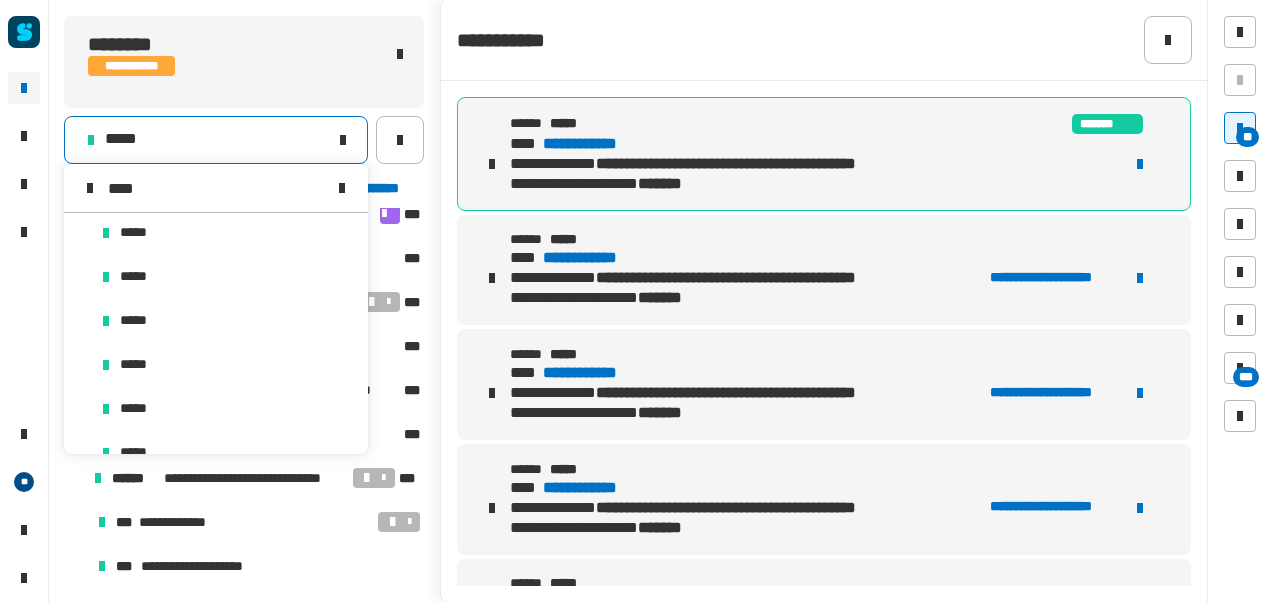scroll, scrollTop: 0, scrollLeft: 0, axis: both 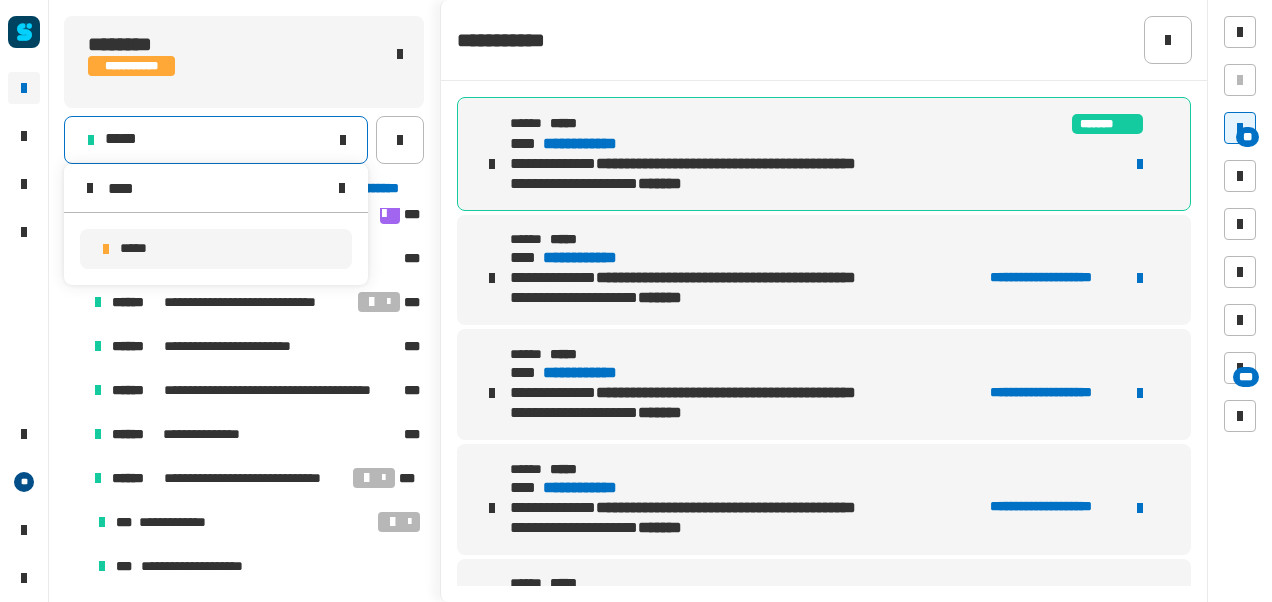 type on "****" 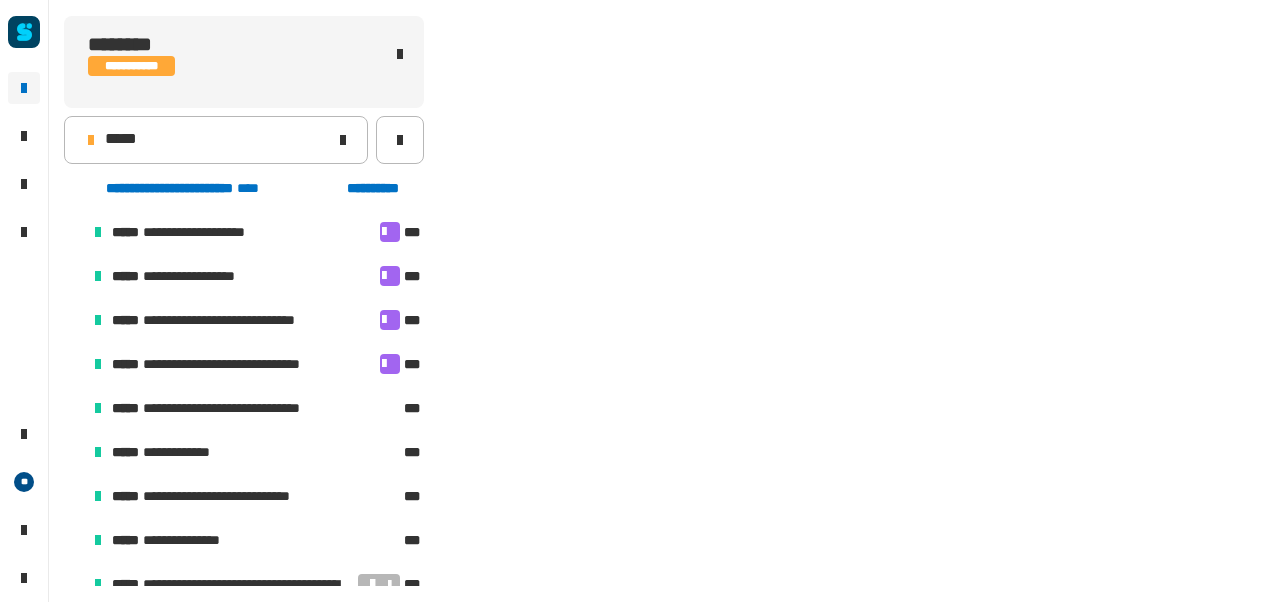 scroll, scrollTop: 502, scrollLeft: 0, axis: vertical 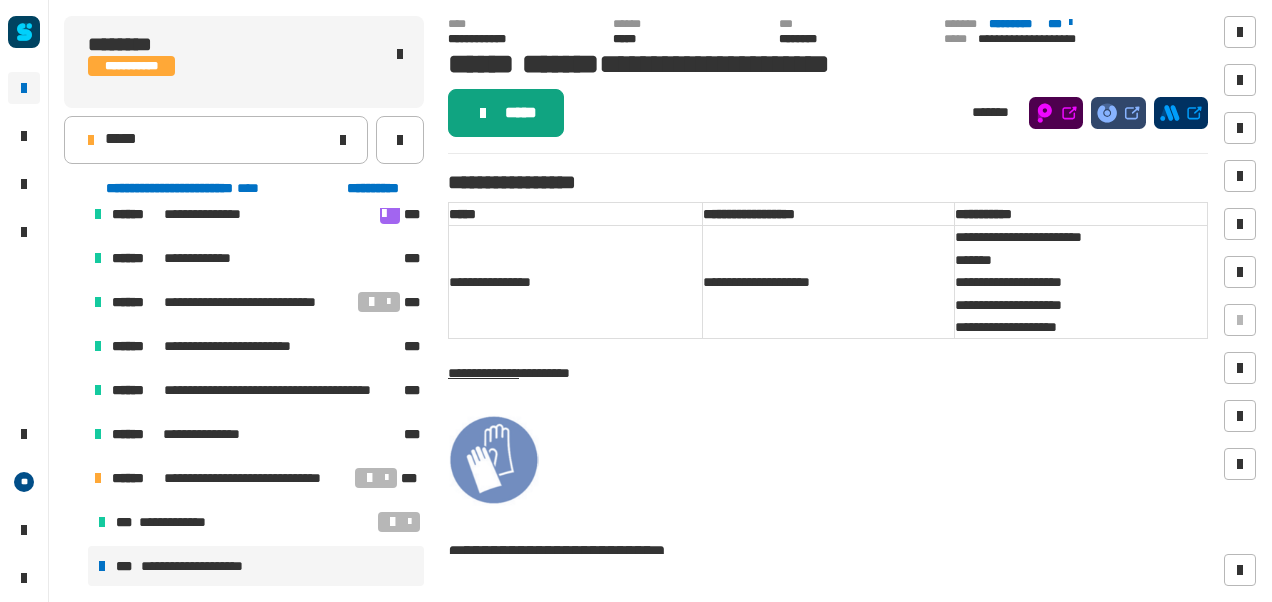 click on "*****" 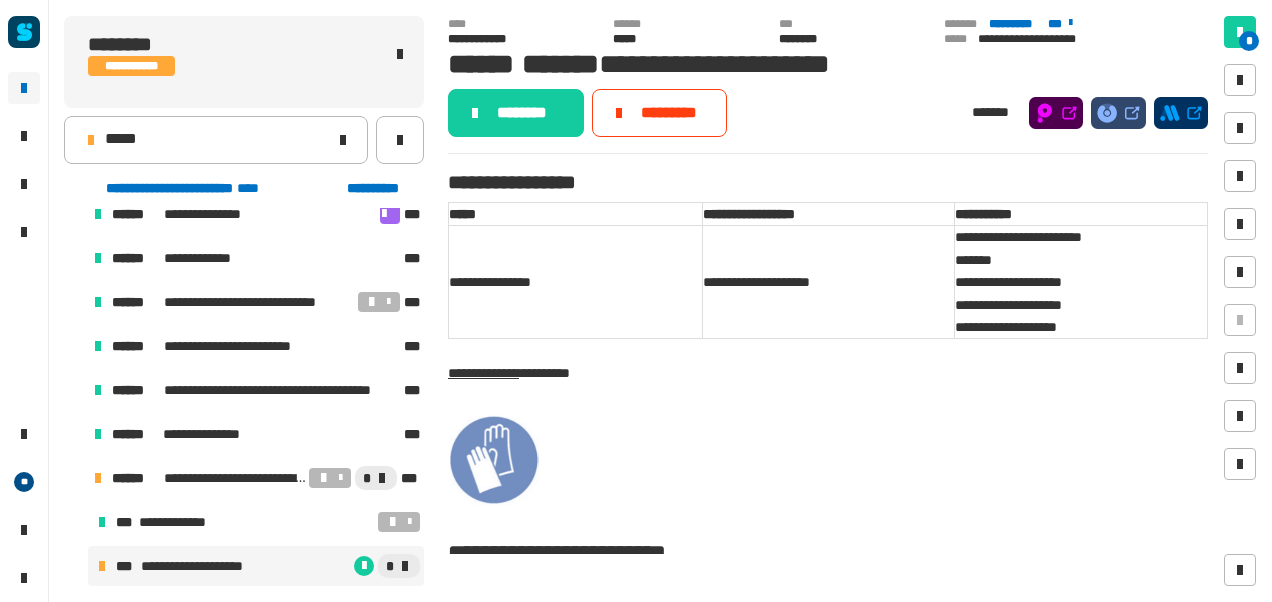 click on "********" 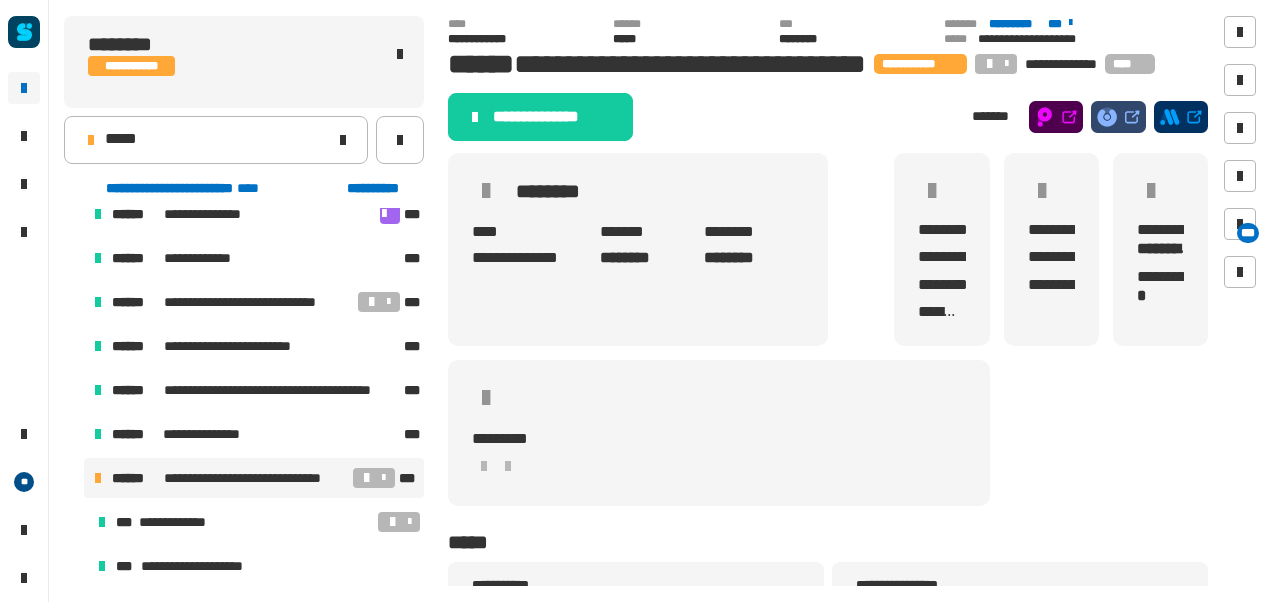click on "**********" 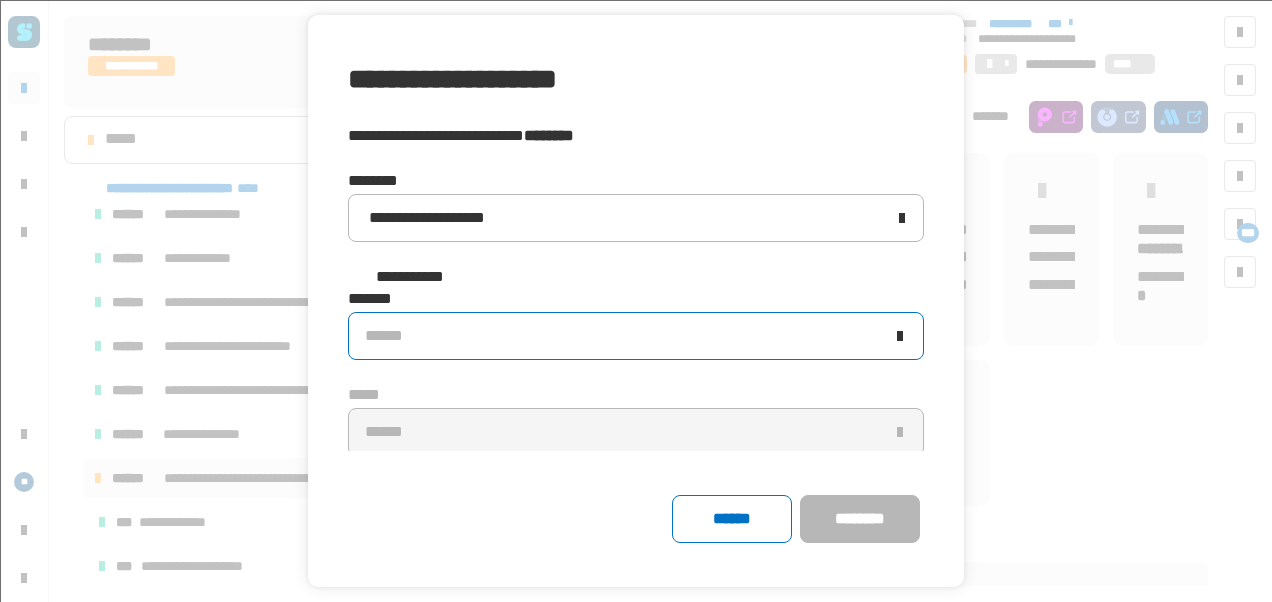 click on "******" 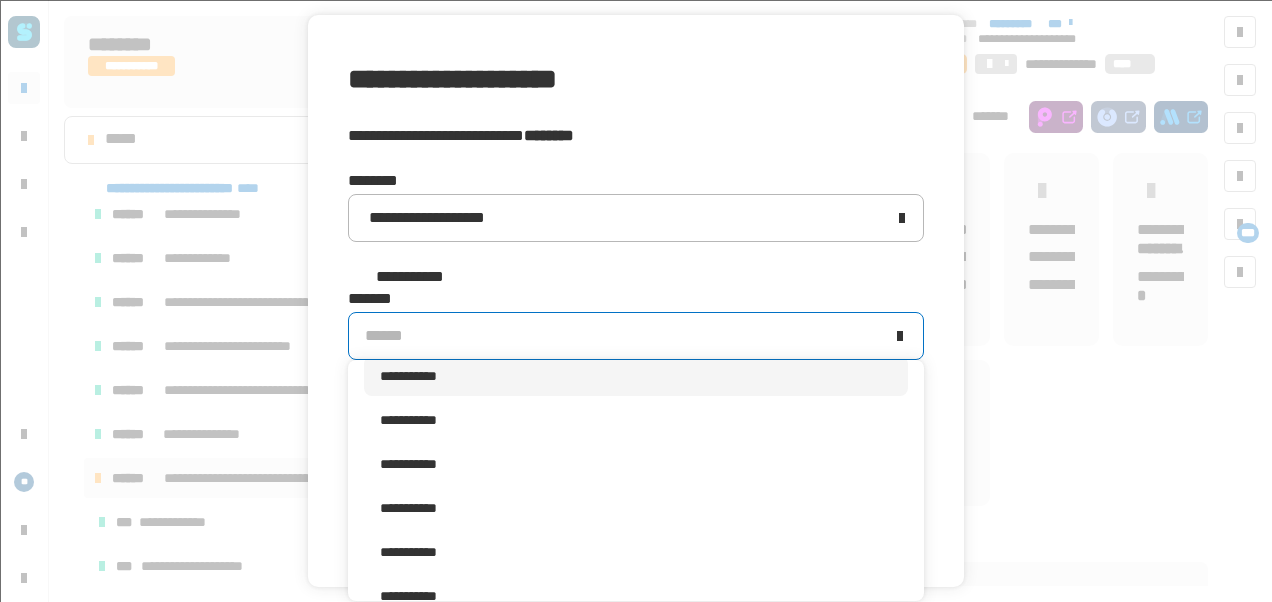 scroll, scrollTop: 349, scrollLeft: 0, axis: vertical 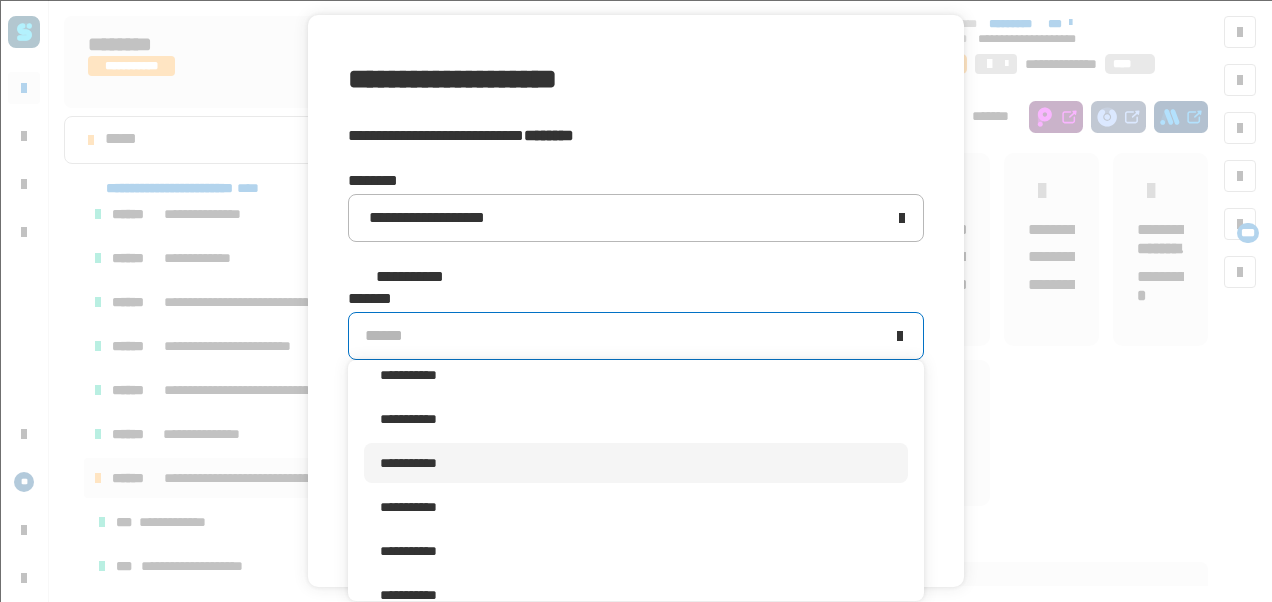 click on "**********" at bounding box center [636, 463] 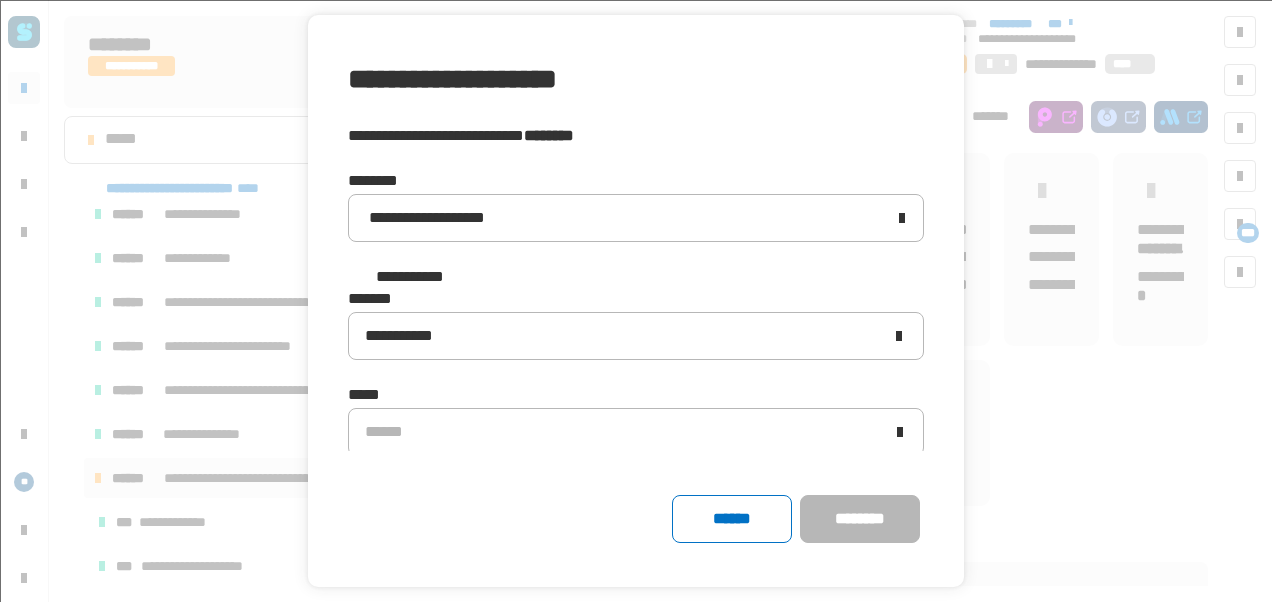click on "****** ********" 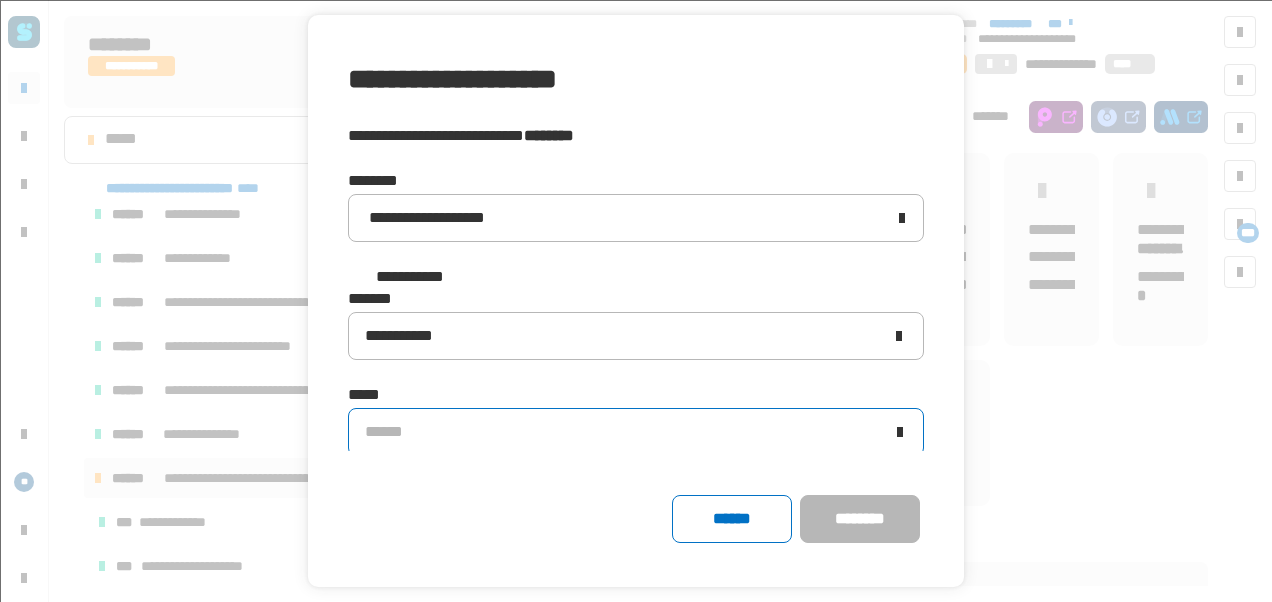 click on "******" 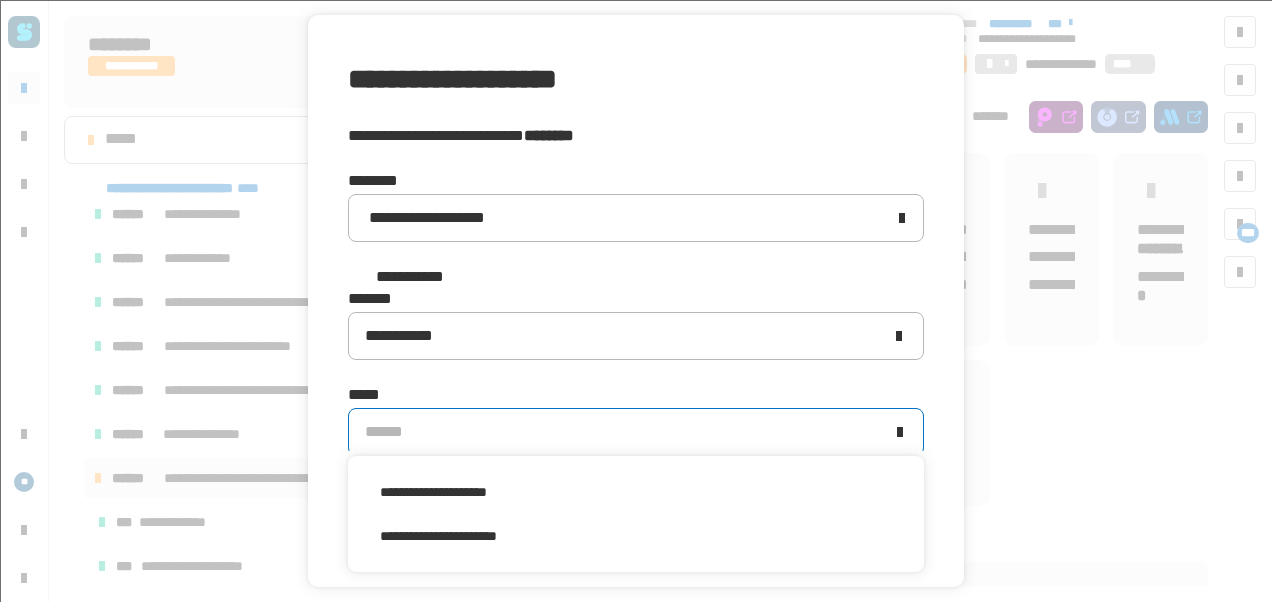 scroll, scrollTop: 0, scrollLeft: 0, axis: both 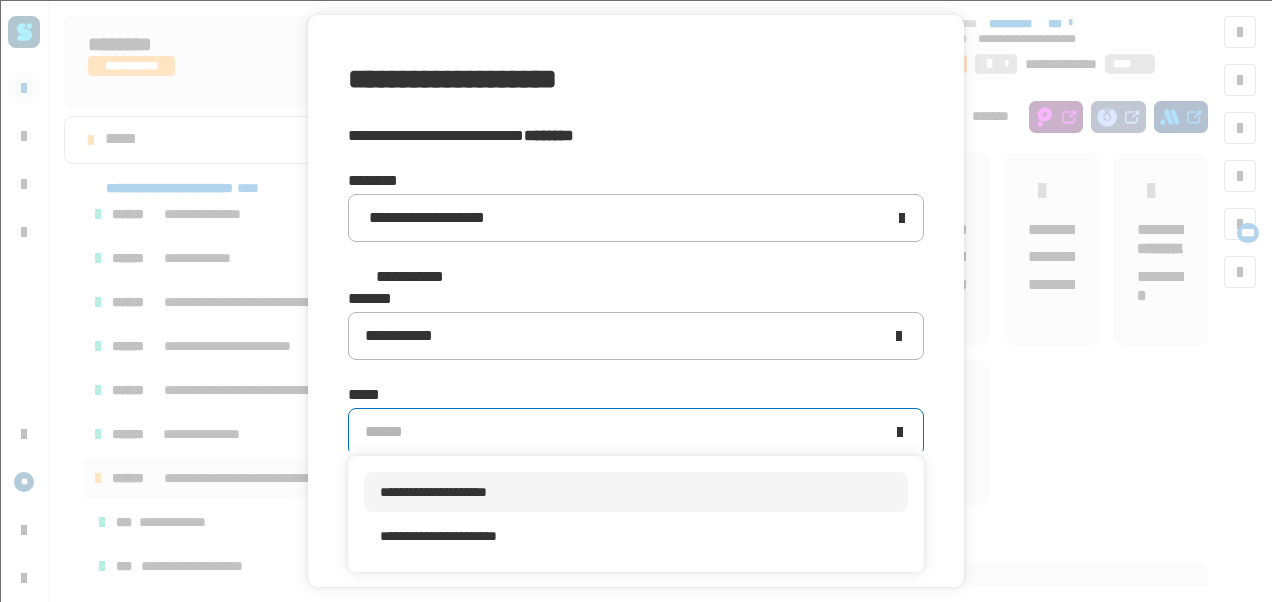 click on "**********" at bounding box center [636, 492] 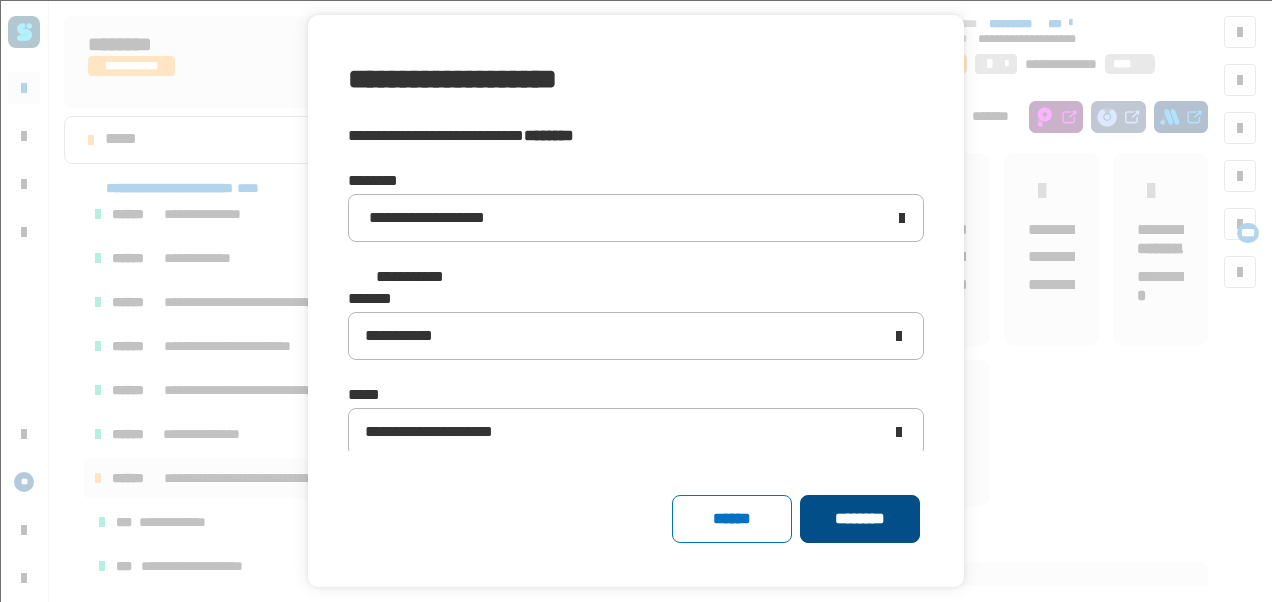 click on "********" 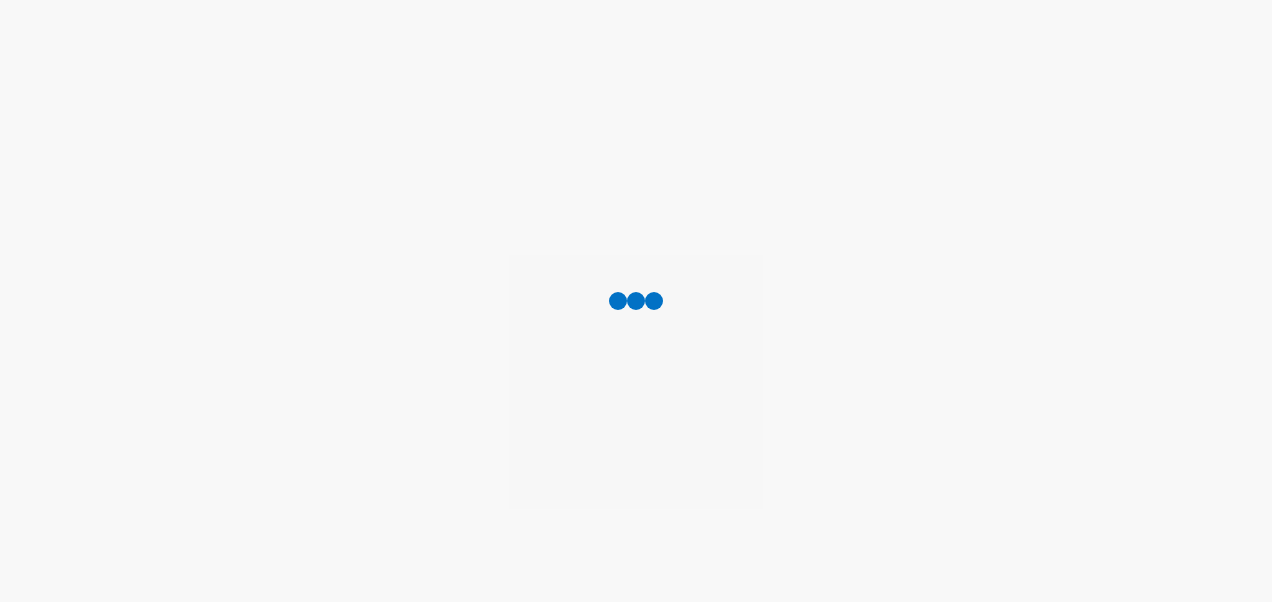scroll, scrollTop: 0, scrollLeft: 0, axis: both 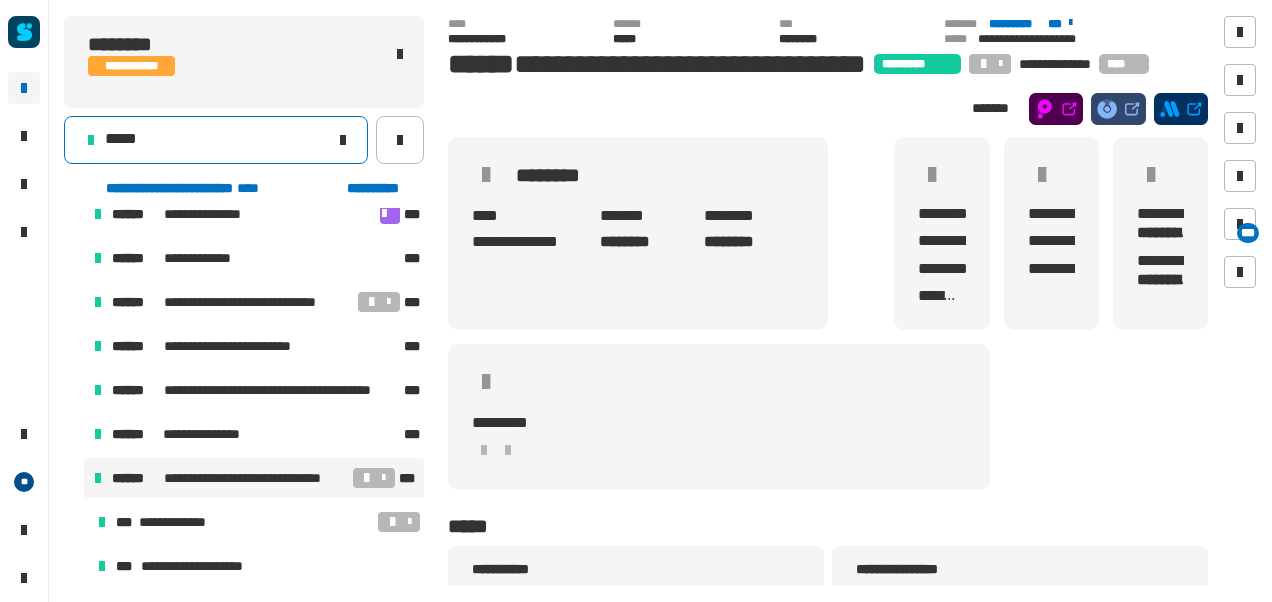 click on "*****" 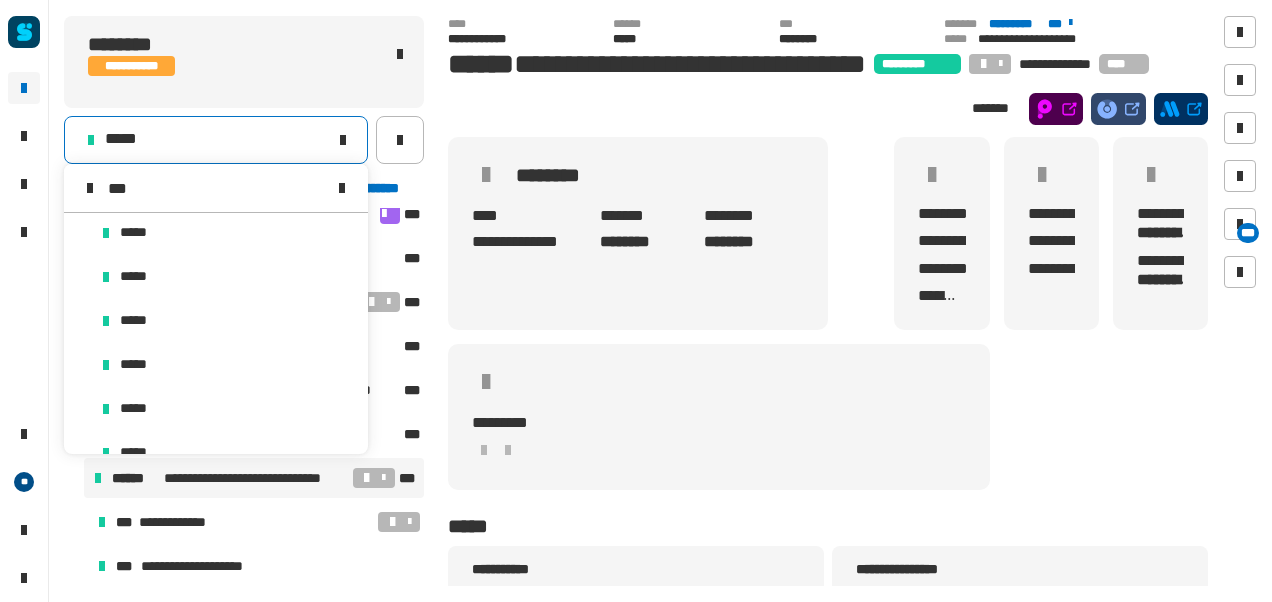 scroll, scrollTop: 0, scrollLeft: 0, axis: both 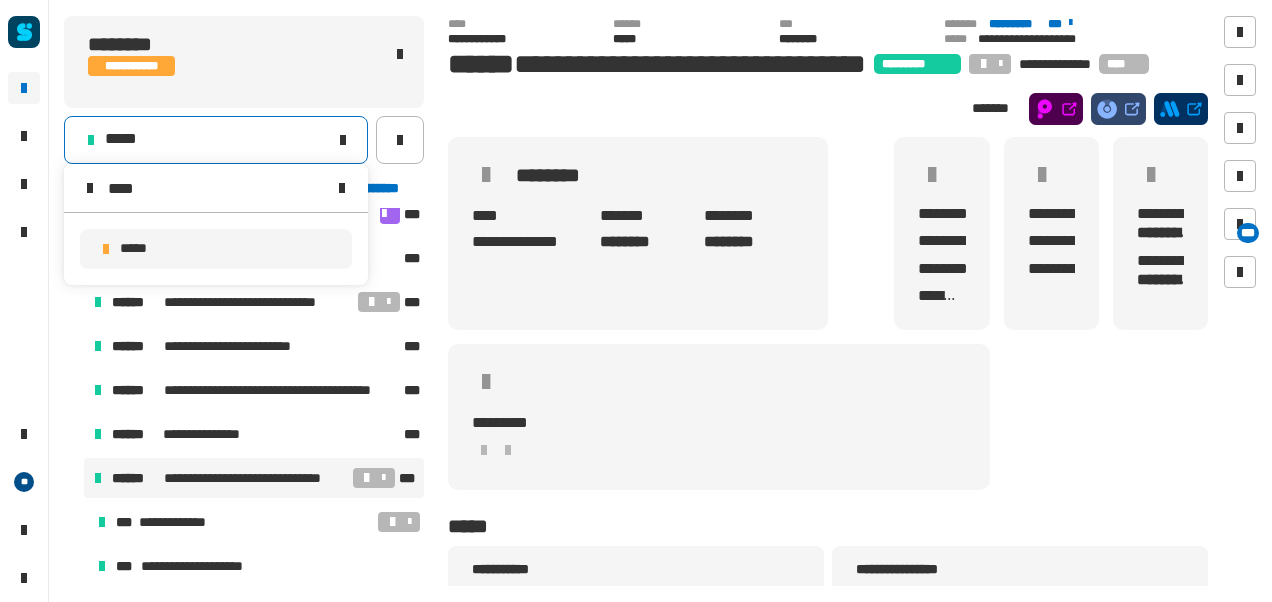 type on "****" 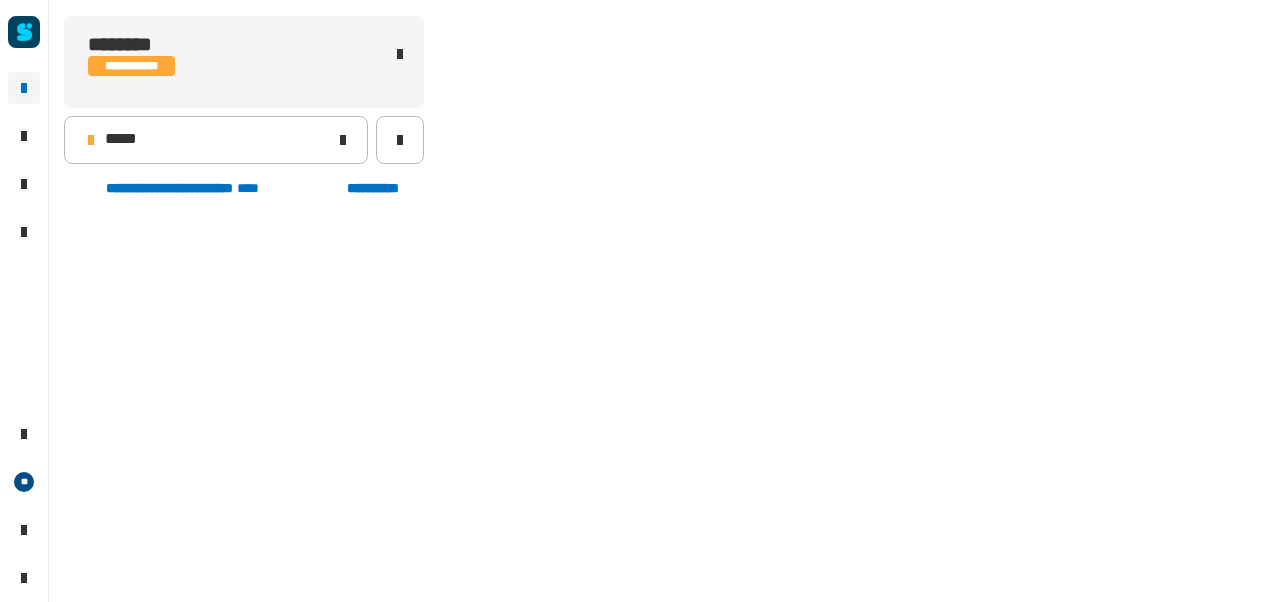scroll, scrollTop: 502, scrollLeft: 0, axis: vertical 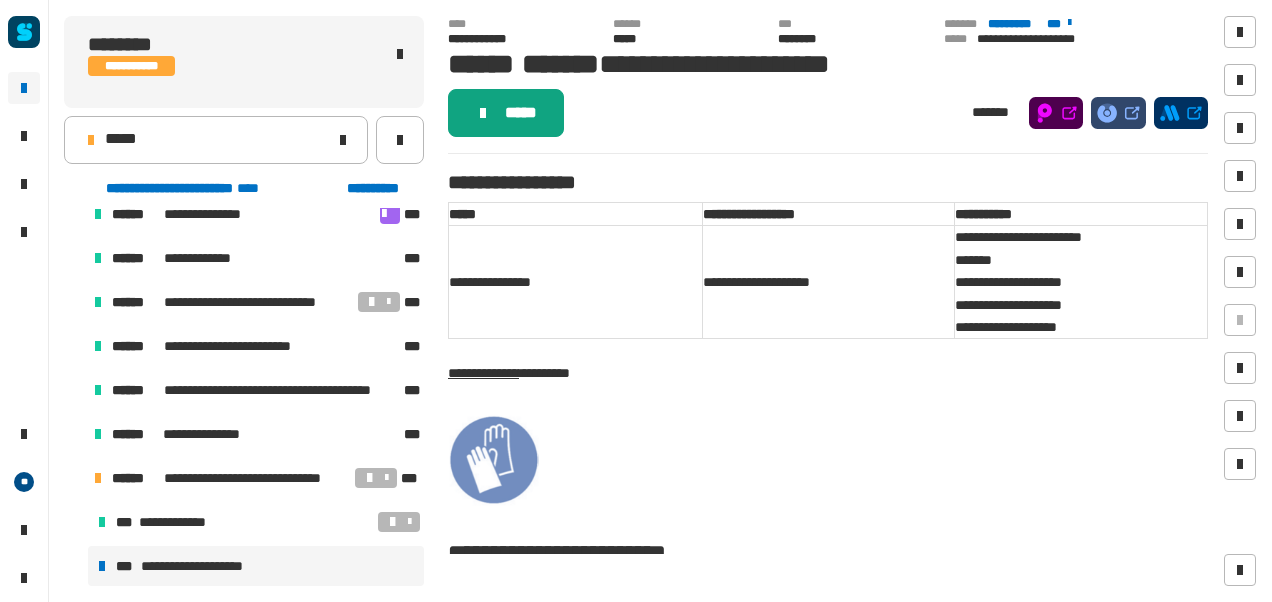 click on "*****" 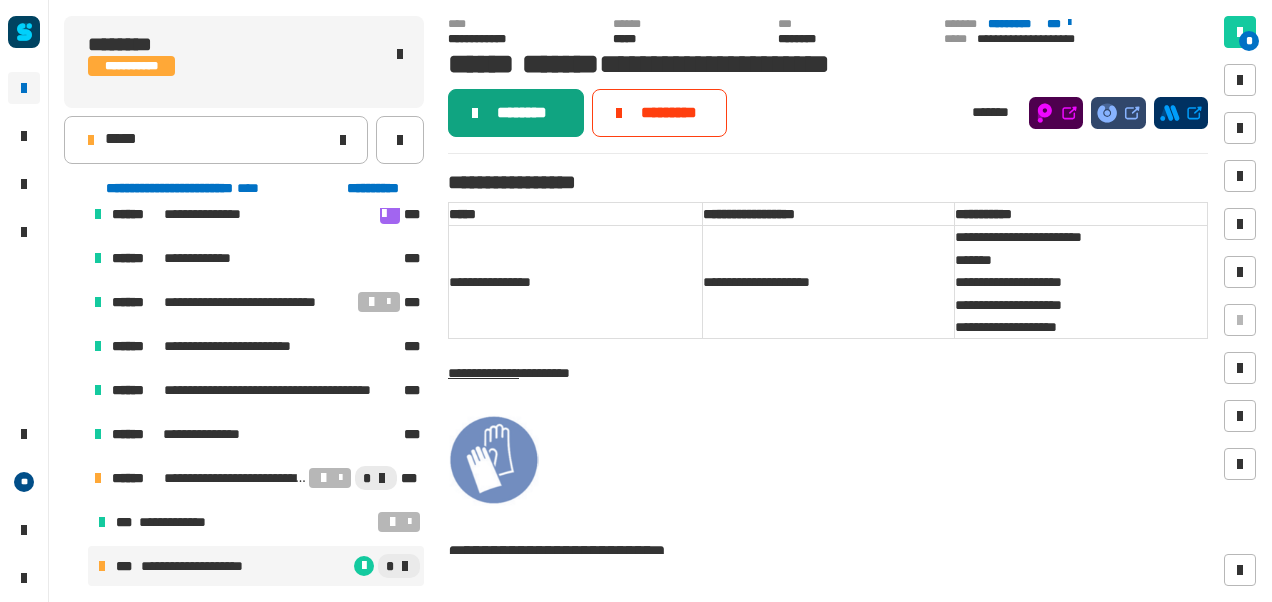 click on "********" 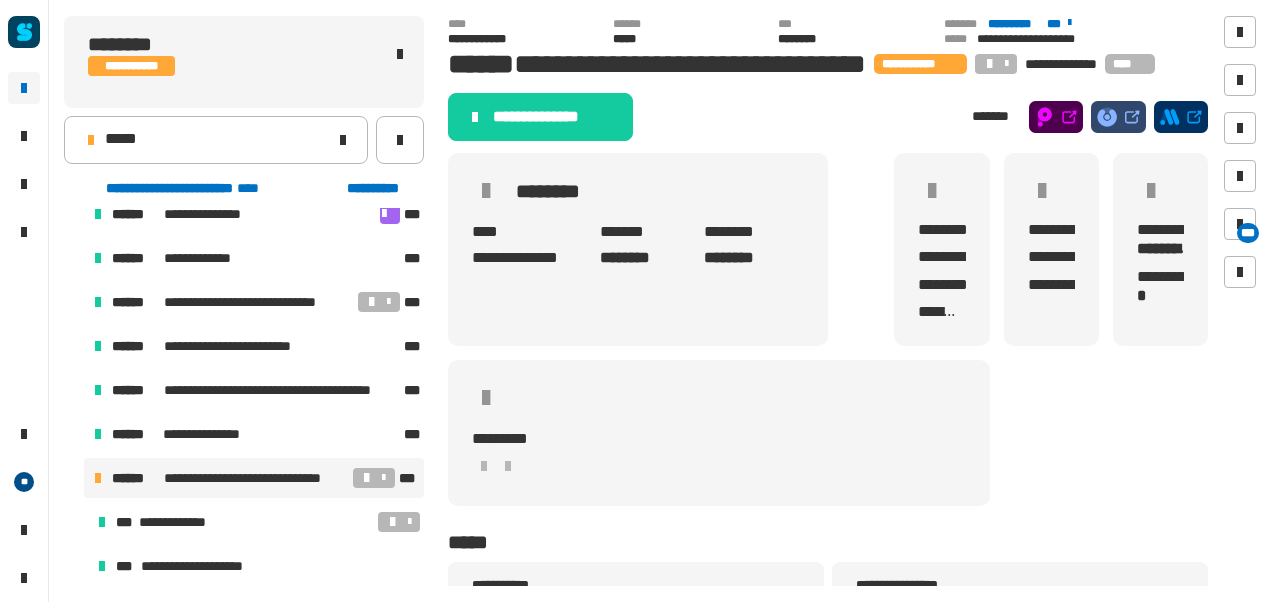 click on "**********" 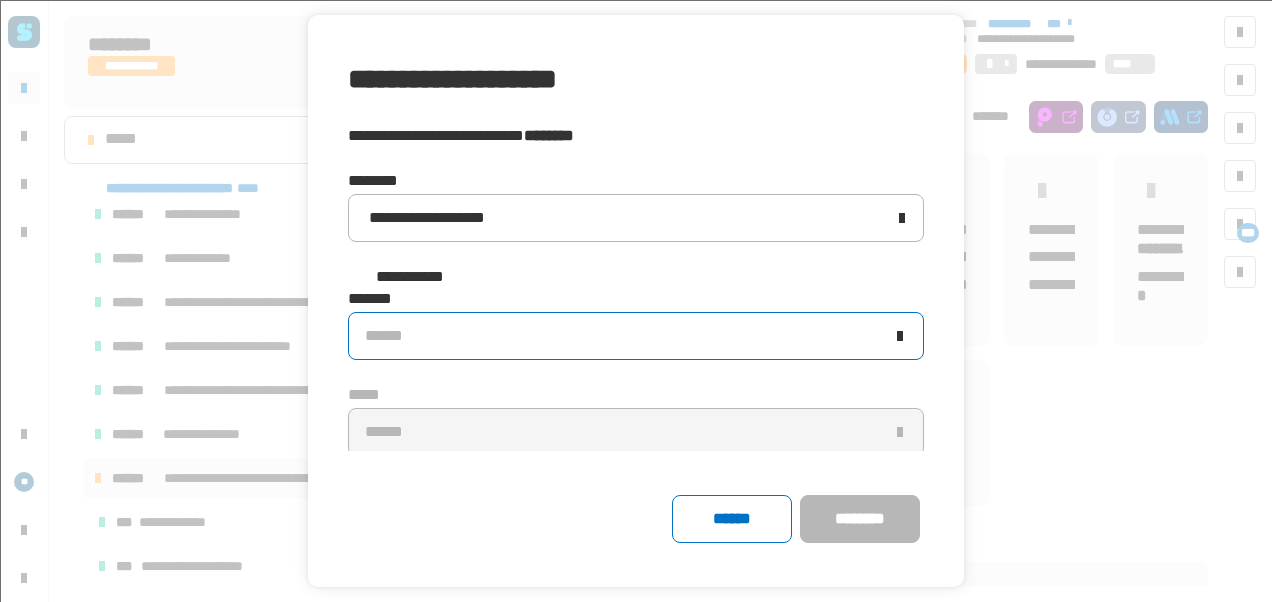 click on "******" 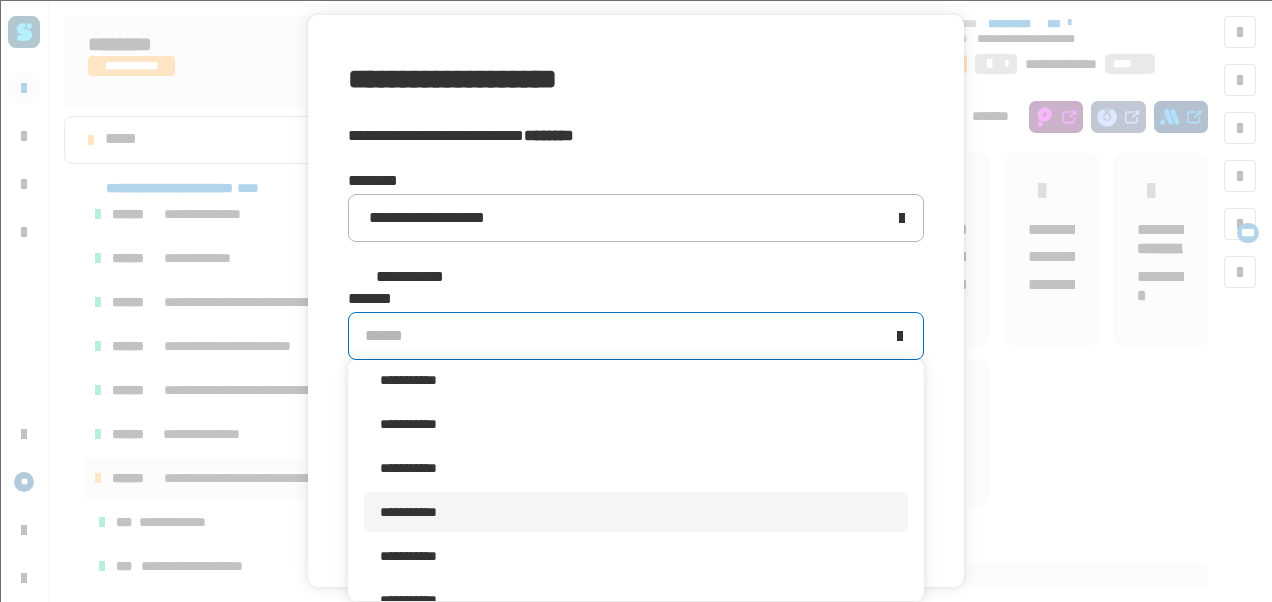 scroll, scrollTop: 347, scrollLeft: 0, axis: vertical 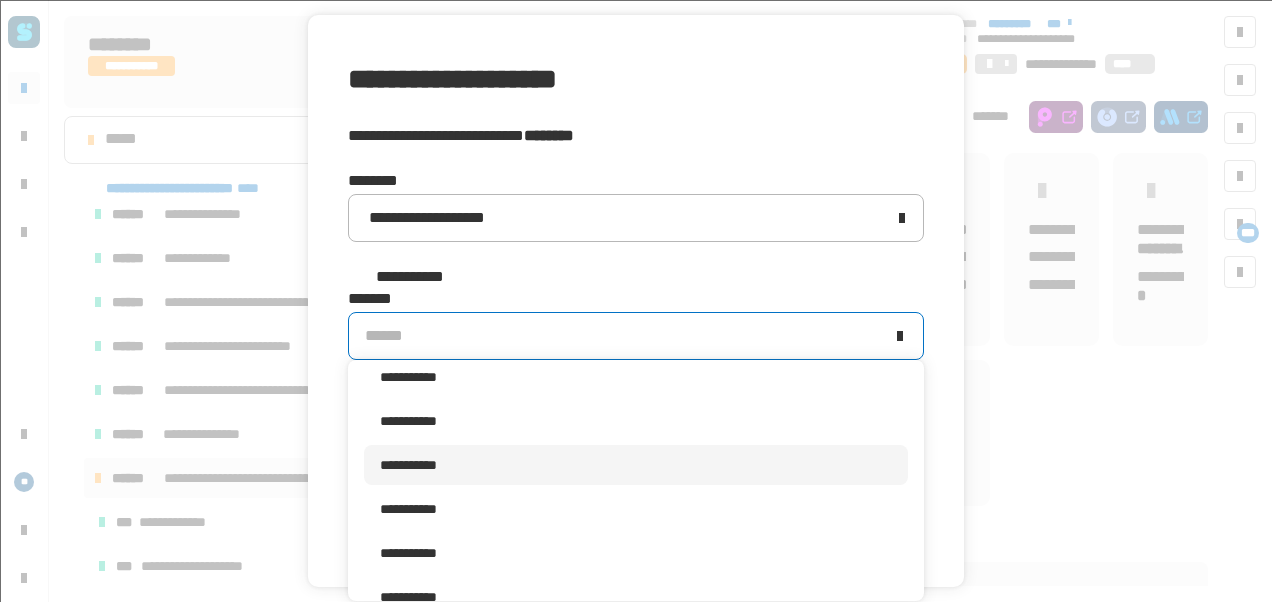 click on "**********" at bounding box center [636, 465] 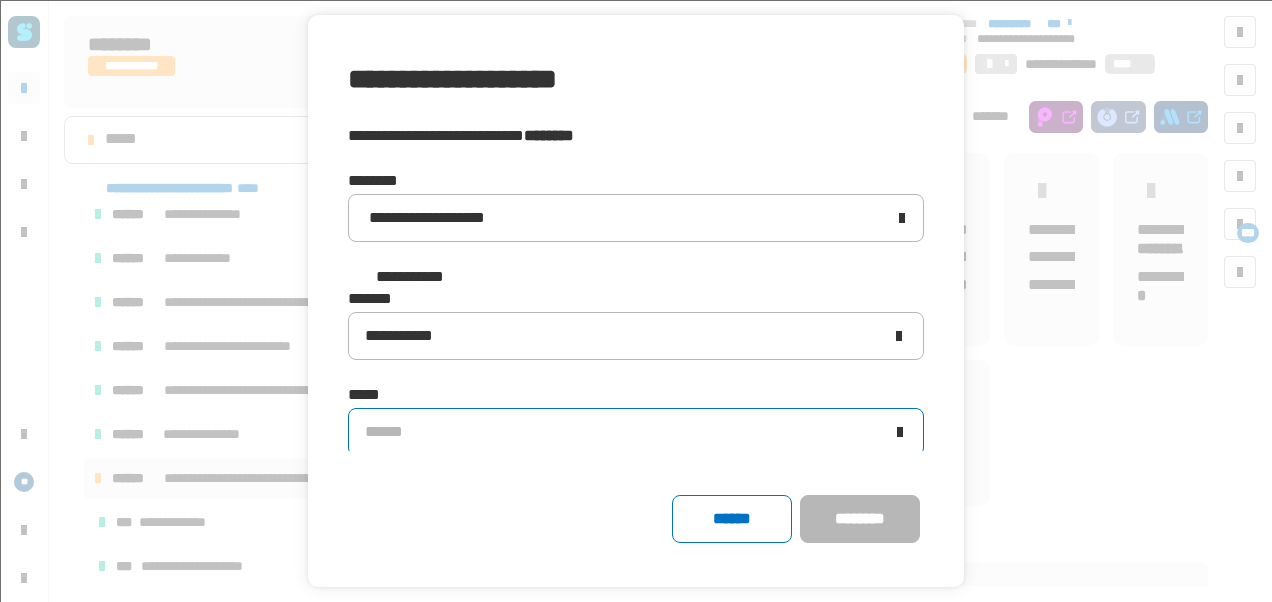 click on "******" 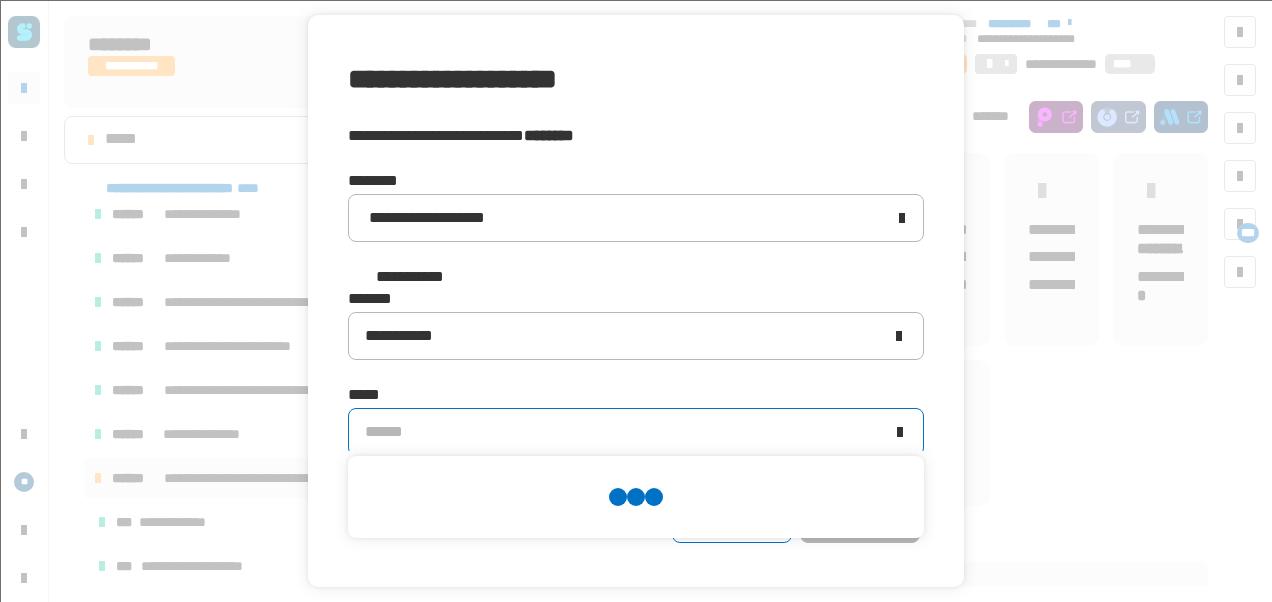 scroll, scrollTop: 0, scrollLeft: 0, axis: both 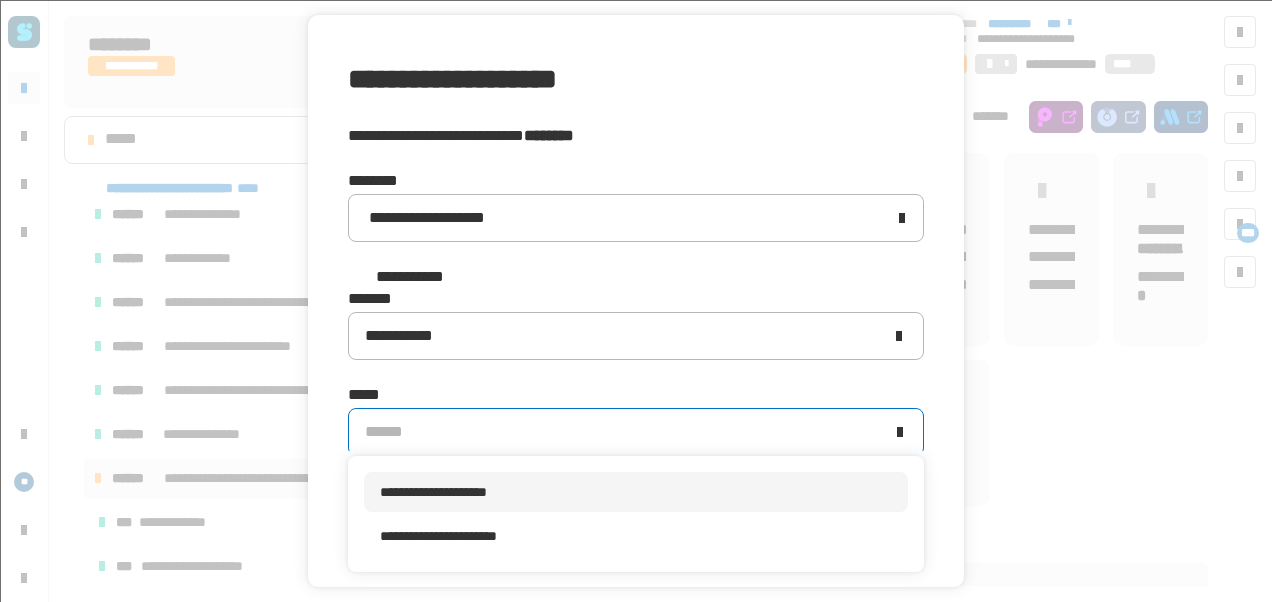 click on "**********" at bounding box center (433, 492) 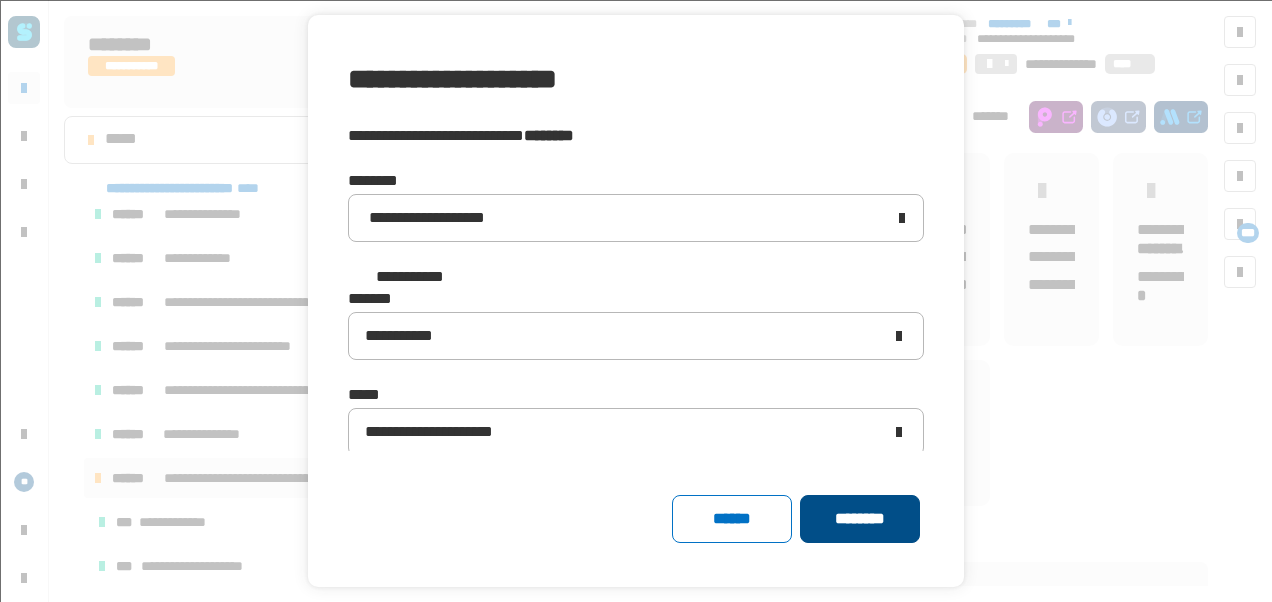 click on "********" 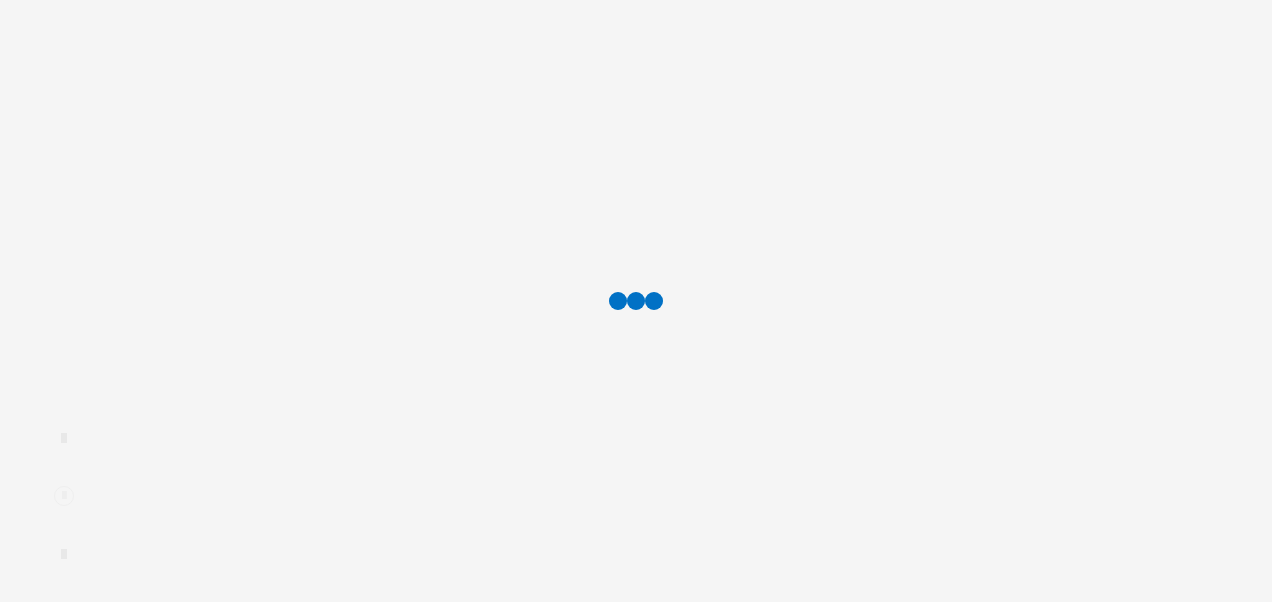 scroll, scrollTop: 0, scrollLeft: 0, axis: both 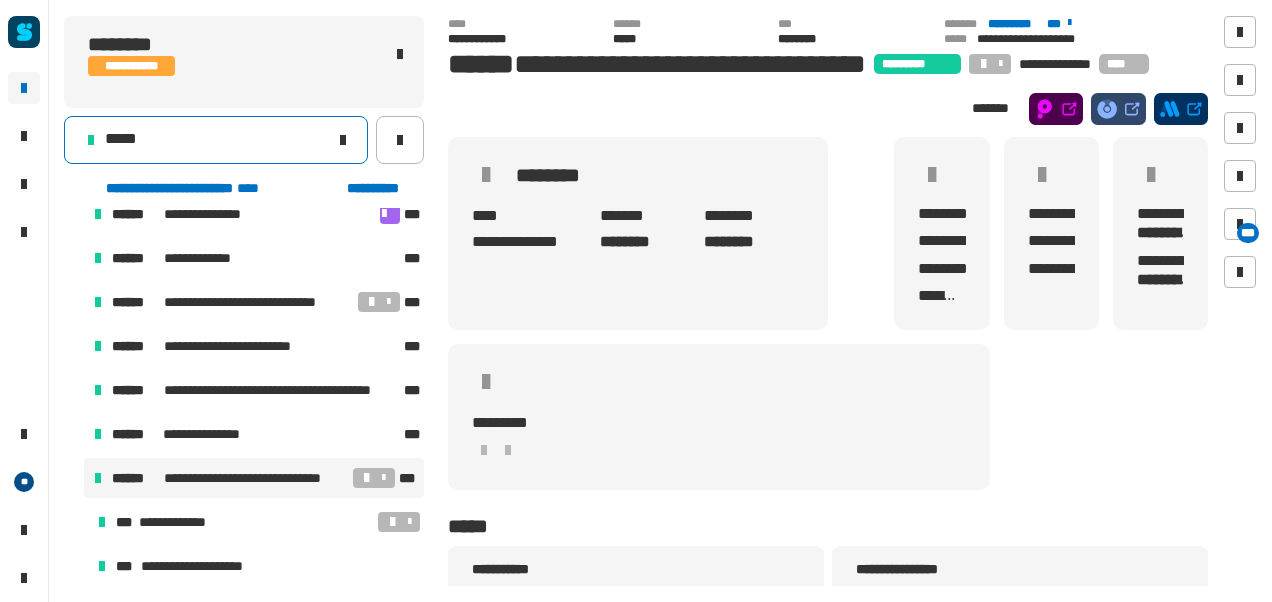 click 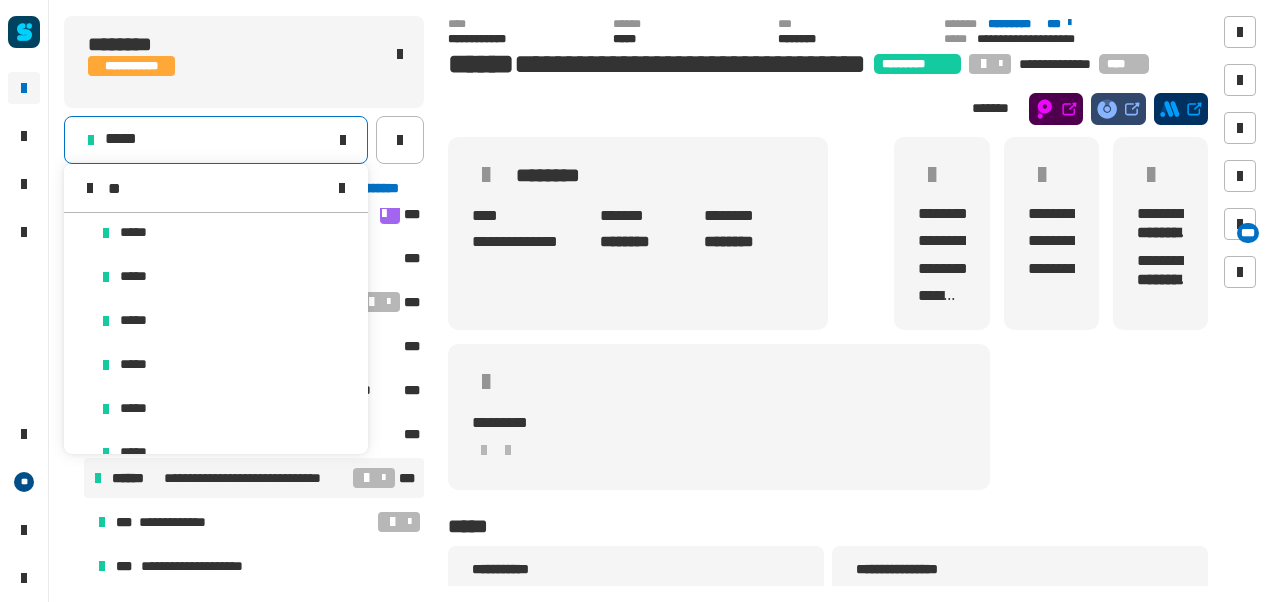 scroll, scrollTop: 0, scrollLeft: 0, axis: both 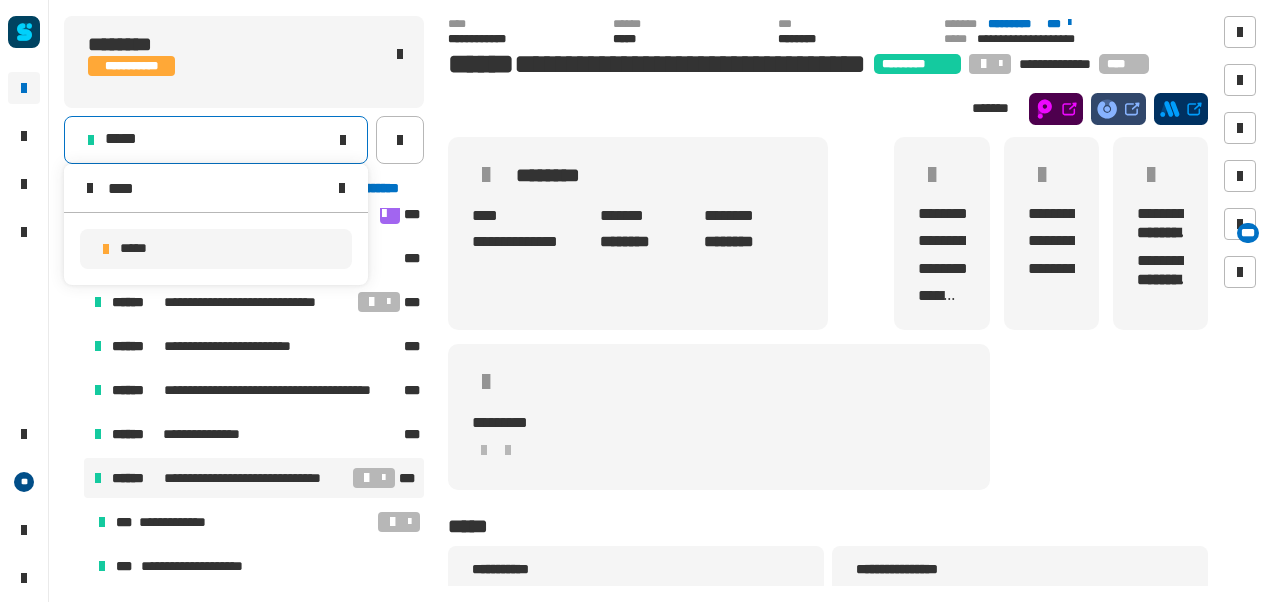 type on "****" 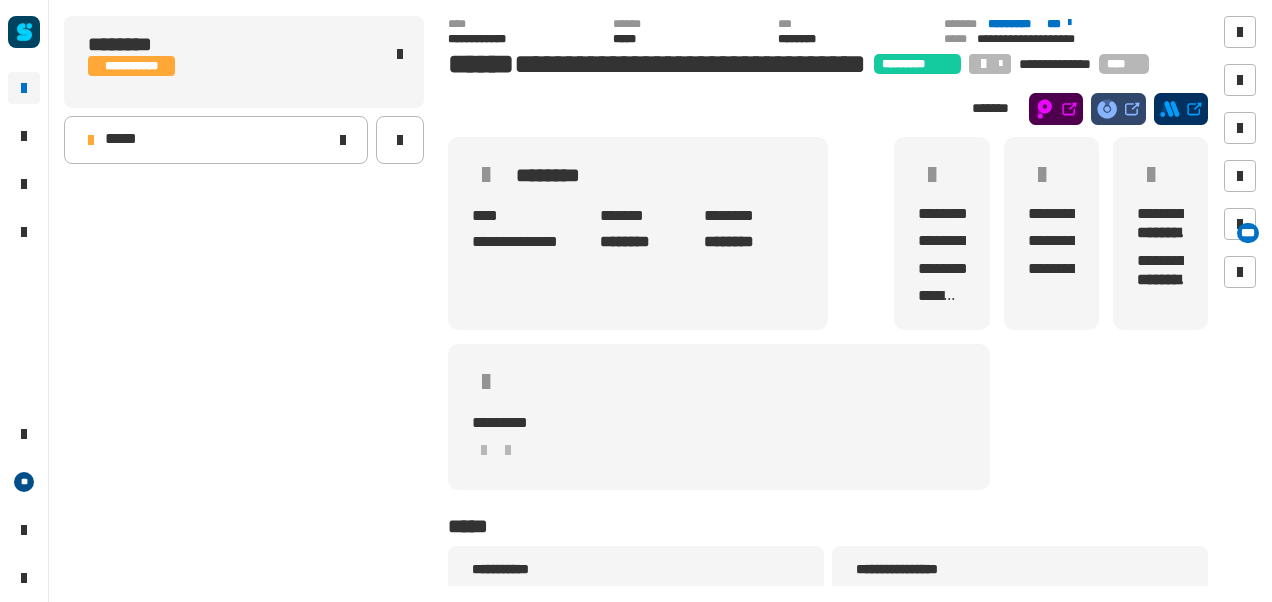 scroll, scrollTop: 0, scrollLeft: 0, axis: both 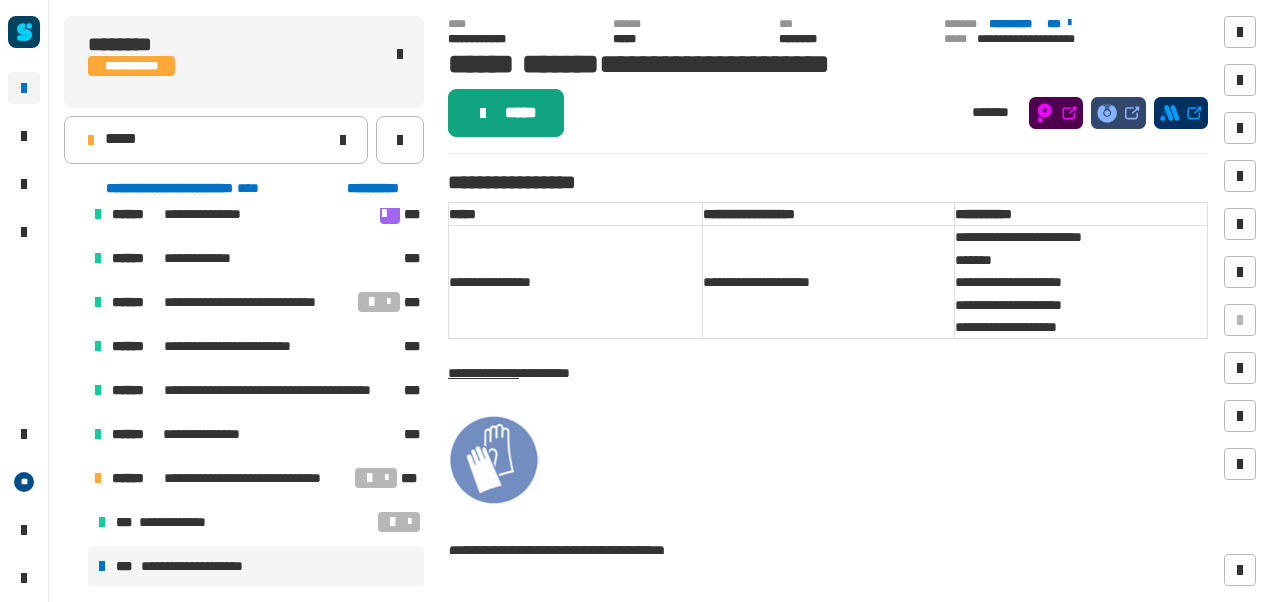 click on "*****" 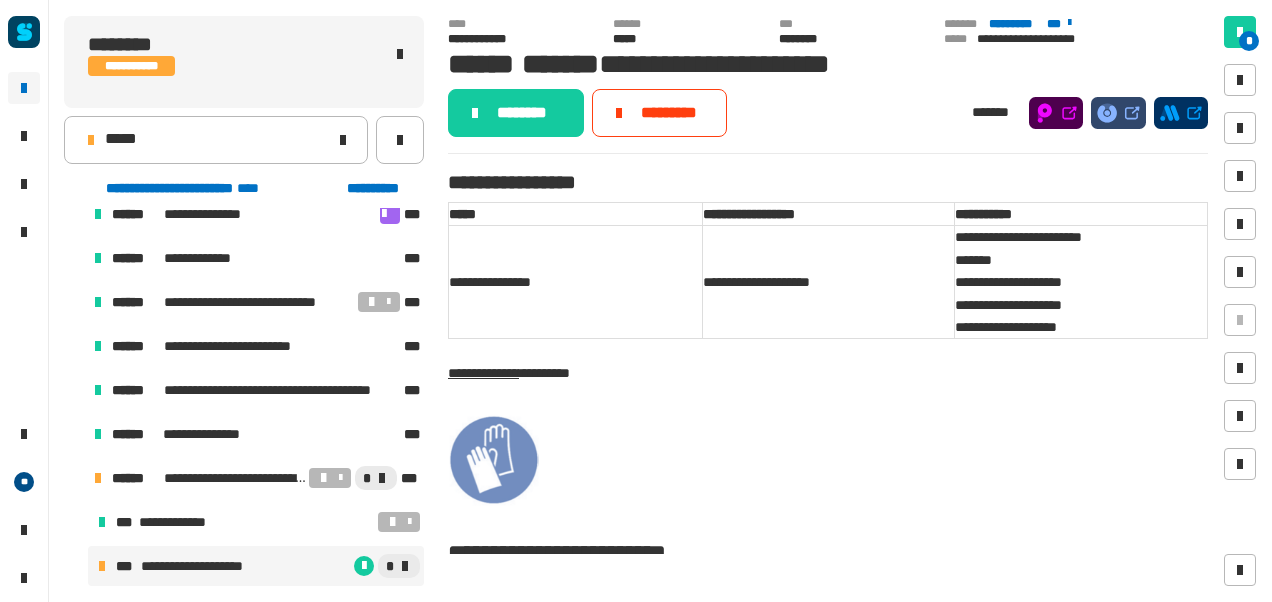 click on "********" 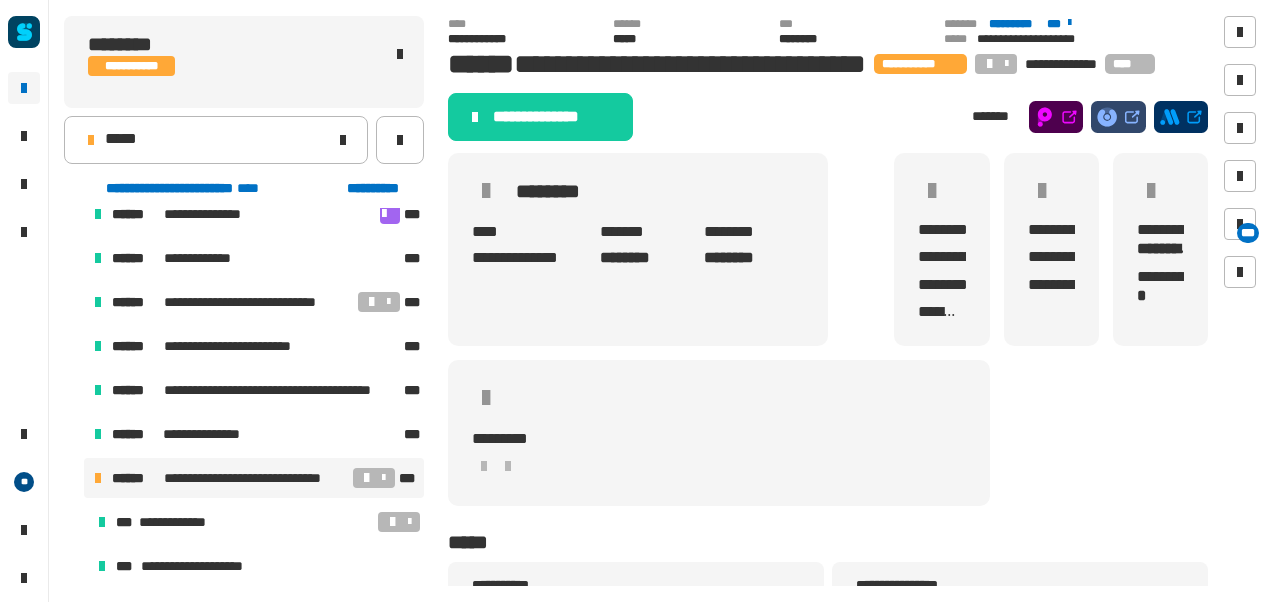 click on "**********" 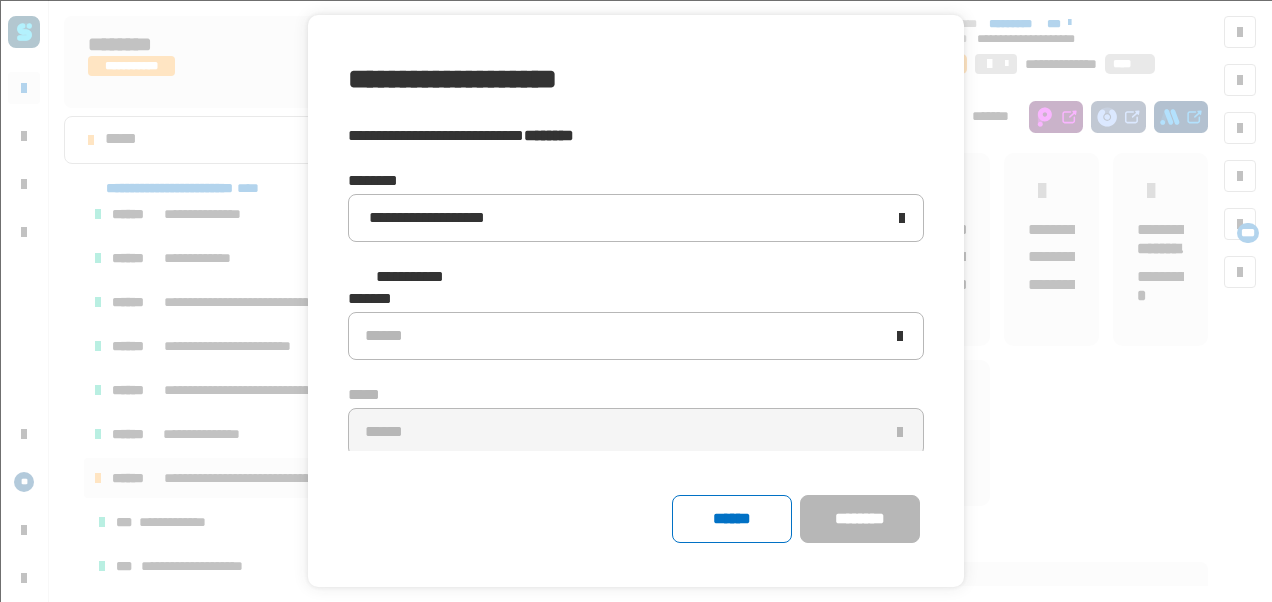 click on "*******" 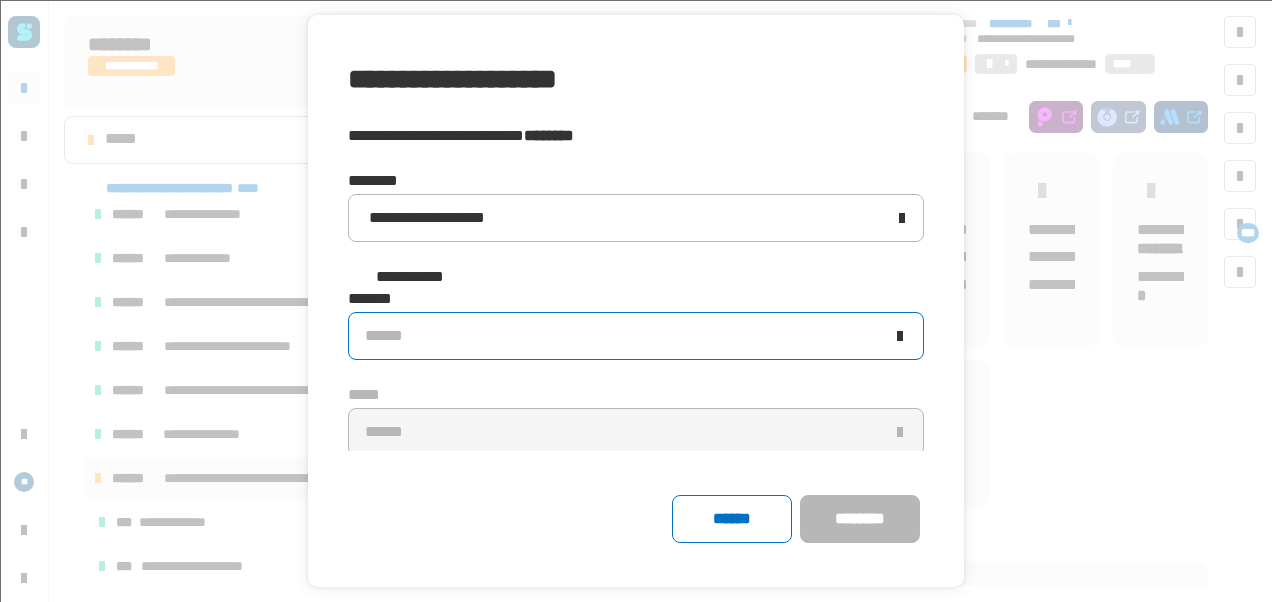 click on "******" 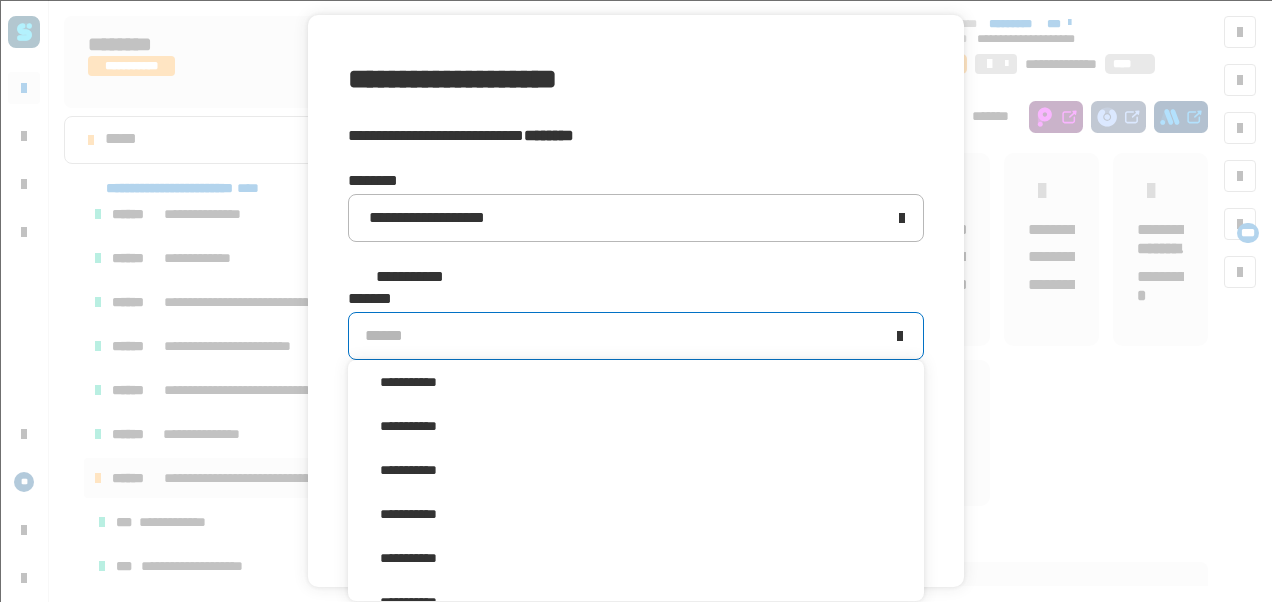 scroll, scrollTop: 308, scrollLeft: 0, axis: vertical 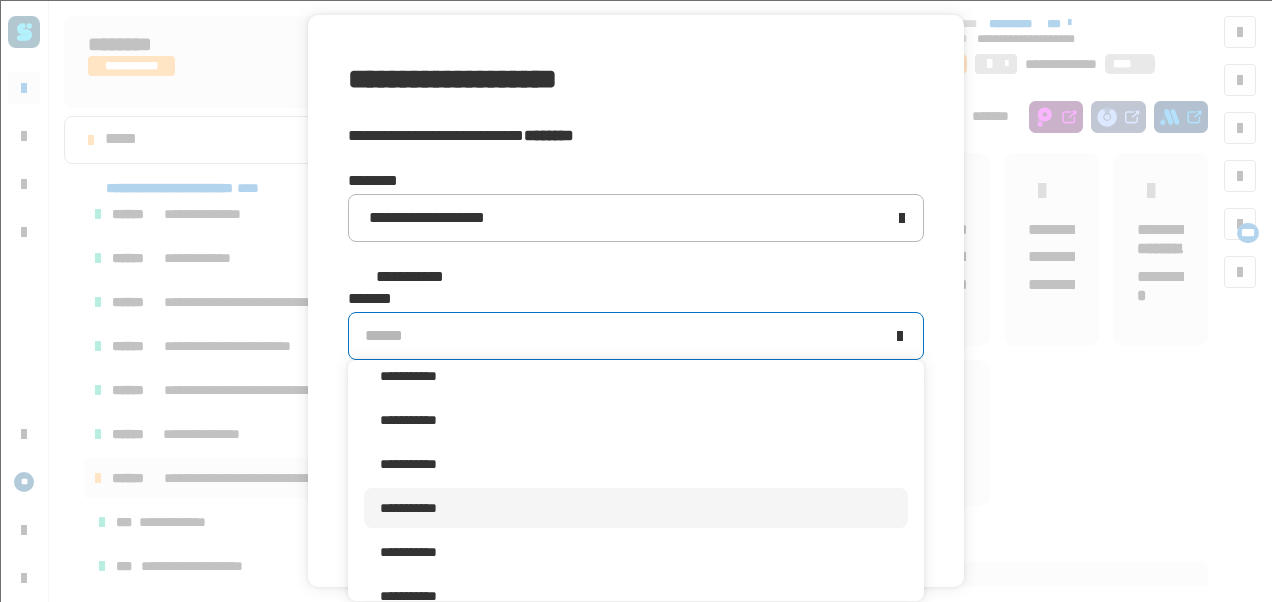 click on "**********" at bounding box center [636, 508] 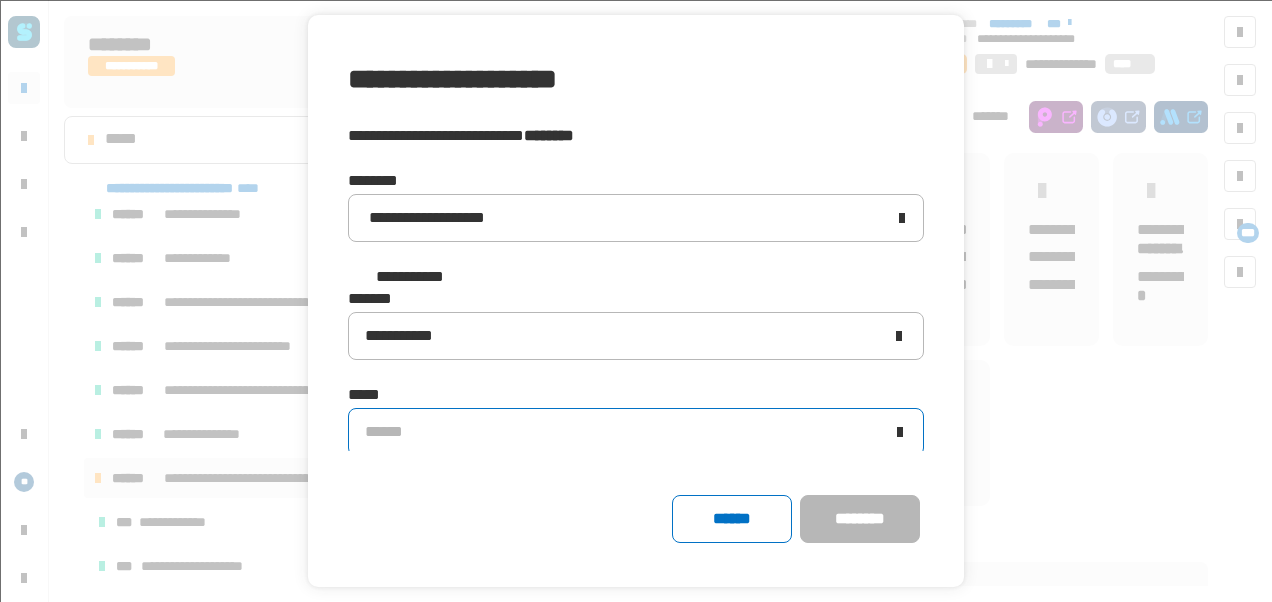click on "******" 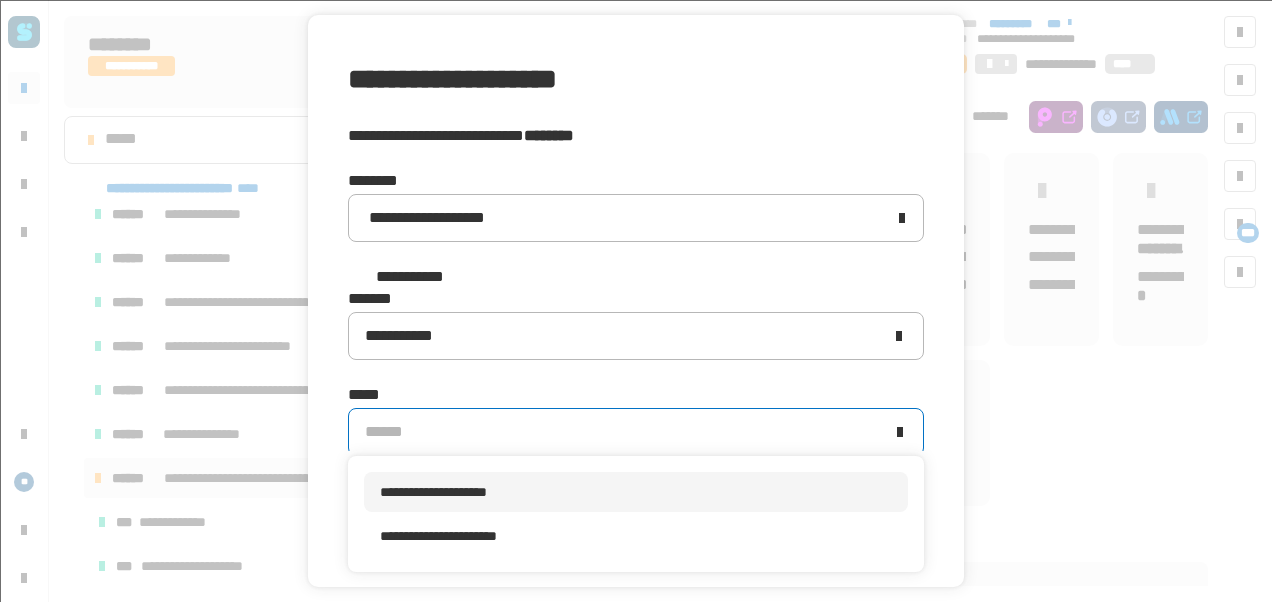 scroll, scrollTop: 0, scrollLeft: 0, axis: both 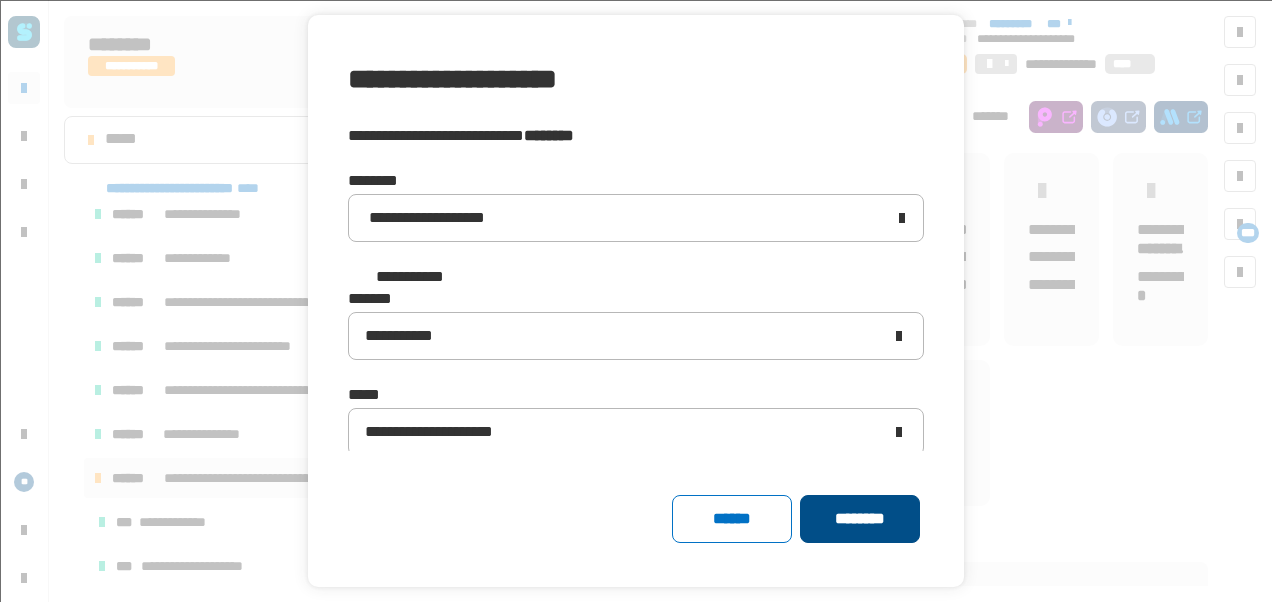 click on "********" 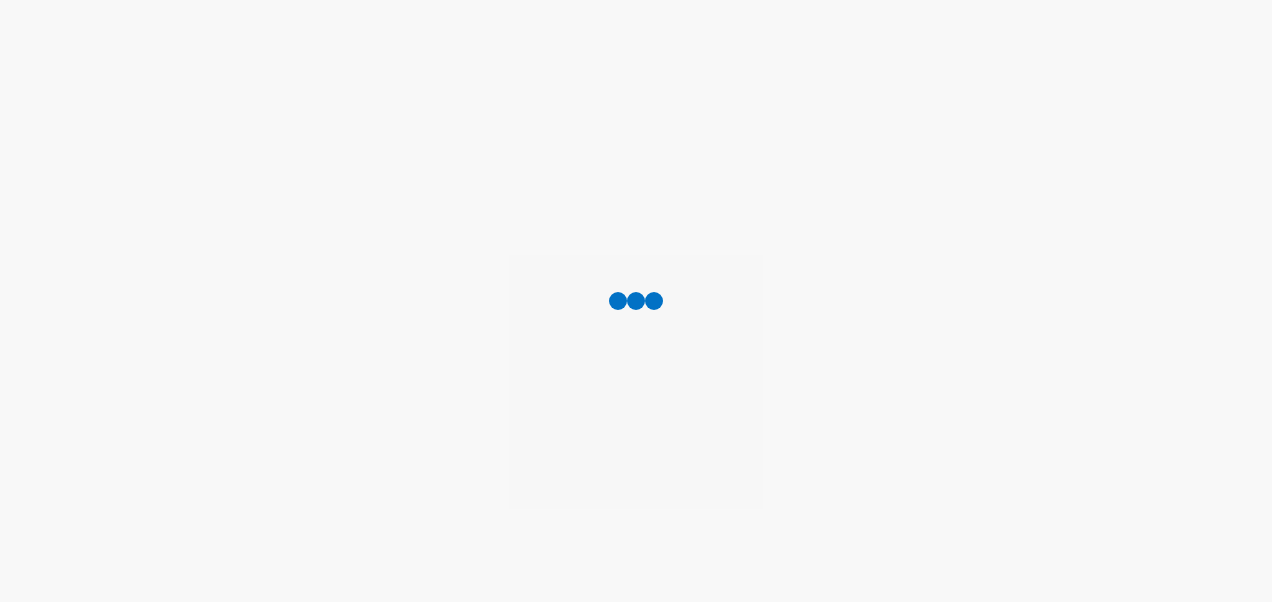 scroll, scrollTop: 0, scrollLeft: 0, axis: both 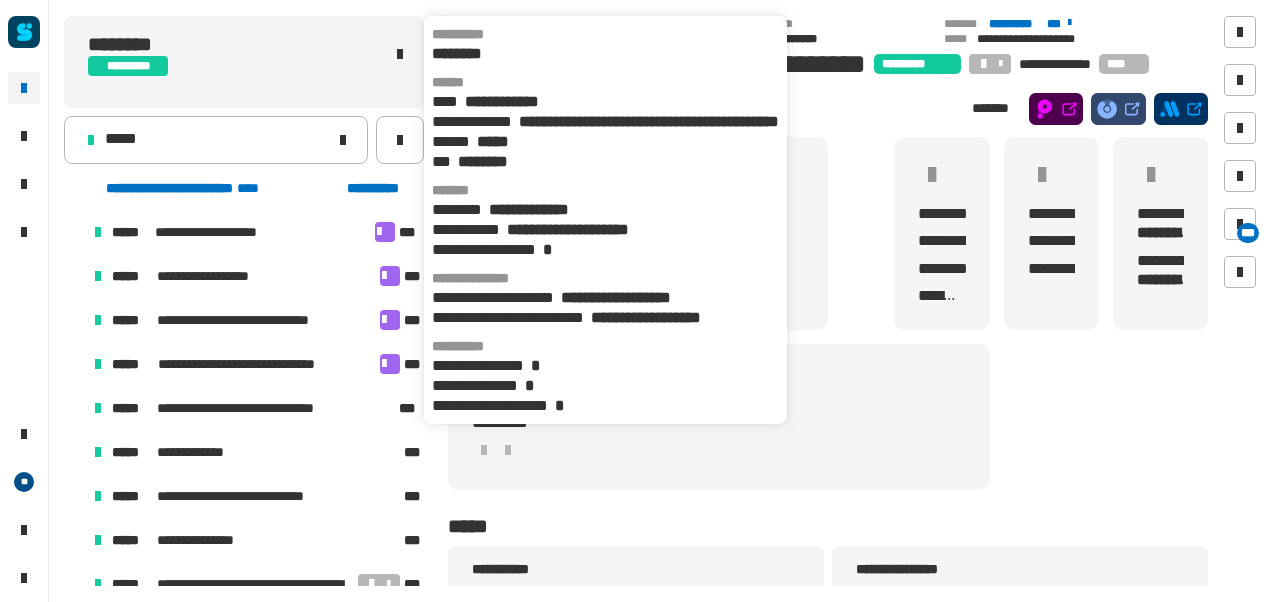 click on "********" 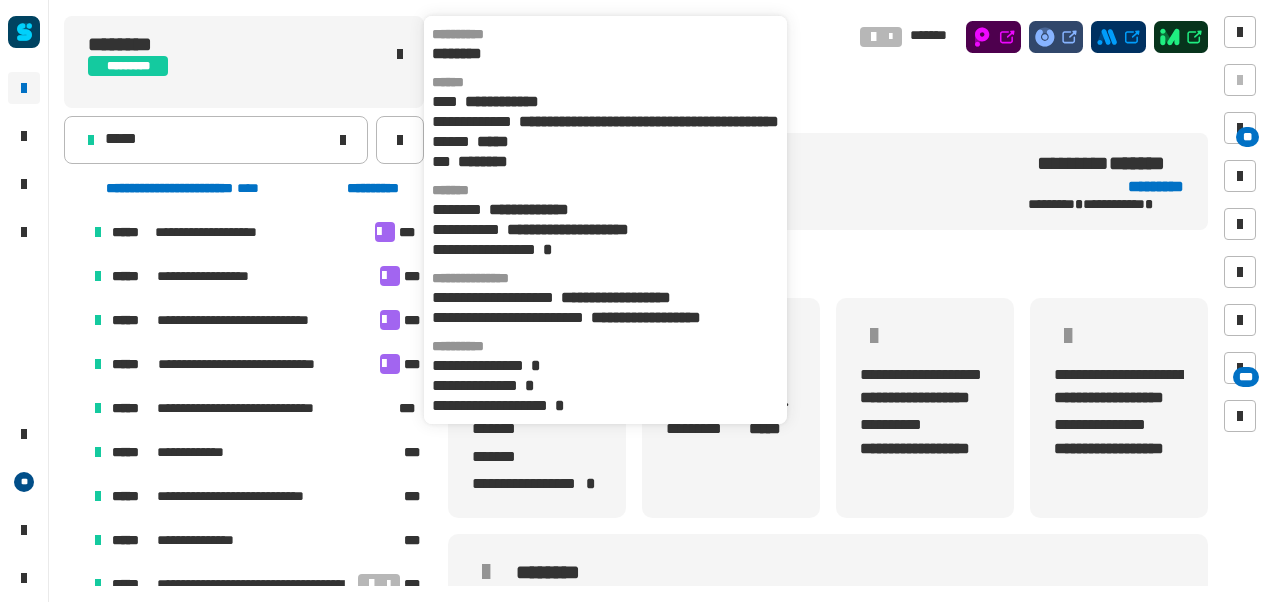 click on "********" 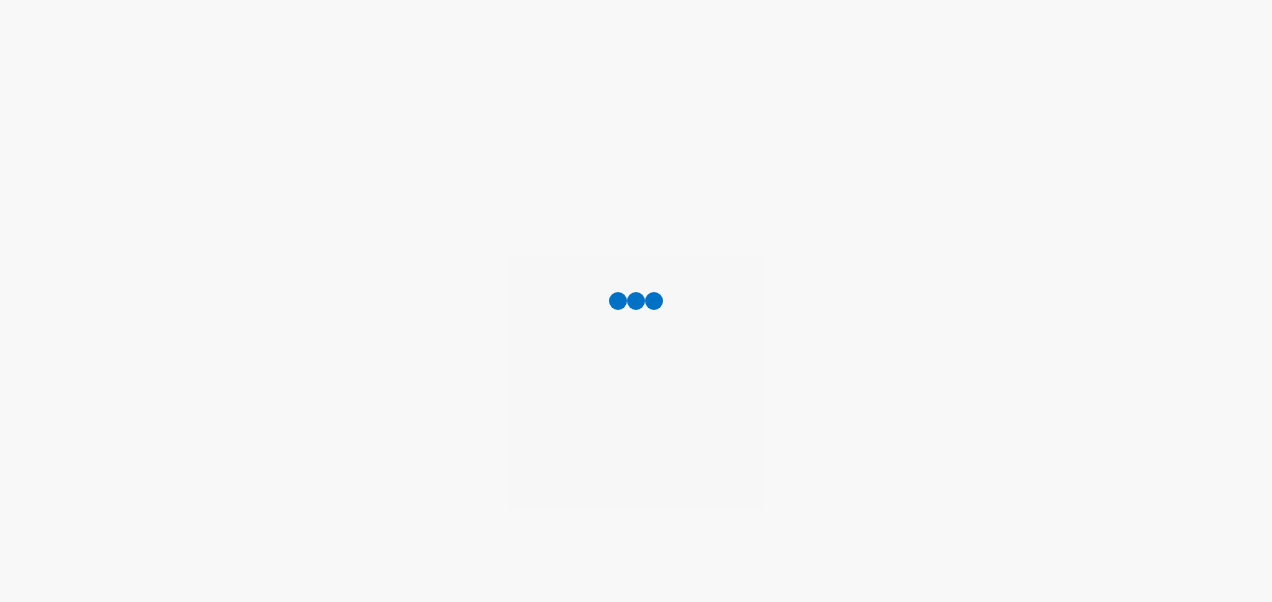 scroll, scrollTop: 0, scrollLeft: 0, axis: both 